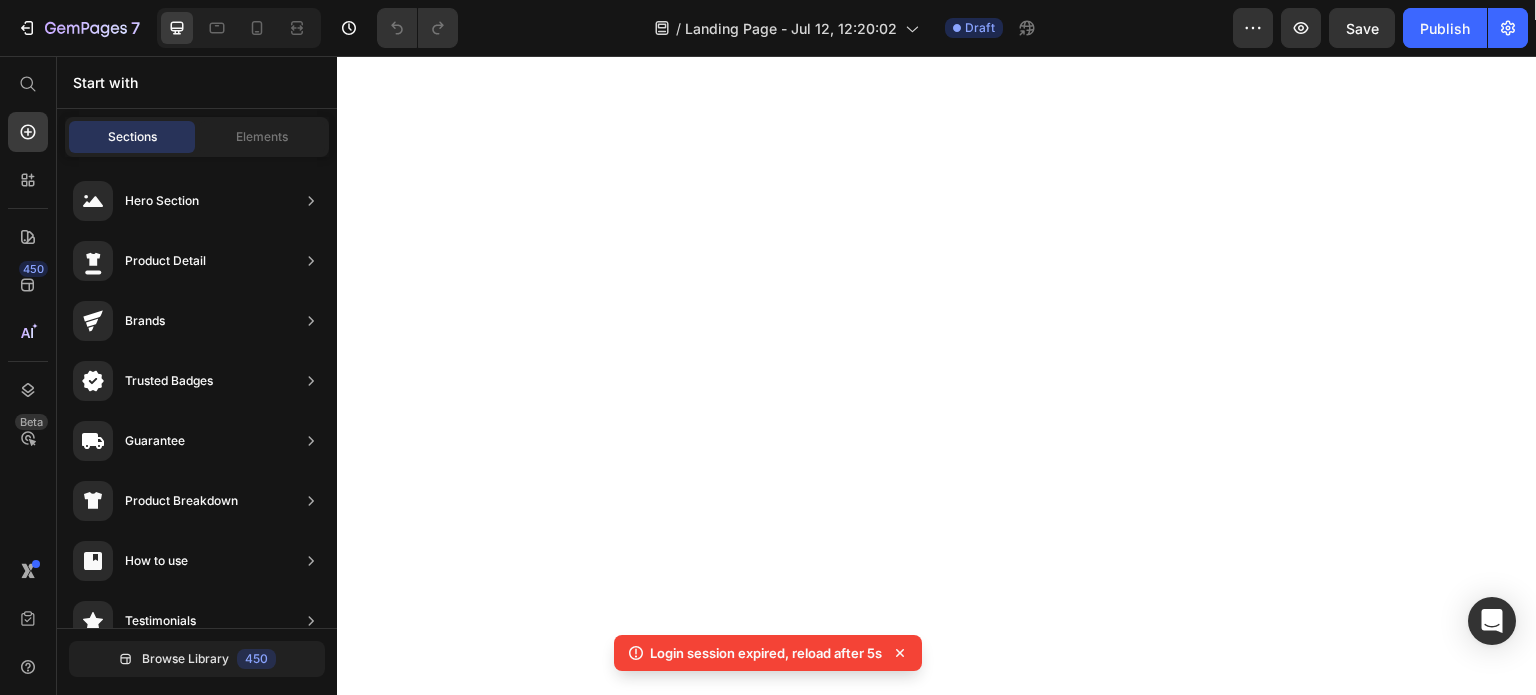 scroll, scrollTop: 0, scrollLeft: 0, axis: both 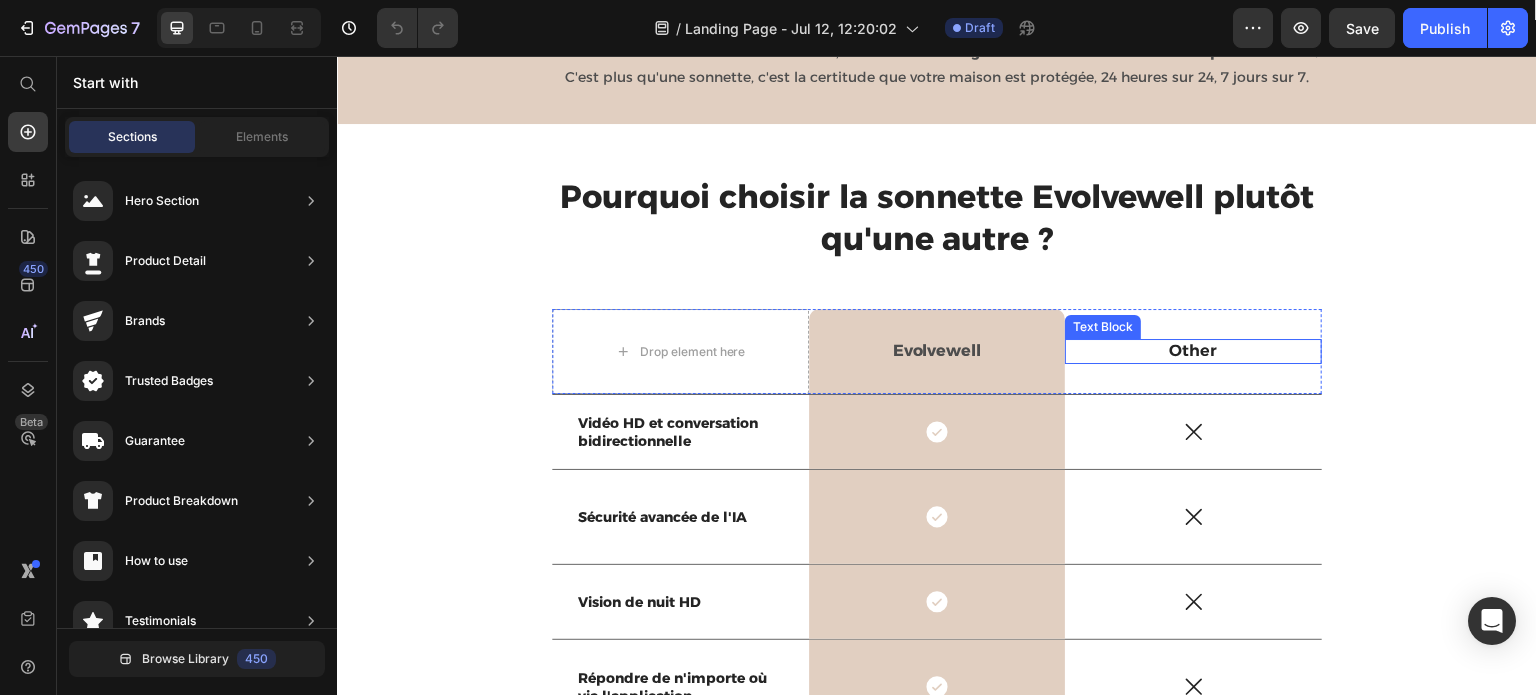 click on "Other" at bounding box center [1193, 351] 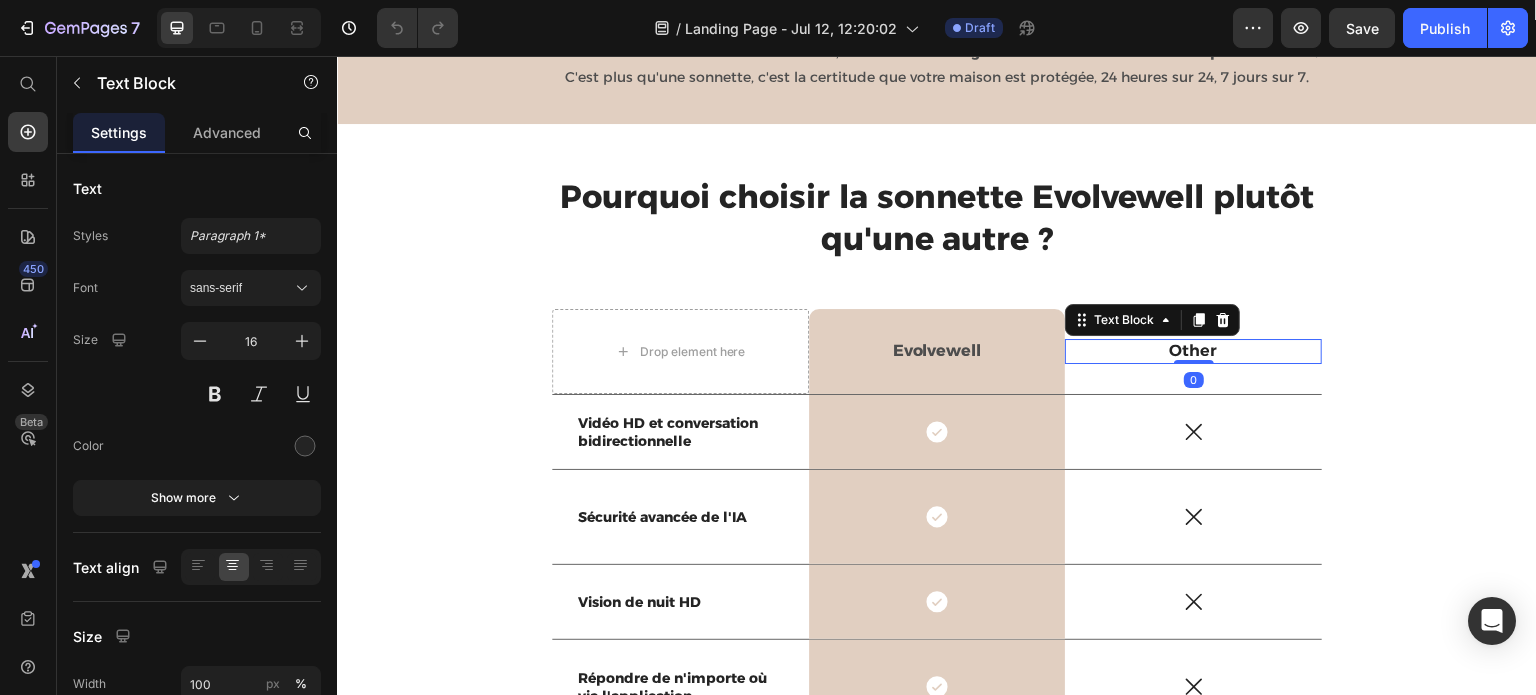 click on "Other" at bounding box center [1193, 351] 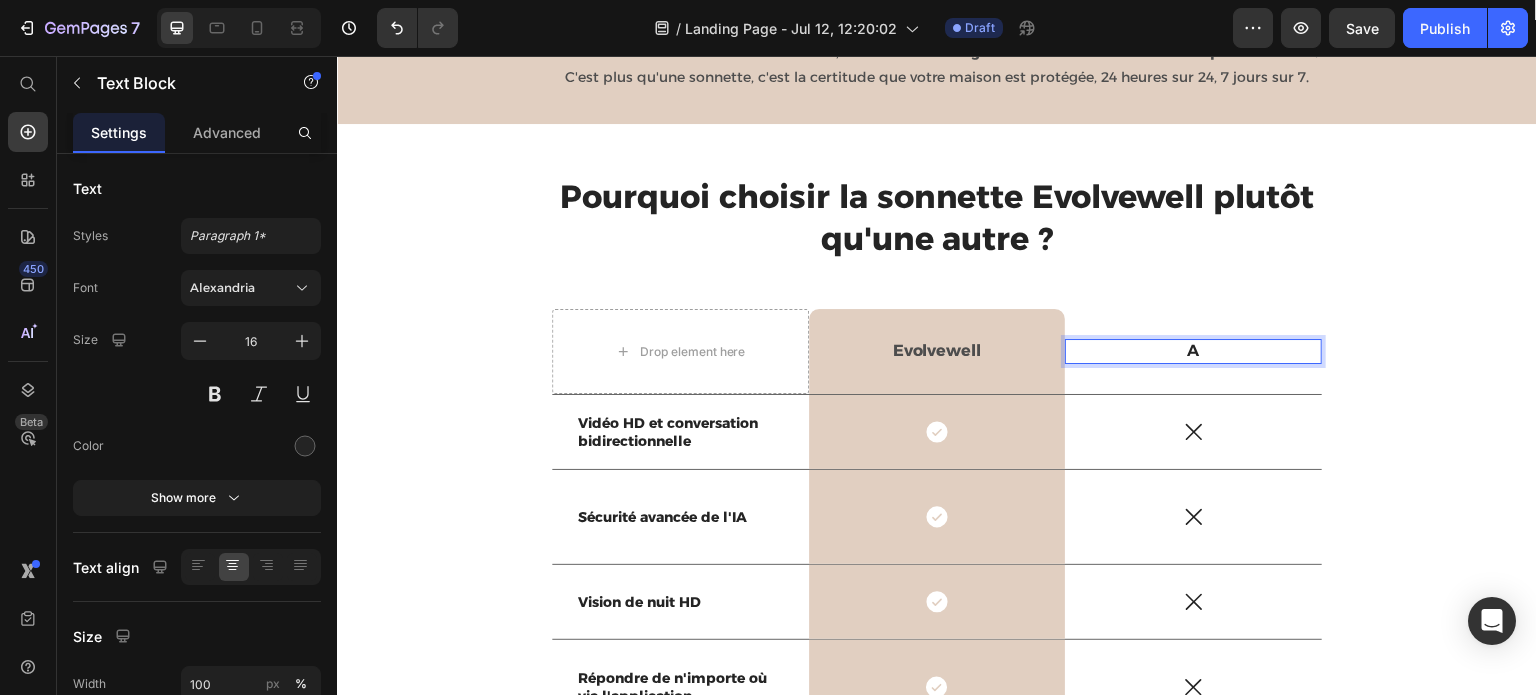 type 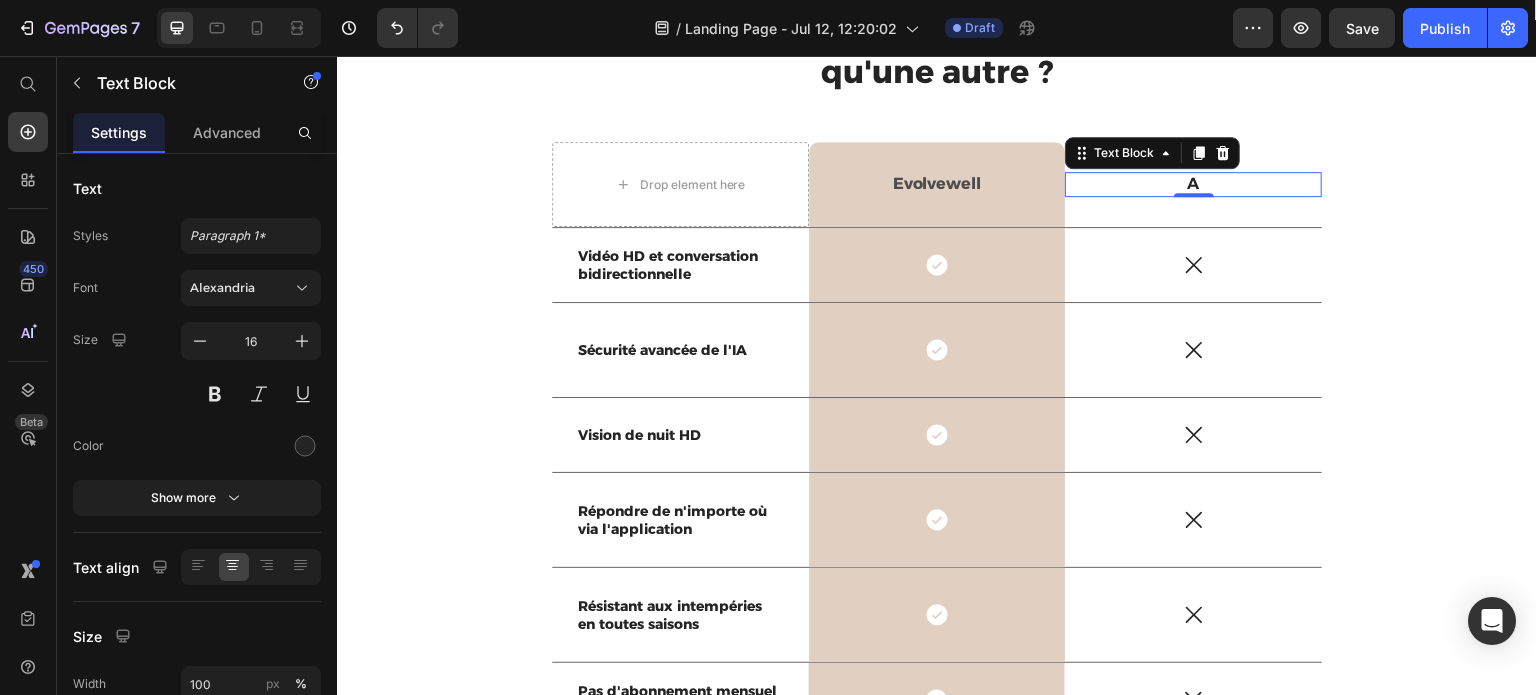 scroll, scrollTop: 4106, scrollLeft: 0, axis: vertical 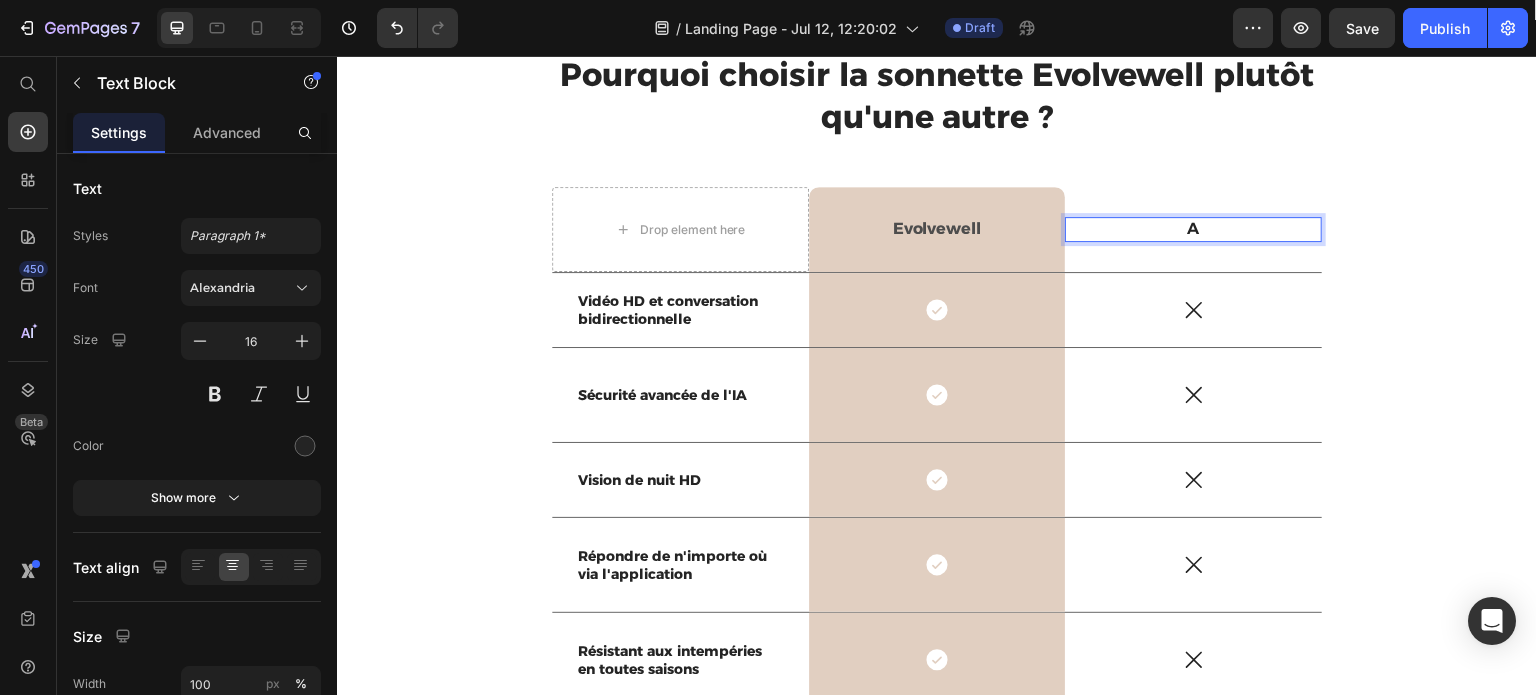 click on "A" at bounding box center (1193, 229) 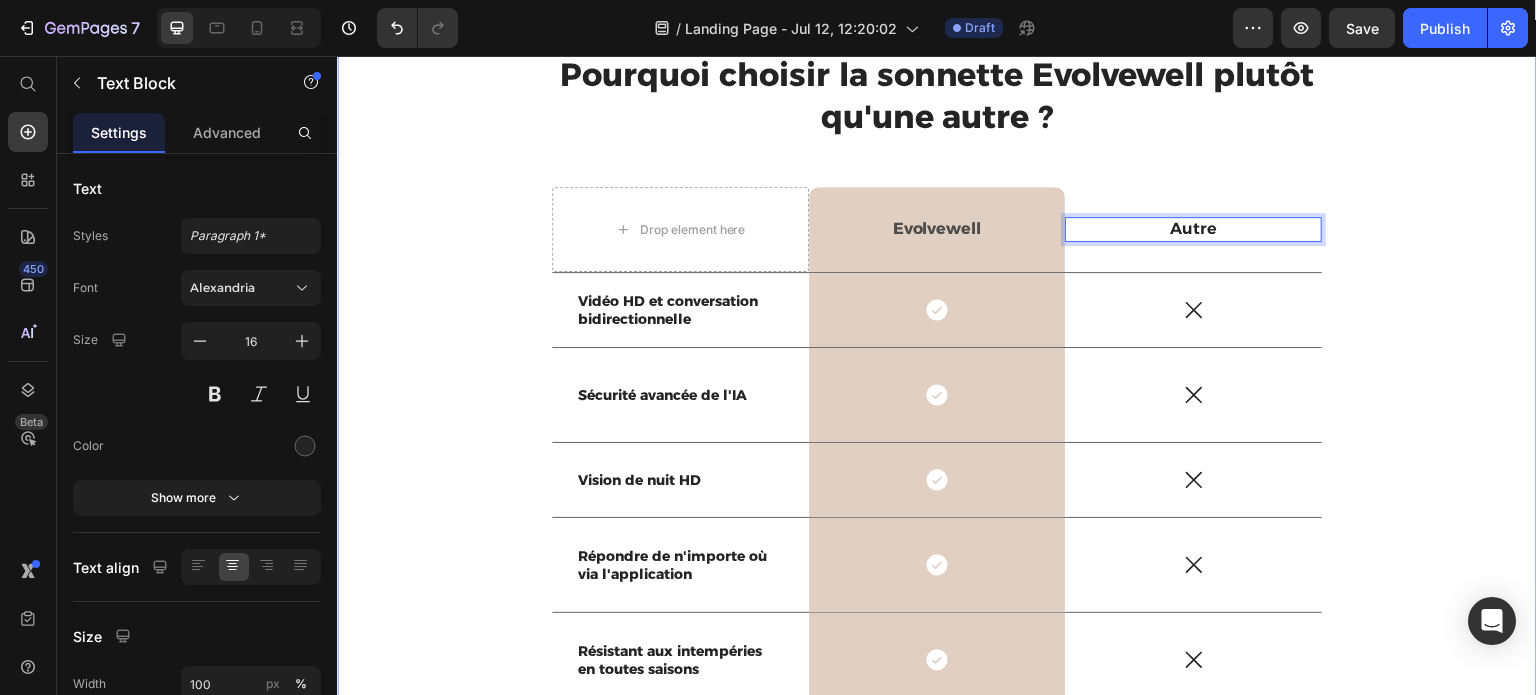 click on "Pourquoi choisir la sonnette Evolvewell plutôt qu'une autre ? Heading
Drop element here Evolvewell  Text Block Row Autre Text Block   0 Row Vidéo HD et conversation bidirectionnelle Text Block
Icon Row
Icon Row Sécurité avancée de l'IA Text Block
Icon Row
Icon Row Vision de nuit HD Text Block
Icon Row
Icon Row Répondre de n'importe où via l'application Text Block
Icon Row
Icon Row Résistant aux intempéries en toutes saisons Text Block
Icon Row
Icon Row Pas d'abonnement mensuel obligatoire Text Block
Icon Row
Icon Row Garantie de remboursement de 30 jours Text Block
Icon Row
Icon Row
Drop element here
Drop element here
Drop element here Row Row" at bounding box center [937, 501] 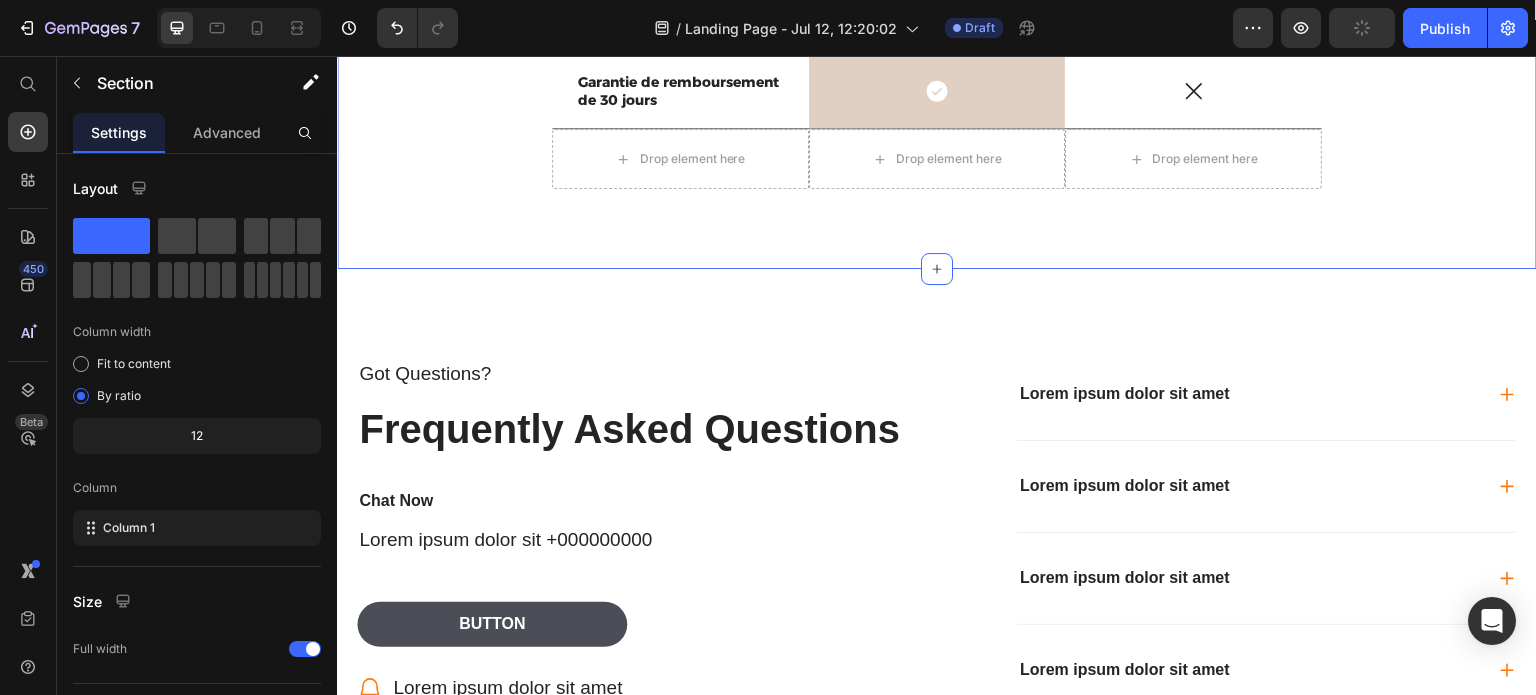 scroll, scrollTop: 4906, scrollLeft: 0, axis: vertical 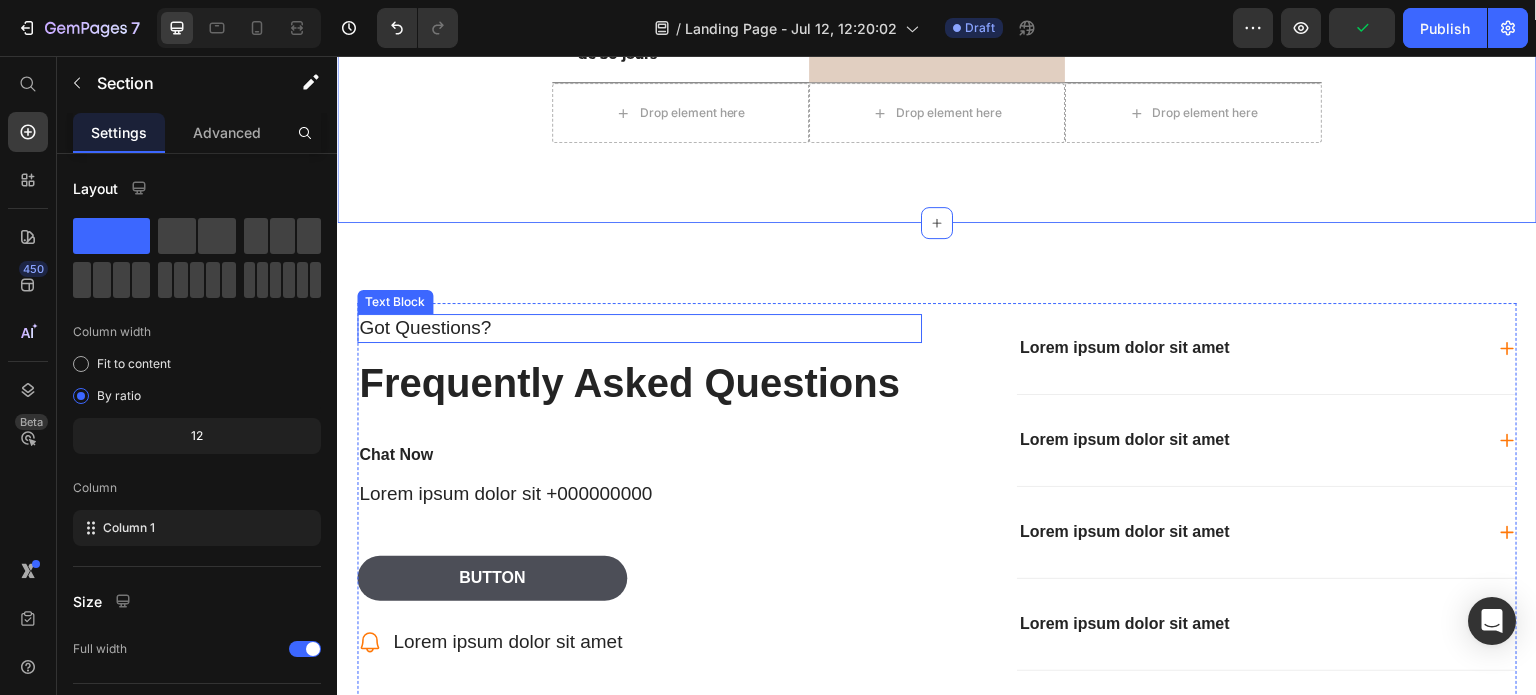 click on "Got Questions?" at bounding box center [639, 328] 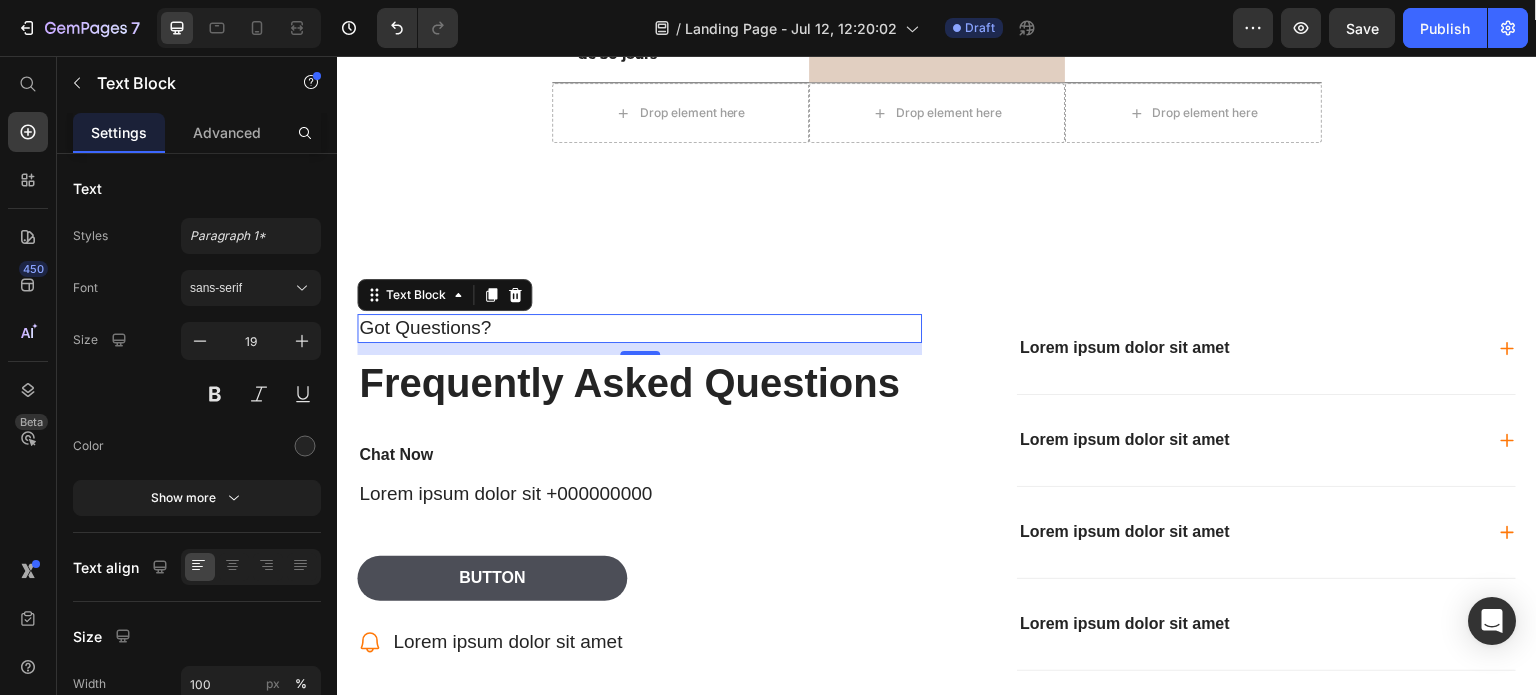 click on "Got Questions?" at bounding box center [639, 328] 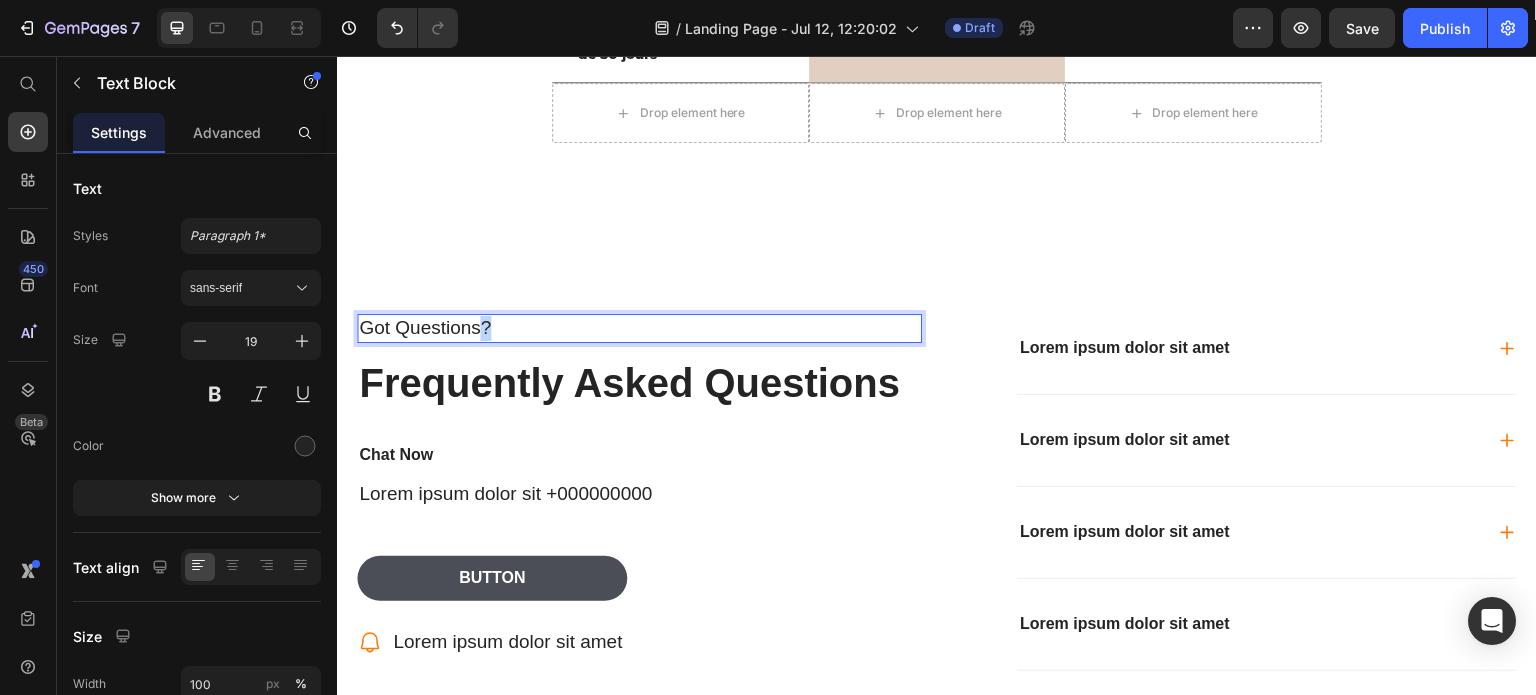 click on "Got Questions?" at bounding box center (639, 328) 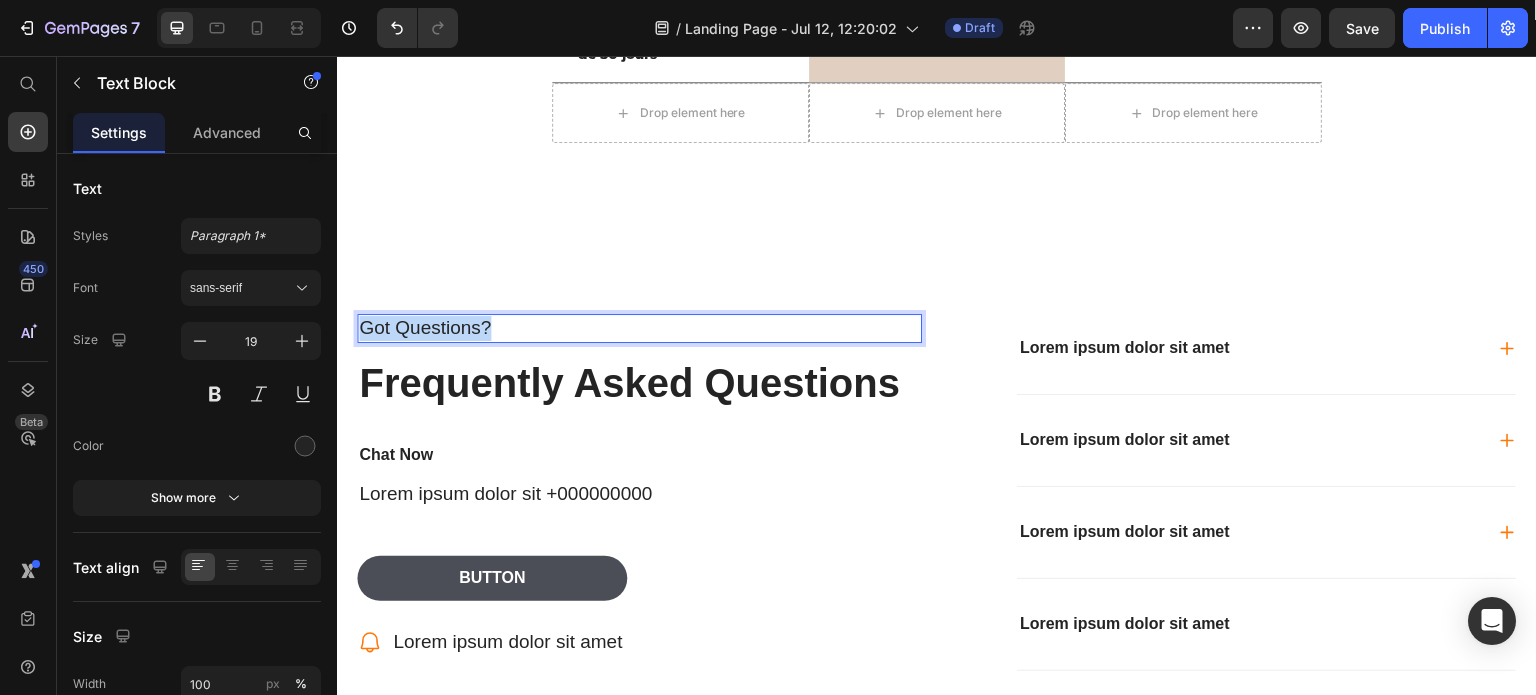 click on "Got Questions?" at bounding box center (639, 328) 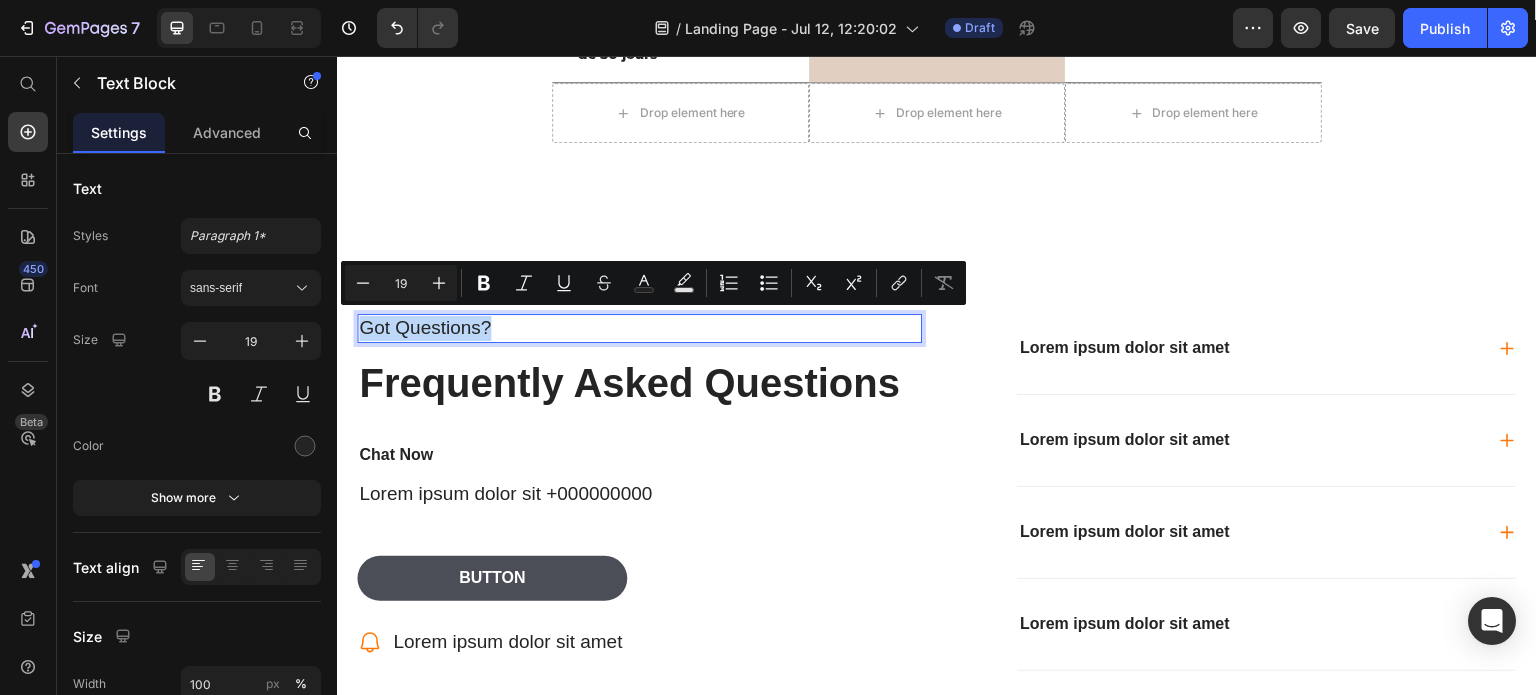 scroll, scrollTop: 4896, scrollLeft: 0, axis: vertical 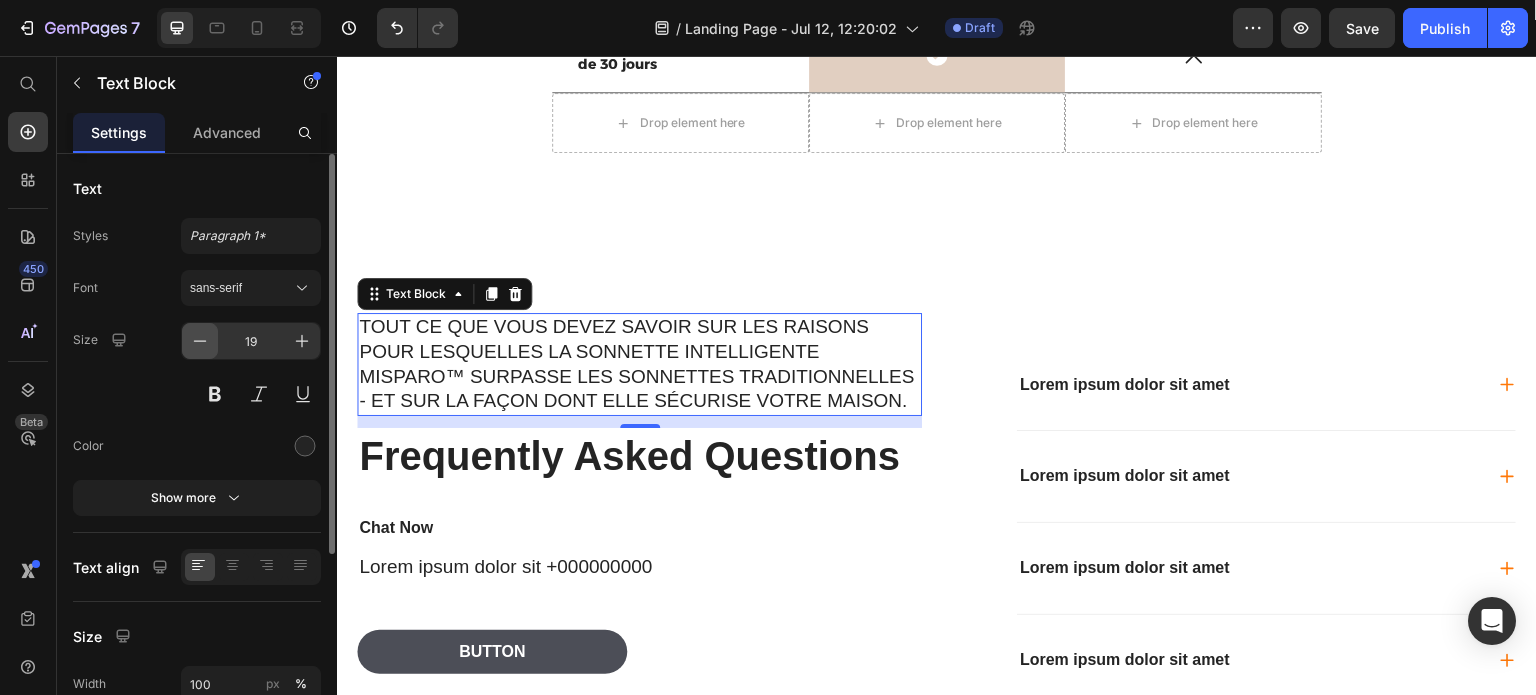 click 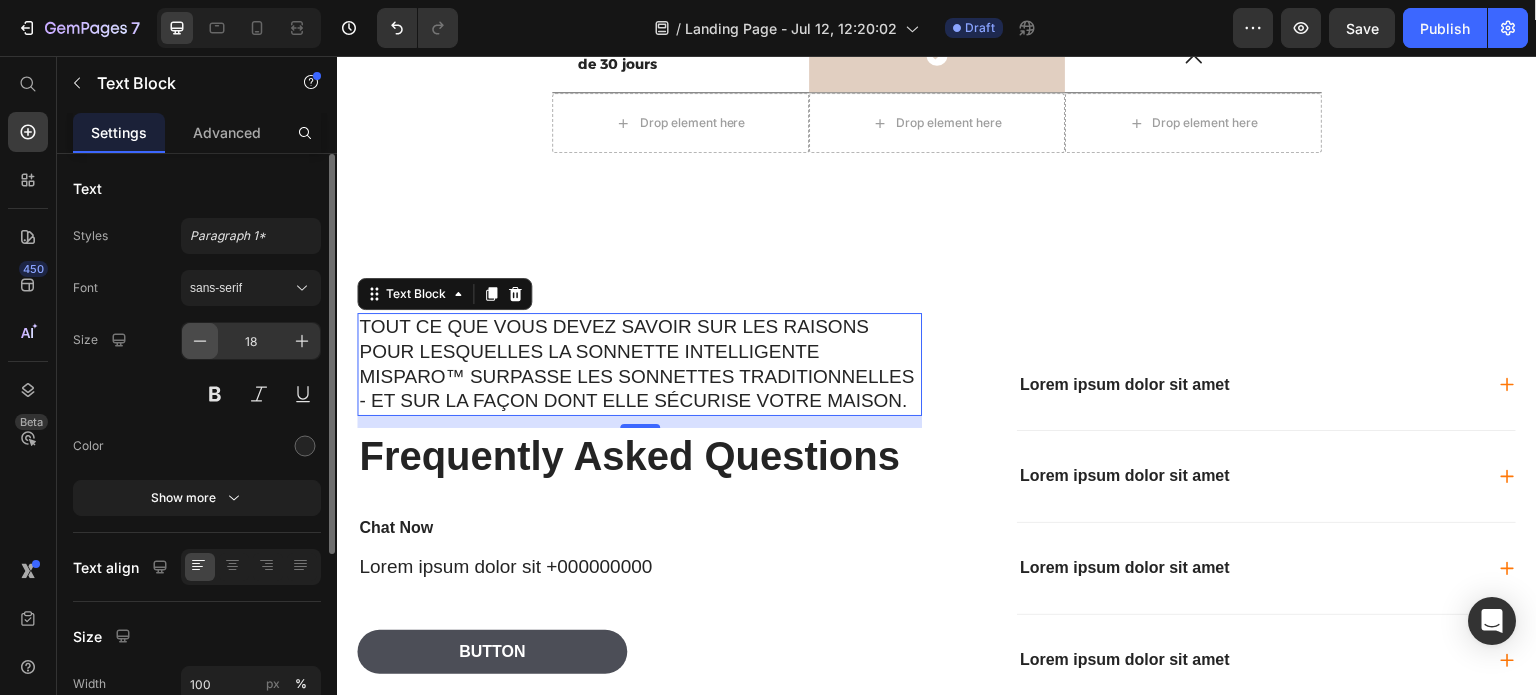 click 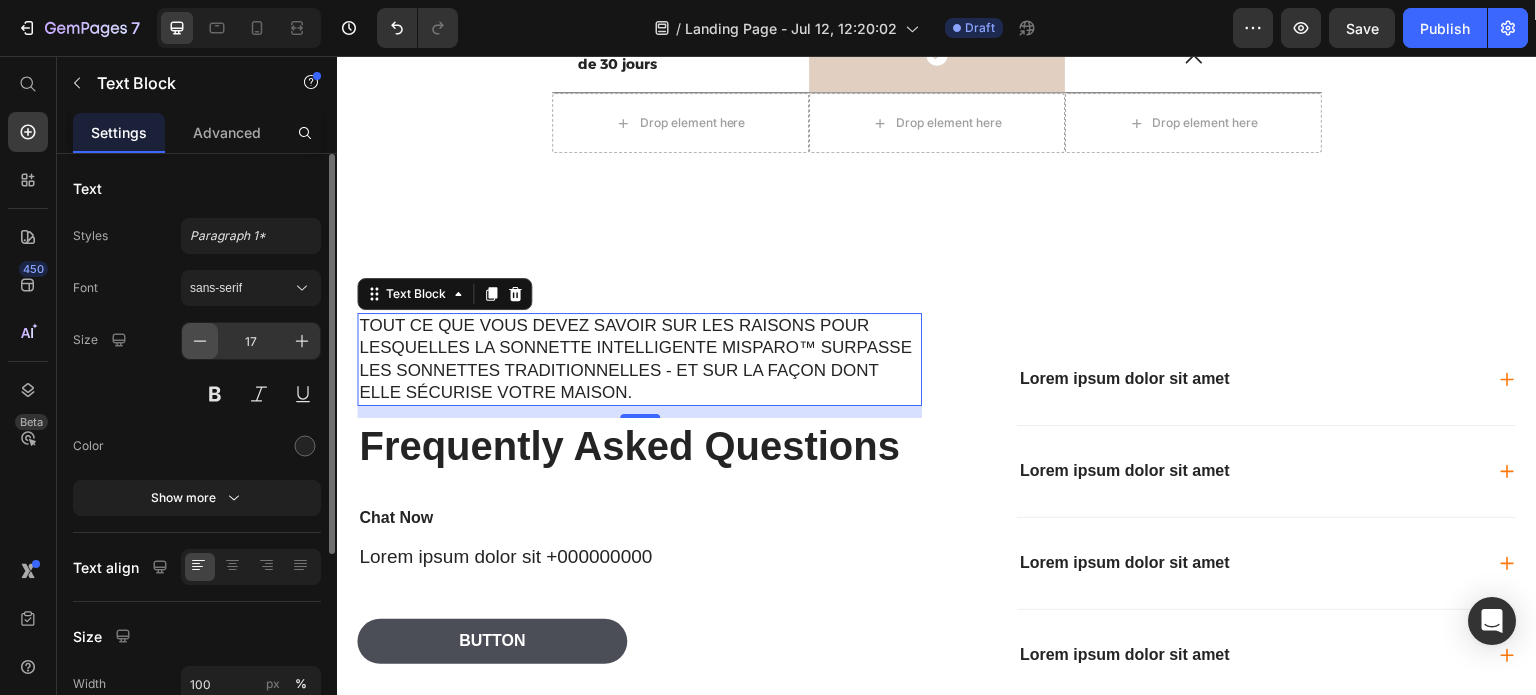 click 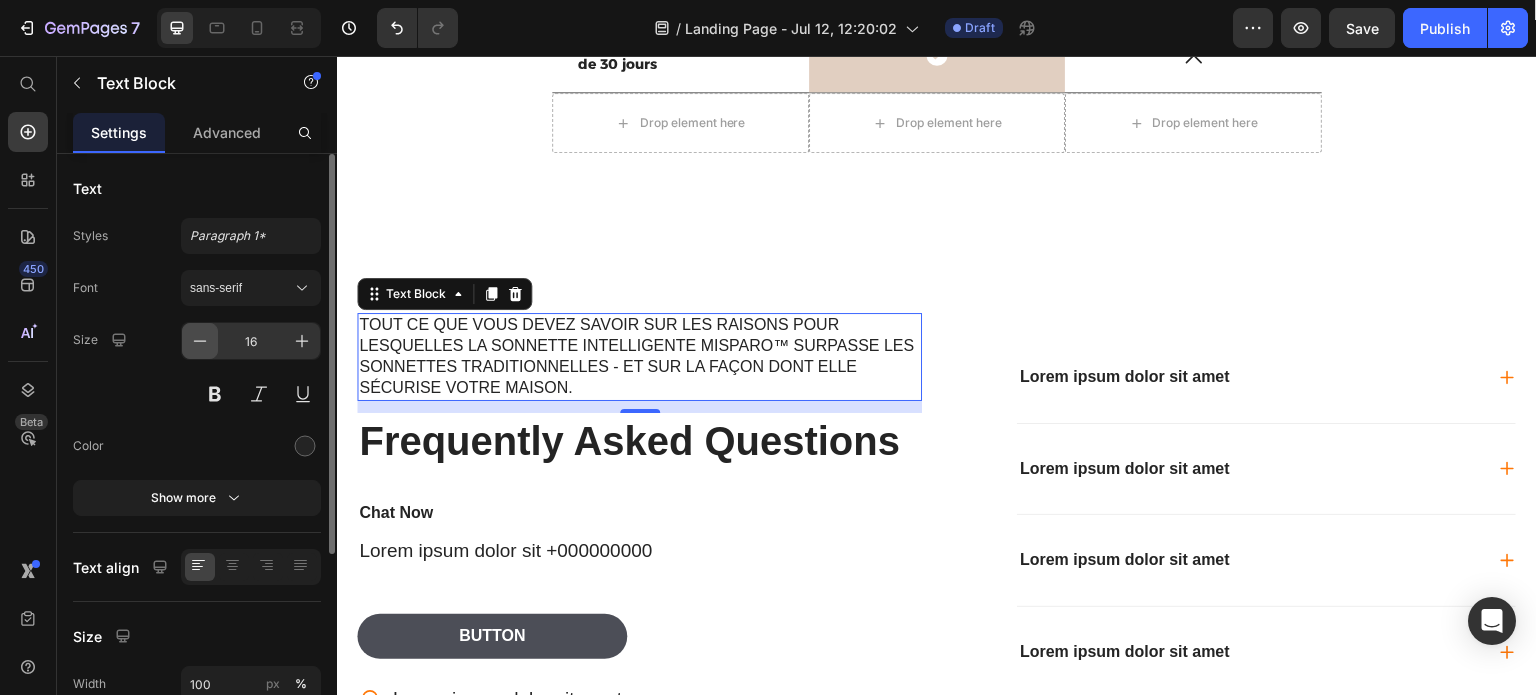 click 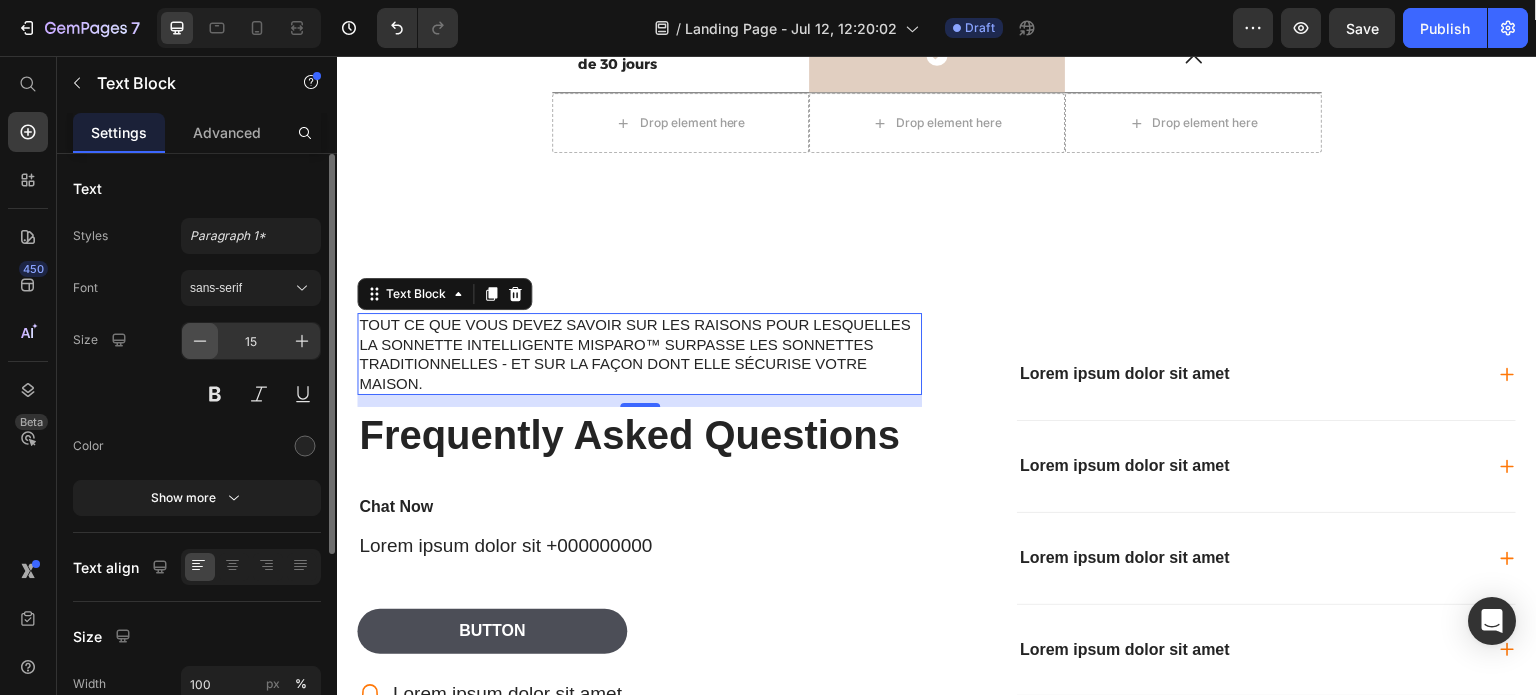 click 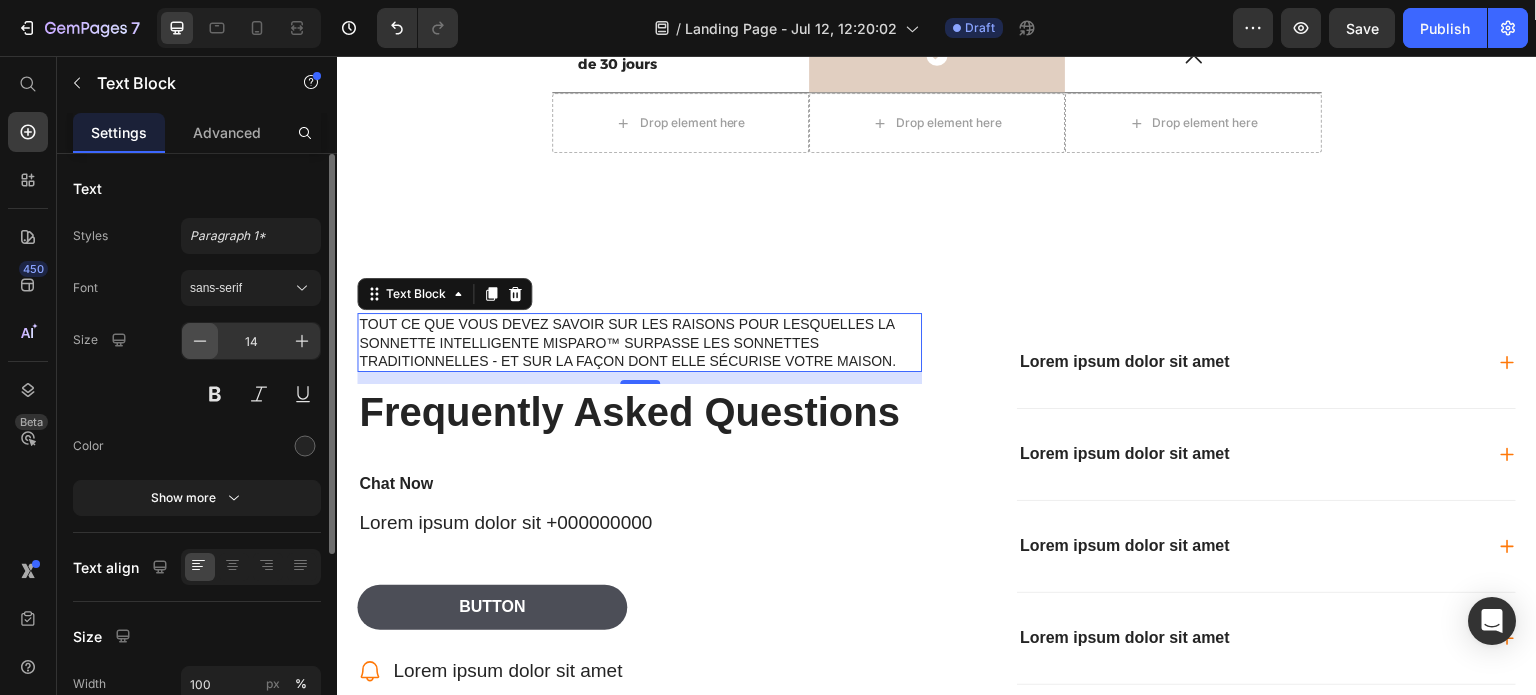 click 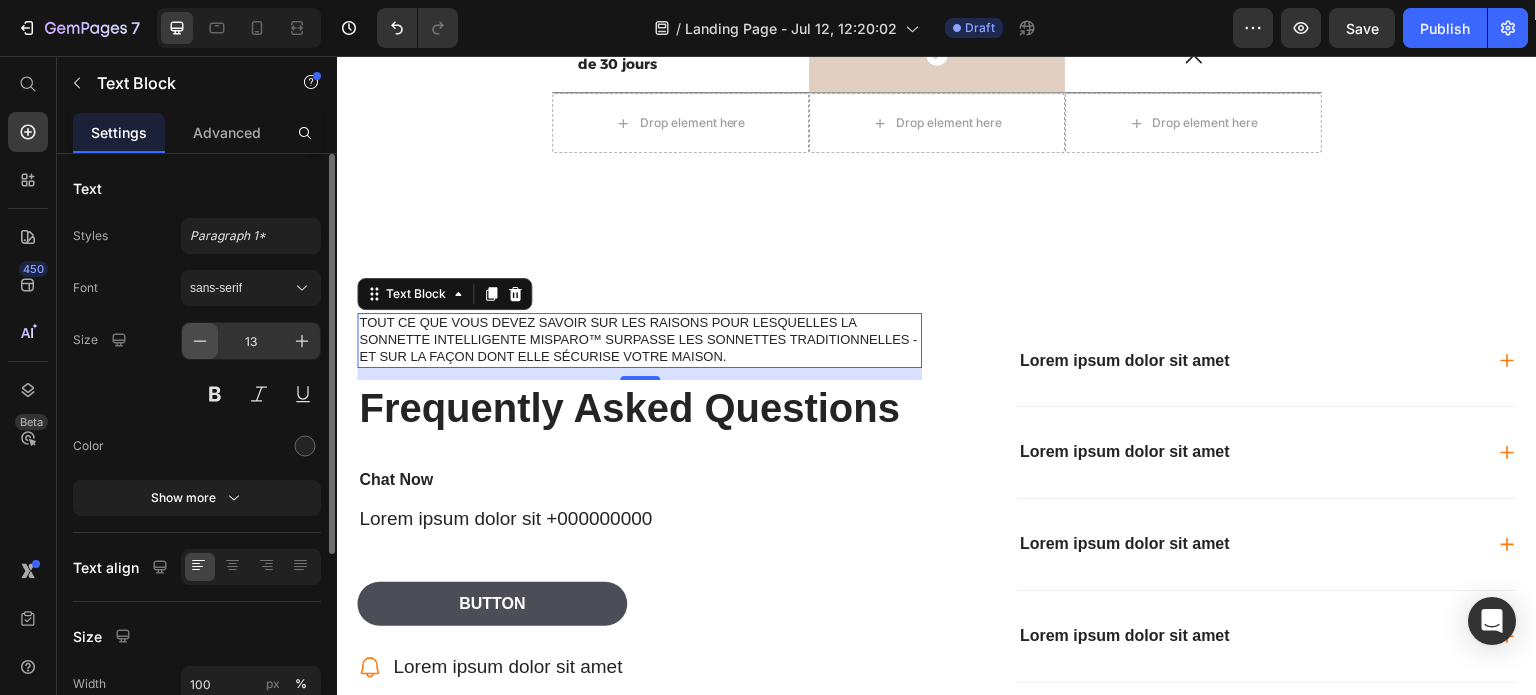 click 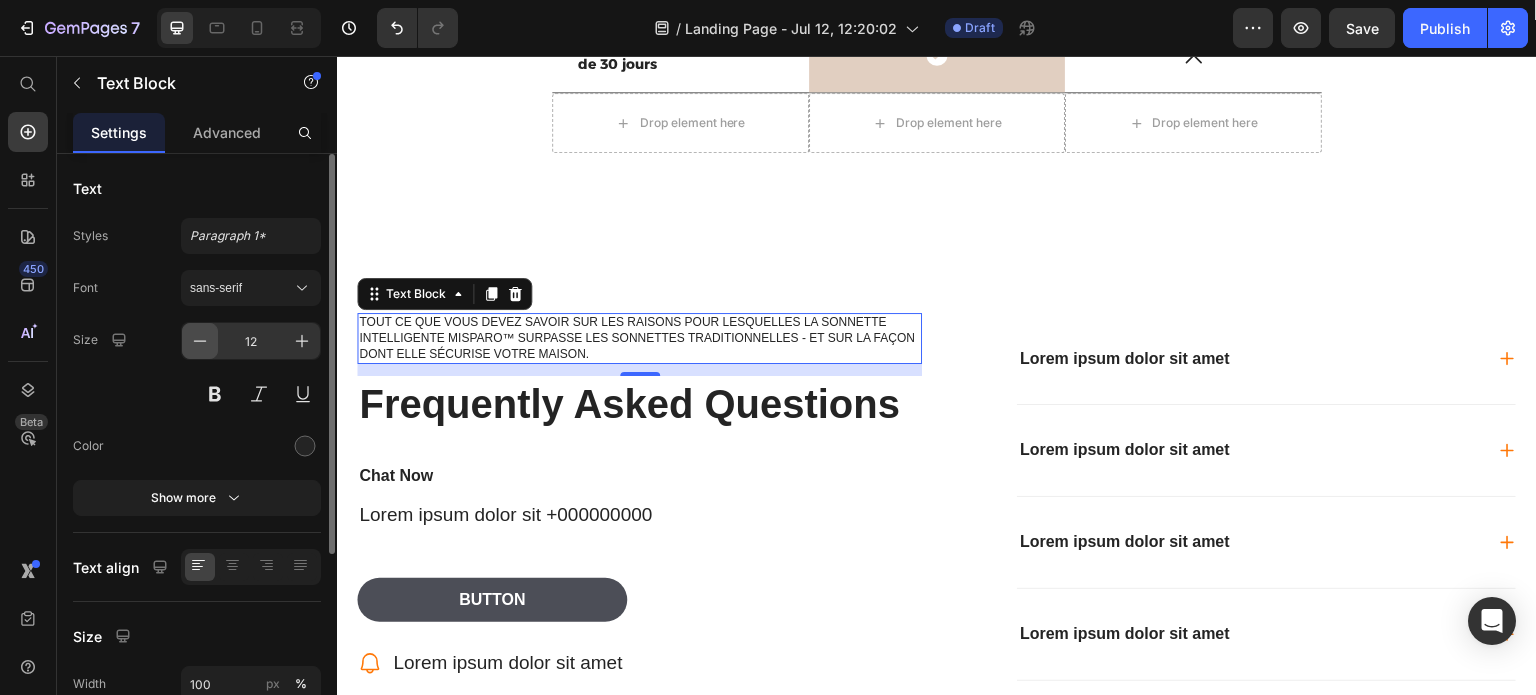 click 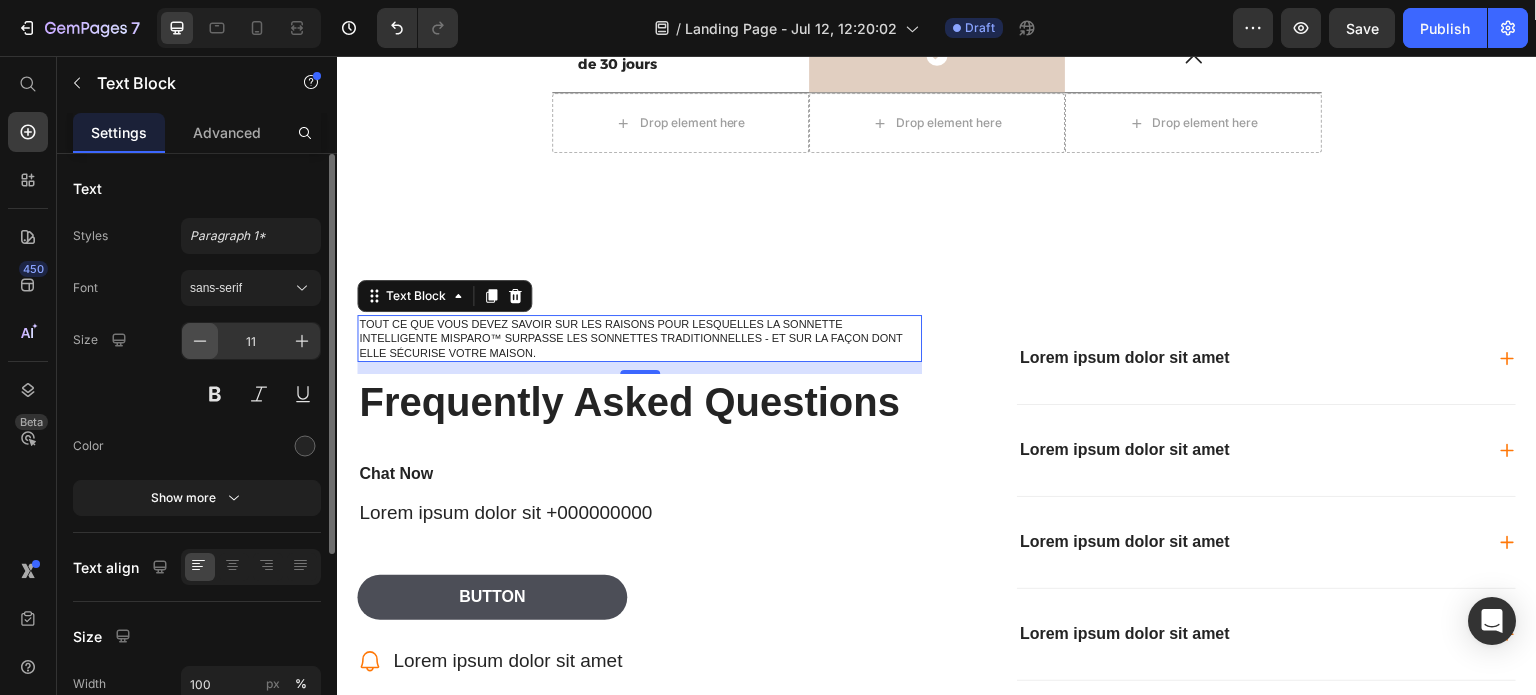 click 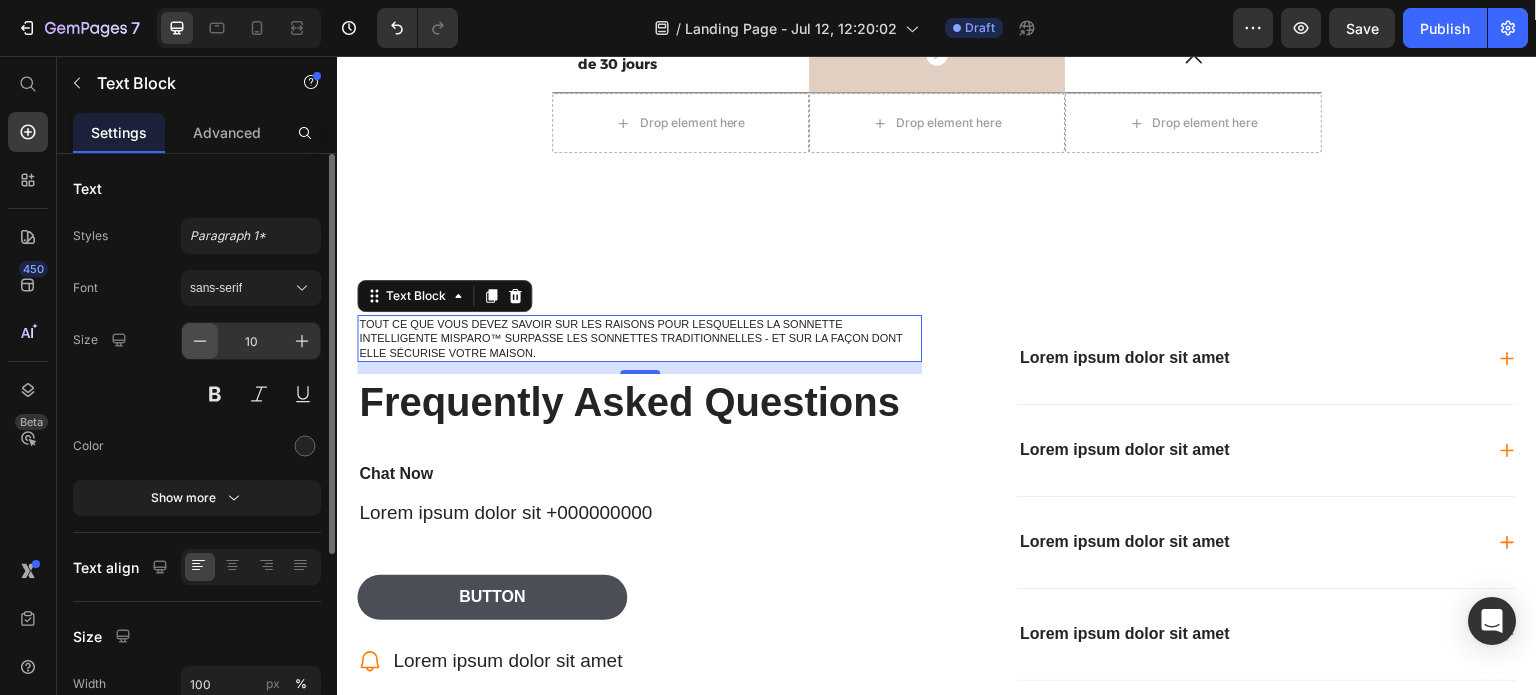 click 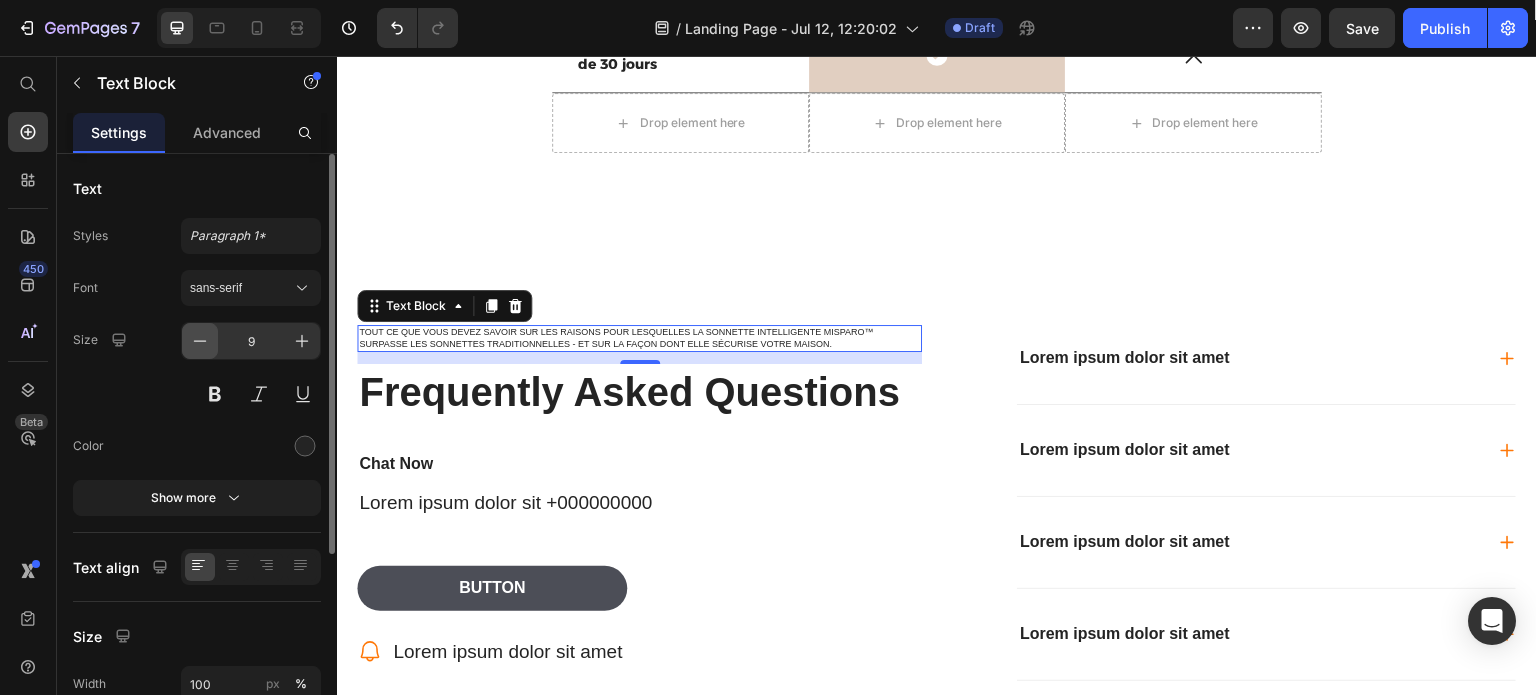click 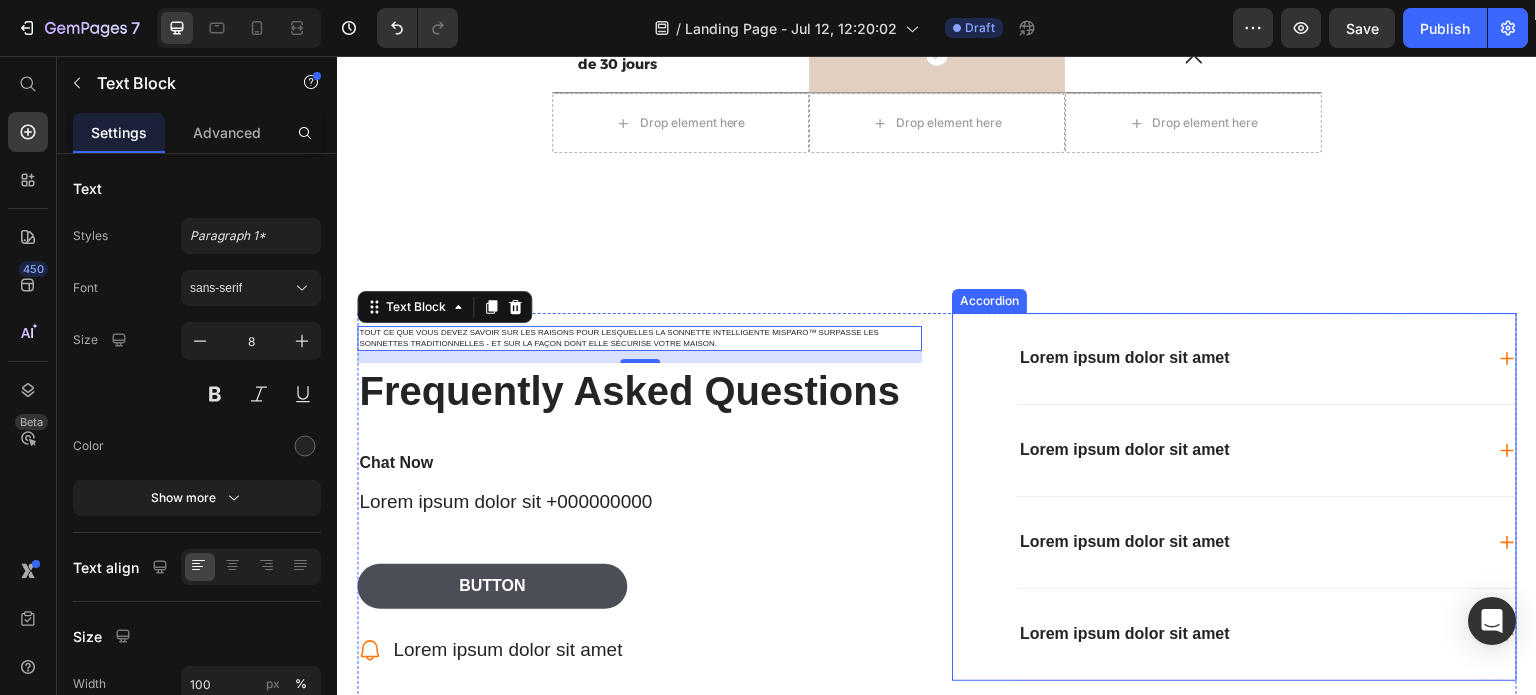 click on "Lorem ipsum dolor sit amet
Lorem ipsum dolor sit amet
Lorem ipsum dolor sit amet
Lorem ipsum dolor sit amet Accordion" at bounding box center [1234, 496] 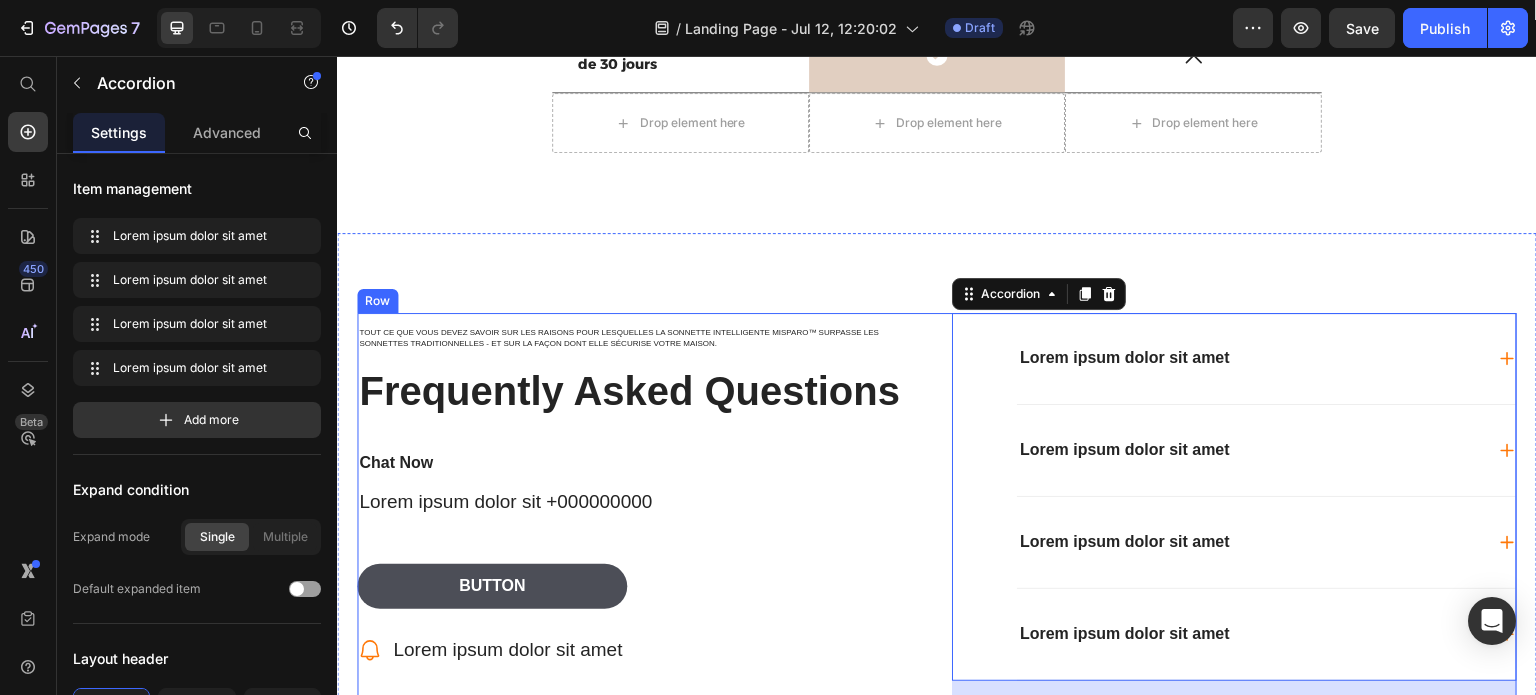 scroll, scrollTop: 4996, scrollLeft: 0, axis: vertical 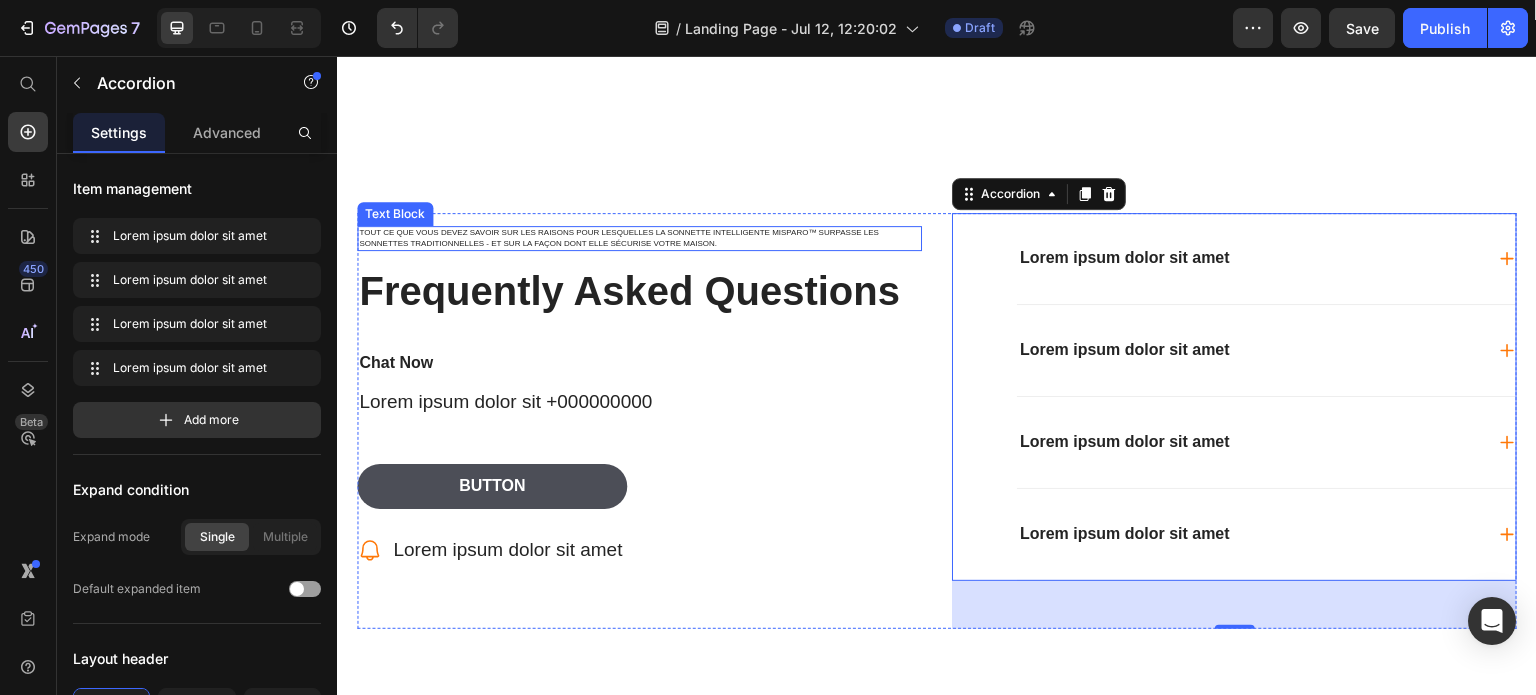 click on "TOUT CE QUE VOUS DEVEZ SAVOIR SUR LES RAISONS POUR LESQUELLES LA SONNETTE INTELLIGENTE MISPARO™ SURPASSE LES SONNETTES TRADITIONNELLES - ET SUR LA FAÇON DONT ELLE SÉCURISE VOTRE MAISON." at bounding box center (639, 238) 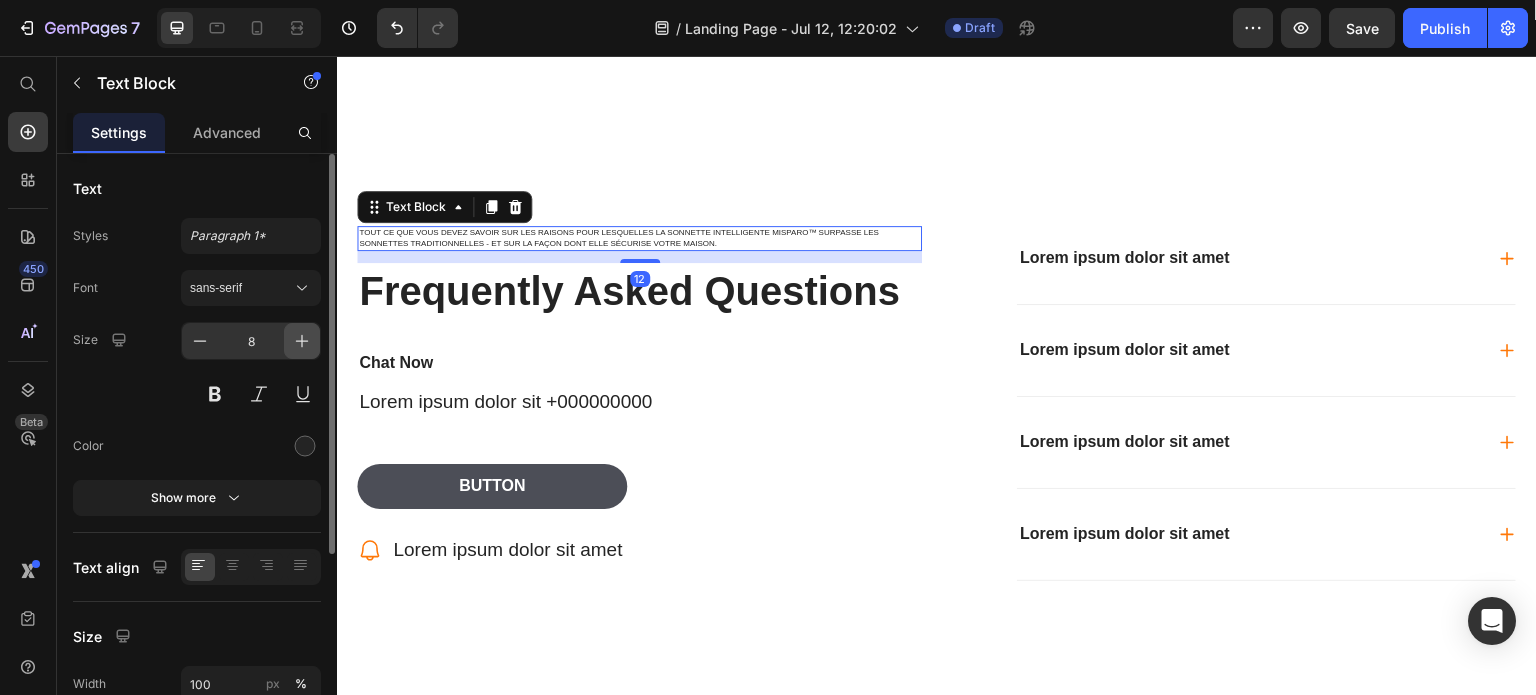 click 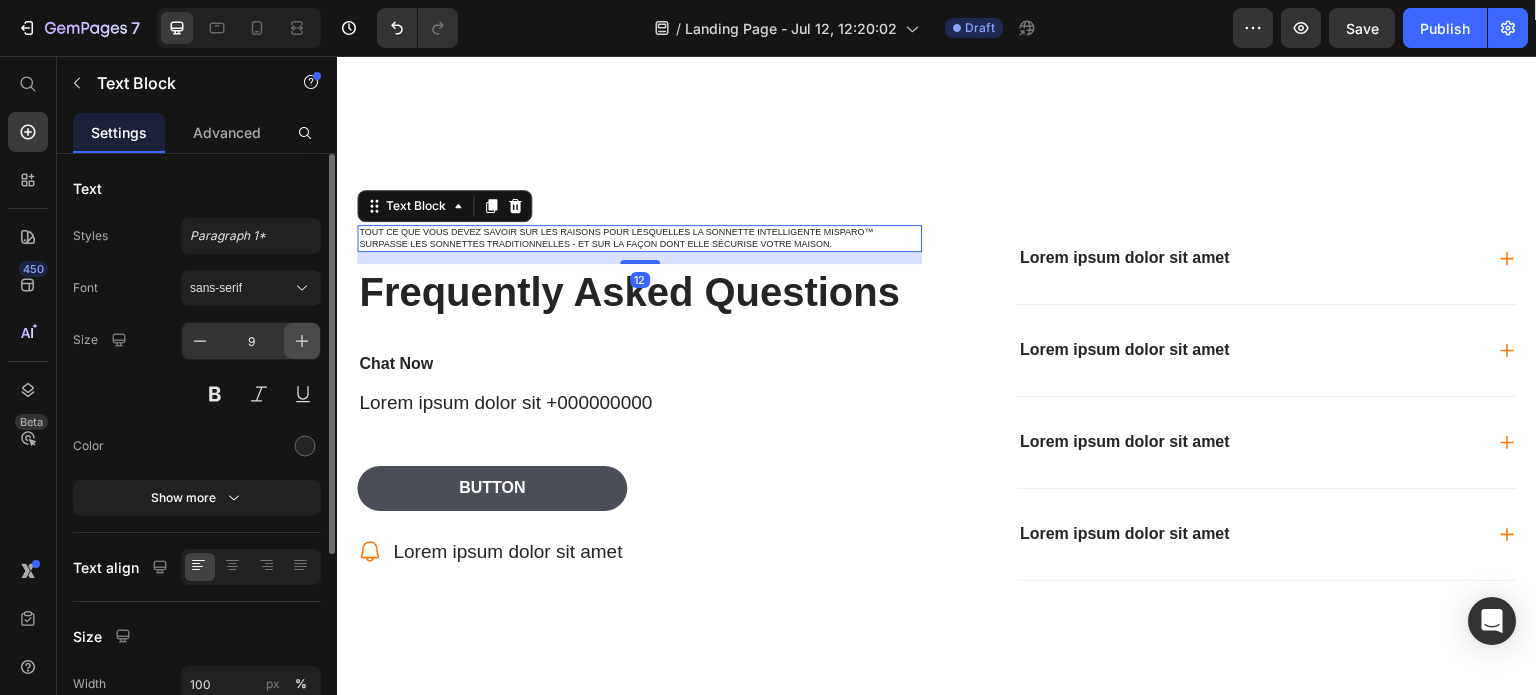 click 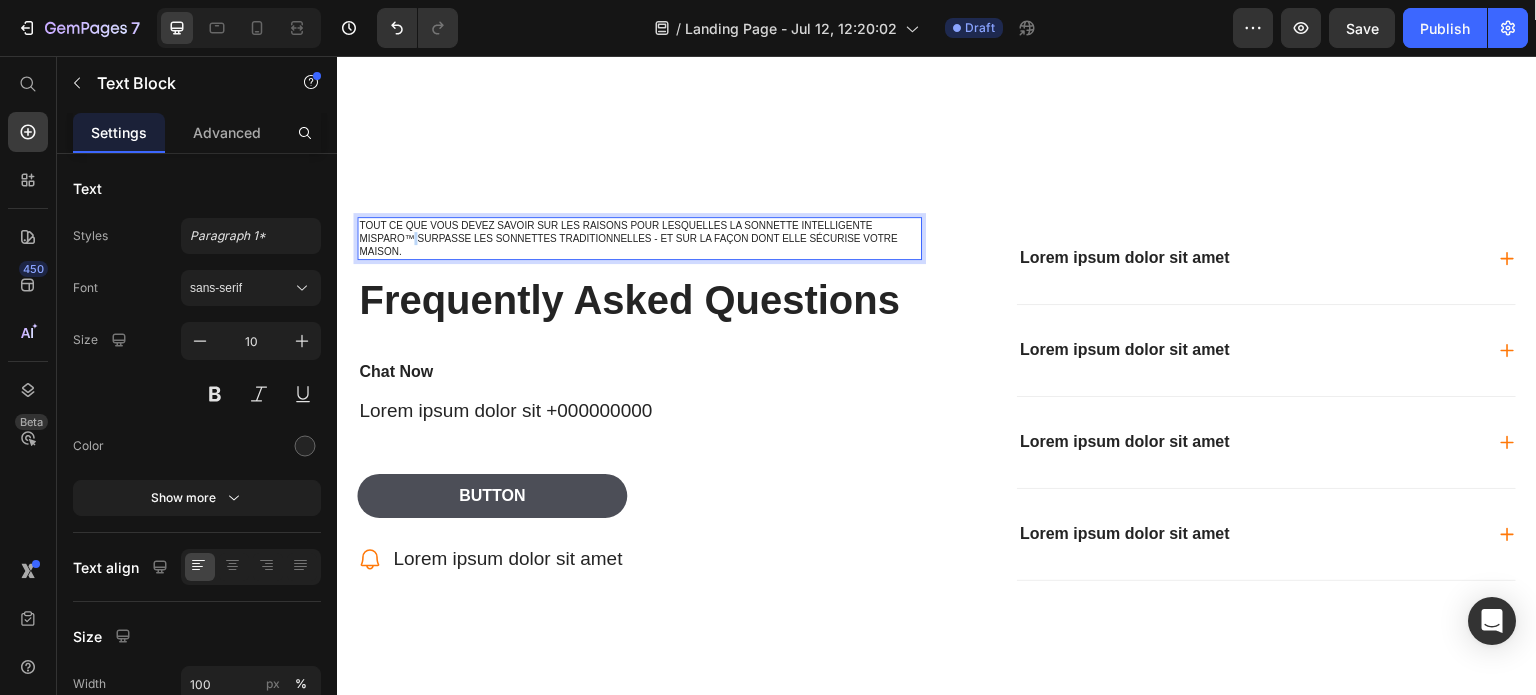 click on "TOUT CE QUE VOUS DEVEZ SAVOIR SUR LES RAISONS POUR LESQUELLES LA SONNETTE INTELLIGENTE MISPARO™ SURPASSE LES SONNETTES TRADITIONNELLES - ET SUR LA FAÇON DONT ELLE SÉCURISE VOTRE MAISON." at bounding box center (639, 238) 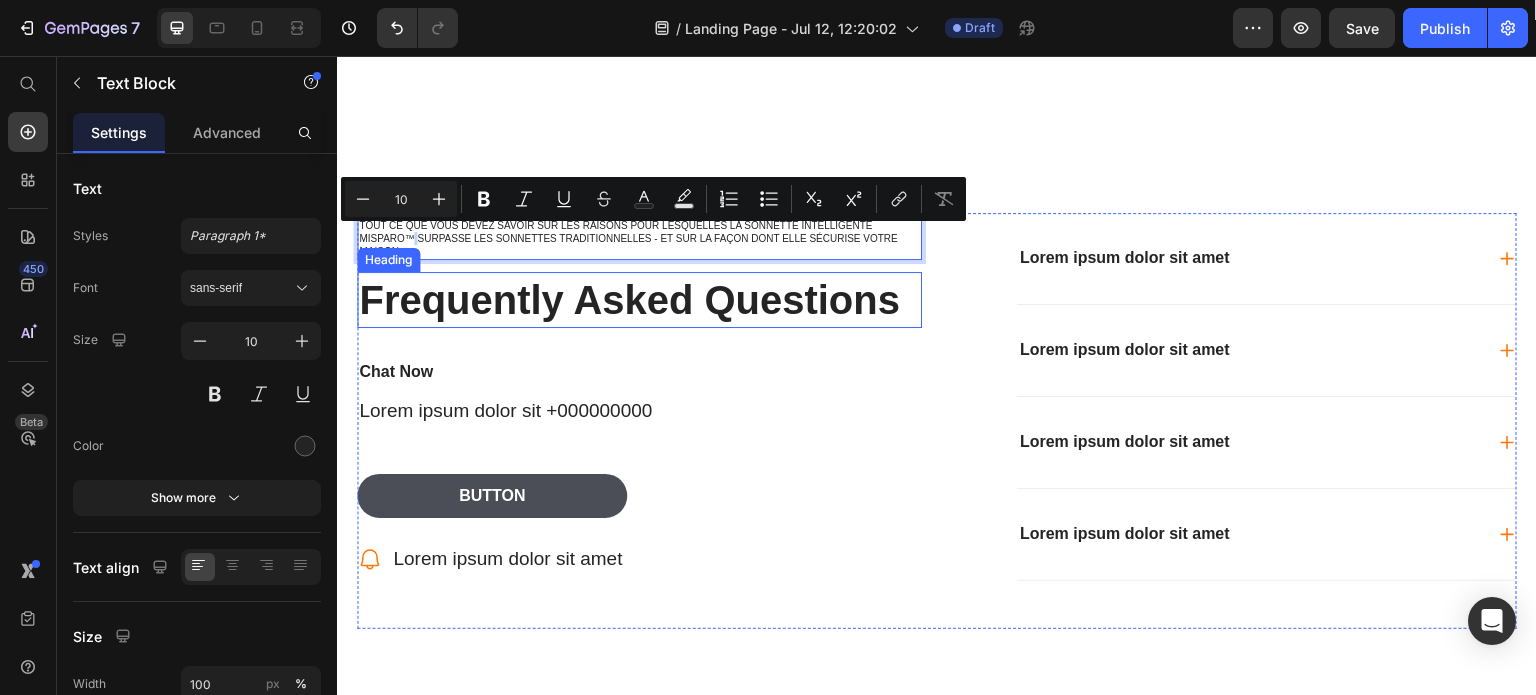click on "Frequently Asked Questions" at bounding box center [639, 300] 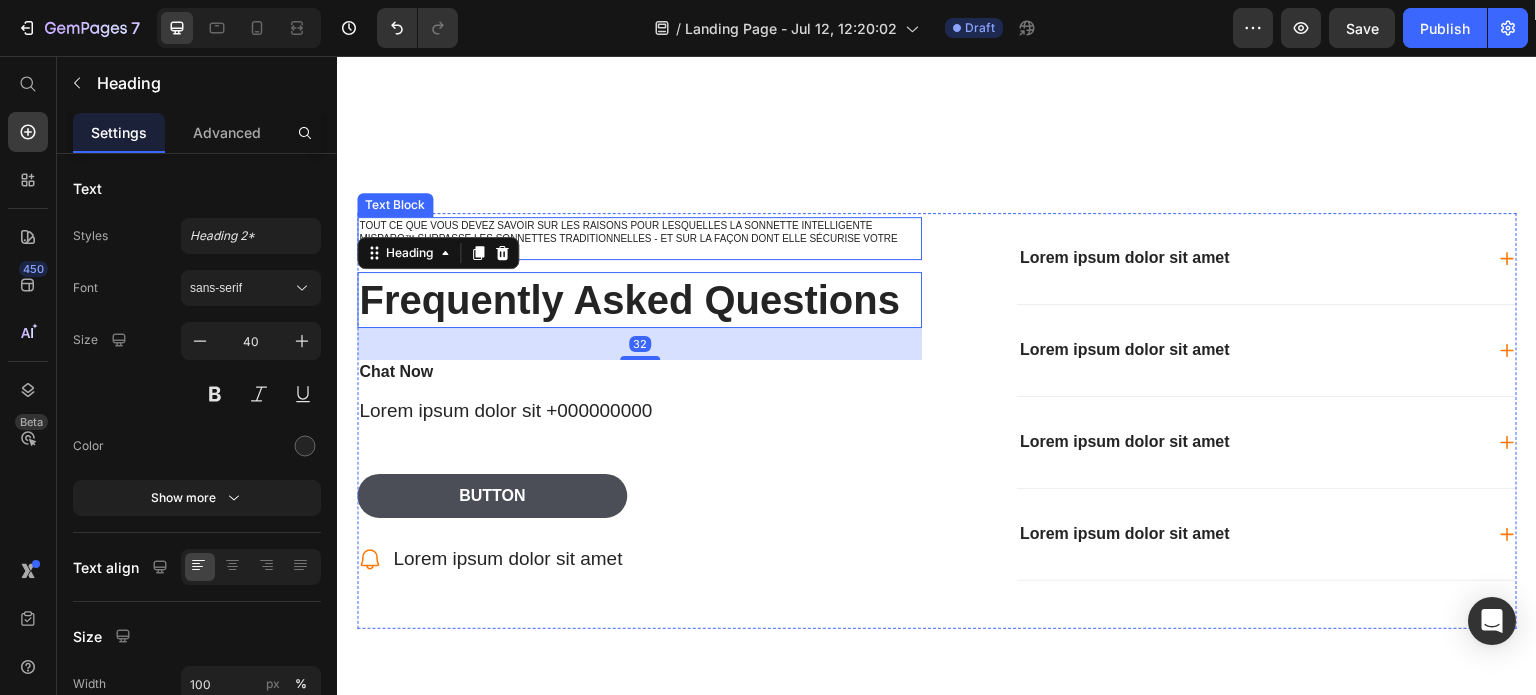 click on "TOUT CE QUE VOUS DEVEZ SAVOIR SUR LES RAISONS POUR LESQUELLES LA SONNETTE INTELLIGENTE MISPARO™ SURPASSE LES SONNETTES TRADITIONNELLES - ET SUR LA FAÇON DONT ELLE SÉCURISE VOTRE MAISON." at bounding box center [639, 238] 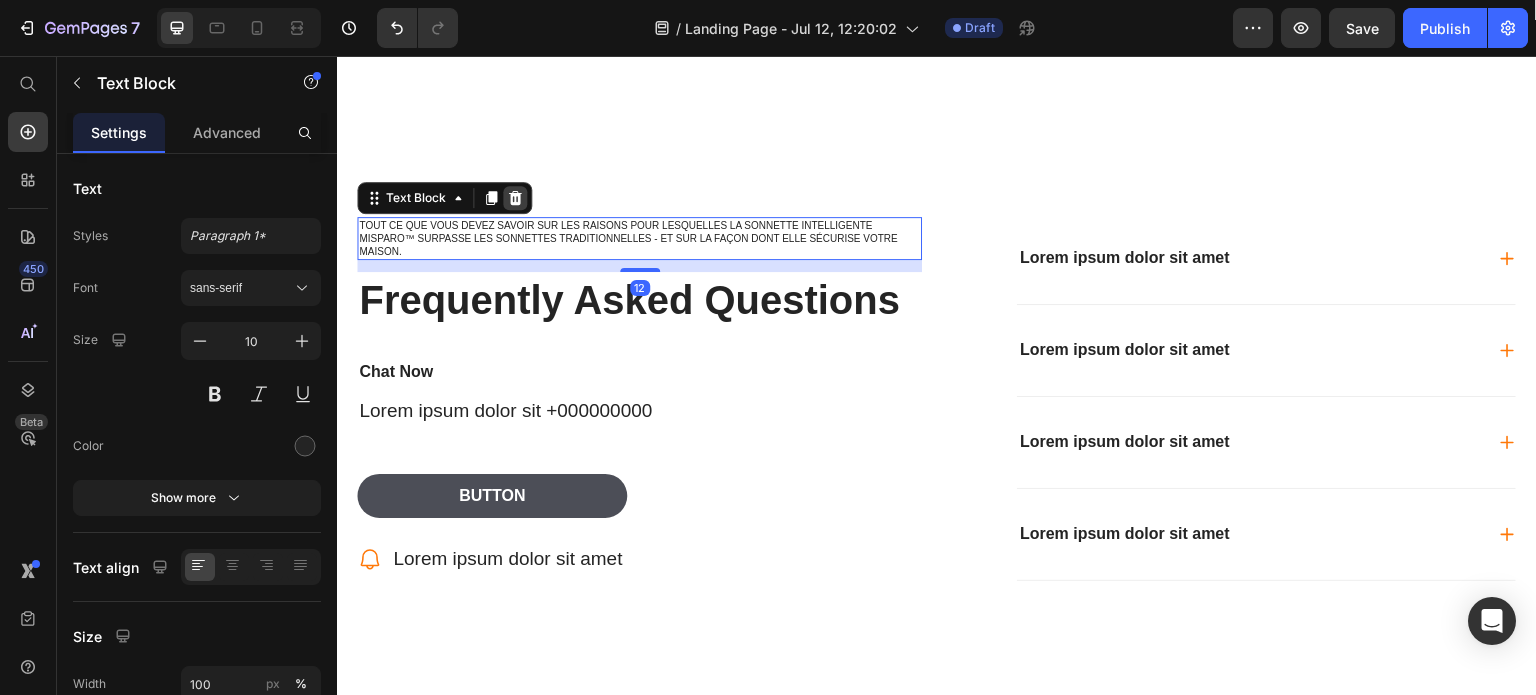 click at bounding box center [515, 198] 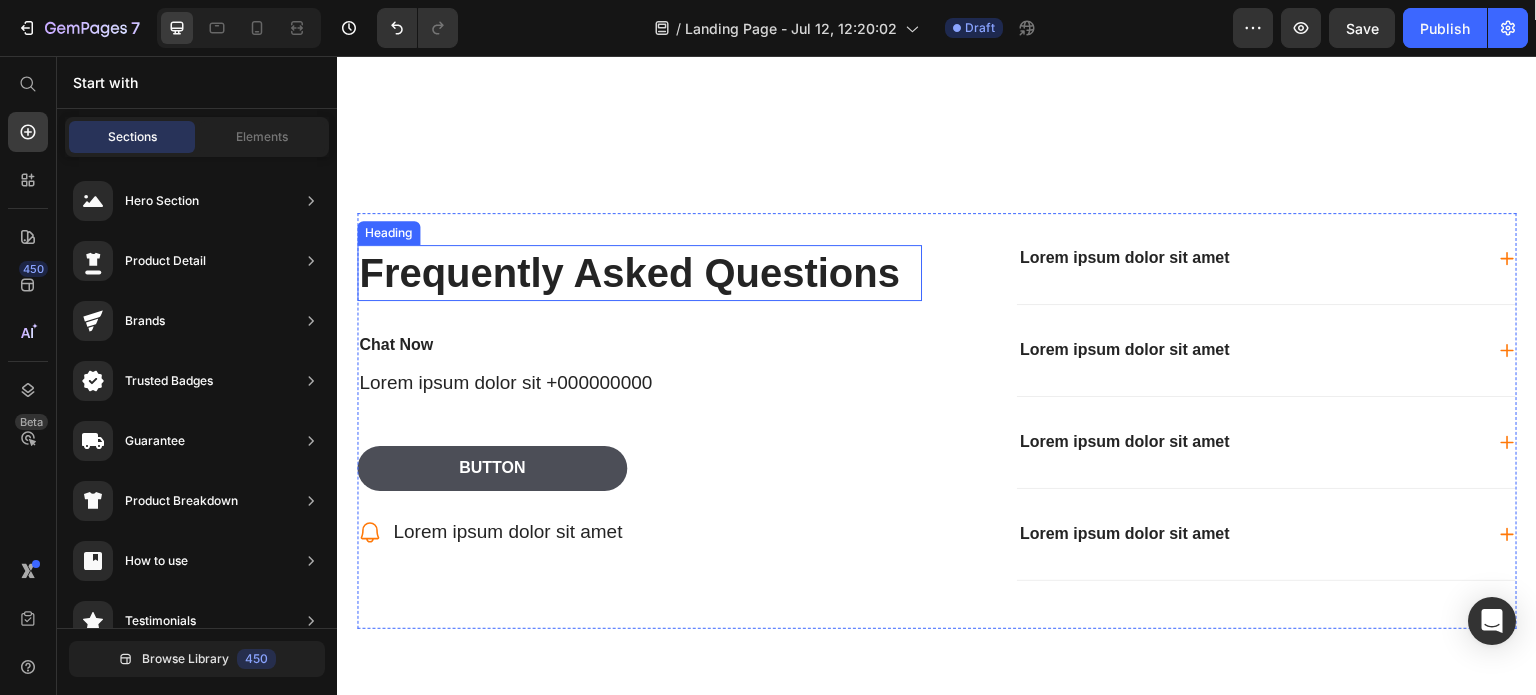 click on "Frequently Asked Questions" at bounding box center [639, 273] 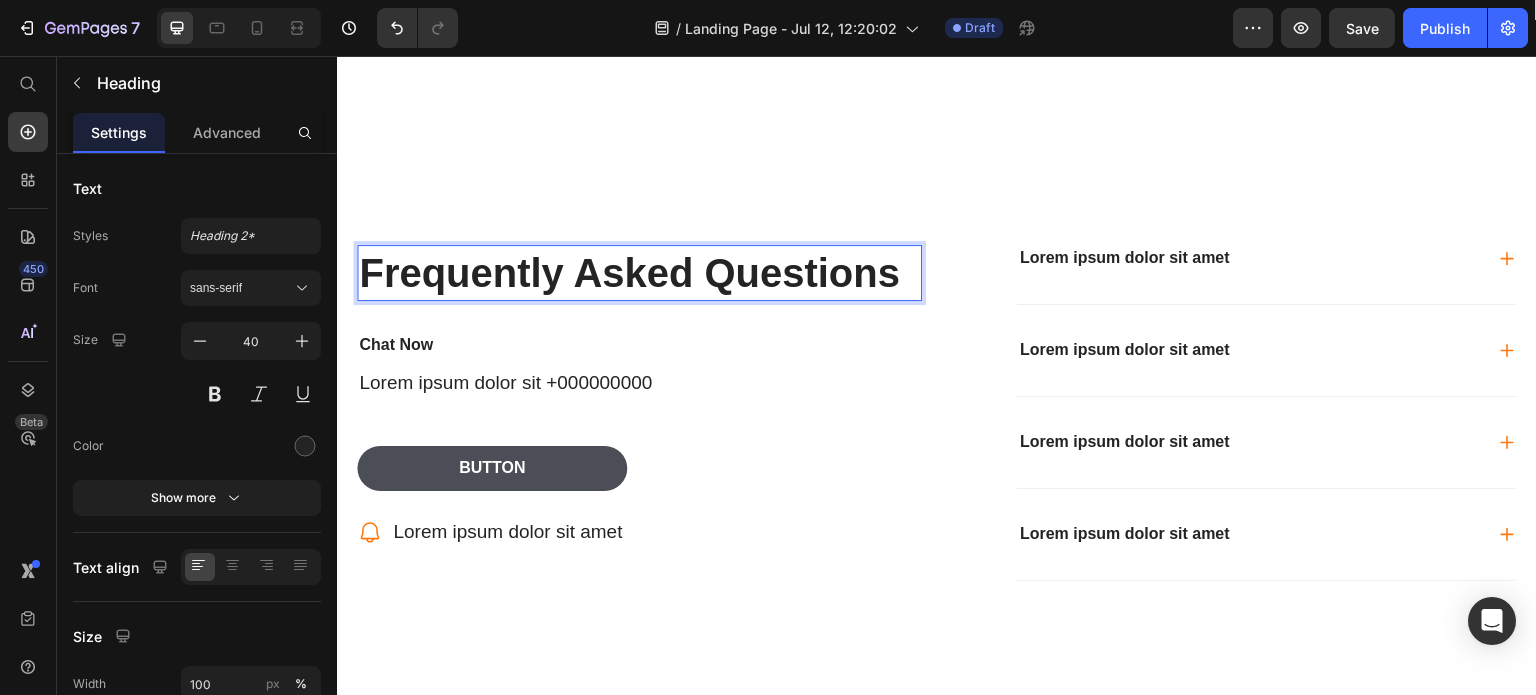 click on "Frequently Asked Questions" at bounding box center [639, 273] 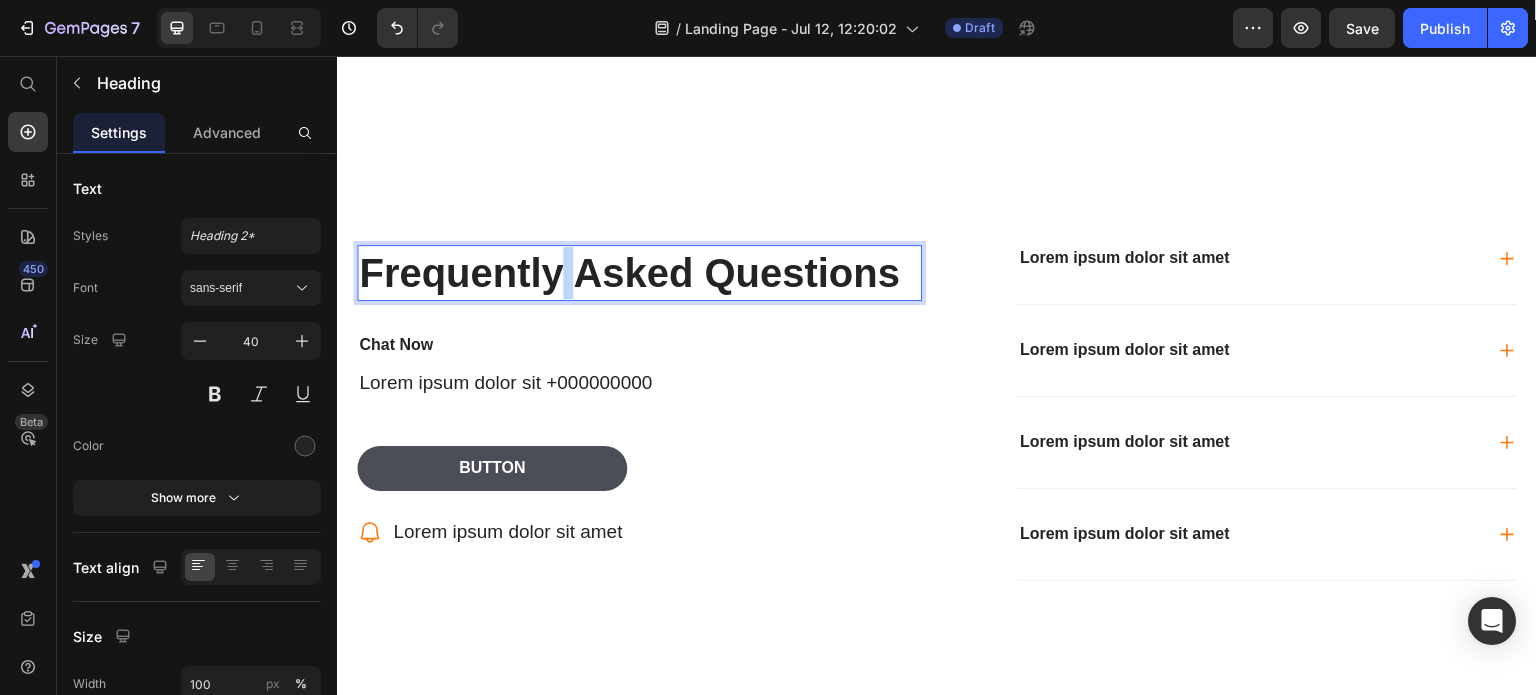 click on "Frequently Asked Questions" at bounding box center [639, 273] 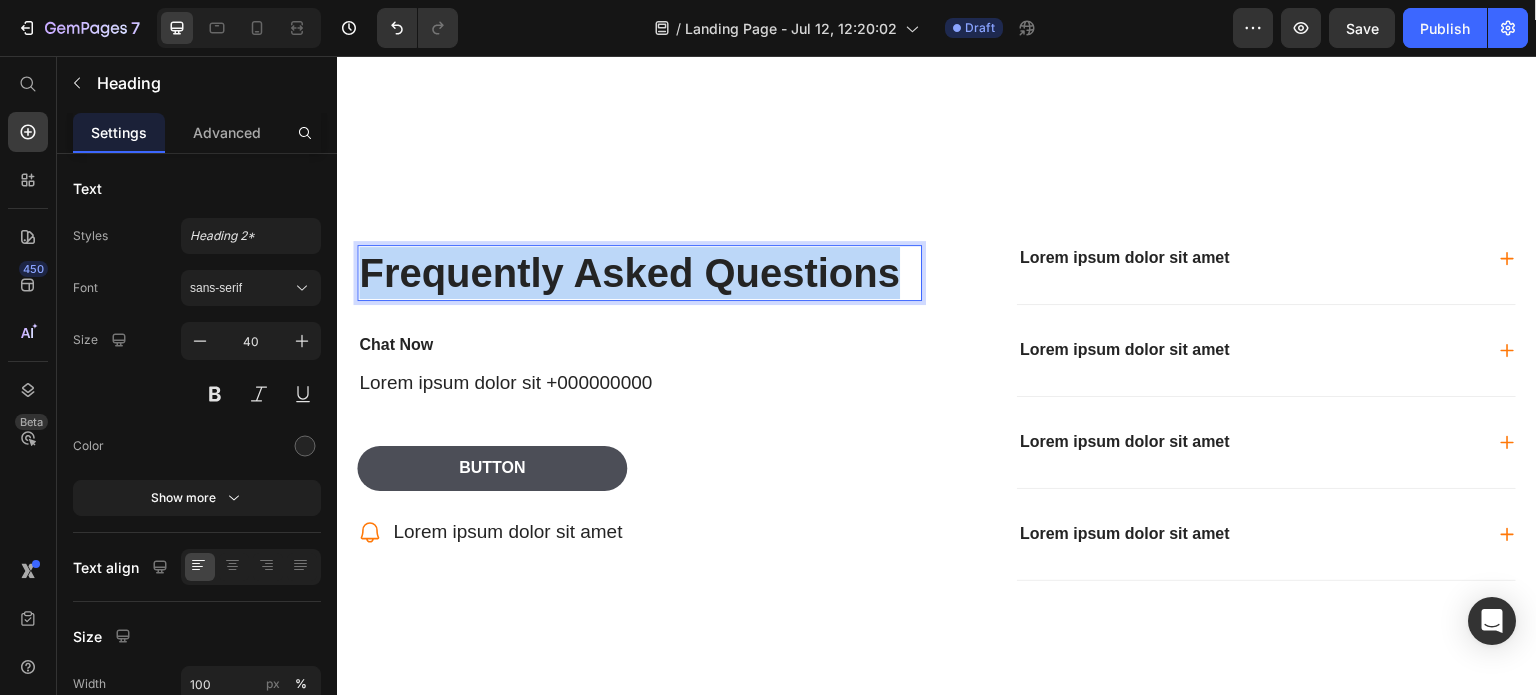 click on "Frequently Asked Questions" at bounding box center [639, 273] 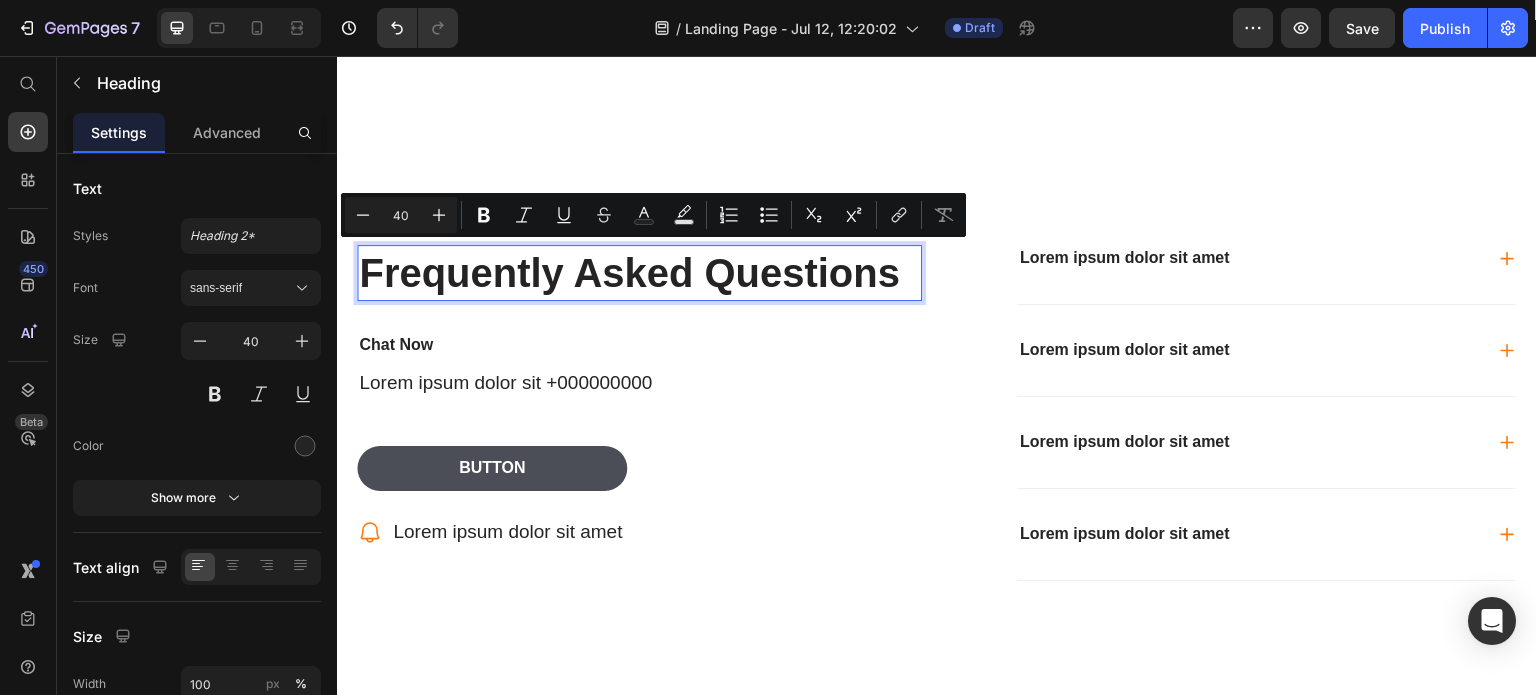 scroll, scrollTop: 4971, scrollLeft: 0, axis: vertical 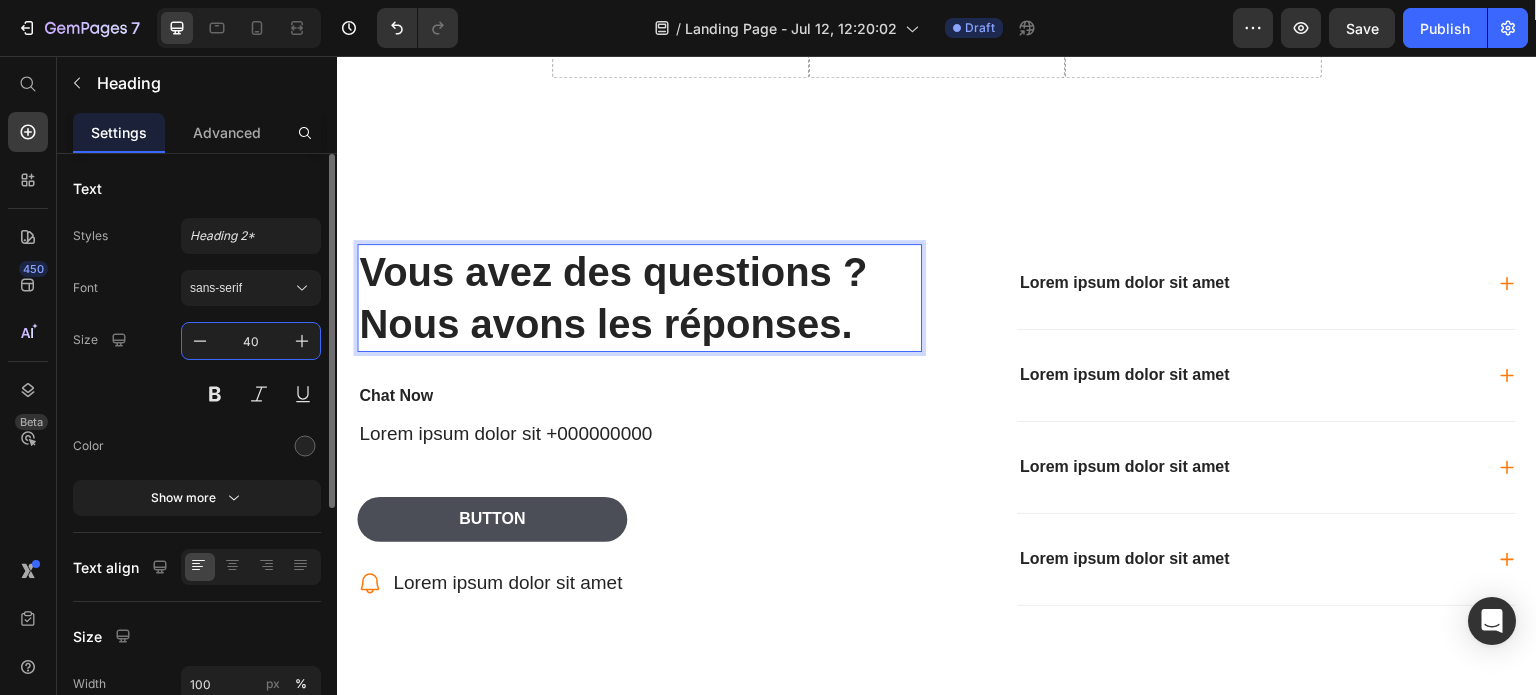 click on "40" at bounding box center (251, 341) 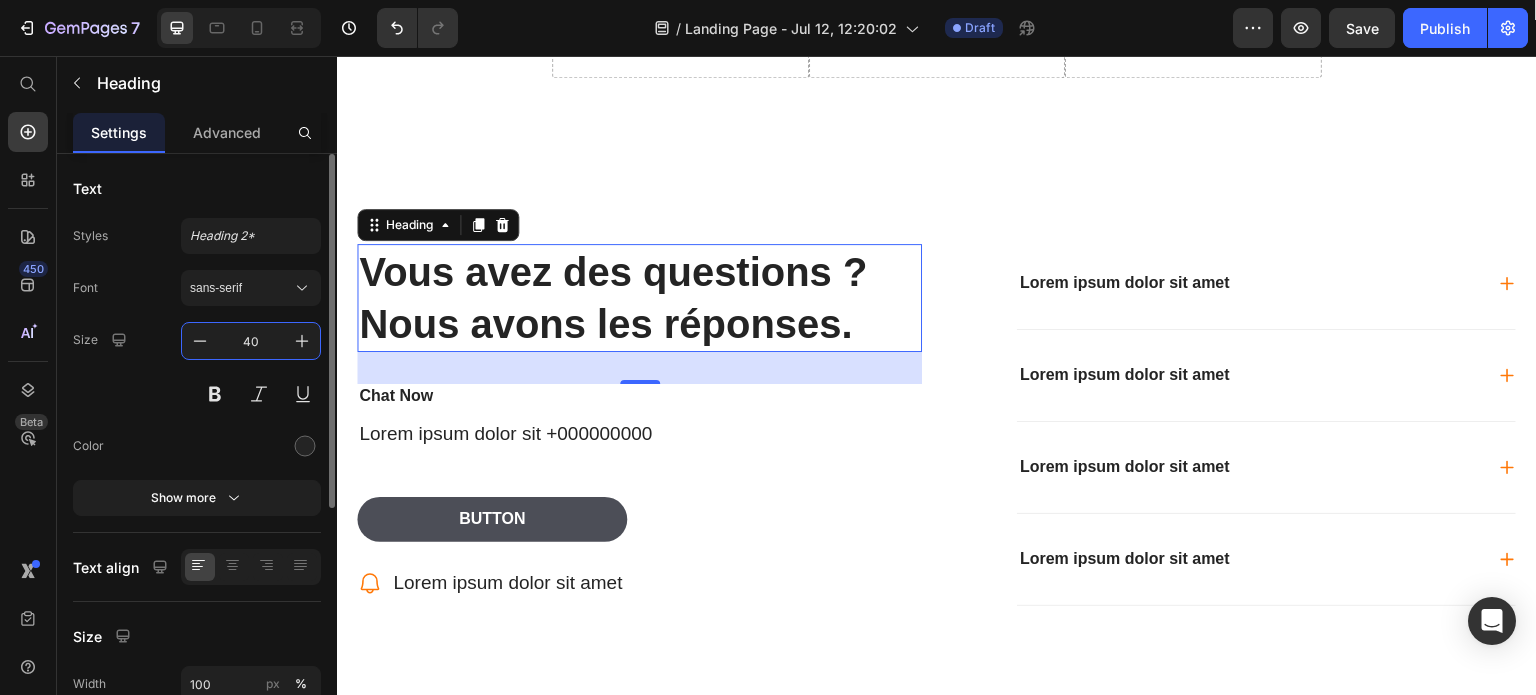 click on "40" at bounding box center (251, 341) 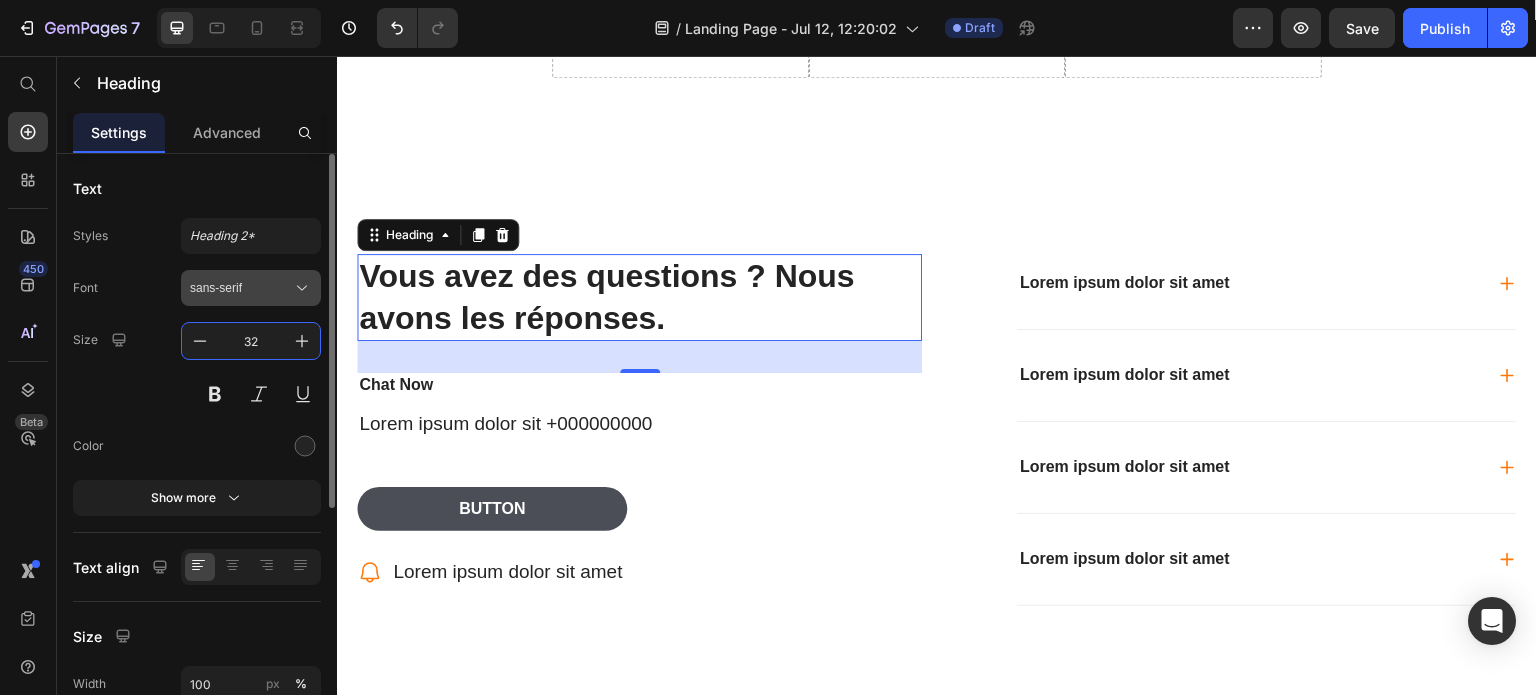 type on "32" 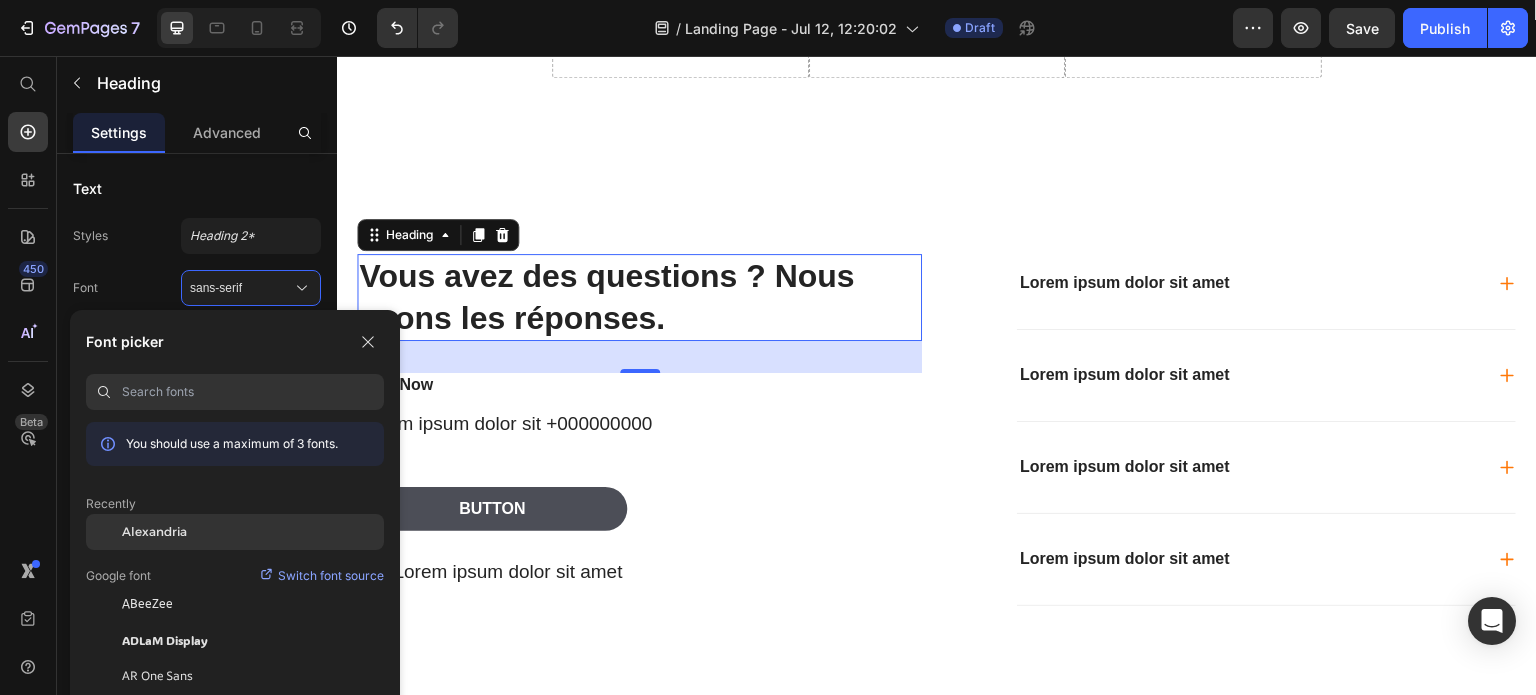 click on "Alexandria" 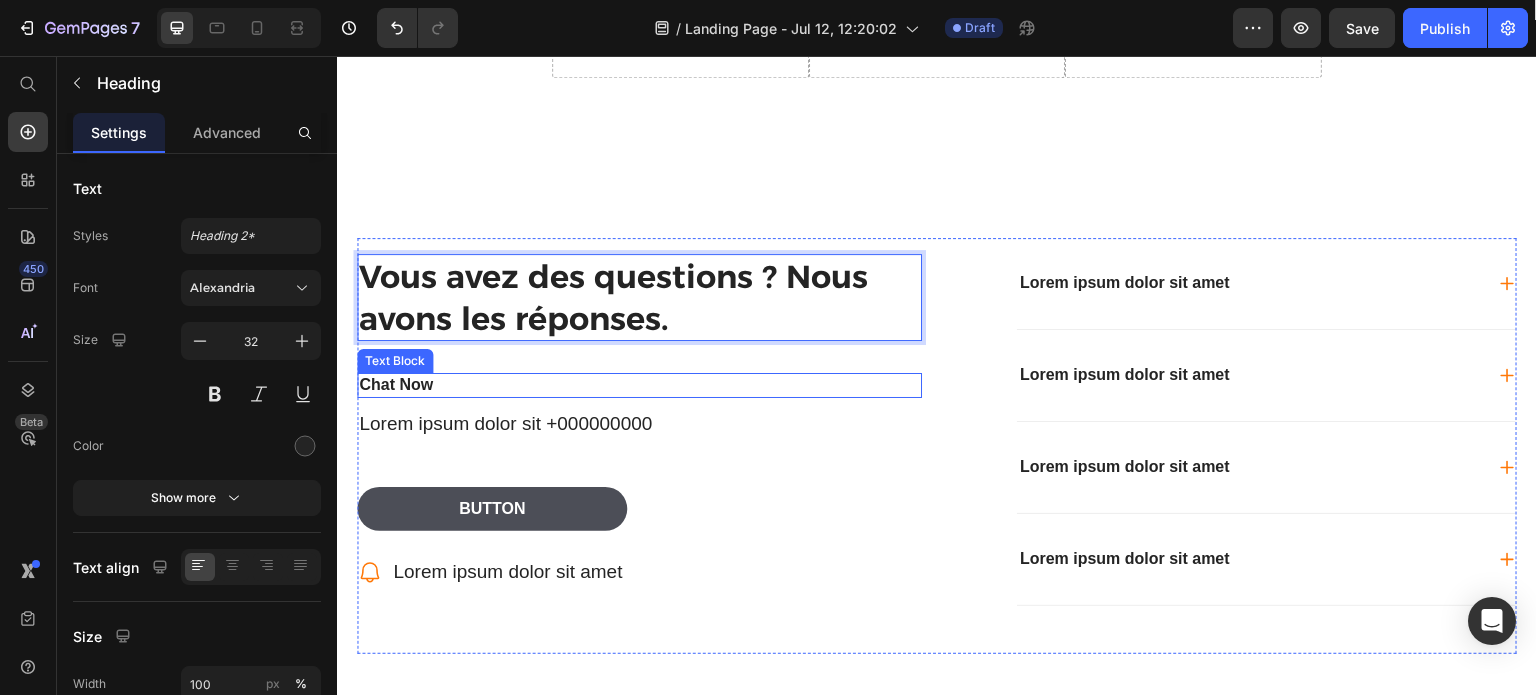 click on "Chat Now" at bounding box center [639, 385] 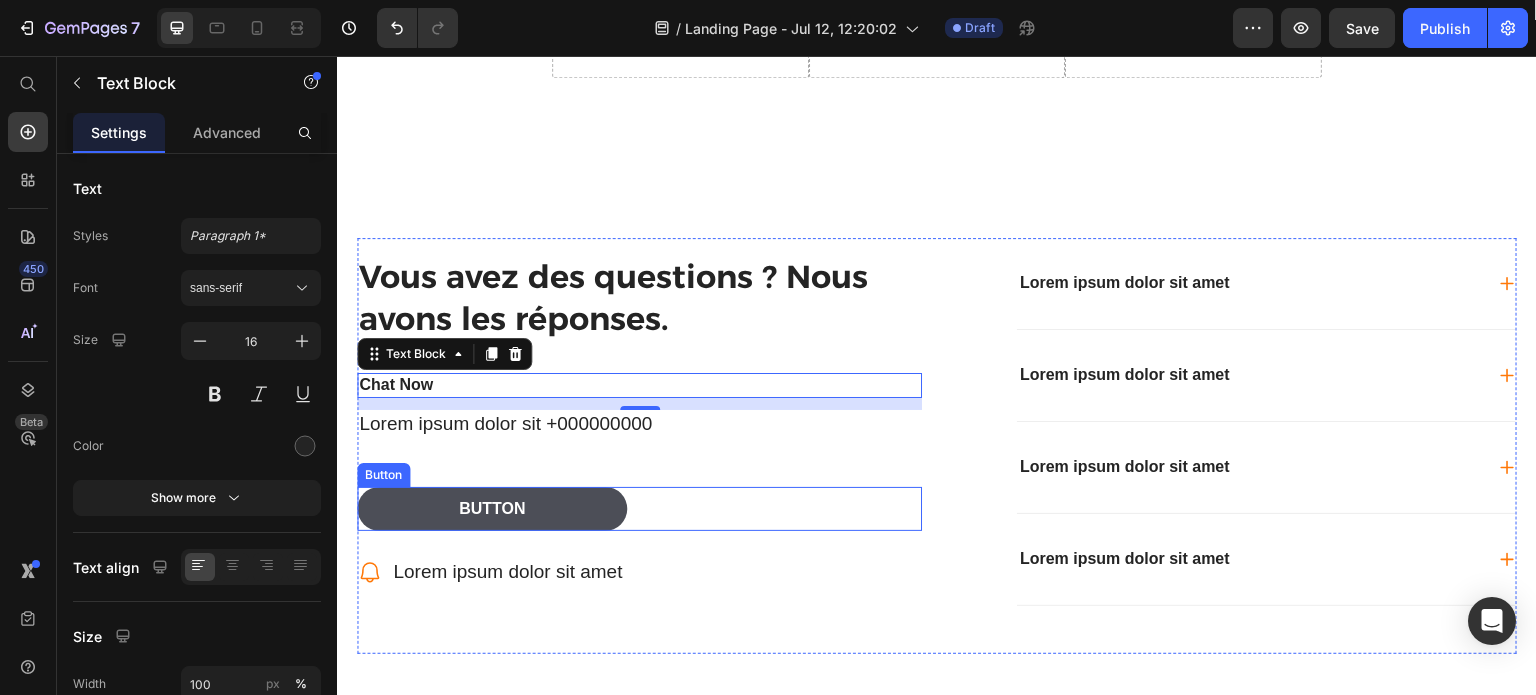 click on "Button Button" at bounding box center [639, 509] 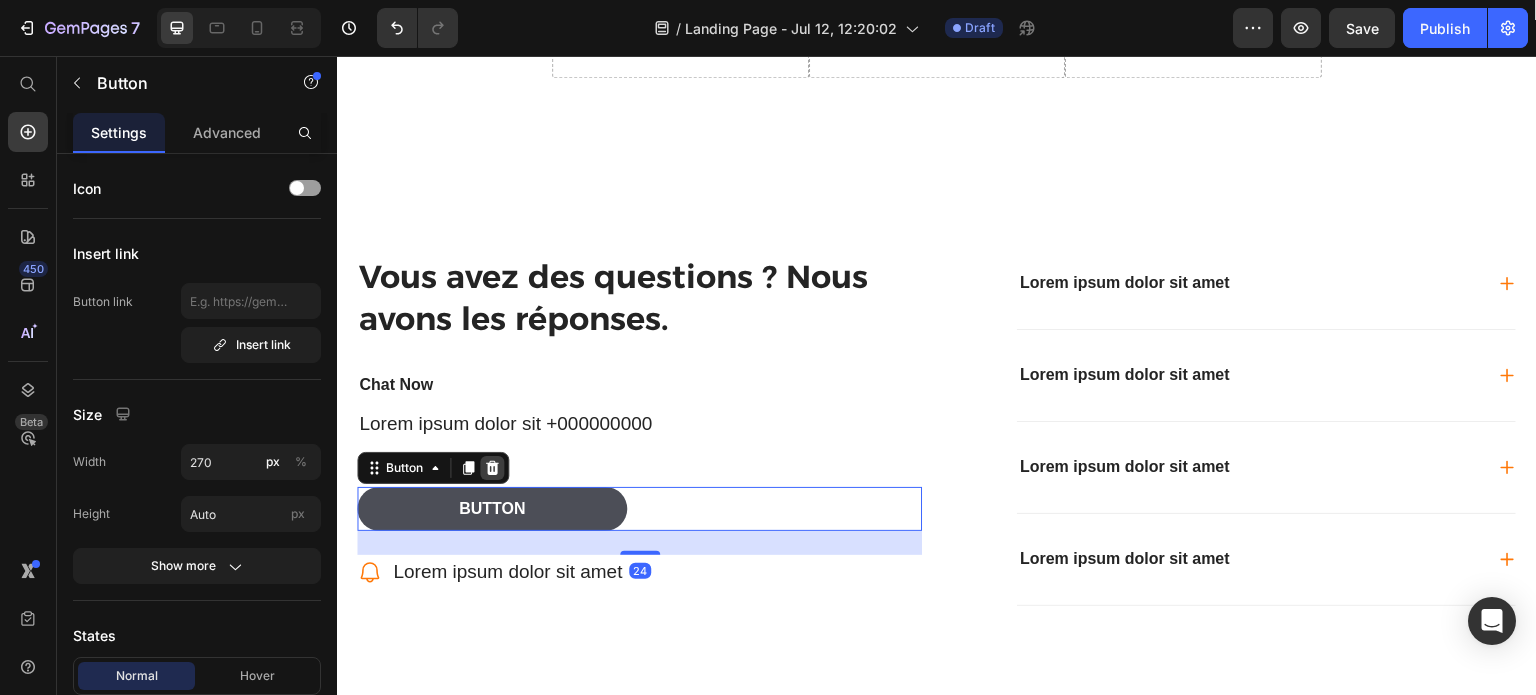 click 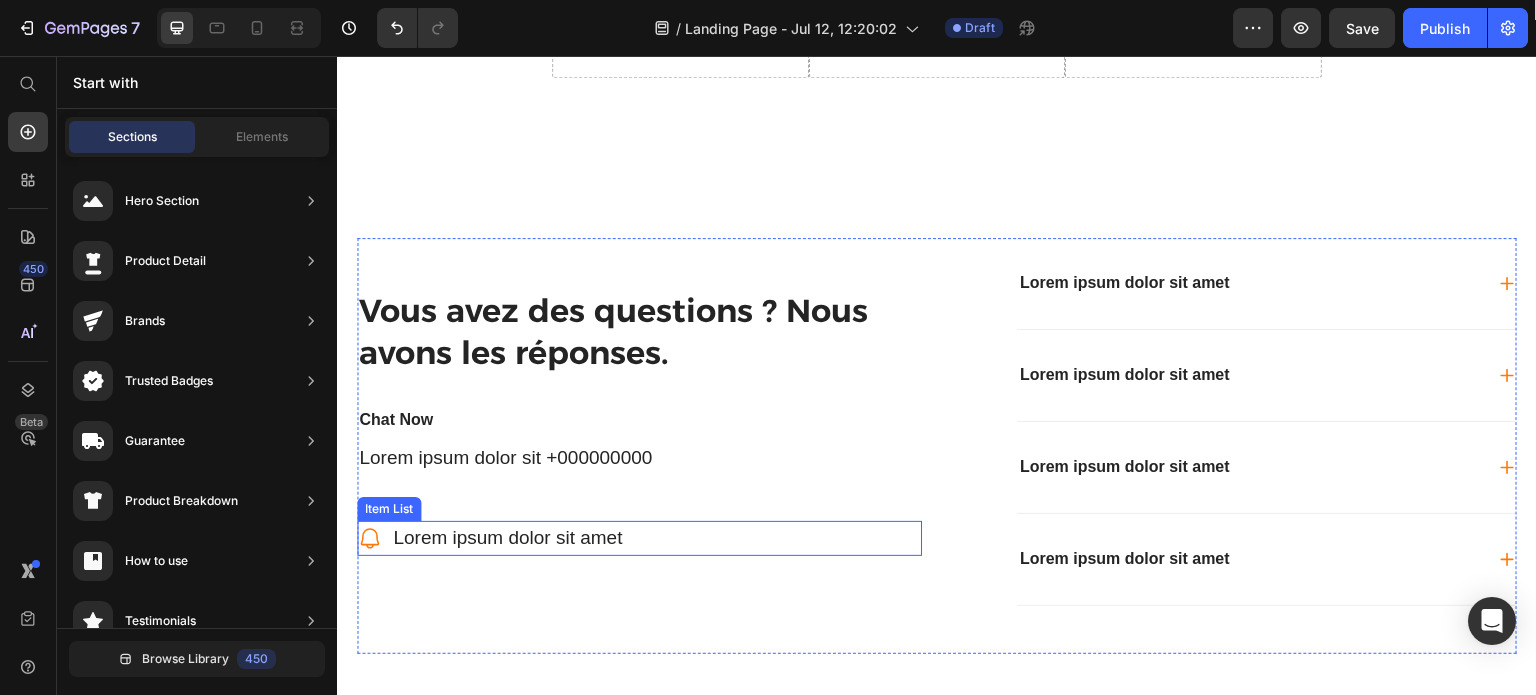 click on "Lorem ipsum dolor sit amet" at bounding box center (639, 538) 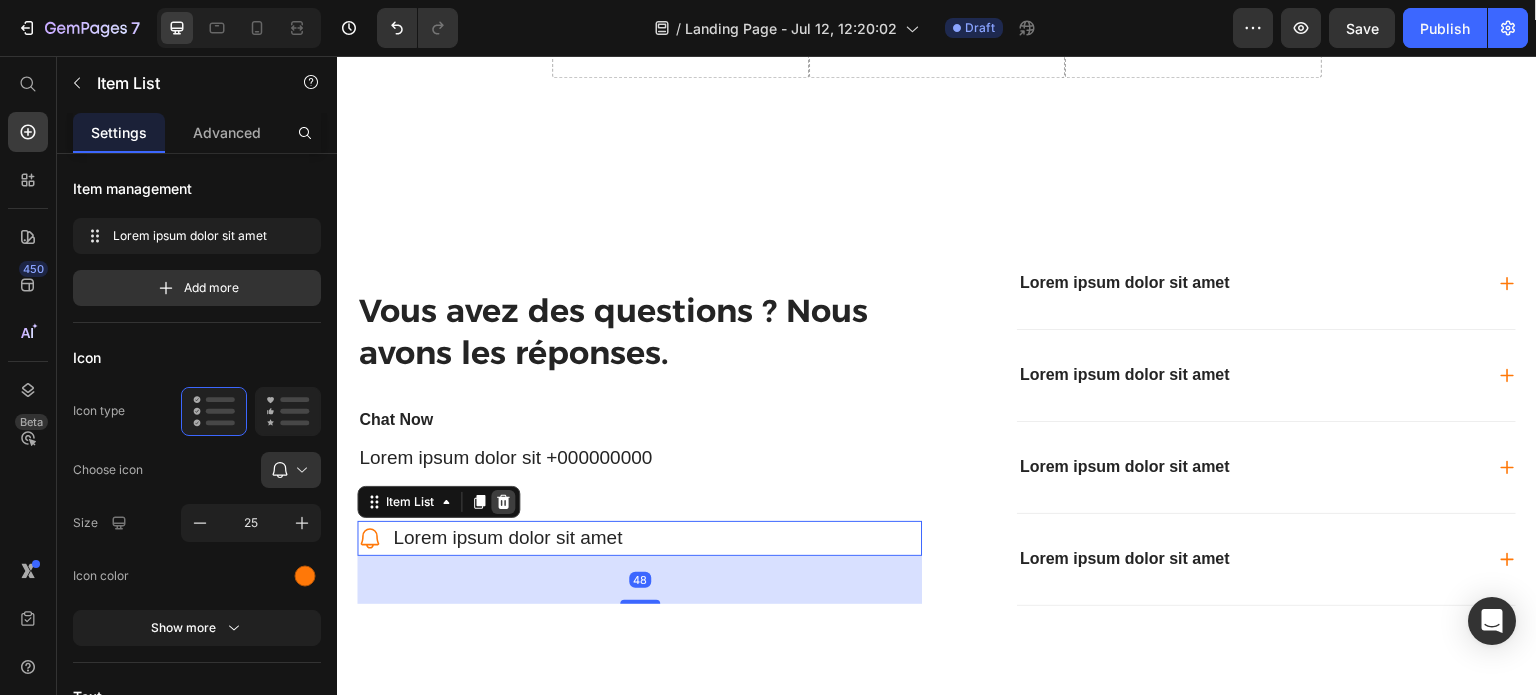 click 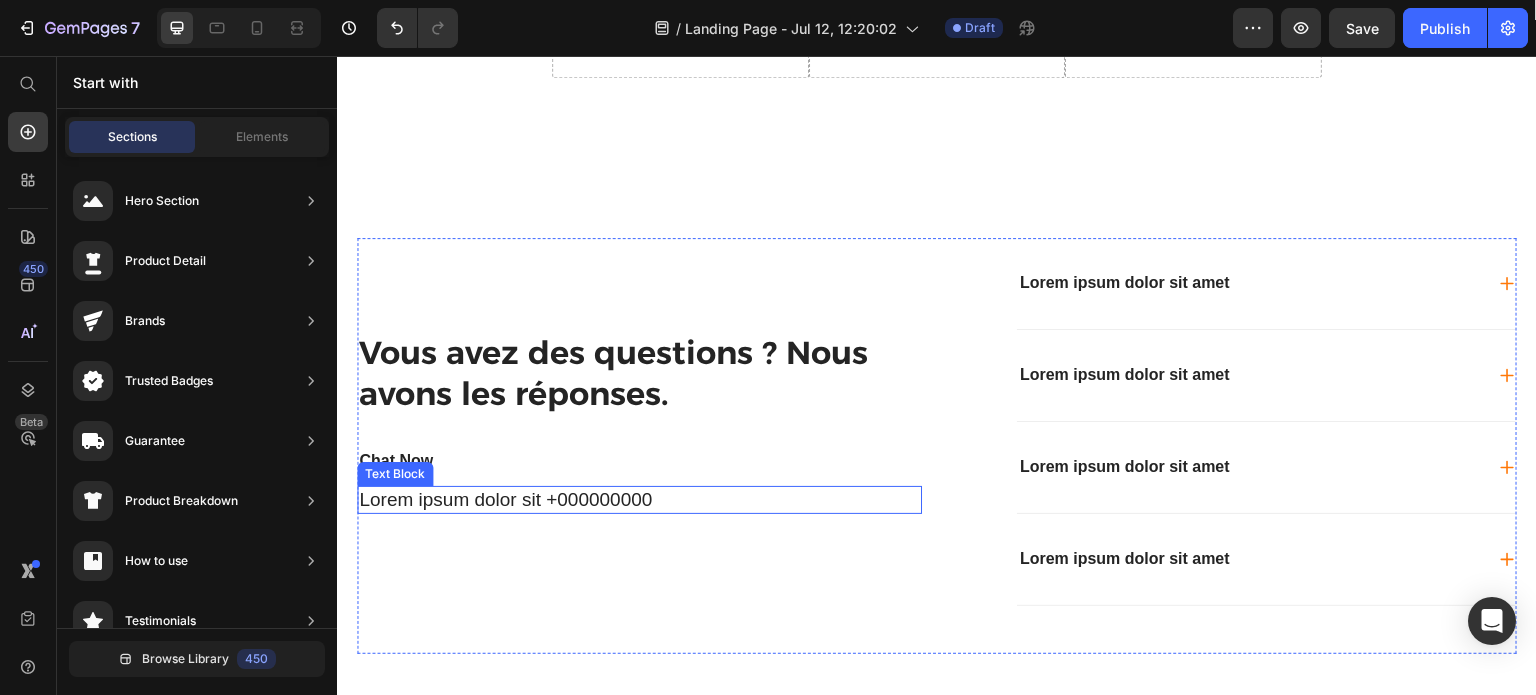 click on "Lorem ipsum dolor sit +000000000" at bounding box center (639, 500) 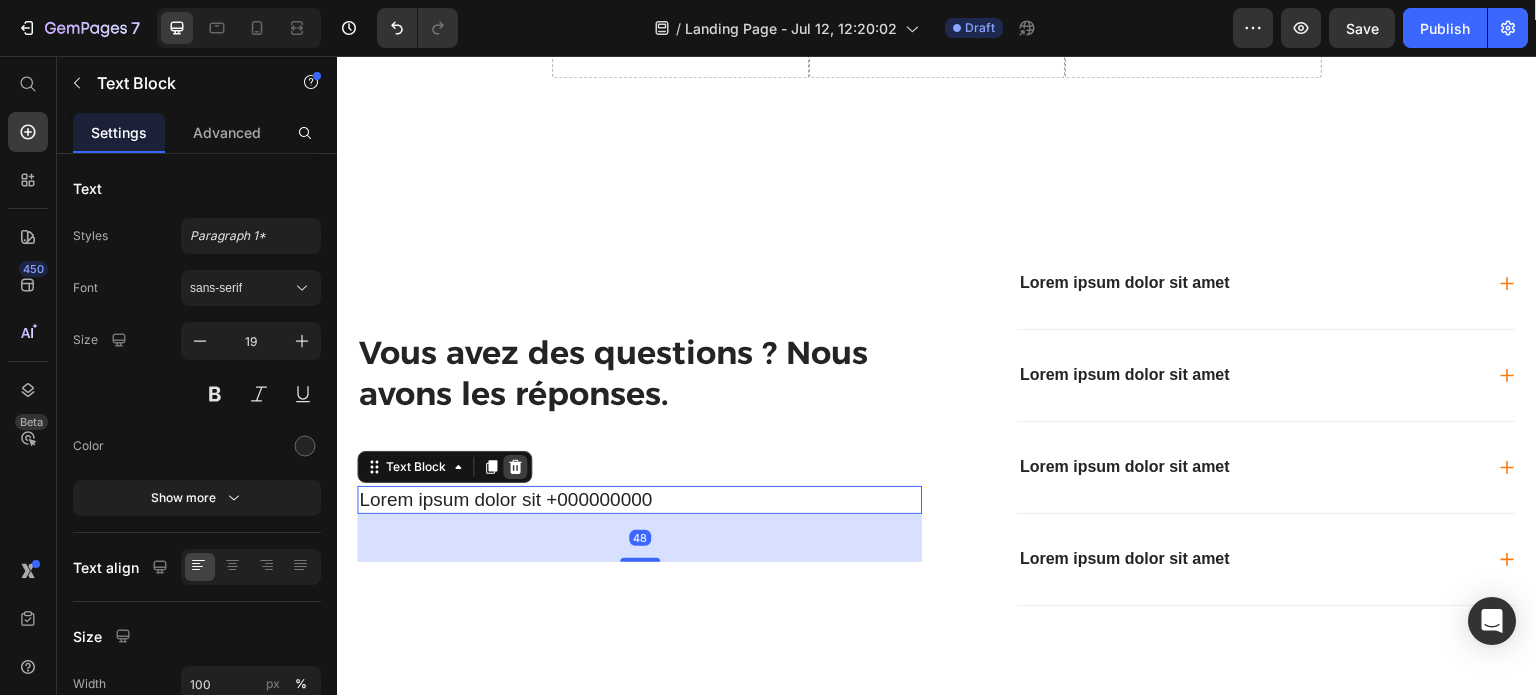 click 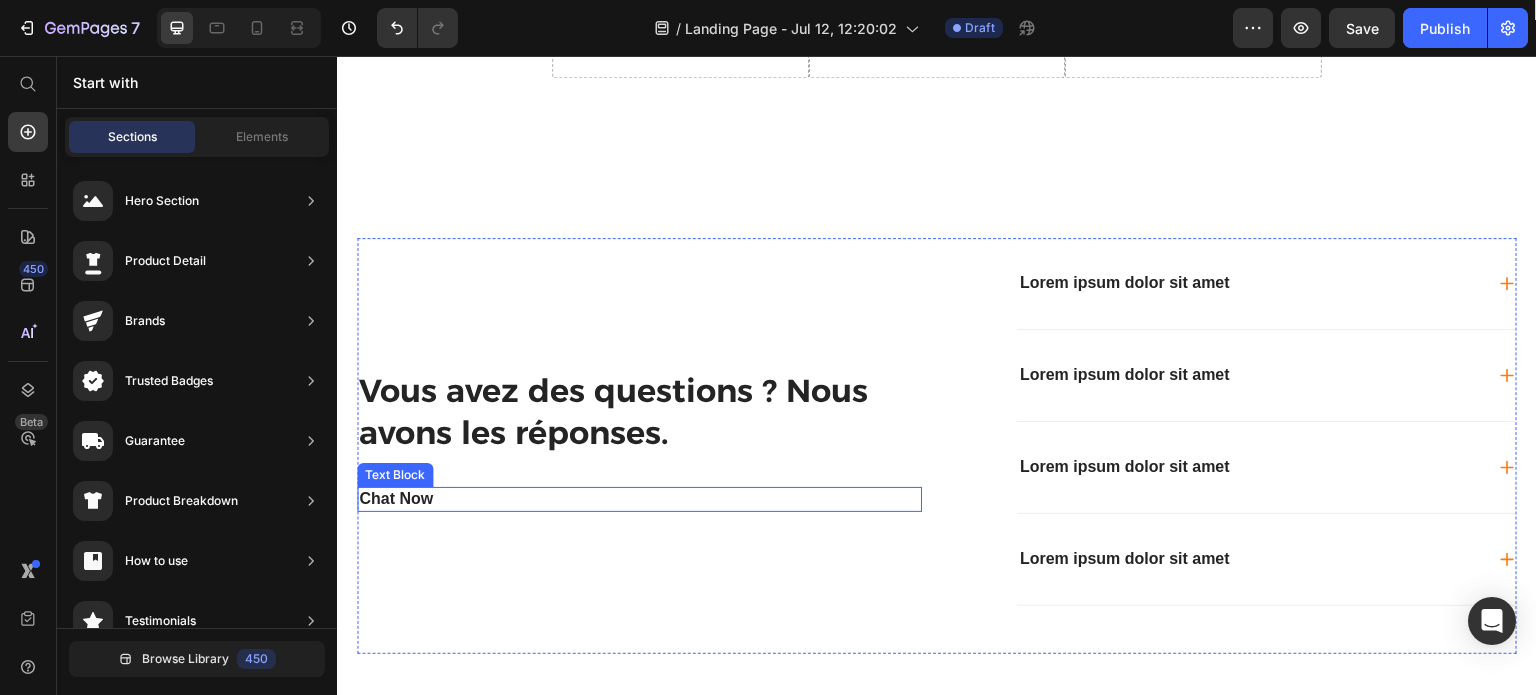 click on "Chat Now" at bounding box center (639, 499) 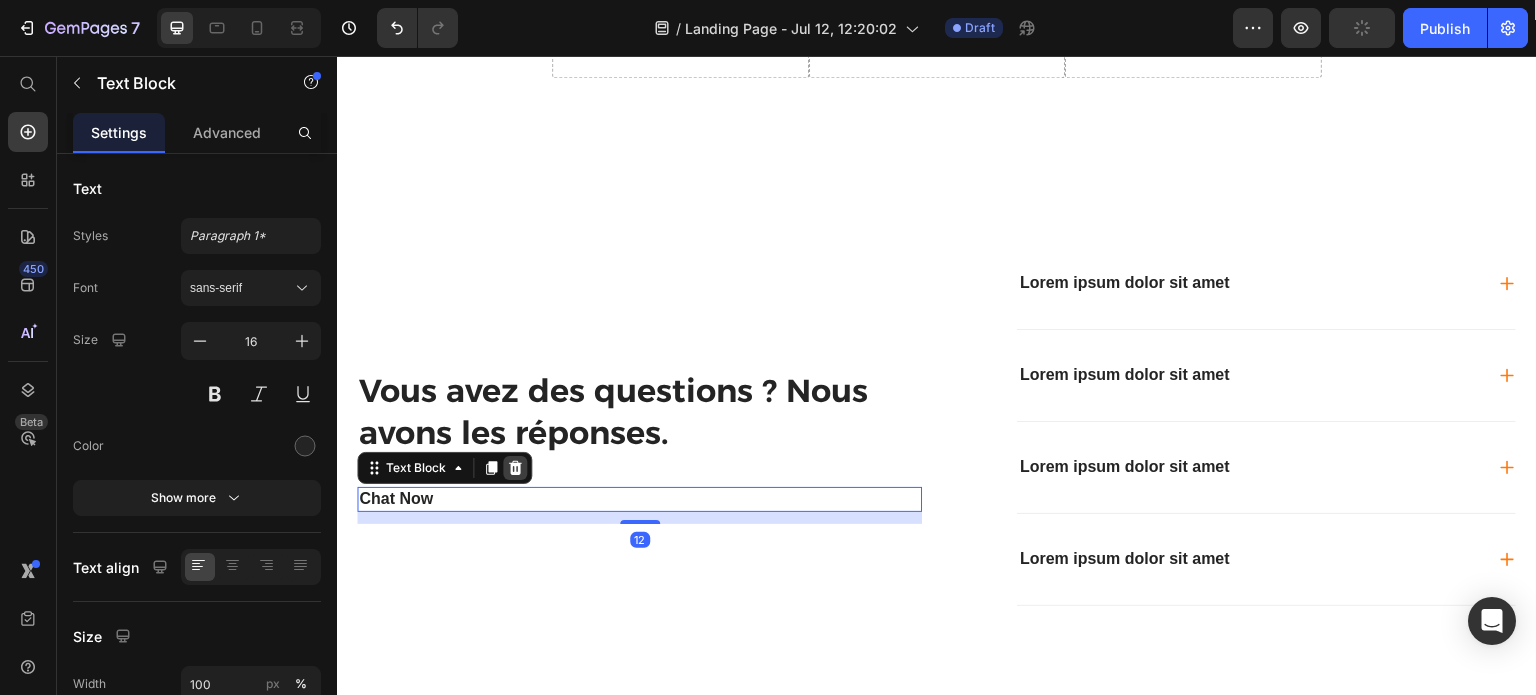 click 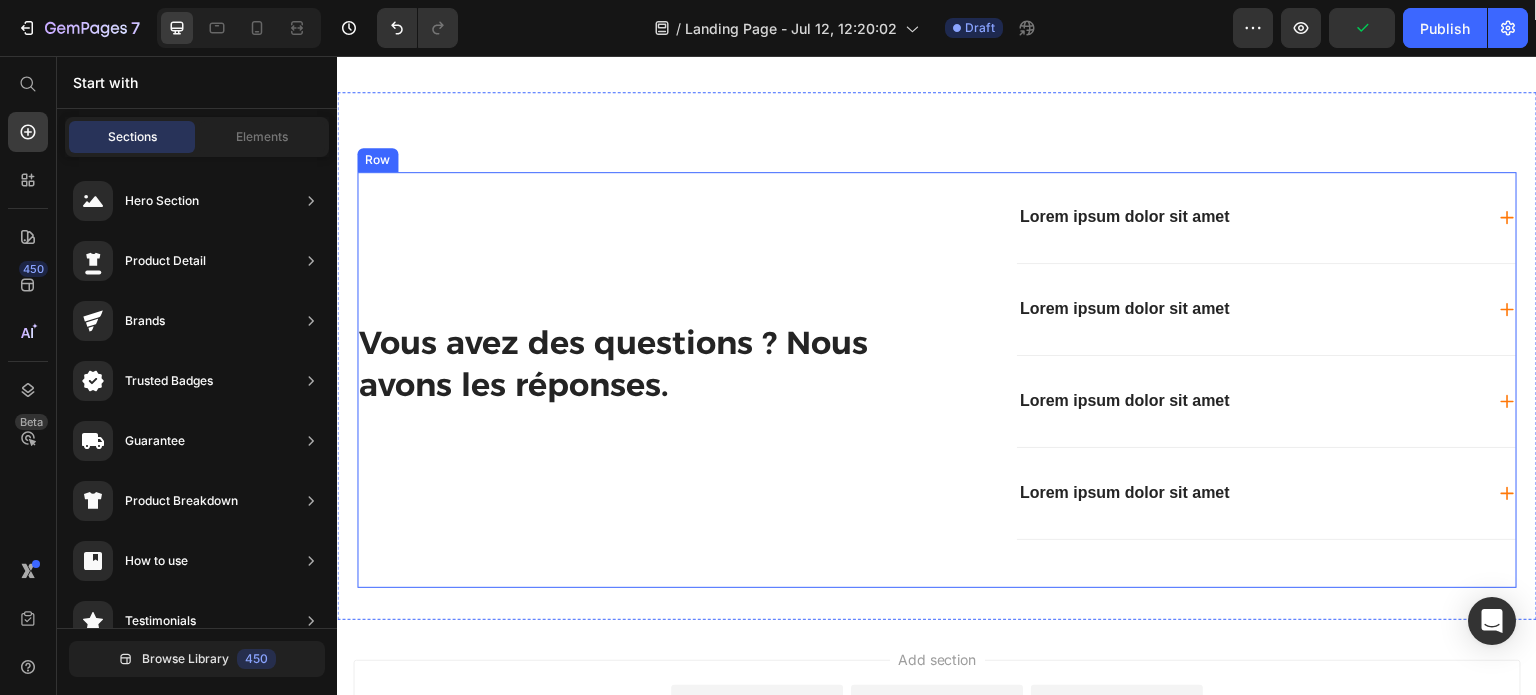 scroll, scrollTop: 5071, scrollLeft: 0, axis: vertical 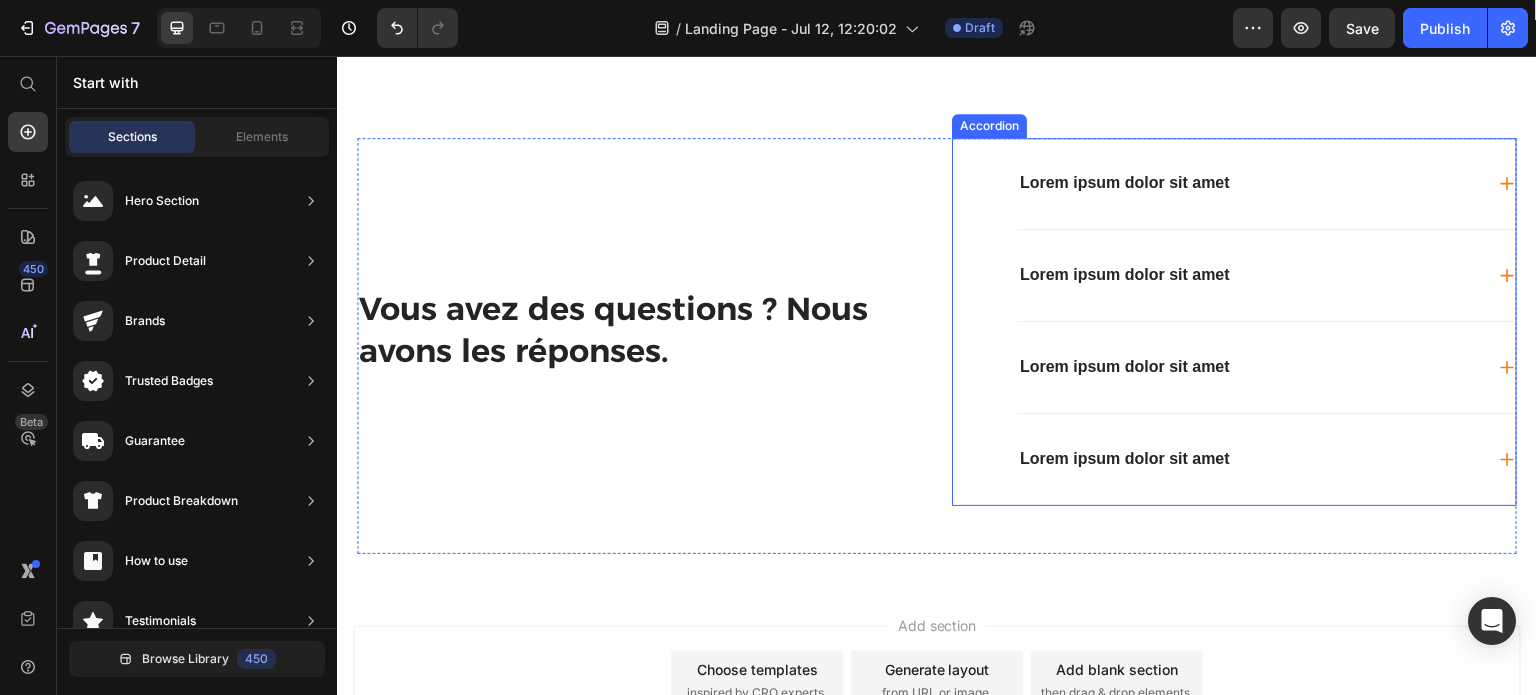 click on "Lorem ipsum dolor sit amet" at bounding box center [1125, 183] 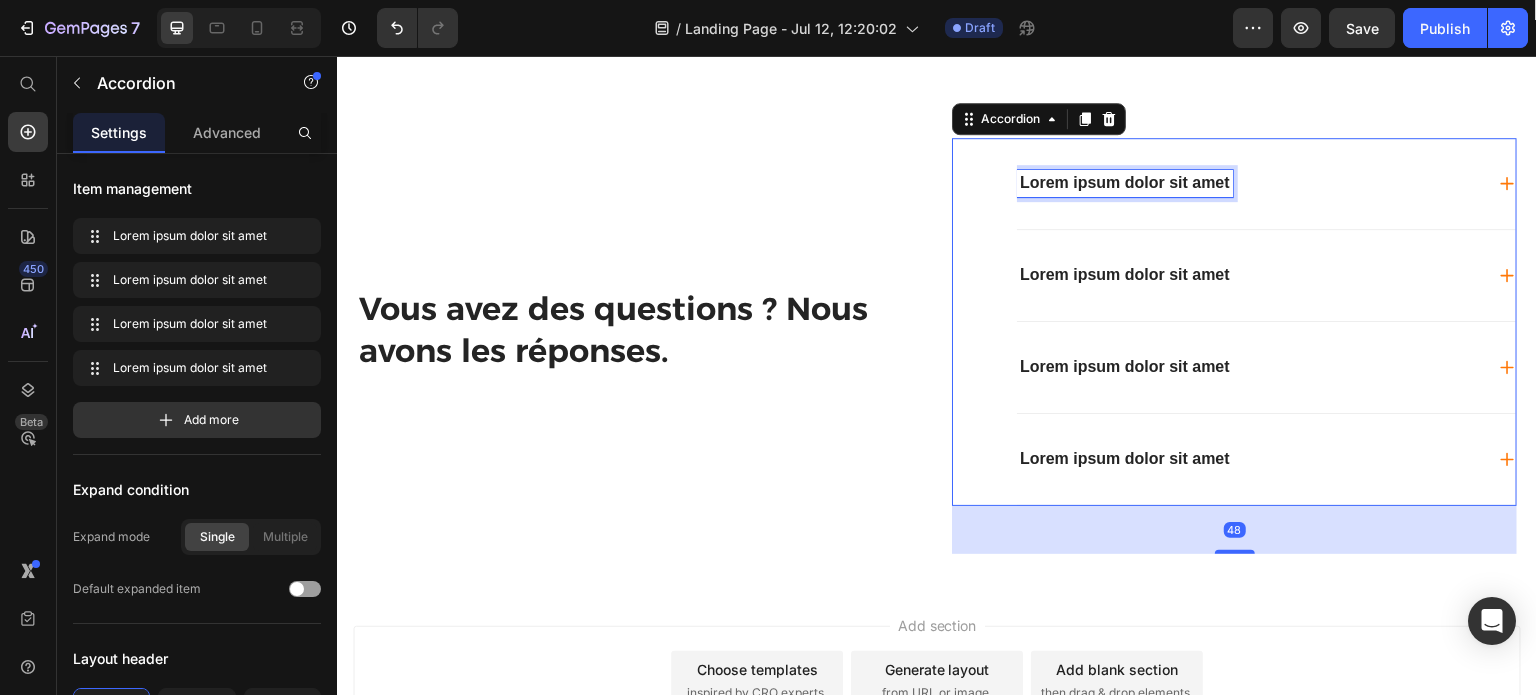 click on "Lorem ipsum dolor sit amet" at bounding box center [1125, 183] 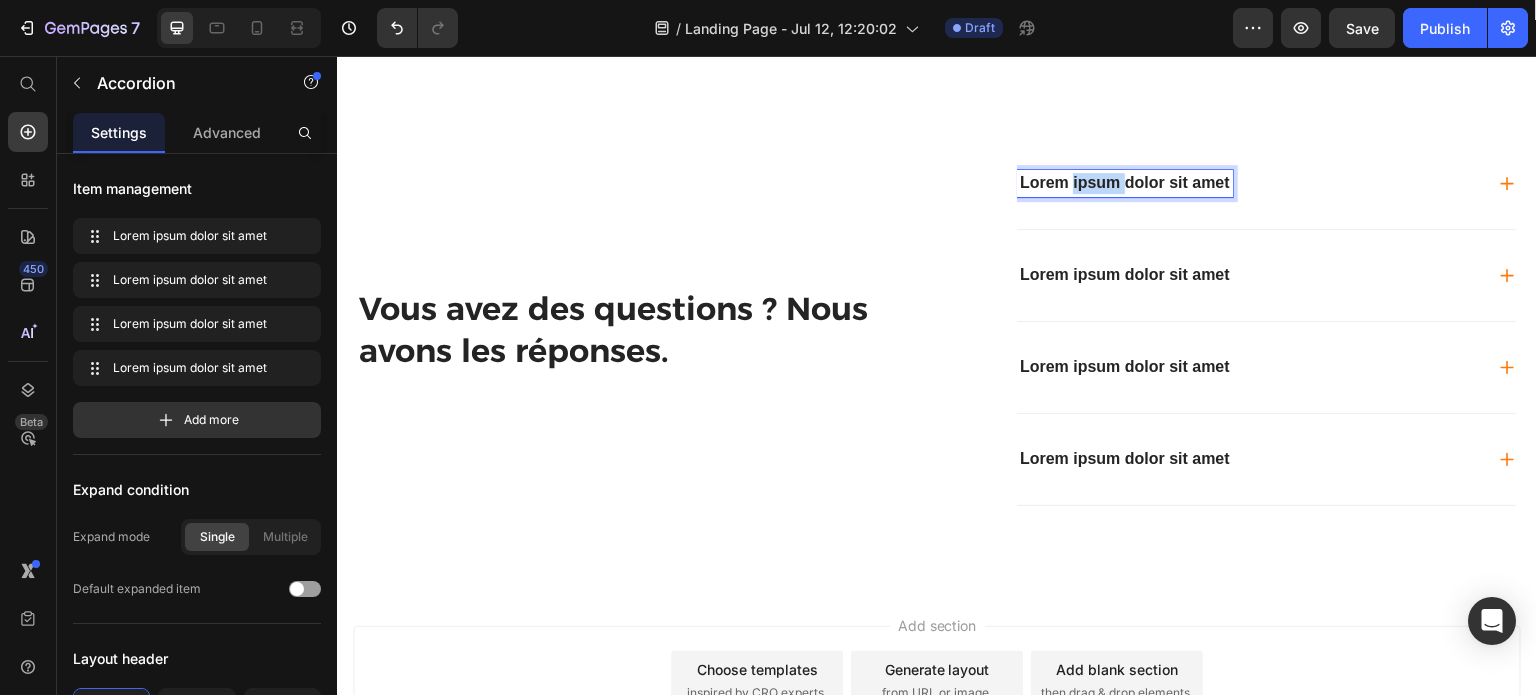 click on "Lorem ipsum dolor sit amet" at bounding box center [1125, 183] 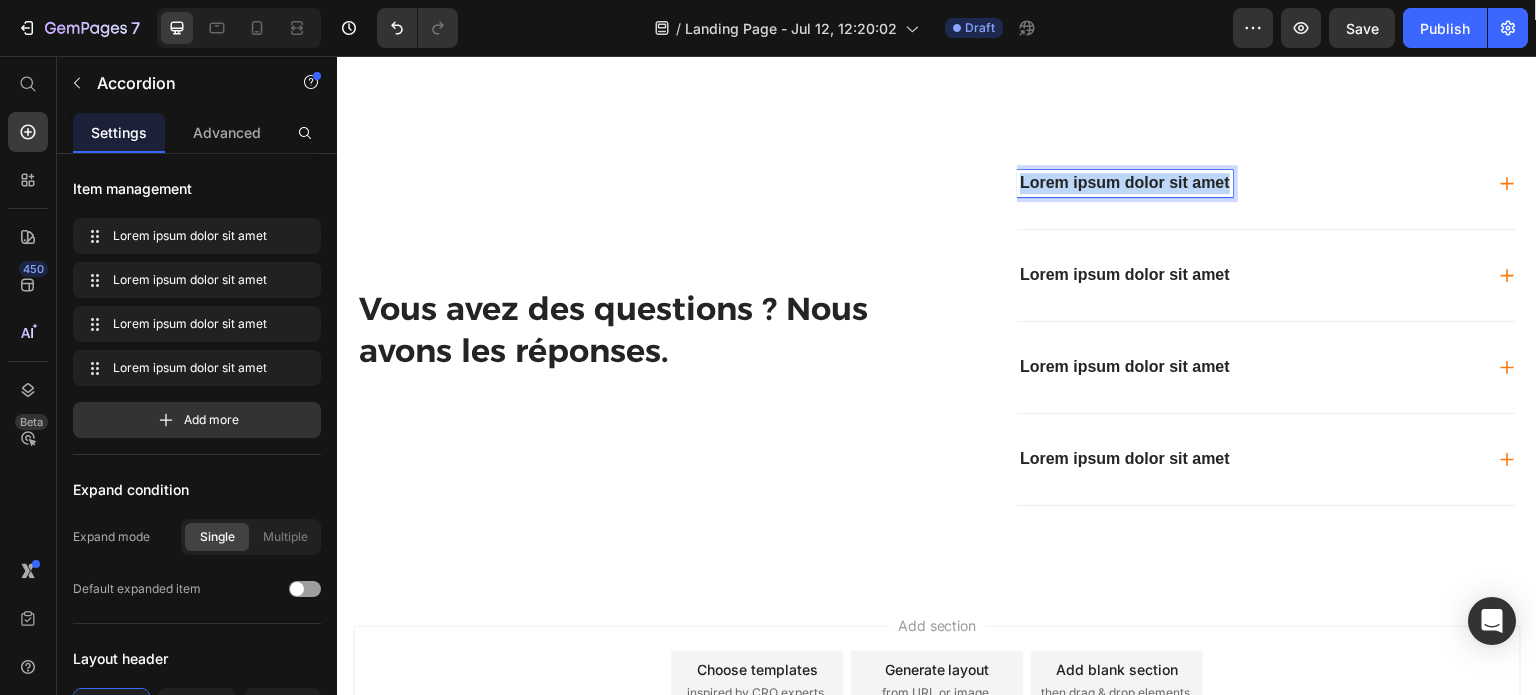 click on "Lorem ipsum dolor sit amet" at bounding box center [1125, 183] 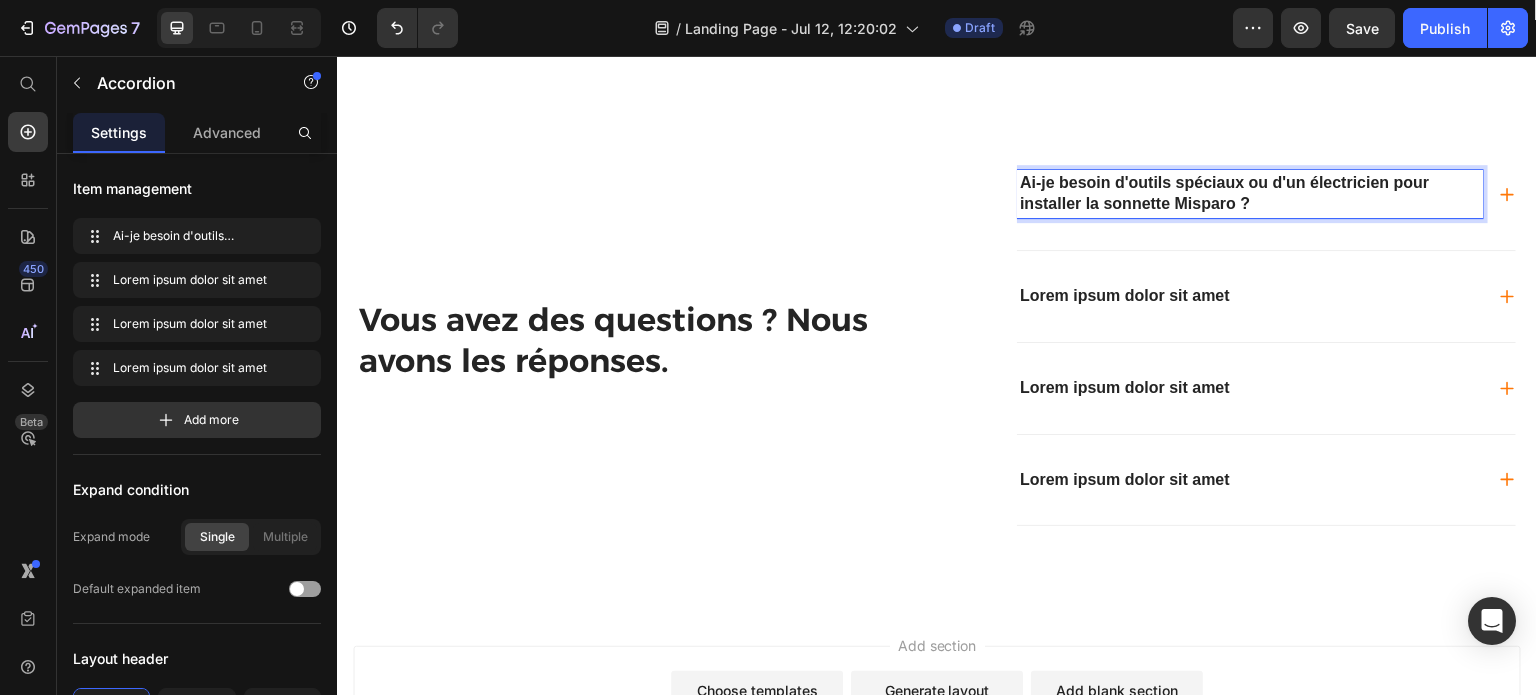 click on "Ai-je besoin d'outils spéciaux ou d'un électricien pour installer la sonnette Misparo ?" at bounding box center [1250, 194] 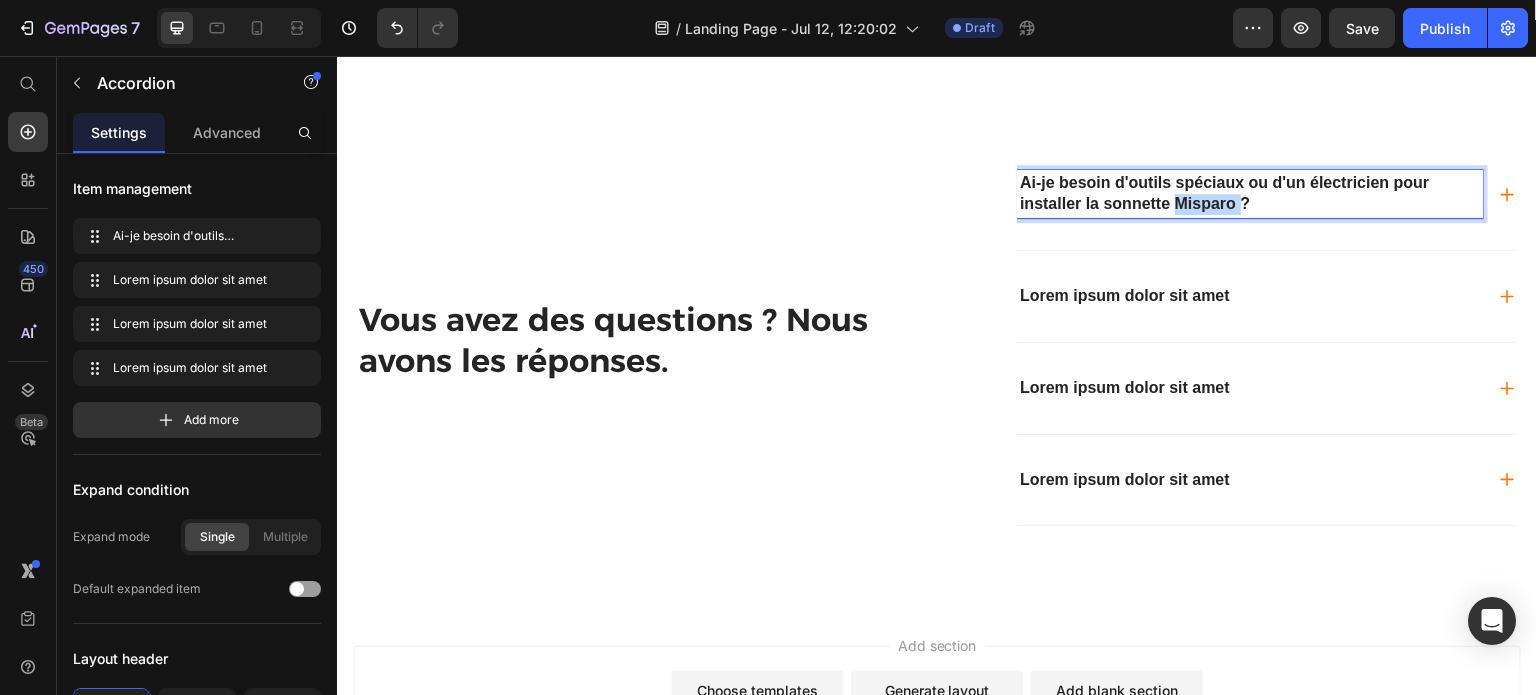 click on "Ai-je besoin d'outils spéciaux ou d'un électricien pour installer la sonnette Misparo ?" at bounding box center (1250, 194) 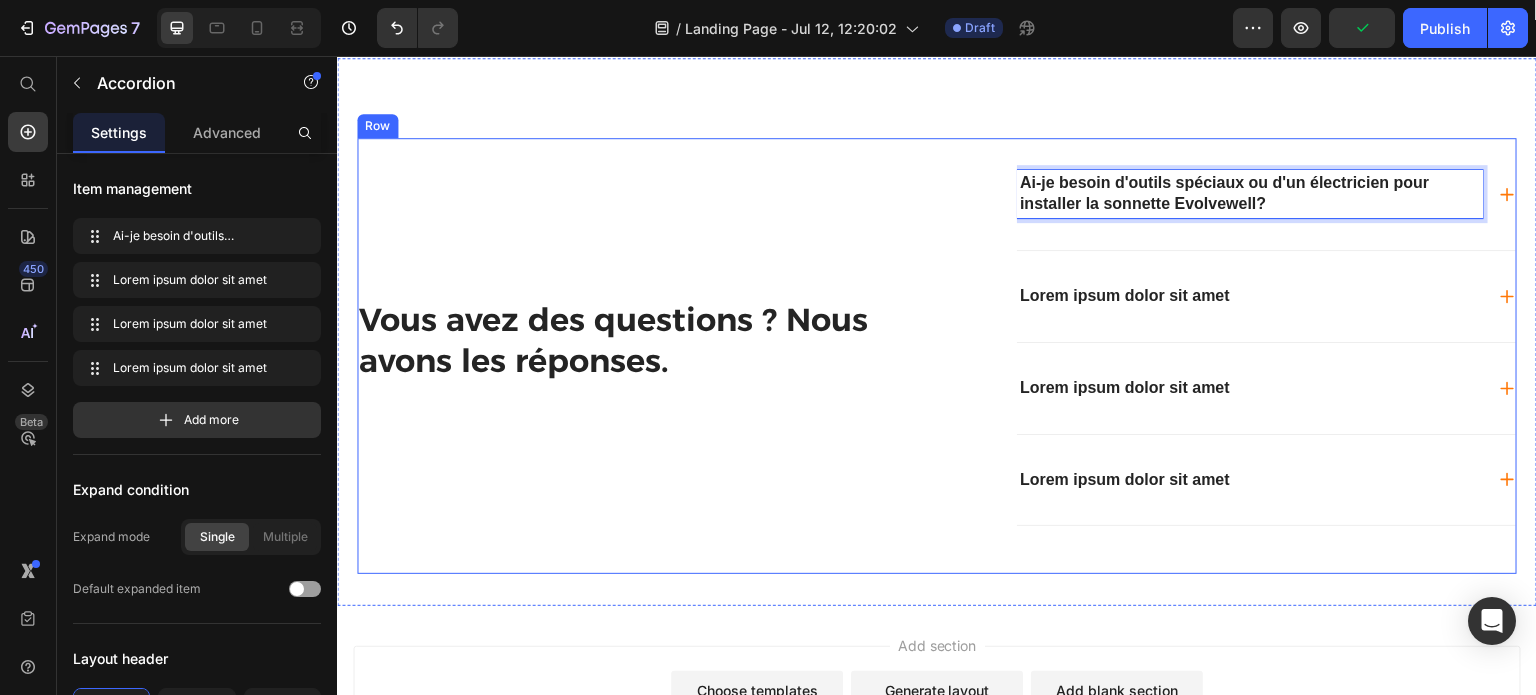 click on "Vous avez des questions ? Nous avons les réponses. Heading" at bounding box center (639, 356) 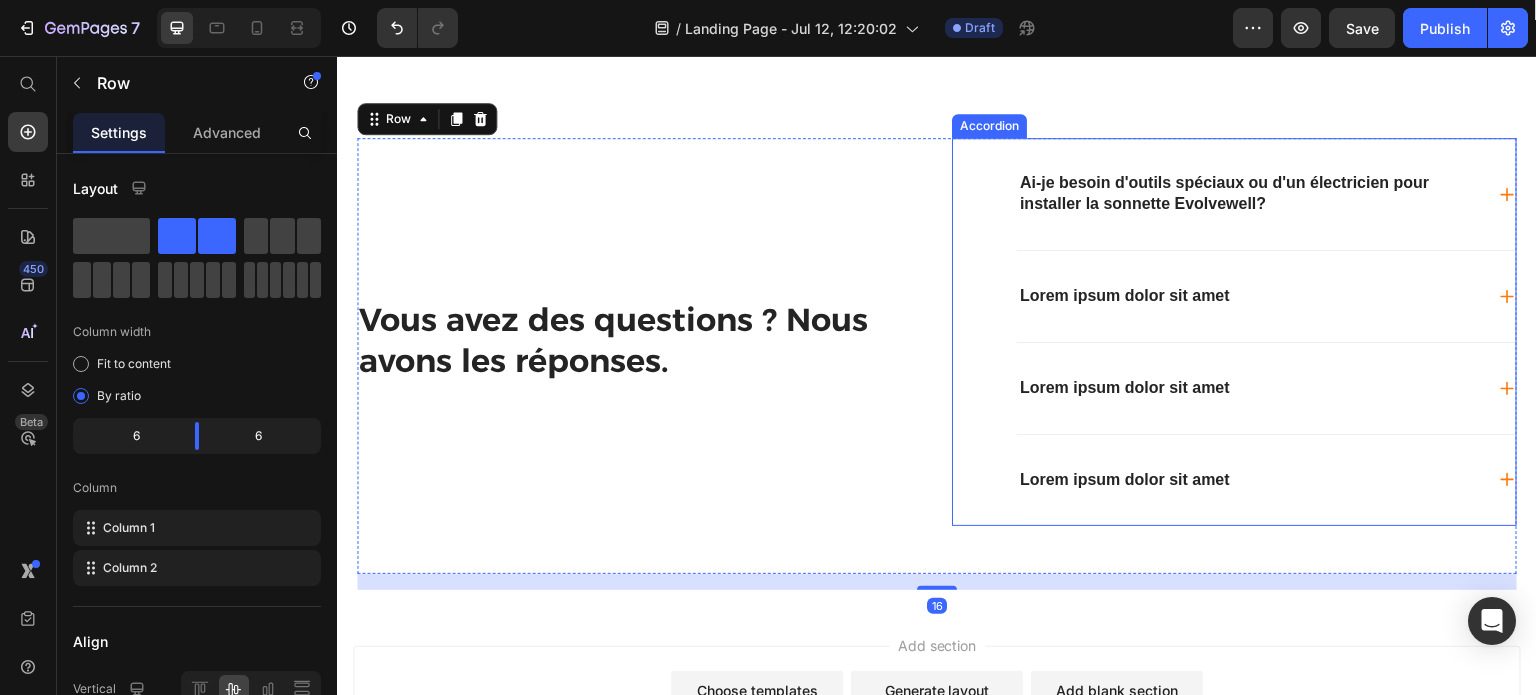 click 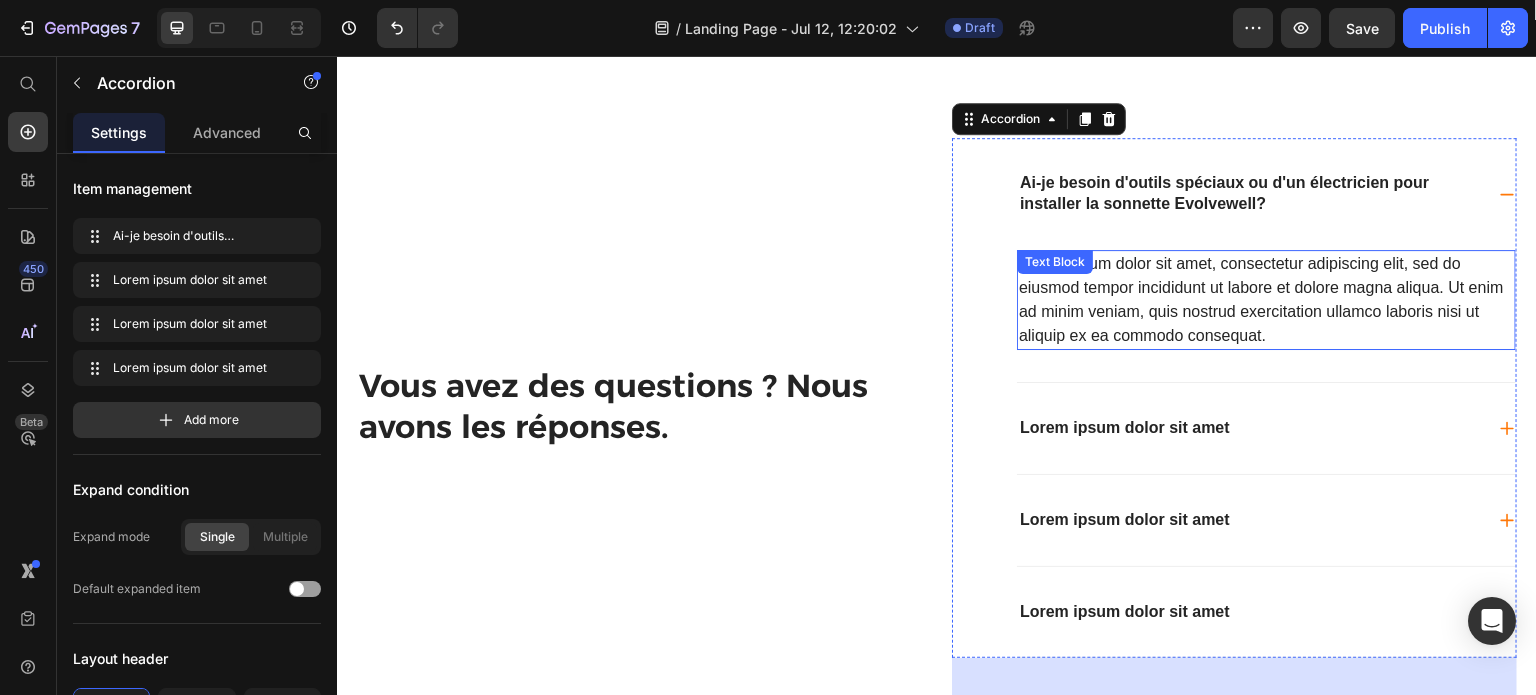 click on "Lorem ipsum dolor sit amet, consectetur adipiscing elit, sed do eiusmod tempor incididunt ut labore et dolore magna aliqua. Ut enim ad minim veniam, quis nostrud exercitation ullamco laboris nisi ut aliquip ex ea commodo consequat." at bounding box center [1266, 300] 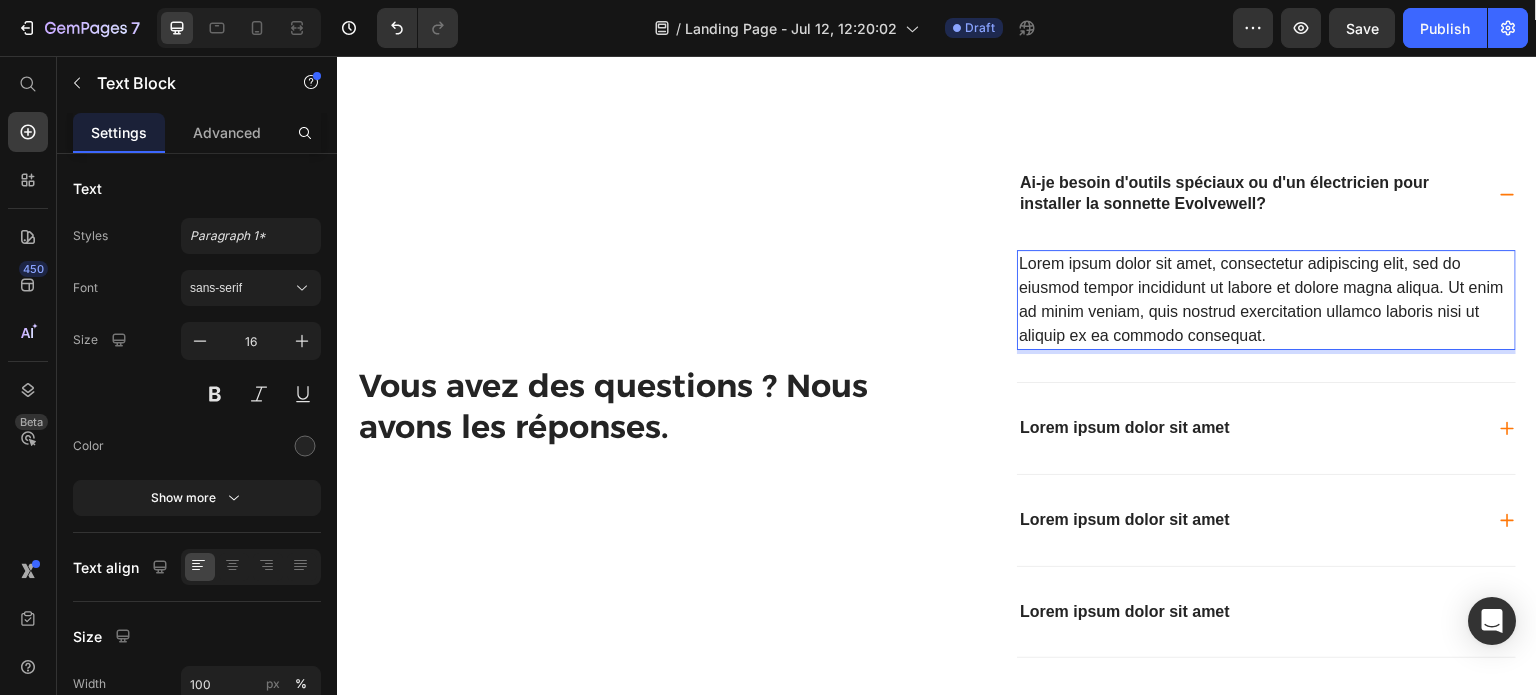 click on "Lorem ipsum dolor sit amet, consectetur adipiscing elit, sed do eiusmod tempor incididunt ut labore et dolore magna aliqua. Ut enim ad minim veniam, quis nostrud exercitation ullamco laboris nisi ut aliquip ex ea commodo consequat." at bounding box center [1266, 300] 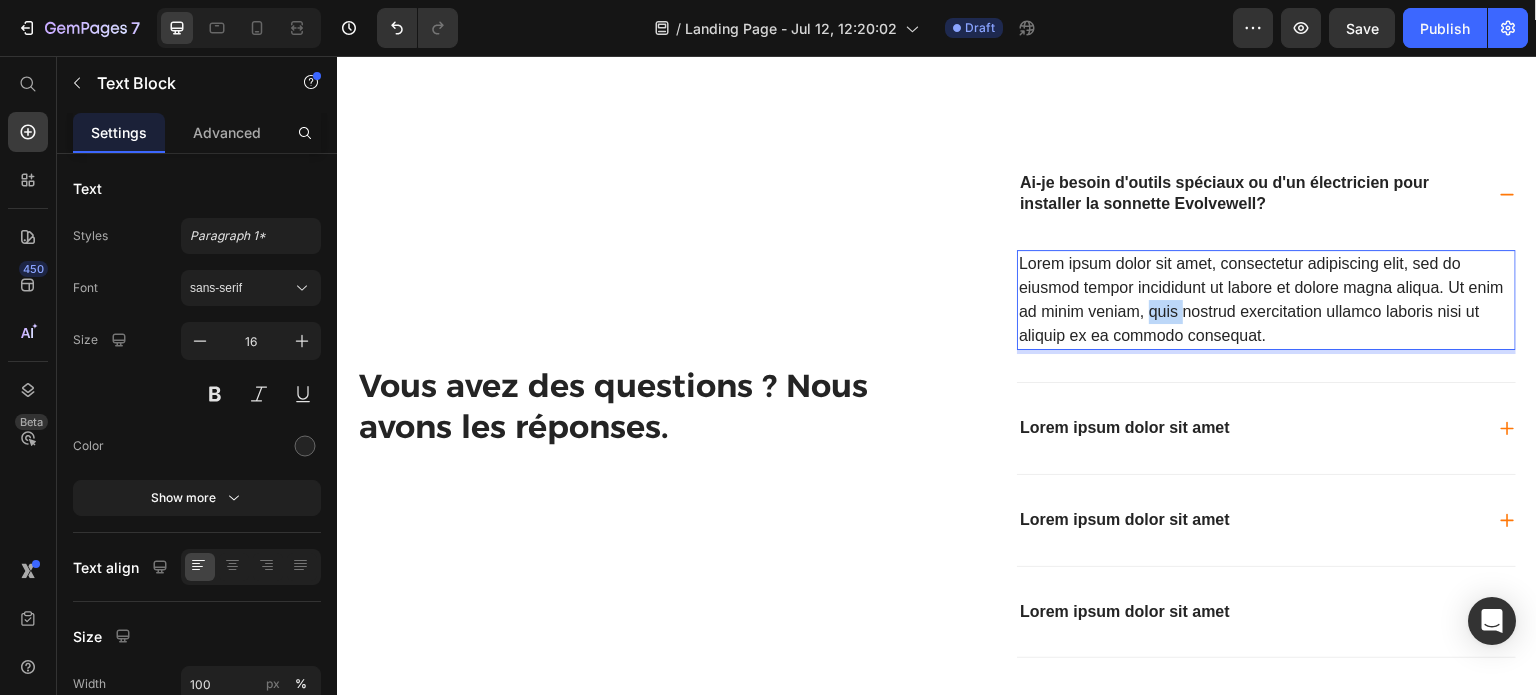 click on "Lorem ipsum dolor sit amet, consectetur adipiscing elit, sed do eiusmod tempor incididunt ut labore et dolore magna aliqua. Ut enim ad minim veniam, quis nostrud exercitation ullamco laboris nisi ut aliquip ex ea commodo consequat." at bounding box center [1266, 300] 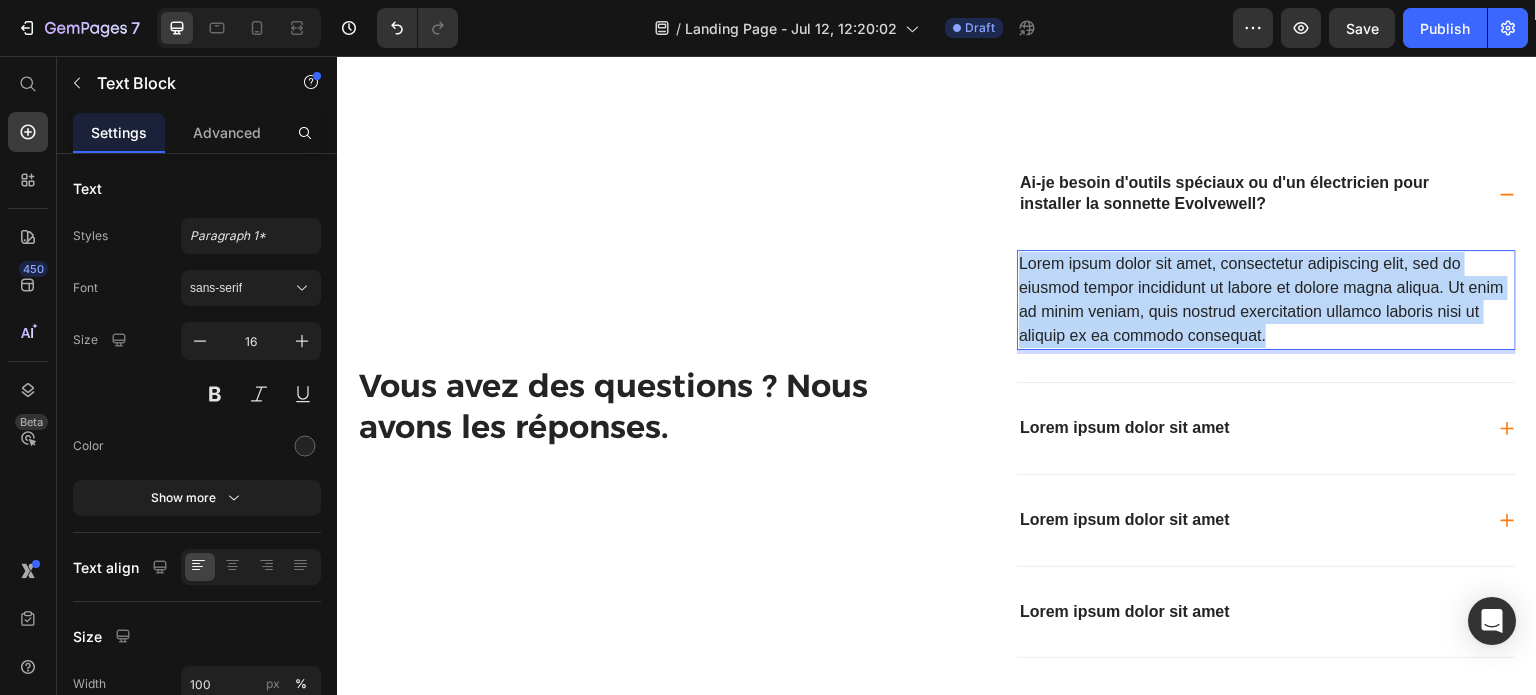 click on "Lorem ipsum dolor sit amet, consectetur adipiscing elit, sed do eiusmod tempor incididunt ut labore et dolore magna aliqua. Ut enim ad minim veniam, quis nostrud exercitation ullamco laboris nisi ut aliquip ex ea commodo consequat." at bounding box center (1266, 300) 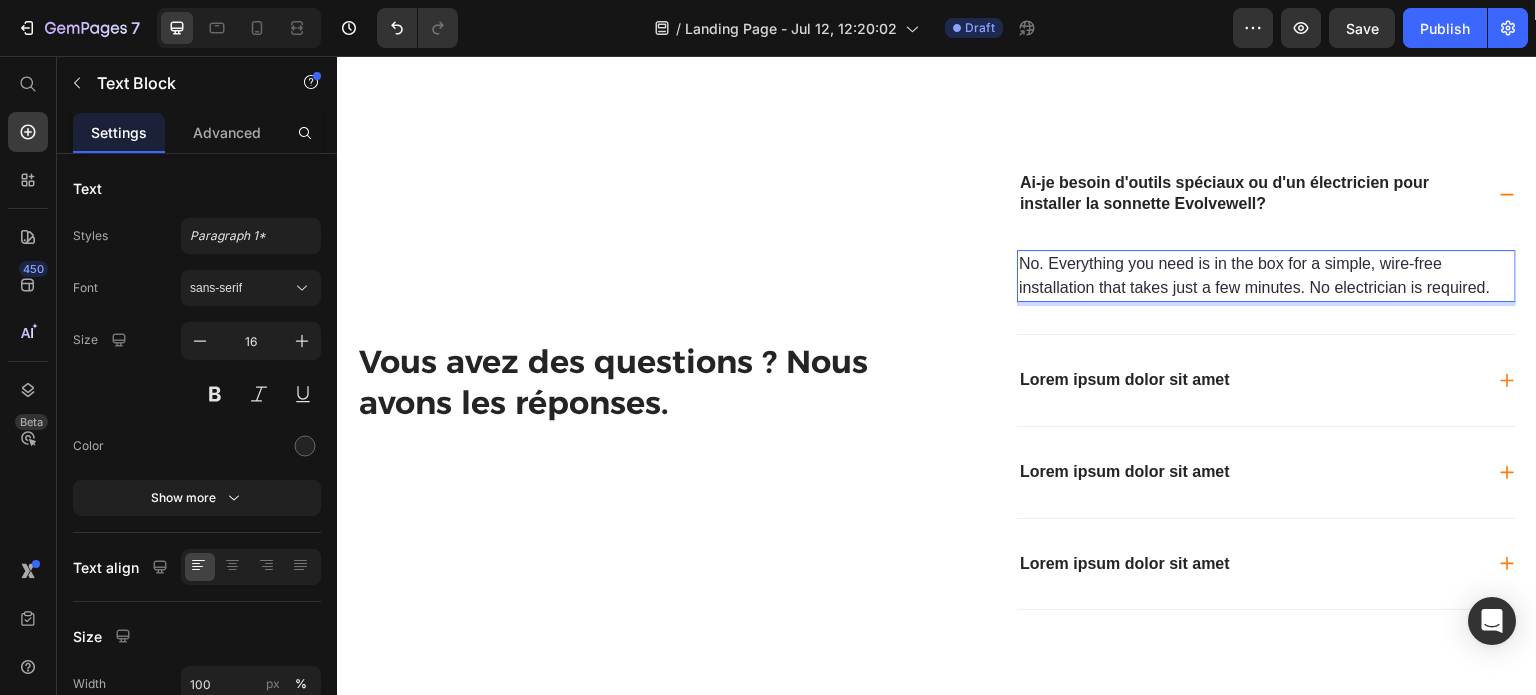 click on "No. Everything you need is in the box for a simple, wire-free installation that takes just a few minutes. No electrician is required." at bounding box center (1254, 275) 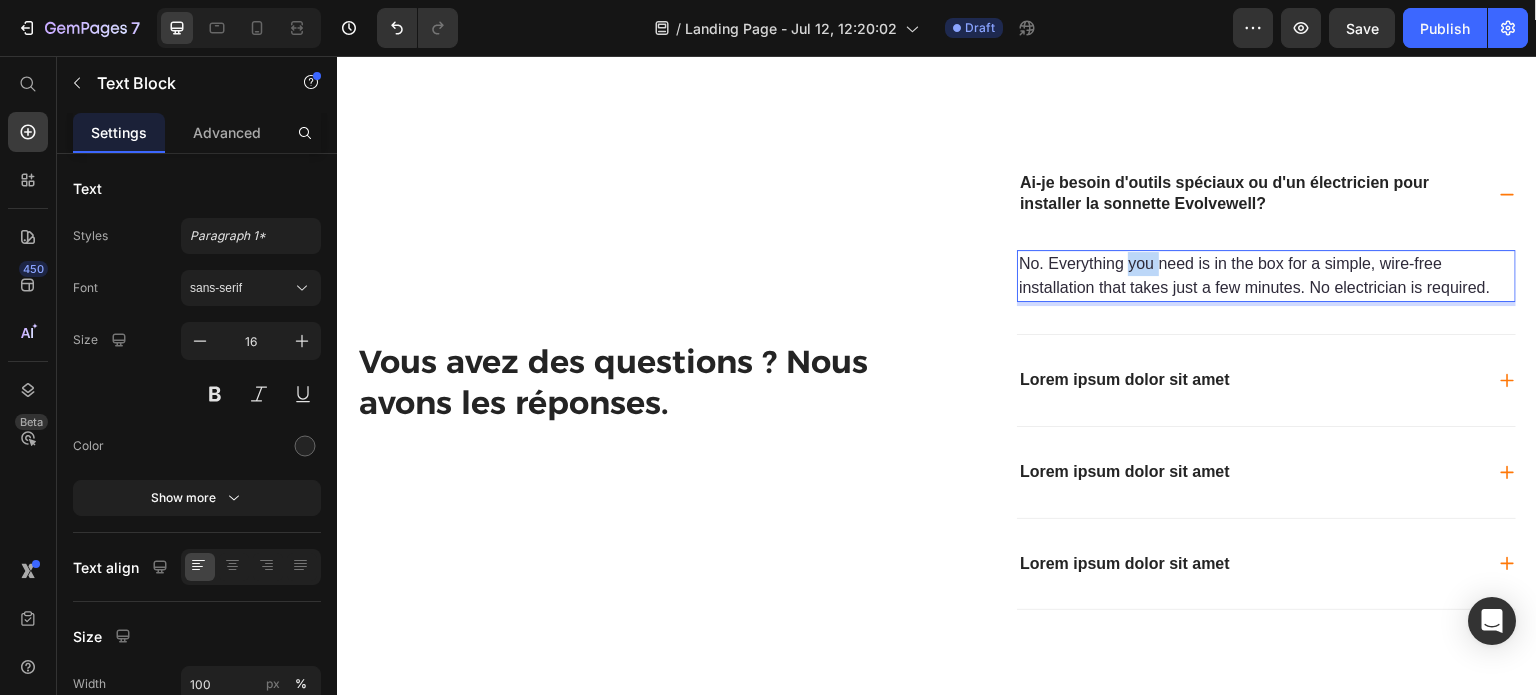 click on "No. Everything you need is in the box for a simple, wire-free installation that takes just a few minutes. No electrician is required." at bounding box center (1254, 275) 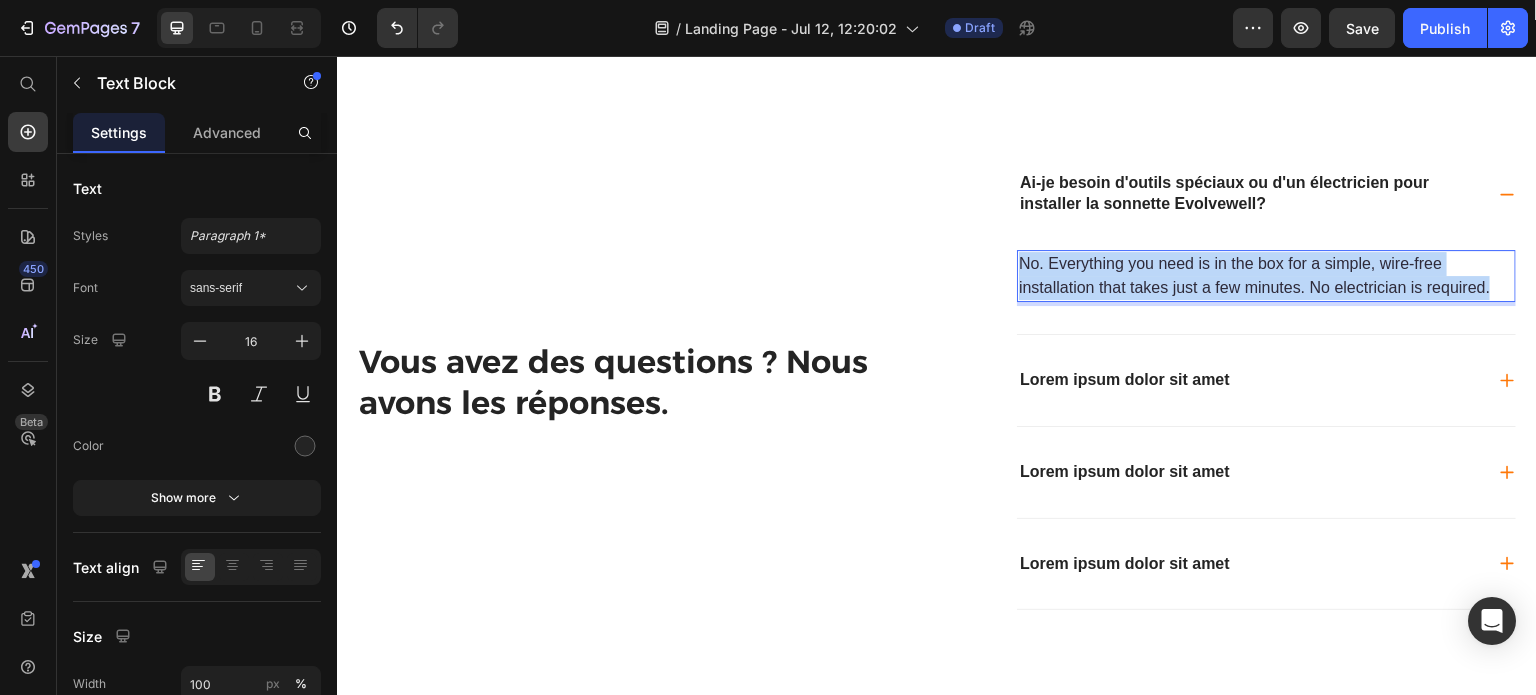 click on "No. Everything you need is in the box for a simple, wire-free installation that takes just a few minutes. No electrician is required." at bounding box center [1254, 275] 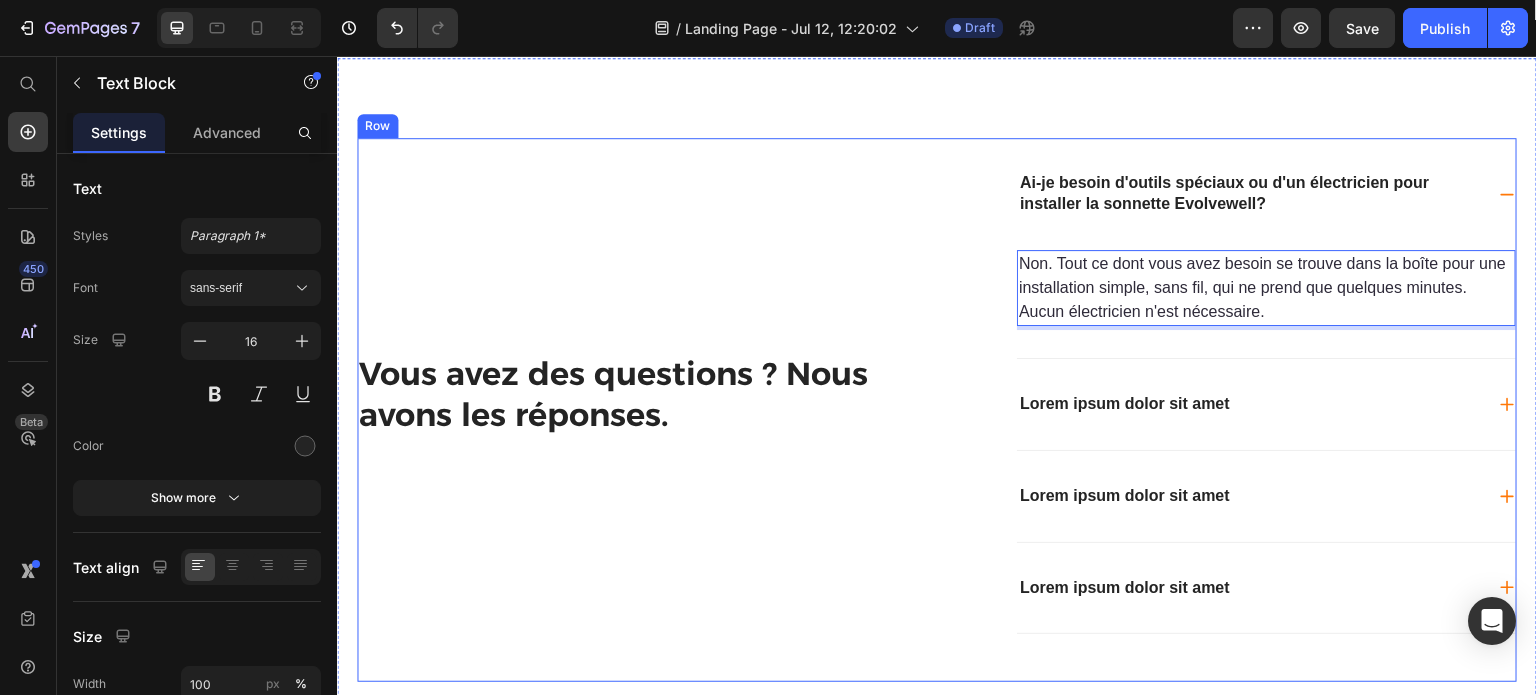 click on "Vous avez des questions ? Nous avons les réponses. Heading" at bounding box center [639, 410] 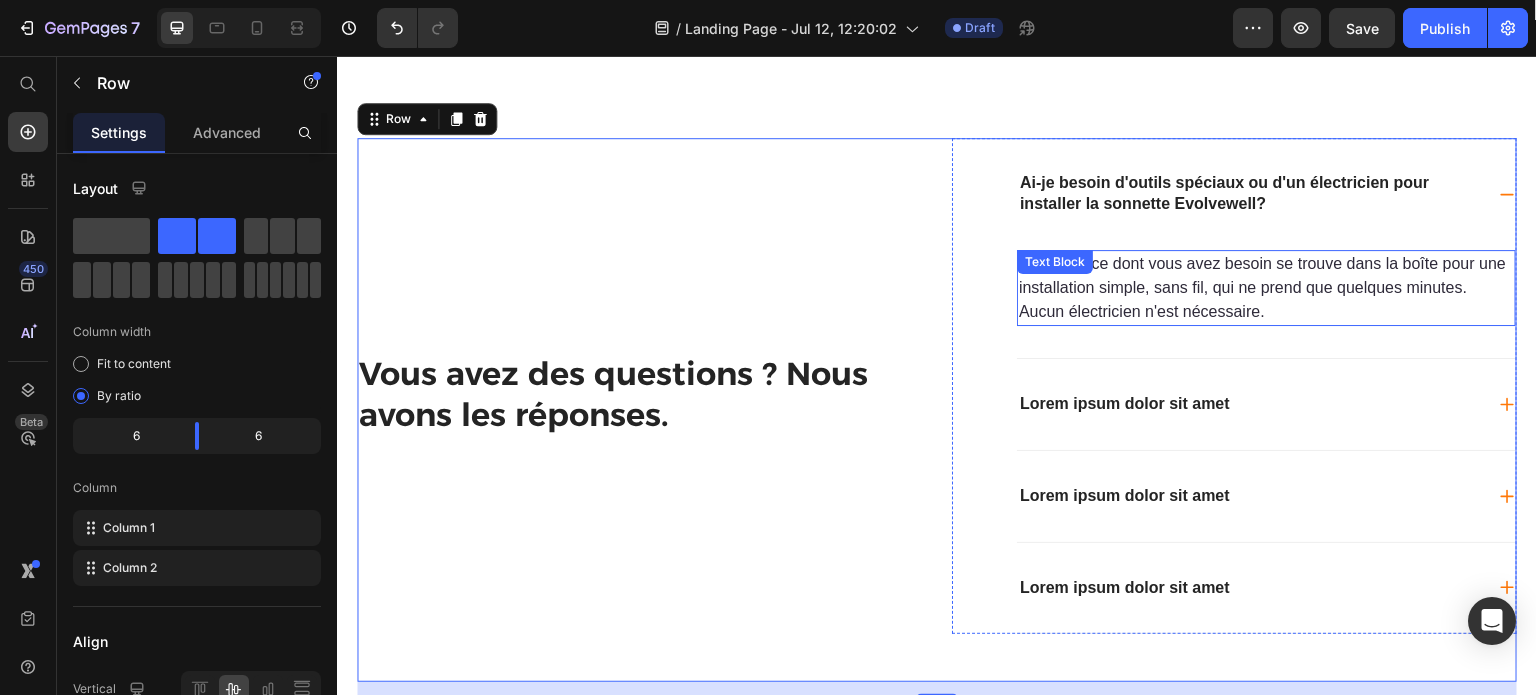 click on "Non. Tout ce dont vous avez besoin se trouve dans la boîte pour une installation simple, sans fil, qui ne prend que quelques minutes. Aucun électricien n'est nécessaire." at bounding box center (1266, 288) 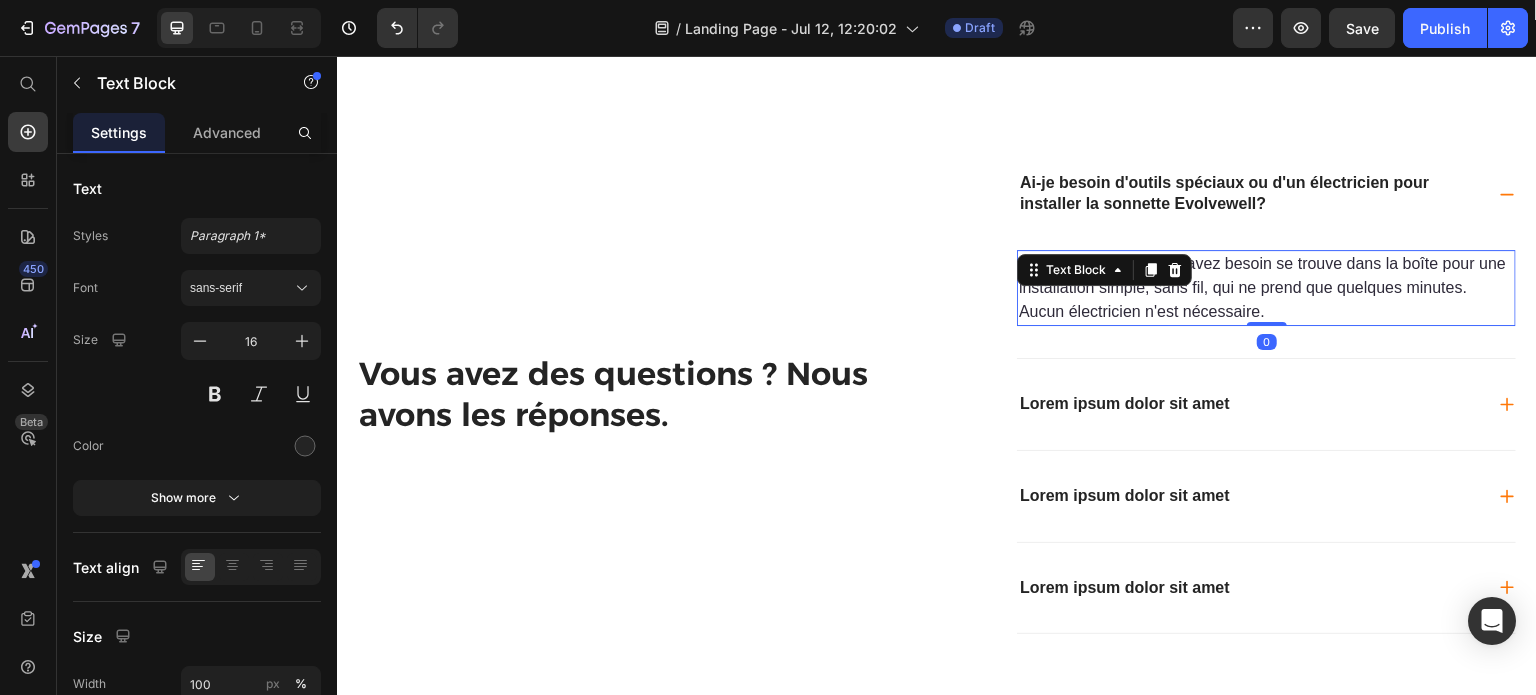 click at bounding box center (1175, 270) 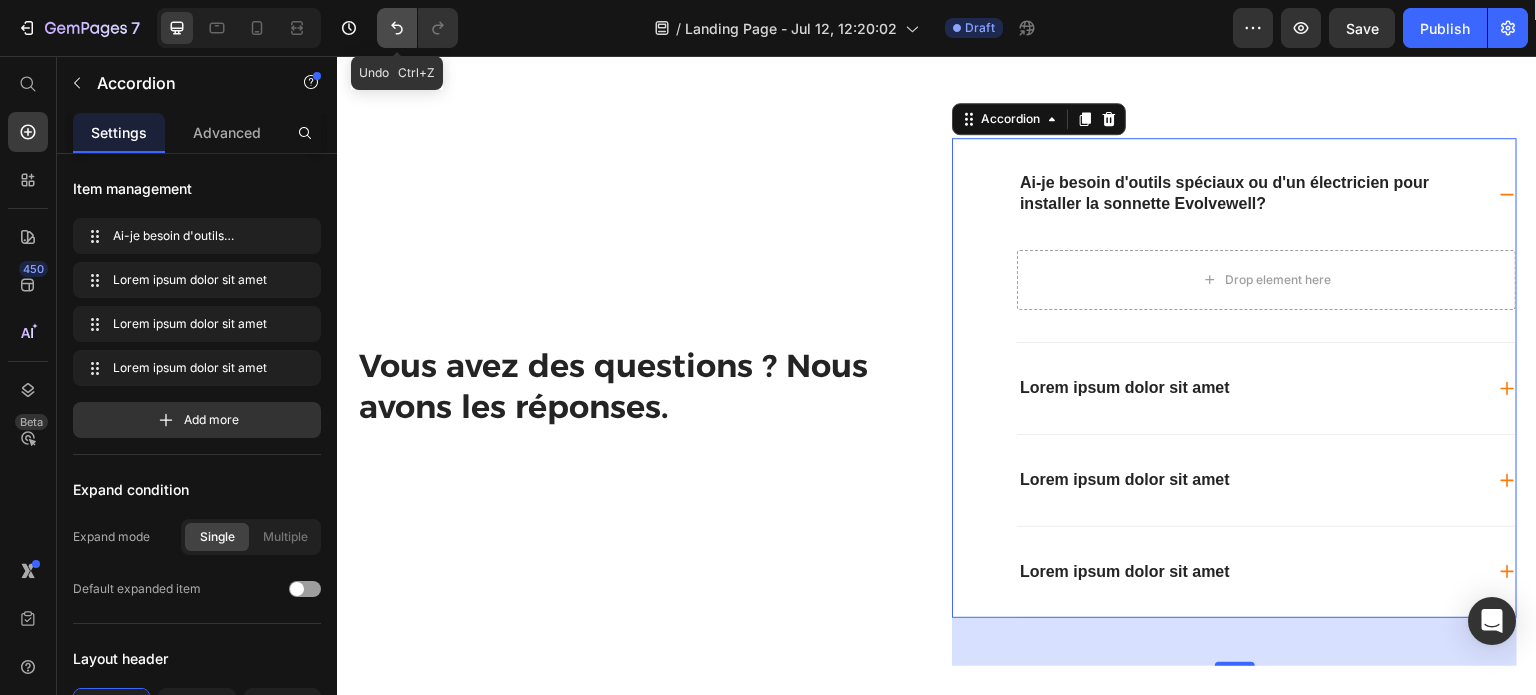click 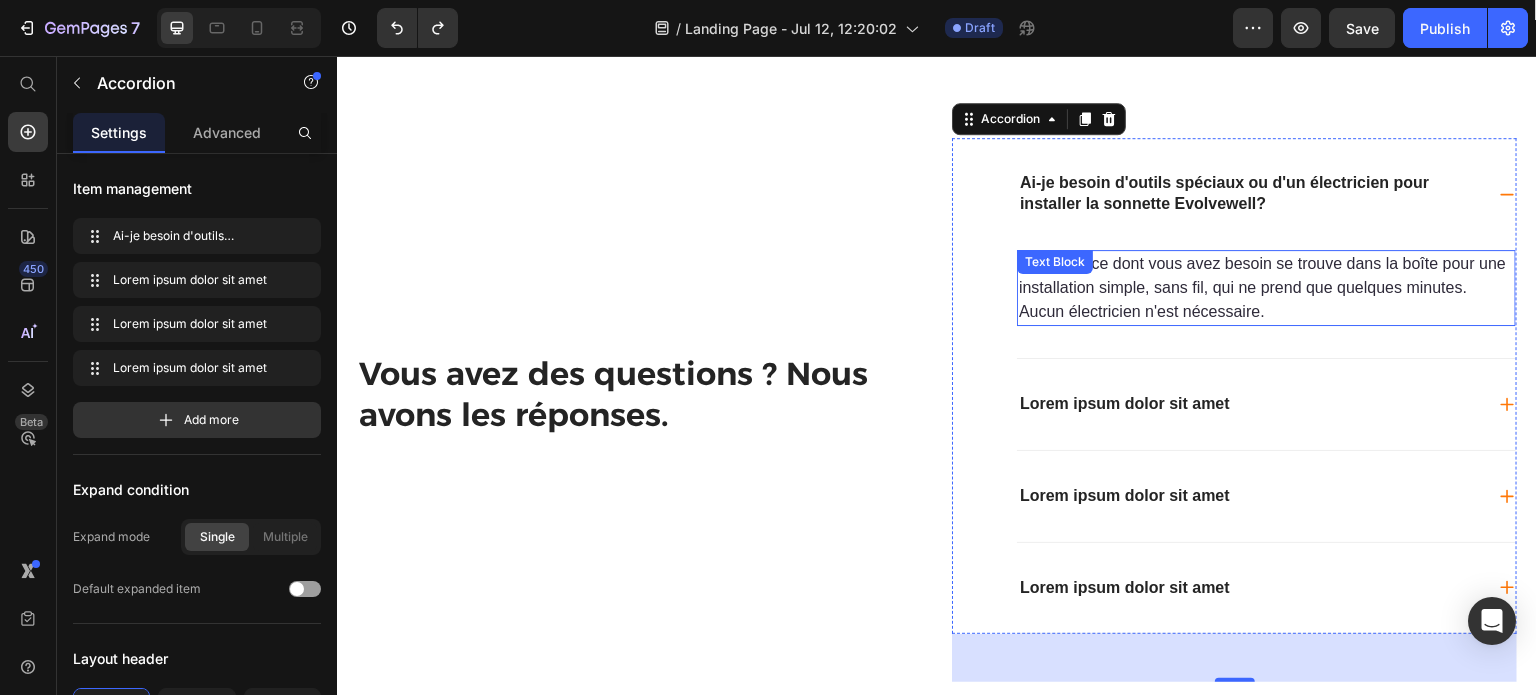 click on "Non. Tout ce dont vous avez besoin se trouve dans la boîte pour une installation simple, sans fil, qui ne prend que quelques minutes. Aucun électricien n'est nécessaire. Text Block" at bounding box center (1266, 288) 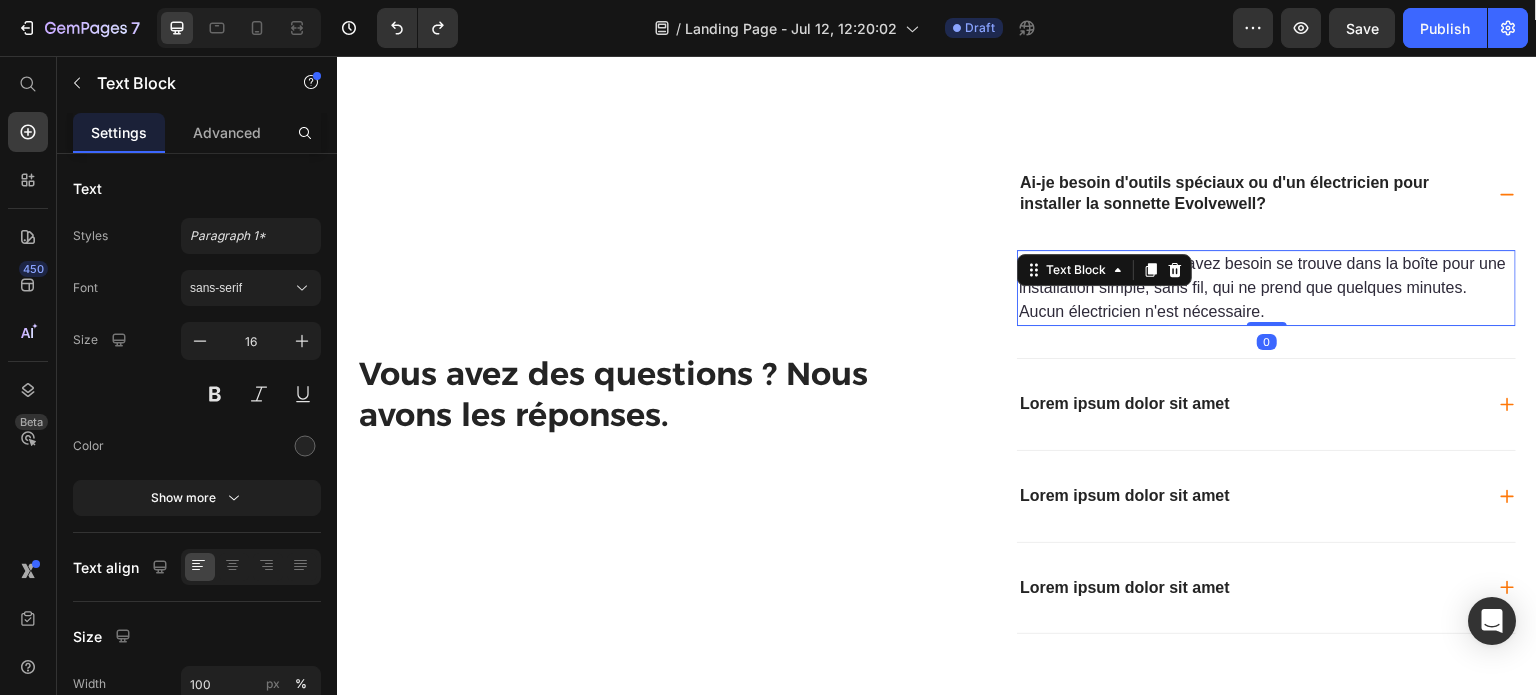 click on "Text Block" at bounding box center [1104, 270] 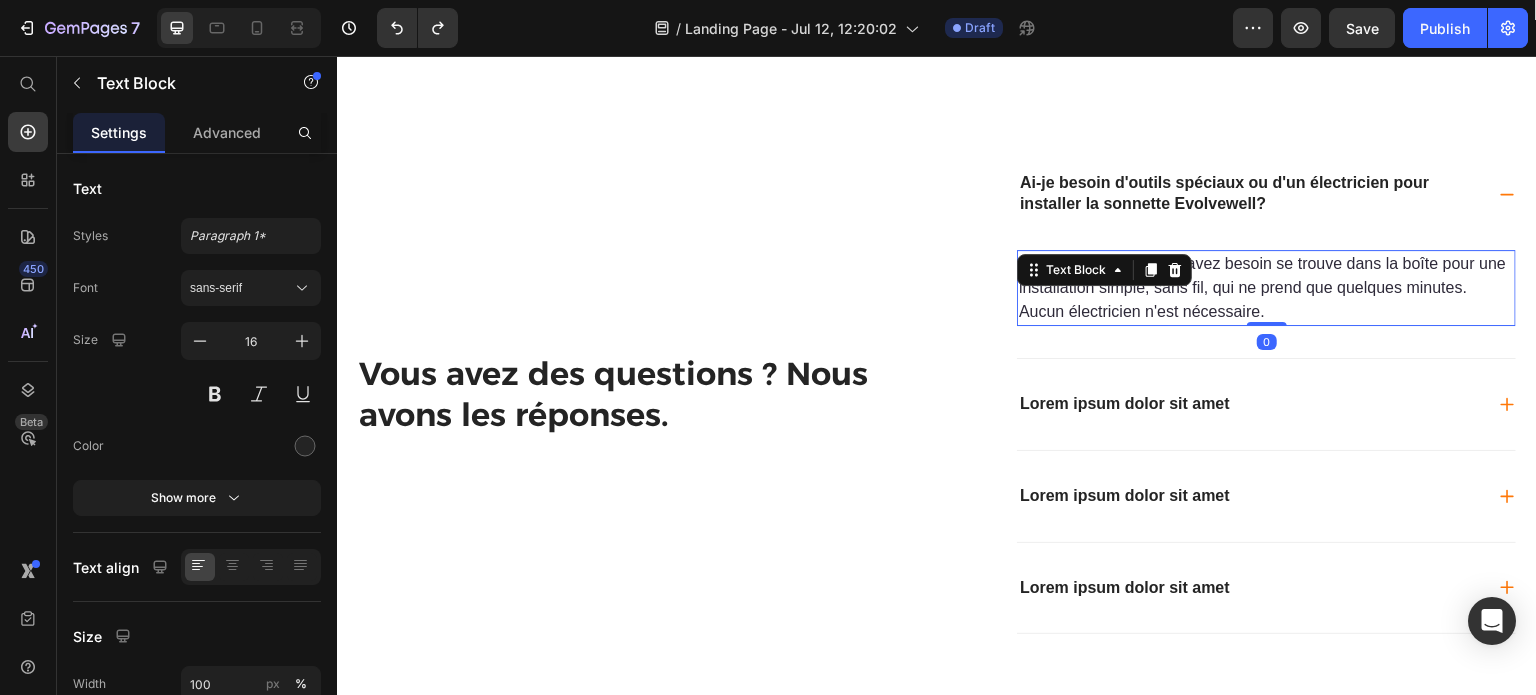 click on "Non. Tout ce dont vous avez besoin se trouve dans la boîte pour une installation simple, sans fil, qui ne prend que quelques minutes. Aucun électricien n'est nécessaire." at bounding box center (1266, 288) 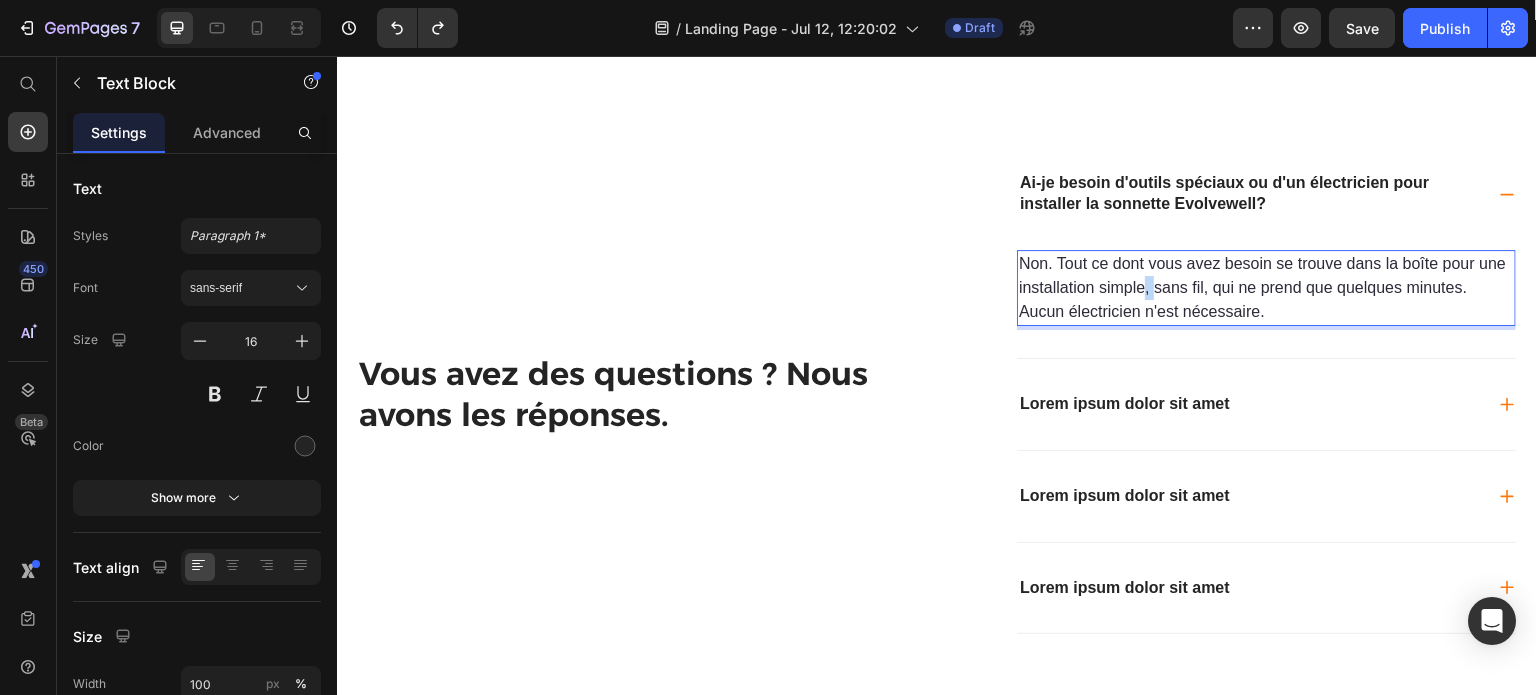 click on "Non. Tout ce dont vous avez besoin se trouve dans la boîte pour une installation simple, sans fil, qui ne prend que quelques minutes. Aucun électricien n'est nécessaire." at bounding box center [1266, 288] 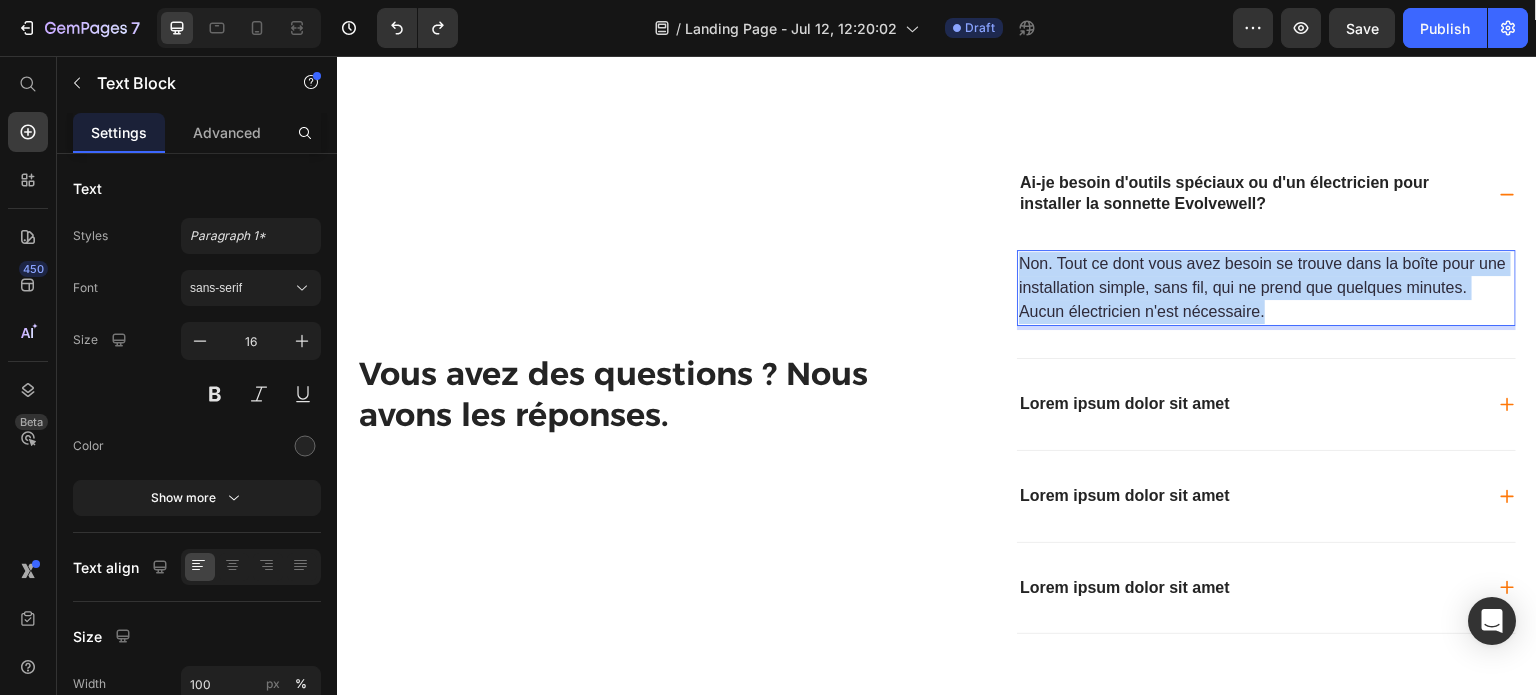click on "Non. Tout ce dont vous avez besoin se trouve dans la boîte pour une installation simple, sans fil, qui ne prend que quelques minutes. Aucun électricien n'est nécessaire." at bounding box center (1266, 288) 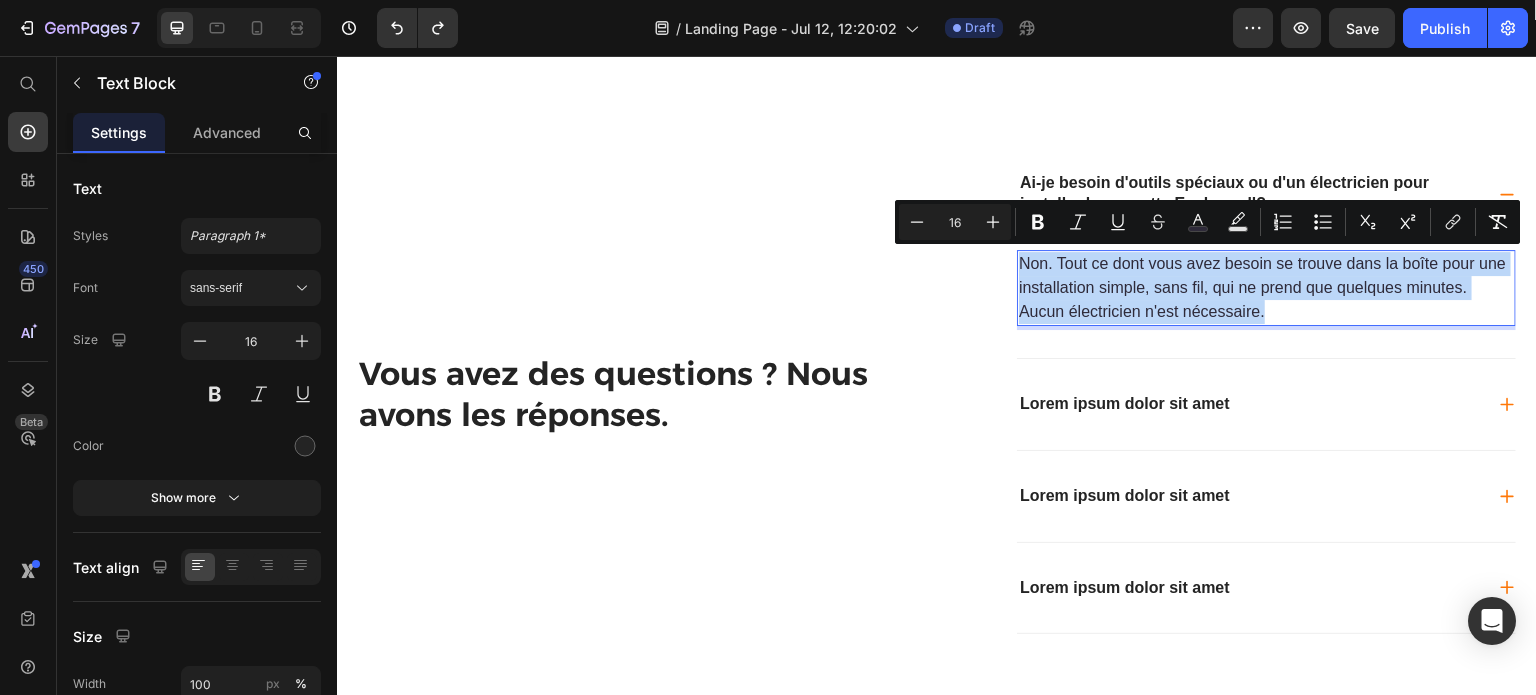 click on "Non. Tout ce dont vous avez besoin se trouve dans la boîte pour une installation simple, sans fil, qui ne prend que quelques minutes. Aucun électricien n'est nécessaire." at bounding box center [1266, 288] 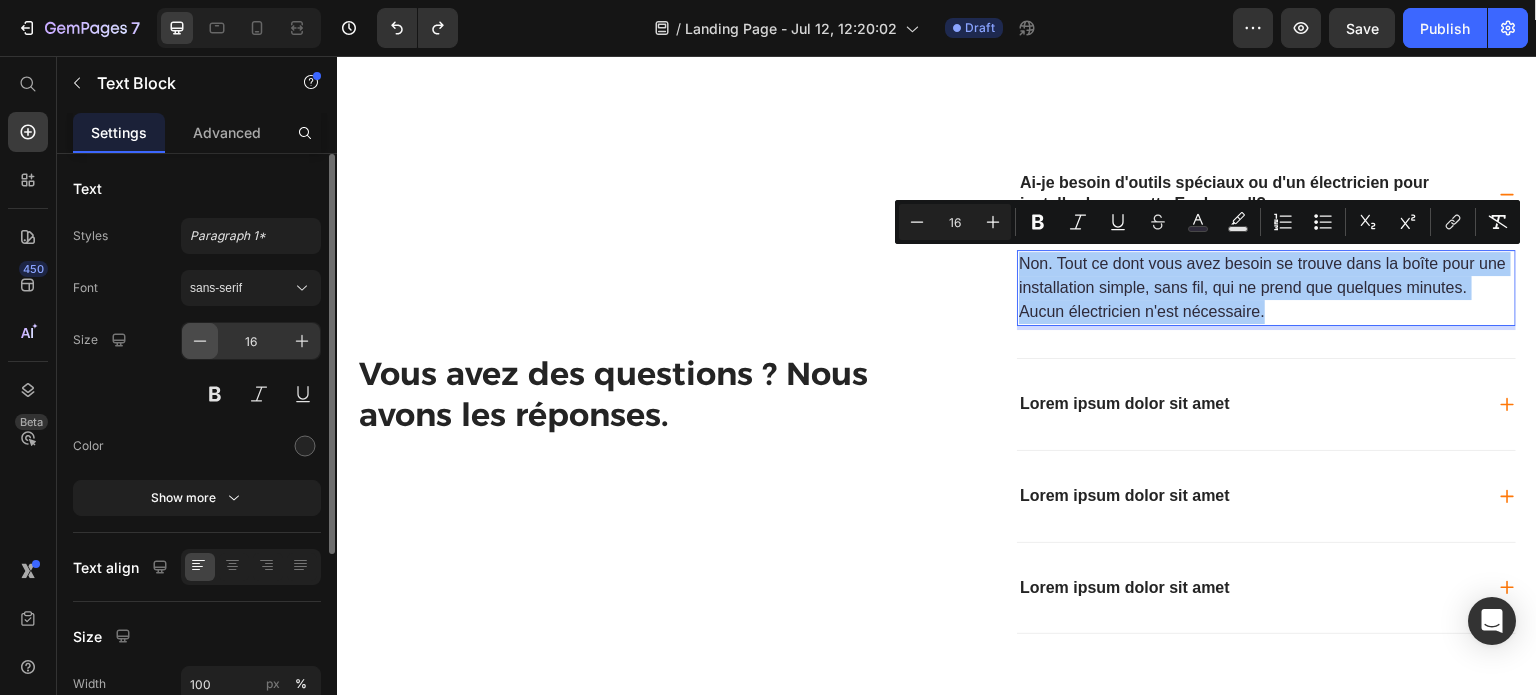 click 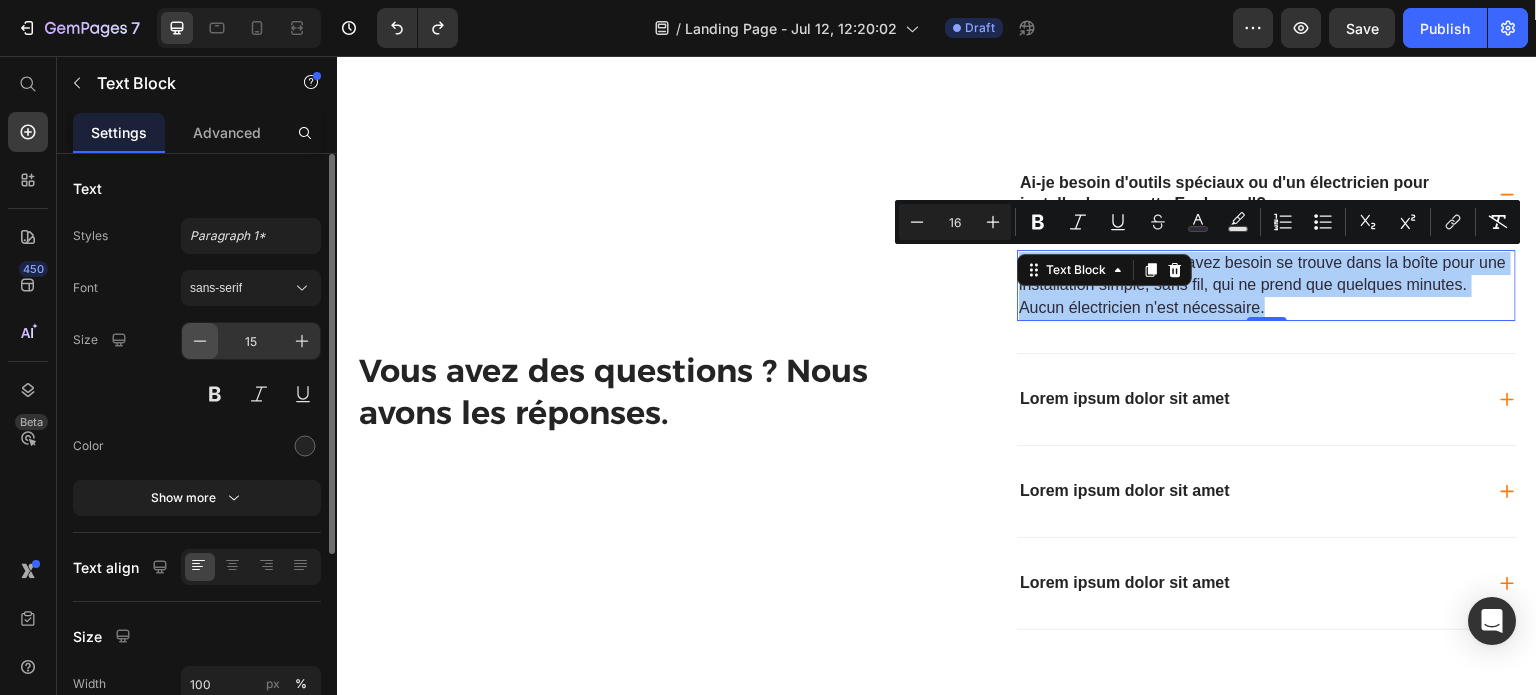 click 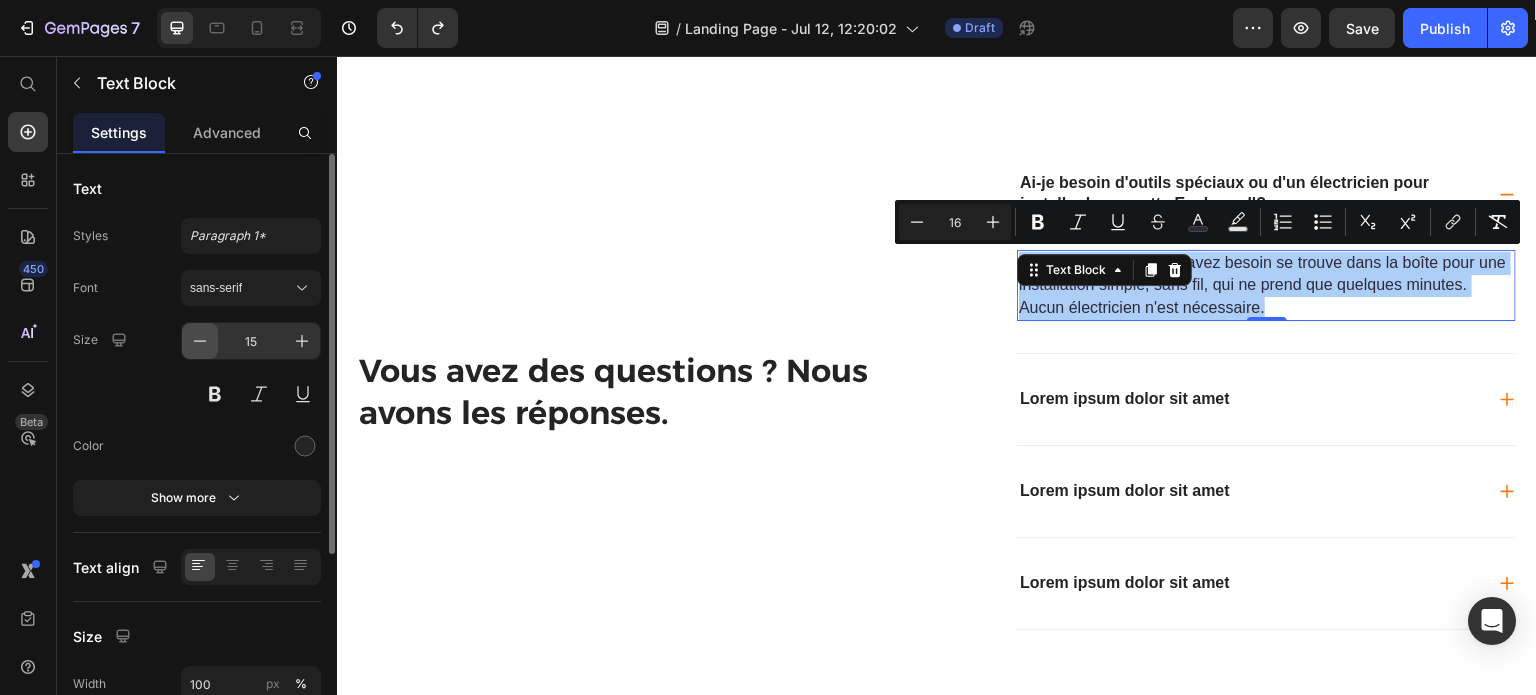 type on "14" 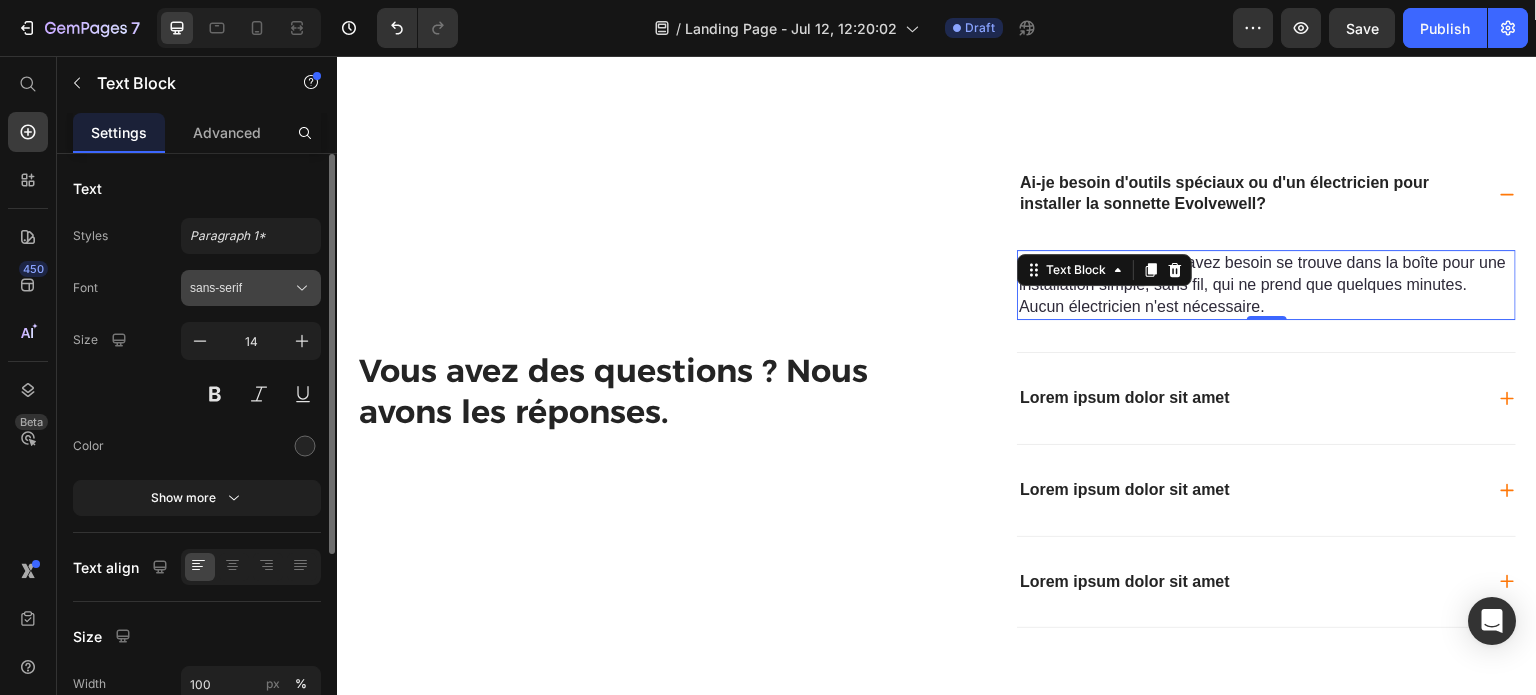 click on "sans-serif" at bounding box center (241, 288) 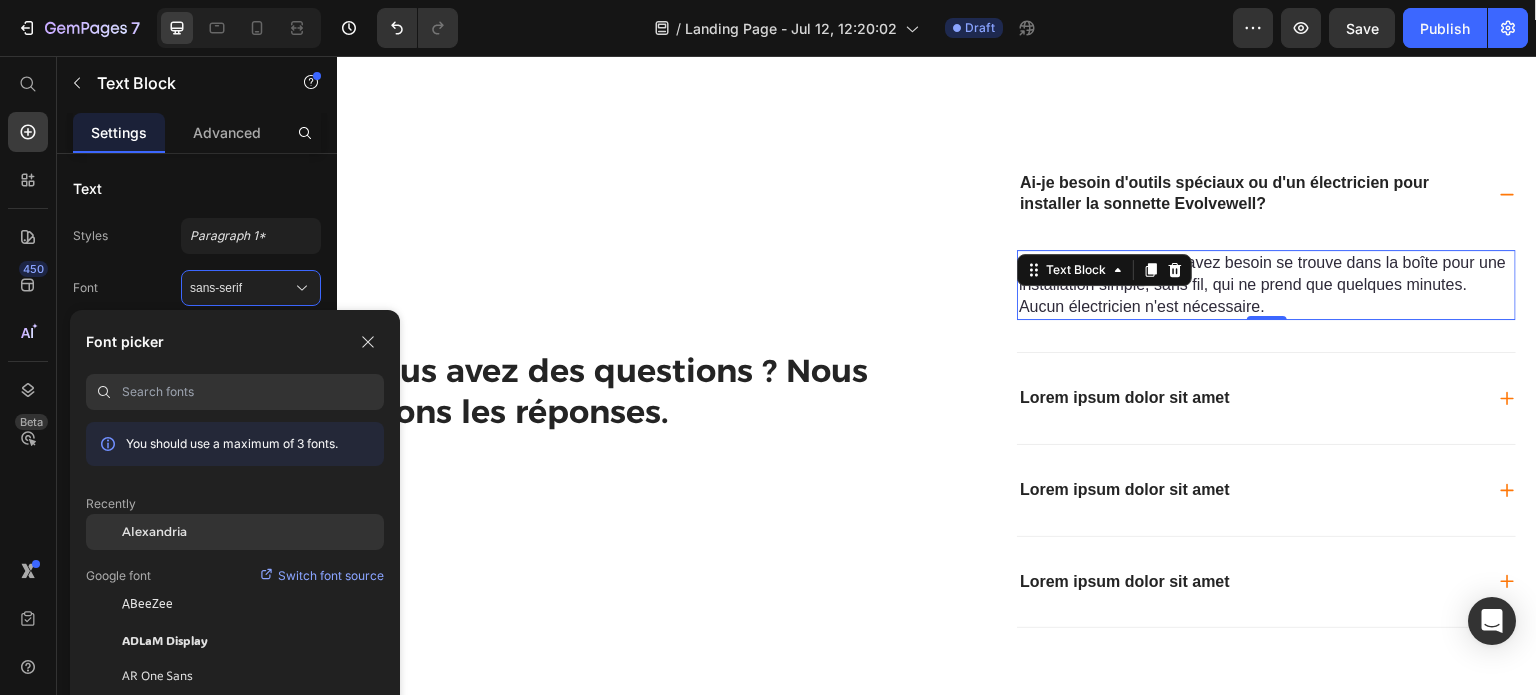 click on "Alexandria" 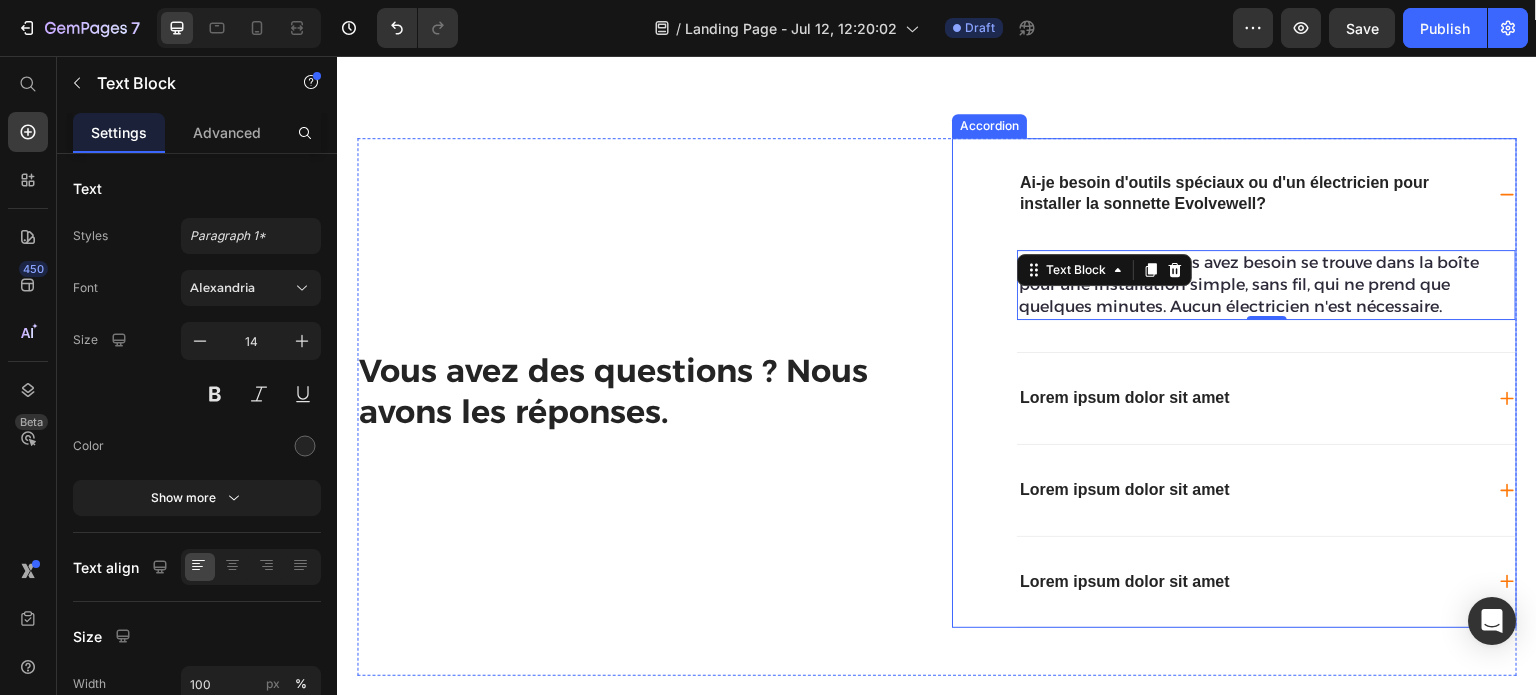 click on "Ai-je besoin d'outils spéciaux ou d'un électricien pour installer la sonnette Evolvewell?" at bounding box center (1250, 194) 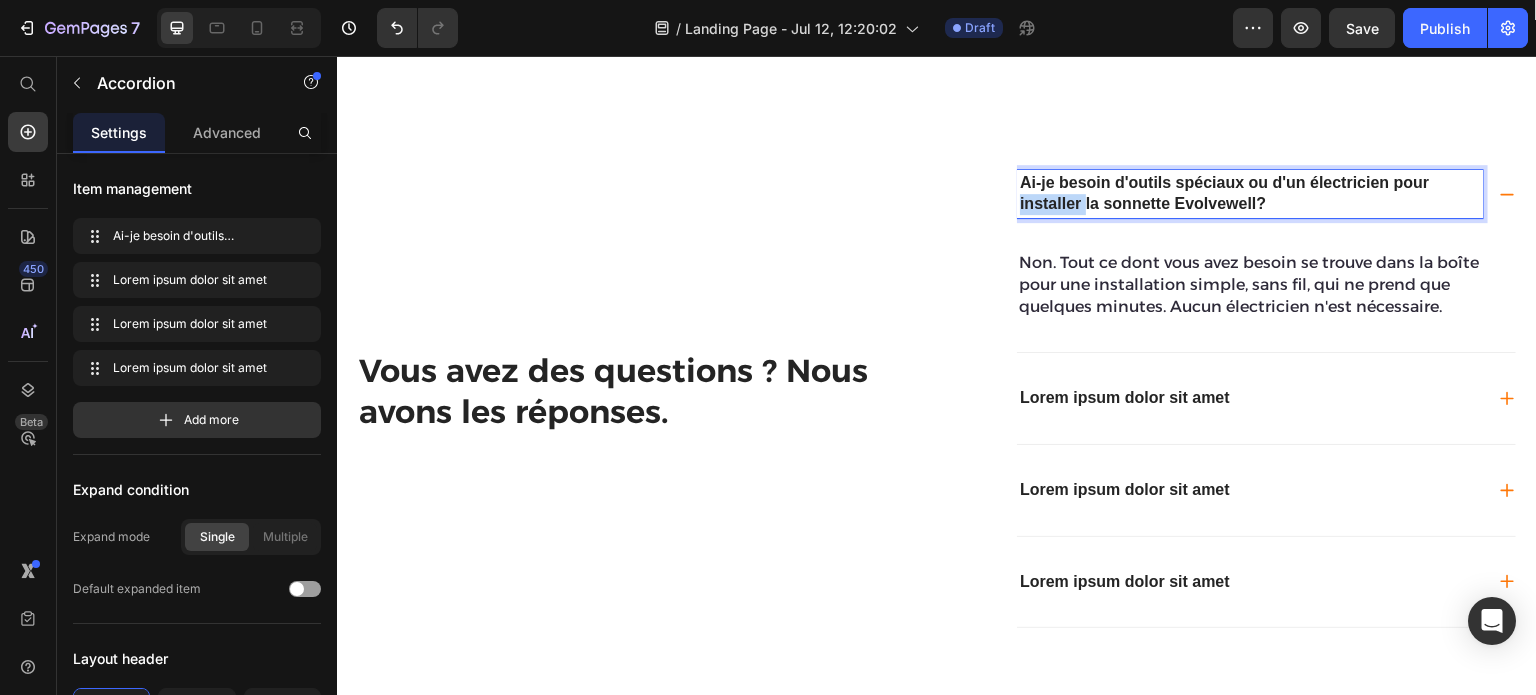 click on "Ai-je besoin d'outils spéciaux ou d'un électricien pour installer la sonnette Evolvewell?" at bounding box center (1250, 194) 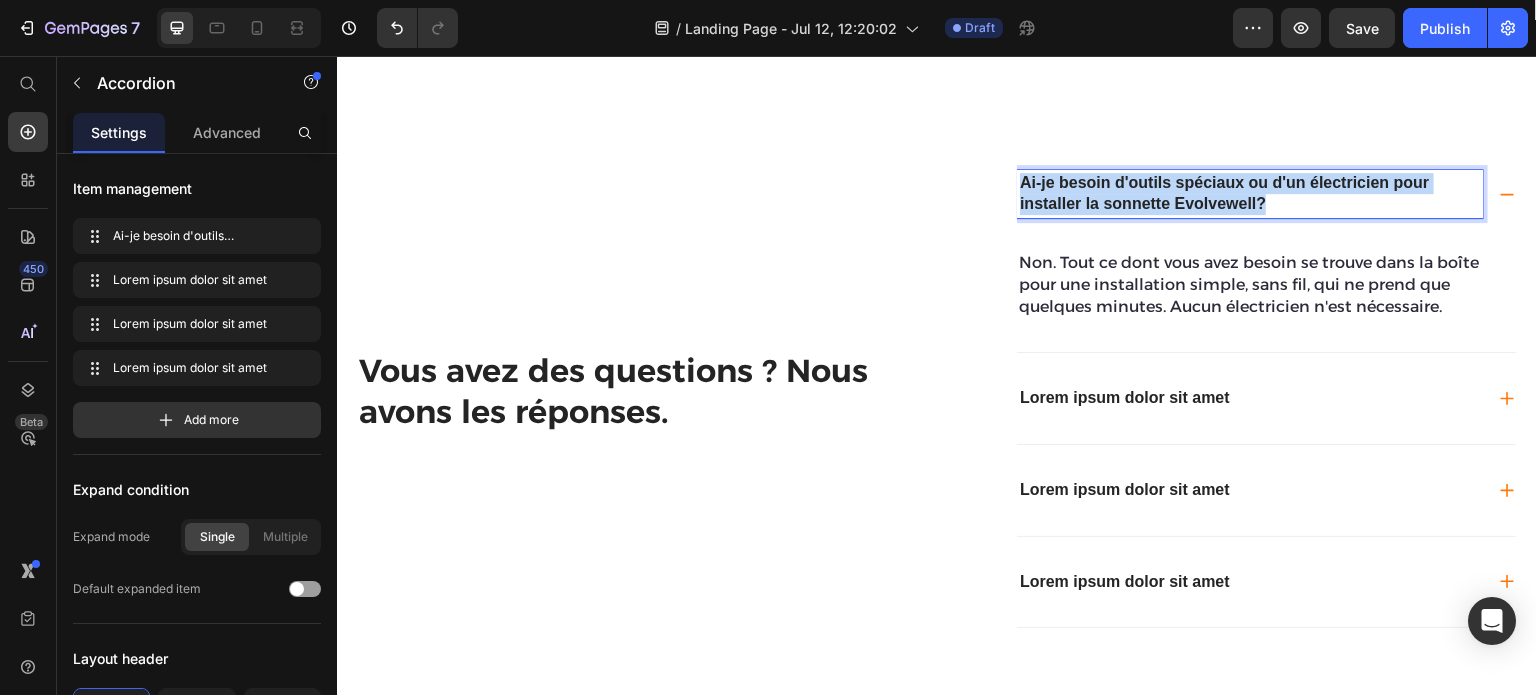 click on "Ai-je besoin d'outils spéciaux ou d'un électricien pour installer la sonnette Evolvewell?" at bounding box center [1250, 194] 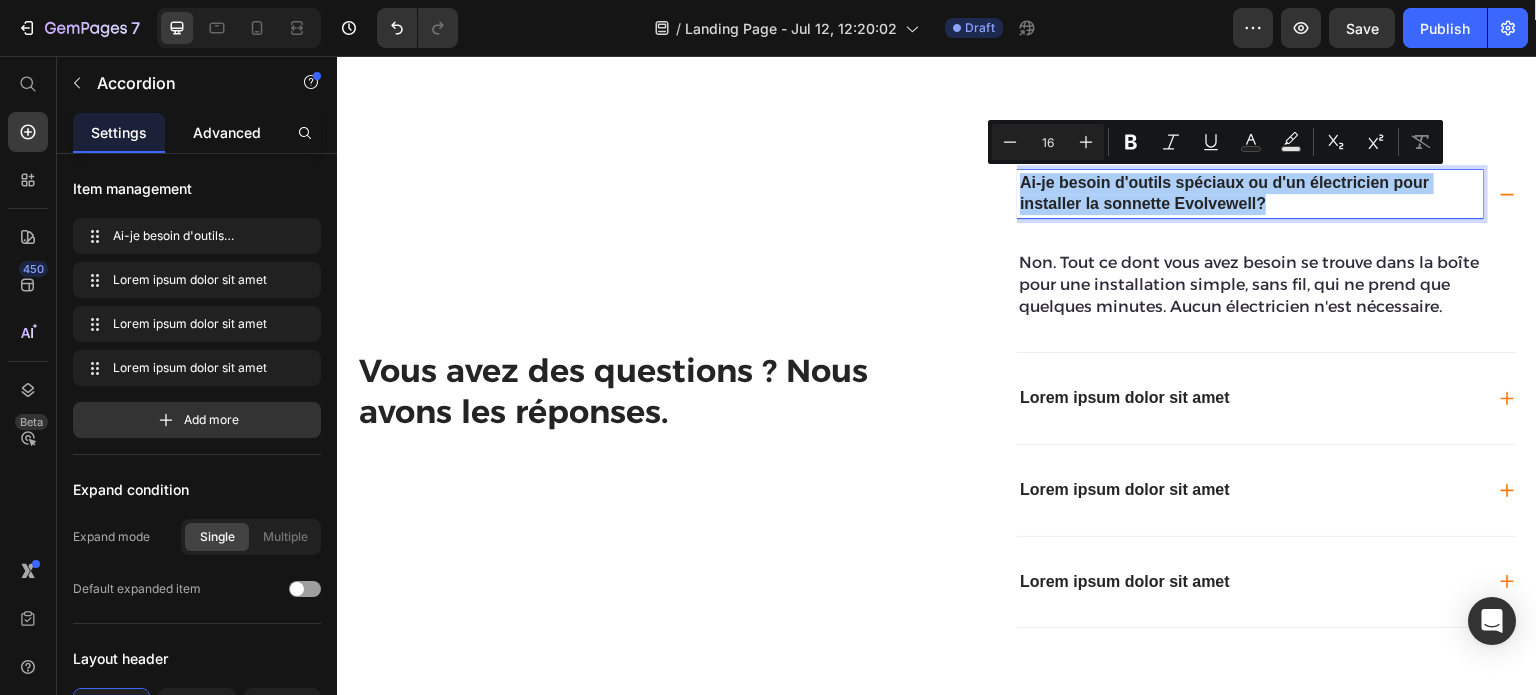 click on "Advanced" at bounding box center (227, 132) 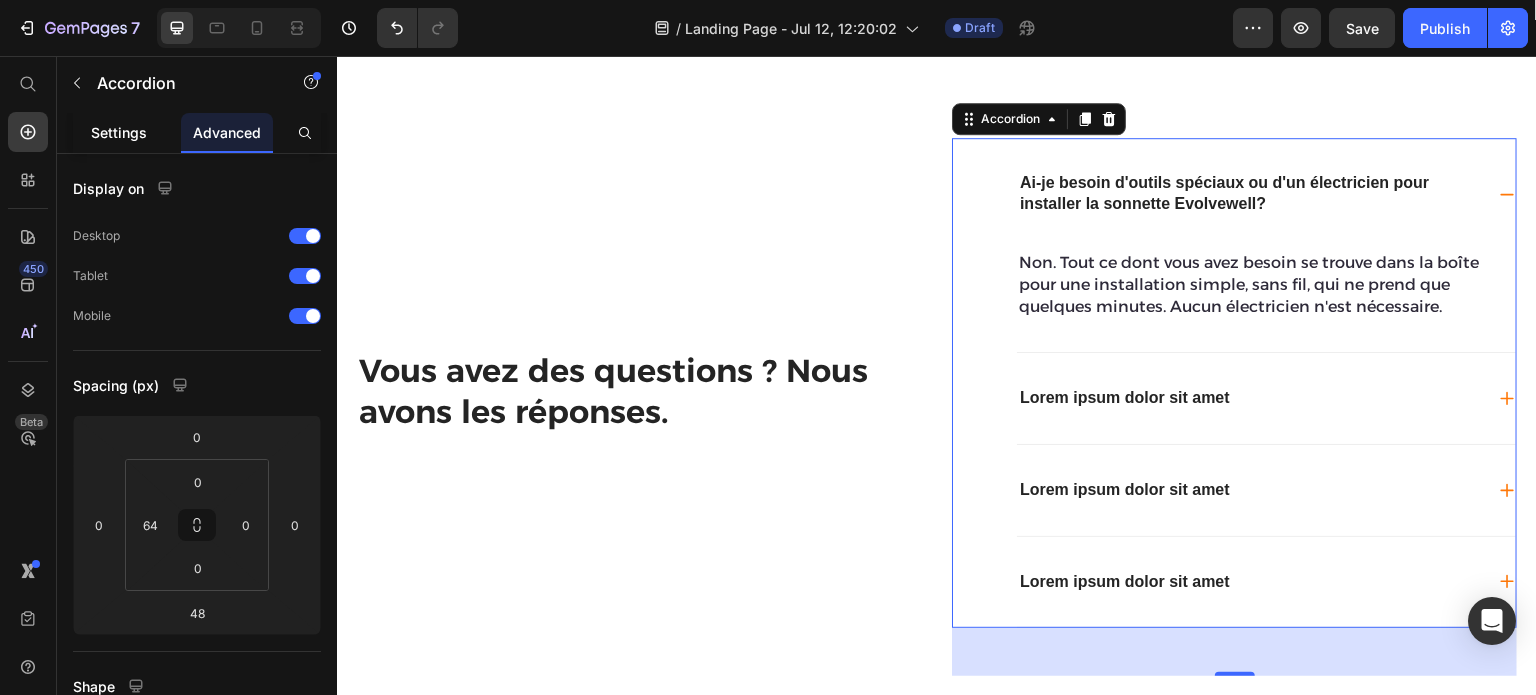 click on "Settings" 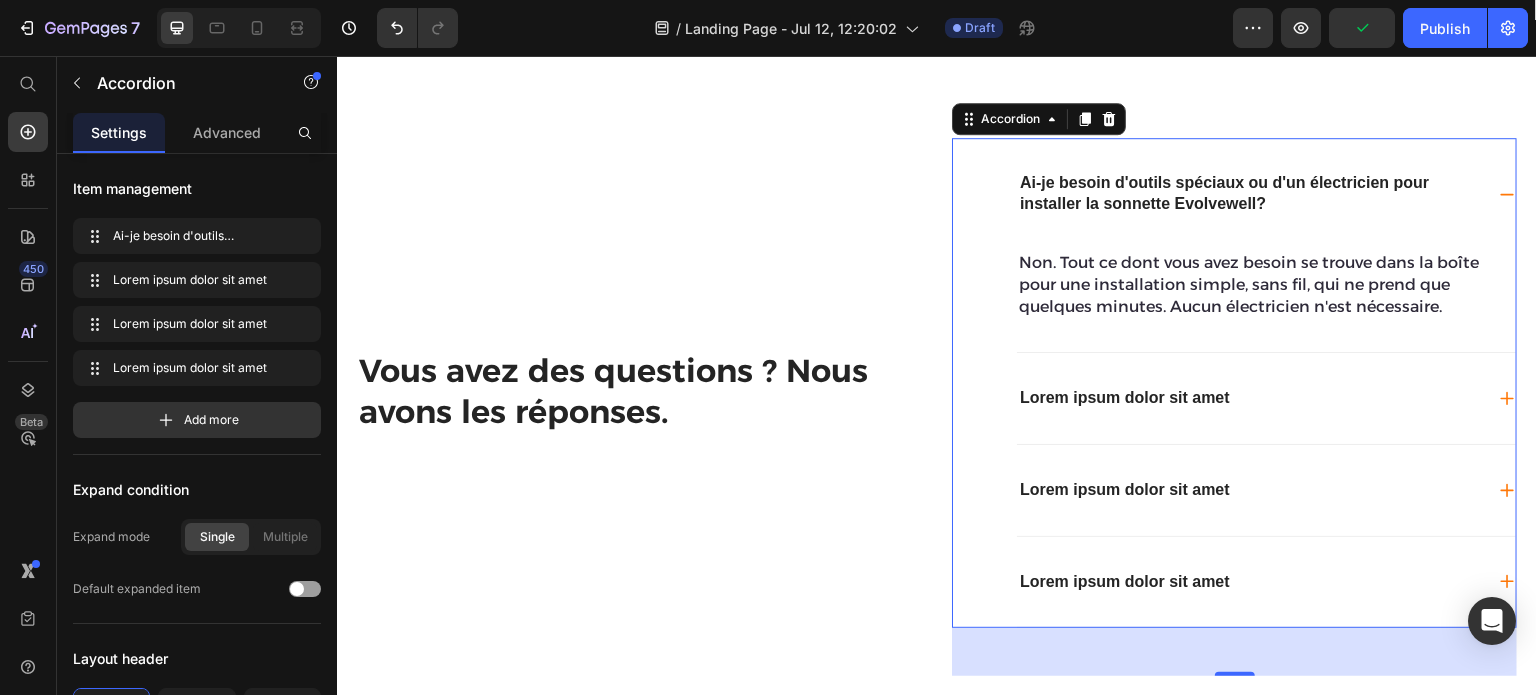 click 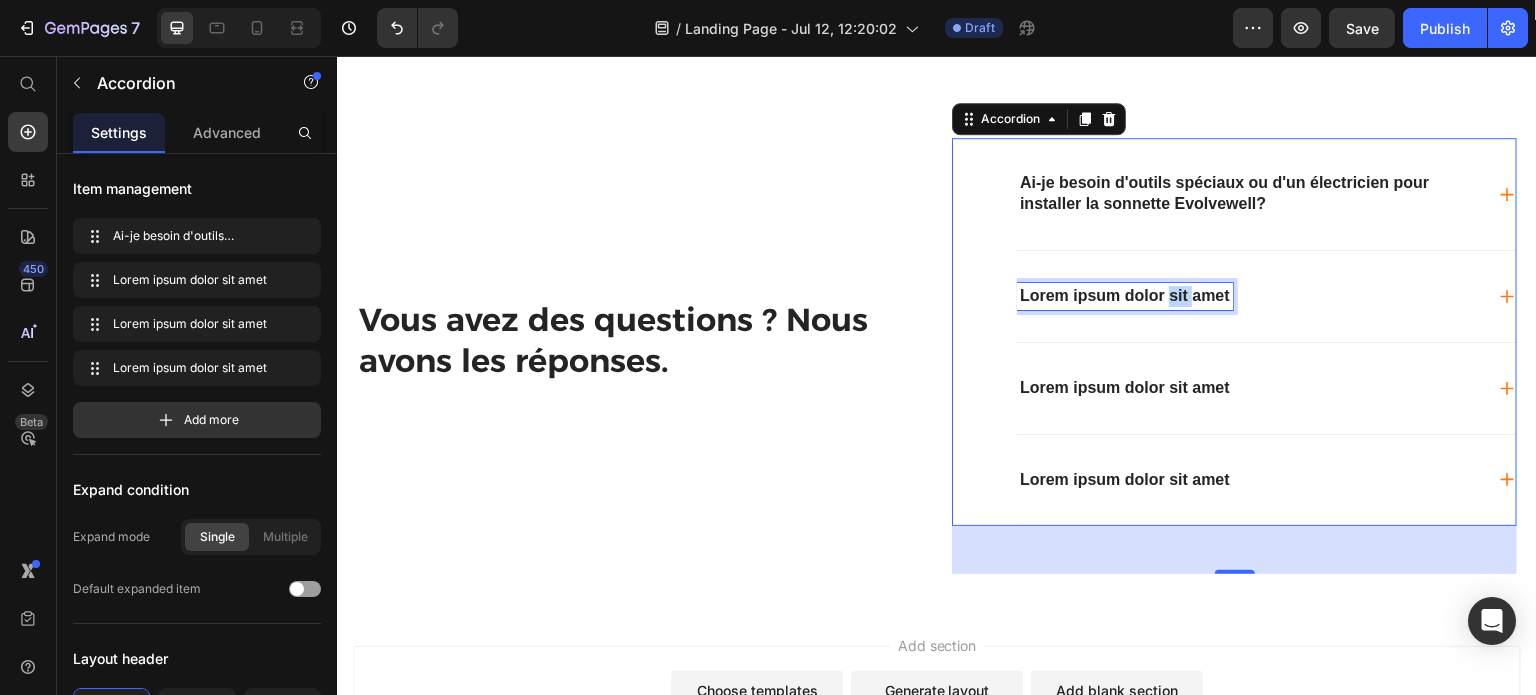 click on "Lorem ipsum dolor sit amet" at bounding box center (1125, 296) 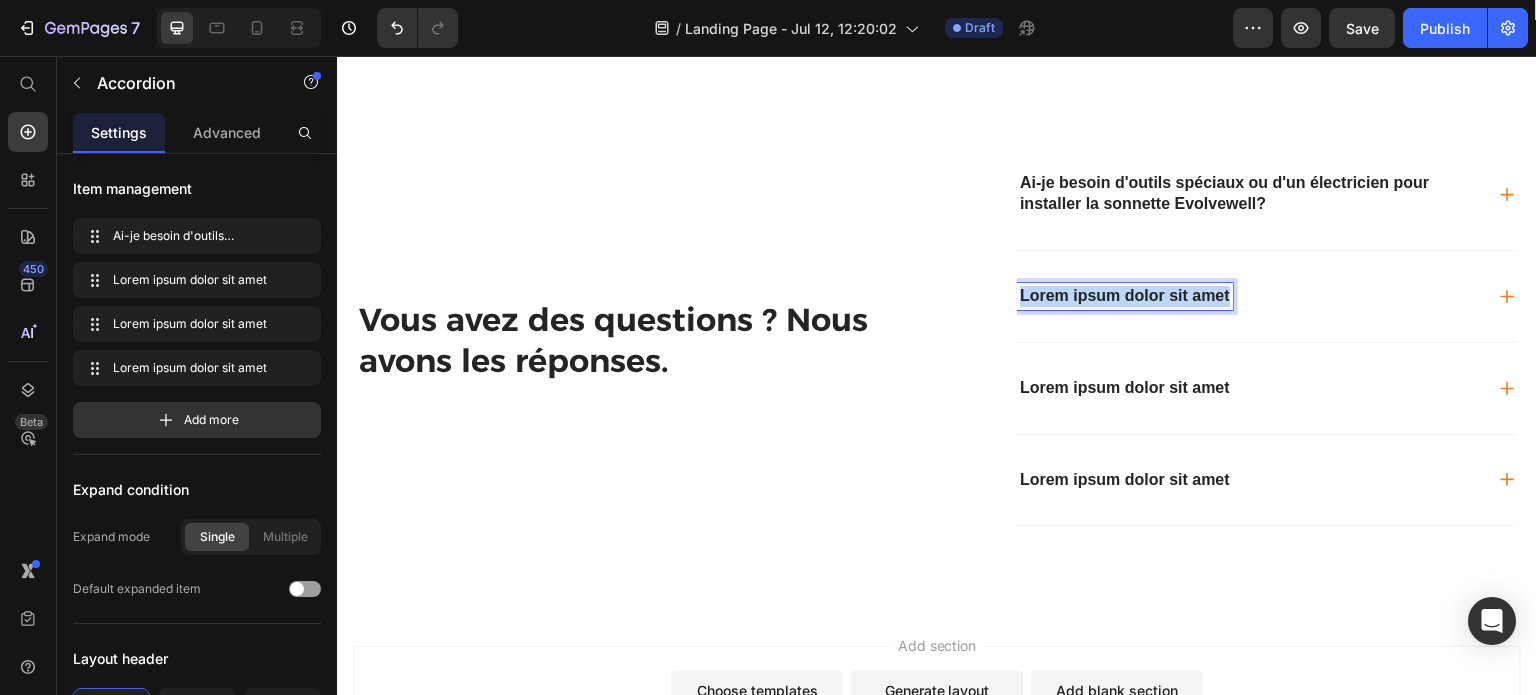 click on "Lorem ipsum dolor sit amet" at bounding box center (1125, 296) 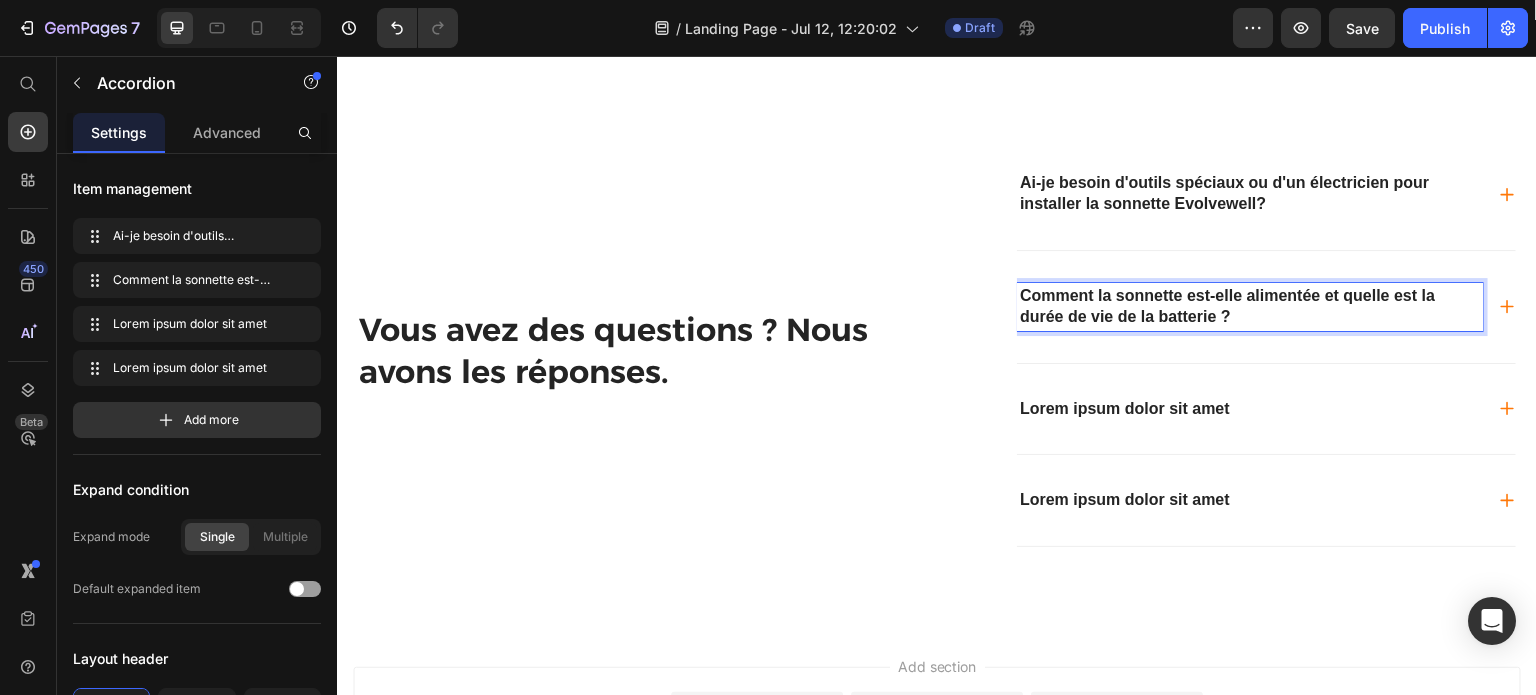 click on "Comment la sonnette est-elle alimentée et quelle est la durée de vie de la batterie ?" at bounding box center (1250, 307) 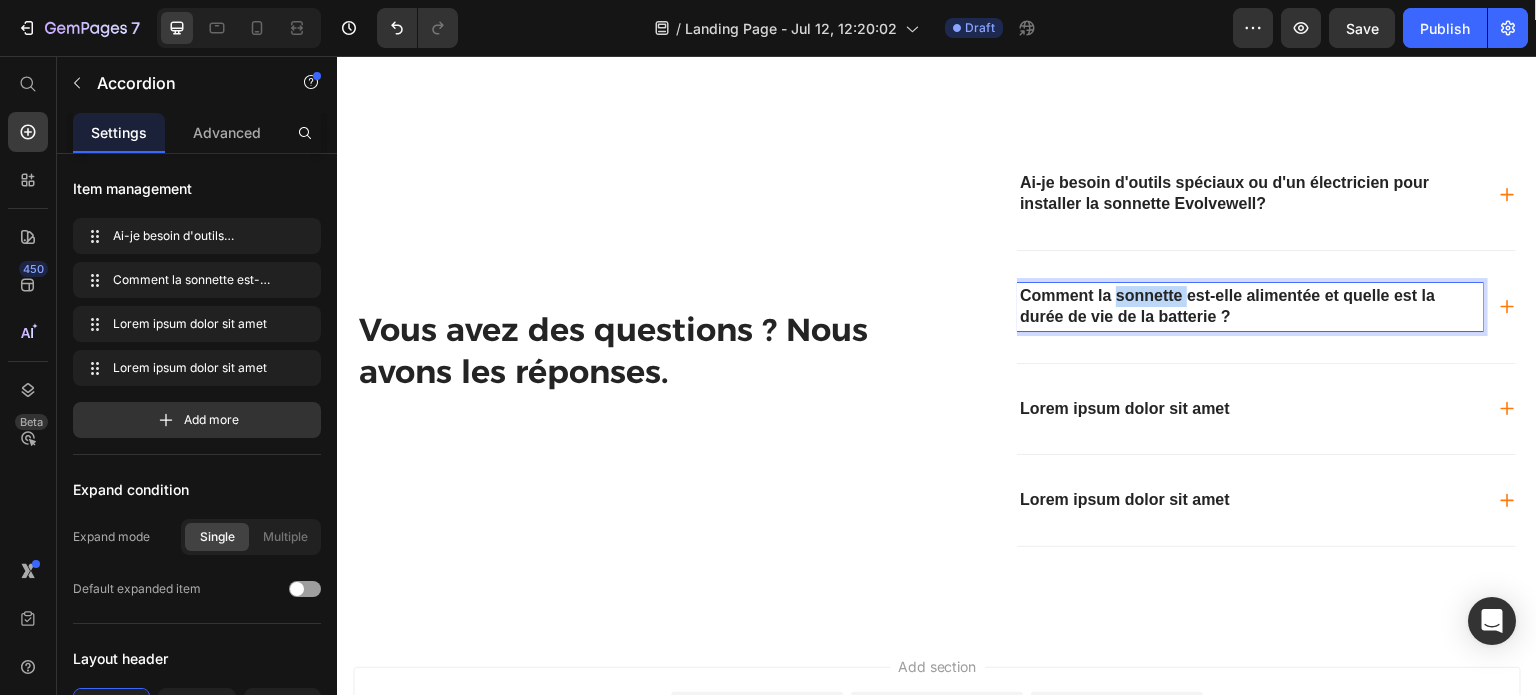 click on "Comment la sonnette est-elle alimentée et quelle est la durée de vie de la batterie ?" at bounding box center (1250, 307) 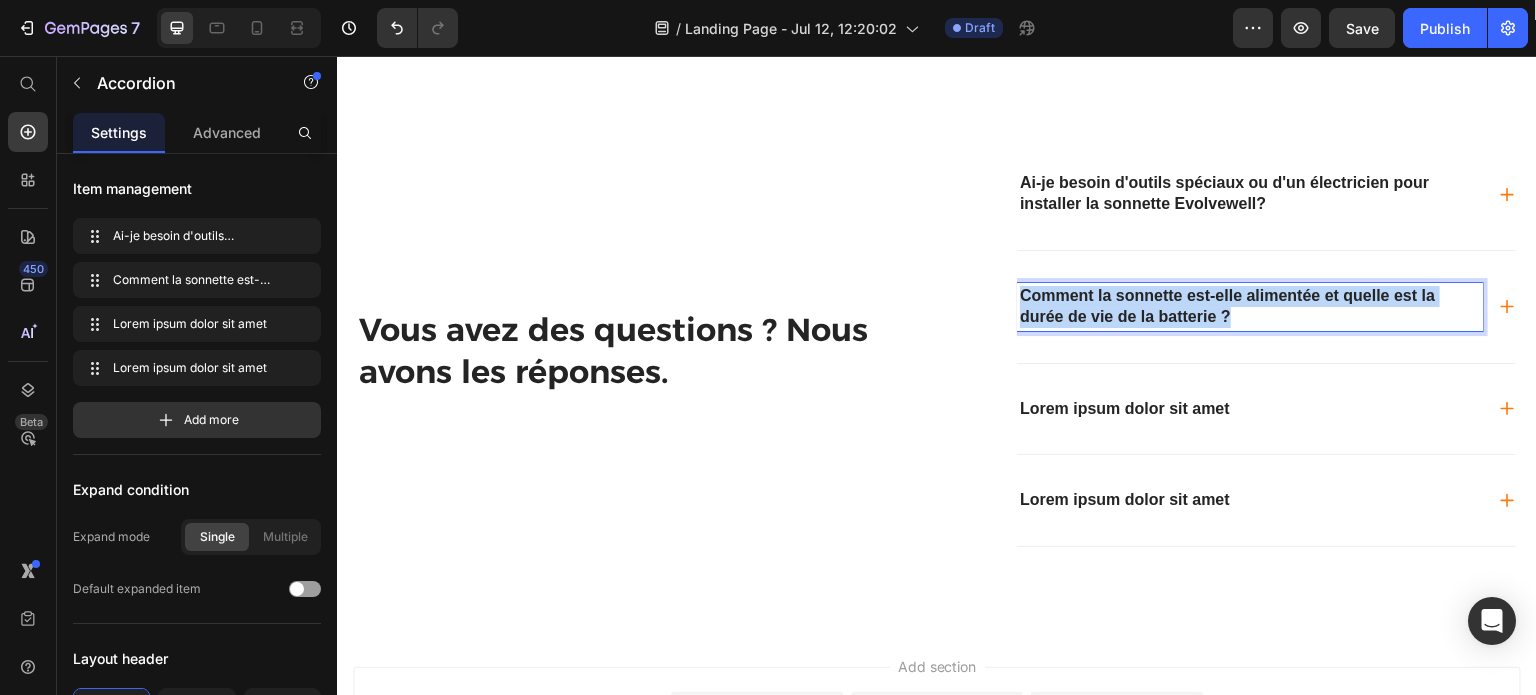 click on "Comment la sonnette est-elle alimentée et quelle est la durée de vie de la batterie ?" at bounding box center [1250, 307] 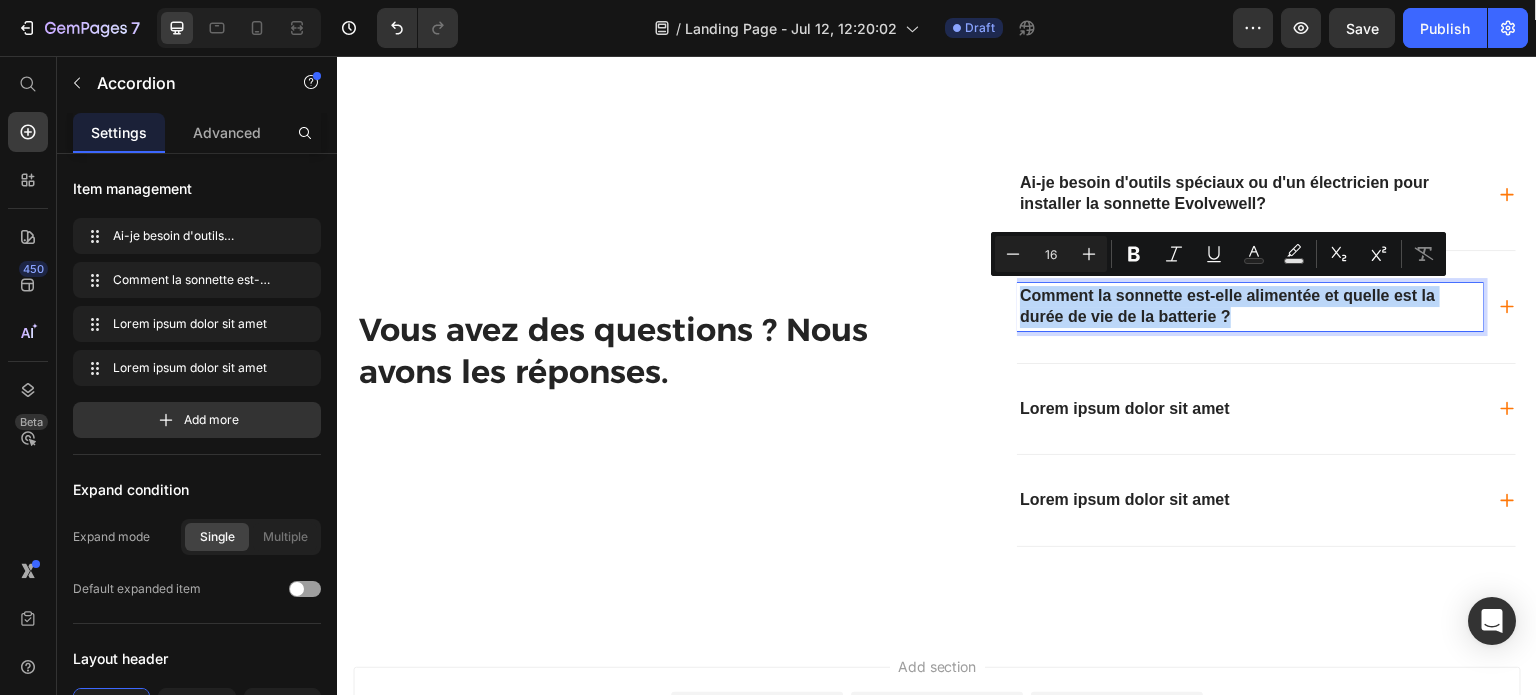 click on "Comment la sonnette est-elle alimentée et quelle est la durée de vie de la batterie ?" at bounding box center [1250, 307] 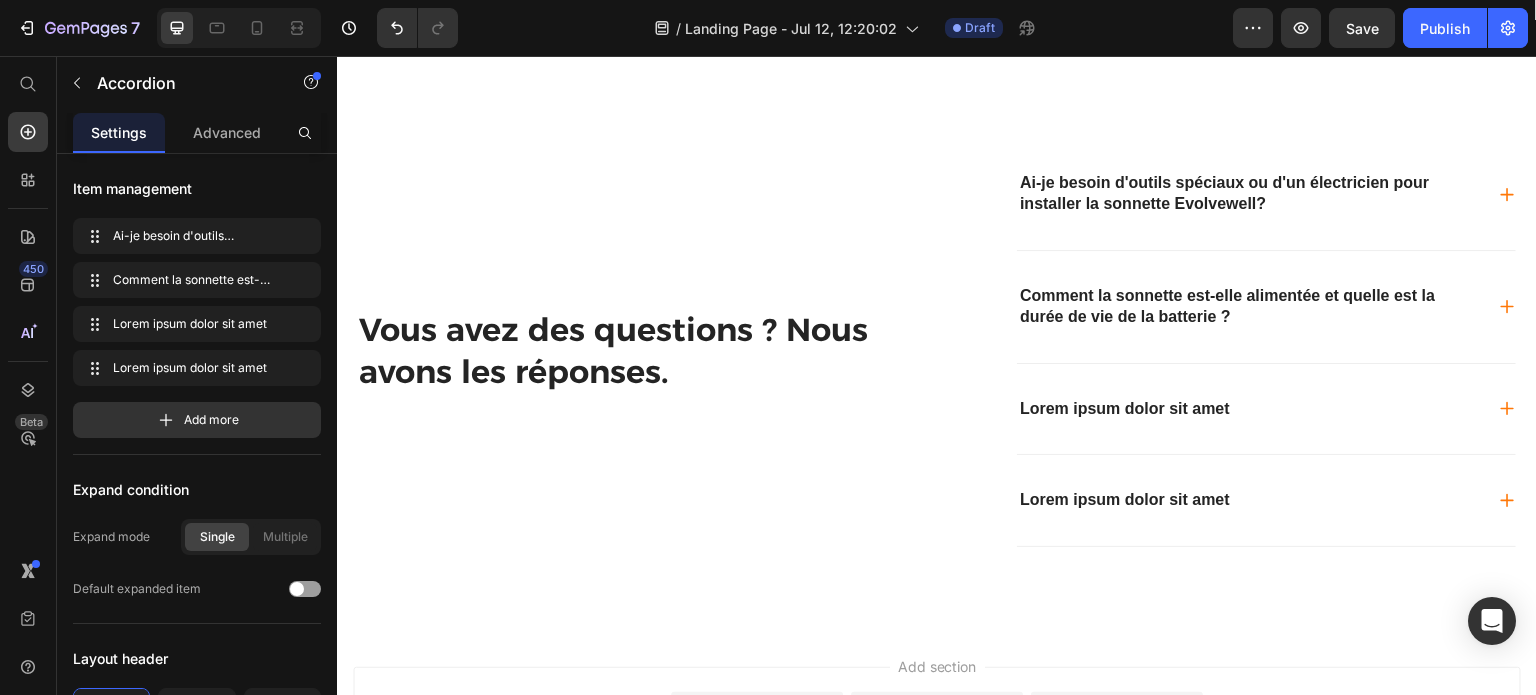click on "Comment la sonnette est-elle alimentée et quelle est la durée de vie de la batterie ?" at bounding box center [1266, 307] 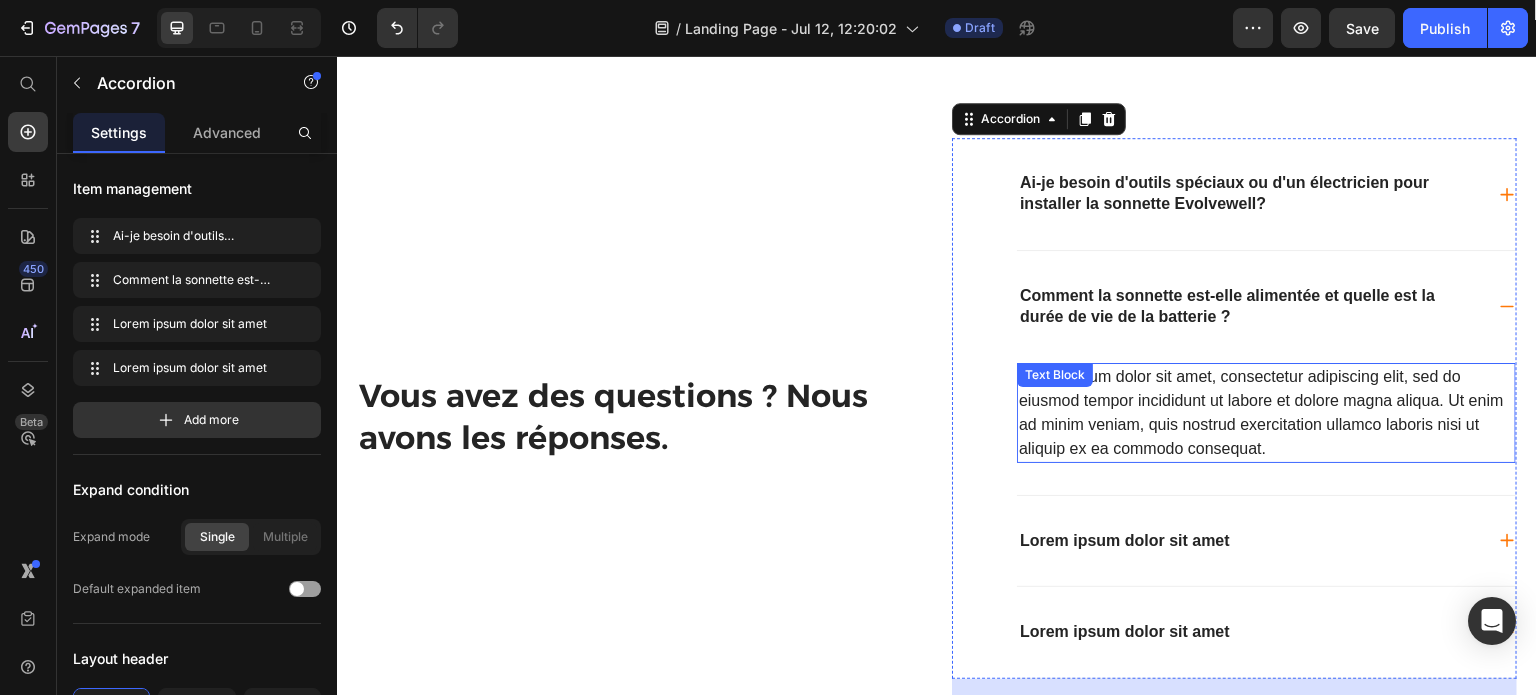 click on "Lorem ipsum dolor sit amet, consectetur adipiscing elit, sed do eiusmod tempor incididunt ut labore et dolore magna aliqua. Ut enim ad minim veniam, quis nostrud exercitation ullamco laboris nisi ut aliquip ex ea commodo consequat." at bounding box center (1266, 413) 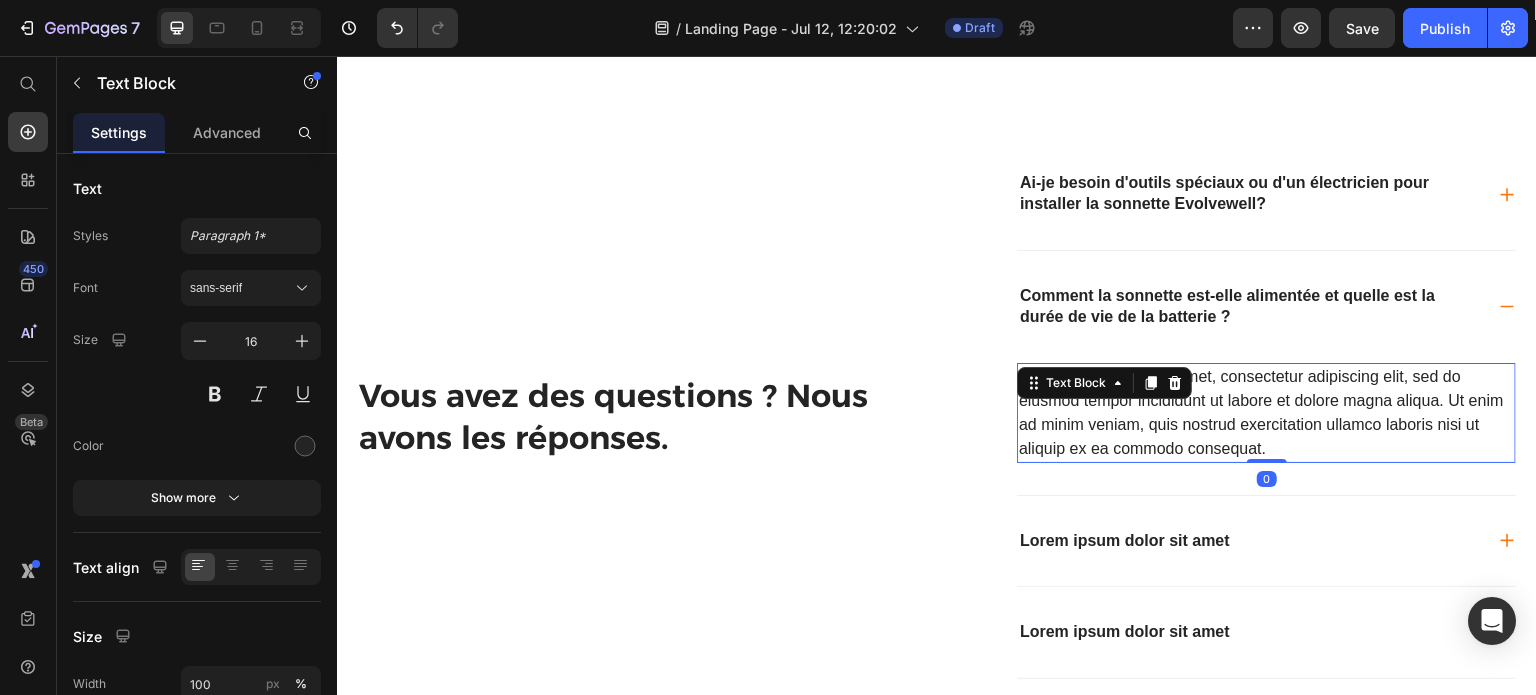click on "Lorem ipsum dolor sit amet, consectetur adipiscing elit, sed do eiusmod tempor incididunt ut labore et dolore magna aliqua. Ut enim ad minim veniam, quis nostrud exercitation ullamco laboris nisi ut aliquip ex ea commodo consequat." at bounding box center (1266, 413) 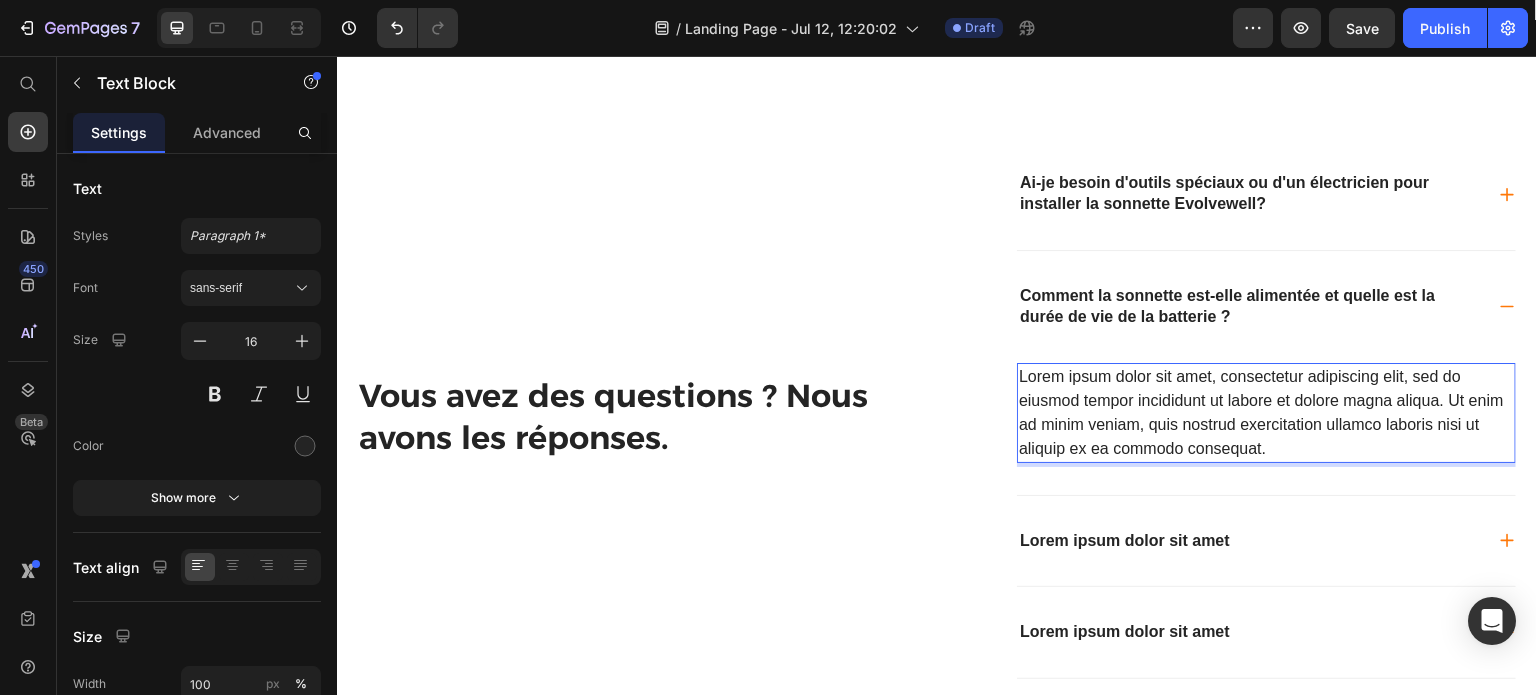 click on "Lorem ipsum dolor sit amet, consectetur adipiscing elit, sed do eiusmod tempor incididunt ut labore et dolore magna aliqua. Ut enim ad minim veniam, quis nostrud exercitation ullamco laboris nisi ut aliquip ex ea commodo consequat." at bounding box center [1266, 413] 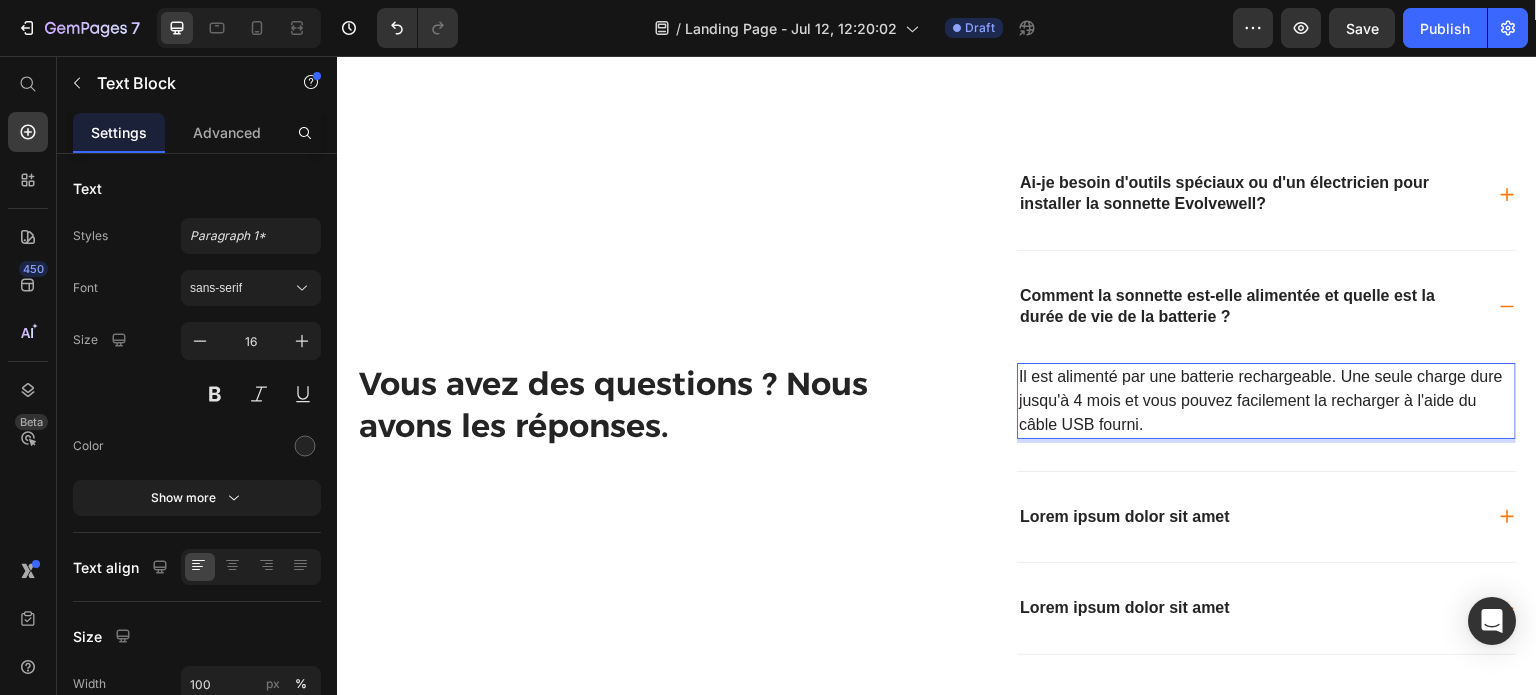 click on "Il est alimenté par une batterie rechargeable. Une seule charge dure jusqu'à 4 mois et vous pouvez facilement la recharger à l'aide du câble USB fourni." at bounding box center (1266, 401) 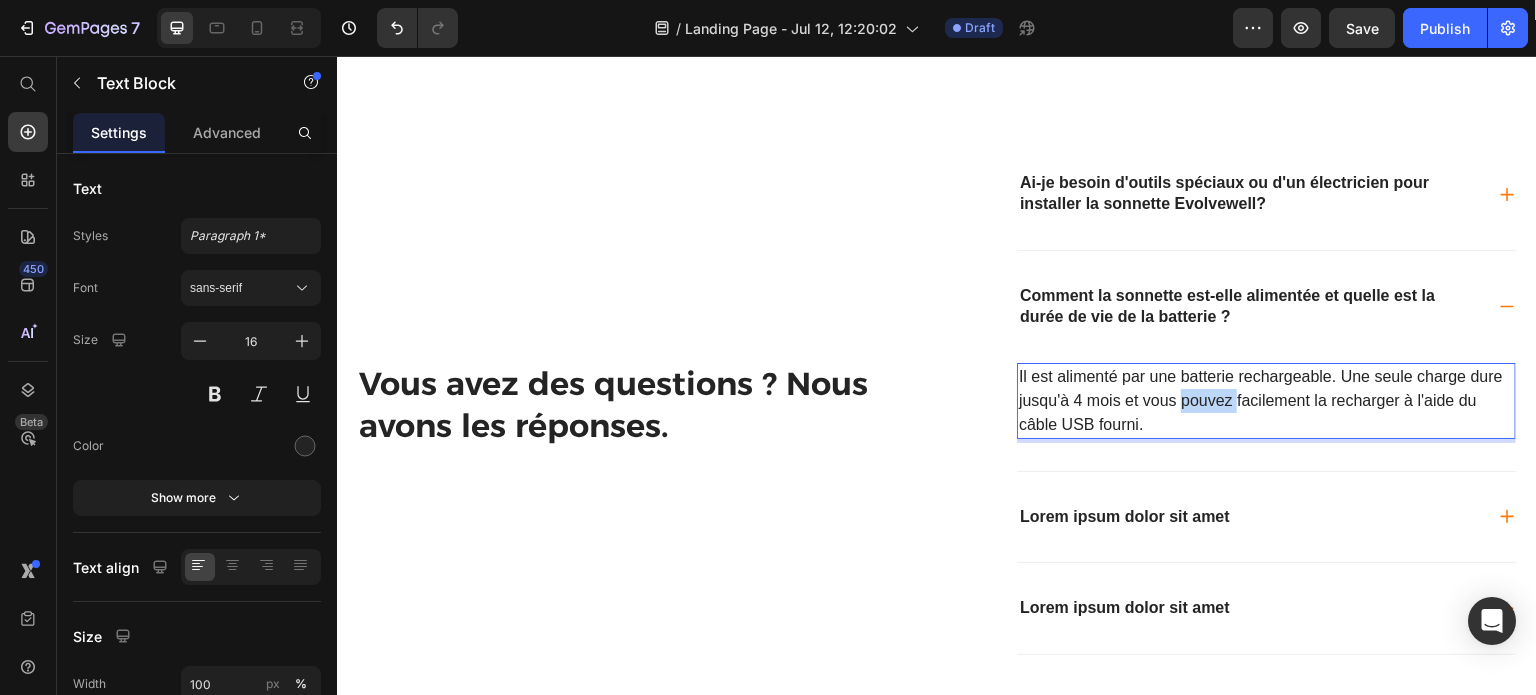 click on "Il est alimenté par une batterie rechargeable. Une seule charge dure jusqu'à 4 mois et vous pouvez facilement la recharger à l'aide du câble USB fourni." at bounding box center [1266, 401] 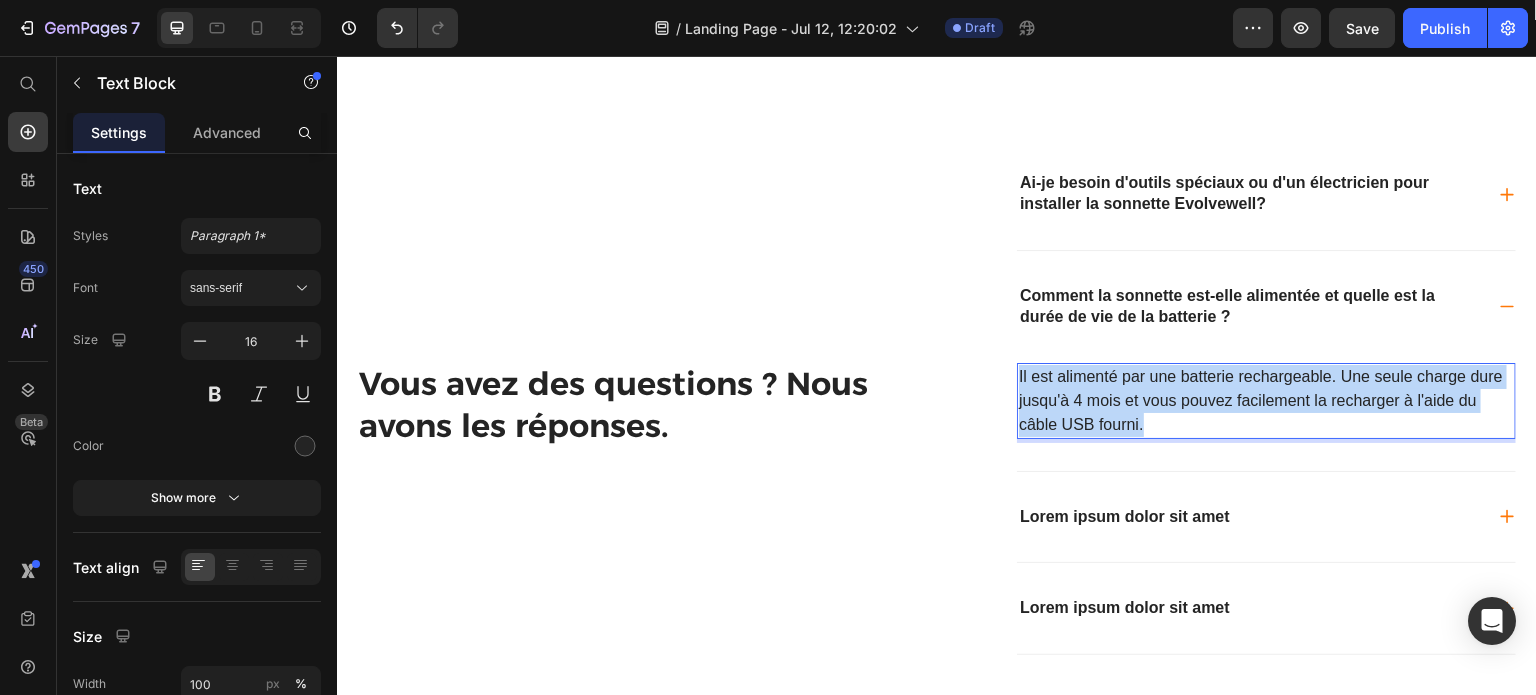 click on "Il est alimenté par une batterie rechargeable. Une seule charge dure jusqu'à 4 mois et vous pouvez facilement la recharger à l'aide du câble USB fourni." at bounding box center [1266, 401] 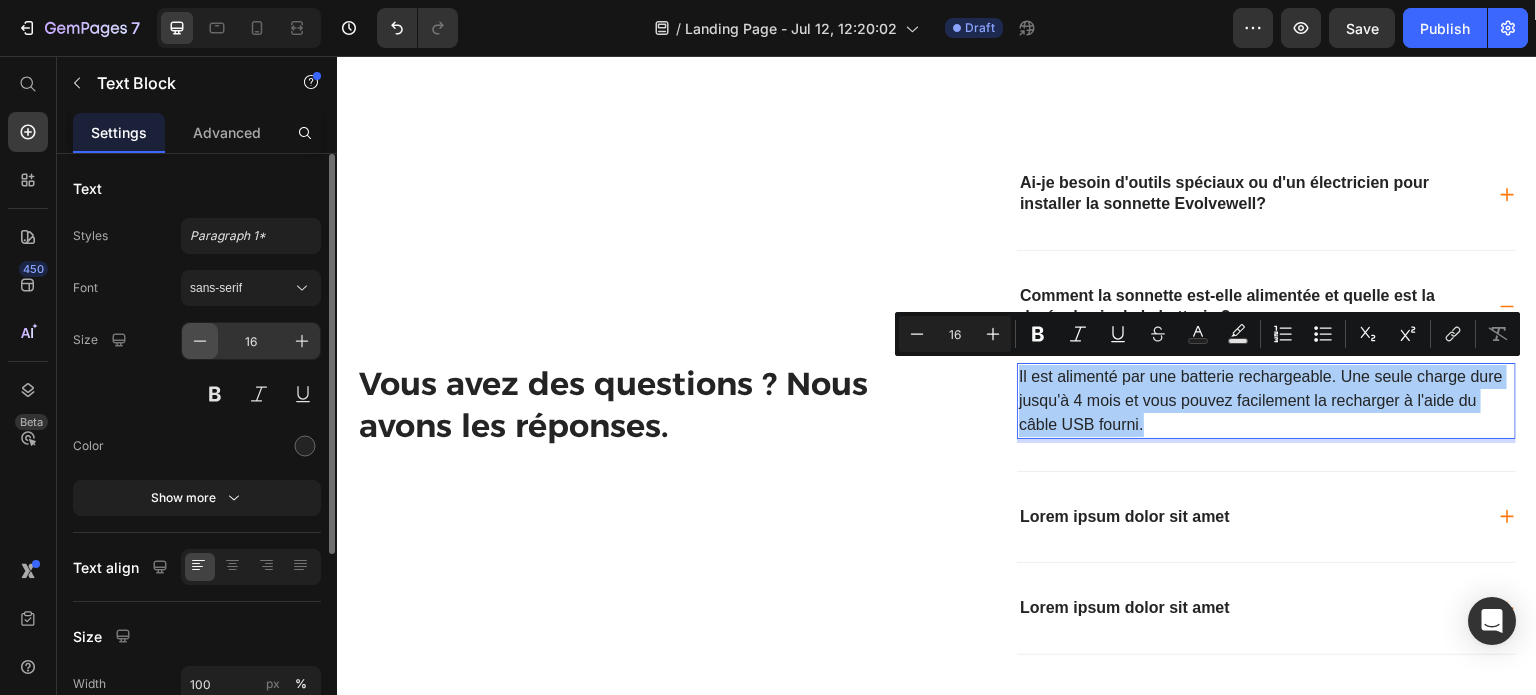 click at bounding box center (200, 341) 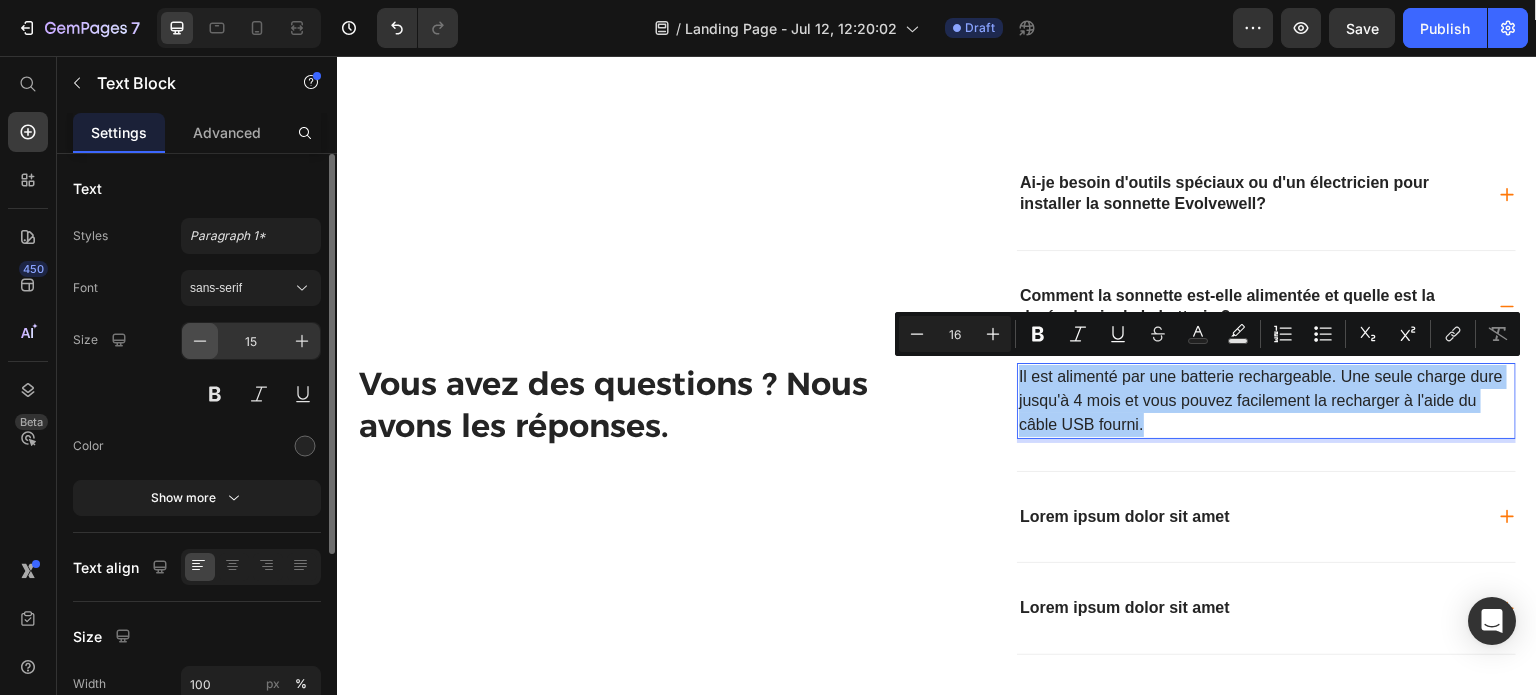 click at bounding box center (200, 341) 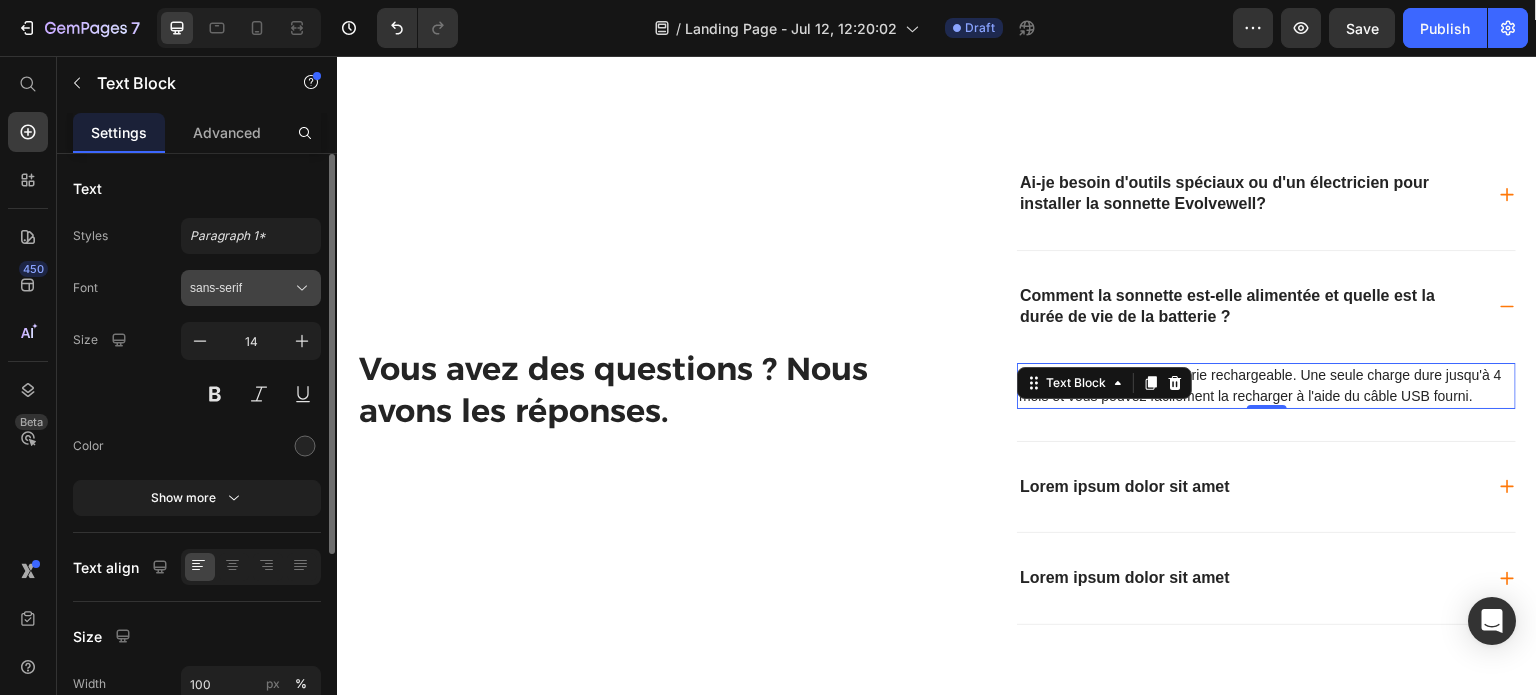 click on "sans-serif" at bounding box center (241, 288) 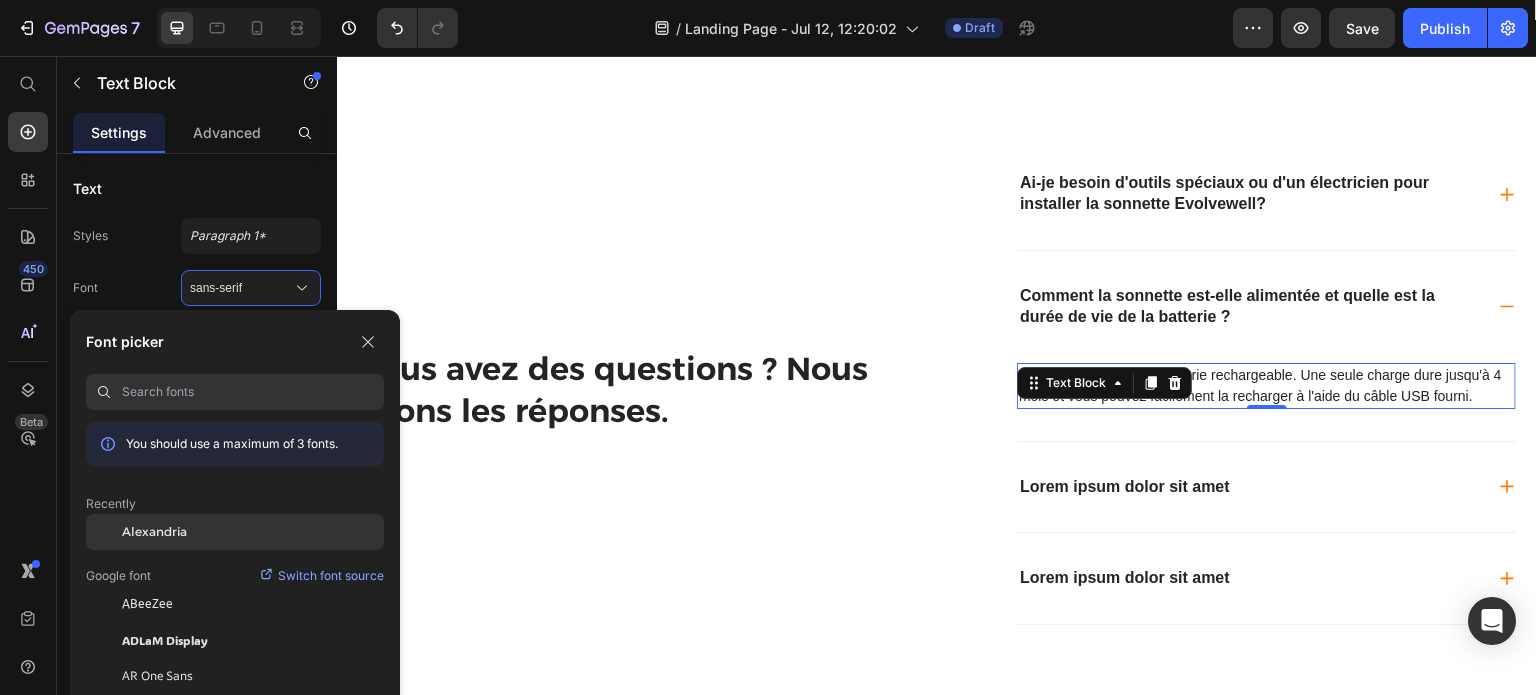 click on "Alexandria" at bounding box center [154, 532] 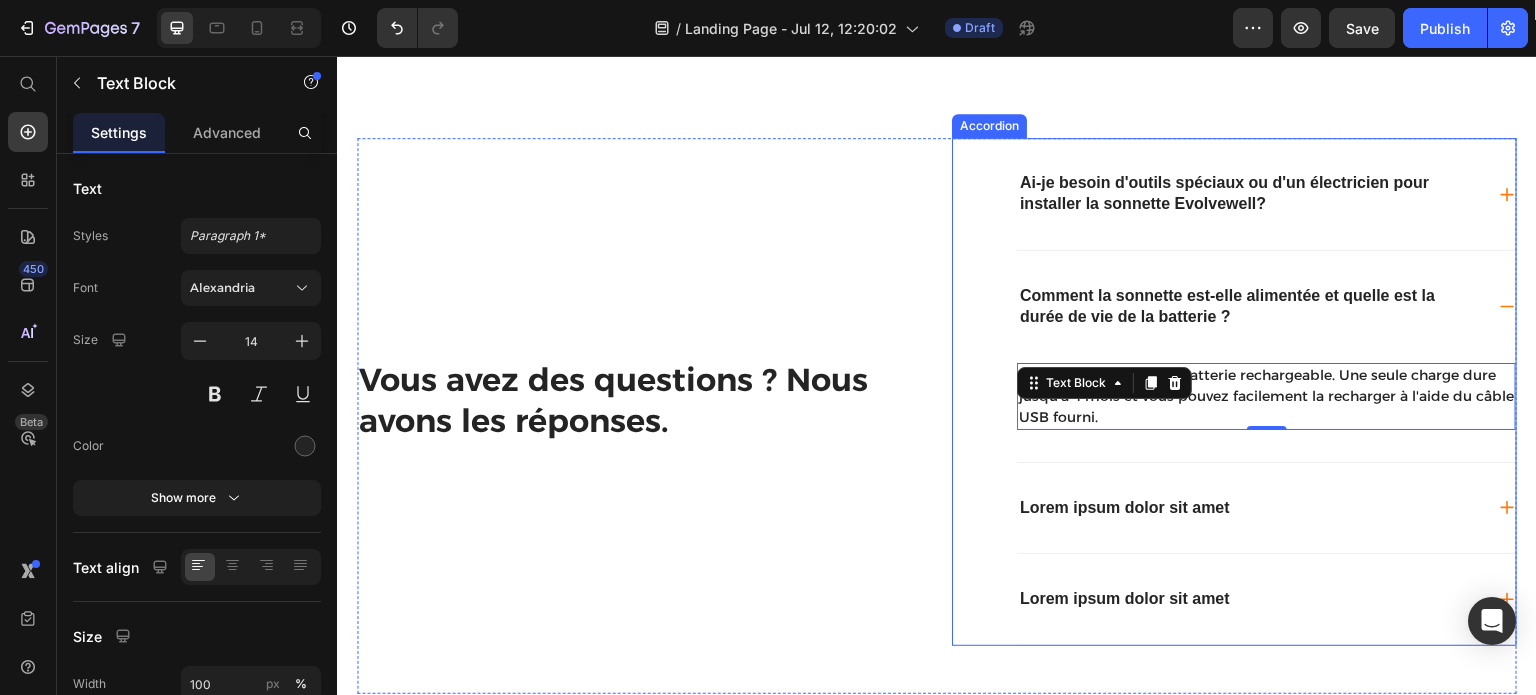 click 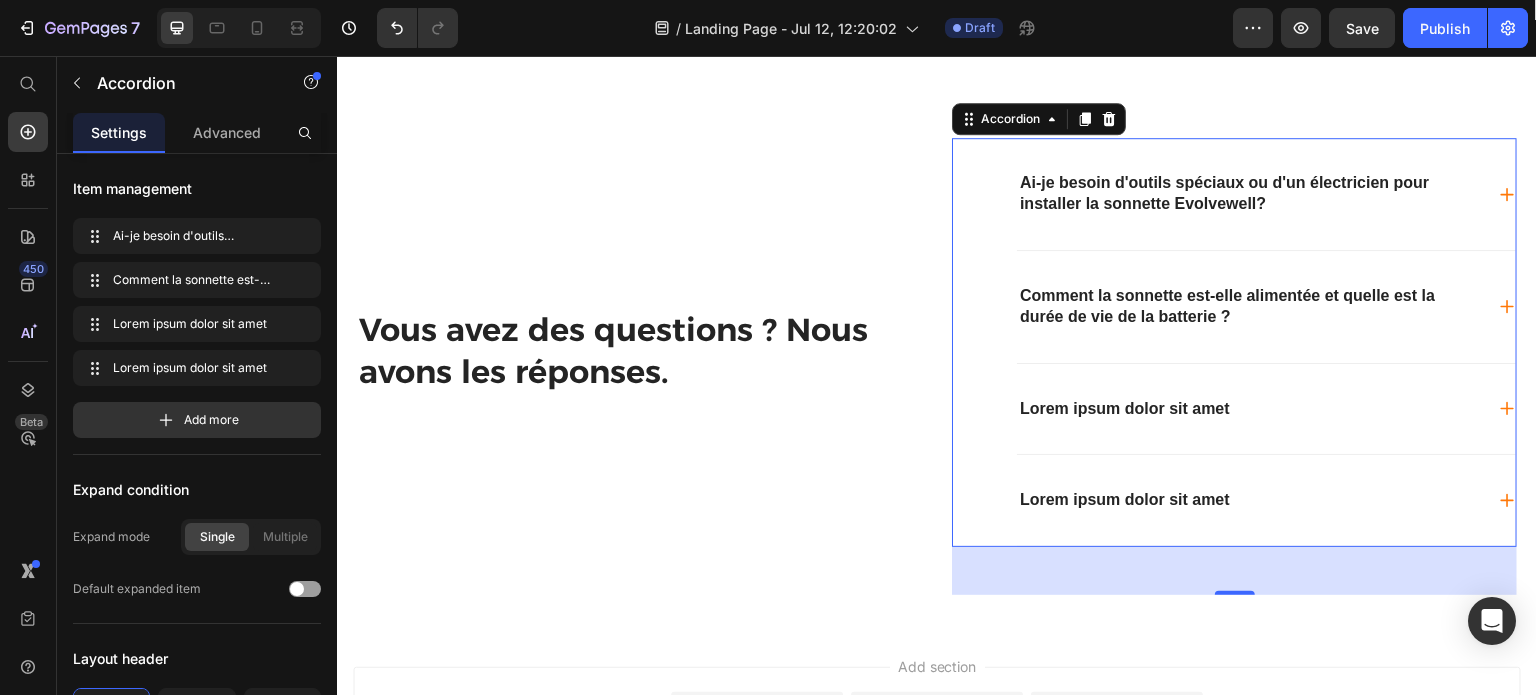 click on "Lorem ipsum dolor sit amet" at bounding box center [1266, 409] 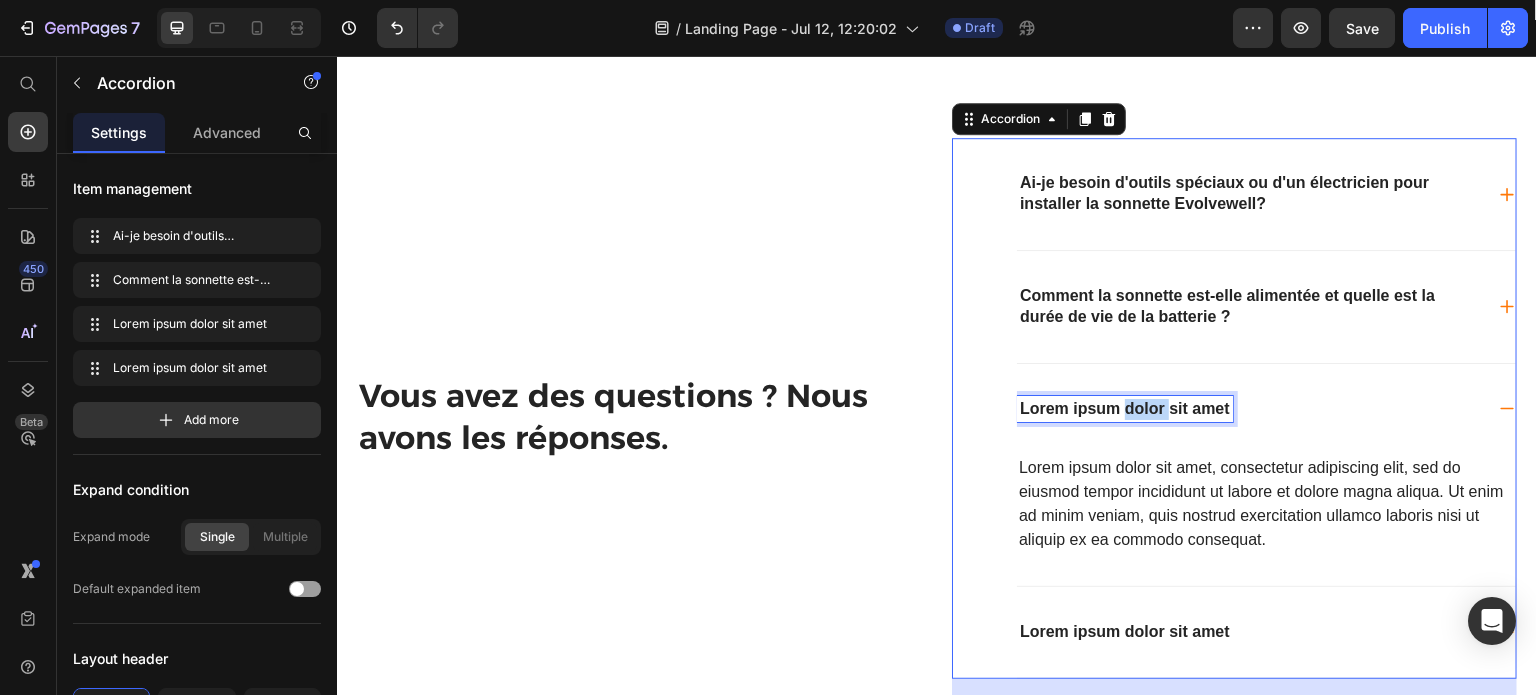 click on "Lorem ipsum dolor sit amet" at bounding box center (1125, 409) 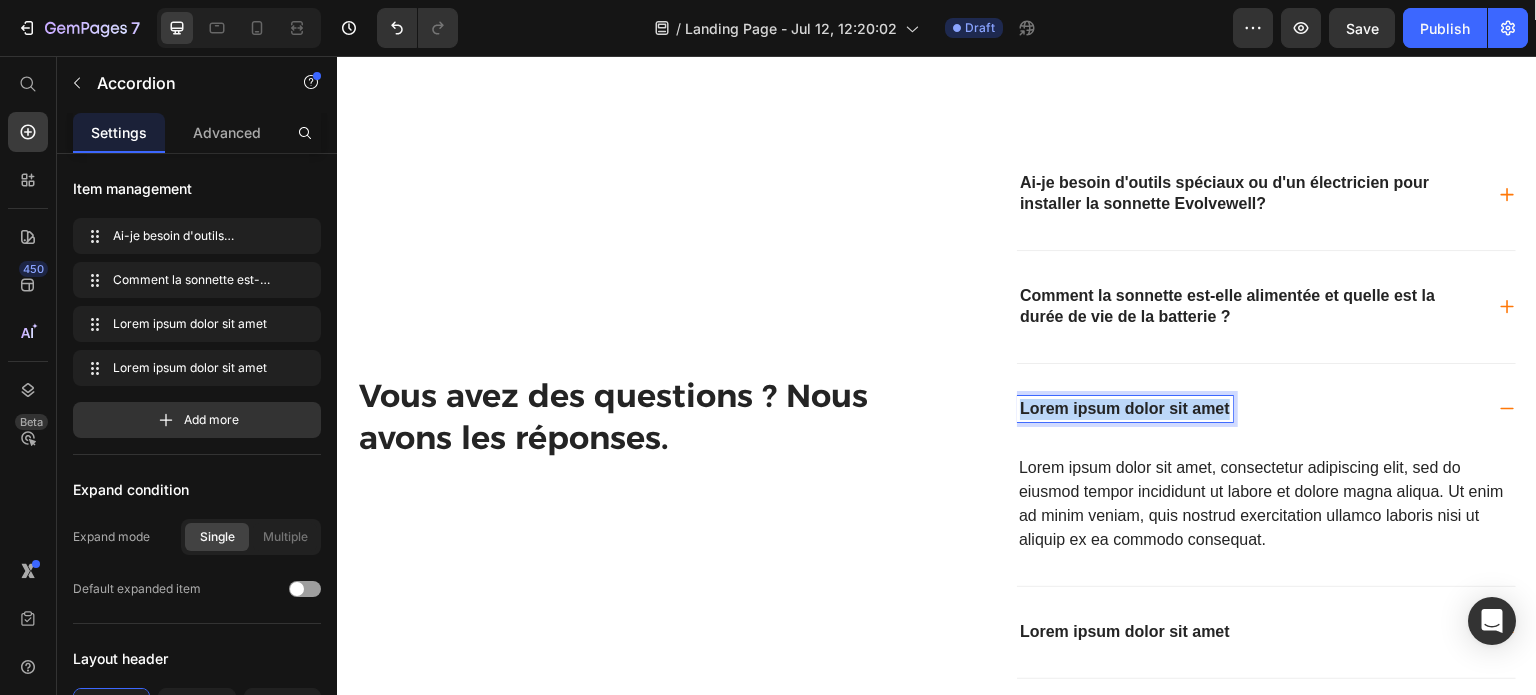 click on "Lorem ipsum dolor sit amet" at bounding box center [1125, 409] 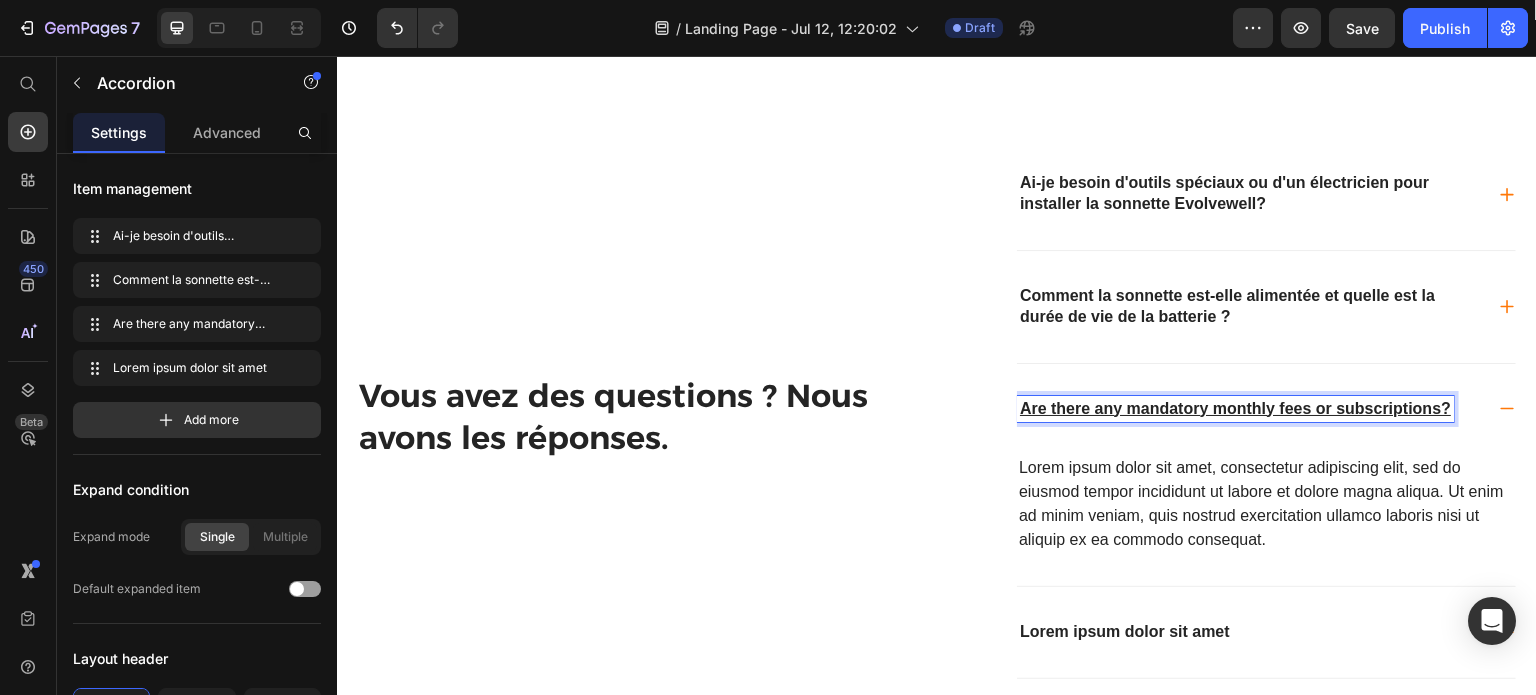click on "Are there any mandatory monthly fees or subscriptions?" at bounding box center (1235, 408) 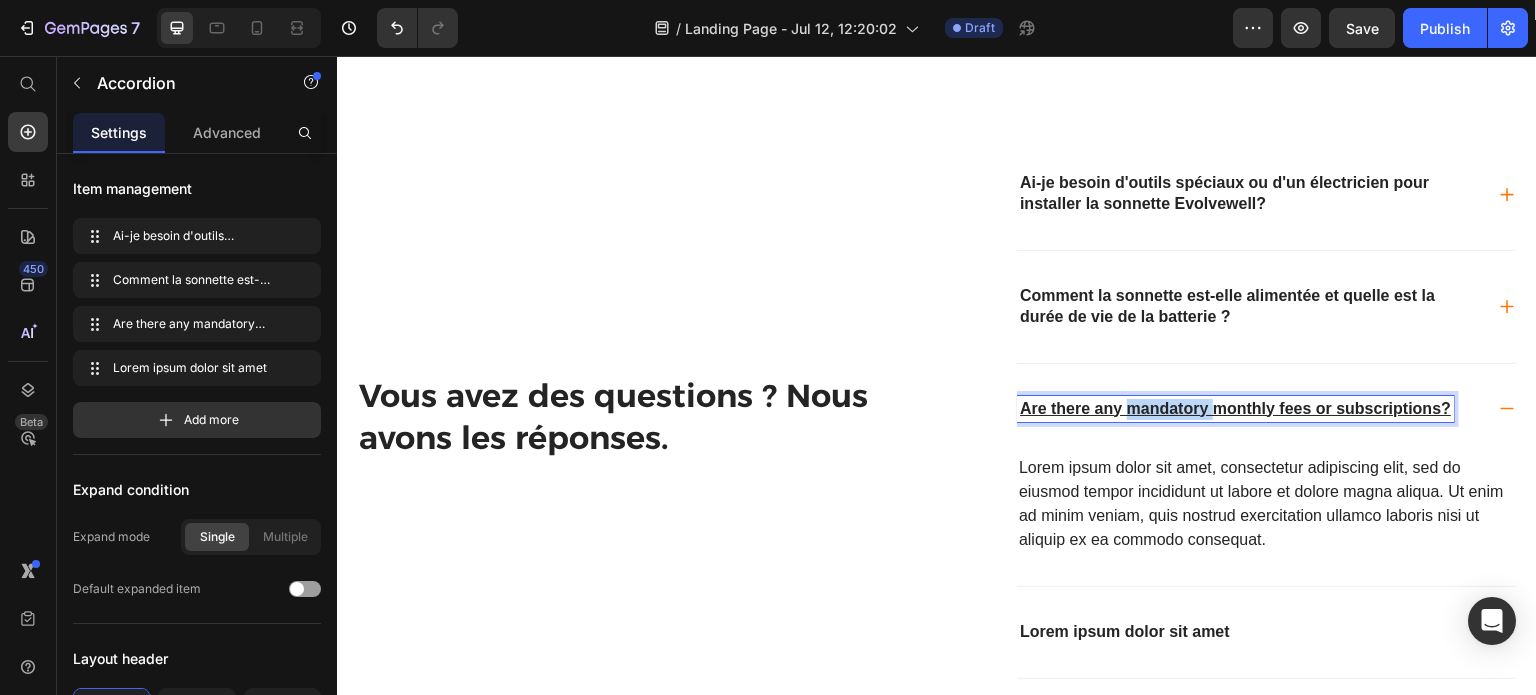 click on "Are there any mandatory monthly fees or subscriptions?" at bounding box center (1235, 408) 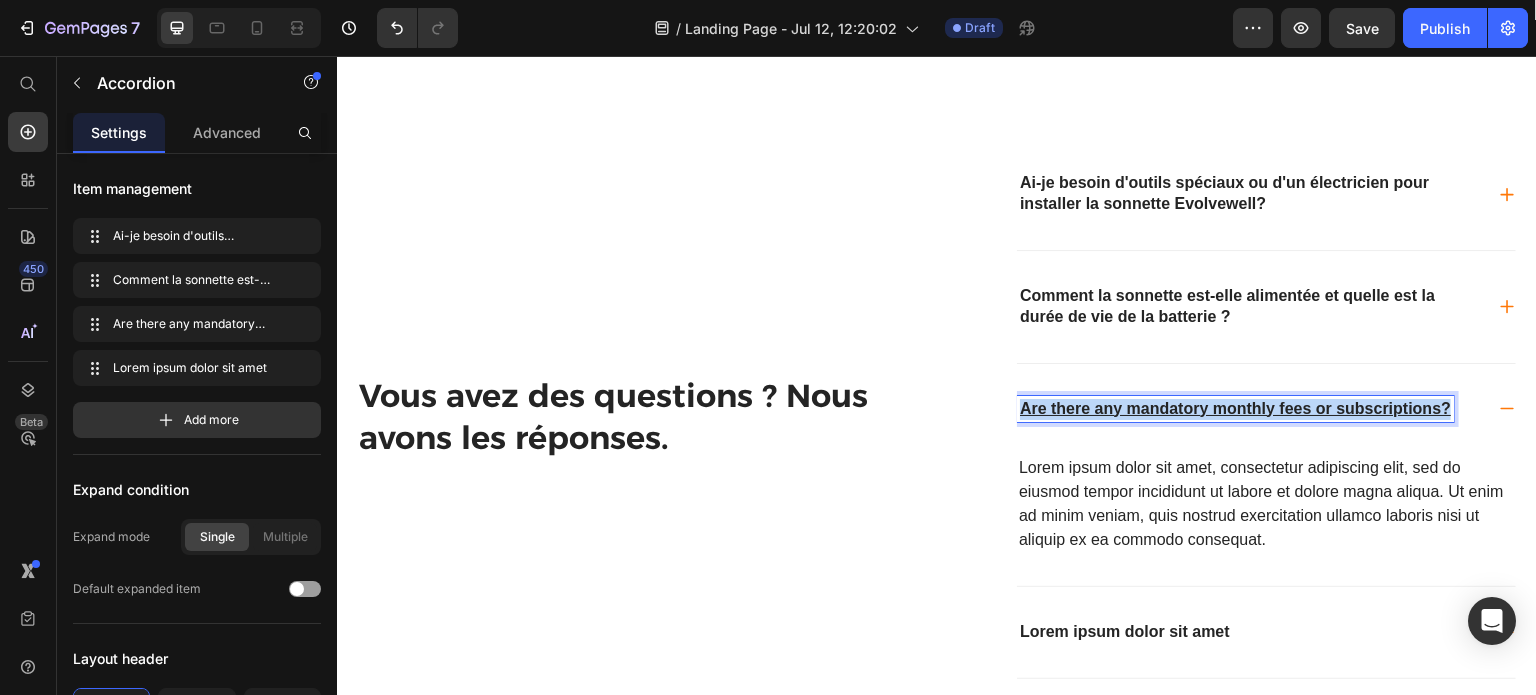 click on "Are there any mandatory monthly fees or subscriptions?" at bounding box center (1235, 408) 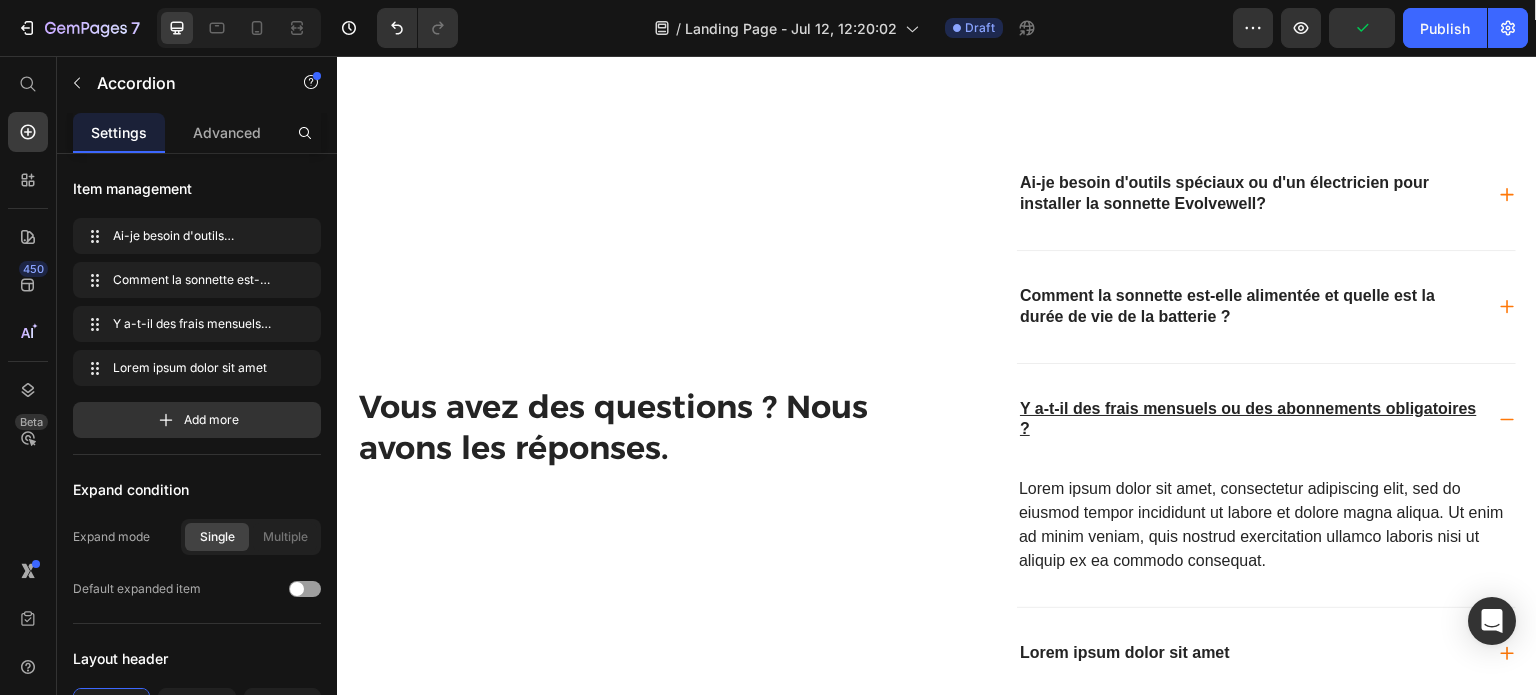 click 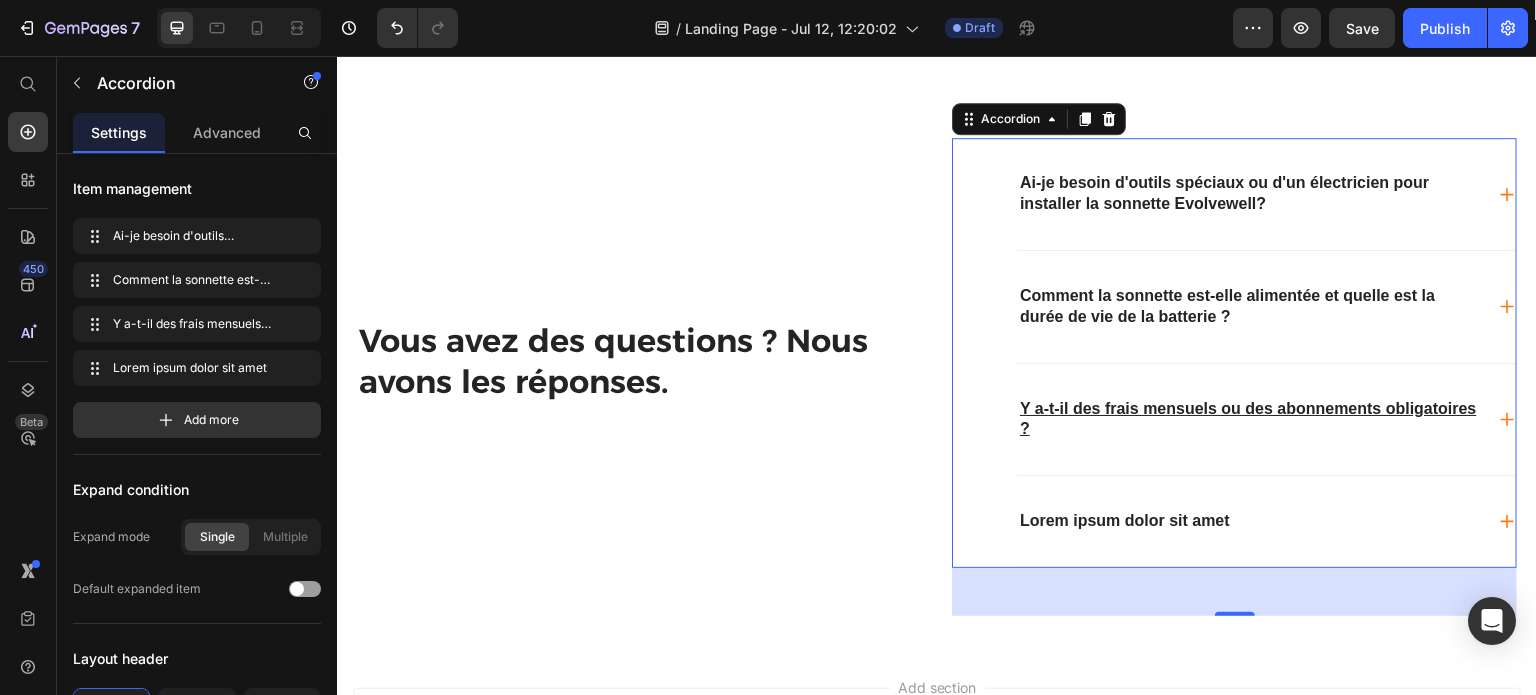 click 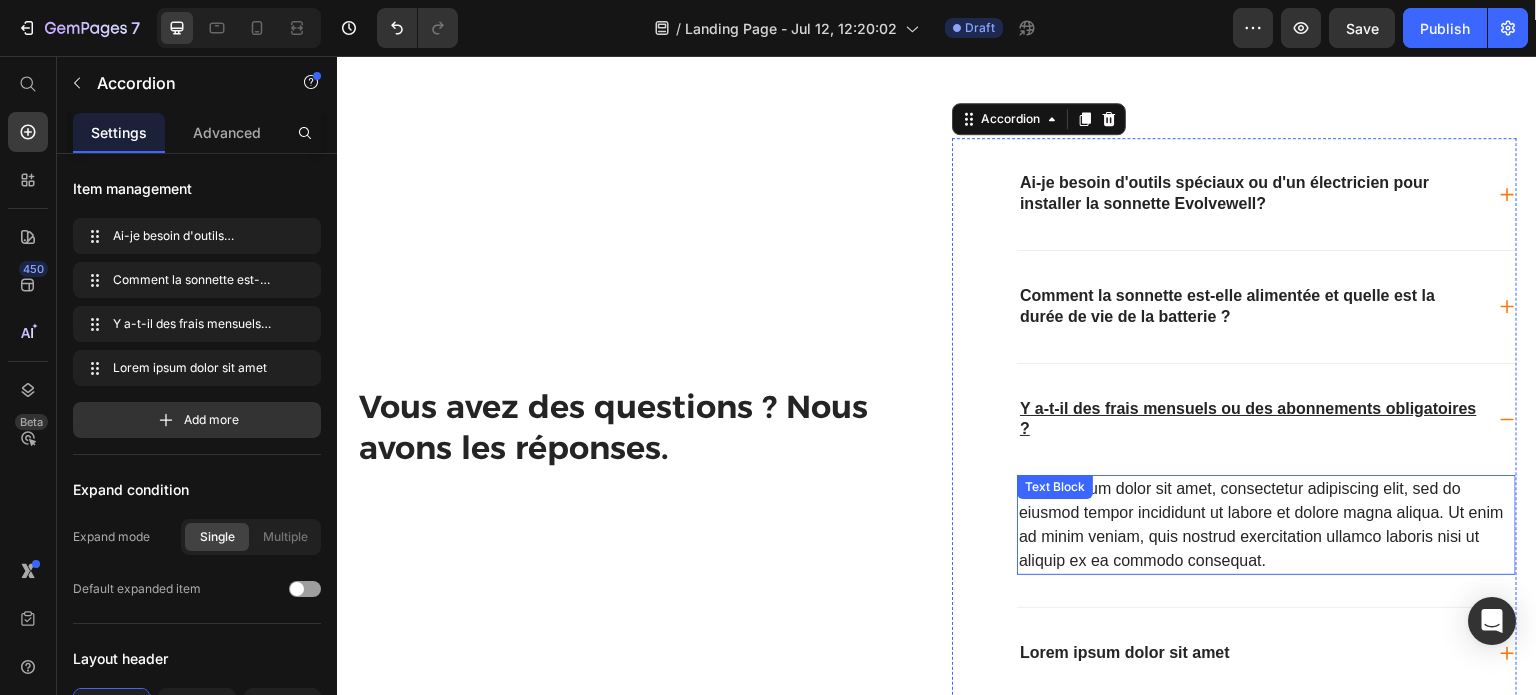 click on "Lorem ipsum dolor sit amet, consectetur adipiscing elit, sed do eiusmod tempor incididunt ut labore et dolore magna aliqua. Ut enim ad minim veniam, quis nostrud exercitation ullamco laboris nisi ut aliquip ex ea commodo consequat." at bounding box center [1266, 525] 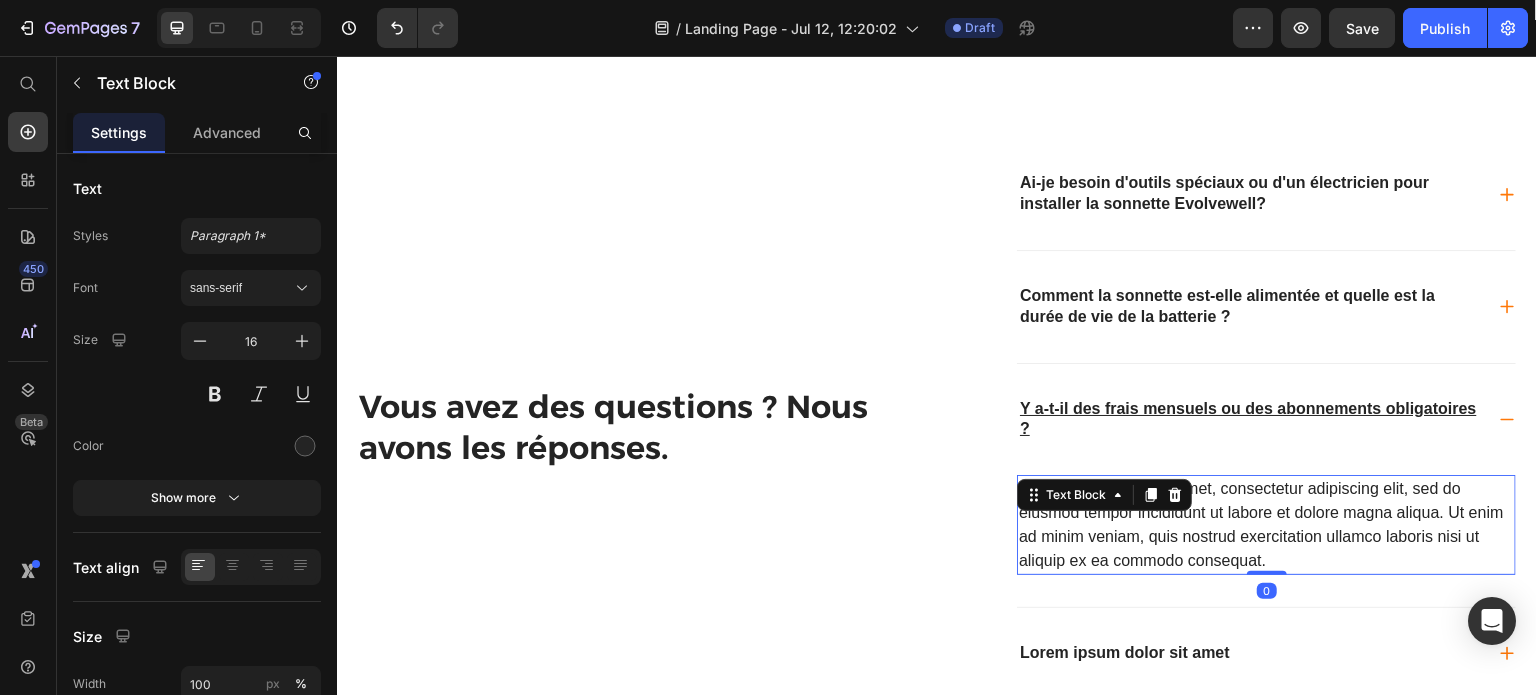 click at bounding box center (1175, 495) 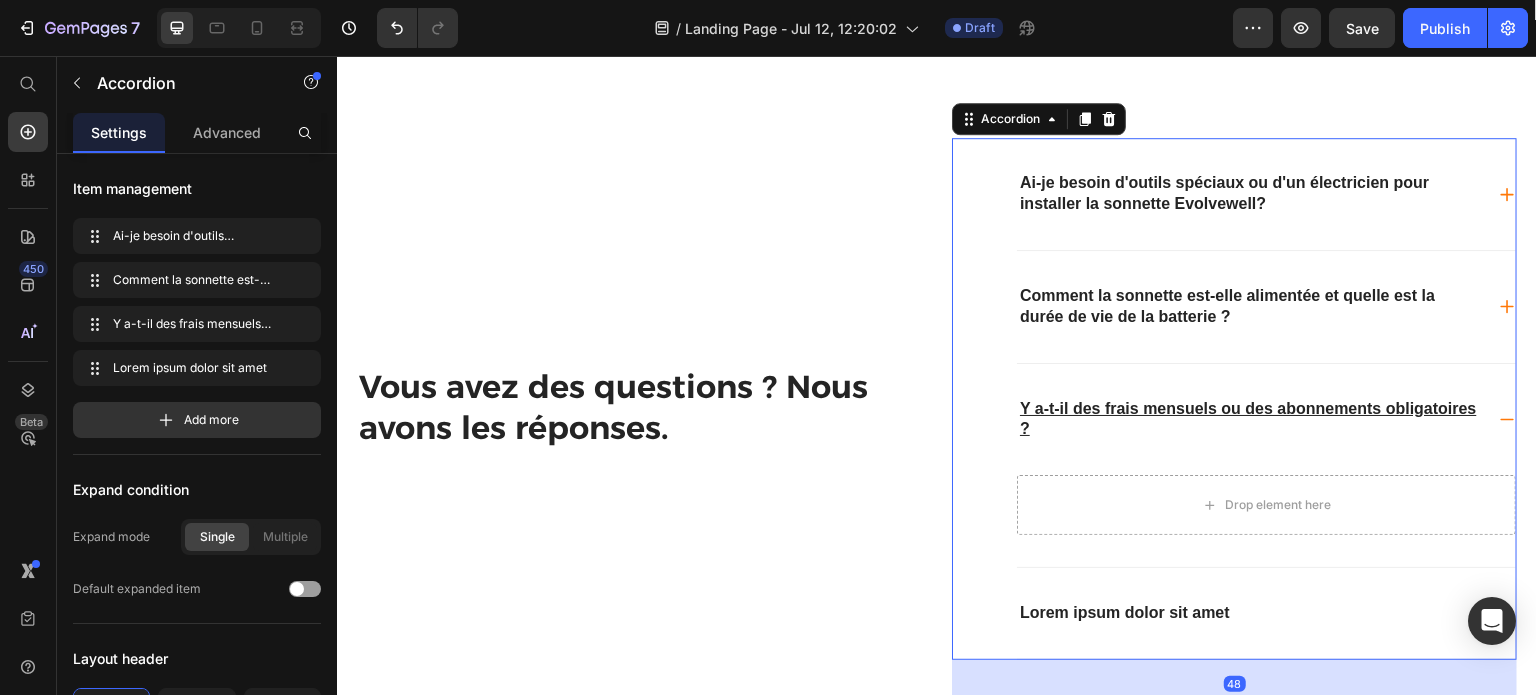 click at bounding box center [413, 28] 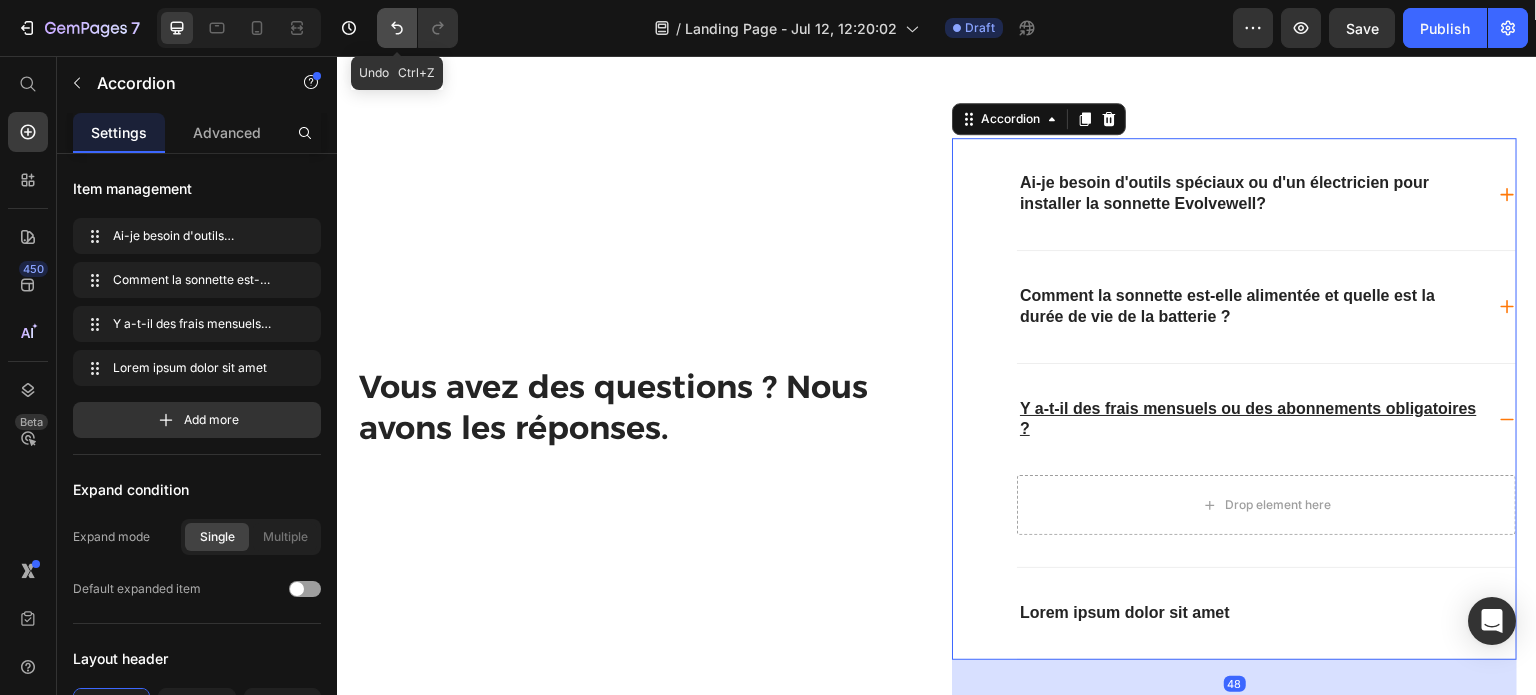 drag, startPoint x: 389, startPoint y: 27, endPoint x: 114, endPoint y: 13, distance: 275.35614 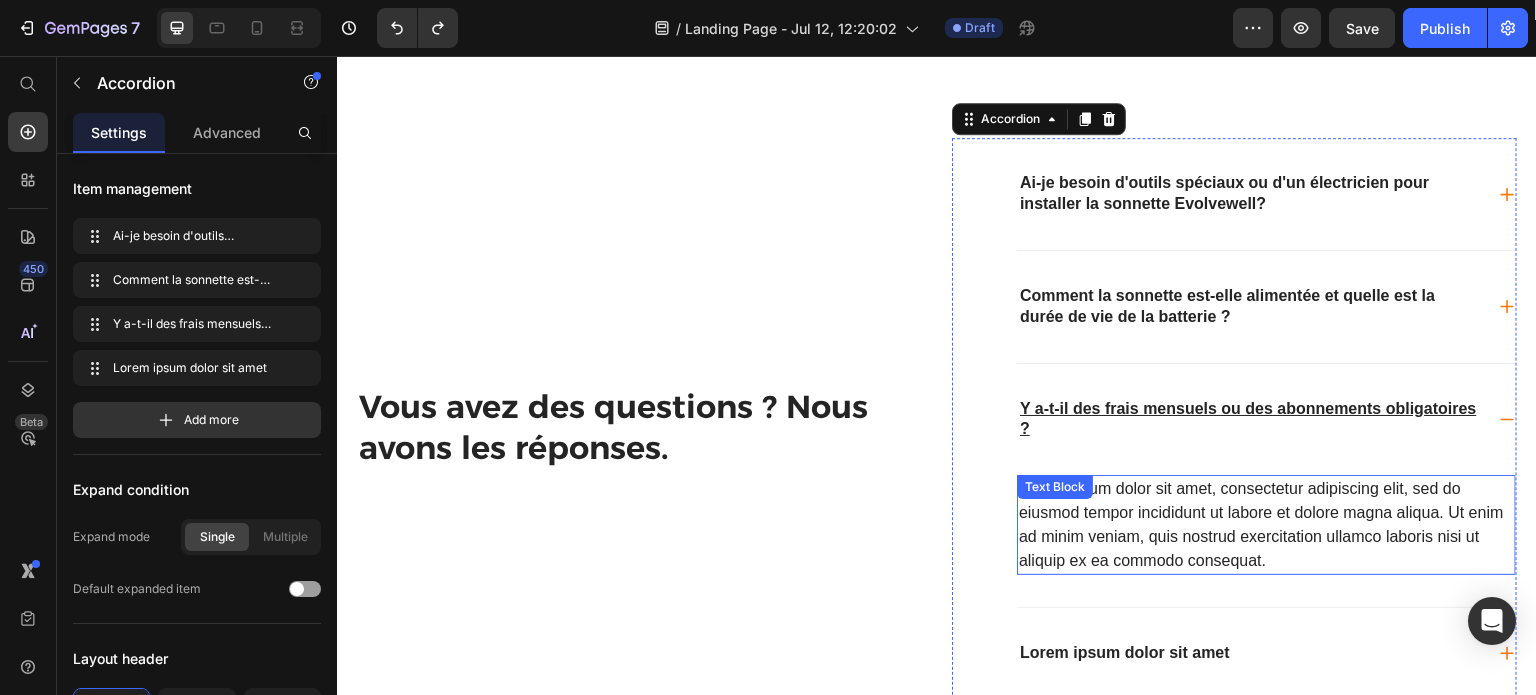 click on "Lorem ipsum dolor sit amet, consectetur adipiscing elit, sed do eiusmod tempor incididunt ut labore et dolore magna aliqua. Ut enim ad minim veniam, quis nostrud exercitation ullamco laboris nisi ut aliquip ex ea commodo consequat." at bounding box center [1266, 525] 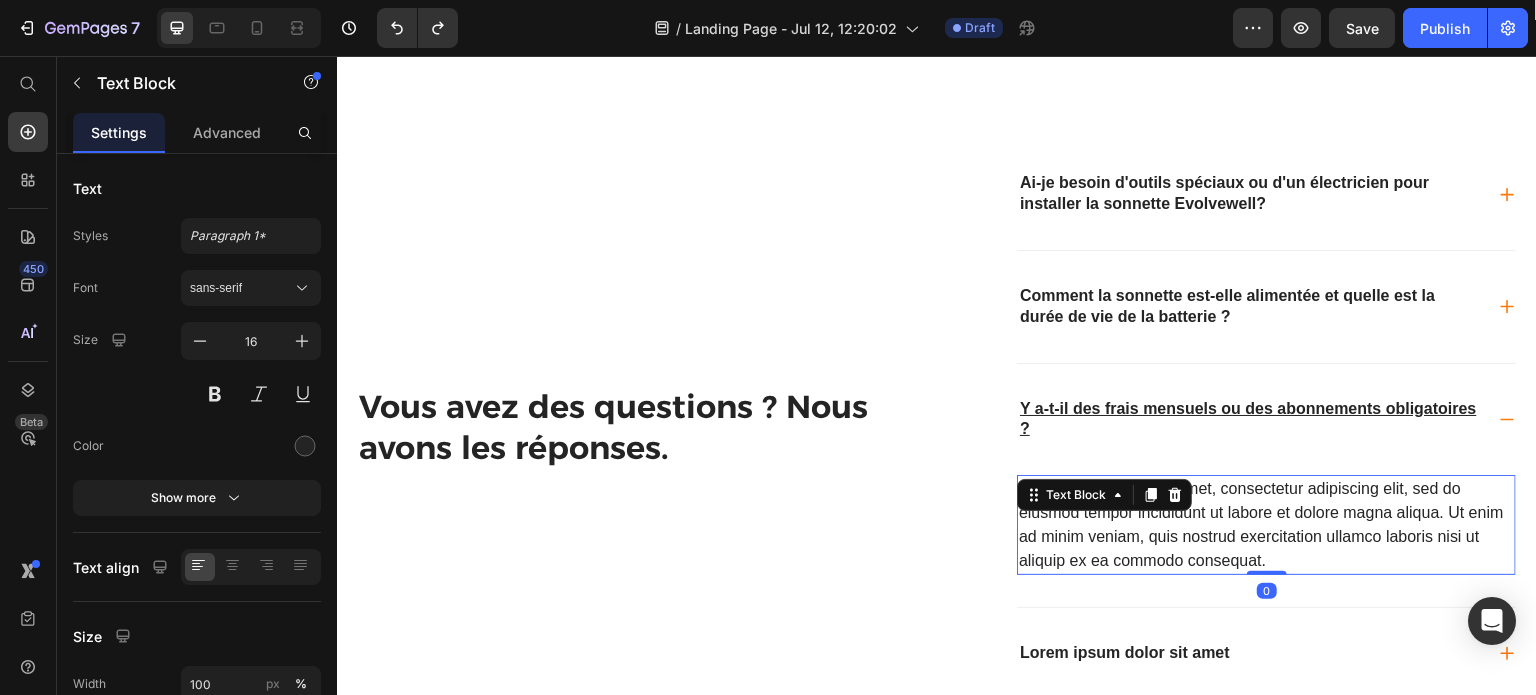 click on "Lorem ipsum dolor sit amet, consectetur adipiscing elit, sed do eiusmod tempor incididunt ut labore et dolore magna aliqua. Ut enim ad minim veniam, quis nostrud exercitation ullamco laboris nisi ut aliquip ex ea commodo consequat." at bounding box center (1266, 525) 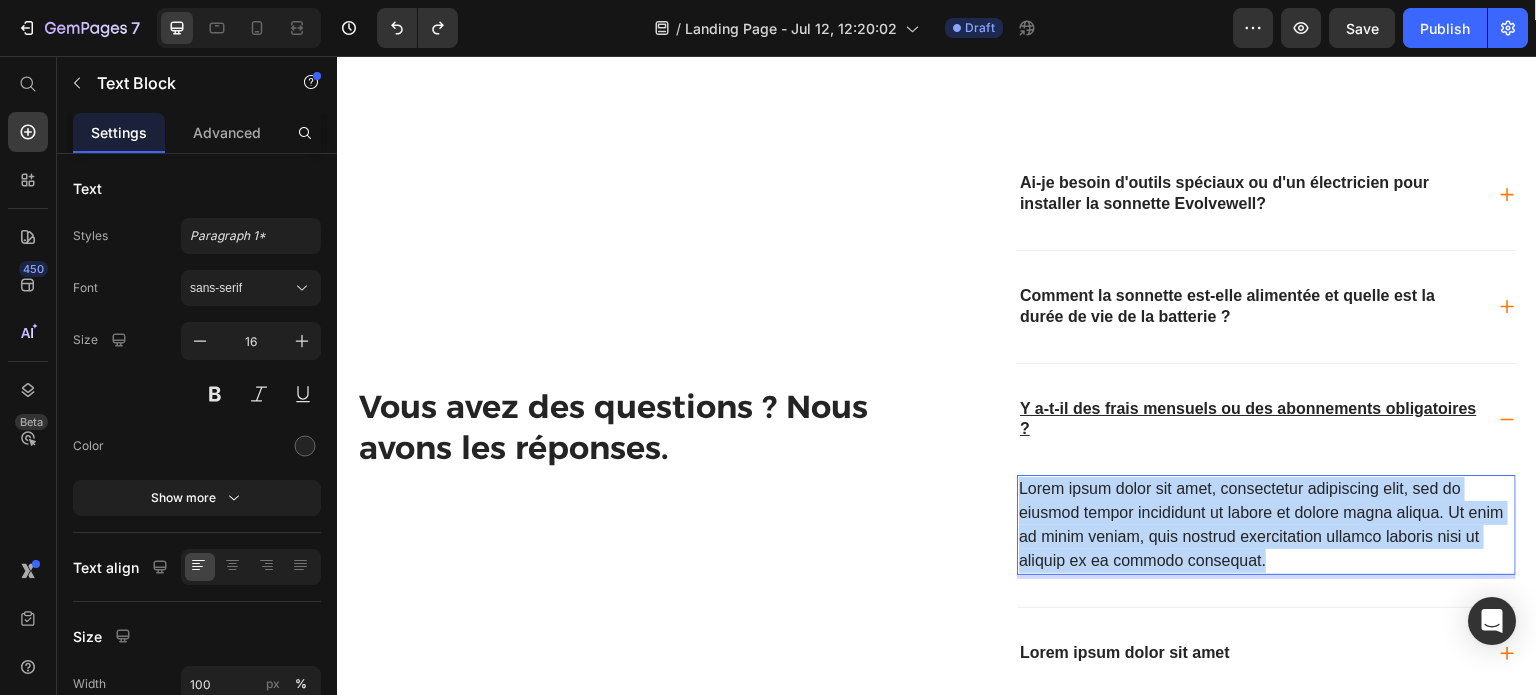 click on "Lorem ipsum dolor sit amet, consectetur adipiscing elit, sed do eiusmod tempor incididunt ut labore et dolore magna aliqua. Ut enim ad minim veniam, quis nostrud exercitation ullamco laboris nisi ut aliquip ex ea commodo consequat." at bounding box center (1266, 525) 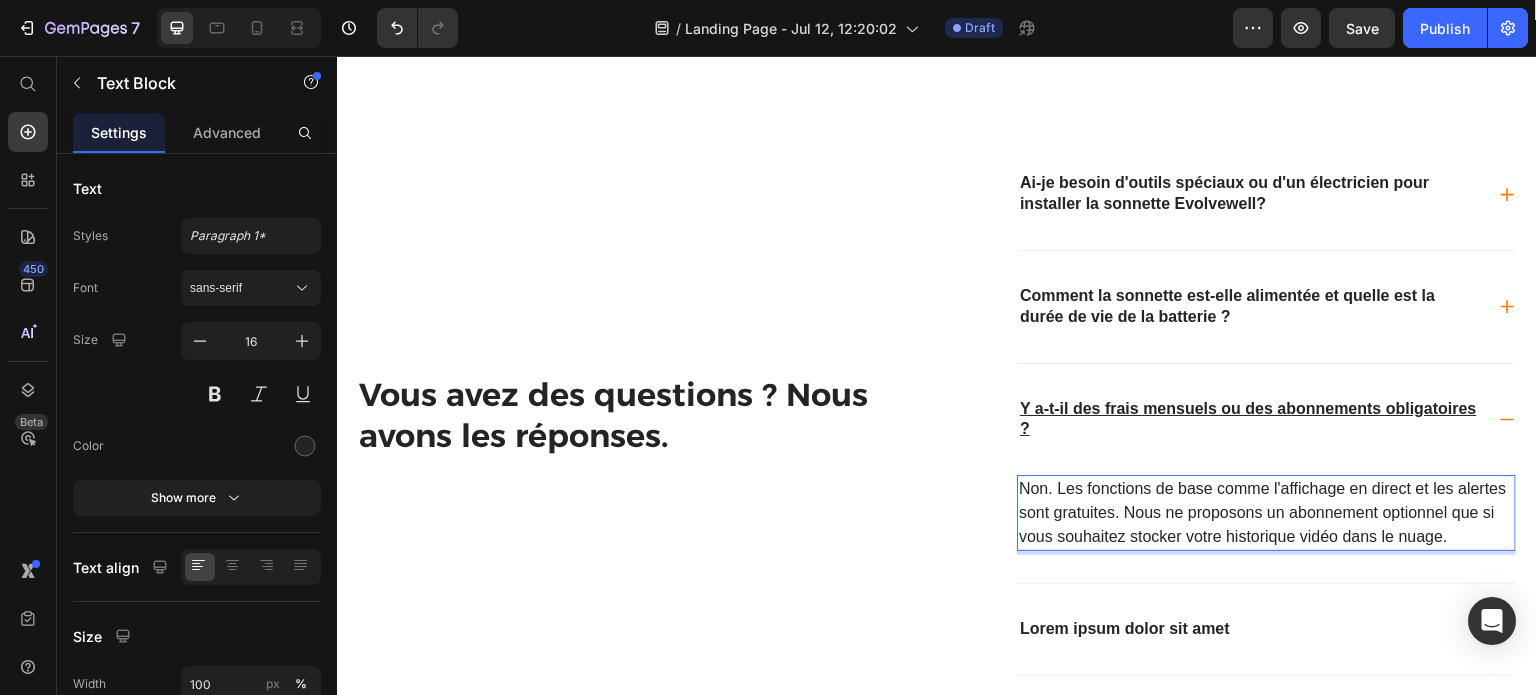 click on "Non. Les fonctions de base comme l'affichage en direct et les alertes sont gratuites. Nous ne proposons un abonnement optionnel que si vous souhaitez stocker votre historique vidéo dans le nuage." at bounding box center [1266, 513] 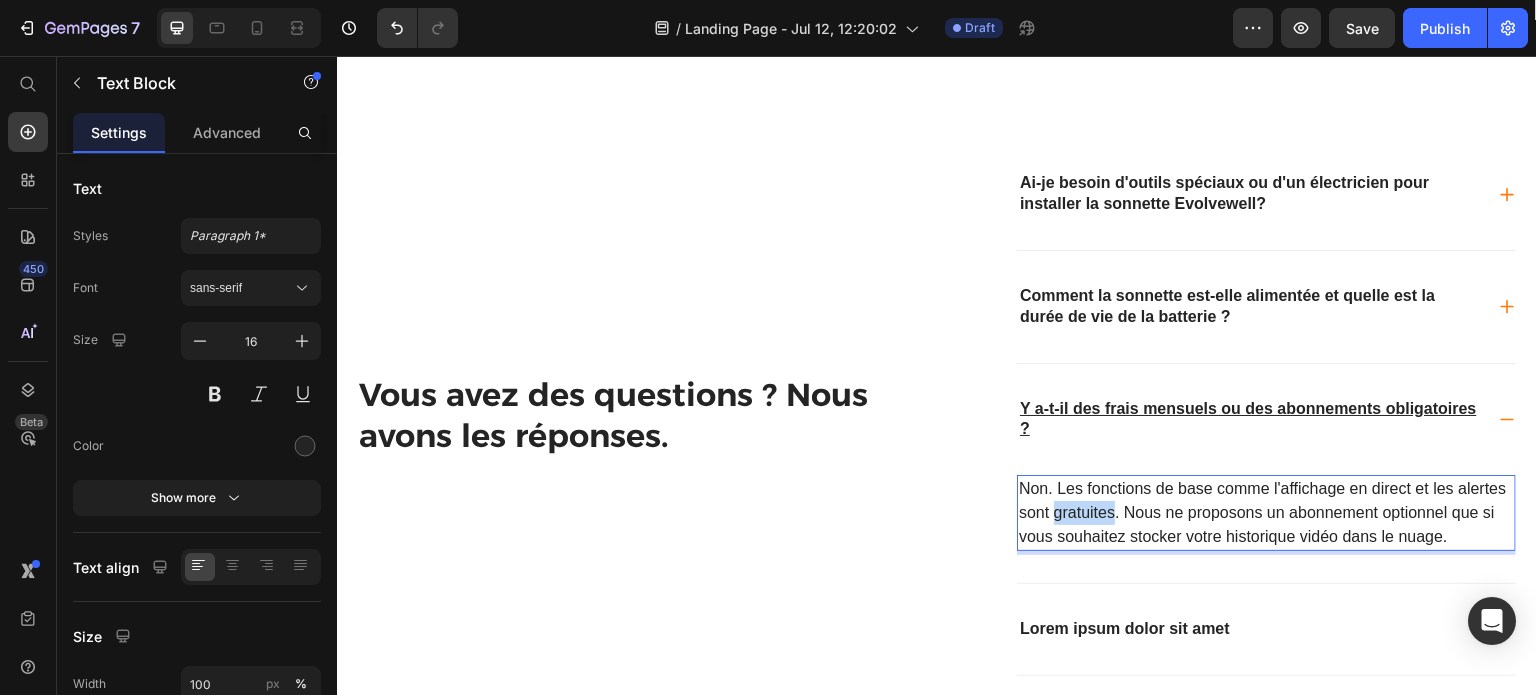 click on "Non. Les fonctions de base comme l'affichage en direct et les alertes sont gratuites. Nous ne proposons un abonnement optionnel que si vous souhaitez stocker votre historique vidéo dans le nuage." at bounding box center (1266, 513) 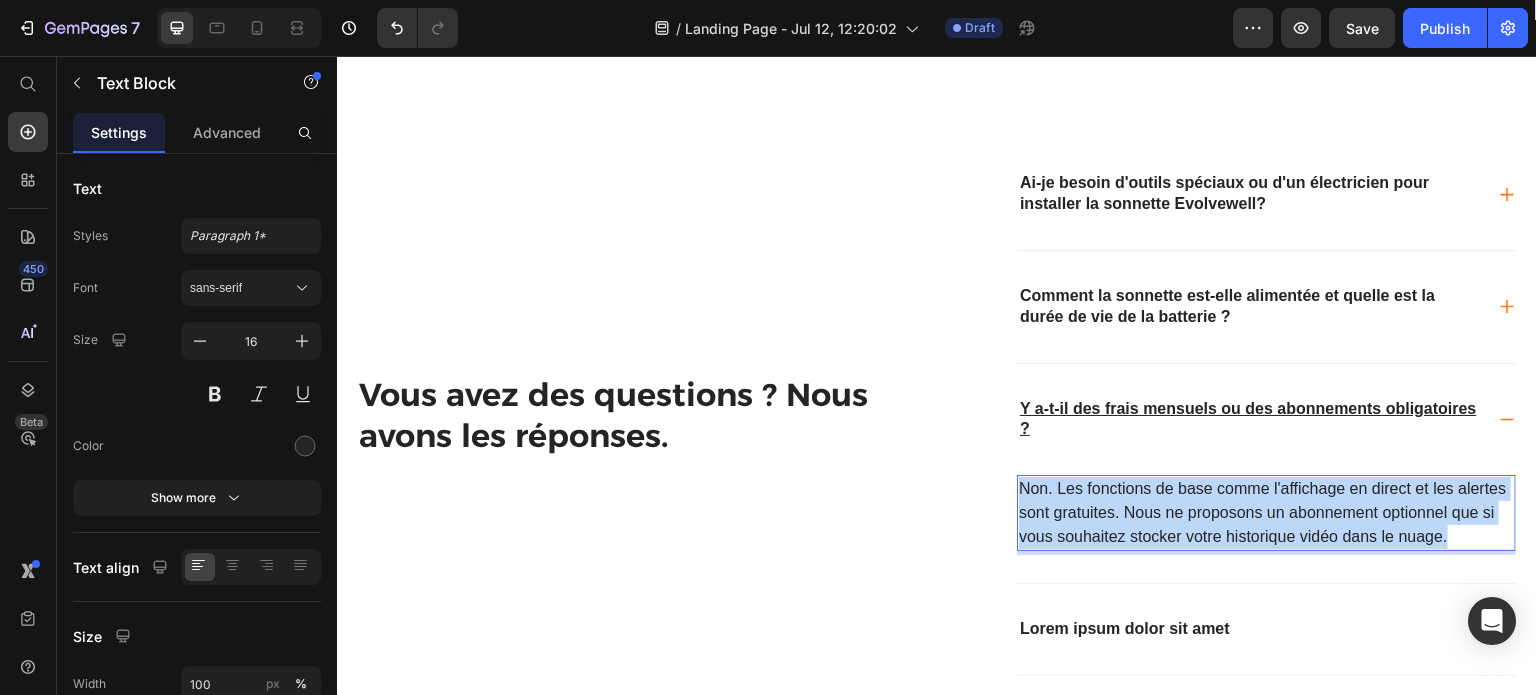 click on "Non. Les fonctions de base comme l'affichage en direct et les alertes sont gratuites. Nous ne proposons un abonnement optionnel que si vous souhaitez stocker votre historique vidéo dans le nuage." at bounding box center (1266, 513) 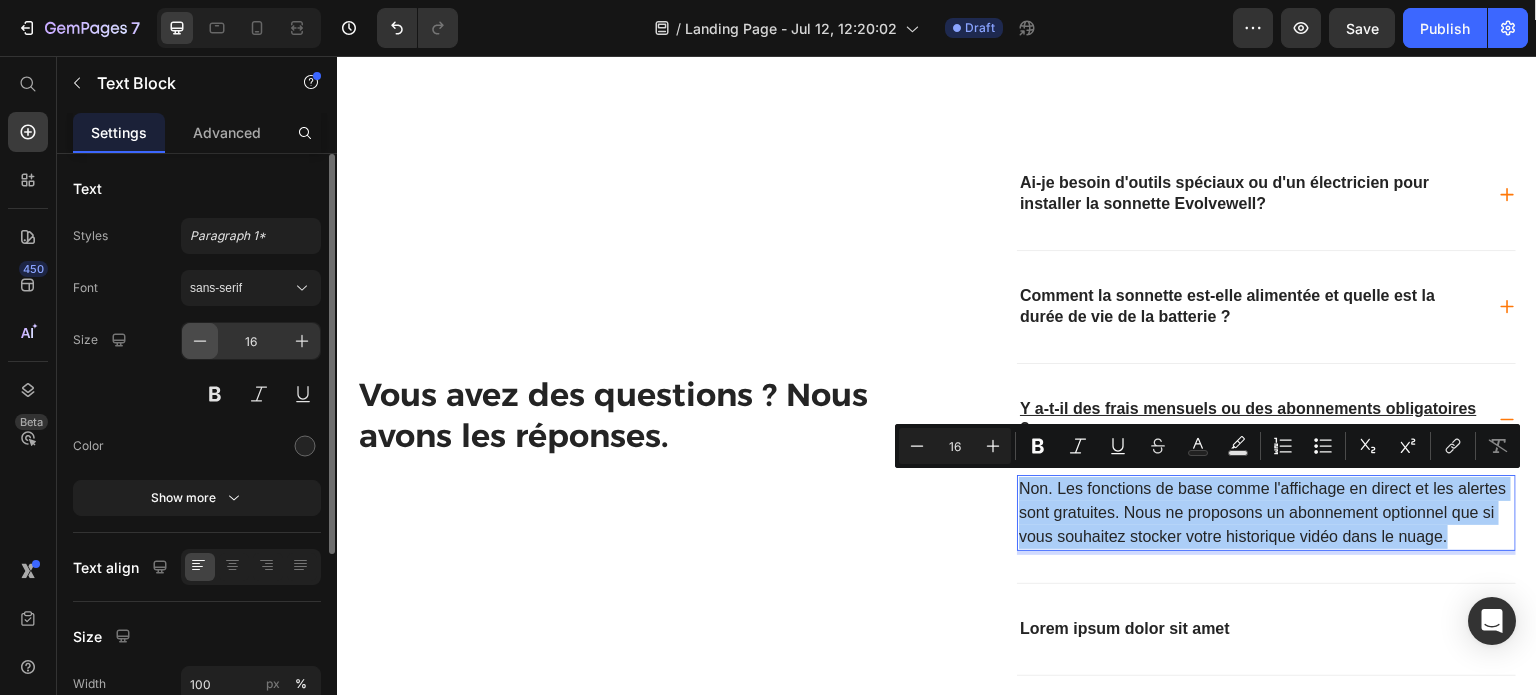 click 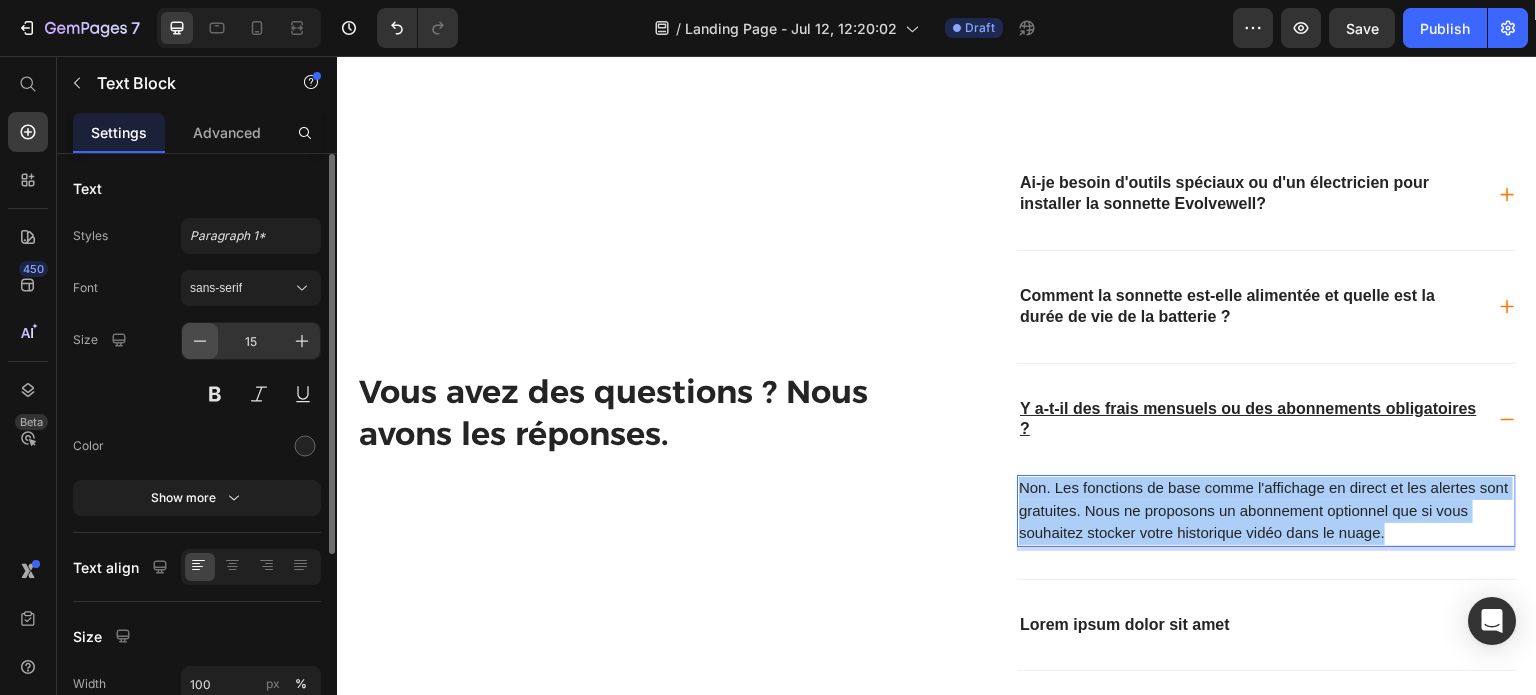click 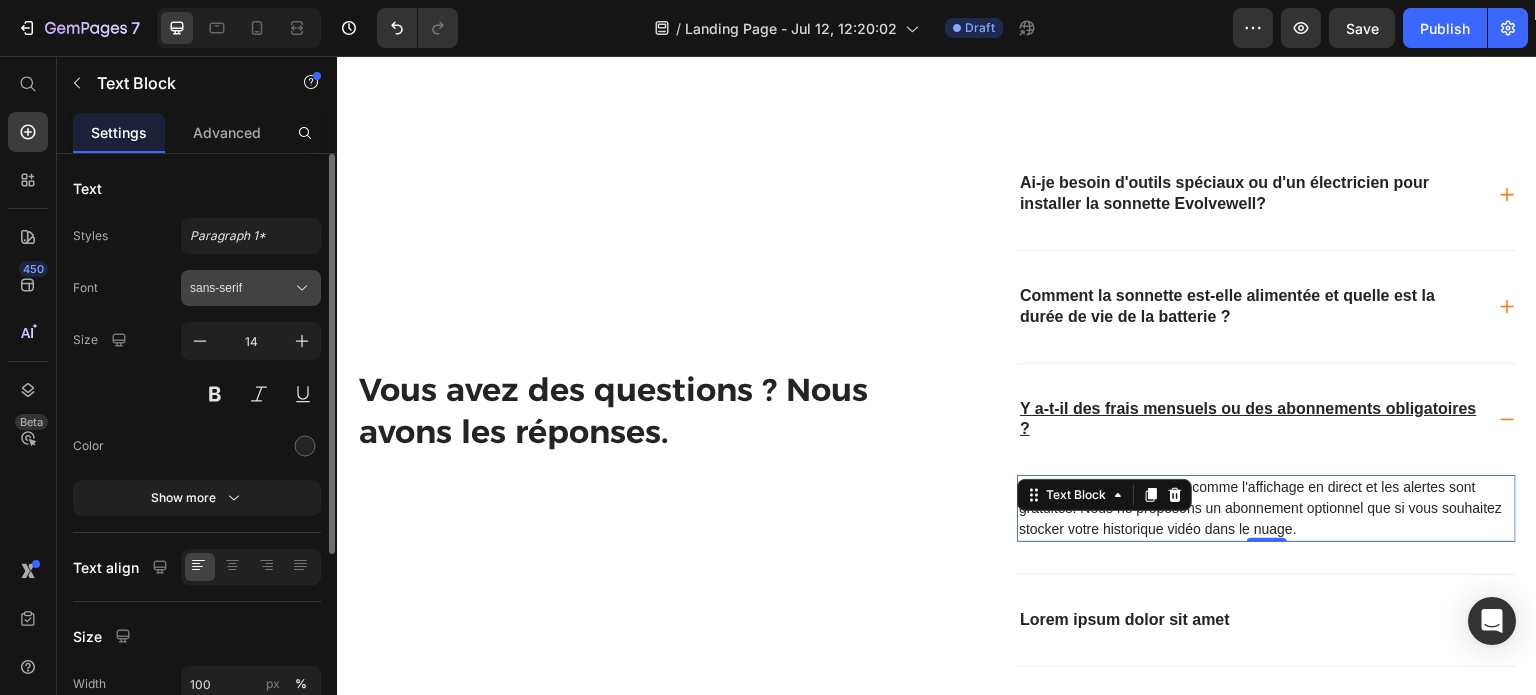 click on "sans-serif" at bounding box center [241, 288] 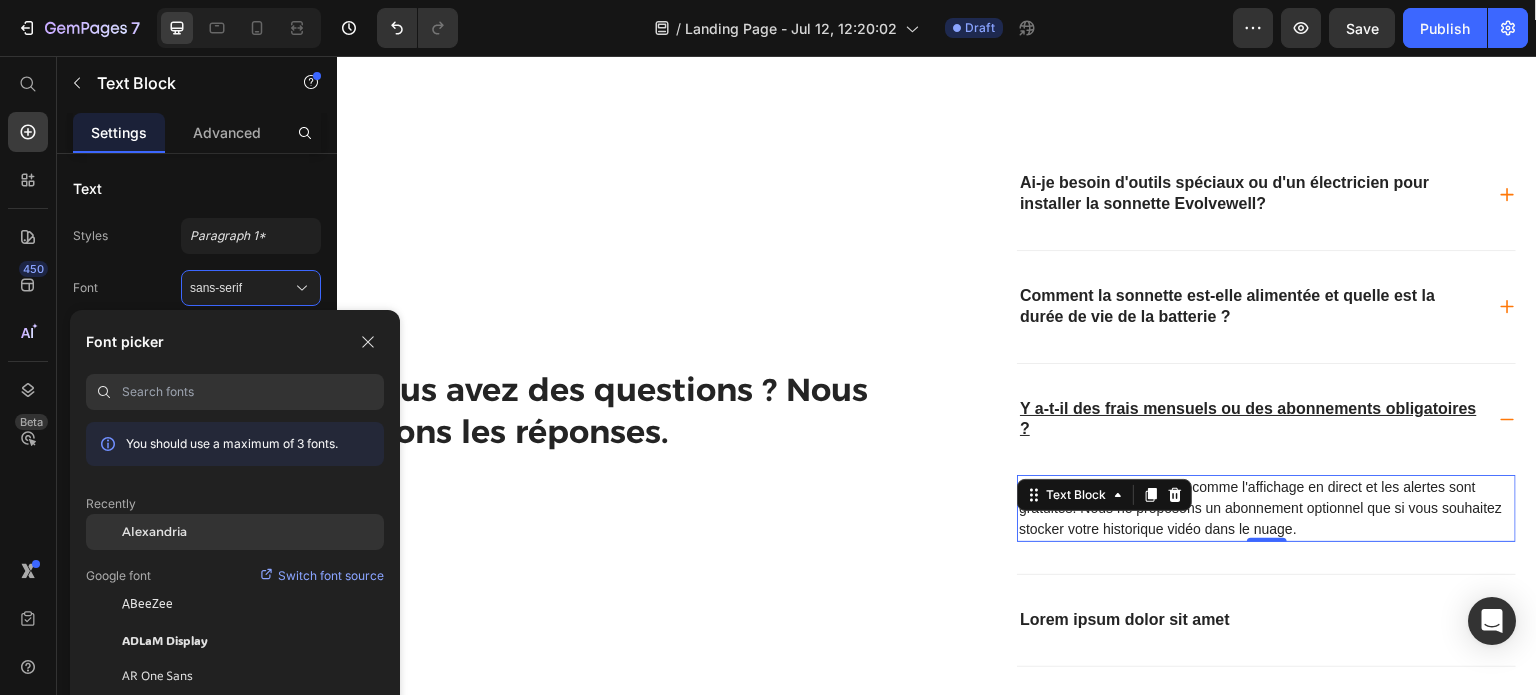 click on "Alexandria" 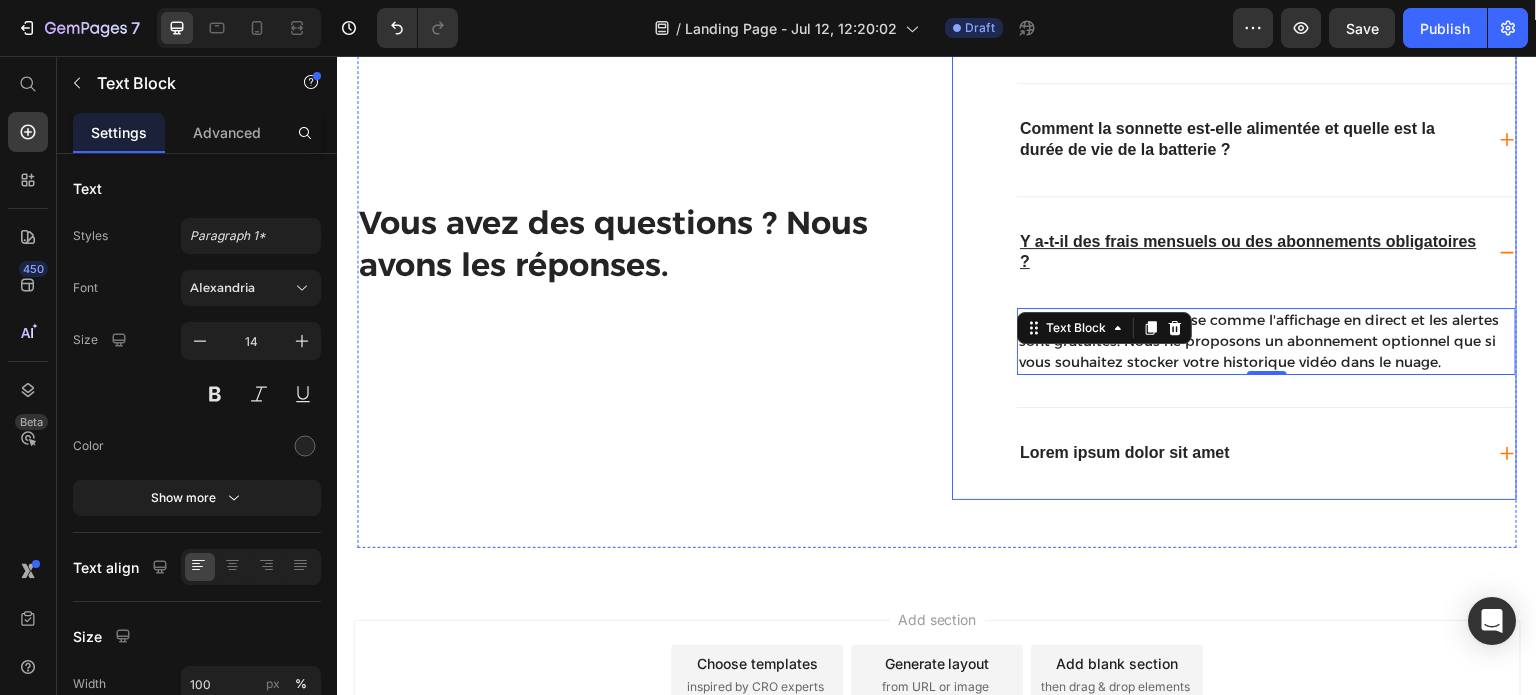 scroll, scrollTop: 5271, scrollLeft: 0, axis: vertical 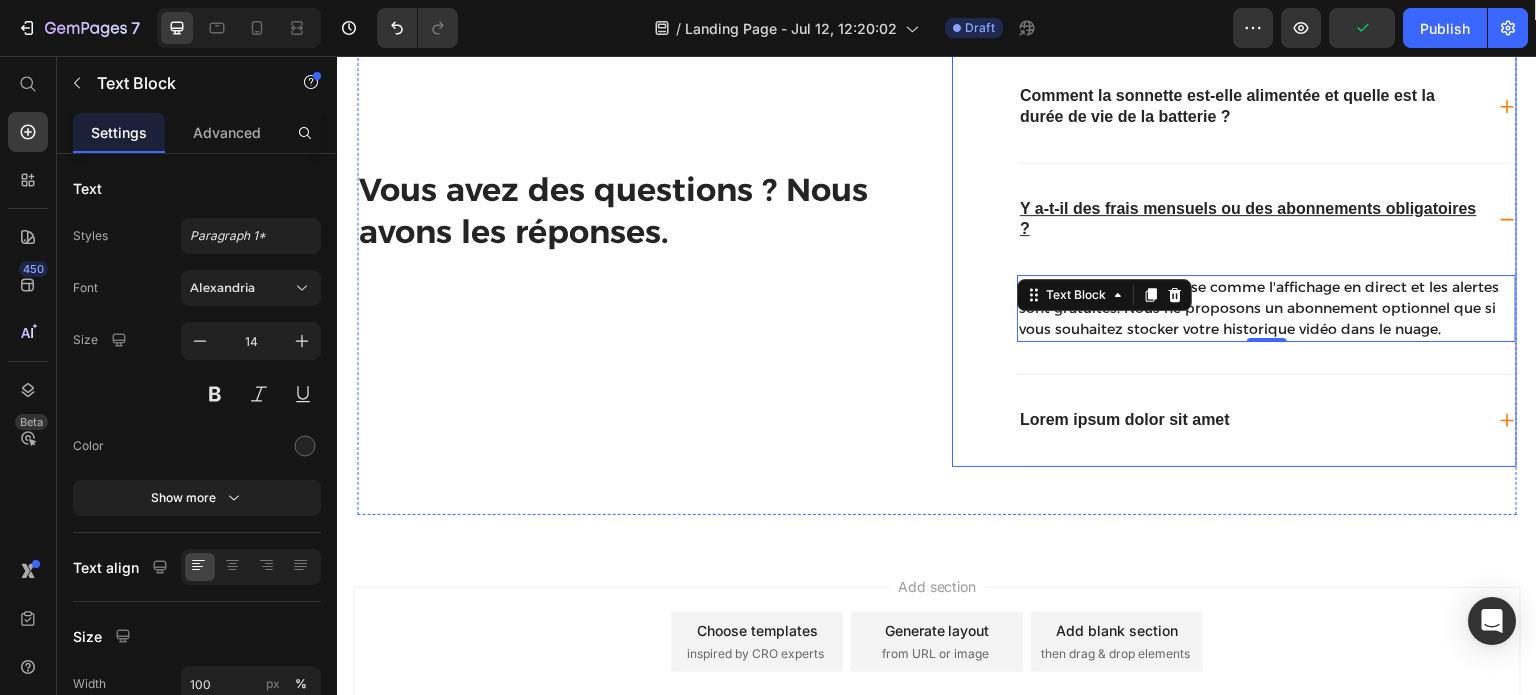 click on "Comment la sonnette est-elle alimentée et quelle est la durée de vie de la batterie ?" at bounding box center [1250, 107] 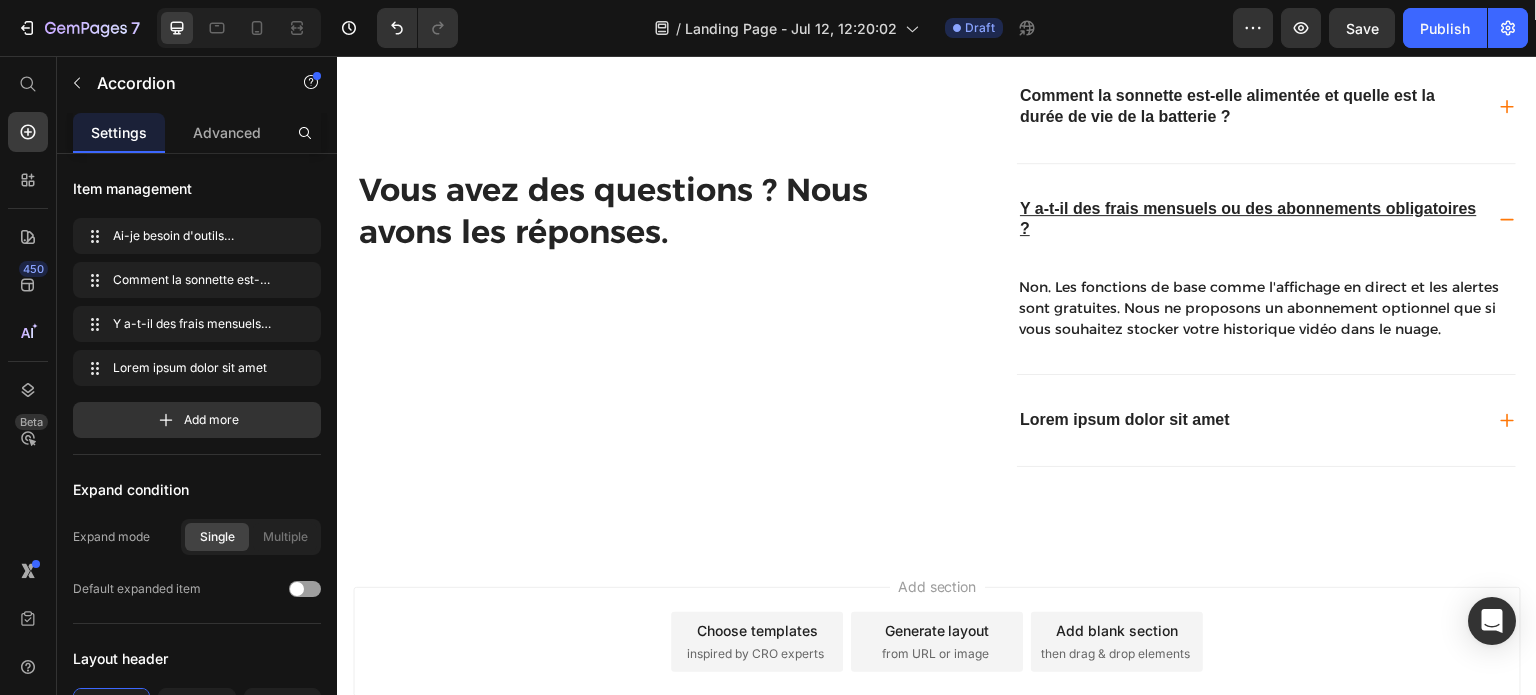 click 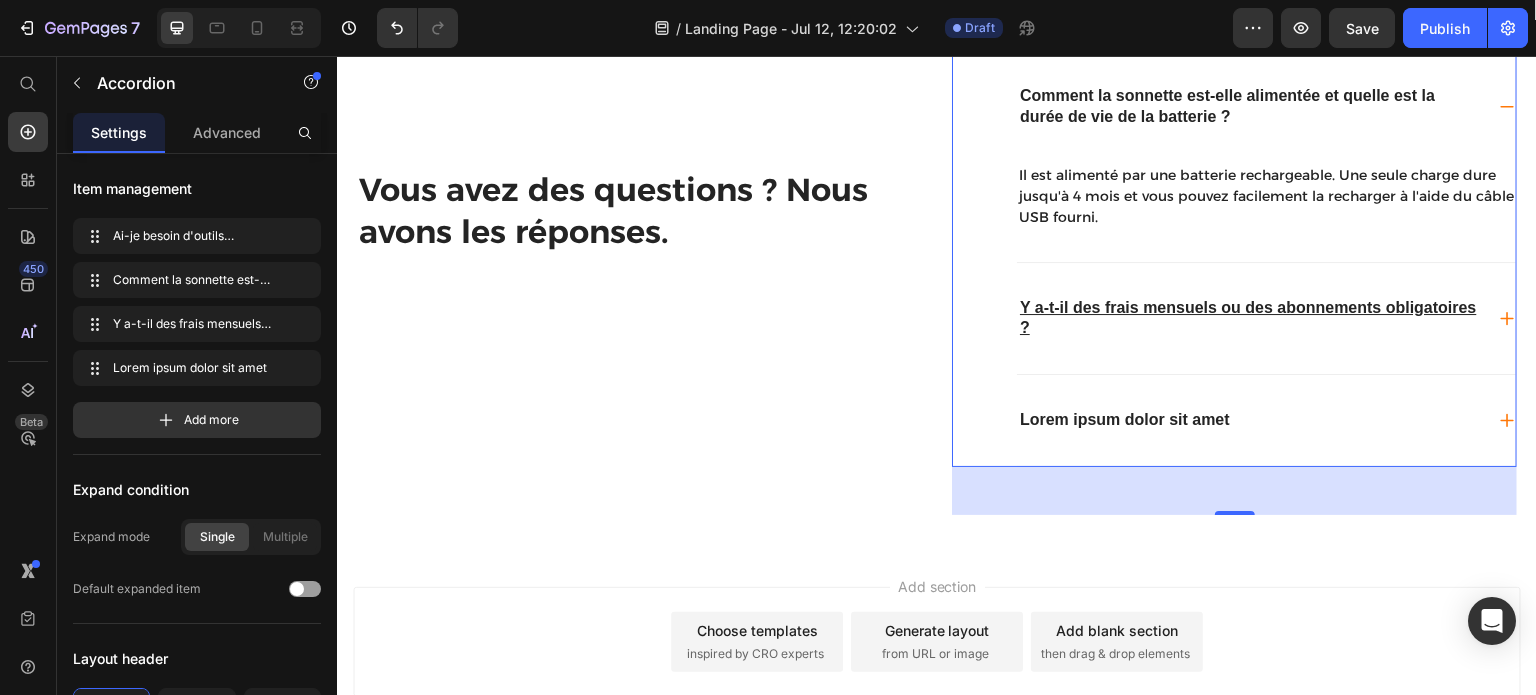 click 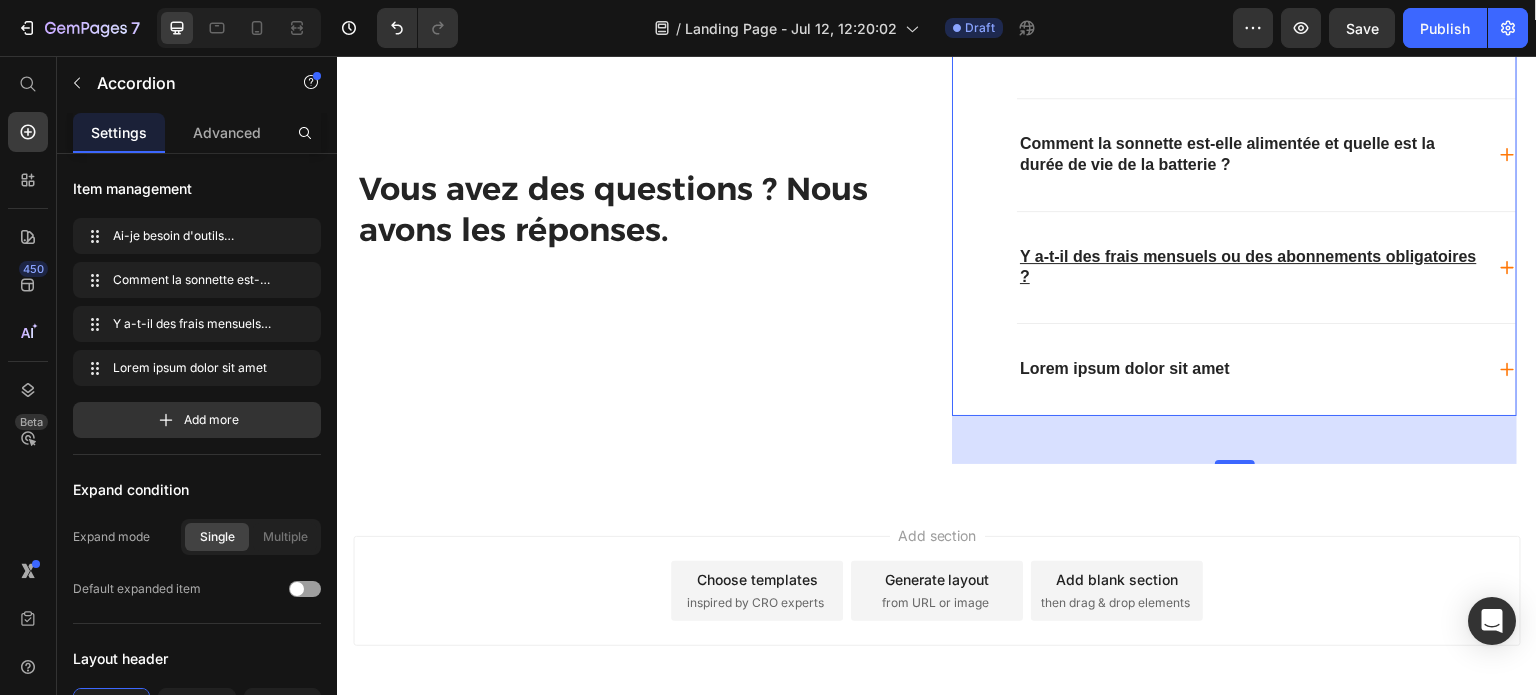 scroll, scrollTop: 5221, scrollLeft: 0, axis: vertical 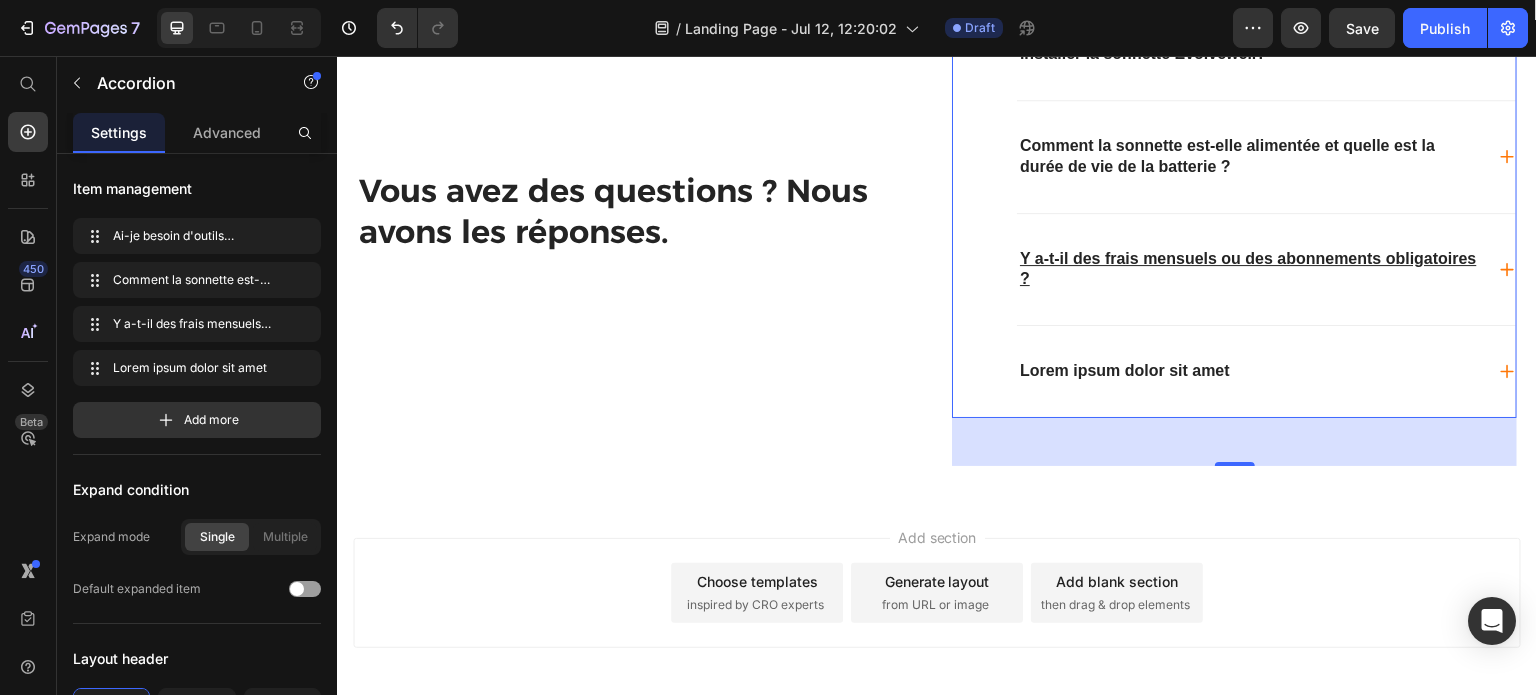 click on "Lorem ipsum dolor sit amet" at bounding box center [1125, 371] 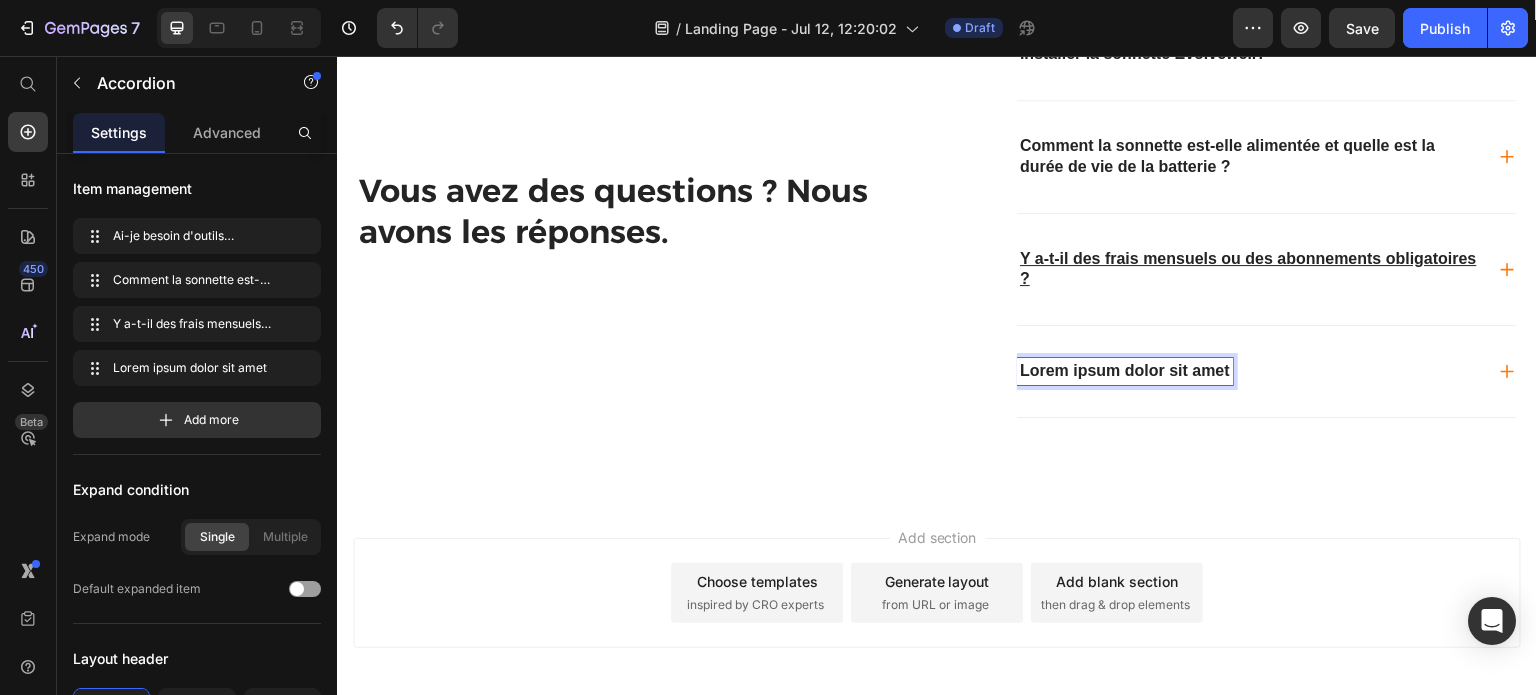 click on "Lorem ipsum dolor sit amet" at bounding box center (1125, 371) 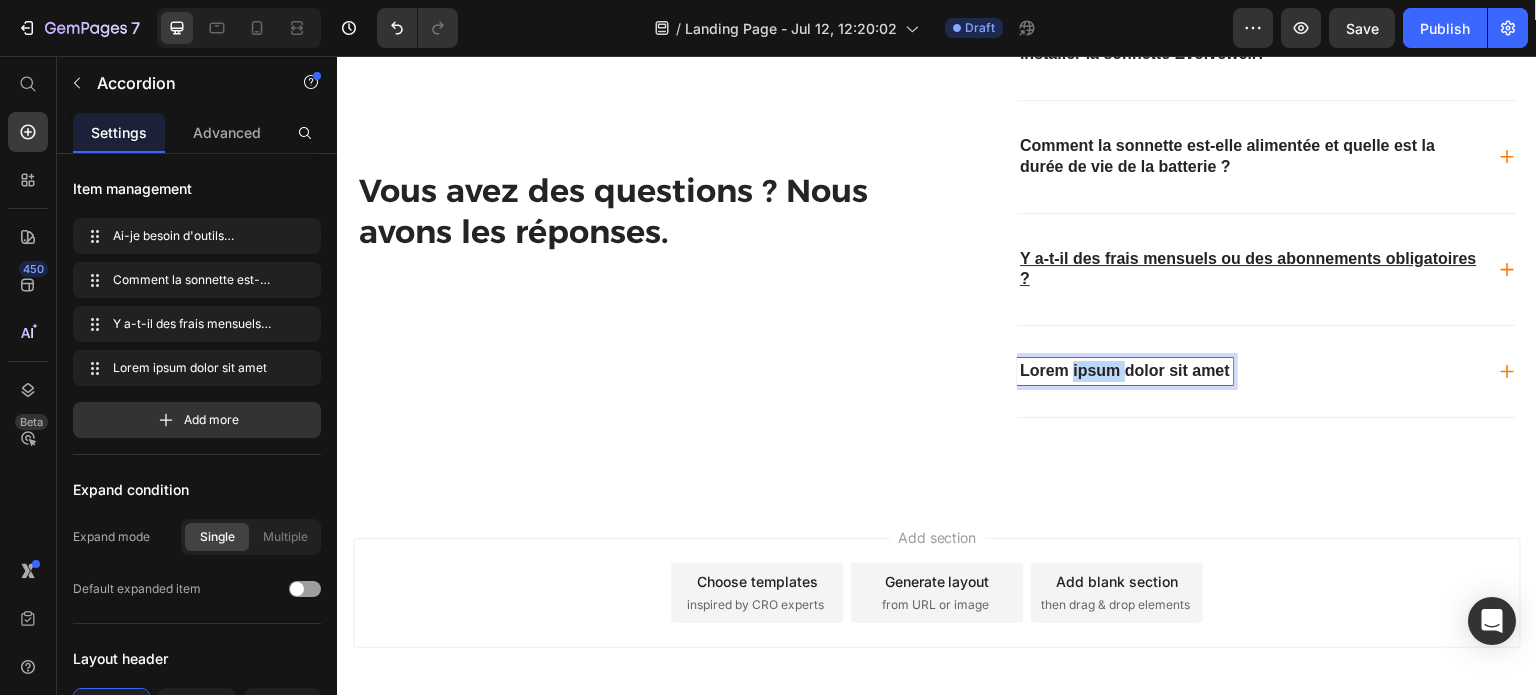 click on "Lorem ipsum dolor sit amet" at bounding box center [1125, 371] 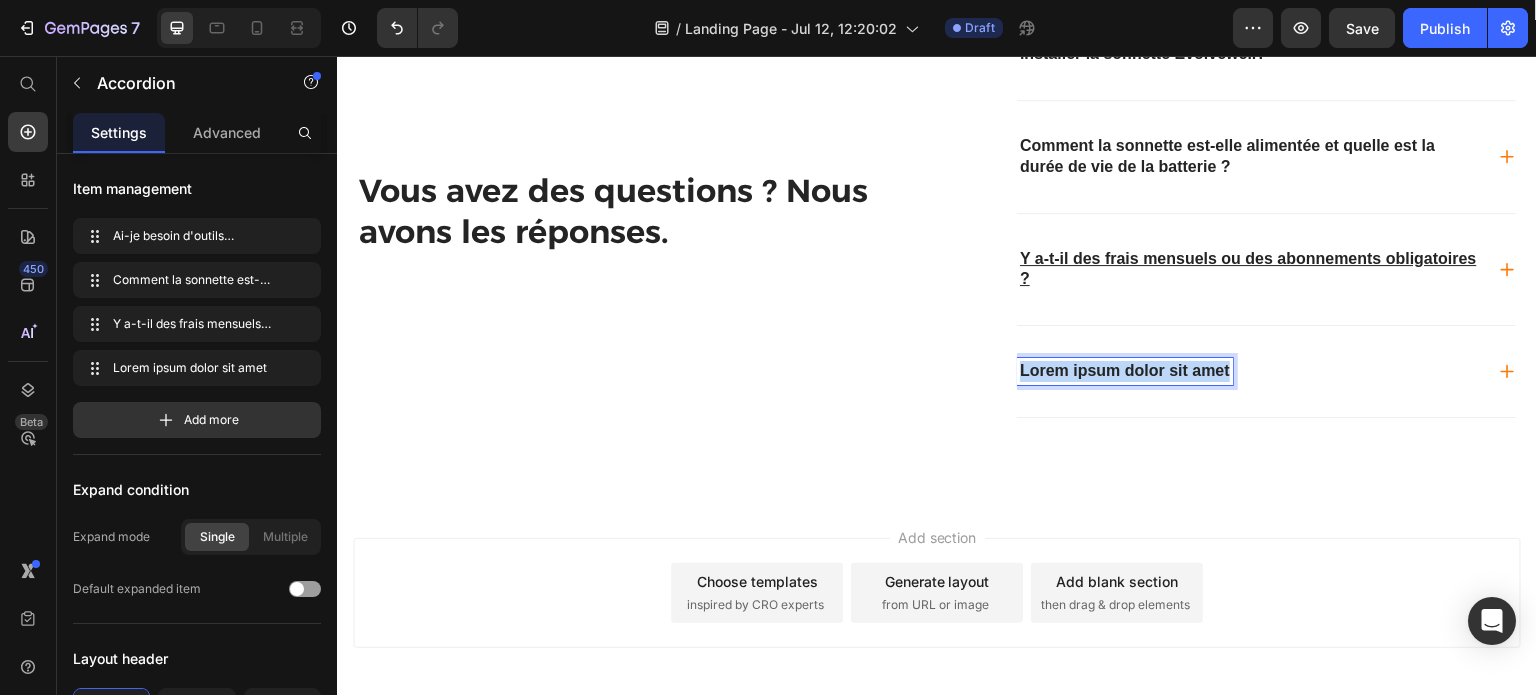 click on "Lorem ipsum dolor sit amet" at bounding box center (1125, 371) 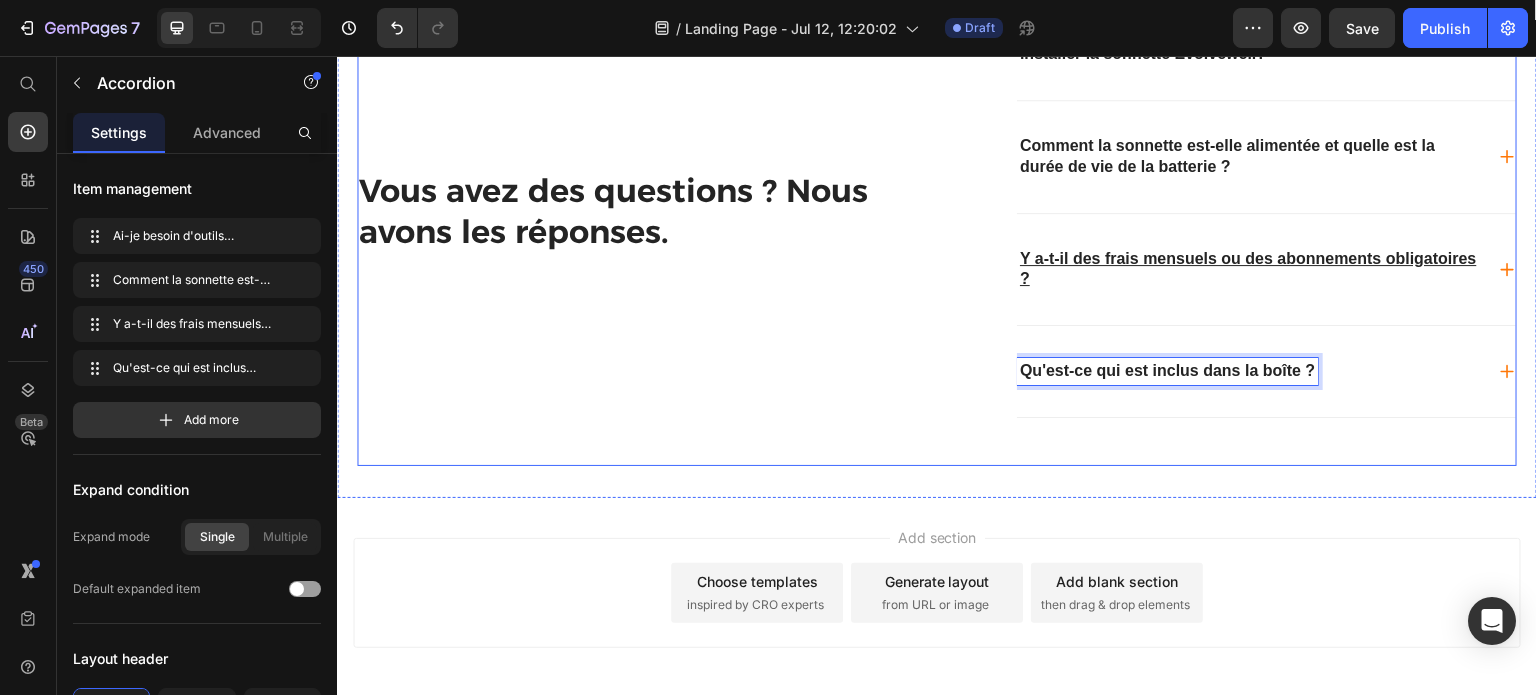 click on "Vous avez des questions ? Nous avons les réponses. Heading" at bounding box center (639, 227) 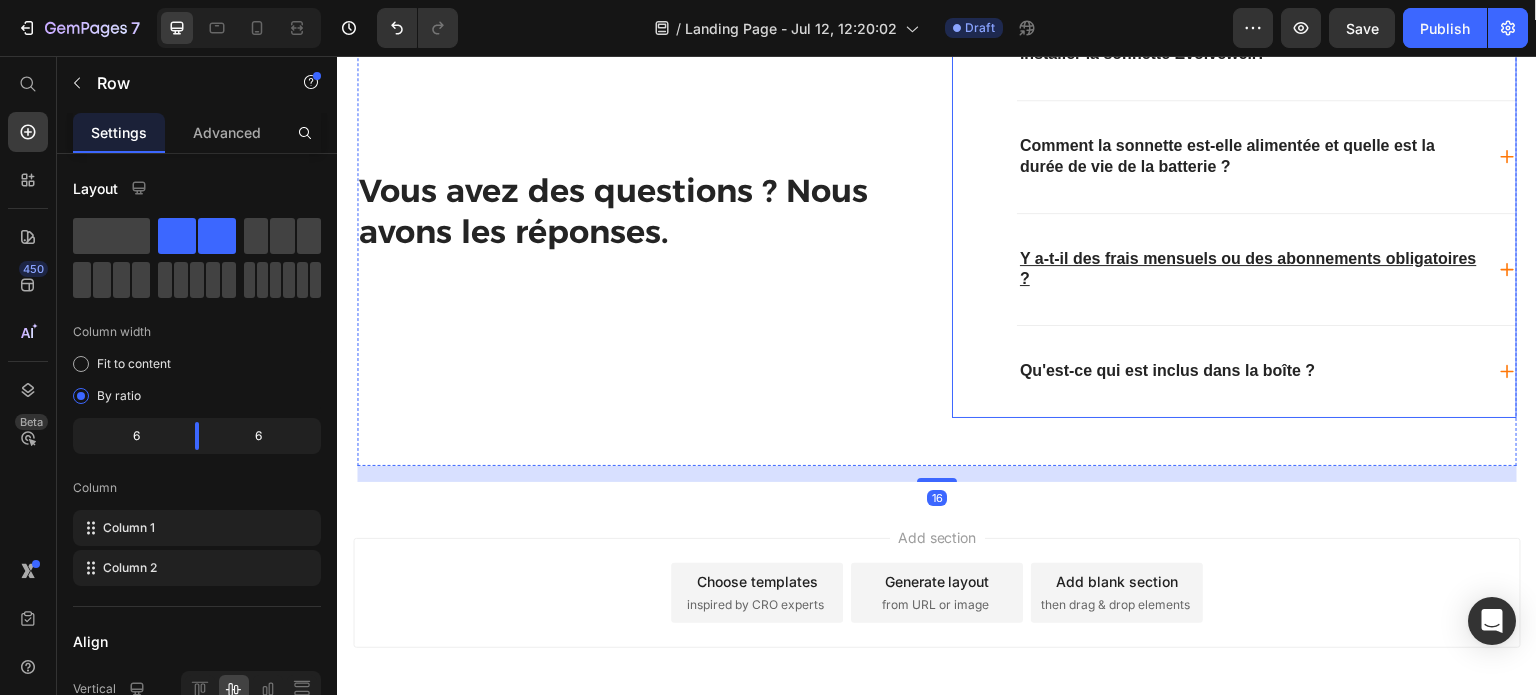 click on "Qu'est-ce qui est inclus dans la boîte ?" at bounding box center (1266, 371) 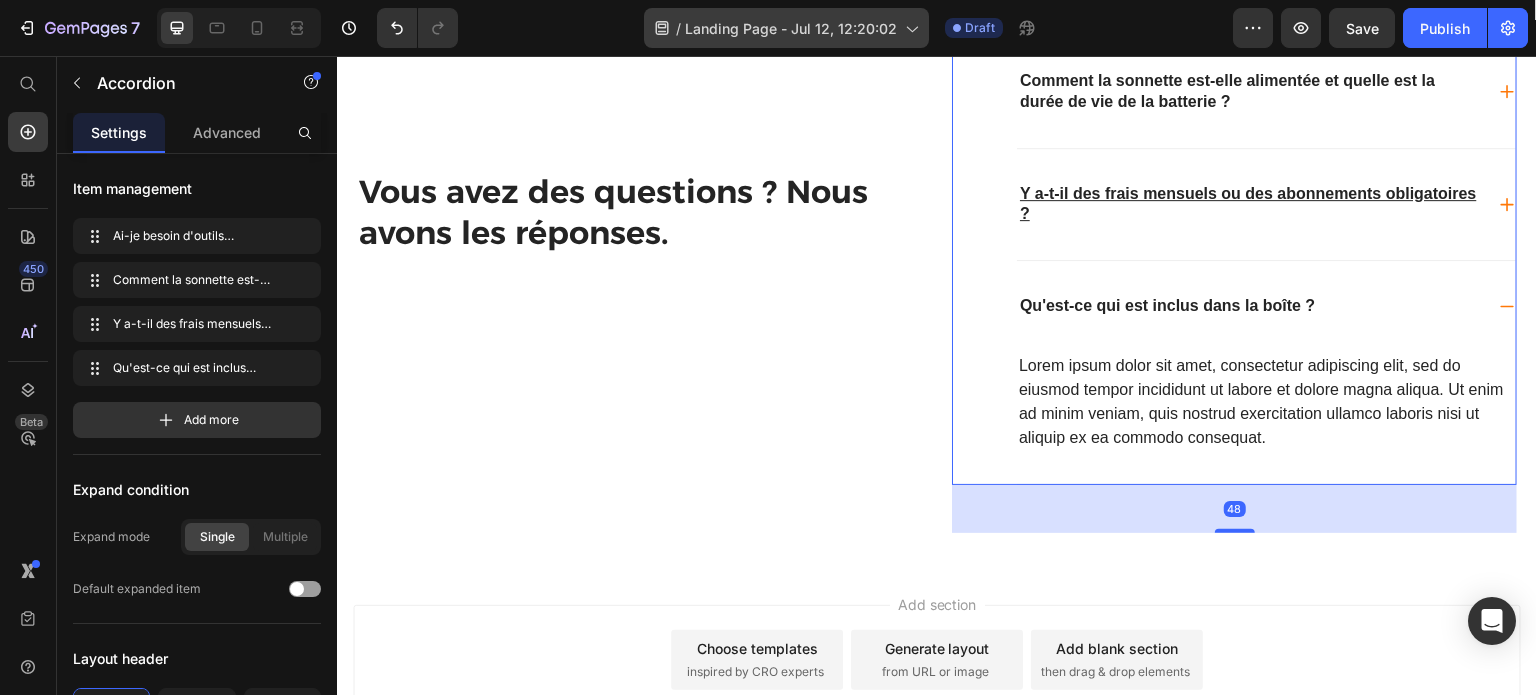 scroll, scrollTop: 5288, scrollLeft: 0, axis: vertical 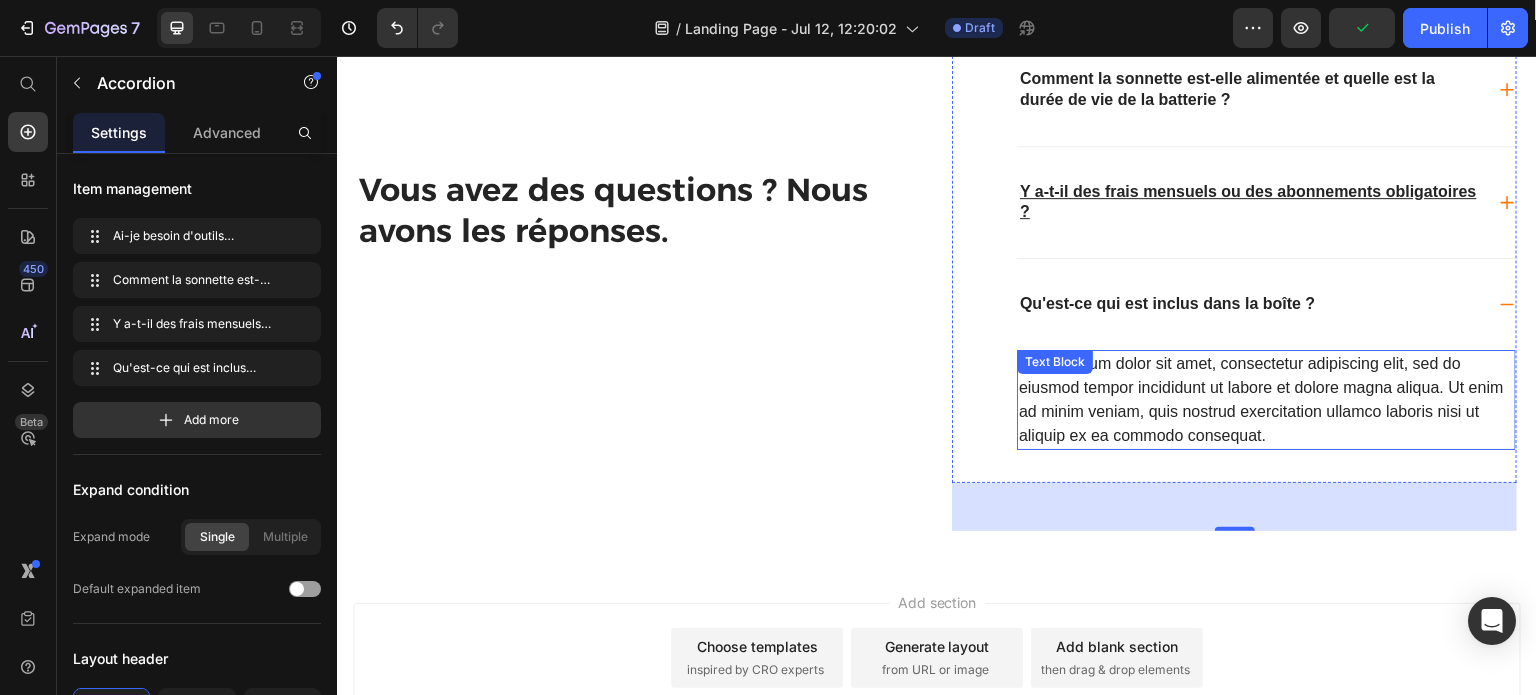 click on "Lorem ipsum dolor sit amet, consectetur adipiscing elit, sed do eiusmod tempor incididunt ut labore et dolore magna aliqua. Ut enim ad minim veniam, quis nostrud exercitation ullamco laboris nisi ut aliquip ex ea commodo consequat." at bounding box center [1266, 400] 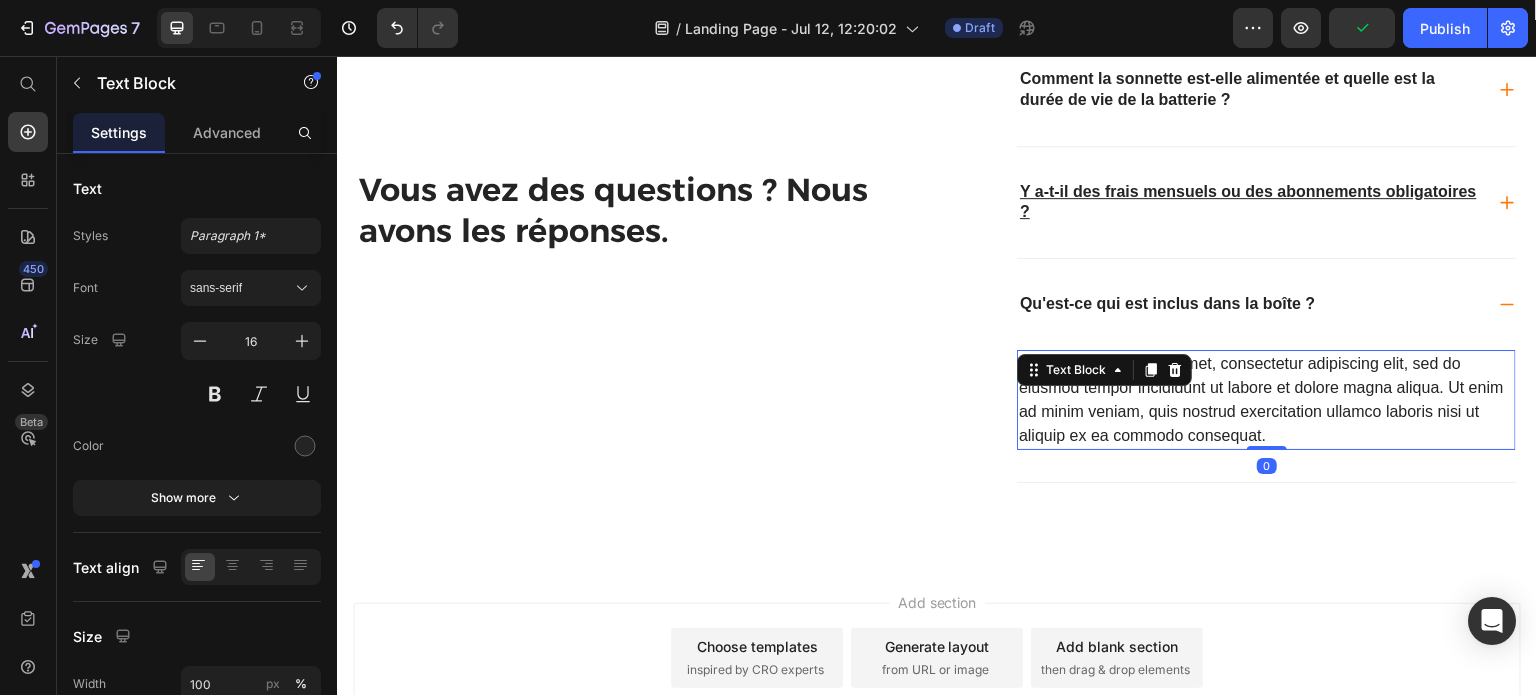 click on "Lorem ipsum dolor sit amet, consectetur adipiscing elit, sed do eiusmod tempor incididunt ut labore et dolore magna aliqua. Ut enim ad minim veniam, quis nostrud exercitation ullamco laboris nisi ut aliquip ex ea commodo consequat." at bounding box center (1266, 400) 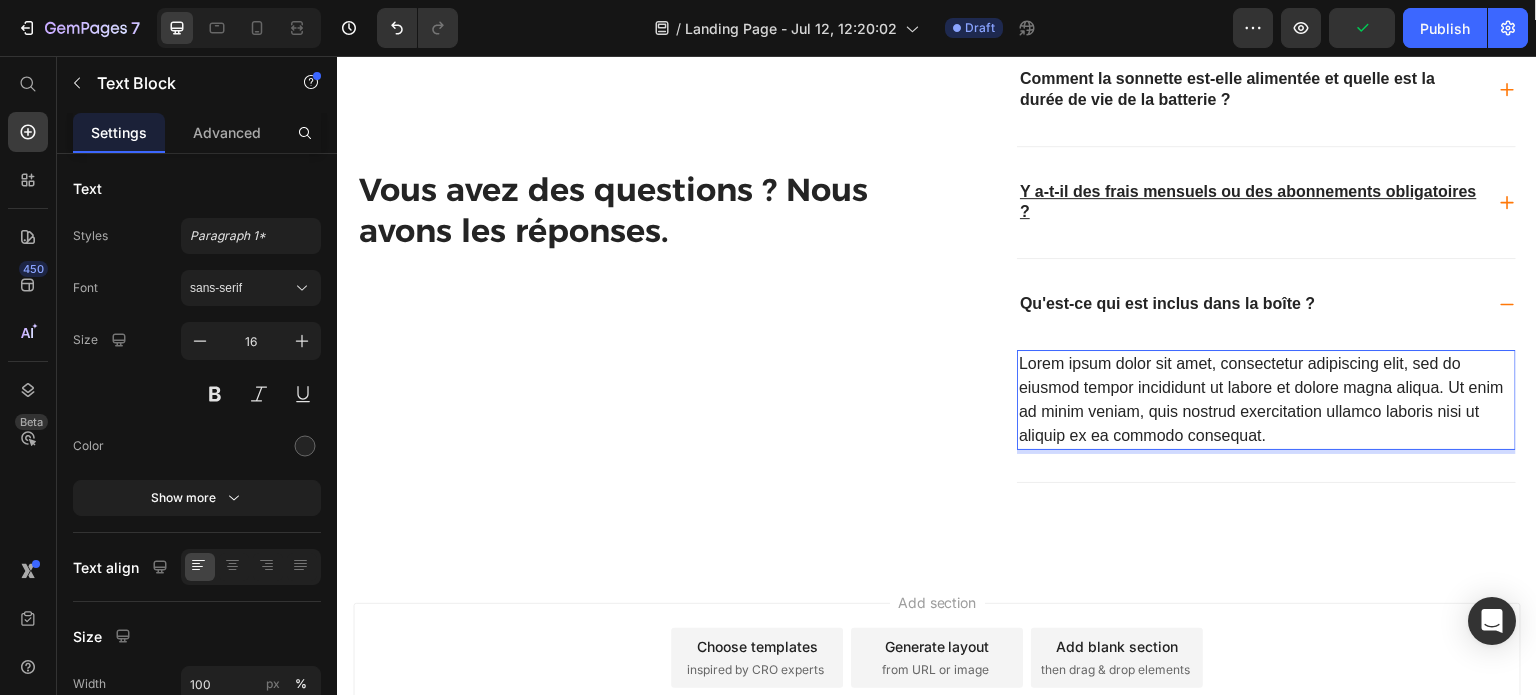 click on "Lorem ipsum dolor sit amet, consectetur adipiscing elit, sed do eiusmod tempor incididunt ut labore et dolore magna aliqua. Ut enim ad minim veniam, quis nostrud exercitation ullamco laboris nisi ut aliquip ex ea commodo consequat." at bounding box center (1266, 400) 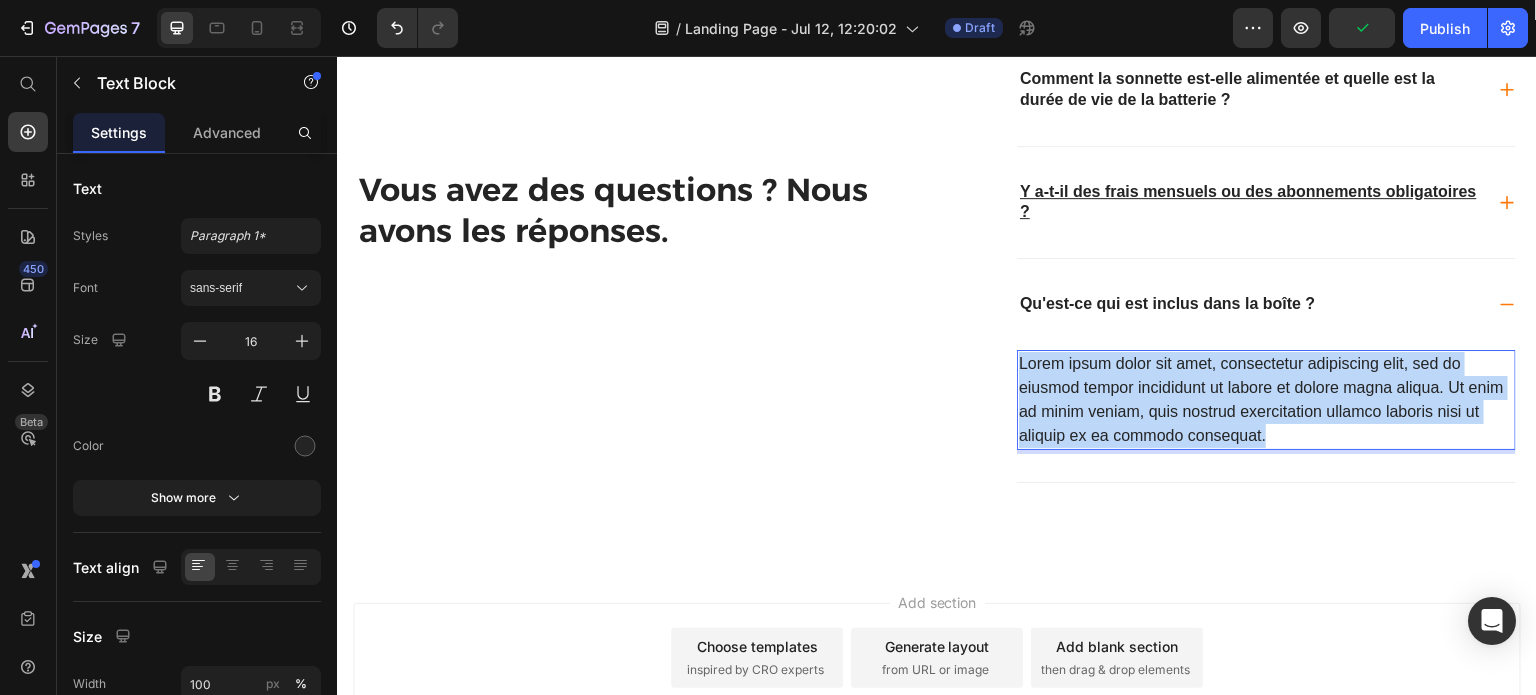 click on "Lorem ipsum dolor sit amet, consectetur adipiscing elit, sed do eiusmod tempor incididunt ut labore et dolore magna aliqua. Ut enim ad minim veniam, quis nostrud exercitation ullamco laboris nisi ut aliquip ex ea commodo consequat." at bounding box center [1266, 400] 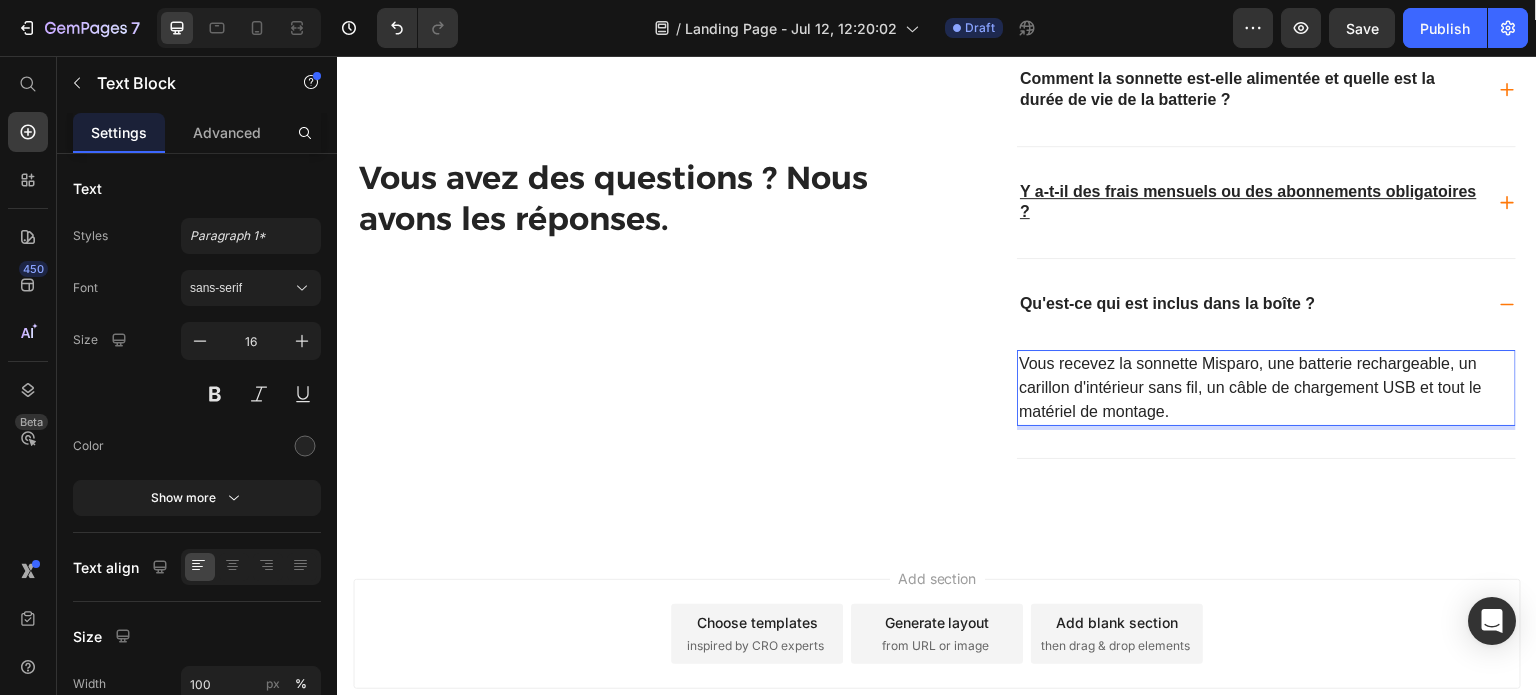 click on "Vous recevez la sonnette Misparo, une batterie rechargeable, un carillon d'intérieur sans fil, un câble de chargement USB et tout le matériel de montage." at bounding box center (1266, 388) 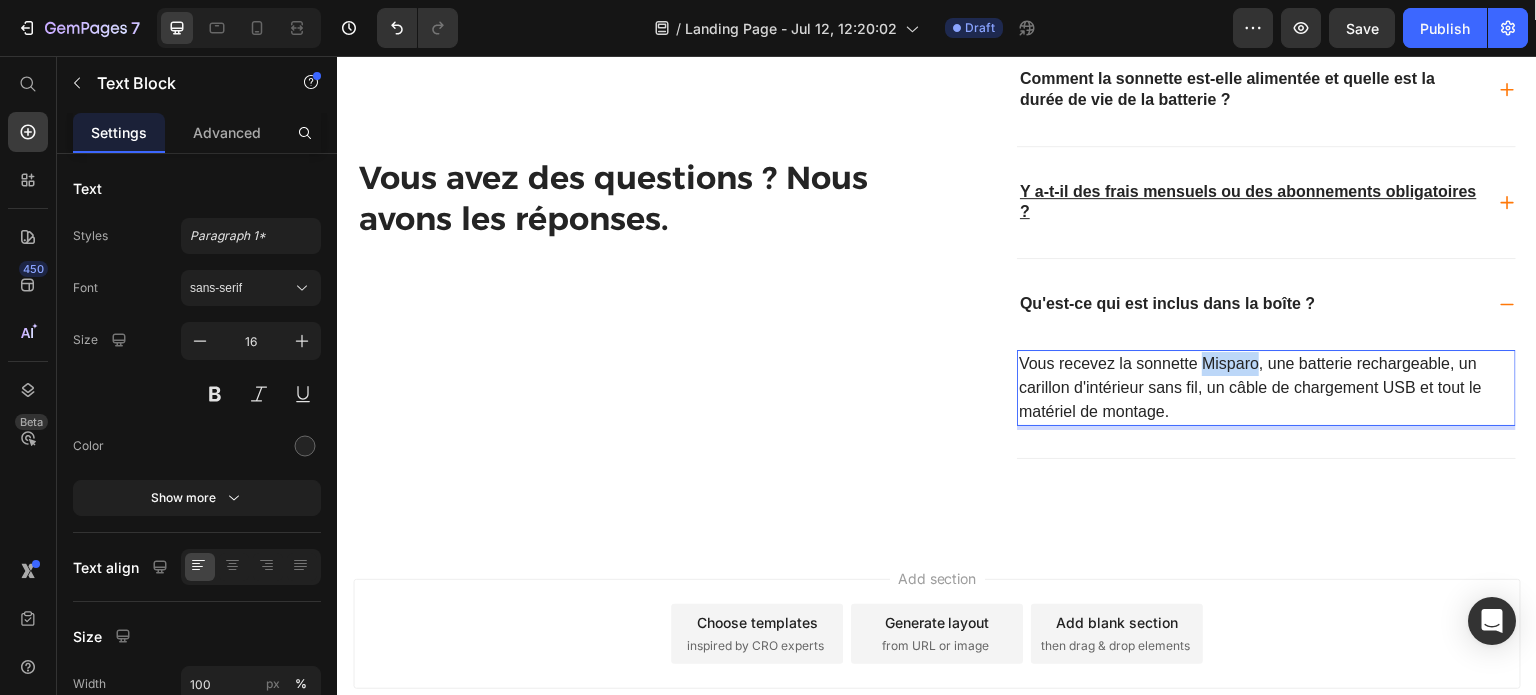 click on "Vous recevez la sonnette Misparo, une batterie rechargeable, un carillon d'intérieur sans fil, un câble de chargement USB et tout le matériel de montage." at bounding box center [1266, 388] 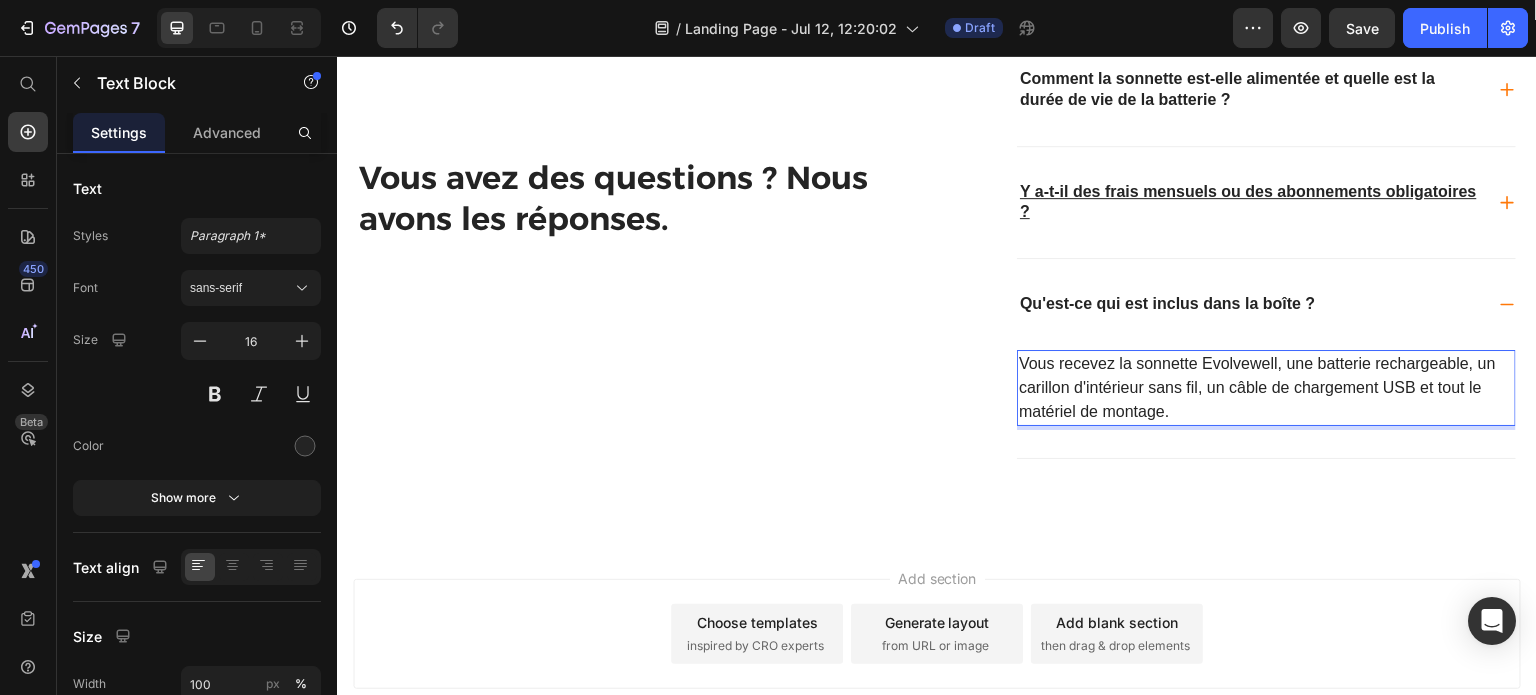 click on "Vous recevez la sonnette Evolvewell, une batterie rechargeable, un carillon d'intérieur sans fil, un câble de chargement USB et tout le matériel de montage." at bounding box center [1266, 388] 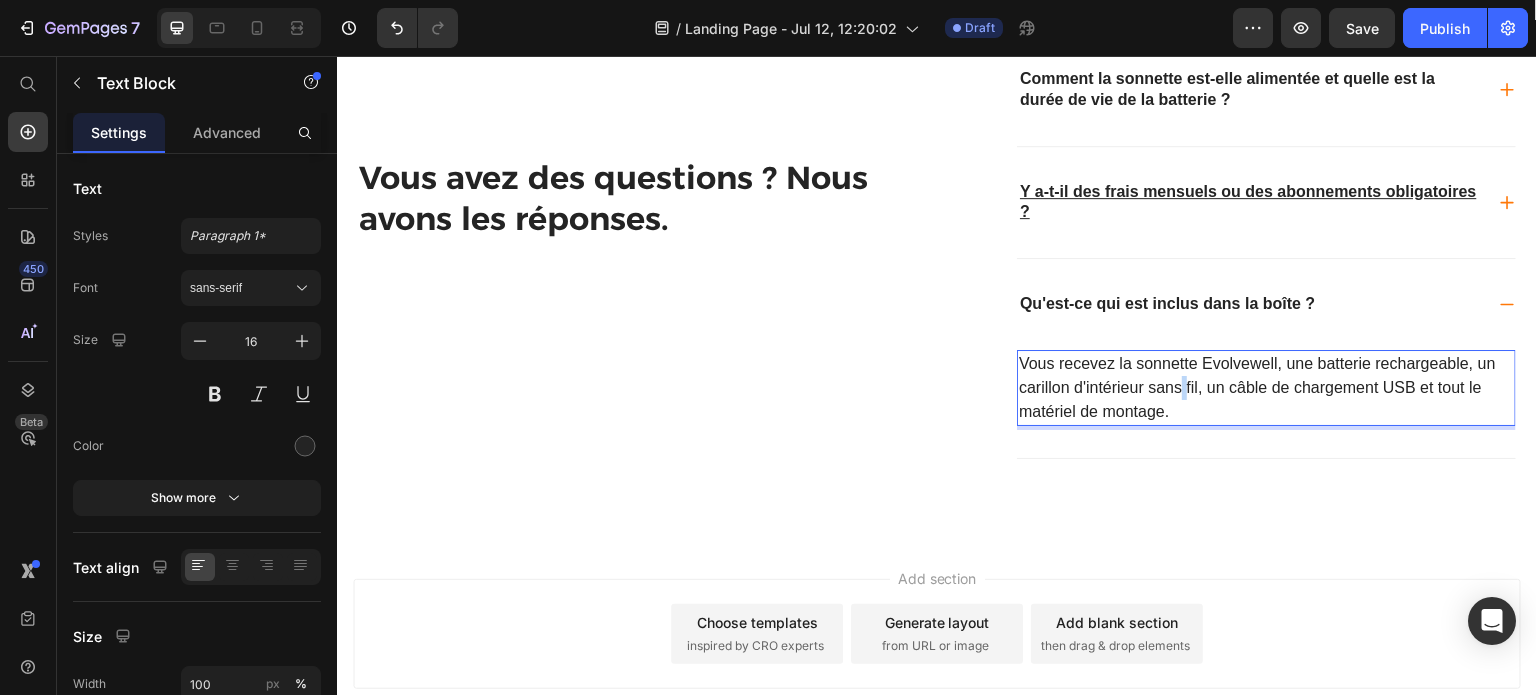 click on "Vous recevez la sonnette Evolvewell, une batterie rechargeable, un carillon d'intérieur sans fil, un câble de chargement USB et tout le matériel de montage." at bounding box center [1266, 388] 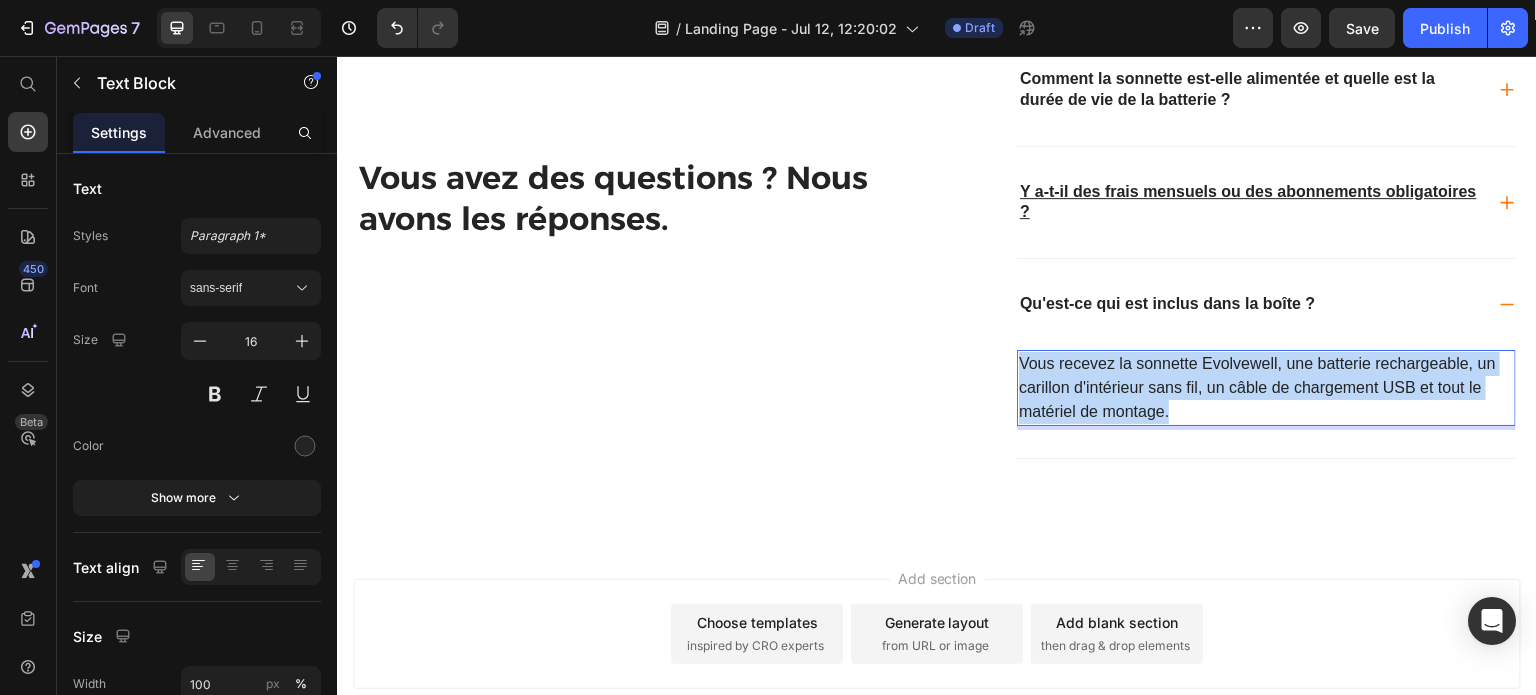 click on "Vous recevez la sonnette Evolvewell, une batterie rechargeable, un carillon d'intérieur sans fil, un câble de chargement USB et tout le matériel de montage." at bounding box center [1266, 388] 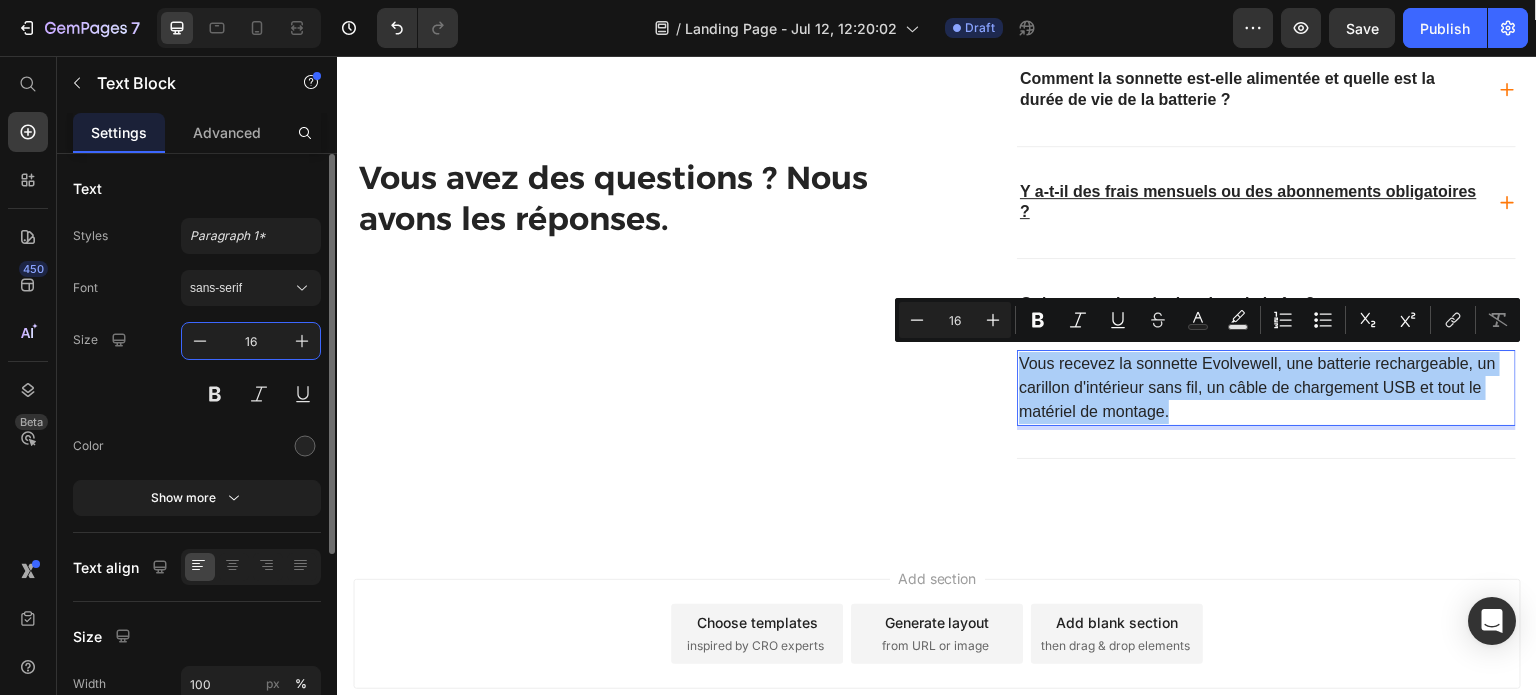 click on "16" at bounding box center [251, 341] 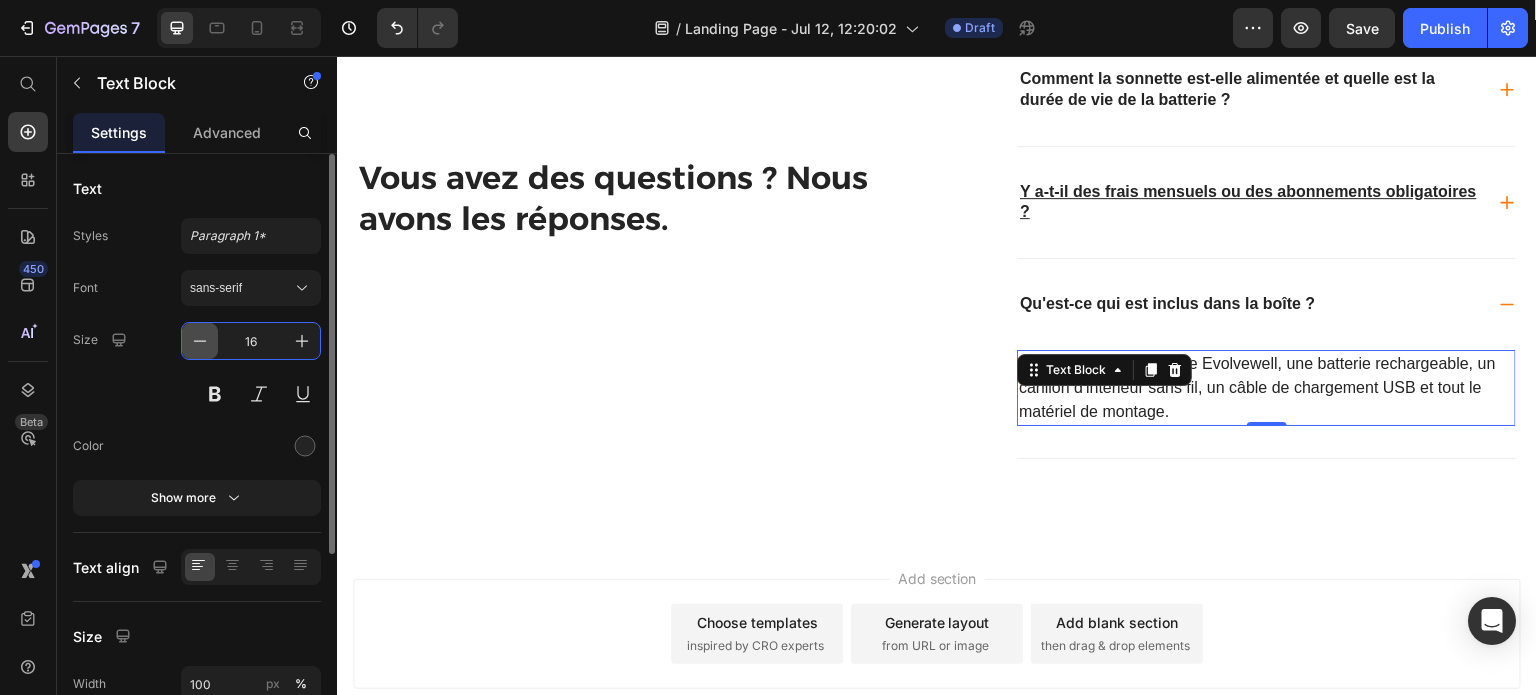 click at bounding box center (200, 341) 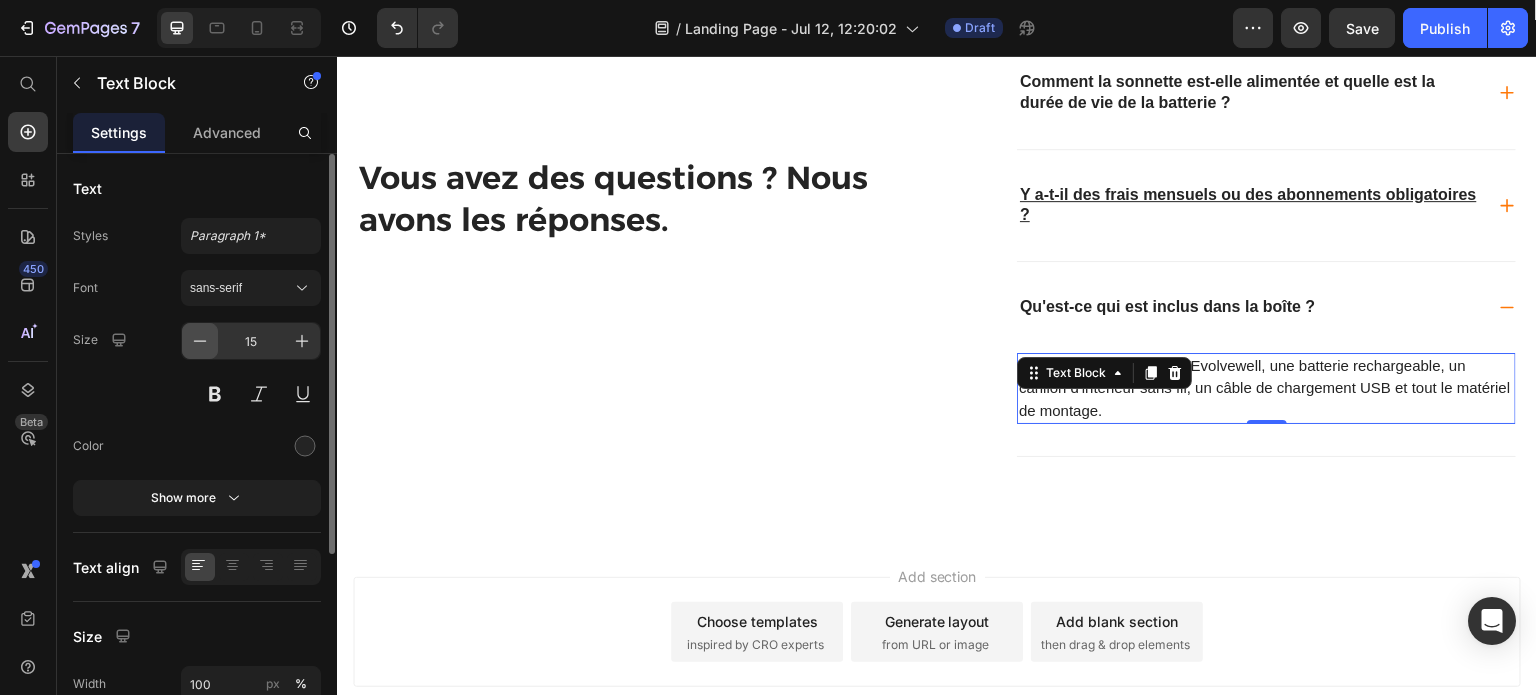 click at bounding box center [200, 341] 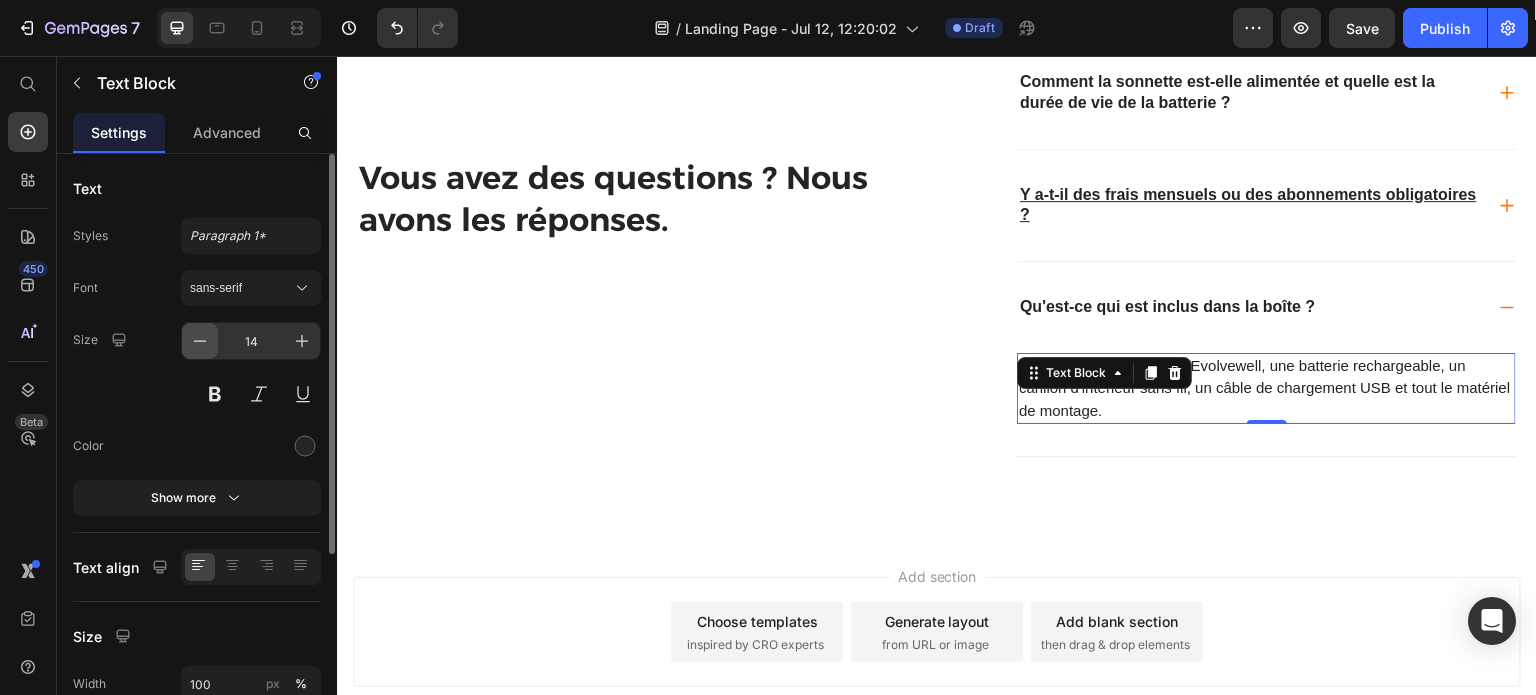 scroll, scrollTop: 5283, scrollLeft: 0, axis: vertical 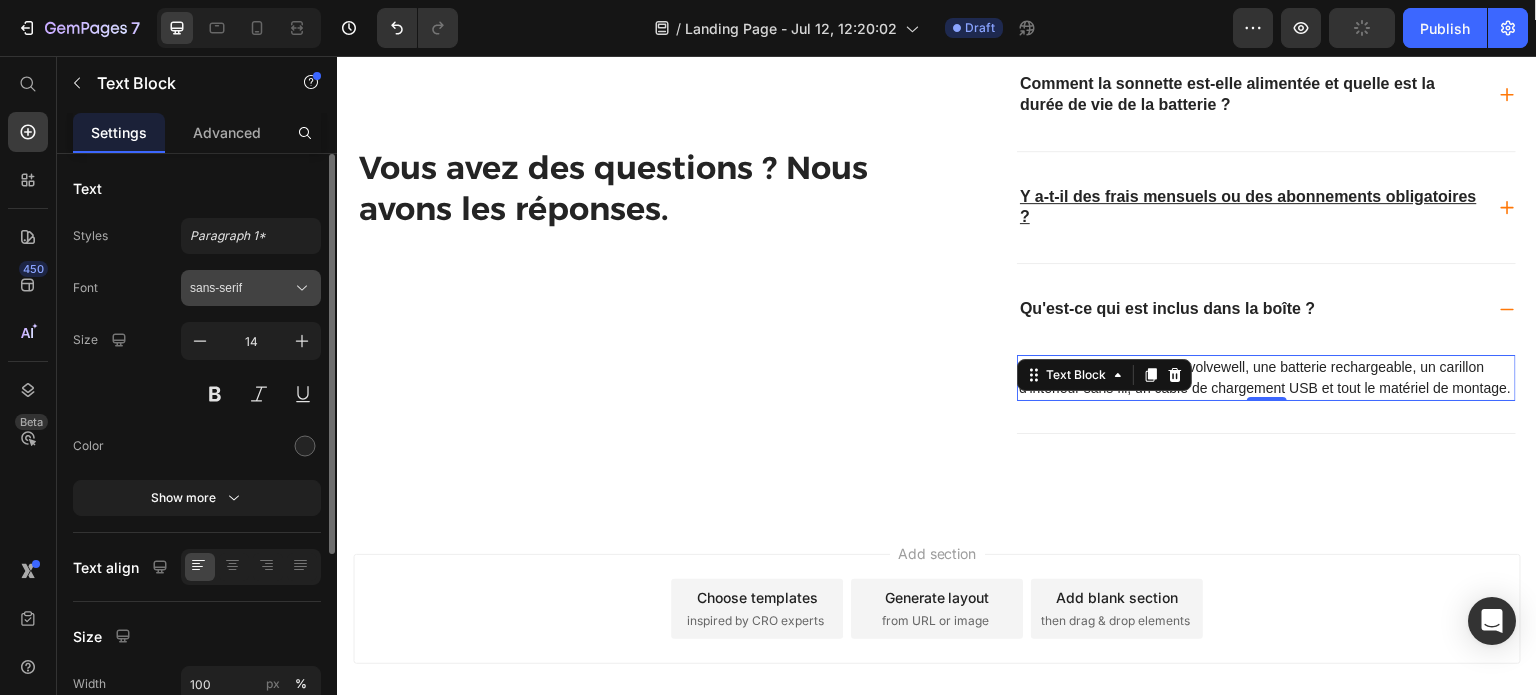 click on "sans-serif" at bounding box center [251, 288] 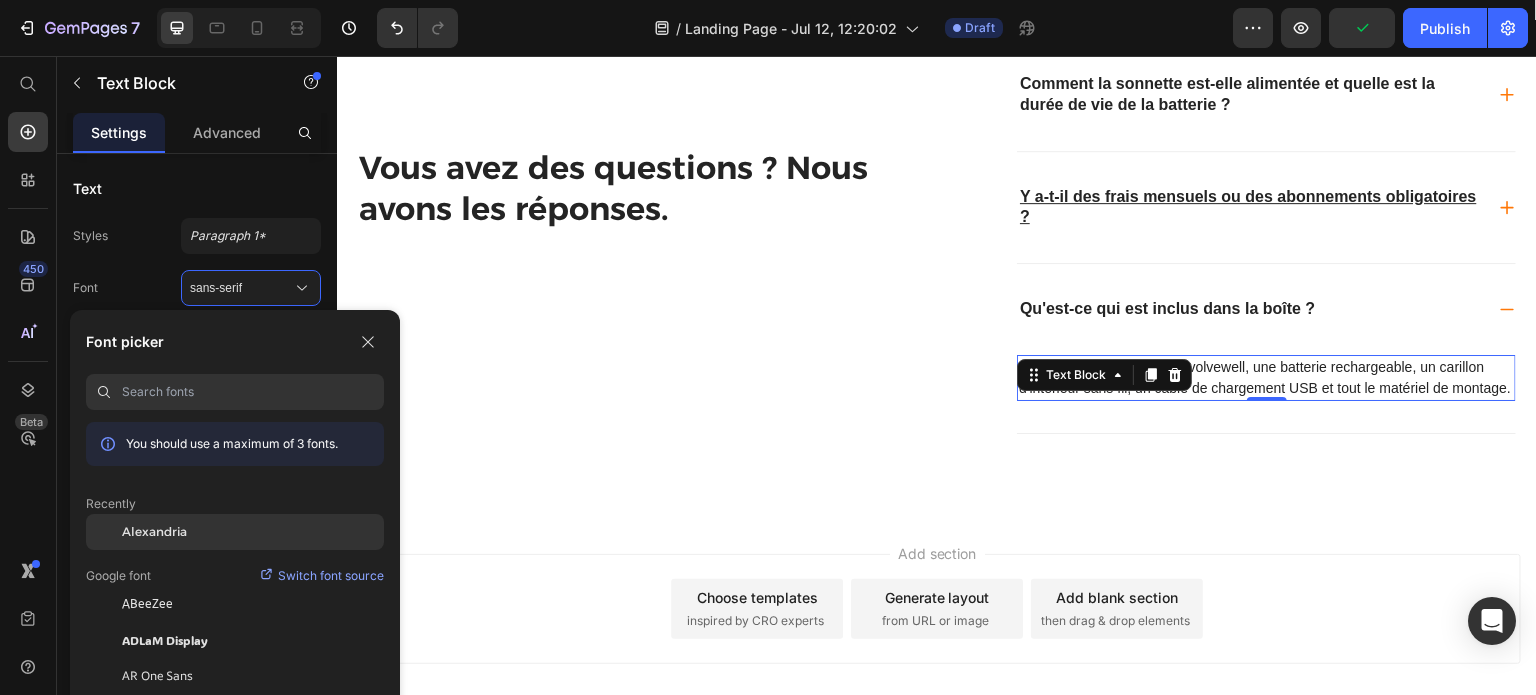 click on "Alexandria" 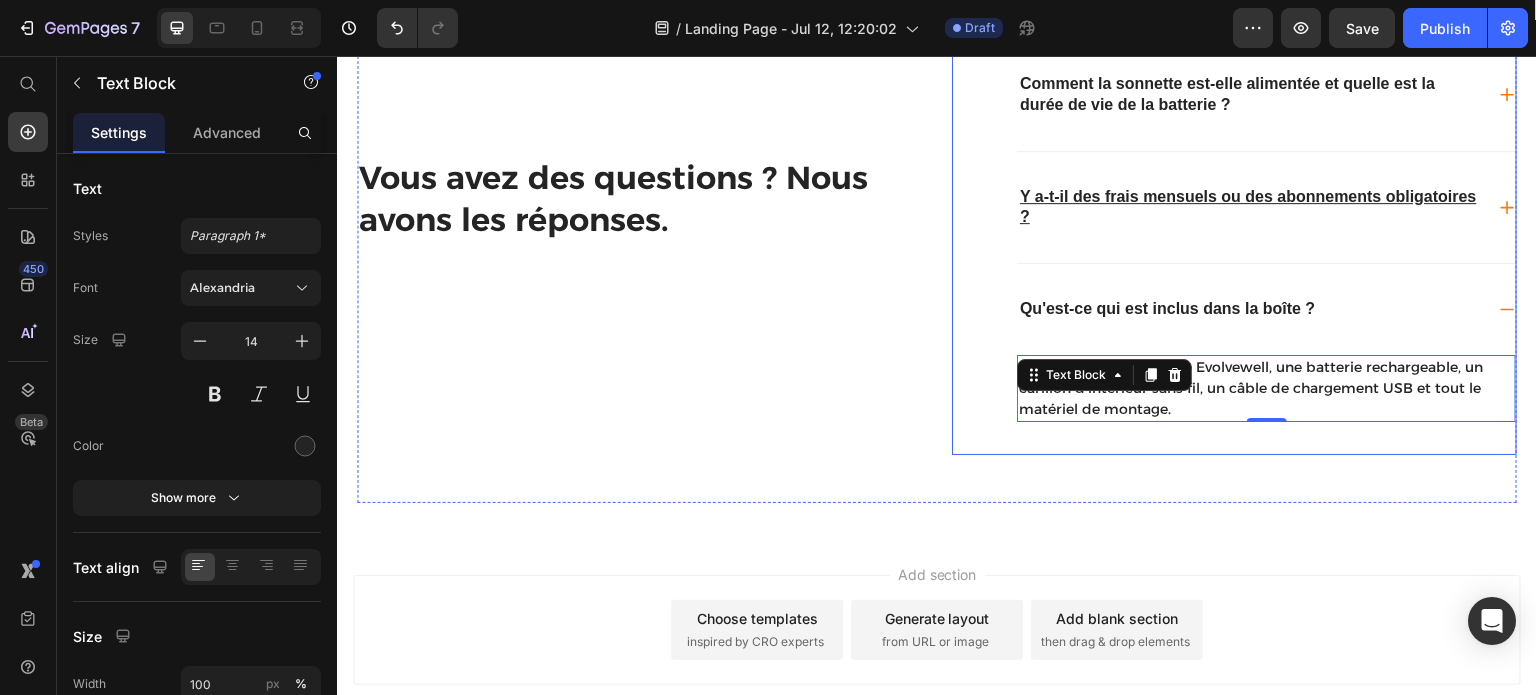 click 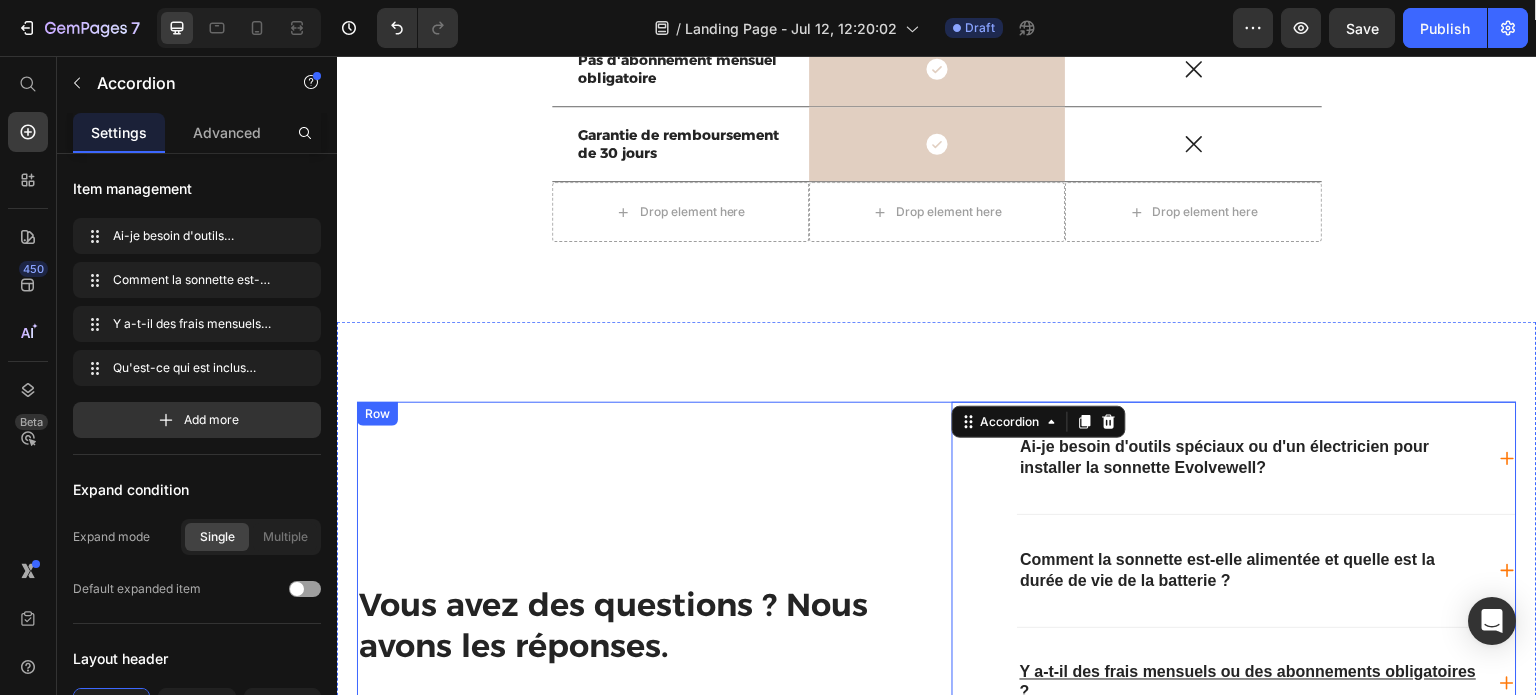 scroll, scrollTop: 4907, scrollLeft: 0, axis: vertical 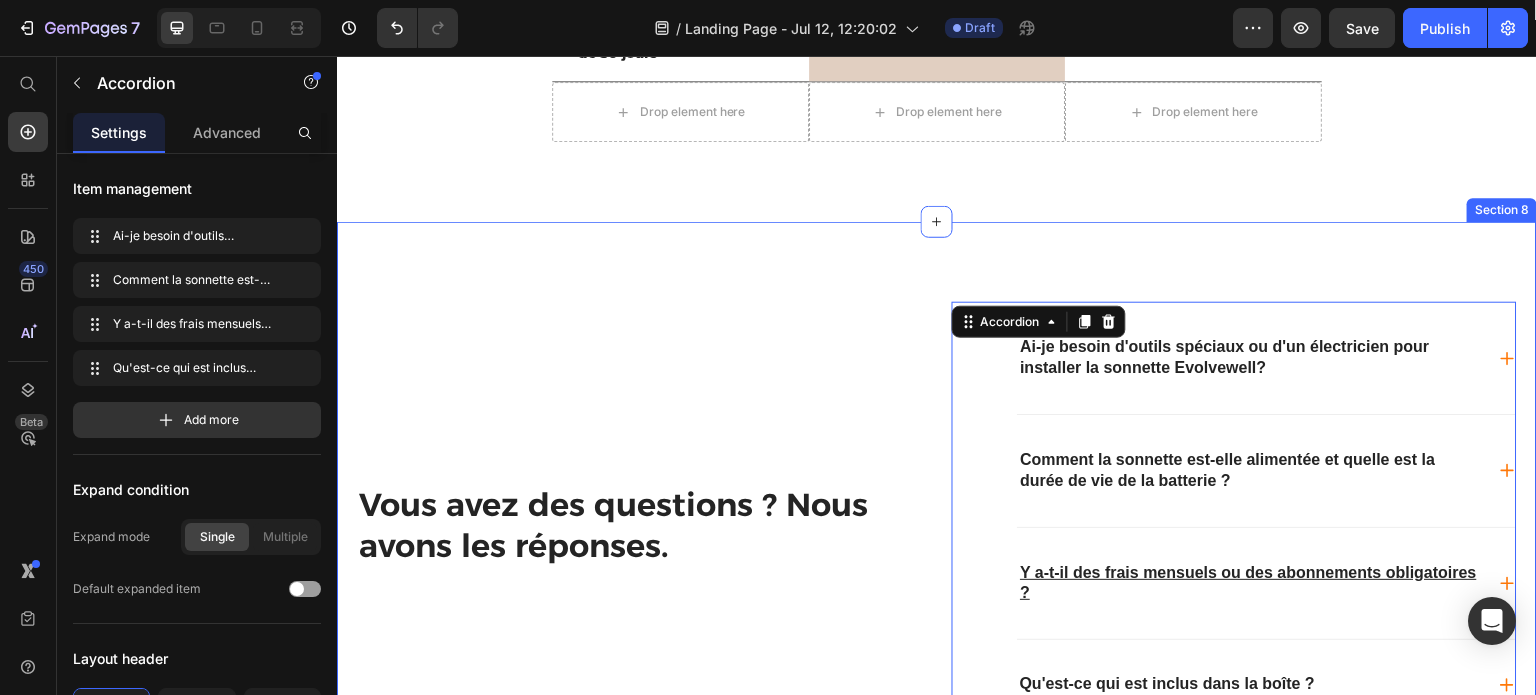 click on "Vous avez des questions ? Nous avons les réponses. Heading
Ai-je besoin d'outils spéciaux ou d'un électricien pour installer la sonnette Evolvewell?
Comment la sonnette est-elle alimentée et quelle est la durée de vie de la batterie ?
Y a-t-il des frais mensuels ou des abonnements obligatoires ?
Qu'est-ce qui est inclus dans la boîte ? Accordion   48 Row Section 8" at bounding box center (937, 517) 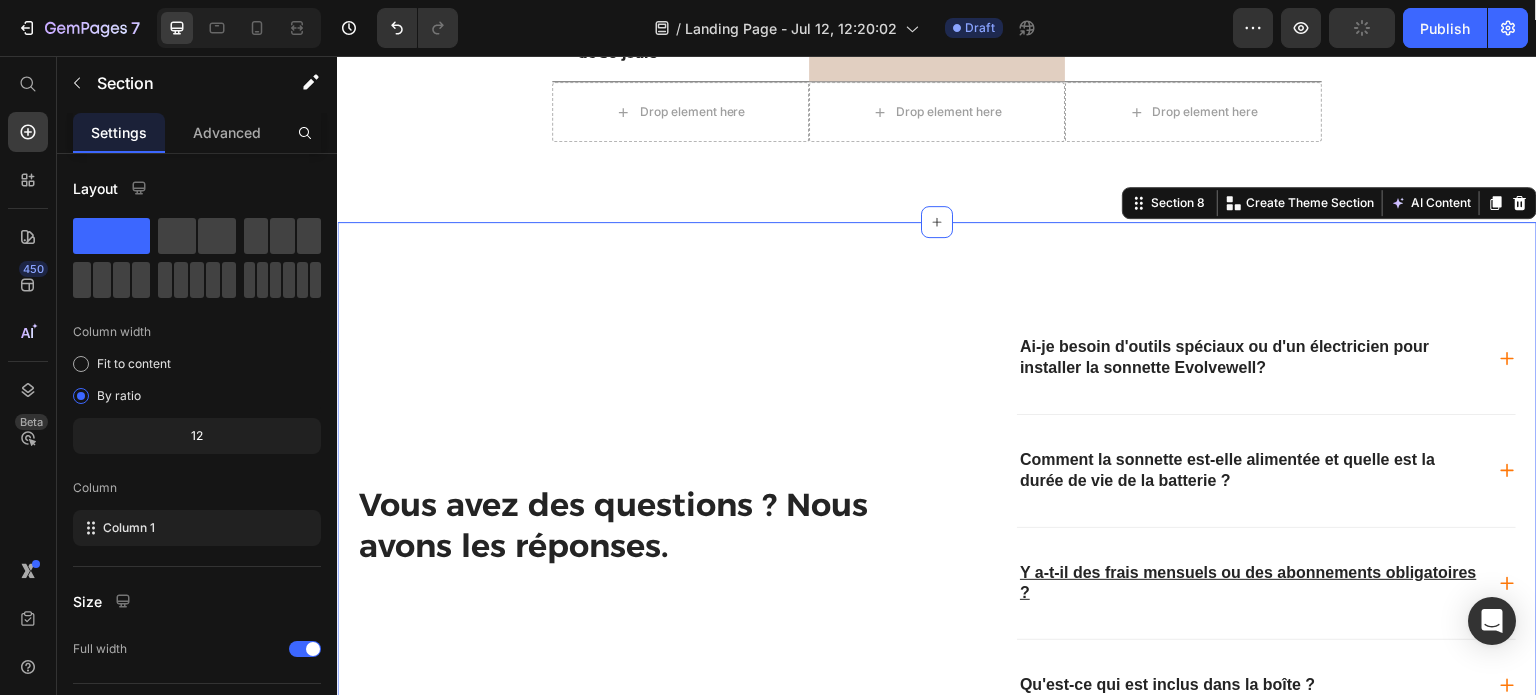 click on "Vous avez des questions ? Nous avons les réponses. Heading" at bounding box center (639, 541) 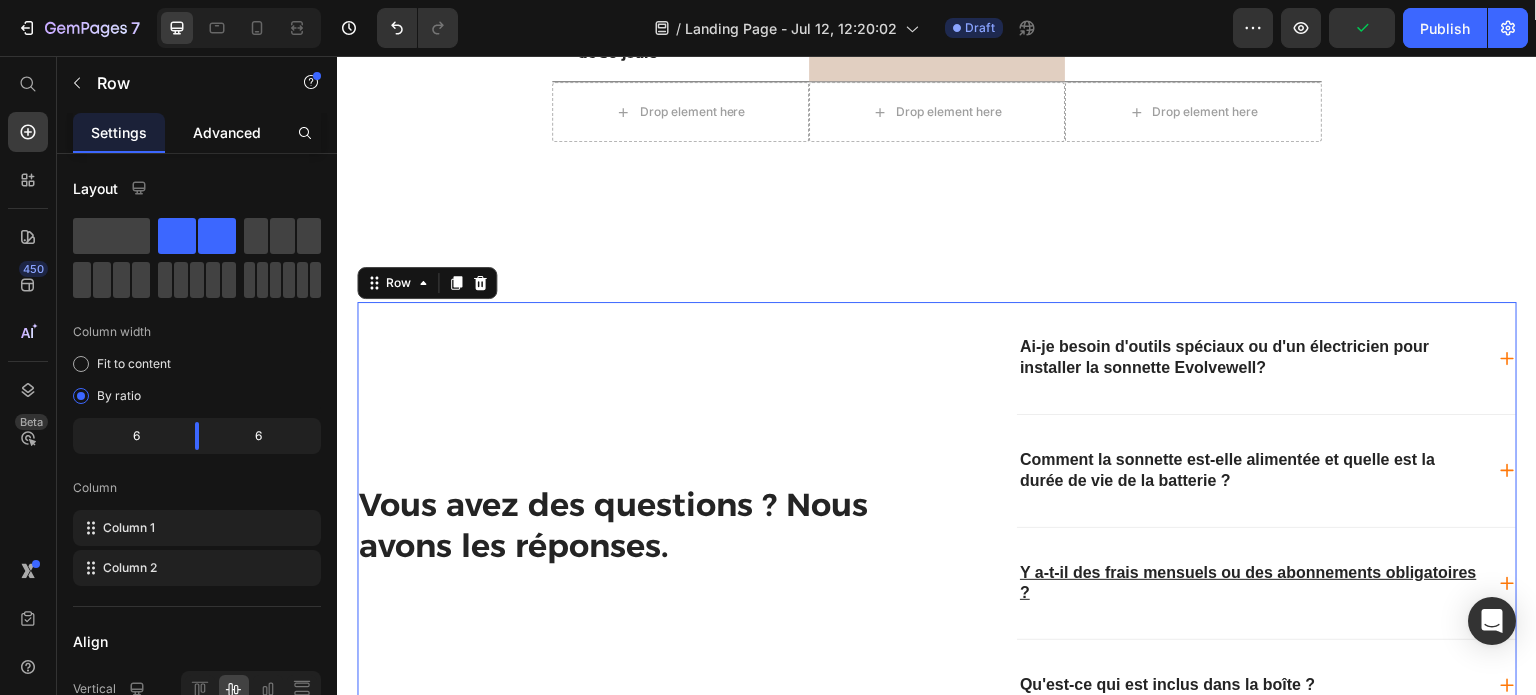 click on "Advanced" at bounding box center (227, 132) 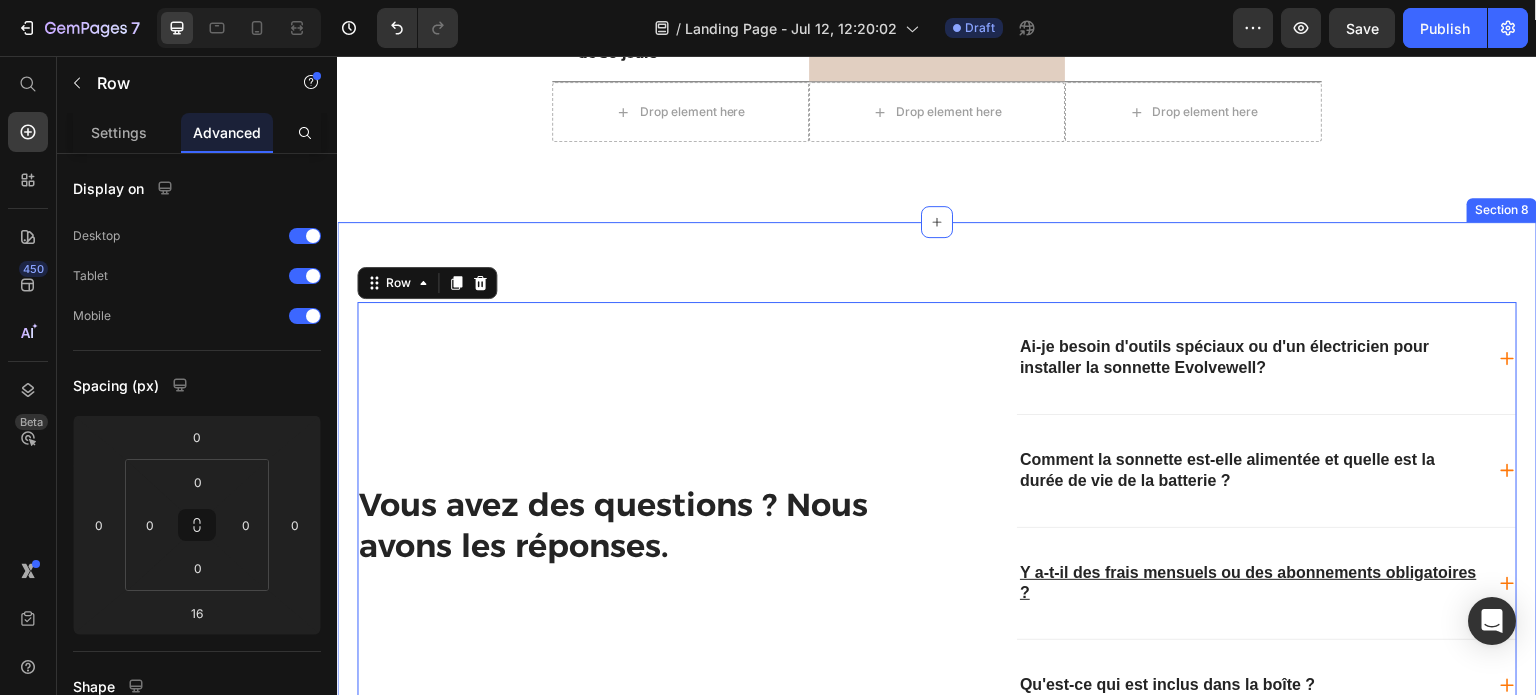 click on "Vous avez des questions ? Nous avons les réponses. Heading
Ai-je besoin d'outils spéciaux ou d'un électricien pour installer la sonnette Evolvewell?
Comment la sonnette est-elle alimentée et quelle est la durée de vie de la batterie ?
Y a-t-il des frais mensuels ou des abonnements obligatoires ?
Qu'est-ce qui est inclus dans la boîte ? Accordion Row   16 Section 8" at bounding box center (937, 517) 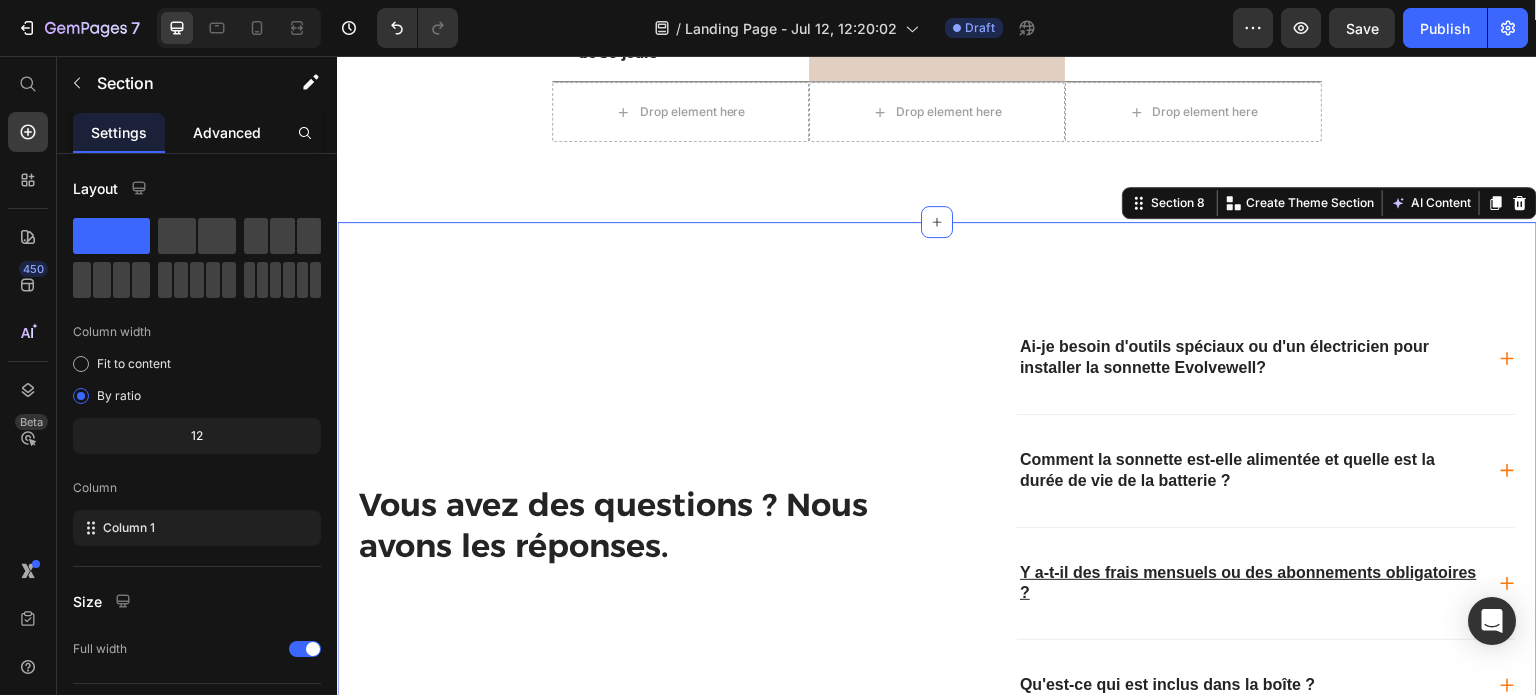 click on "Advanced" at bounding box center [227, 132] 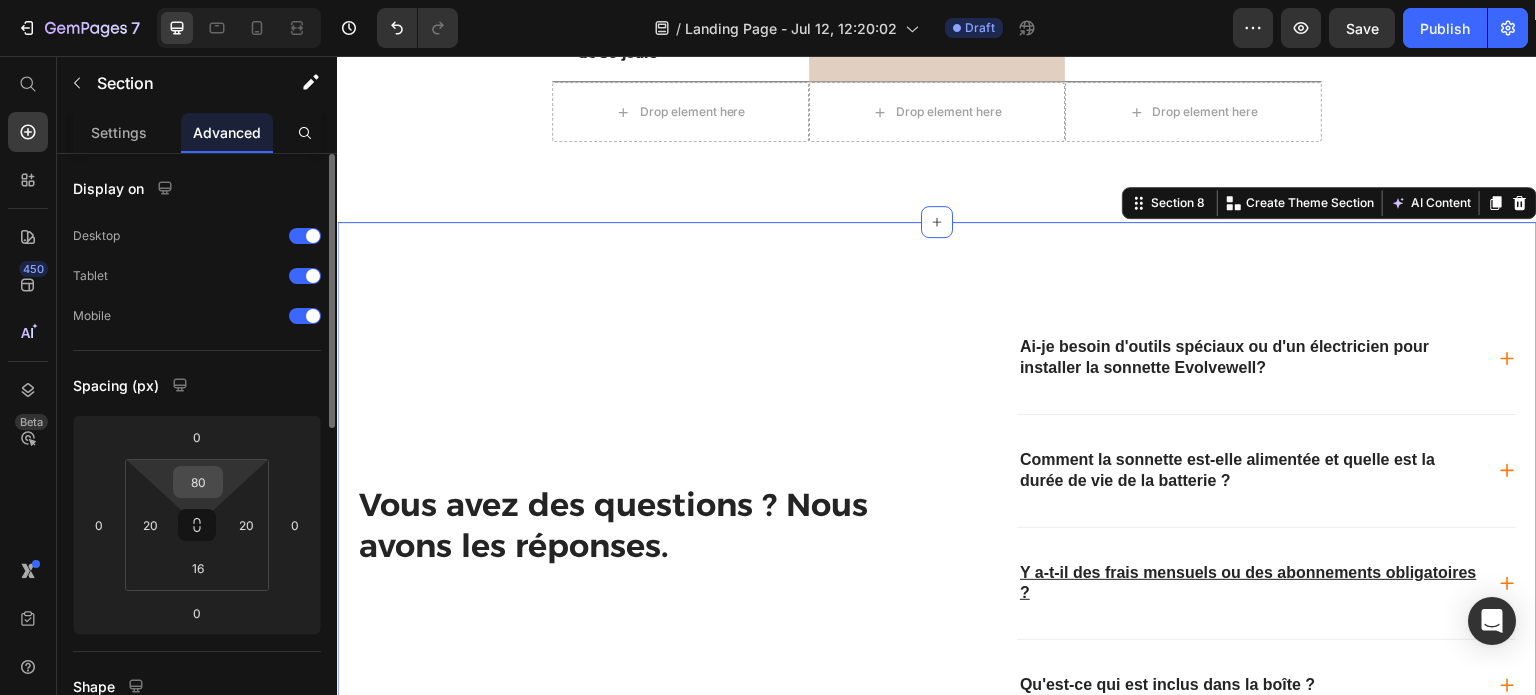 click on "80" at bounding box center [198, 482] 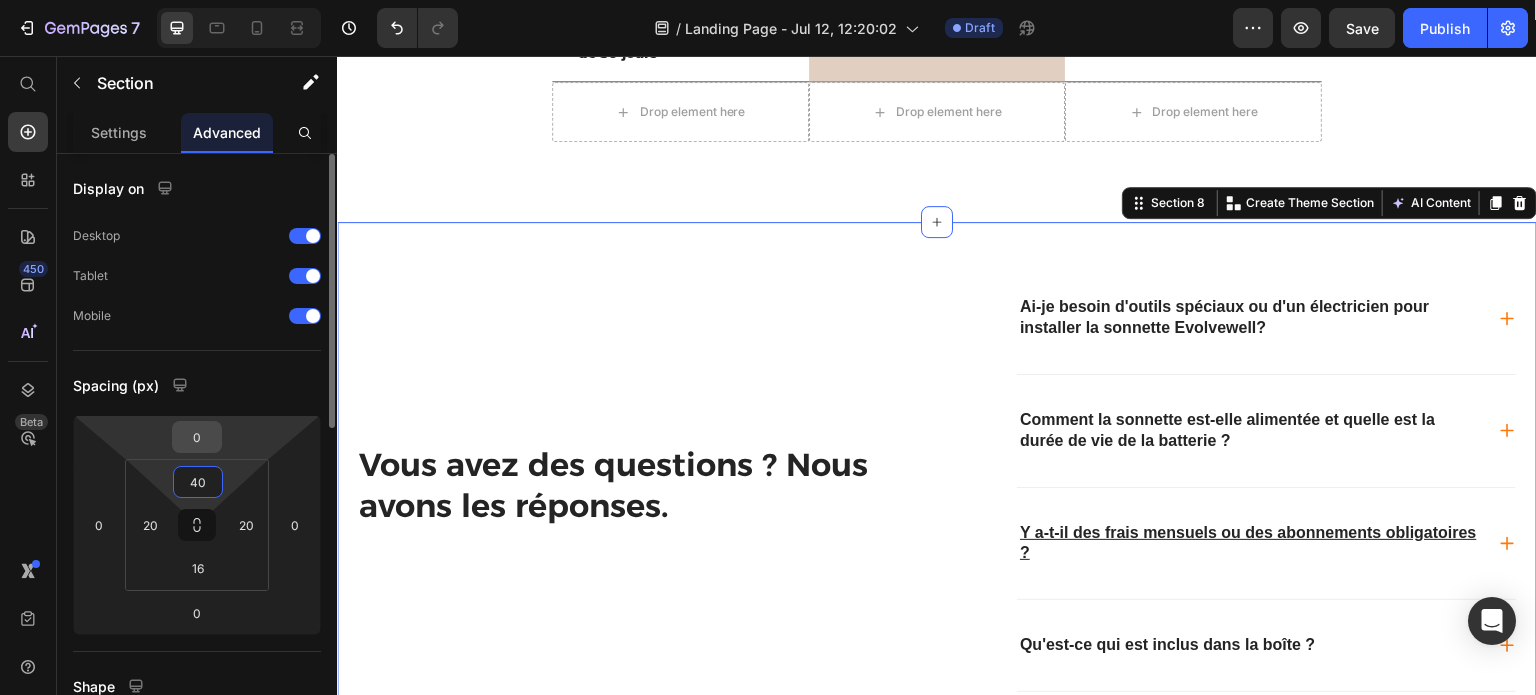 type on "40" 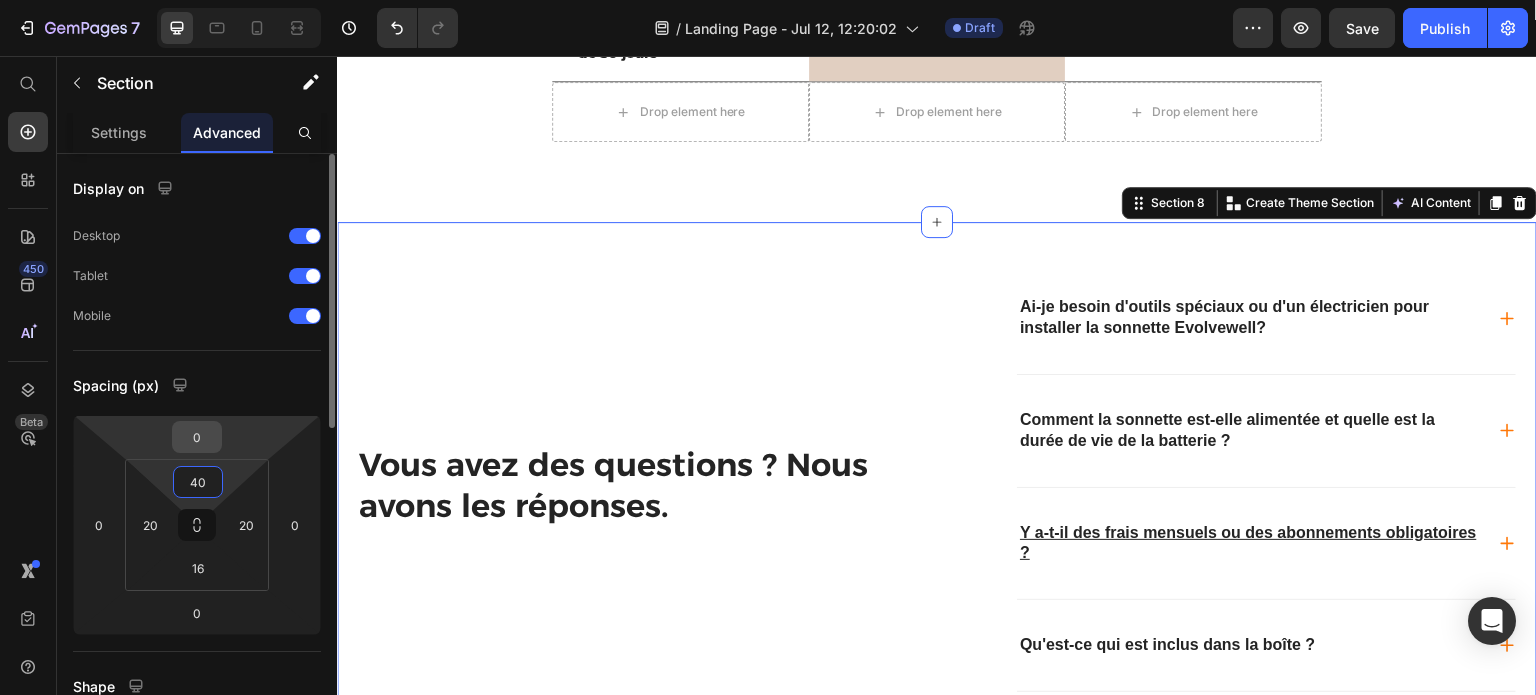click on "0" at bounding box center (197, 437) 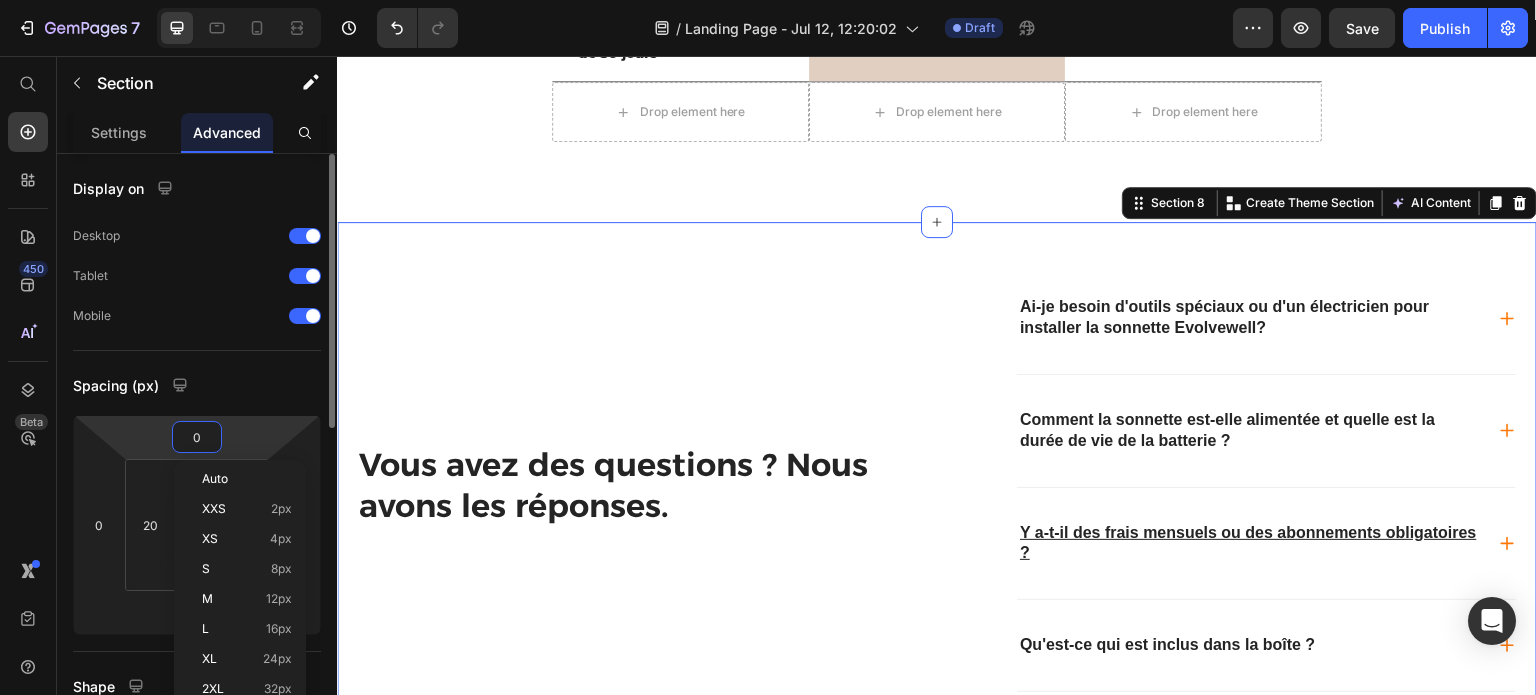 type on "5" 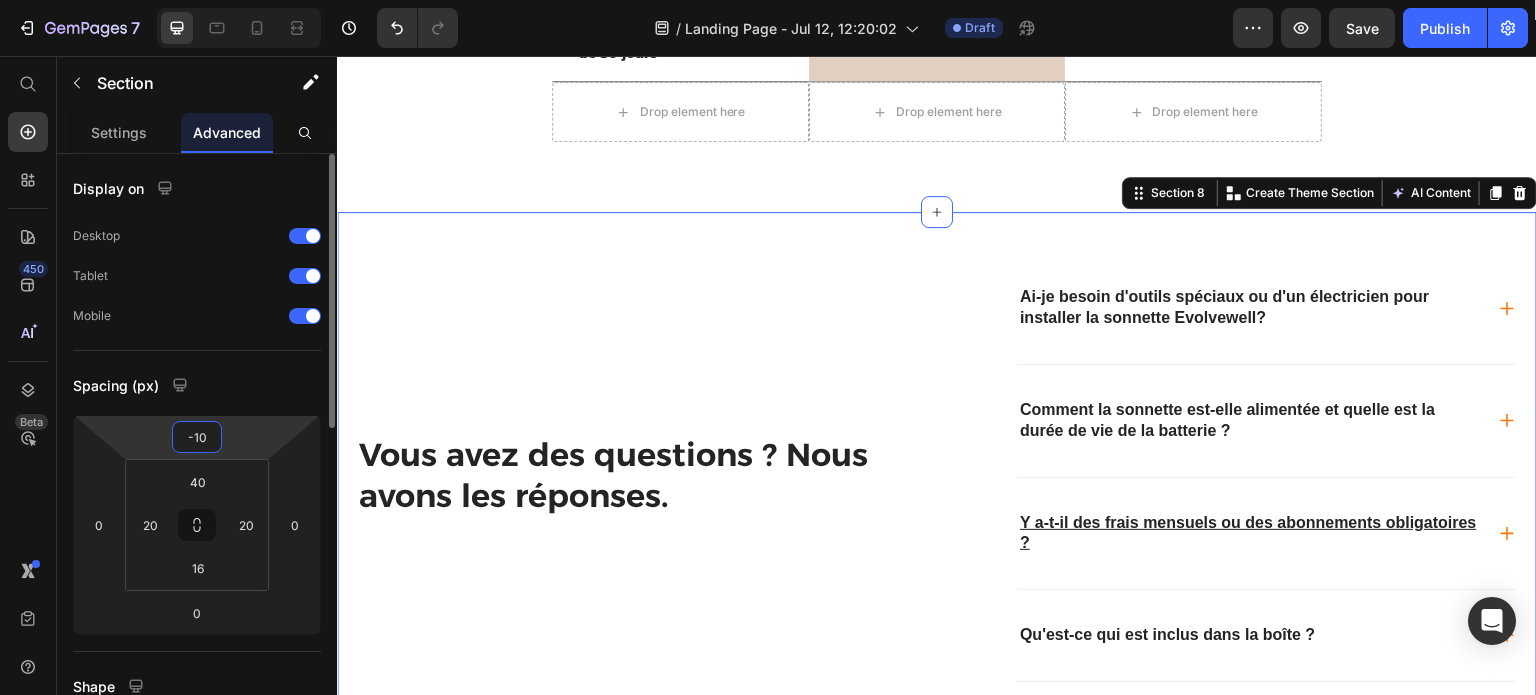 type on "-1" 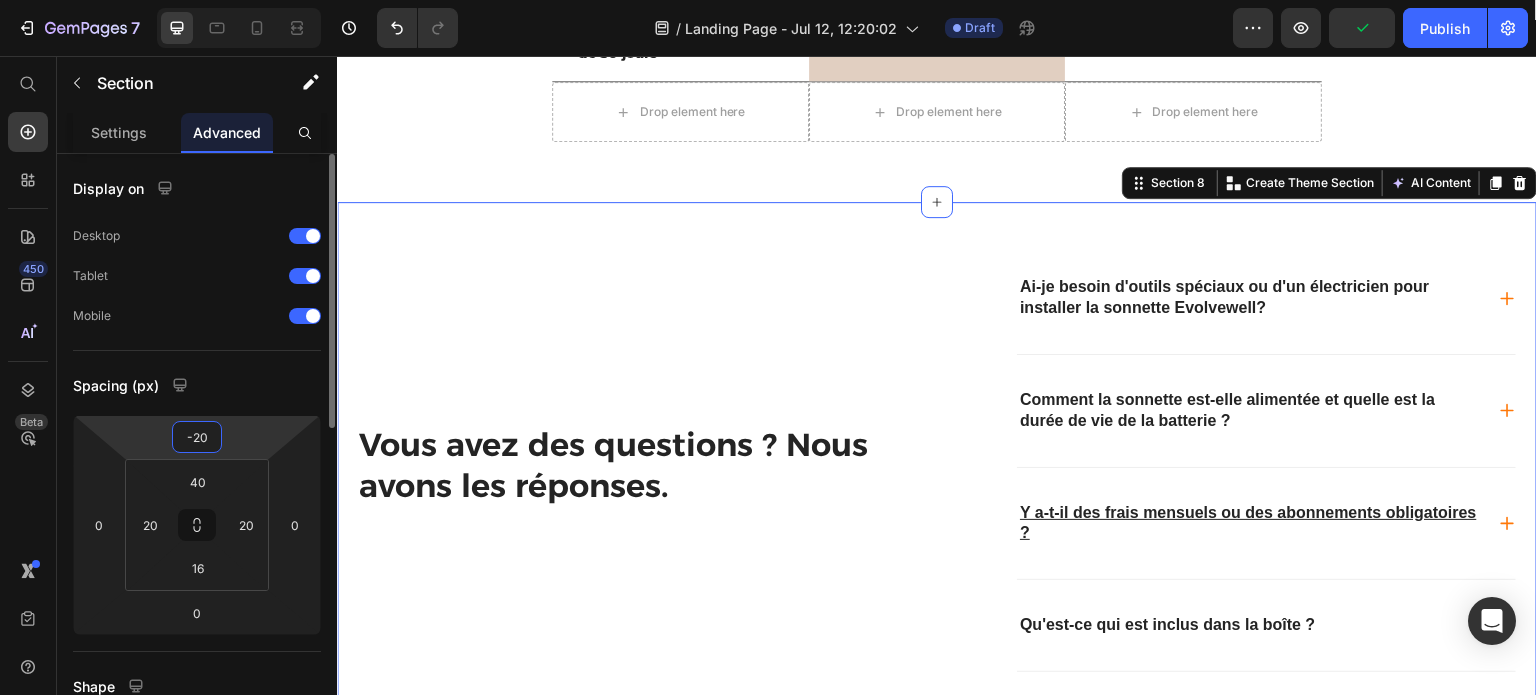 type on "-2" 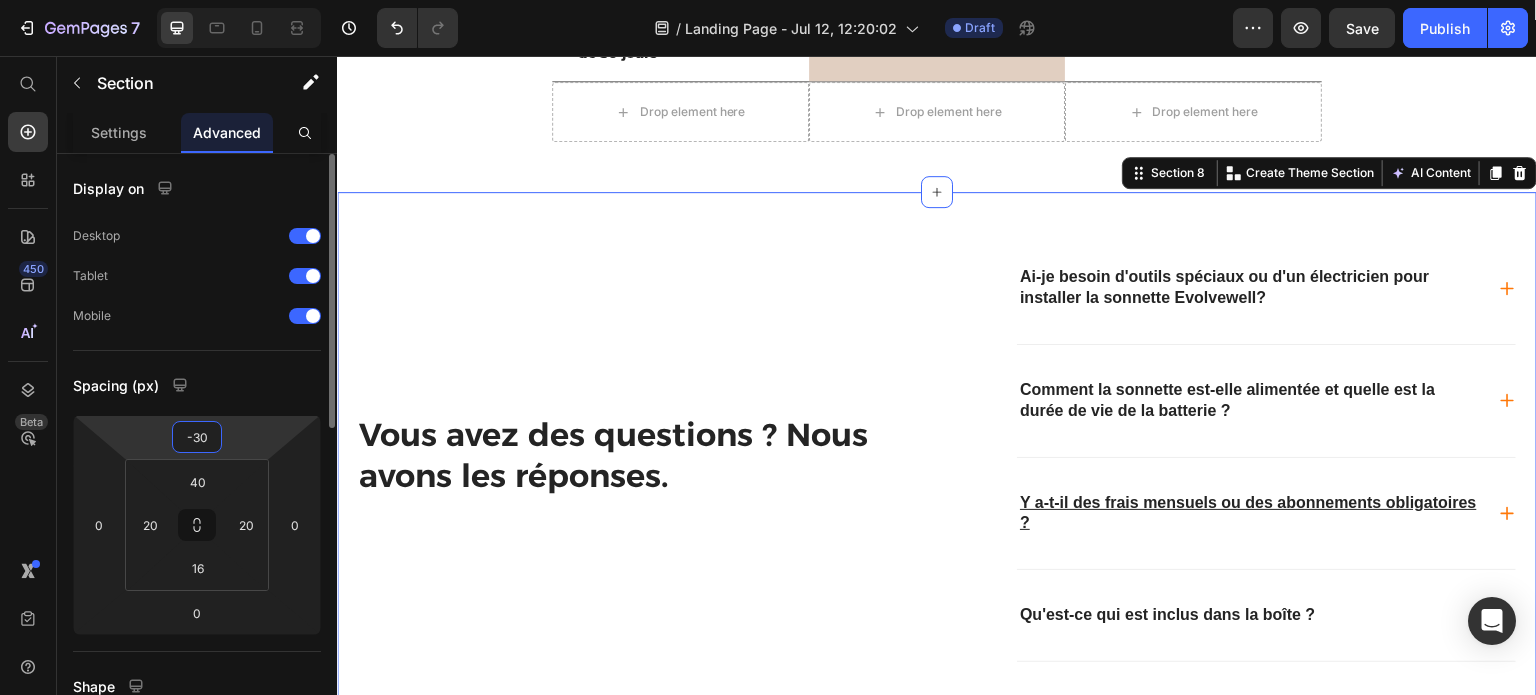 type on "-30" 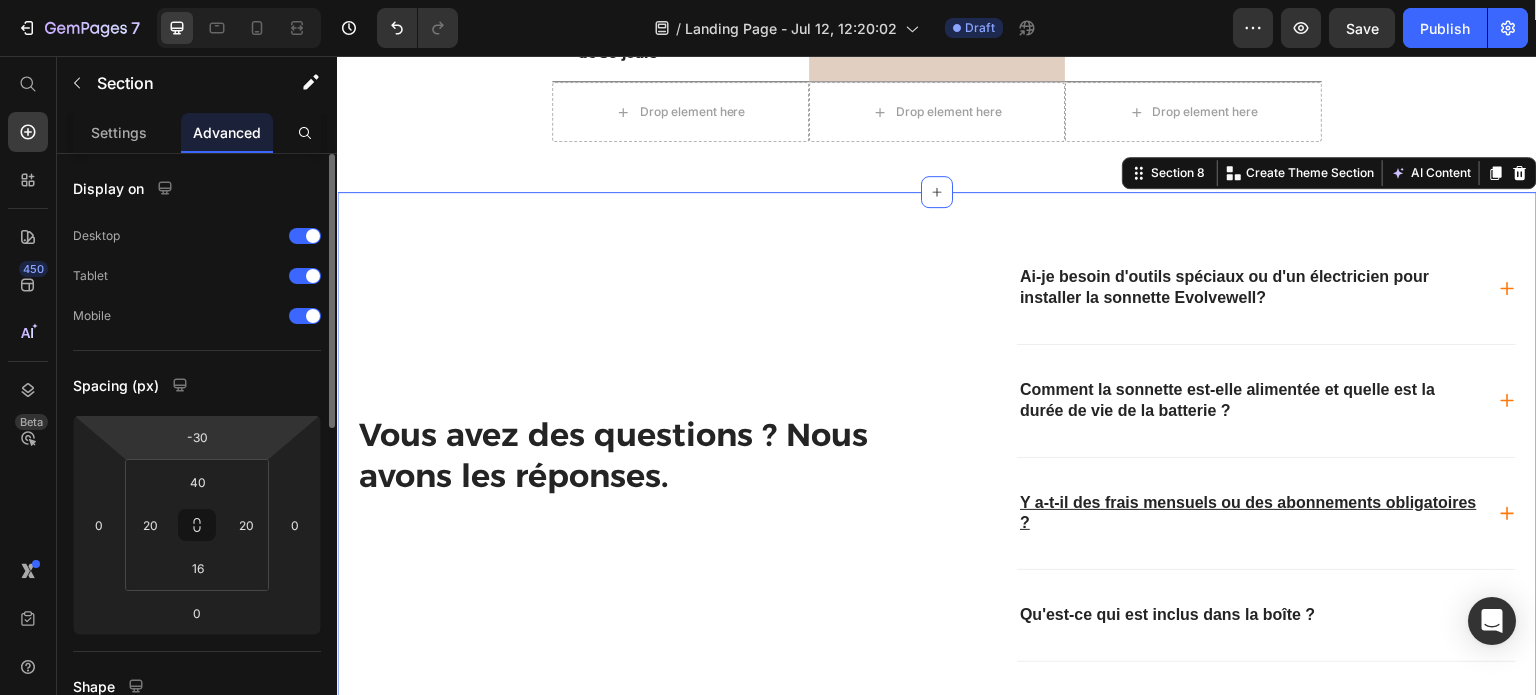 click on "Spacing (px)" at bounding box center [197, 385] 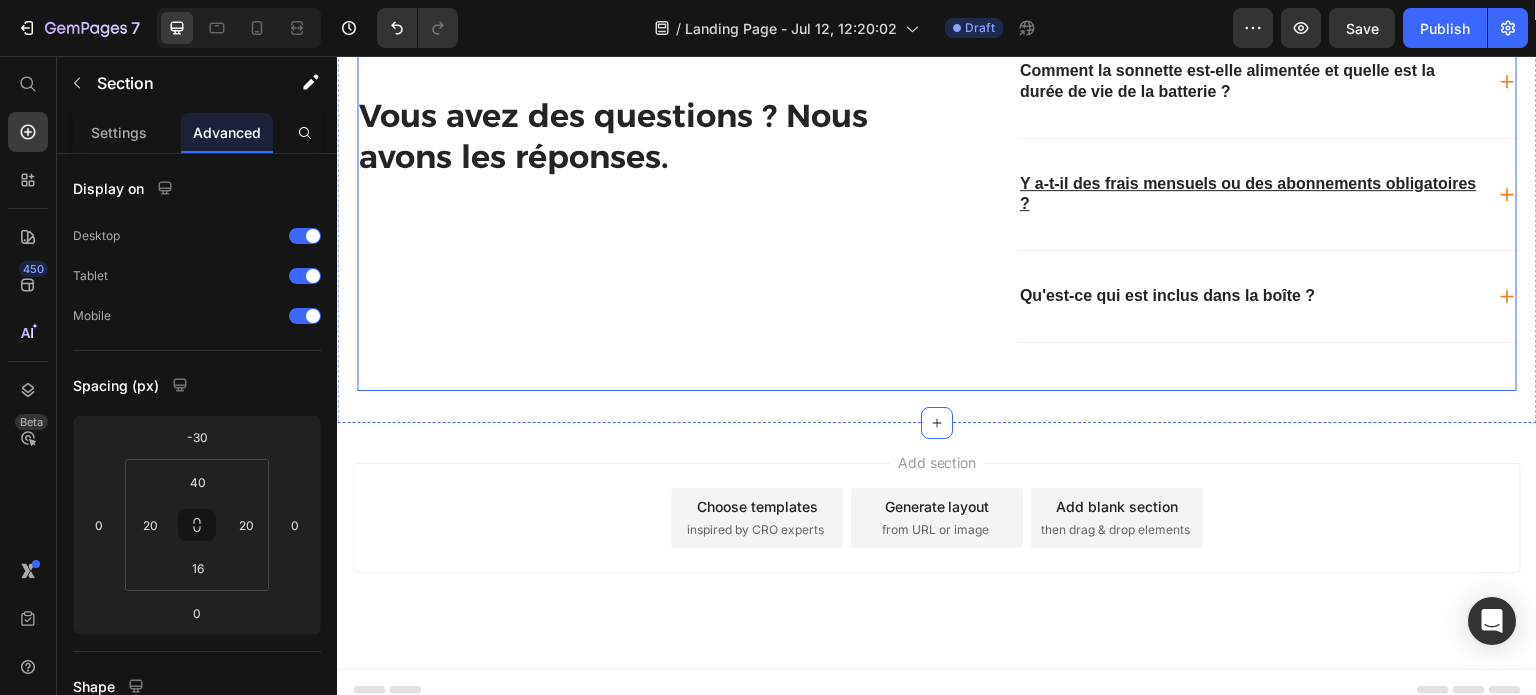 scroll, scrollTop: 5236, scrollLeft: 0, axis: vertical 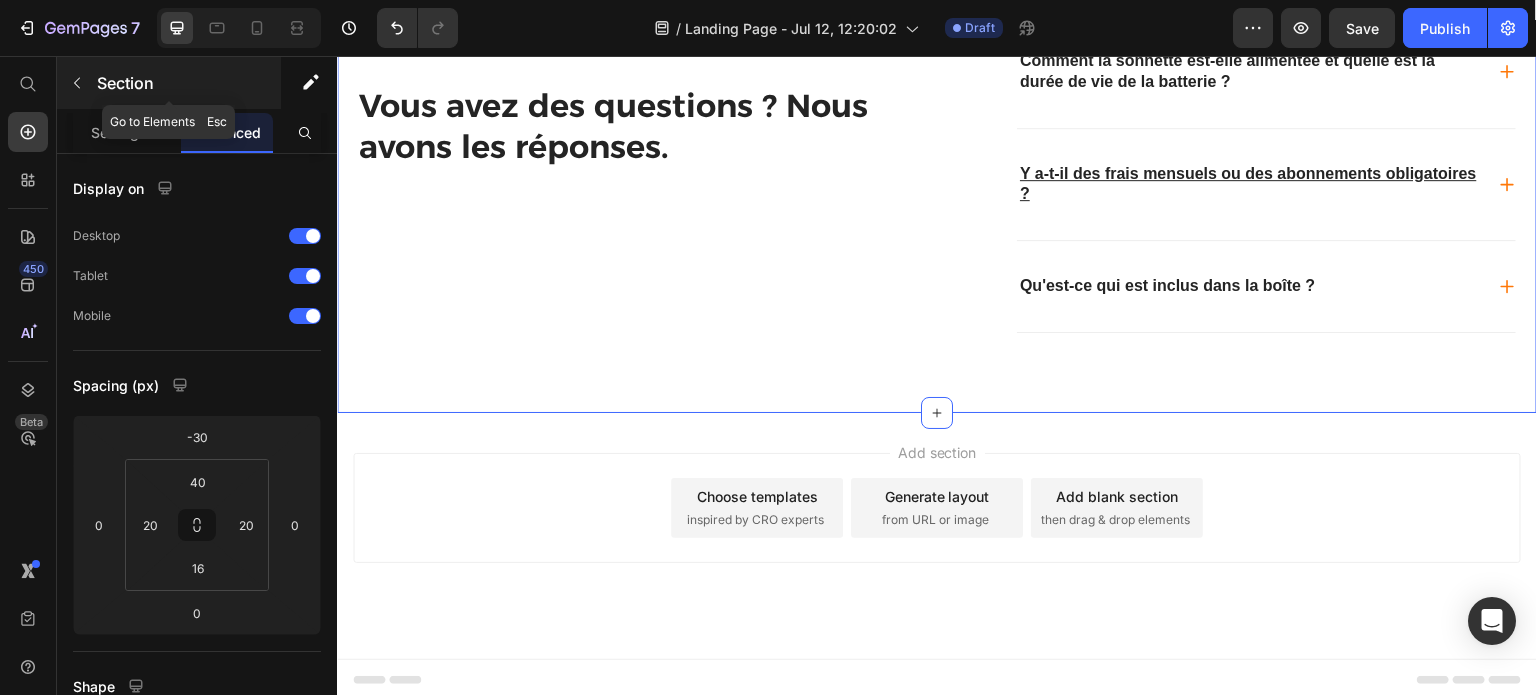click at bounding box center (77, 83) 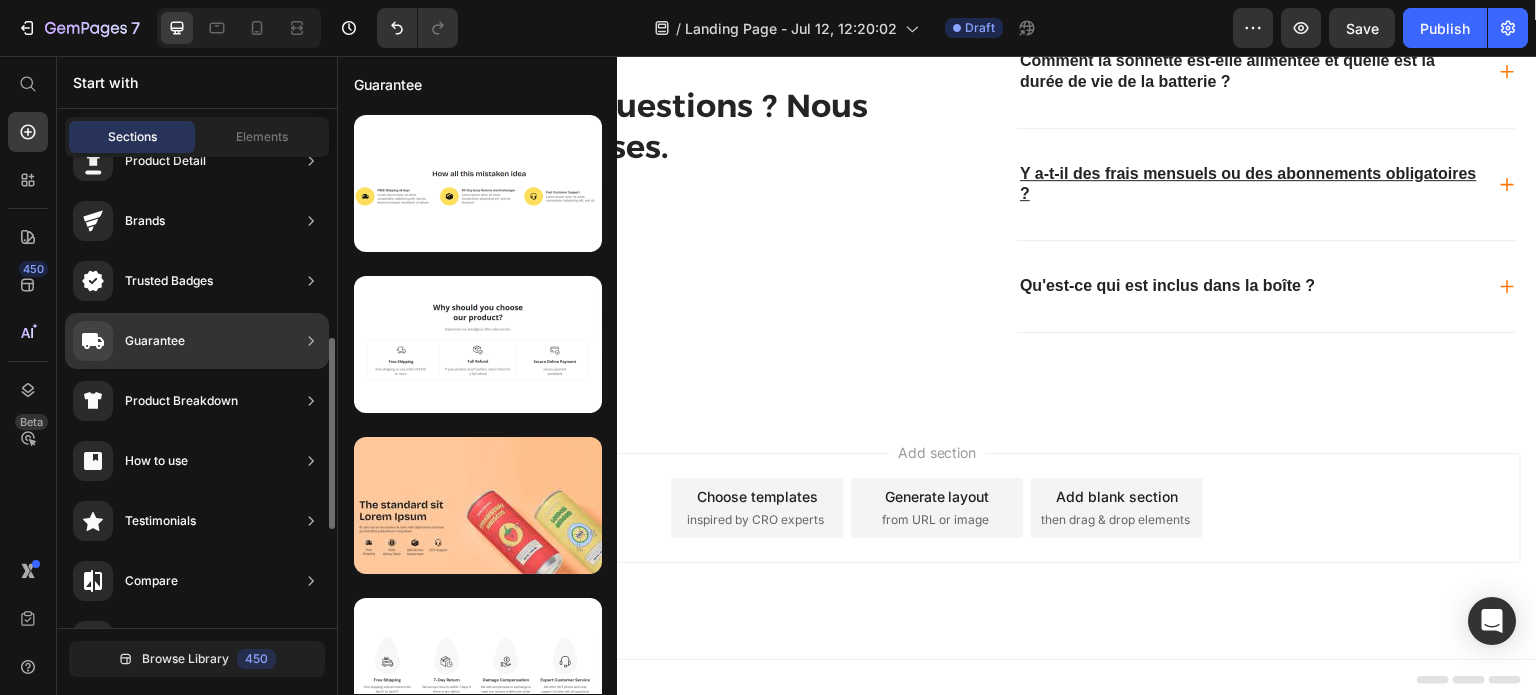 scroll, scrollTop: 200, scrollLeft: 0, axis: vertical 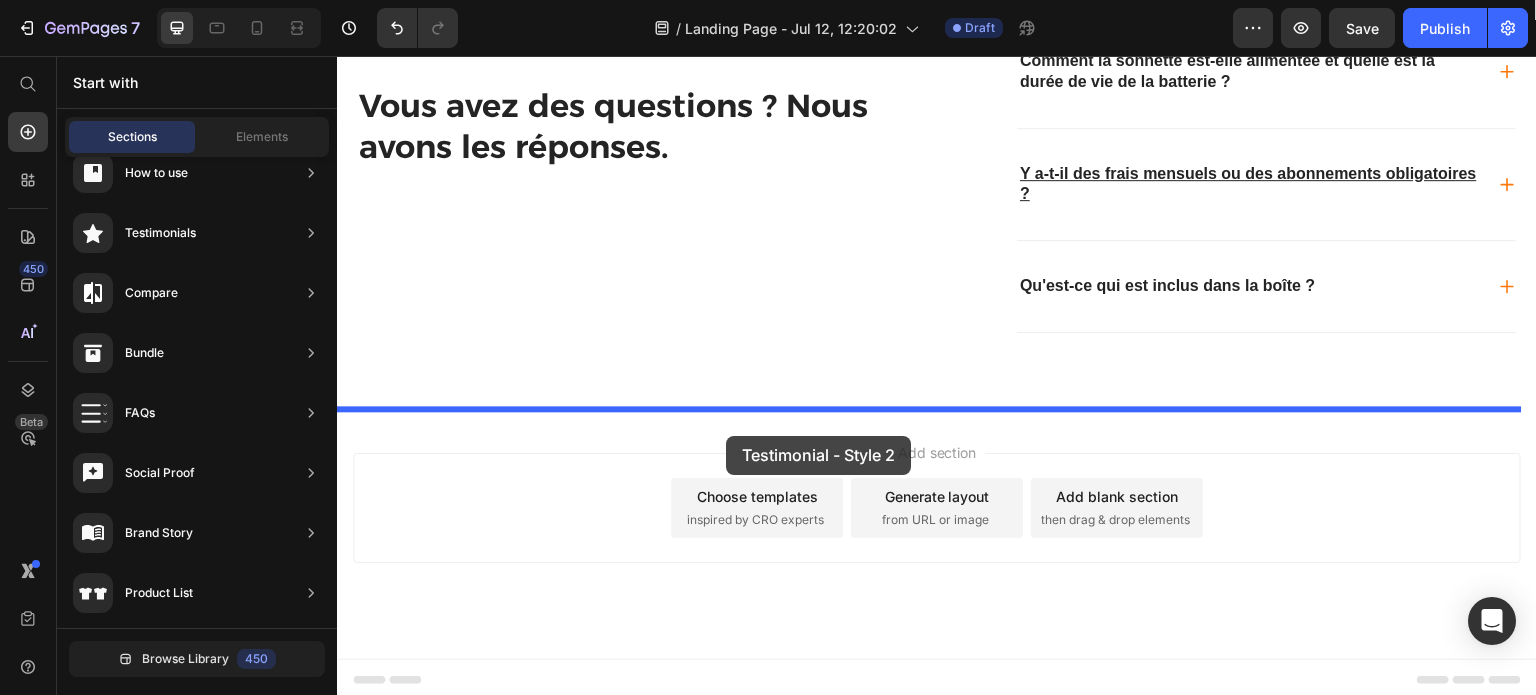 drag, startPoint x: 787, startPoint y: 386, endPoint x: 726, endPoint y: 436, distance: 78.873314 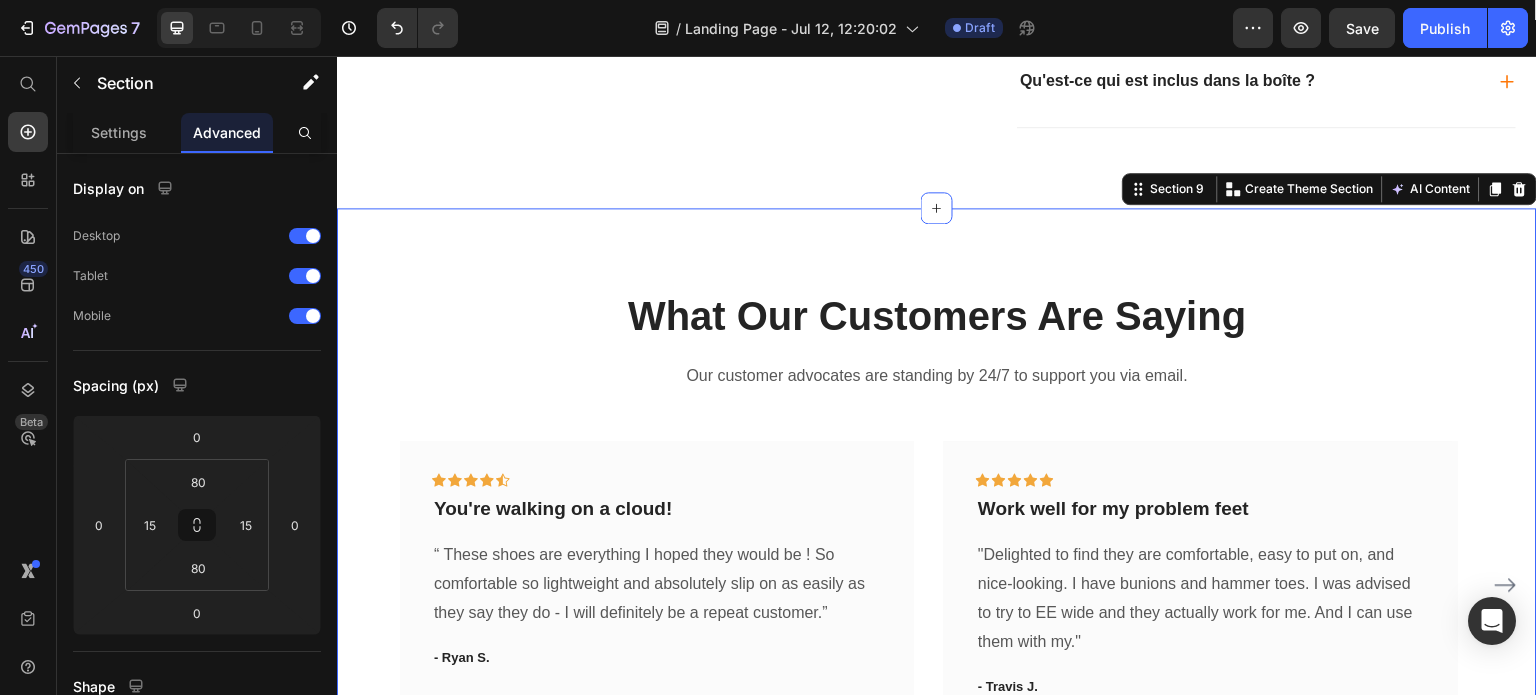scroll, scrollTop: 5519, scrollLeft: 0, axis: vertical 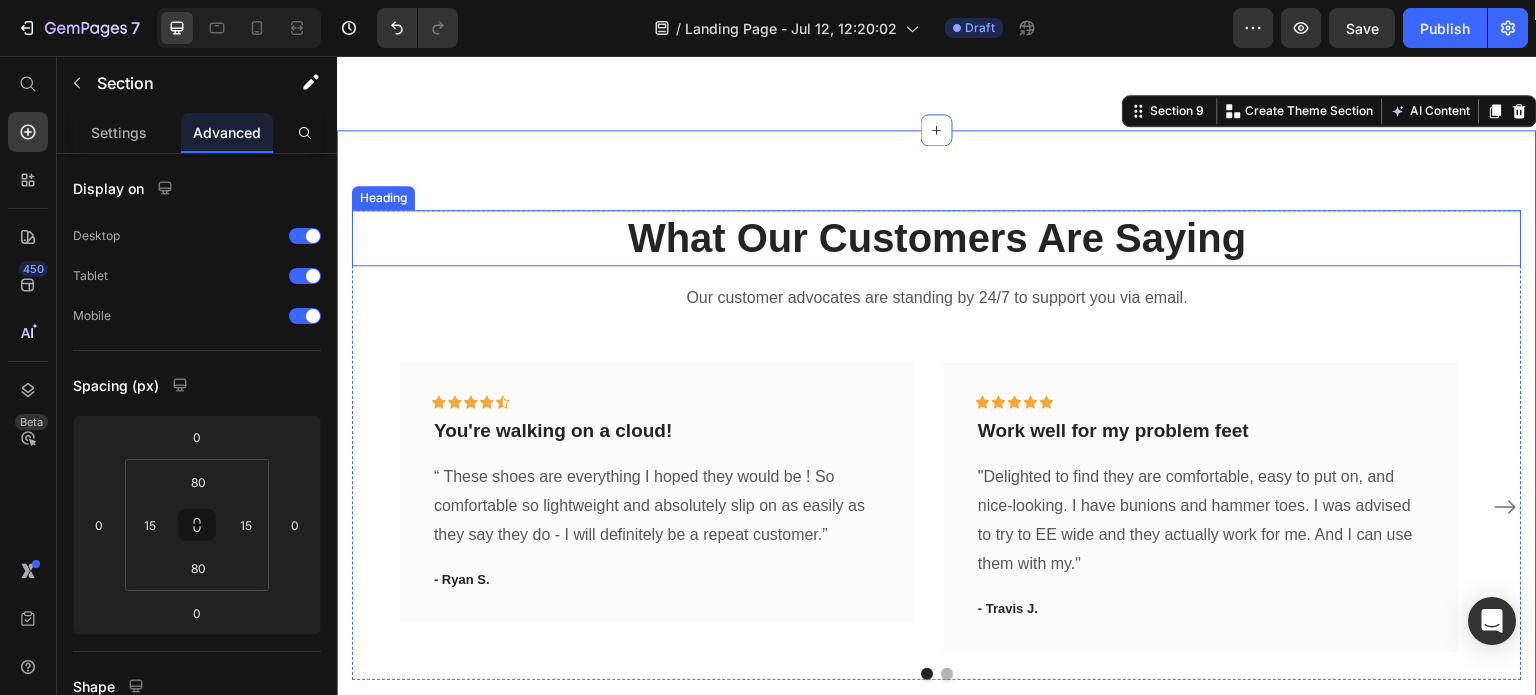 click on "What Our Customers Are Saying" at bounding box center [937, 238] 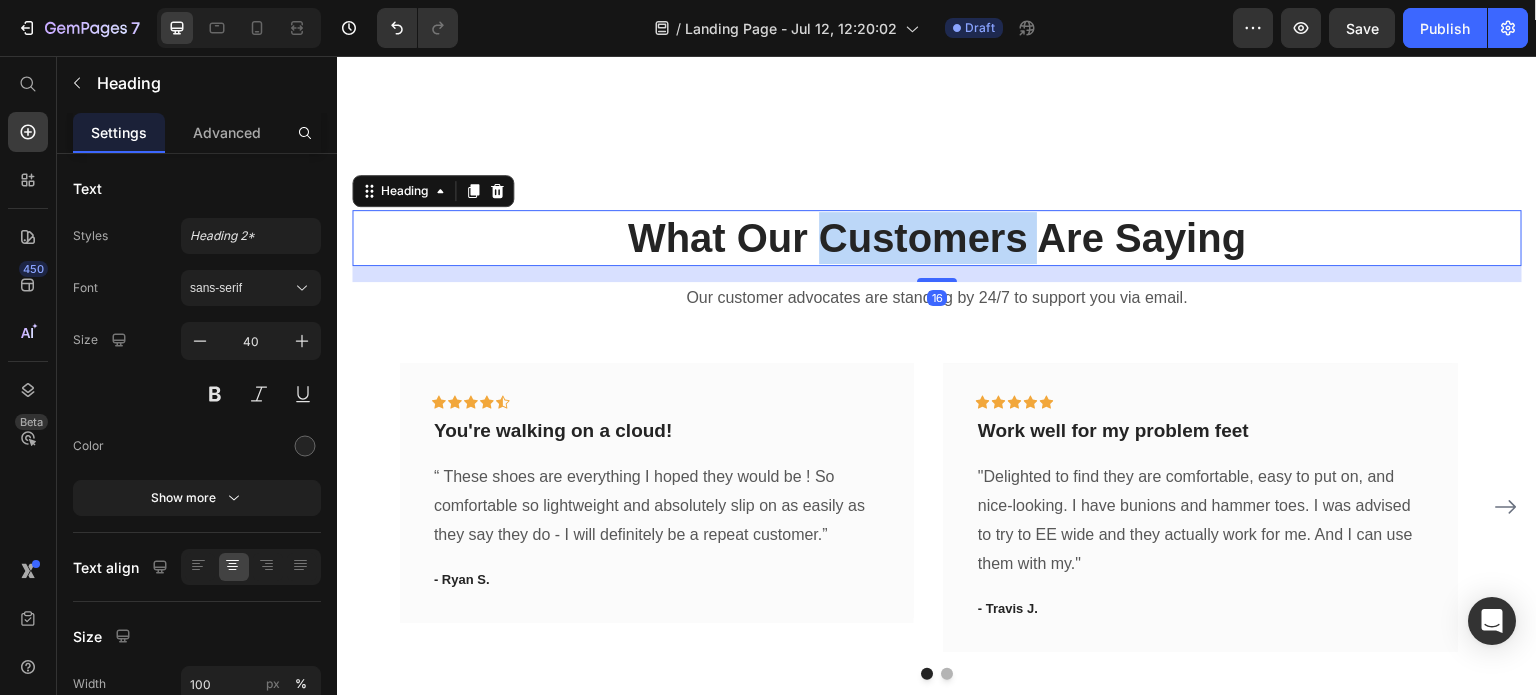 click on "What Our Customers Are Saying" at bounding box center [937, 238] 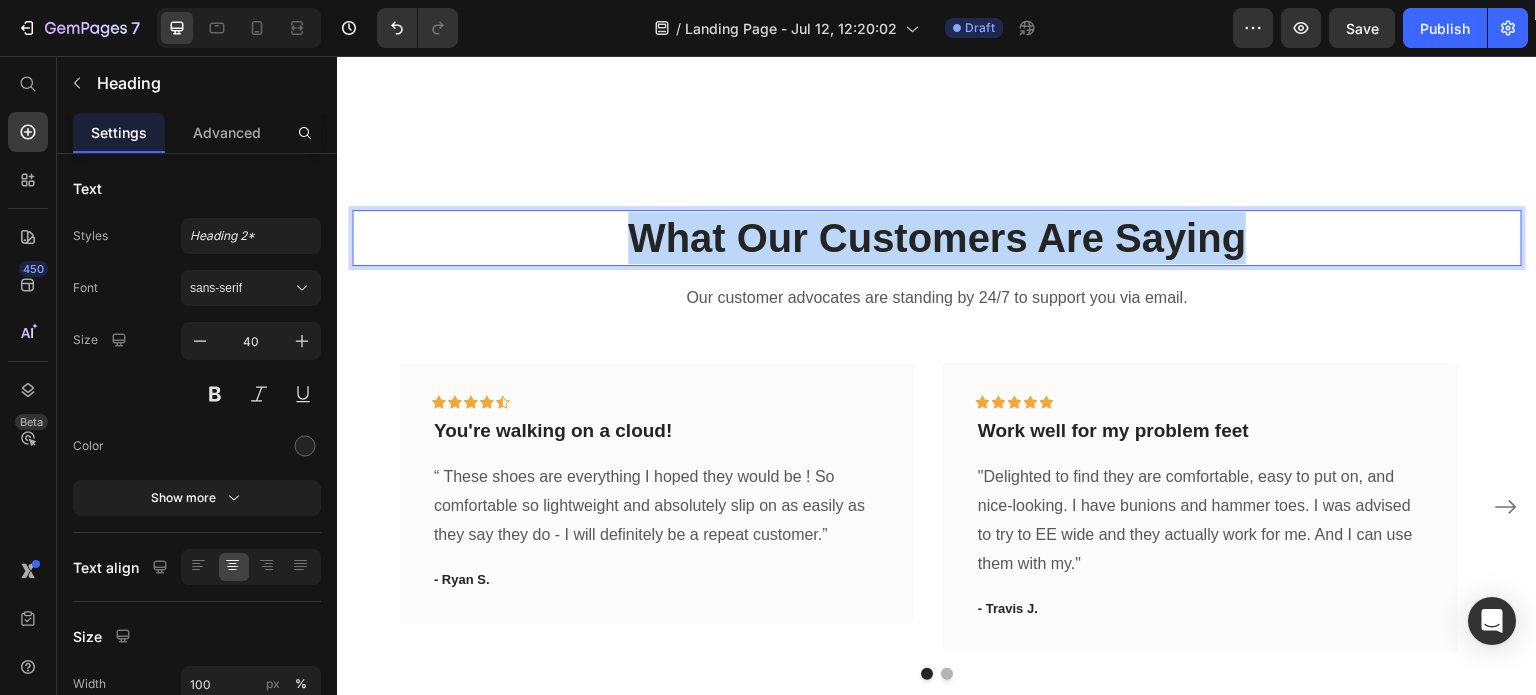 click on "What Our Customers Are Saying" at bounding box center (937, 238) 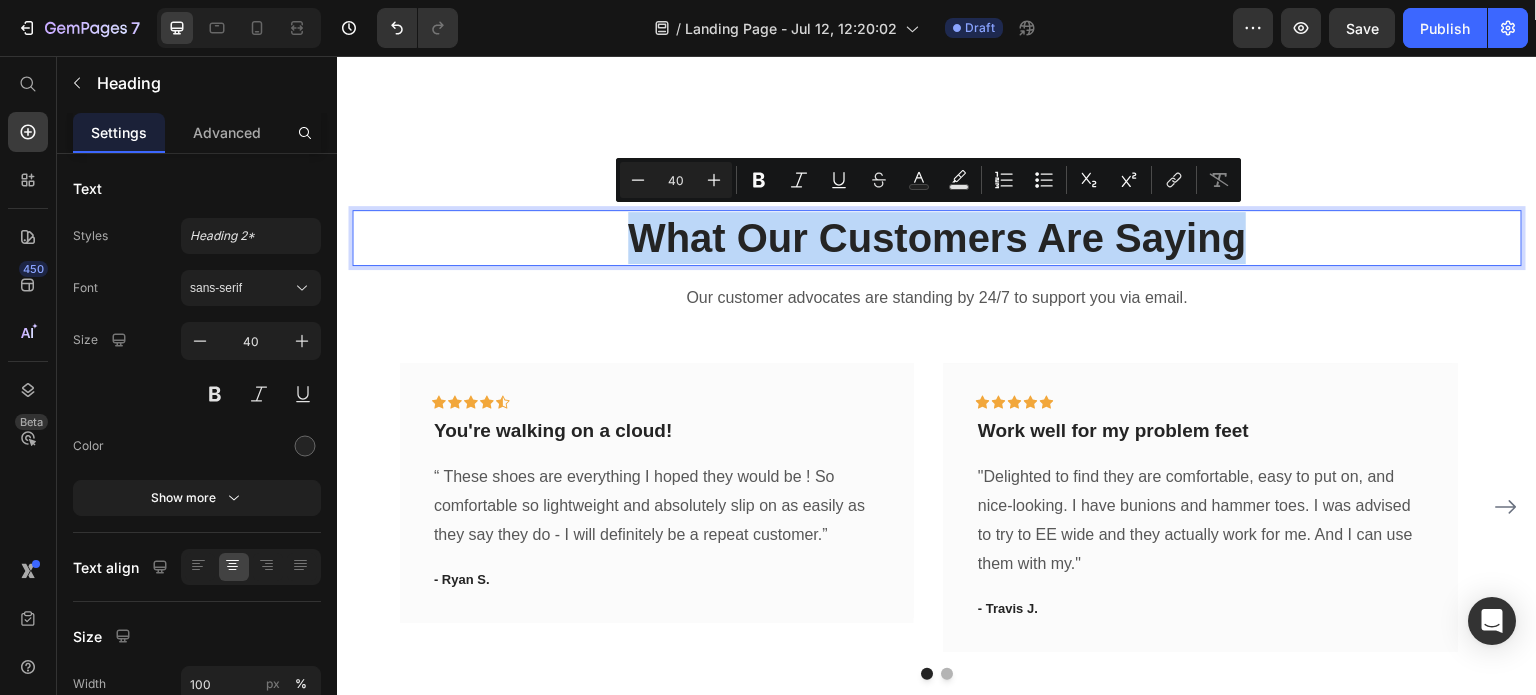 copy on "What Our Customers Are Saying" 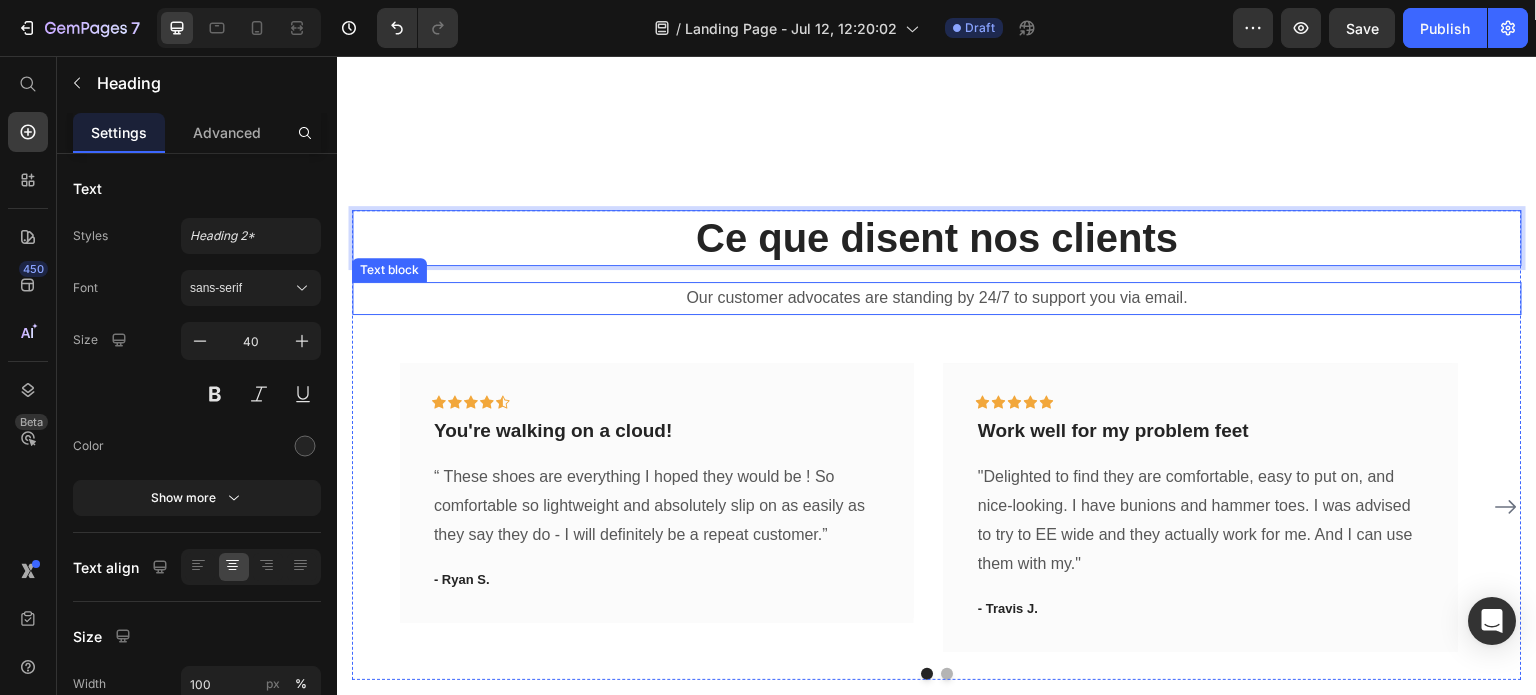 click on "Our customer advocates are standing by 24/7 to support you via email." at bounding box center [937, 298] 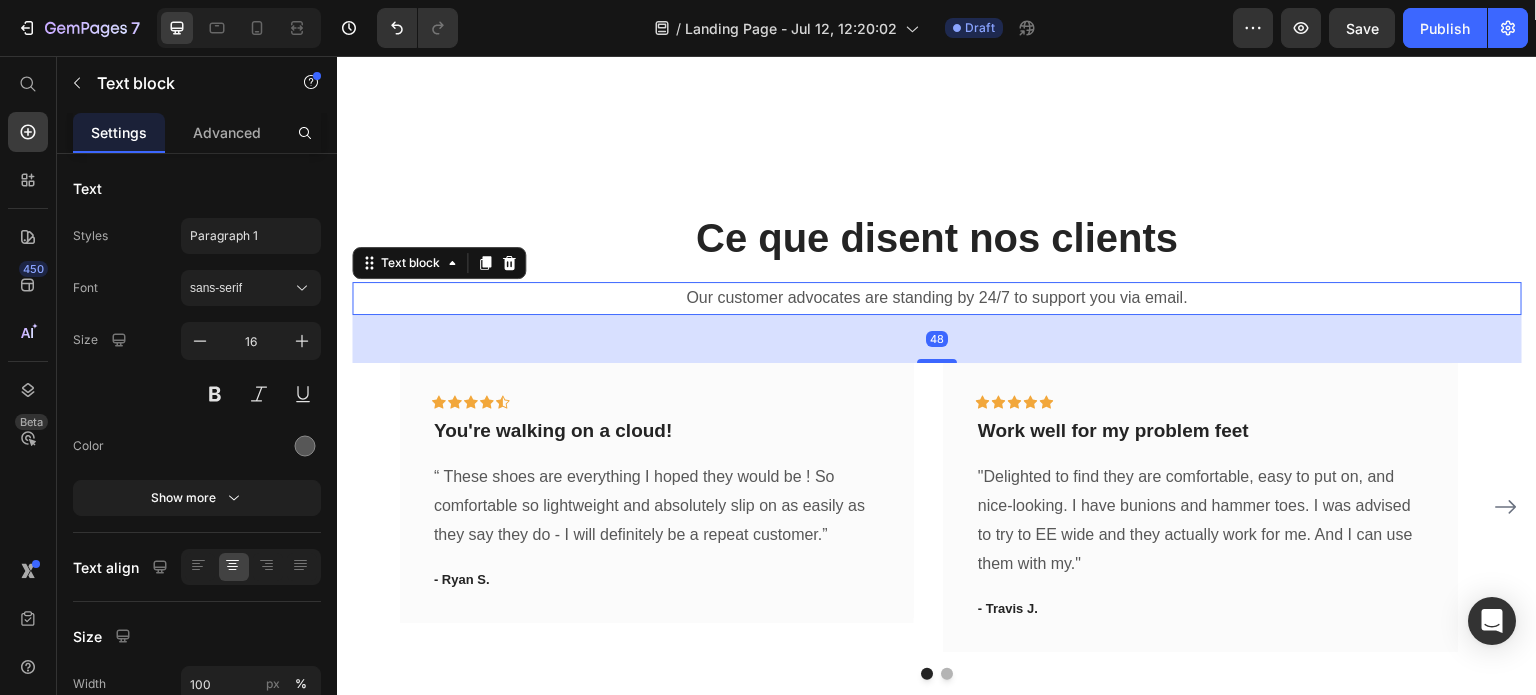 click on "Our customer advocates are standing by 24/7 to support you via email." at bounding box center (937, 298) 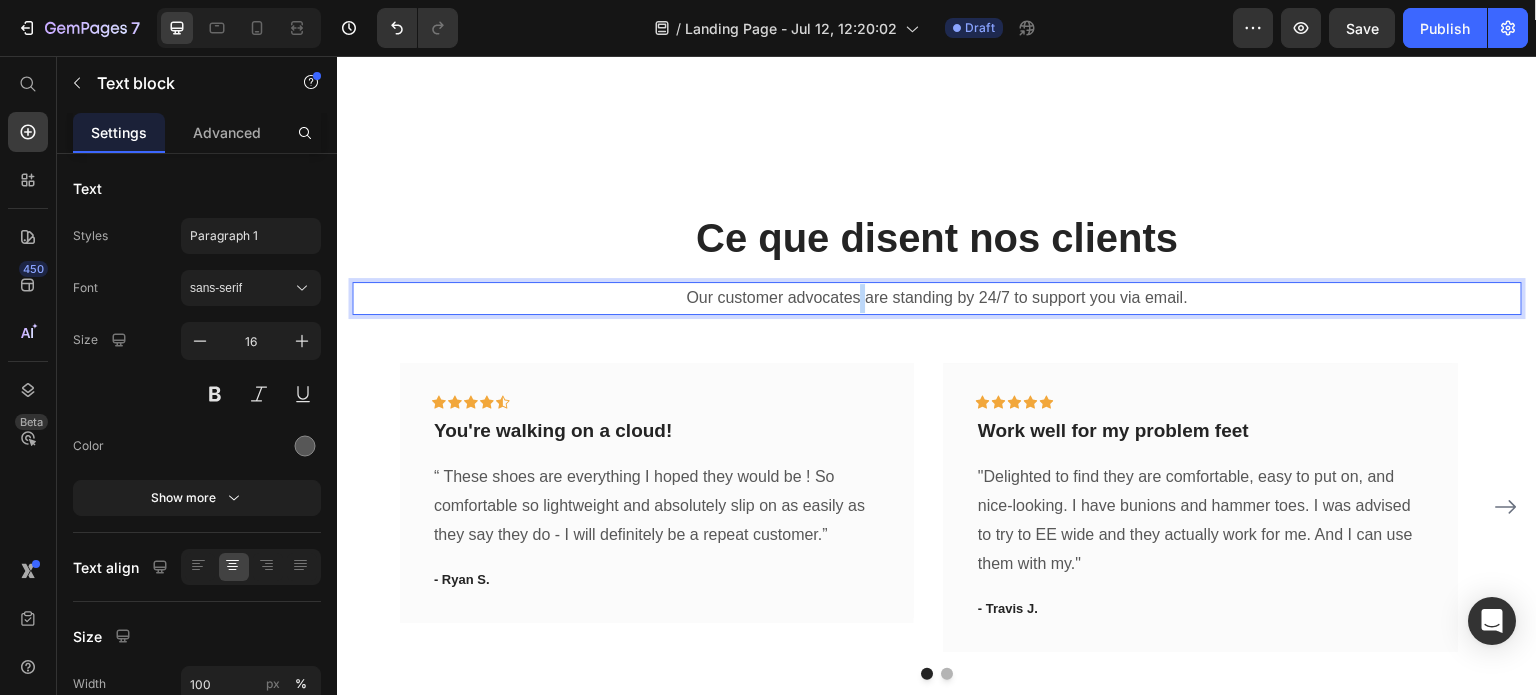 click on "Our customer advocates are standing by 24/7 to support you via email." at bounding box center [937, 298] 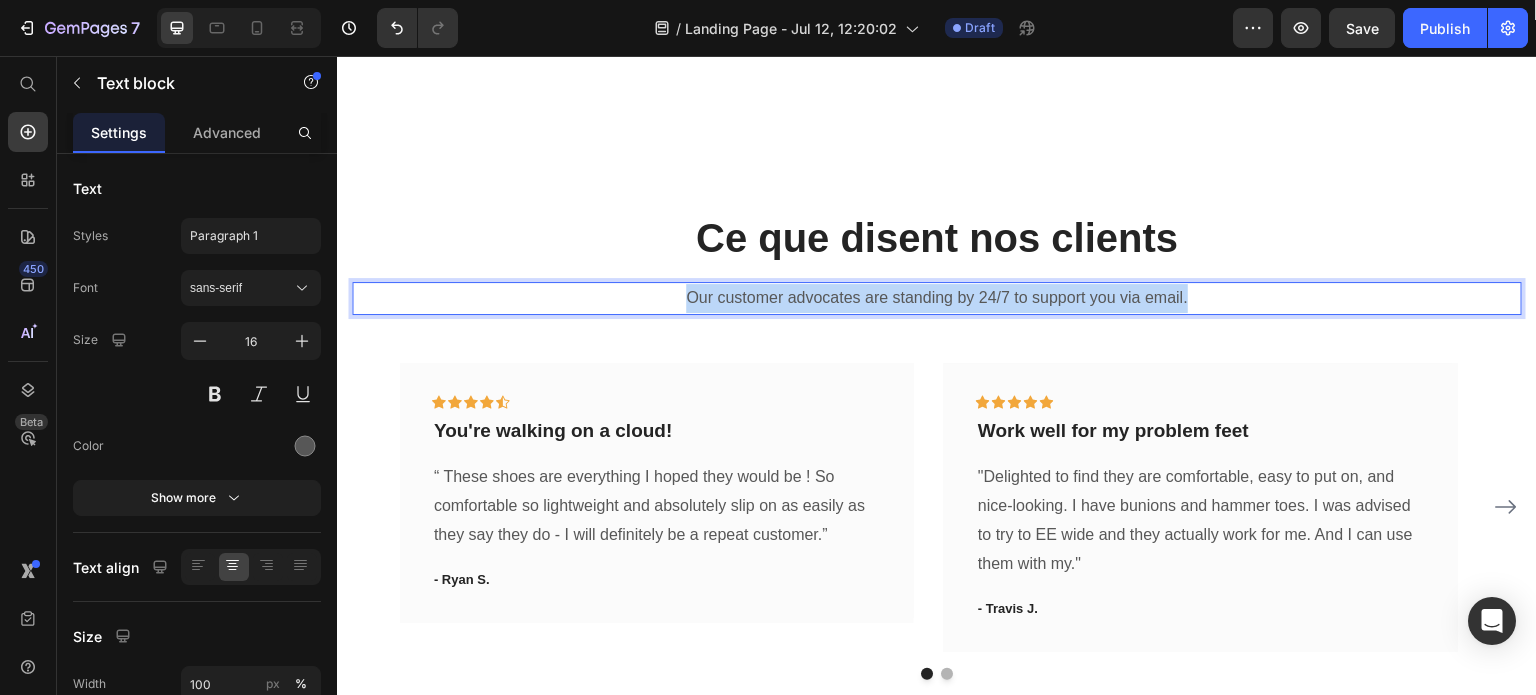 click on "Our customer advocates are standing by 24/7 to support you via email." at bounding box center [937, 298] 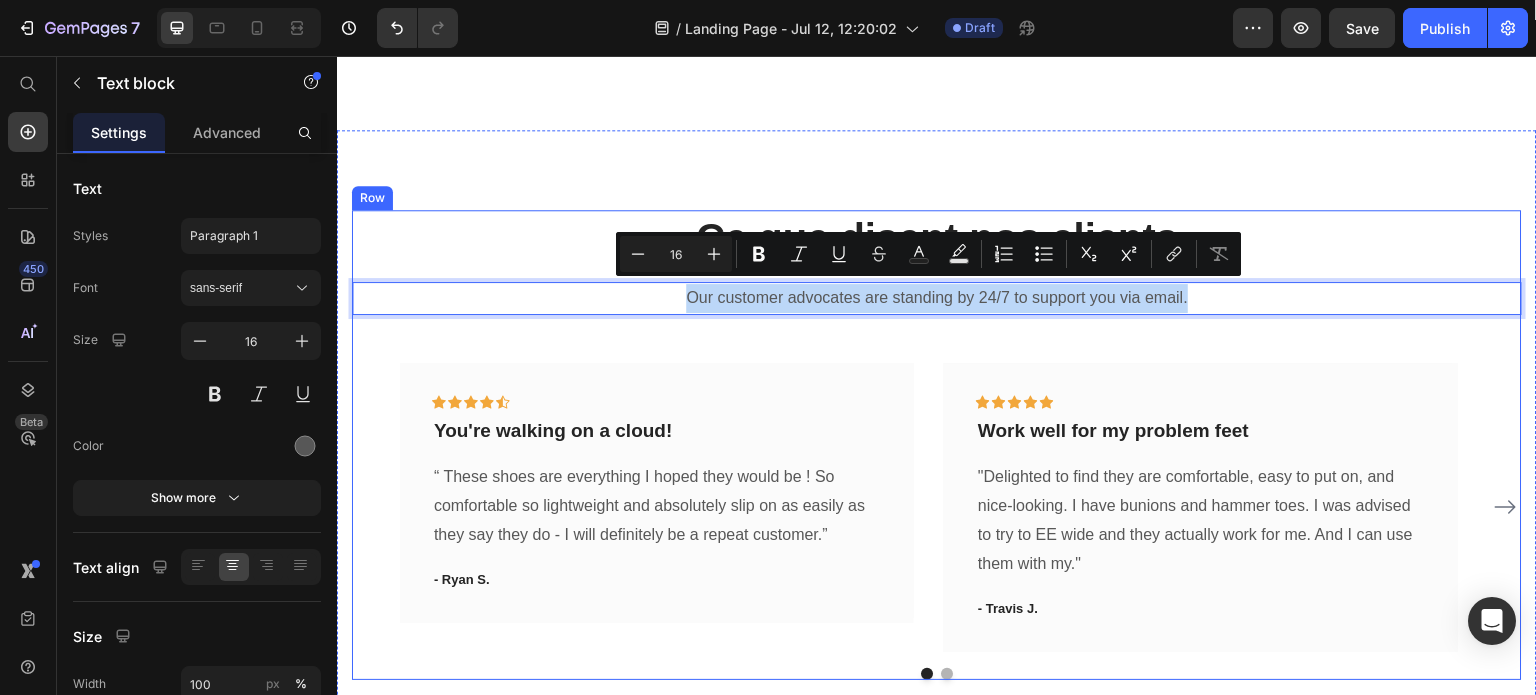 click on "Ce que disent nos clients Heading Our customer advocates are standing by 24/7 to support you via email. Text block   48
Icon
Icon
Icon
Icon
Icon Row You're walking on a cloud! Text block “ These shoes are everything I hoped they would be ! So comfortable so lightweight and absolutely slip on as easily as they say they do - I will definitely be a repeat customer.” Text block - [FIRST] [LAST]. Text block Row
Icon
Icon
Icon
Icon
Icon Row Work well for my problem feet Text block "Delighted to find they are comfortable, easy to put on, and nice-looking. I have bunions and hammer toes. I was advised to try to EE wide and they actually work for me. And I can use them with my." Text block - [FIRST] [LAST]. Text block Row
Icon
Icon
Icon
Icon
Icon Row You're walking on a cloud!" at bounding box center [937, 445] 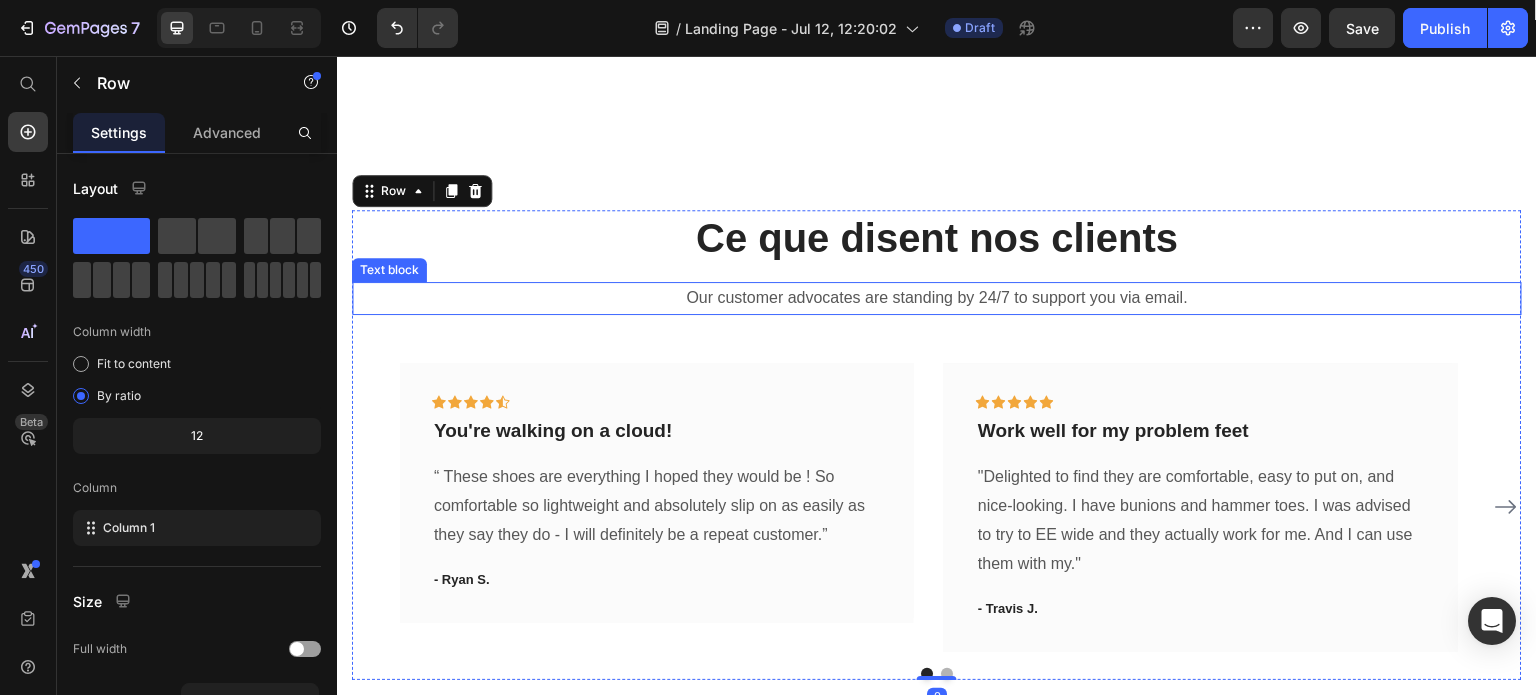 click on "Our customer advocates are standing by 24/7 to support you via email." at bounding box center [937, 298] 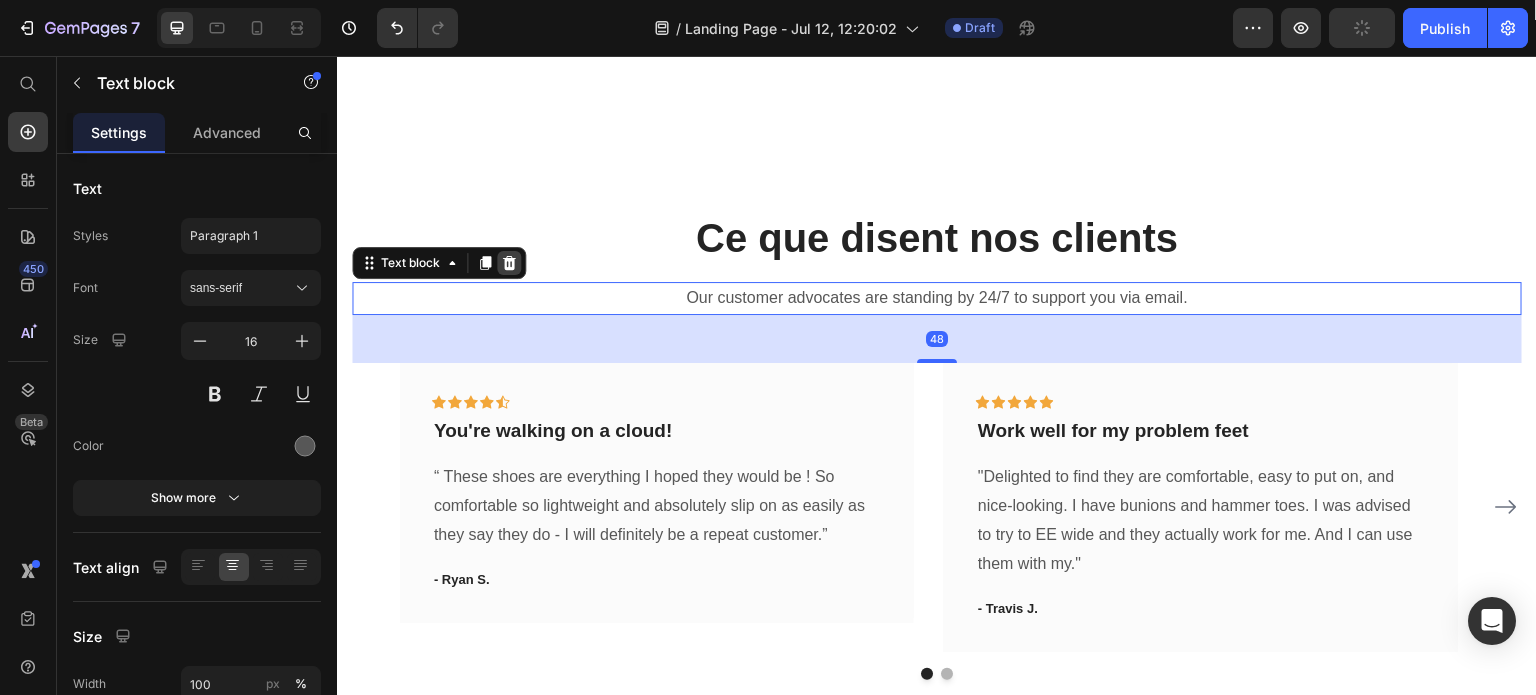 click 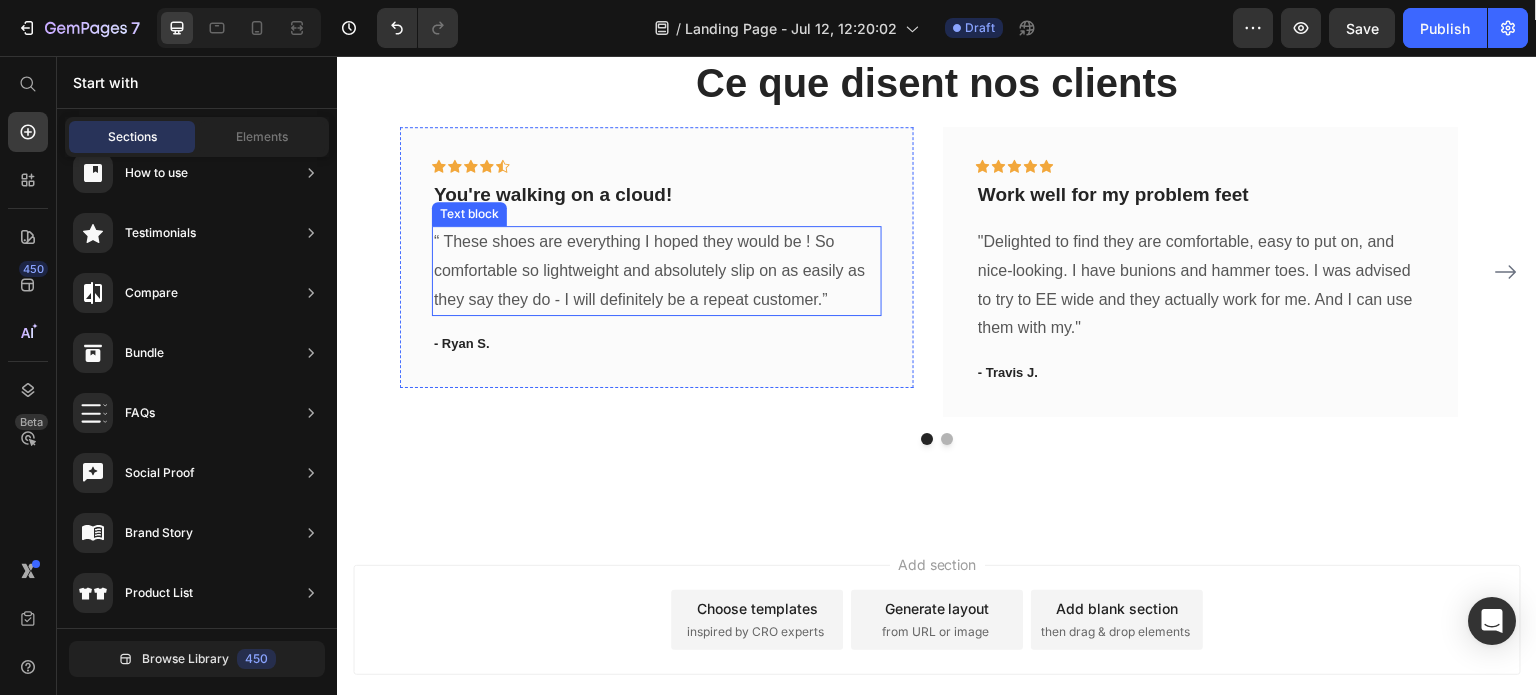 scroll, scrollTop: 5719, scrollLeft: 0, axis: vertical 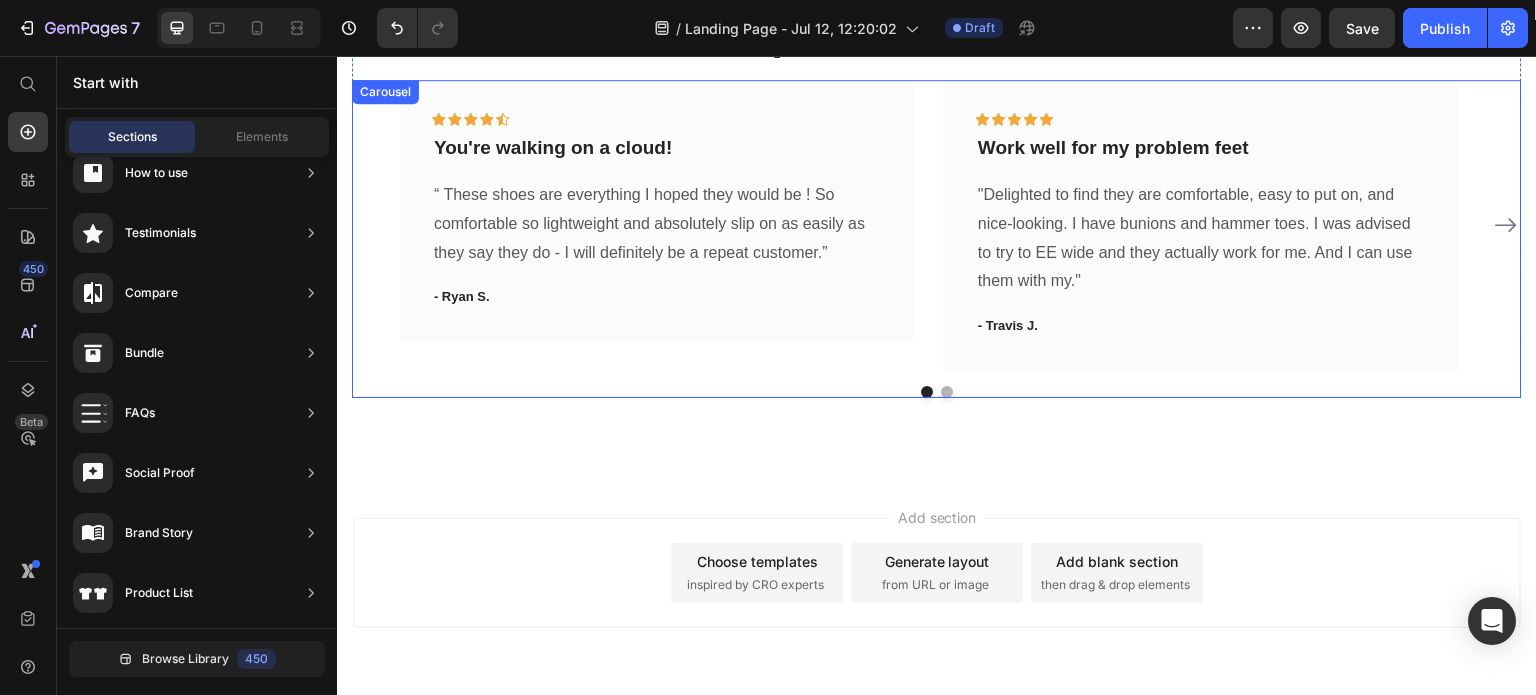 click at bounding box center [947, 392] 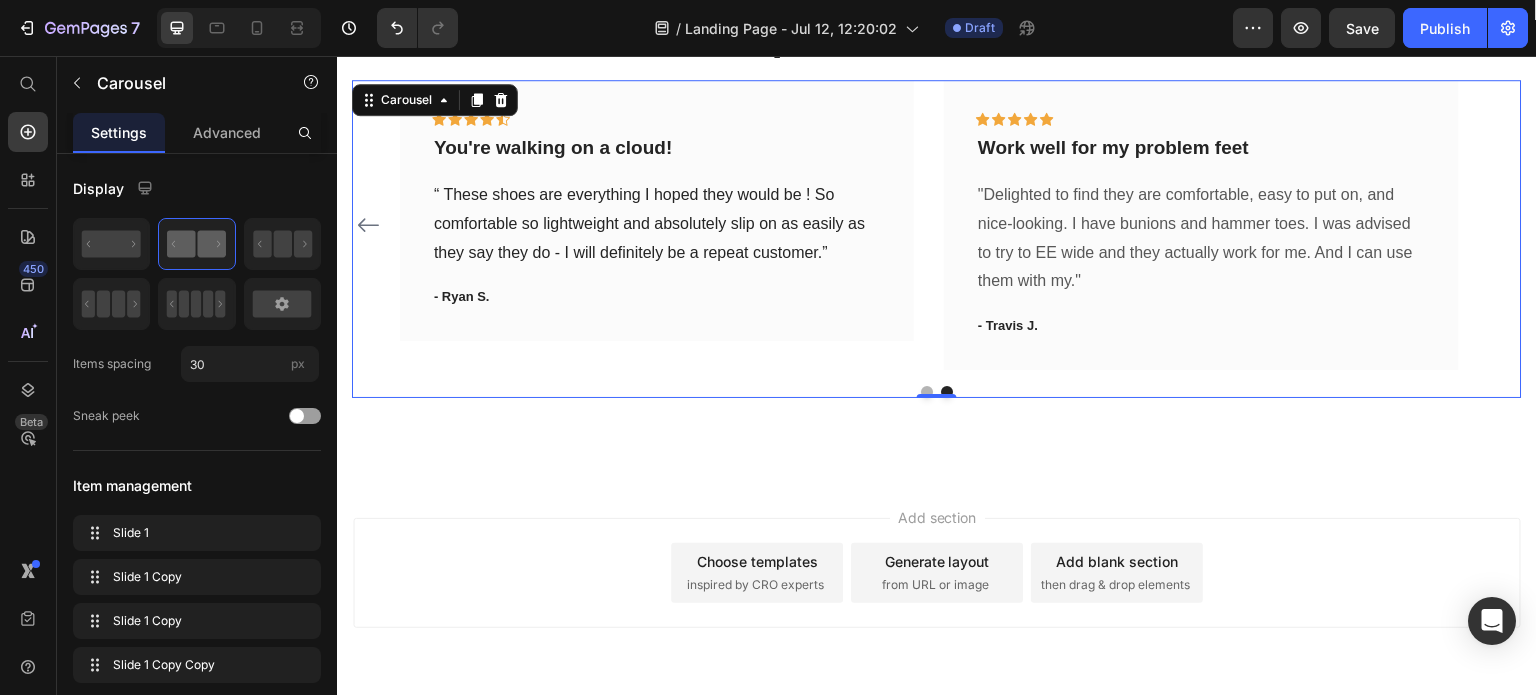 click at bounding box center (937, 392) 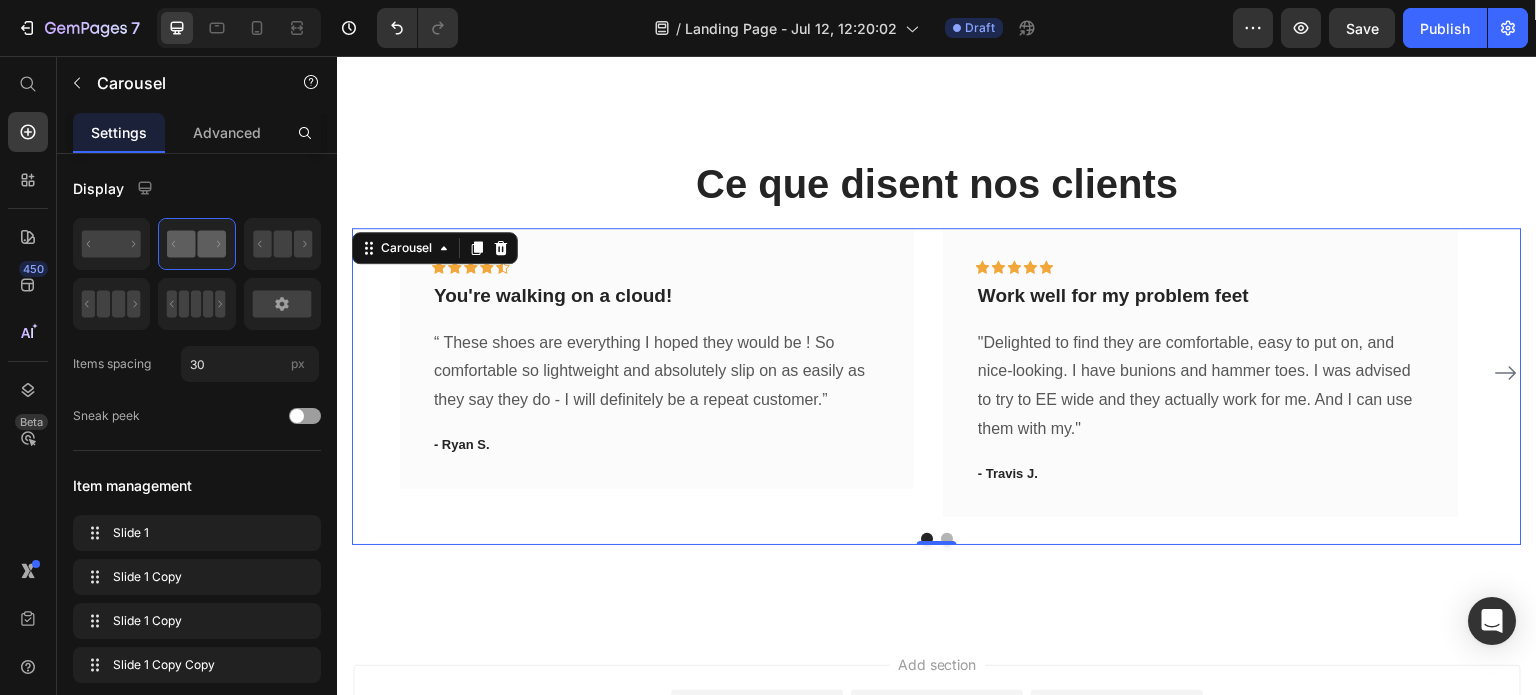 scroll, scrollTop: 5486, scrollLeft: 0, axis: vertical 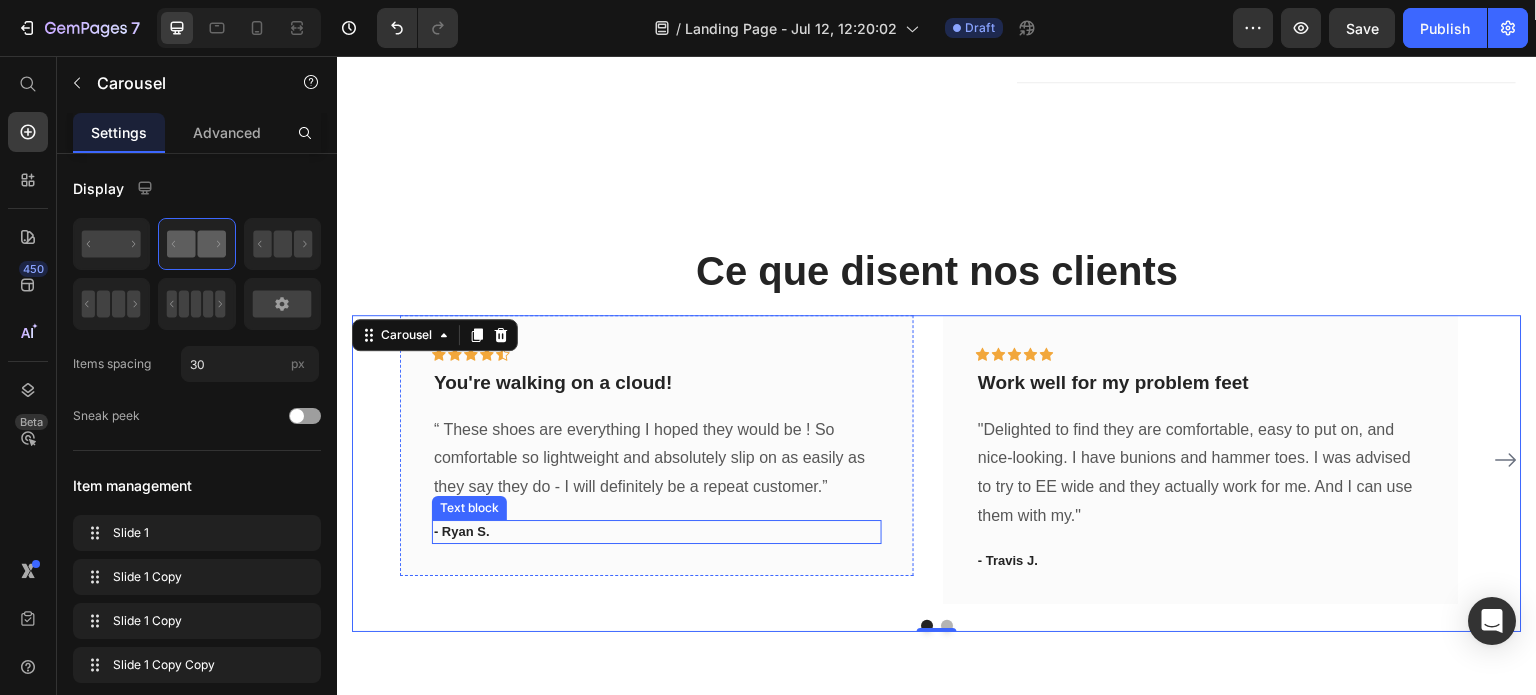 click on "- Ryan S." at bounding box center (657, 532) 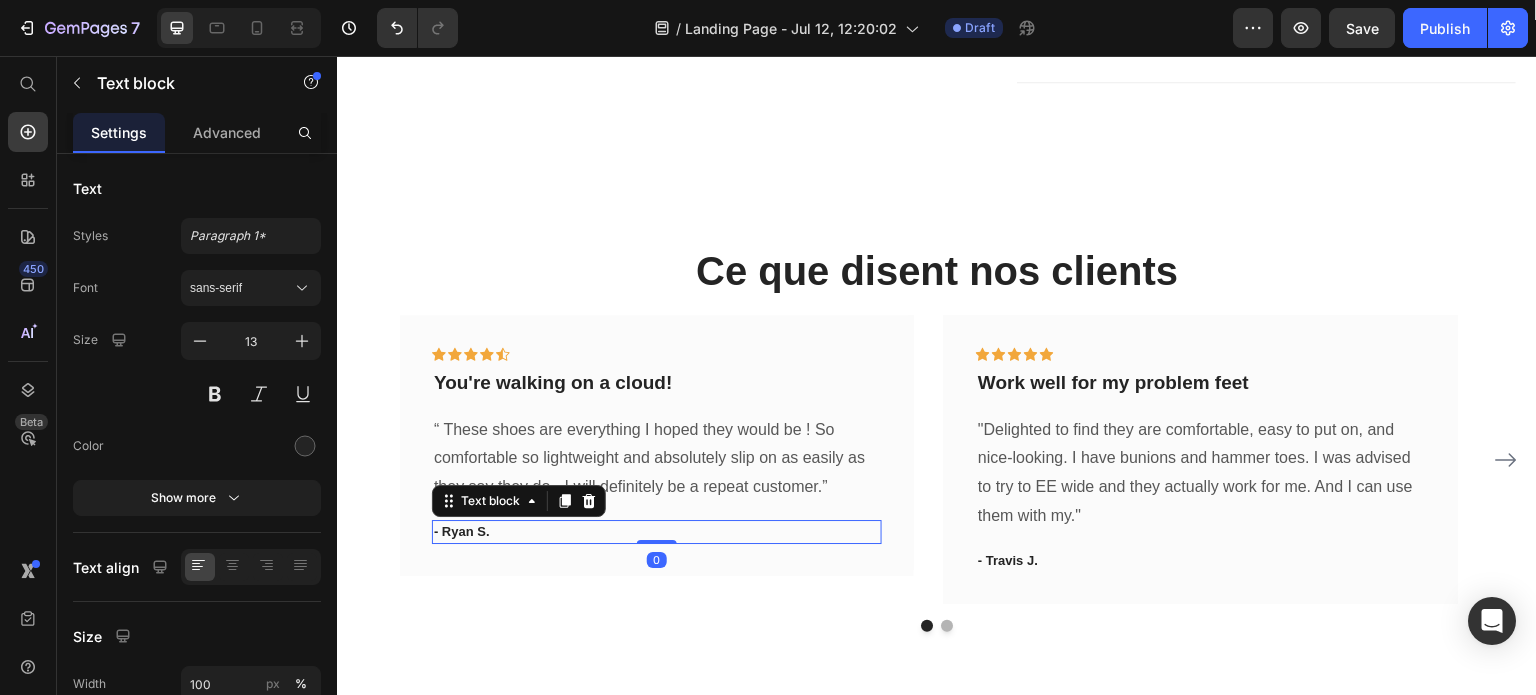click on "- Ryan S." at bounding box center (657, 532) 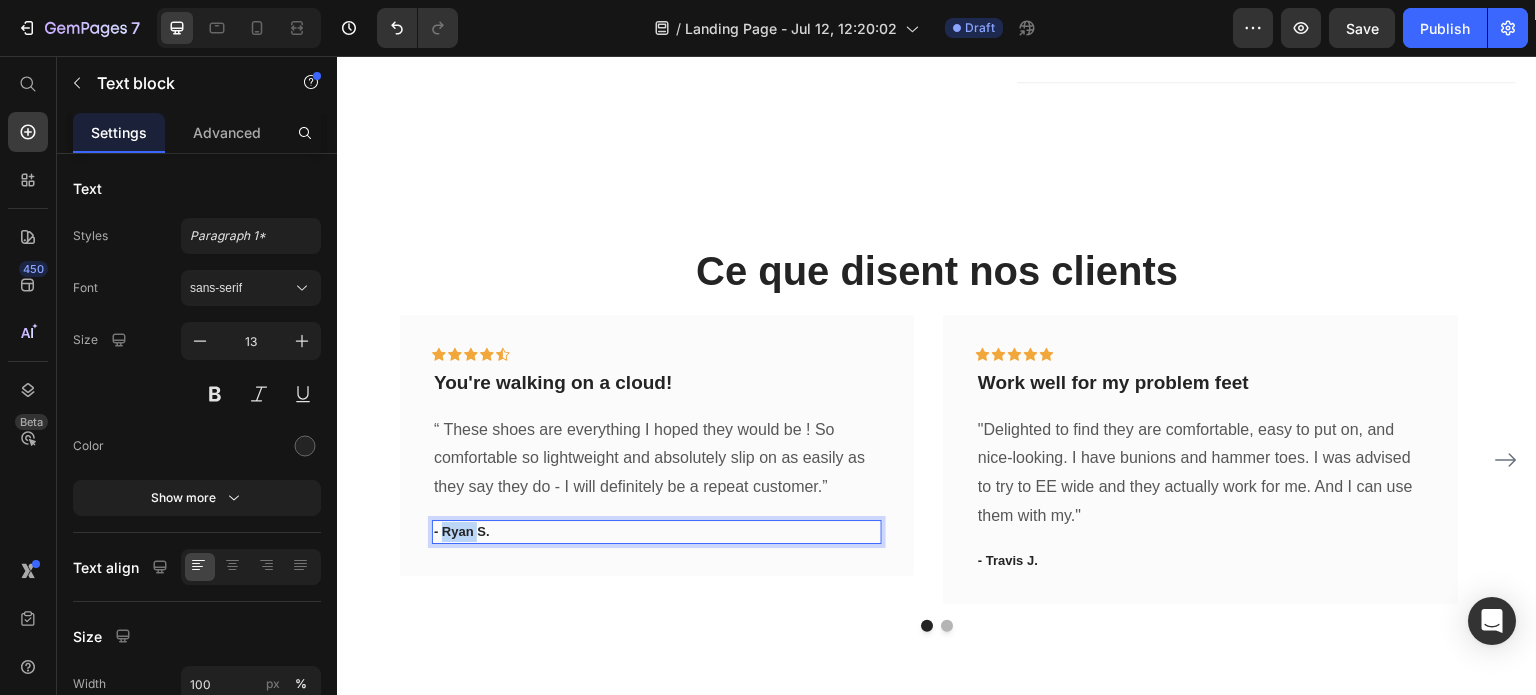 click on "- Ryan S." at bounding box center (657, 532) 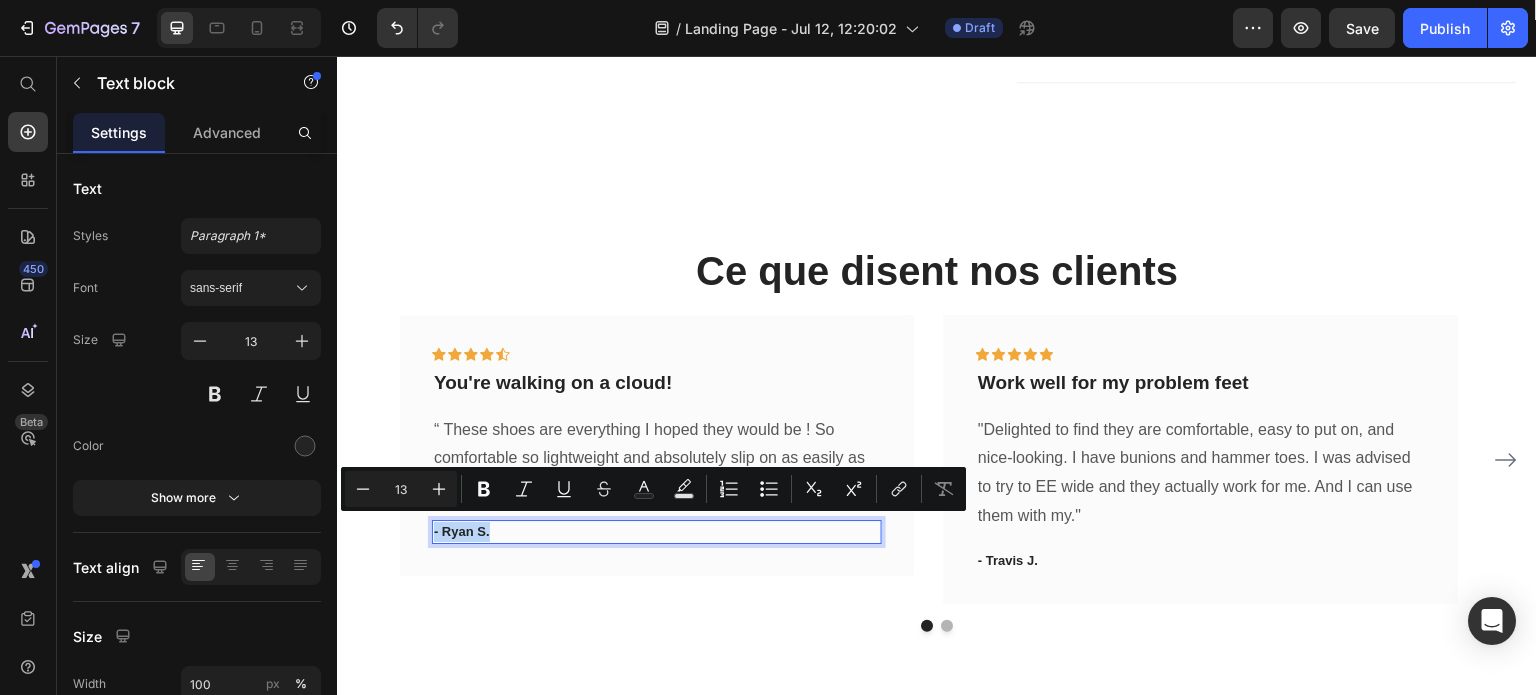click on "- Ryan S." at bounding box center [657, 532] 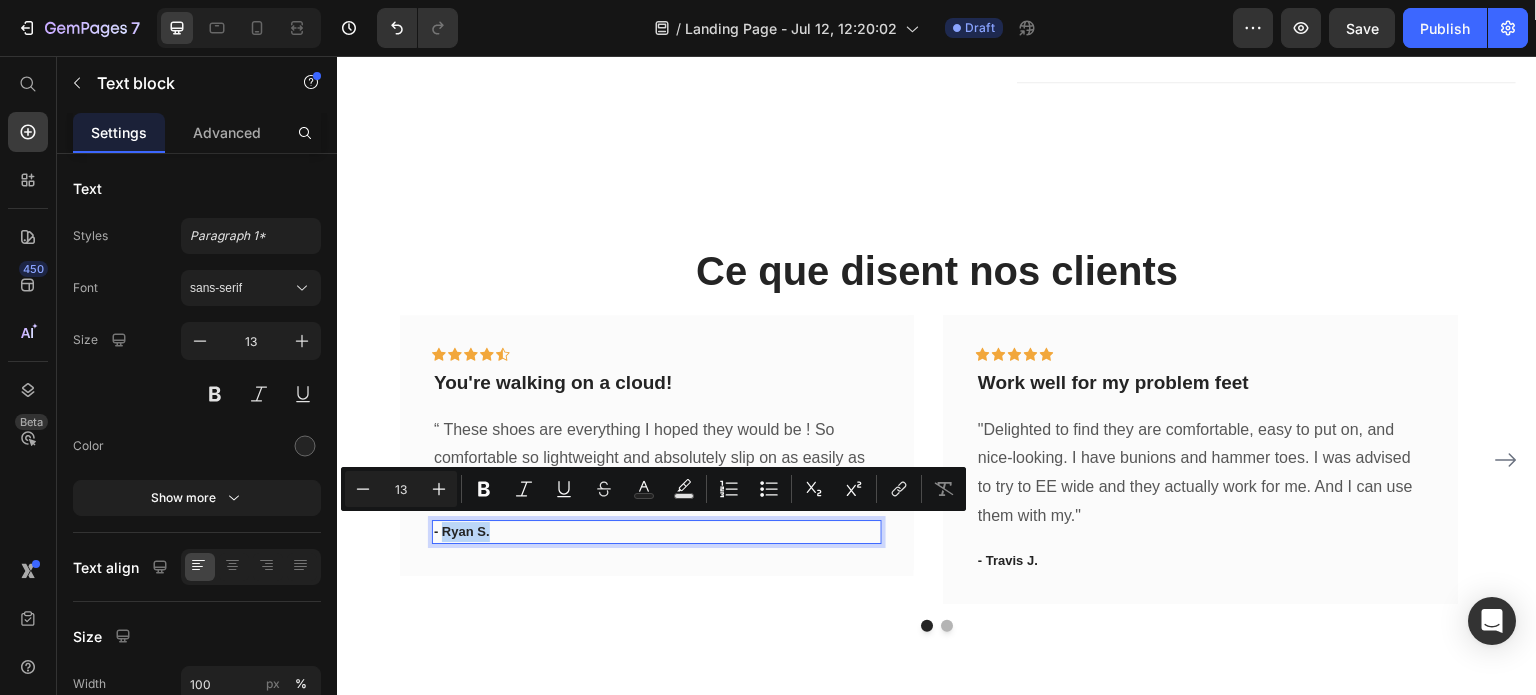 drag, startPoint x: 444, startPoint y: 524, endPoint x: 508, endPoint y: 527, distance: 64.070274 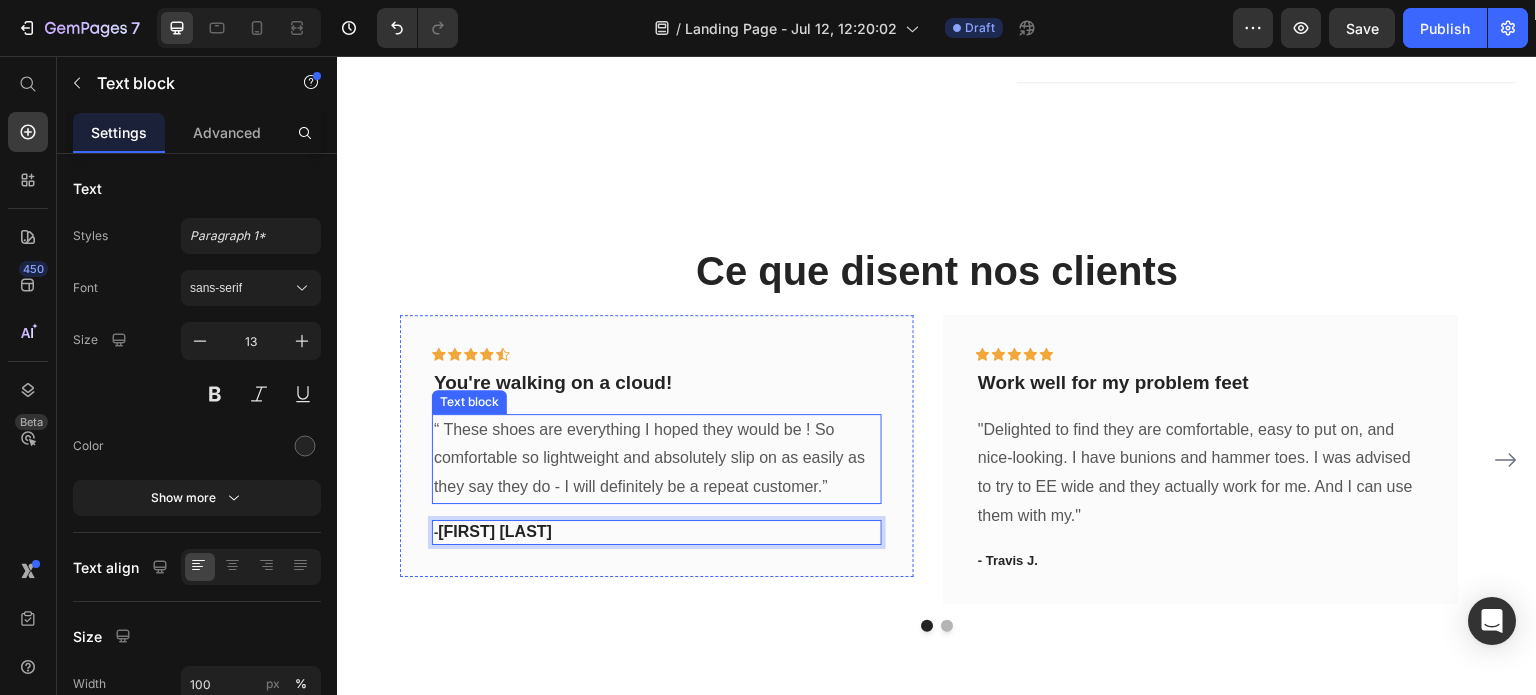 click on "“ These shoes are everything I hoped they would be ! So comfortable so lightweight and absolutely slip on as easily as they say they do - I will definitely be a repeat customer.”" at bounding box center [657, 459] 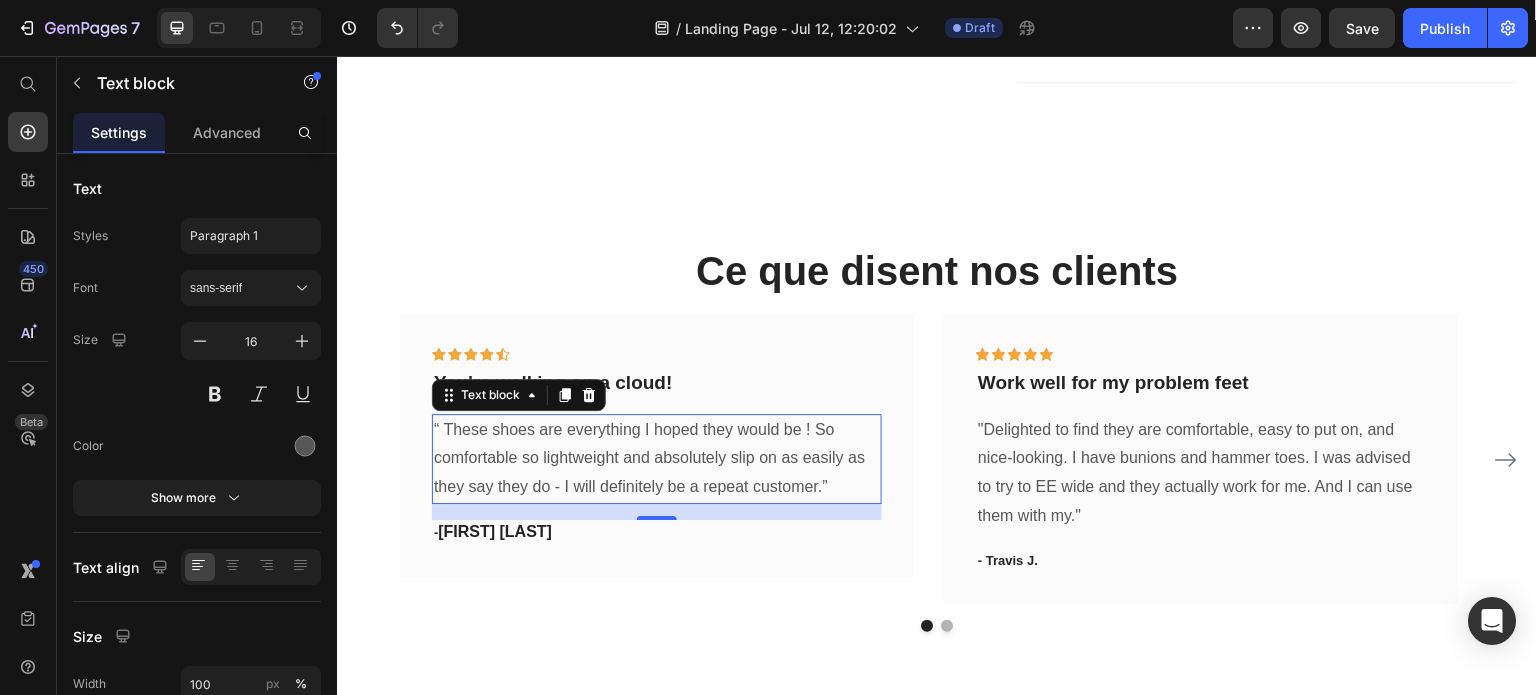 click on "“ These shoes are everything I hoped they would be ! So comfortable so lightweight and absolutely slip on as easily as they say they do - I will definitely be a repeat customer.”" at bounding box center (657, 459) 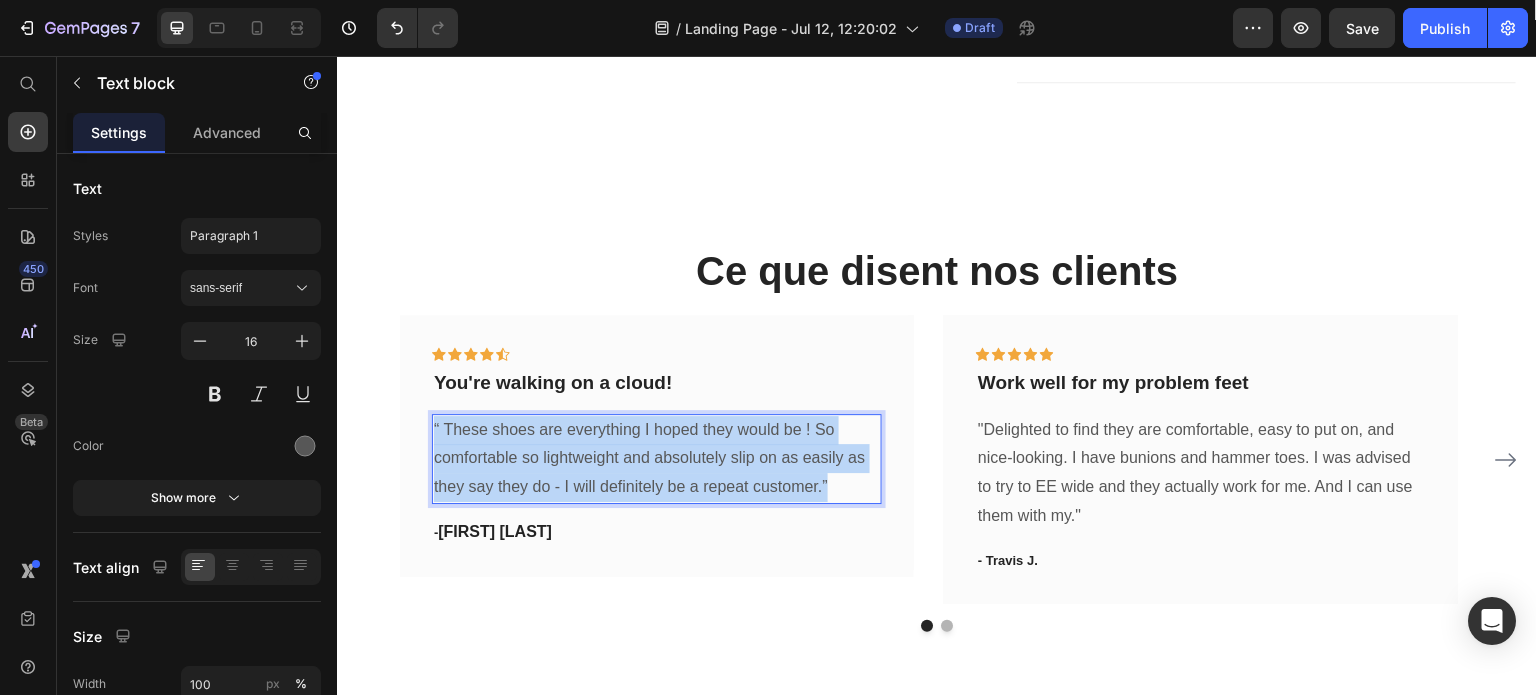 click on "“ These shoes are everything I hoped they would be ! So comfortable so lightweight and absolutely slip on as easily as they say they do - I will definitely be a repeat customer.”" at bounding box center [657, 459] 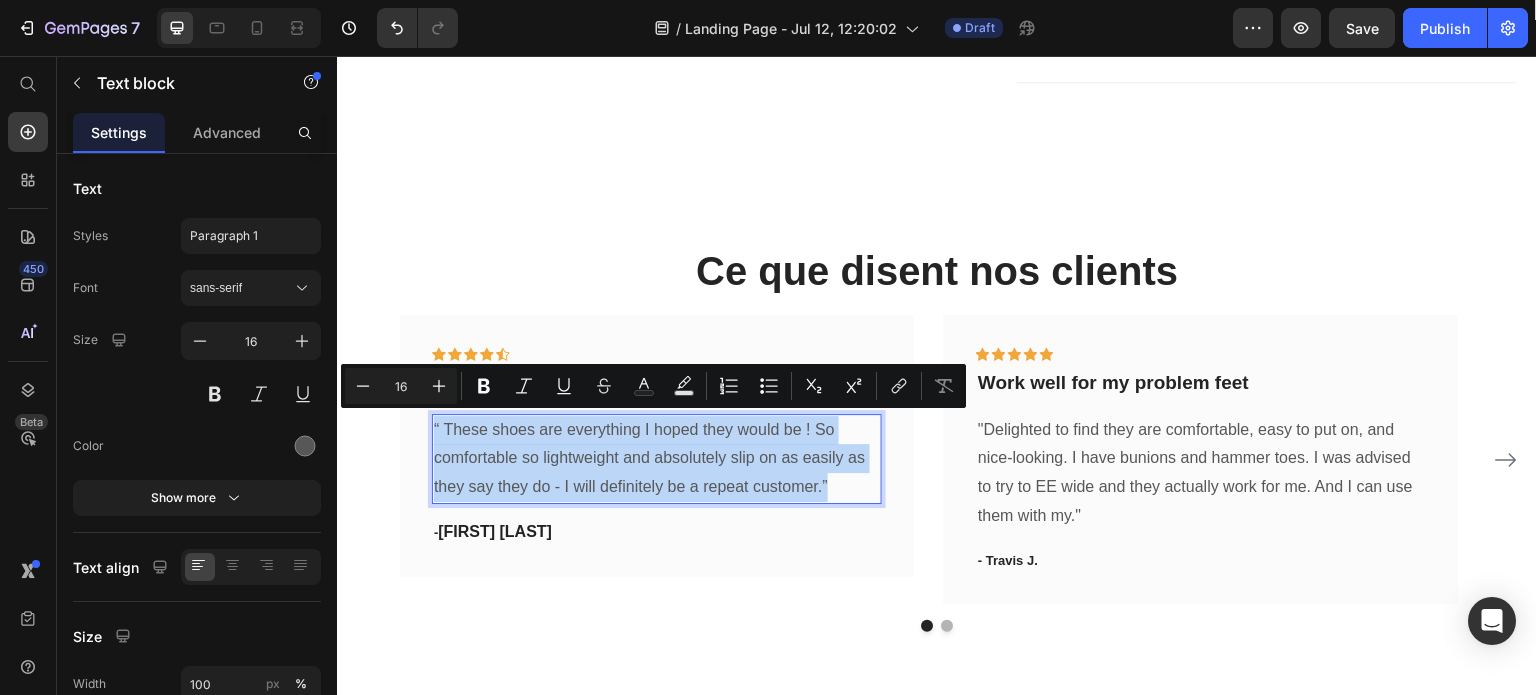 click on "“ These shoes are everything I hoped they would be ! So comfortable so lightweight and absolutely slip on as easily as they say they do - I will definitely be a repeat customer.”" at bounding box center [657, 459] 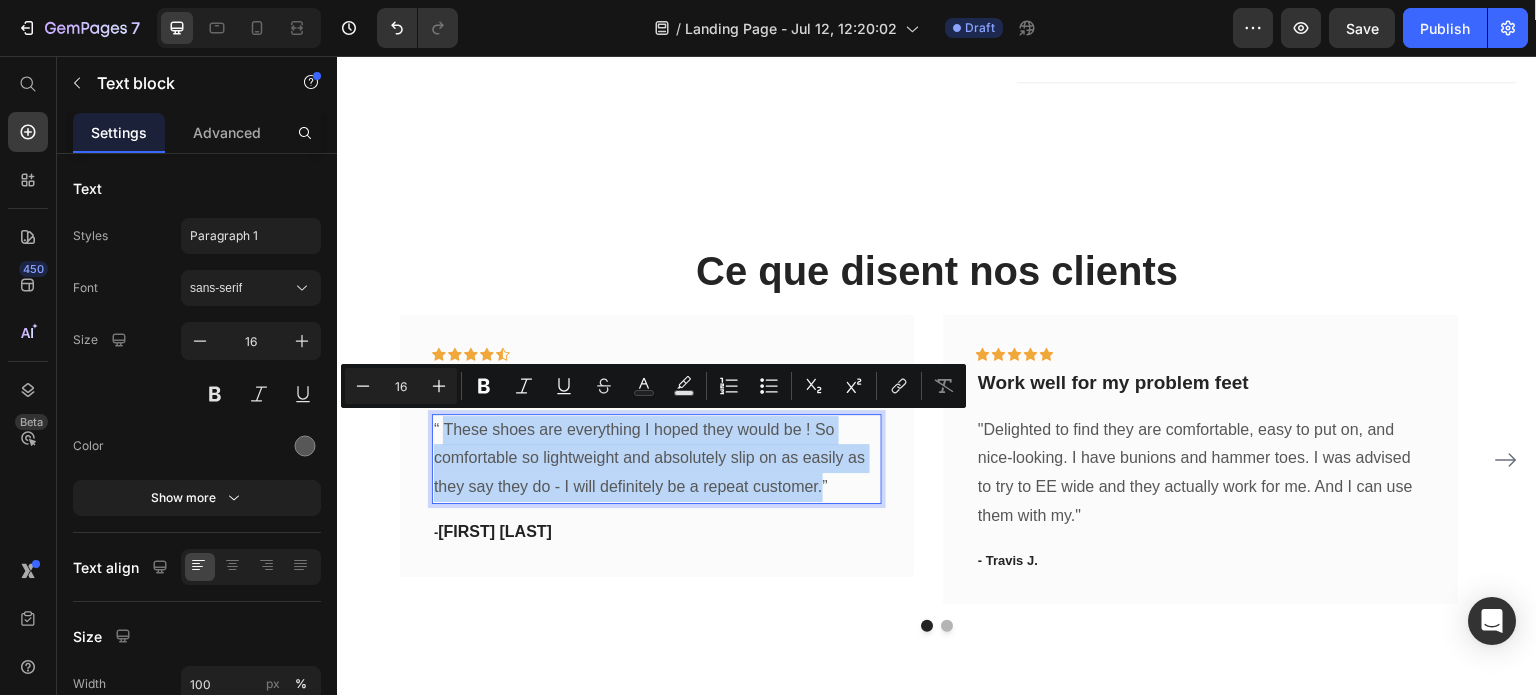 drag, startPoint x: 822, startPoint y: 480, endPoint x: 442, endPoint y: 419, distance: 384.8649 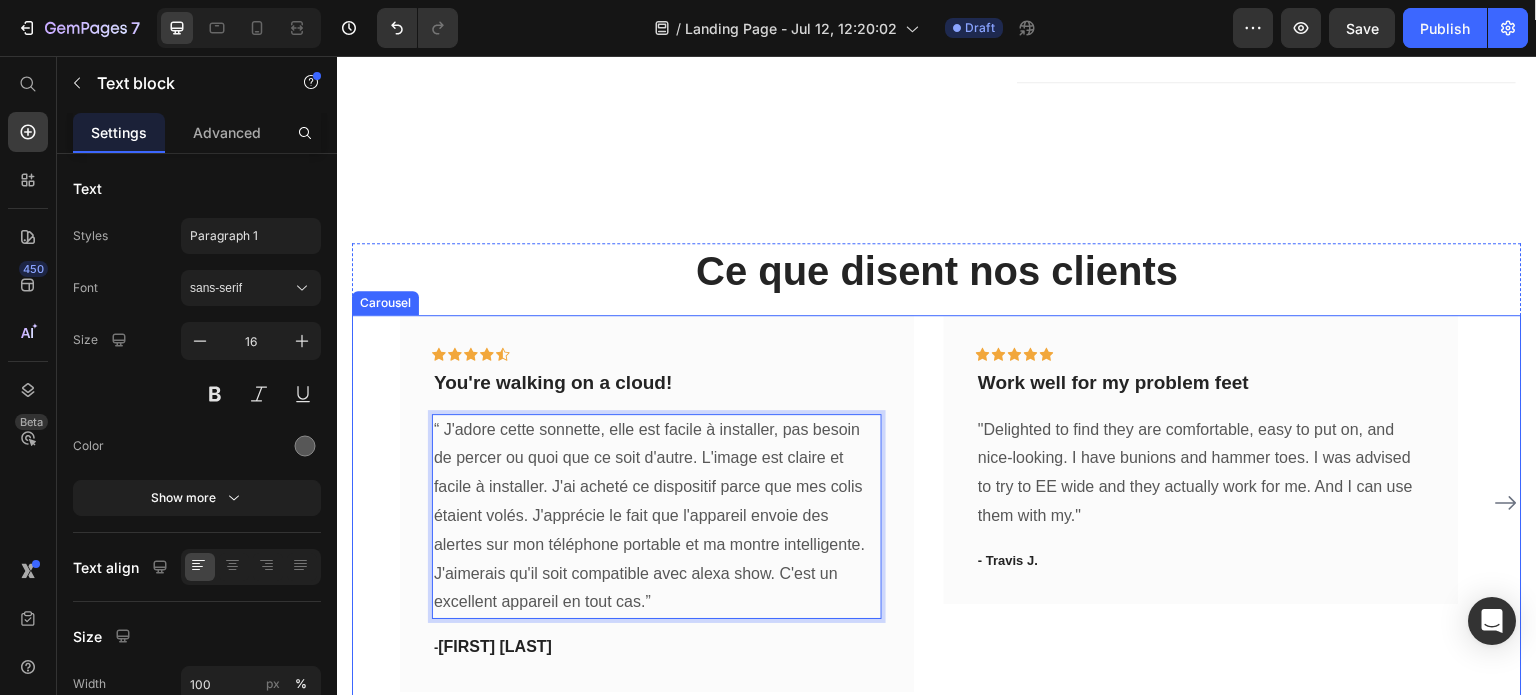 click on "Icon
Icon
Icon
Icon
Icon Row You're walking on a cloud! Text block “ J'adore cette sonnette, elle est facile à installer, pas besoin de percer ou quoi que ce soit d'autre. L'image est claire et facile à installer. J'ai acheté ce dispositif parce que mes colis étaient volés. J'apprécie le fait que l'appareil envoie des alertes sur mon téléphone portable et ma montre intelligente. J'aimerais qu'il soit compatible avec alexa show. C'est un excellent appareil en tout cas.” Text block   16 -  [FIRST] [LAST]. Text block Row
Icon
Icon
Icon
Icon
Icon Row Work well for my problem feet Text block "Delighted to find they are comfortable, easy to put on, and nice-looking. I have bunions and hammer toes. I was advised to try to EE wide and they actually work for me. And I can use them with my." Text block - [FIRST] [LAST]. Text block Row Icon Icon" at bounding box center (937, 503) 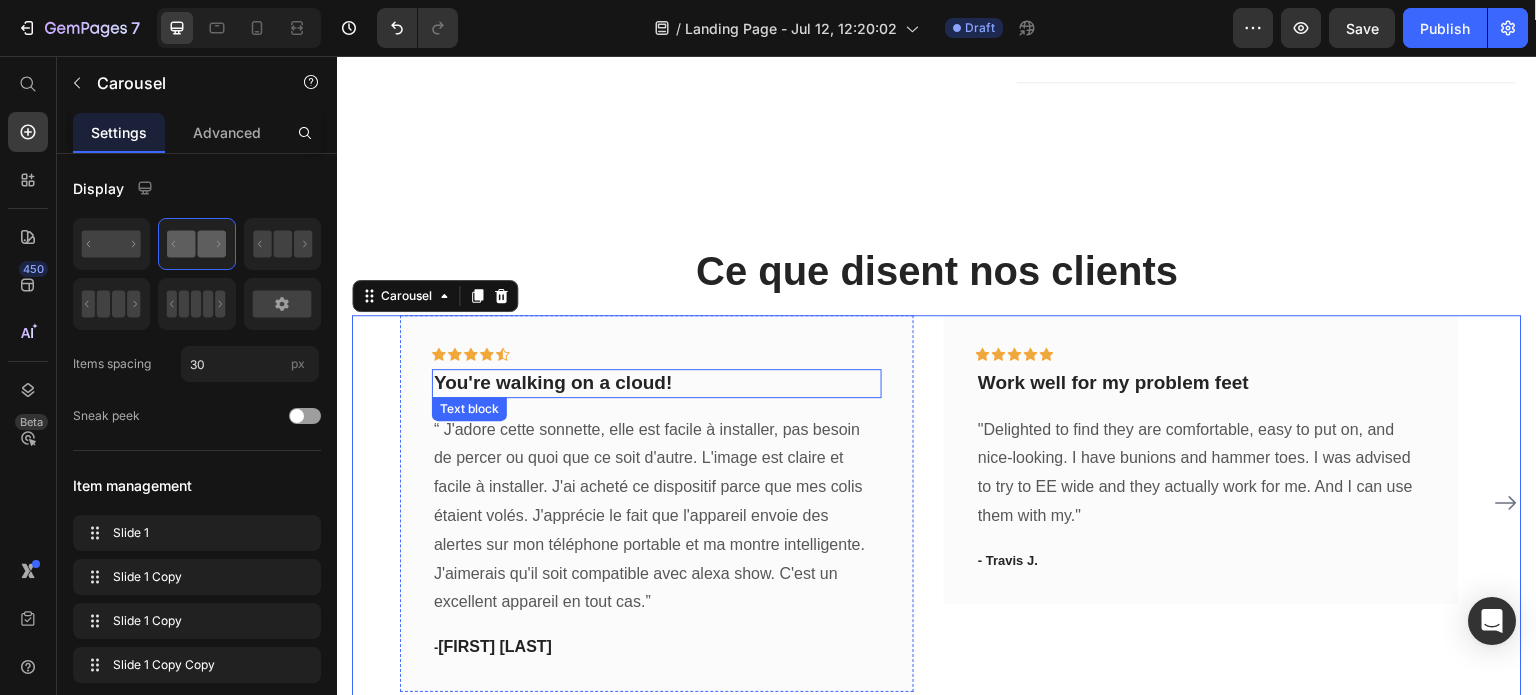 click on "You're walking on a cloud!" at bounding box center (657, 383) 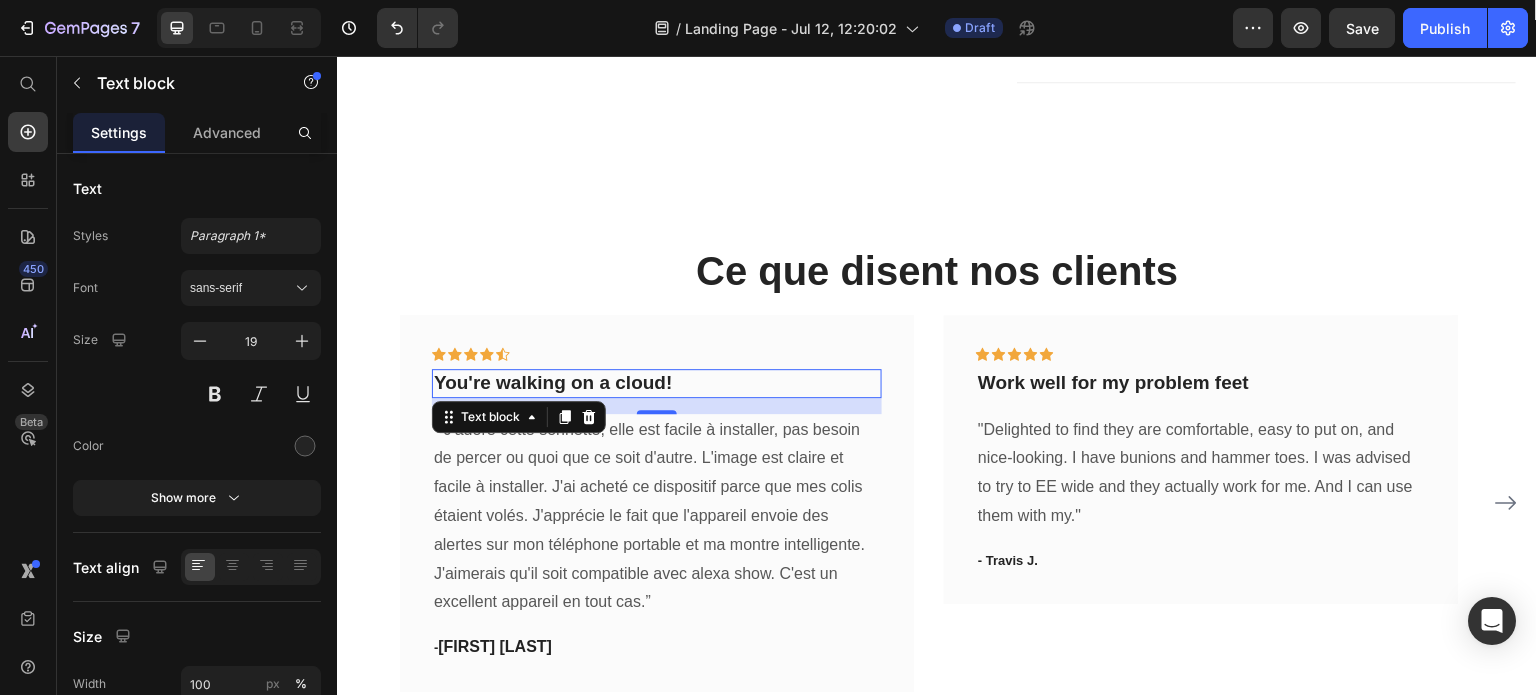 click on "You're walking on a cloud!" at bounding box center (657, 383) 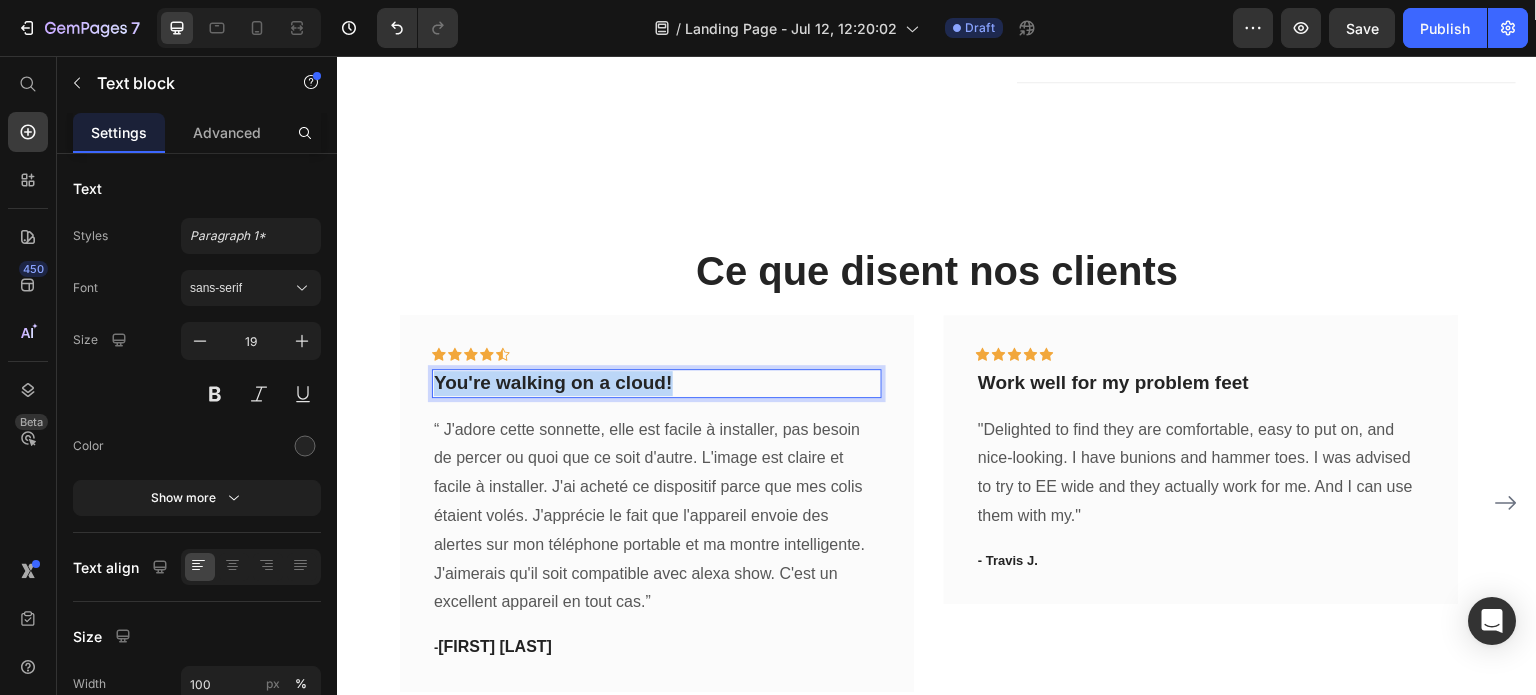 click on "You're walking on a cloud!" at bounding box center (657, 383) 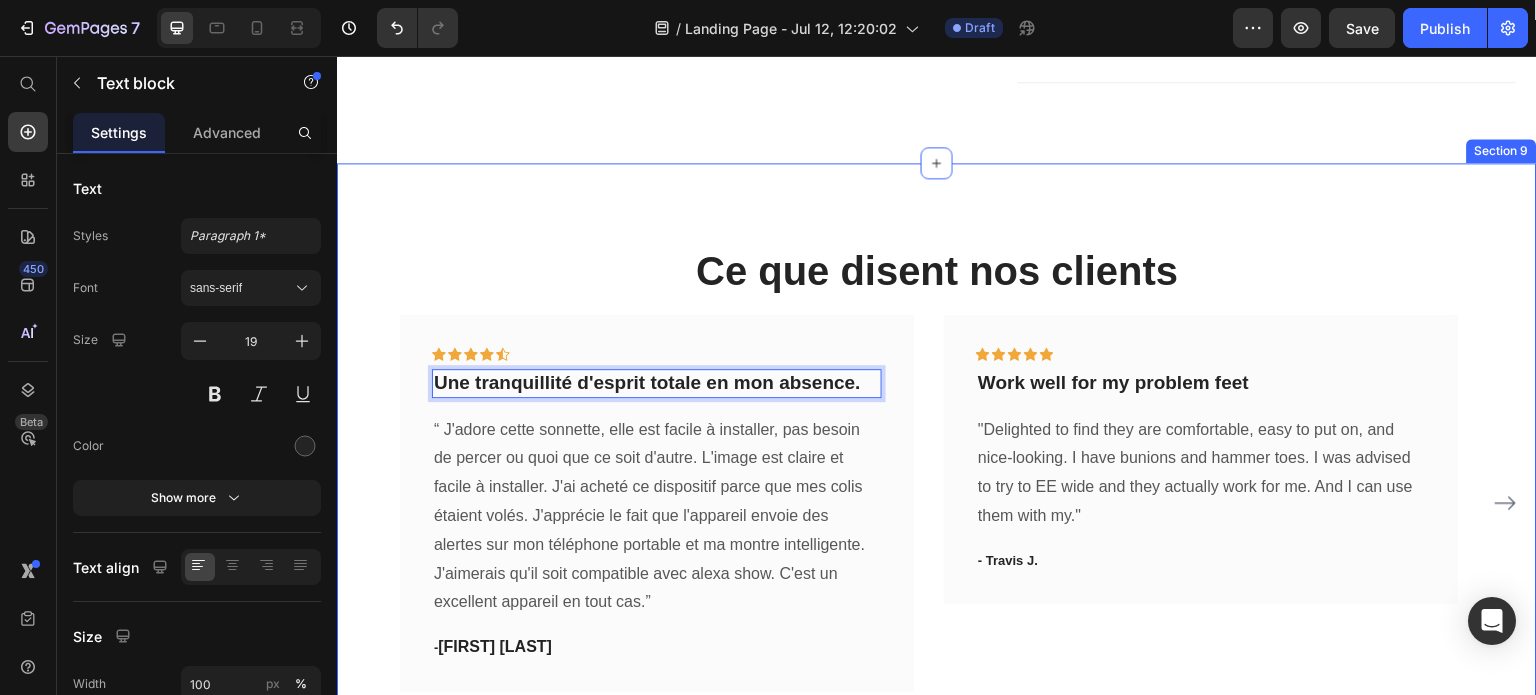 click on "Ce que disent nos clients Heading
Icon
Icon
Icon
Icon
Icon Row Une tranquillité d'esprit totale en mon absence. Text block   16 “ J'adore cette sonnette, elle est facile à installer, pas besoin de percer ou quoi que ce soit d'autre. L'image est claire et facile à installer. J'ai acheté ce dispositif parce que mes colis étaient volés. J'apprécie le fait que l'appareil envoie des alertes sur mon téléphone portable et ma montre intelligente. J'aimerais qu'il soit compatible avec alexa show. C'est un excellent appareil en tout cas.” Text block -  [FIRST] [LAST]. Text block Row
Icon
Icon
Icon
Icon
Icon Row Work well for my problem feet Text block Text block - [FIRST] [LAST]. Text block Row
Icon
Icon
Icon
Icon
Icon Row You're walking on a cloud! Text block Row" at bounding box center [937, 481] 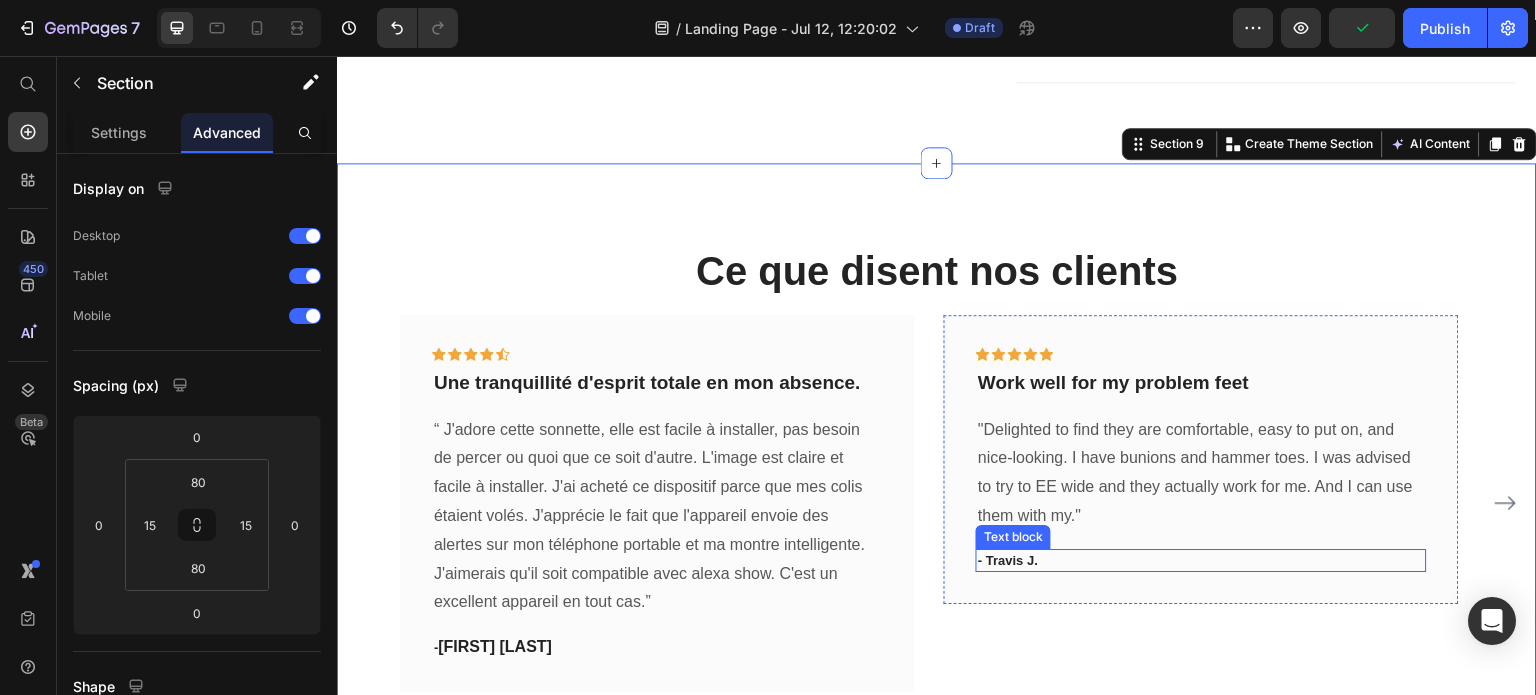 click on "- Travis J." at bounding box center [1201, 561] 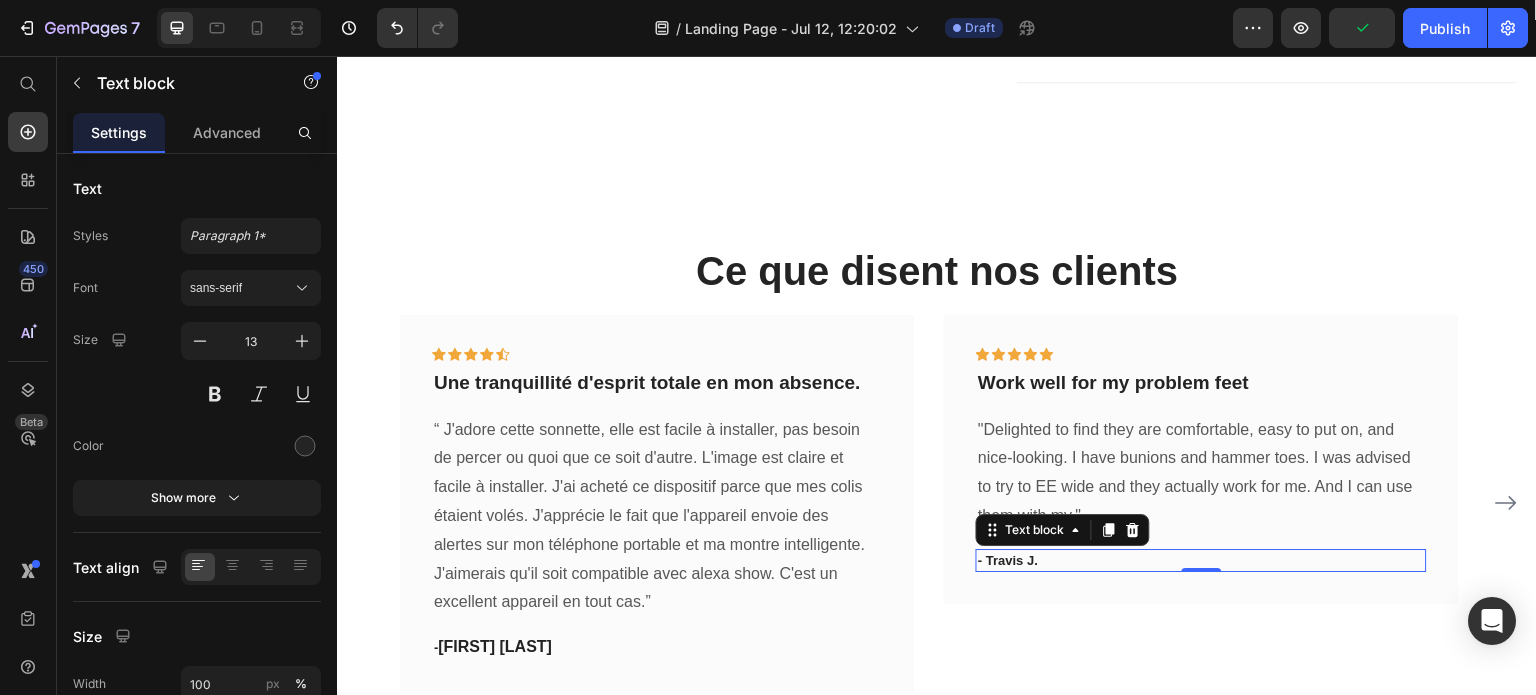 click on "- Travis J." at bounding box center (1201, 561) 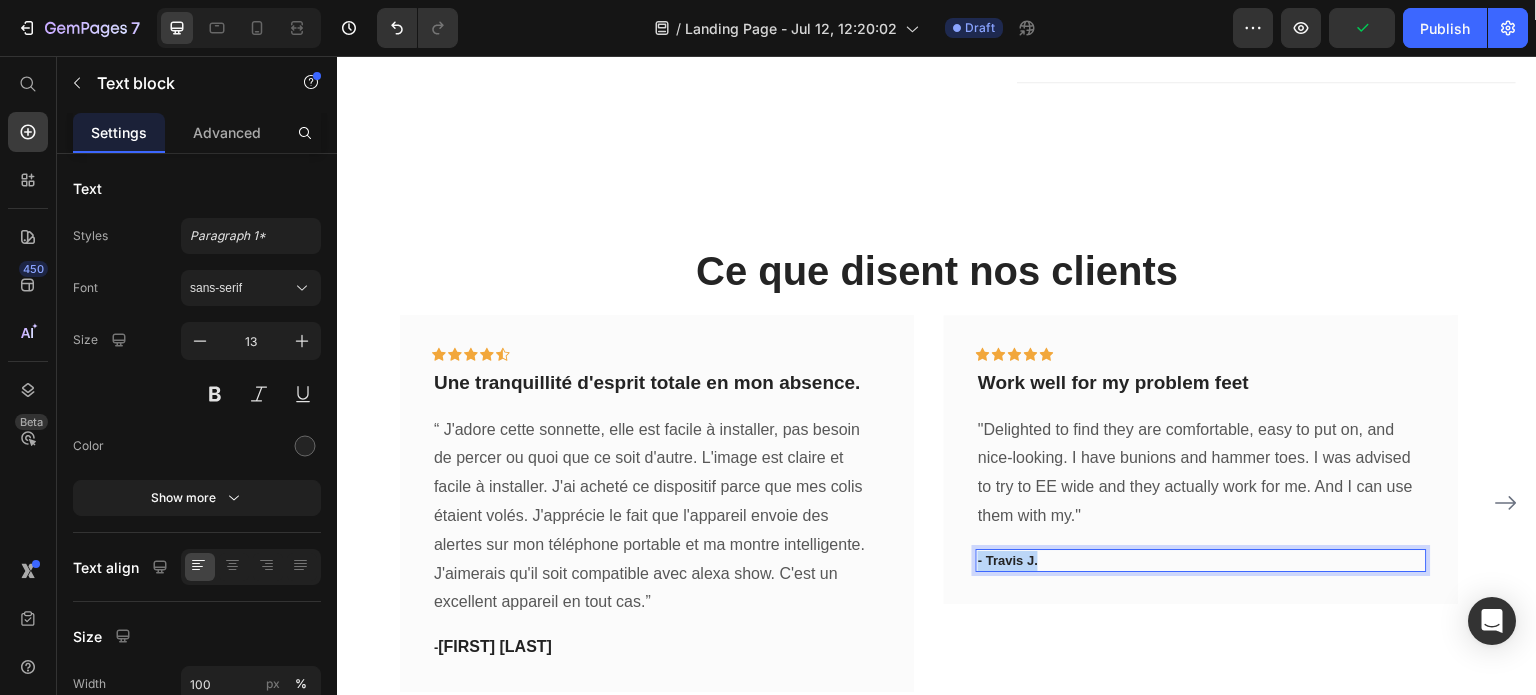 click on "- Travis J." at bounding box center [1201, 561] 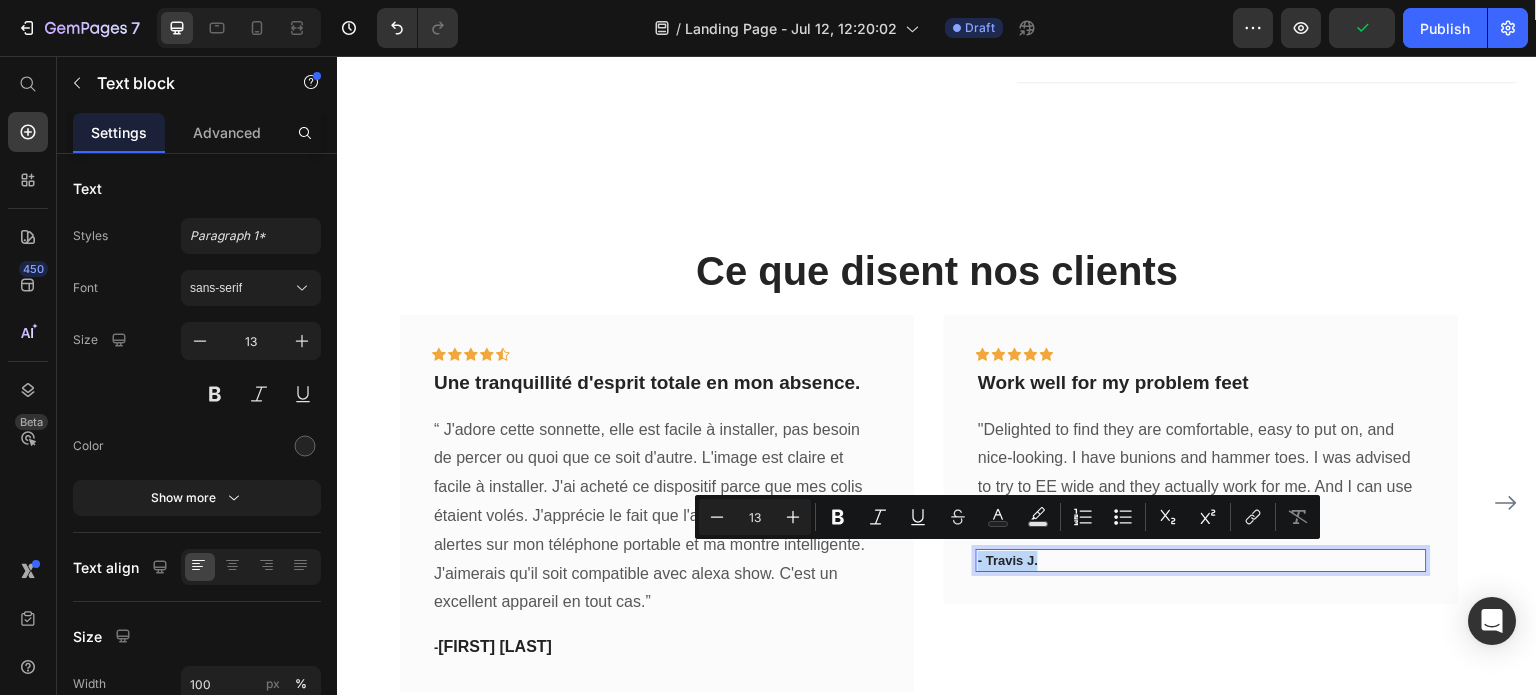 click on "- Travis J." at bounding box center (1201, 561) 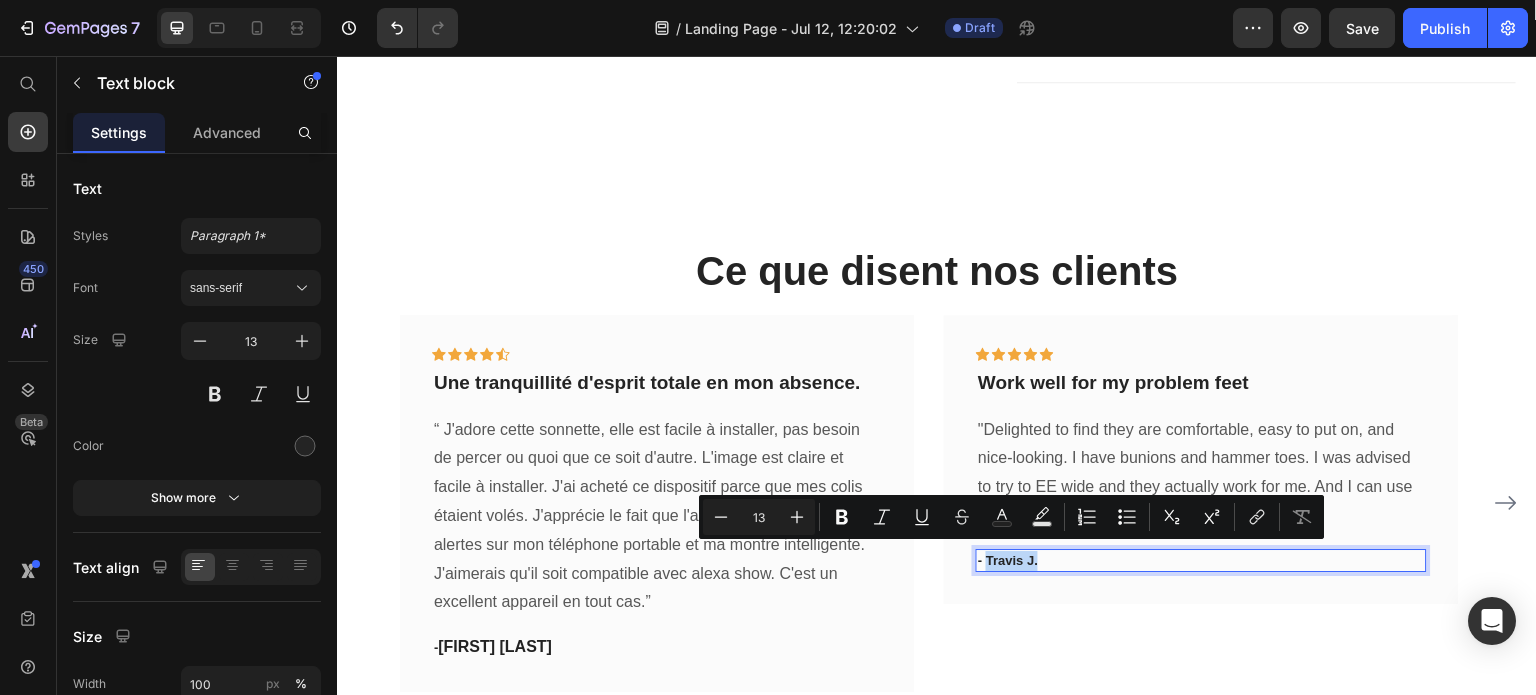 drag, startPoint x: 989, startPoint y: 551, endPoint x: 1042, endPoint y: 551, distance: 53 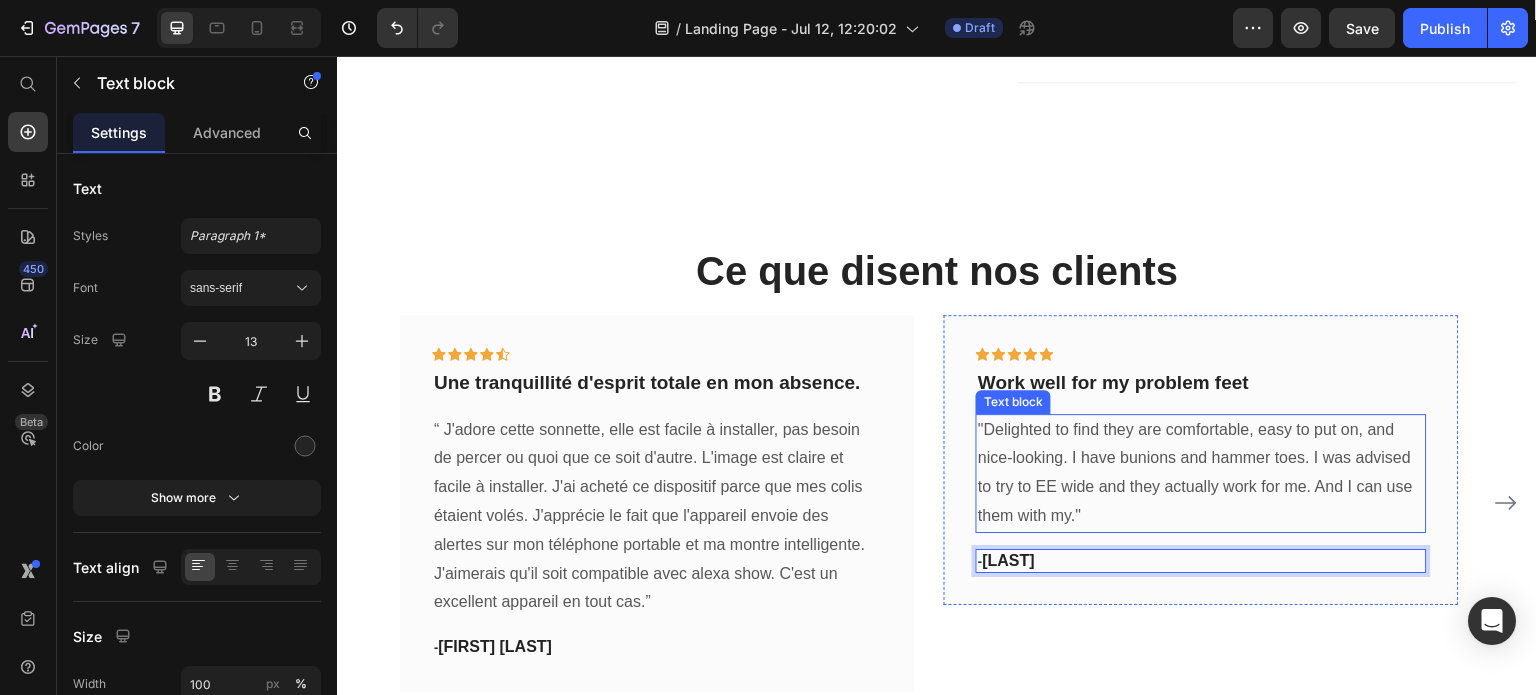 click on ""Delighted to find they are comfortable, easy to put on, and nice-looking. I have bunions and hammer toes. I was advised to try to EE wide and they actually work for me. And I can use them with my."" at bounding box center (1201, 473) 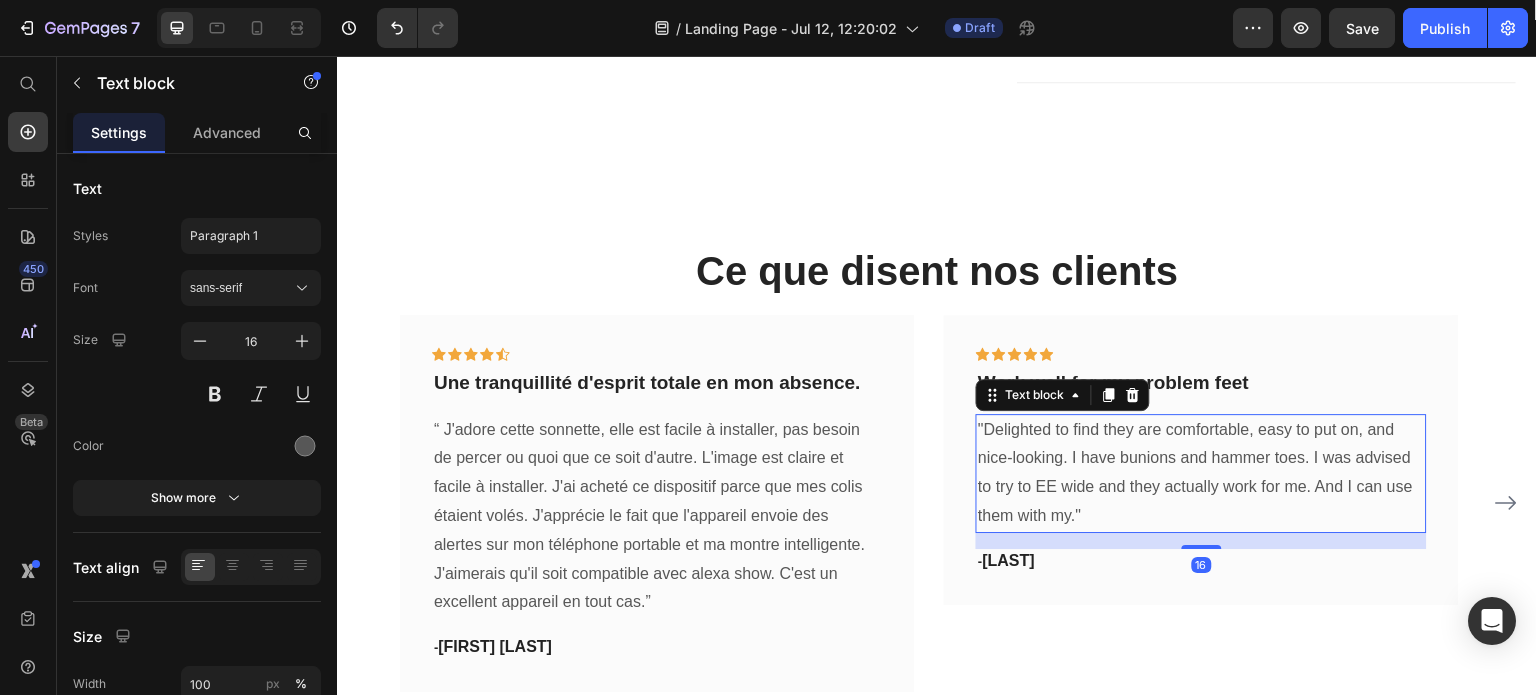 click on ""Delighted to find they are comfortable, easy to put on, and nice-looking. I have bunions and hammer toes. I was advised to try to EE wide and they actually work for me. And I can use them with my."" at bounding box center [1201, 473] 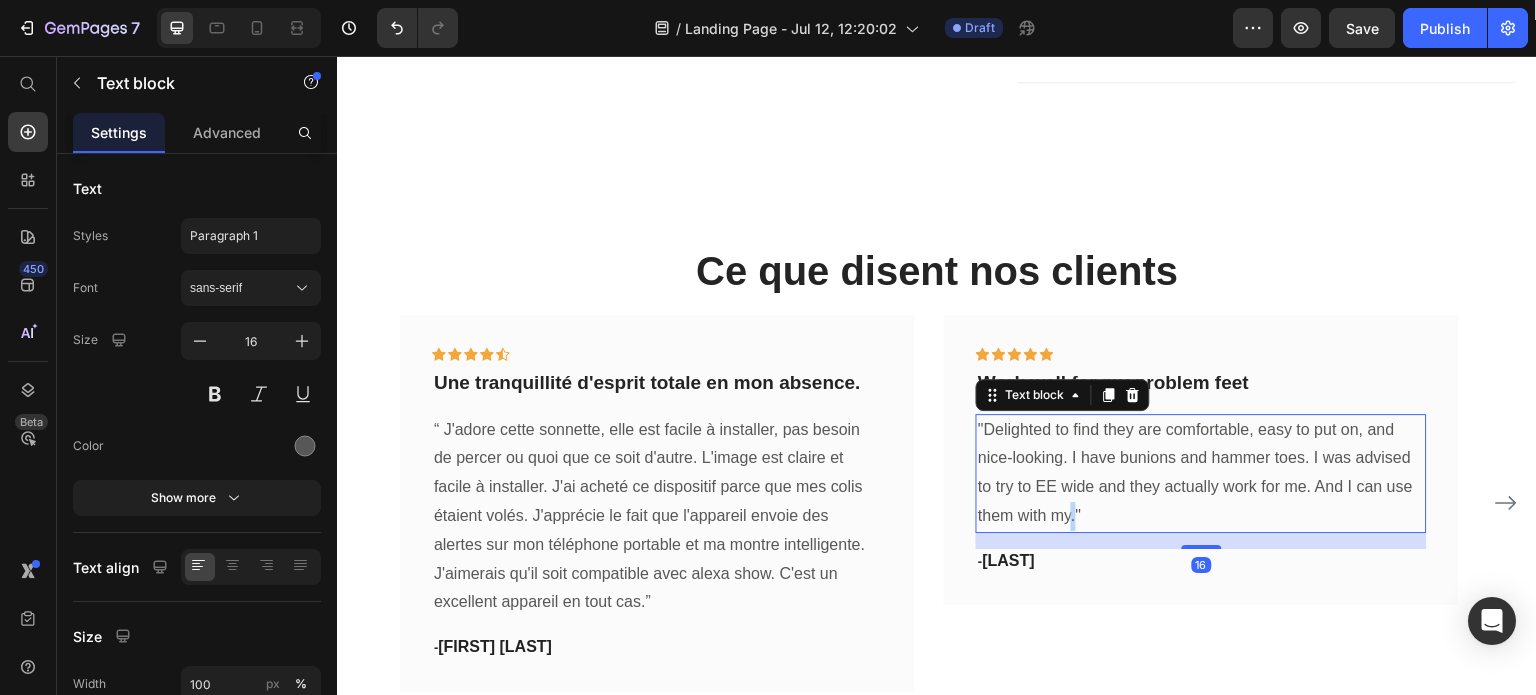 click on ""Delighted to find they are comfortable, easy to put on, and nice-looking. I have bunions and hammer toes. I was advised to try to EE wide and they actually work for me. And I can use them with my."" at bounding box center (1201, 473) 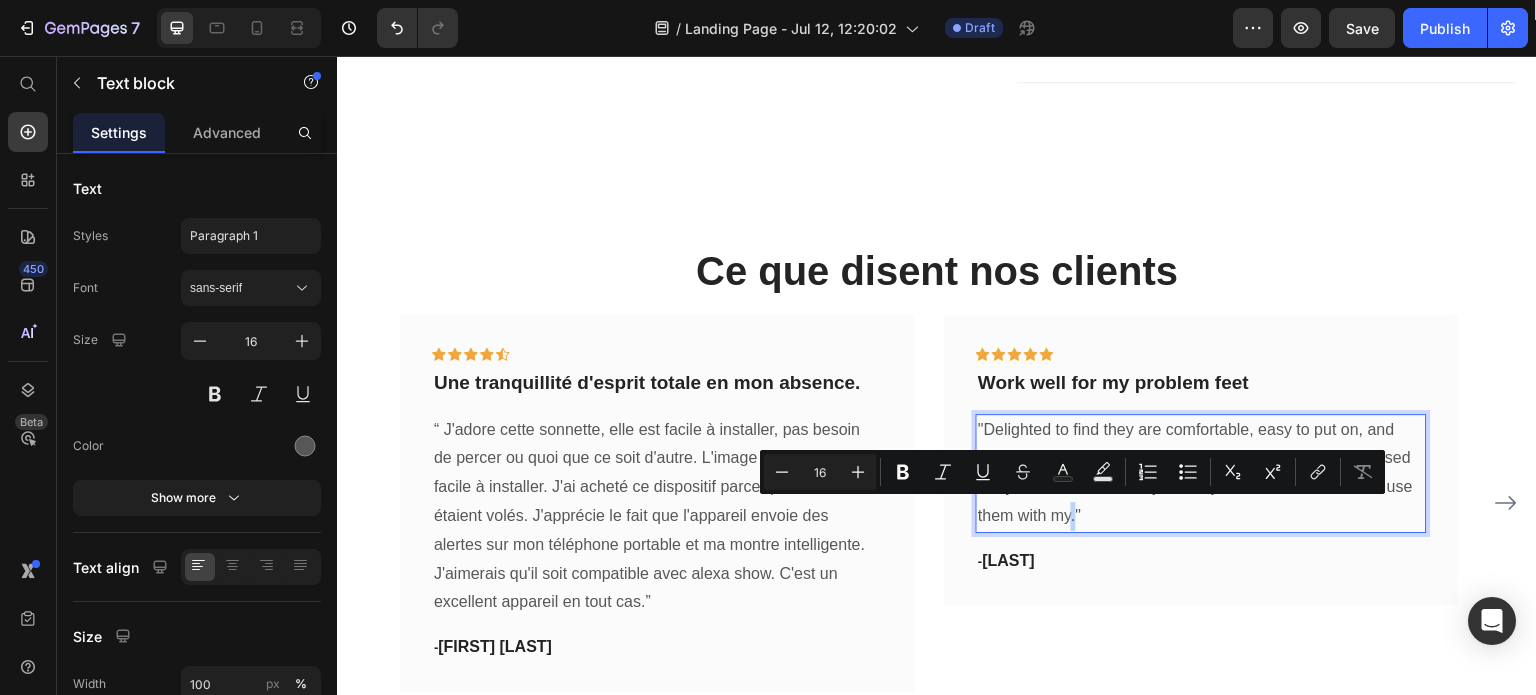 click on ""Delighted to find they are comfortable, easy to put on, and nice-looking. I have bunions and hammer toes. I was advised to try to EE wide and they actually work for me. And I can use them with my."" at bounding box center [1201, 473] 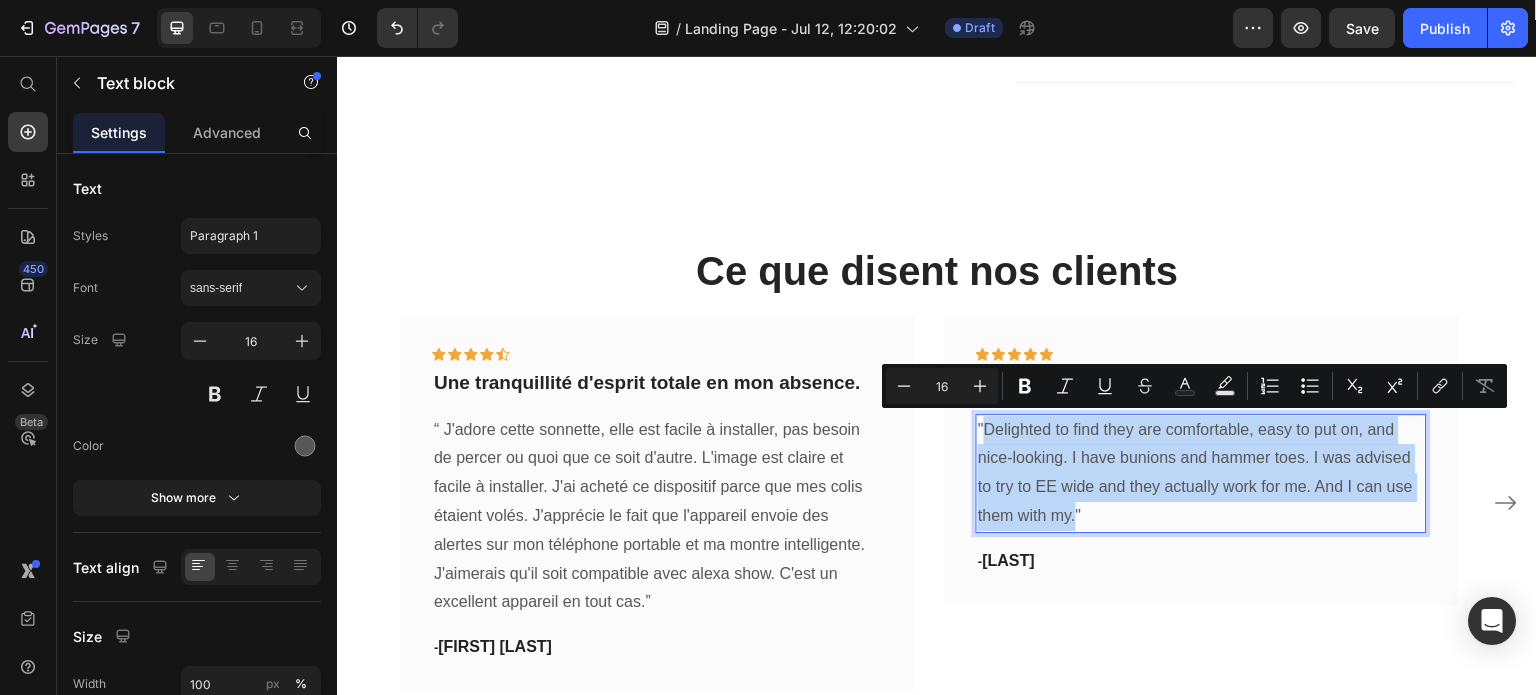 drag, startPoint x: 1074, startPoint y: 514, endPoint x: 986, endPoint y: 424, distance: 125.872955 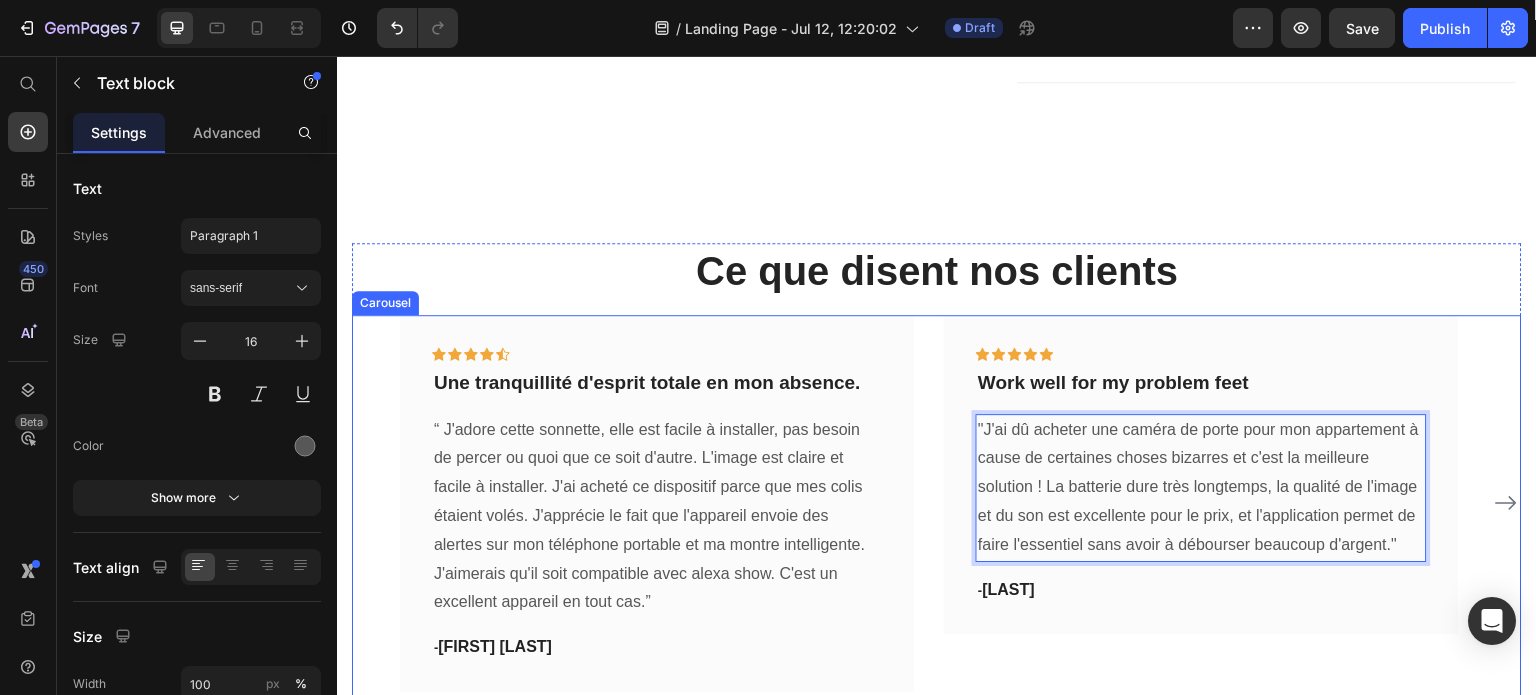 click on "Icon
Icon
Icon
Icon
Icon Row Une tranquillité d'esprit totale en mon absence. Text block “ J'adore cette sonnette, elle est facile à installer, pas besoin de percer ou quoi que ce soit d'autre. L'image est claire et facile à installer. J'ai acheté ce dispositif parce que mes colis étaient volés. J'apprécie le fait que l'appareil envoie des alertes sur mon téléphone portable et ma montre intelligente. J'aimerais qu'il soit compatible avec alexa show. C'est un excellent appareil en tout cas.” Text block -  [FIRST] [LAST]. Text block Row
Icon
Icon
Icon
Icon
Icon Row Work well for my problem feet Text block Text block   16 -  [LAST]. Text block Row
Icon
Icon
Icon
Icon
Icon Row You're walking on a cloud! Text block Text block - [FIRST] [LAST]. Text block Row
Row" at bounding box center [937, 503] 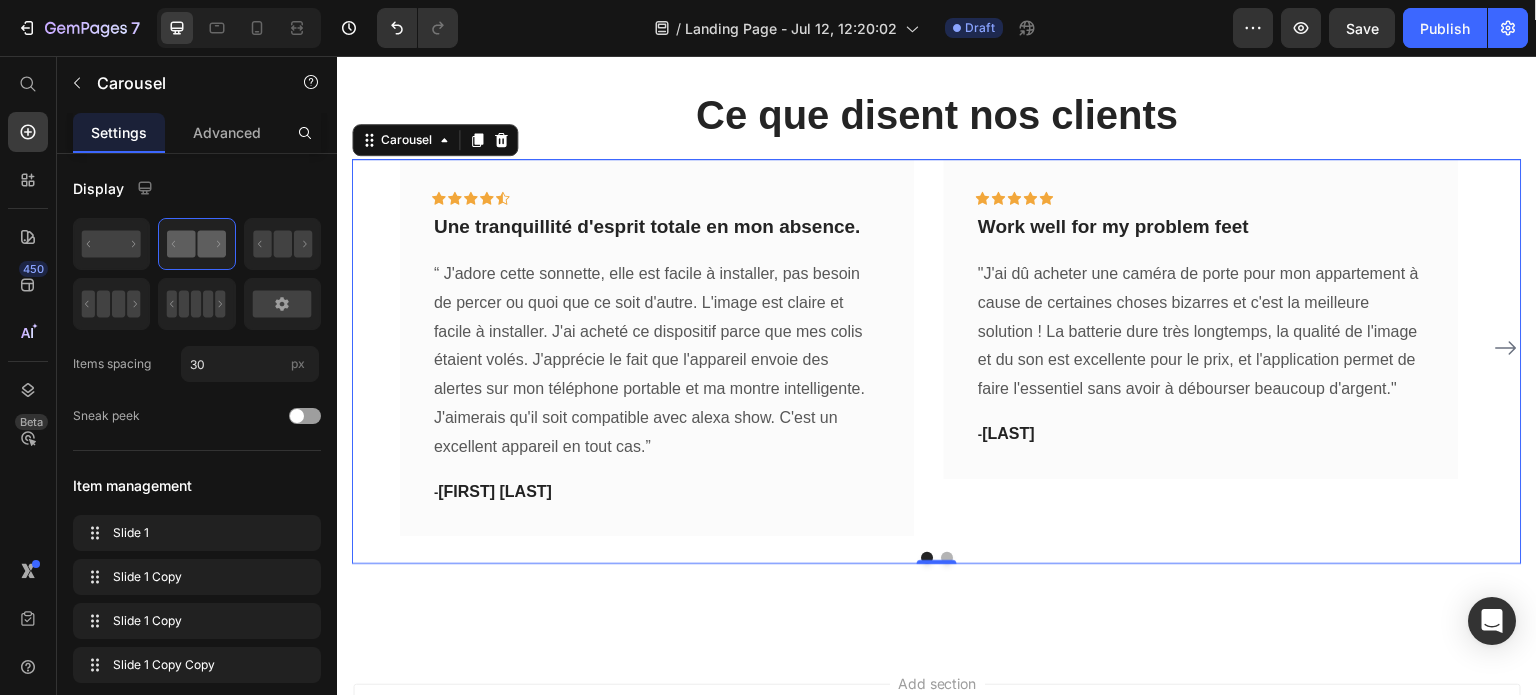 scroll, scrollTop: 5686, scrollLeft: 0, axis: vertical 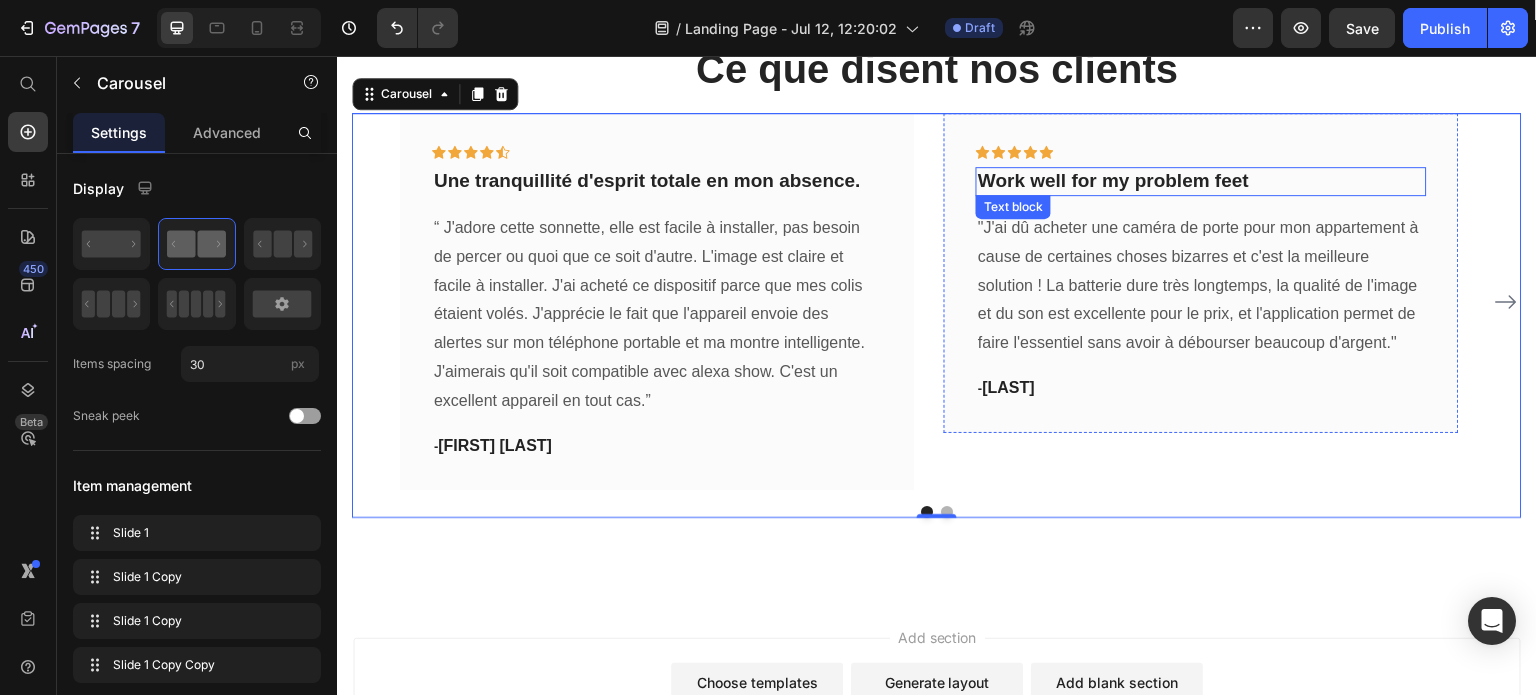 click on "Work well for my problem feet" at bounding box center (1201, 181) 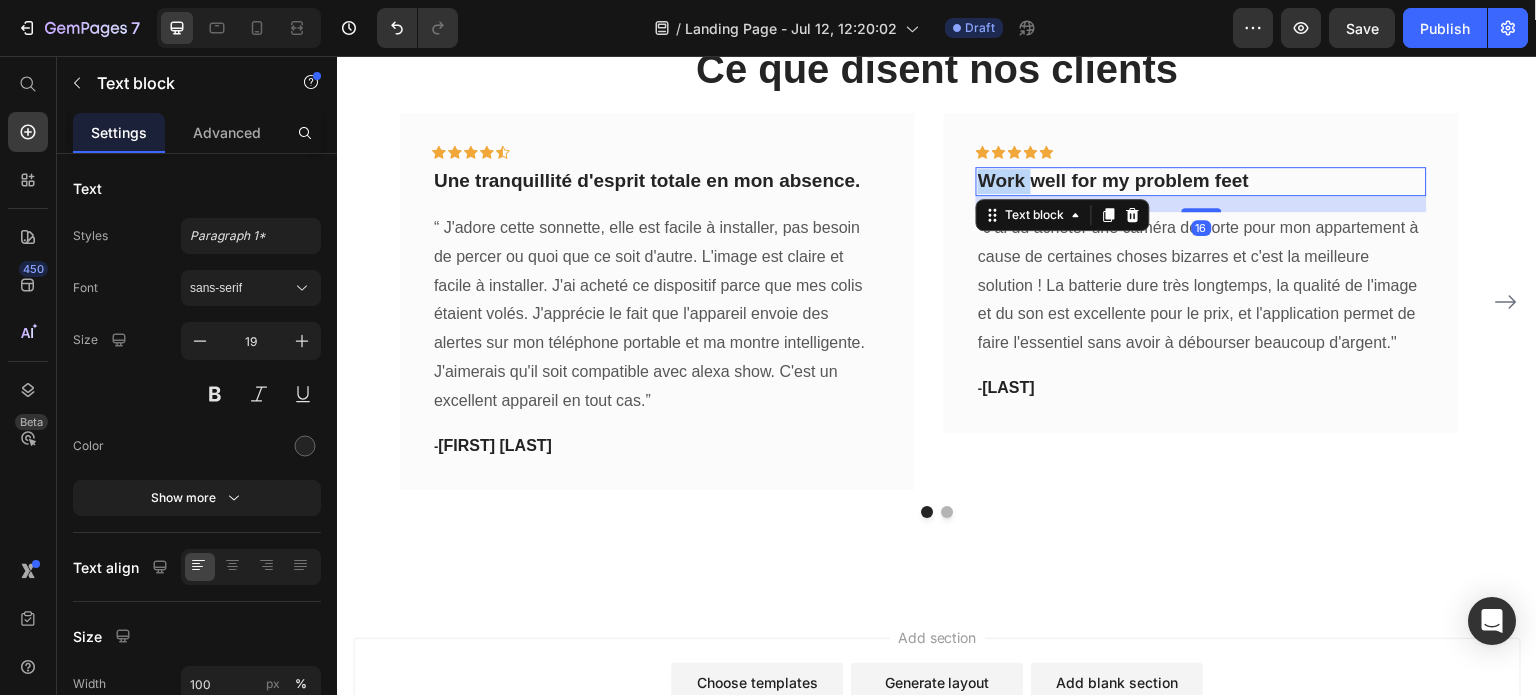click on "Work well for my problem feet" at bounding box center [1201, 181] 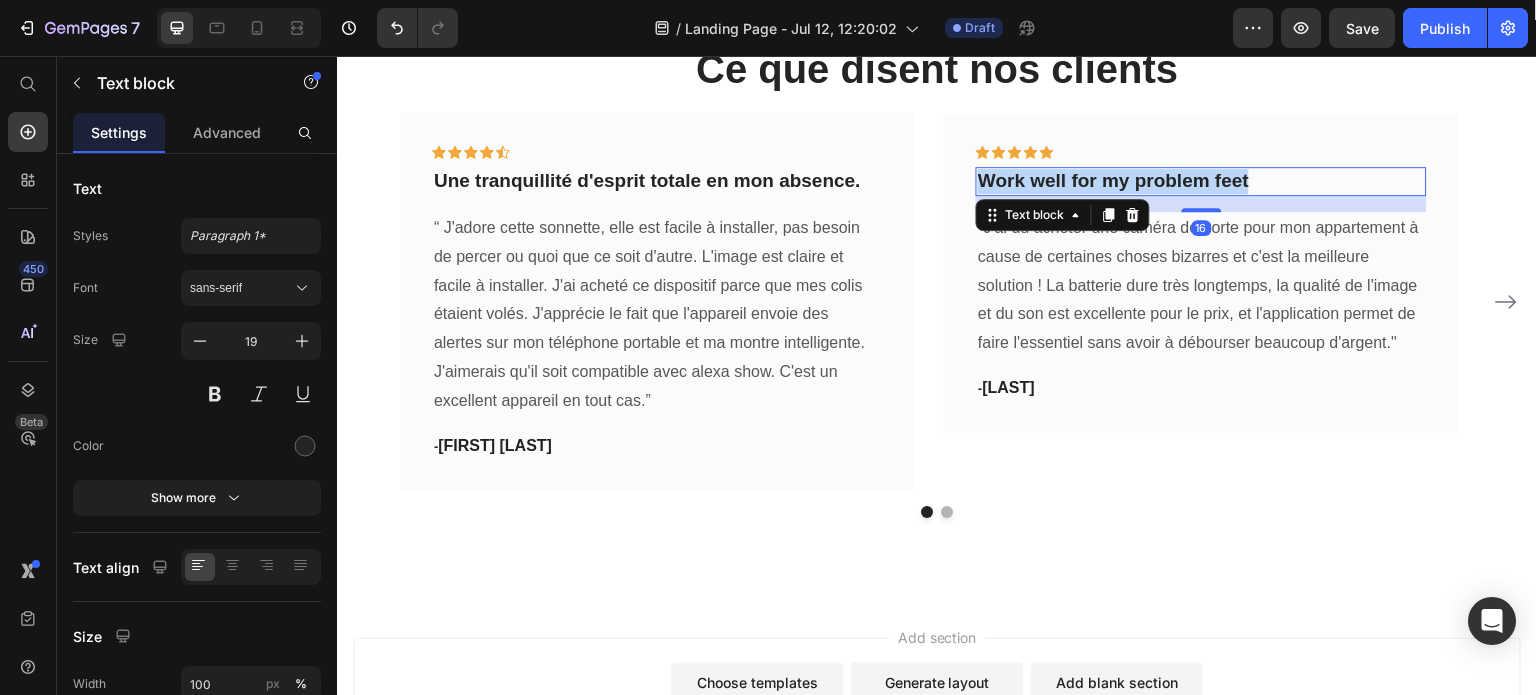 click on "Work well for my problem feet" at bounding box center (1201, 181) 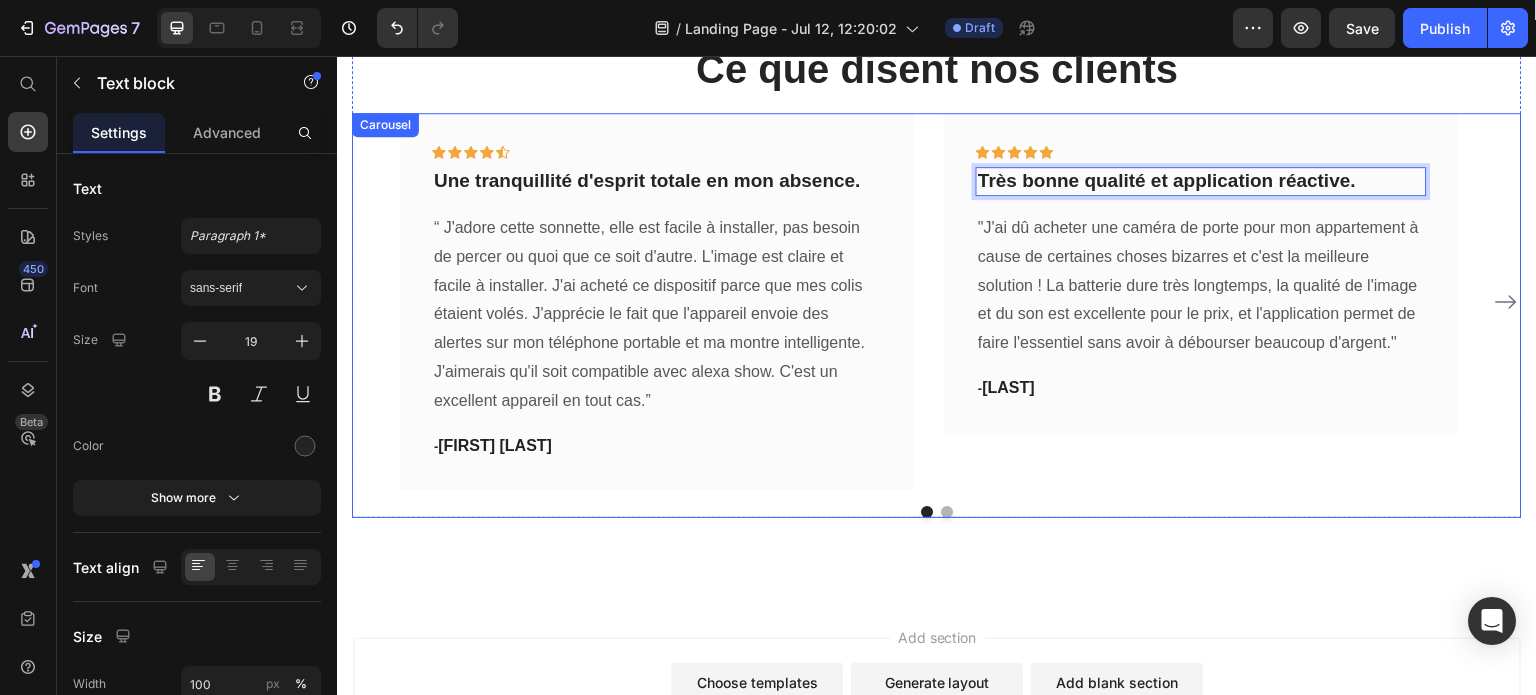 click on "Icon
Icon
Icon
Icon
Icon Row Très bonne qualité et application réactive. Text block   16 "J'ai dû acheter une caméra de porte pour mon appartement à cause de certaines choses bizarres et c'est la meilleure solution ! La batterie dure très longtemps, la qualité de l'image et du son est excellente pour le prix, et l'application permet de faire l'essentiel sans avoir à débourser beaucoup d'argent." Text block -  [LAST]. Text block Row" at bounding box center (1201, 301) 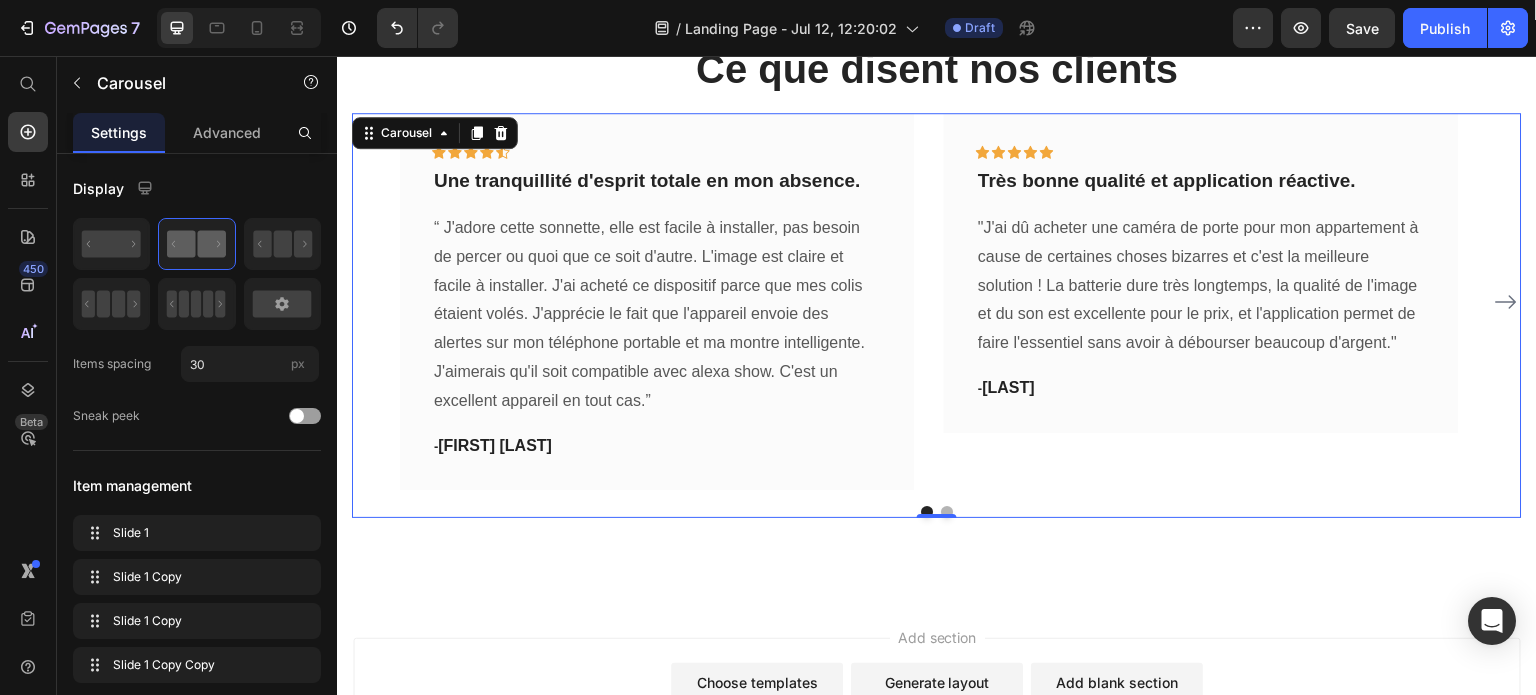 click 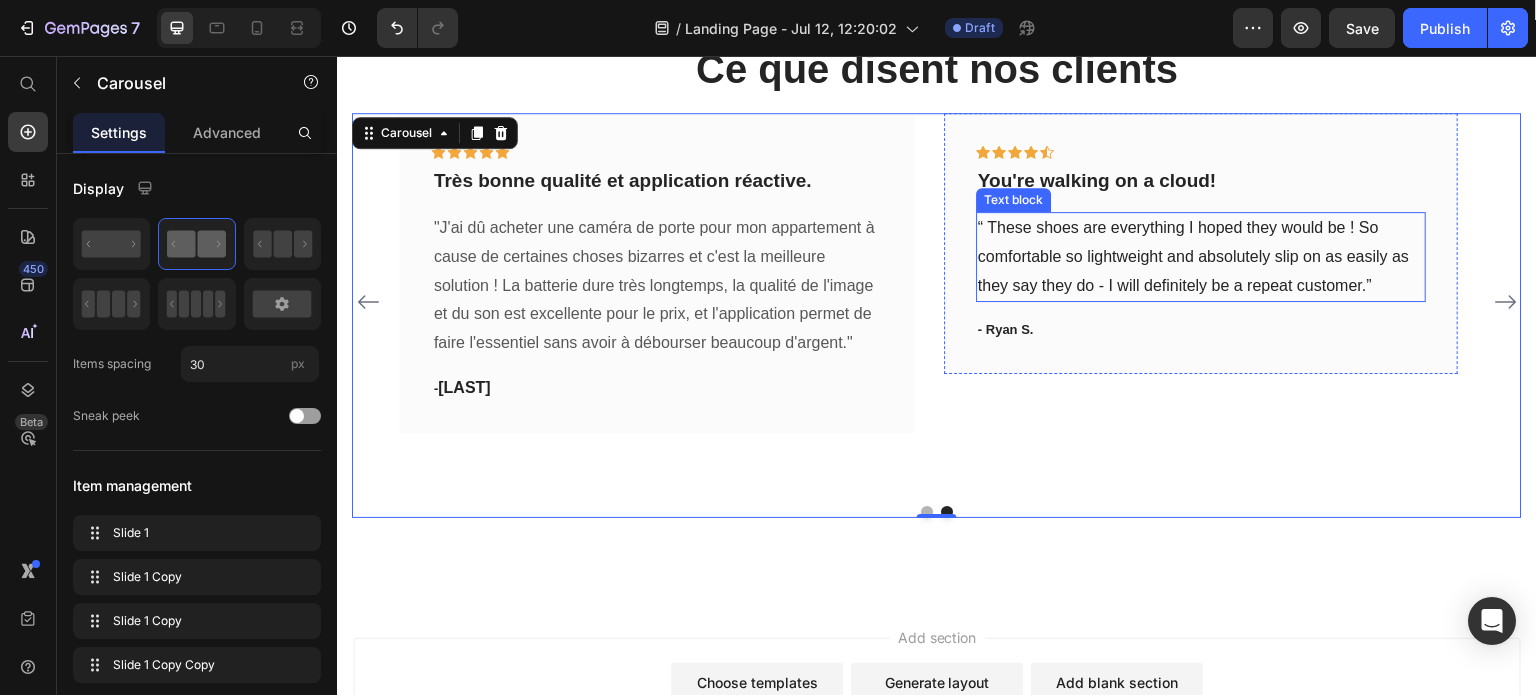 click on "“ These shoes are everything I hoped they would be ! So comfortable so lightweight and absolutely slip on as easily as they say they do - I will definitely be a repeat customer.”" at bounding box center [1201, 257] 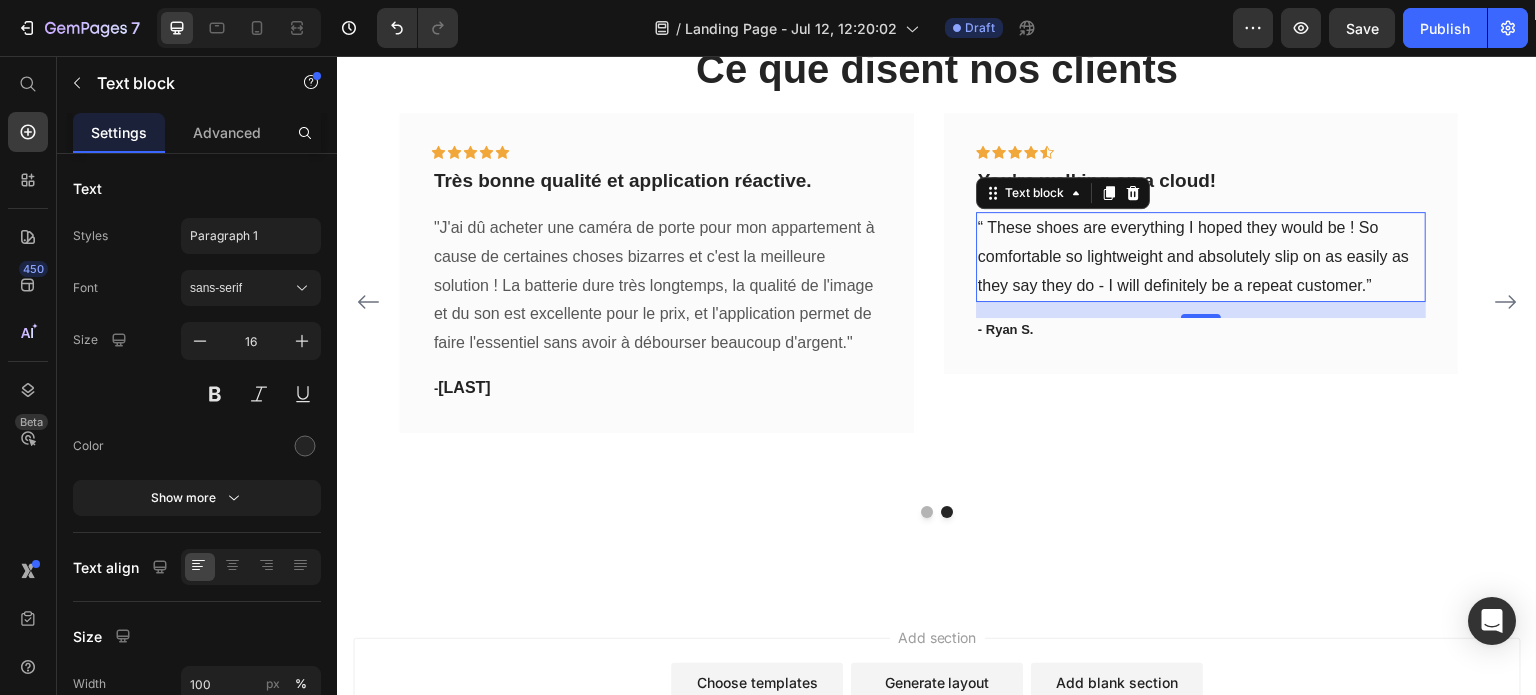 click on "“ These shoes are everything I hoped they would be ! So comfortable so lightweight and absolutely slip on as easily as they say they do - I will definitely be a repeat customer.”" at bounding box center (1201, 257) 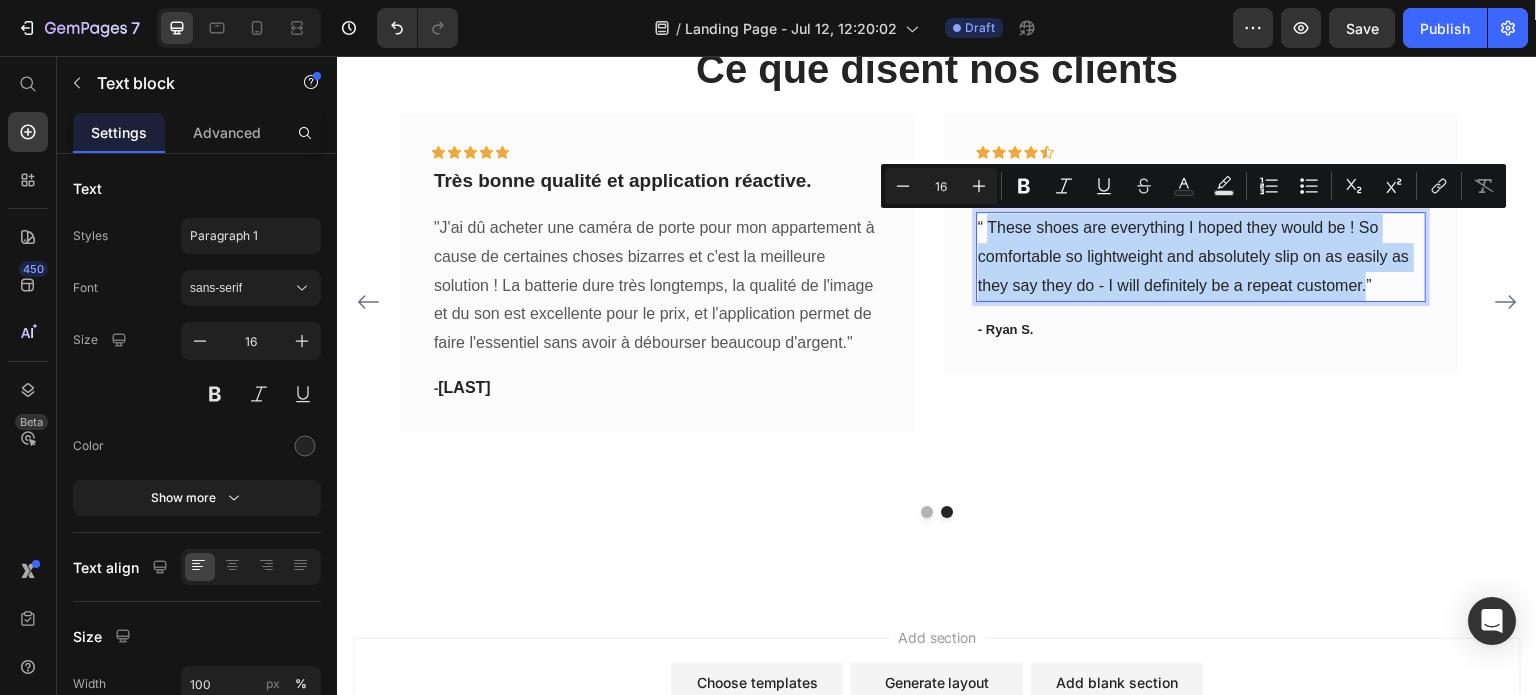 drag, startPoint x: 1367, startPoint y: 283, endPoint x: 990, endPoint y: 228, distance: 380.9908 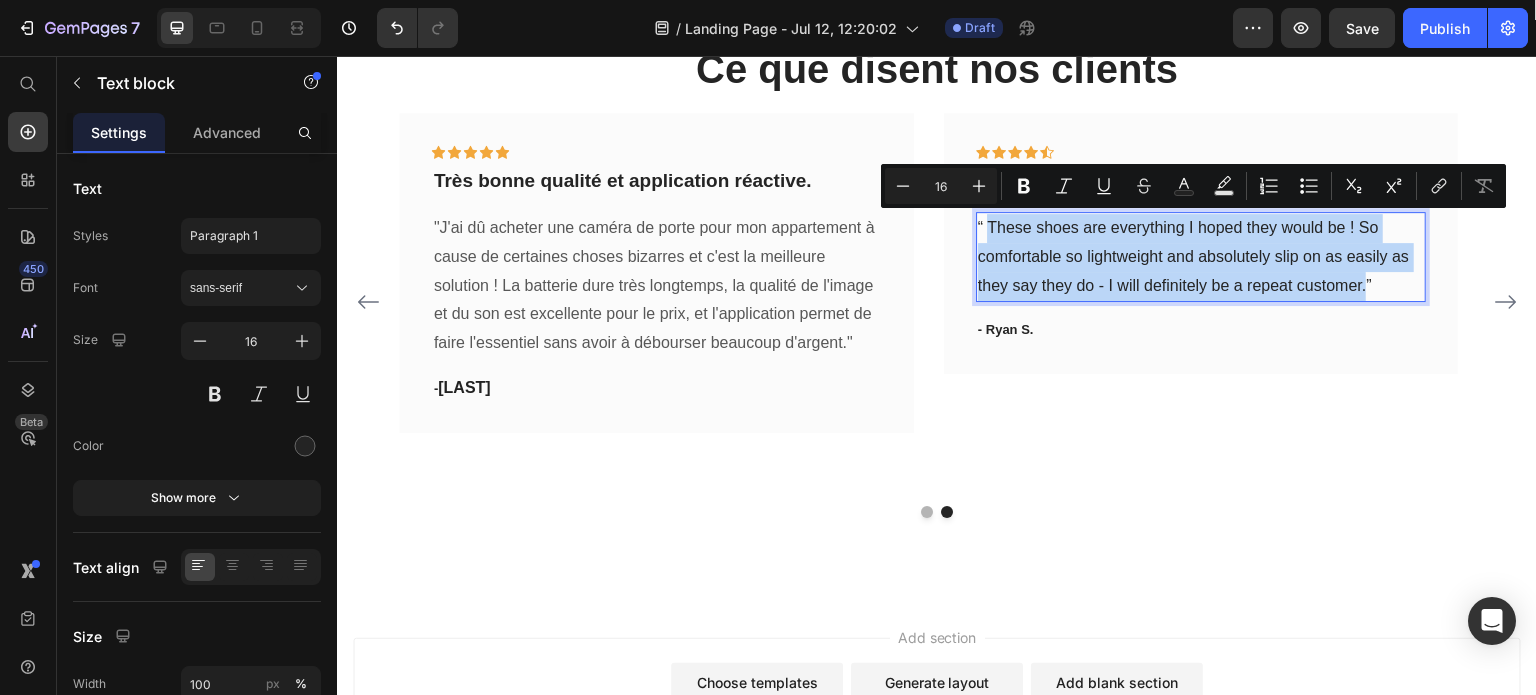 click on "“ These shoes are everything I hoped they would be ! So comfortable so lightweight and absolutely slip on as easily as they say they do - I will definitely be a repeat customer.”" at bounding box center [1201, 257] 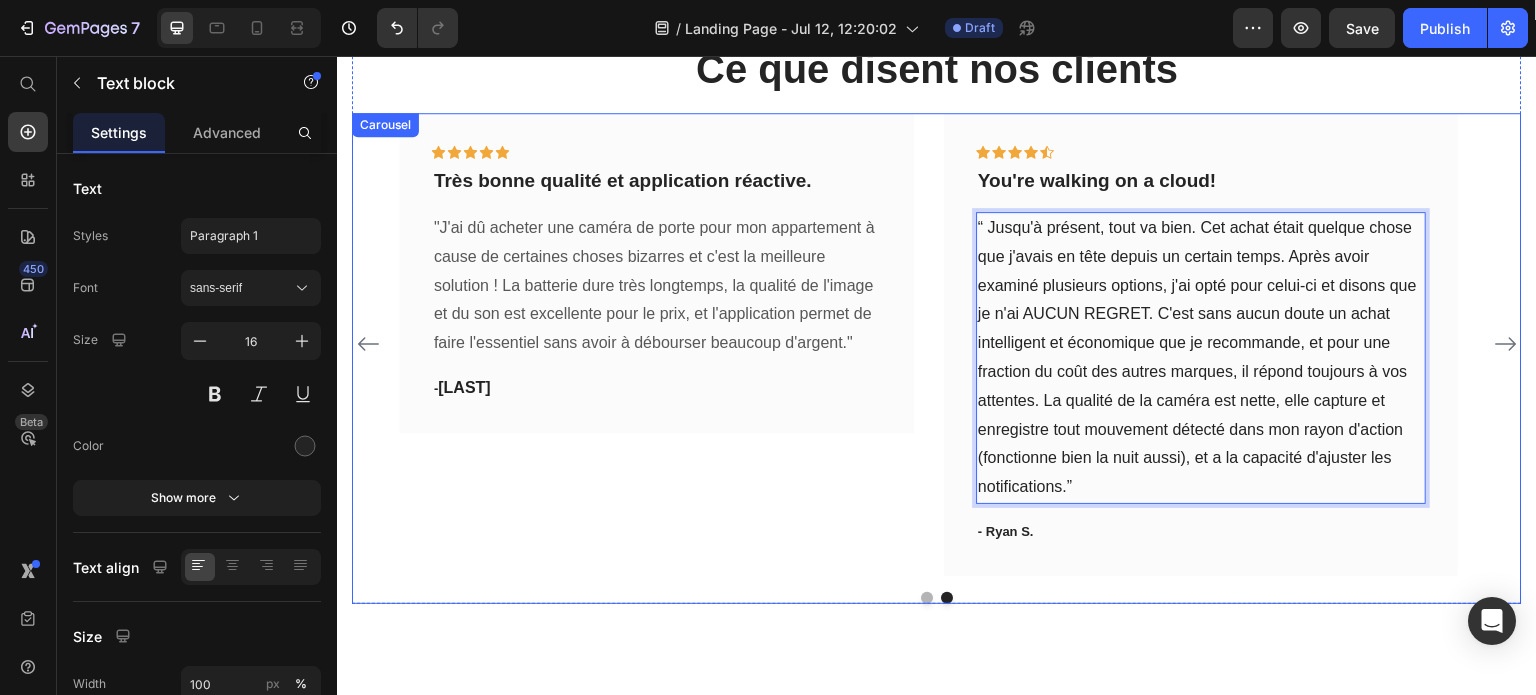 click on "Icon
Icon
Icon
Icon
Icon Row Une tranquillité d'esprit totale en mon absence. Text block “ J'adore cette sonnette, elle est facile à installer, pas besoin de percer ou quoi que ce soit d'autre. L'image est claire et facile à installer. J'ai acheté ce dispositif parce que mes colis étaient volés. J'apprécie le fait que l'appareil envoie des alertes sur mon téléphone portable et ma montre intelligente. J'aimerais qu'il soit compatible avec alexa show. C'est un excellent appareil en tout cas.” Text block -  [FIRST] [LAST]. Text block Row
Icon
Icon
Icon
Icon
Icon Row Très bonne qualité et application réactive. Text block Text block -  [LAST]. Text block Row
Icon
Icon
Icon
Icon
Icon Row You're walking on a cloud! Text block Text block   16 - [FIRST] [LAST]. Text block Row" at bounding box center [937, 344] 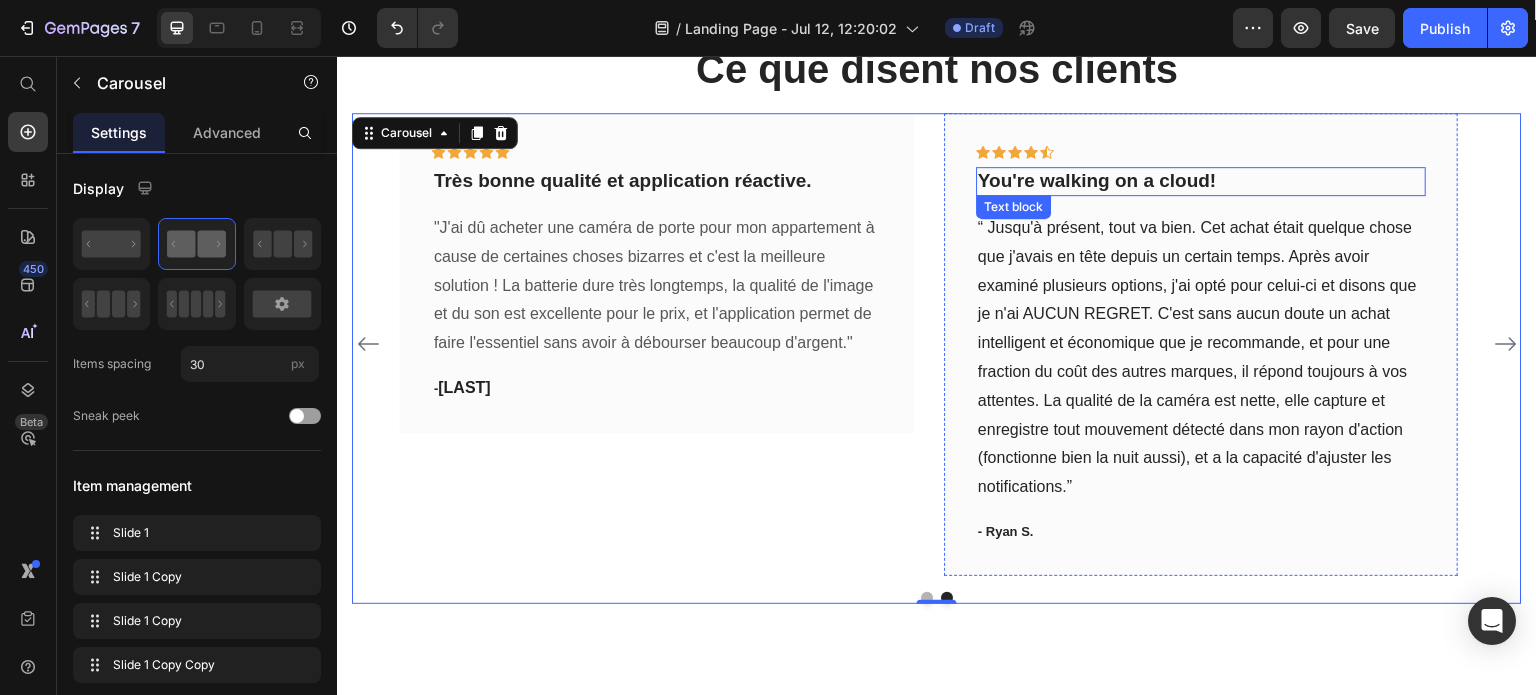 click on "You're walking on a cloud!" at bounding box center [1201, 181] 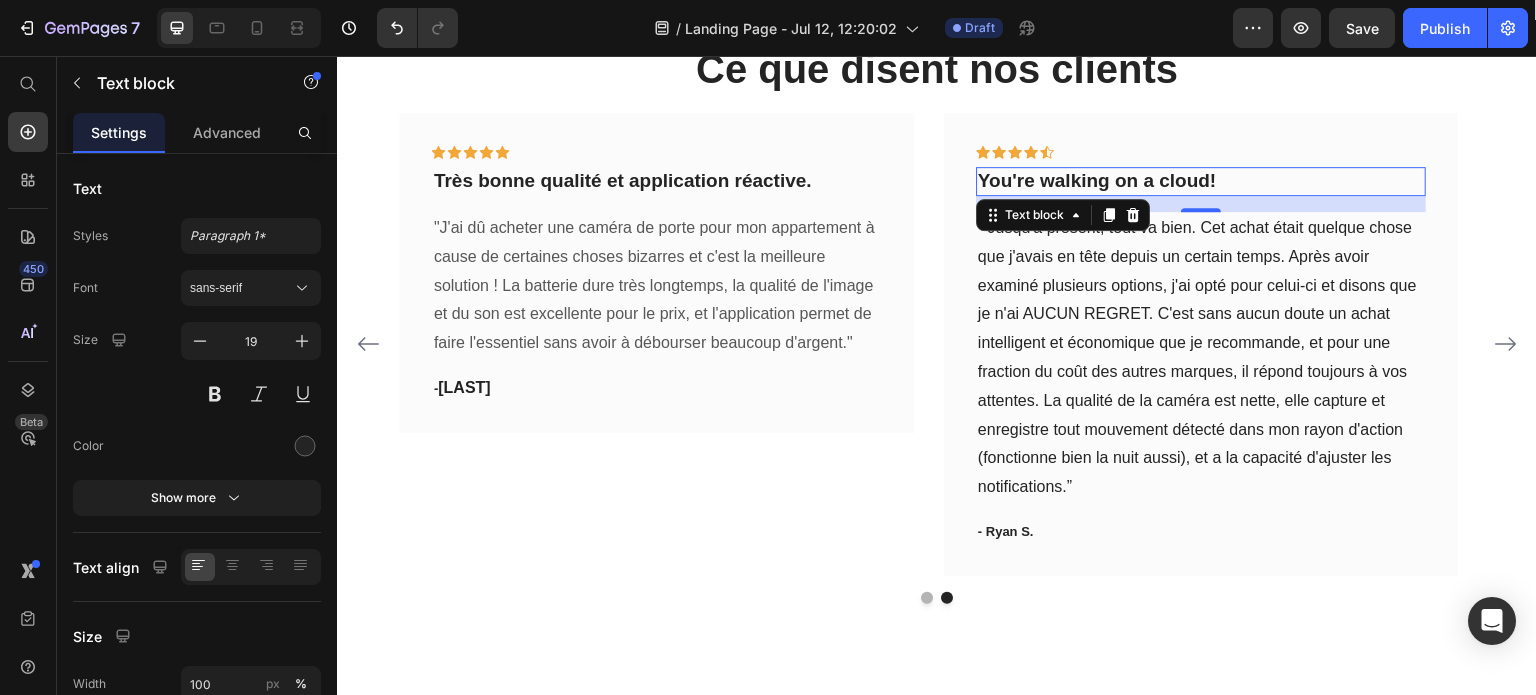 click on "You're walking on a cloud!" at bounding box center (1201, 181) 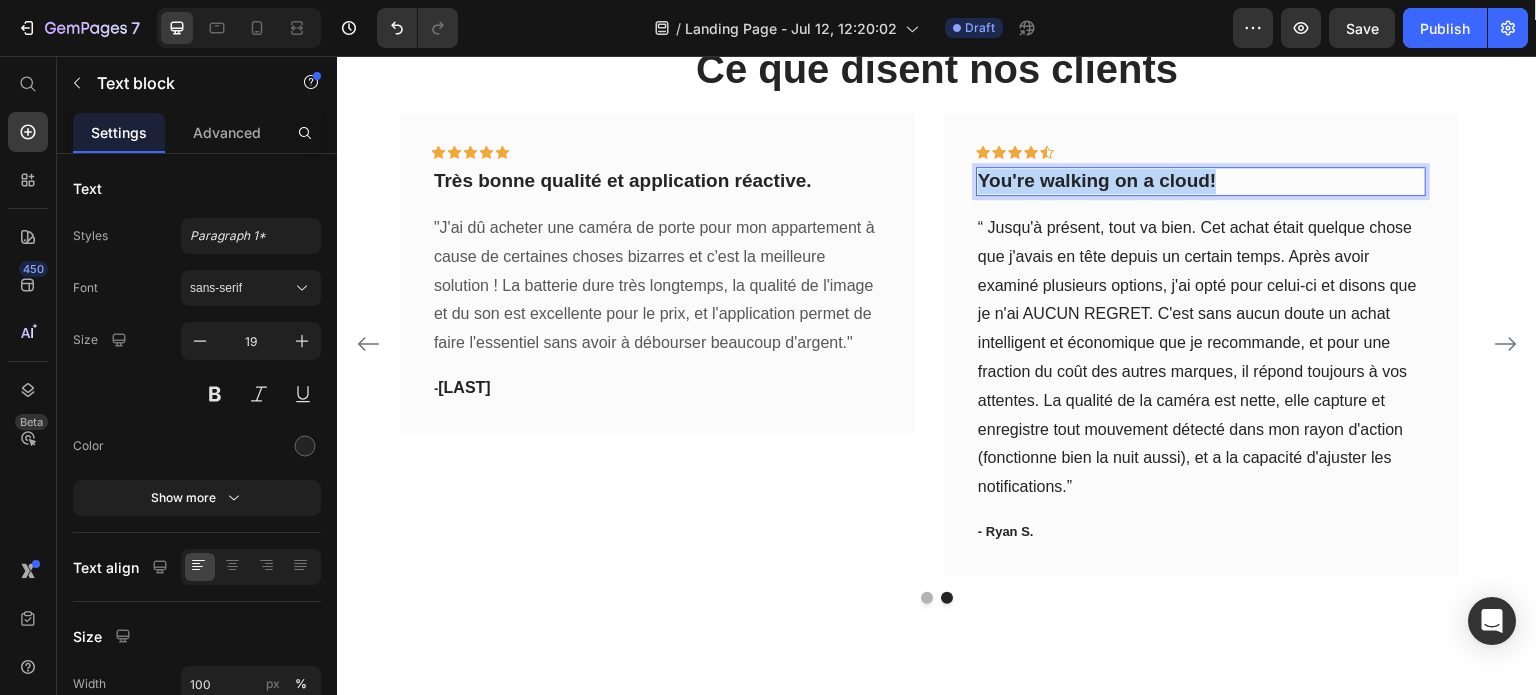 click on "You're walking on a cloud!" at bounding box center (1201, 181) 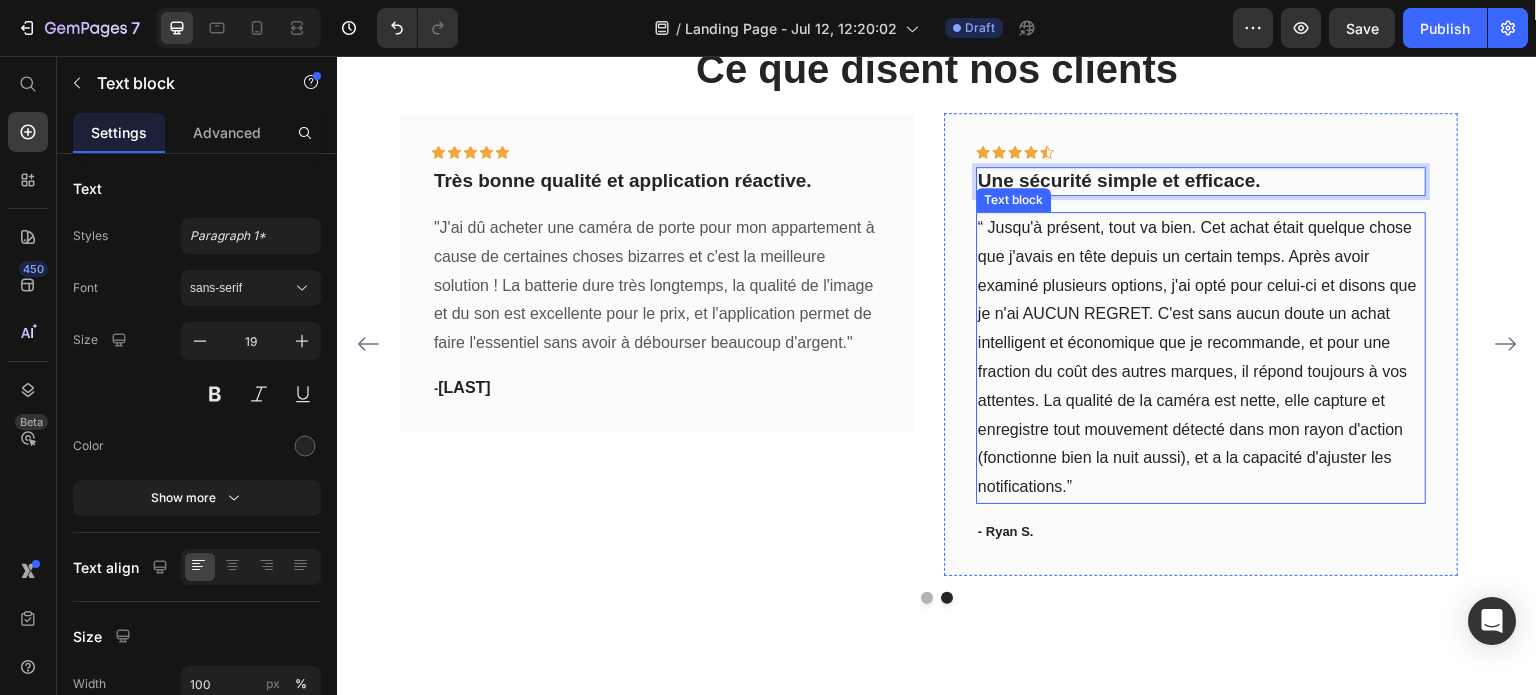 click on "“ Jusqu'à présent, tout va bien. Cet achat était quelque chose que j'avais en tête depuis un certain temps. Après avoir examiné plusieurs options, j'ai opté pour celui-ci et disons que je n'ai AUCUN REGRET. C'est sans aucun doute un achat intelligent et économique que je recommande, et pour une fraction du coût des autres marques, il répond toujours à vos attentes. La qualité de la caméra est nette, elle capture et enregistre tout mouvement détecté dans mon rayon d'action (fonctionne bien la nuit aussi), et a la capacité d'ajuster les notifications.”" at bounding box center [1201, 358] 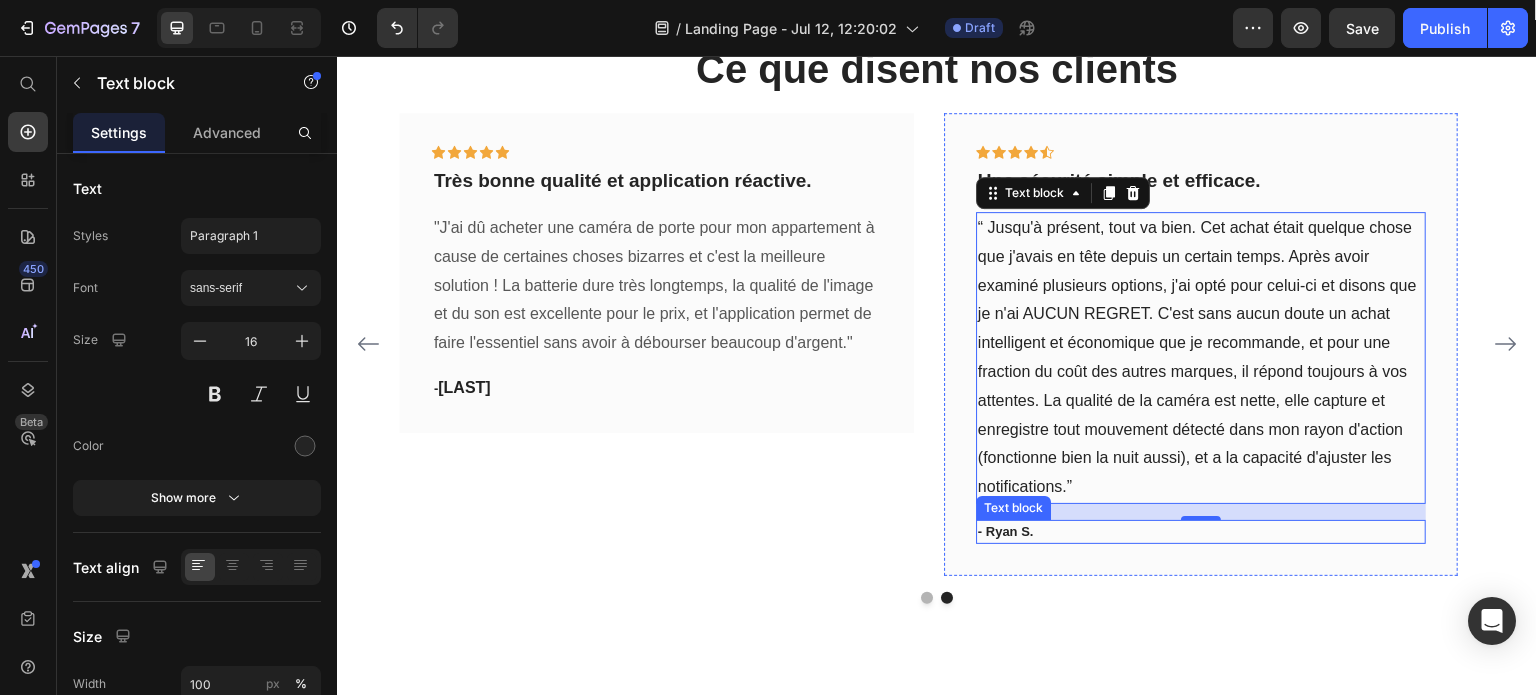 click on "- Ryan S." at bounding box center (1201, 532) 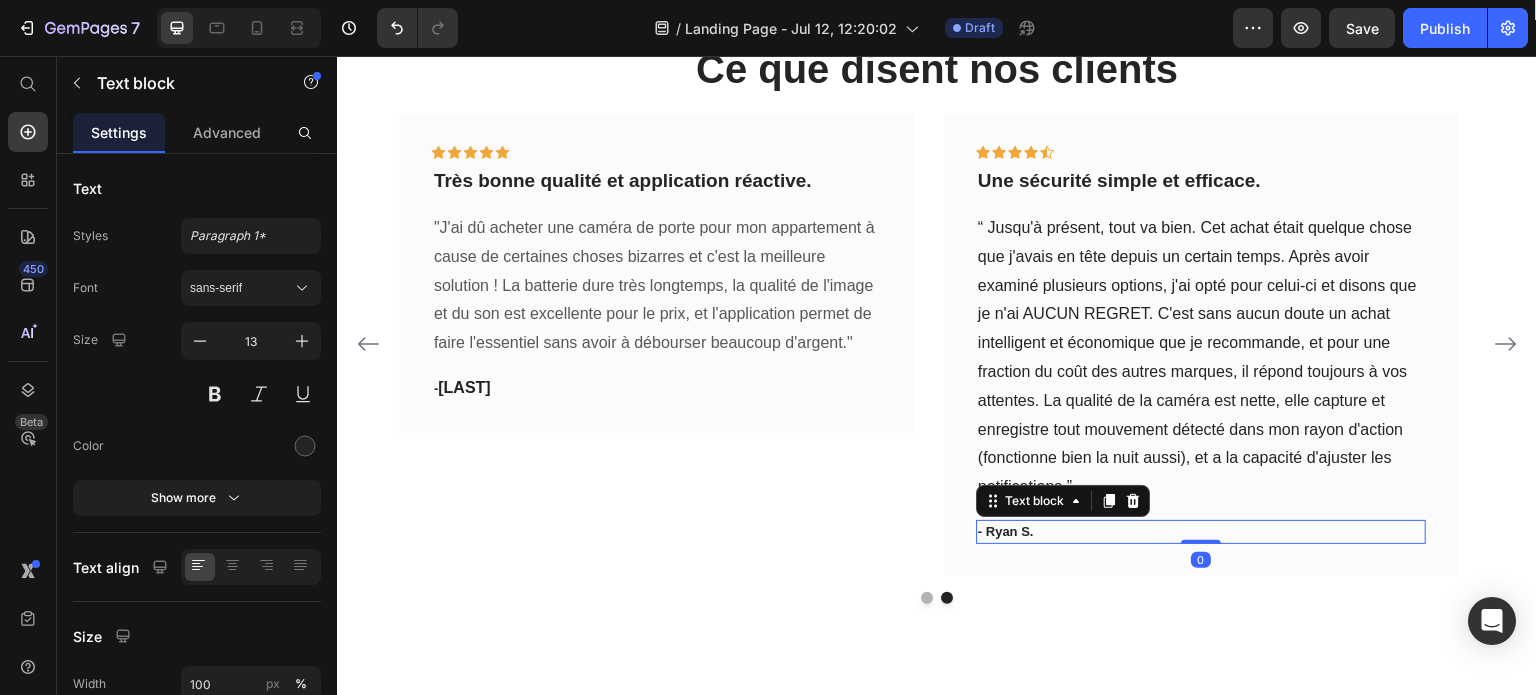 click on "- Ryan S." at bounding box center (1201, 532) 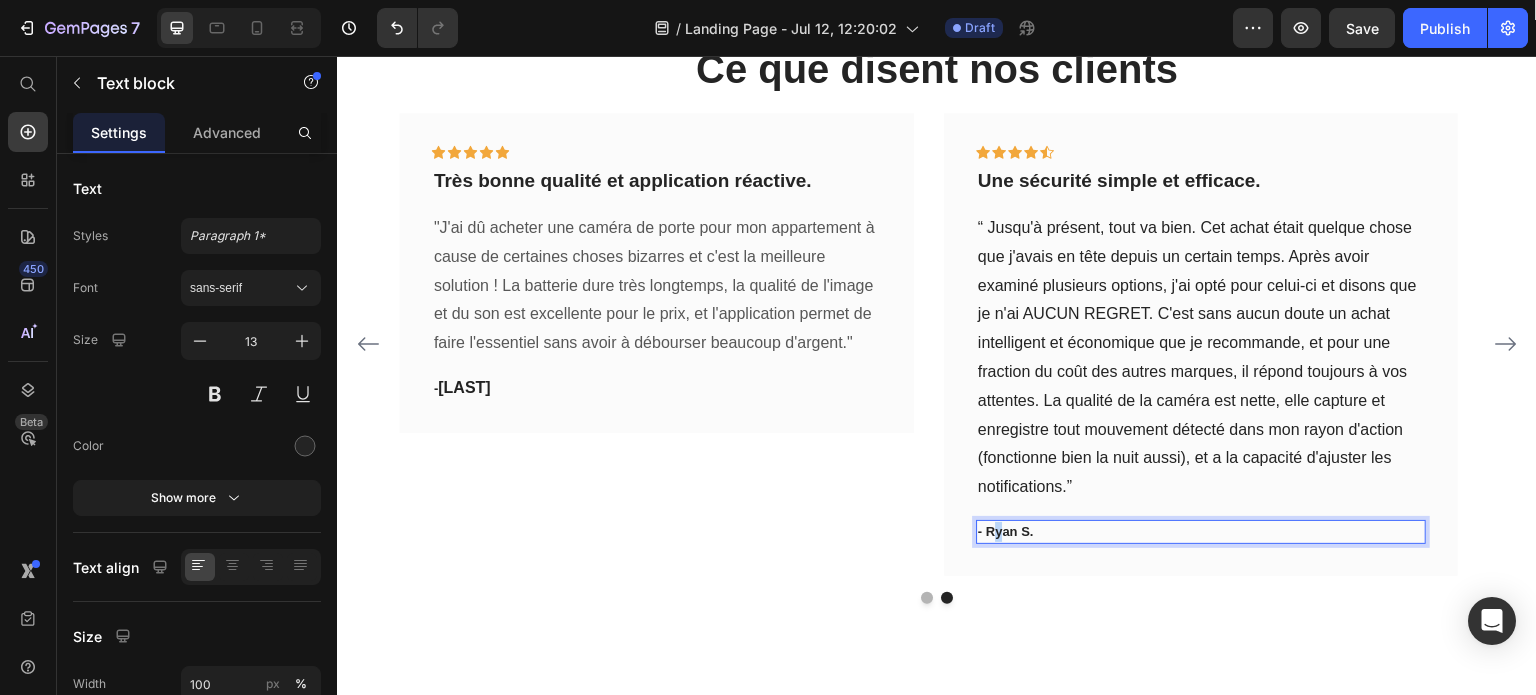 click on "- Ryan S." at bounding box center (1201, 532) 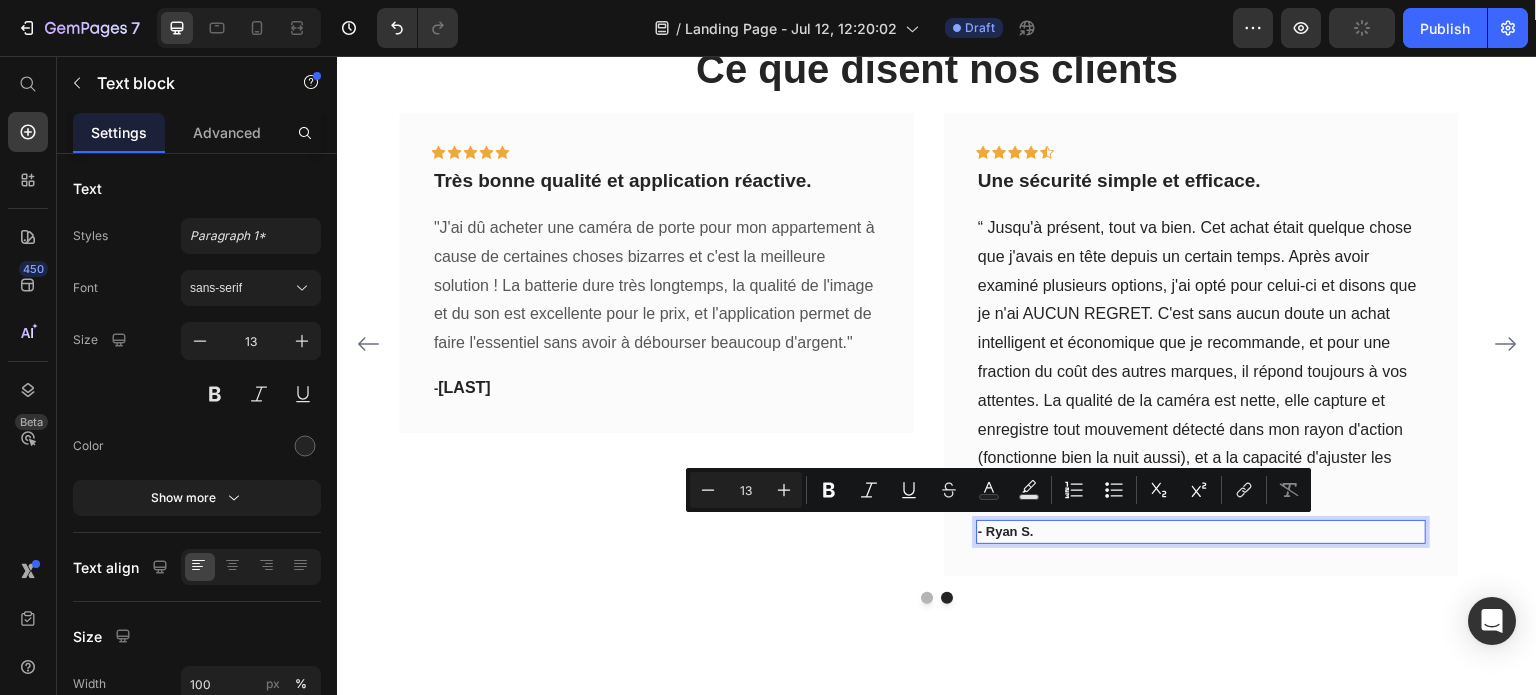 click on "- Ryan S." at bounding box center [1201, 532] 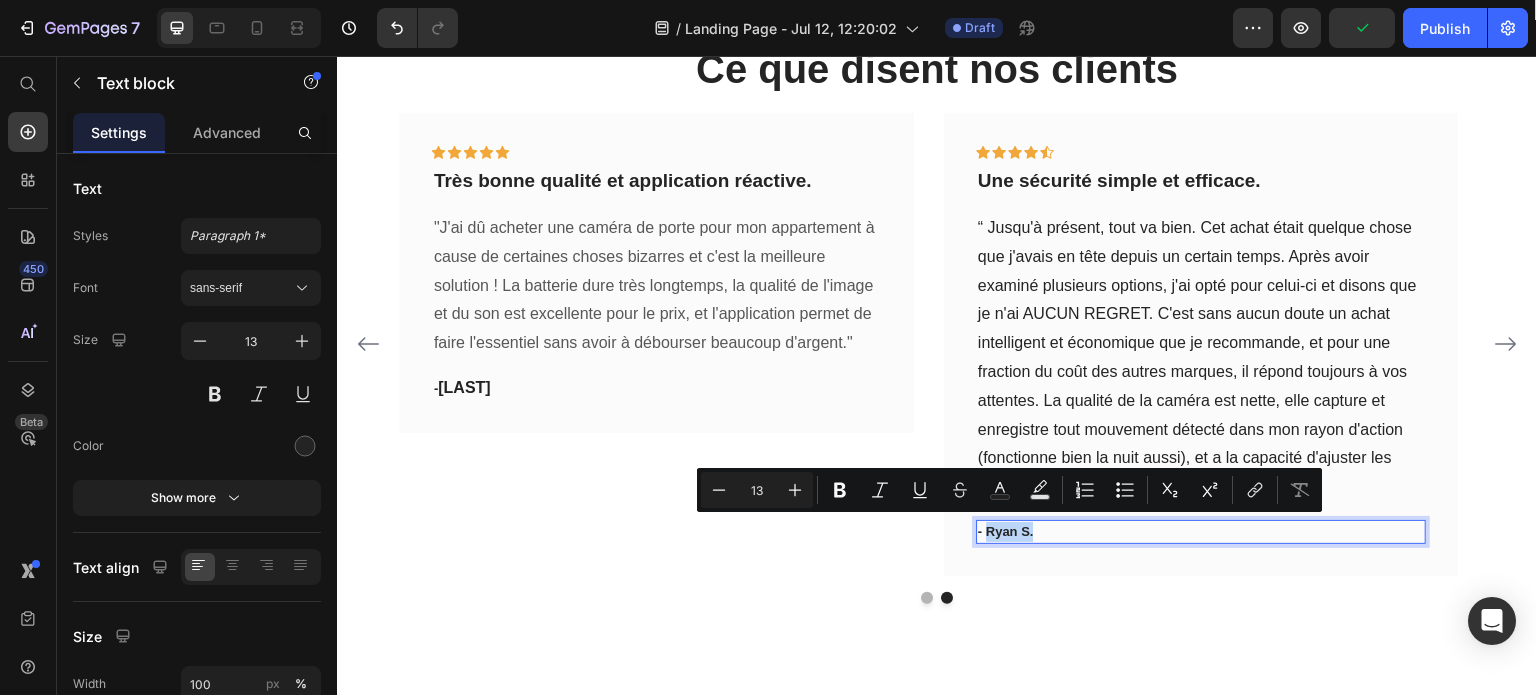 drag, startPoint x: 990, startPoint y: 525, endPoint x: 1043, endPoint y: 524, distance: 53.009434 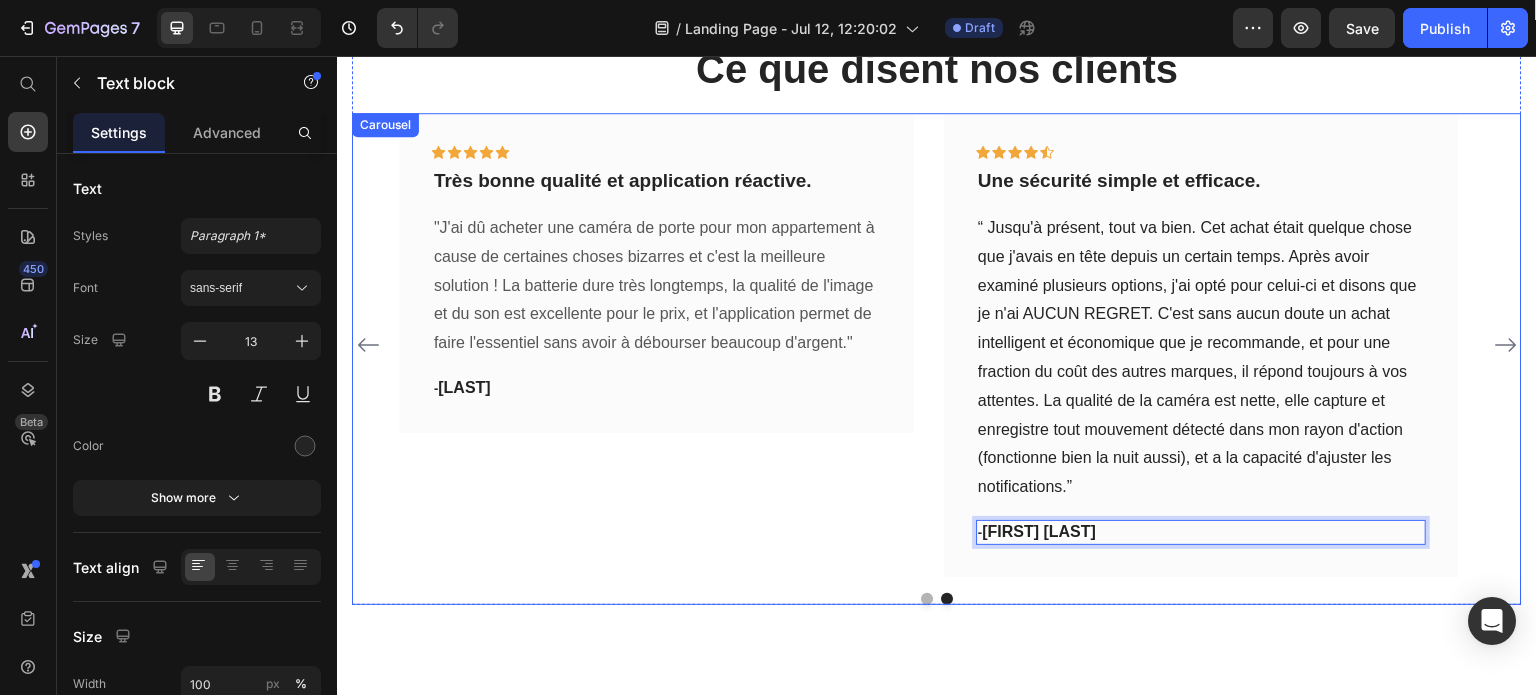 click on "Icon
Icon
Icon
Icon
Icon Row Une tranquillité d'esprit totale en mon absence. Text block “ J'adore cette sonnette, elle est facile à installer, pas besoin de percer ou quoi que ce soit d'autre. L'image est claire et facile à installer. J'ai acheté ce dispositif parce que mes colis étaient volés. J'apprécie le fait que l'appareil envoie des alertes sur mon téléphone portable et ma montre intelligente. J'aimerais qu'il soit compatible avec alexa show. C'est un excellent appareil en tout cas.” Text block -  [FIRST] [LAST]. Text block Row
Icon
Icon
Icon
Icon
Icon Row Très bonne qualité et application réactive. Text block Text block -  [LAST]. Text block Row
Icon
Icon
Icon
Icon
Icon Row Une sécurité simple et efficace. Text block Text block -  [LAST]. Text block" at bounding box center (937, 344) 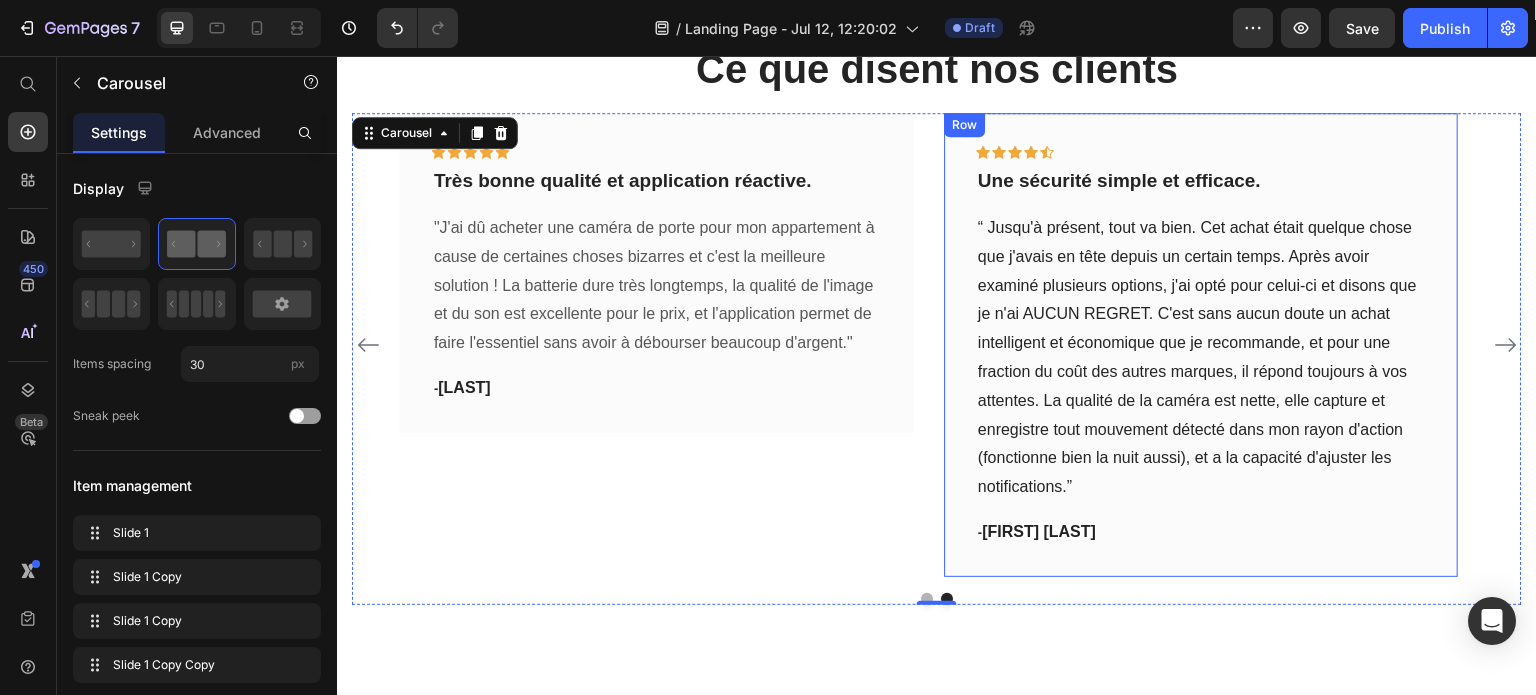 scroll, scrollTop: 5786, scrollLeft: 0, axis: vertical 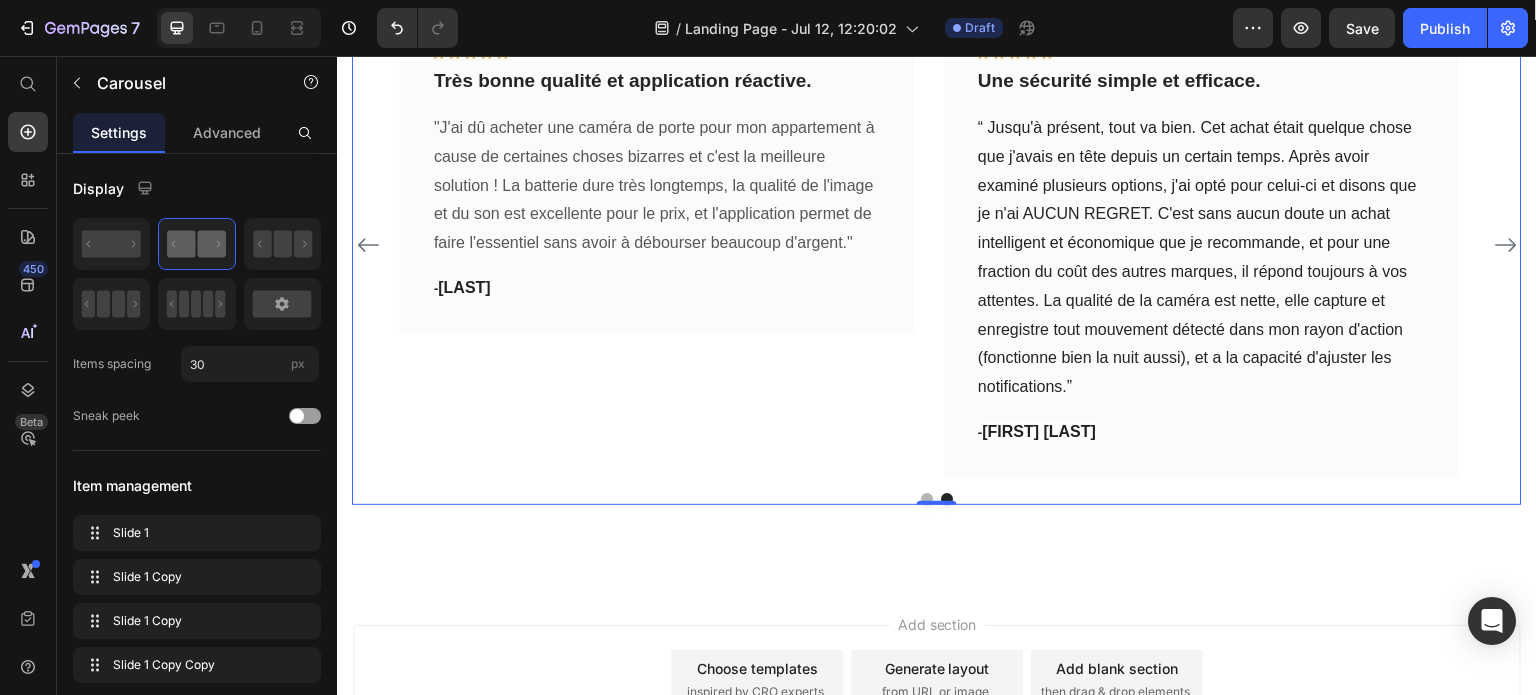 click 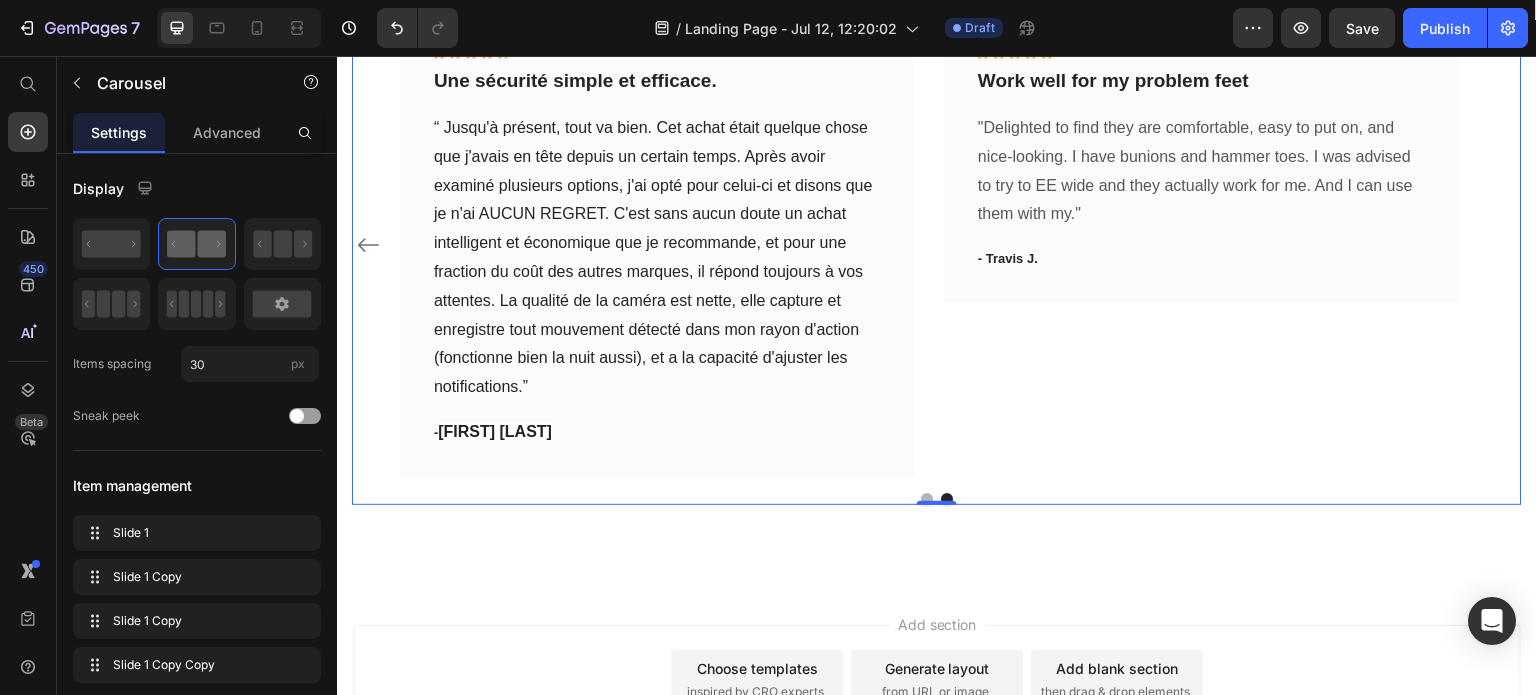 click on "Icon
Icon
Icon
Icon
Icon Row Une tranquillité d'esprit totale en mon absence. Text block “ J'adore cette sonnette, elle est facile à installer, pas besoin de percer ou quoi que ce soit d'autre. L'image est claire et facile à installer. J'ai acheté ce dispositif parce que mes colis étaient volés. J'apprécie le fait que l'appareil envoie des alertes sur mon téléphone portable et ma montre intelligente. J'aimerais qu'il soit compatible avec alexa show. C'est un excellent appareil en tout cas.” Text block -  [FIRST] [LAST]. Text block Row
Icon
Icon
Icon
Icon
Icon Row Très bonne qualité et application réactive. Text block Text block -  [LAST]. Text block Row
Icon
Icon
Icon
Icon
Icon Row Une sécurité simple et efficace. Text block Text block -  Row" at bounding box center (937, 244) 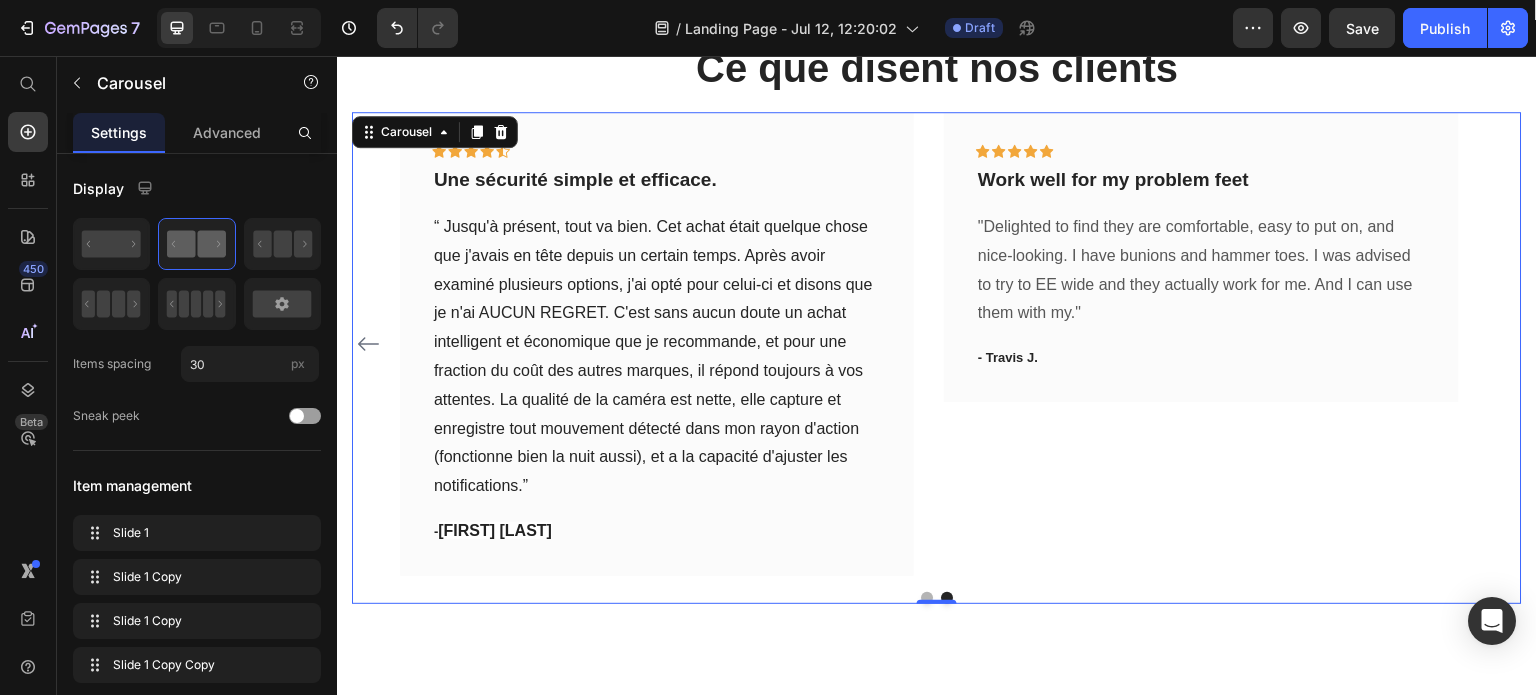 scroll, scrollTop: 5686, scrollLeft: 0, axis: vertical 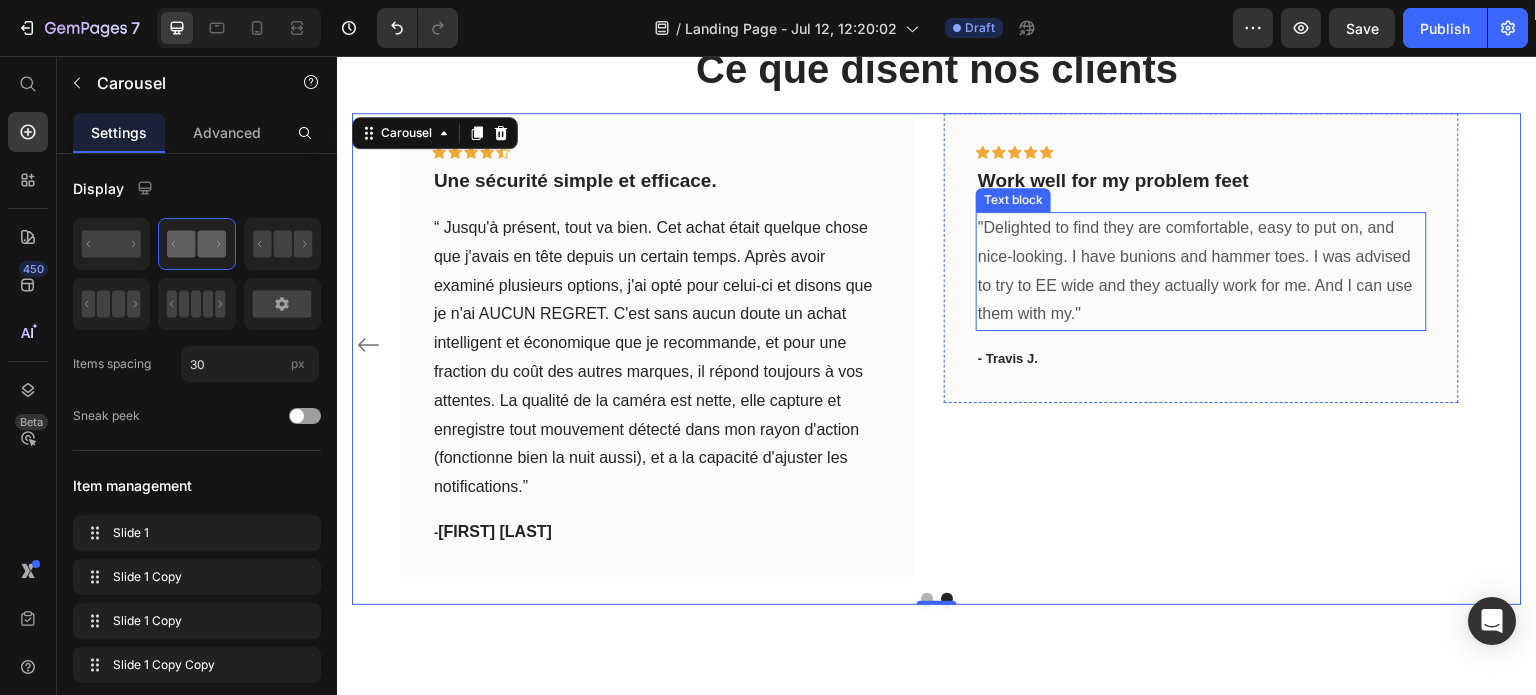 click on ""Delighted to find they are comfortable, easy to put on, and nice-looking. I have bunions and hammer toes. I was advised to try to EE wide and they actually work for me. And I can use them with my."" at bounding box center (1201, 271) 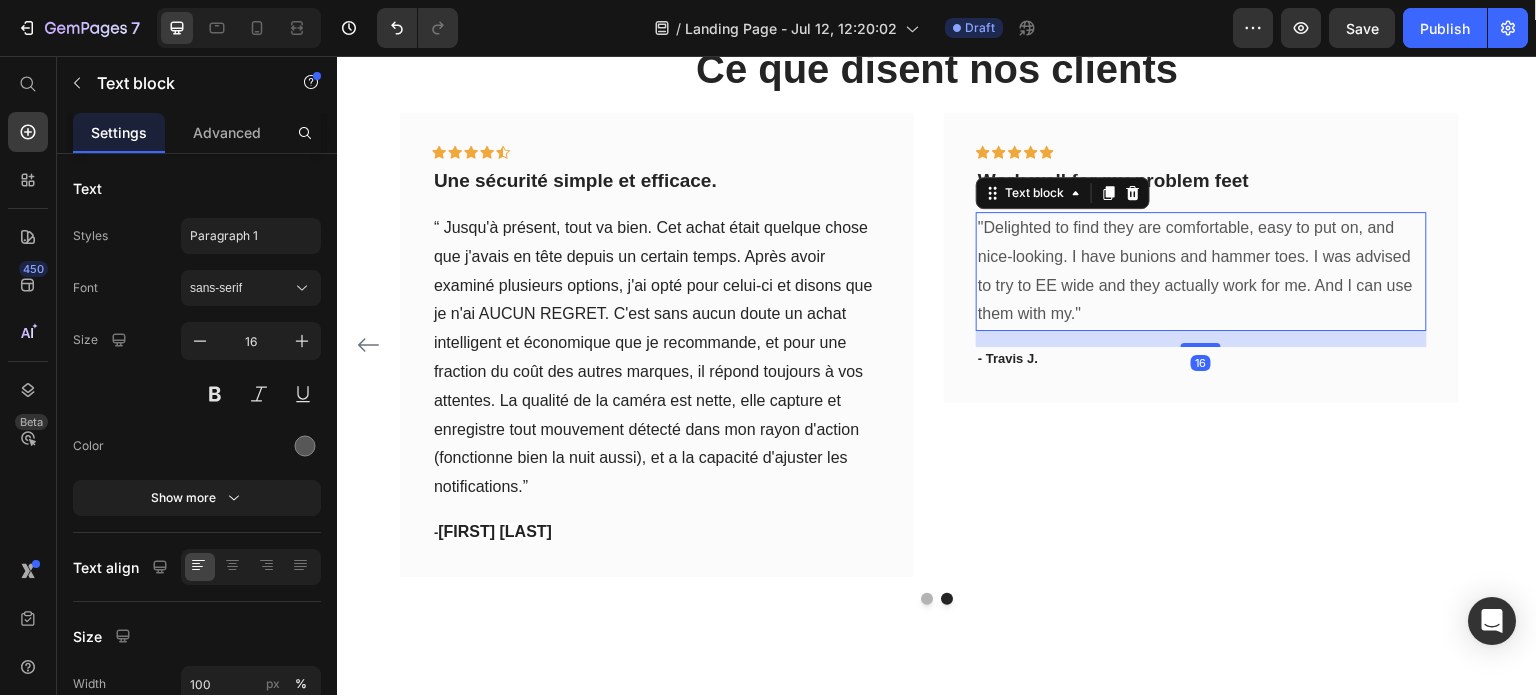 click on ""Delighted to find they are comfortable, easy to put on, and nice-looking. I have bunions and hammer toes. I was advised to try to EE wide and they actually work for me. And I can use them with my."" at bounding box center (1201, 271) 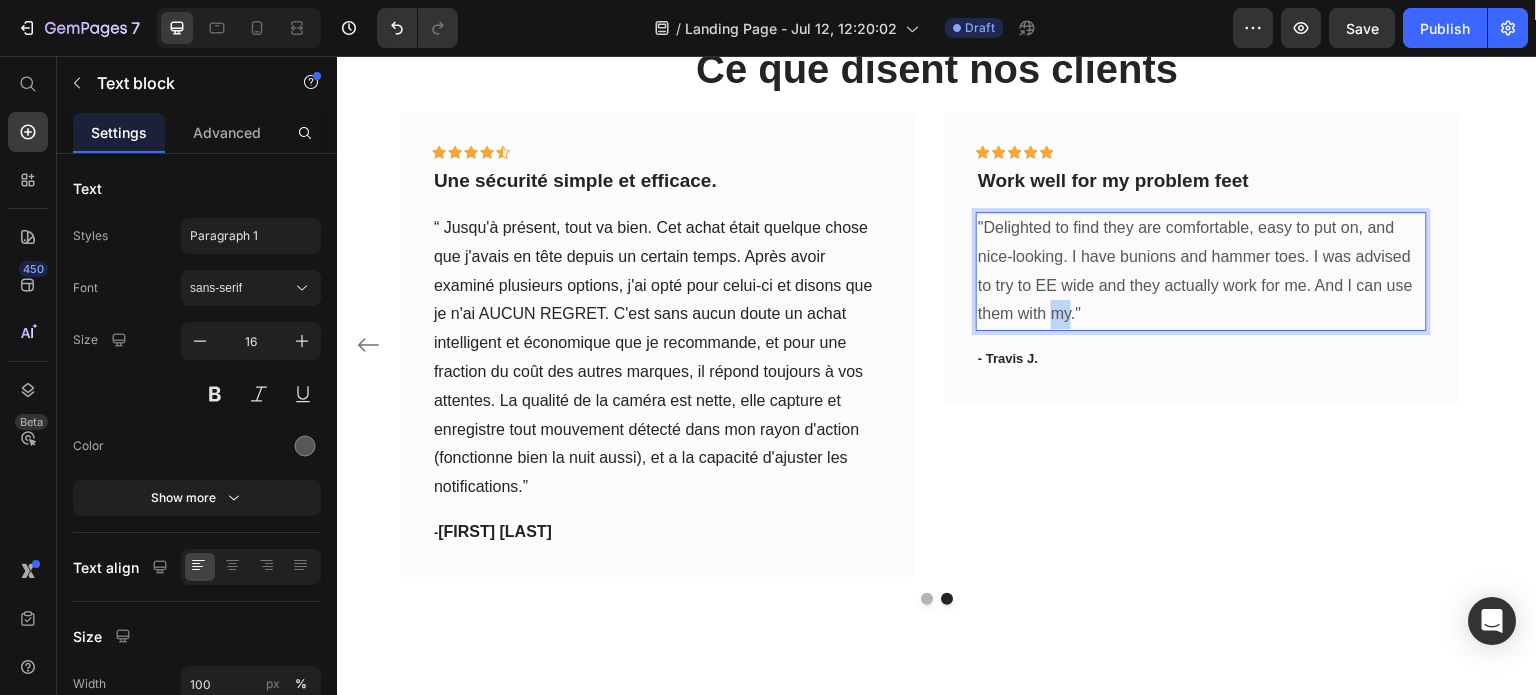 click on ""Delighted to find they are comfortable, easy to put on, and nice-looking. I have bunions and hammer toes. I was advised to try to EE wide and they actually work for me. And I can use them with my."" at bounding box center (1201, 271) 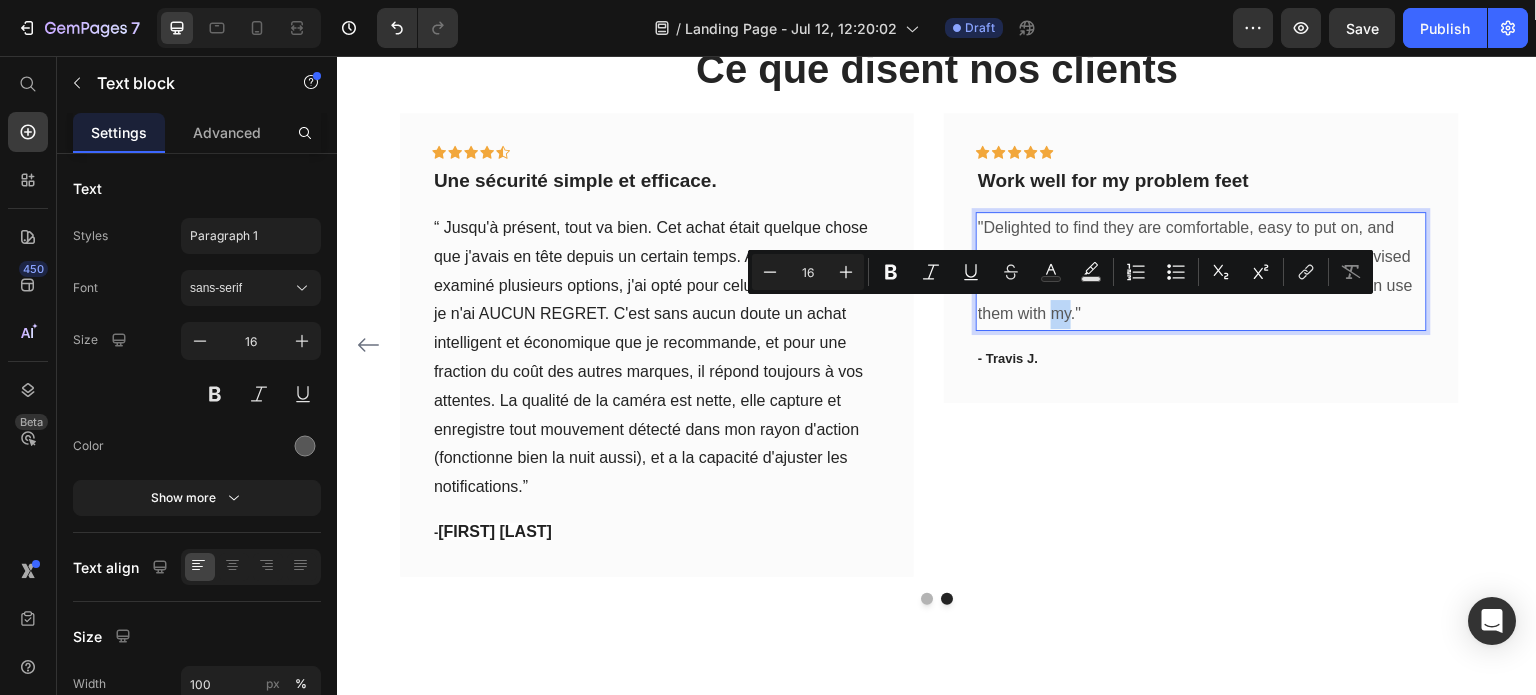 click on ""Delighted to find they are comfortable, easy to put on, and nice-looking. I have bunions and hammer toes. I was advised to try to EE wide and they actually work for me. And I can use them with my."" at bounding box center [1201, 271] 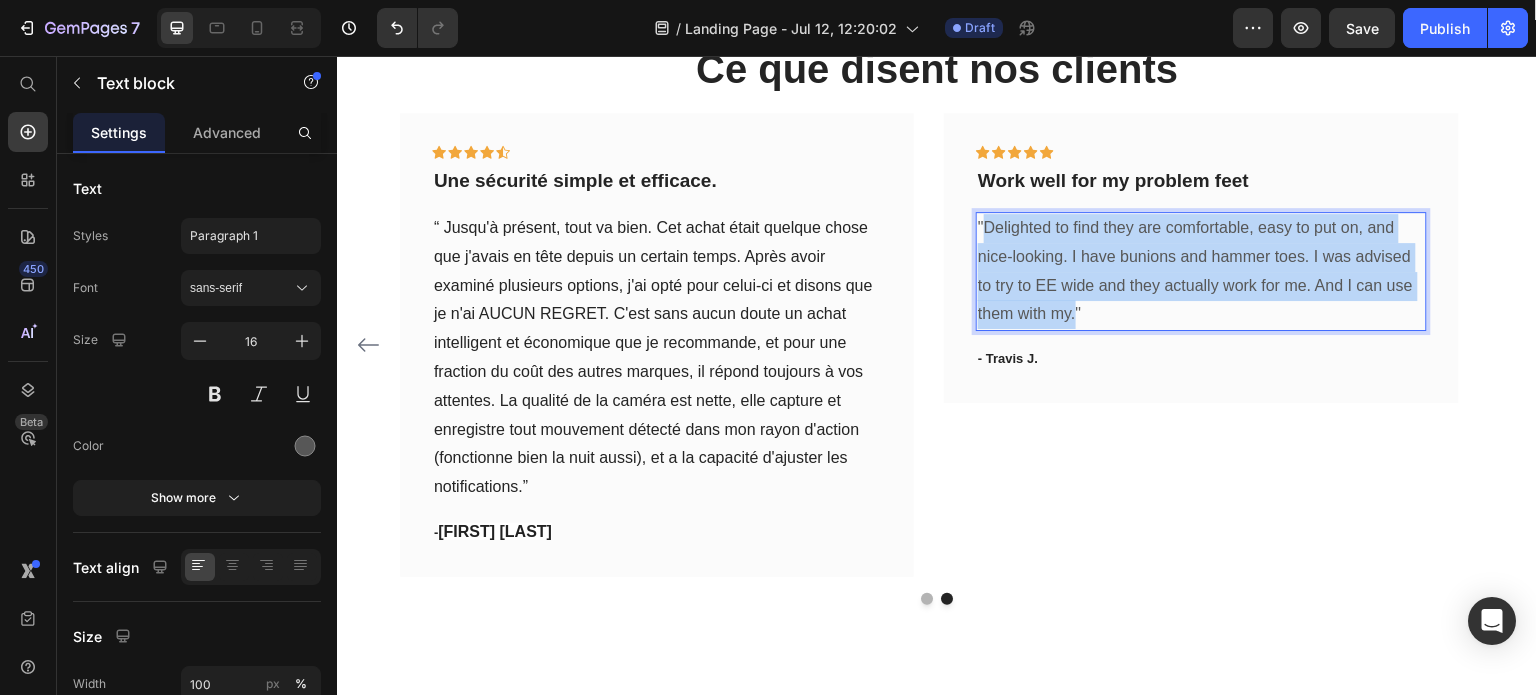 drag, startPoint x: 1075, startPoint y: 308, endPoint x: 986, endPoint y: 221, distance: 124.45883 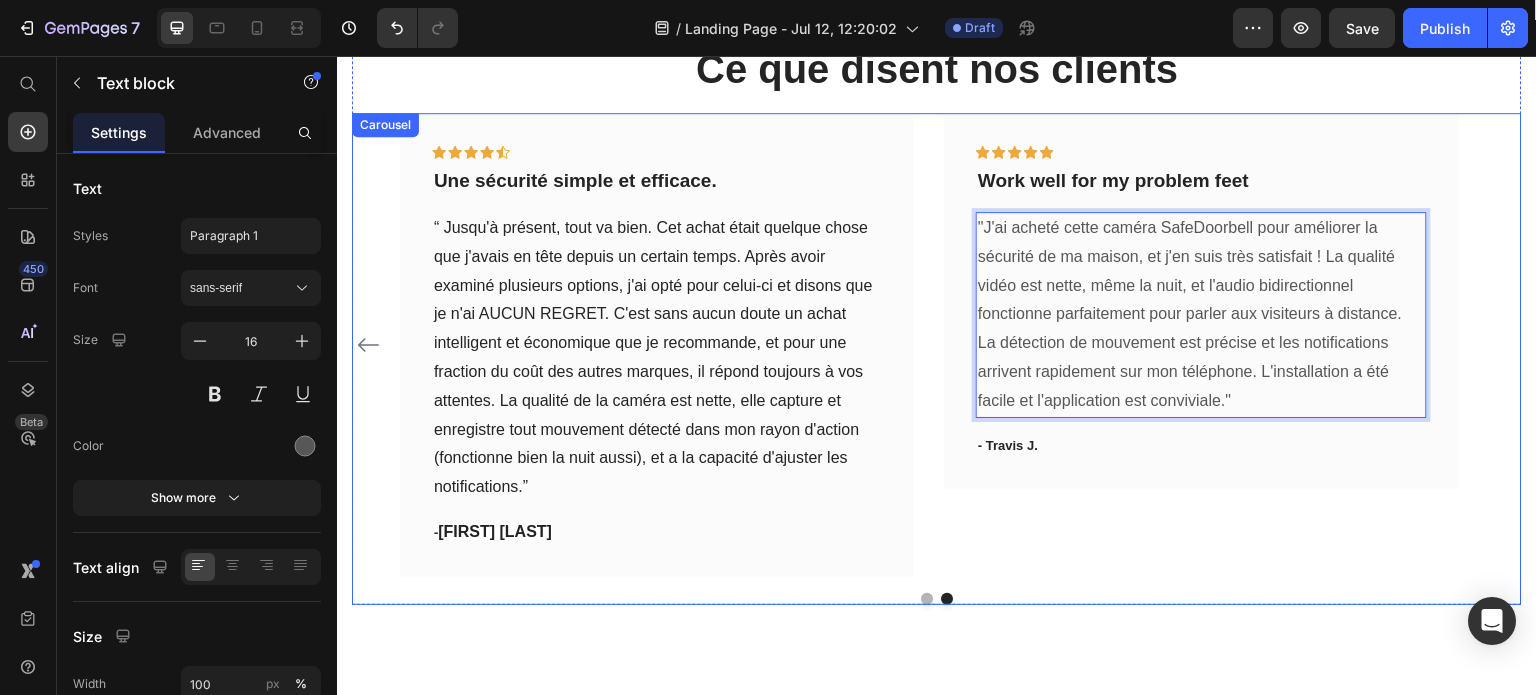click on "Icon
Icon
Icon
Icon
Icon Row Une tranquillité d'esprit totale en mon absence. Text block “ J'adore cette sonnette, elle est facile à installer, pas besoin de percer ou quoi que ce soit d'autre. L'image est claire et facile à installer. J'ai acheté ce dispositif parce que mes colis étaient volés. J'apprécie le fait que l'appareil envoie des alertes sur mon téléphone portable et ma montre intelligente. J'aimerais qu'il soit compatible avec alexa show. C'est un excellent appareil en tout cas.” Text block -  [FIRST] [LAST]. Text block Row
Icon
Icon
Icon
Icon
Icon Row Très bonne qualité et application réactive. Text block Text block -  [LAST]. Text block Row
Icon
Icon
Icon
Icon
Icon Row Une sécurité simple et efficace. Text block Text block -  [LAST]. Text block" at bounding box center (937, 344) 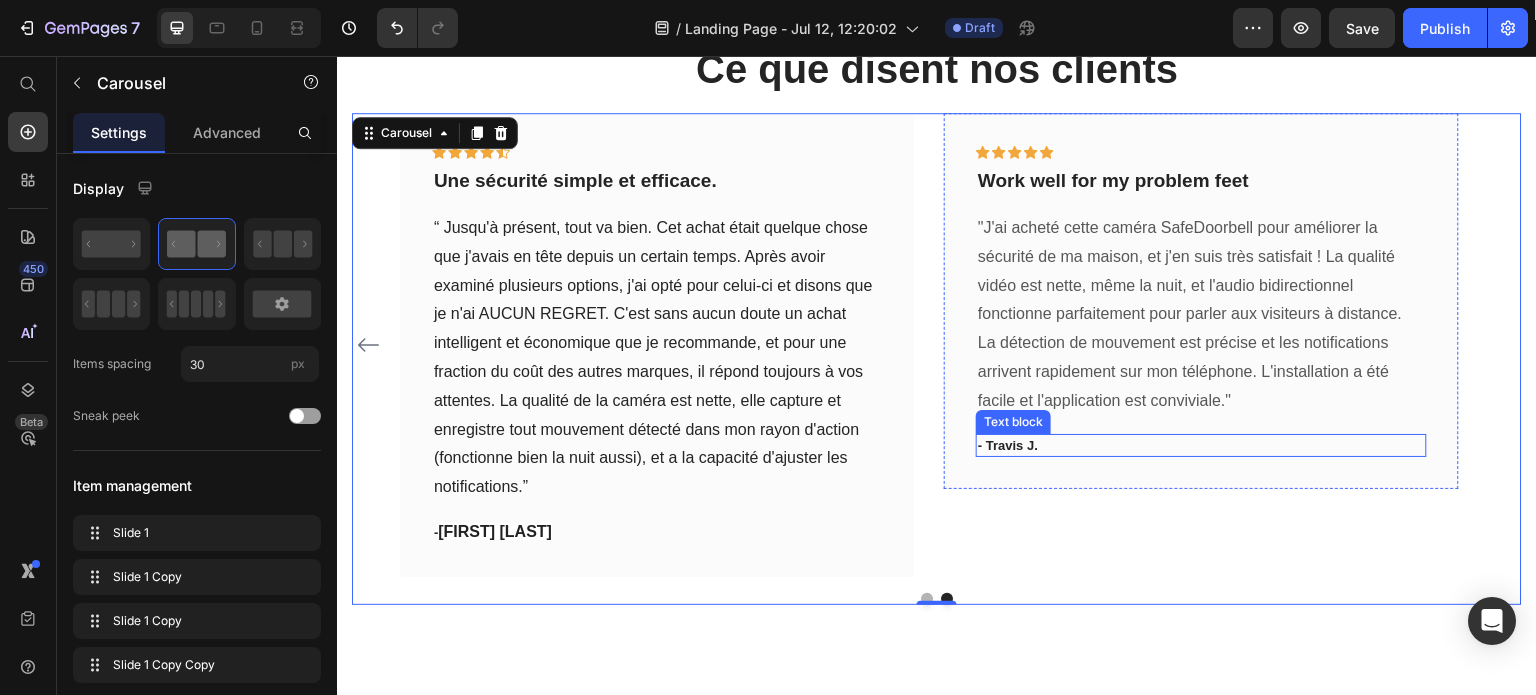 click on "- Travis J." at bounding box center [1201, 446] 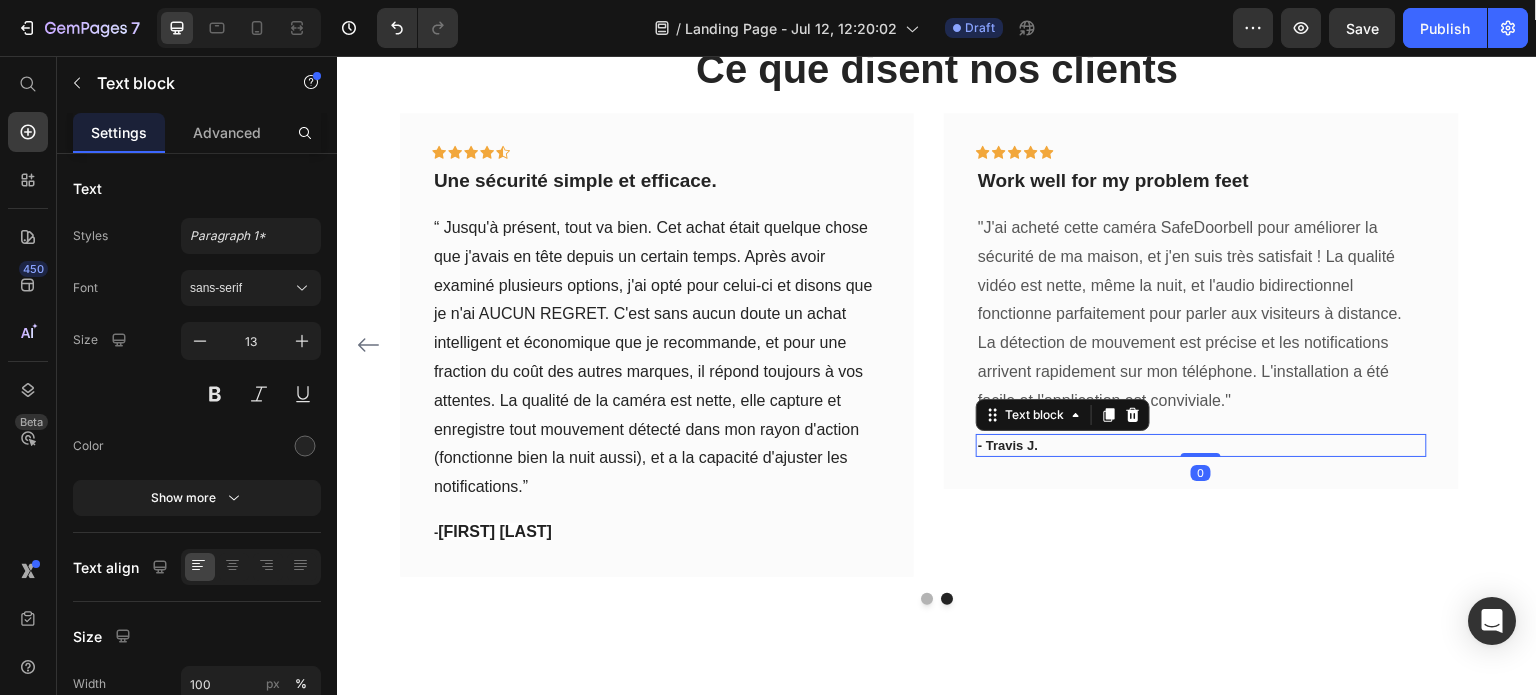 click on "- Travis J." at bounding box center [1201, 446] 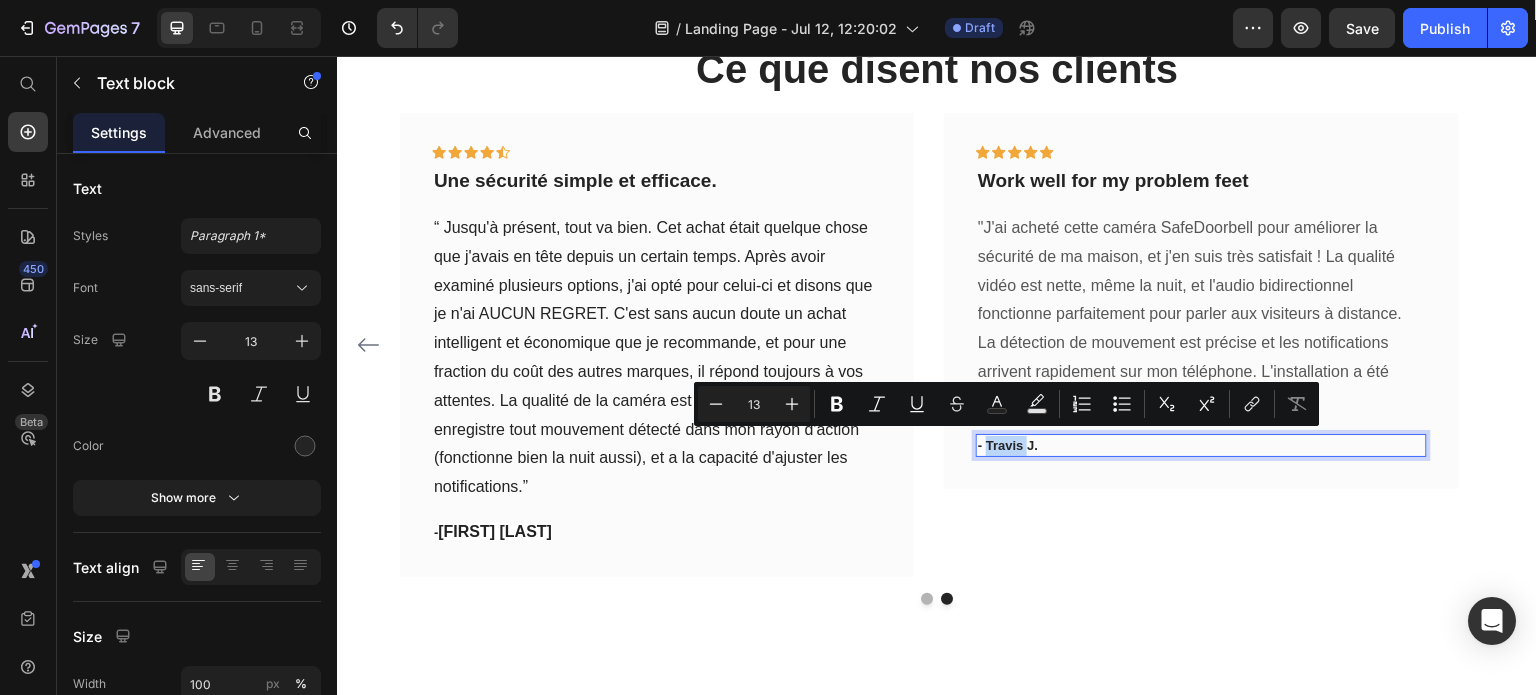 click on "- Travis J." at bounding box center [1201, 446] 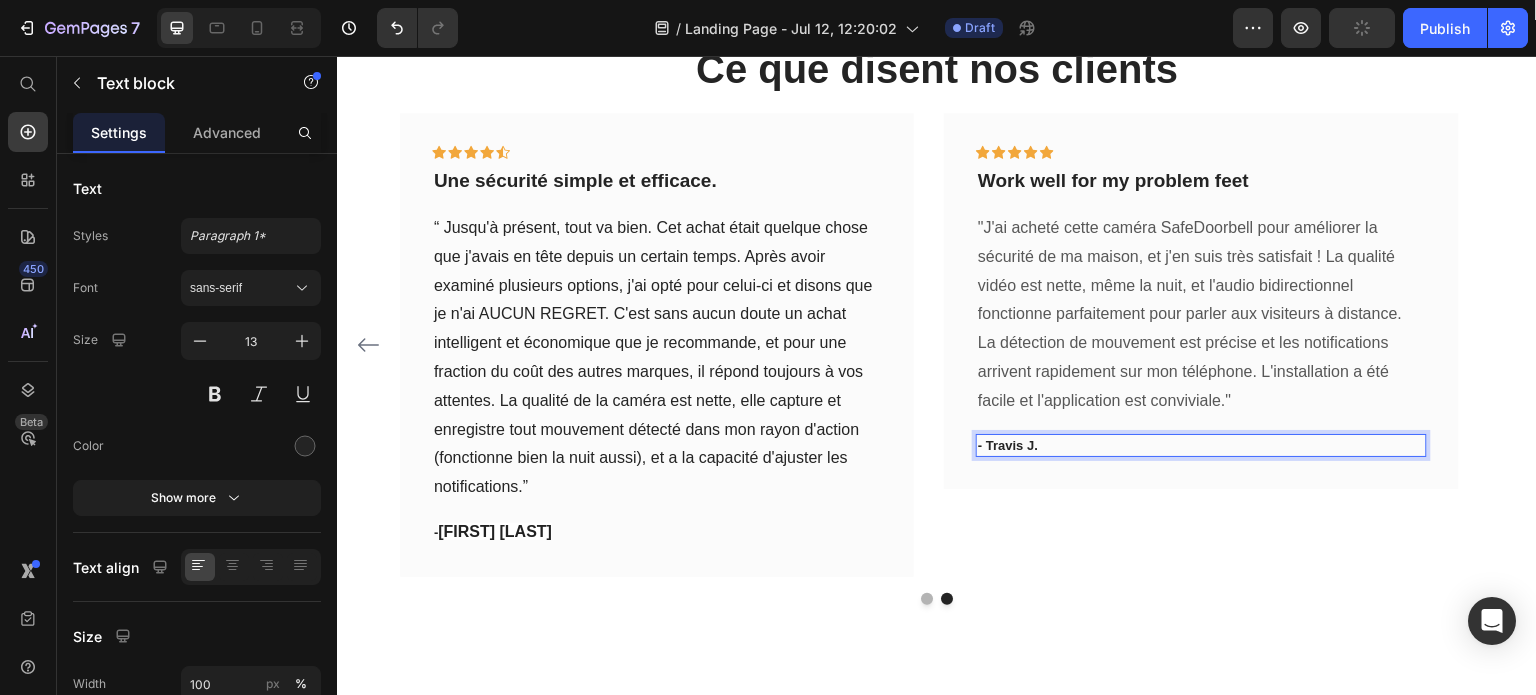 drag, startPoint x: 990, startPoint y: 437, endPoint x: 1049, endPoint y: 441, distance: 59.135437 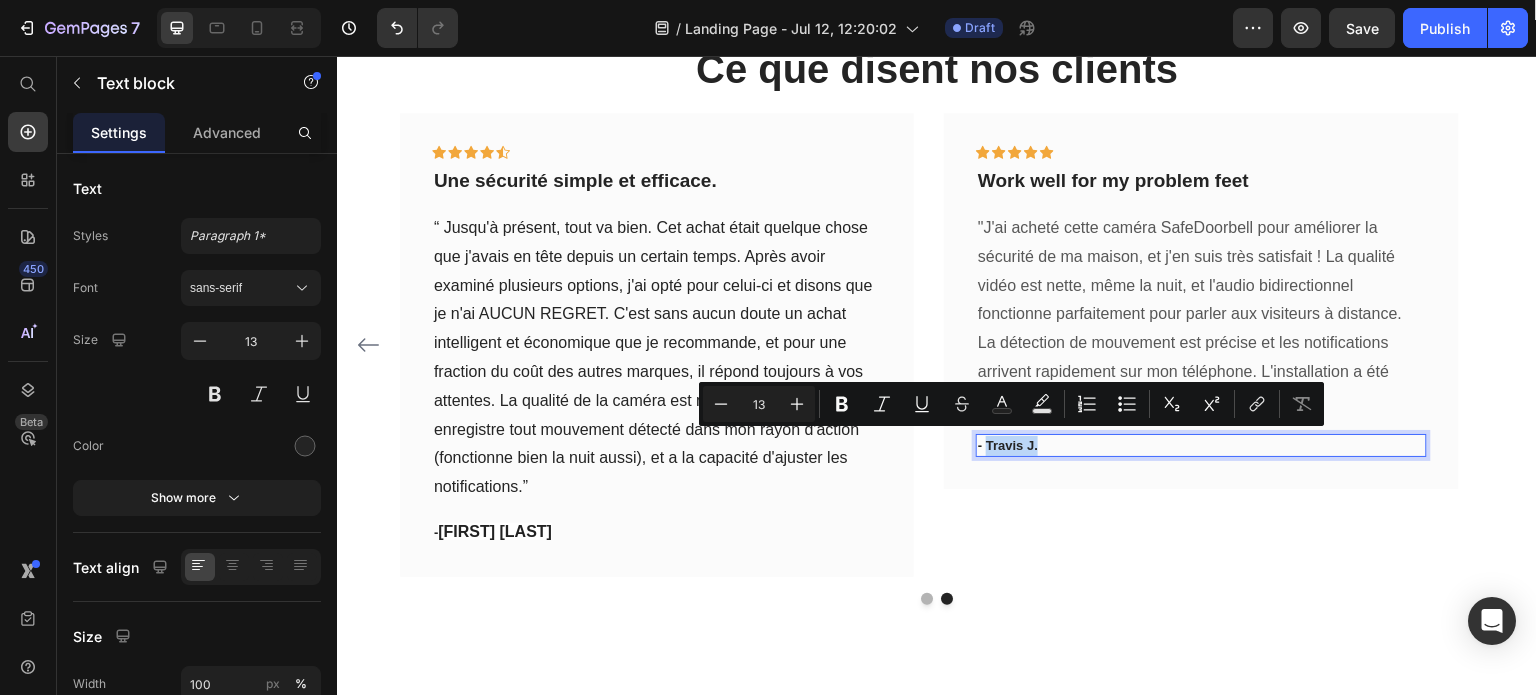 drag, startPoint x: 1039, startPoint y: 441, endPoint x: 988, endPoint y: 436, distance: 51.24451 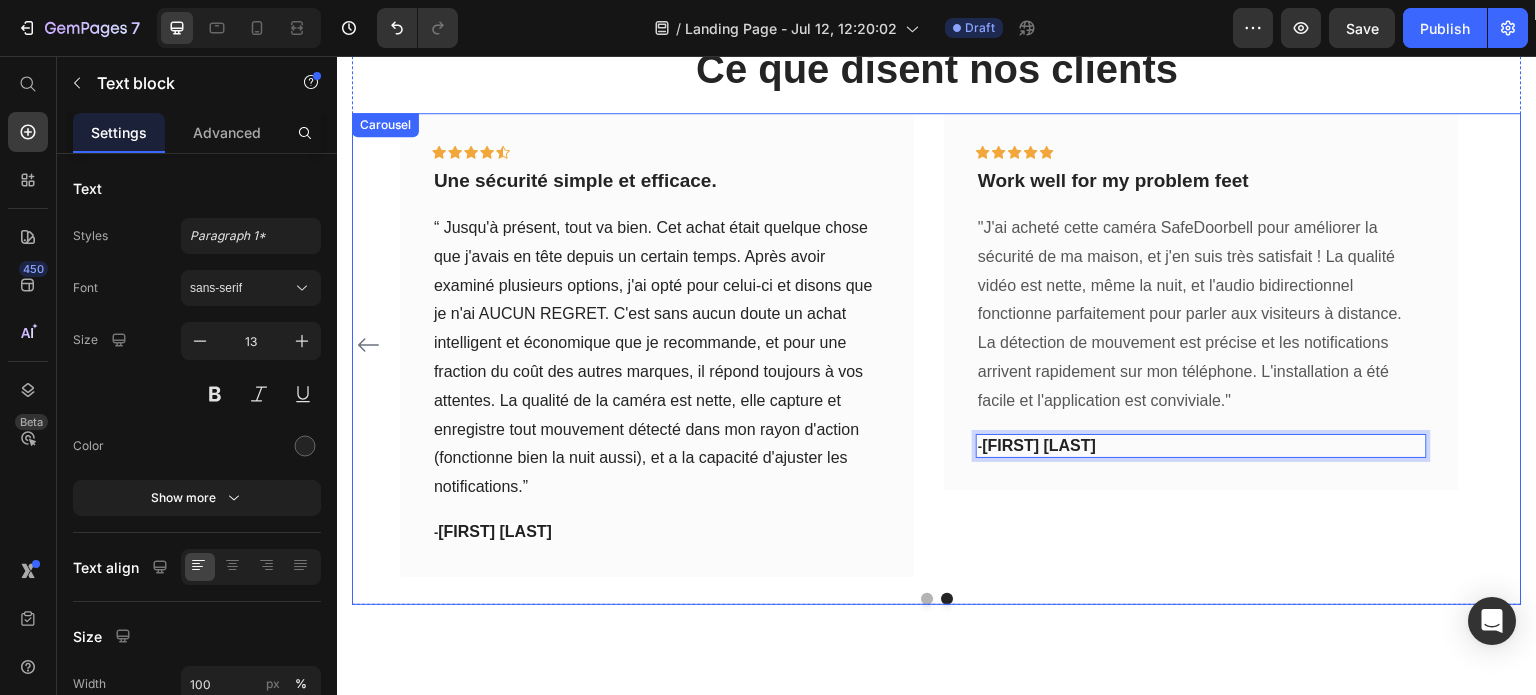 click on "Icon
Icon
Icon
Icon
Icon Row Une tranquillité d'esprit totale en mon absence. Text block “ J'adore cette sonnette, elle est facile à installer, pas besoin de percer ou quoi que ce soit d'autre. L'image est claire et facile à installer. J'ai acheté ce dispositif parce que mes colis étaient volés. J'apprécie le fait que l'appareil envoie des alertes sur mon téléphone portable et ma montre intelligente. J'aimerais qu'il soit compatible avec alexa show. C'est un excellent appareil en tout cas.” Text block -  [FIRST] [LAST]. Text block Row
Icon
Icon
Icon
Icon
Icon Row Très bonne qualité et application réactive. Text block Text block -  [LAST]. Text block Row
Icon
Icon
Icon
Icon
Icon Row Une sécurité simple et efficace. Text block Text block -  [LAST]. Text block" at bounding box center [937, 344] 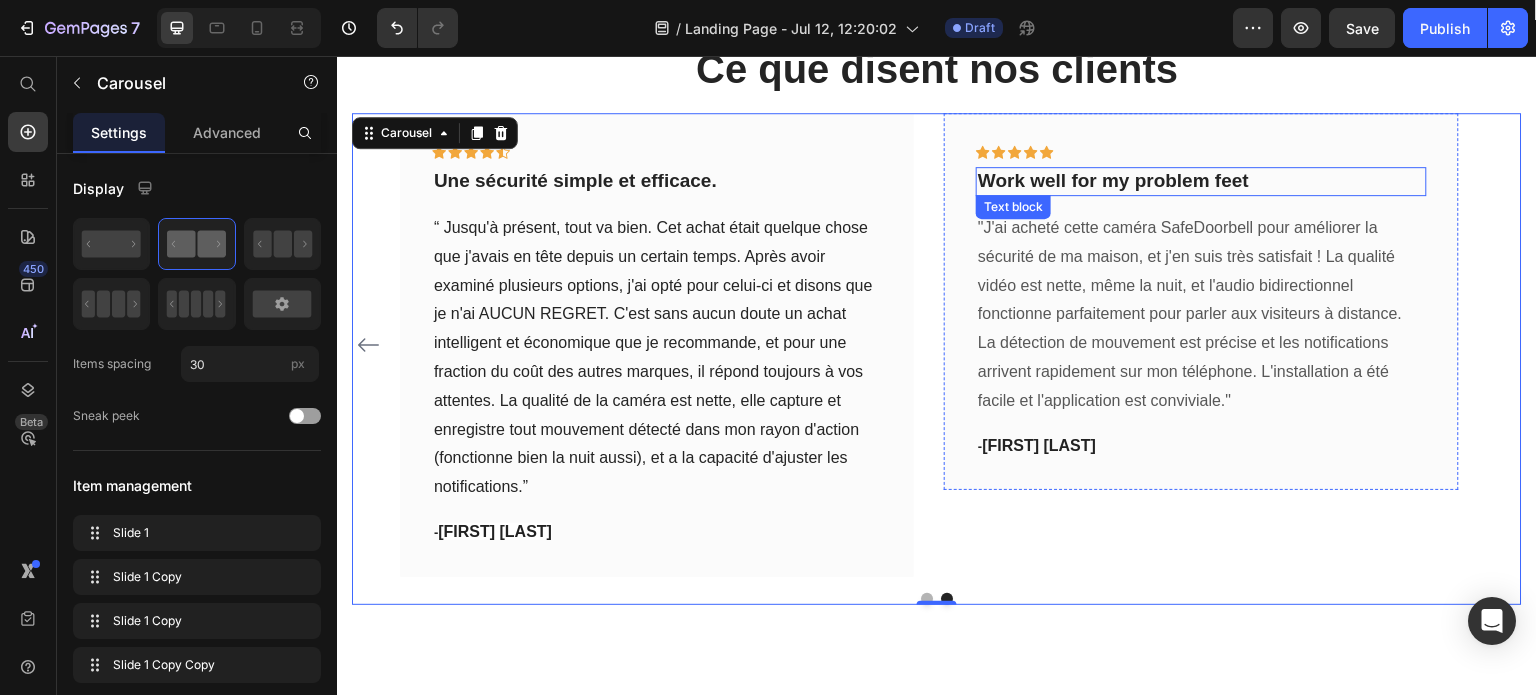click on "Work well for my problem feet" at bounding box center (1201, 181) 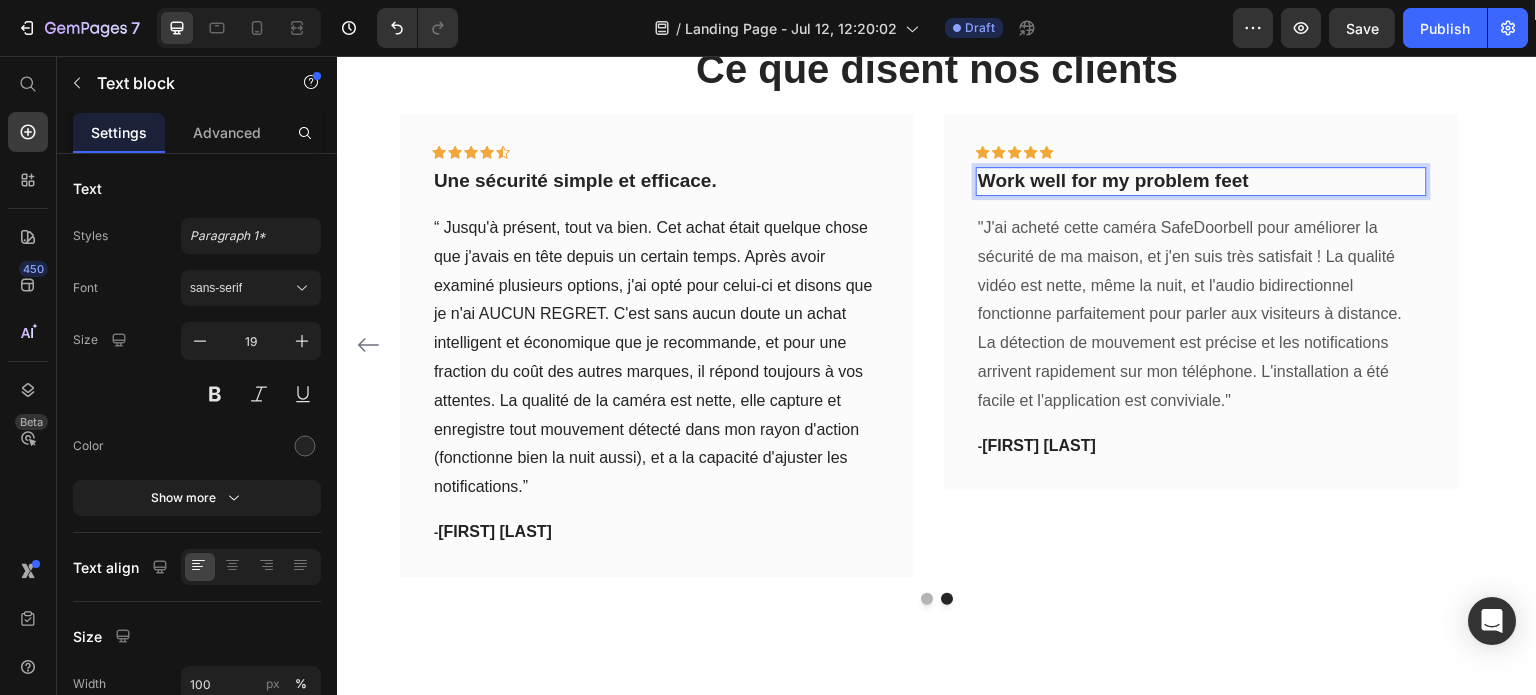 click on "Work well for my problem feet" at bounding box center (1201, 181) 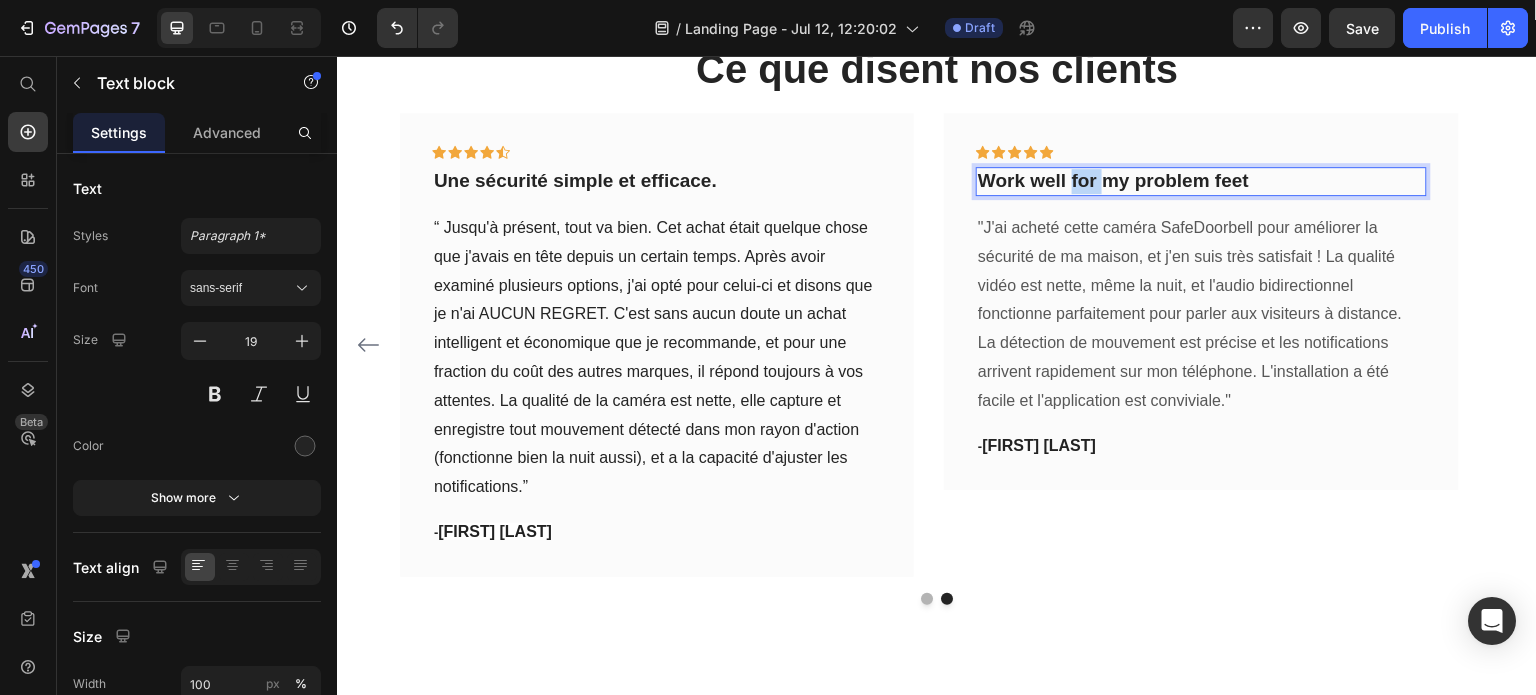 click on "Work well for my problem feet" at bounding box center (1201, 181) 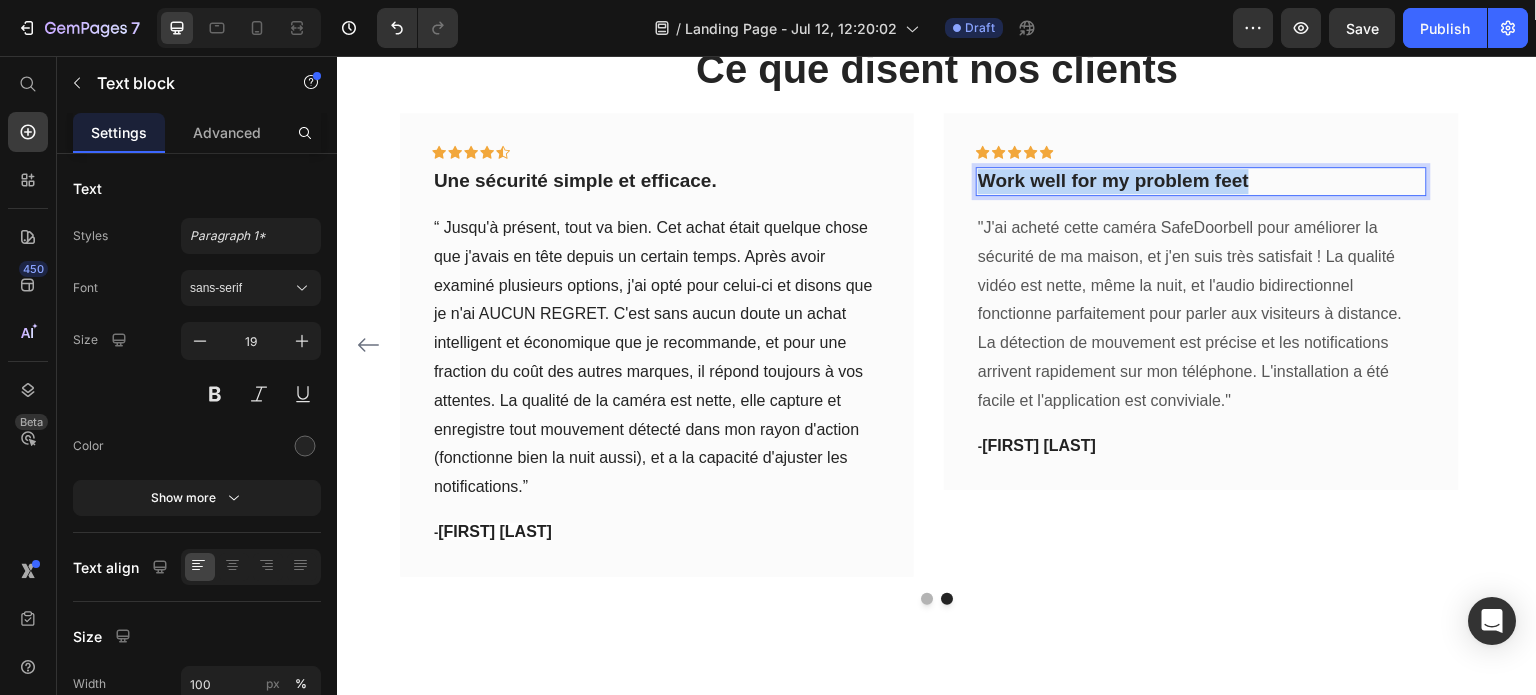 click on "Work well for my problem feet" at bounding box center (1201, 181) 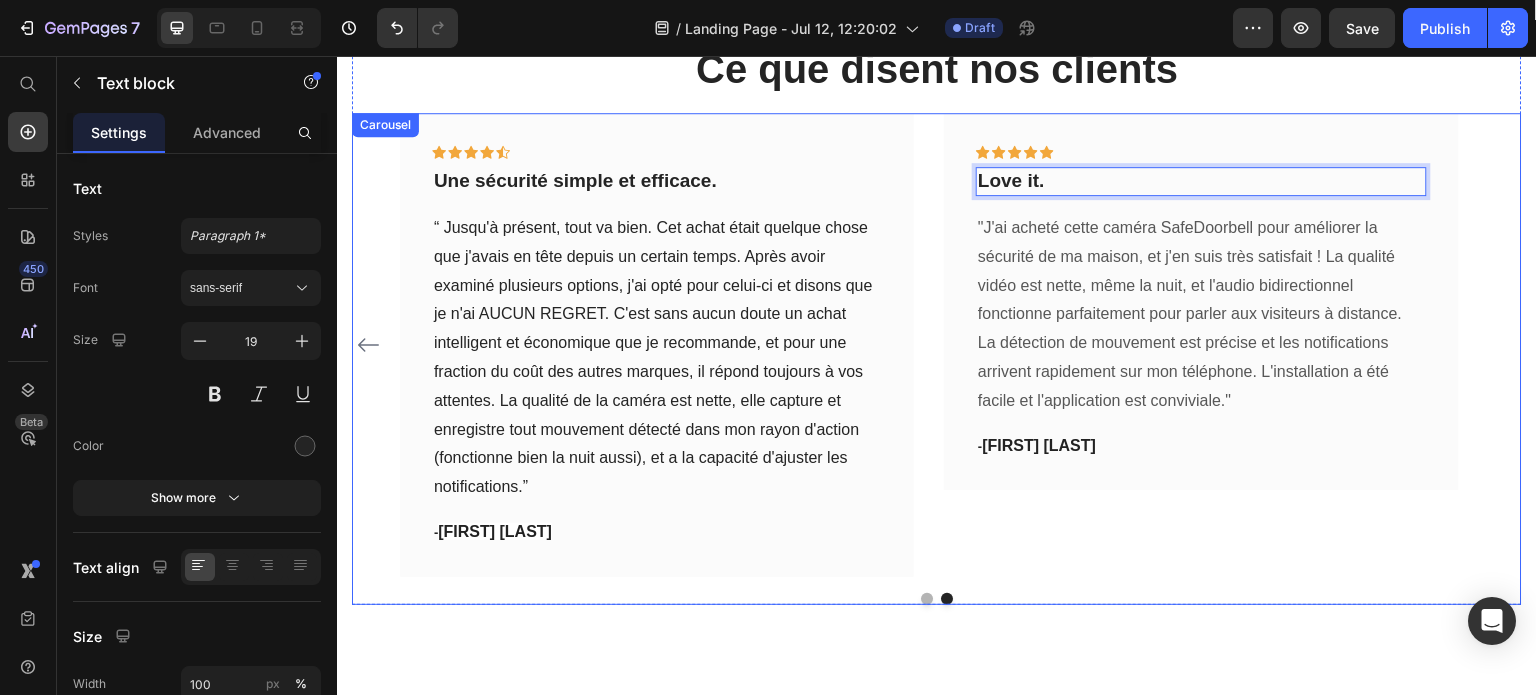 click on "Icon
Icon
Icon
Icon
Icon Row Une tranquillité d'esprit totale en mon absence. Text block “ J'adore cette sonnette, elle est facile à installer, pas besoin de percer ou quoi que ce soit d'autre. L'image est claire et facile à installer. J'ai acheté ce dispositif parce que mes colis étaient volés. J'apprécie le fait que l'appareil envoie des alertes sur mon téléphone portable et ma montre intelligente. J'aimerais qu'il soit compatible avec alexa show. C'est un excellent appareil en tout cas.” Text block -  [FIRST] [LAST]. Text block Row
Icon
Icon
Icon
Icon
Icon Row Très bonne qualité et application réactive. Text block Text block -  [LAST]. Text block Row
Icon
Icon
Icon
Icon
Icon Row Une sécurité simple et efficace. Text block Text block -  [LAST]. Text block" at bounding box center (937, 344) 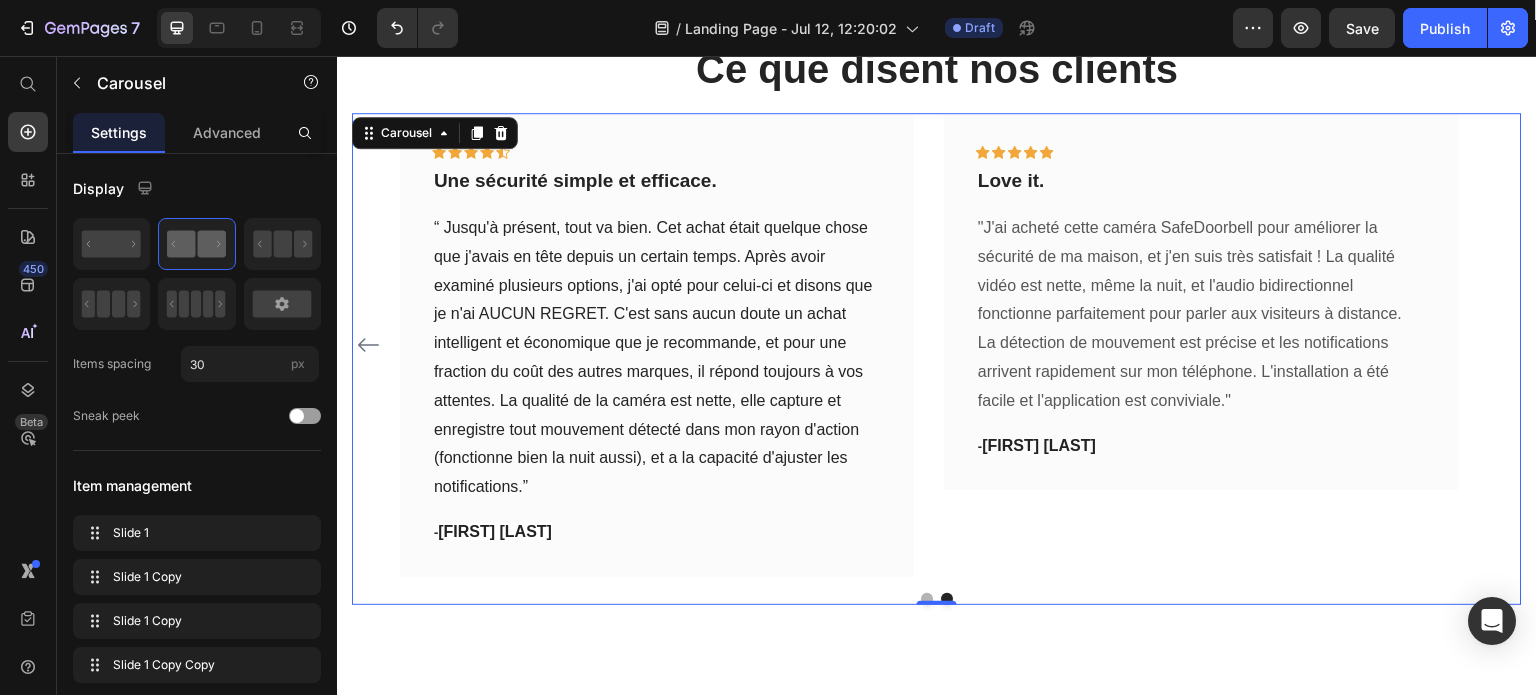 click at bounding box center [937, 599] 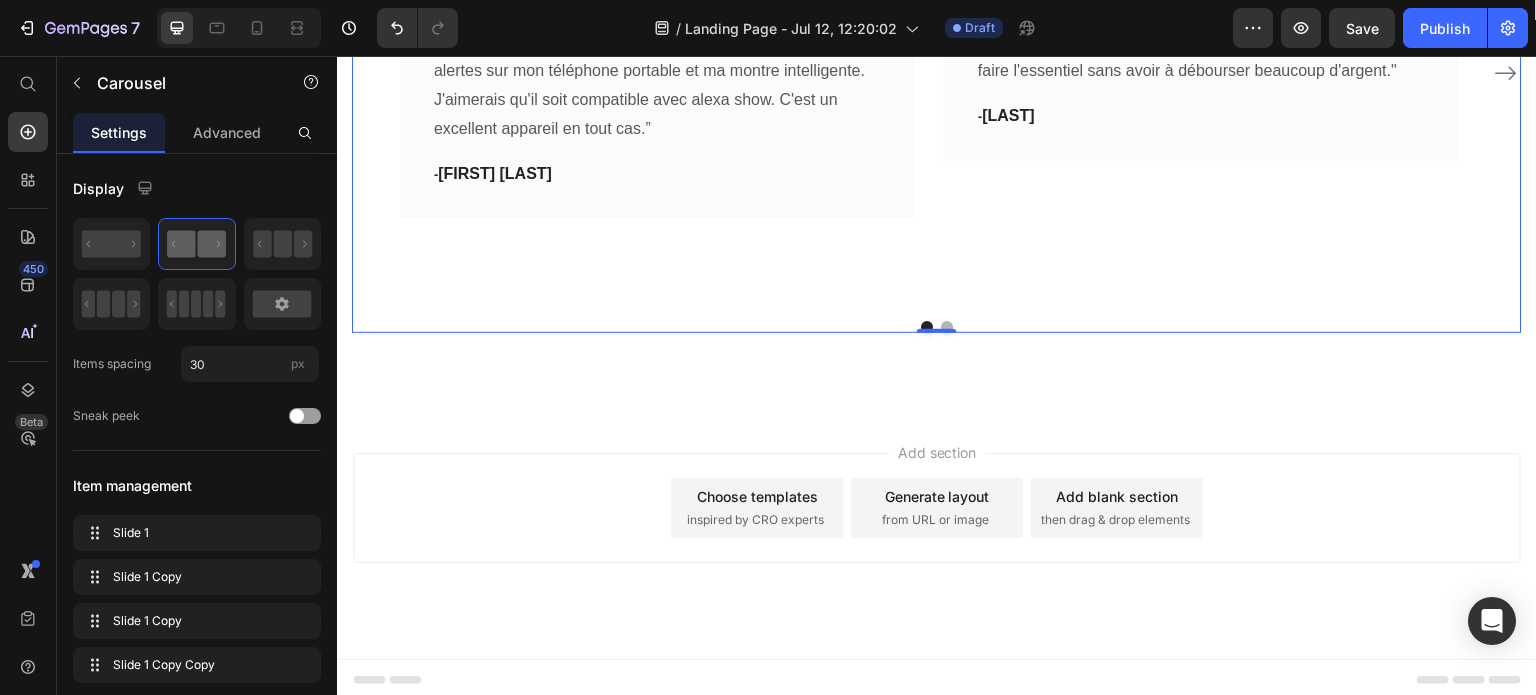 scroll, scrollTop: 5960, scrollLeft: 0, axis: vertical 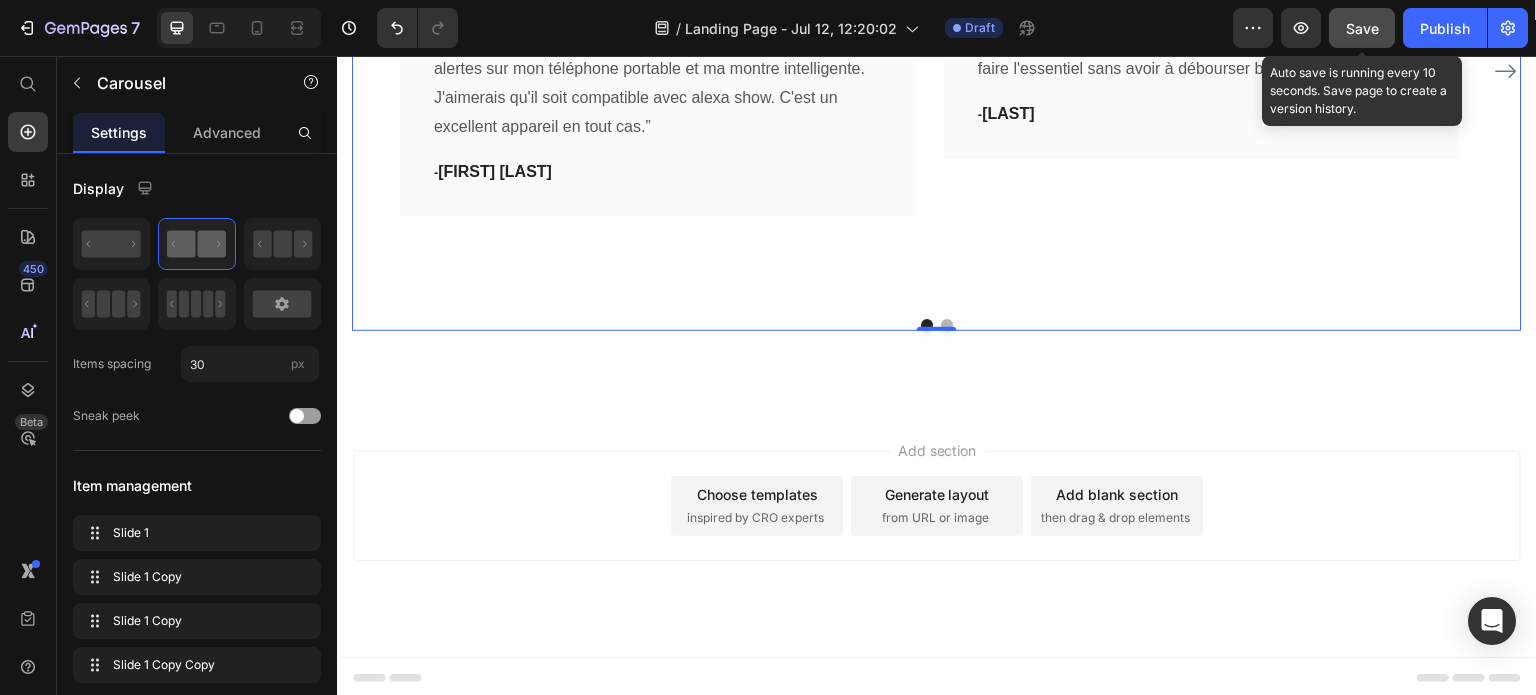 click on "Save" at bounding box center [1362, 28] 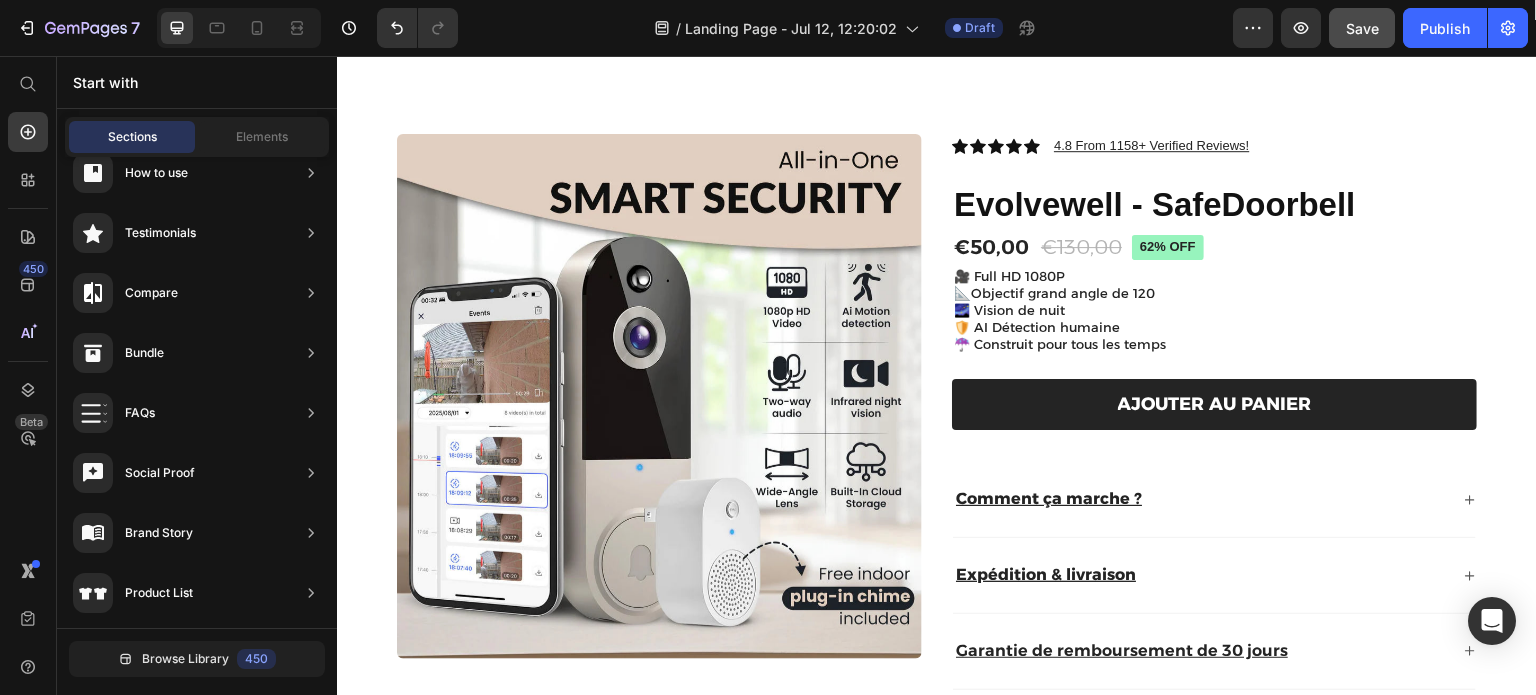 scroll, scrollTop: 0, scrollLeft: 0, axis: both 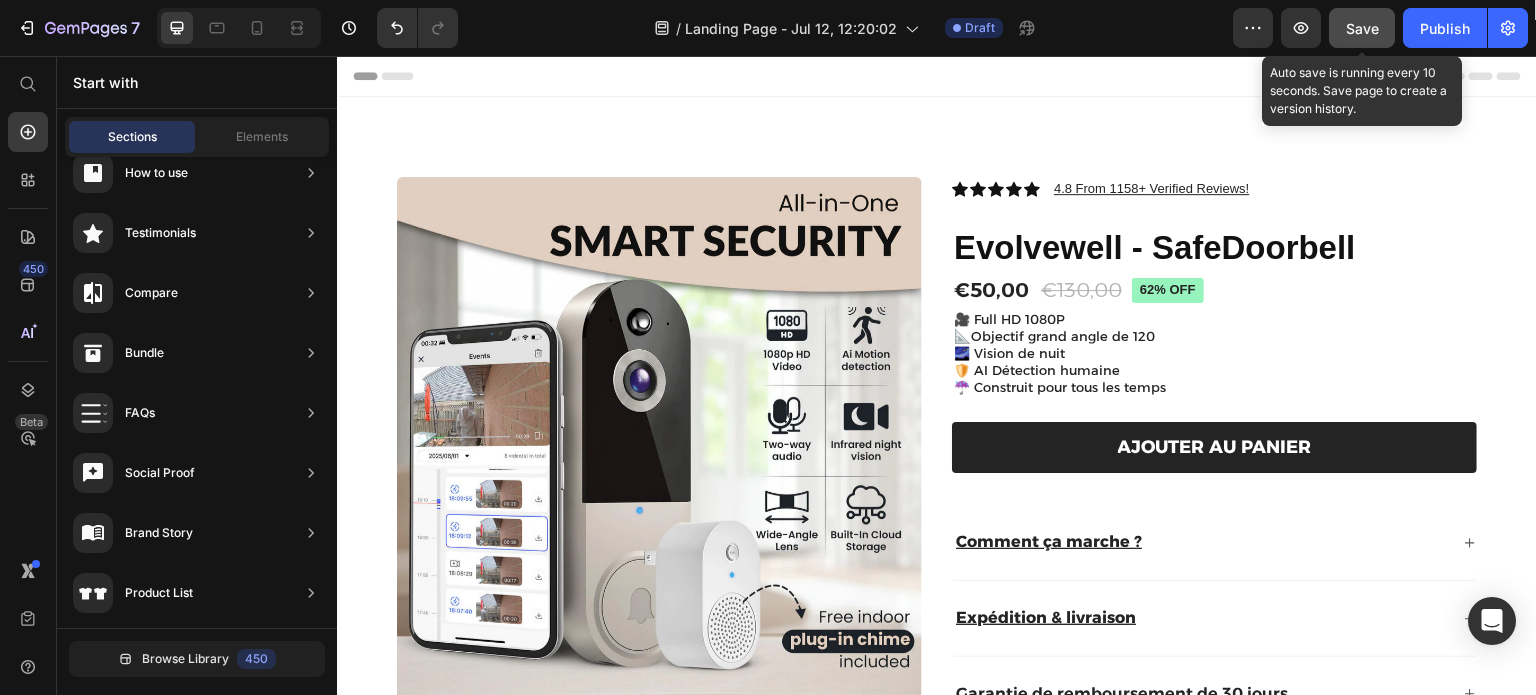 click on "Save" 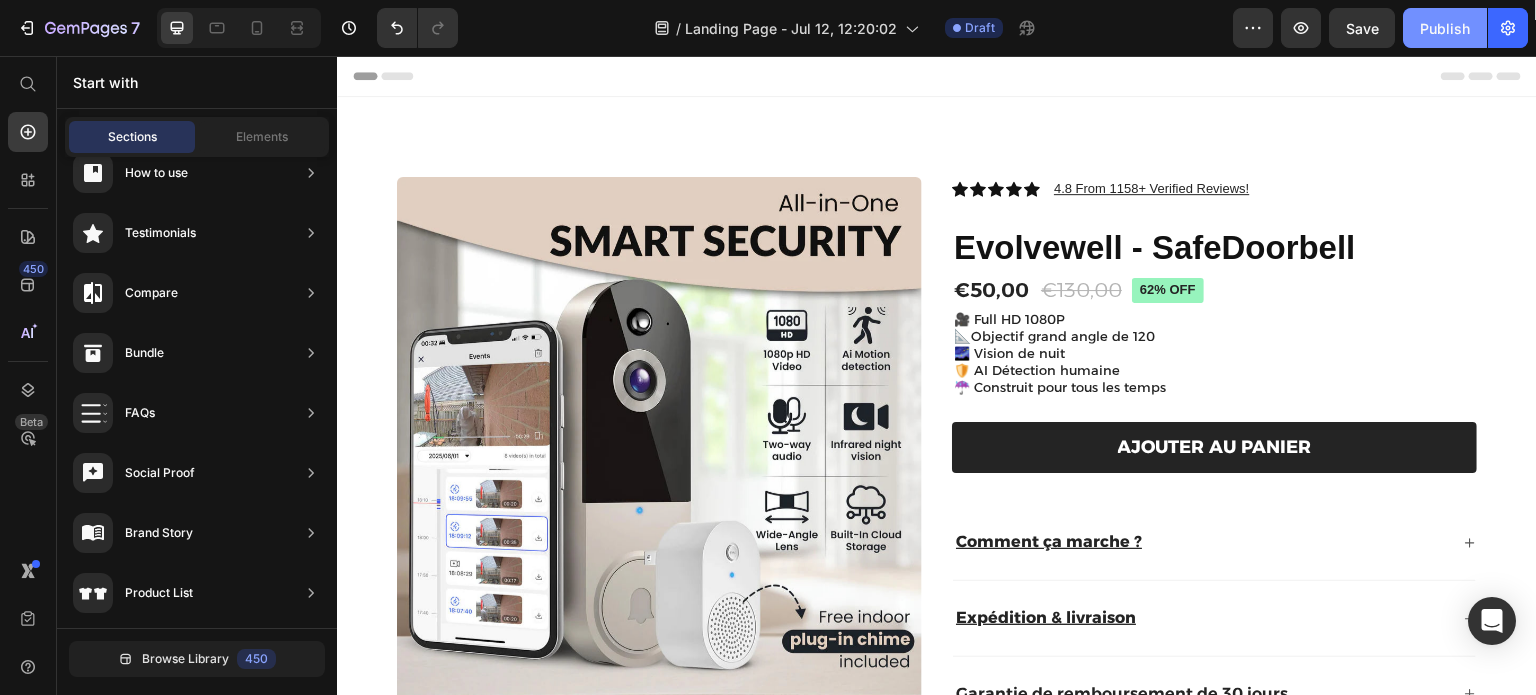 click on "Publish" at bounding box center (1445, 28) 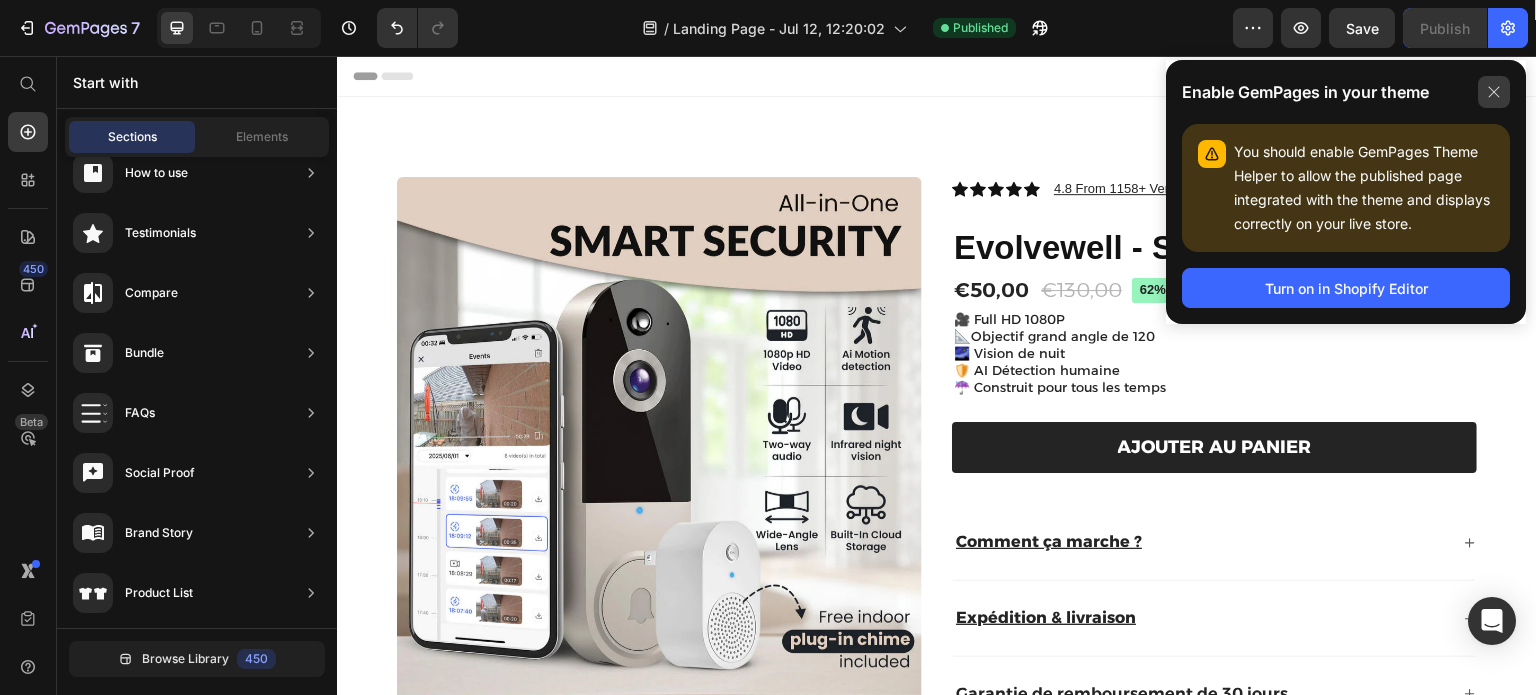 click 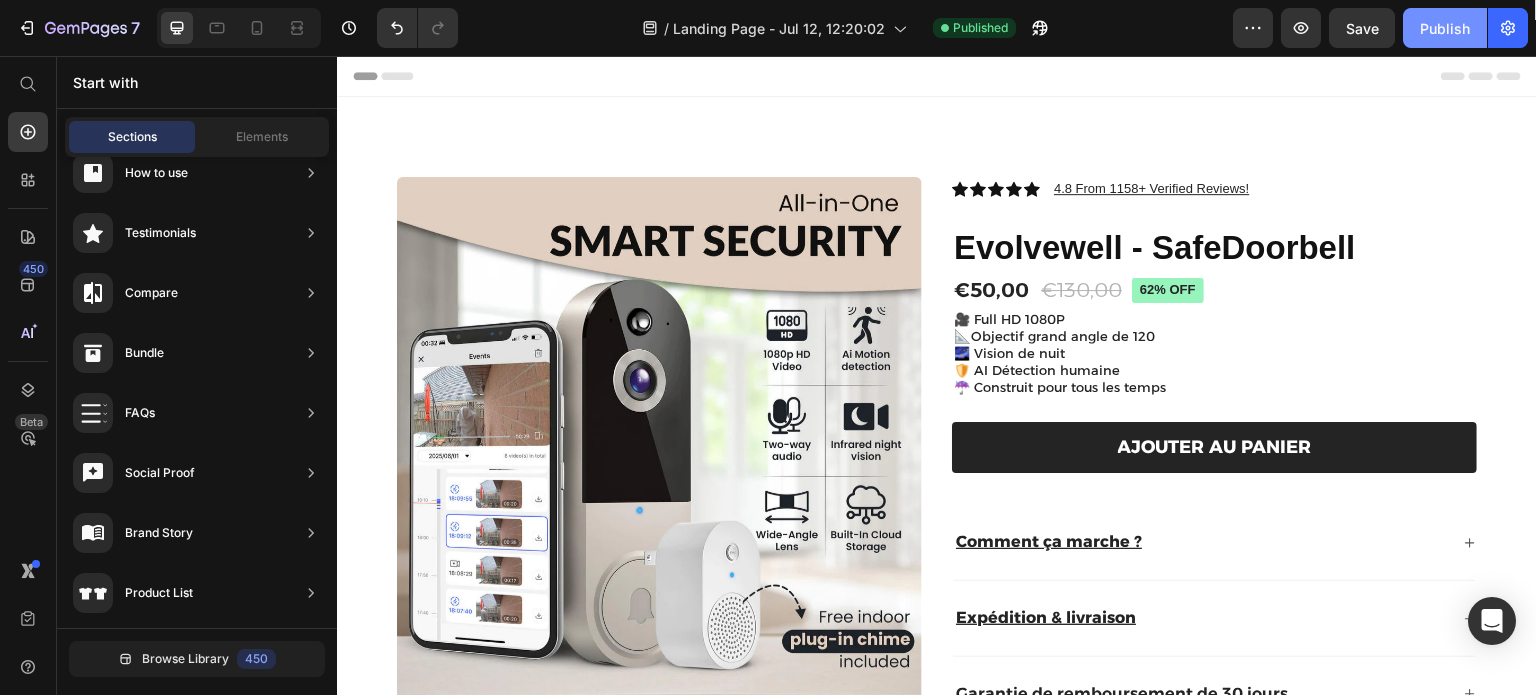 click on "Publish" at bounding box center [1445, 28] 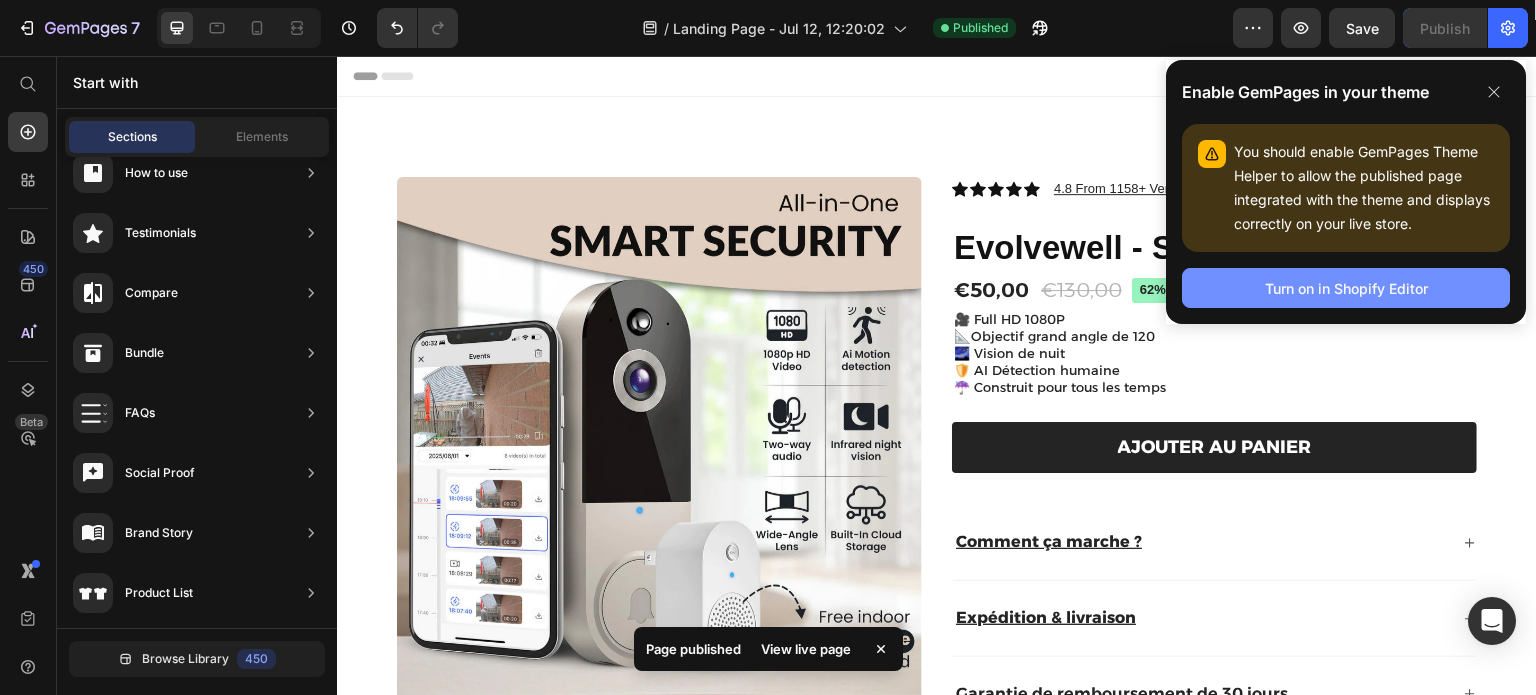 click on "Turn on in Shopify Editor" at bounding box center [1346, 288] 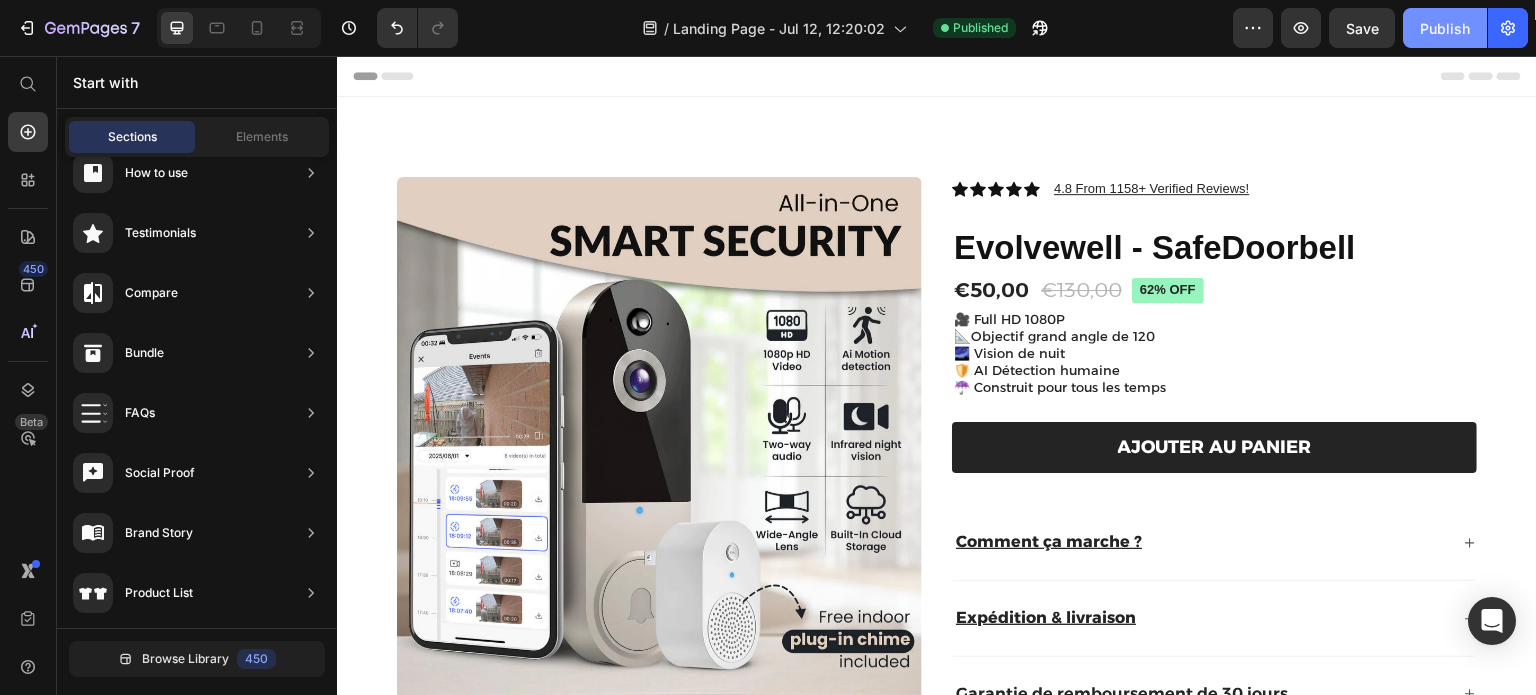 click on "Publish" at bounding box center [1445, 28] 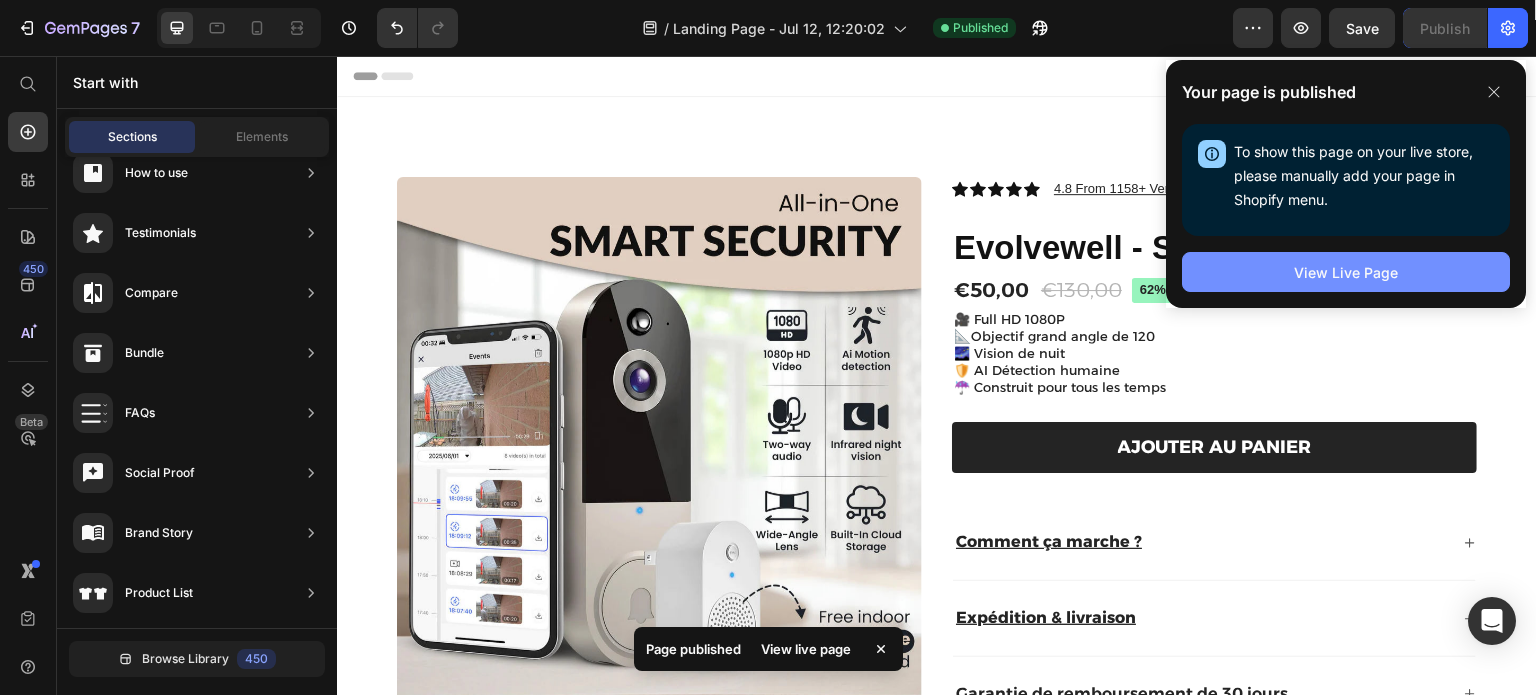 click on "View Live Page" at bounding box center (1346, 272) 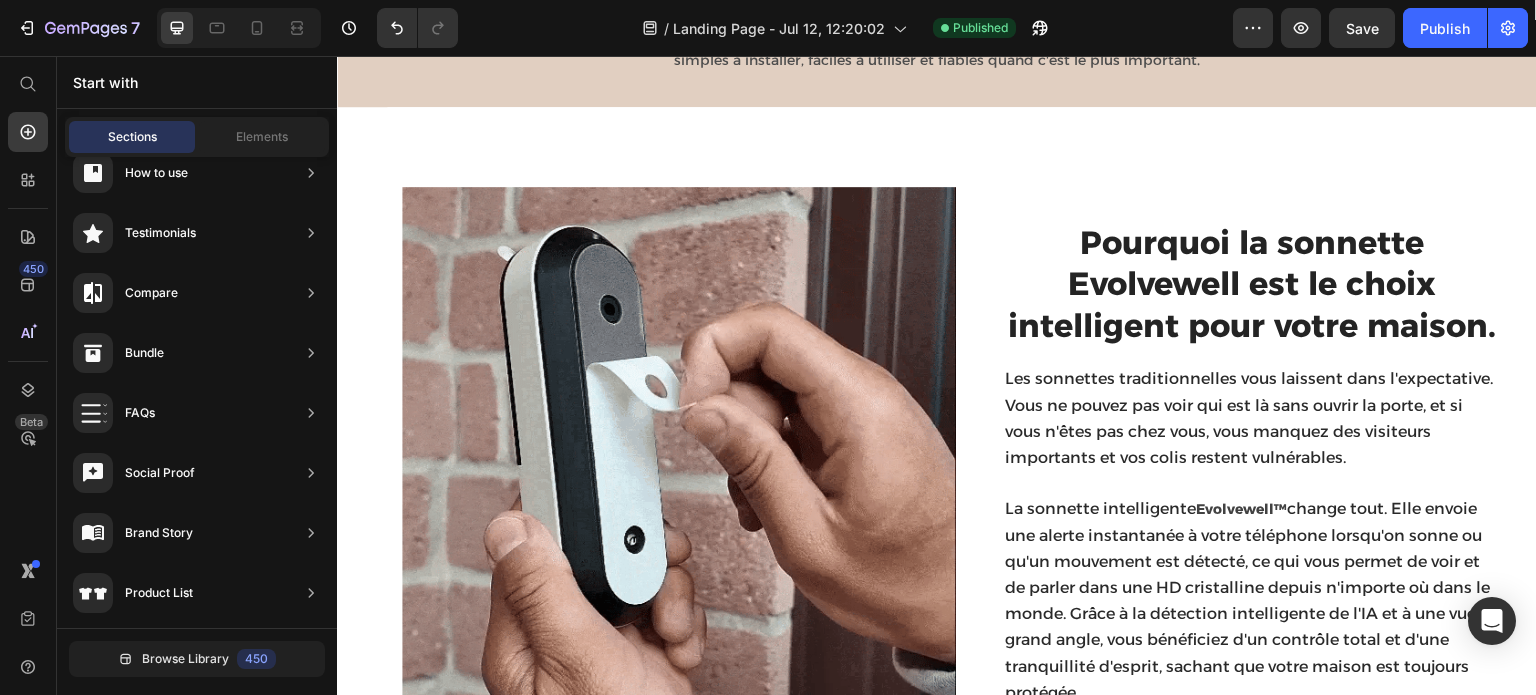 scroll, scrollTop: 1100, scrollLeft: 0, axis: vertical 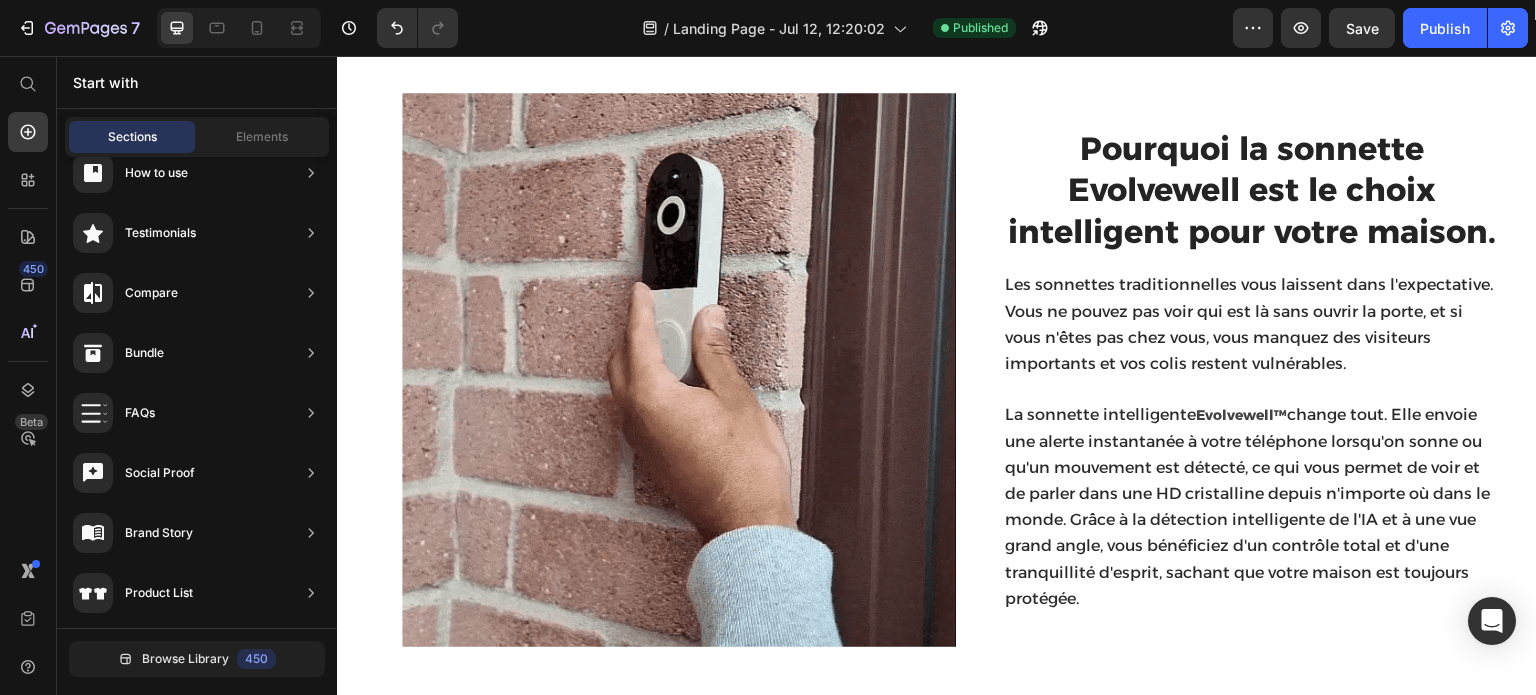 click at bounding box center (679, 370) 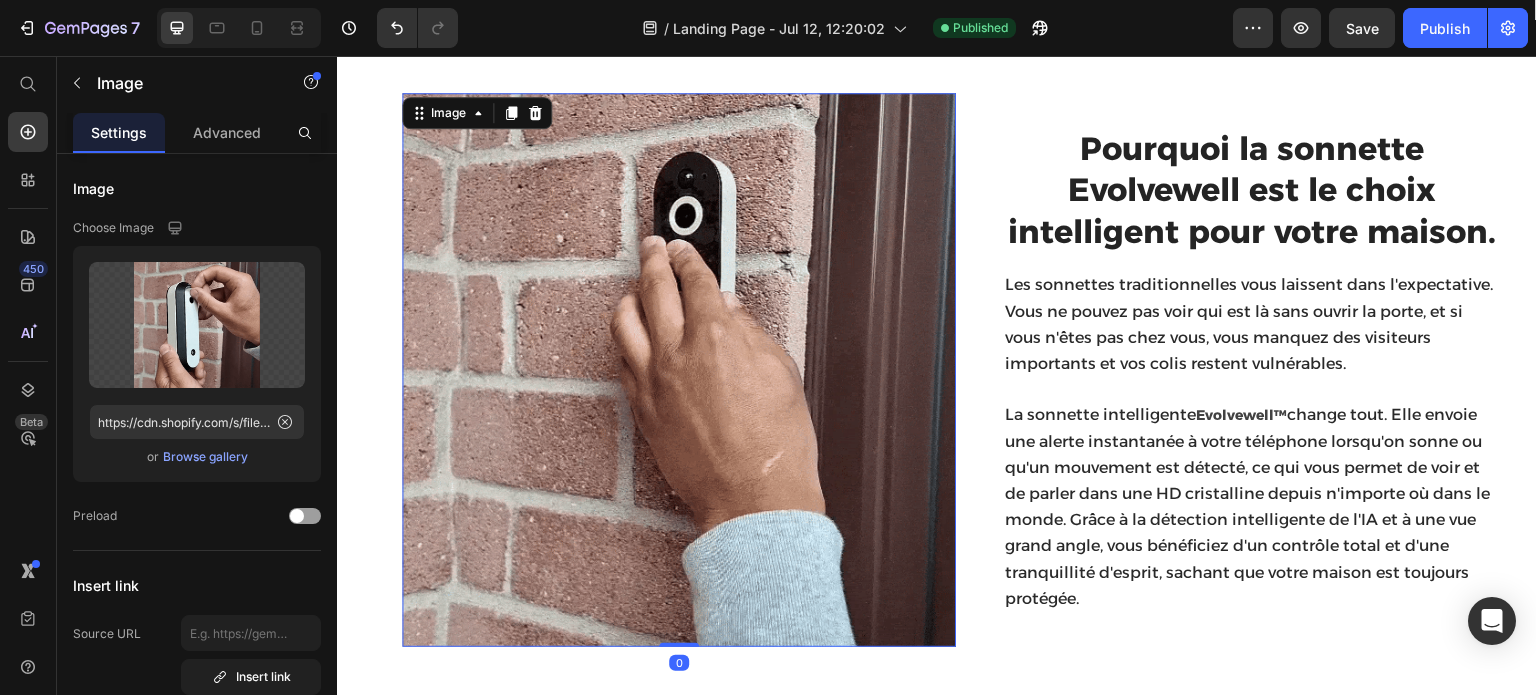 scroll, scrollTop: 900, scrollLeft: 0, axis: vertical 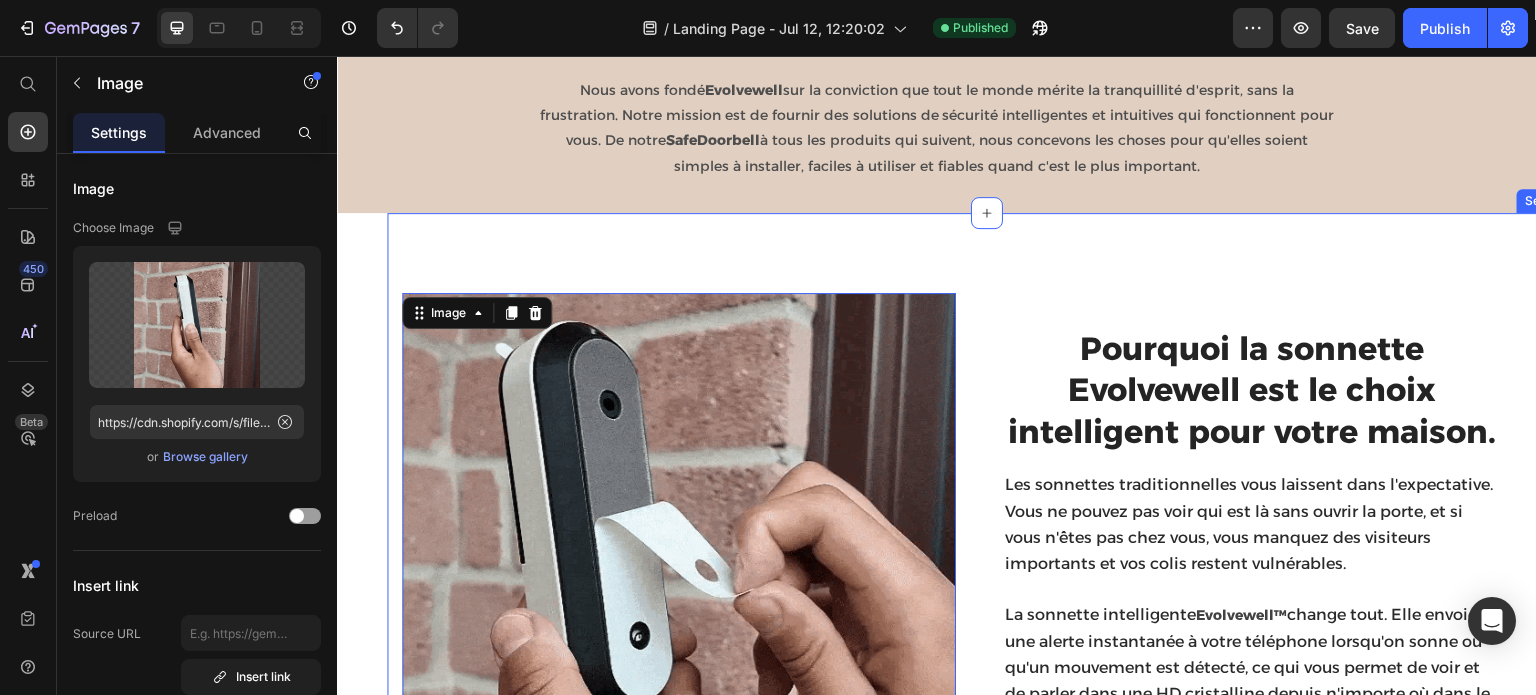 click on "Image   0 Pourquoi la sonnette Evolvewell est le choix intelligent pour votre maison. Heading Les sonnettes traditionnelles vous laissent dans l'expectative. Vous ne pouvez pas voir qui est là sans ouvrir la porte, et si vous n'êtes pas chez vous, vous manquez des visiteurs importants et vos colis restent vulnérables. La sonnette intelligente  Evolvewell™  change tout. Elle envoie une alerte instantanée à votre téléphone lorsqu'on sonne ou qu'un mouvement est détecté, ce qui vous permet de voir et de parler dans une HD cristalline depuis n'importe où dans le monde. Grâce à la détection intelligente de l'IA et à une vue grand angle, vous bénéficiez d'un contrôle total et d'une tranquillité d'esprit, sachant que votre maison est toujours protégée. Text block Row La sécurité sans le stress : Installation en quelques minutes ! Heading en moins de 5 minutes . Text block Image Row Section 3" at bounding box center [987, 809] 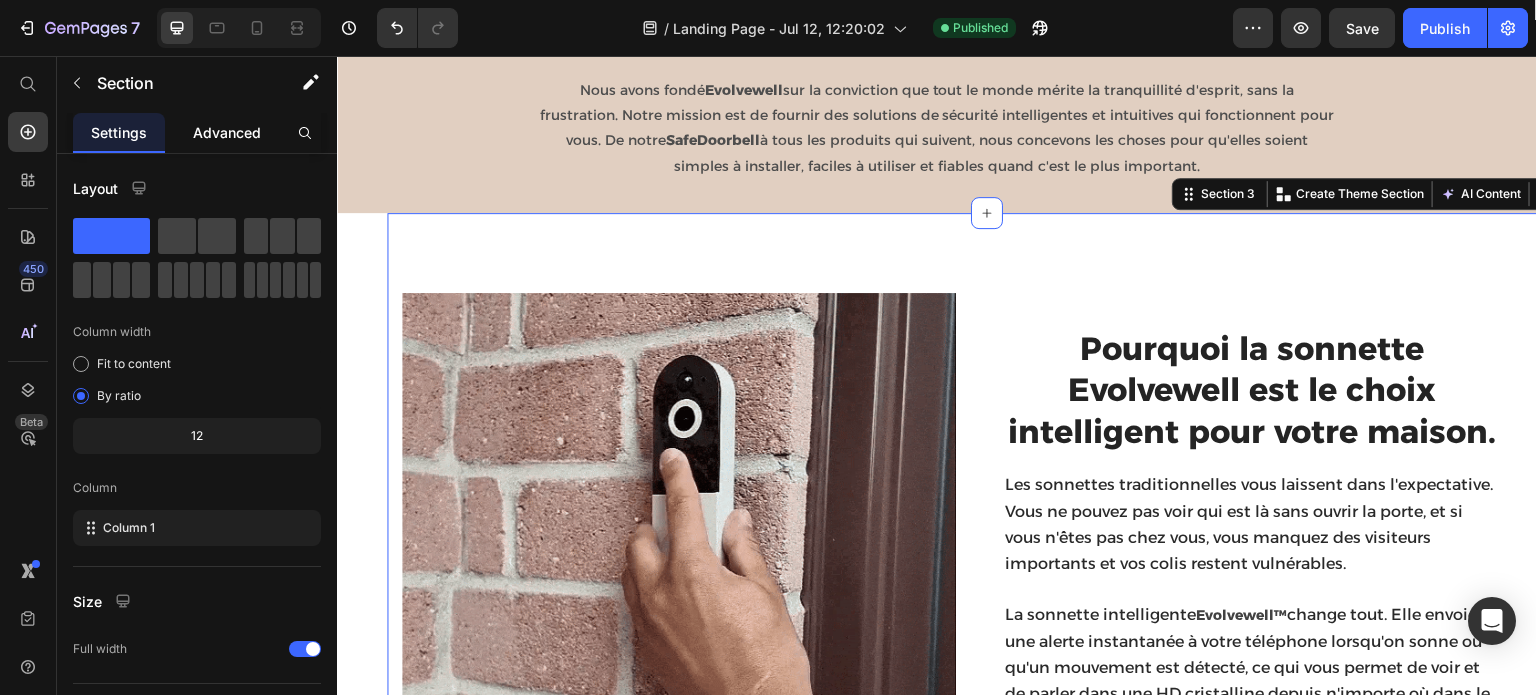 click on "Advanced" at bounding box center (227, 132) 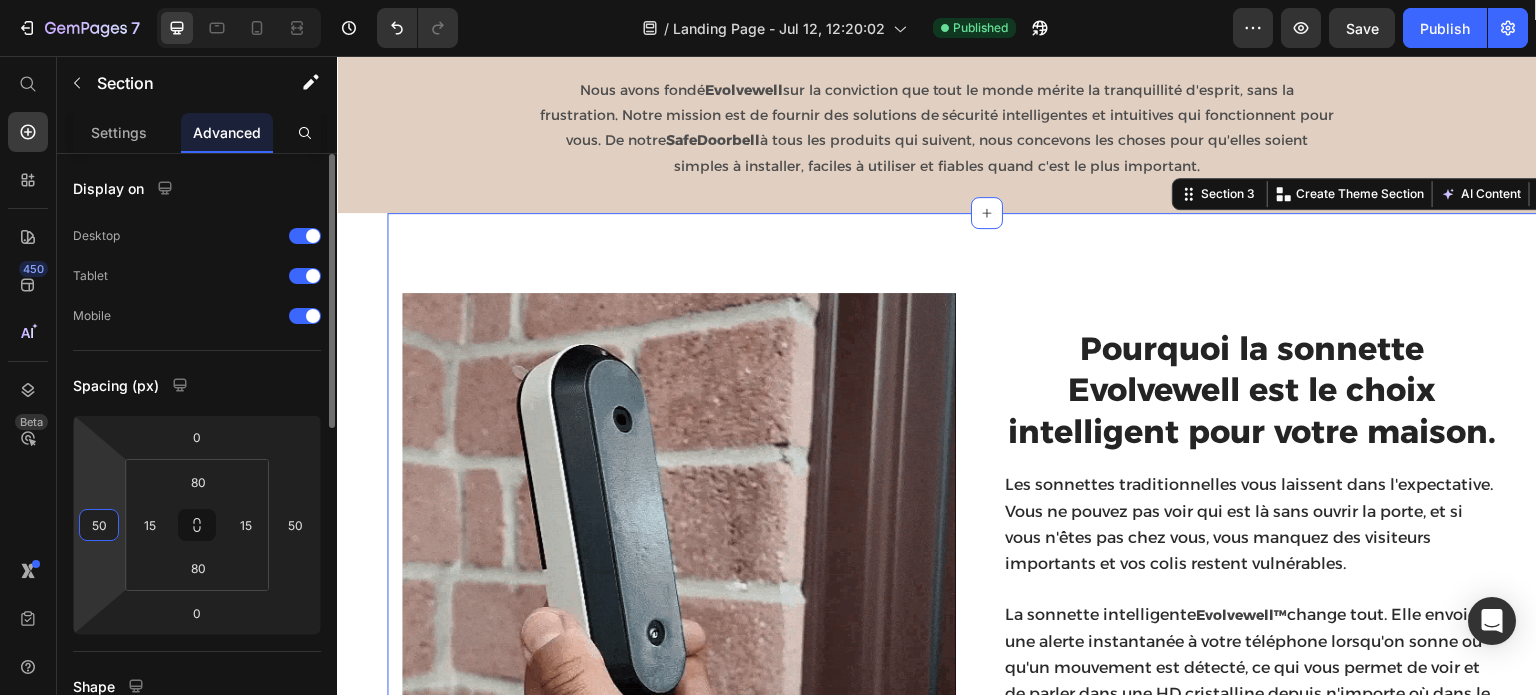 click on "50" at bounding box center (99, 525) 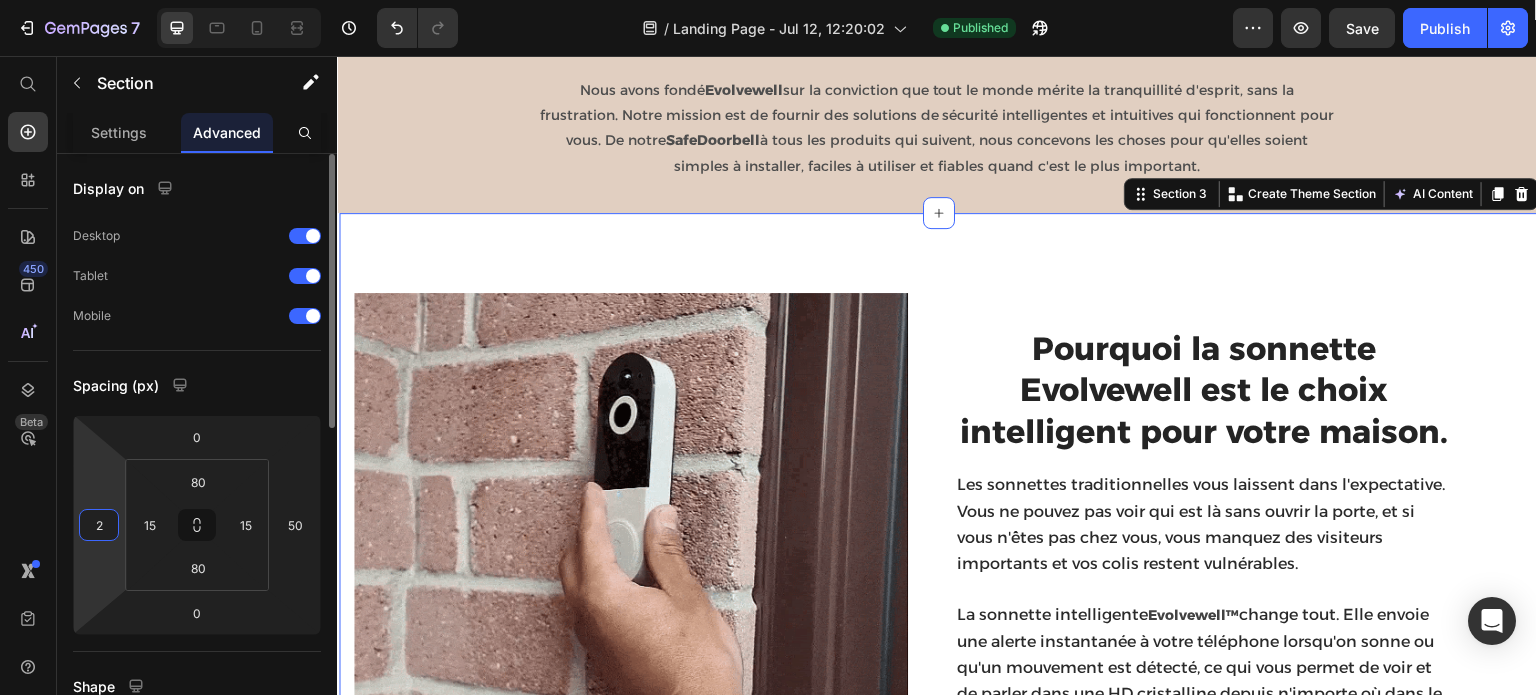 type on "20" 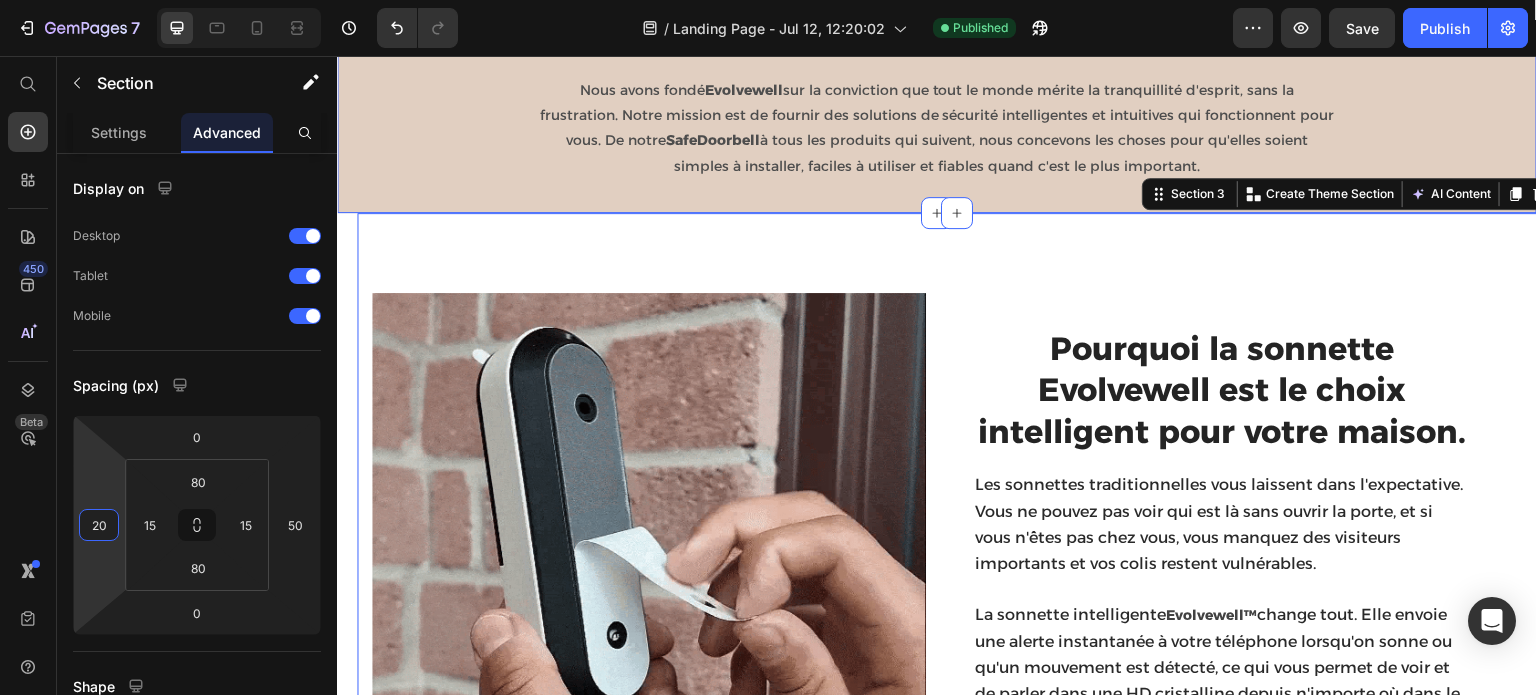 click on "Une sécurité qui a du sens. Heading Dans un monde rempli de gadgets complexes et de technologies déroutantes, nous avons posé une question simple :  La sécurisation de votre domicile ne devrait-elle pas être facile ?   Nous avons fondé  Evolvewell  sur la conviction que tout le monde mérite la tranquillité d'esprit, sans la frustration. Notre mission est de fournir des solutions de sécurité intelligentes et intuitives qui fonctionnent pour vous. De notre  SafeDoorbell  à tous les produits qui suivent, nous concevons les choses pour qu'elles soient simples à installer, faciles à utiliser et fiables quand c'est le plus important. Text Block" at bounding box center [937, 63] 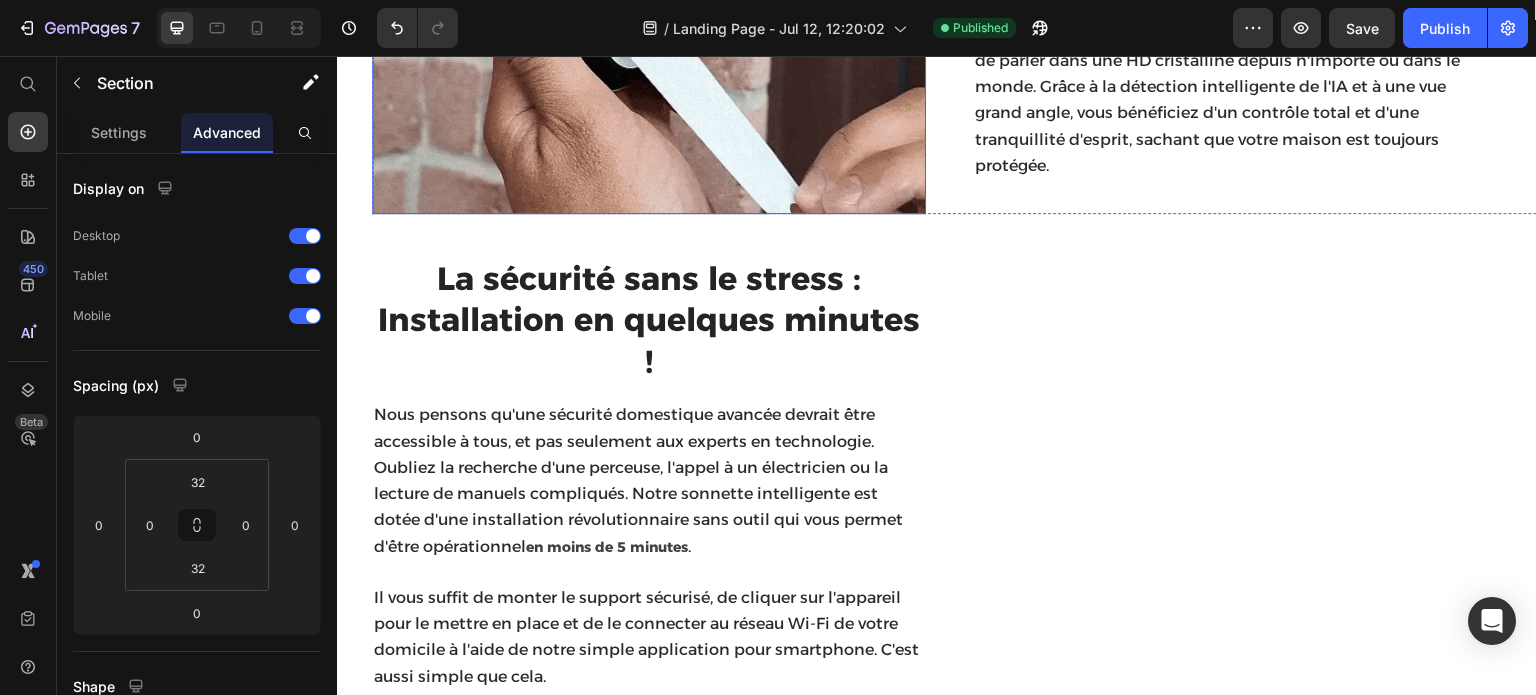 scroll, scrollTop: 1600, scrollLeft: 0, axis: vertical 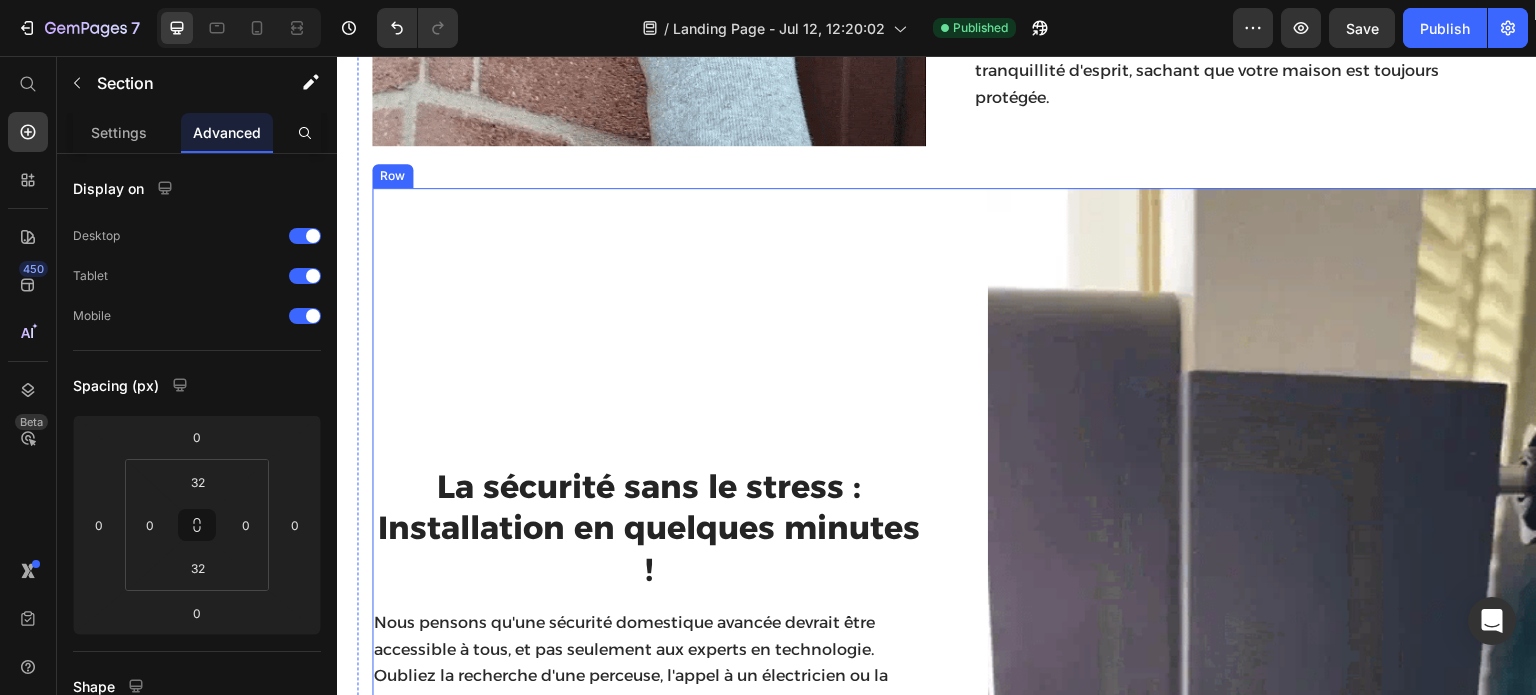 click on "La sécurité sans le stress : Installation en quelques minutes ! Heading Nous pensons qu'une sécurité domestique avancée devrait être accessible à tous, et pas seulement aux experts en technologie. Oubliez la recherche d'une perceuse, l'appel à un électricien ou la lecture de manuels compliqués. Notre sonnette intelligente est dotée d'une installation révolutionnaire sans outil qui vous permet d'être opérationnel  en moins de 5 minutes . Il vous suffit de monter le support sécurisé, de cliquer sur l'appareil pour le mettre en place et de le connecter au réseau Wi-Fi de votre domicile à l'aide de notre simple application pour smartphone. C'est aussi simple que cela. Text block" at bounding box center (649, 682) 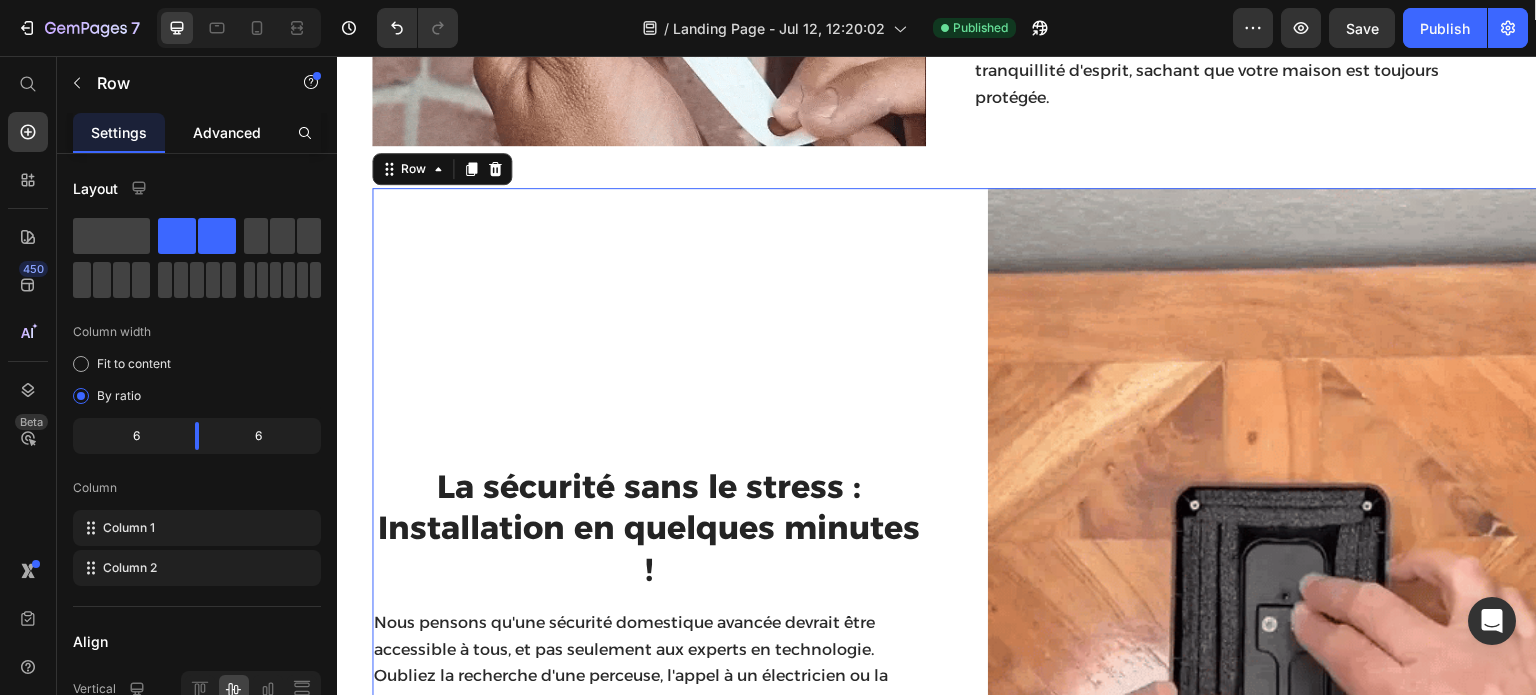 click on "Advanced" at bounding box center (227, 132) 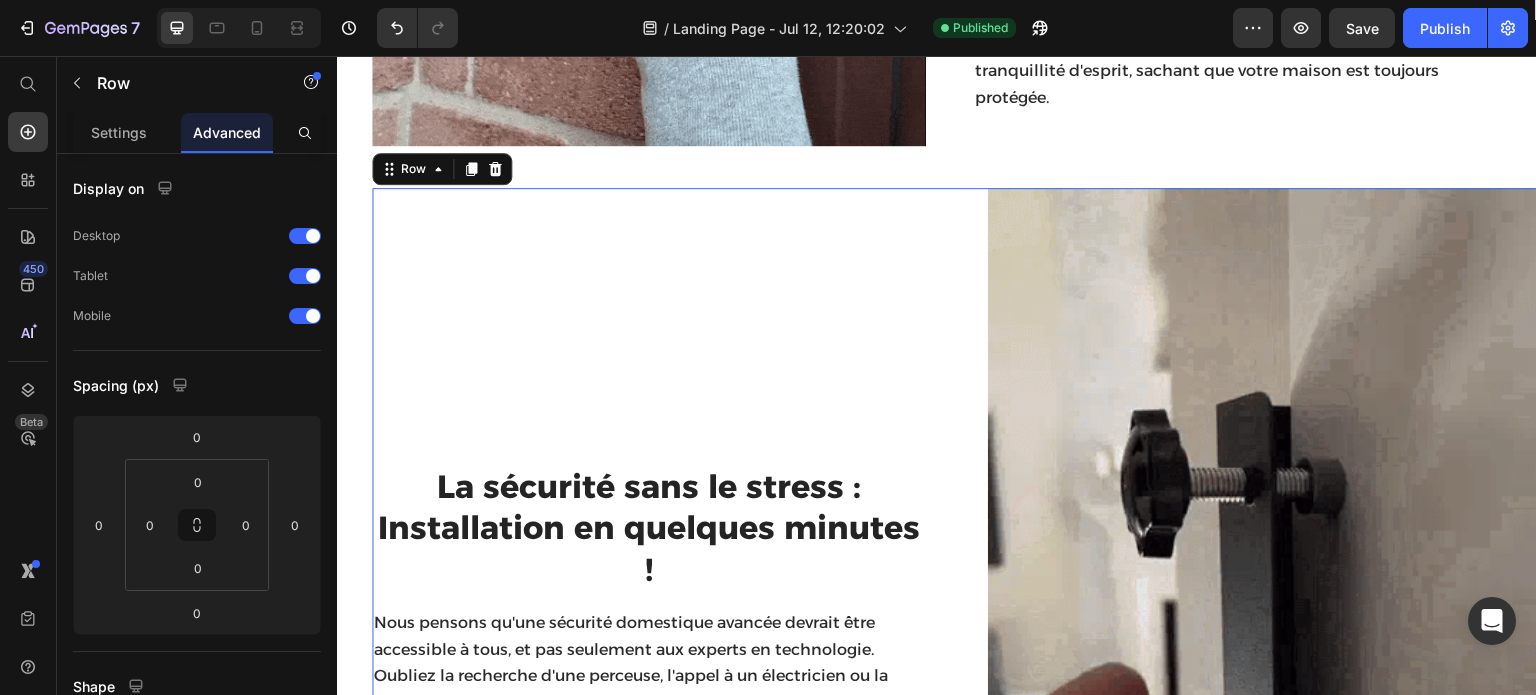 click on "Image Pourquoi la sonnette Evolvewell est le choix intelligent pour votre maison. Heading Les sonnettes traditionnelles vous laissent dans l'expectative. Vous ne pouvez pas voir qui est là sans ouvrir la porte, et si vous n'êtes pas chez vous, vous manquez des visiteurs importants et vos colis restent vulnérables. La sonnette intelligente  Evolvewell™  change tout. Elle envoie une alerte instantanée à votre téléphone lorsqu'on sonne ou qu'un mouvement est détecté, ce qui vous permet de voir et de parler dans une HD cristalline depuis n'importe où dans le monde. Grâce à la détection intelligente de l'IA et à une vue grand angle, vous bénéficiez d'un contrôle total et d'une tranquillité d'esprit, sachant que votre maison est toujours protégée. Text block Row La sécurité sans le stress : Installation en quelques minutes ! Heading en moins de 5 minutes . Text block Image Row   0" at bounding box center [957, 384] 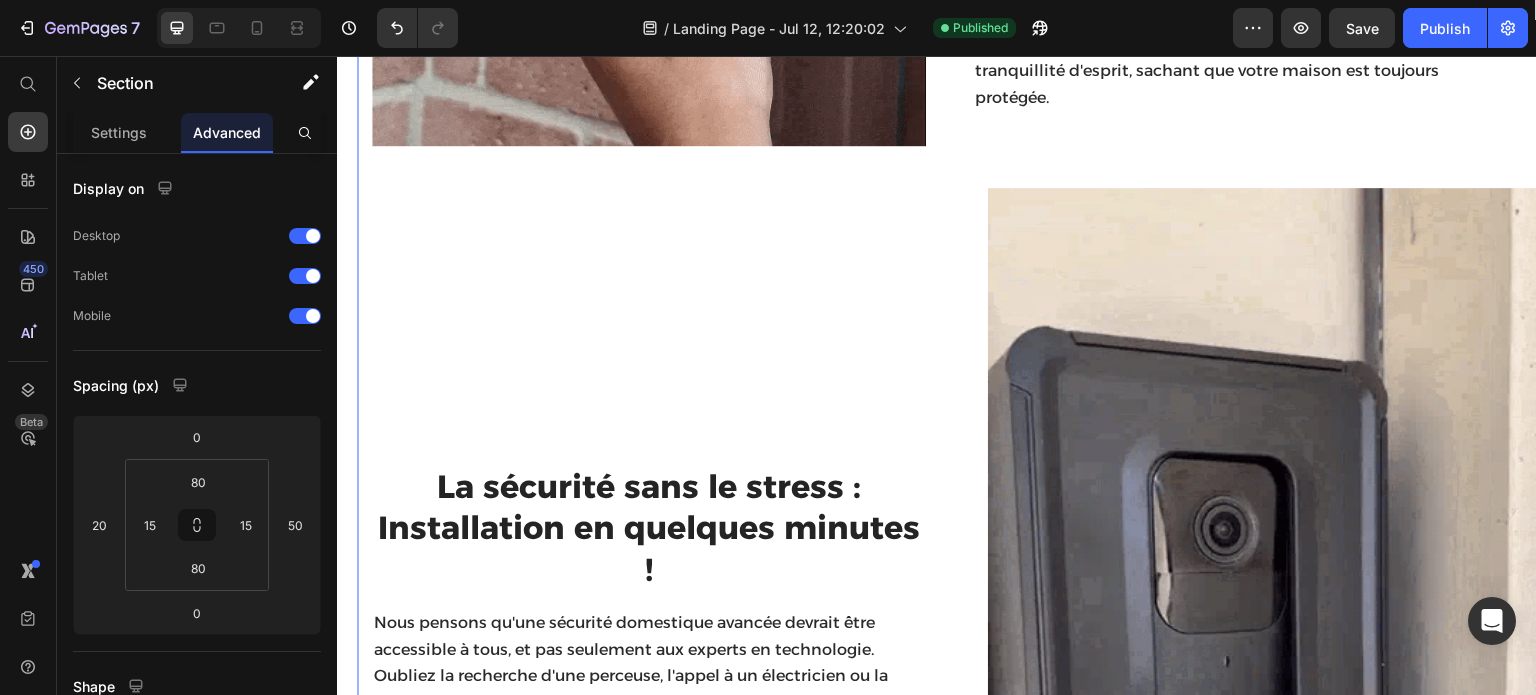click on "La sécurité sans le stress : Installation en quelques minutes ! Heading Nous pensons qu'une sécurité domestique avancée devrait être accessible à tous, et pas seulement aux experts en technologie. Oubliez la recherche d'une perceuse, l'appel à un électricien ou la lecture de manuels compliqués. Notre sonnette intelligente est dotée d'une installation révolutionnaire sans outil qui vous permet d'être opérationnel  en moins de 5 minutes . Il vous suffit de monter le support sécurisé, de cliquer sur l'appareil pour le mettre en place et de le connecter au réseau Wi-Fi de votre domicile à l'aide de notre simple application pour smartphone. C'est aussi simple que cela. Text block" at bounding box center (649, 682) 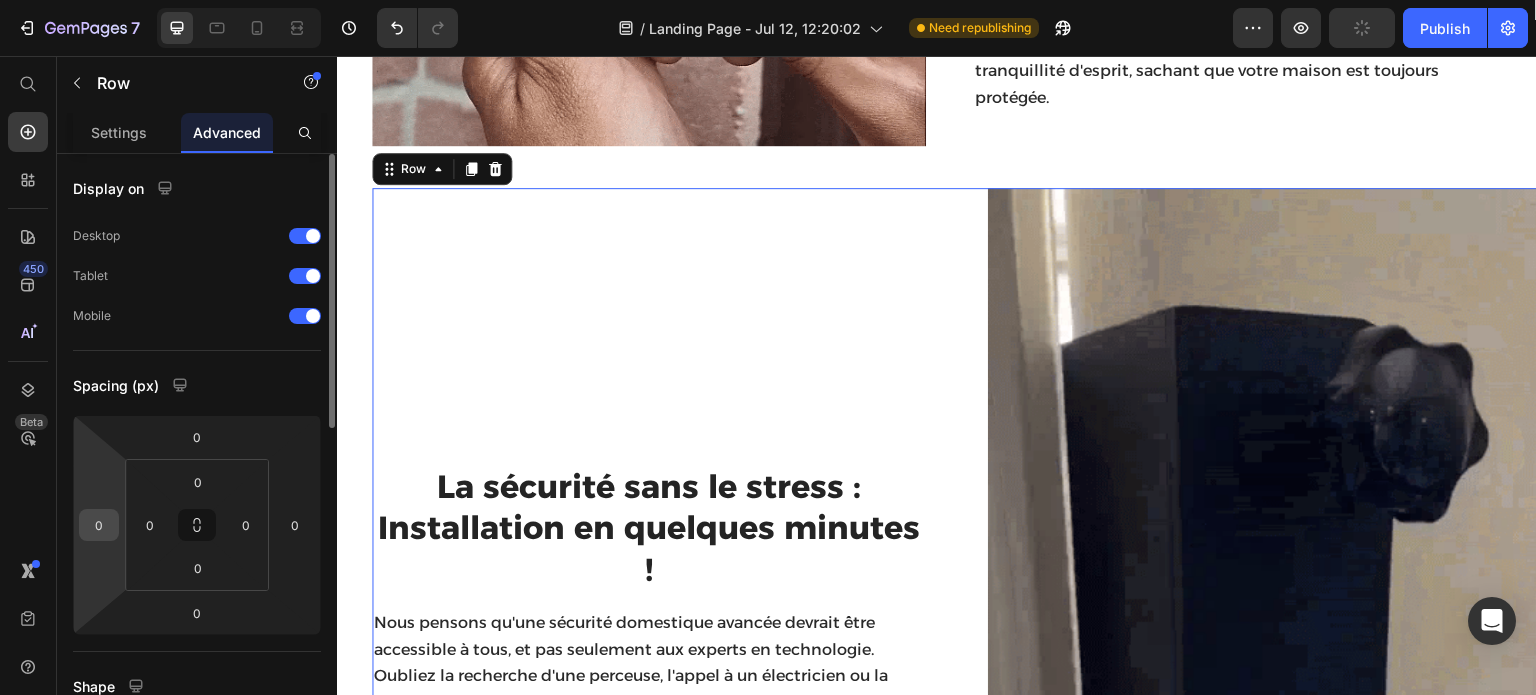 click on "0" at bounding box center [99, 525] 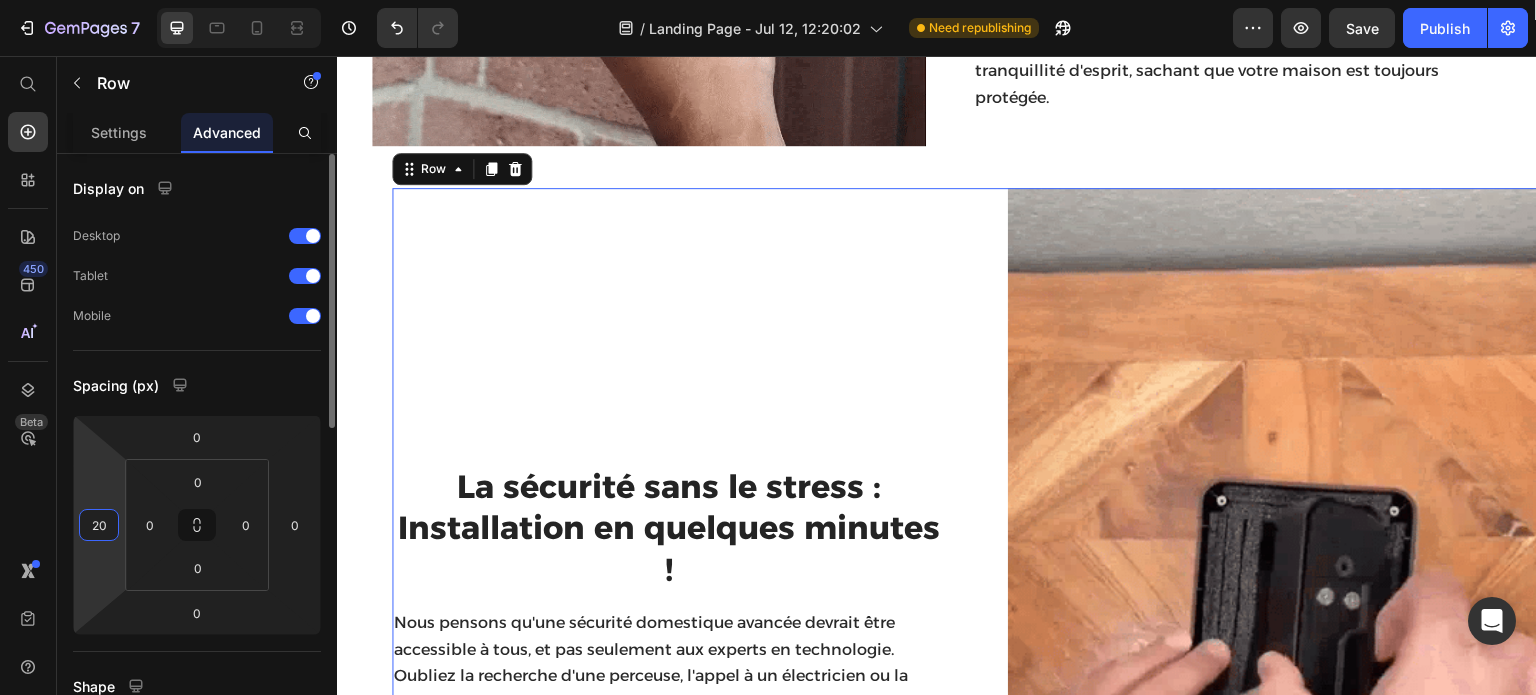 type on "2" 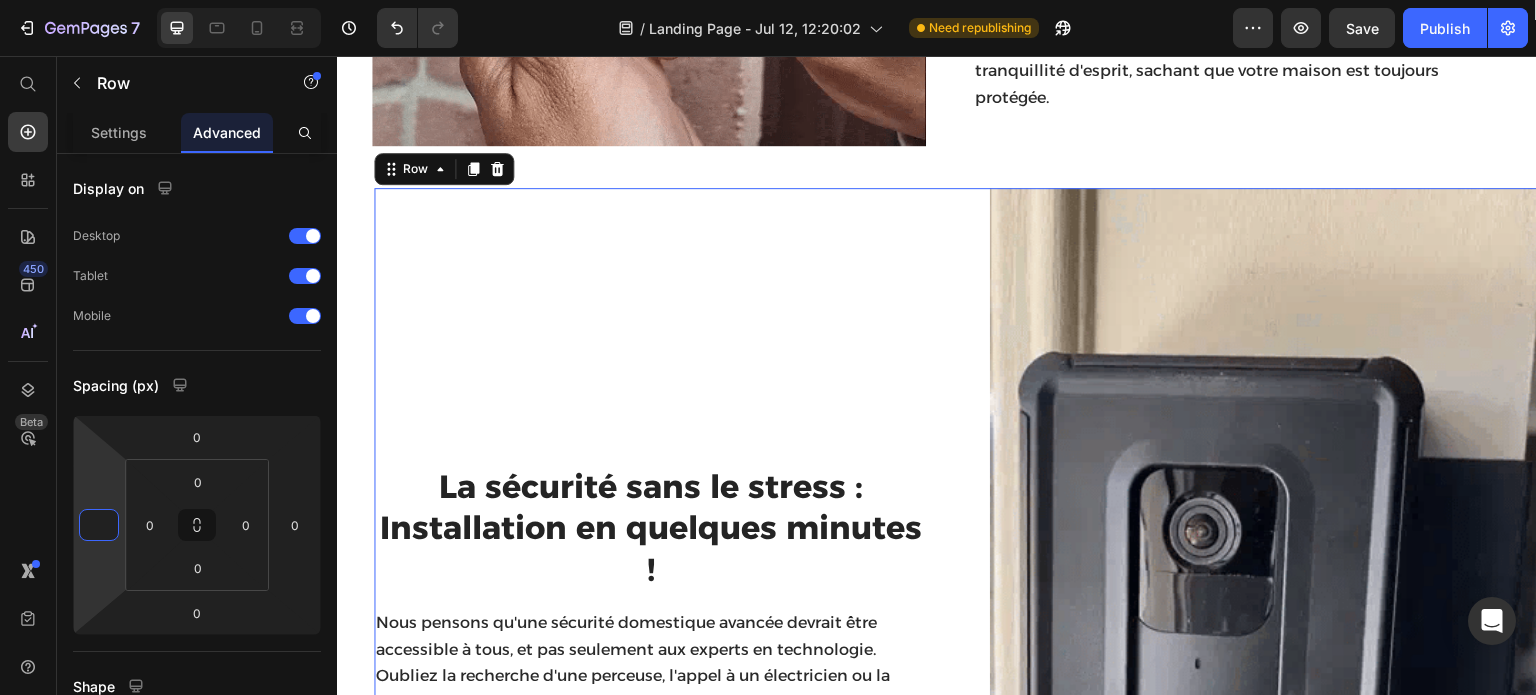 click on "La sécurité sans le stress : Installation en quelques minutes ! Heading Nous pensons qu'une sécurité domestique avancée devrait être accessible à tous, et pas seulement aux experts en technologie. Oubliez la recherche d'une perceuse, l'appel à un électricien ou la lecture de manuels compliqués. Notre sonnette intelligente est dotée d'une installation révolutionnaire sans outil qui vous permet d'être opérationnel  en moins de 5 minutes . Il vous suffit de monter le support sécurisé, de cliquer sur l'appareil pour le mettre en place et de le connecter au réseau Wi-Fi de votre domicile à l'aide de notre simple application pour smartphone. C'est aussi simple que cela. Text block" at bounding box center [651, 682] 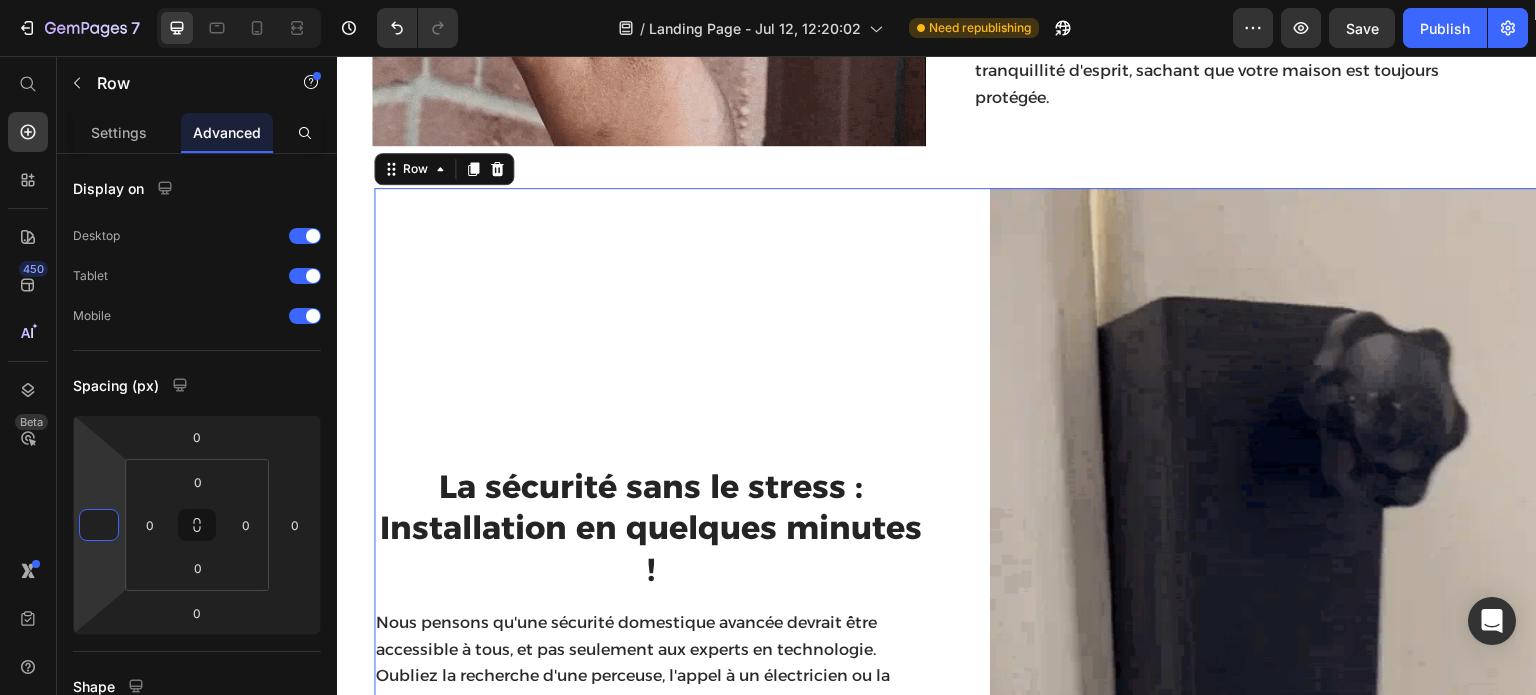 type on "0" 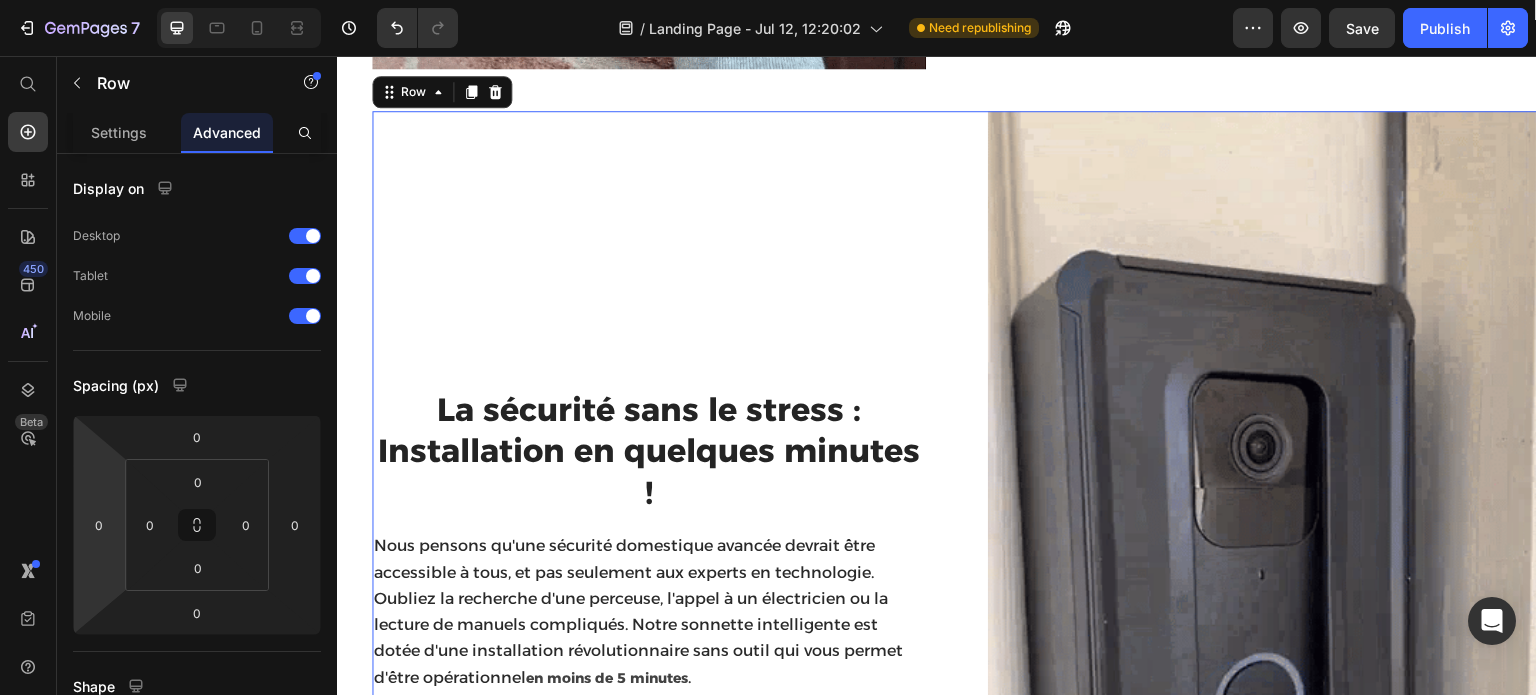 scroll, scrollTop: 1700, scrollLeft: 0, axis: vertical 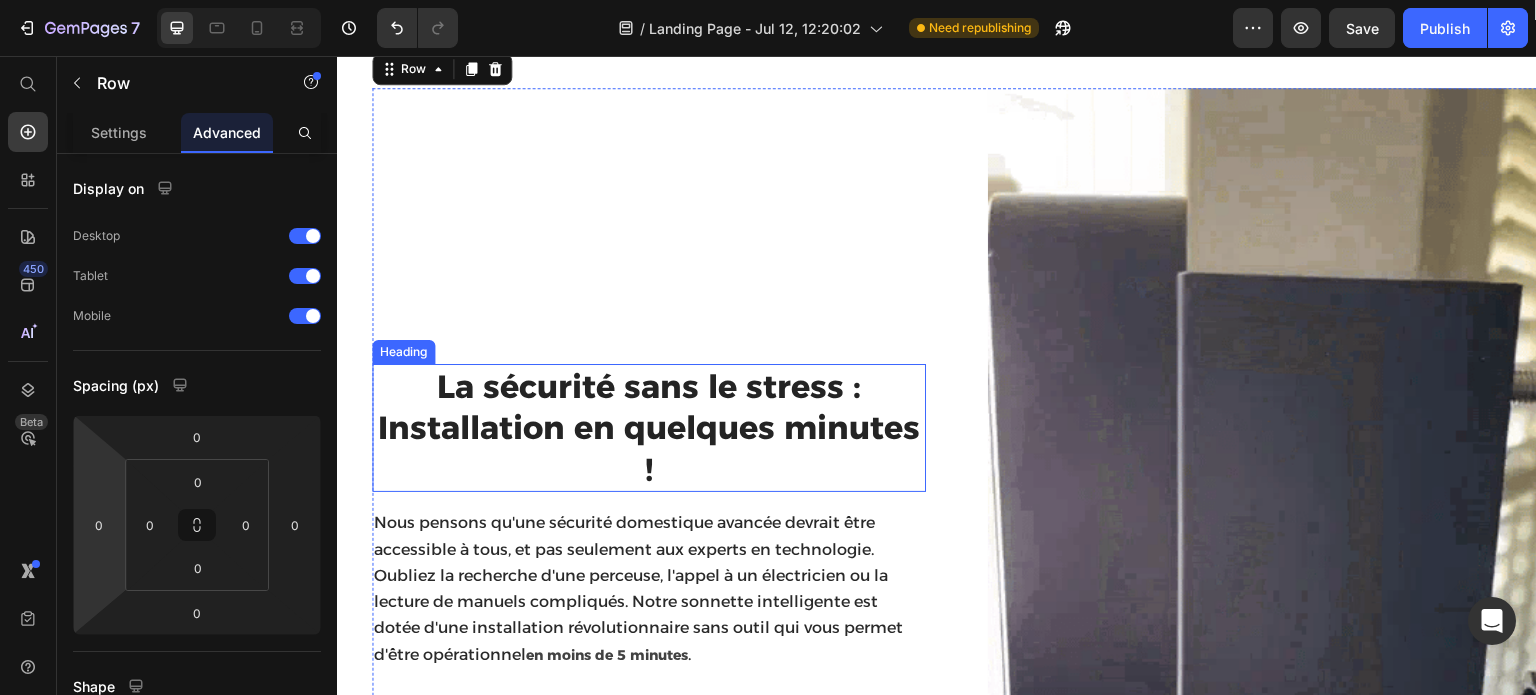 click on "La sécurité sans le stress : Installation en quelques minutes !" at bounding box center (649, 428) 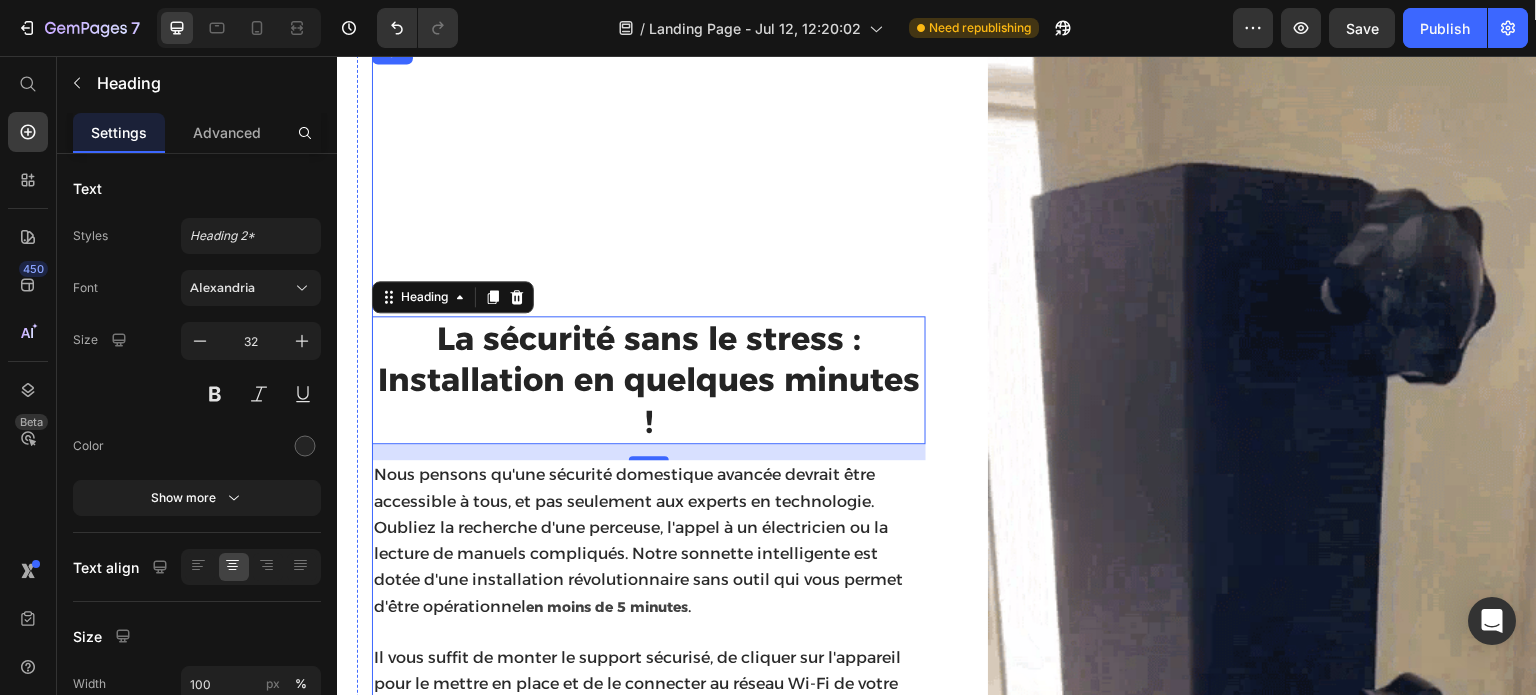 scroll, scrollTop: 1700, scrollLeft: 0, axis: vertical 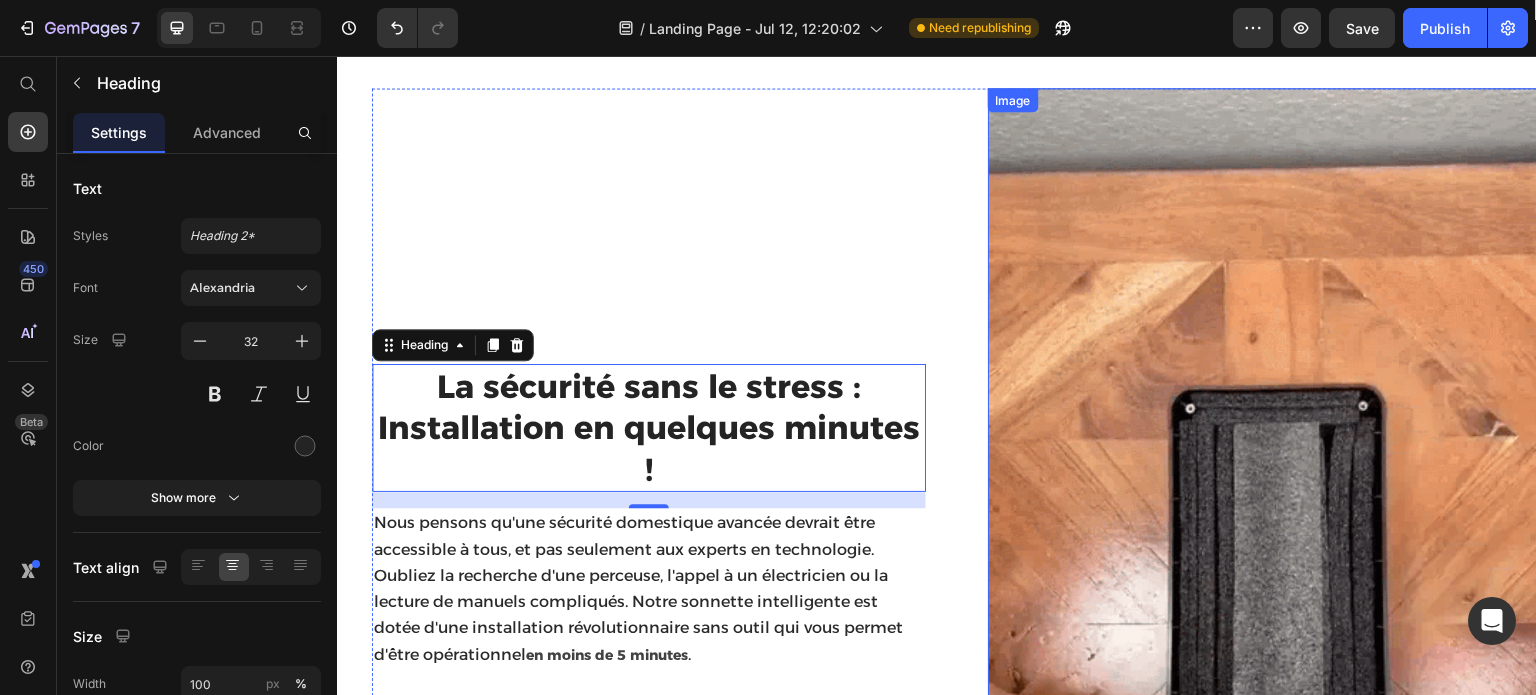 click at bounding box center [1265, 582] 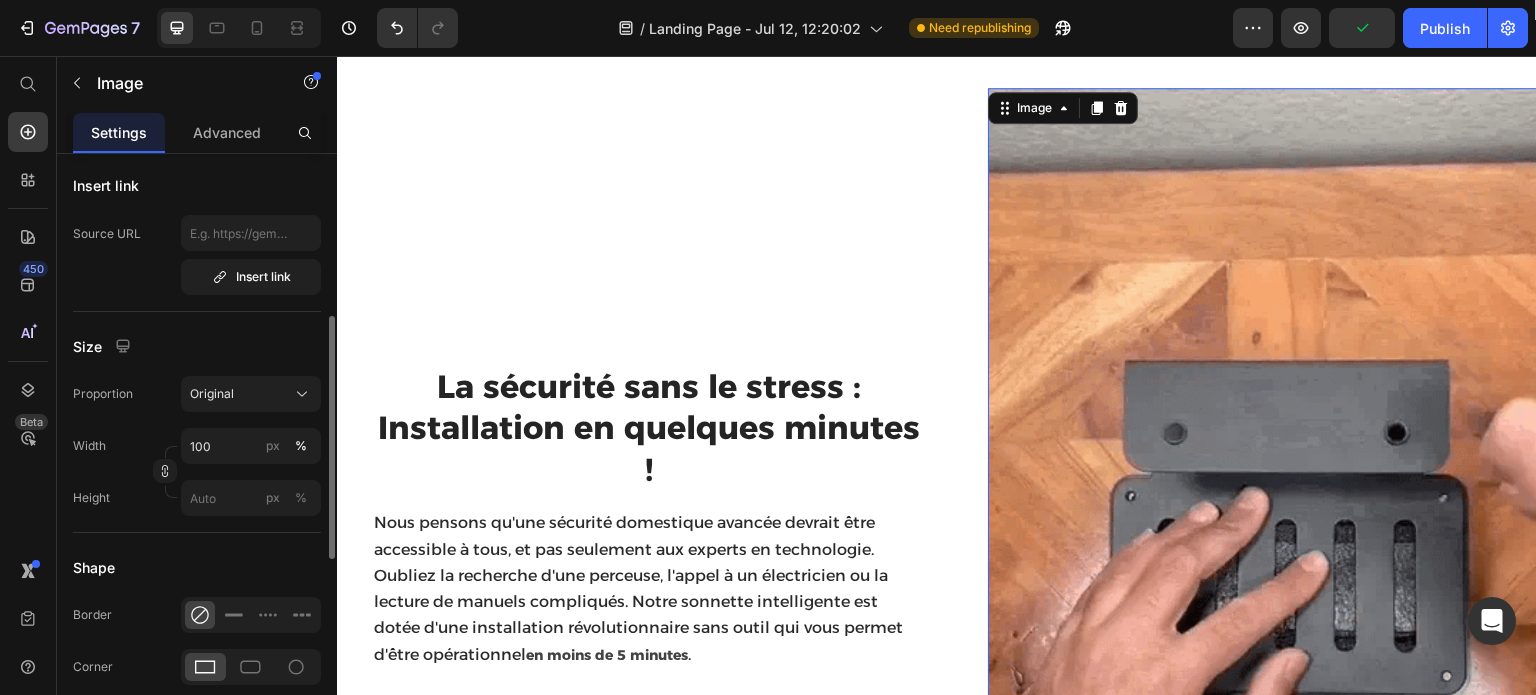 scroll, scrollTop: 500, scrollLeft: 0, axis: vertical 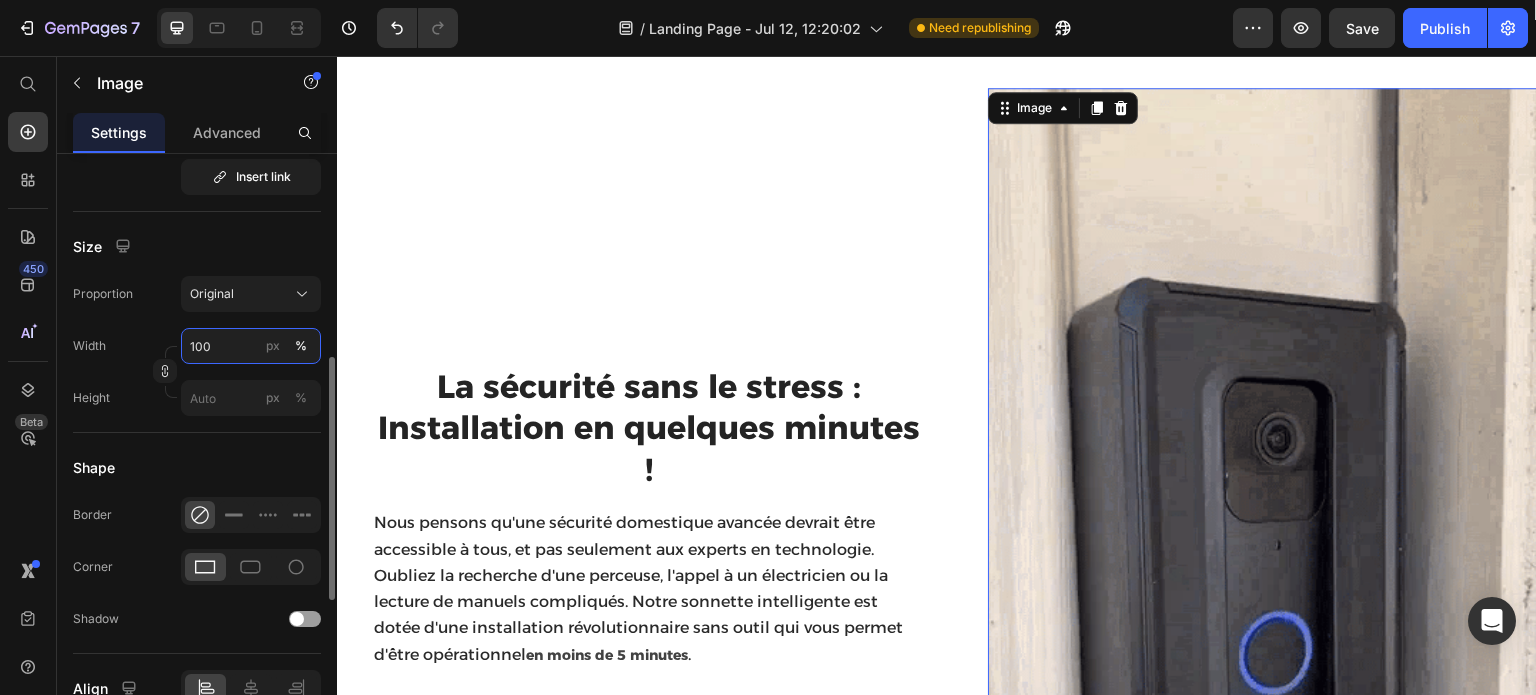 click on "100" at bounding box center [251, 346] 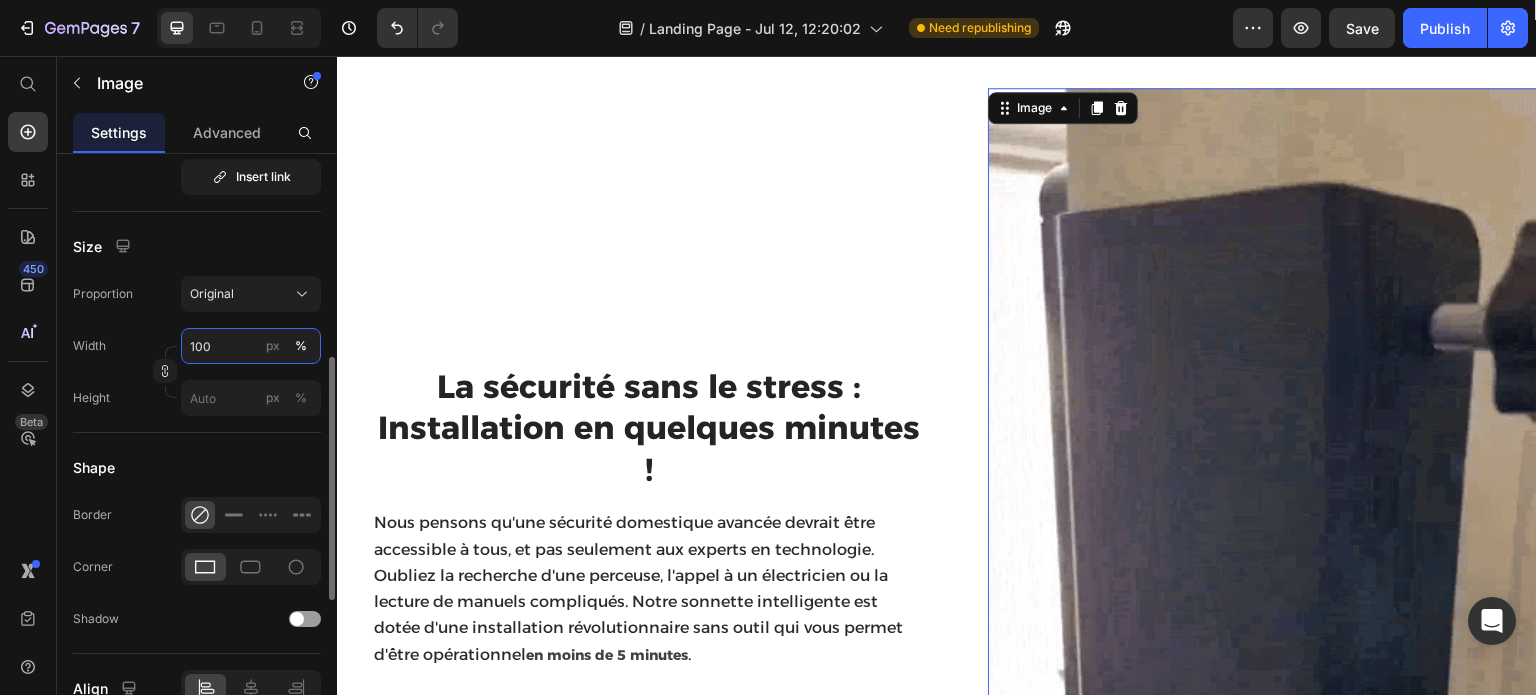 click on "100" at bounding box center [251, 346] 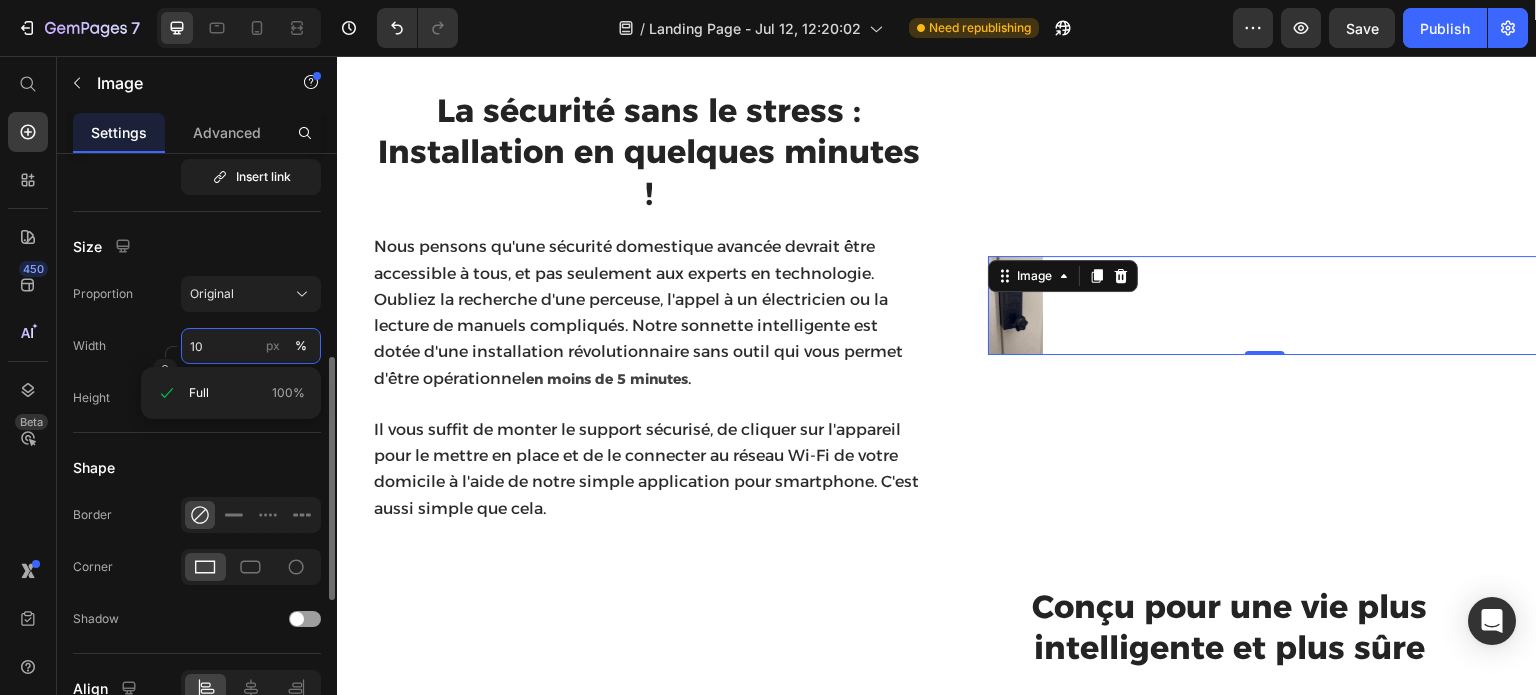 scroll, scrollTop: 1425, scrollLeft: 0, axis: vertical 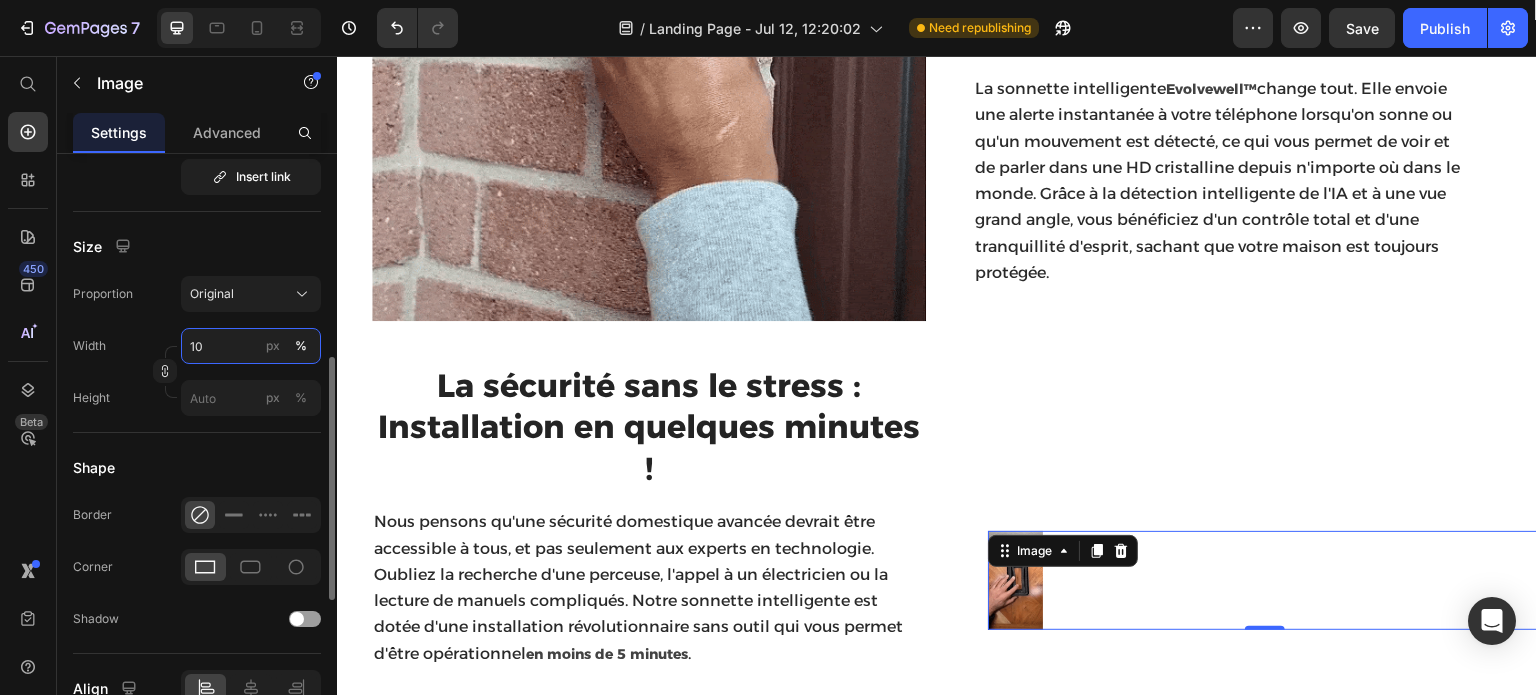 type on "1" 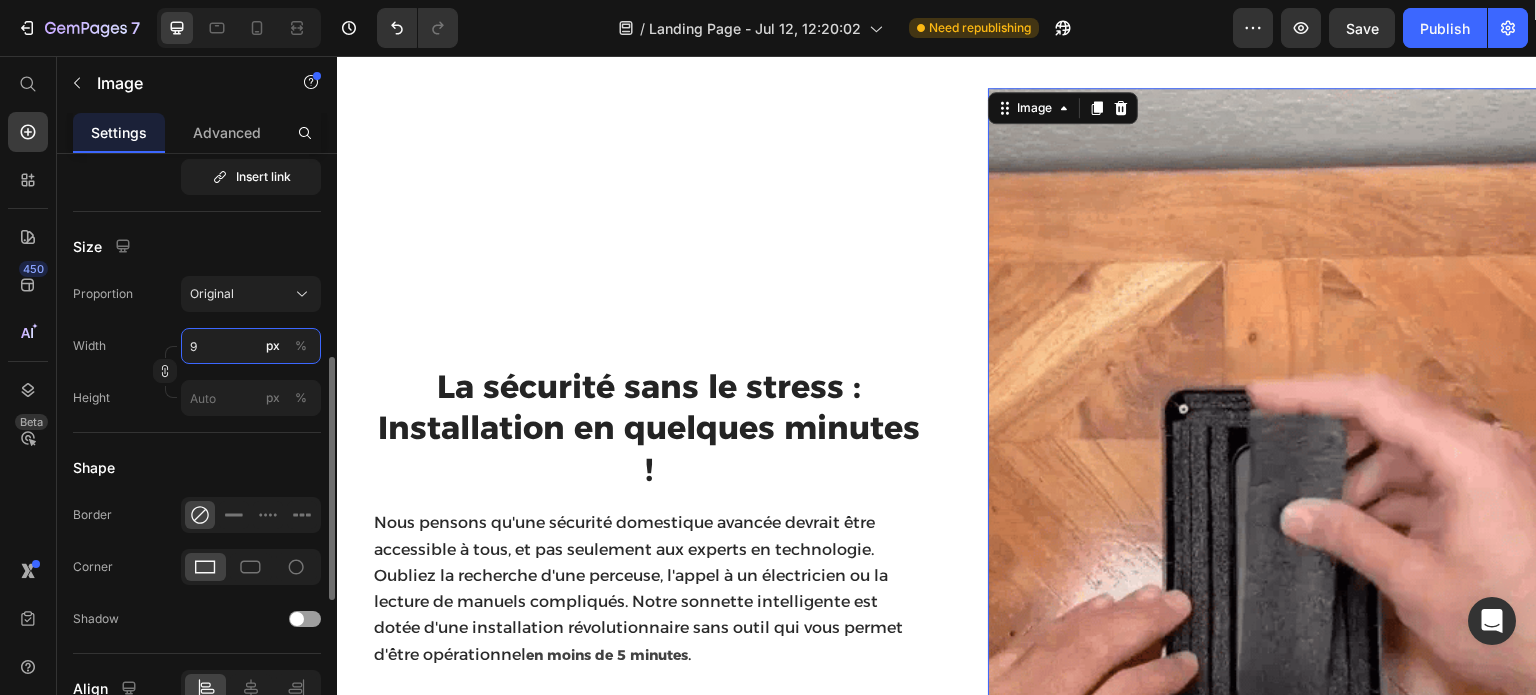scroll, scrollTop: 1425, scrollLeft: 0, axis: vertical 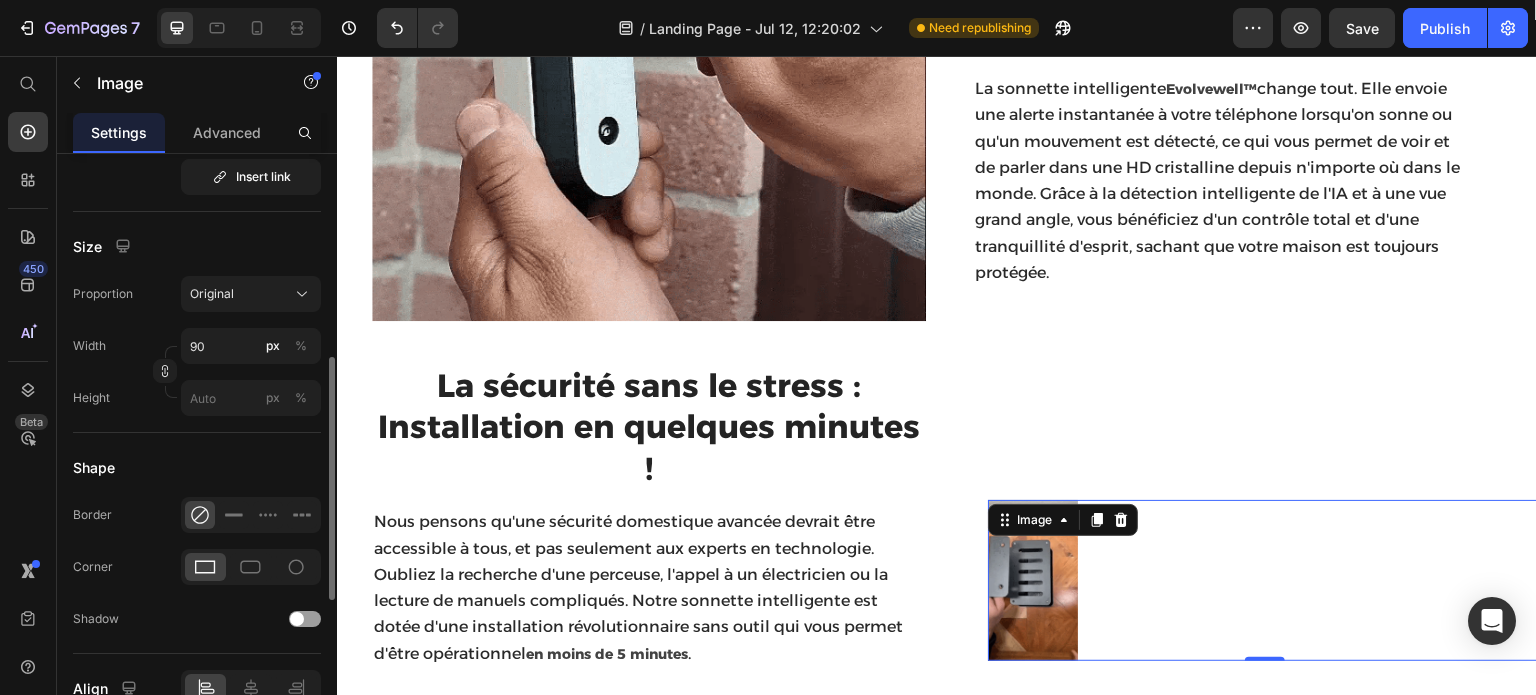 click on "Proportion Original Width 90 px % Height px %" at bounding box center [197, 346] 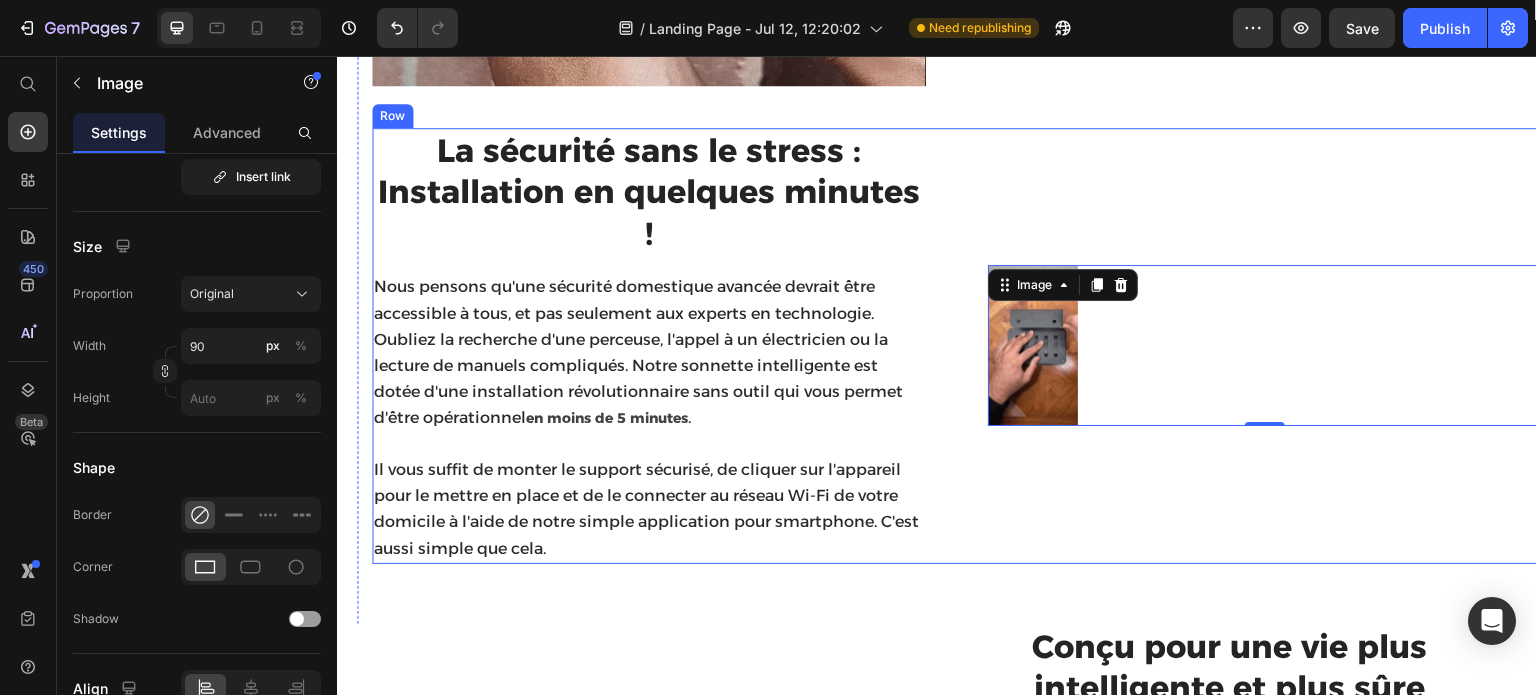 scroll, scrollTop: 1725, scrollLeft: 0, axis: vertical 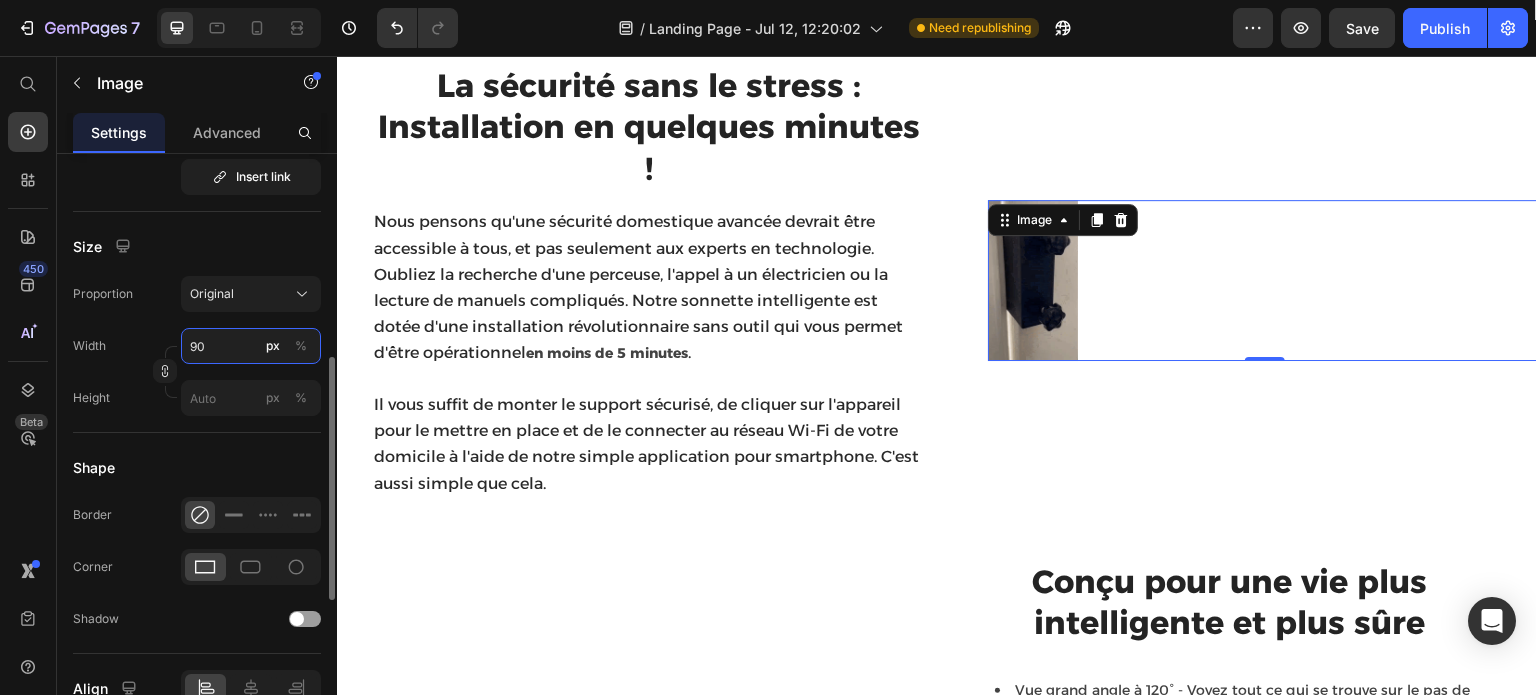 click on "90" at bounding box center (251, 346) 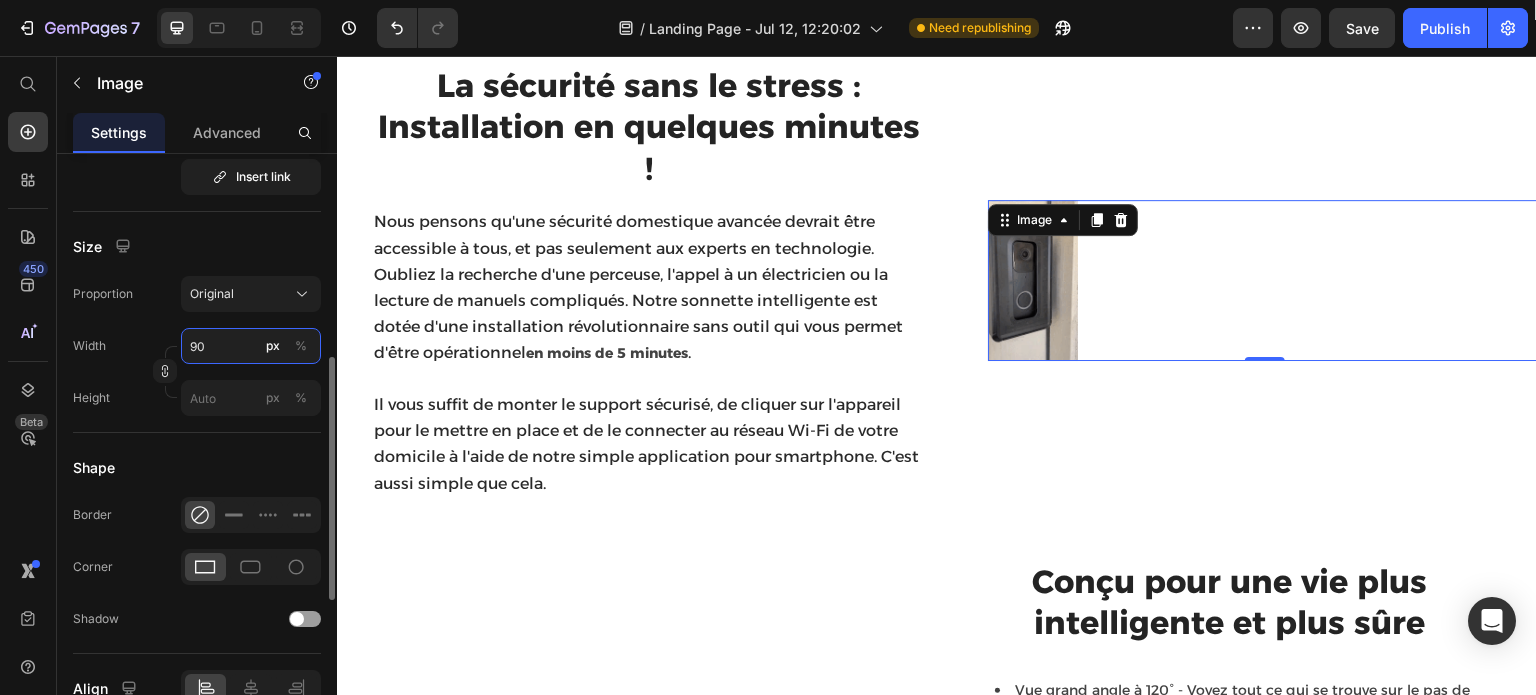 click on "90" at bounding box center [251, 346] 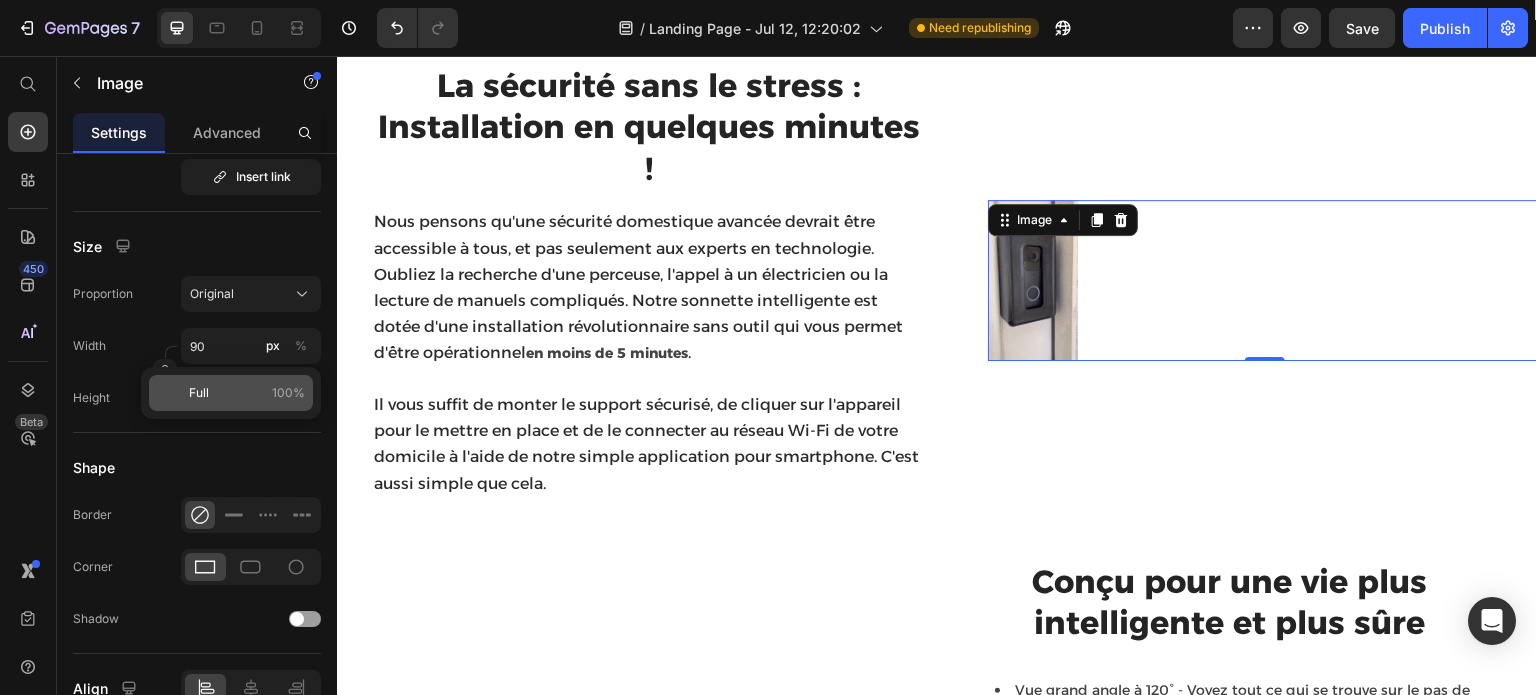 click on "Full 100%" at bounding box center (247, 393) 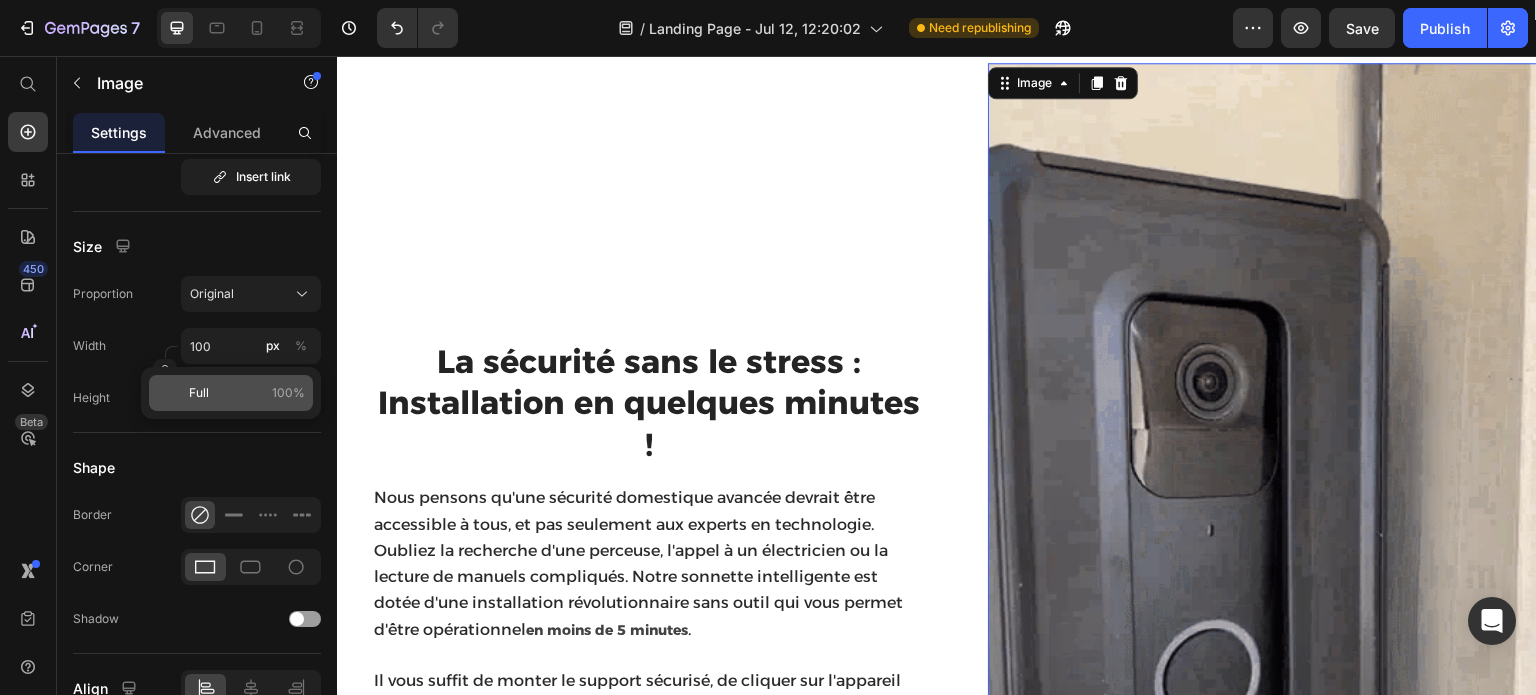 scroll, scrollTop: 2000, scrollLeft: 0, axis: vertical 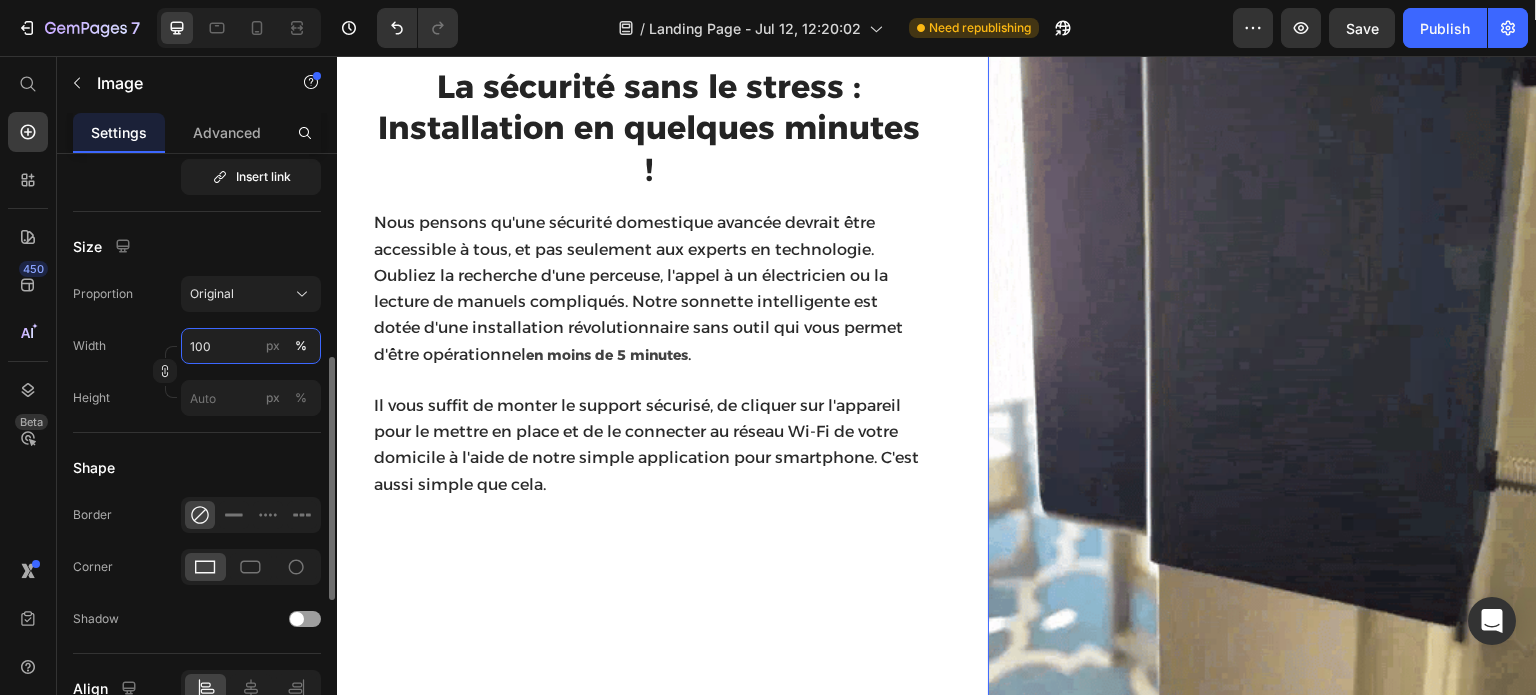 click on "100" at bounding box center (251, 346) 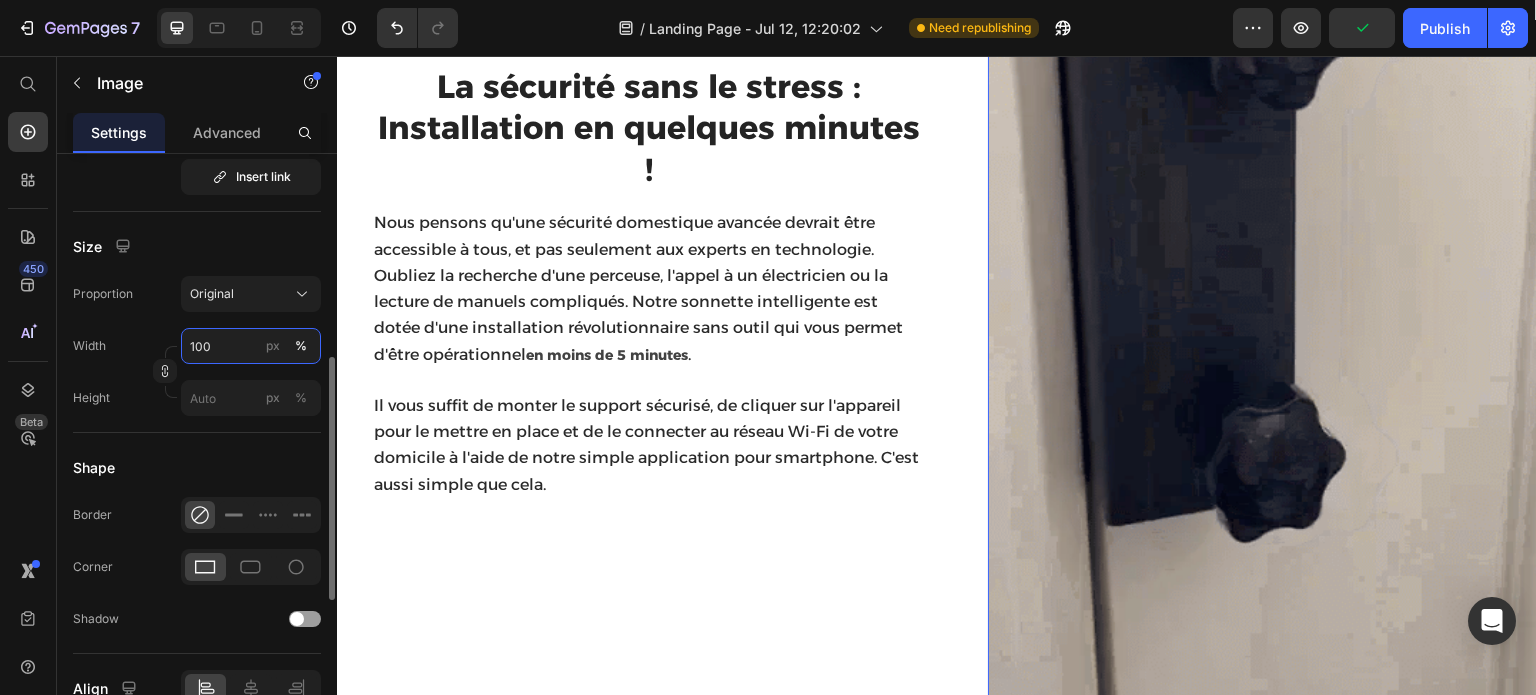 click on "100" at bounding box center [251, 346] 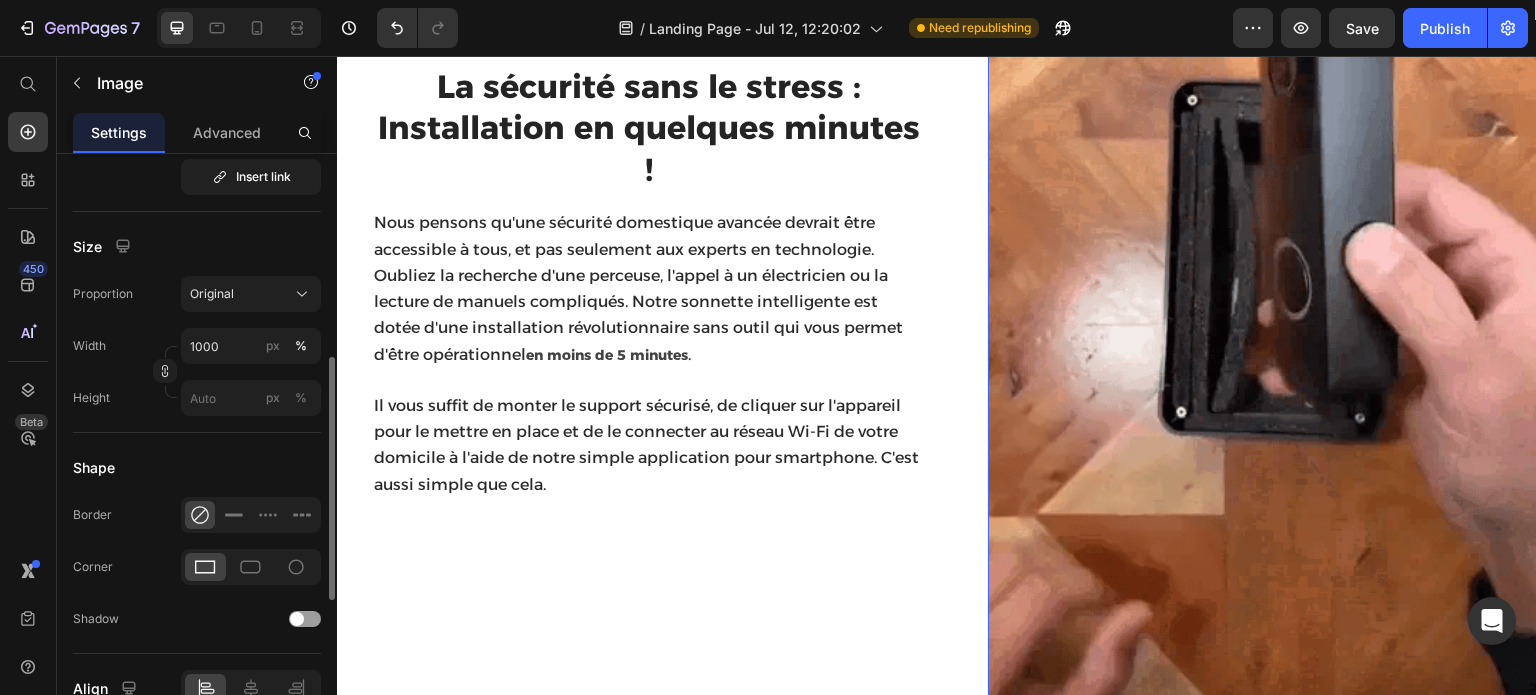 click on "Proportion Original Width 1000 px % Height px %" at bounding box center (197, 346) 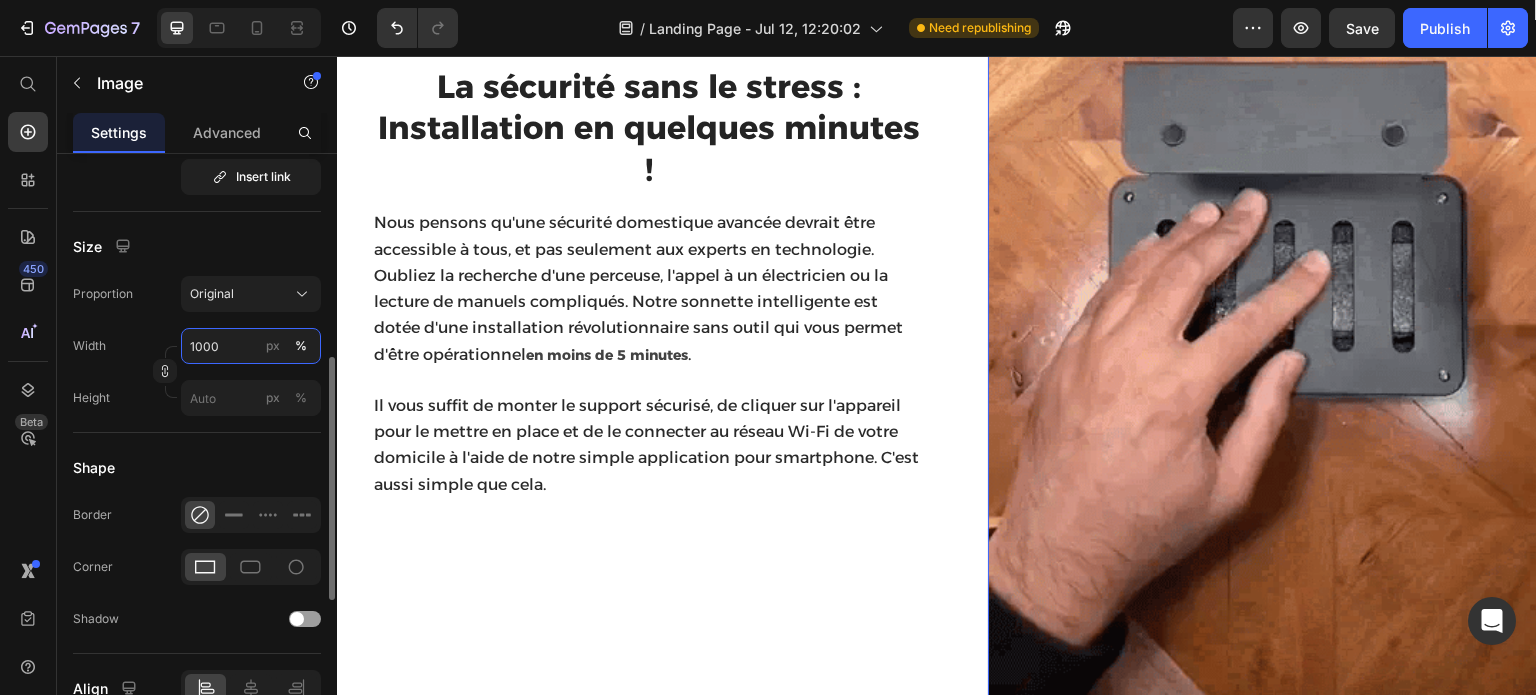 click on "1000" at bounding box center (251, 346) 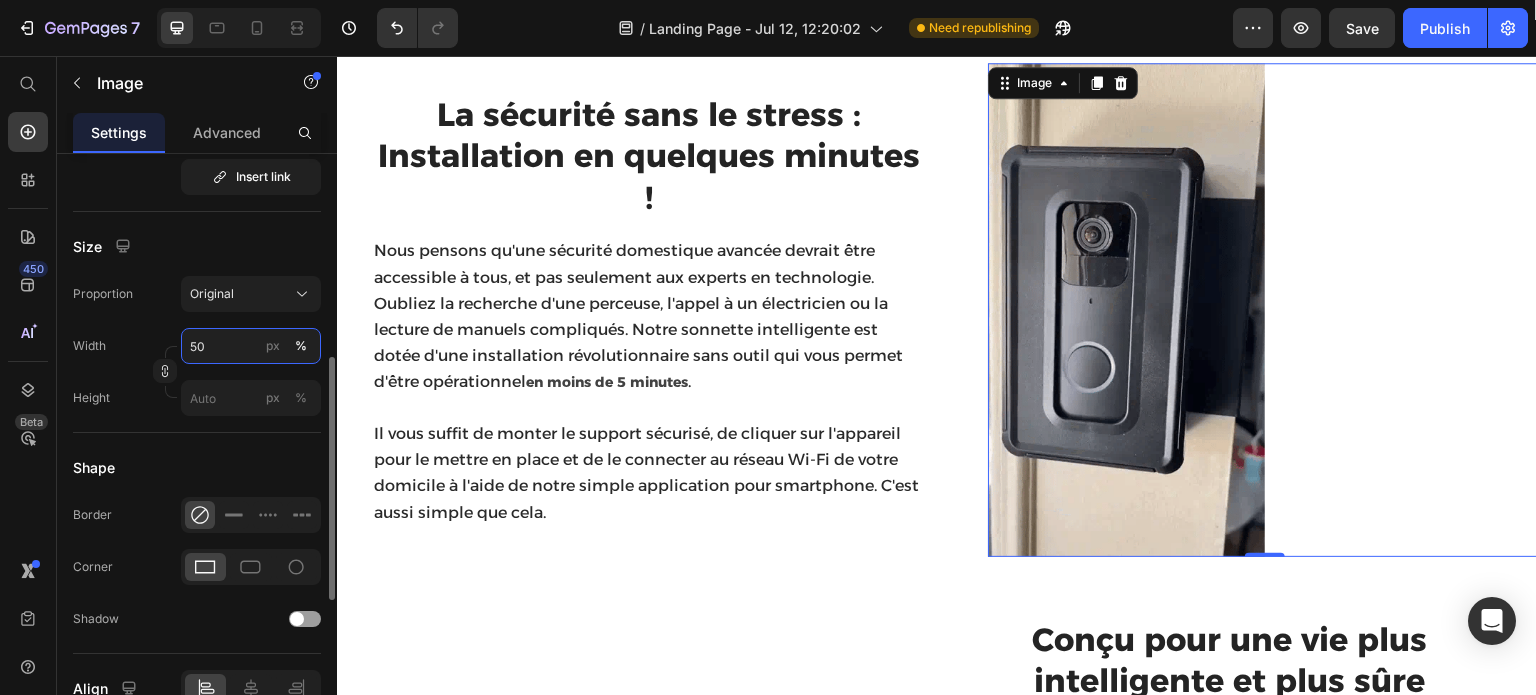 scroll, scrollTop: 1756, scrollLeft: 0, axis: vertical 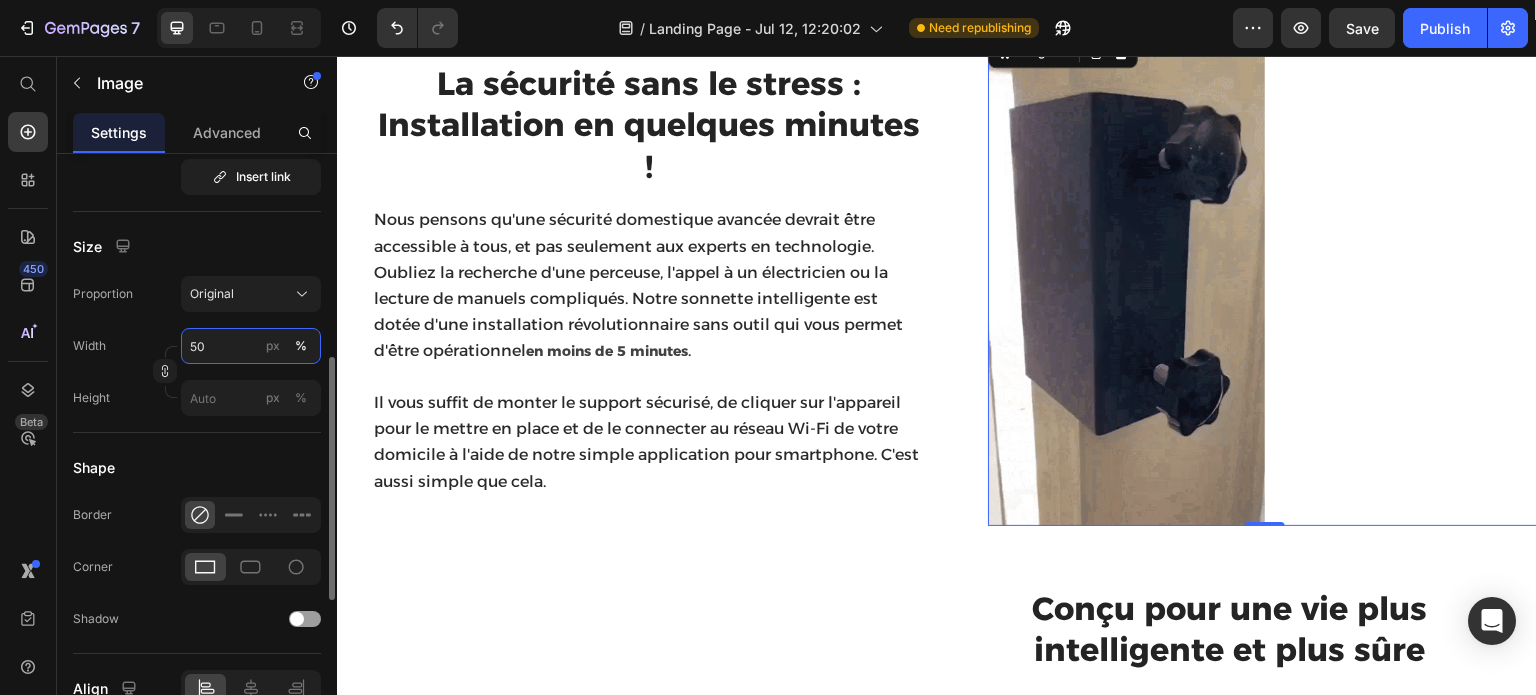type on "5" 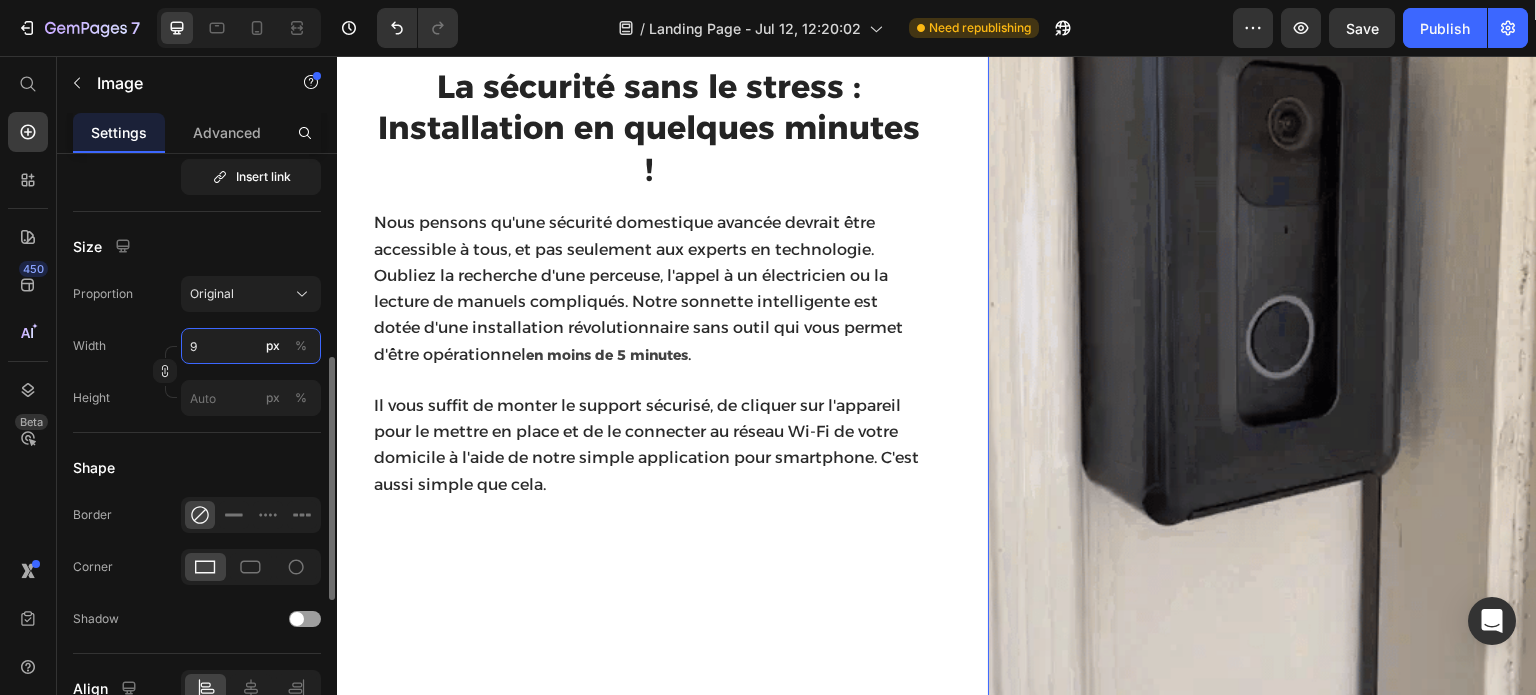 scroll, scrollTop: 1725, scrollLeft: 0, axis: vertical 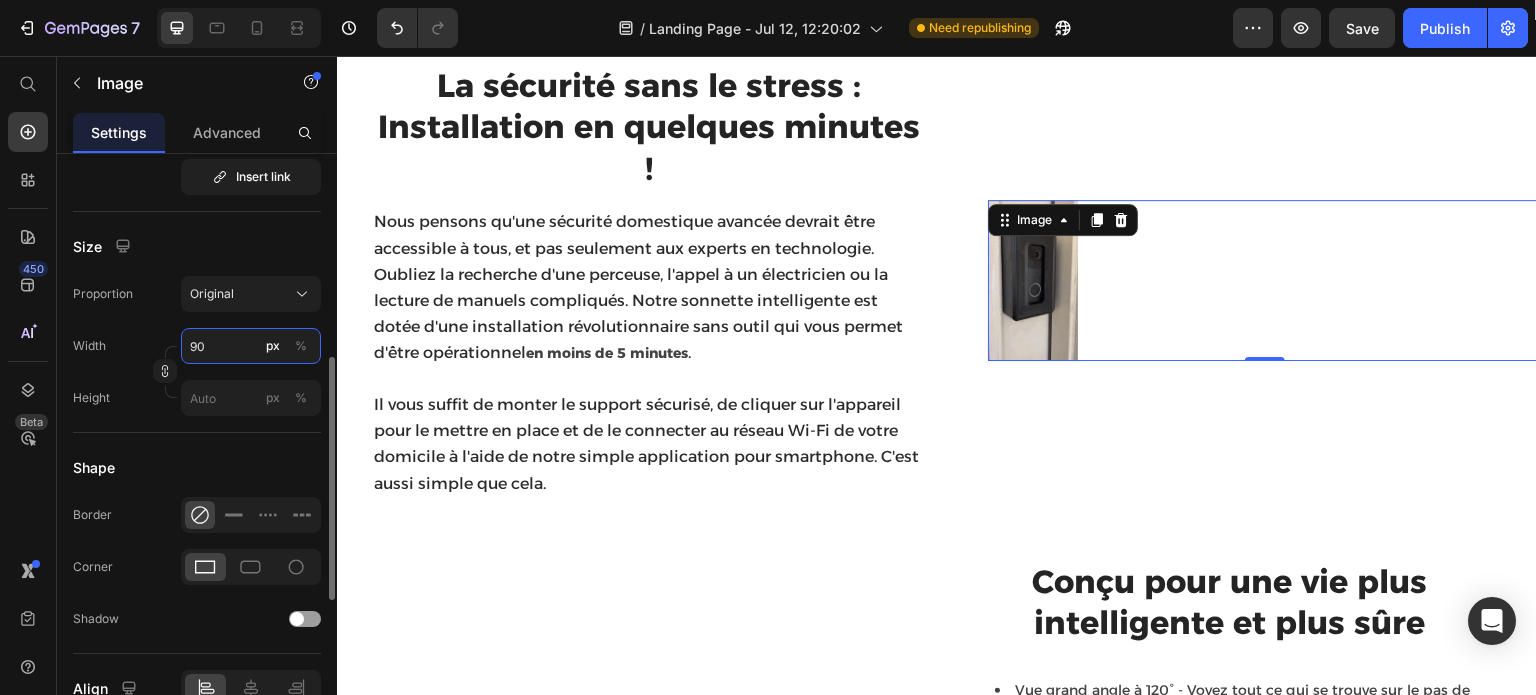type on "9" 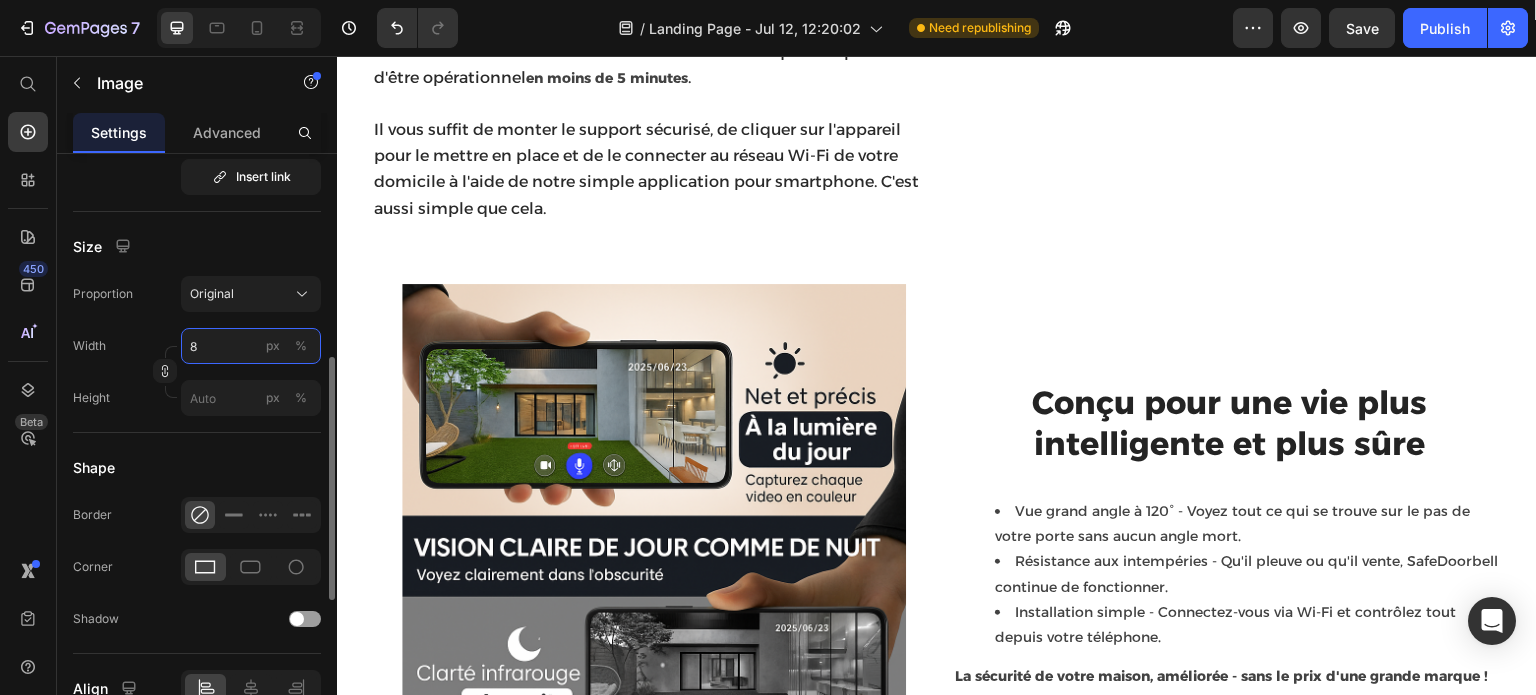 scroll, scrollTop: 1725, scrollLeft: 0, axis: vertical 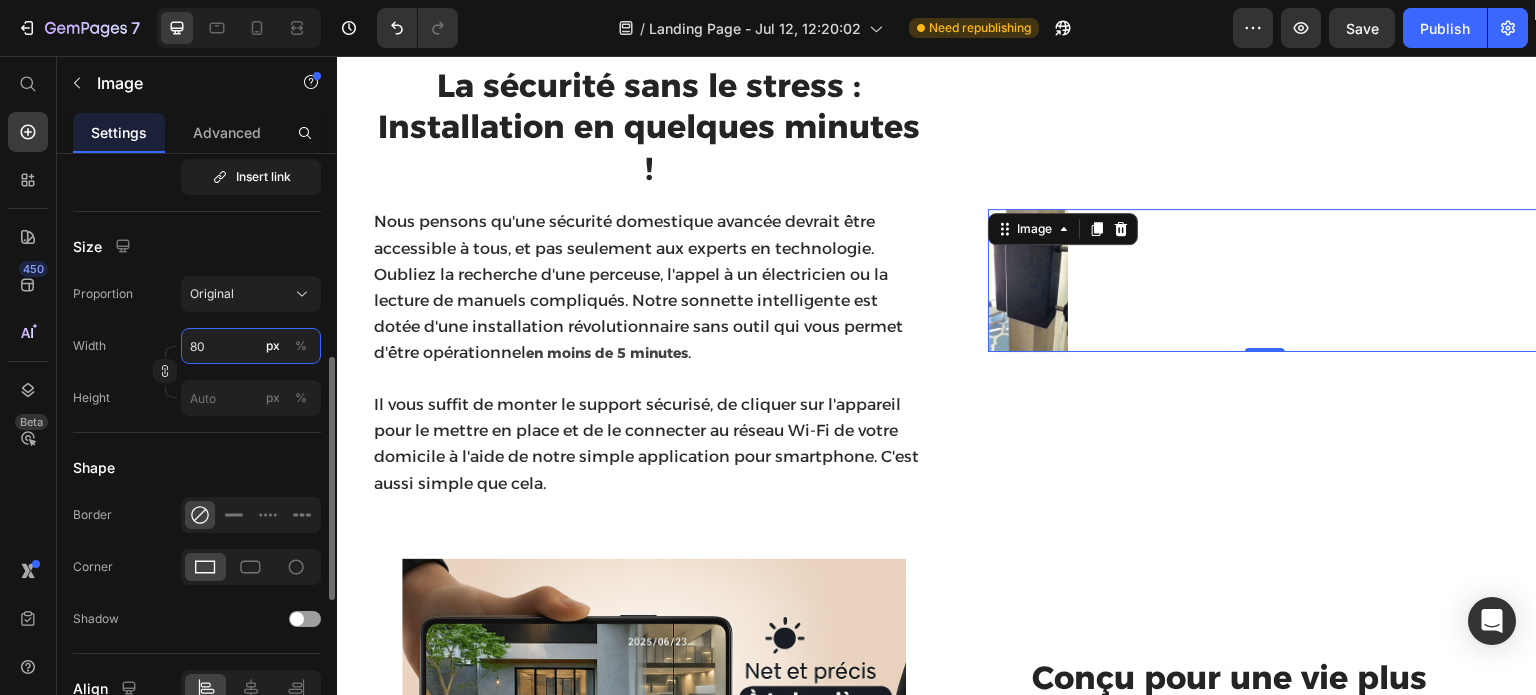 type on "8" 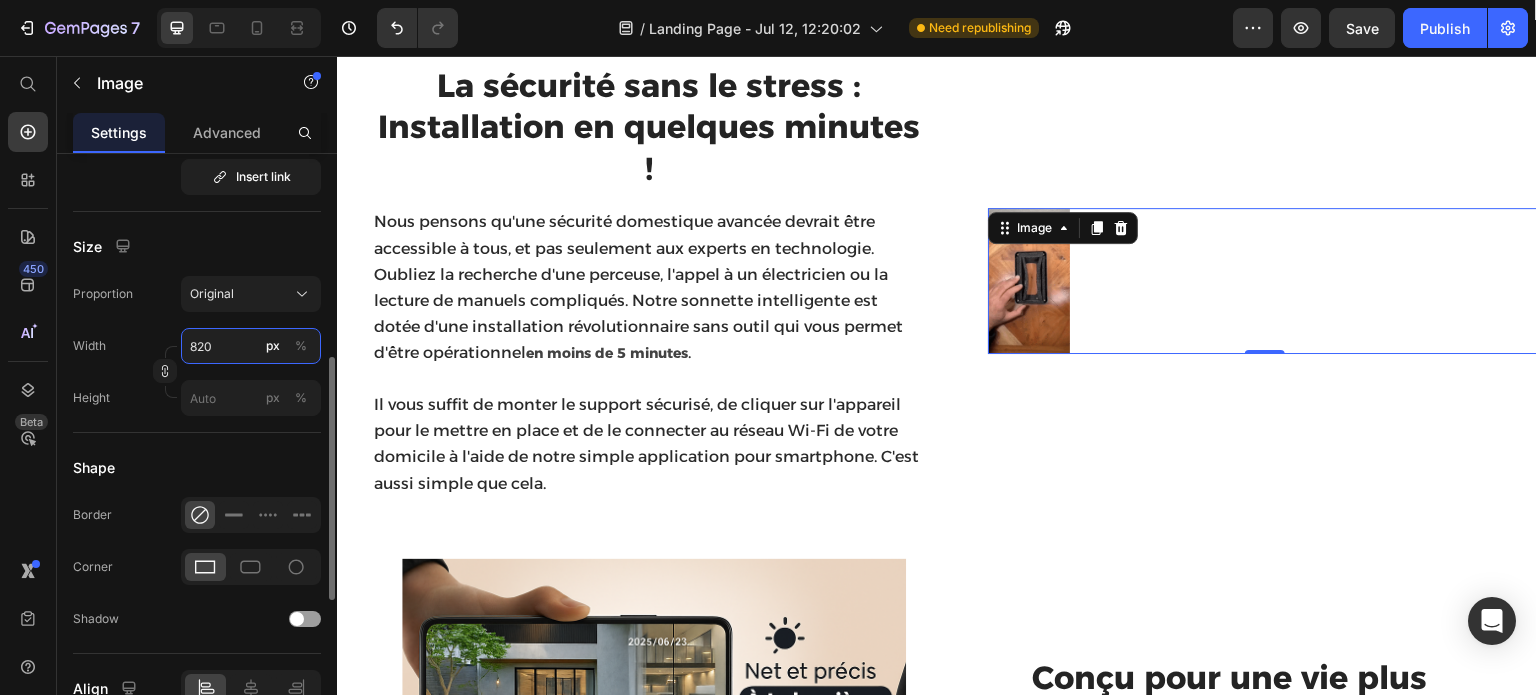 scroll, scrollTop: 2000, scrollLeft: 0, axis: vertical 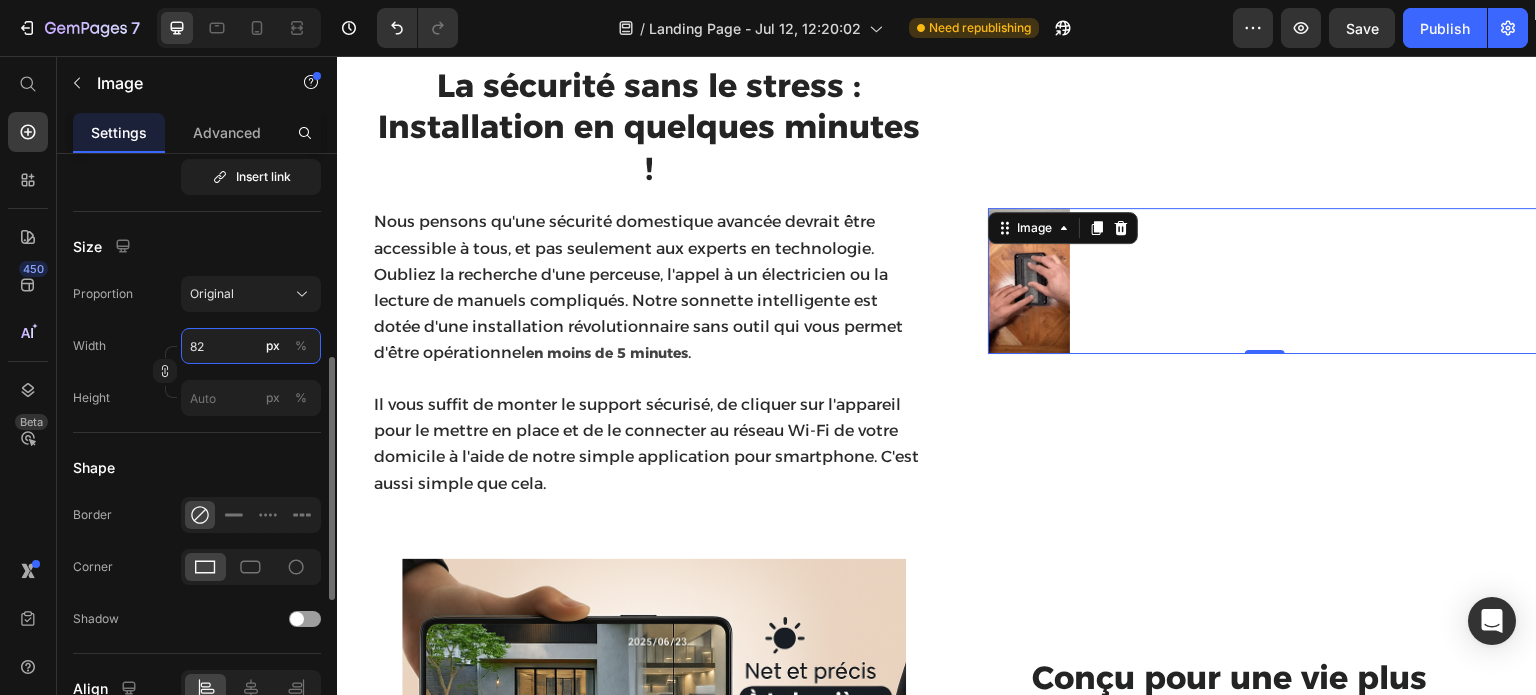 type on "8" 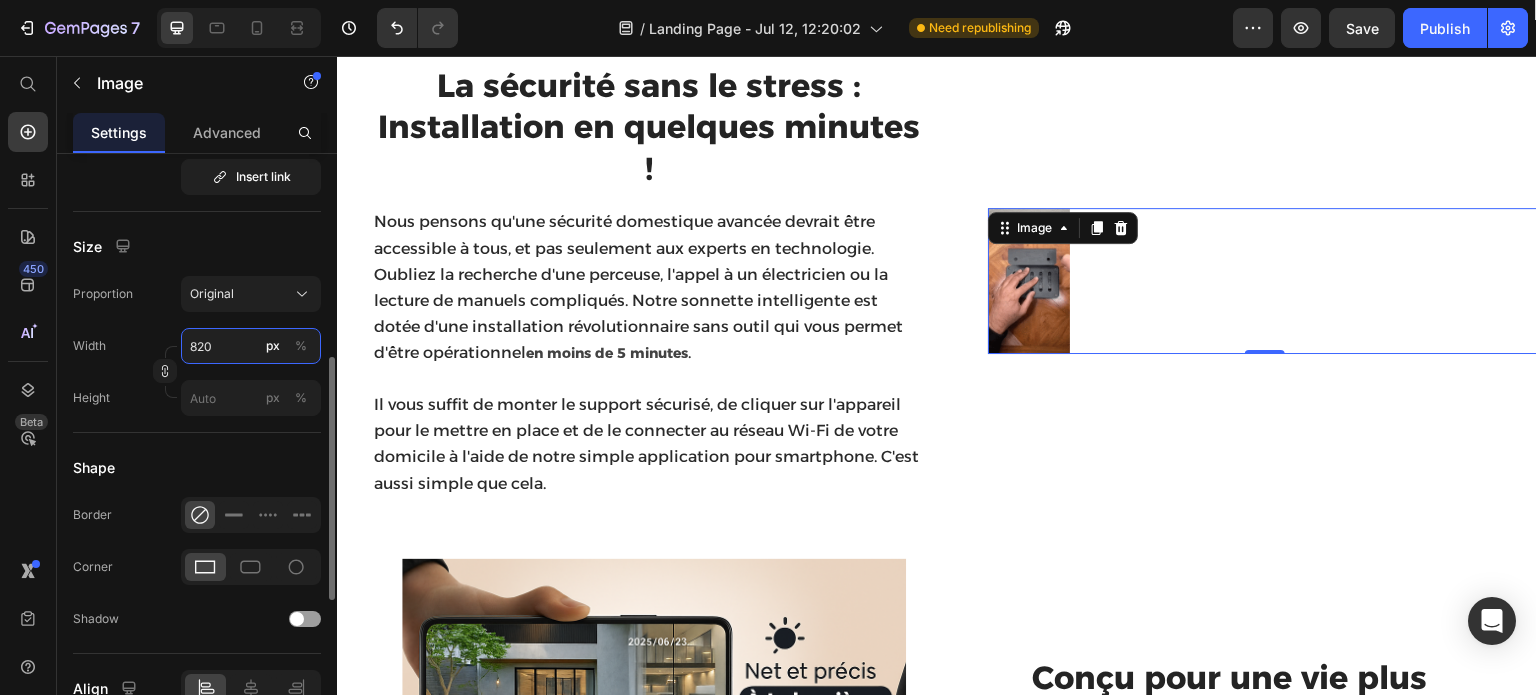 scroll, scrollTop: 2000, scrollLeft: 0, axis: vertical 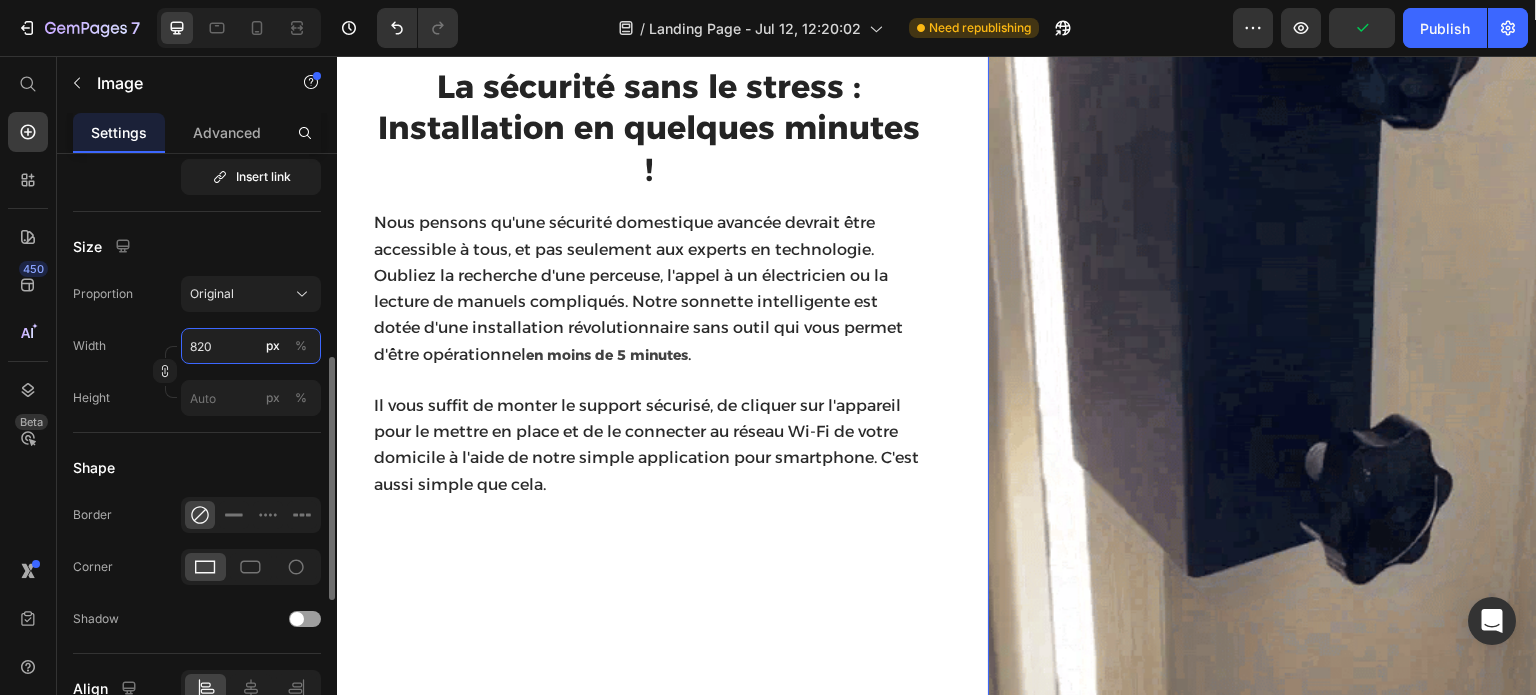 click on "820" at bounding box center [251, 346] 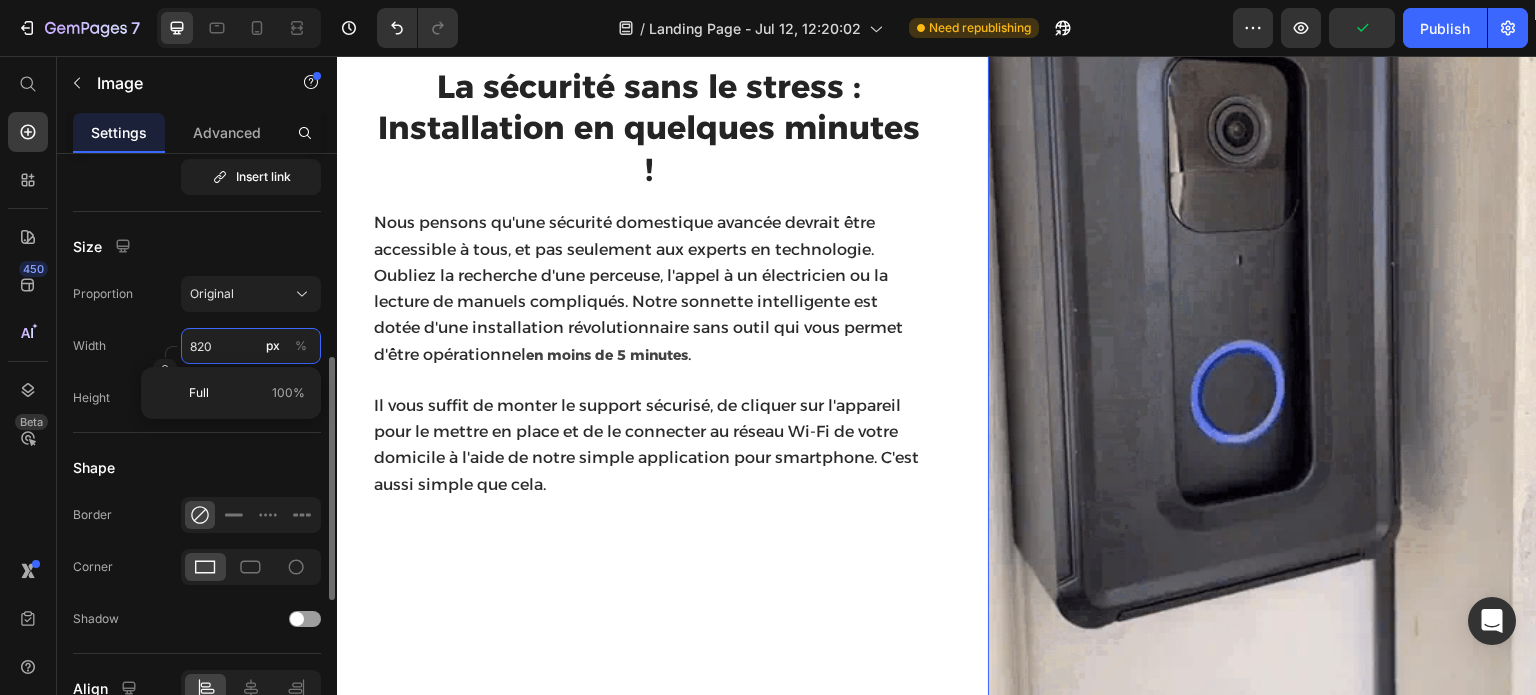 click on "820" at bounding box center [251, 346] 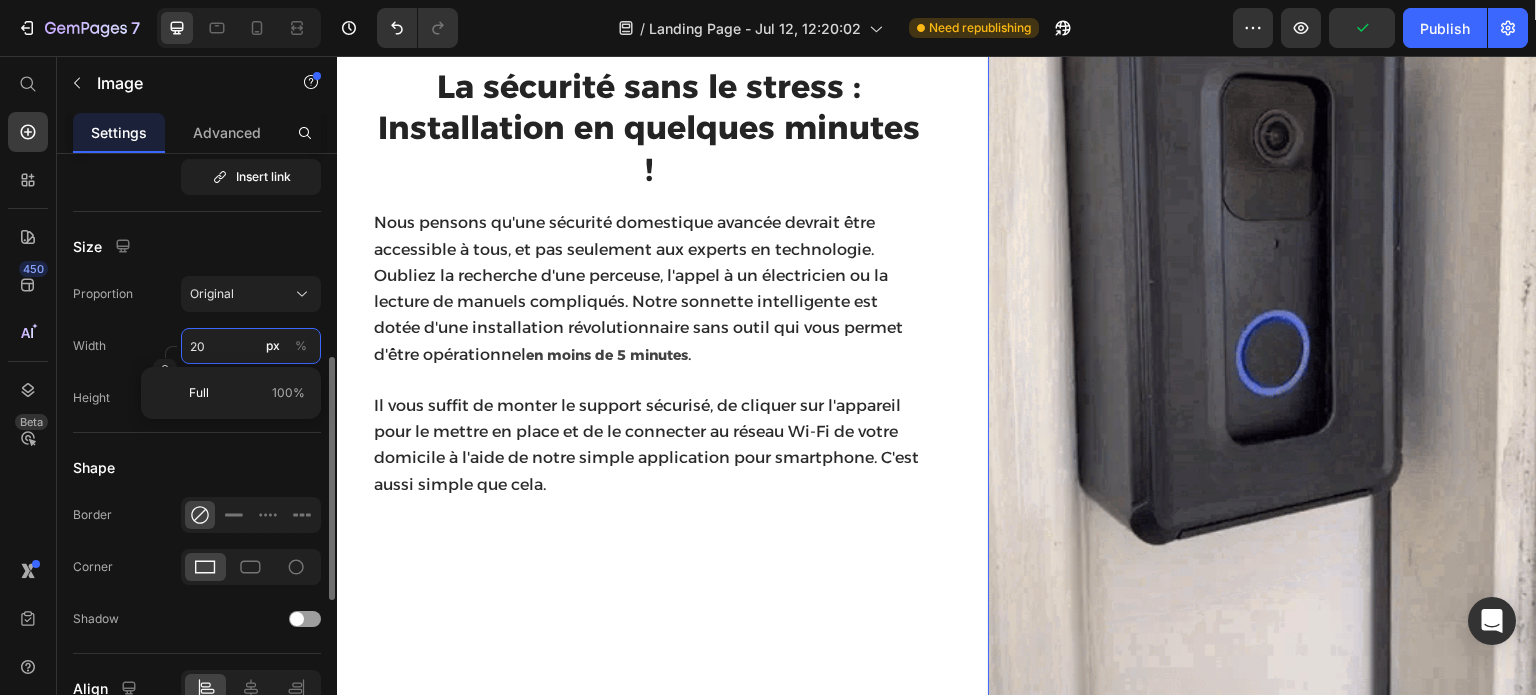 scroll, scrollTop: 1725, scrollLeft: 0, axis: vertical 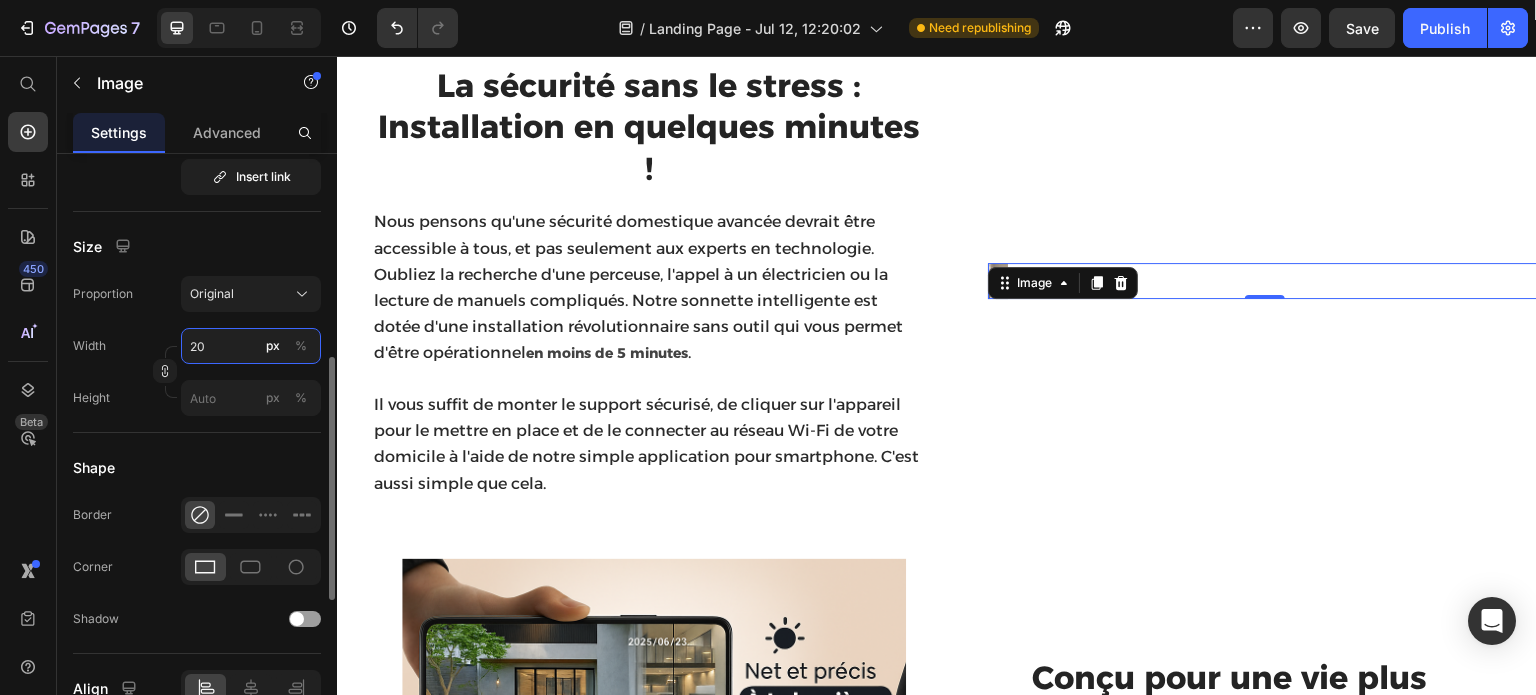 click on "20" at bounding box center [251, 346] 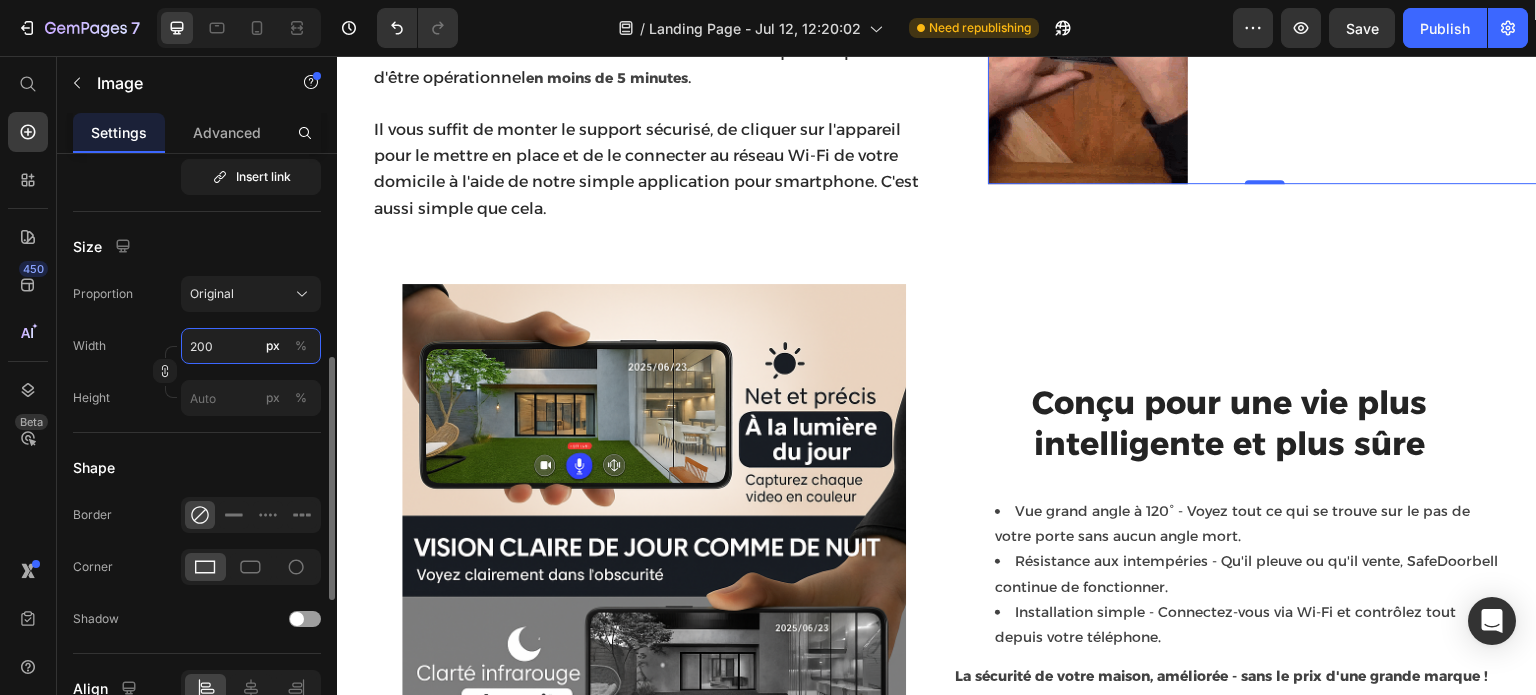 scroll, scrollTop: 1725, scrollLeft: 0, axis: vertical 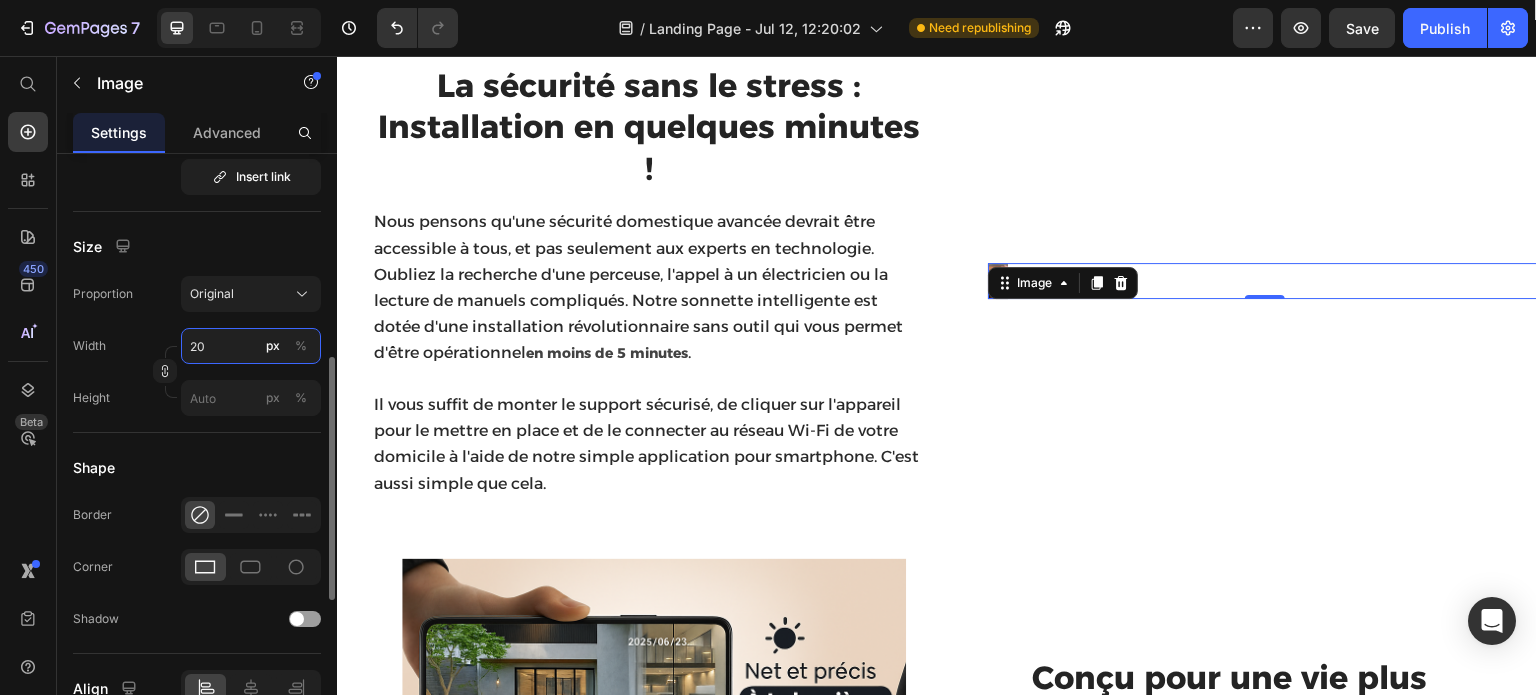 type on "2" 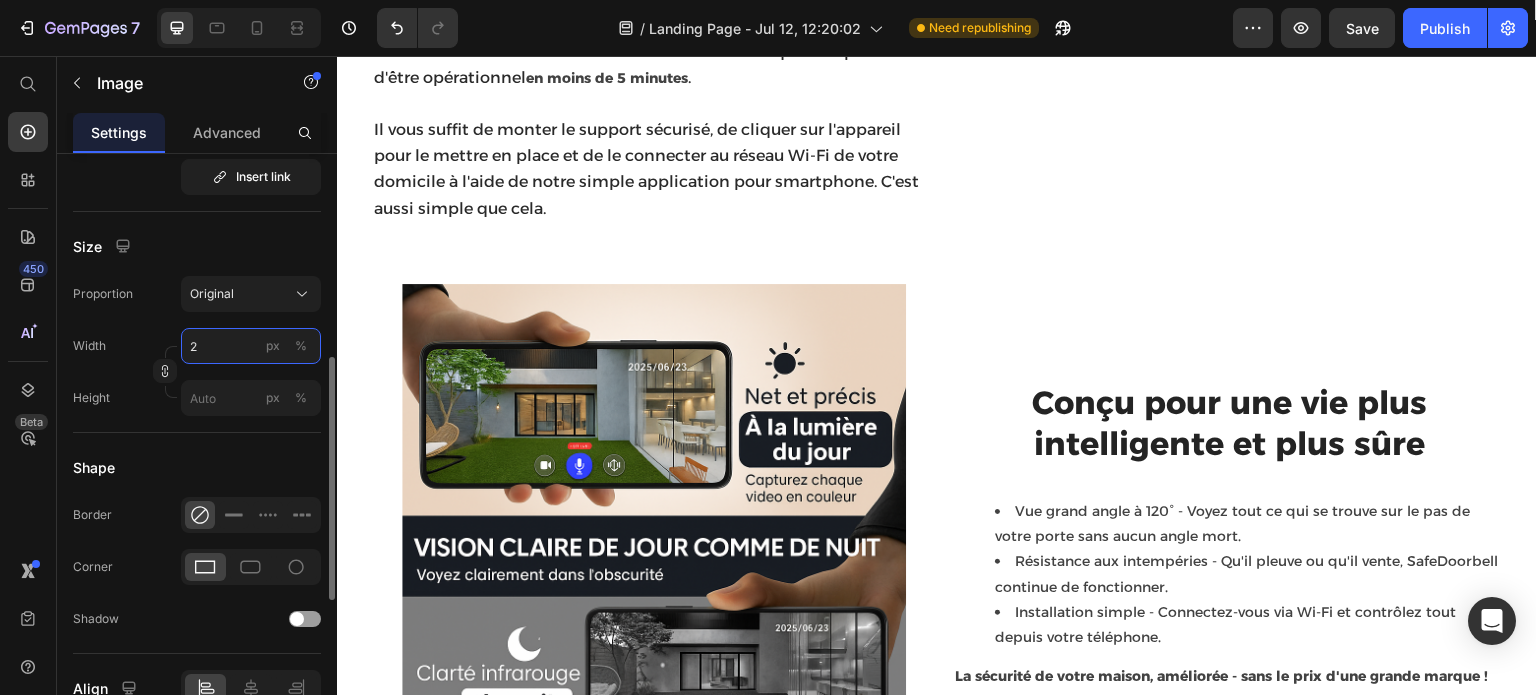 scroll, scrollTop: 1725, scrollLeft: 0, axis: vertical 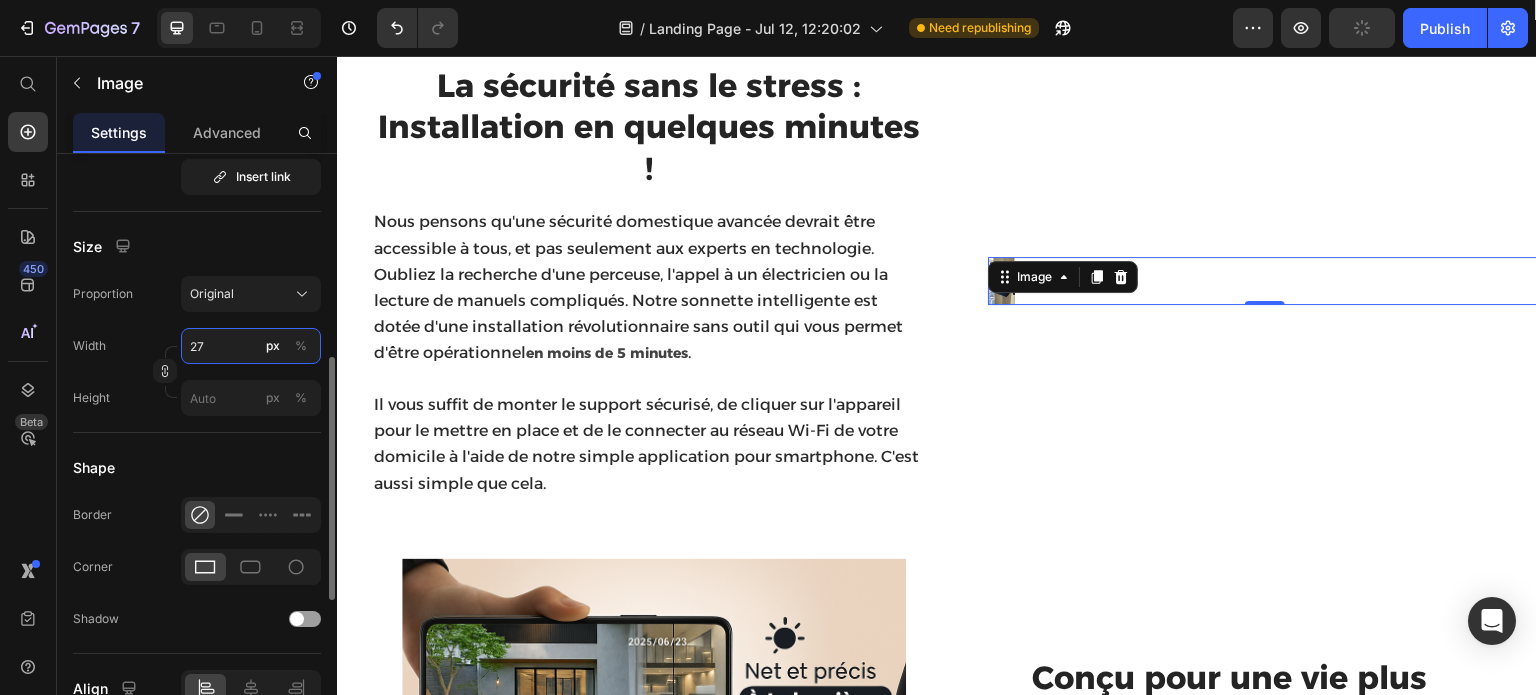 type on "2" 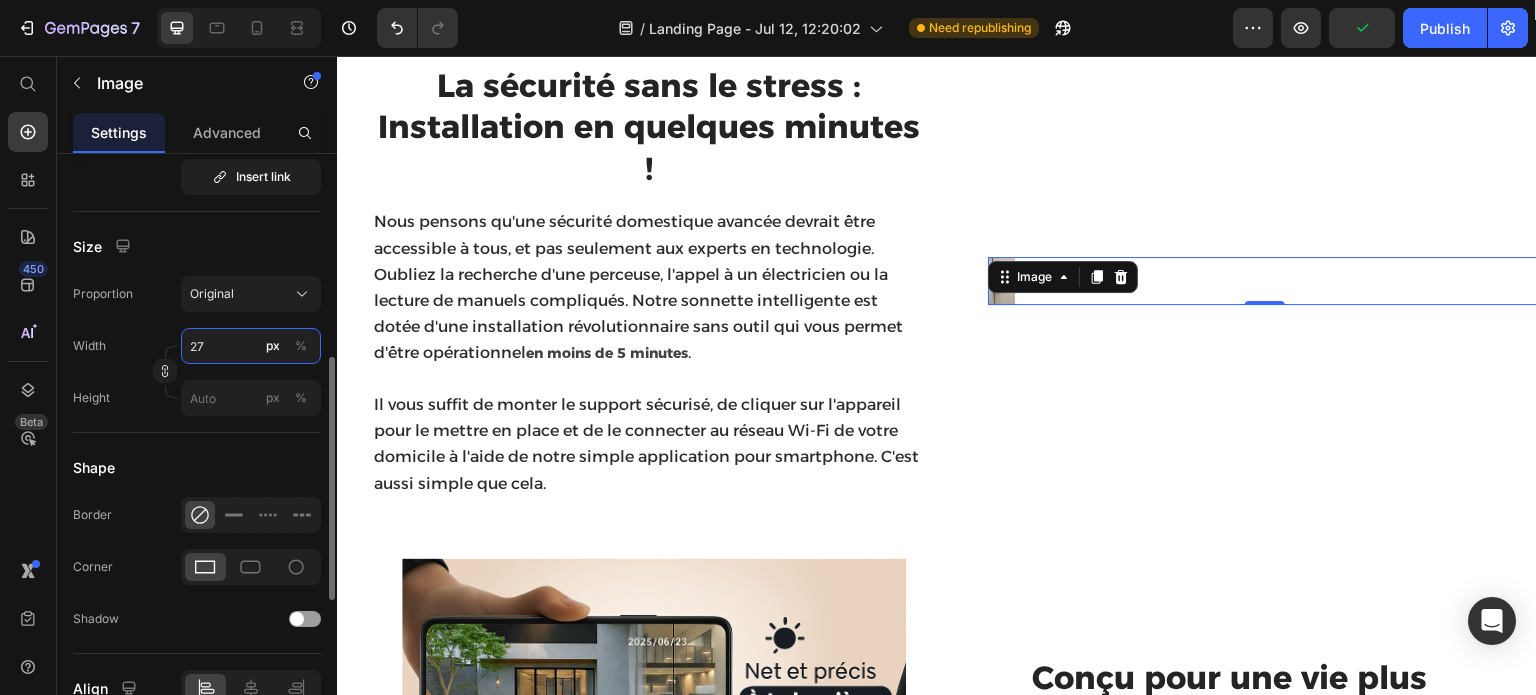 type on "2" 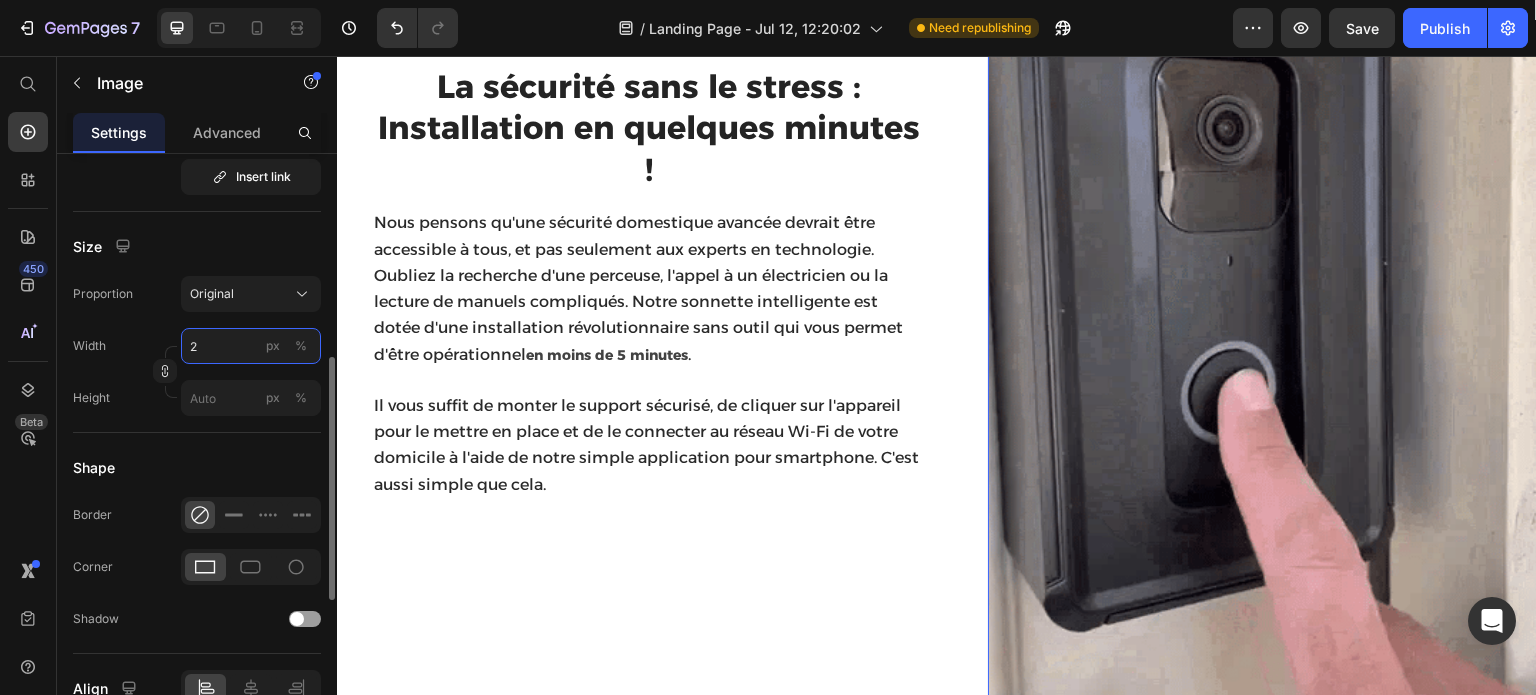 scroll, scrollTop: 1725, scrollLeft: 0, axis: vertical 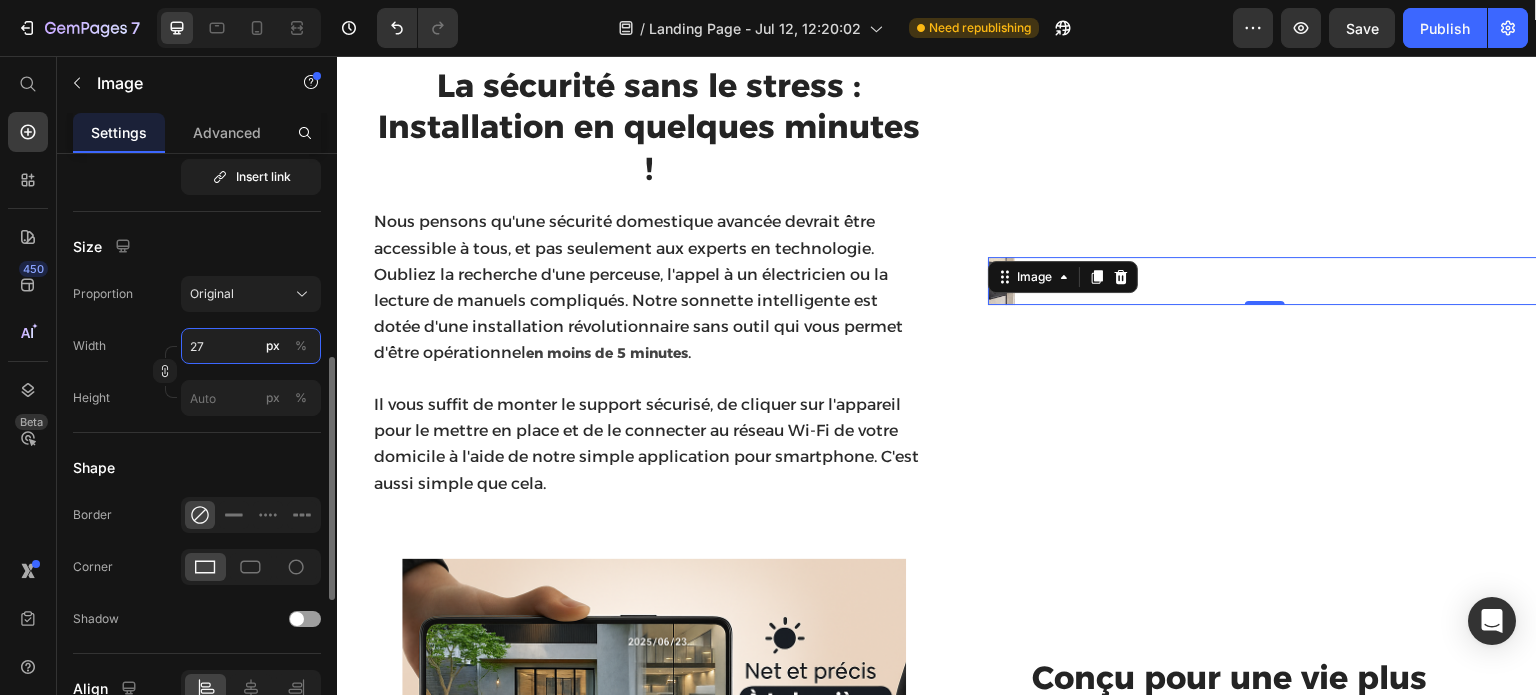 type on "2" 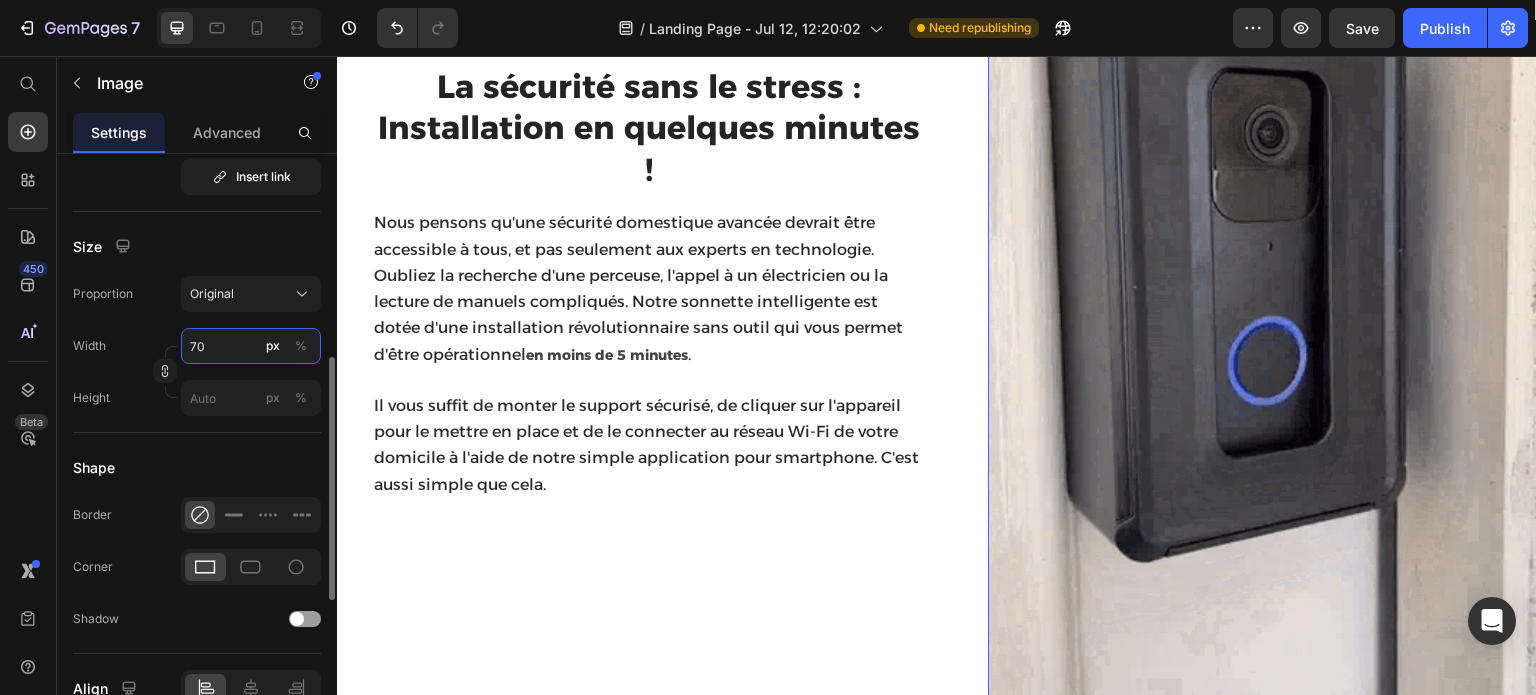 scroll, scrollTop: 1725, scrollLeft: 0, axis: vertical 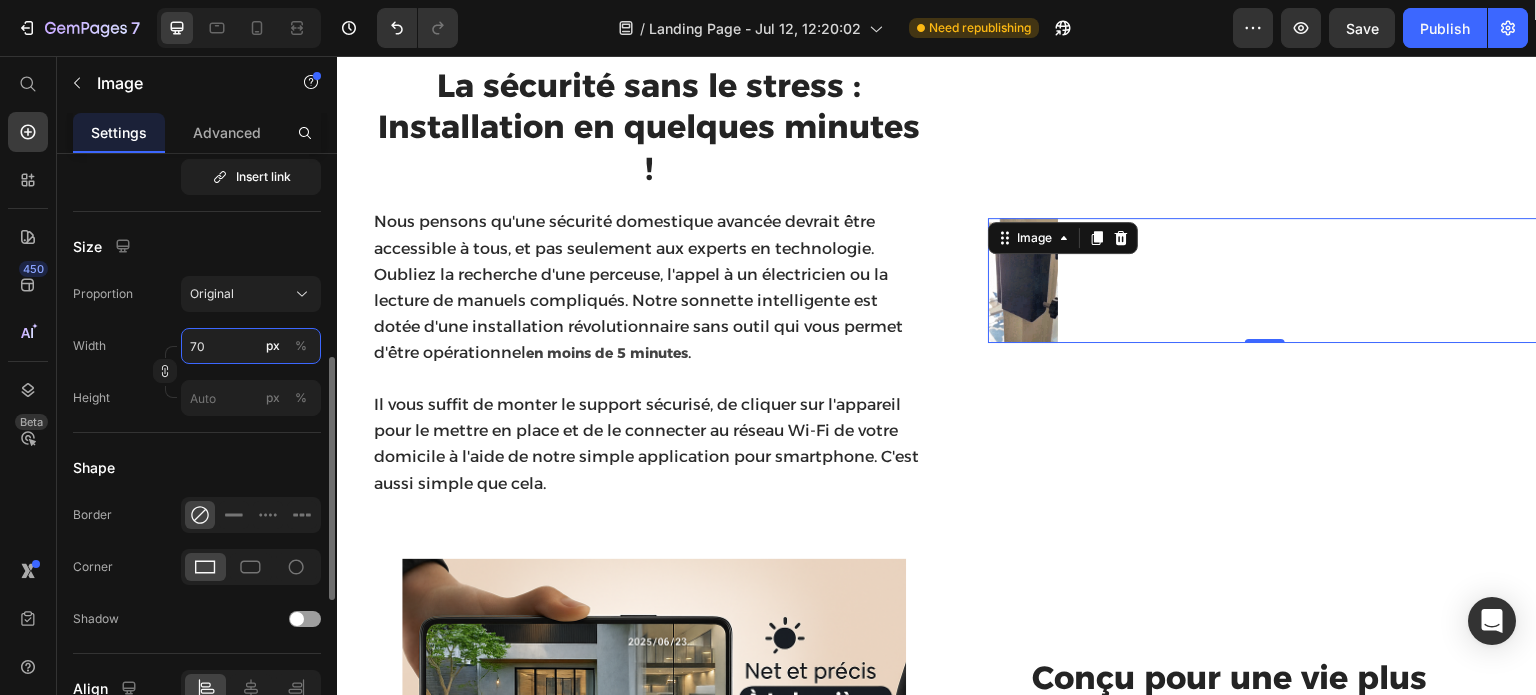 type on "7" 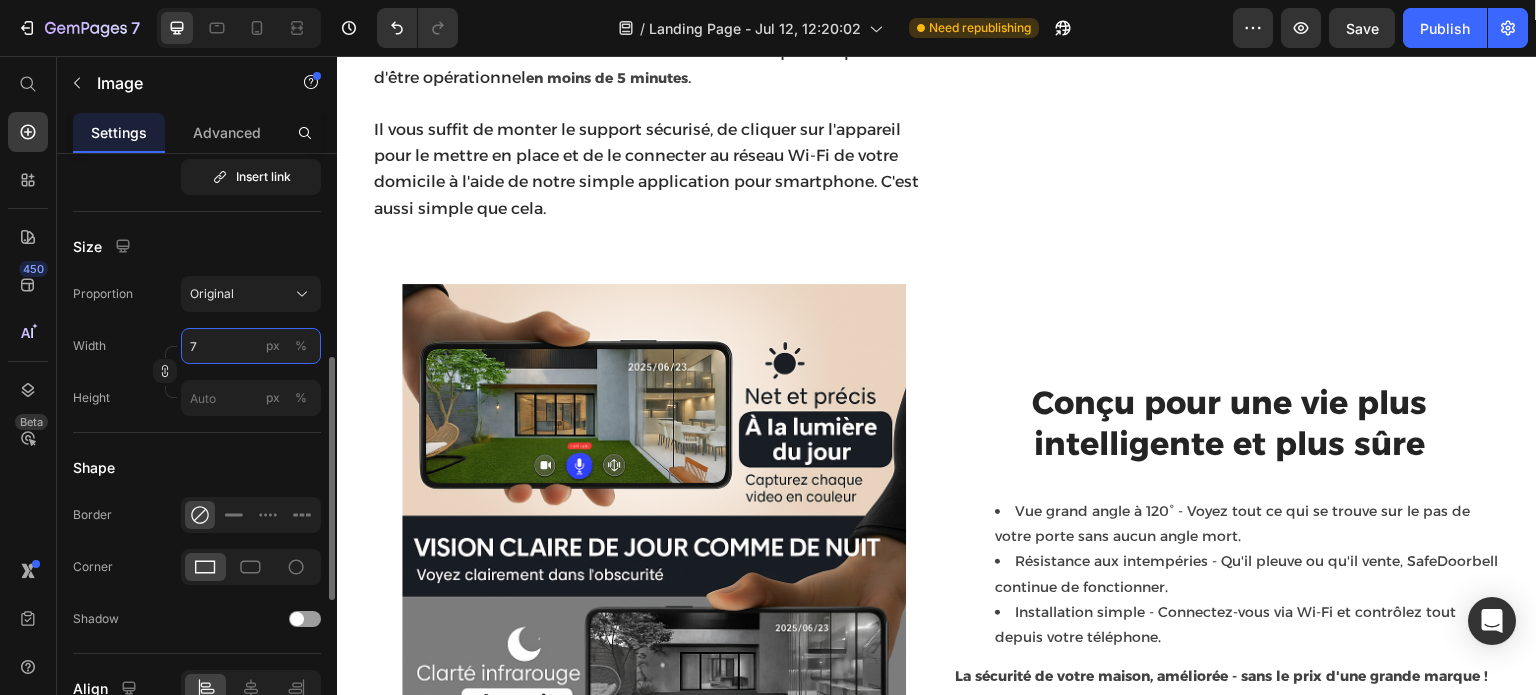 scroll, scrollTop: 1725, scrollLeft: 0, axis: vertical 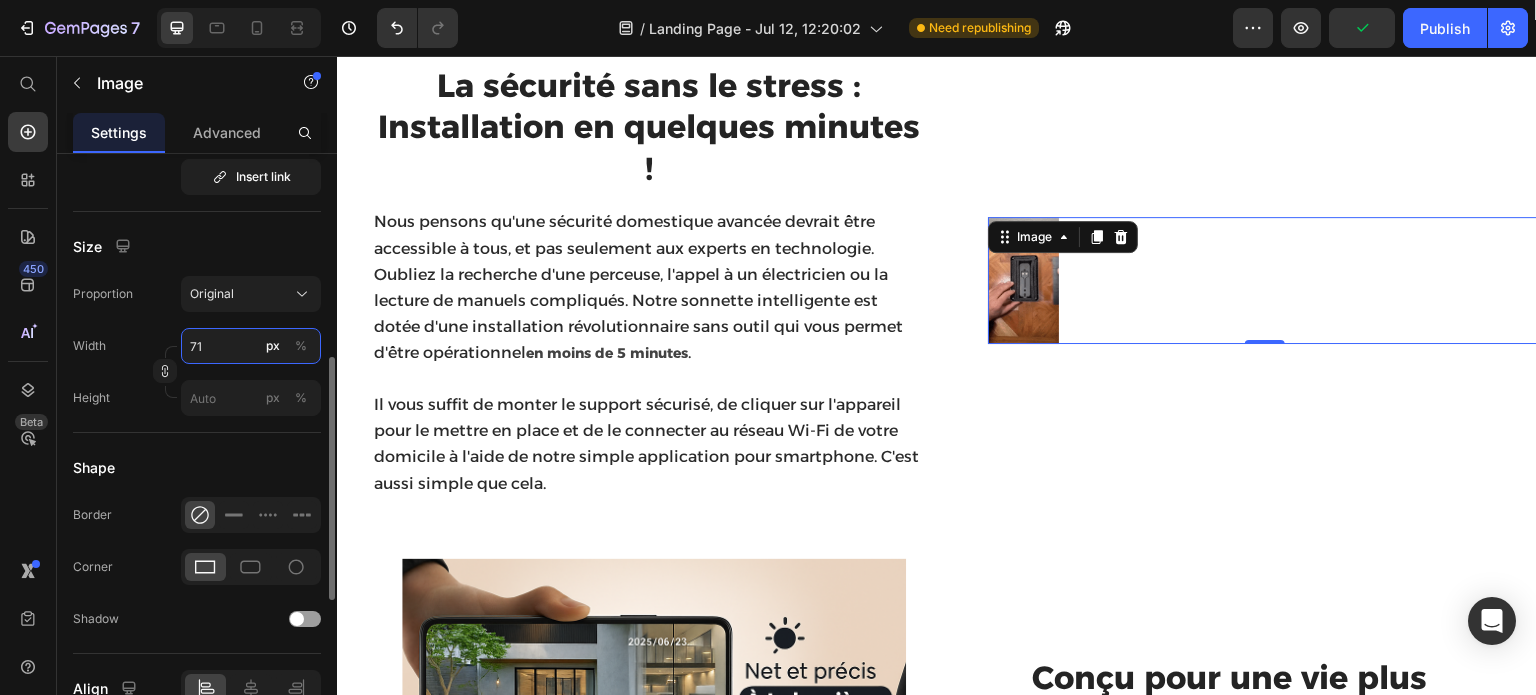 type on "7" 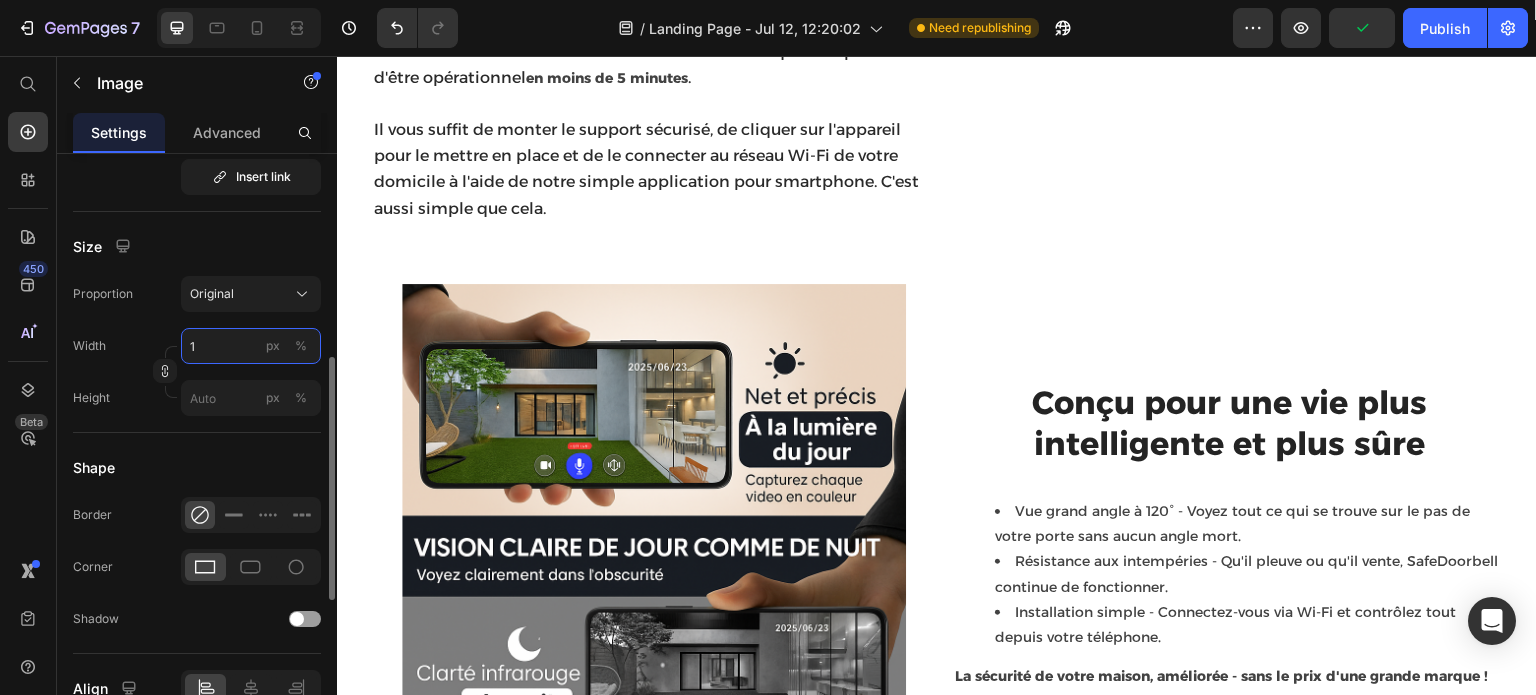 scroll, scrollTop: 1725, scrollLeft: 0, axis: vertical 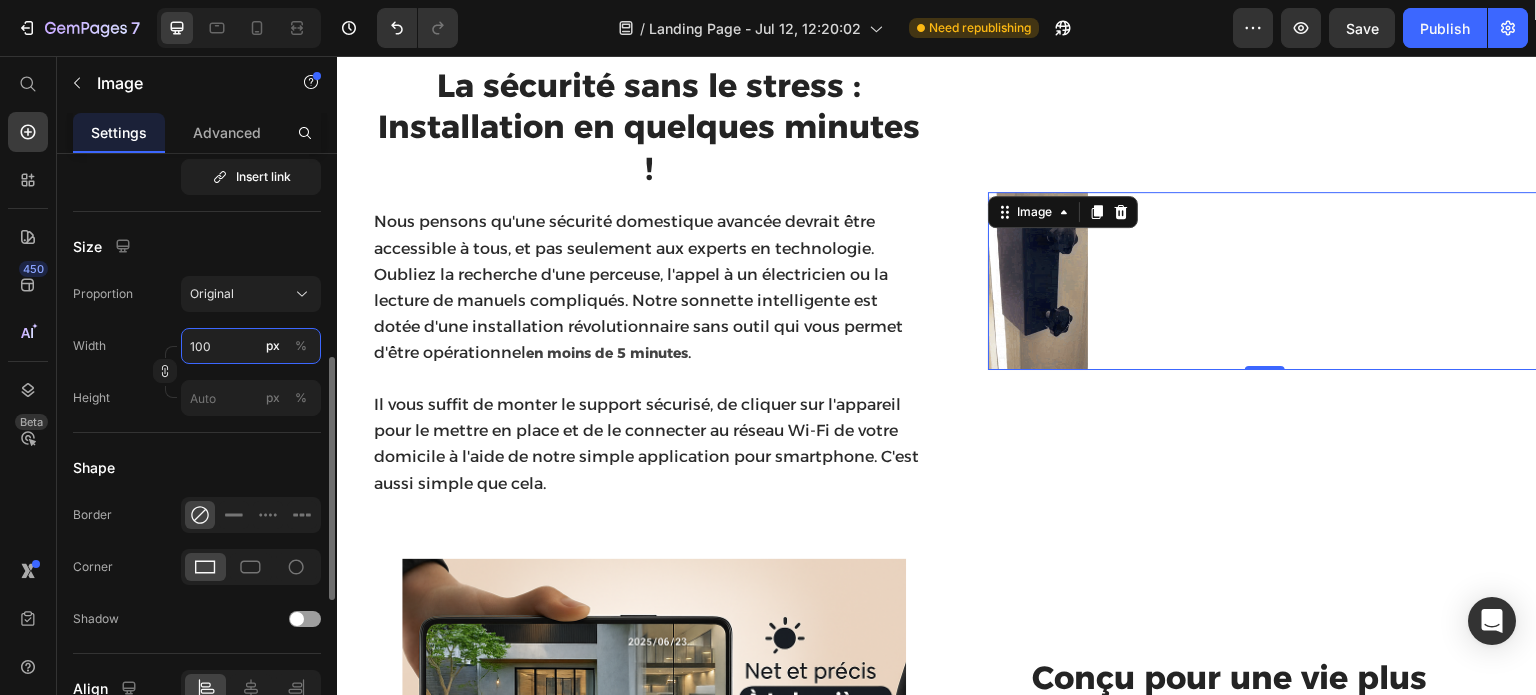click on "100" at bounding box center (251, 346) 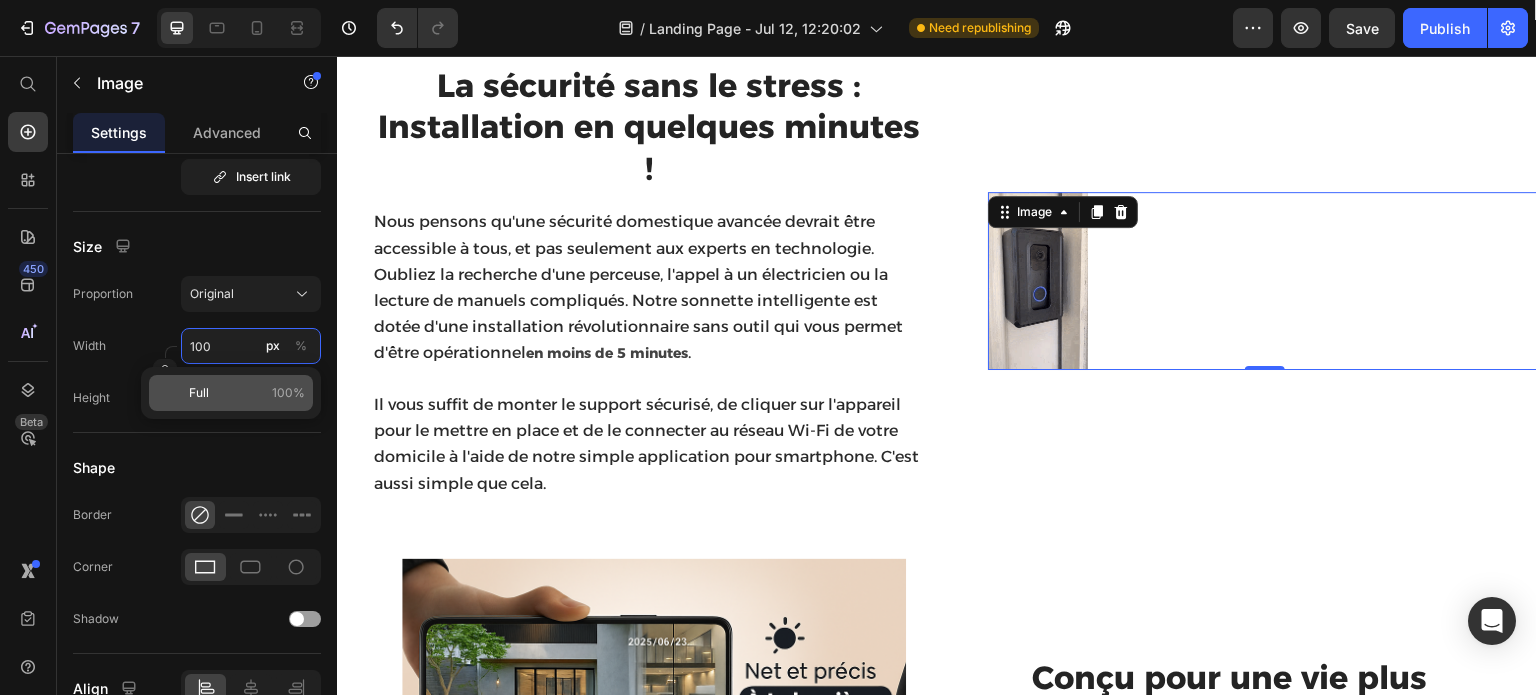 type on "100" 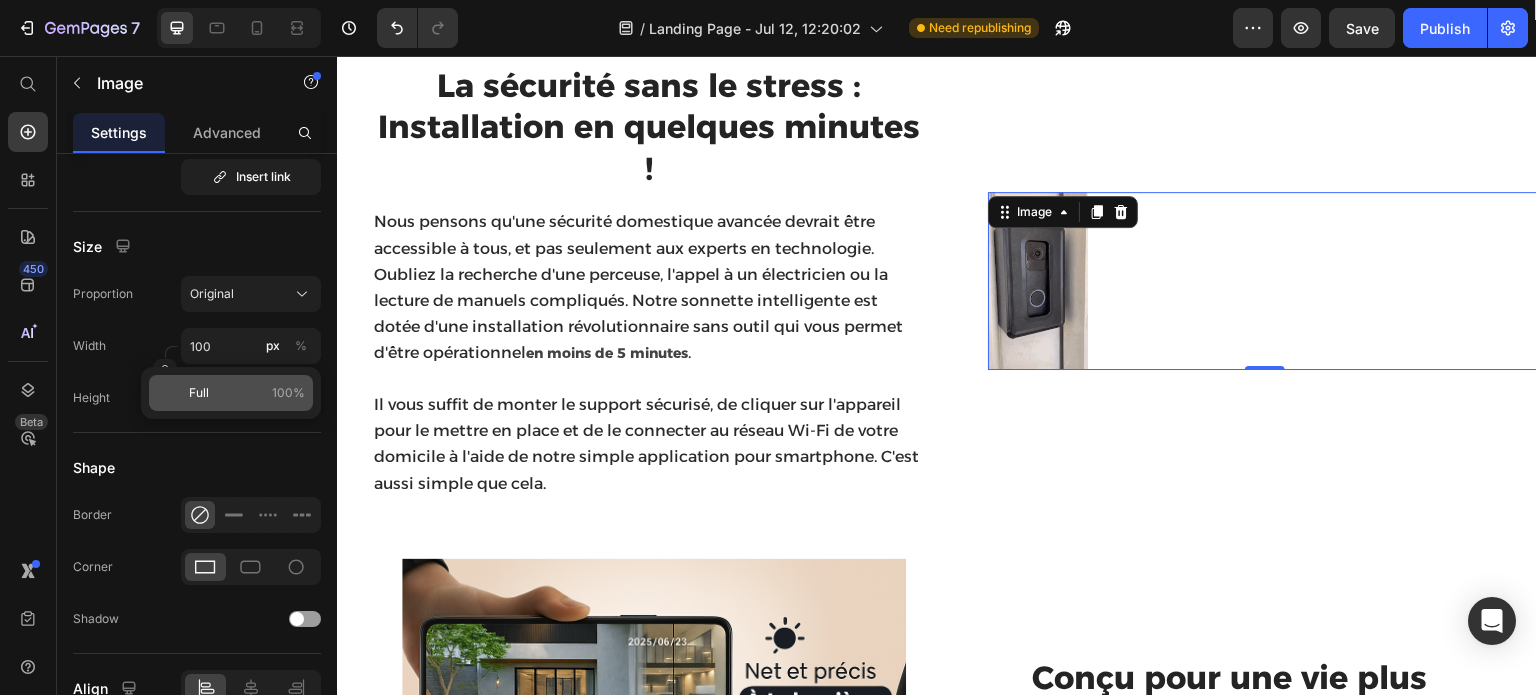 click on "Full 100%" at bounding box center (247, 393) 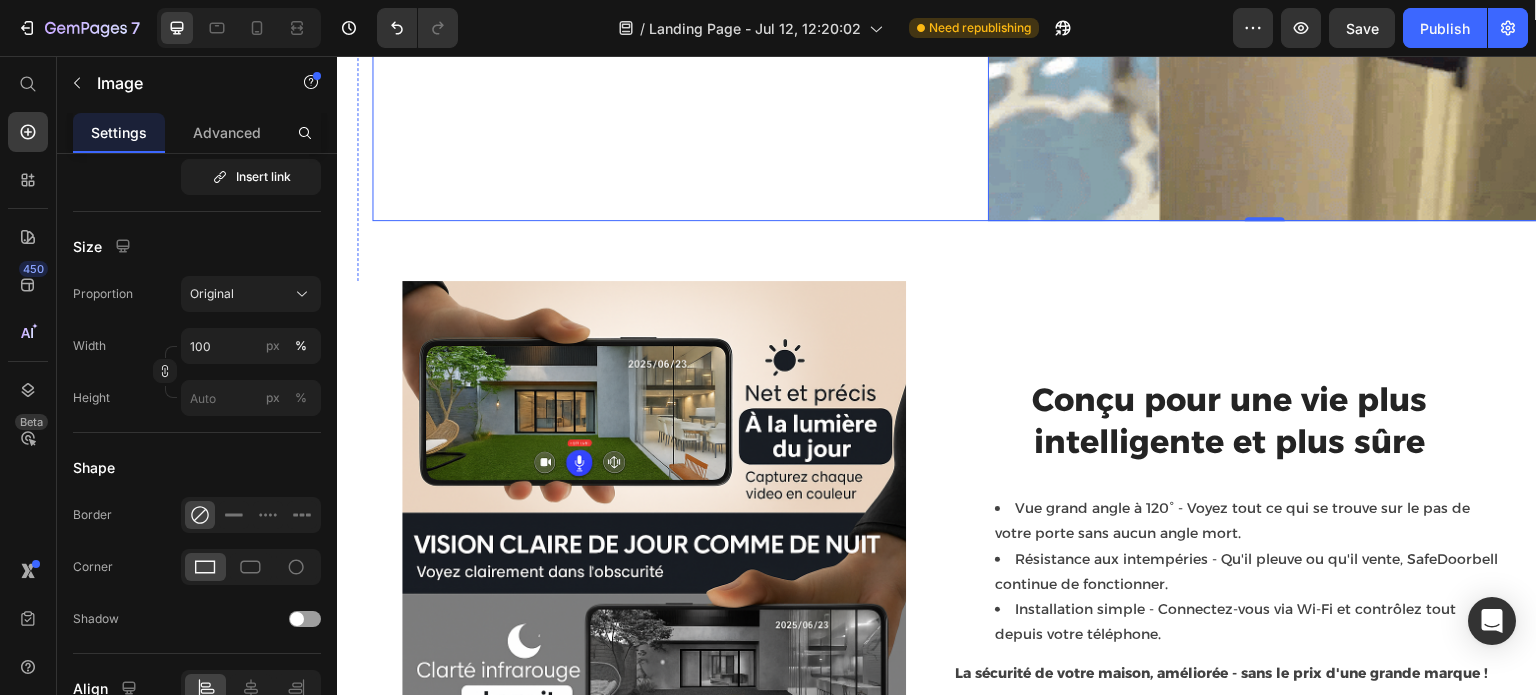 scroll, scrollTop: 2600, scrollLeft: 0, axis: vertical 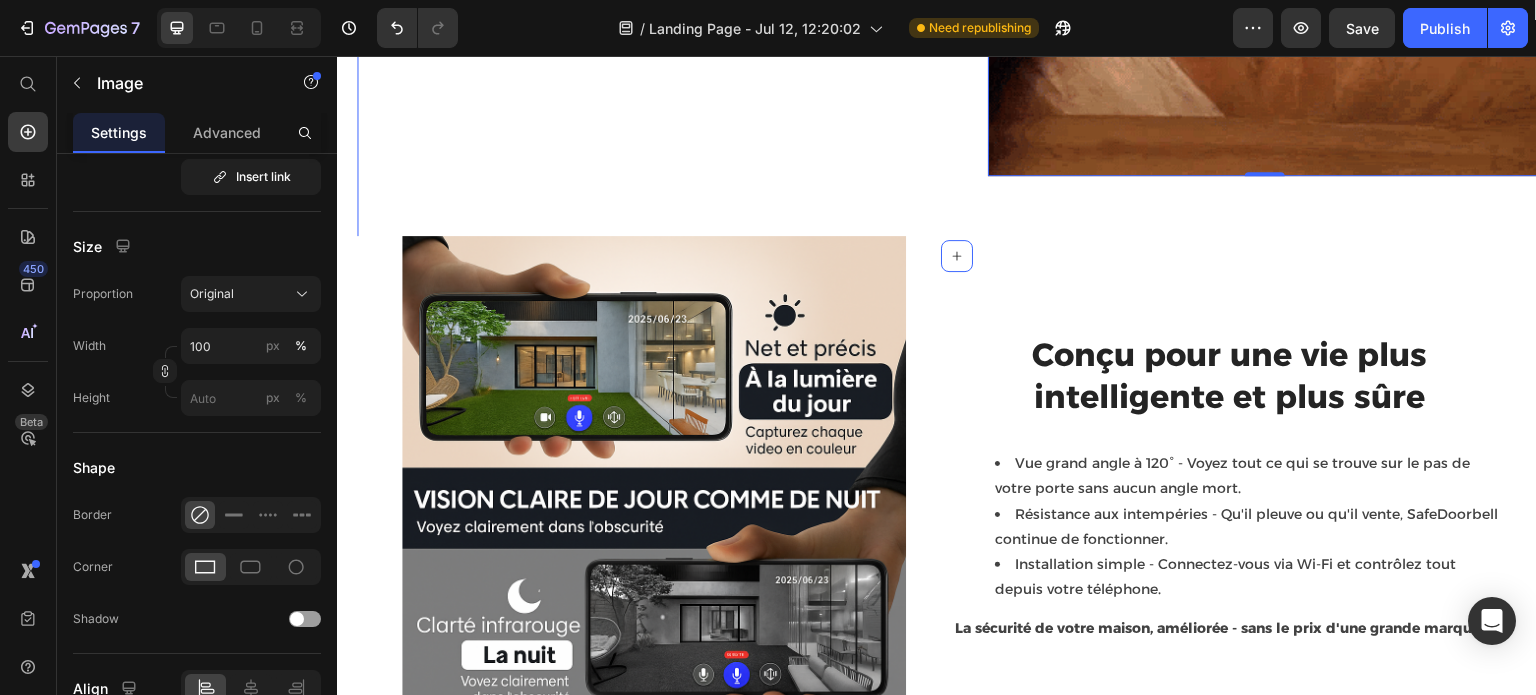 click on "Image Pourquoi la sonnette Evolvewell est le choix intelligent pour votre maison. Heading Les sonnettes traditionnelles vous laissent dans l'expectative. Vous ne pouvez pas voir qui est là sans ouvrir la porte, et si vous n'êtes pas chez vous, vous manquez des visiteurs importants et vos colis restent vulnérables. La sonnette intelligente  Evolvewell™  change tout. Elle envoie une alerte instantanée à votre téléphone lorsqu'on sonne ou qu'un mouvement est détecté, ce qui vous permet de voir et de parler dans une HD cristalline depuis n'importe où dans le monde. Grâce à la détection intelligente de l'IA et à une vue grand angle, vous bénéficiez d'un contrôle total et d'une tranquillité d'esprit, sachant que votre maison est toujours protégée. Text block Row La sécurité sans le stress : Installation en quelques minutes ! Heading en moins de 5 minutes . Text block Image   0 Row Section 3" at bounding box center [957, -616] 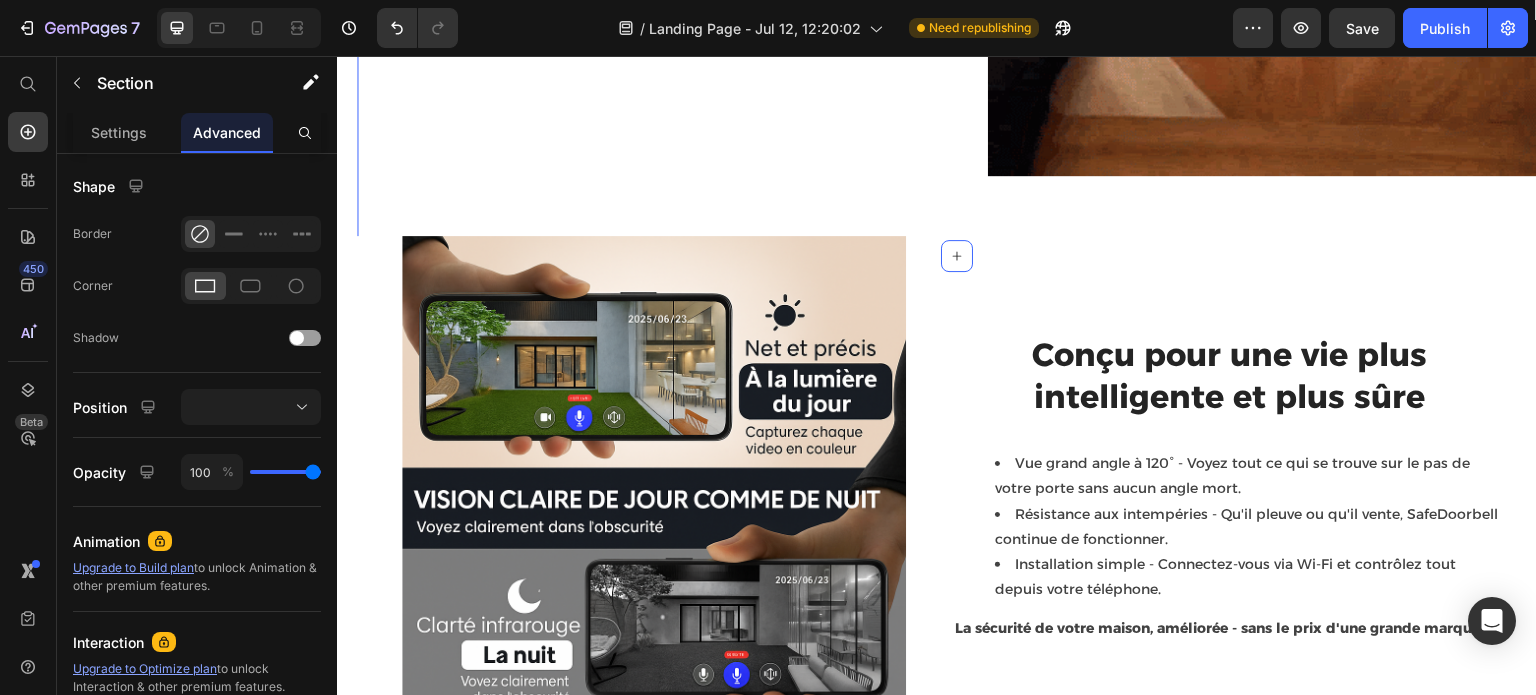 scroll, scrollTop: 0, scrollLeft: 0, axis: both 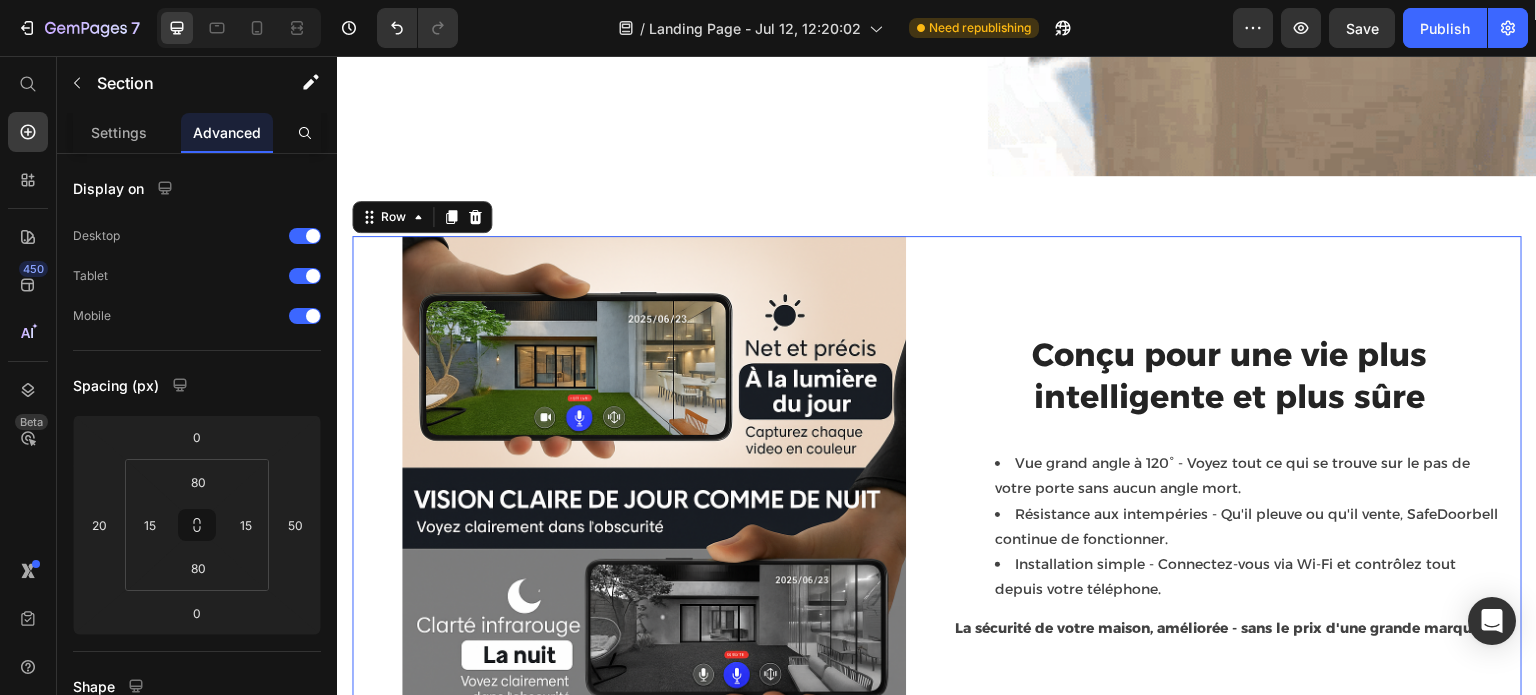 click on "Conçu pour une vie plus intelligente et plus sûre Heading Vue grand angle à 120° - Voyez tout ce qui se trouve sur le pas de votre porte sans aucun angle mort. Résistance aux intempéries - Qu'il pleuve ou qu'il vente, SafeDoorbell continue de fonctionner. Installation simple - Connectez-vous via Wi-Fi et contrôlez tout depuis votre téléphone. La sécurité de votre maison, améliorée - sans le prix d'une grande marque ! Text block" at bounding box center (1245, 488) 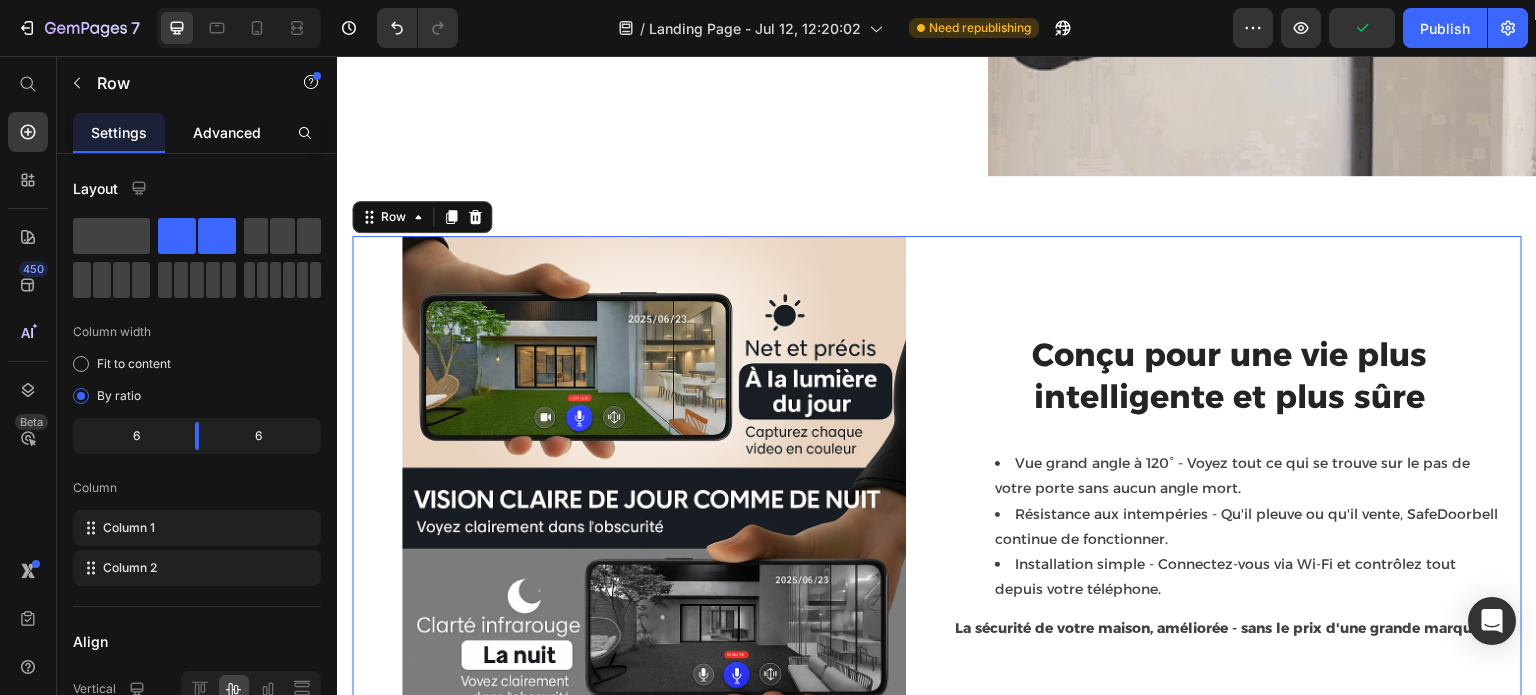 click on "Advanced" 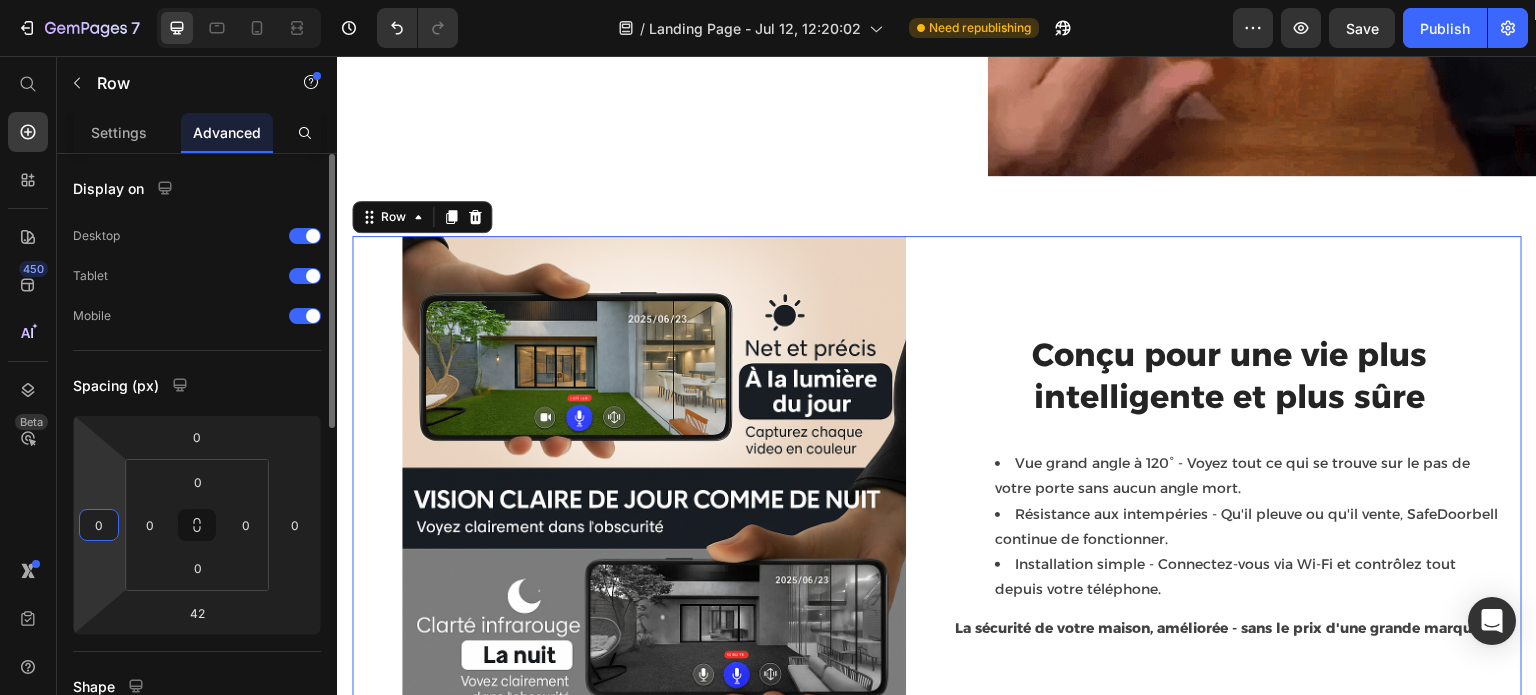 click on "0" at bounding box center (99, 525) 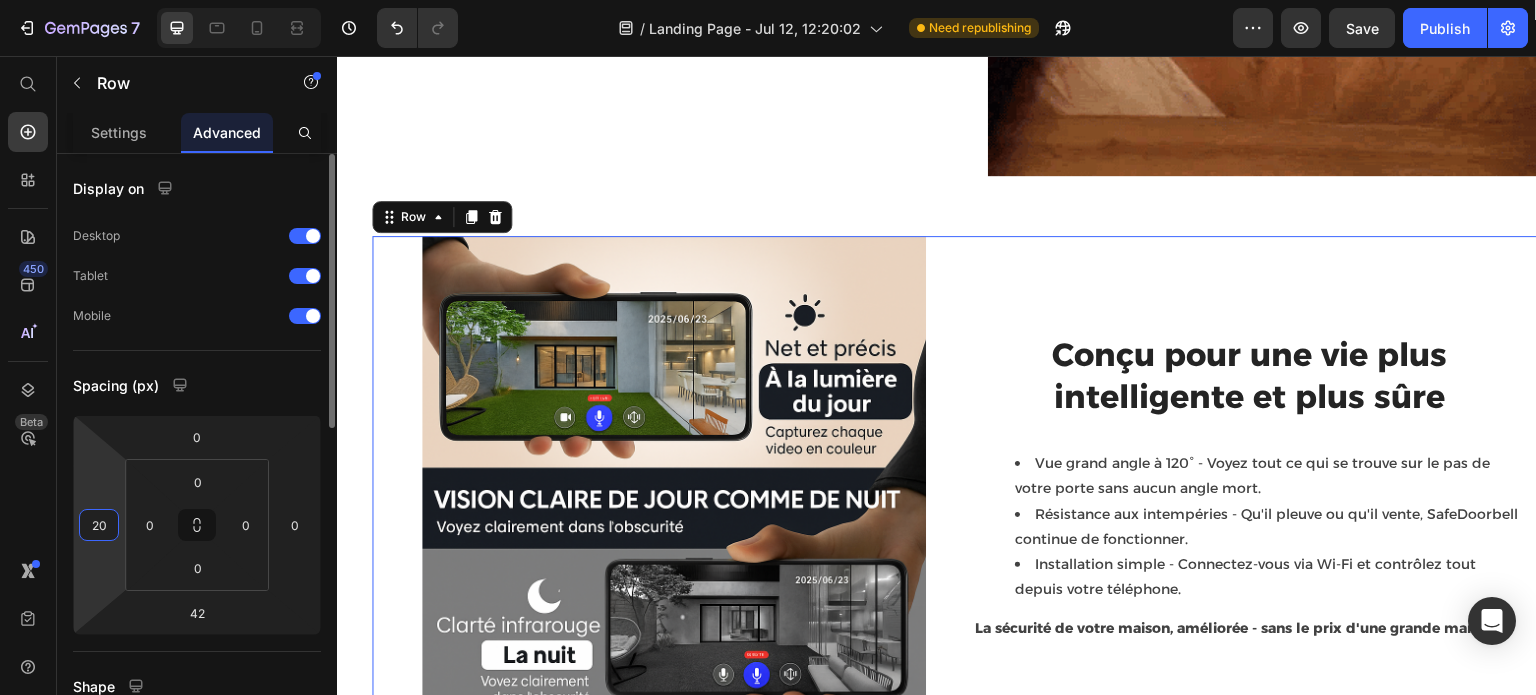 type on "2" 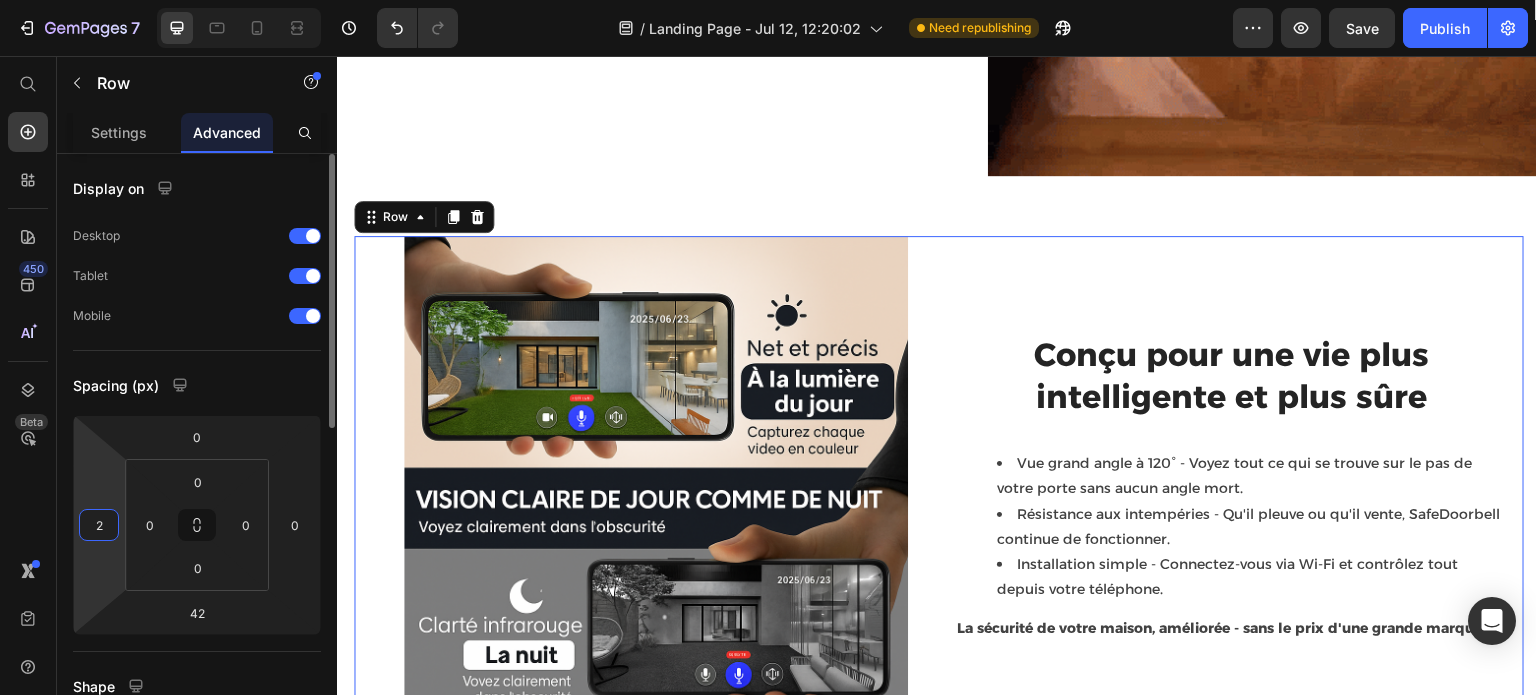 type 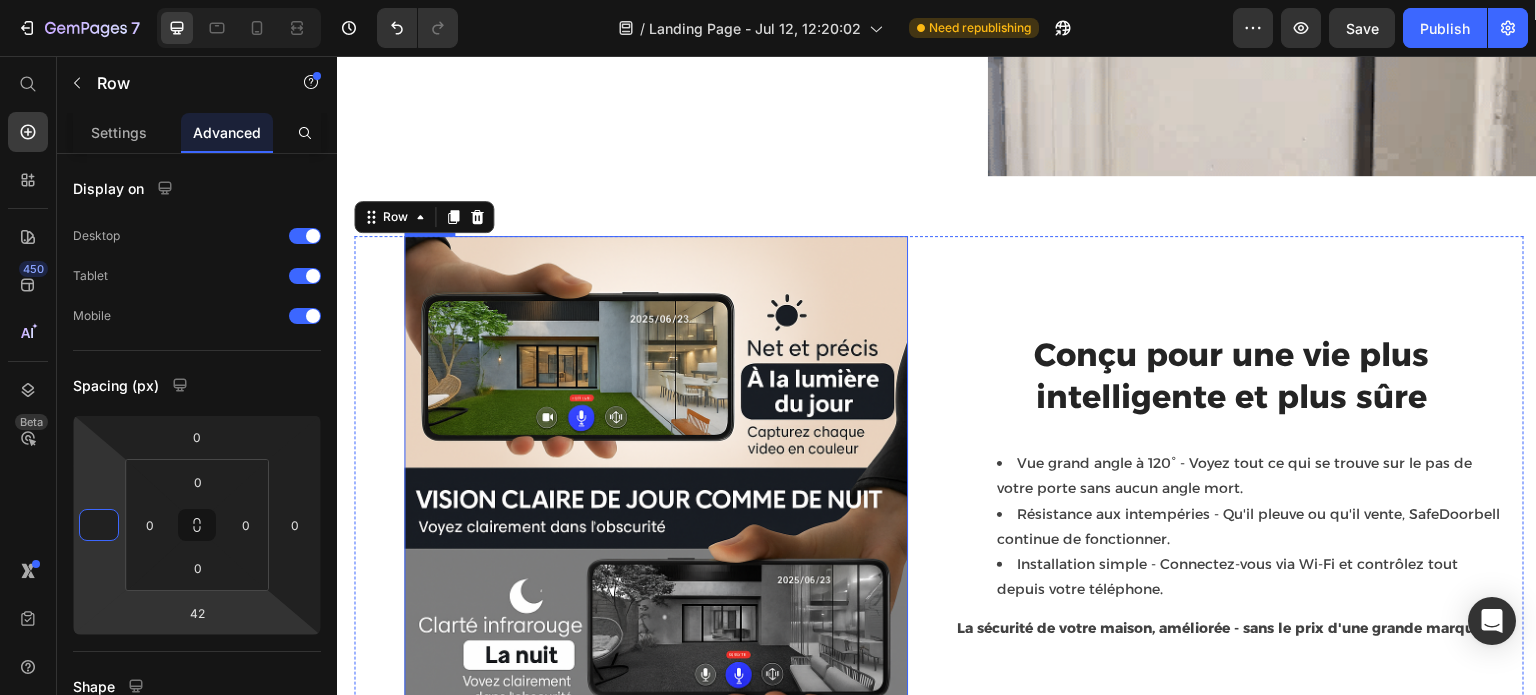 click at bounding box center (656, 488) 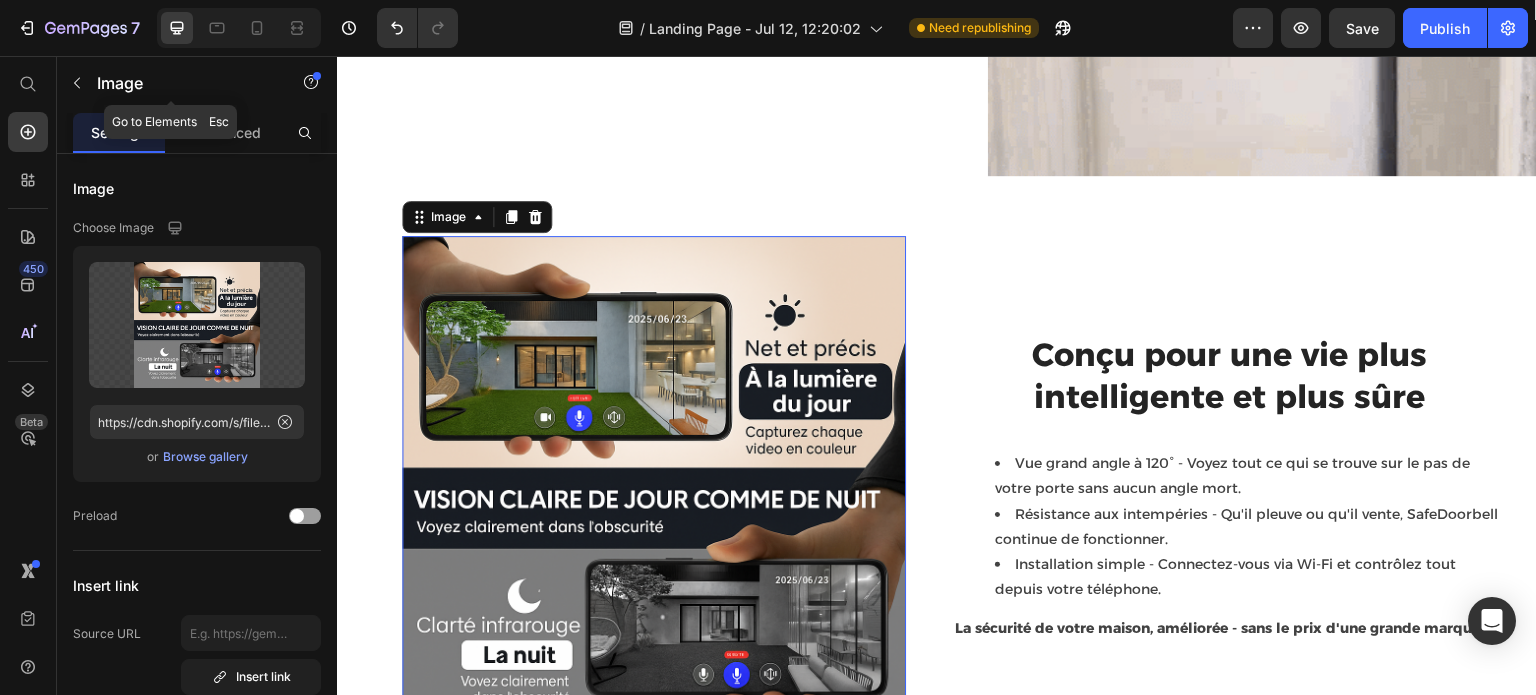 click on "Image" 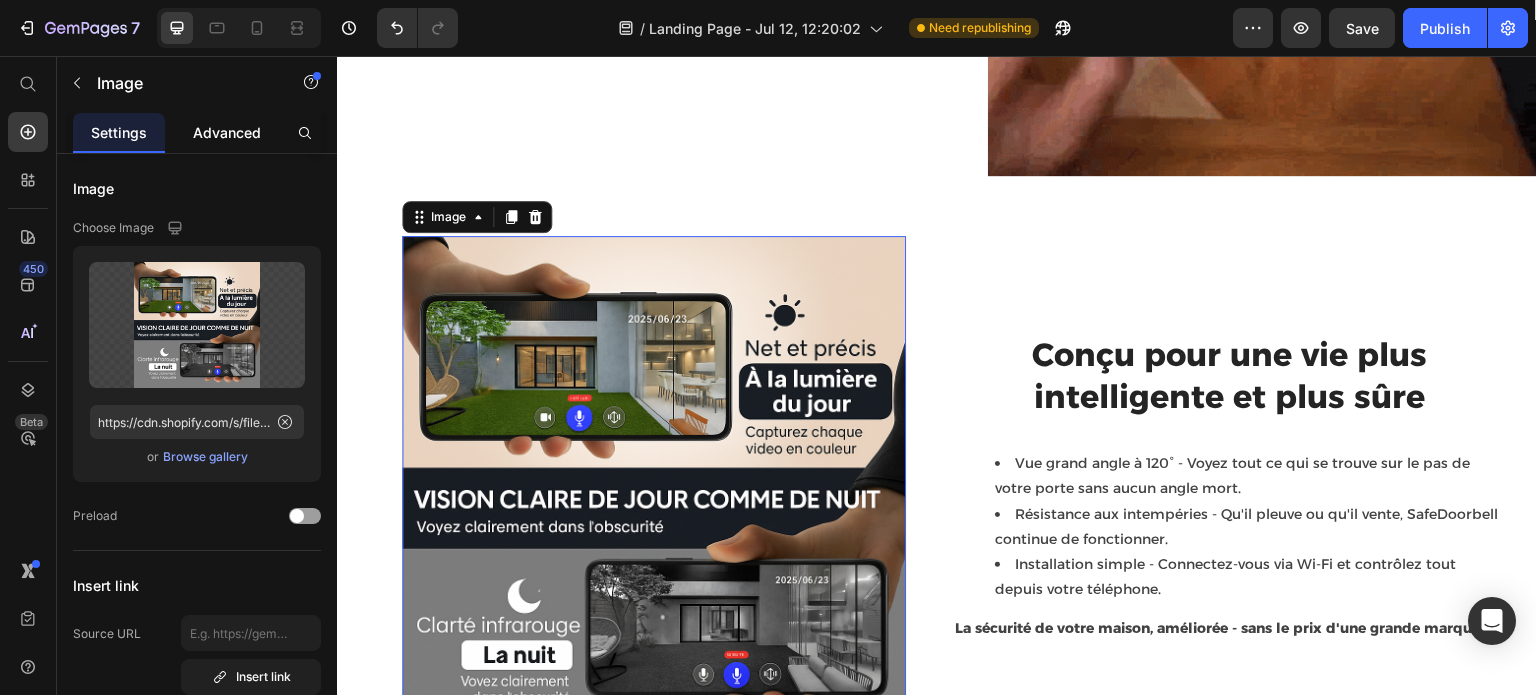 click on "Advanced" at bounding box center [227, 132] 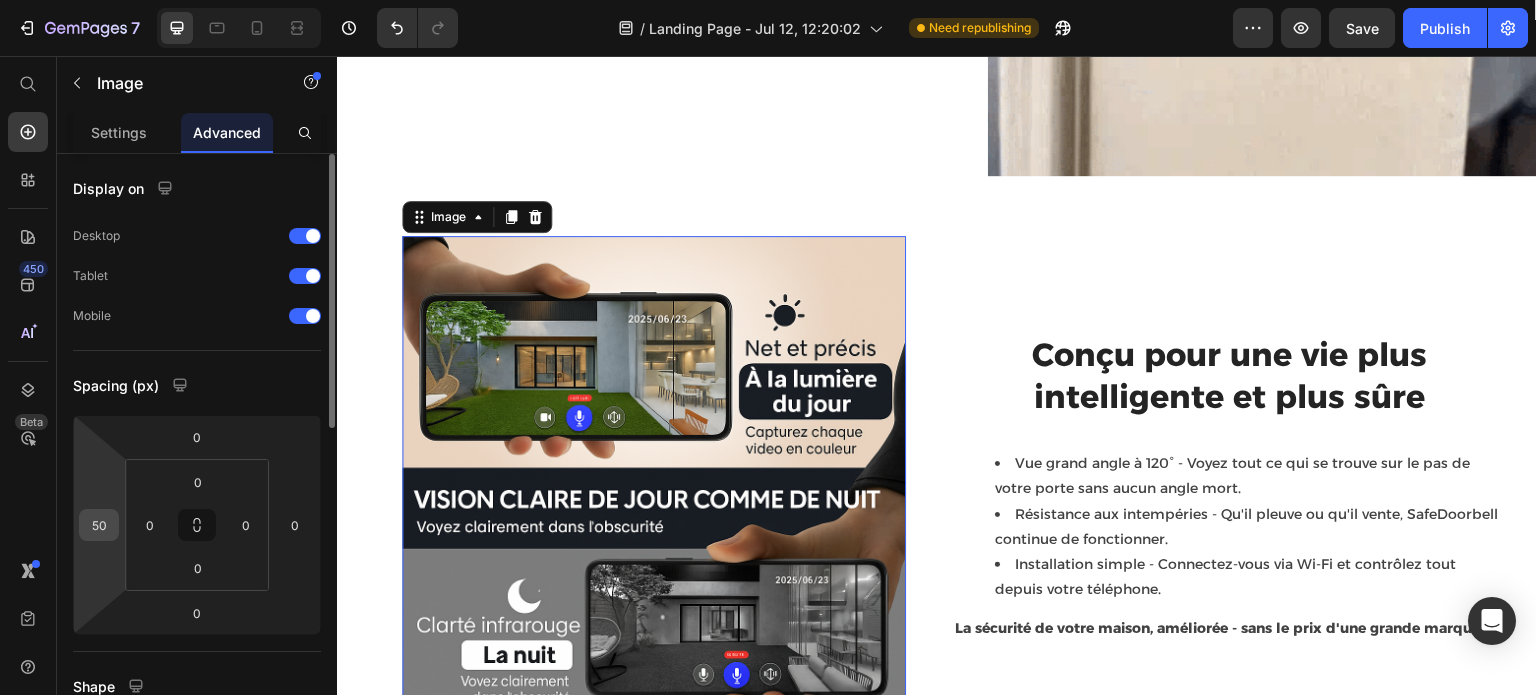 click on "50" at bounding box center [99, 525] 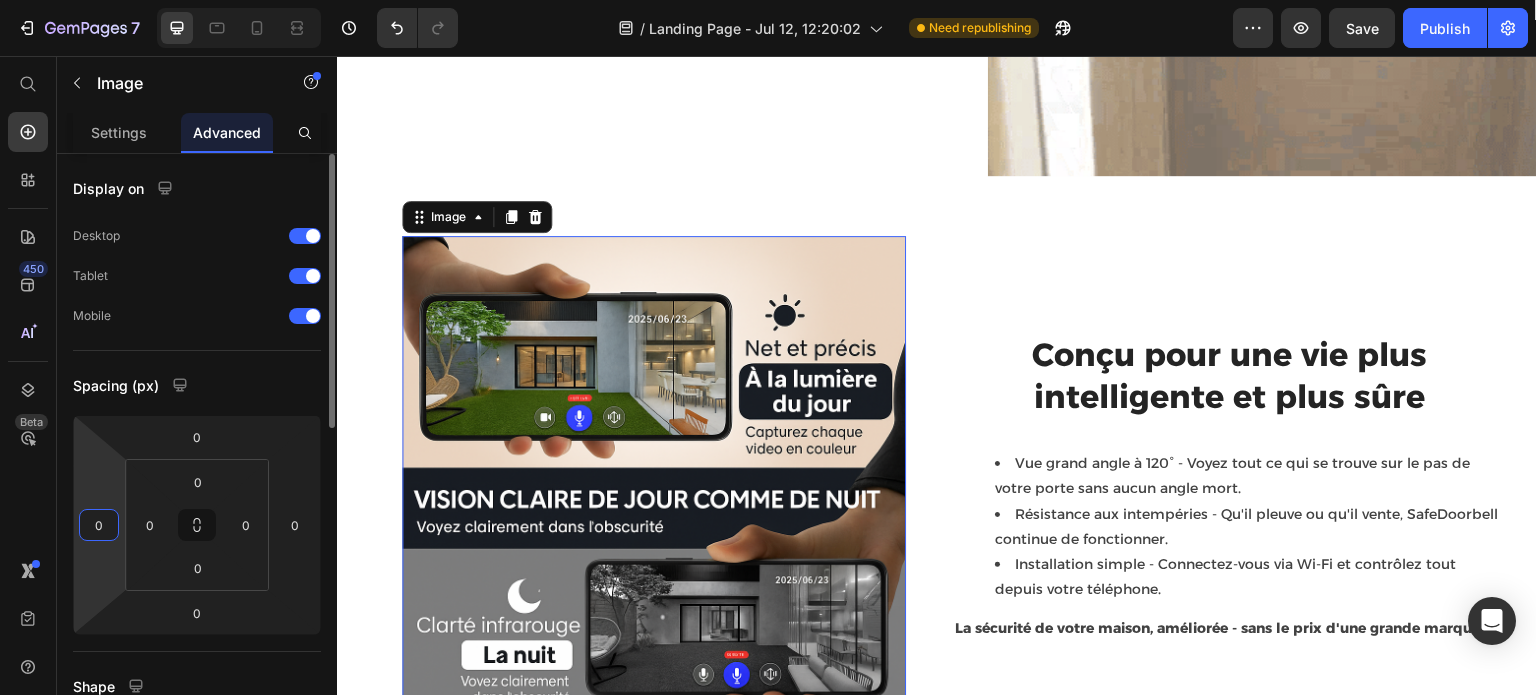 type on "0" 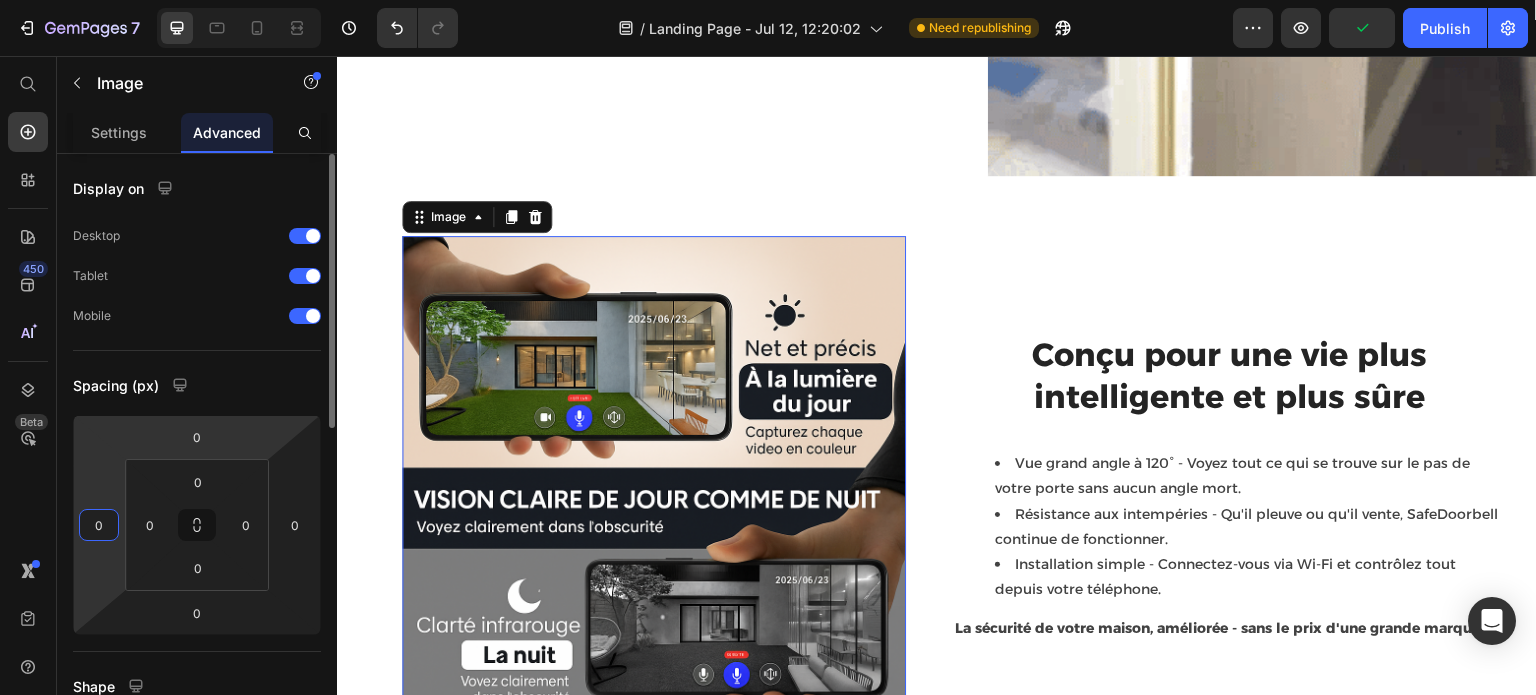 click on "7   /  Landing Page - Jul 12, 12:20:02 Need republishing Preview  Publish  450 Beta Start with Sections Elements Hero Section Product Detail Brands Trusted Badges Guarantee Product Breakdown How to use Testimonials Compare Bundle FAQs Social Proof Brand Story Product List Collection Blog List Contact Sticky Add to Cart Custom Footer Browse Library 450 Layout
Row
Row
Row
Row Text
Heading
Text Block Button
Button
Button
Sticky Back to top Media
Image
Image" at bounding box center (768, 0) 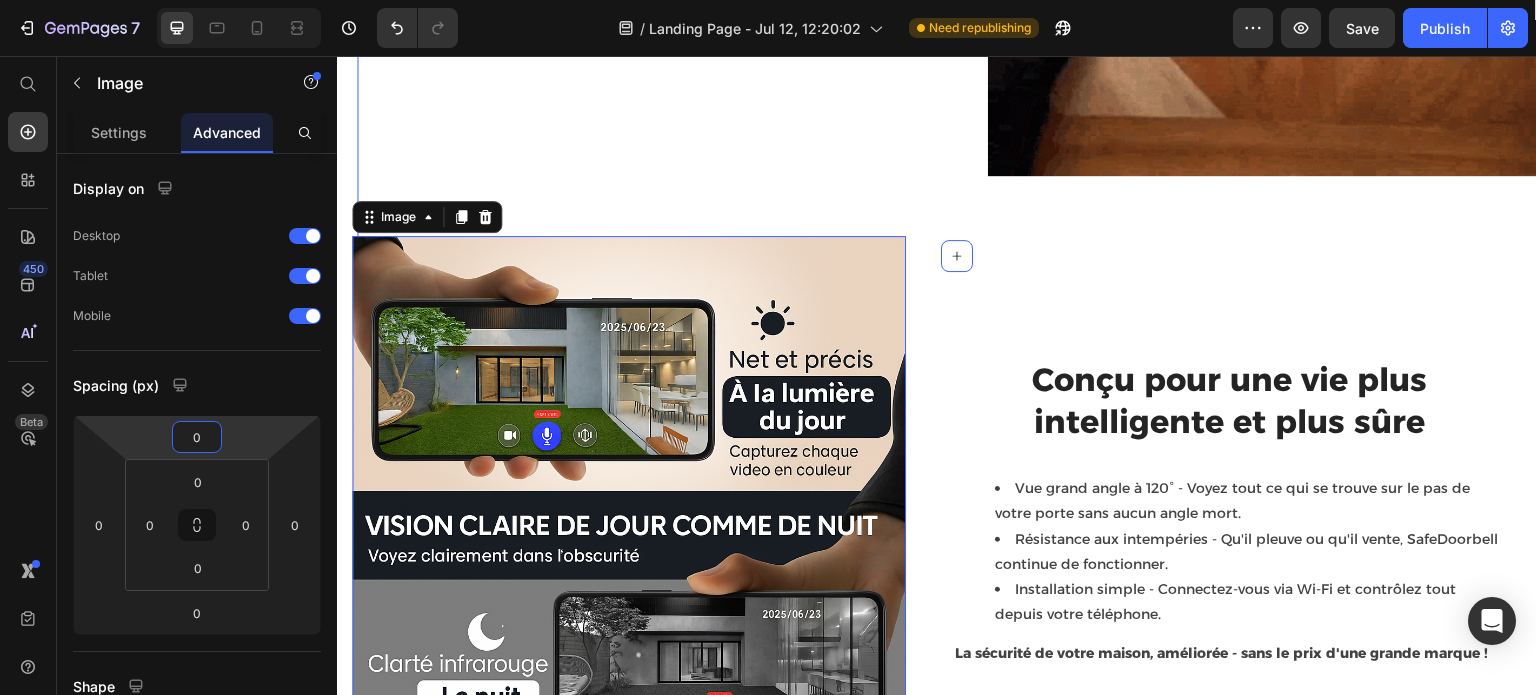 click on "Image Pourquoi la sonnette Evolvewell est le choix intelligent pour votre maison. Heading Les sonnettes traditionnelles vous laissent dans l'expectative. Vous ne pouvez pas voir qui est là sans ouvrir la porte, et si vous n'êtes pas chez vous, vous manquez des visiteurs importants et vos colis restent vulnérables. La sonnette intelligente  Evolvewell™  change tout. Elle envoie une alerte instantanée à votre téléphone lorsqu'on sonne ou qu'un mouvement est détecté, ce qui vous permet de voir et de parler dans une HD cristalline depuis n'importe où dans le monde. Grâce à la détection intelligente de l'IA et à une vue grand angle, vous bénéficiez d'un contrôle total et d'une tranquillité d'esprit, sachant que votre maison est toujours protégée. Text block Row La sécurité sans le stress : Installation en quelques minutes ! Heading en moins de 5 minutes . Text block Image Row Section 3" at bounding box center [957, -616] 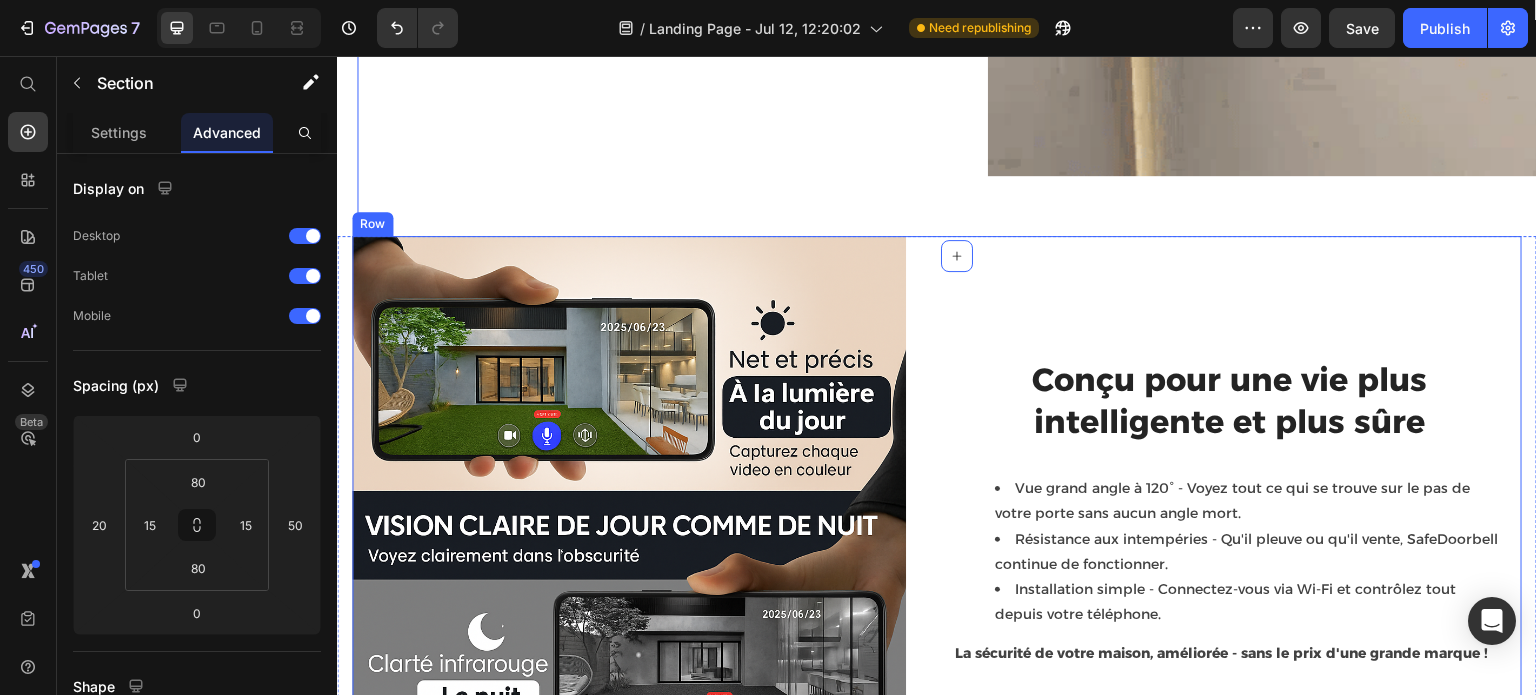 click on "Conçu pour une vie plus intelligente et plus sûre Heading Vue grand angle à 120° - Voyez tout ce qui se trouve sur le pas de votre porte sans aucun angle mort. Résistance aux intempéries - Qu'il pleuve ou qu'il vente, SafeDoorbell continue de fonctionner. Installation simple - Connectez-vous via Wi-Fi et contrôlez tout depuis votre téléphone. La sécurité de votre maison, améliorée - sans le prix d'une grande marque ! Text block" at bounding box center (1245, 513) 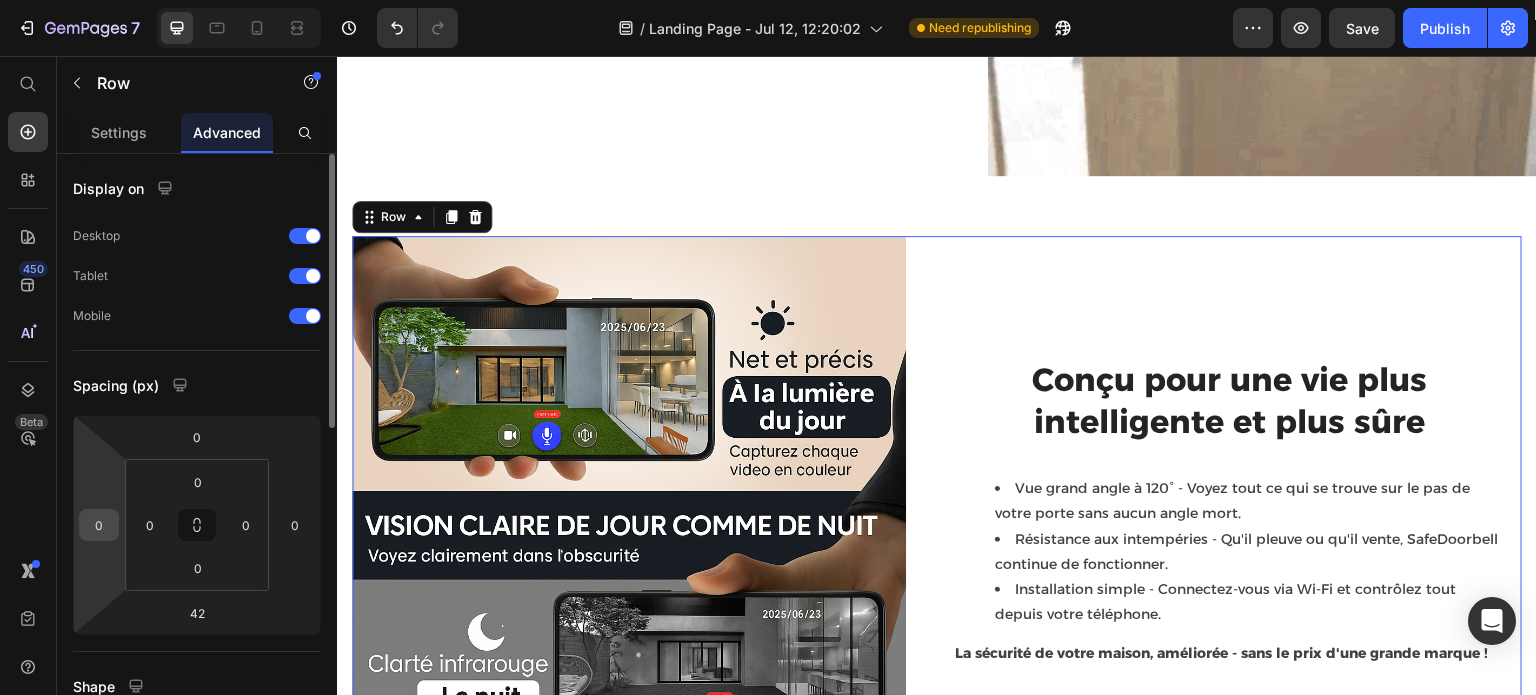 click on "0" at bounding box center (99, 525) 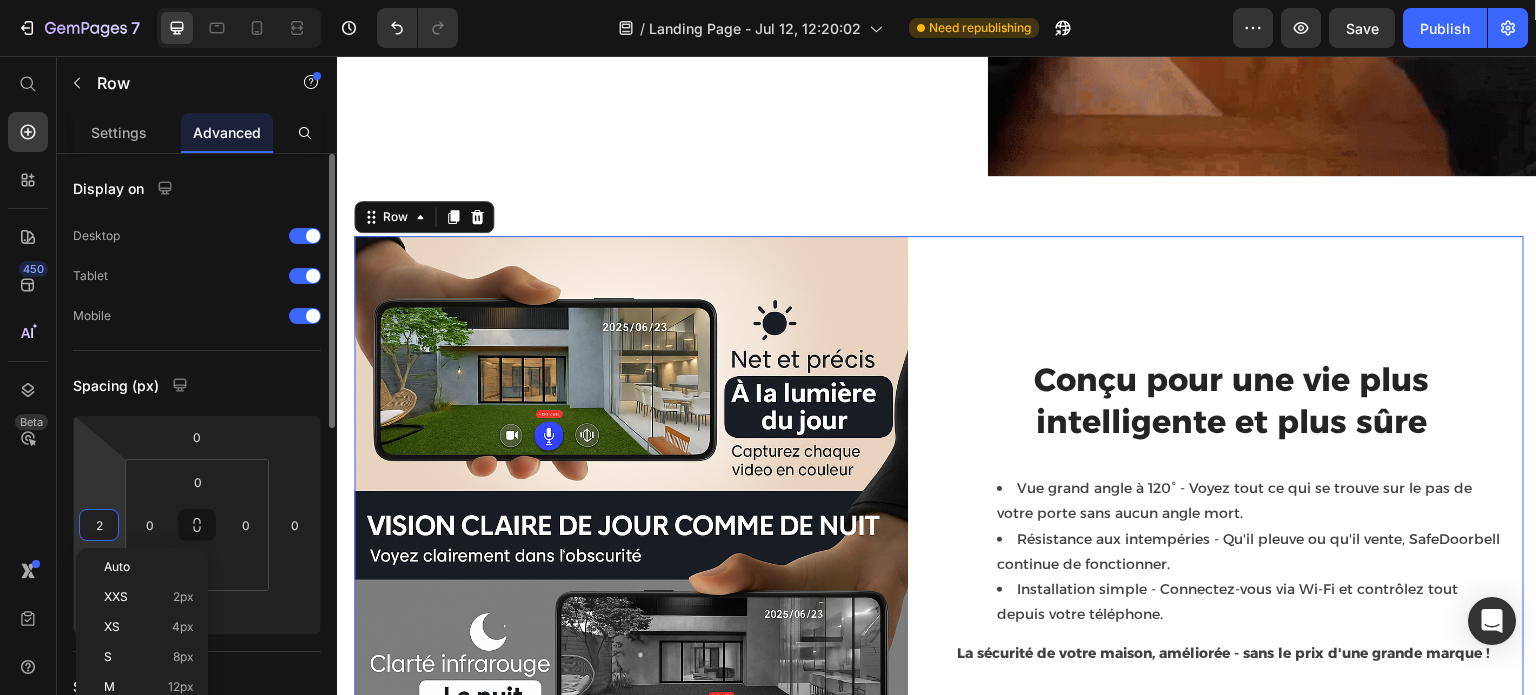 type on "20" 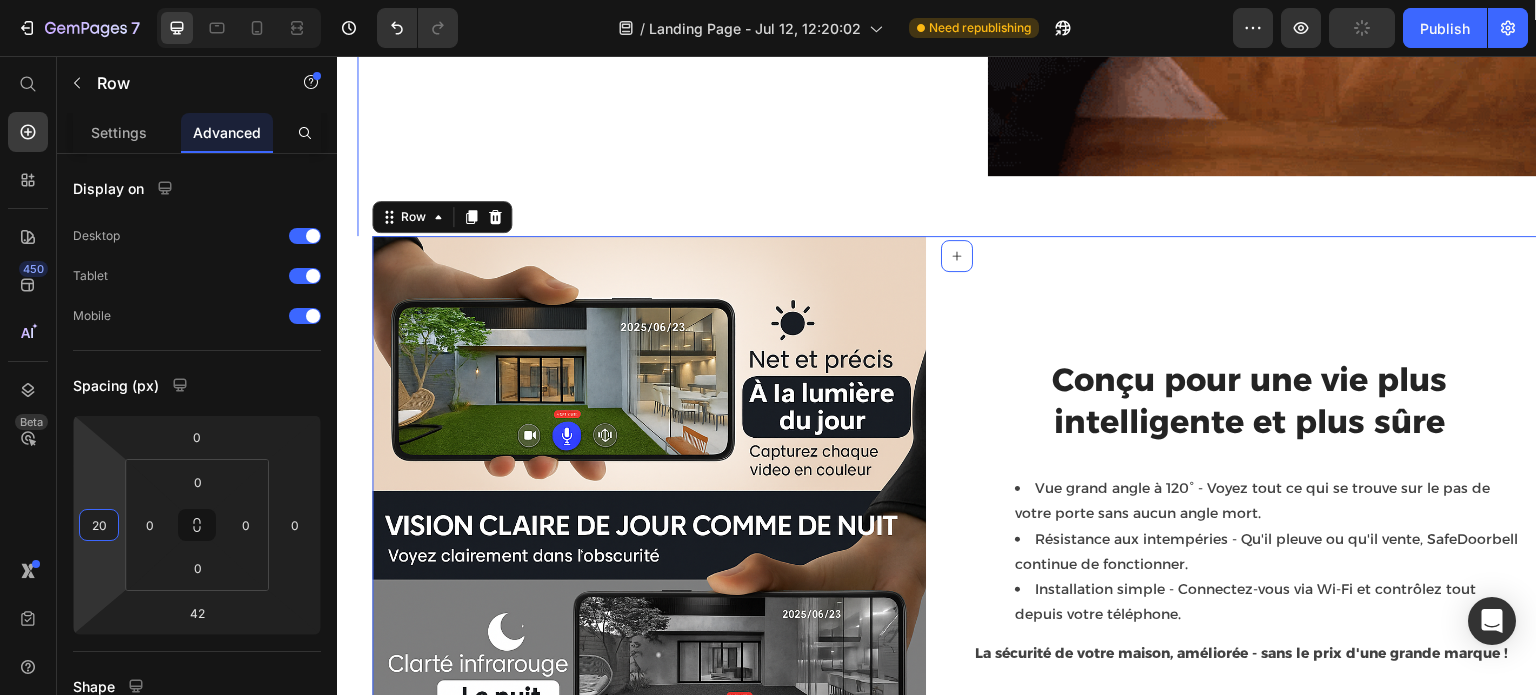 click on "Image Pourquoi la sonnette Evolvewell est le choix intelligent pour votre maison. Heading Les sonnettes traditionnelles vous laissent dans l'expectative. Vous ne pouvez pas voir qui est là sans ouvrir la porte, et si vous n'êtes pas chez vous, vous manquez des visiteurs importants et vos colis restent vulnérables. La sonnette intelligente  Evolvewell™  change tout. Elle envoie une alerte instantanée à votre téléphone lorsqu'on sonne ou qu'un mouvement est détecté, ce qui vous permet de voir et de parler dans une HD cristalline depuis n'importe où dans le monde. Grâce à la détection intelligente de l'IA et à une vue grand angle, vous bénéficiez d'un contrôle total et d'une tranquillité d'esprit, sachant que votre maison est toujours protégée. Text block Row La sécurité sans le stress : Installation en quelques minutes ! Heading en moins de 5 minutes . Text block Image Row Section 3" at bounding box center (957, -616) 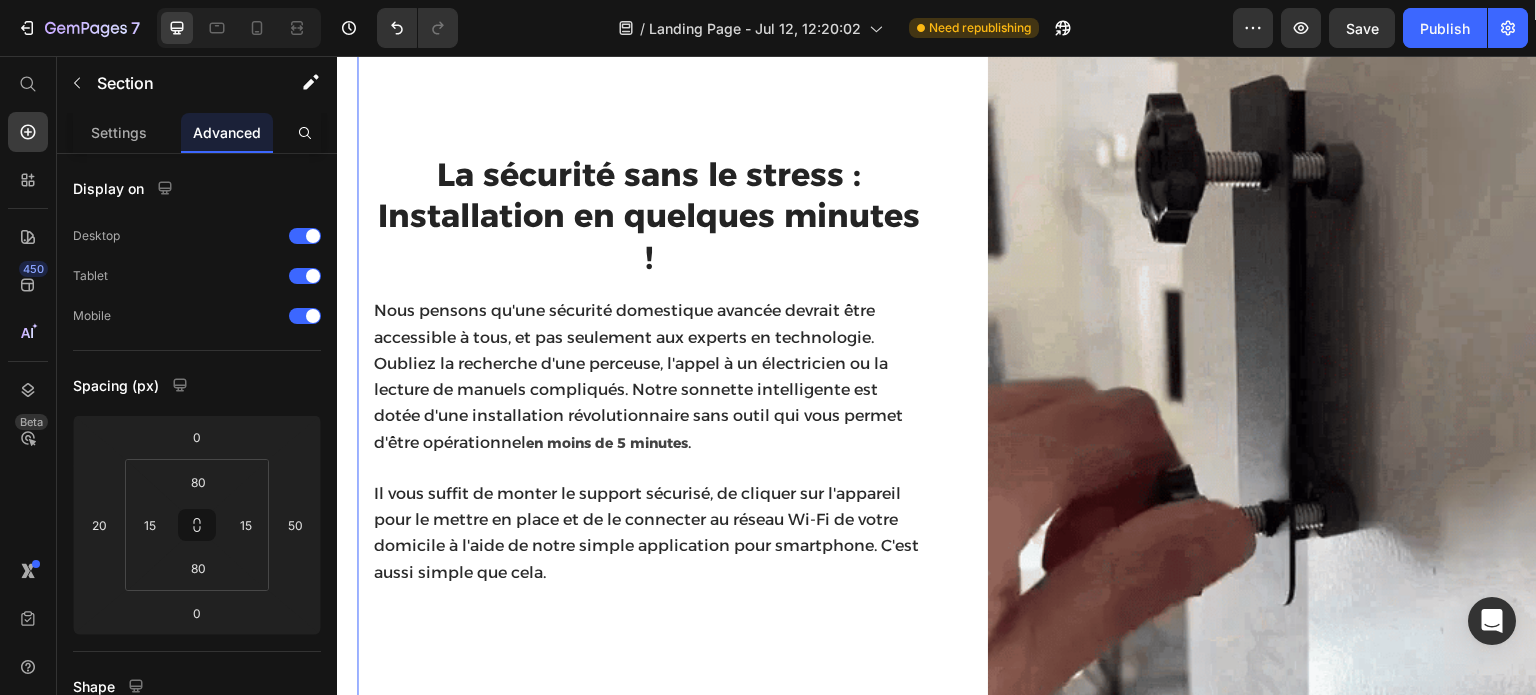 scroll, scrollTop: 1900, scrollLeft: 0, axis: vertical 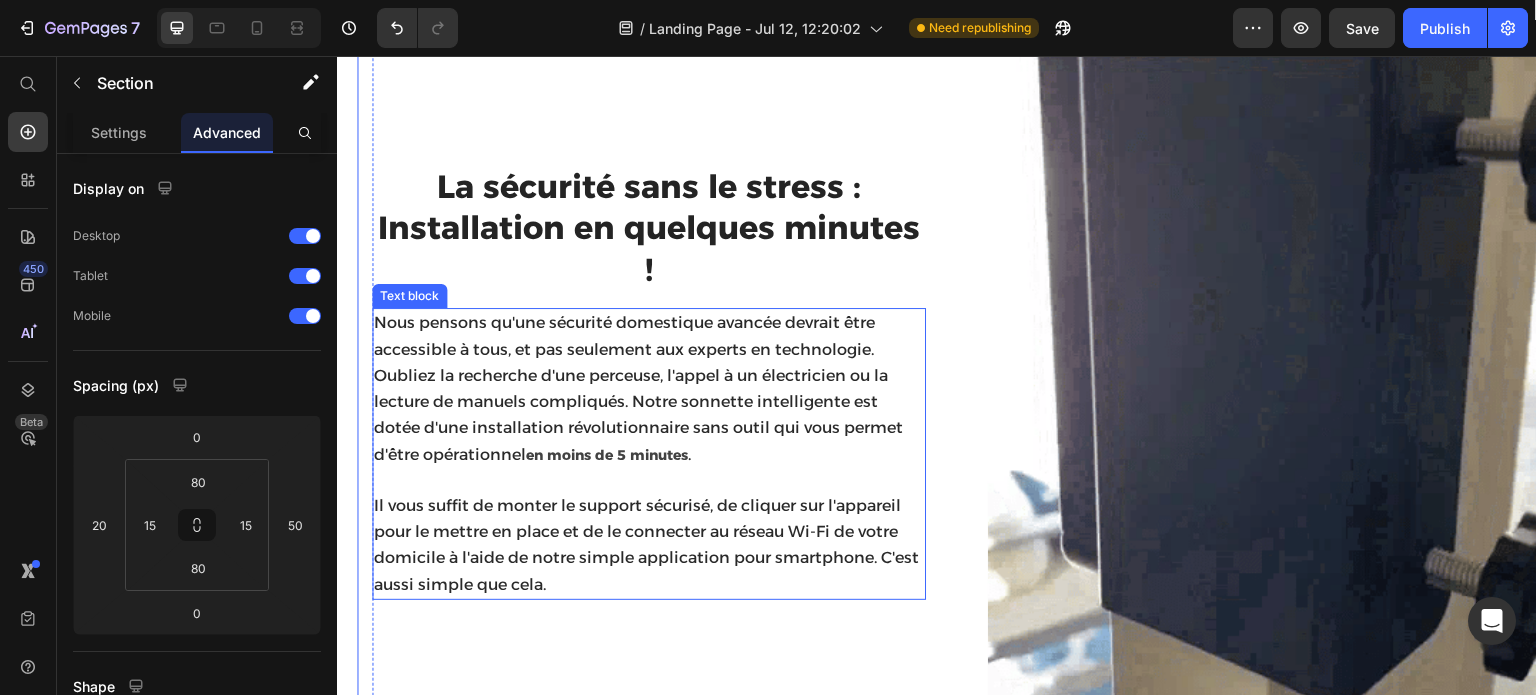 click on "Nous pensons qu'une sécurité domestique avancée devrait être accessible à tous, et pas seulement aux experts en technologie. Oubliez la recherche d'une perceuse, l'appel à un électricien ou la lecture de manuels compliqués. Notre sonnette intelligente est dotée d'une installation révolutionnaire sans outil qui vous permet d'être opérationnel" at bounding box center [638, 388] 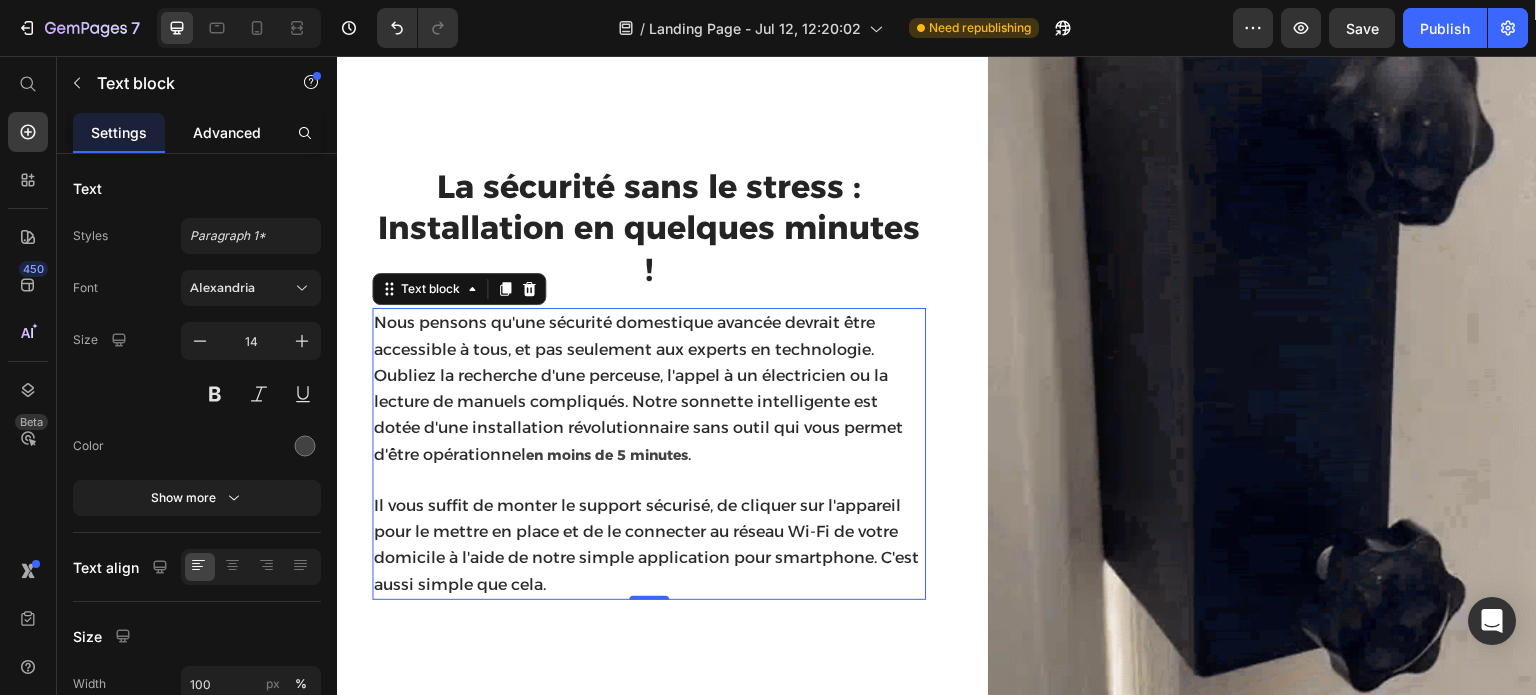 click on "Advanced" at bounding box center (227, 132) 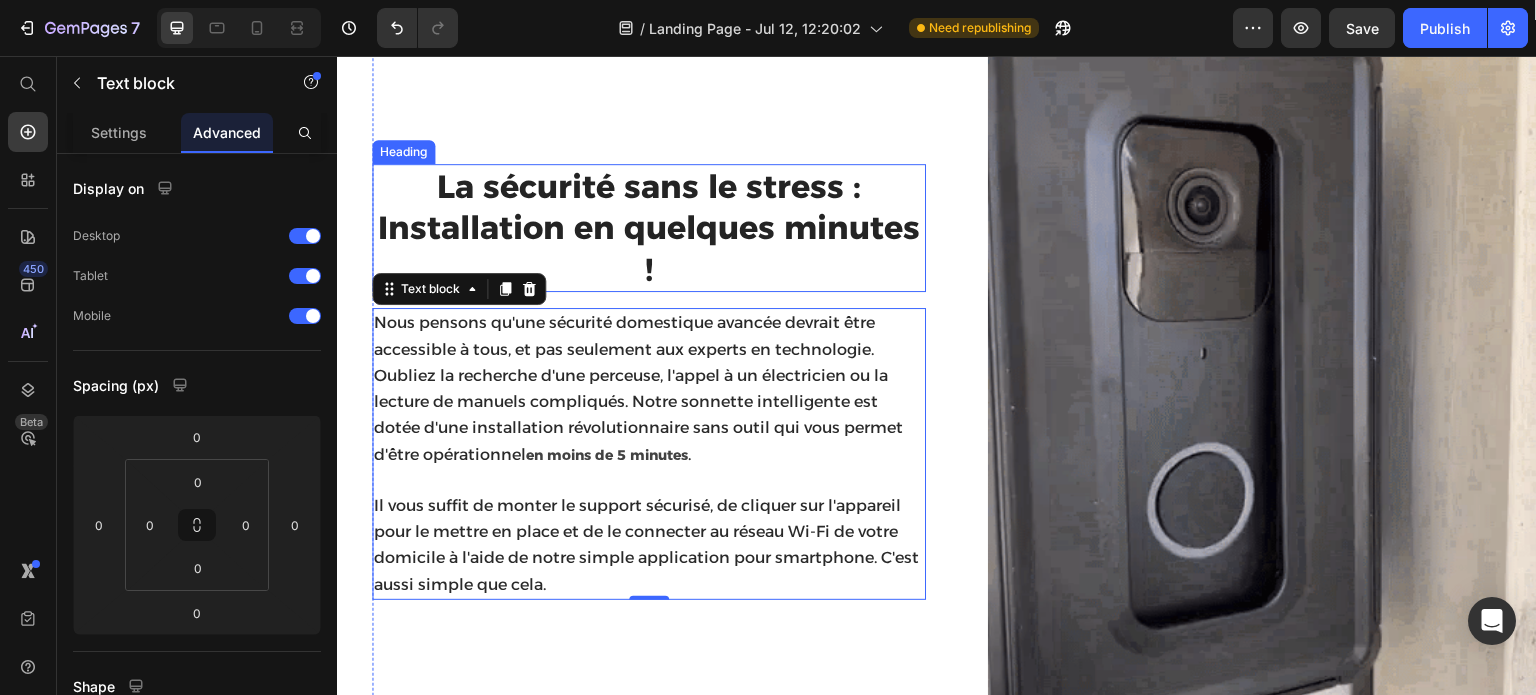 click on "La sécurité sans le stress : Installation en quelques minutes !" at bounding box center (649, 228) 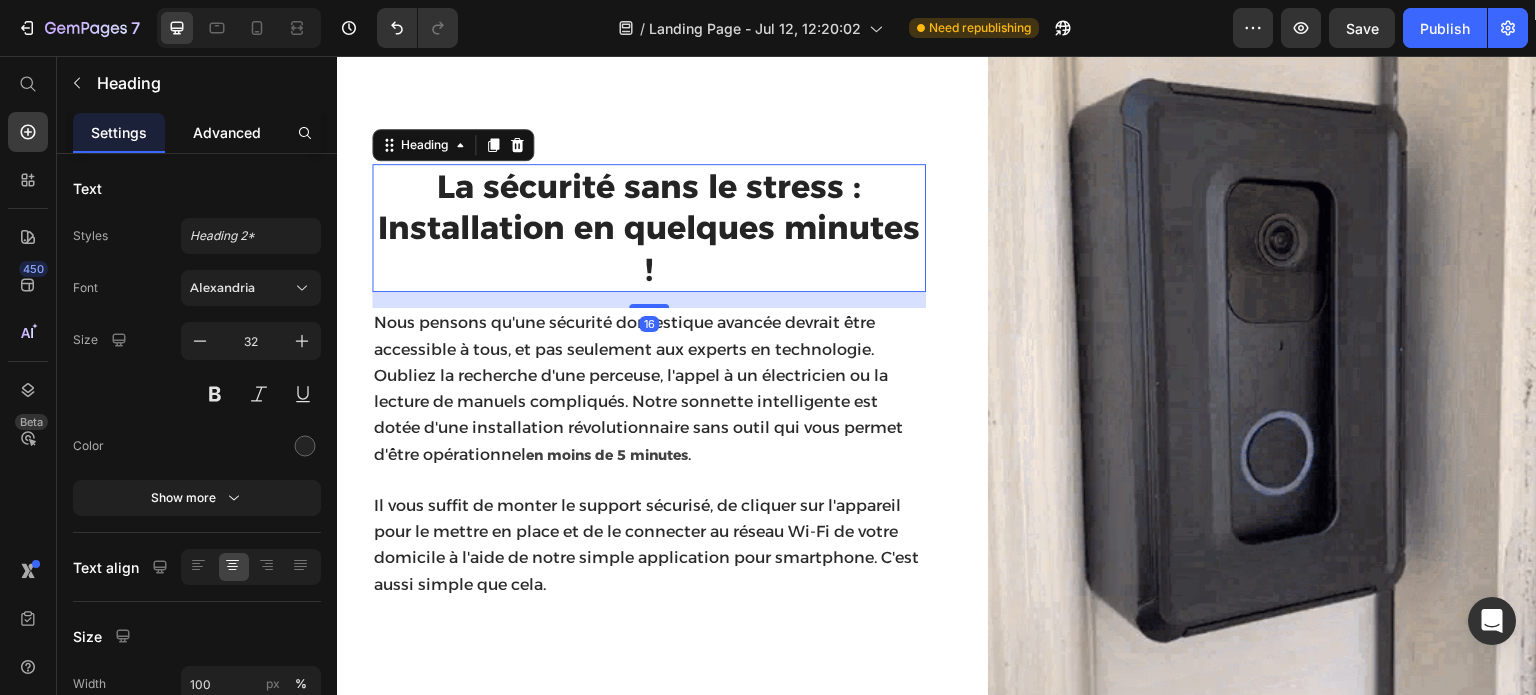 click on "Advanced" 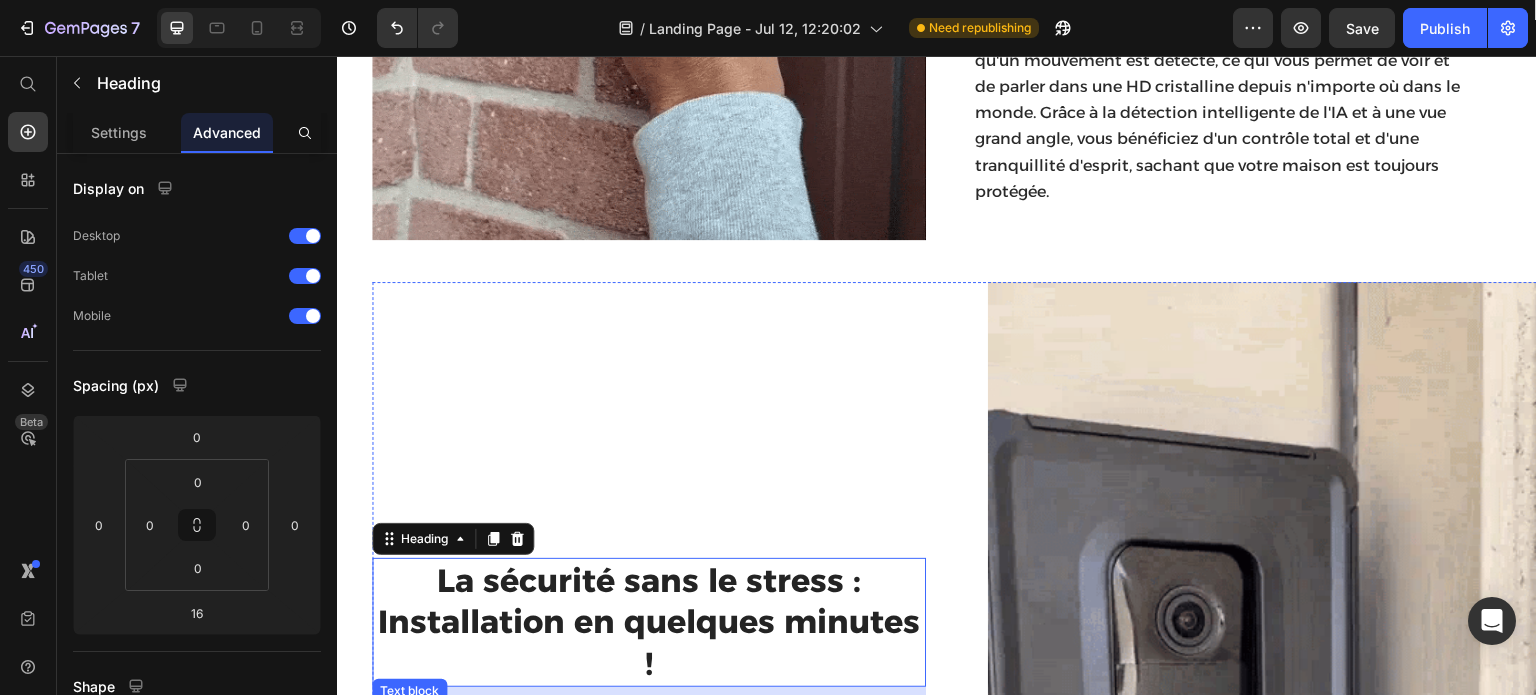 scroll, scrollTop: 1400, scrollLeft: 0, axis: vertical 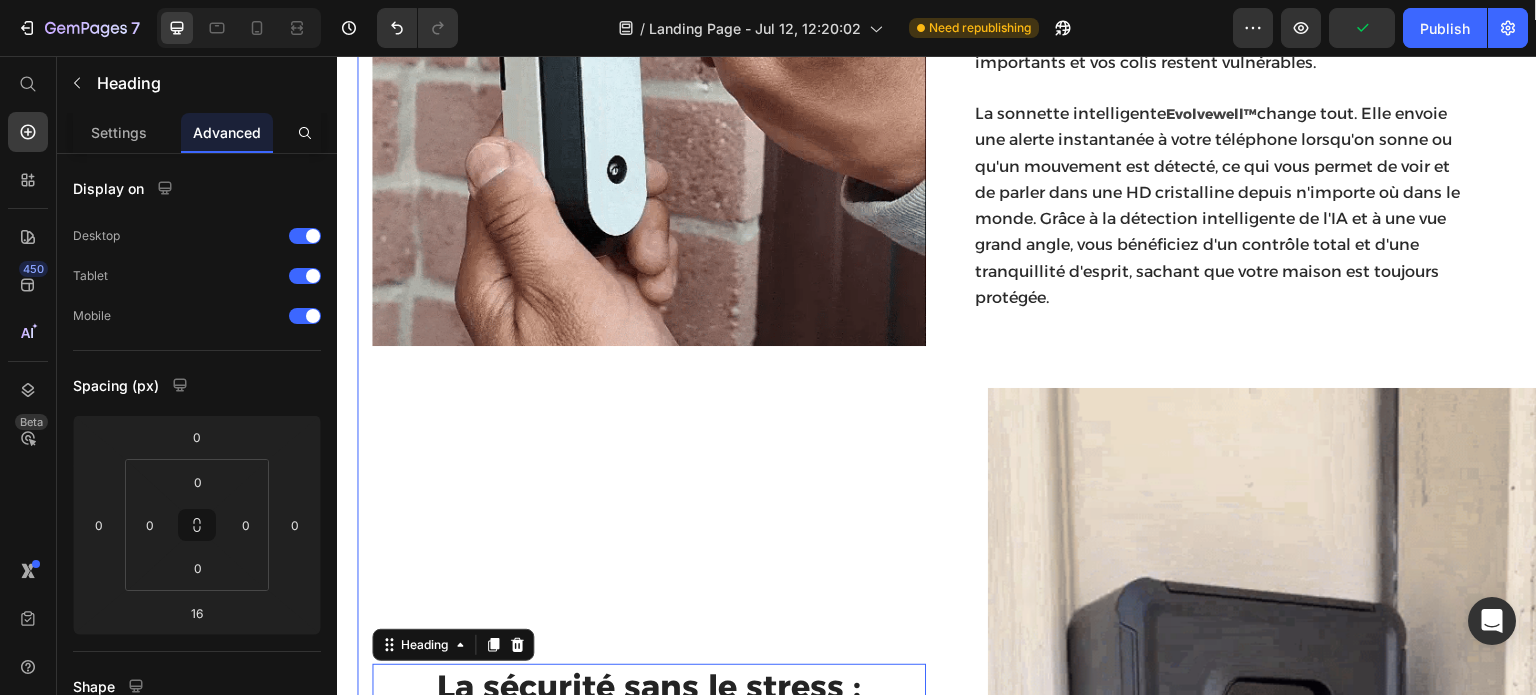 click on "Image Pourquoi la sonnette Evolvewell est le choix intelligent pour votre maison. Heading Les sonnettes traditionnelles vous laissent dans l'expectative. Vous ne pouvez pas voir qui est là sans ouvrir la porte, et si vous n'êtes pas chez vous, vous manquez des visiteurs importants et vos colis restent vulnérables. La sonnette intelligente  Evolvewell™  change tout. Elle envoie une alerte instantanée à votre téléphone lorsqu'on sonne ou qu'un mouvement est détecté, ce qui vous permet de voir et de parler dans une HD cristalline depuis n'importe où dans le monde. Grâce à la détection intelligente de l'IA et à une vue grand angle, vous bénéficiez d'un contrôle total et d'une tranquillité d'esprit, sachant que votre maison est toujours protégée. Text block Row La sécurité sans le stress : Installation en quelques minutes ! Heading   16 en moins de 5 minutes . Text block Image Row" at bounding box center (957, 584) 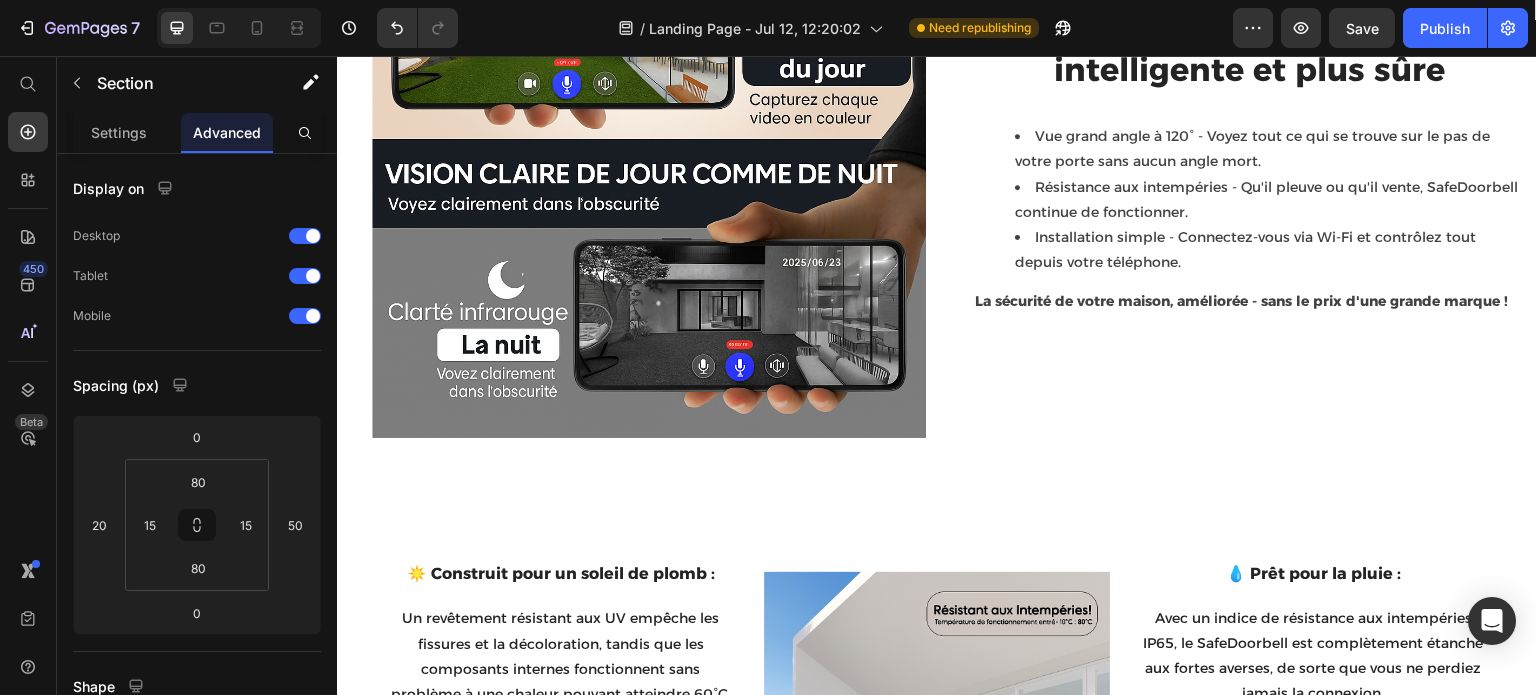 scroll, scrollTop: 3100, scrollLeft: 0, axis: vertical 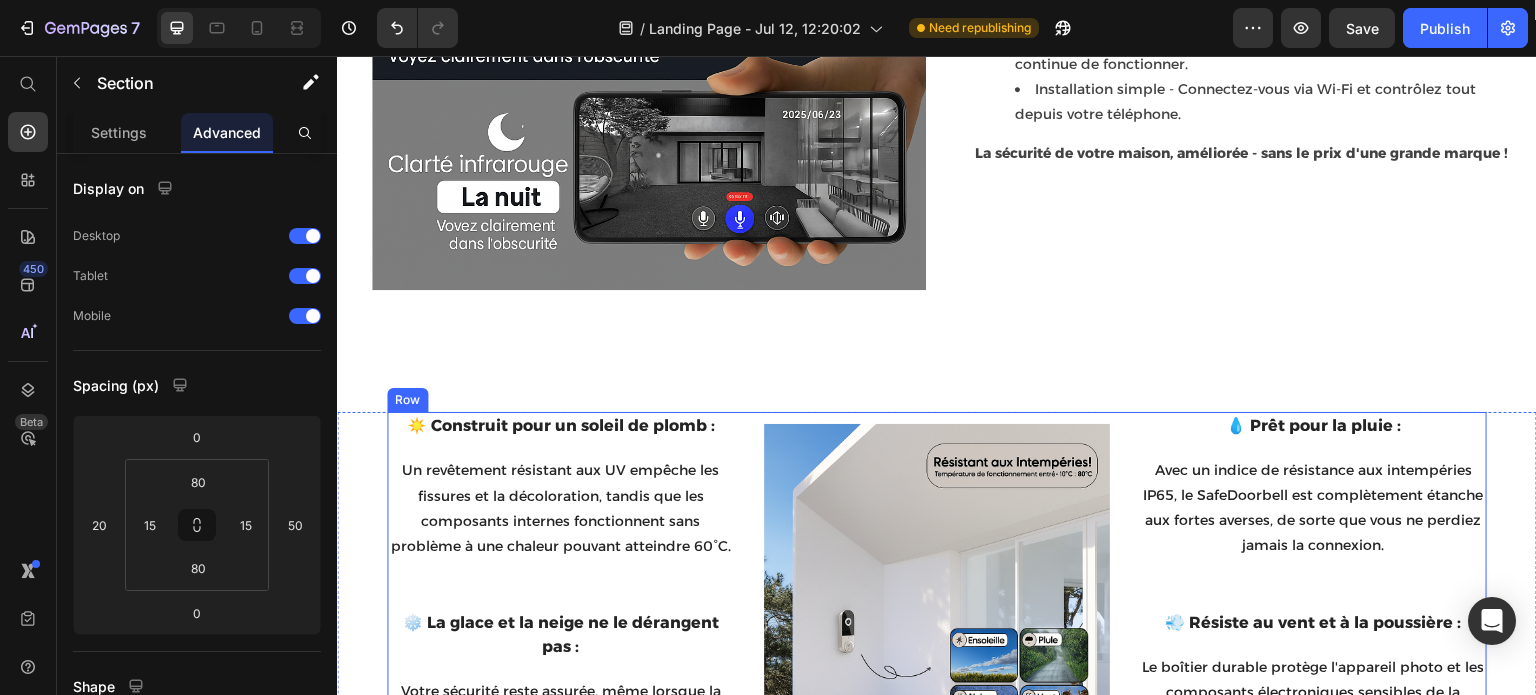 click on "☀️ Construit pour un soleil de plomb : Text block Un revêtement résistant aux UV empêche les fissures et la décoloration, tandis que les composants internes fonctionnent sans problème à une chaleur pouvant atteindre 60°C. Text block Row ❄️ La glace et la neige ne le dérangent pas : Text block Votre sécurité reste assurée, même lorsque la température baisse. La SafeDoorbell est conçue pour fonctionner de manière fiable dans des conditions de gel allant jusqu'à -10°C. Text block Row Image 💧 Prêt pour la pluie : Text block Avec un indice de résistance aux intempéries IP65, le SafeDoorbell est complètement étanche aux fortes averses, de sorte que vous ne perdiez jamais la connexion. Text block Row 💨 Résiste au vent et à la poussière : Text block Le boîtier durable protège l'appareil photo et les composants électroniques sensibles de la poussière et des débris en suspension dans l'air, garantissant ainsi une vision claire et des performances durables. Text block Row Row" at bounding box center [937, 597] 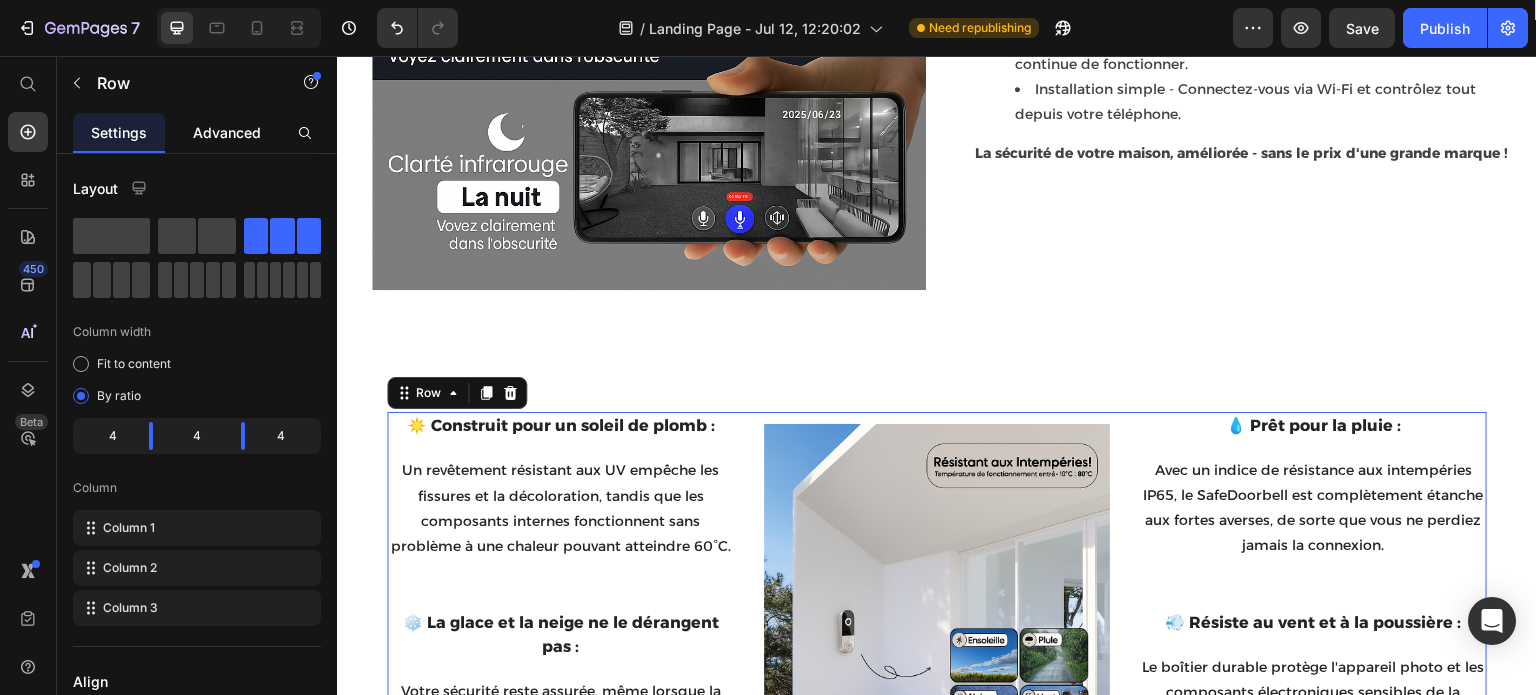 click on "Advanced" 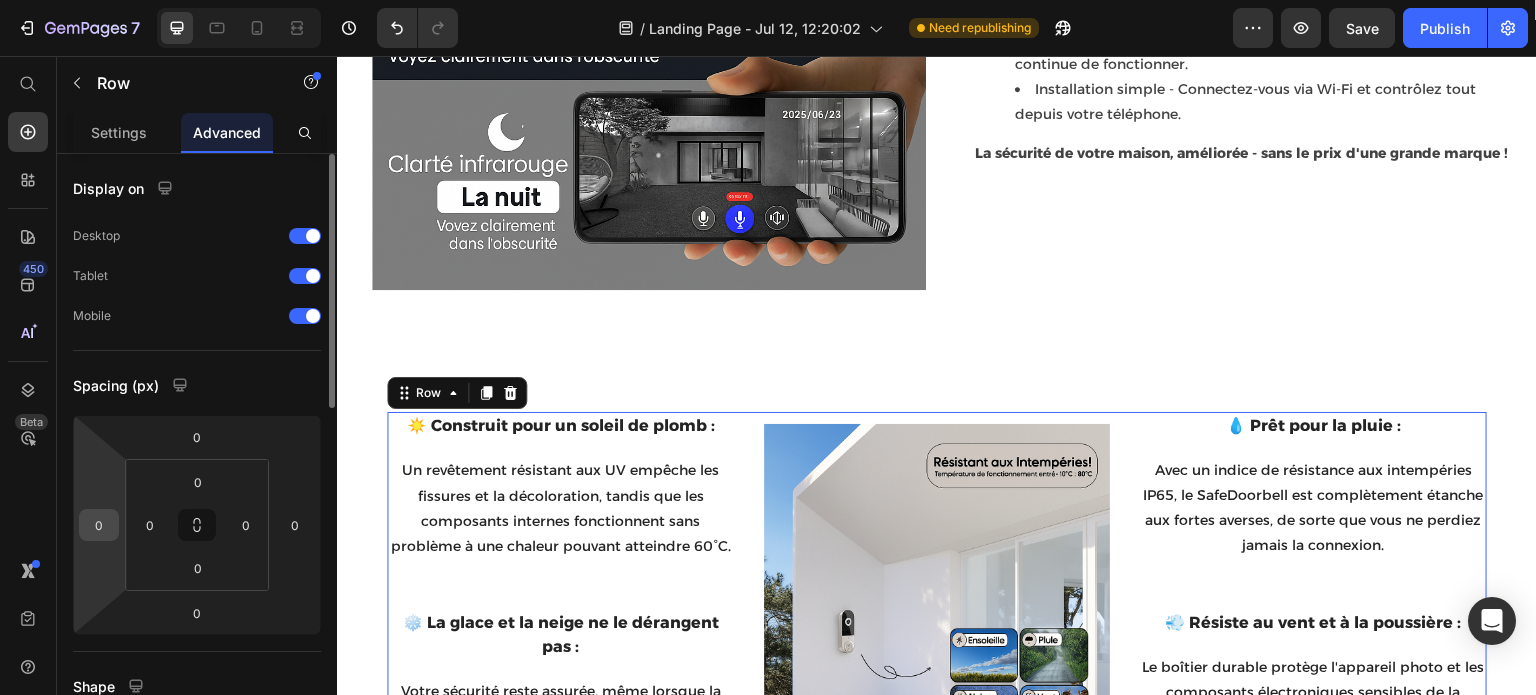 click on "0" at bounding box center [99, 525] 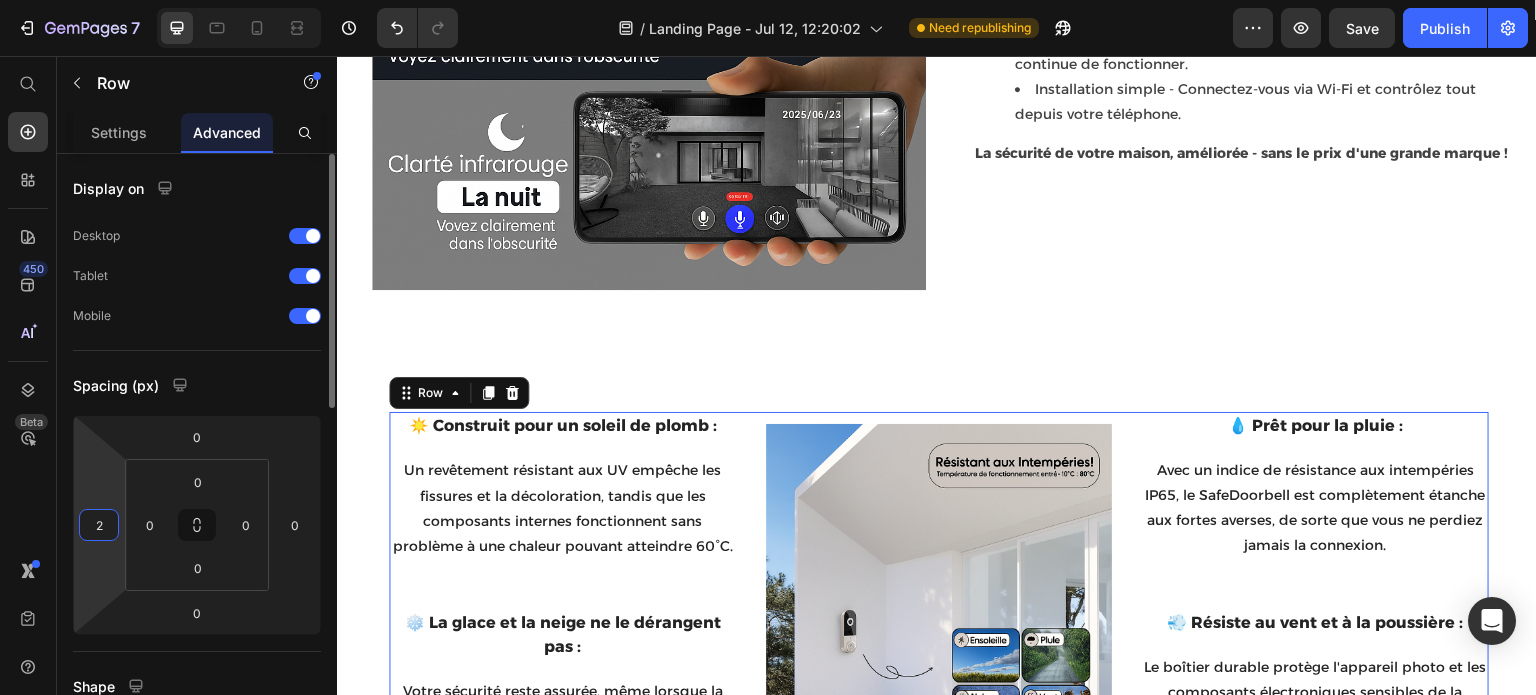 type on "20" 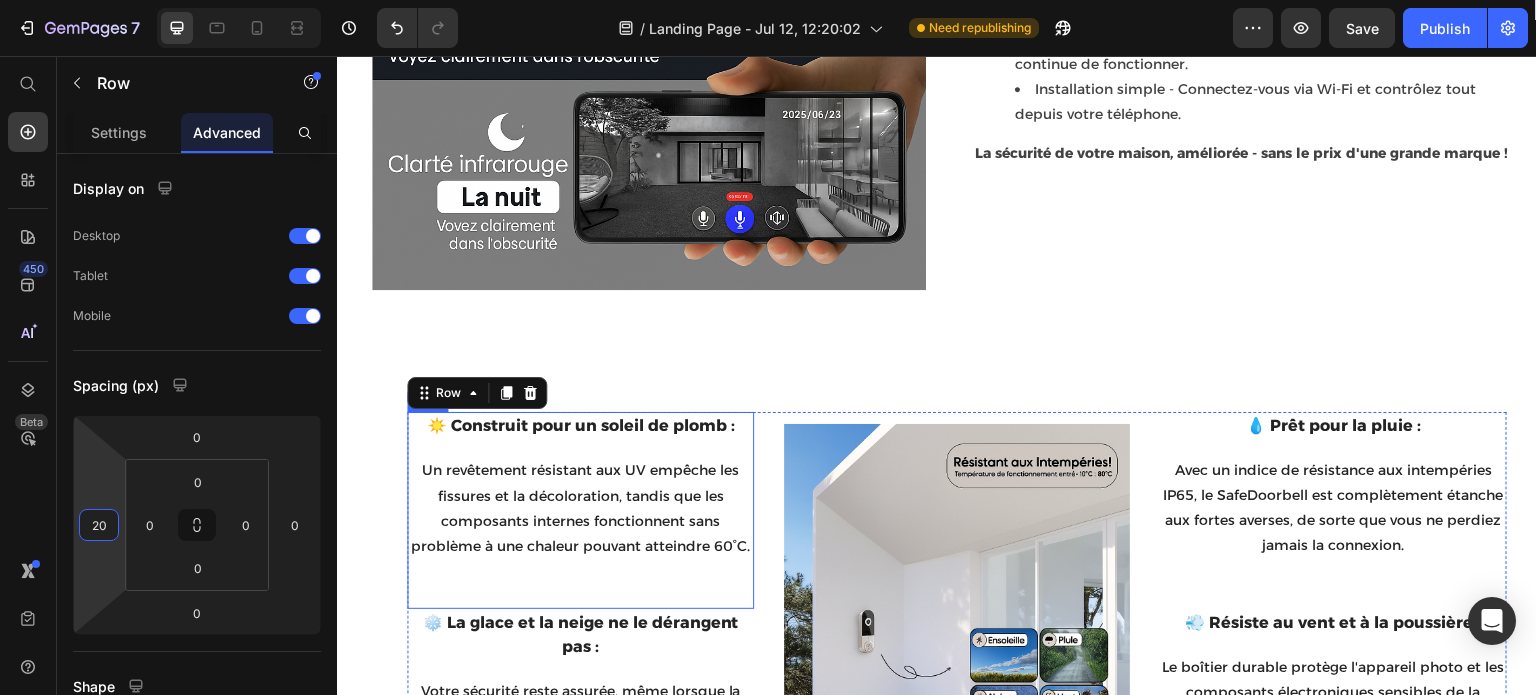 click on "☀️ Construit pour un soleil de plomb : Text block Un revêtement résistant aux UV empêche les fissures et la décoloration, tandis que les composants internes fonctionnent sans problème à une chaleur pouvant atteindre 60°C. Text block" at bounding box center [580, 486] 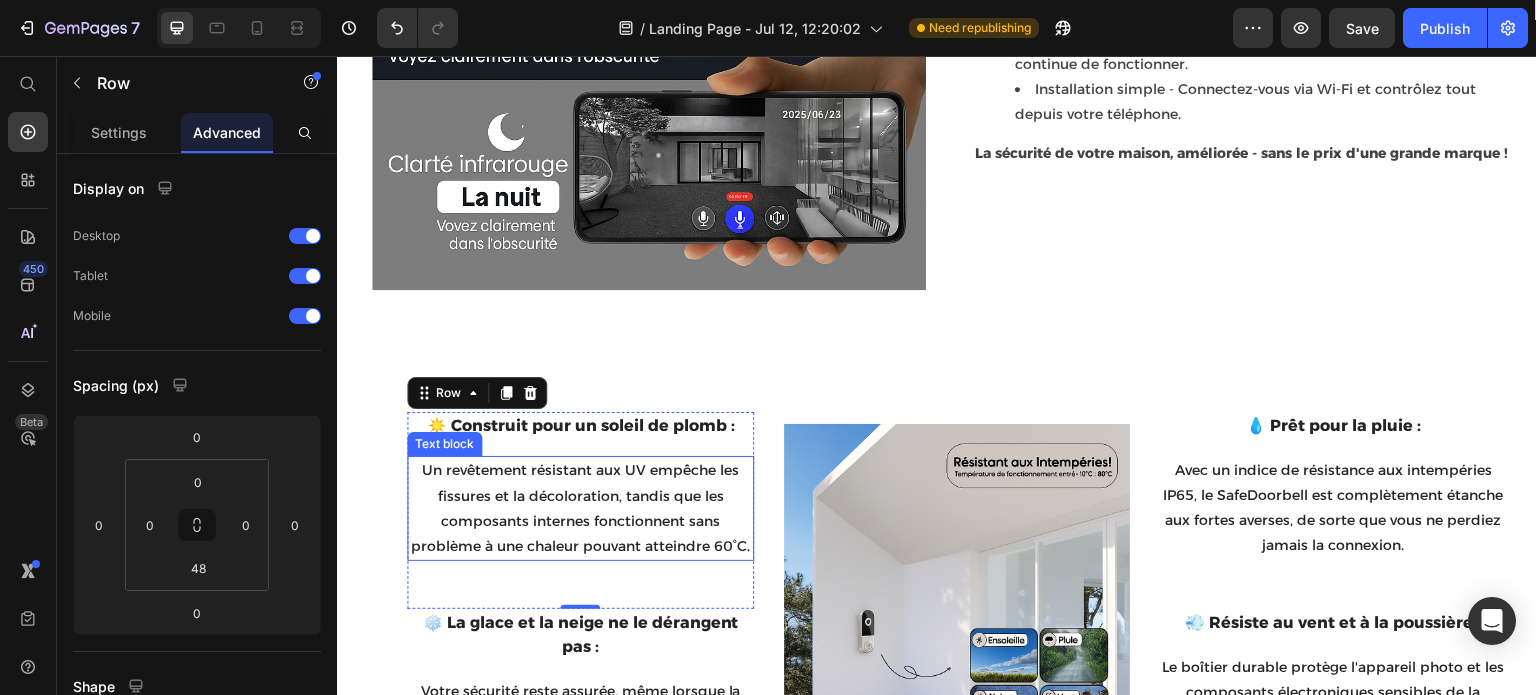 click on "Un revêtement résistant aux UV empêche les fissures et la décoloration, tandis que les composants internes fonctionnent sans problème à une chaleur pouvant atteindre 60°C." at bounding box center (580, 508) 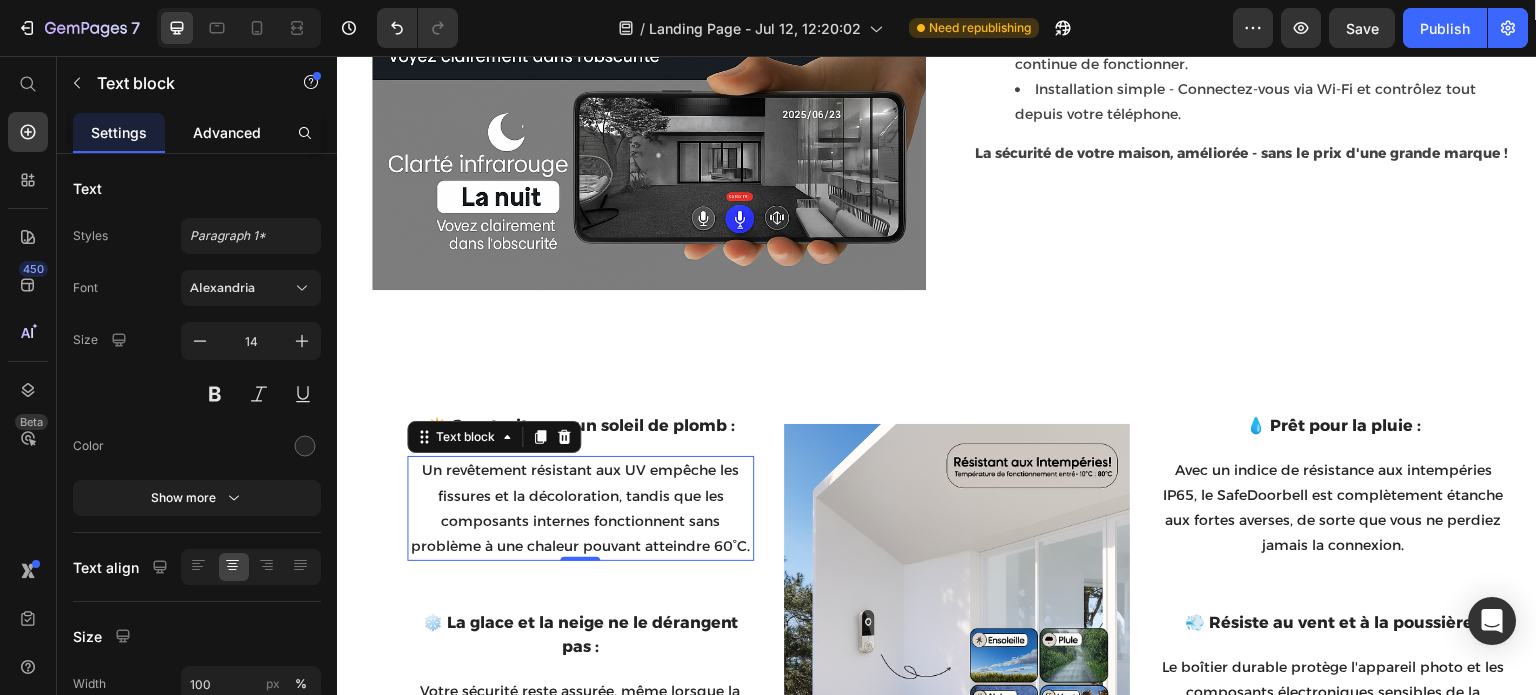 click on "Advanced" at bounding box center (227, 132) 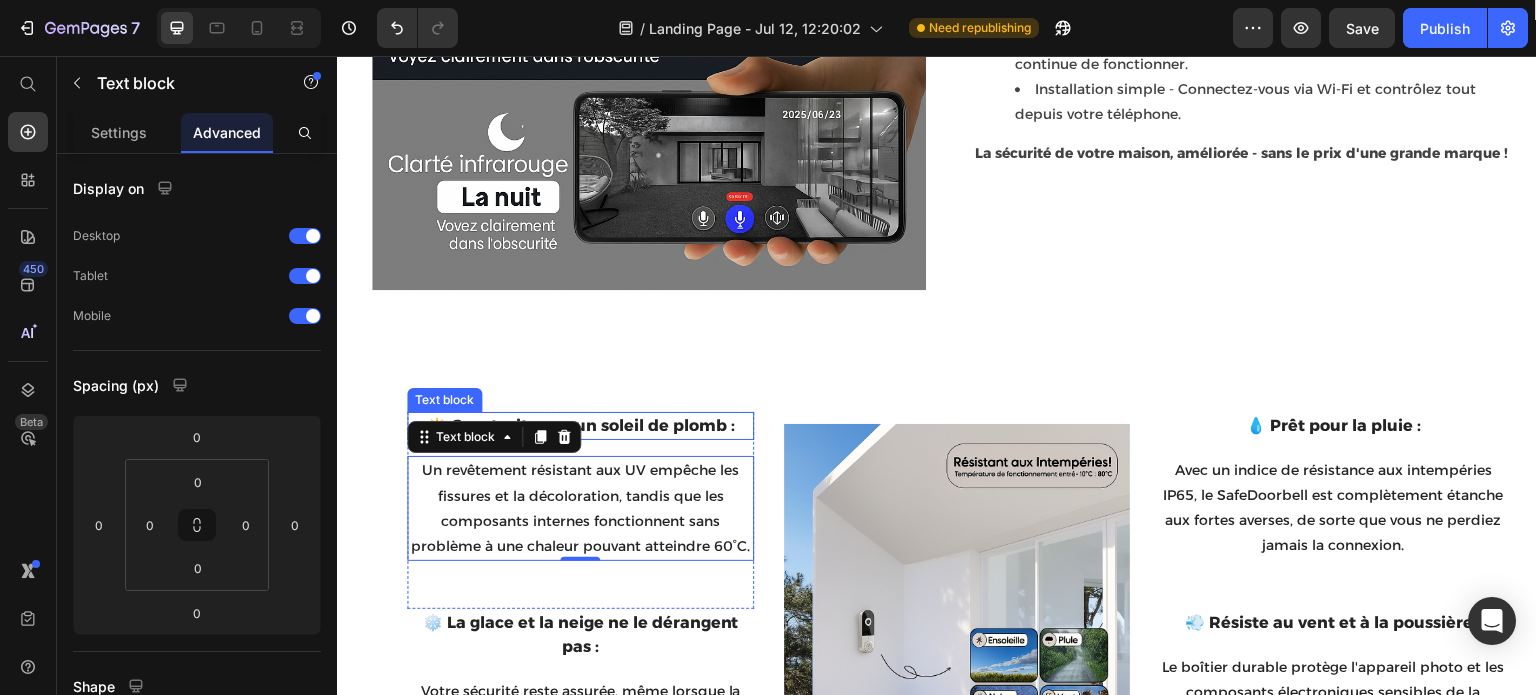 click on "☀️ Construit pour un soleil de plomb :" at bounding box center (580, 426) 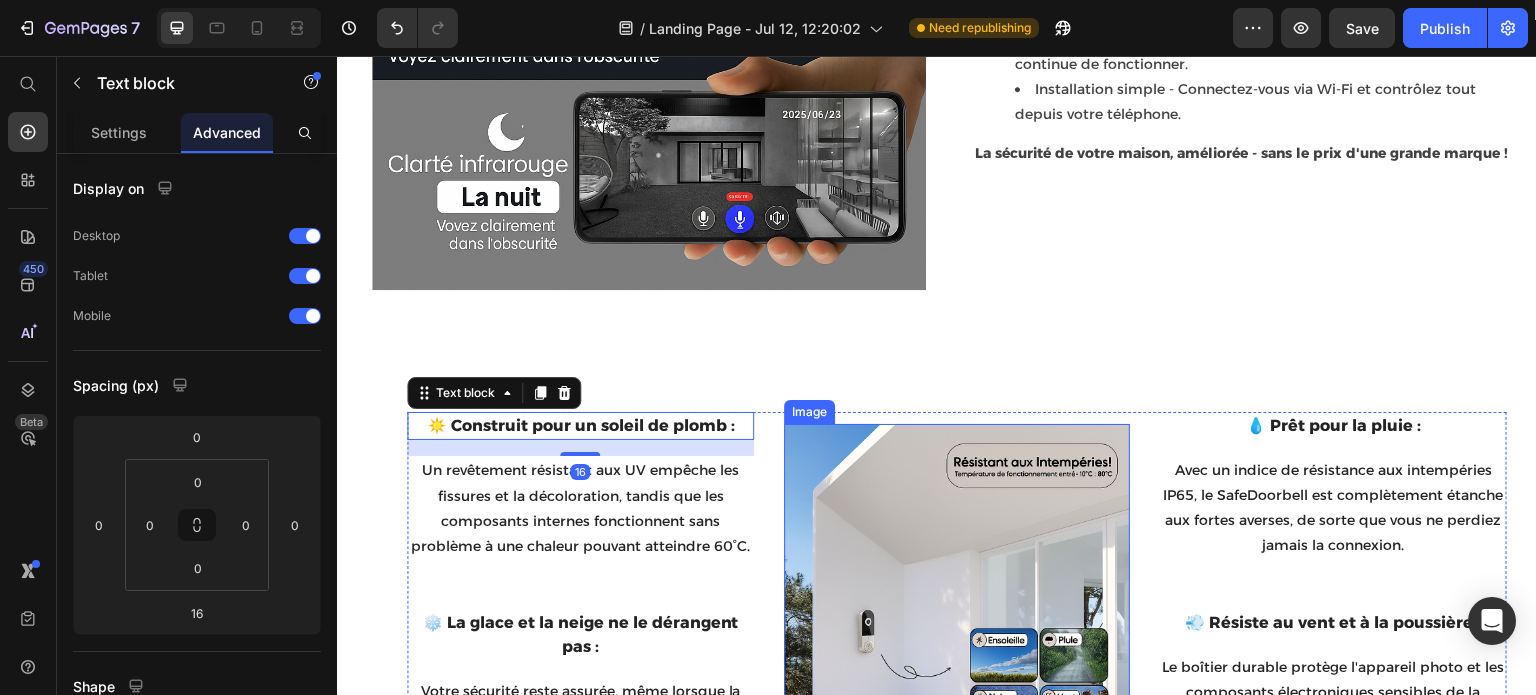 click at bounding box center (957, 597) 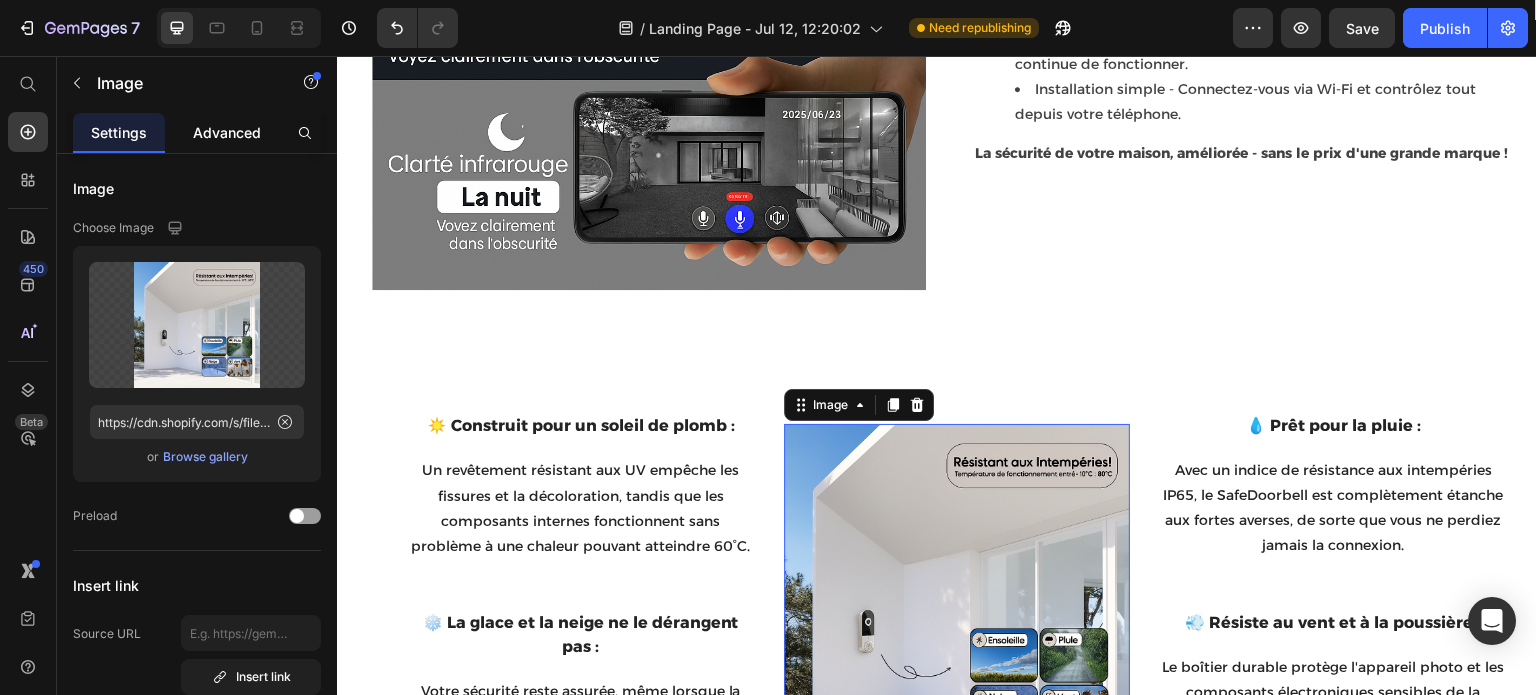 click on "Advanced" at bounding box center (227, 132) 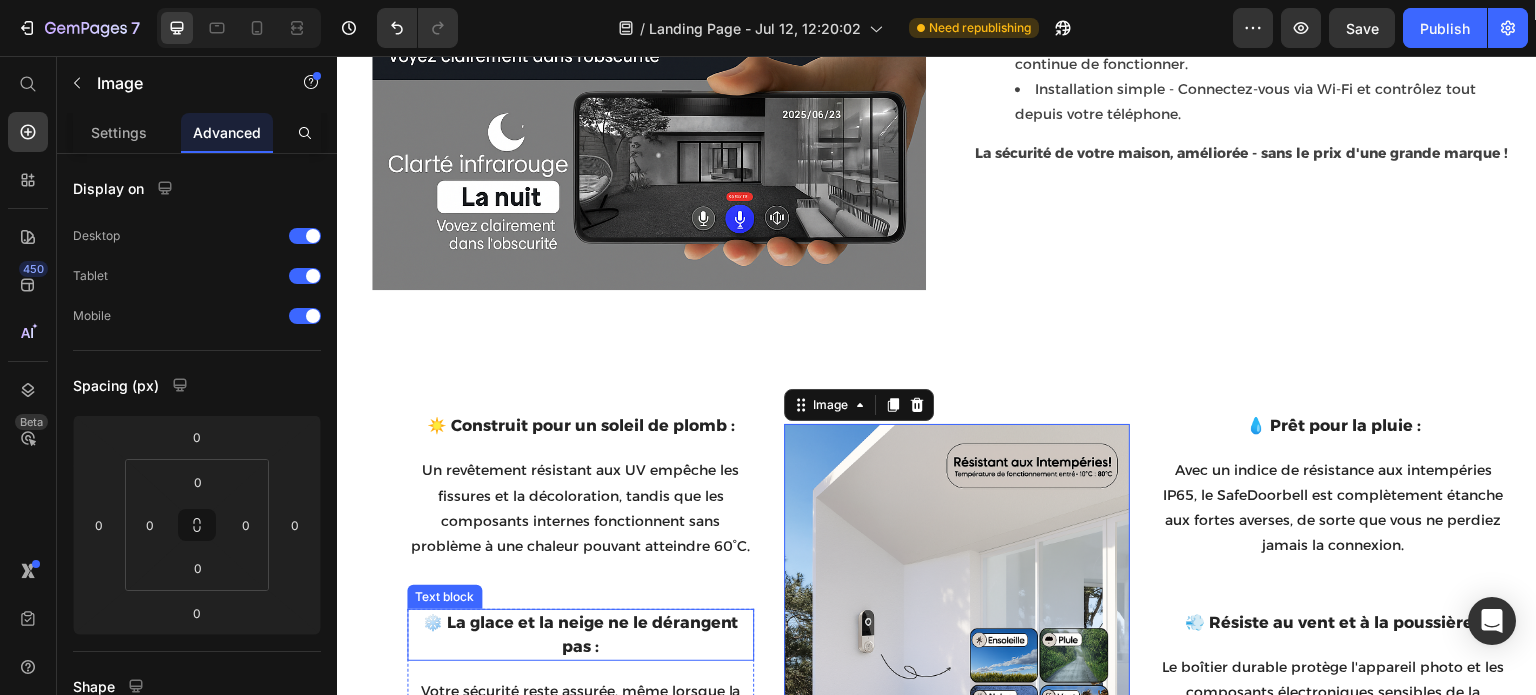 click on "❄️ La glace et la neige ne le dérangent pas :" at bounding box center (580, 635) 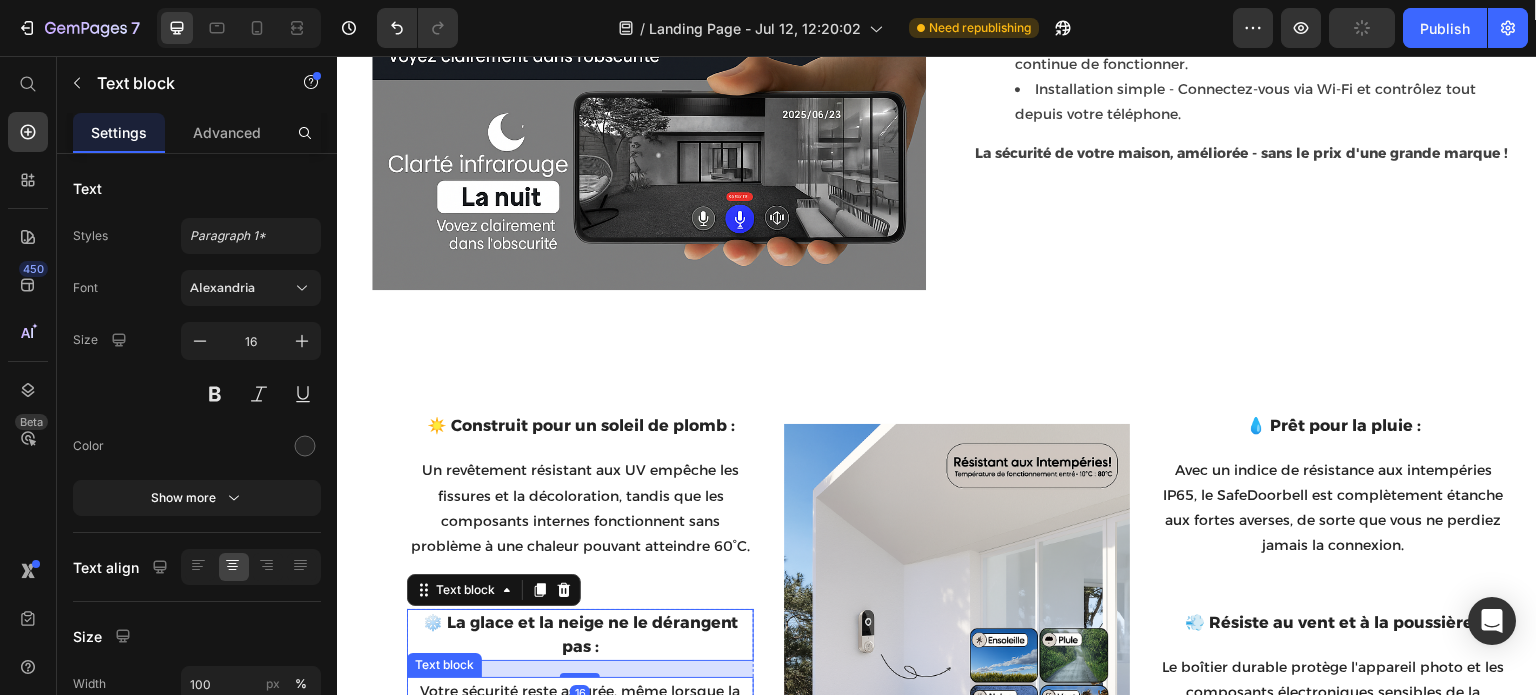 click on "Votre sécurité reste assurée, même lorsque la température baisse. La SafeDoorbell est conçue pour fonctionner de manière fiable dans des conditions de gel allant jusqu'à -10°C." at bounding box center [580, 729] 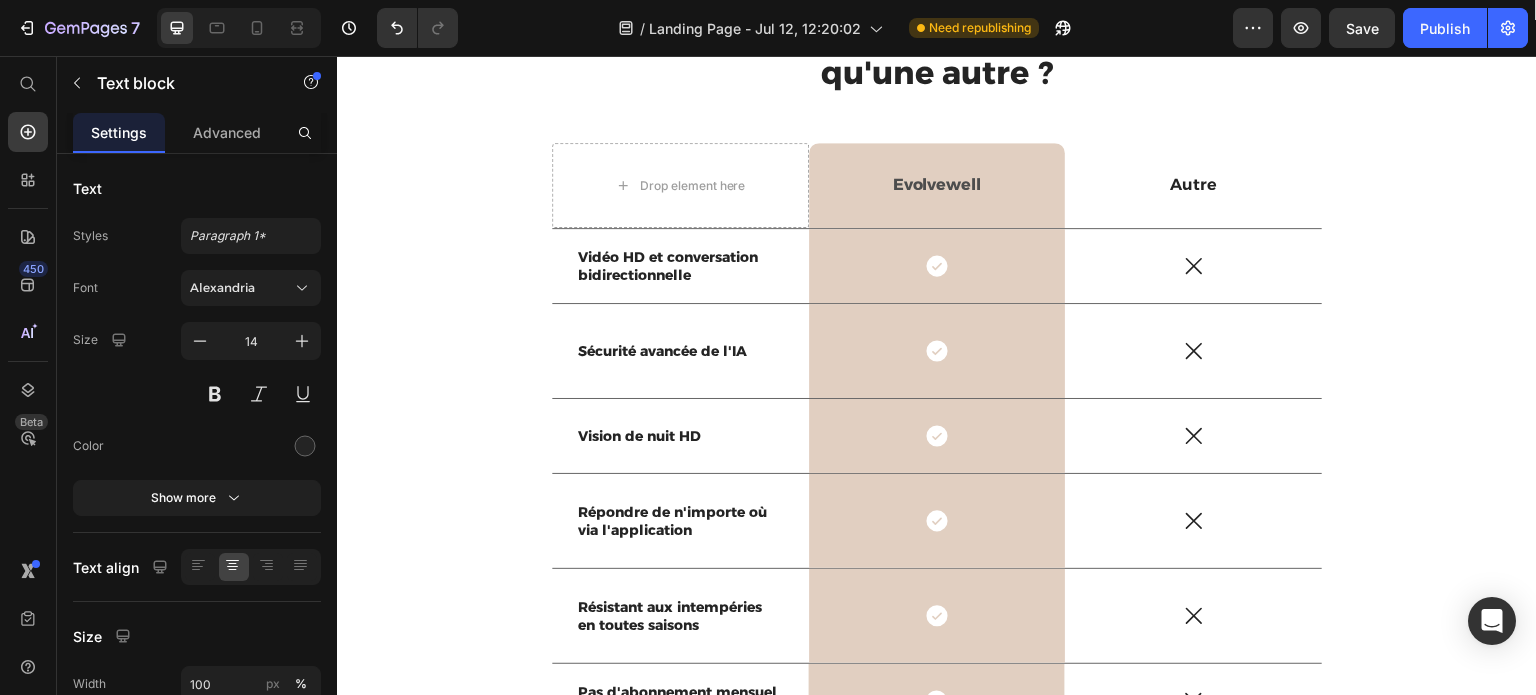 scroll, scrollTop: 4357, scrollLeft: 0, axis: vertical 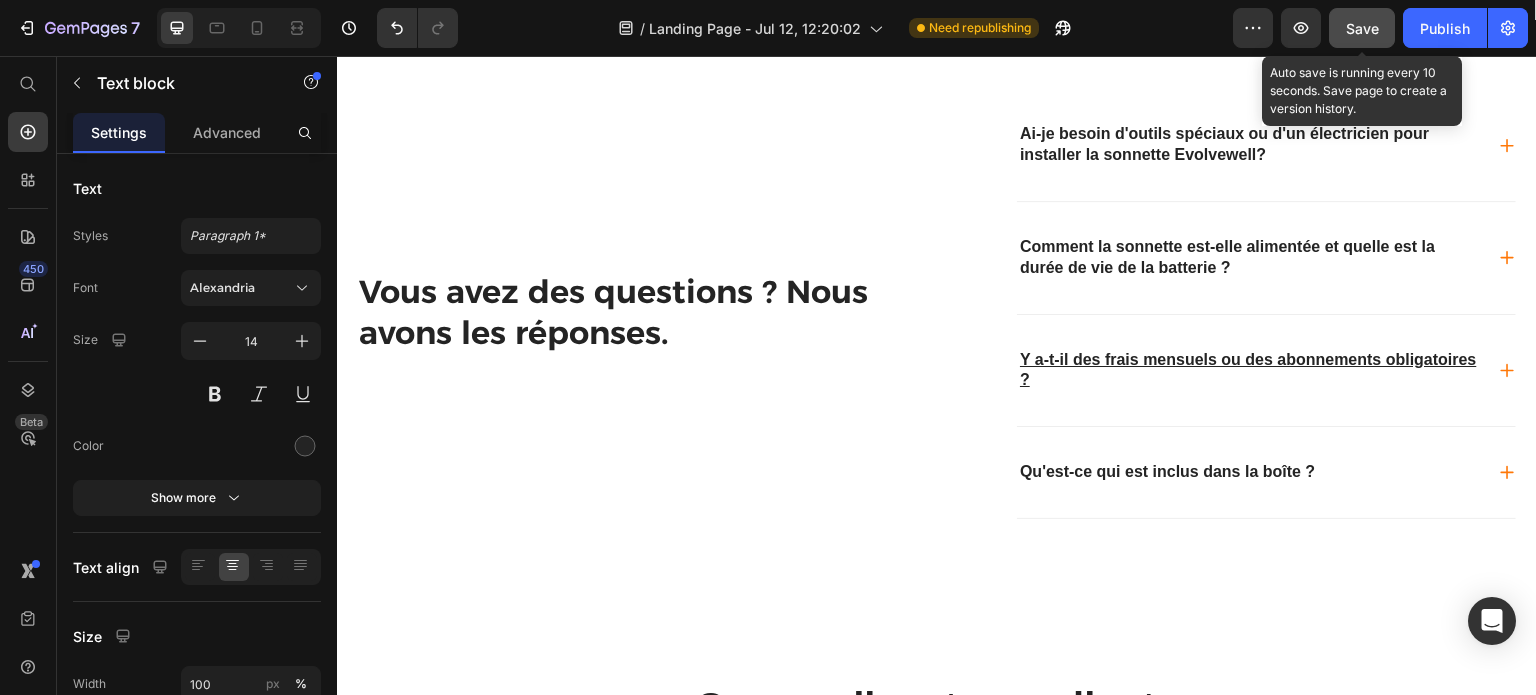 click on "Save" at bounding box center (1362, 28) 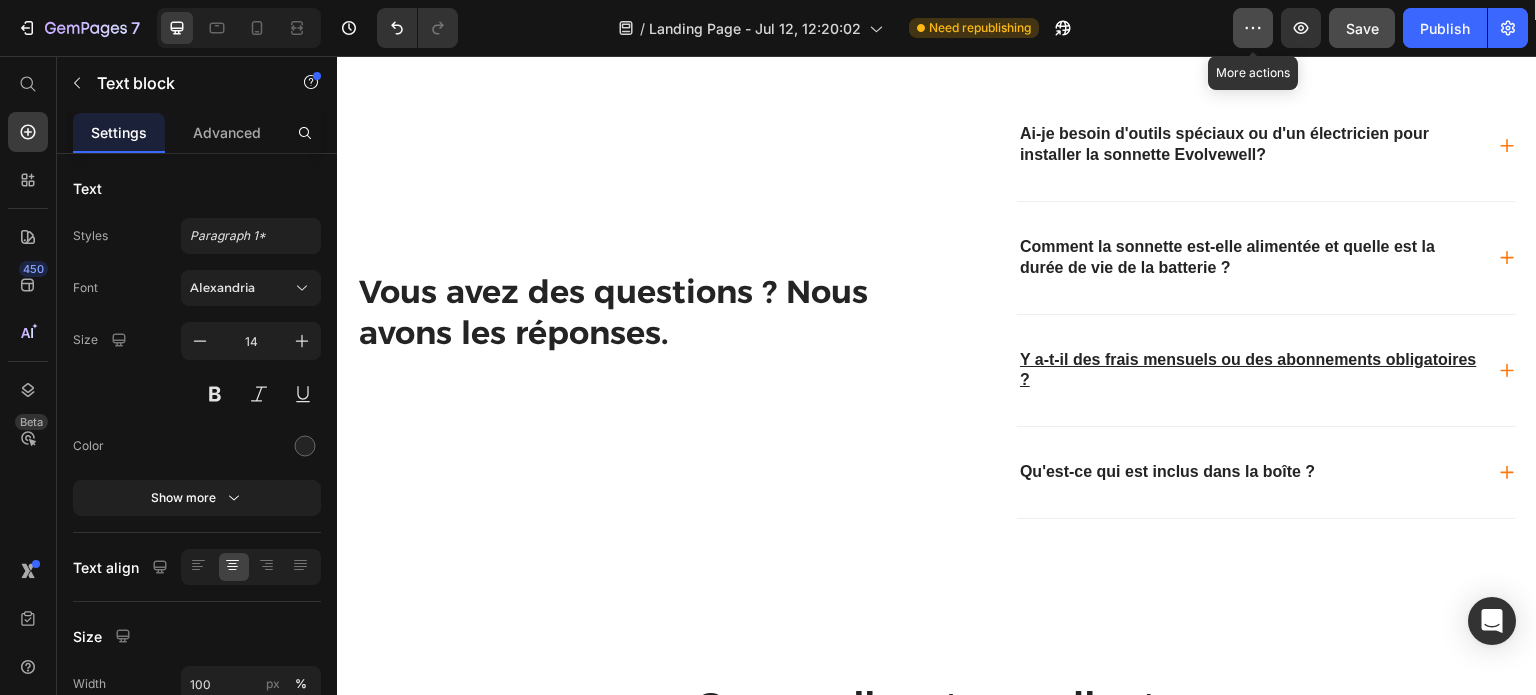 click 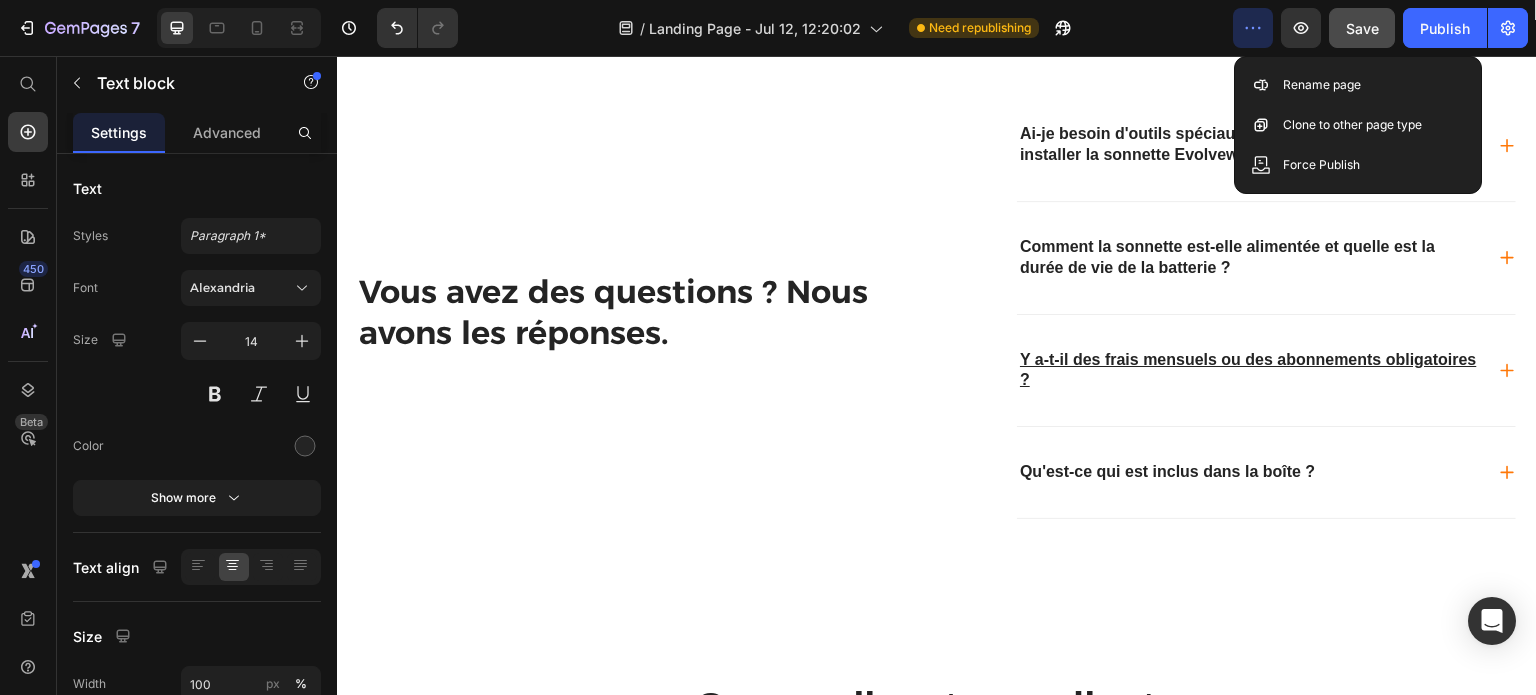 click 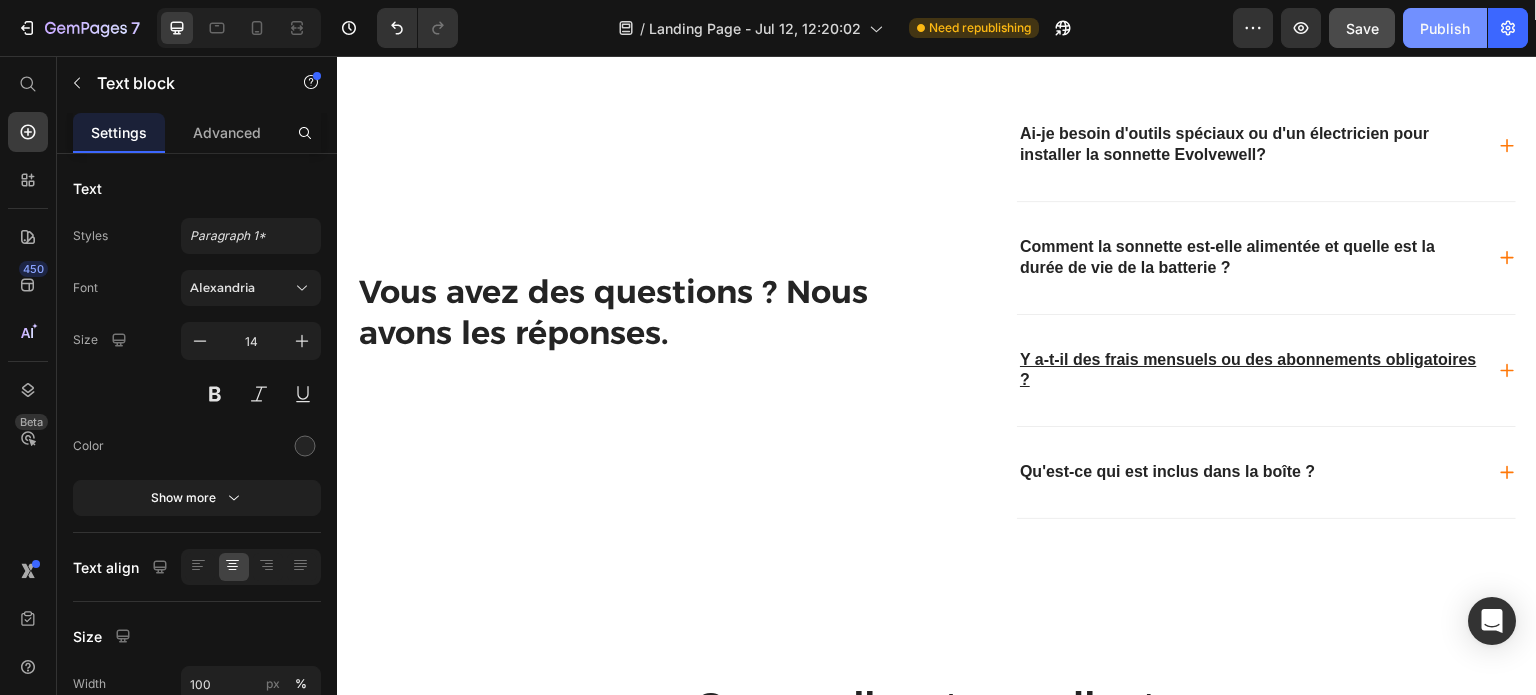 click on "Publish" 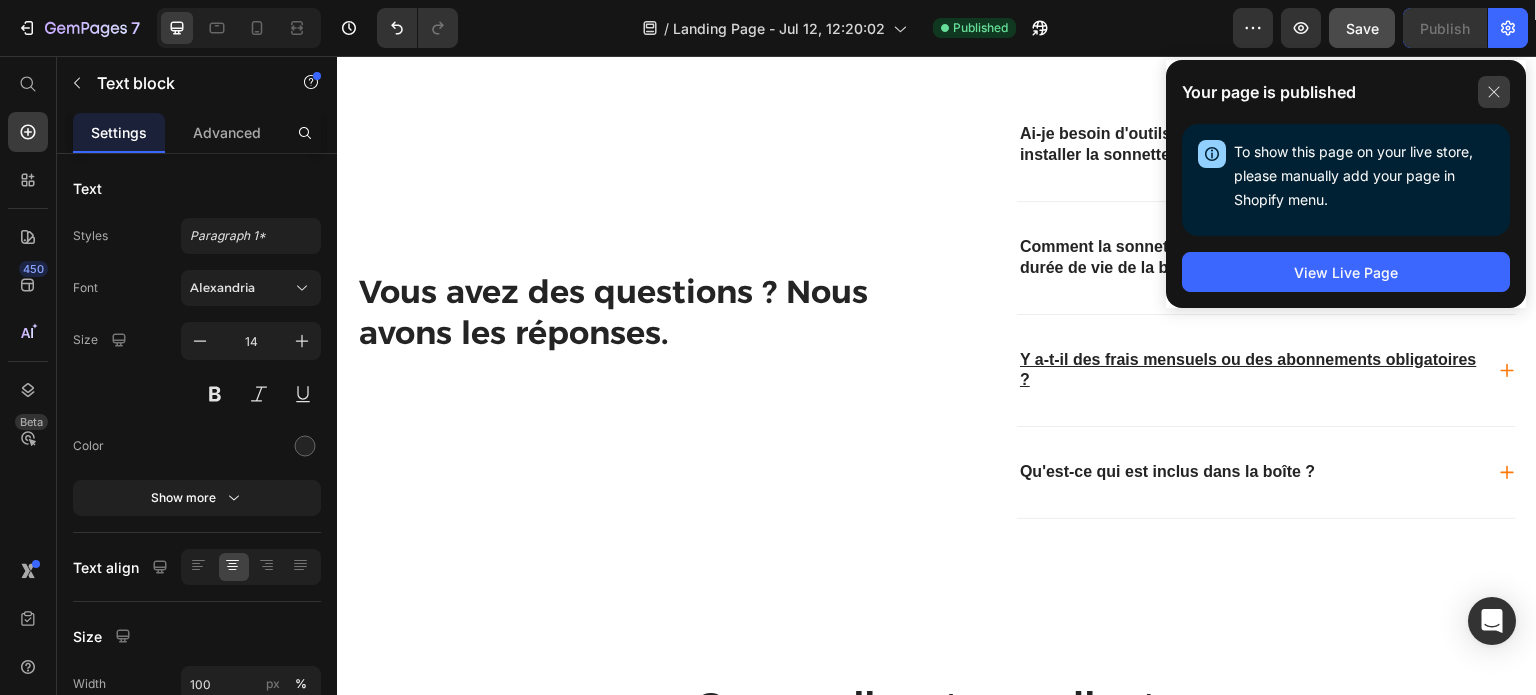 click 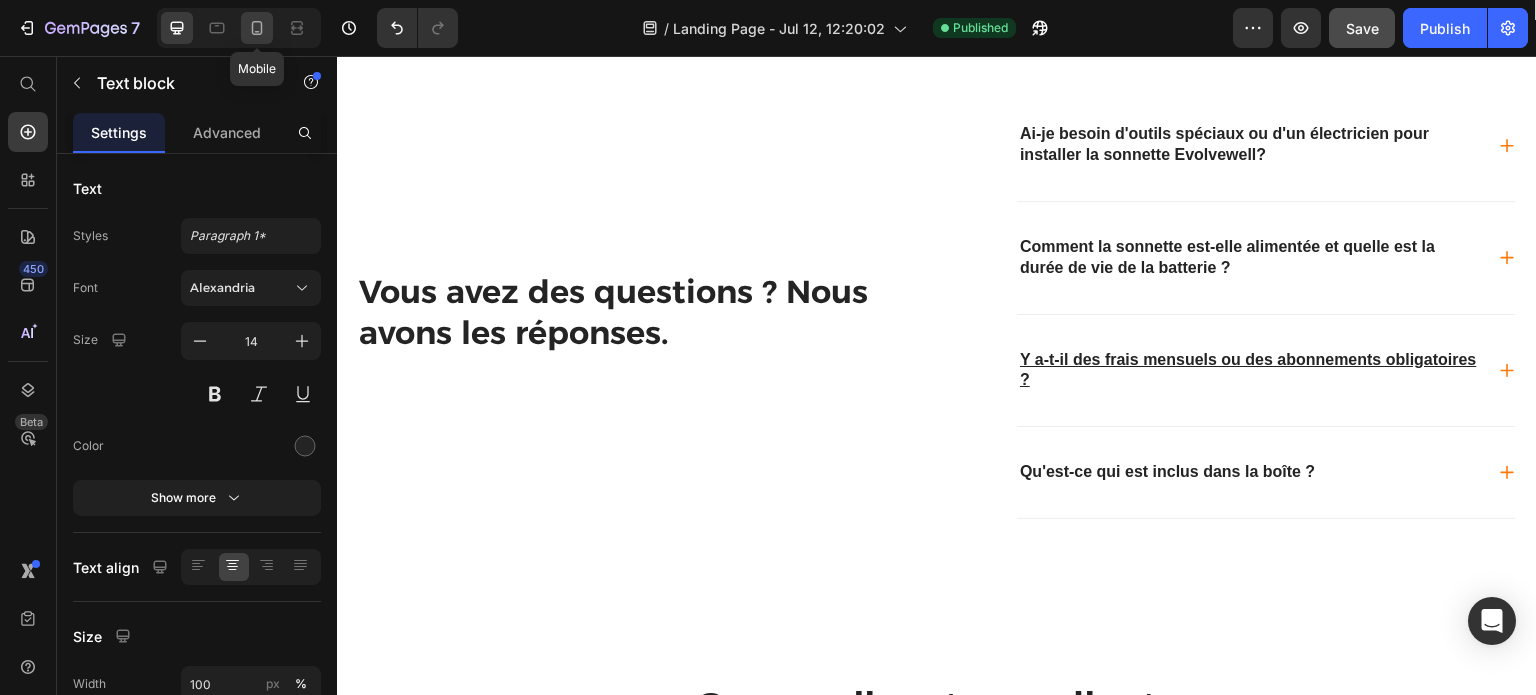 click 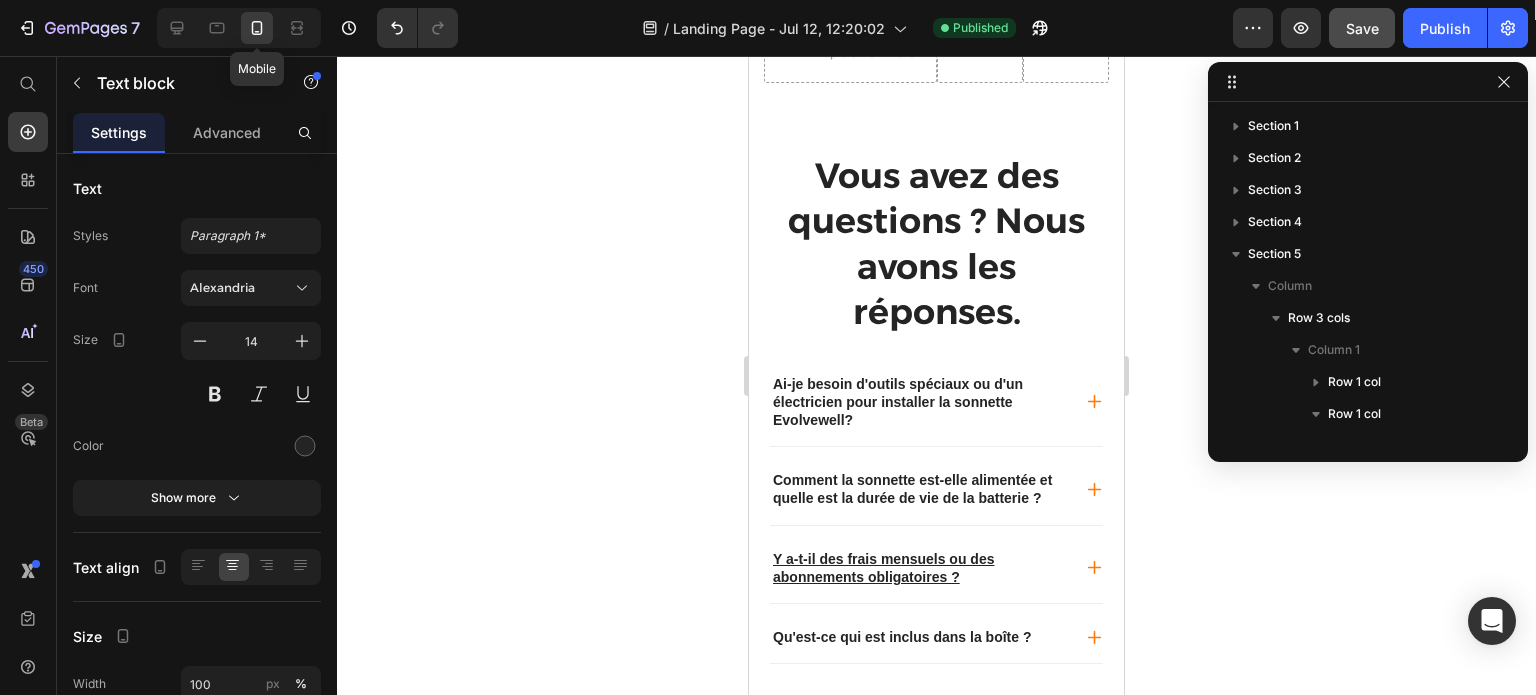 scroll, scrollTop: 250, scrollLeft: 0, axis: vertical 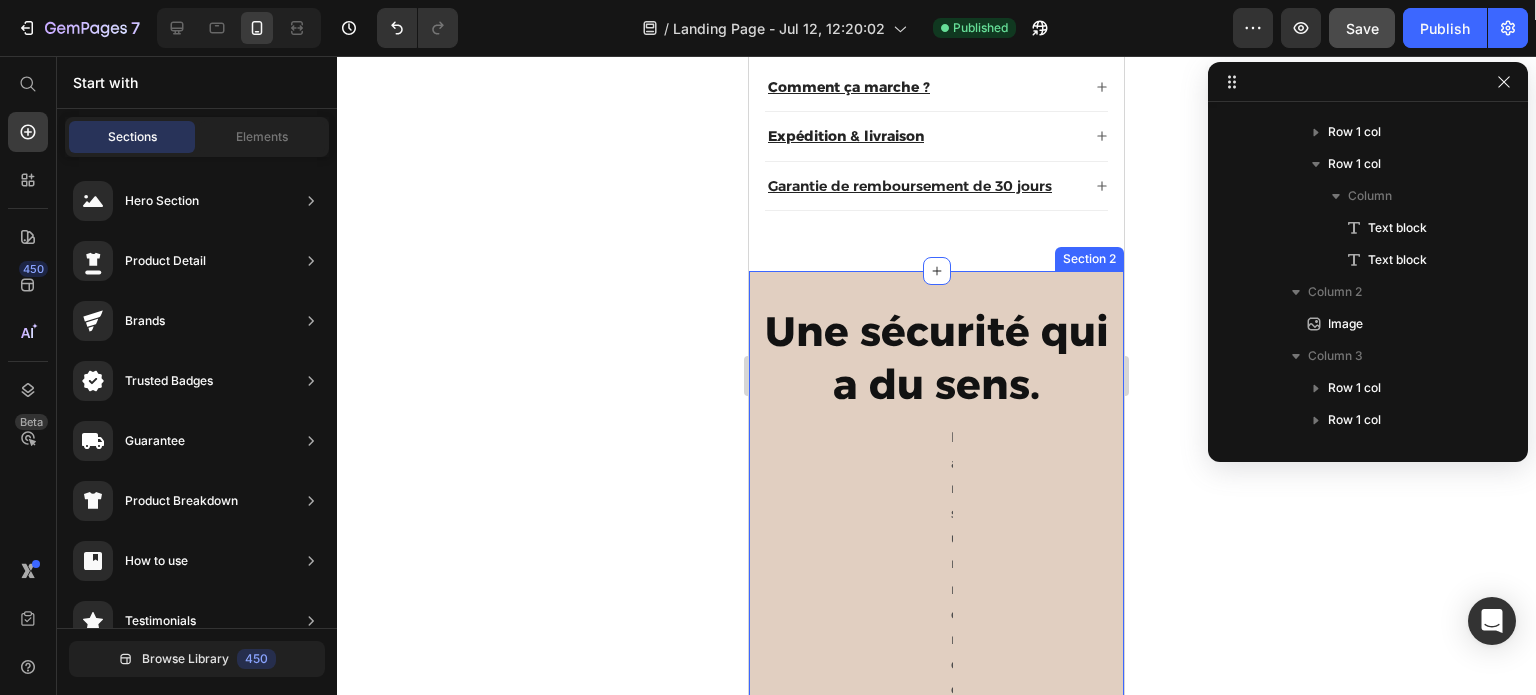 click on "Une sécurité qui a du sens. Heading Dans un monde rempli de gadgets complexes et de technologies déroutantes, nous avons posé une question simple :  La sécurisation de votre domicile ne devrait-elle pas être facile ?   Nous avons fondé  Evolvewell  sur la conviction que tout le monde mérite la tranquillité d'esprit, sans la frustration. Notre mission est de fournir des solutions de sécurité intelligentes et intuitives qui fonctionnent pour vous. De notre  SafeDoorbell  à tous les produits qui suivent, nous concevons les choses pour qu'elles soient simples à installer, faciles à utiliser et fiables quand c'est le plus important. Text Block" at bounding box center (936, 6691) 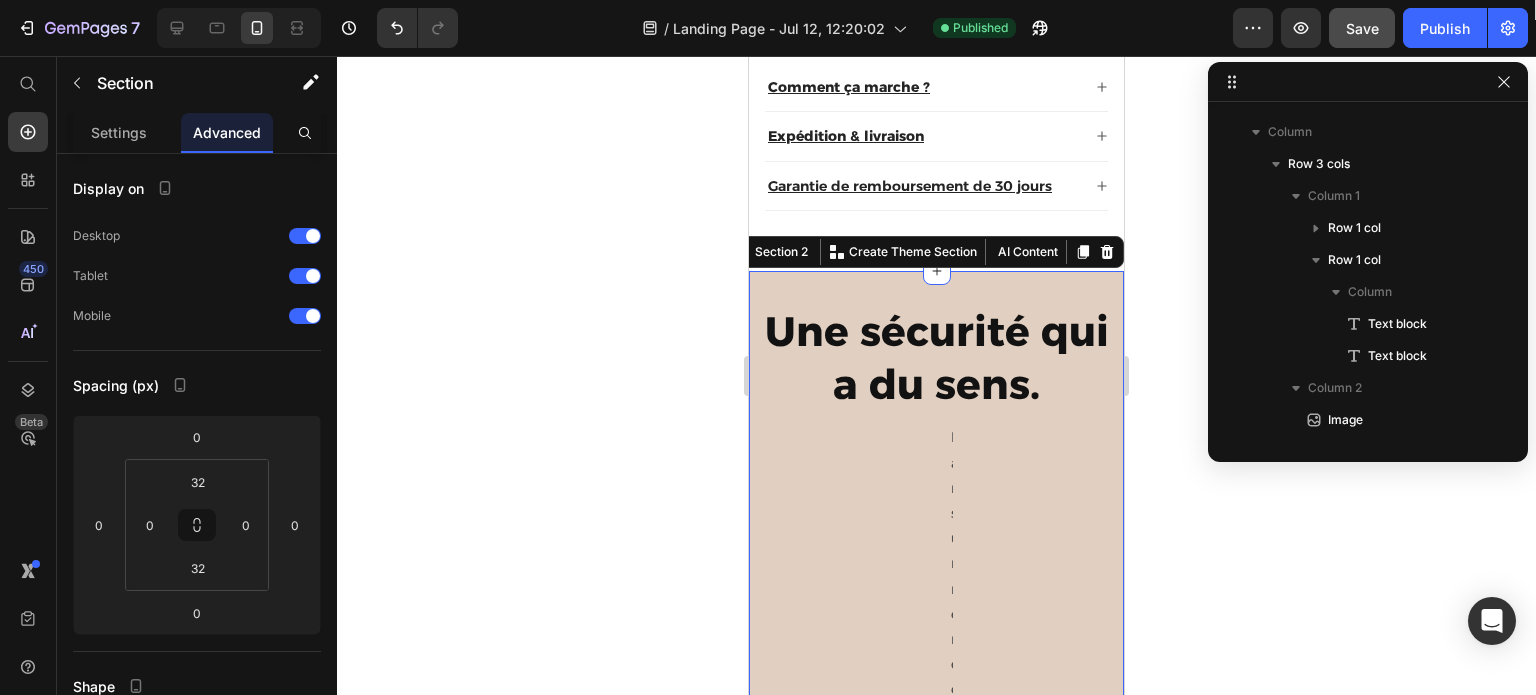 scroll, scrollTop: 0, scrollLeft: 0, axis: both 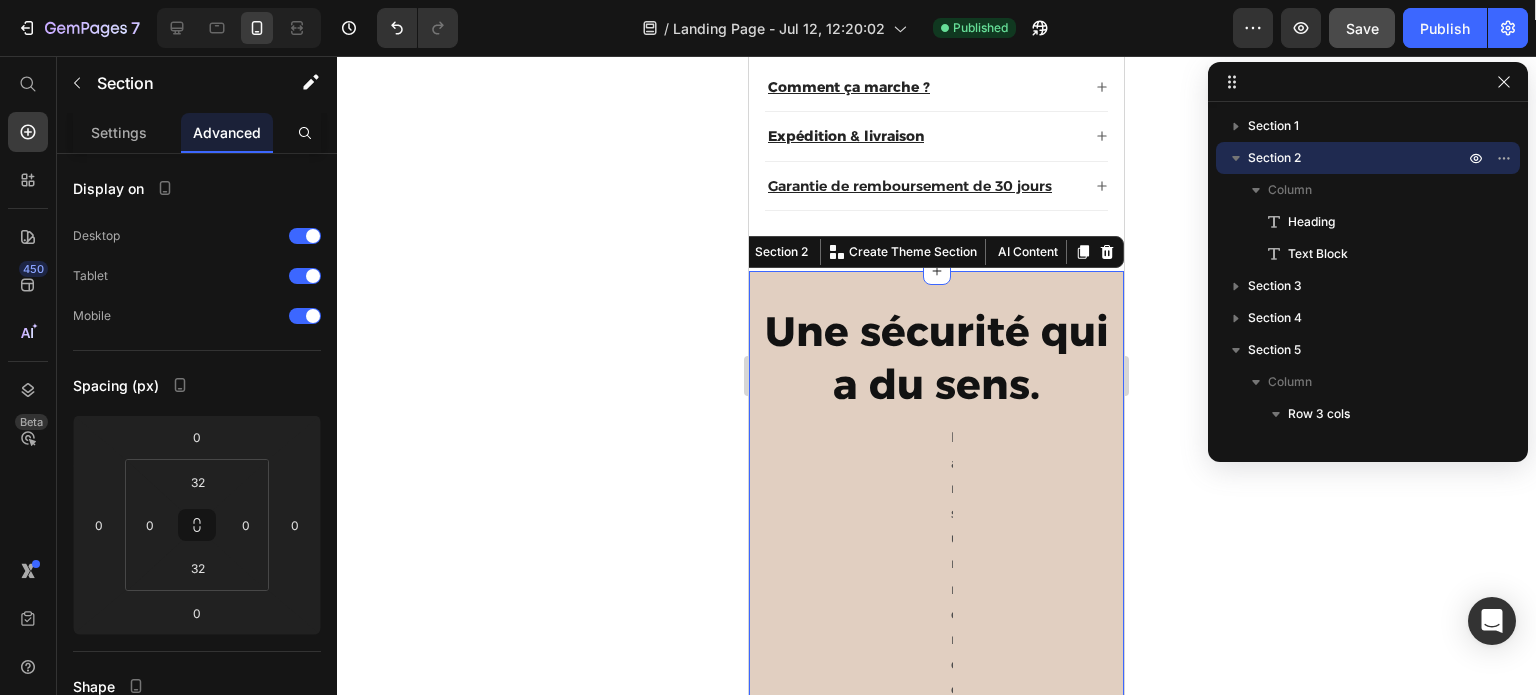 click on "Une sécurité qui a du sens. Heading Dans un monde rempli de gadgets complexes et de technologies déroutantes, nous avons posé une question simple :  La sécurisation de votre domicile ne devrait-elle pas être facile ?   Nous avons fondé  Evolvewell  sur la conviction que tout le monde mérite la tranquillité d'esprit, sans la frustration. Notre mission est de fournir des solutions de sécurité intelligentes et intuitives qui fonctionnent pour vous. De notre  SafeDoorbell  à tous les produits qui suivent, nous concevons les choses pour qu'elles soient simples à installer, faciles à utiliser et fiables quand c'est le plus important. Text Block" at bounding box center [936, 6691] 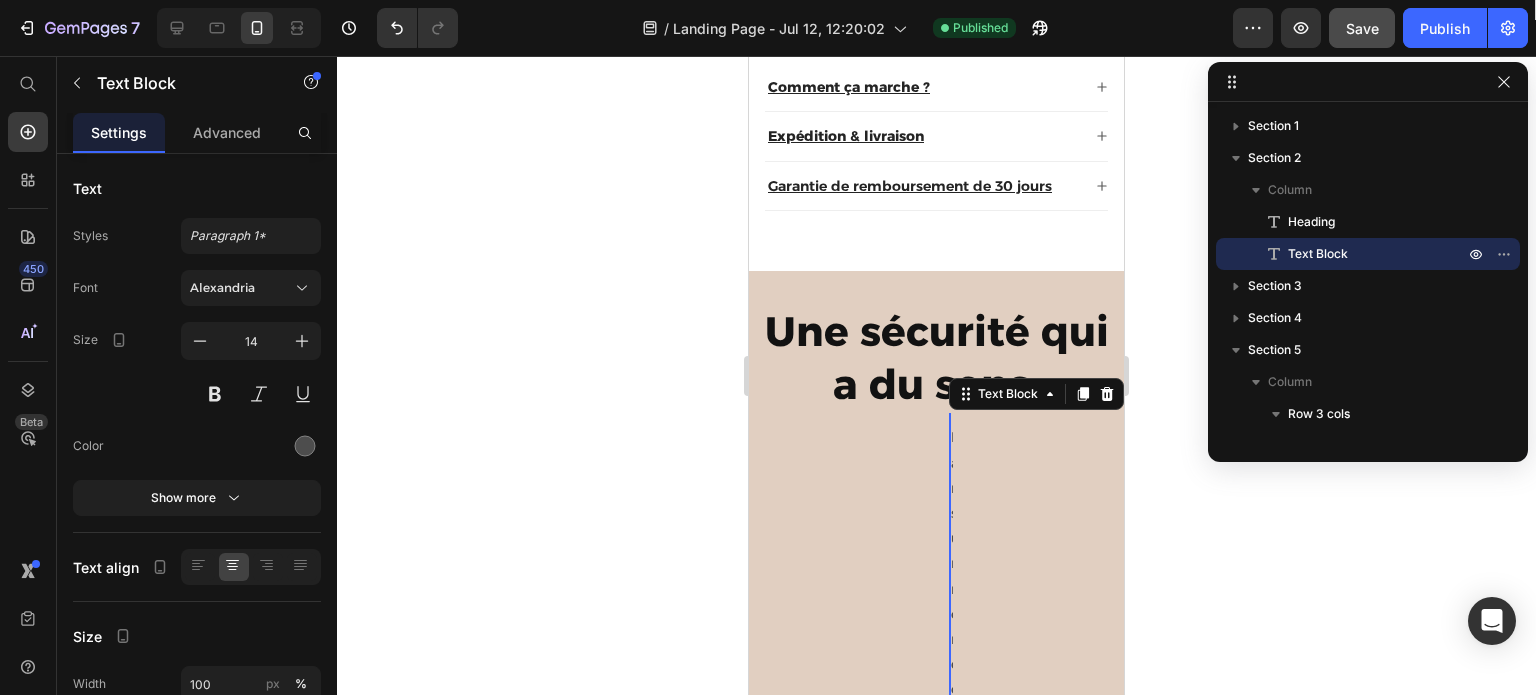 click on "Dans un monde rempli de gadgets complexes et de technologies déroutantes, nous avons posé une question simple :  La sécurisation de votre domicile ne devrait-elle pas être facile ?" at bounding box center (951, 2328) 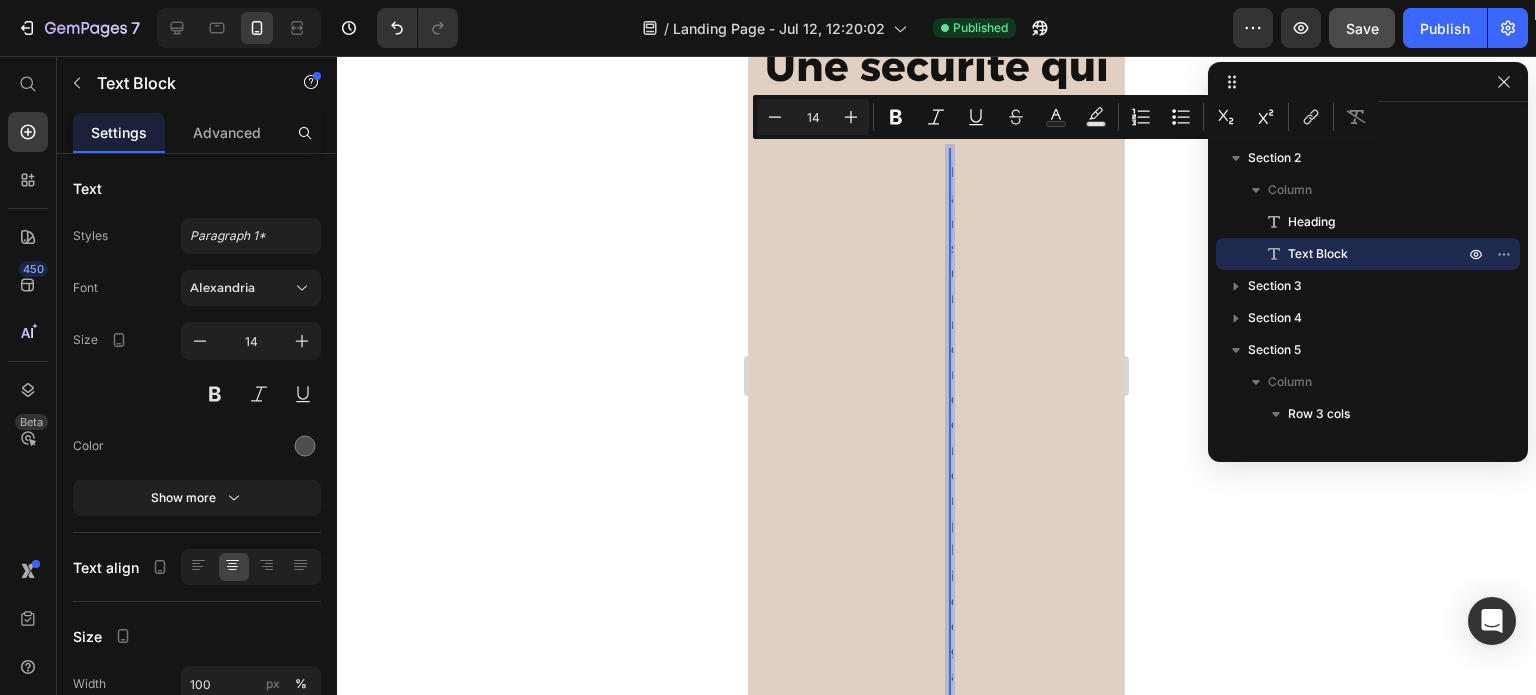 scroll, scrollTop: 800, scrollLeft: 0, axis: vertical 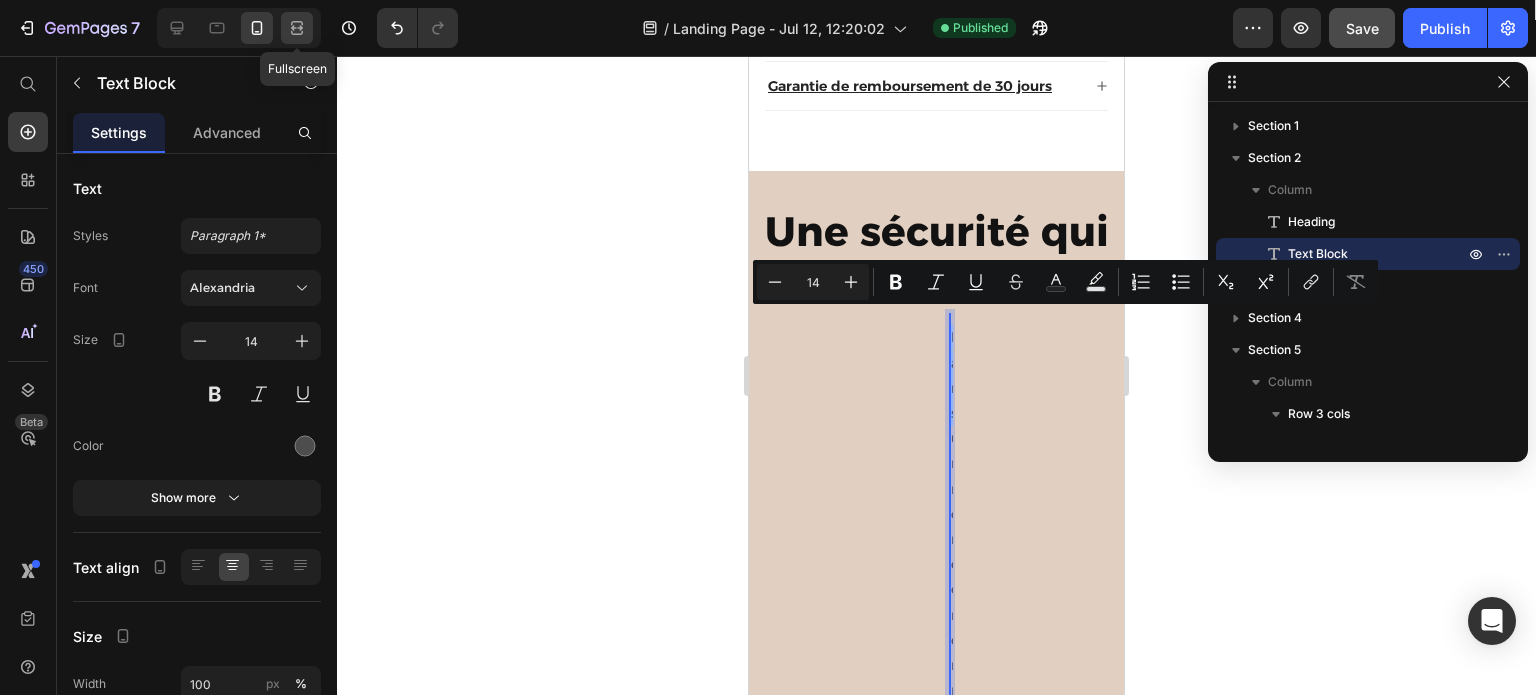 click 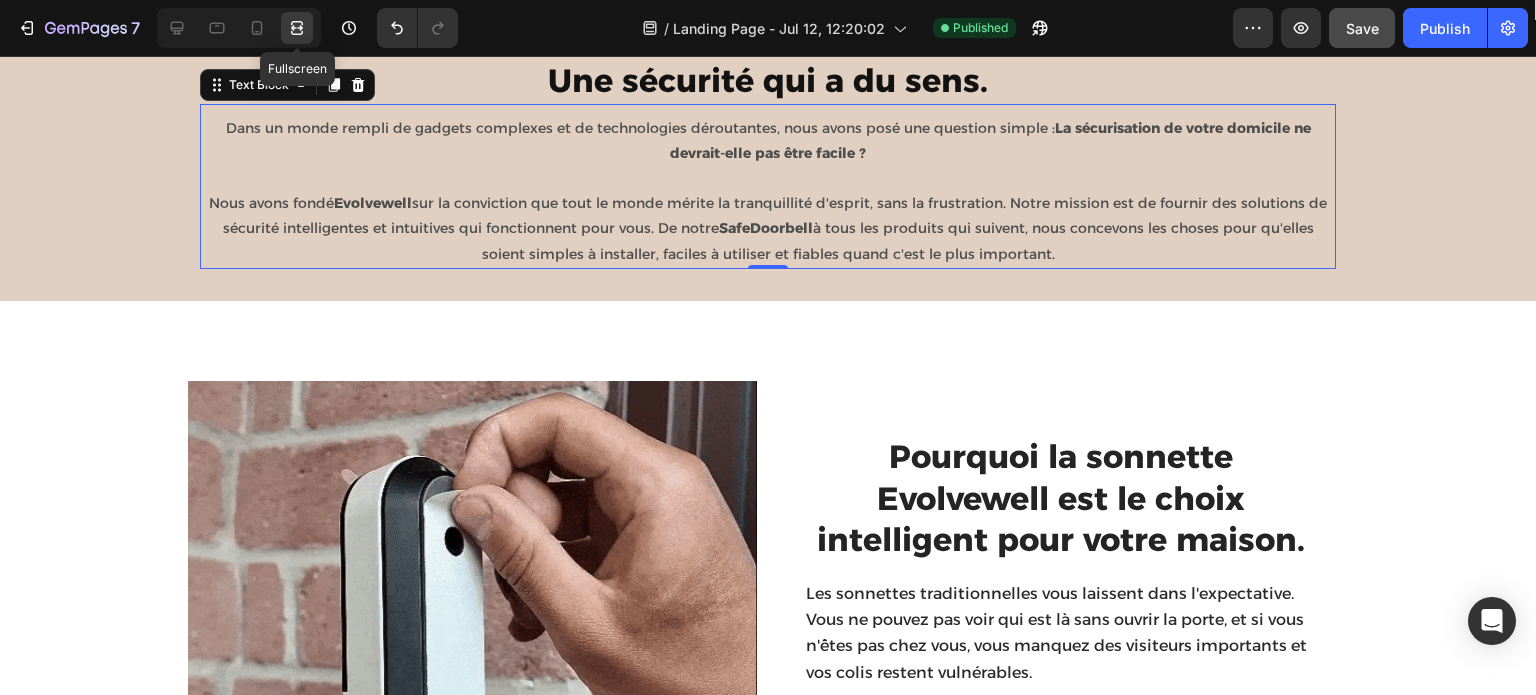 scroll, scrollTop: 893, scrollLeft: 0, axis: vertical 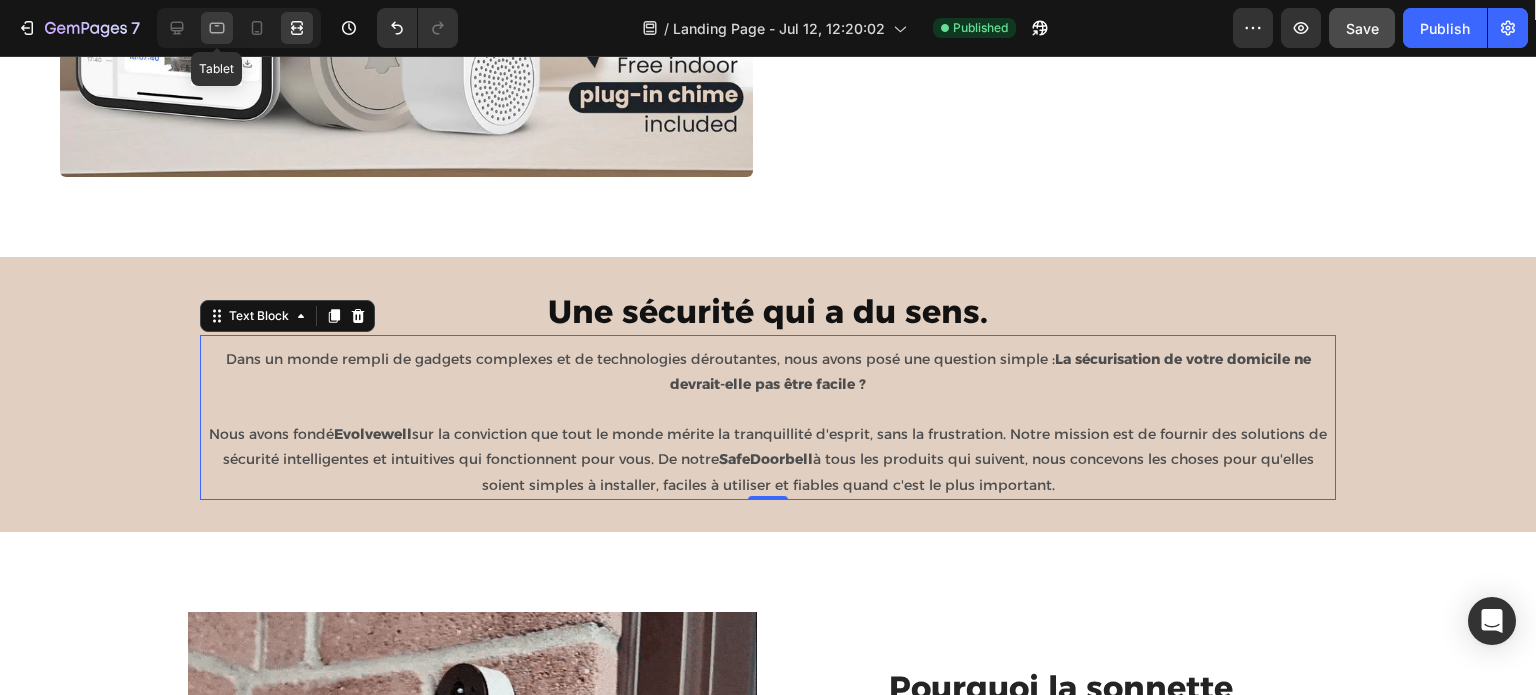 click 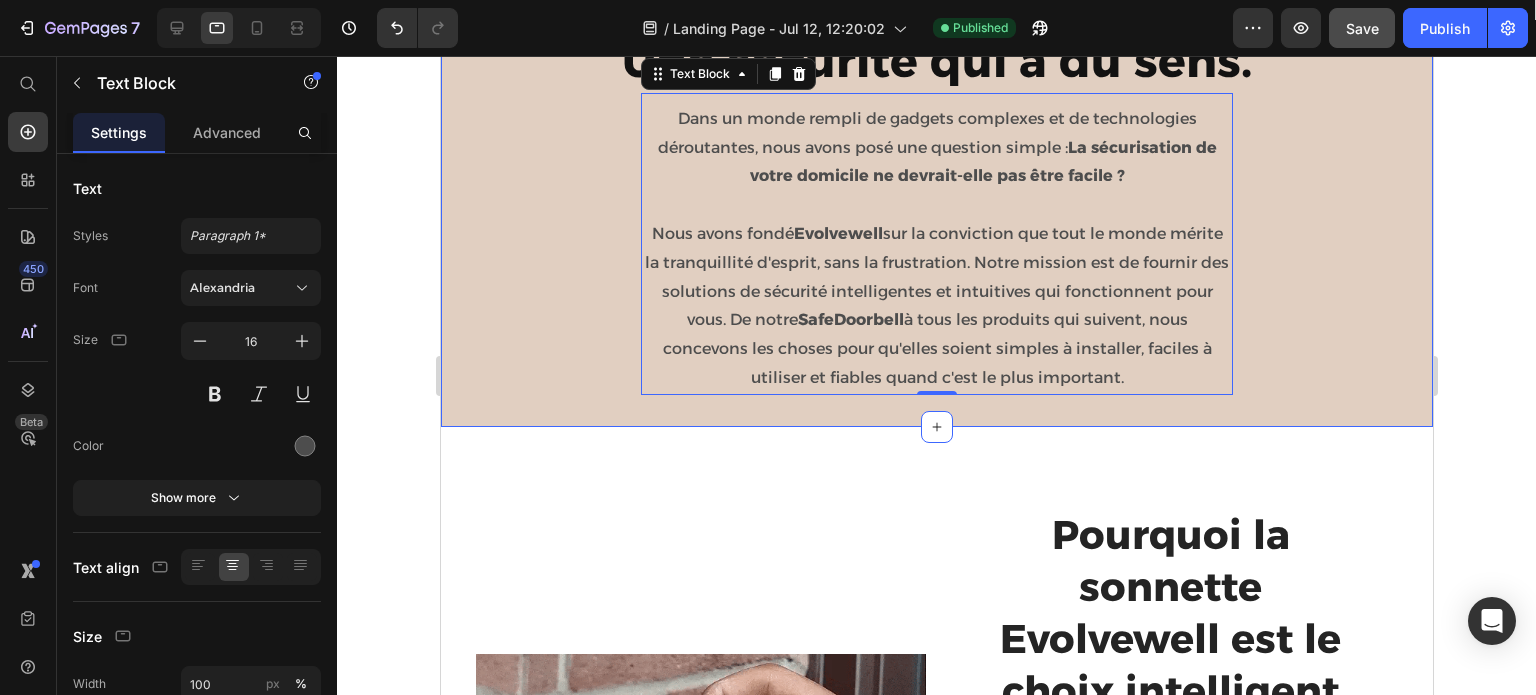 scroll, scrollTop: 657, scrollLeft: 0, axis: vertical 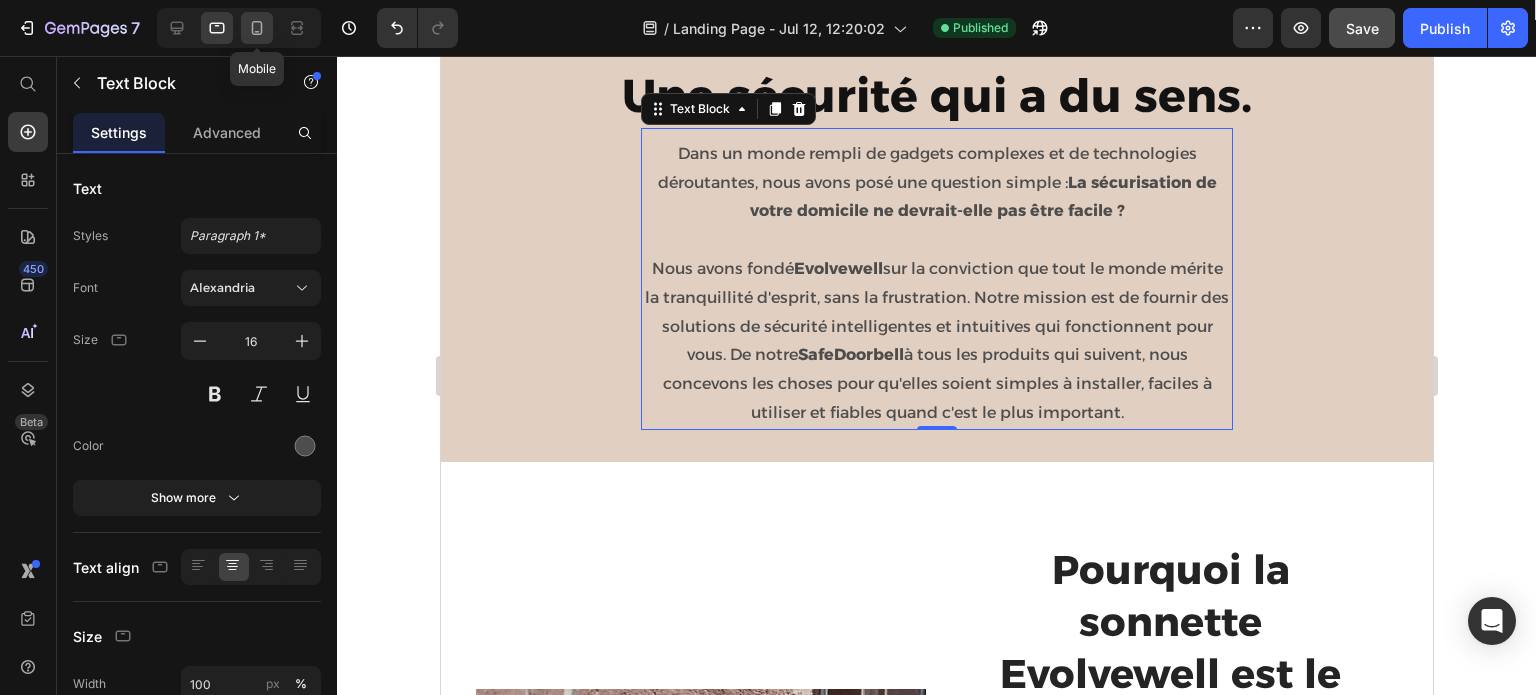 click 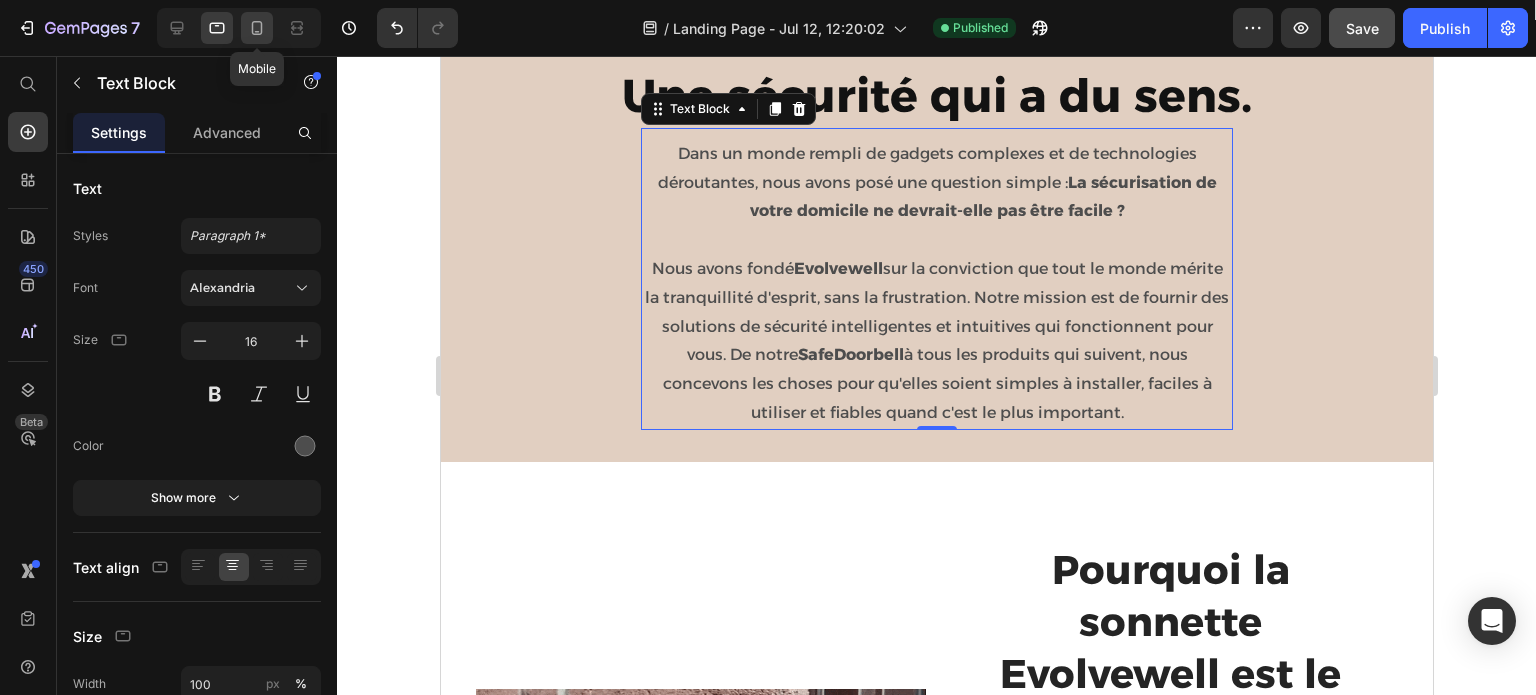 type on "14" 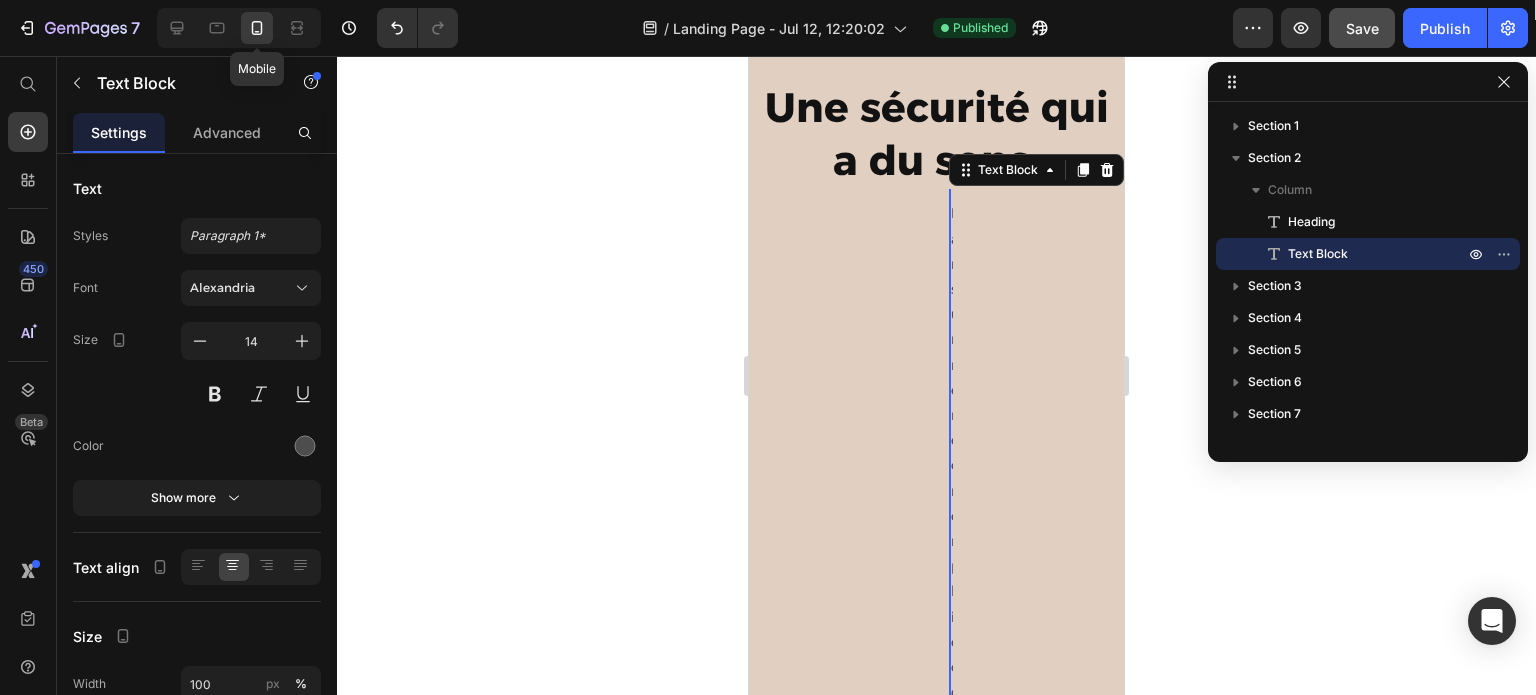 scroll, scrollTop: 971, scrollLeft: 0, axis: vertical 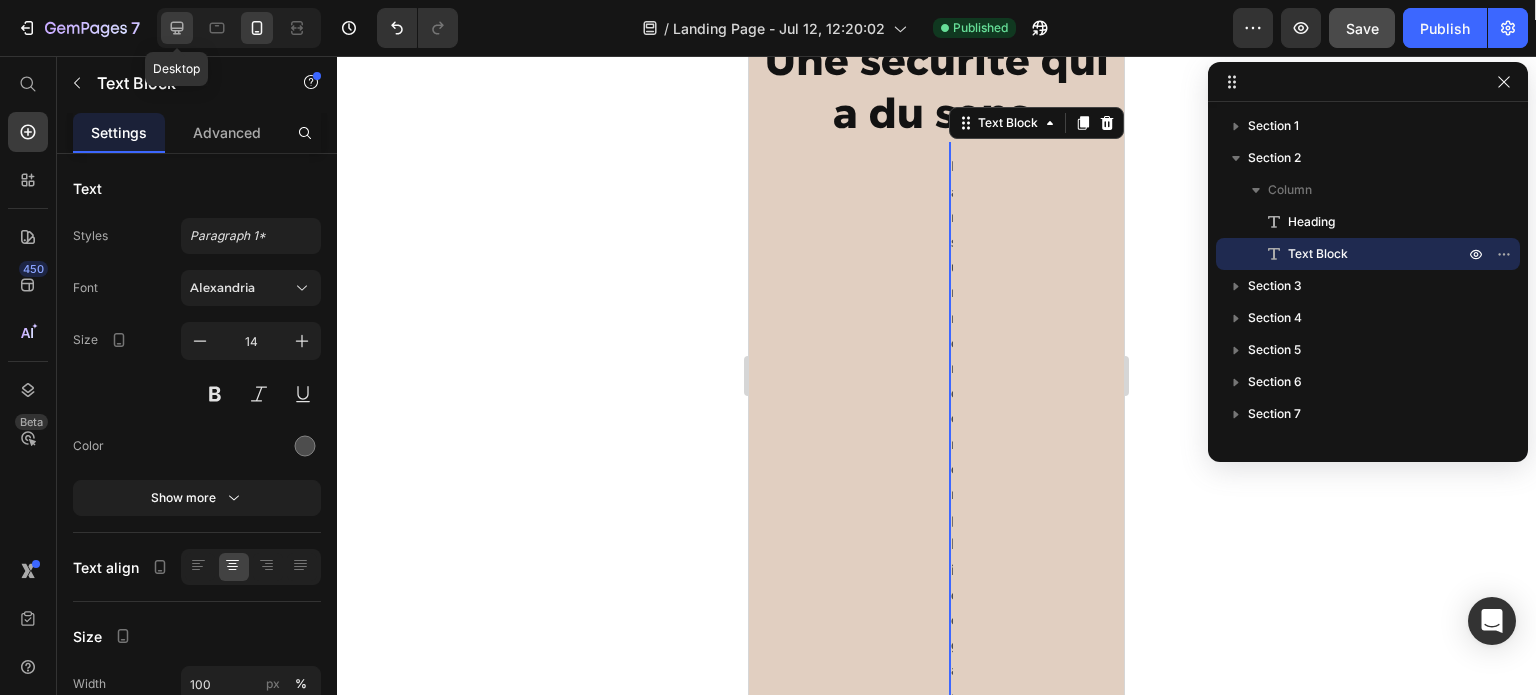 click 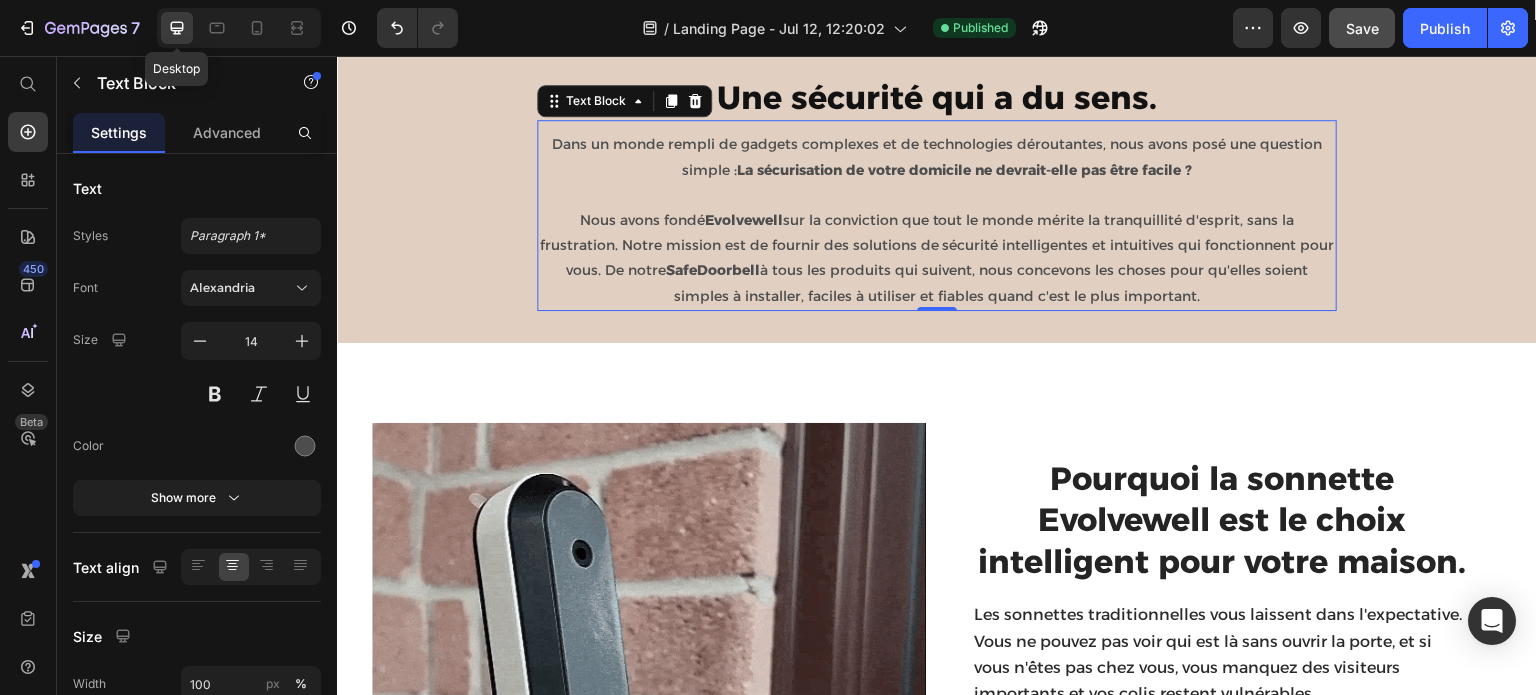 scroll, scrollTop: 763, scrollLeft: 0, axis: vertical 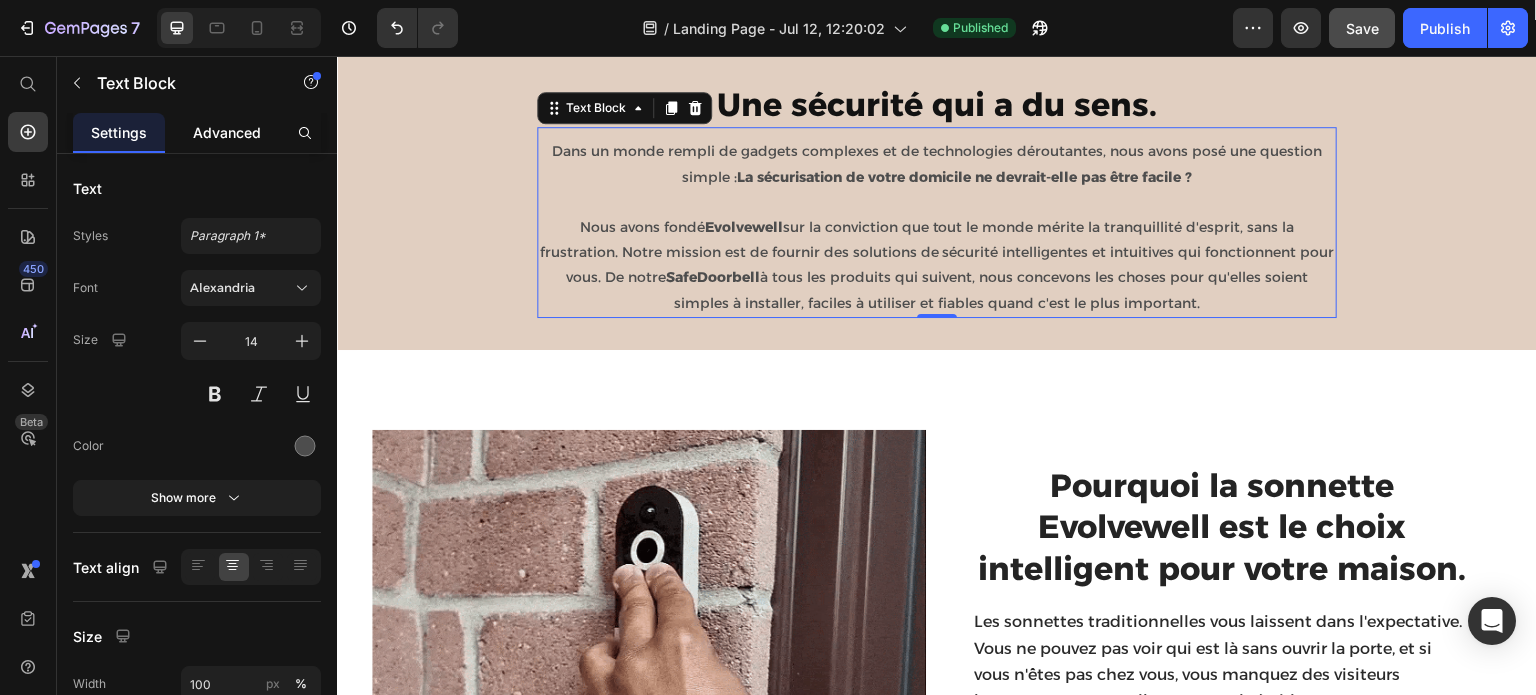 click on "Advanced" at bounding box center [227, 132] 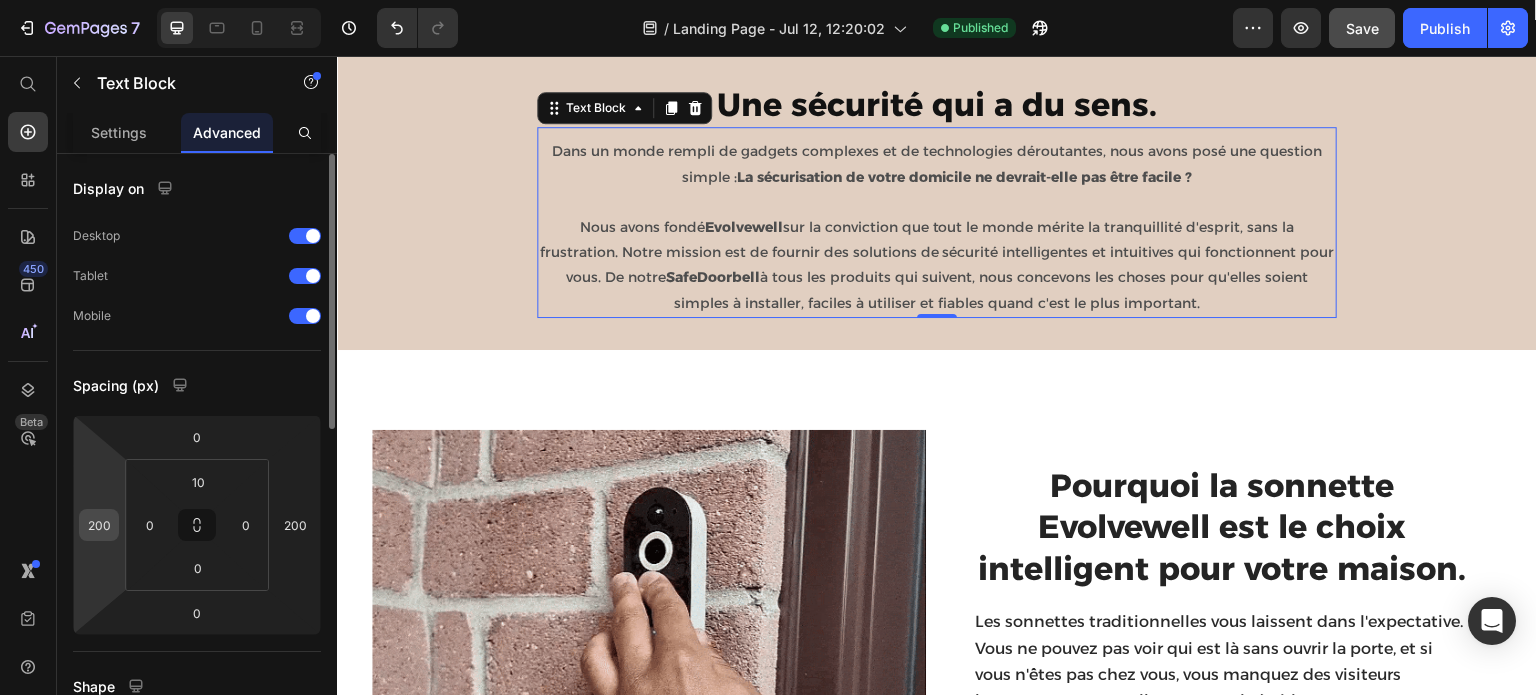 click on "200" at bounding box center [99, 525] 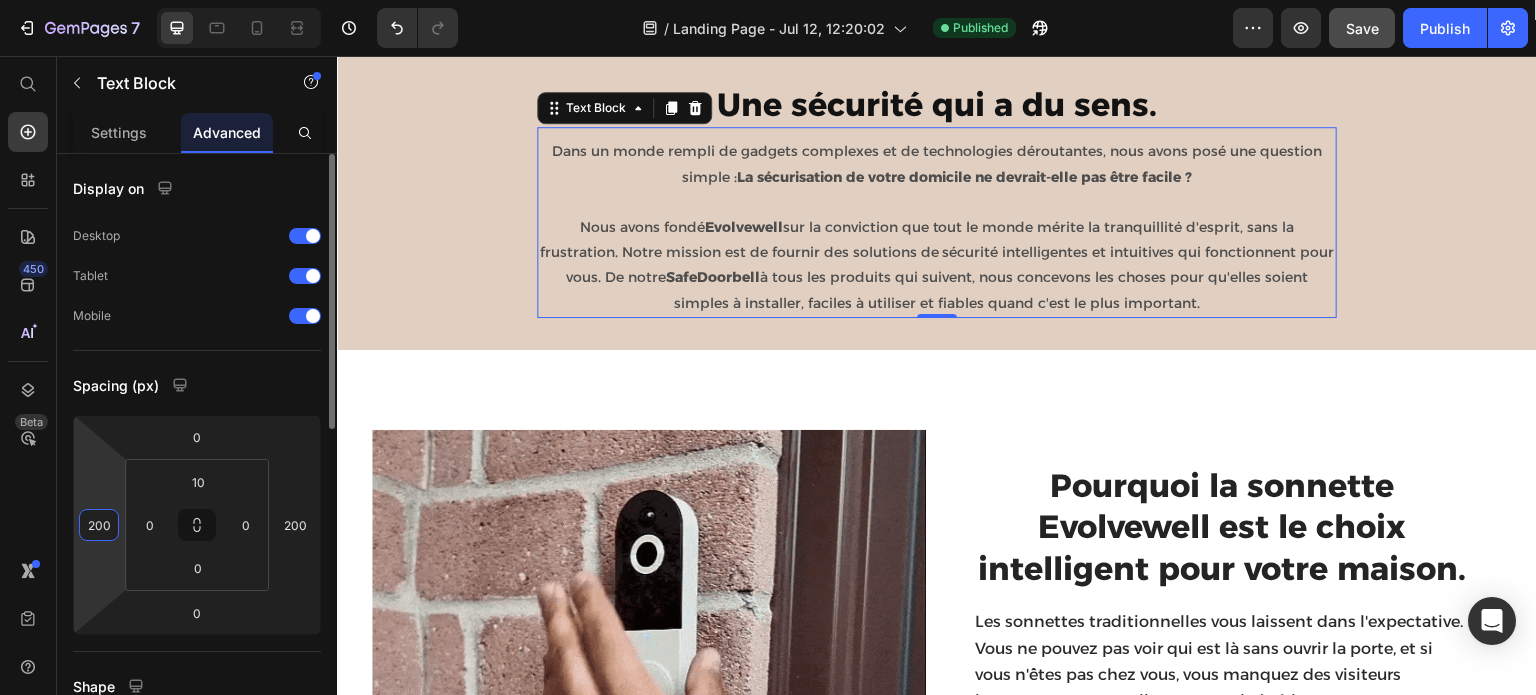 click on "200" at bounding box center (99, 525) 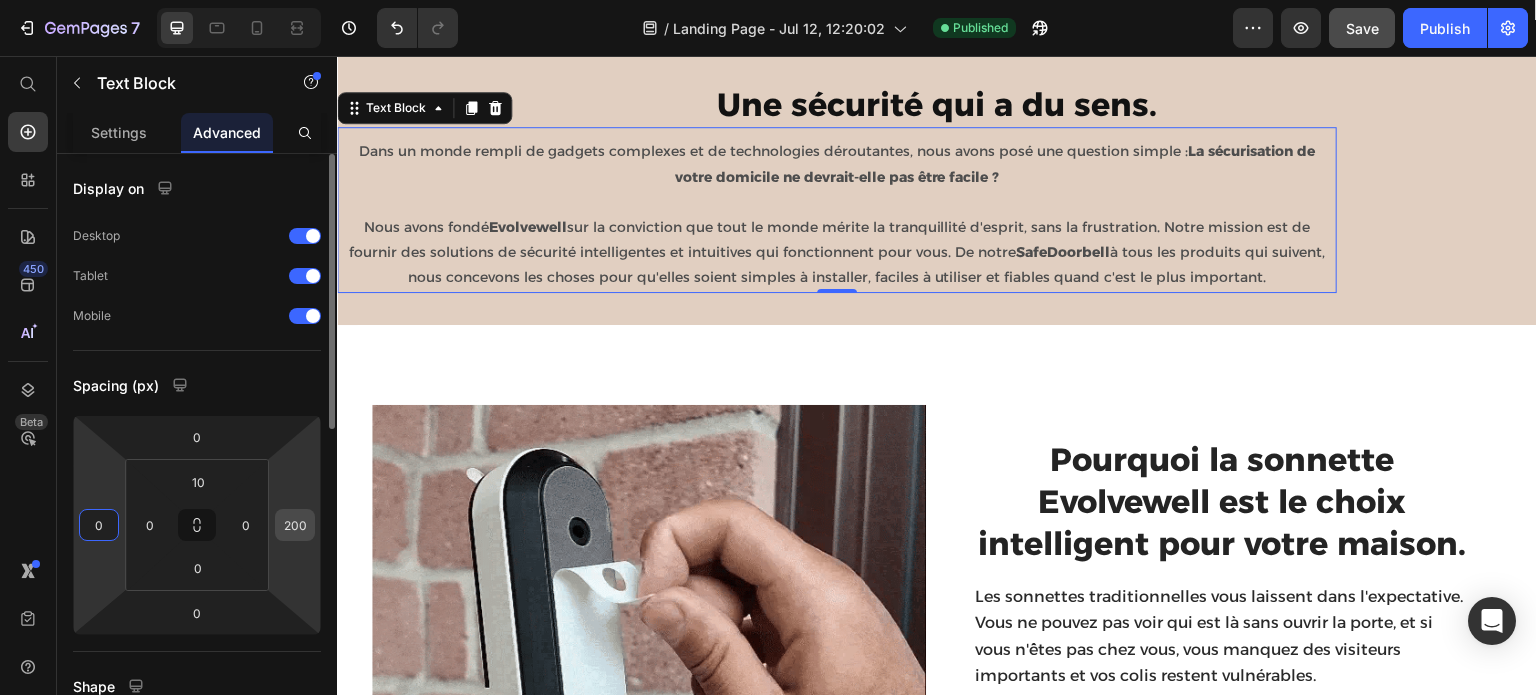type on "0" 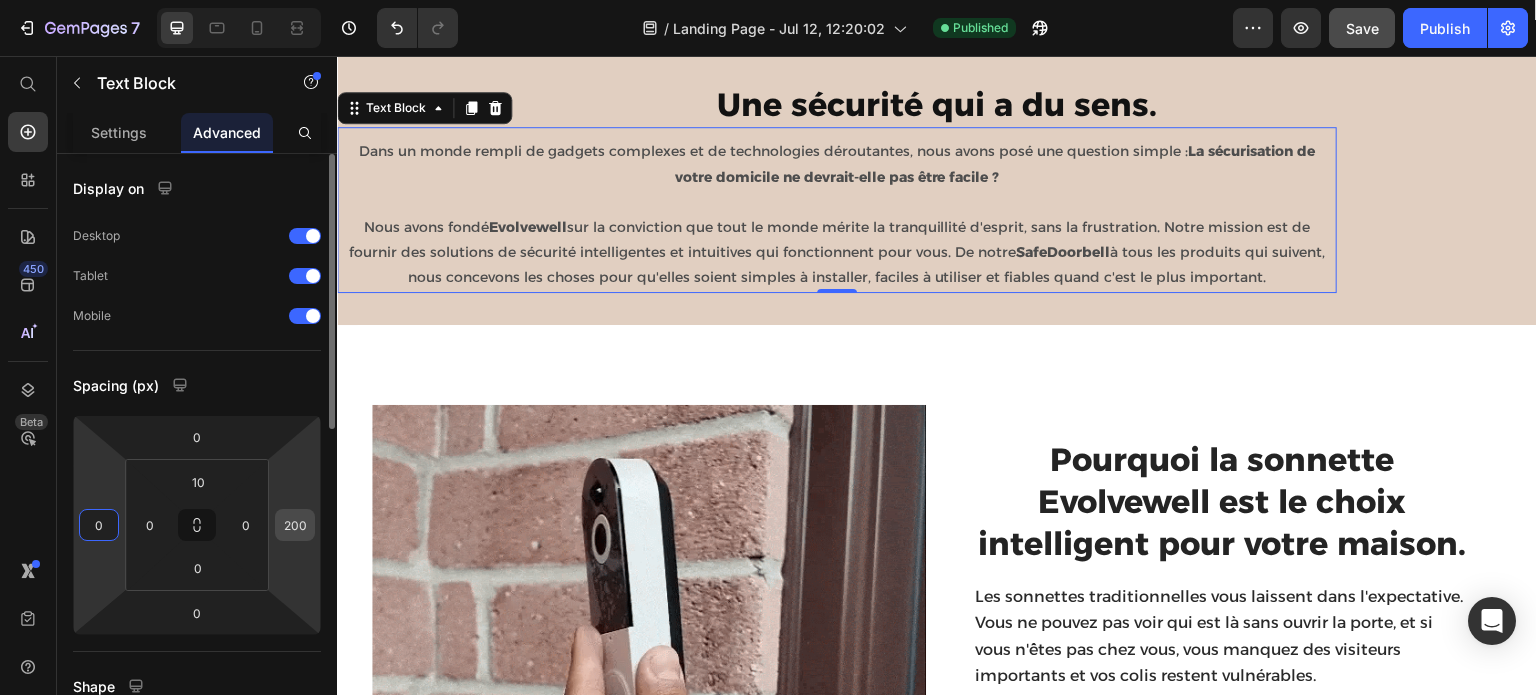 click on "200" at bounding box center (295, 525) 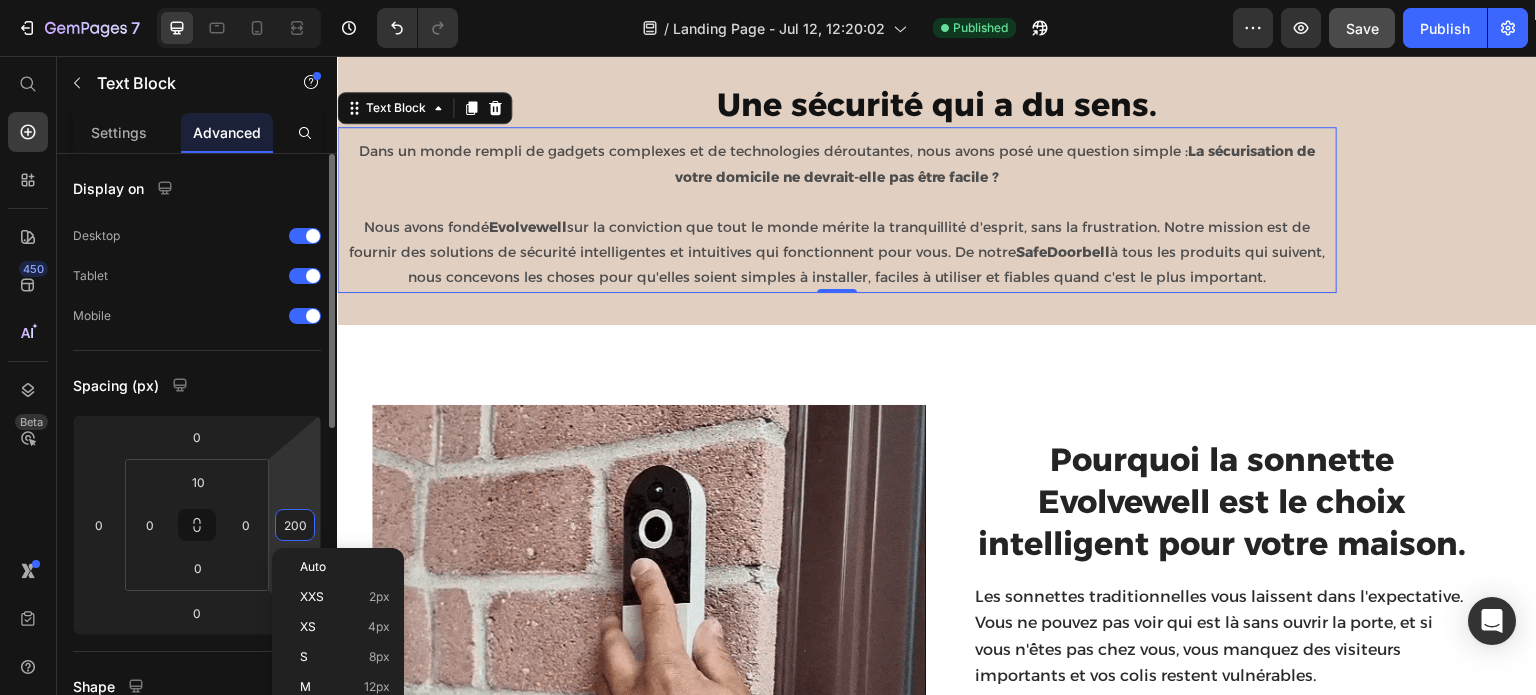 click on "200" at bounding box center (295, 525) 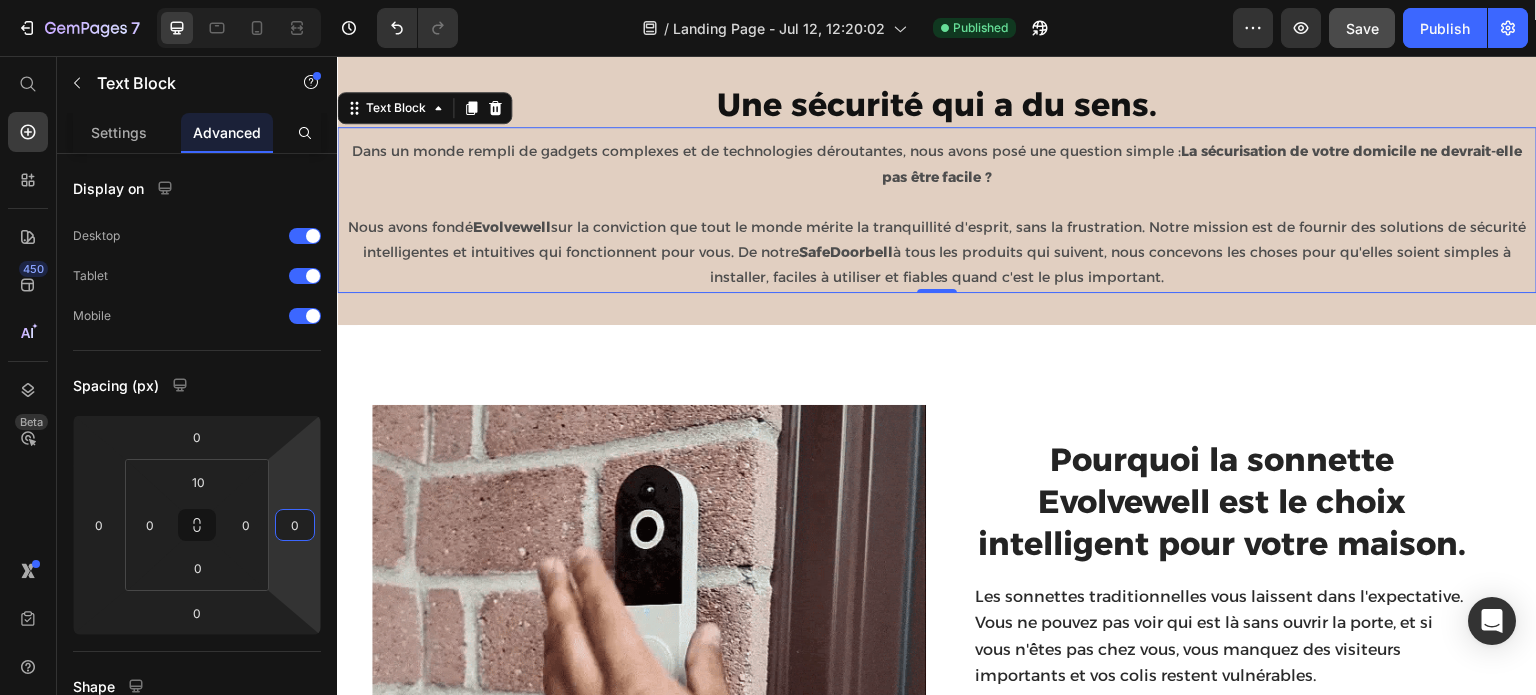 type on "0" 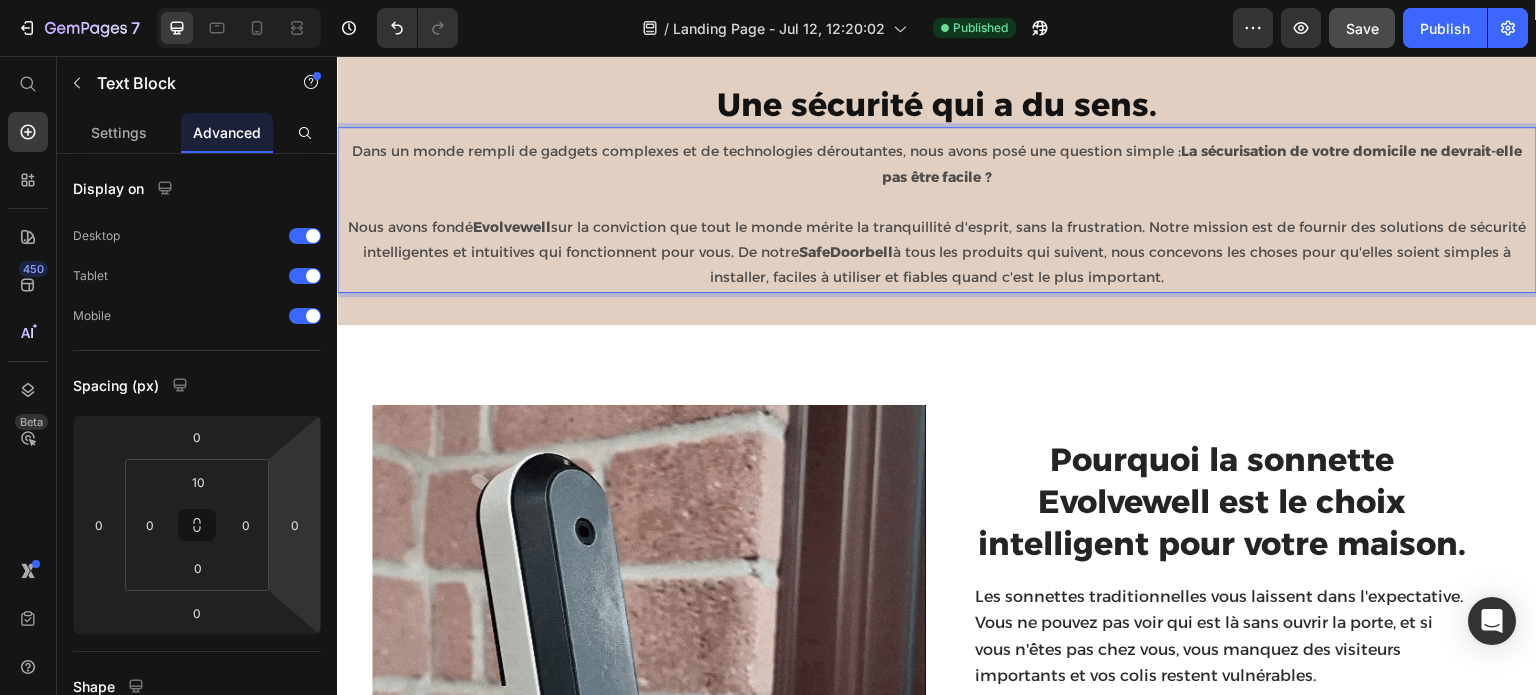 click on "Evolvewell" at bounding box center (512, 227) 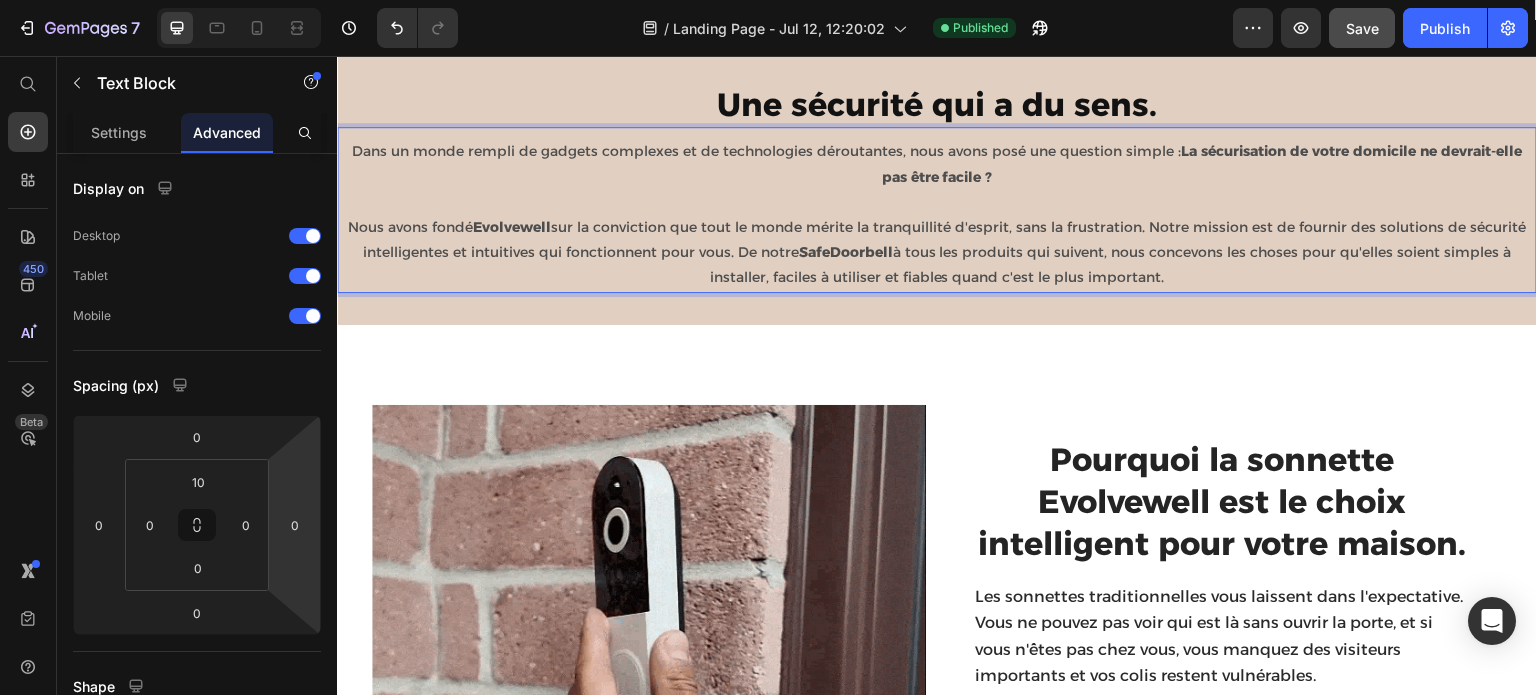 click on "Evolvewell" at bounding box center [512, 227] 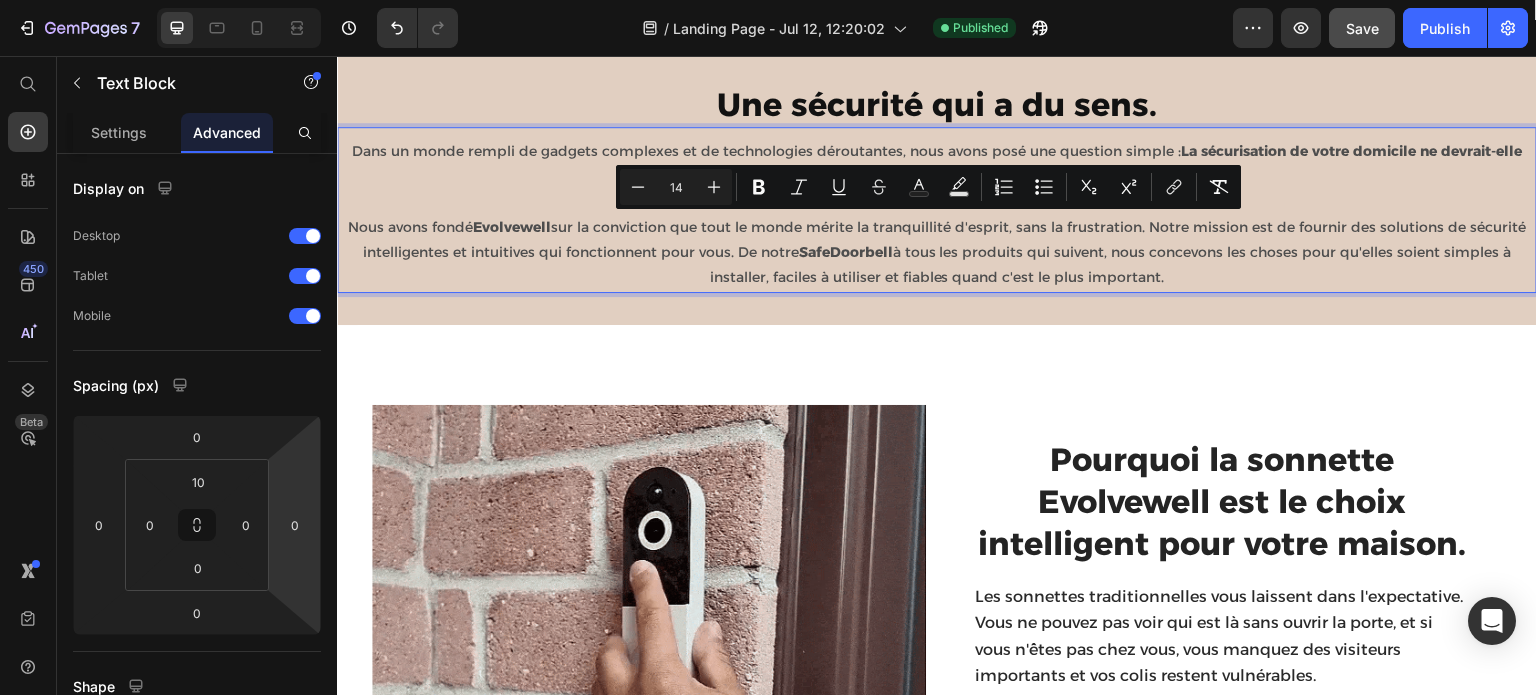 click on "Evolvewell" at bounding box center (512, 227) 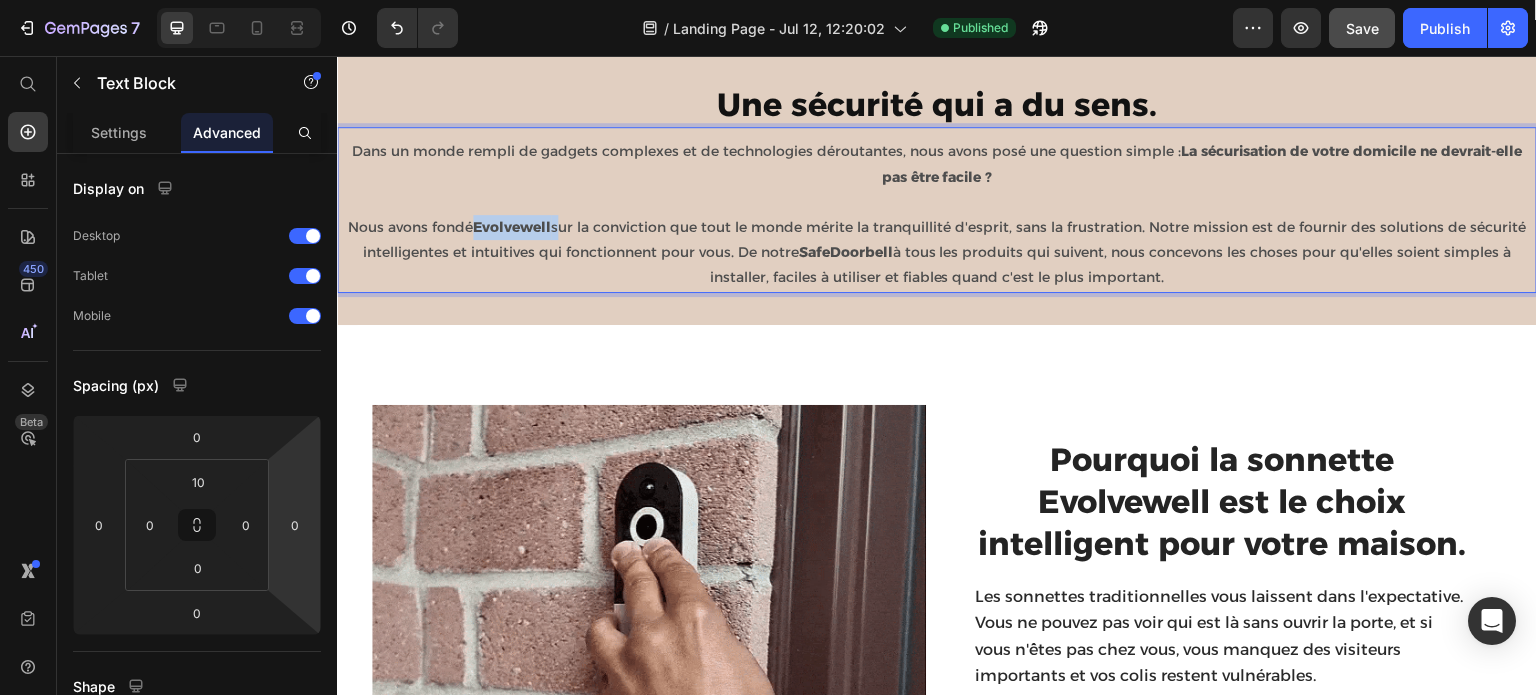 click on "Evolvewell" at bounding box center [512, 227] 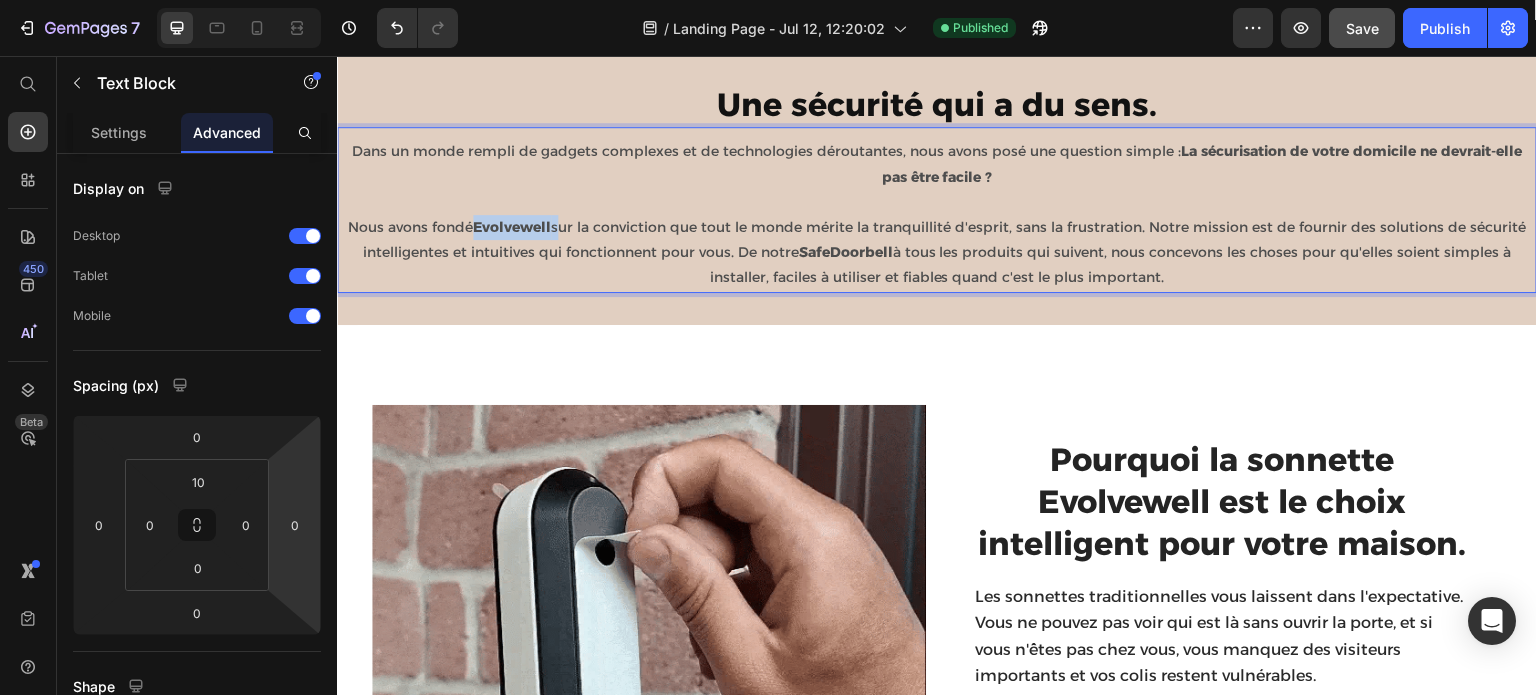 click on "Evolvewell" at bounding box center [512, 227] 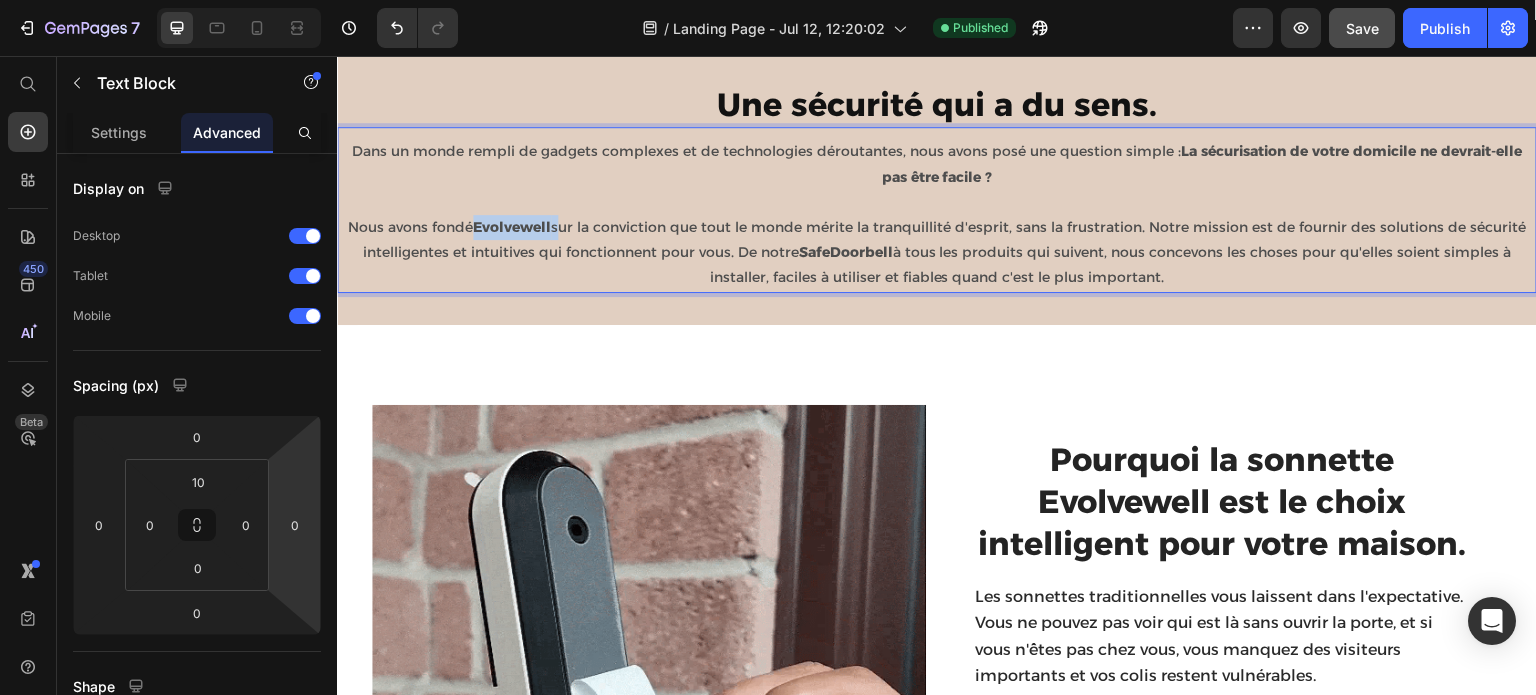 click on "Evolvewell" at bounding box center [512, 227] 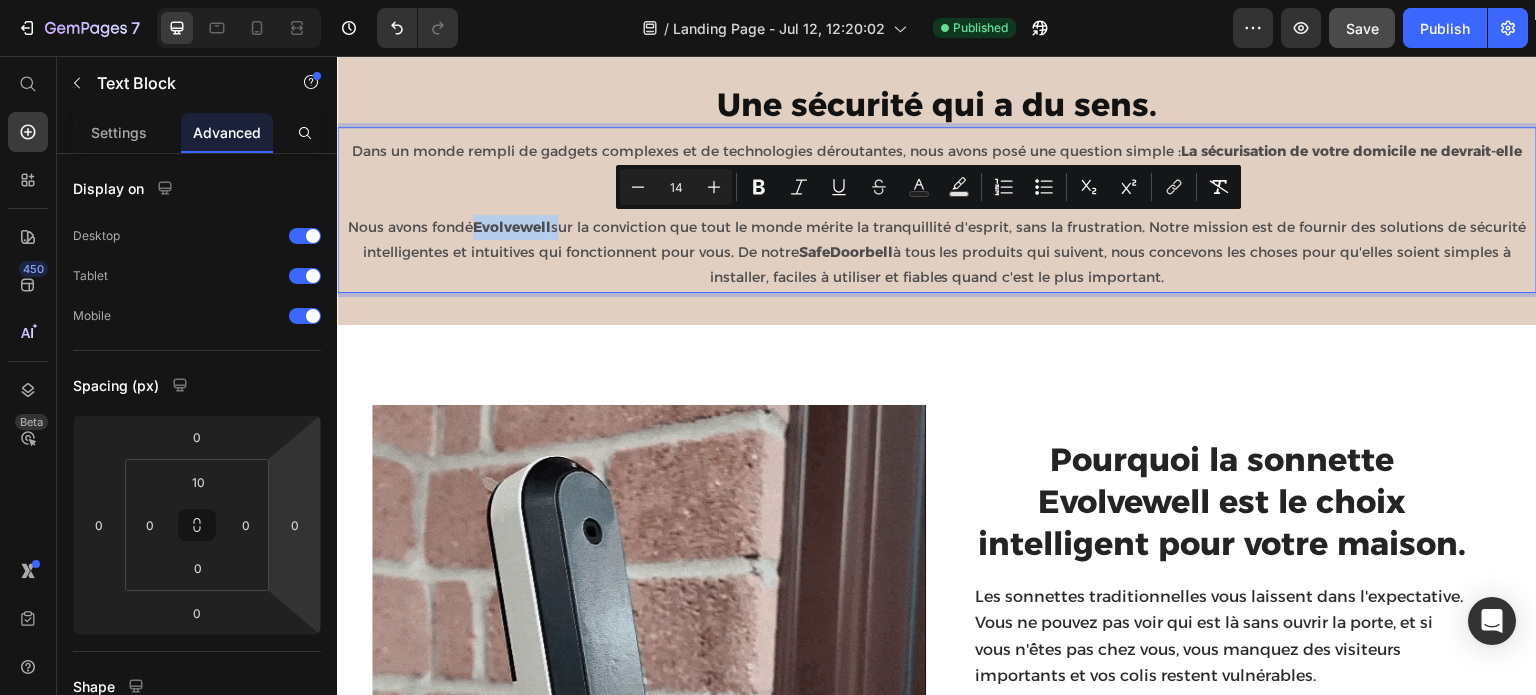 click on "Nous avons fondé  Evolvewell  sur la conviction que tout le monde mérite la tranquillité d'esprit, sans la frustration. Notre mission est de fournir des solutions de sécurité intelligentes et intuitives qui fonctionnent pour vous. De notre  SafeDoorbell  à tous les produits qui suivent, nous concevons les choses pour qu'elles soient simples à installer, faciles à utiliser et fiables quand c'est le plus important." at bounding box center (937, 253) 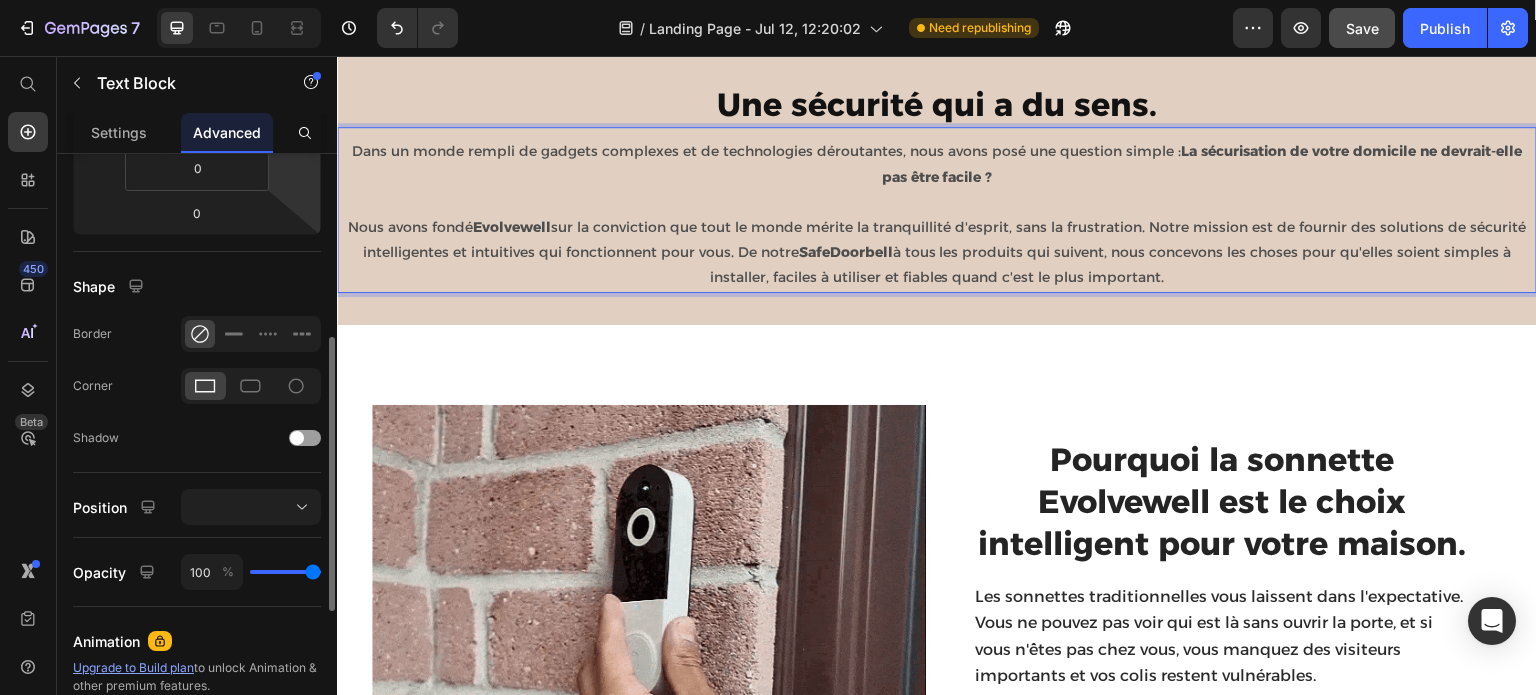 scroll, scrollTop: 500, scrollLeft: 0, axis: vertical 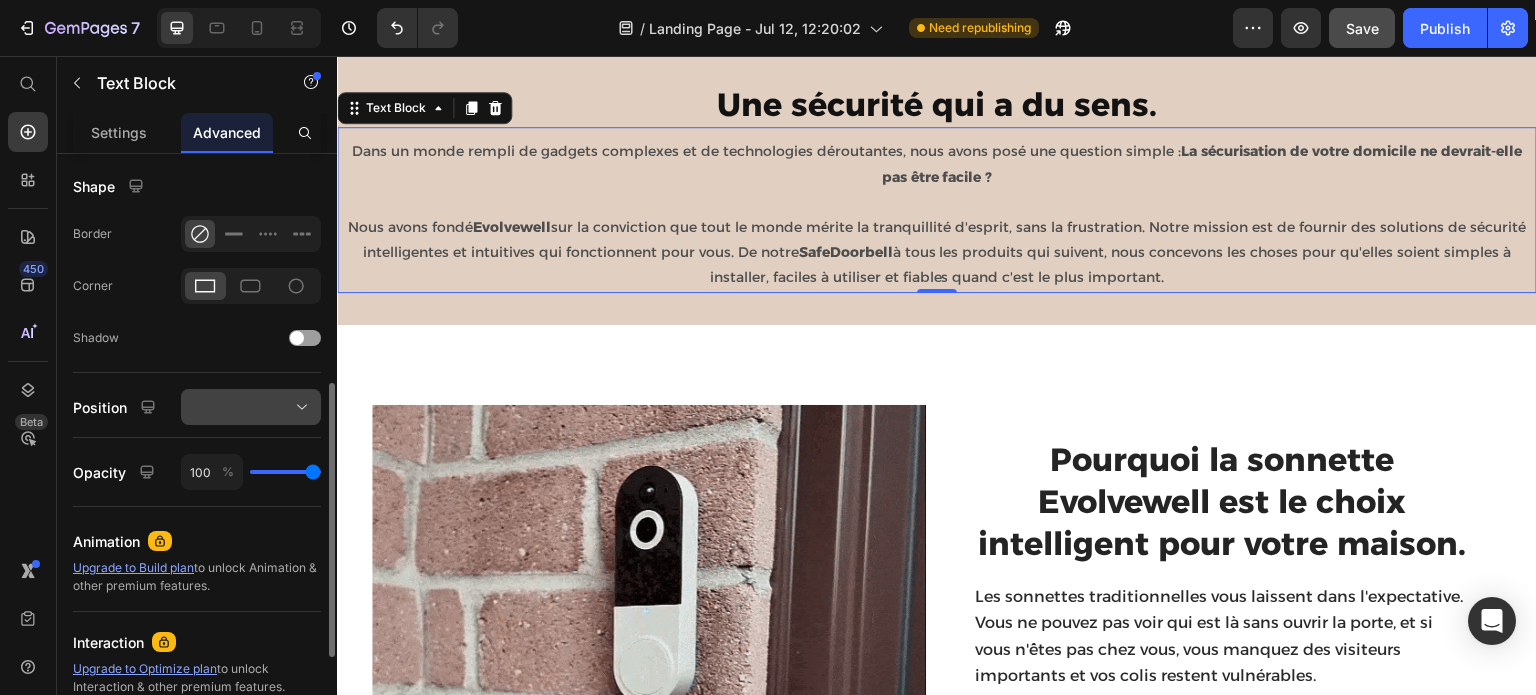 click at bounding box center [251, 407] 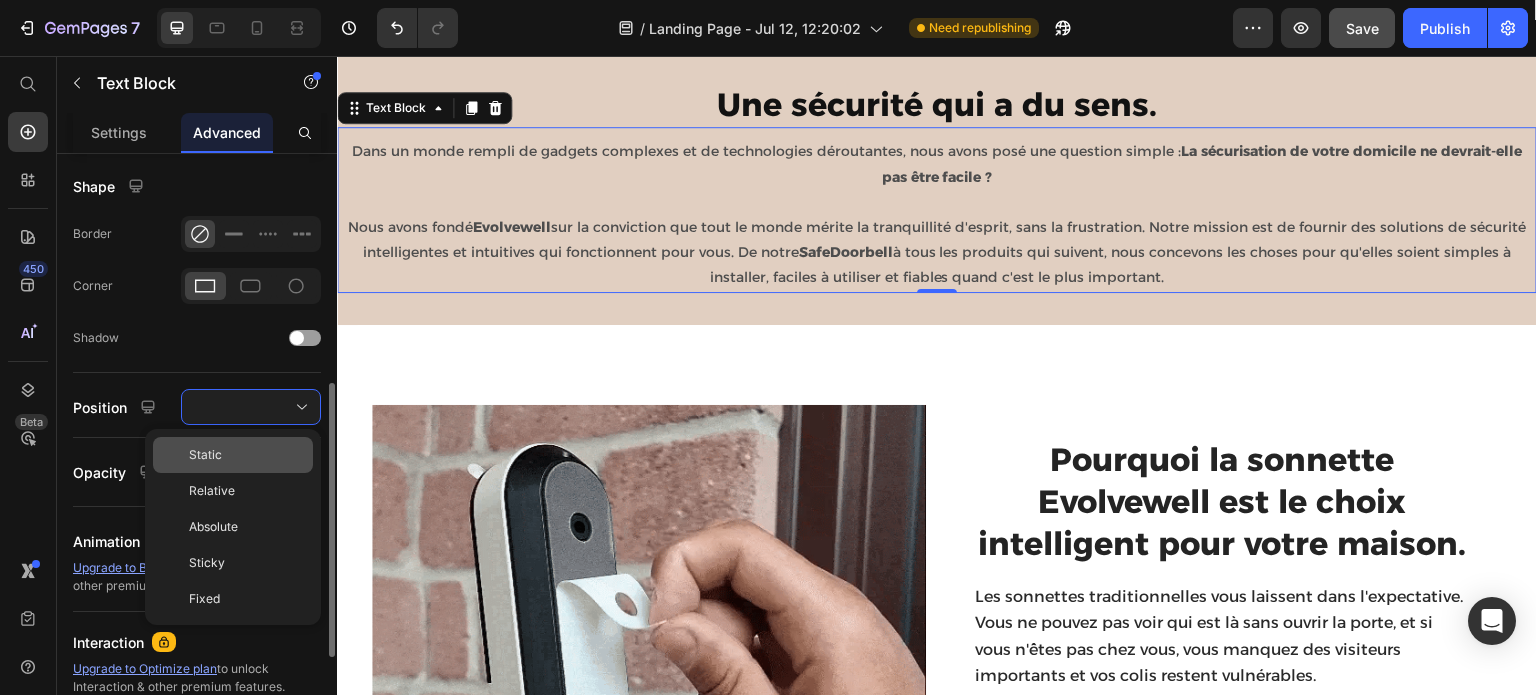 click on "Static" at bounding box center (247, 455) 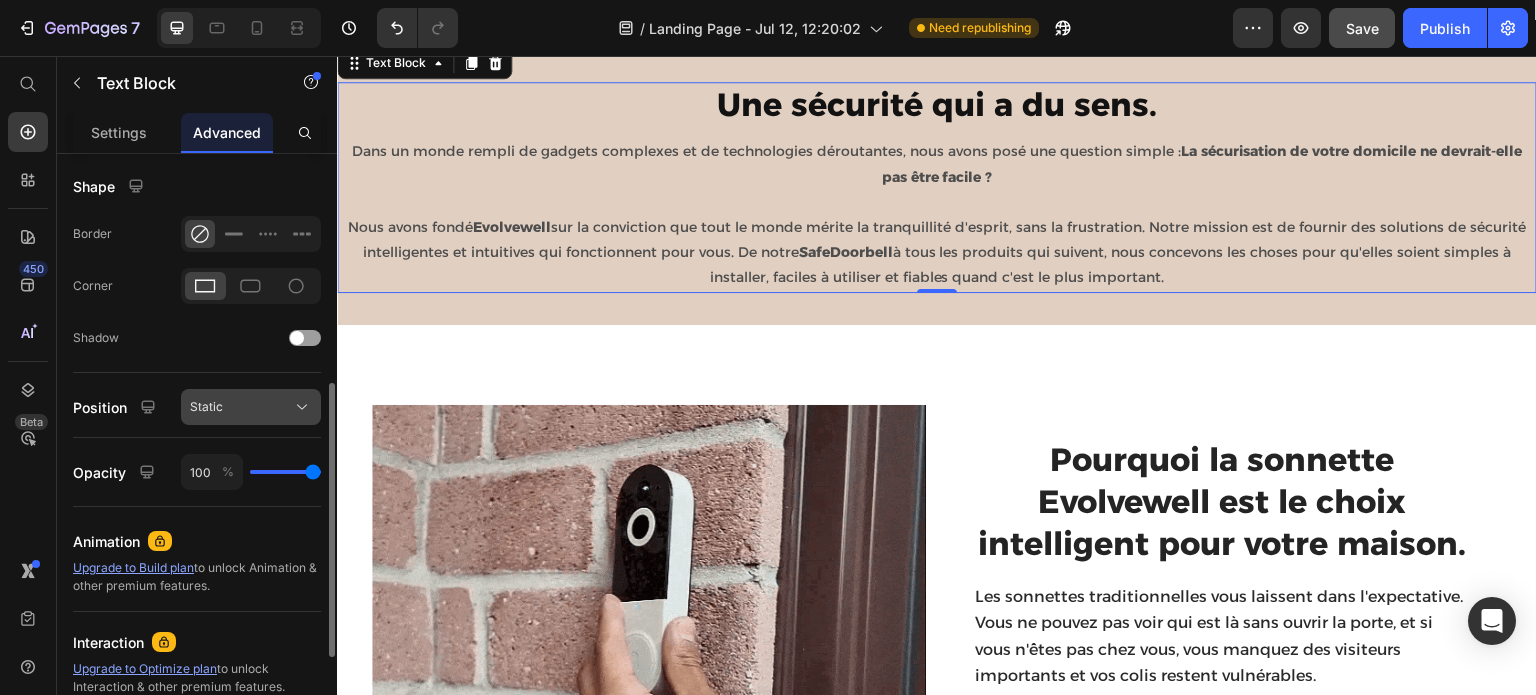 click on "Static" 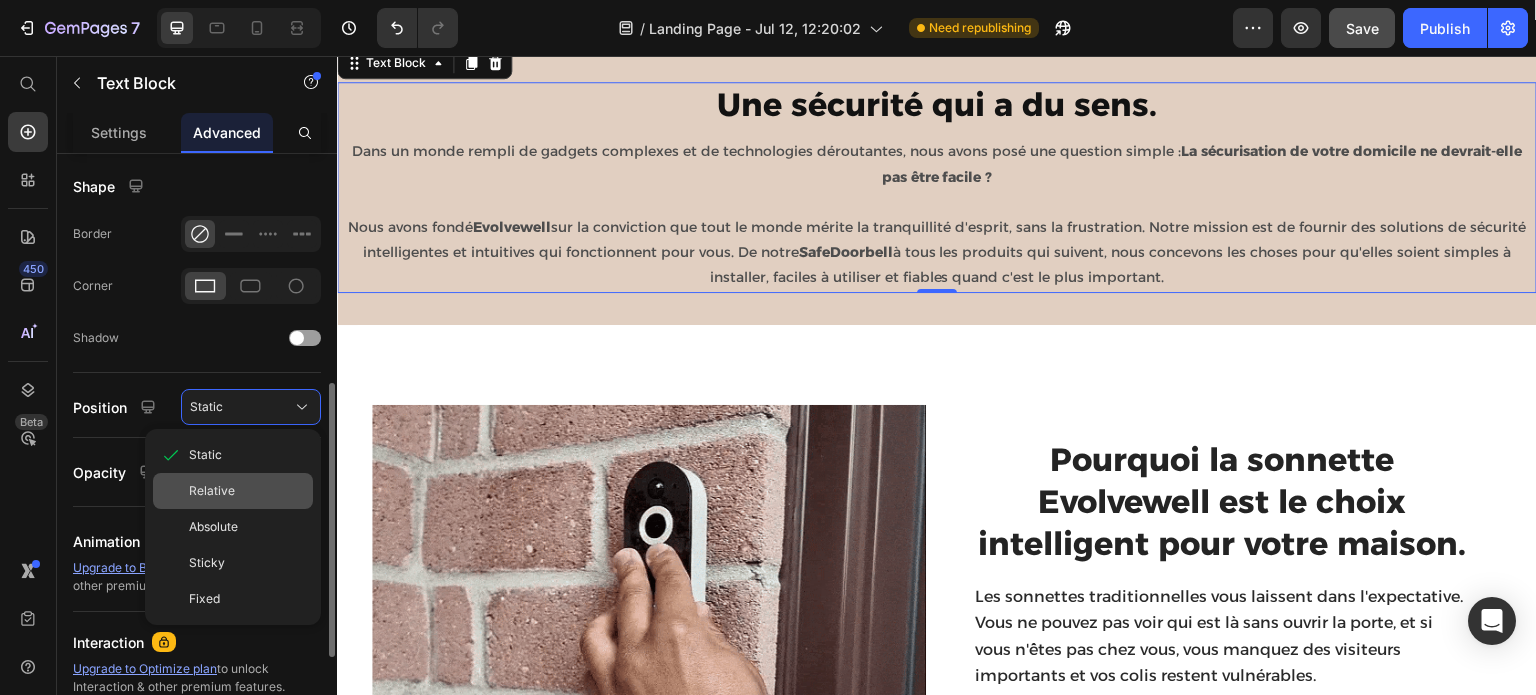 click on "Relative" at bounding box center [212, 491] 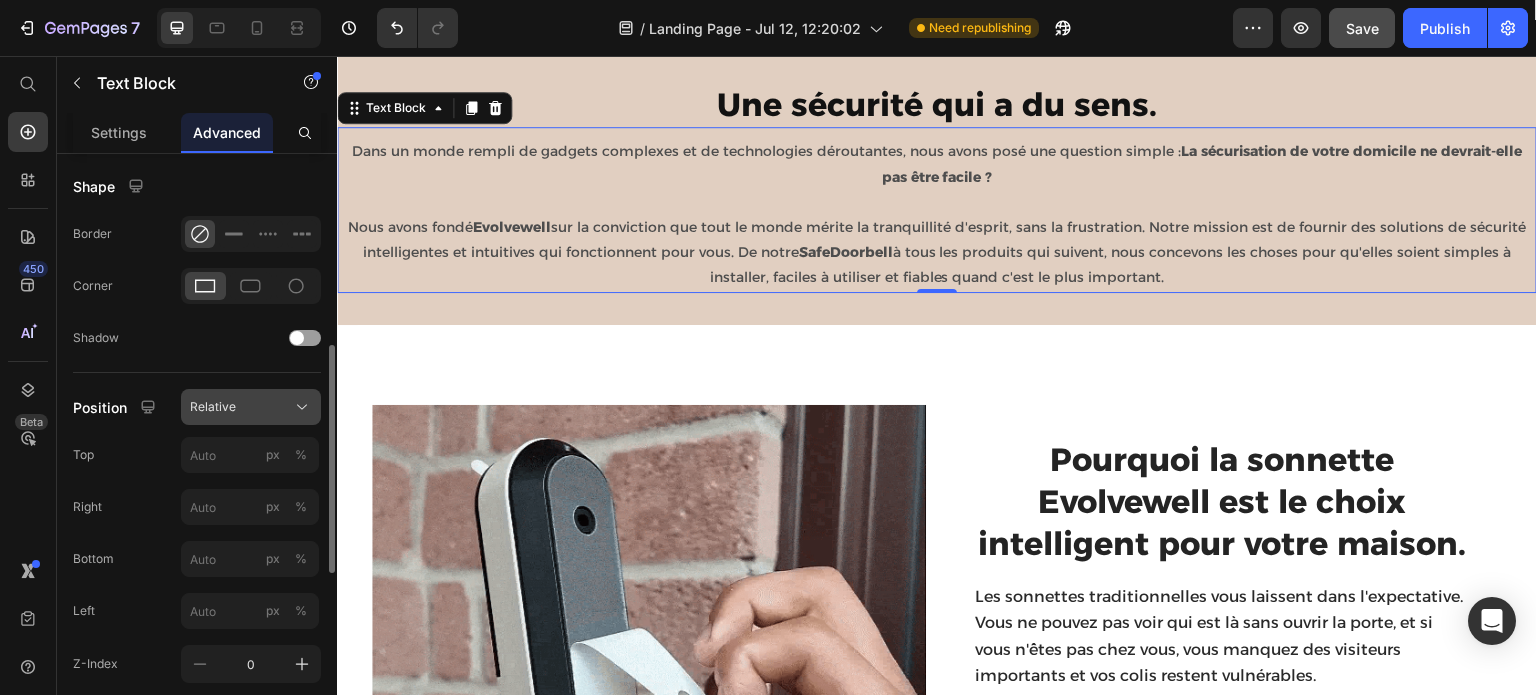 click on "Relative" 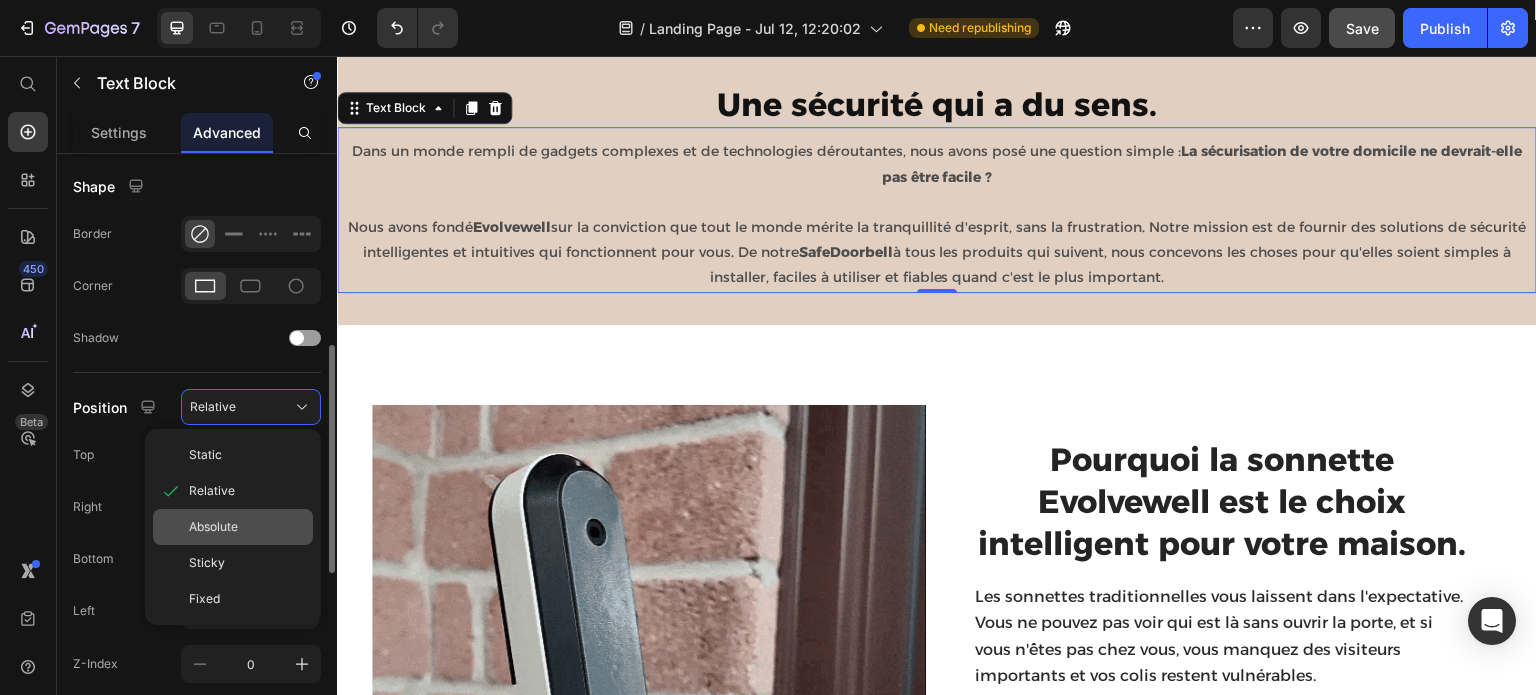 click on "Absolute" at bounding box center (213, 527) 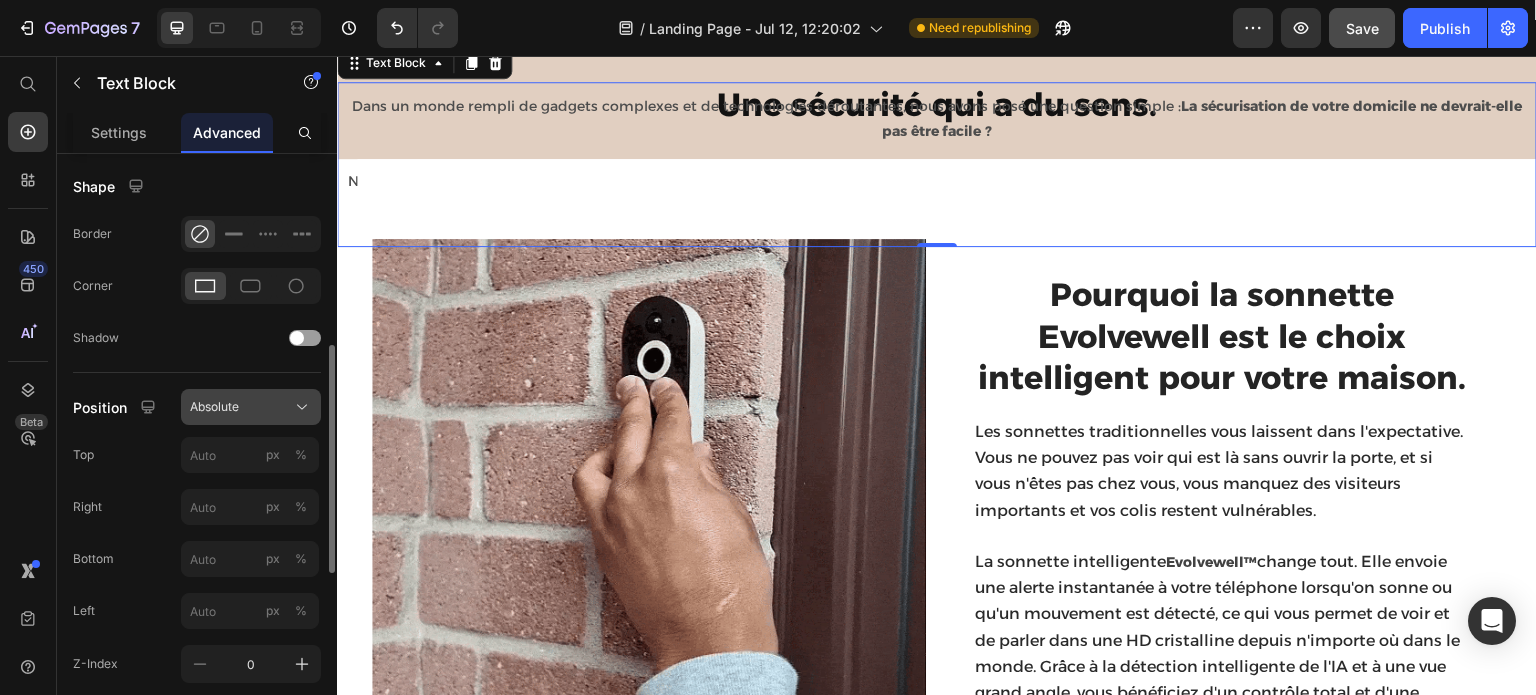click on "Absolute" at bounding box center [251, 407] 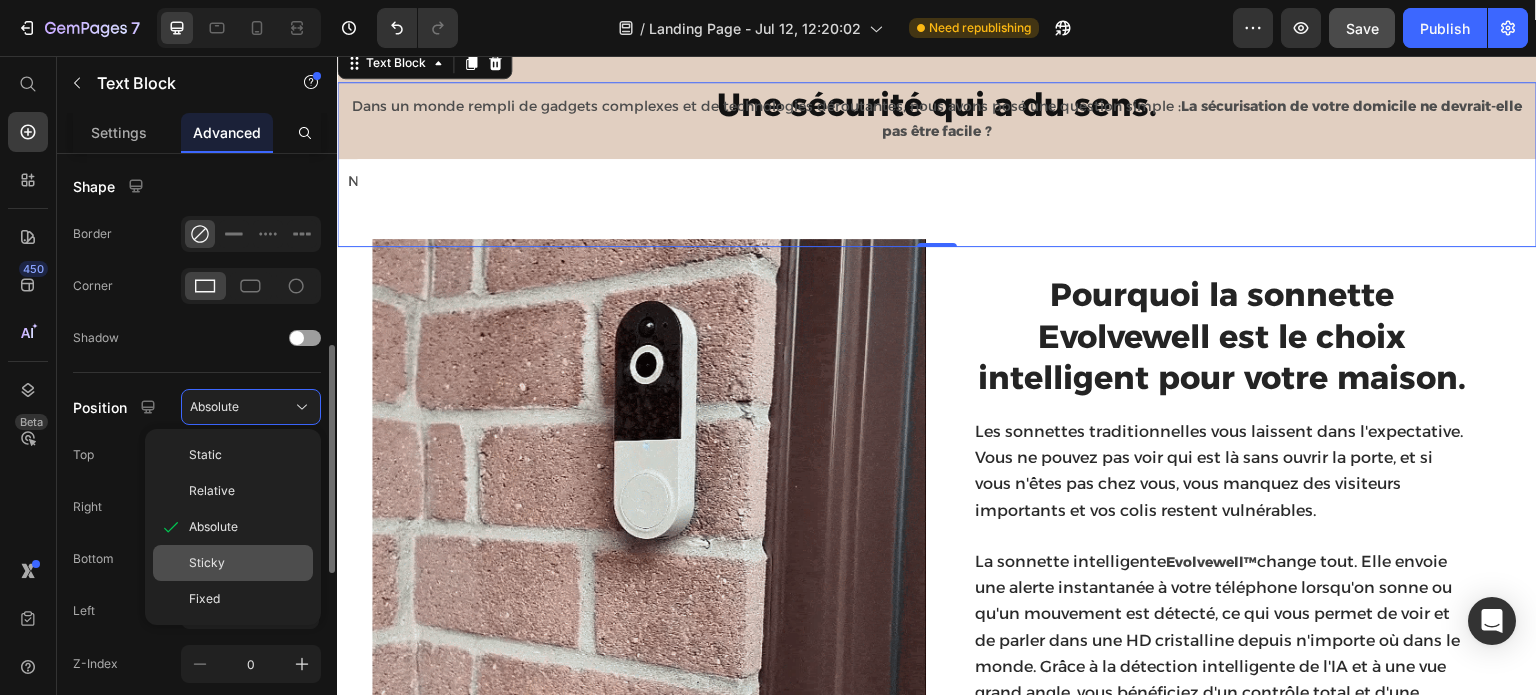 click on "Sticky" at bounding box center [247, 563] 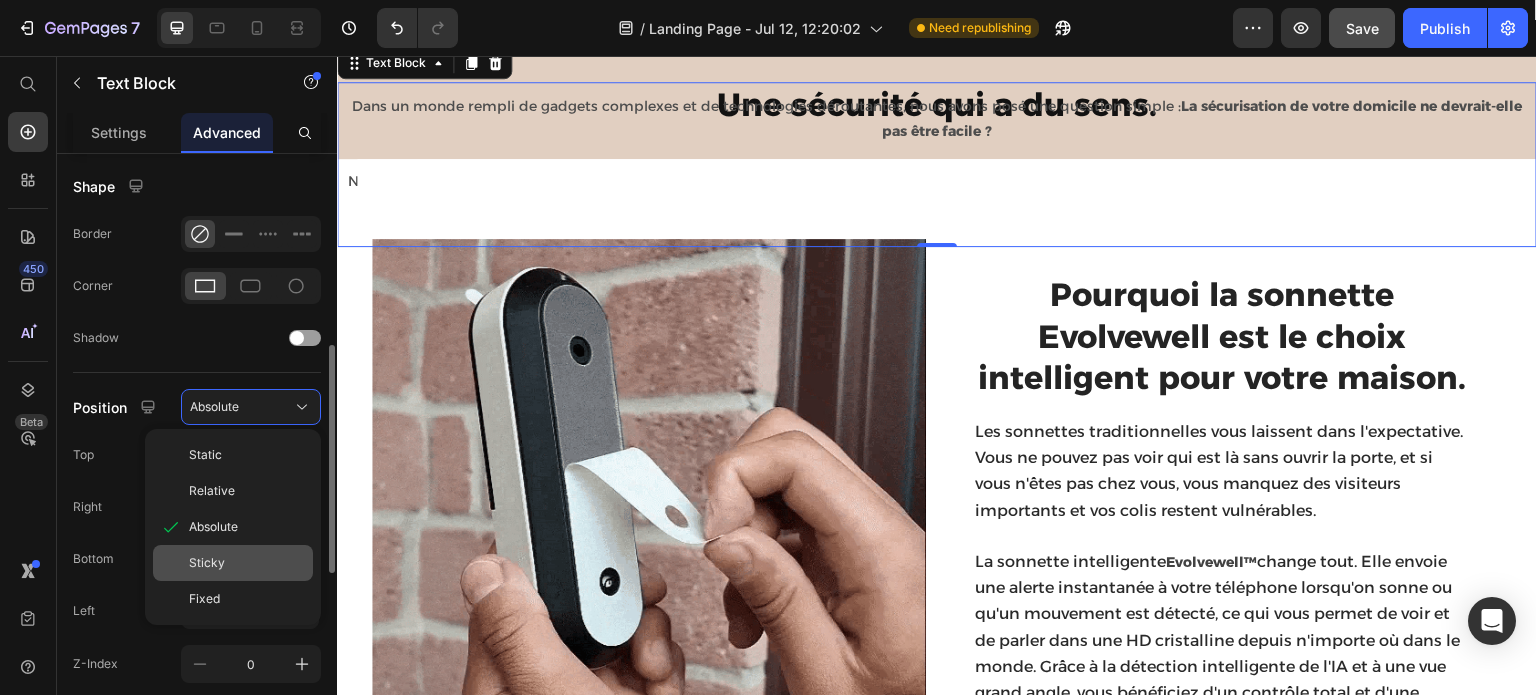 type on "0" 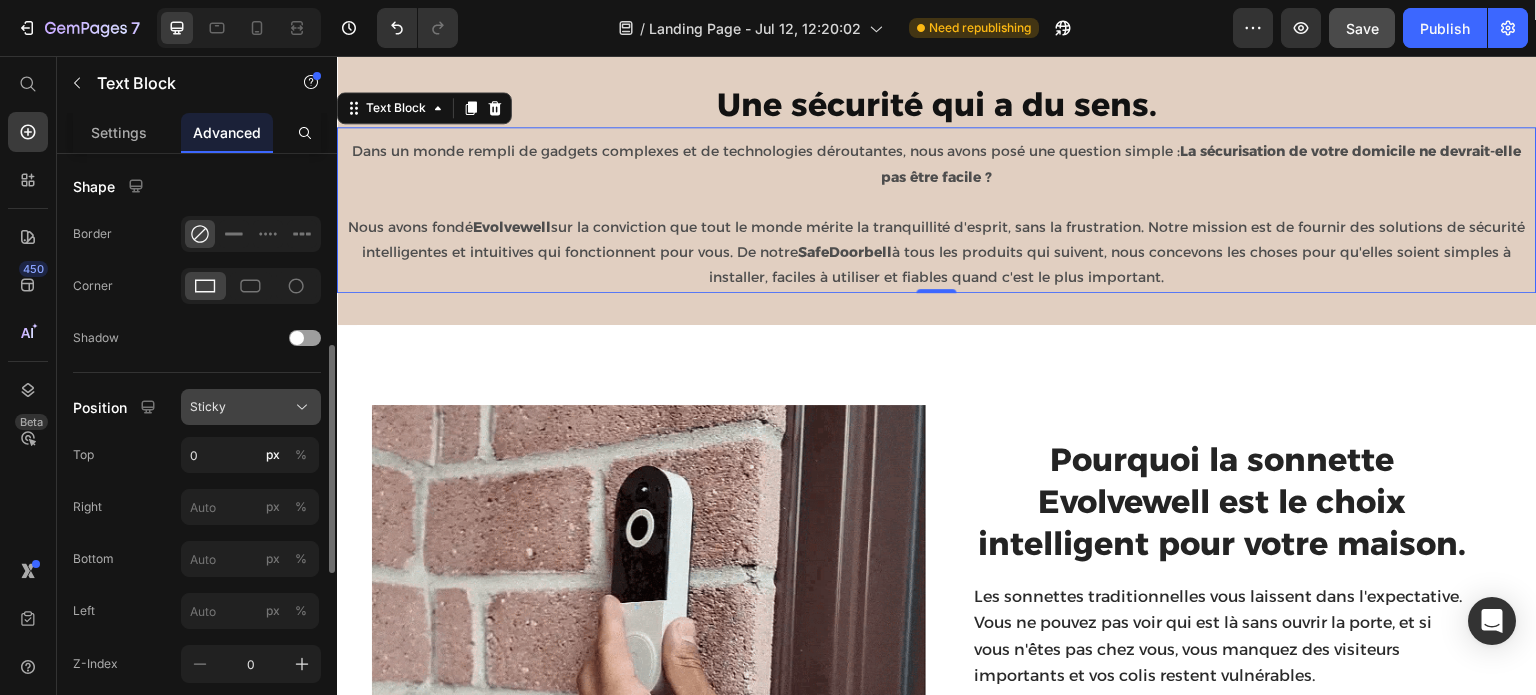 click on "Sticky" 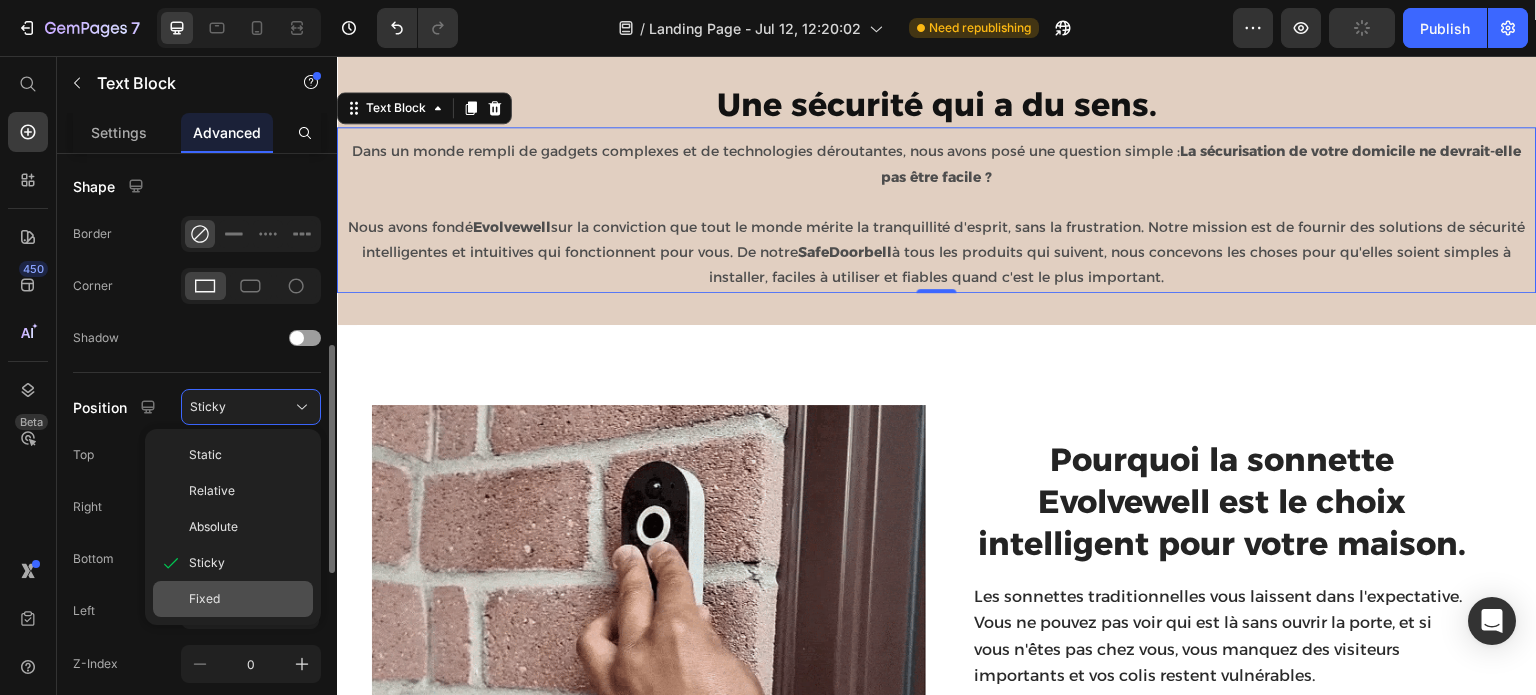 click on "Fixed" 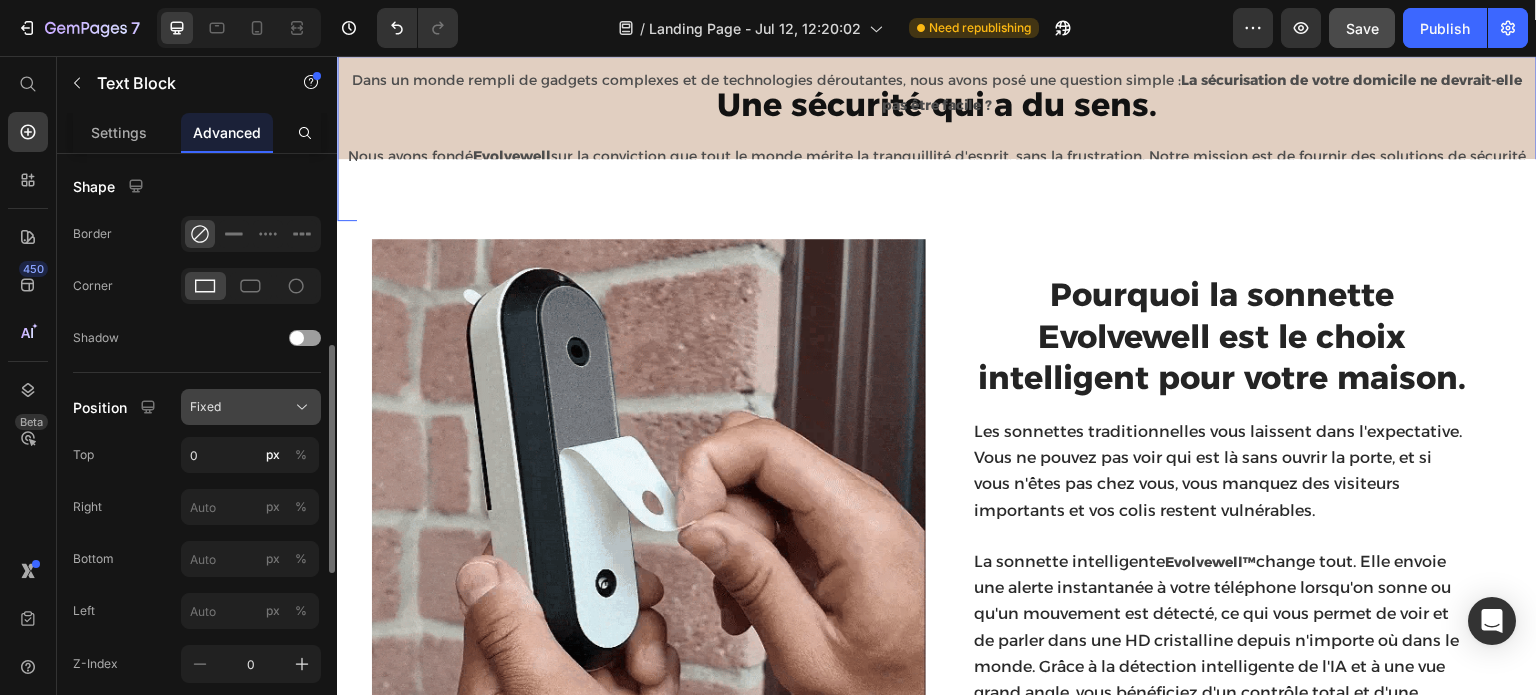 click on "Fixed" at bounding box center (251, 407) 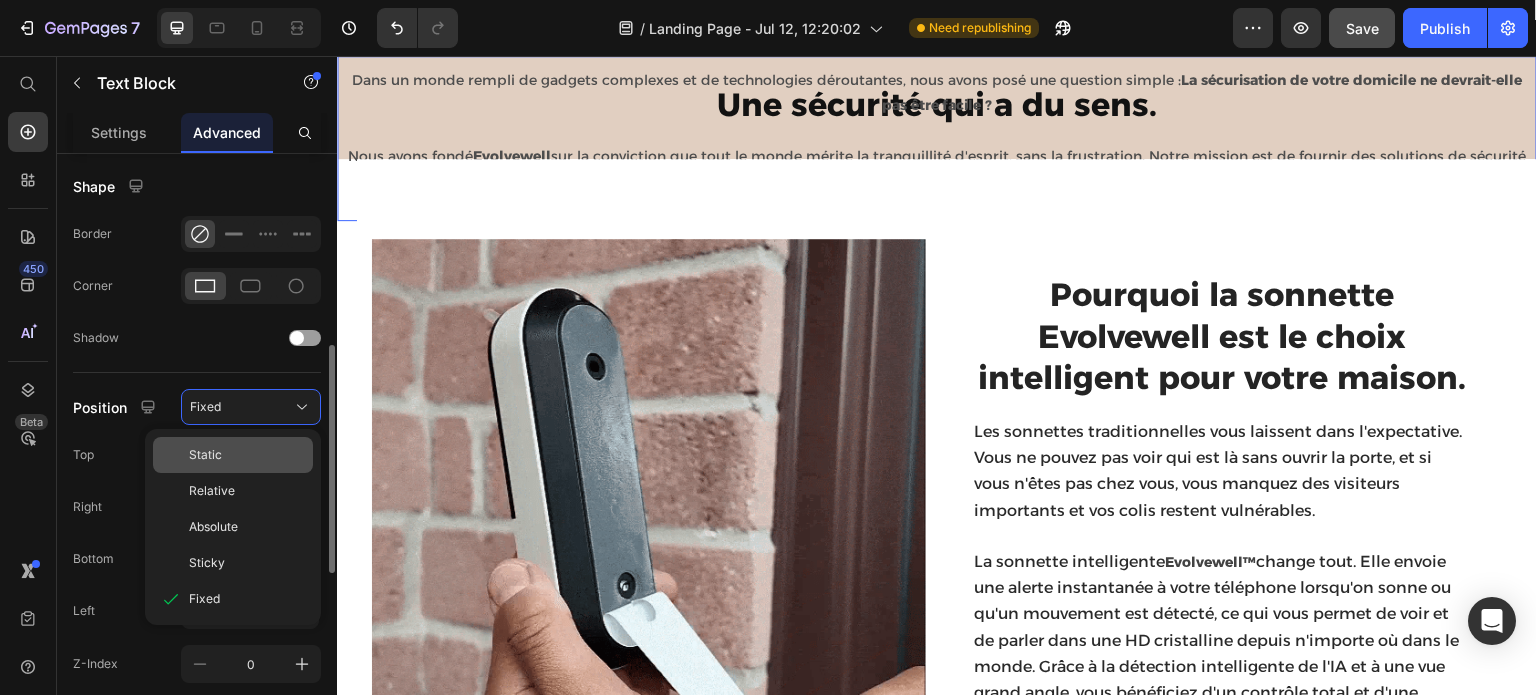 click on "Static" at bounding box center (247, 455) 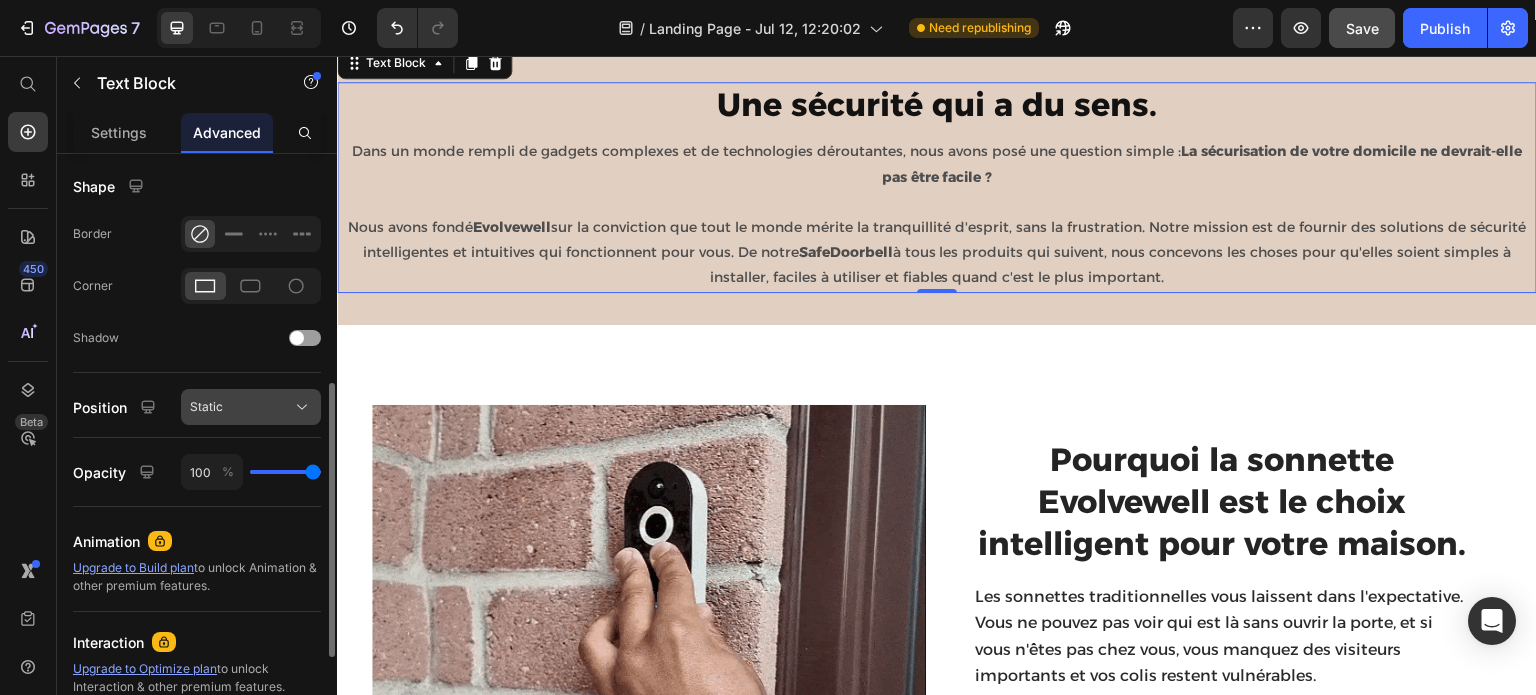 click on "Static" 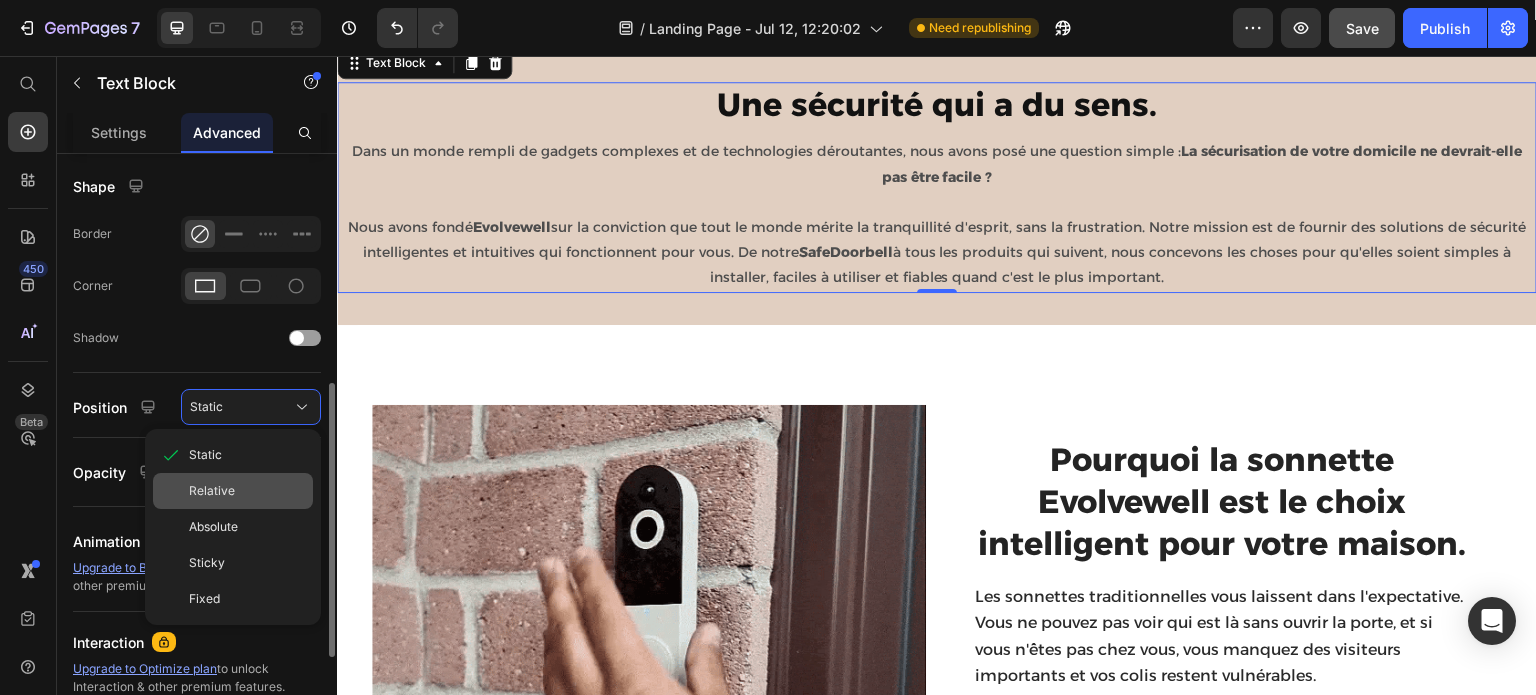 click on "Relative" at bounding box center [247, 491] 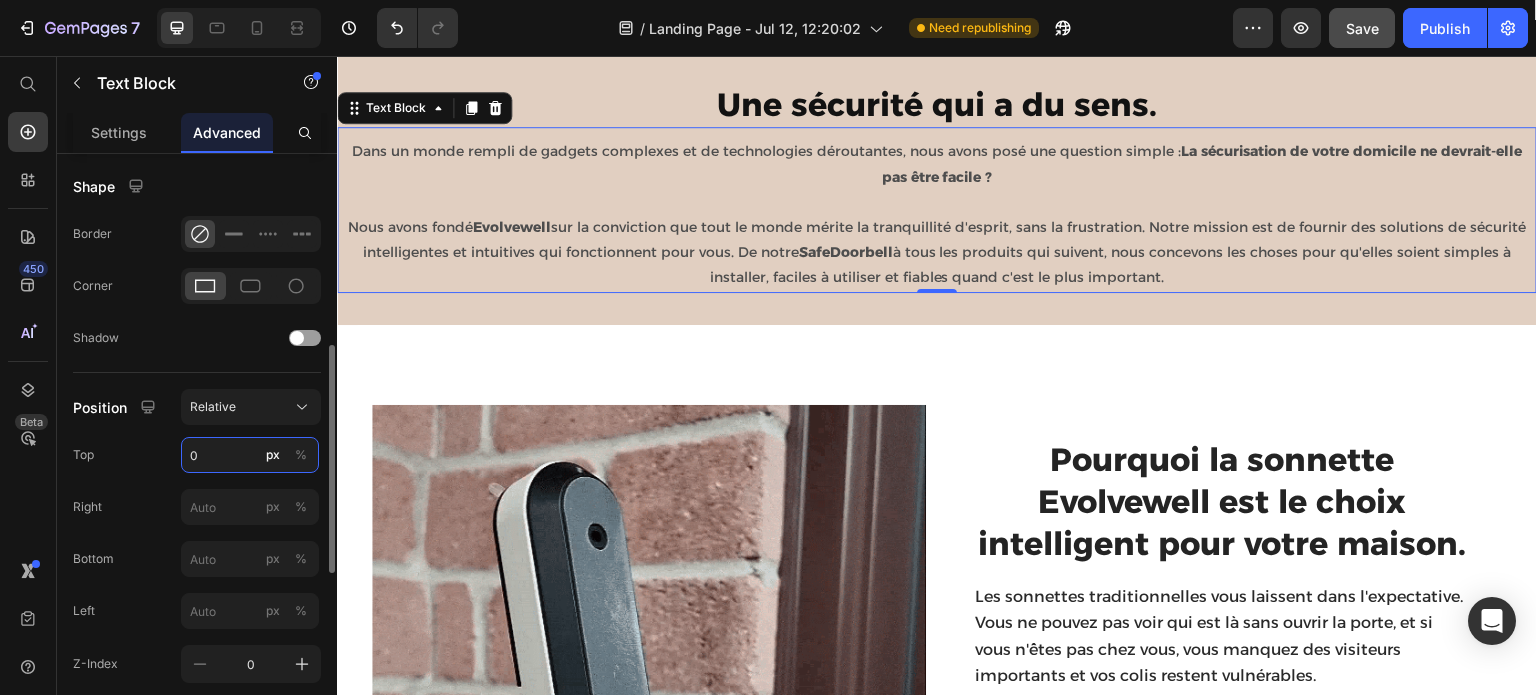 click on "0" at bounding box center [250, 455] 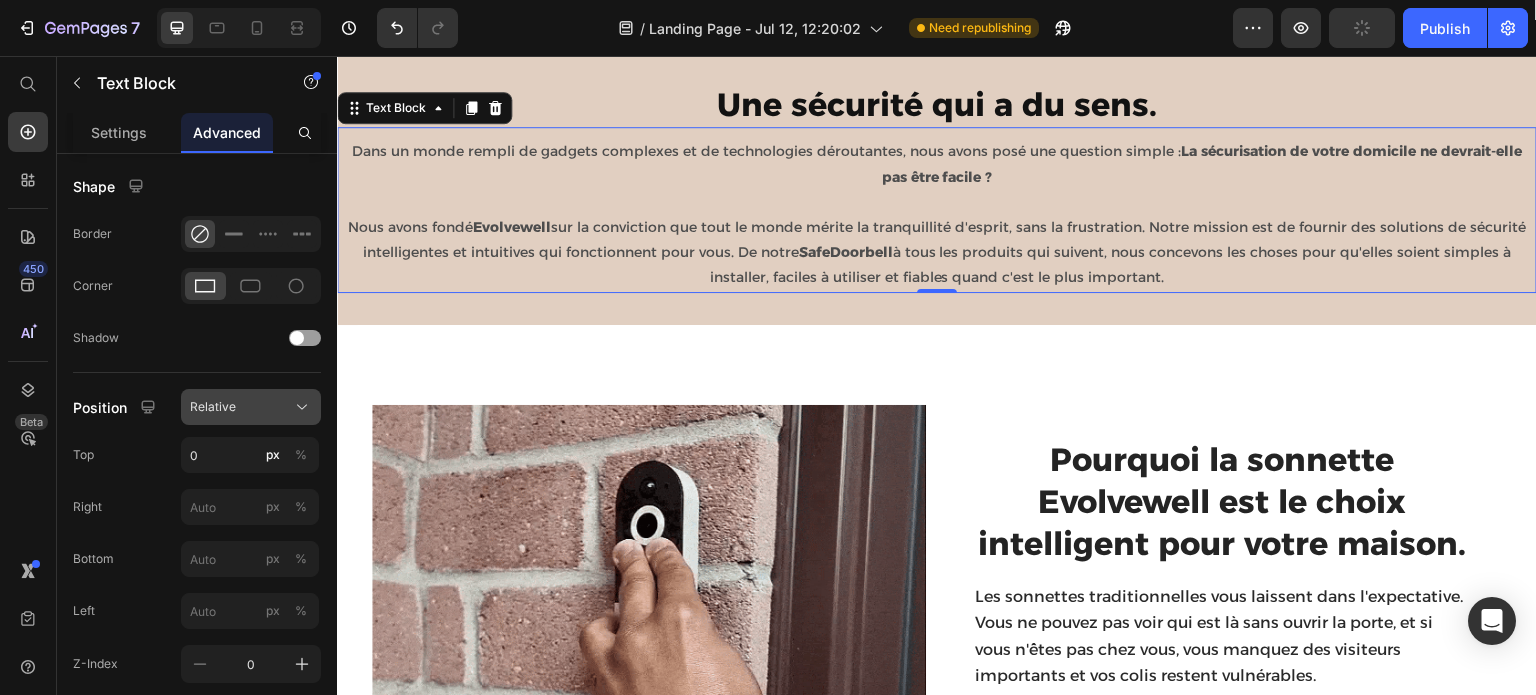 click on "Relative" at bounding box center (251, 407) 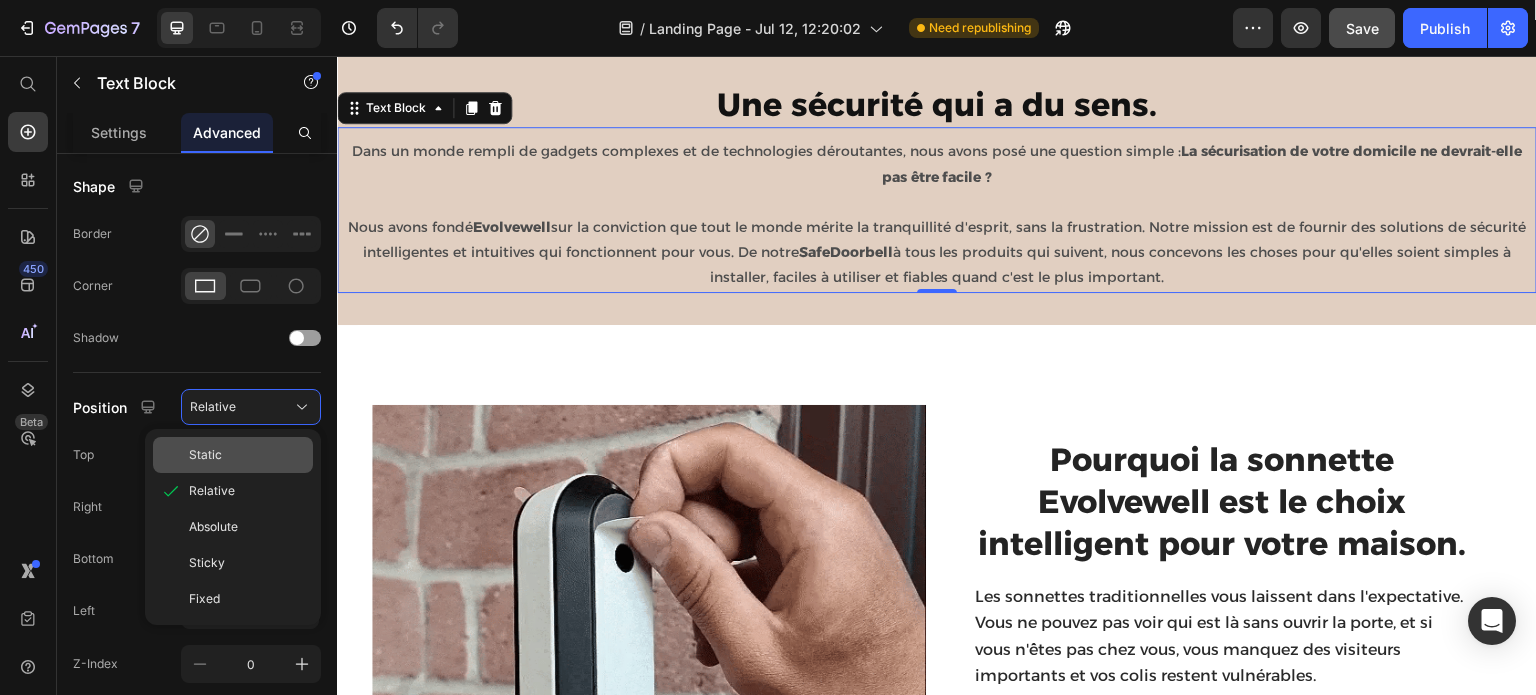 click on "Static" at bounding box center (205, 455) 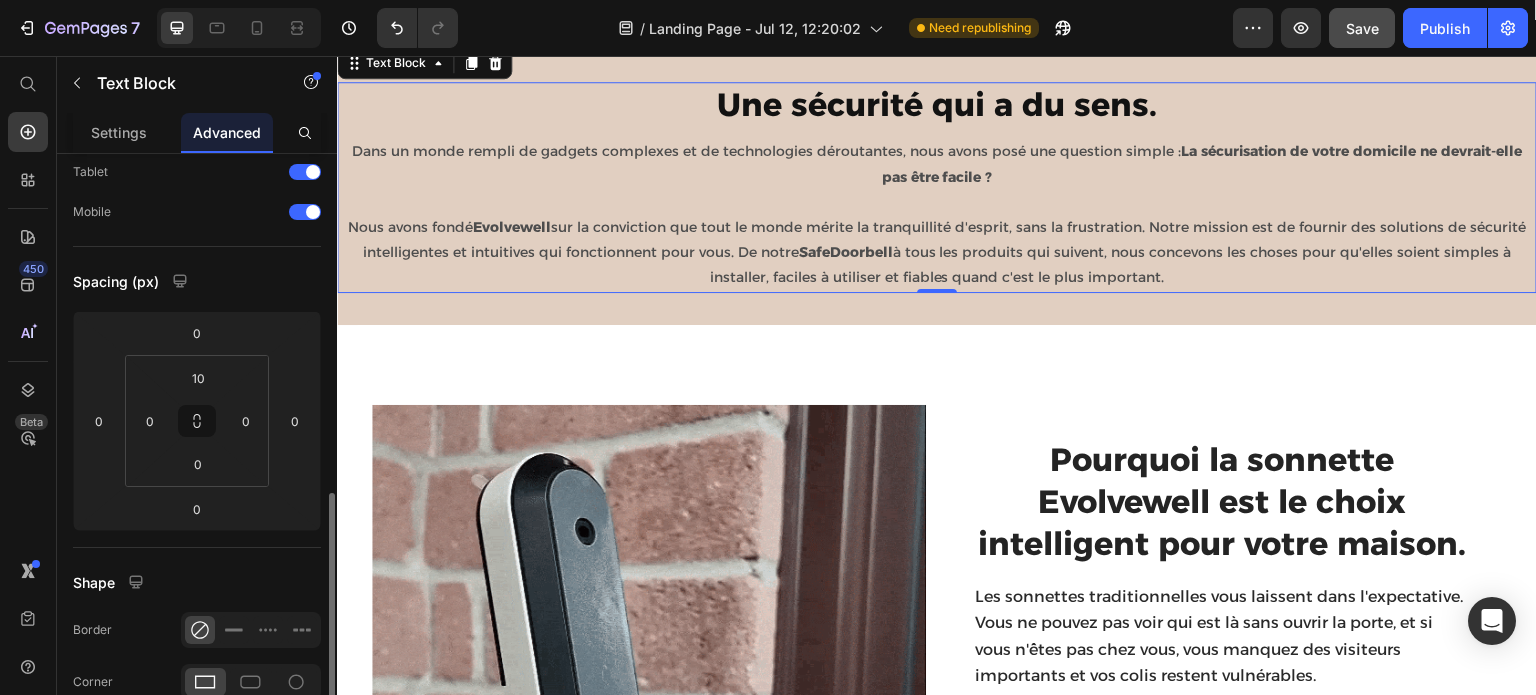 scroll, scrollTop: 304, scrollLeft: 0, axis: vertical 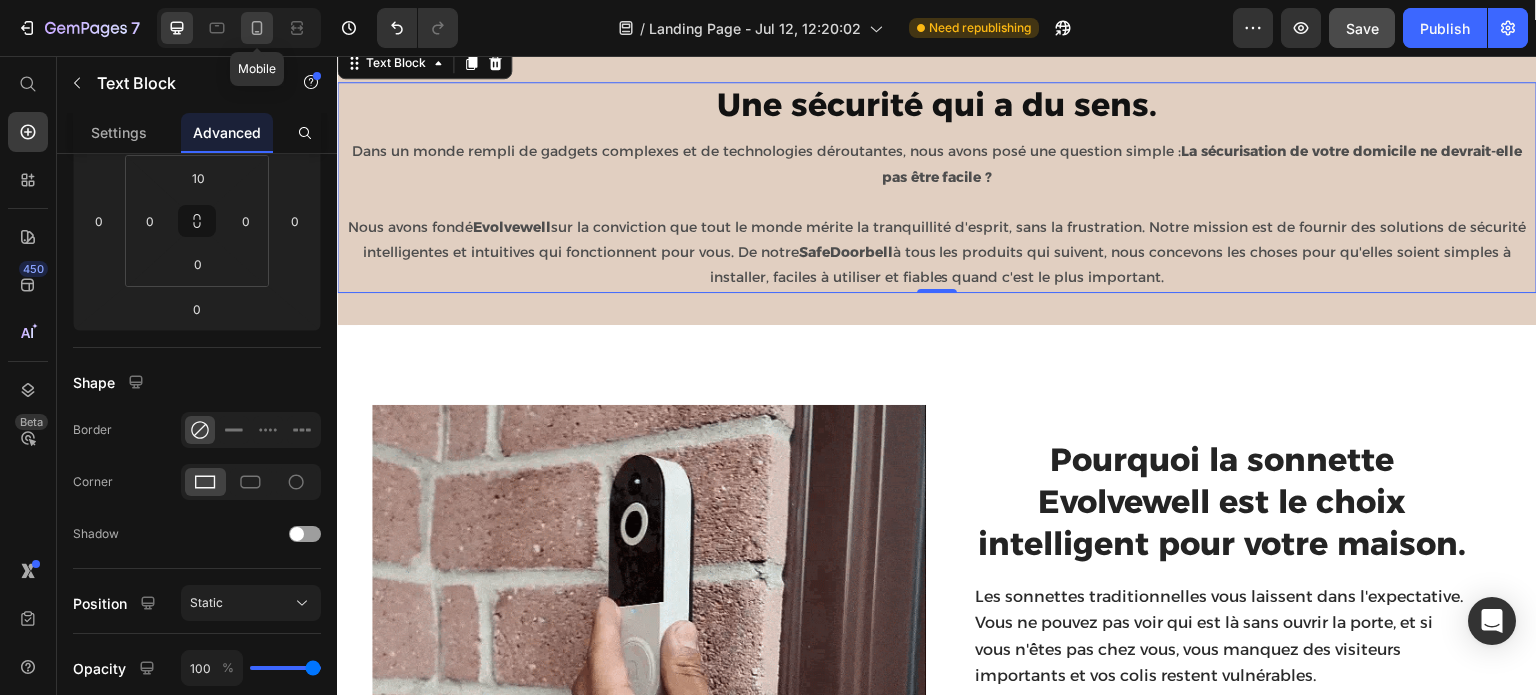 click 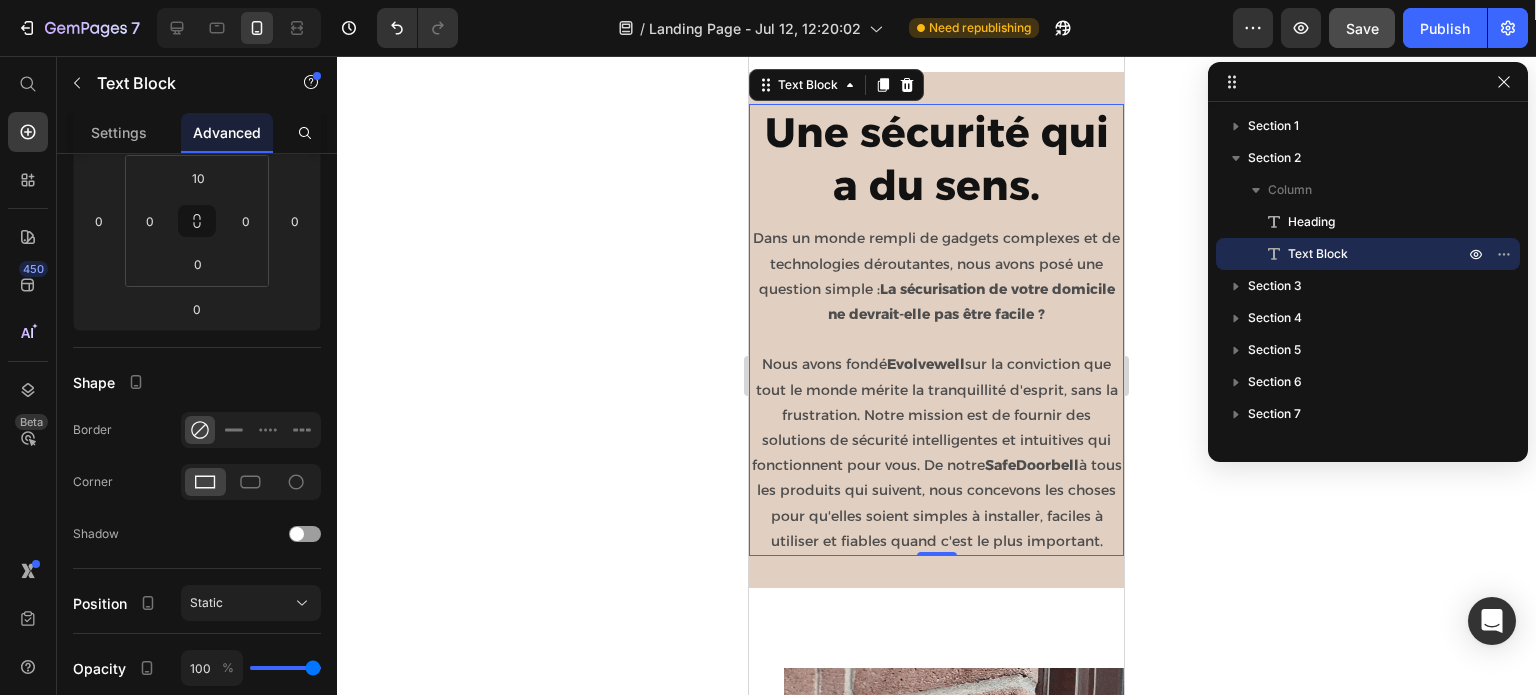 scroll, scrollTop: 771, scrollLeft: 0, axis: vertical 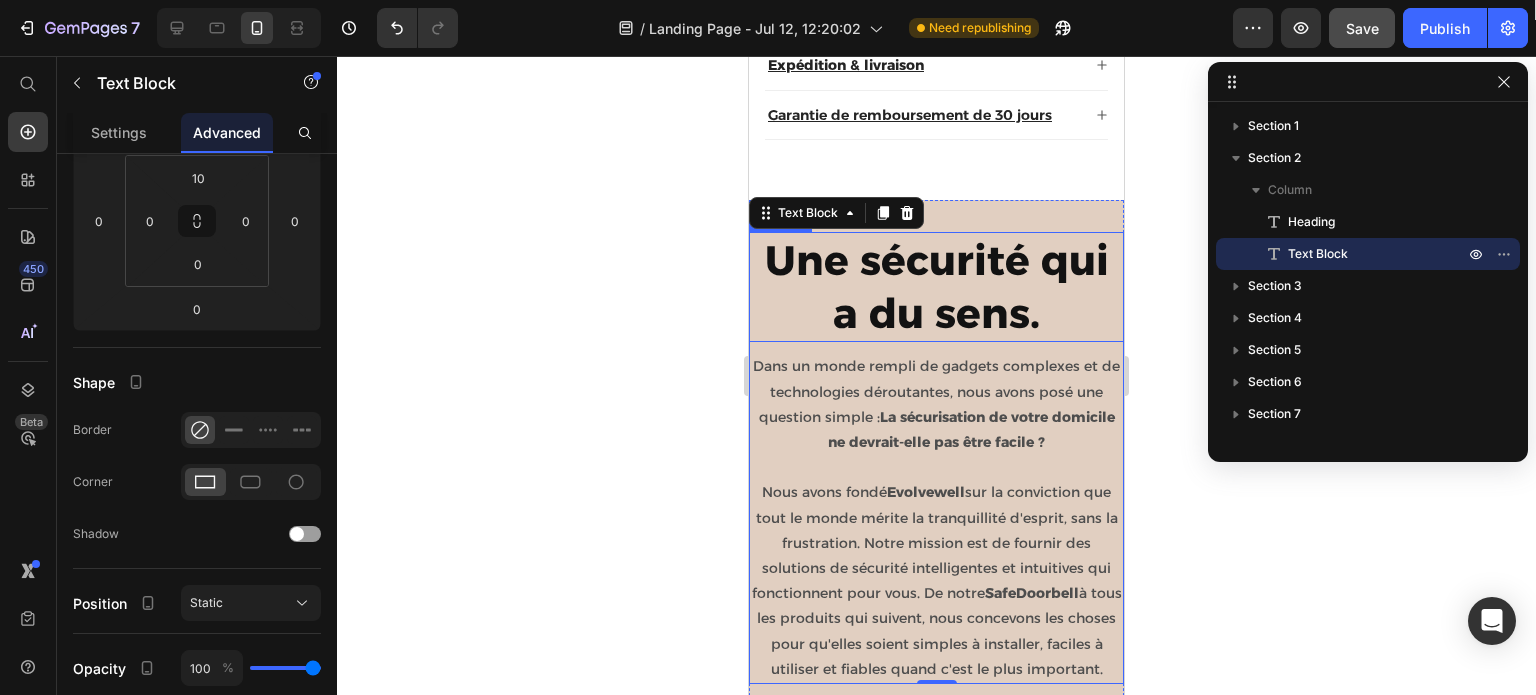 click on "Une sécurité qui a du sens." at bounding box center [937, 286] 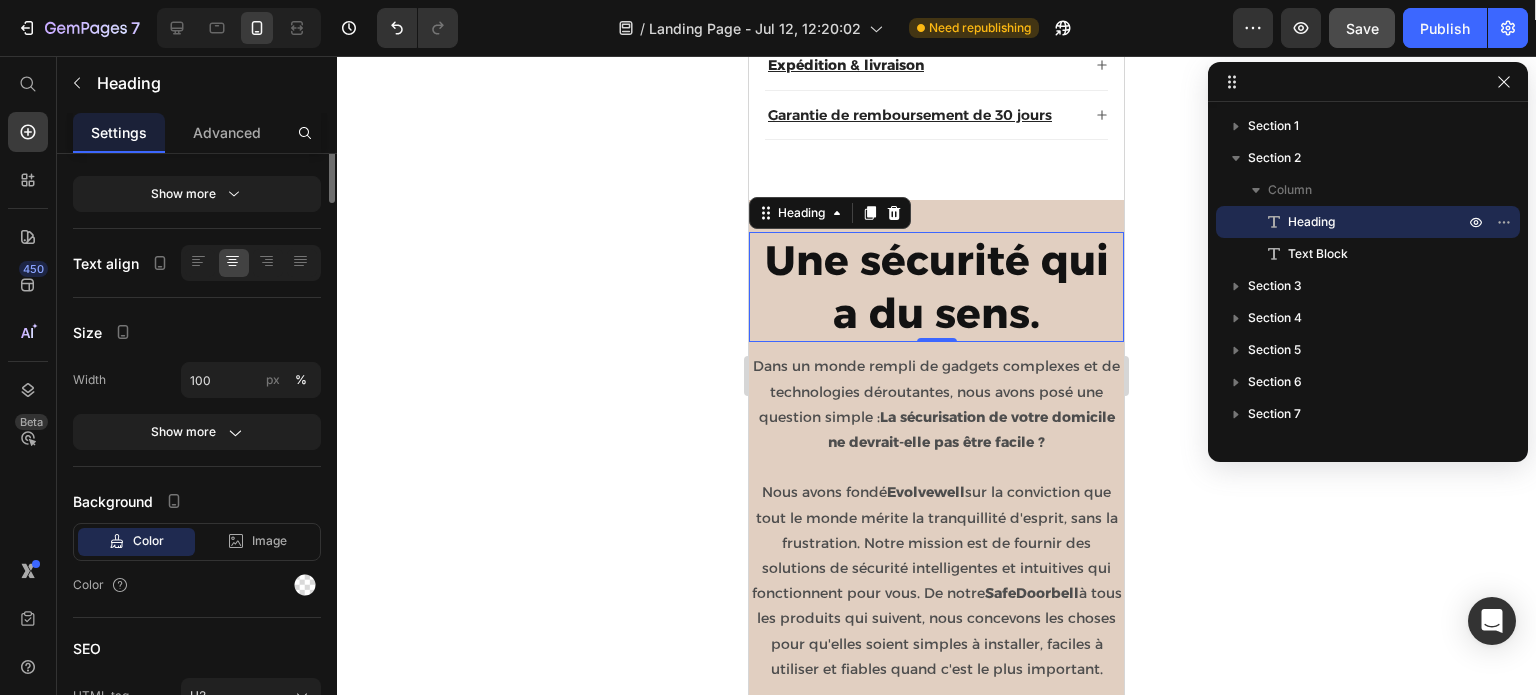 scroll, scrollTop: 0, scrollLeft: 0, axis: both 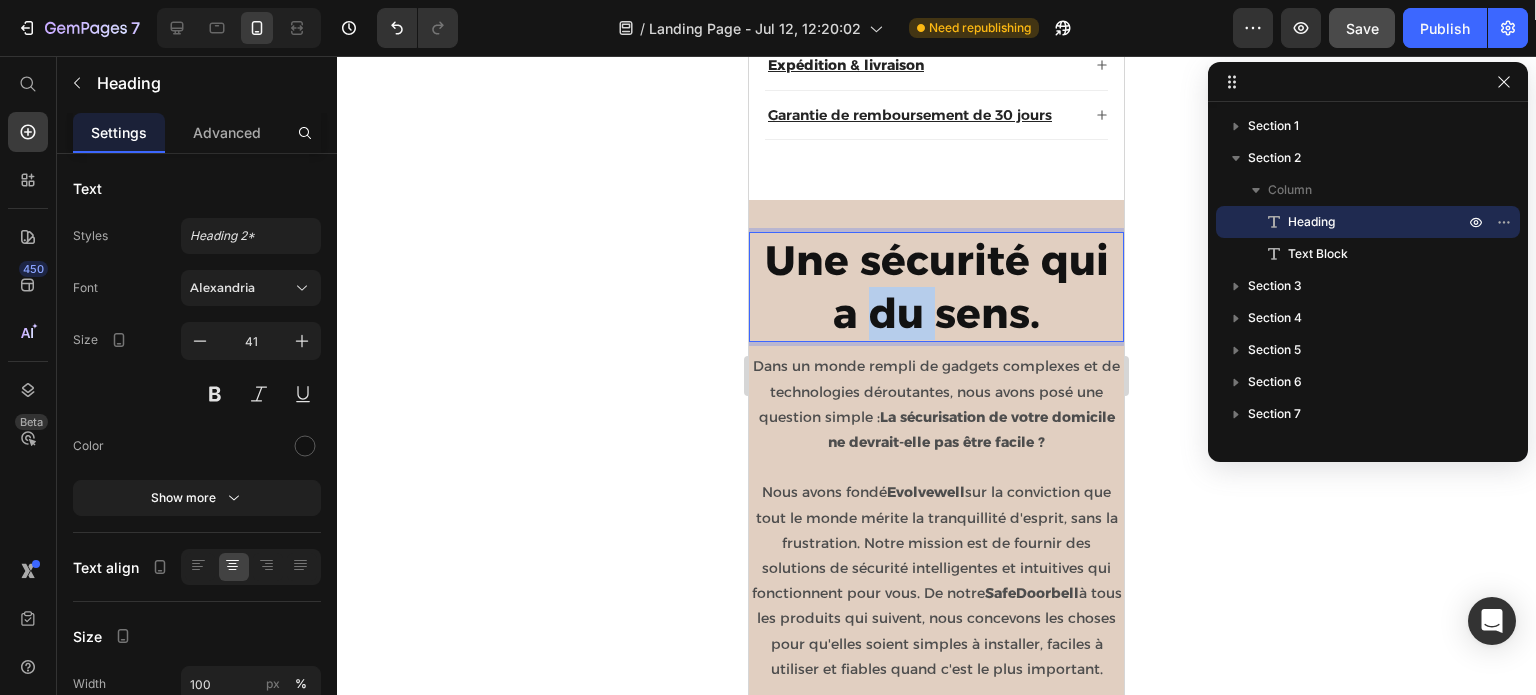 click on "Une sécurité qui a du sens." at bounding box center (937, 286) 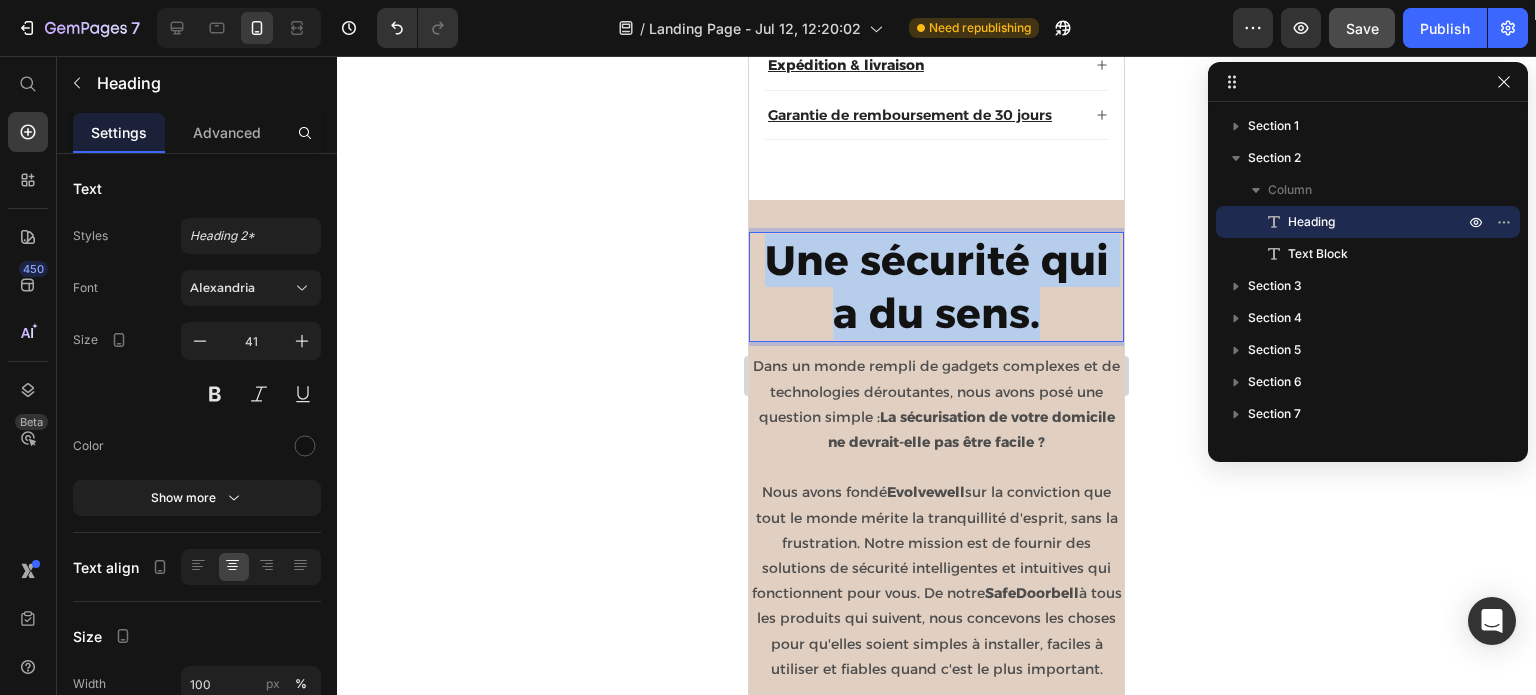 click on "Une sécurité qui a du sens." at bounding box center (937, 286) 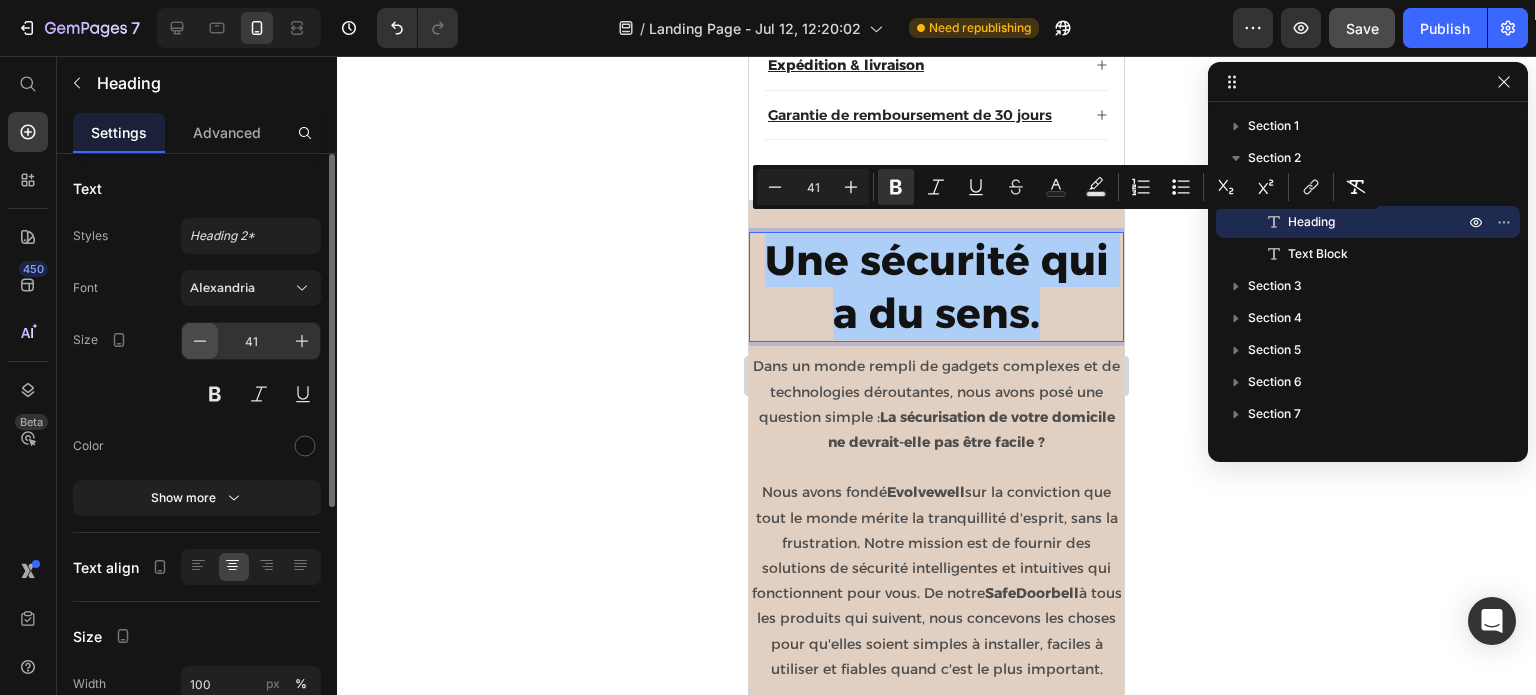 click 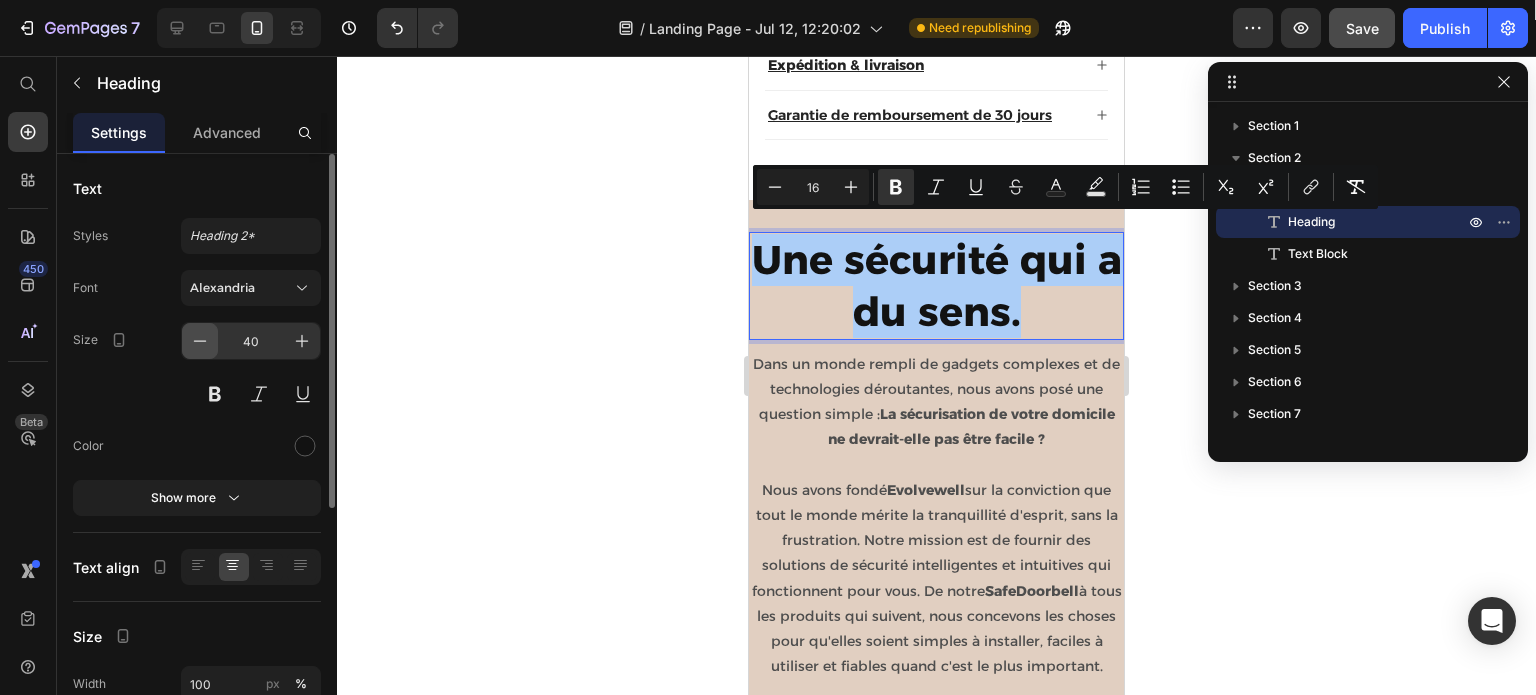 click 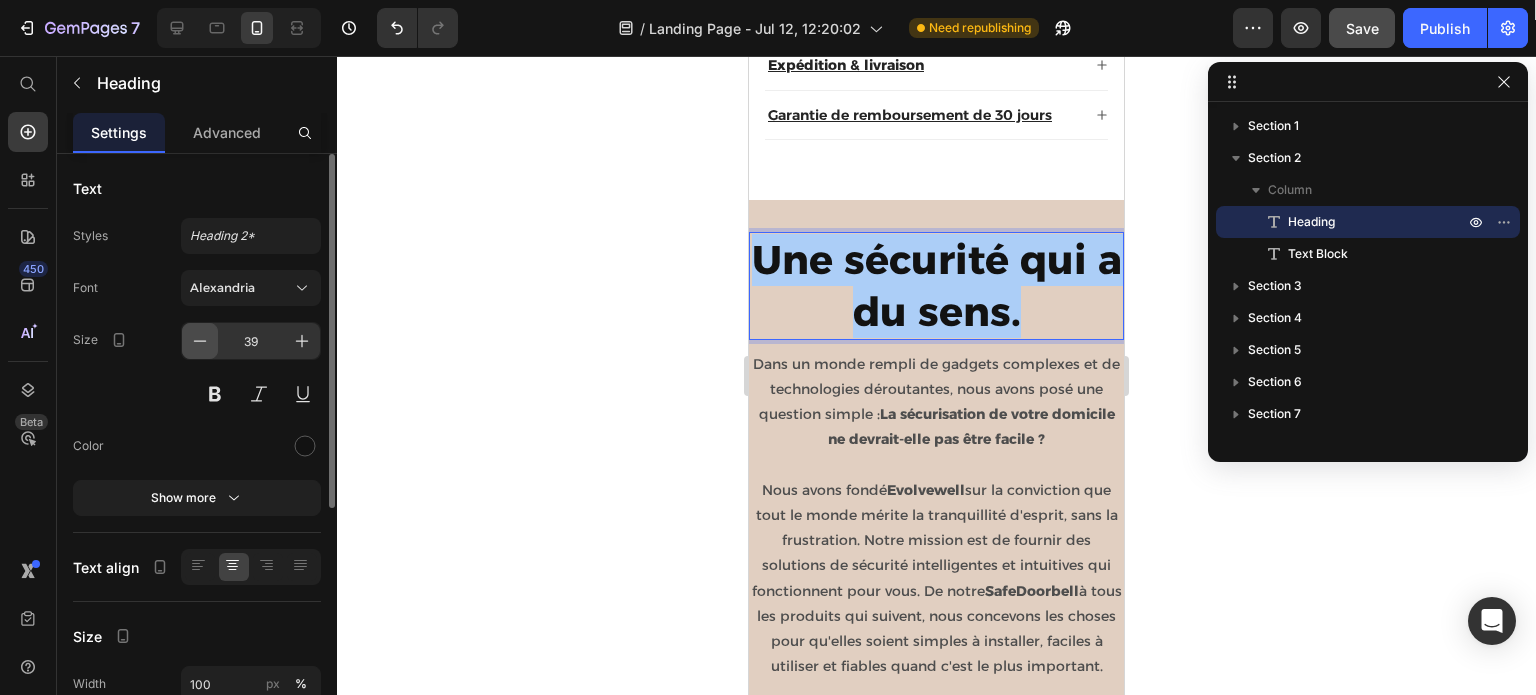 click 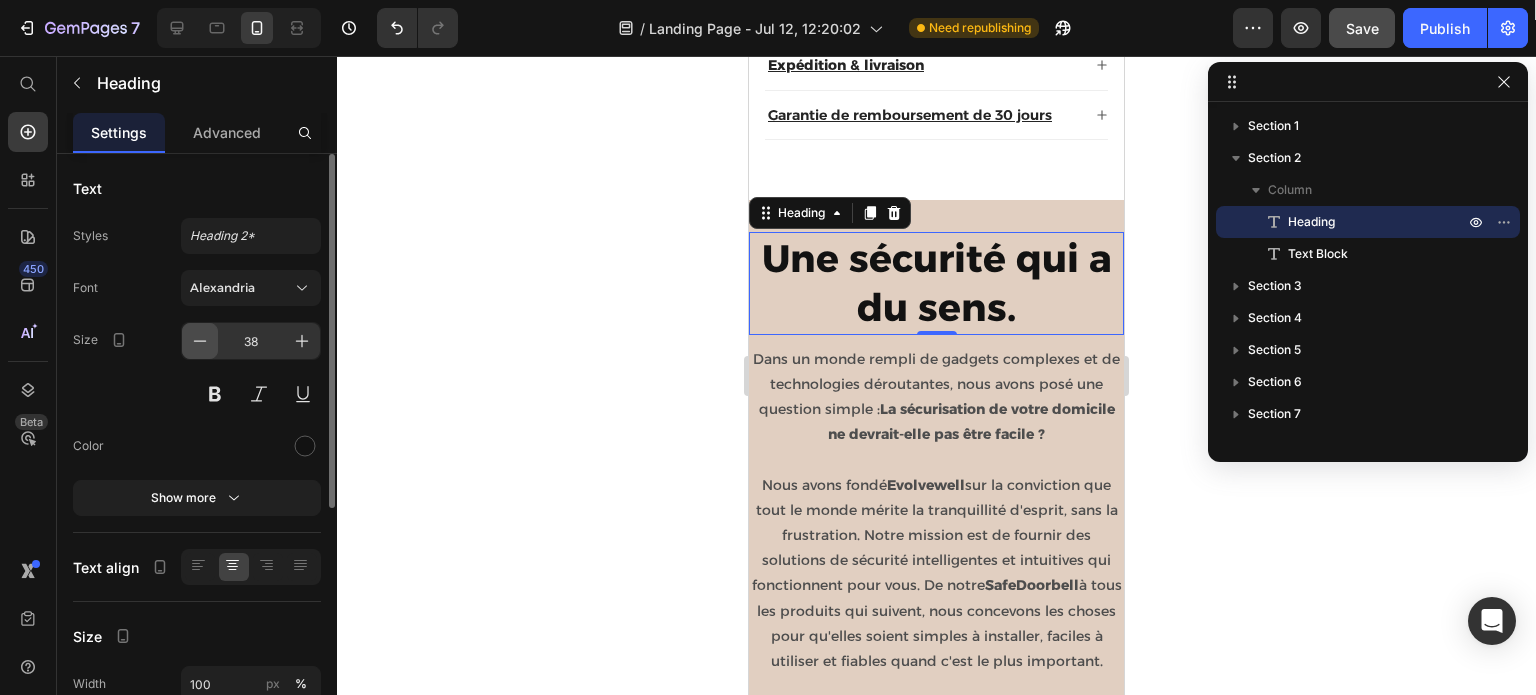 click 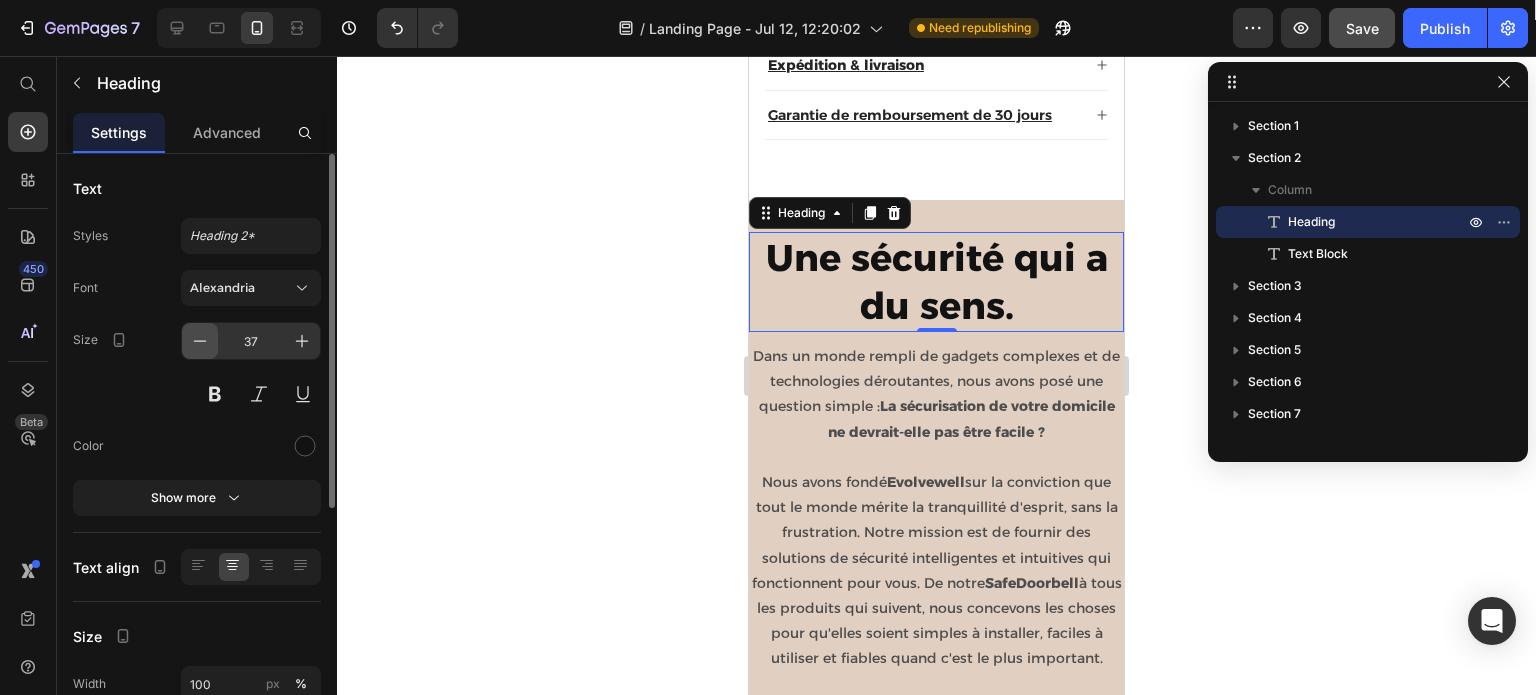 click 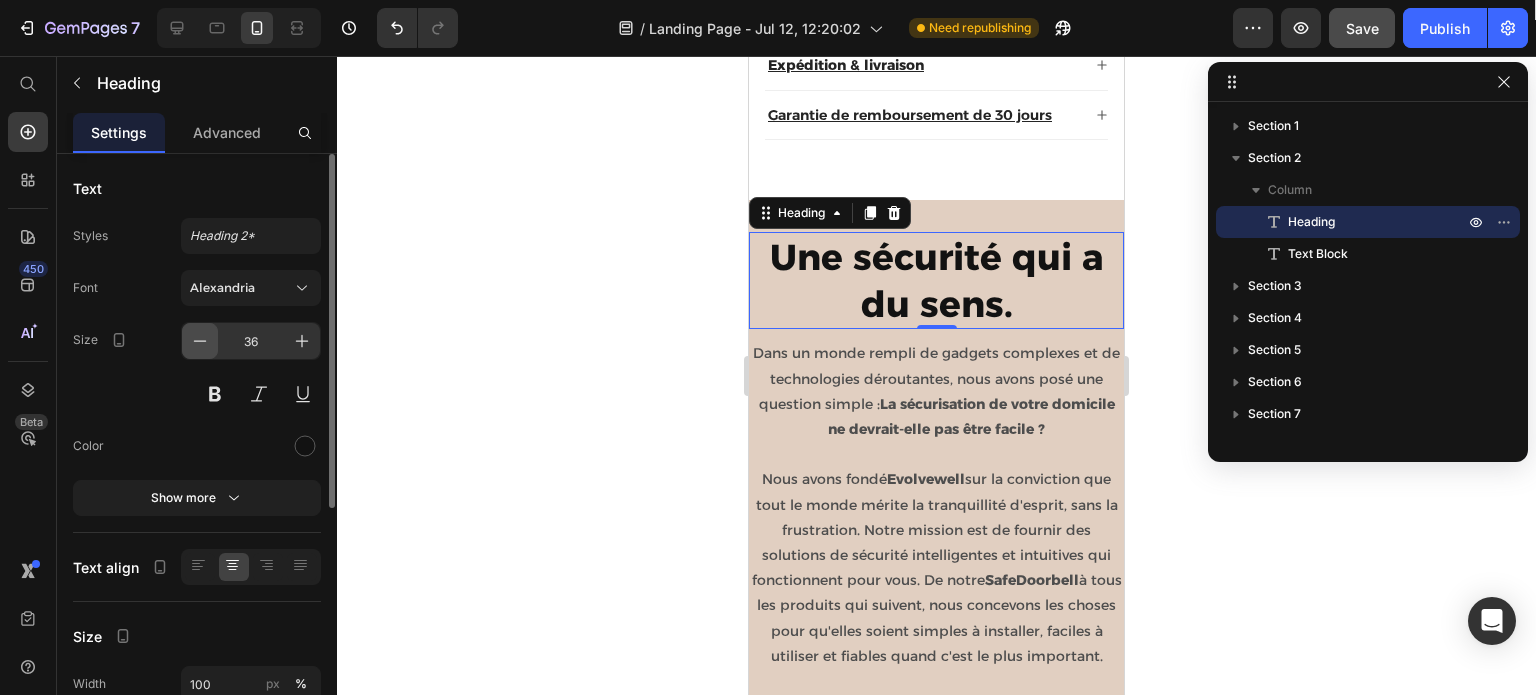 click 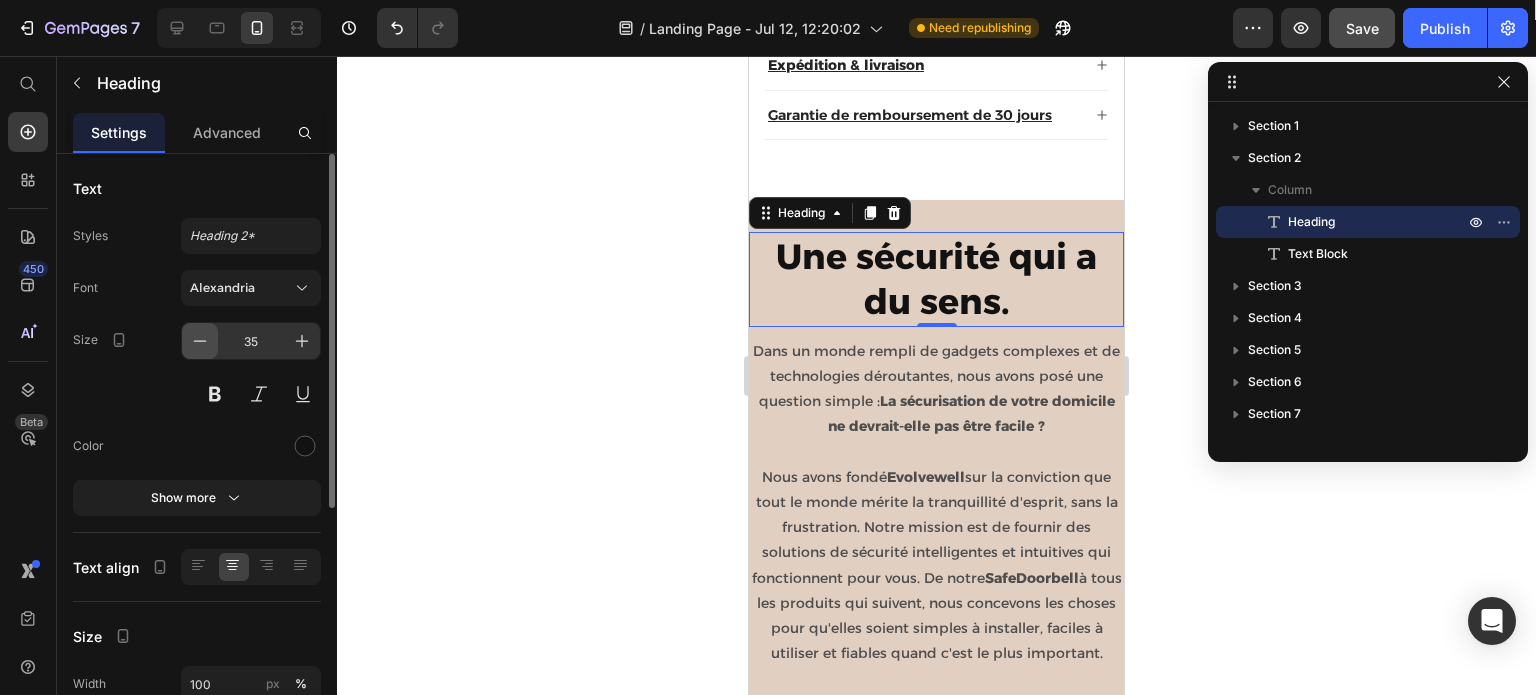 click 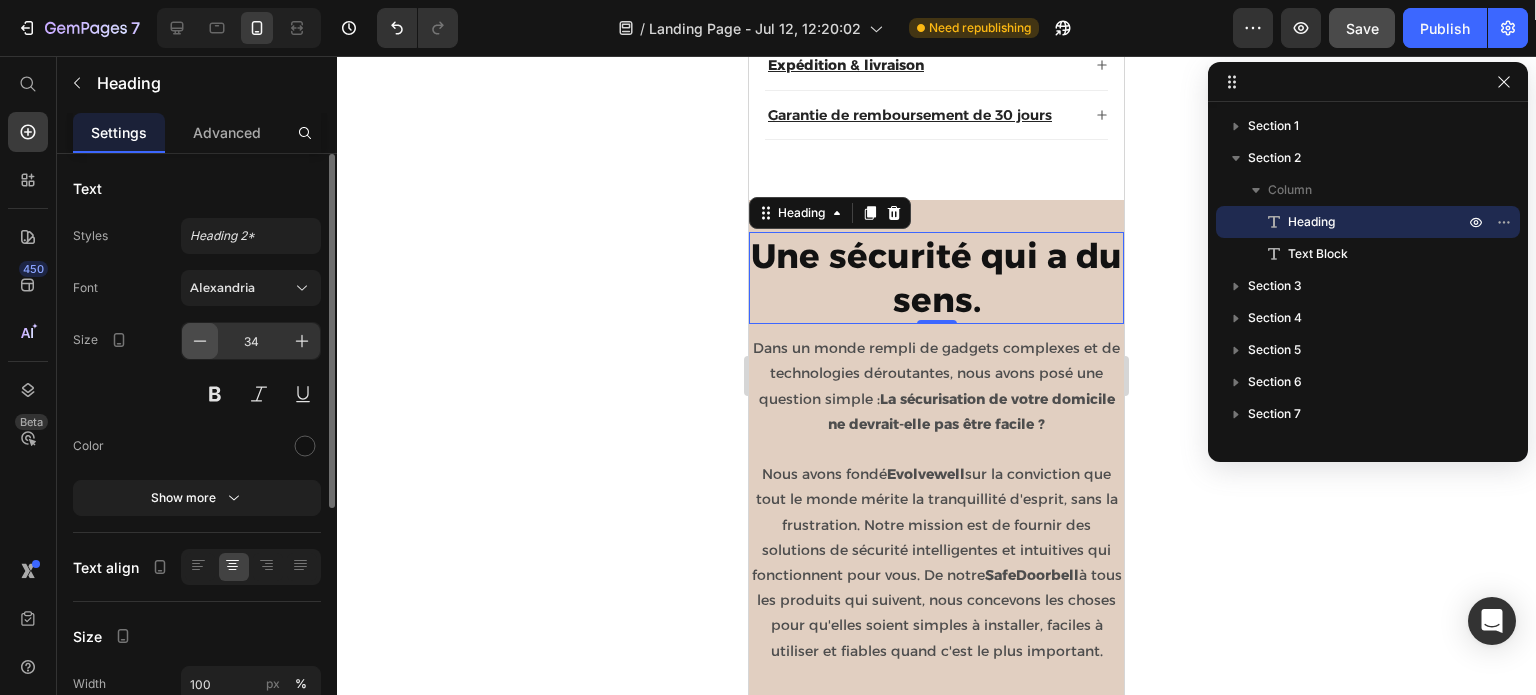 click 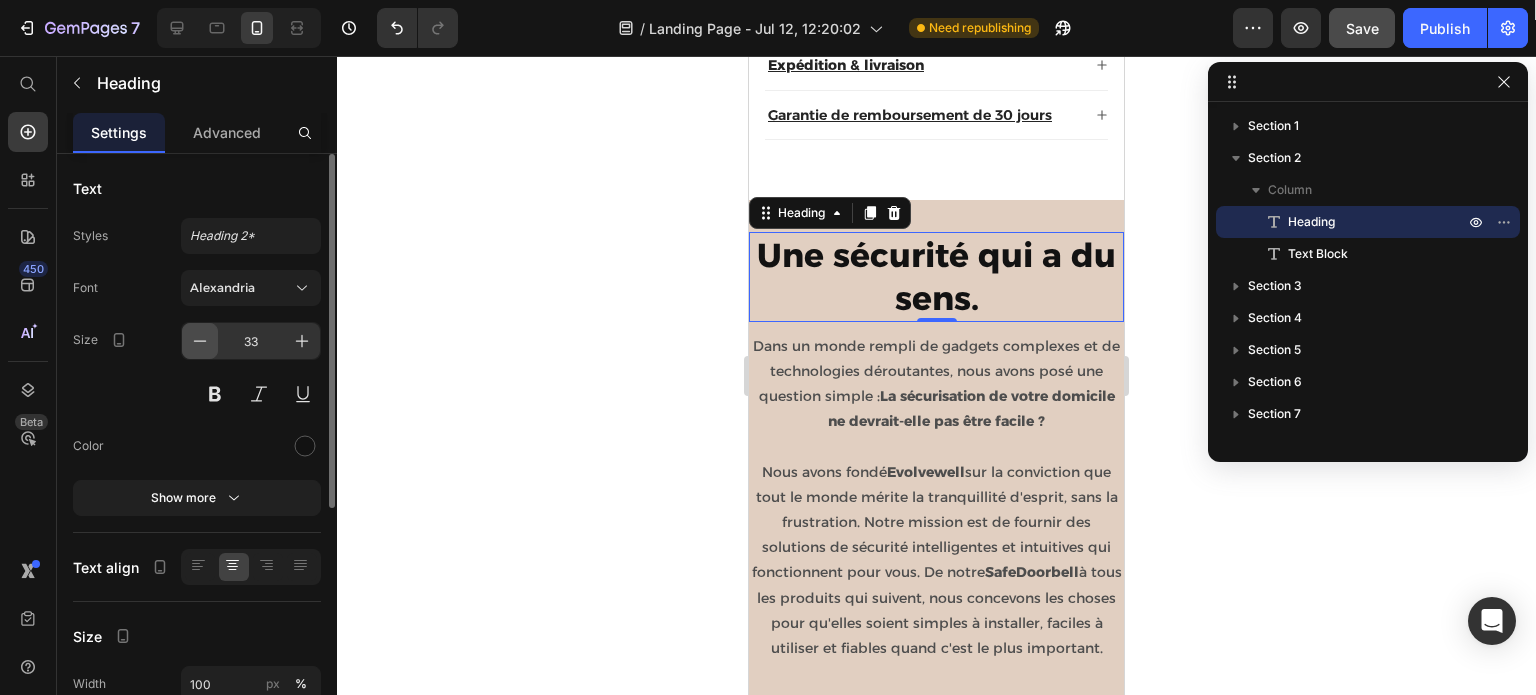 click 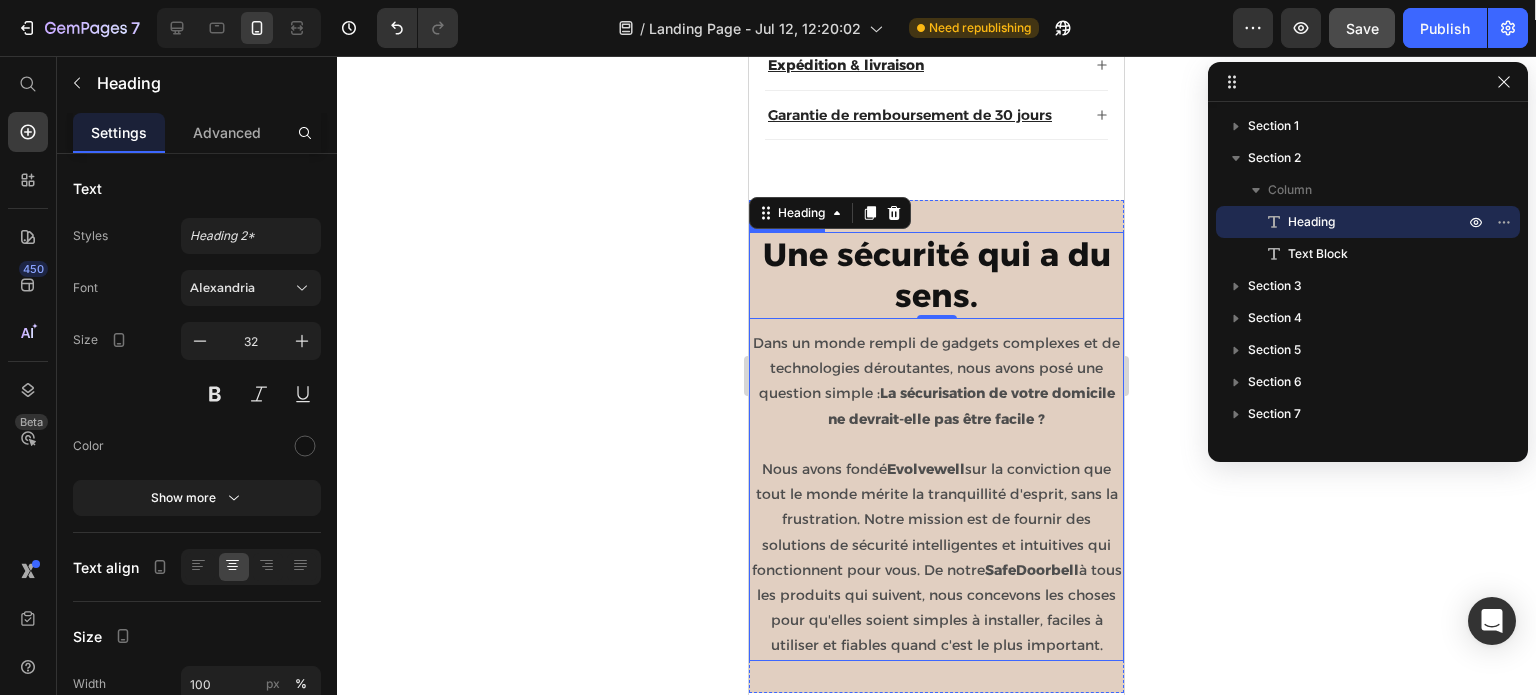 click on "Dans un monde rempli de gadgets complexes et de technologies déroutantes, nous avons posé une question simple :  La sécurisation de votre domicile ne devrait-elle pas être facile ?" at bounding box center [936, 381] 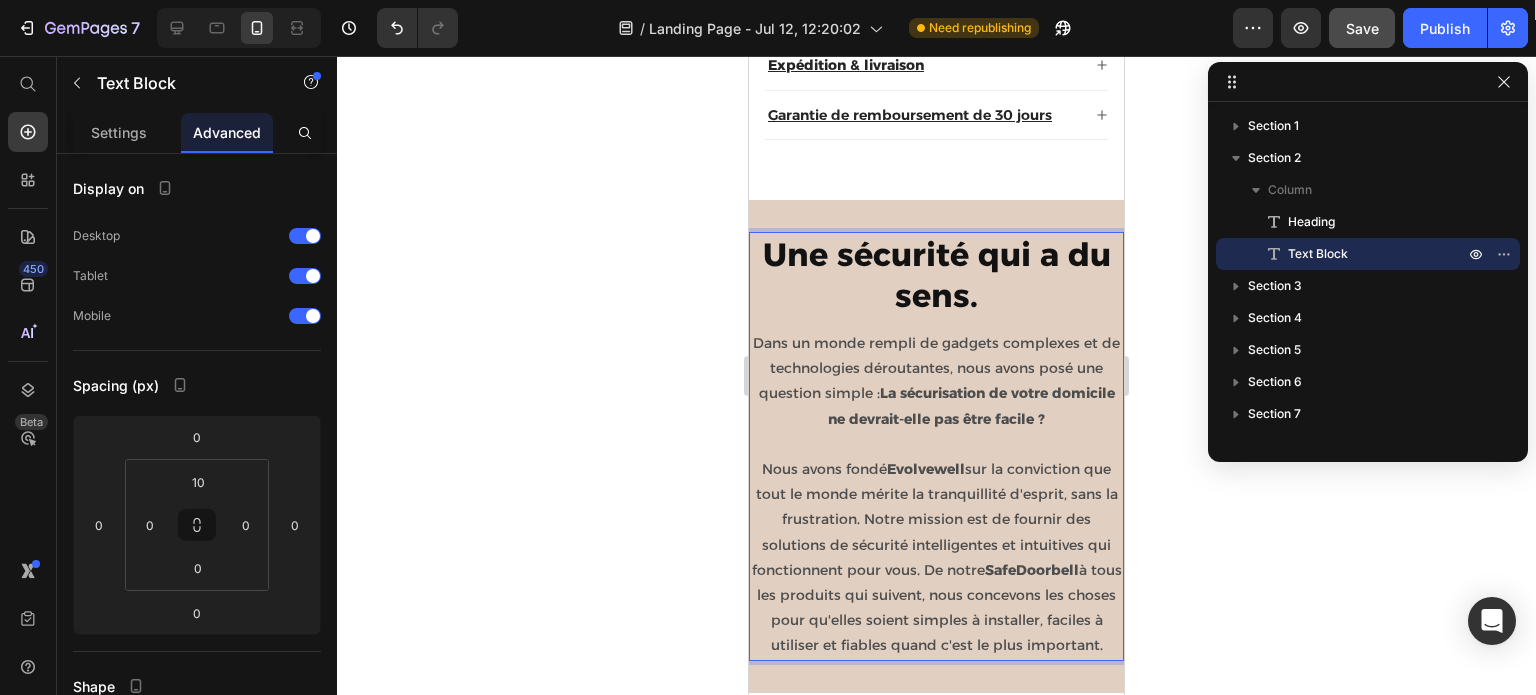 click on "Dans un monde rempli de gadgets complexes et de technologies déroutantes, nous avons posé une question simple :  La sécurisation de votre domicile ne devrait-elle pas être facile ?" at bounding box center (936, 381) 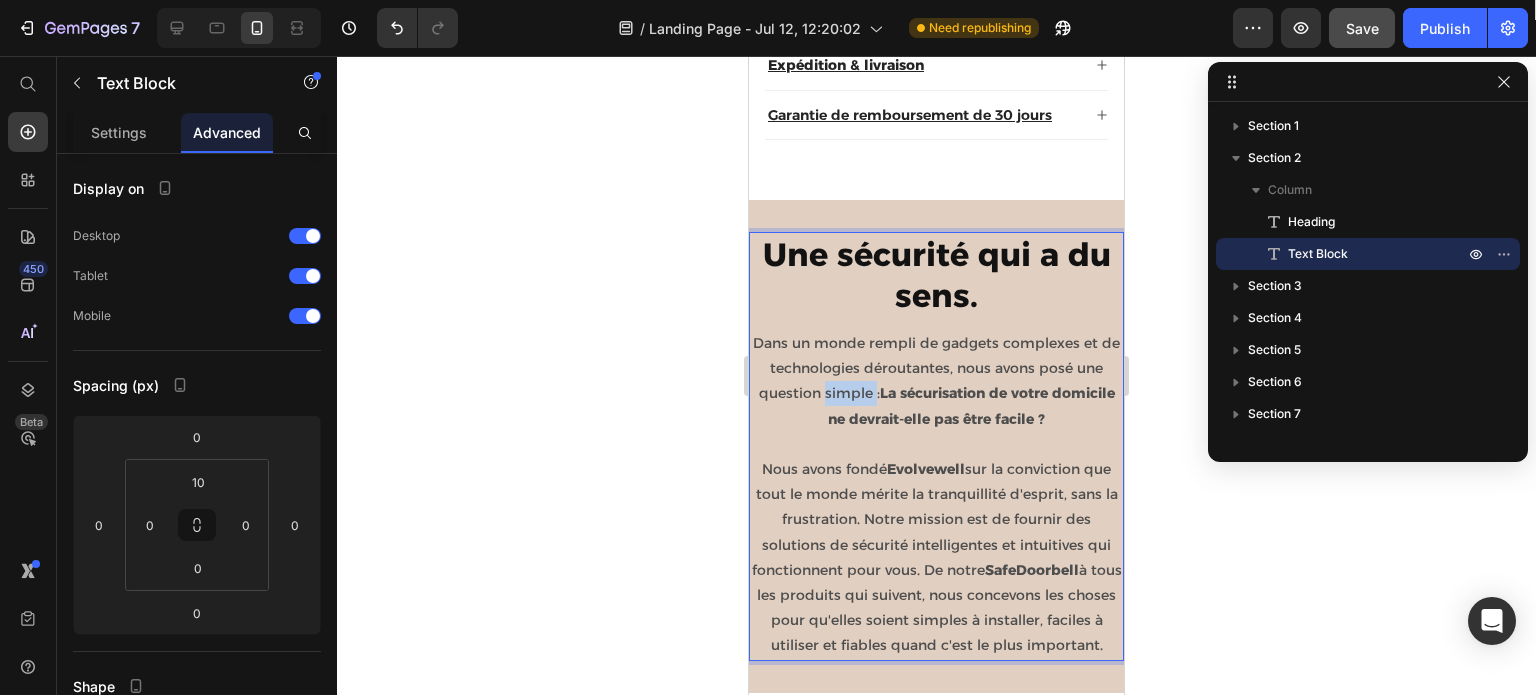 click on "Dans un monde rempli de gadgets complexes et de technologies déroutantes, nous avons posé une question simple :  La sécurisation de votre domicile ne devrait-elle pas être facile ?" at bounding box center [936, 381] 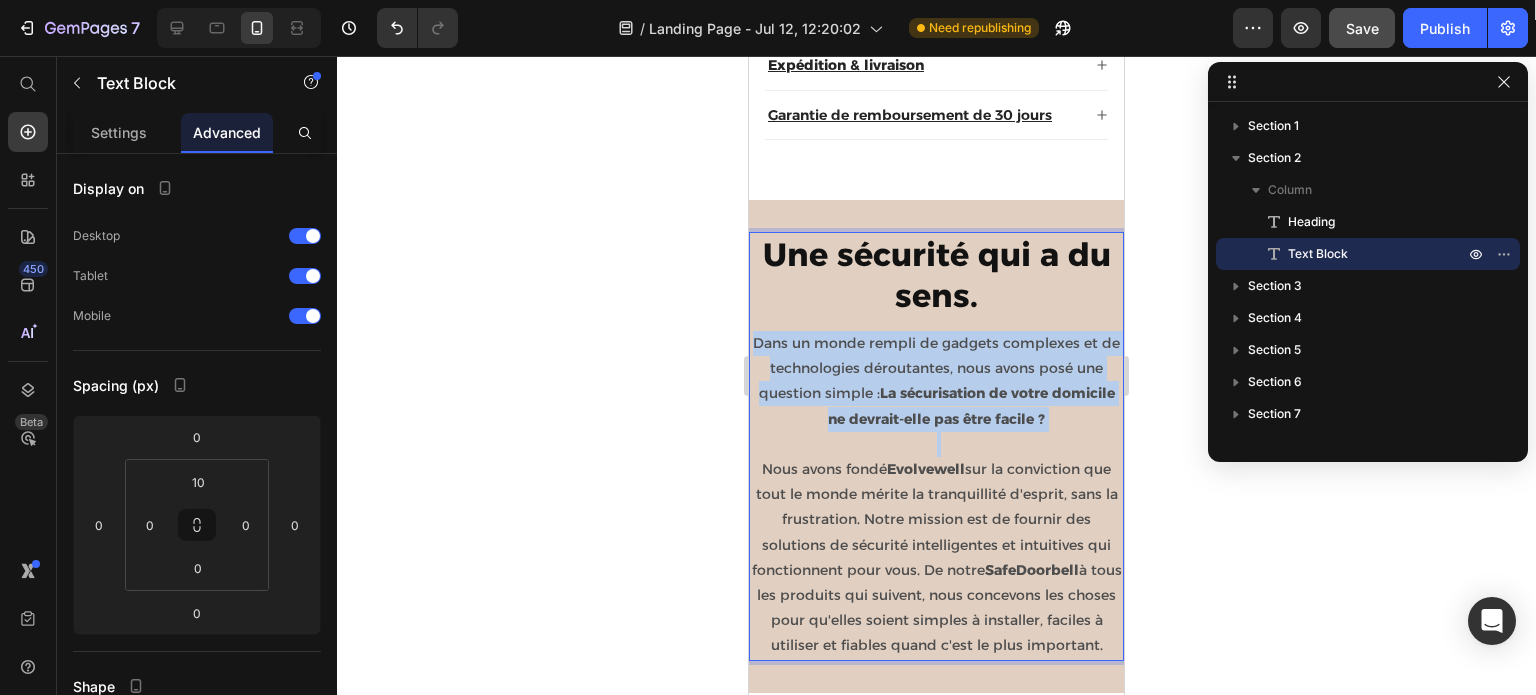 click on "Dans un monde rempli de gadgets complexes et de technologies déroutantes, nous avons posé une question simple :  La sécurisation de votre domicile ne devrait-elle pas être facile ?" at bounding box center [936, 381] 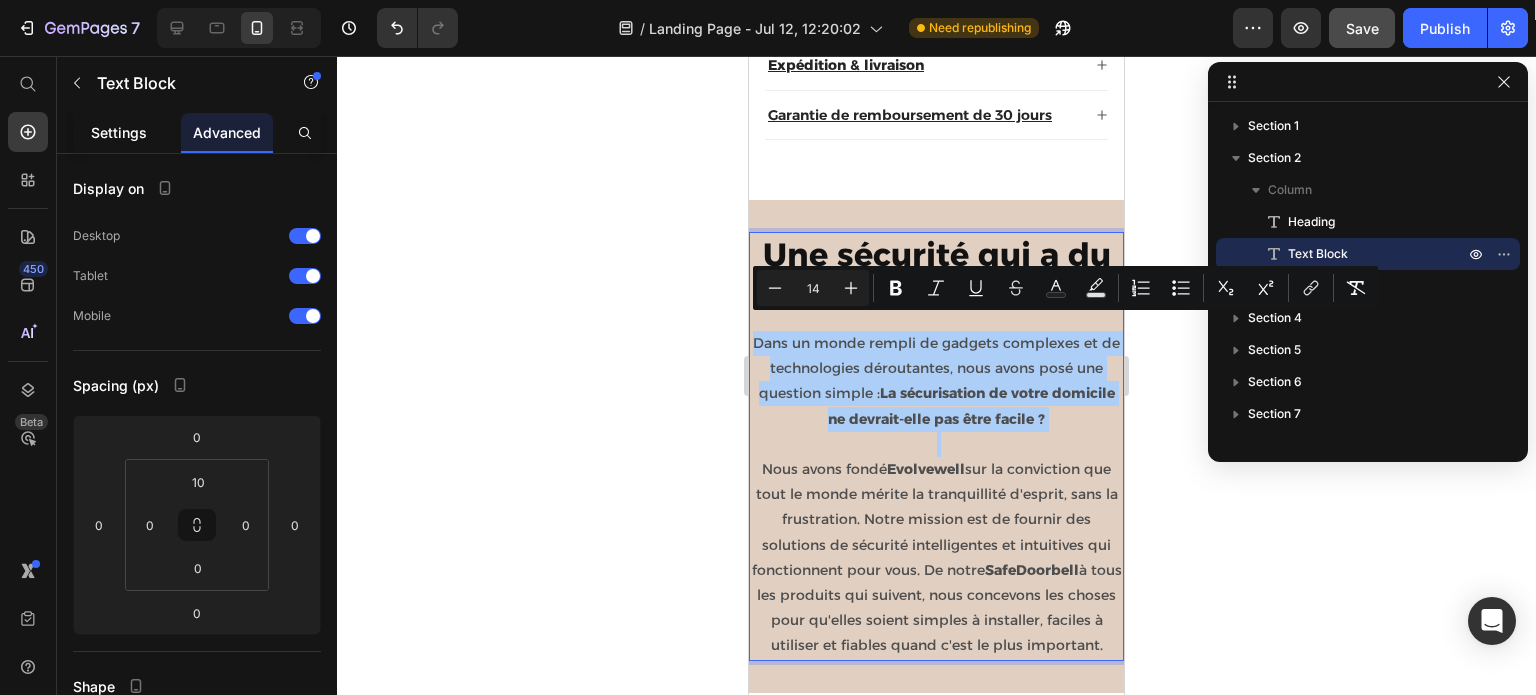 click on "Settings" at bounding box center (119, 132) 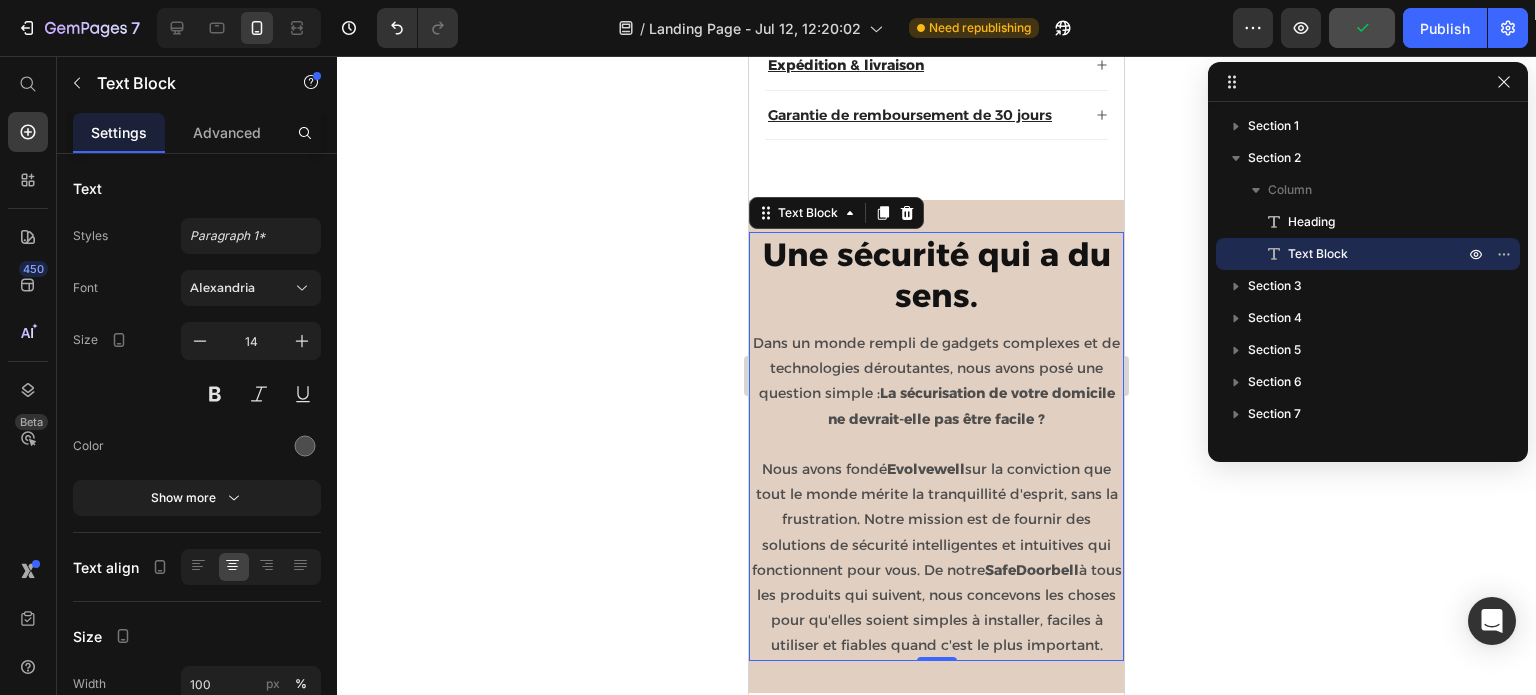 click 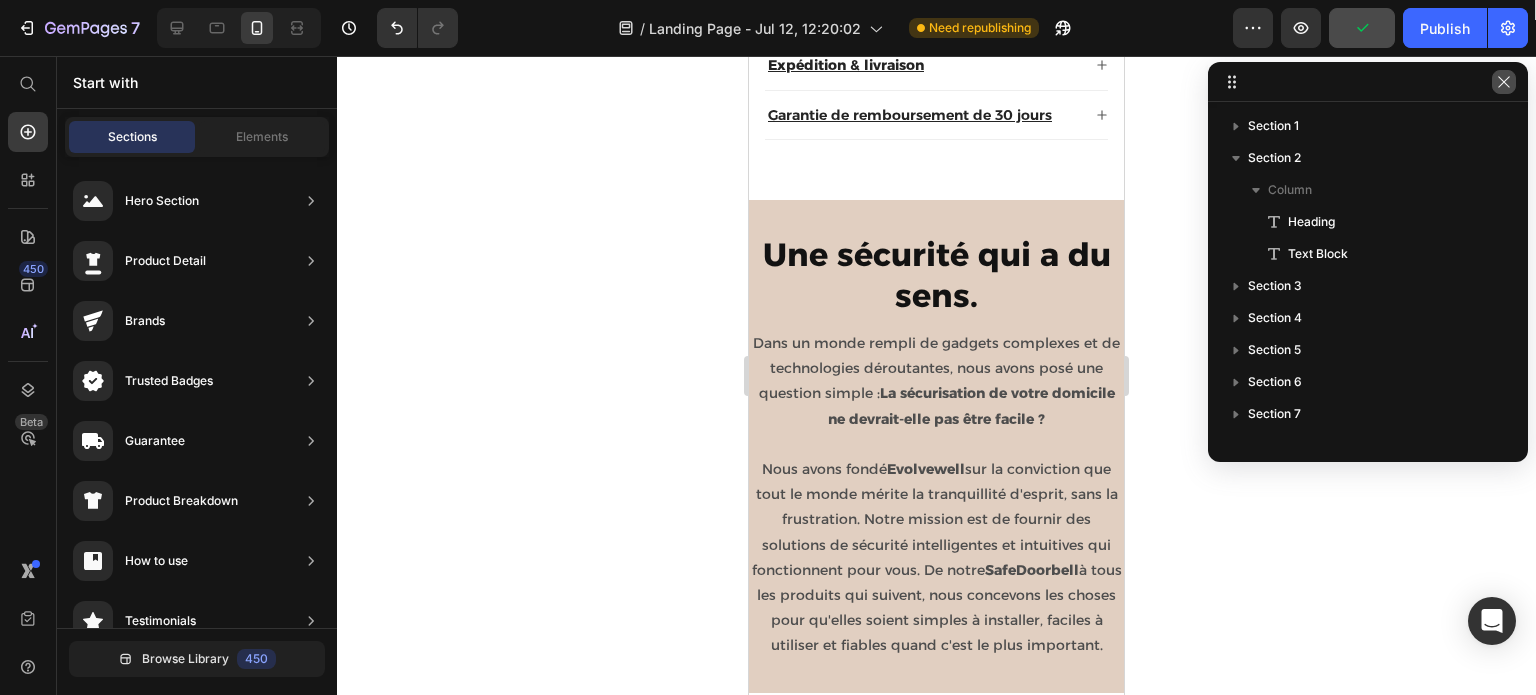 click at bounding box center [1504, 82] 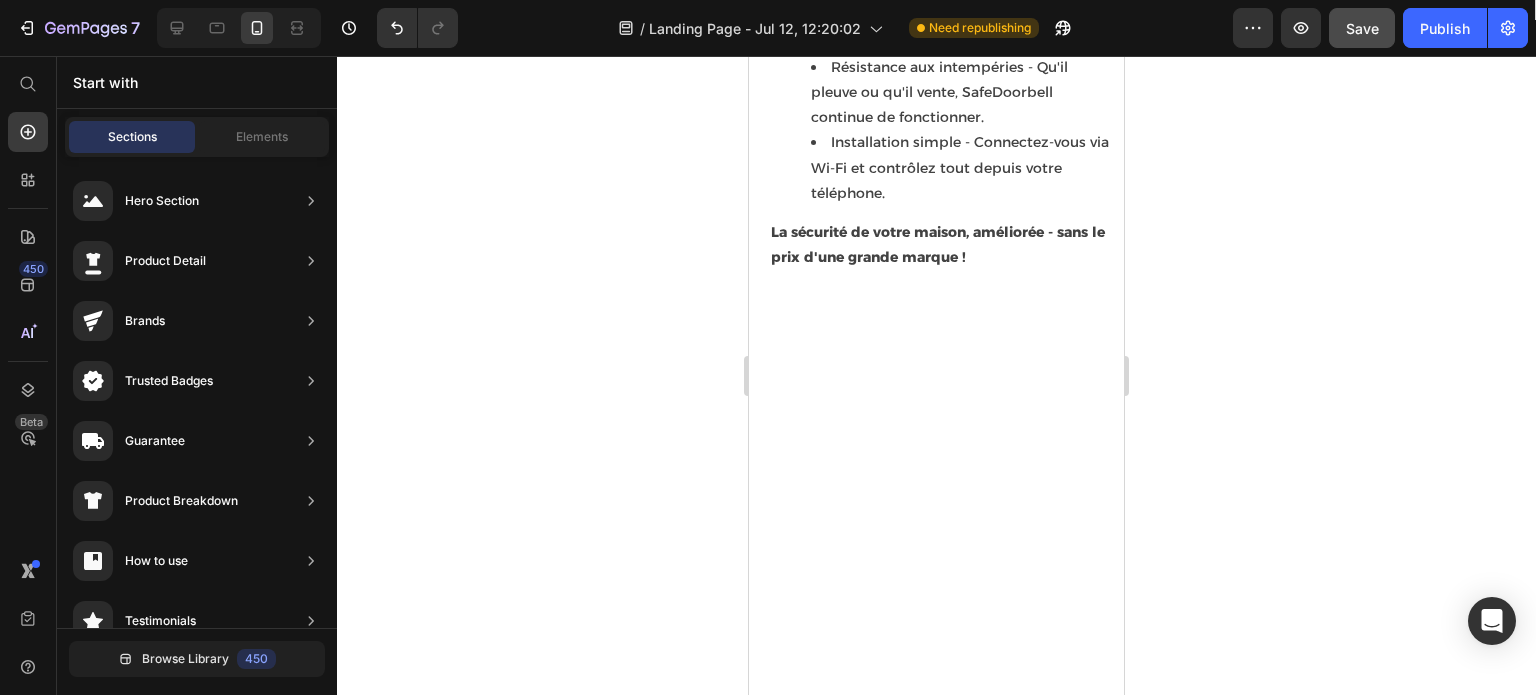 scroll, scrollTop: 3971, scrollLeft: 0, axis: vertical 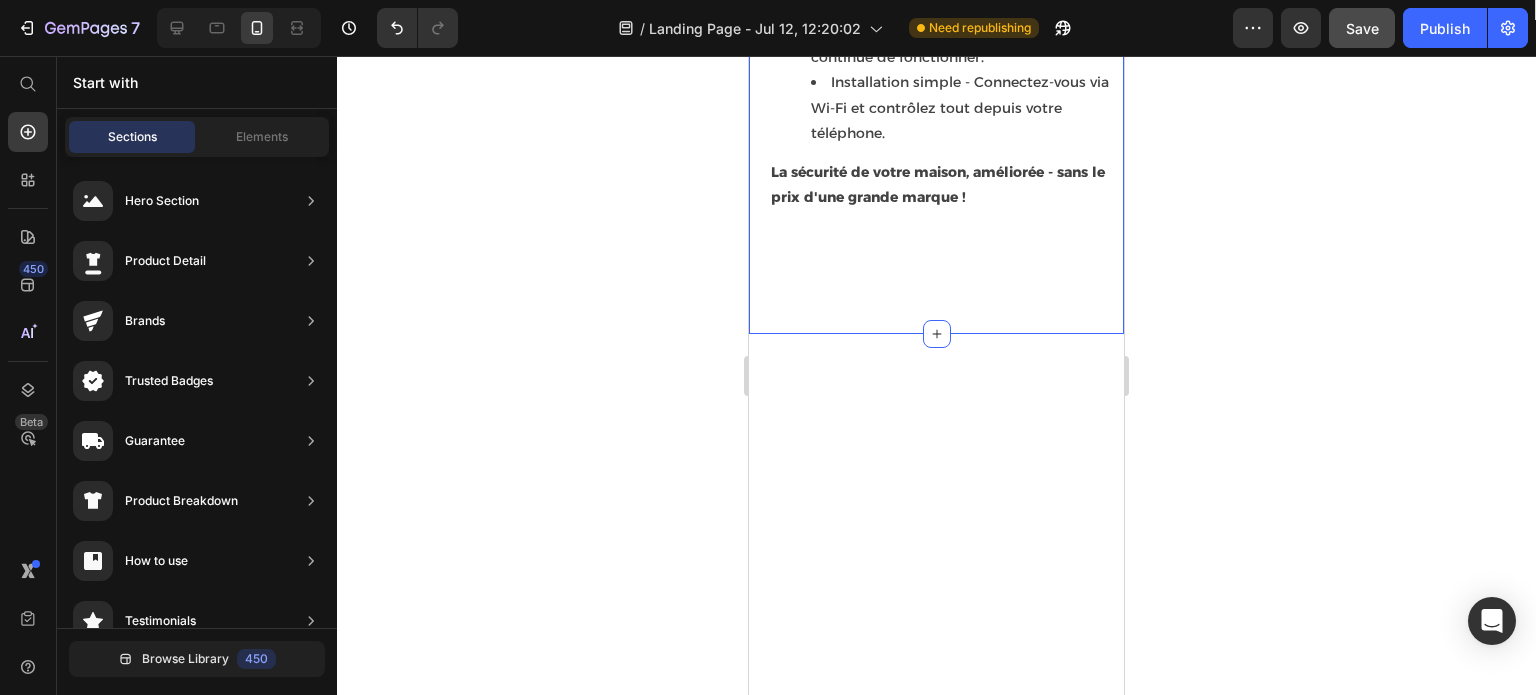click on "Image Conçu pour une vie plus intelligente et plus sûre Heading Vue grand angle à 120° - Voyez tout ce qui se trouve sur le pas de votre porte sans aucun angle mort. Résistance aux intempéries - Qu'il pleuve ou qu'il vente, SafeDoorbell continue de fonctionner. Installation simple - Connectez-vous via Wi-Fi et contrôlez tout depuis votre téléphone. La sécurité de votre maison, améliorée - sans le prix d'une grande marque ! Text block Row Section 4   You can create reusable sections Create Theme Section AI Content Write with GemAI What would you like to describe here? Tone and Voice Persuasive Product Evolvewell - SafeDoorbell Show more Generate" at bounding box center [936, -39] 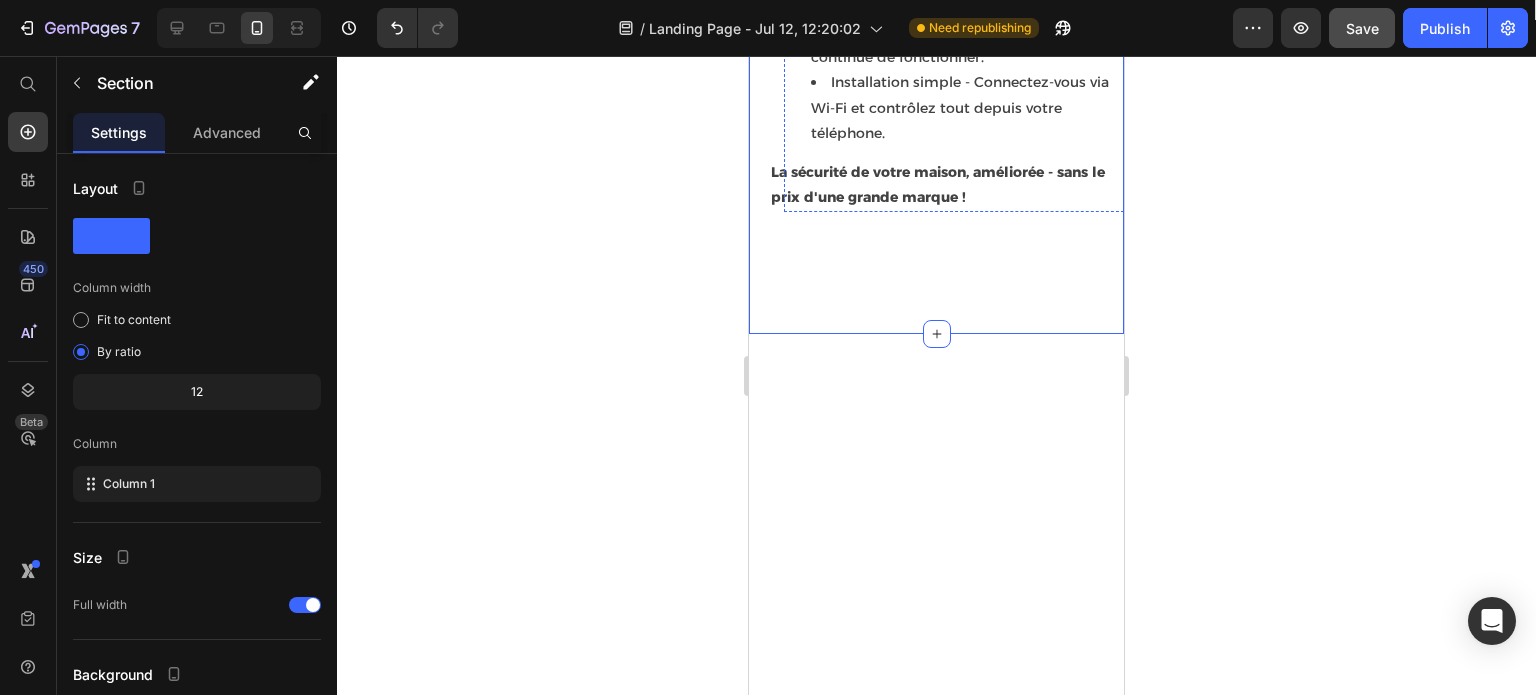 click at bounding box center (956, -331) 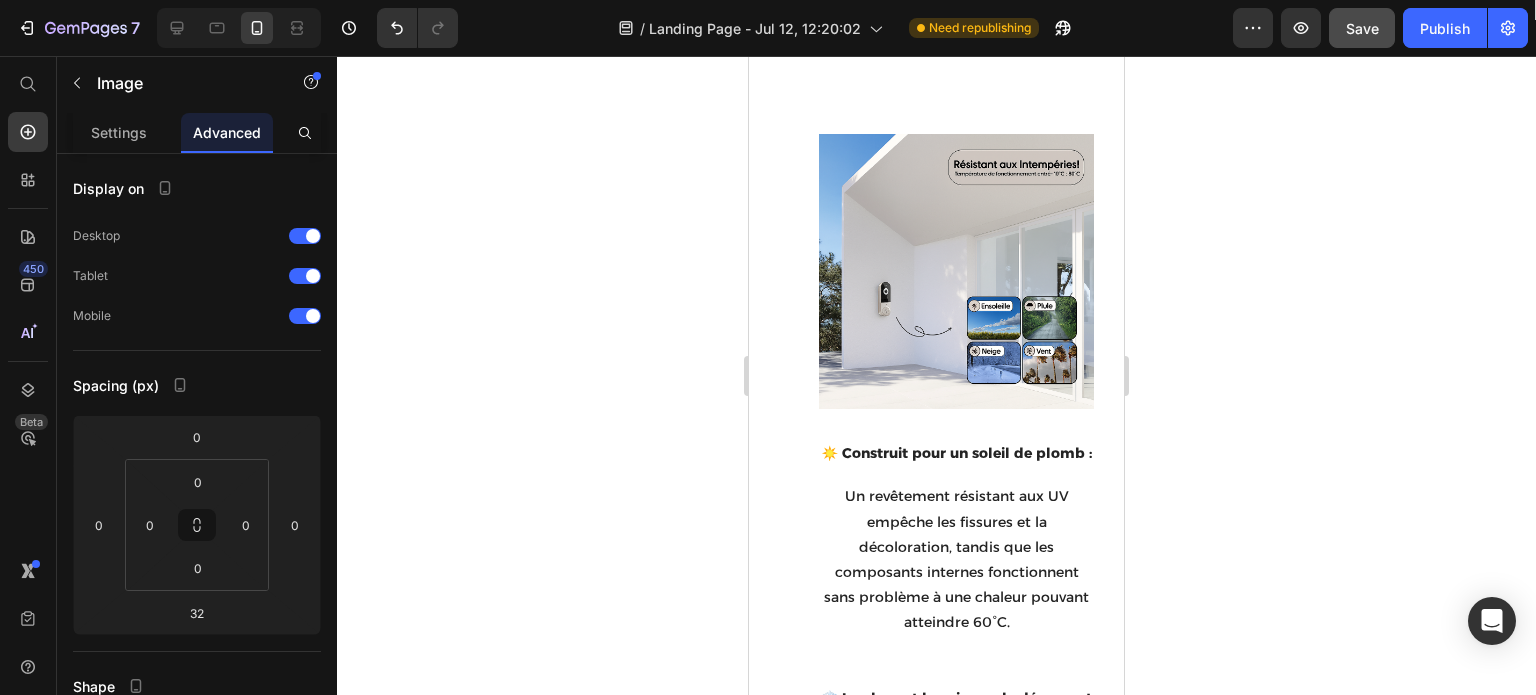 scroll, scrollTop: 4071, scrollLeft: 0, axis: vertical 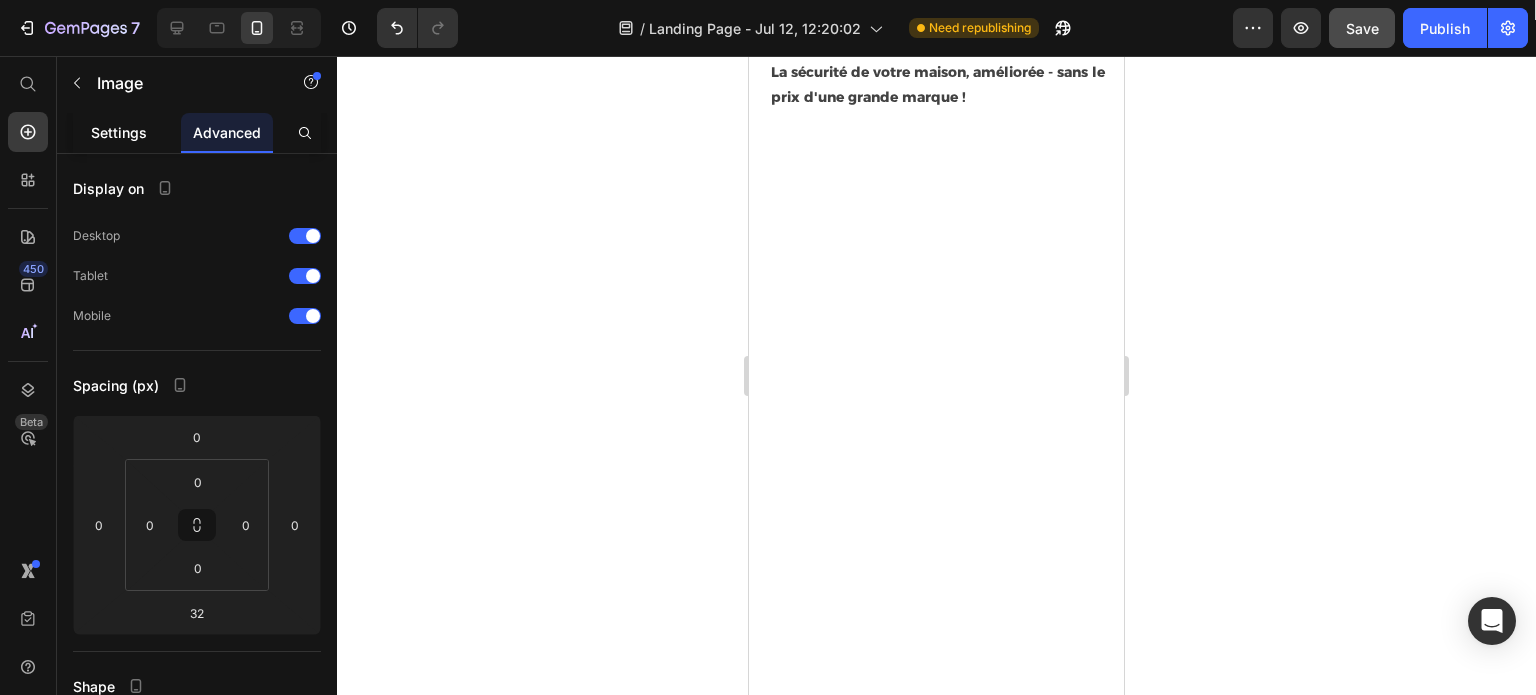 click on "Settings" at bounding box center (119, 132) 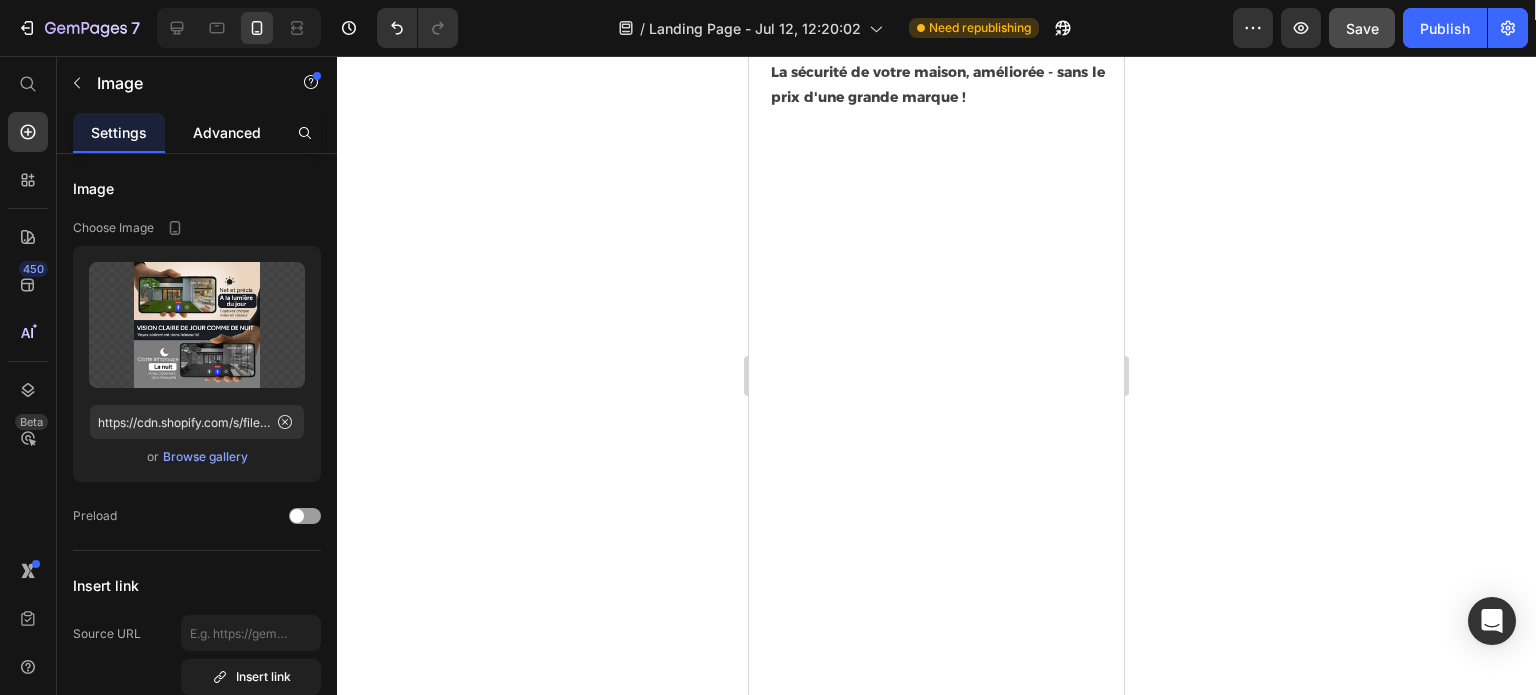 click on "Advanced" at bounding box center [227, 132] 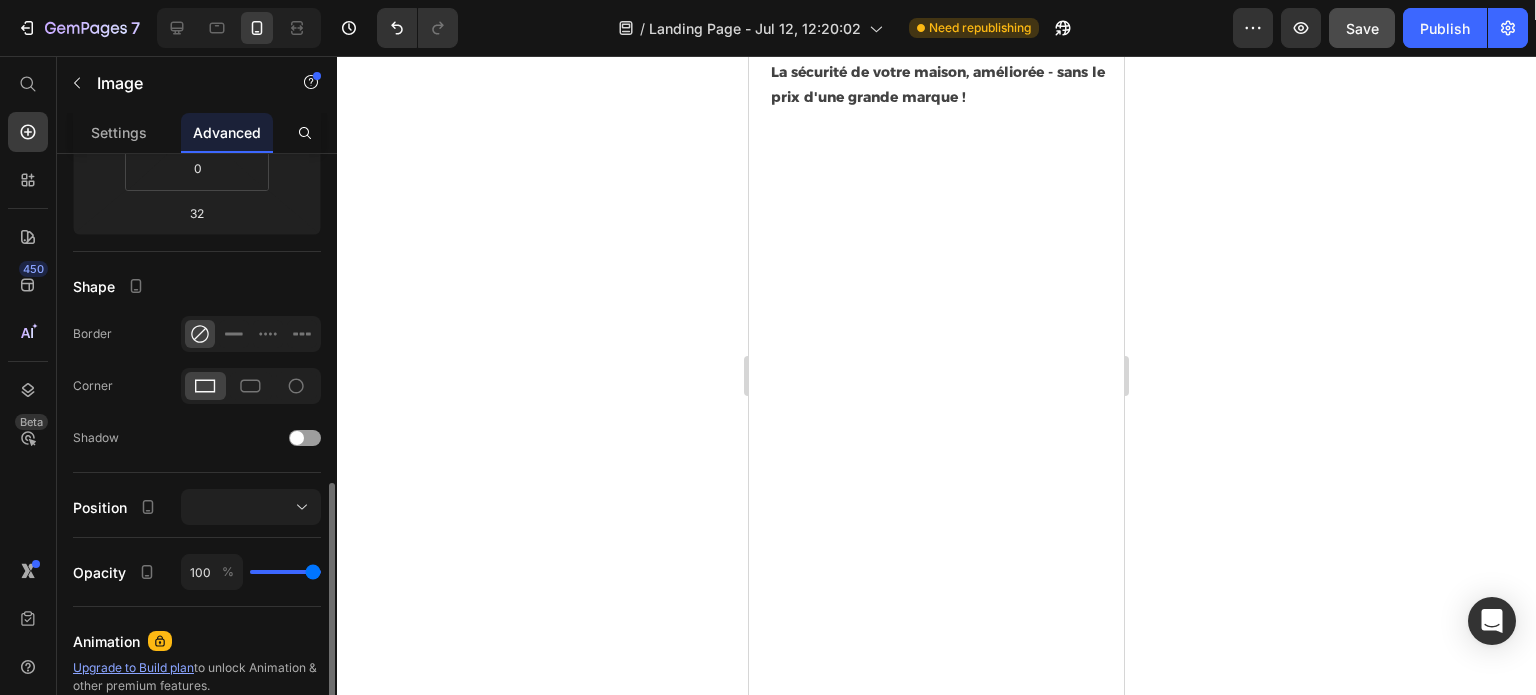 scroll, scrollTop: 500, scrollLeft: 0, axis: vertical 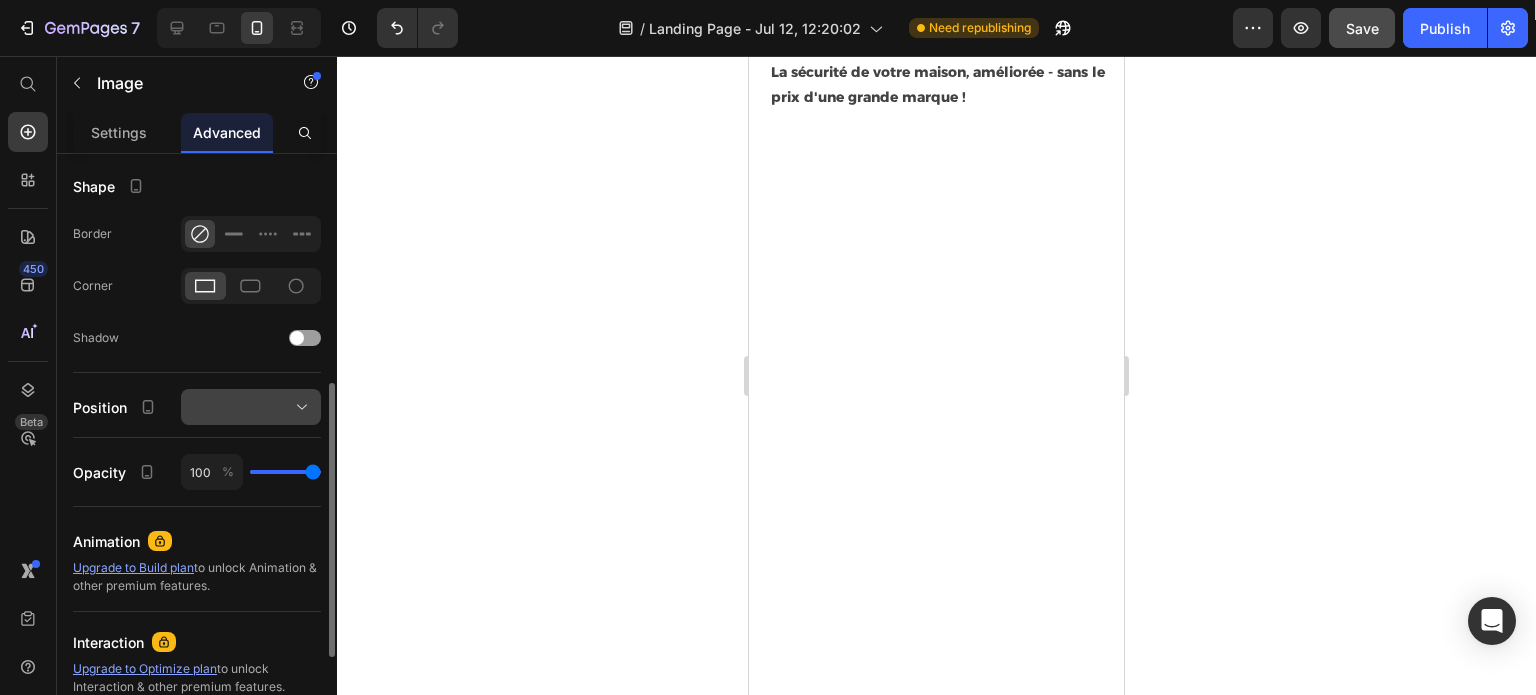 click at bounding box center (251, 407) 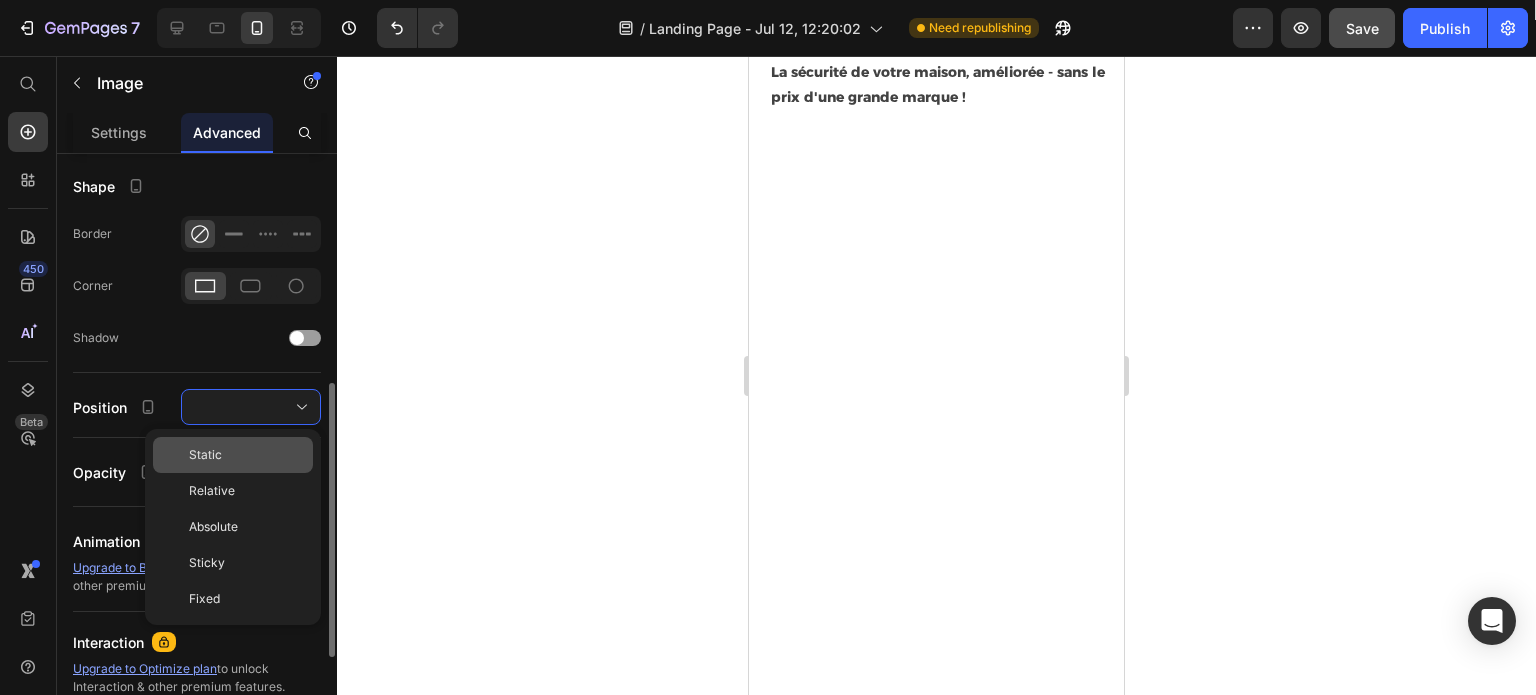 click on "Static" at bounding box center (247, 455) 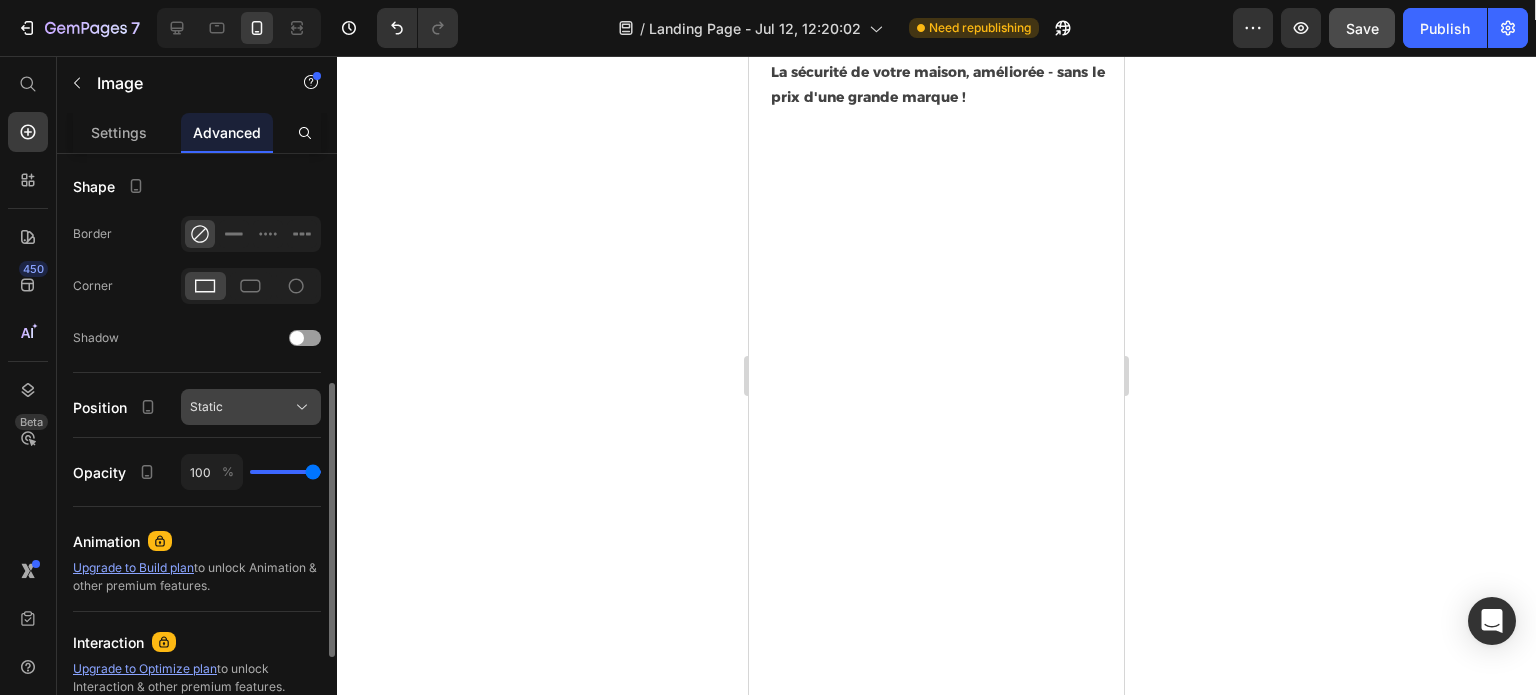 click on "Static" 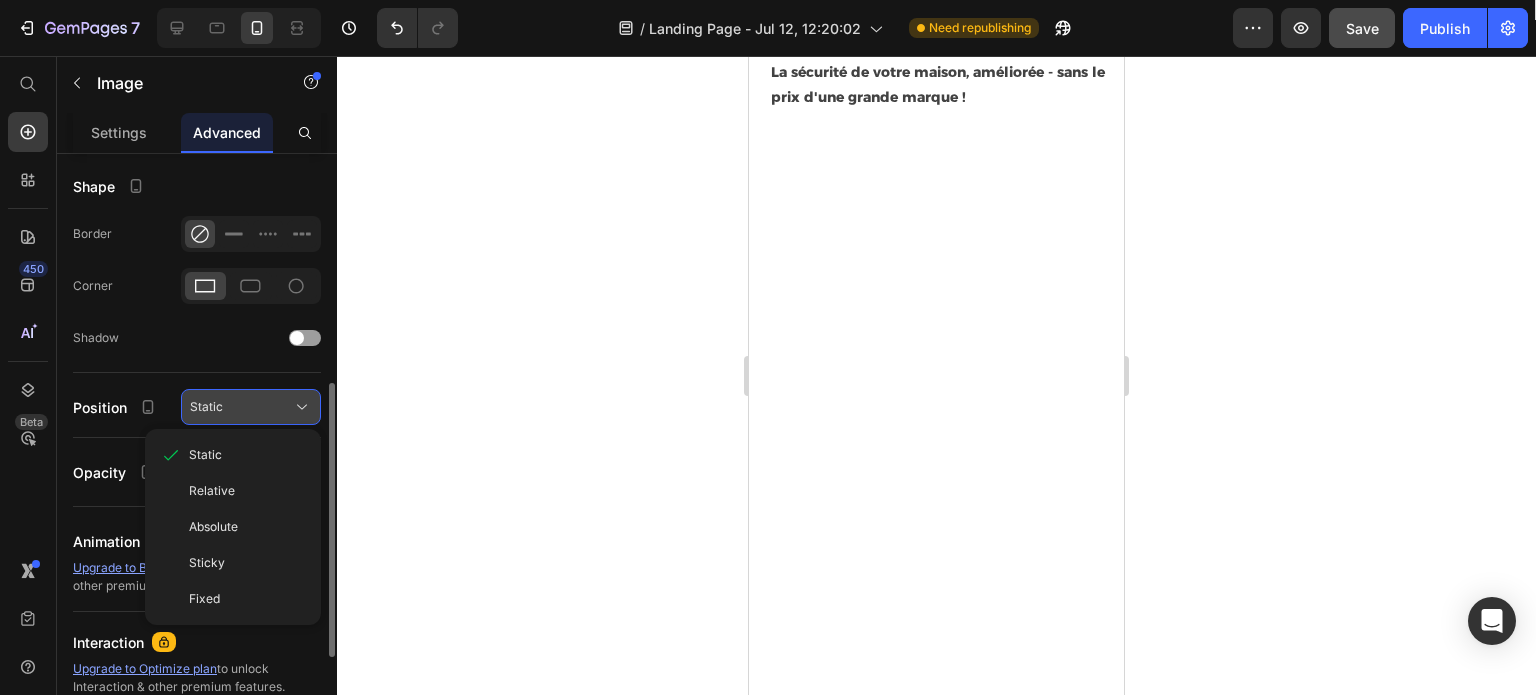 click on "Static" 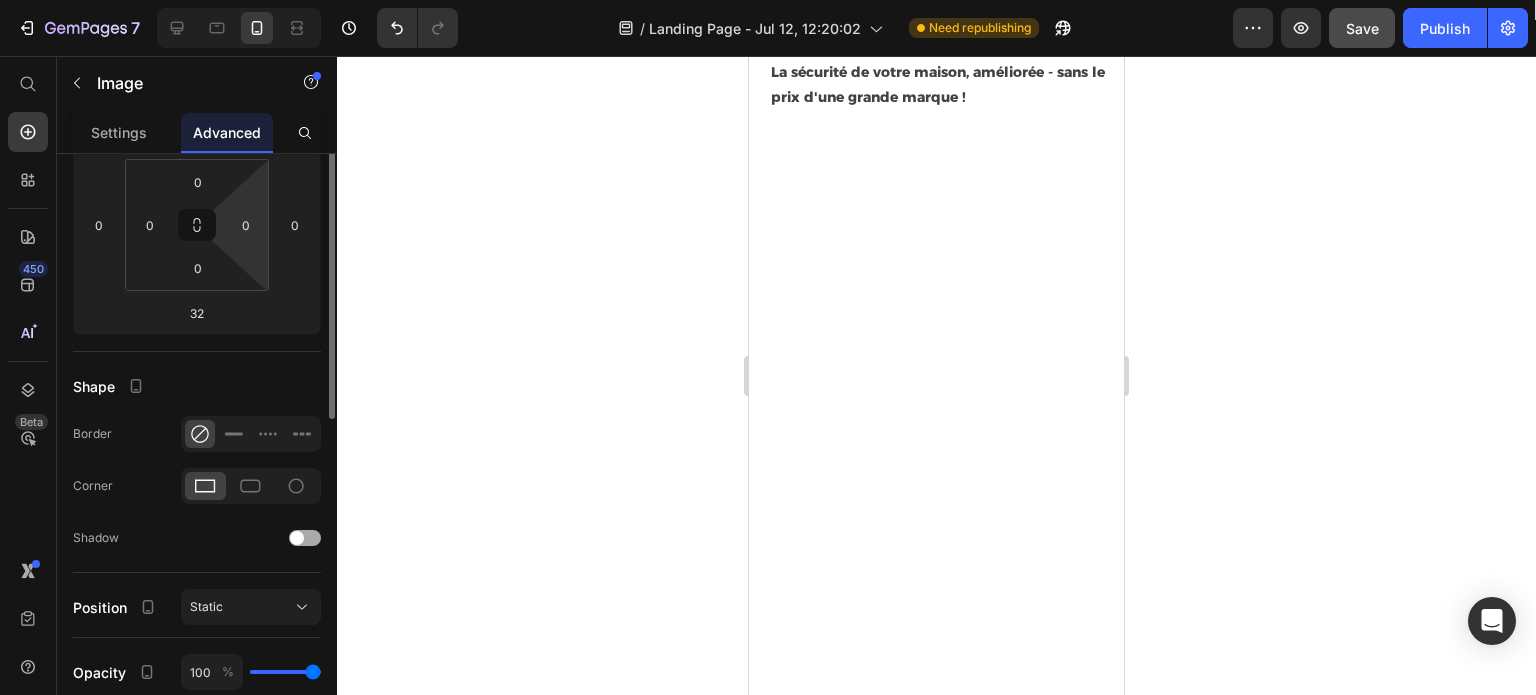scroll, scrollTop: 200, scrollLeft: 0, axis: vertical 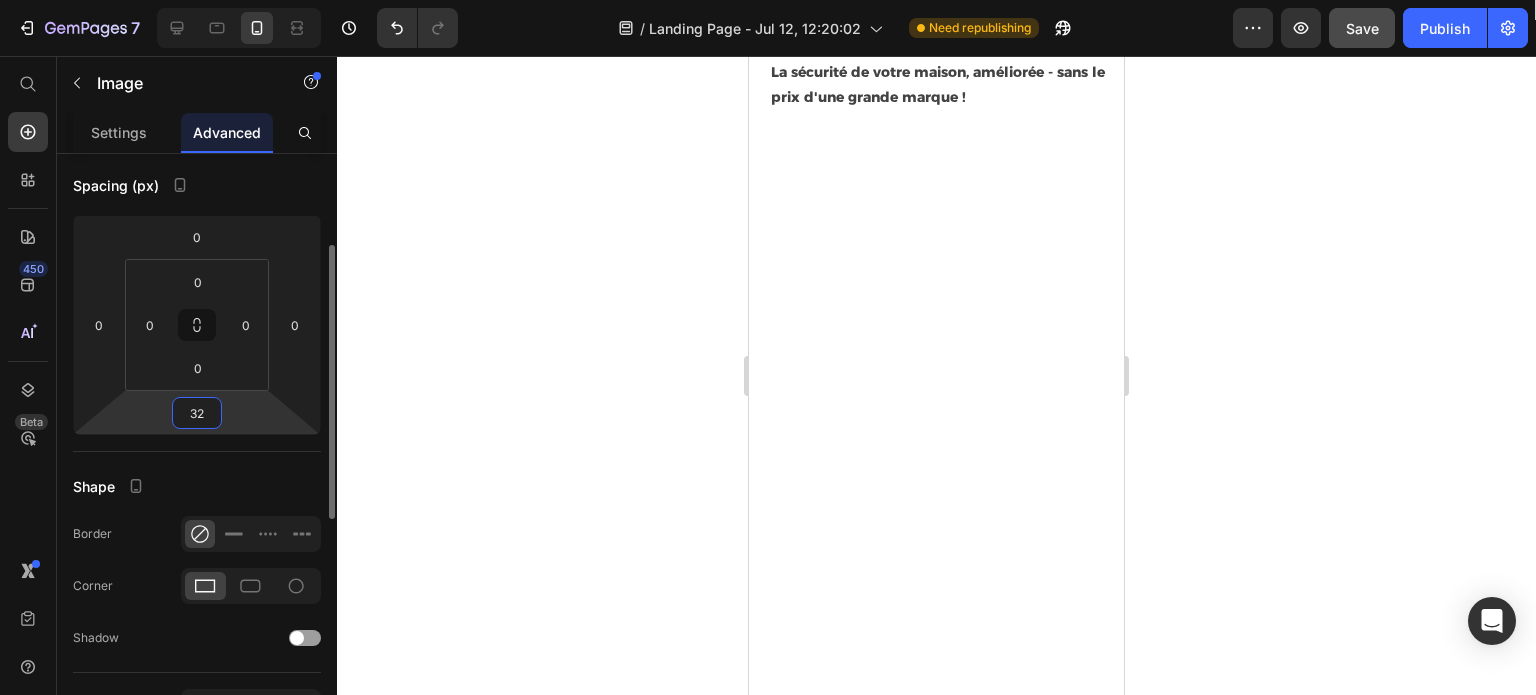 click on "32" at bounding box center (197, 413) 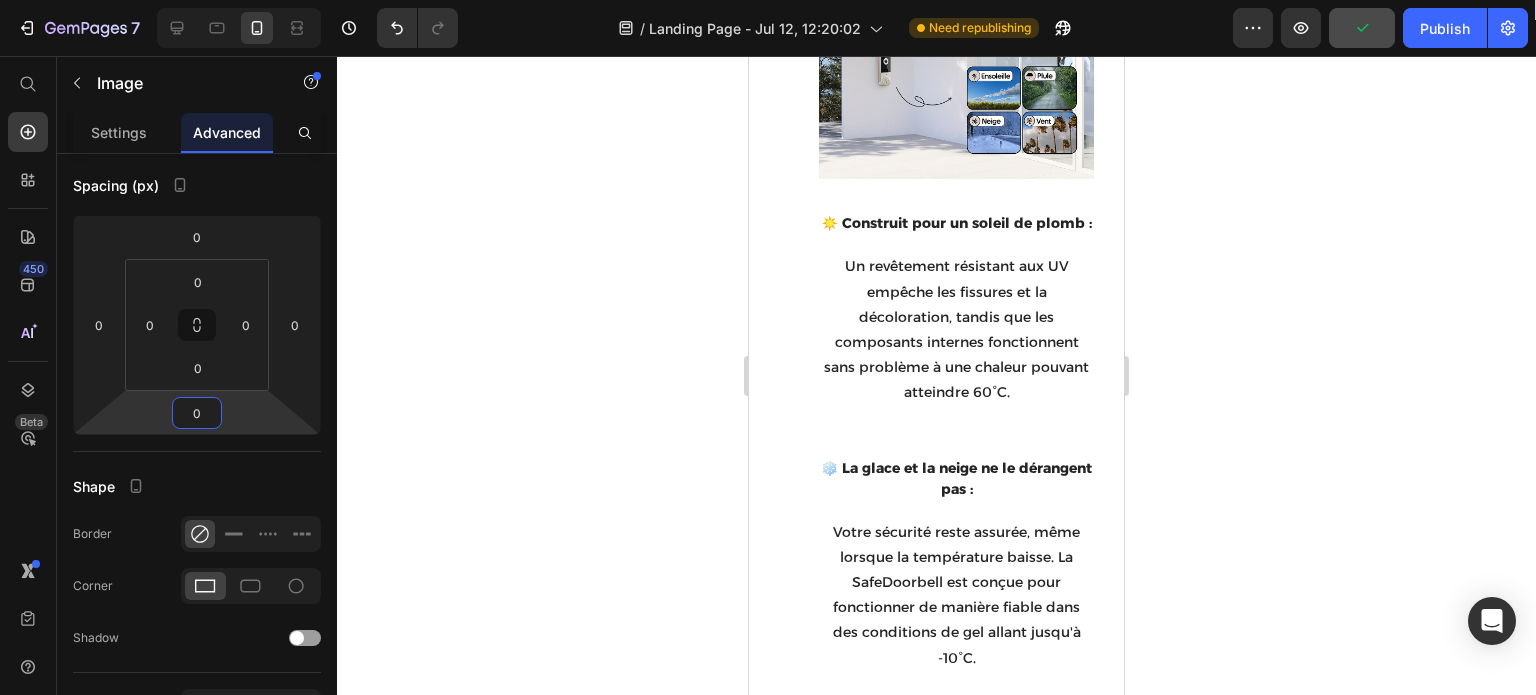 scroll, scrollTop: 4371, scrollLeft: 0, axis: vertical 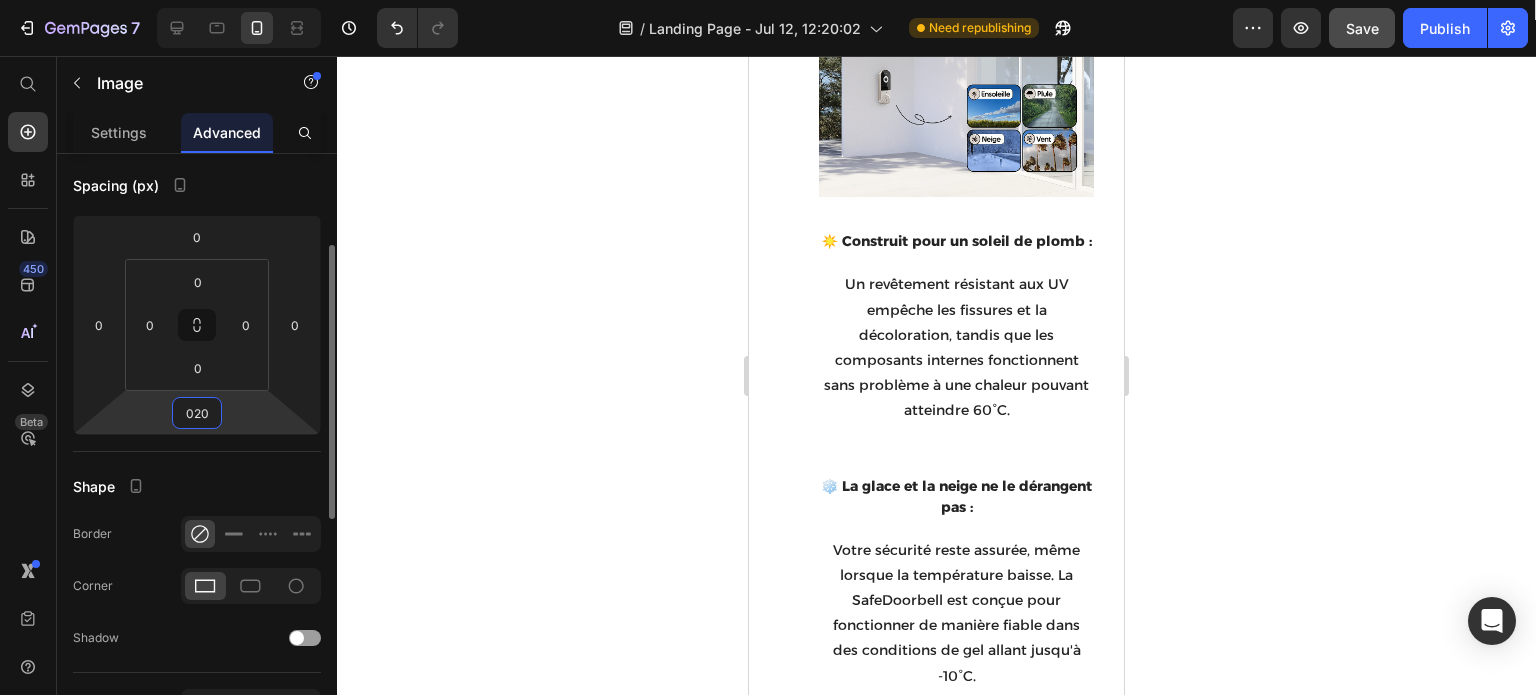 type on "20" 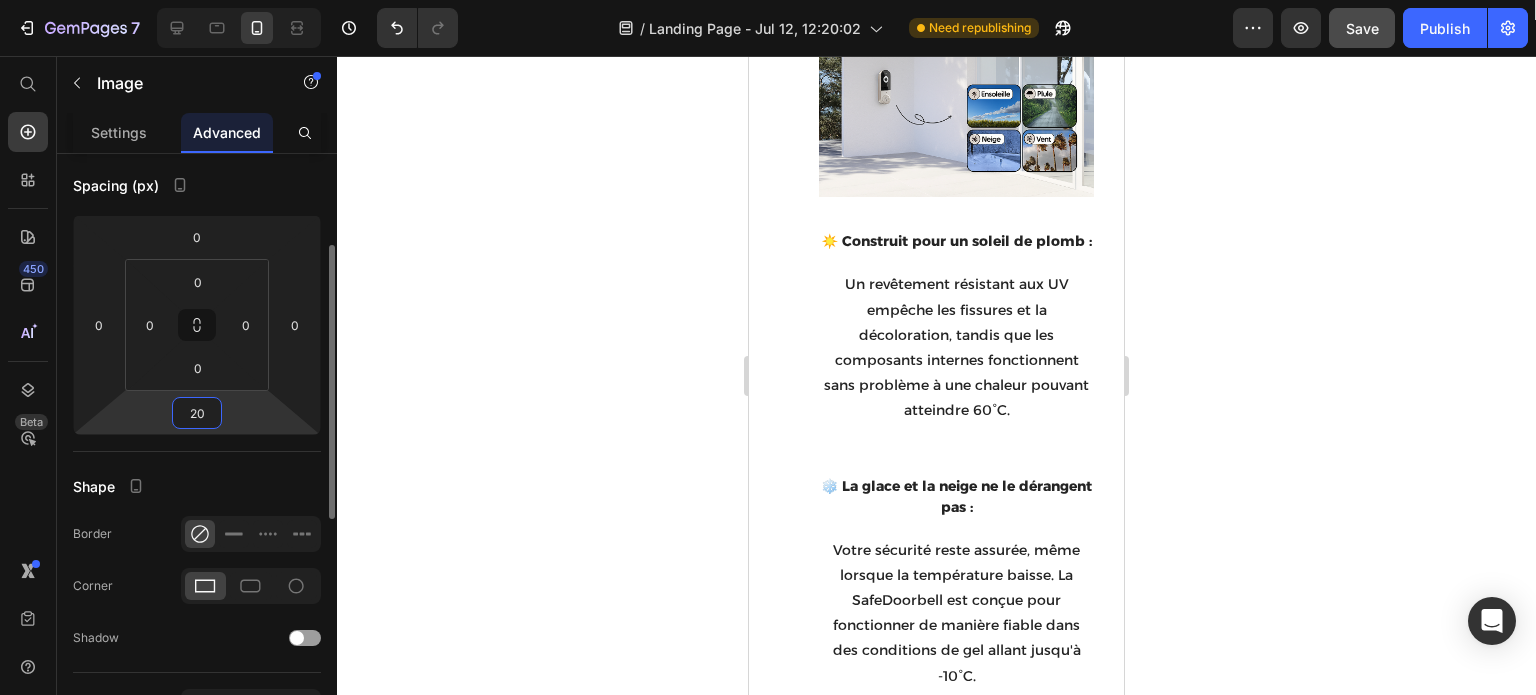 click on "Spacing (px)" at bounding box center [197, 185] 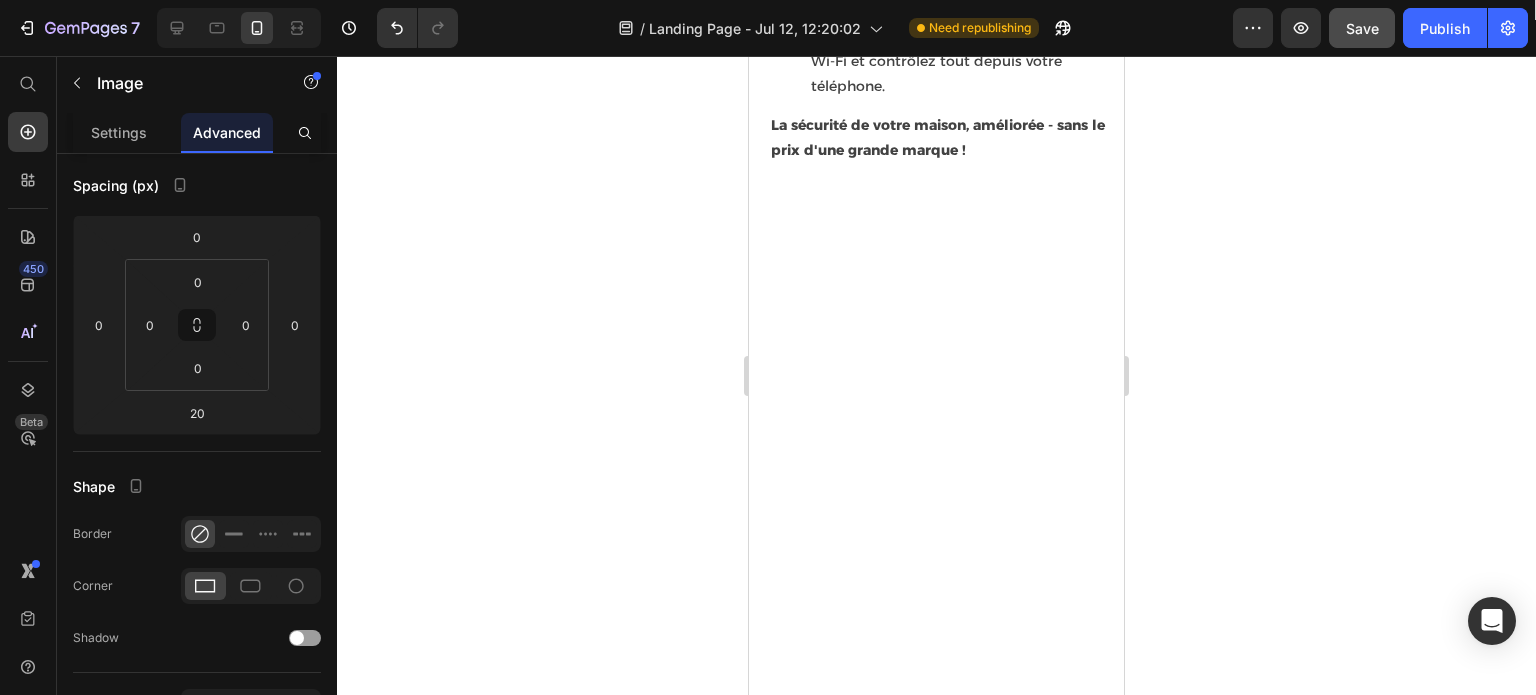 scroll, scrollTop: 3971, scrollLeft: 0, axis: vertical 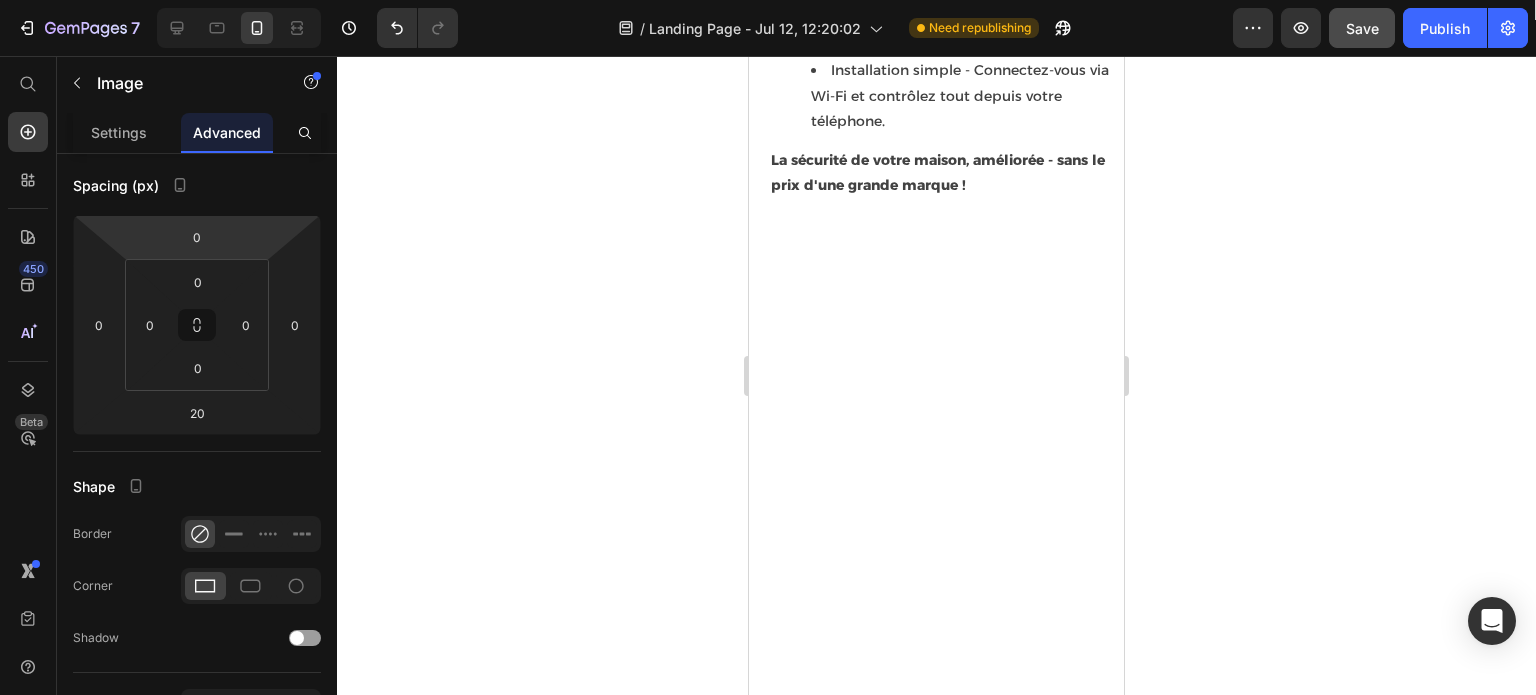 click on "Image Pourquoi la sonnette Evolvewell est le choix intelligent pour votre maison. Heading Les sonnettes traditionnelles vous laissent dans l'expectative. Vous ne pouvez pas voir qui est là sans ouvrir la porte, et si vous n'êtes pas chez vous, vous manquez des visiteurs importants et vos colis restent vulnérables. La sonnette intelligente  Evolvewell™  change tout. Elle envoie une alerte instantanée à votre téléphone lorsqu'on sonne ou qu'un mouvement est détecté, ce qui vous permet de voir et de parler dans une HD cristalline depuis n'importe où dans le monde. Grâce à la détection intelligente de l'IA et à une vue grand angle, vous bénéficiez d'un contrôle total et d'une tranquillité d'esprit, sachant que votre maison est toujours protégée. Text block Row La sécurité sans le stress : Installation en quelques minutes ! Heading en moins de 5 minutes . Text block Image Row Section 3" at bounding box center (956, -1445) 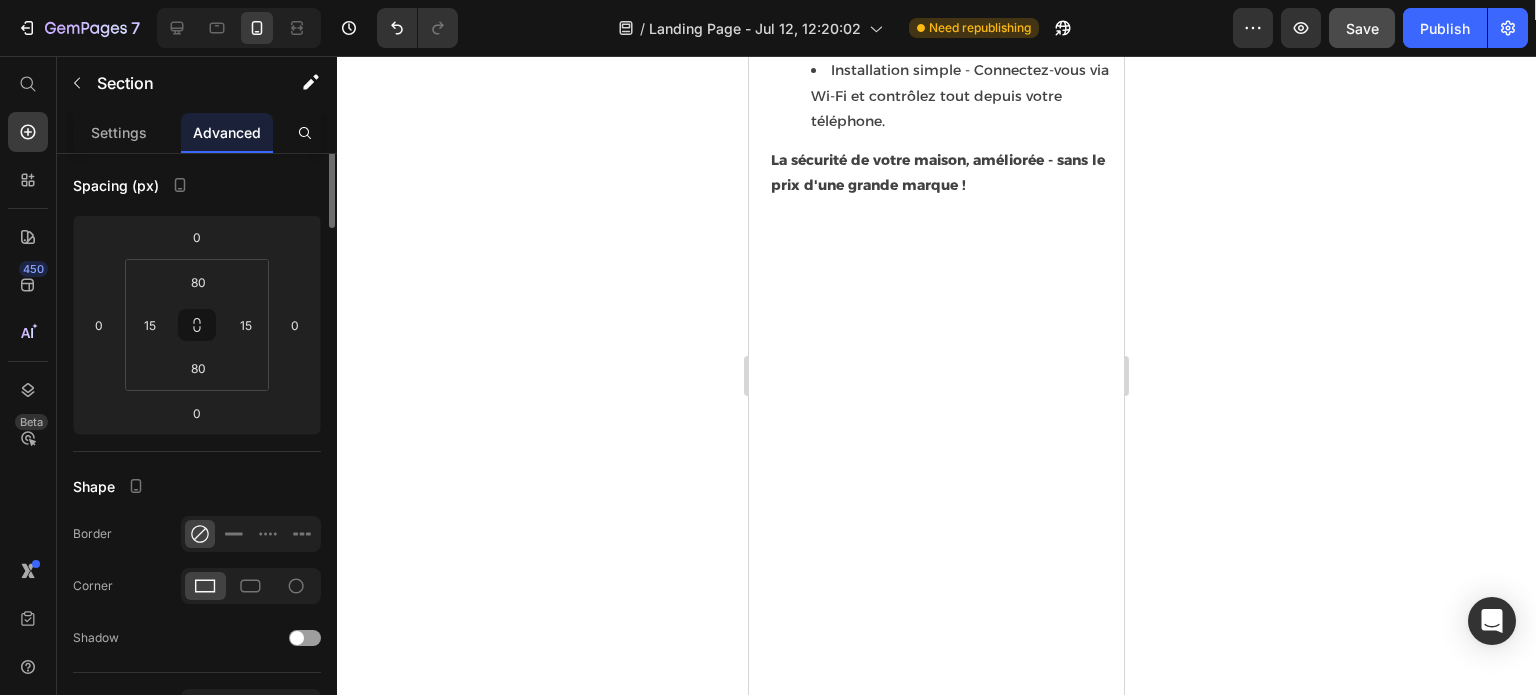 scroll, scrollTop: 0, scrollLeft: 0, axis: both 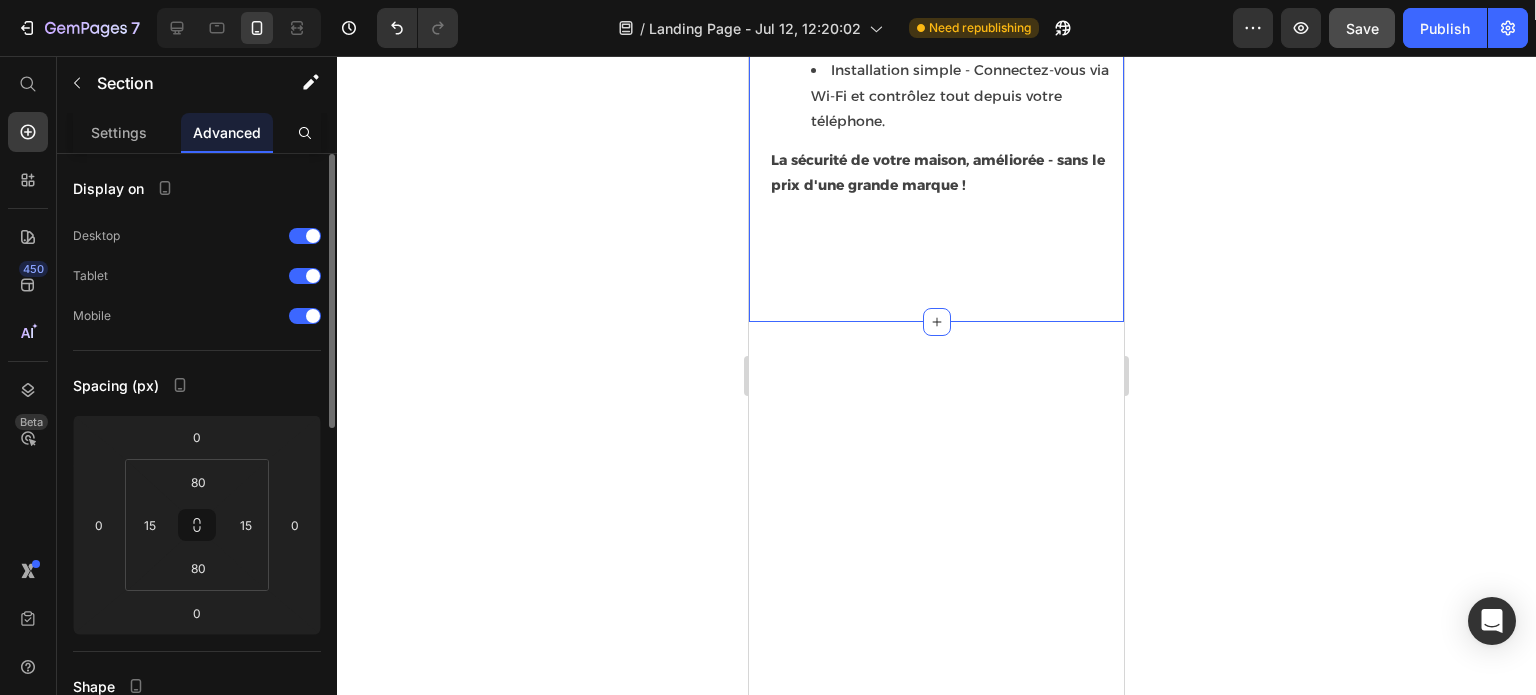 click on "Image Conçu pour une vie plus intelligente et plus sûre Heading Vue grand angle à 120° - Voyez tout ce qui se trouve sur le pas de votre porte sans aucun angle mort. Résistance aux intempéries - Qu'il pleuve ou qu'il vente, SafeDoorbell continue de fonctionner. Installation simple - Connectez-vous via Wi-Fi et contrôlez tout depuis votre téléphone. La sécurité de votre maison, améliorée - sans le prix d'une grande marque ! Text block Row Section 4" at bounding box center [936, -45] 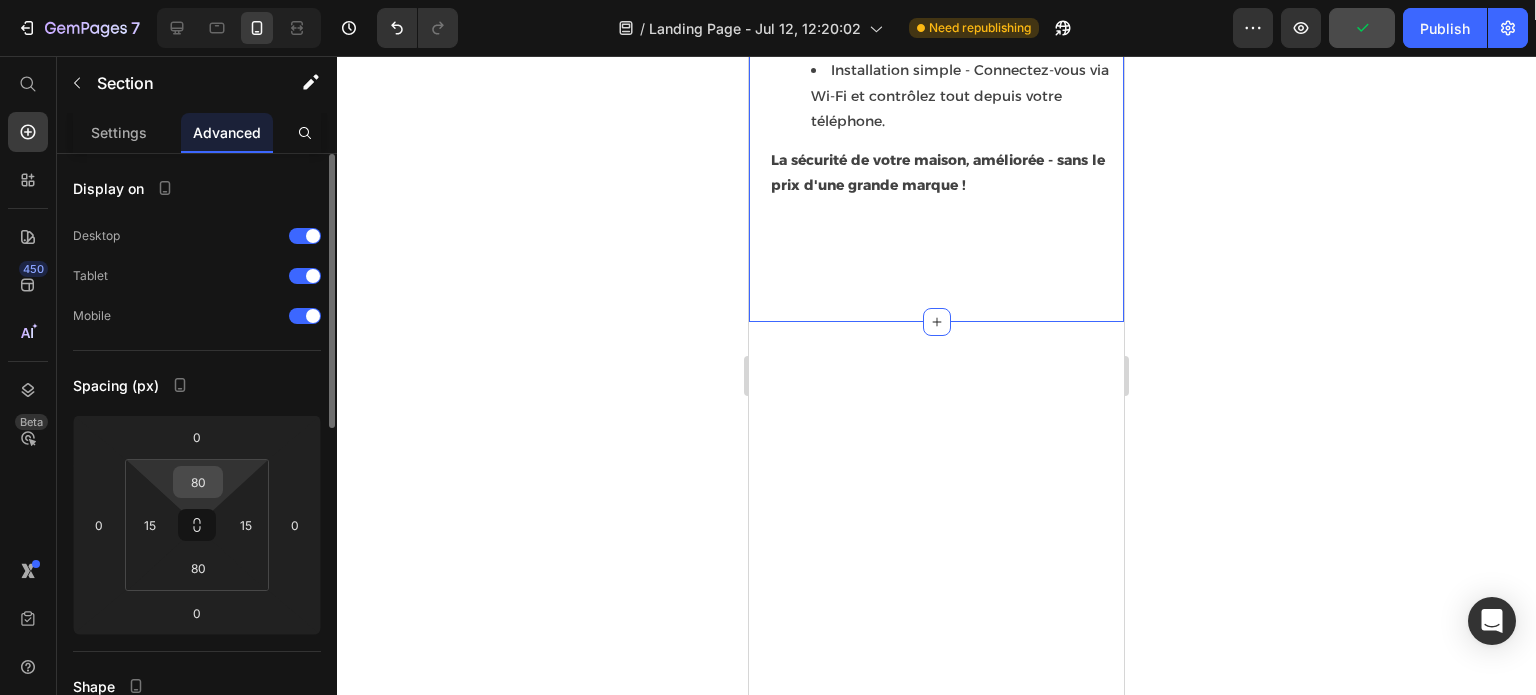 click on "80" at bounding box center [198, 482] 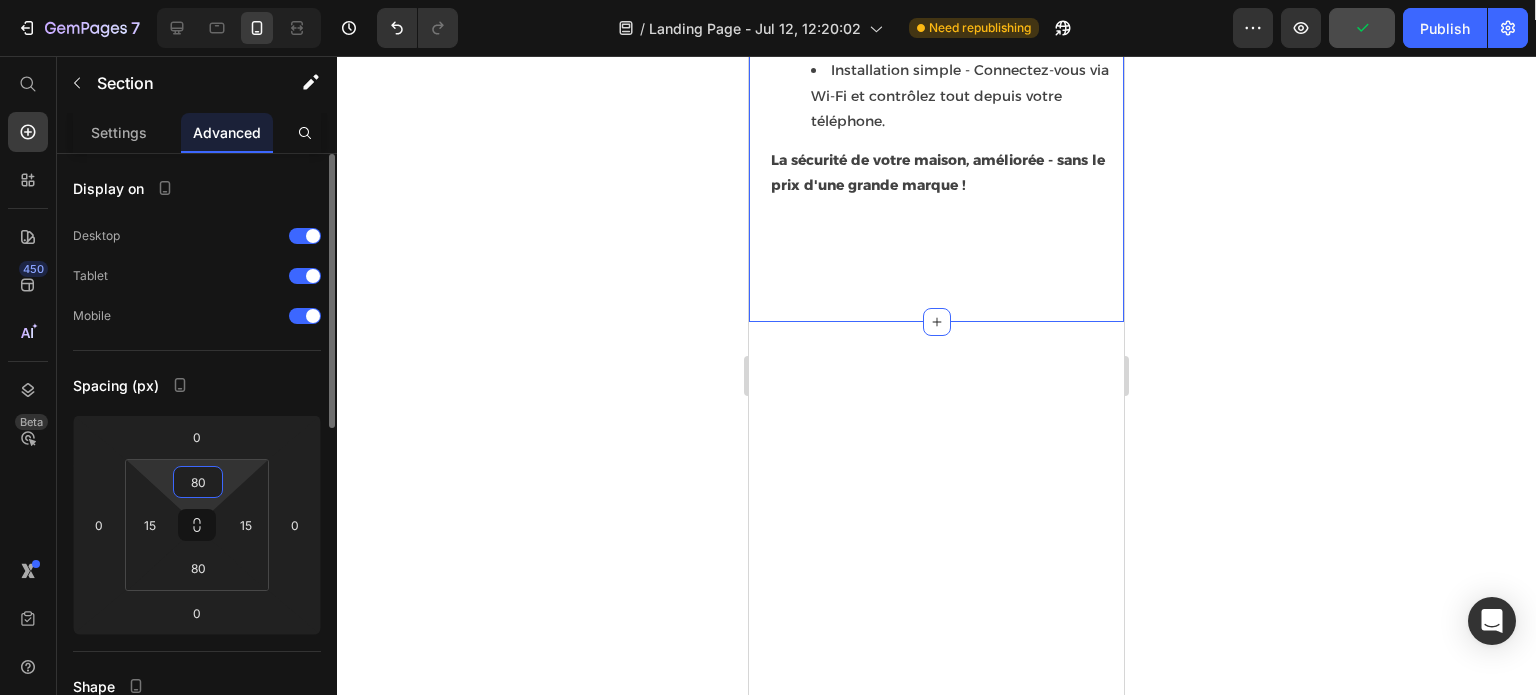click on "80" at bounding box center [198, 482] 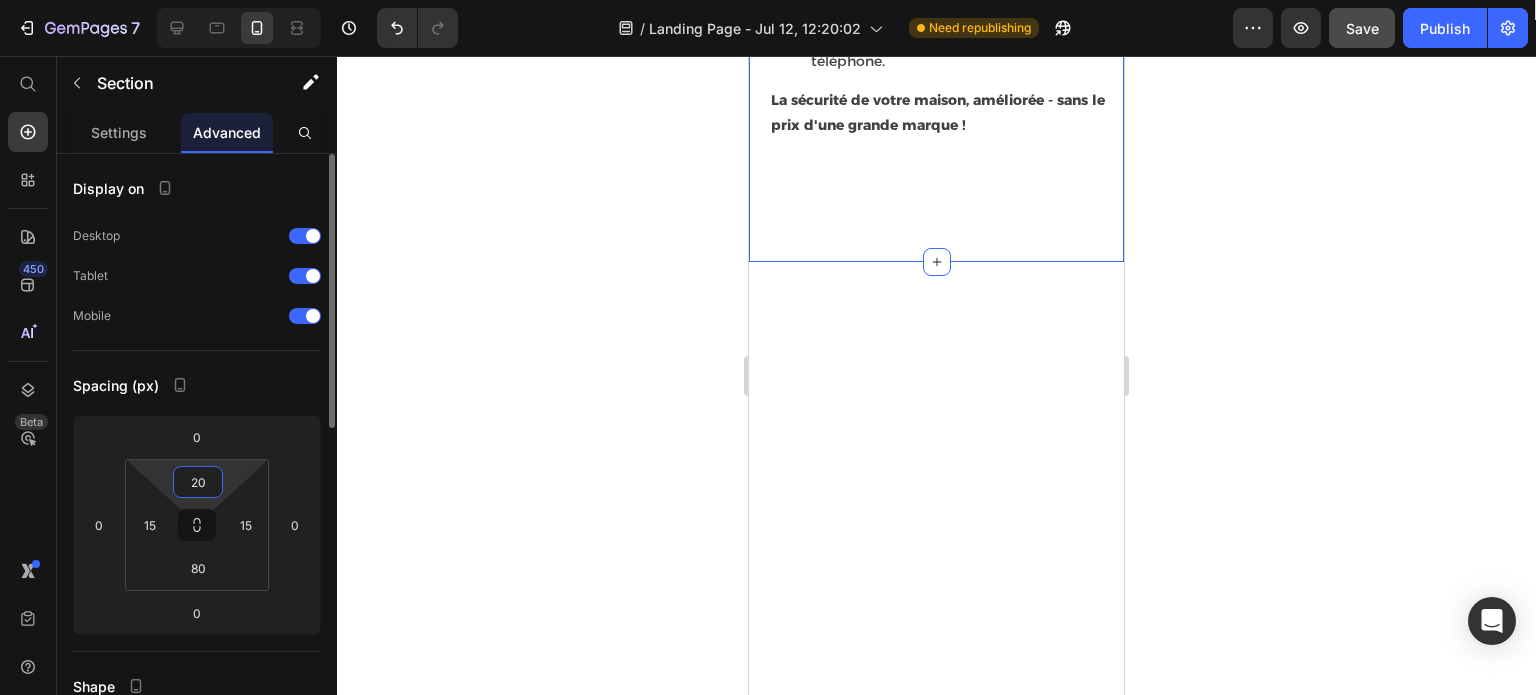 type on "2" 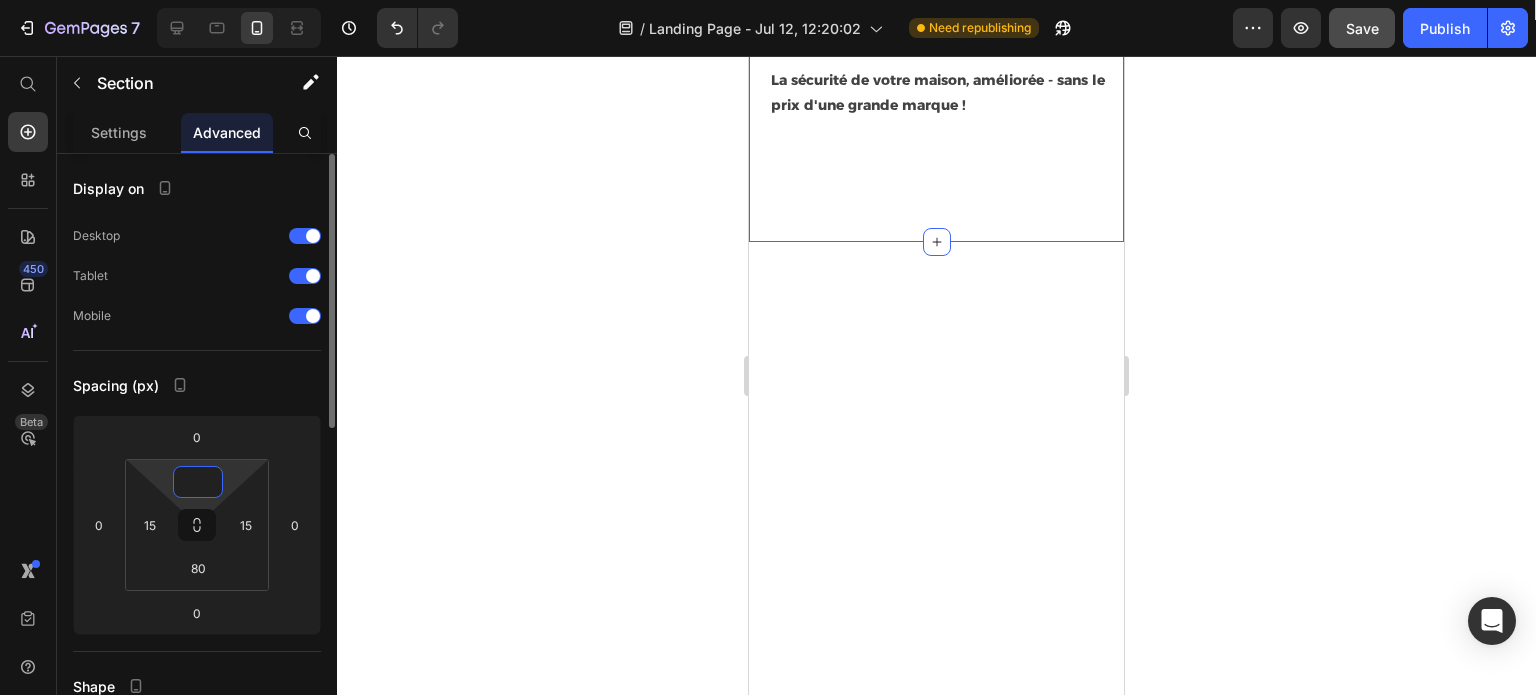 type on "0" 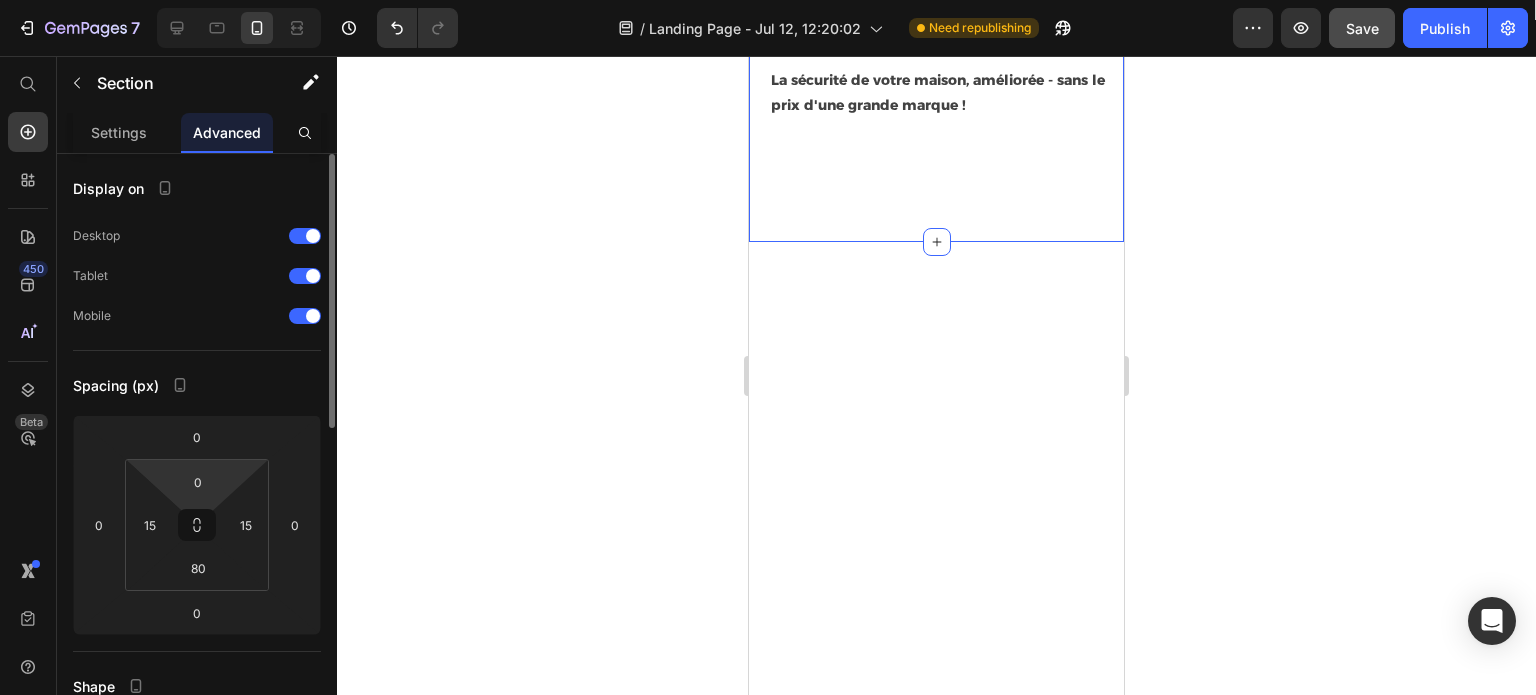 click on "Spacing (px)" at bounding box center [197, 385] 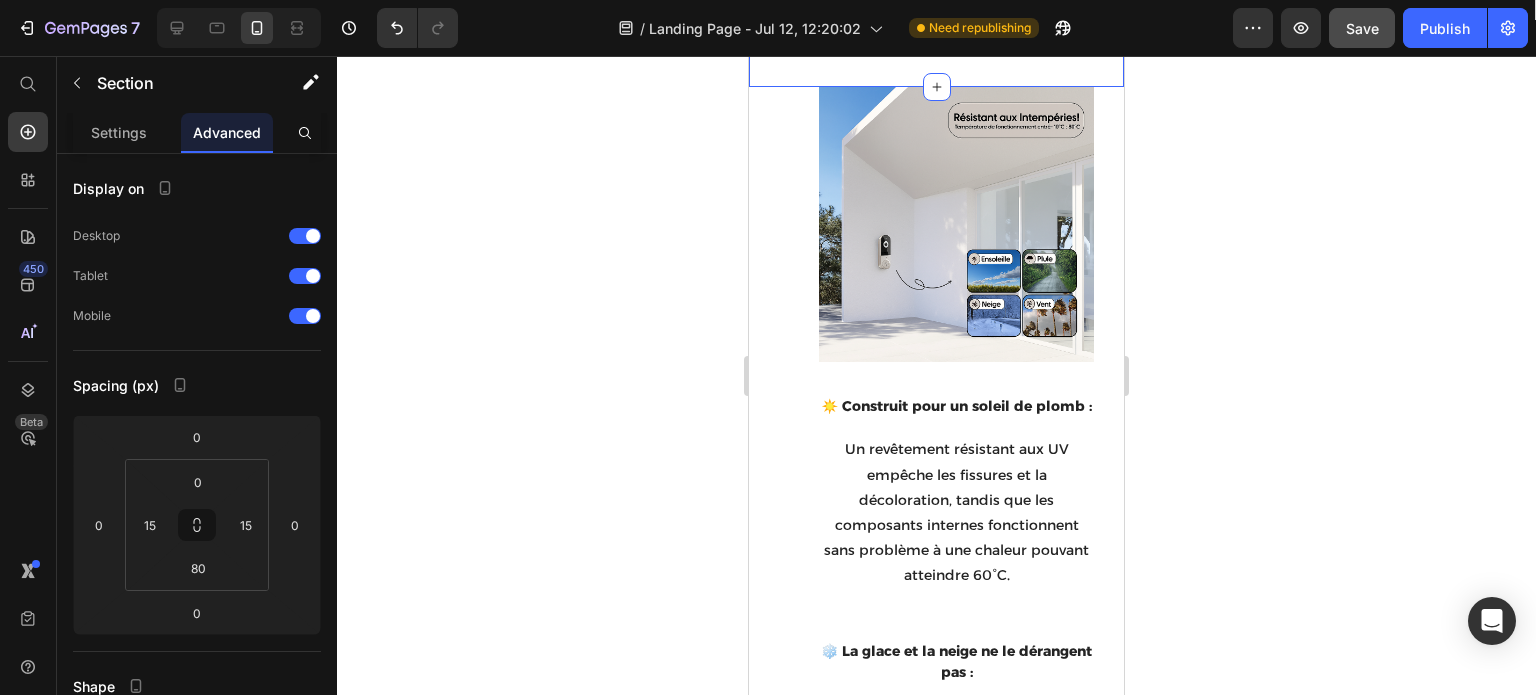 scroll, scrollTop: 4171, scrollLeft: 0, axis: vertical 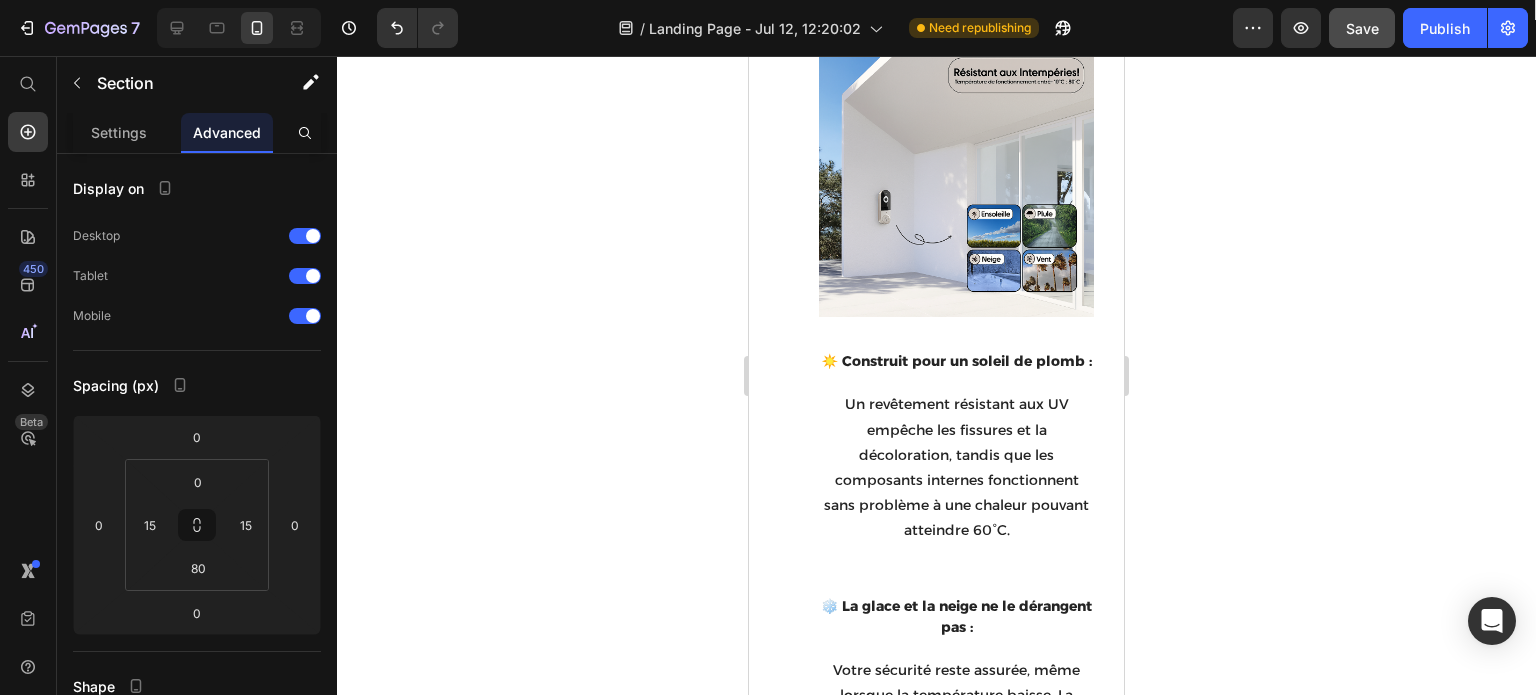 click at bounding box center [956, -601] 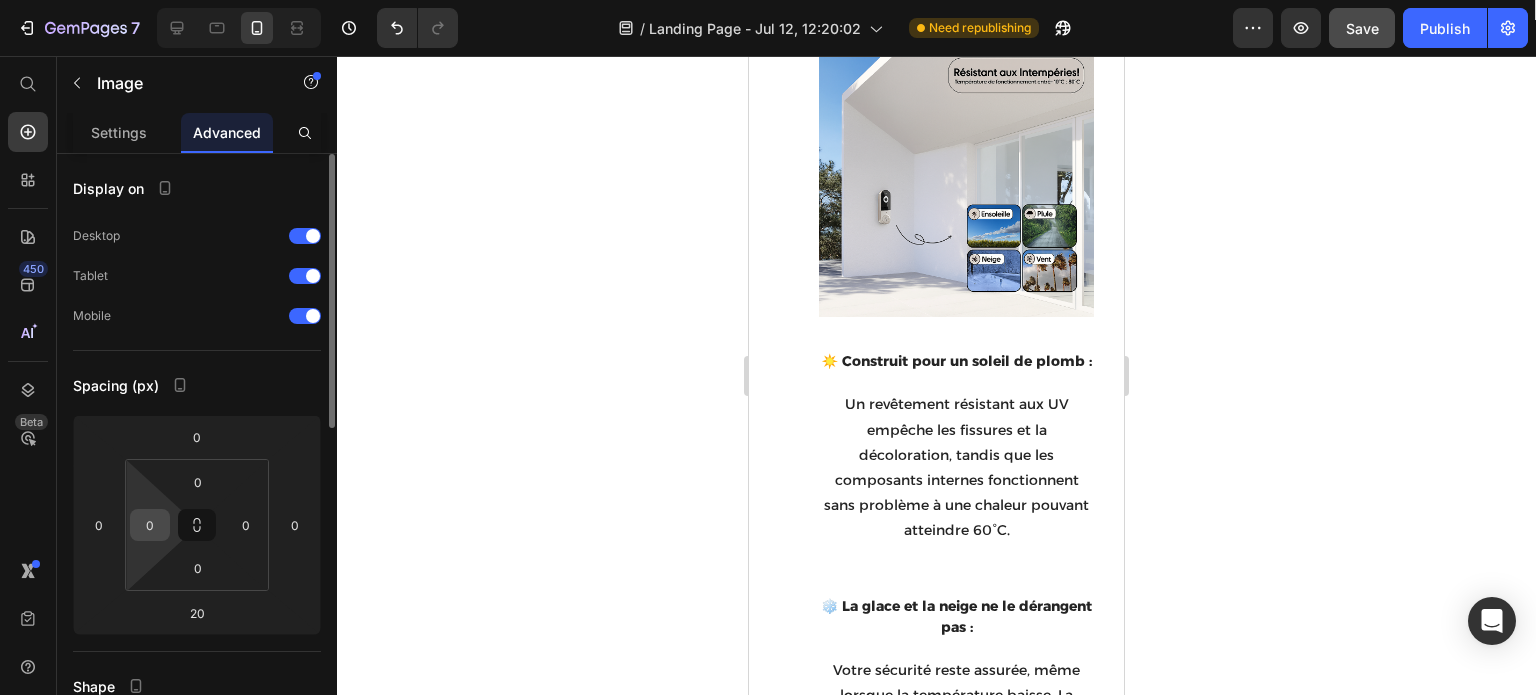 click on "0" at bounding box center (150, 525) 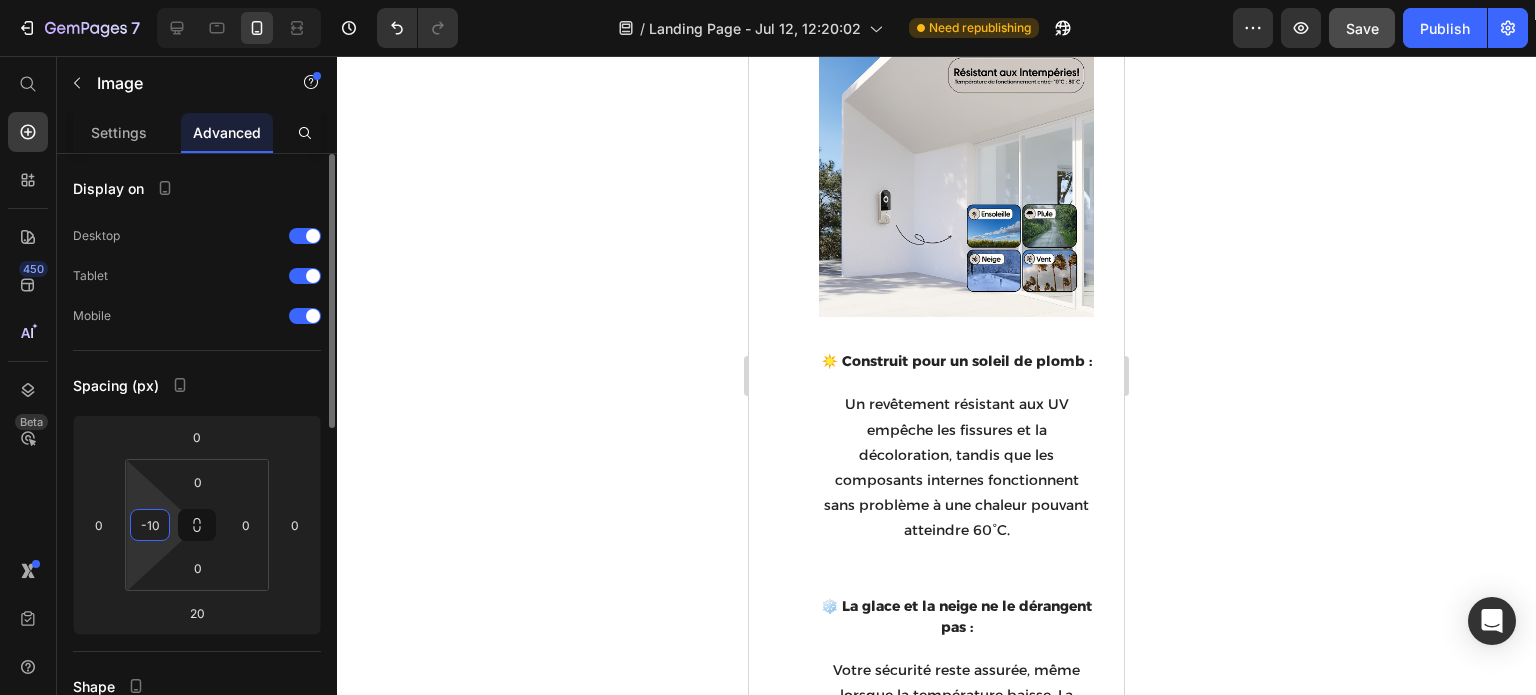 type on "-1" 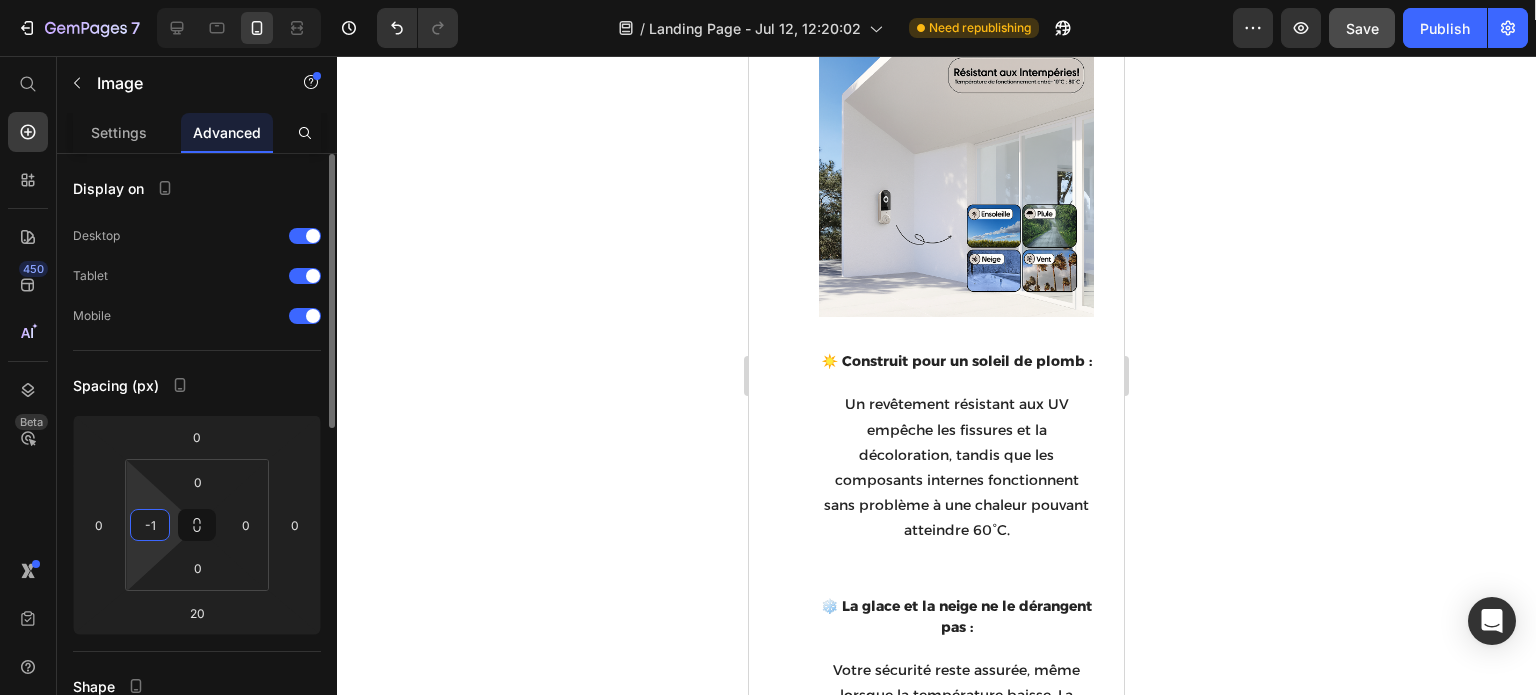 type 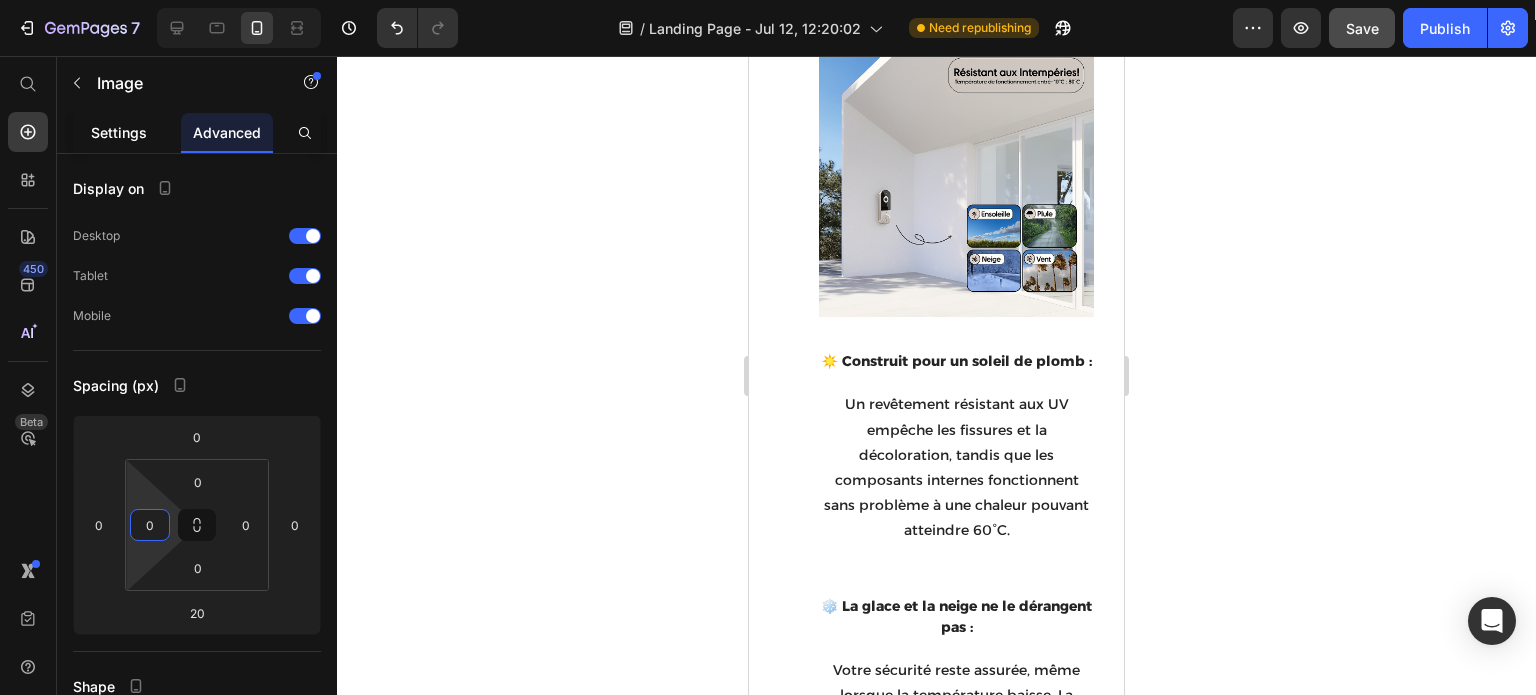 click on "Settings" at bounding box center [119, 132] 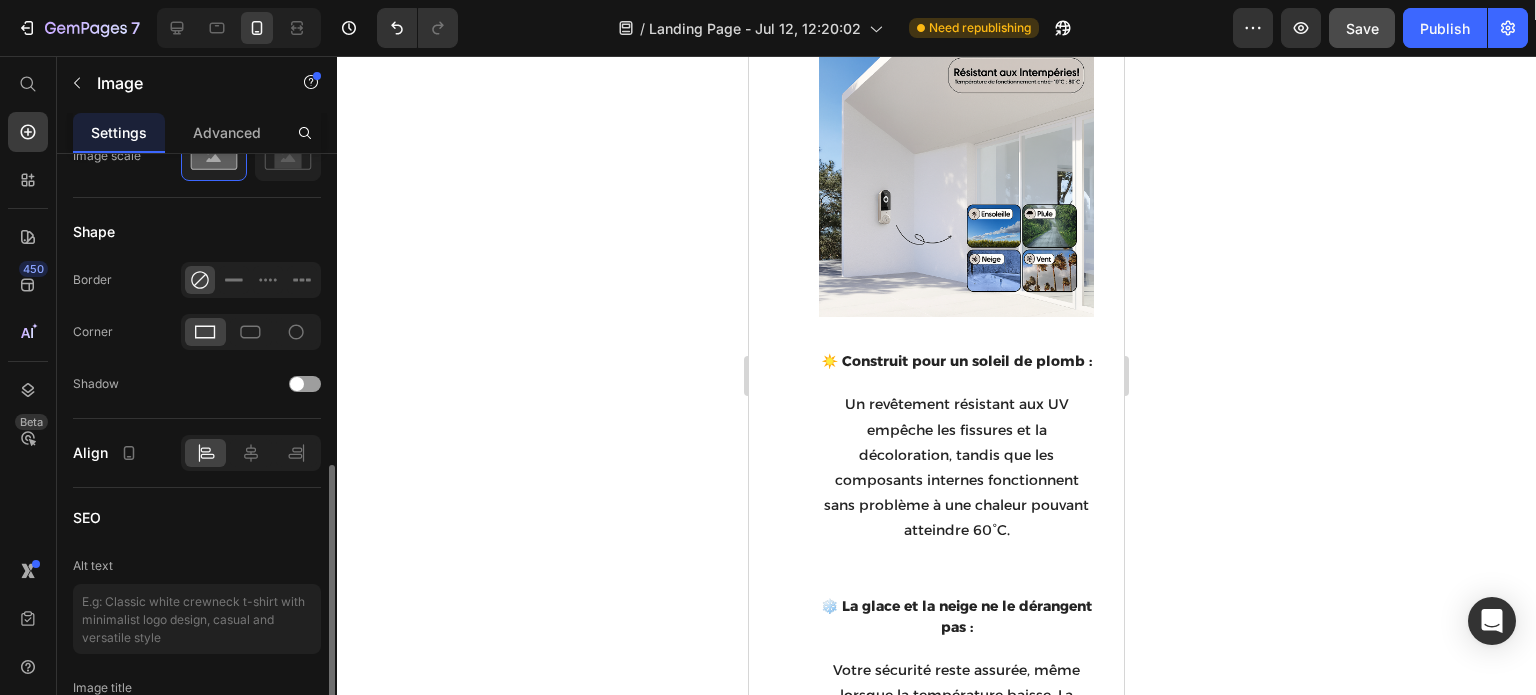 scroll, scrollTop: 900, scrollLeft: 0, axis: vertical 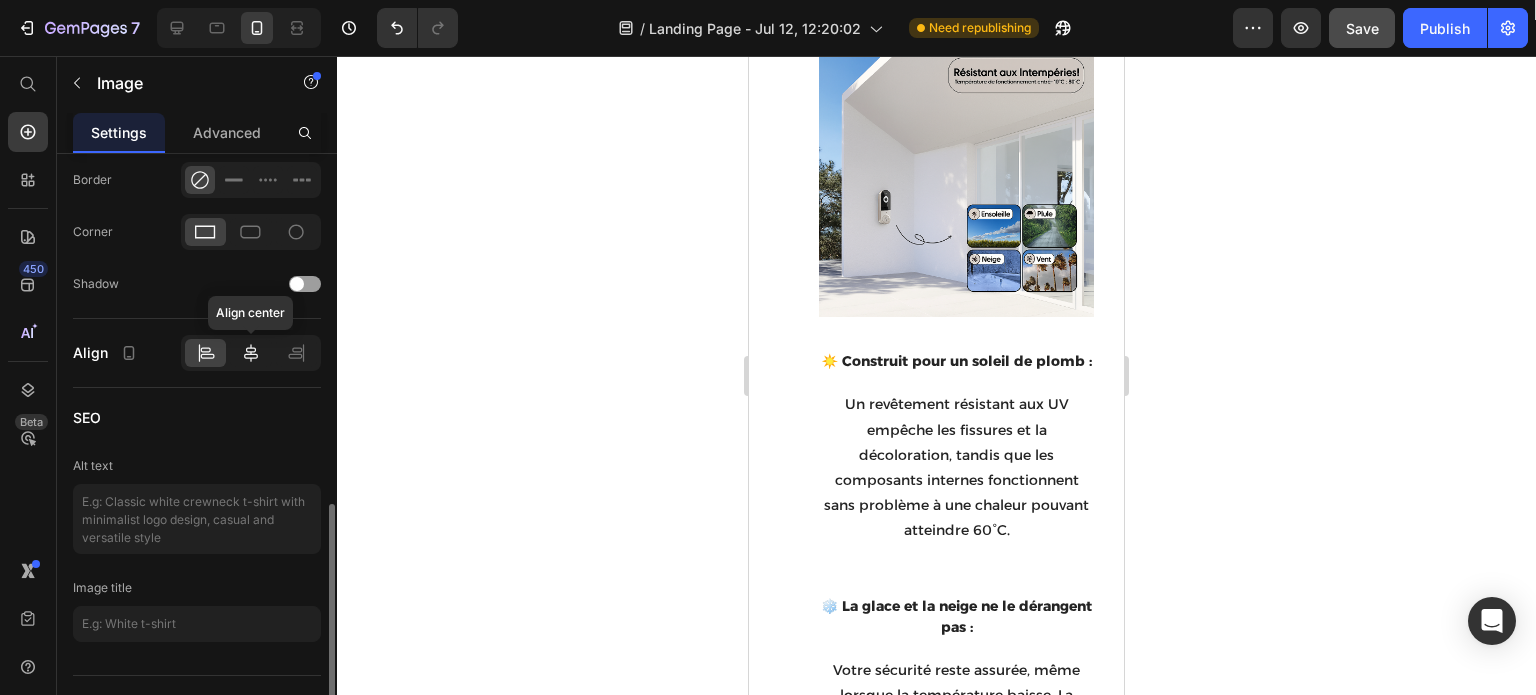 click 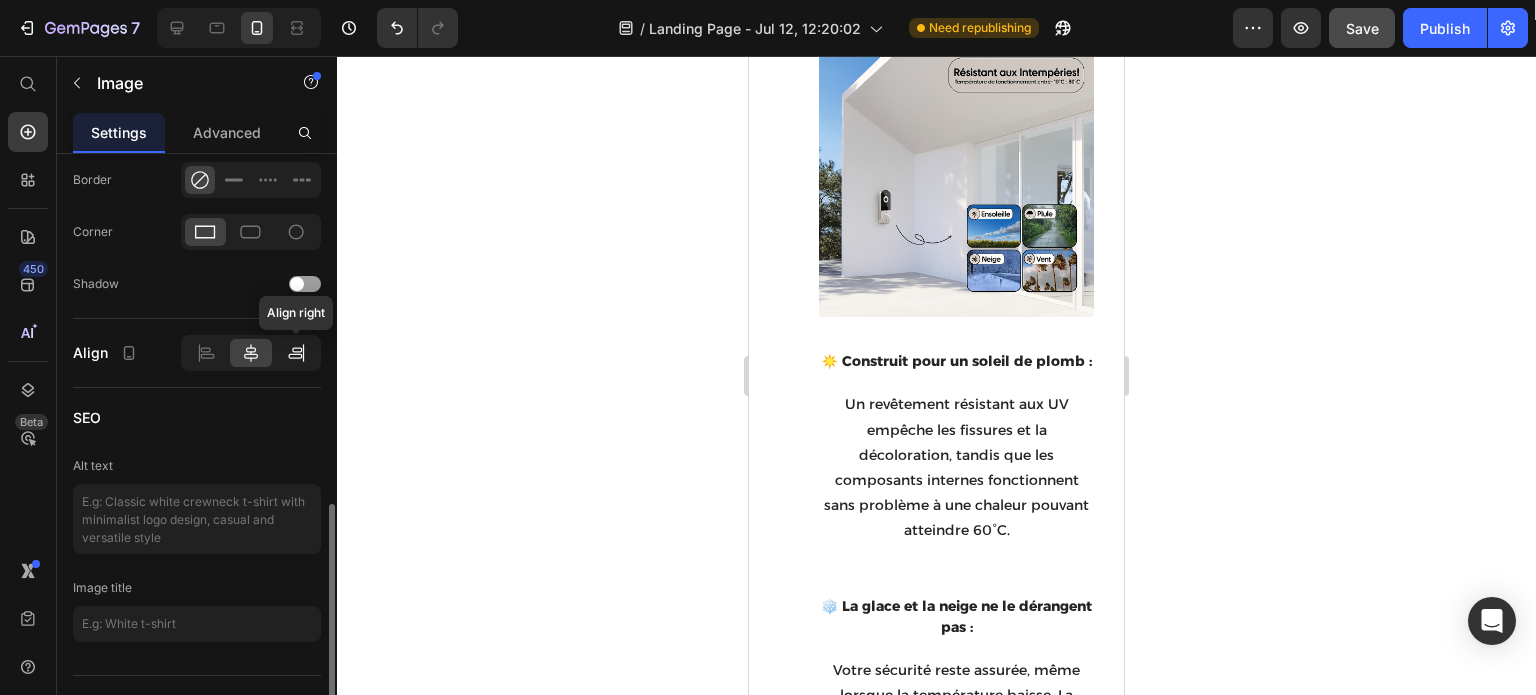 click 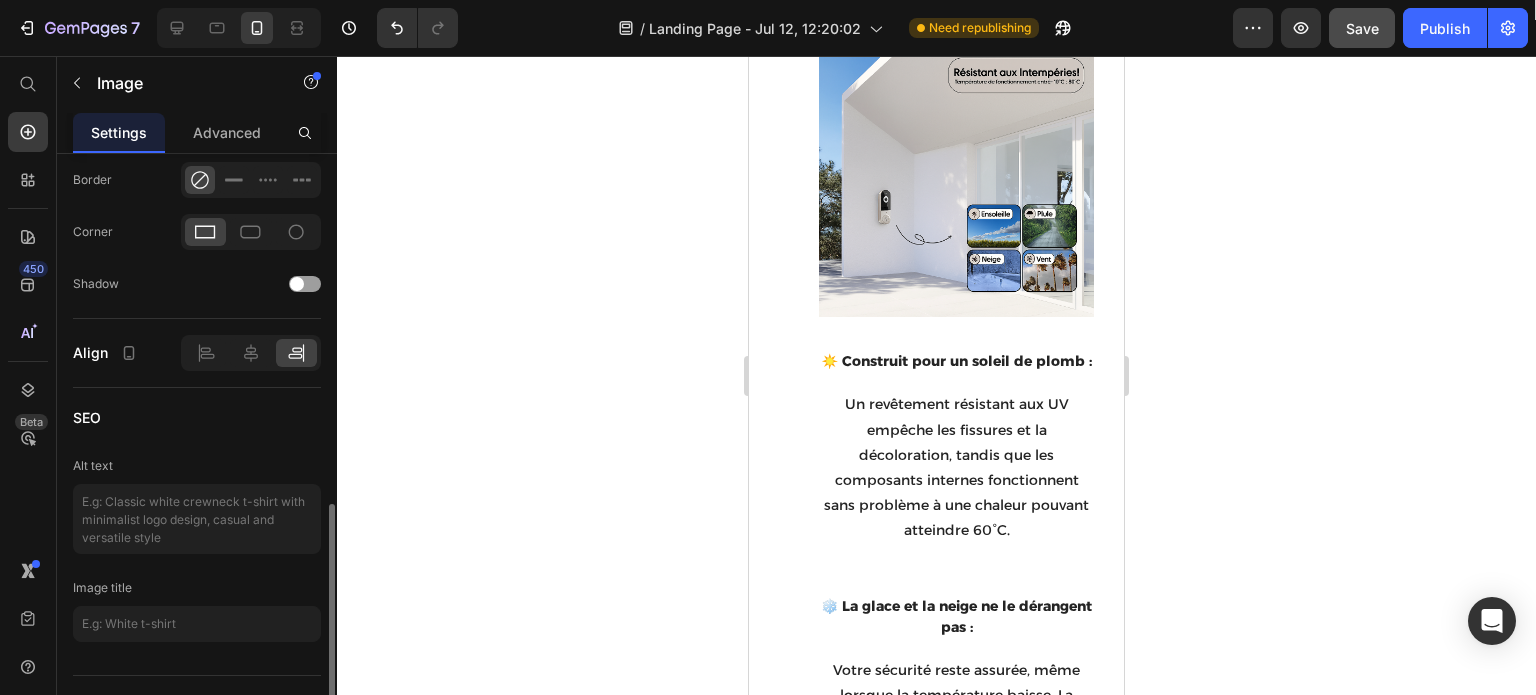 click 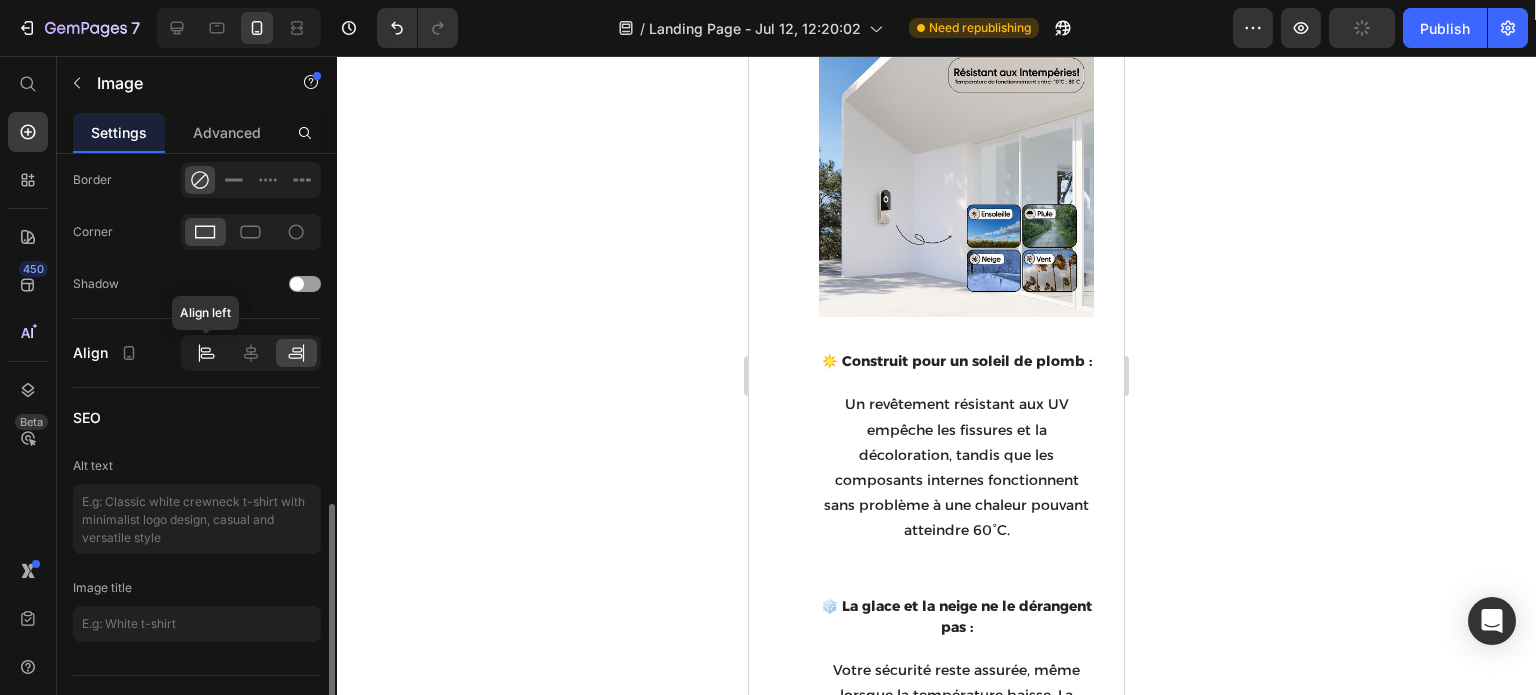 click 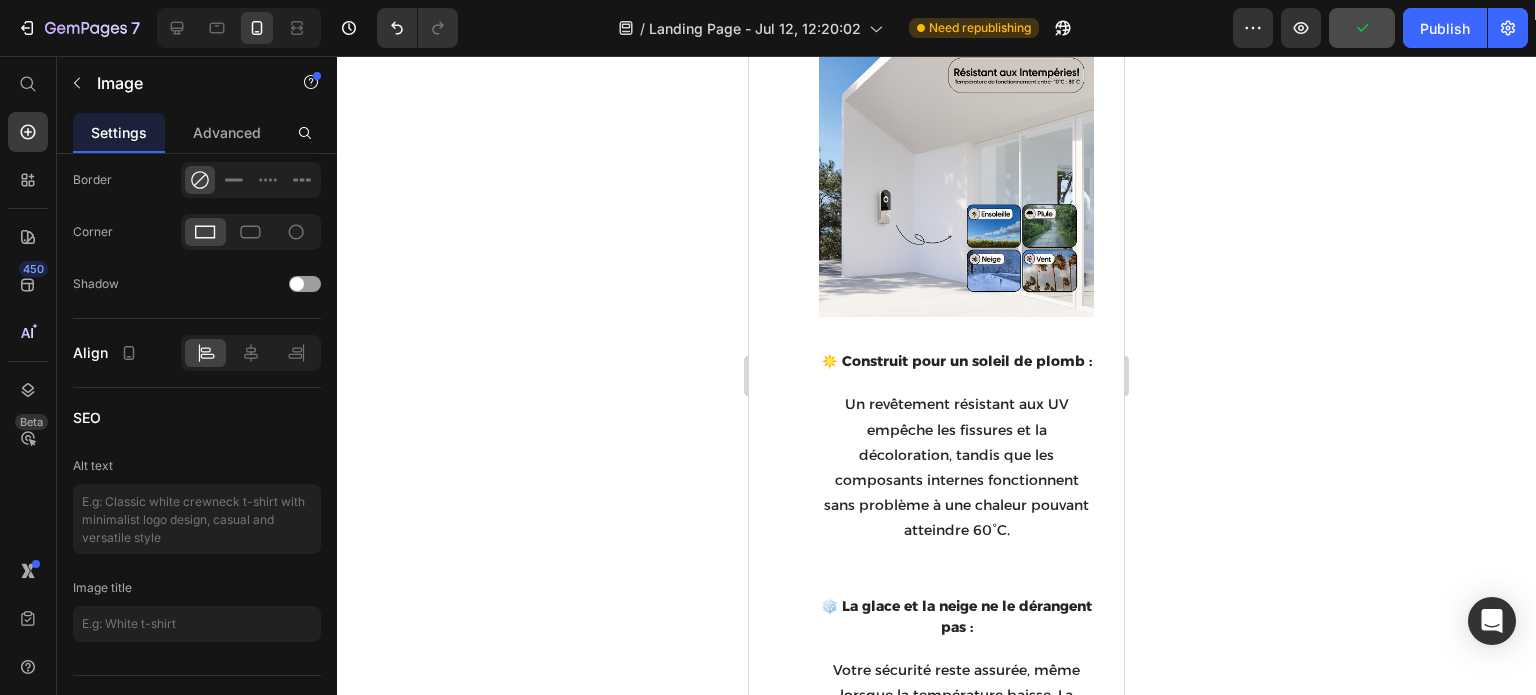 click at bounding box center (956, -601) 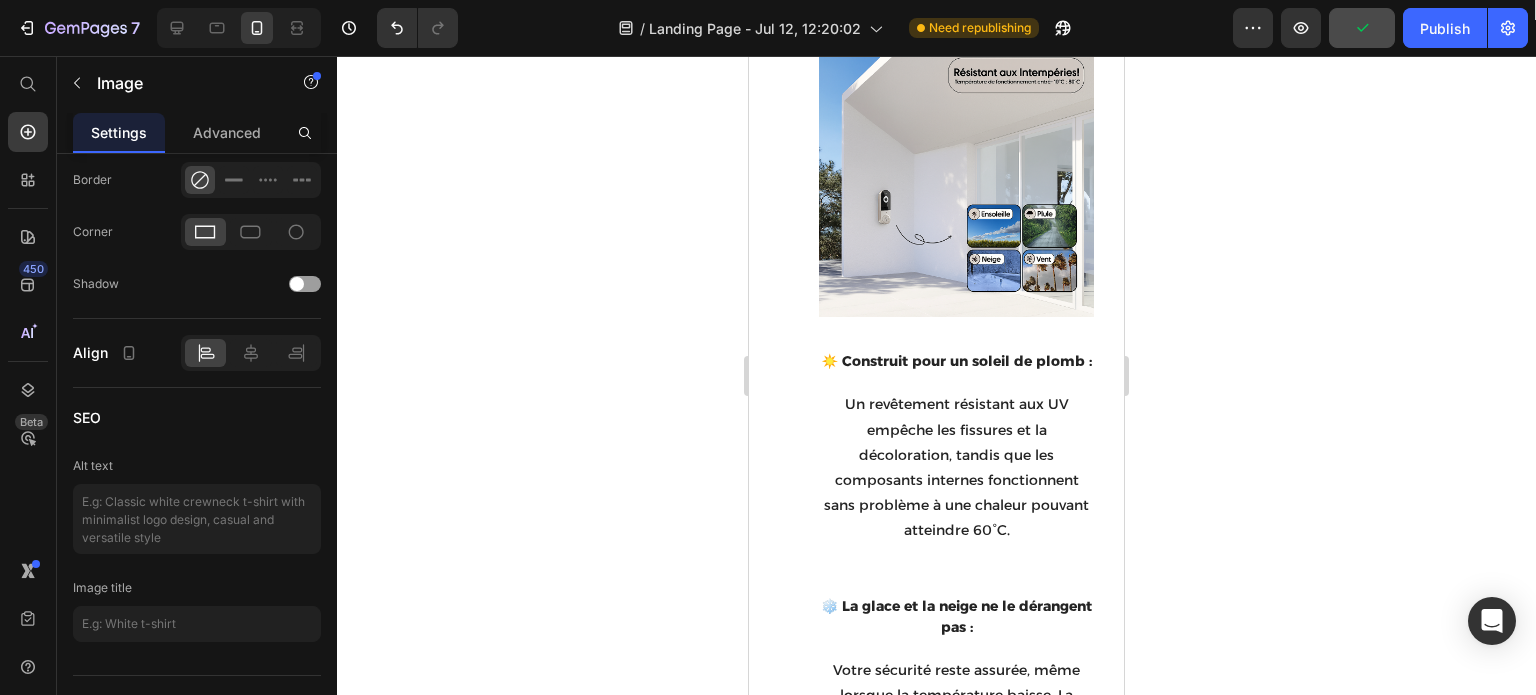 click on "Image   20 Conçu pour une vie plus intelligente et plus sûre Heading Vue grand angle à 120° - Voyez tout ce qui se trouve sur le pas de votre porte sans aucun angle mort. Résistance aux intempéries - Qu'il pleuve ou qu'il vente, SafeDoorbell continue de fonctionner. Installation simple - Connectez-vous via Wi-Fi et contrôlez tout depuis votre téléphone. La sécurité de votre maison, améliorée - sans le prix d'une grande marque ! Text block Row" at bounding box center (936, -325) 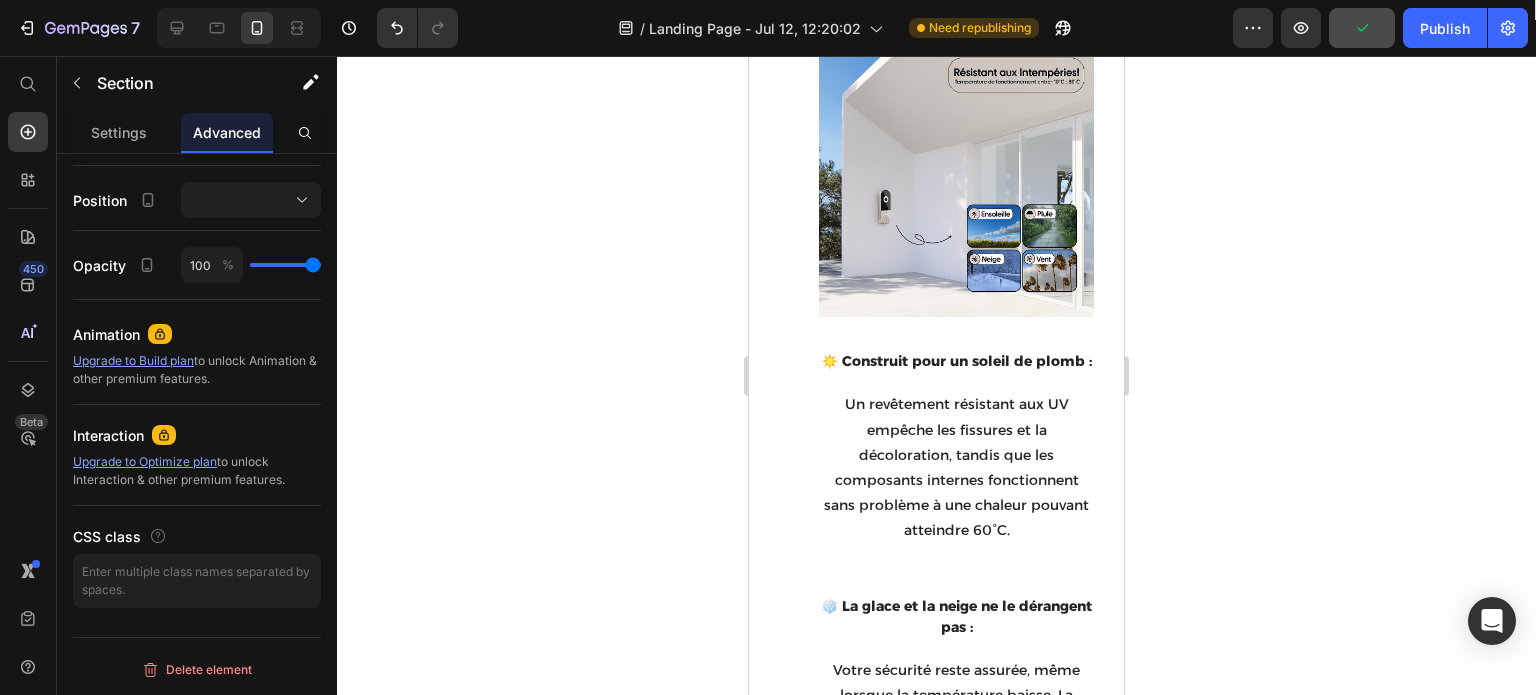scroll, scrollTop: 0, scrollLeft: 0, axis: both 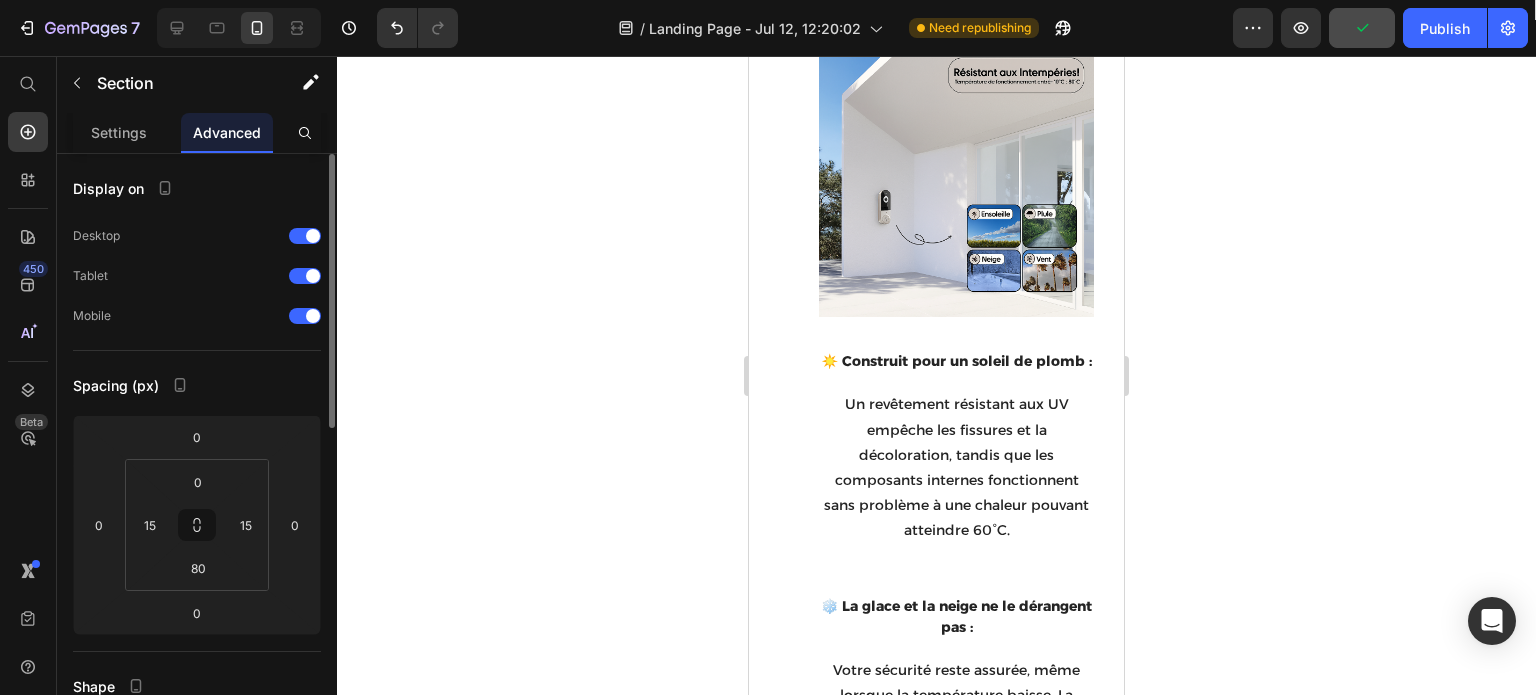 click at bounding box center [956, -601] 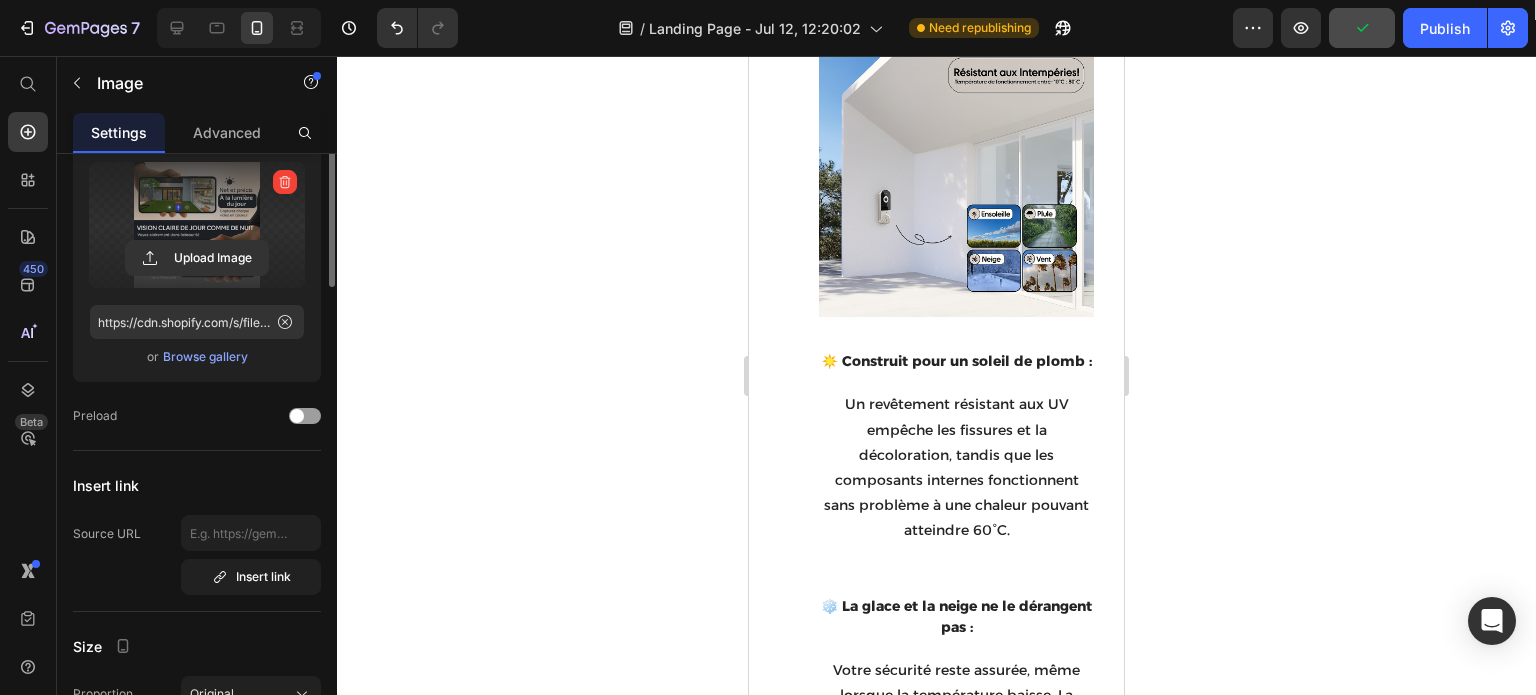 scroll, scrollTop: 0, scrollLeft: 0, axis: both 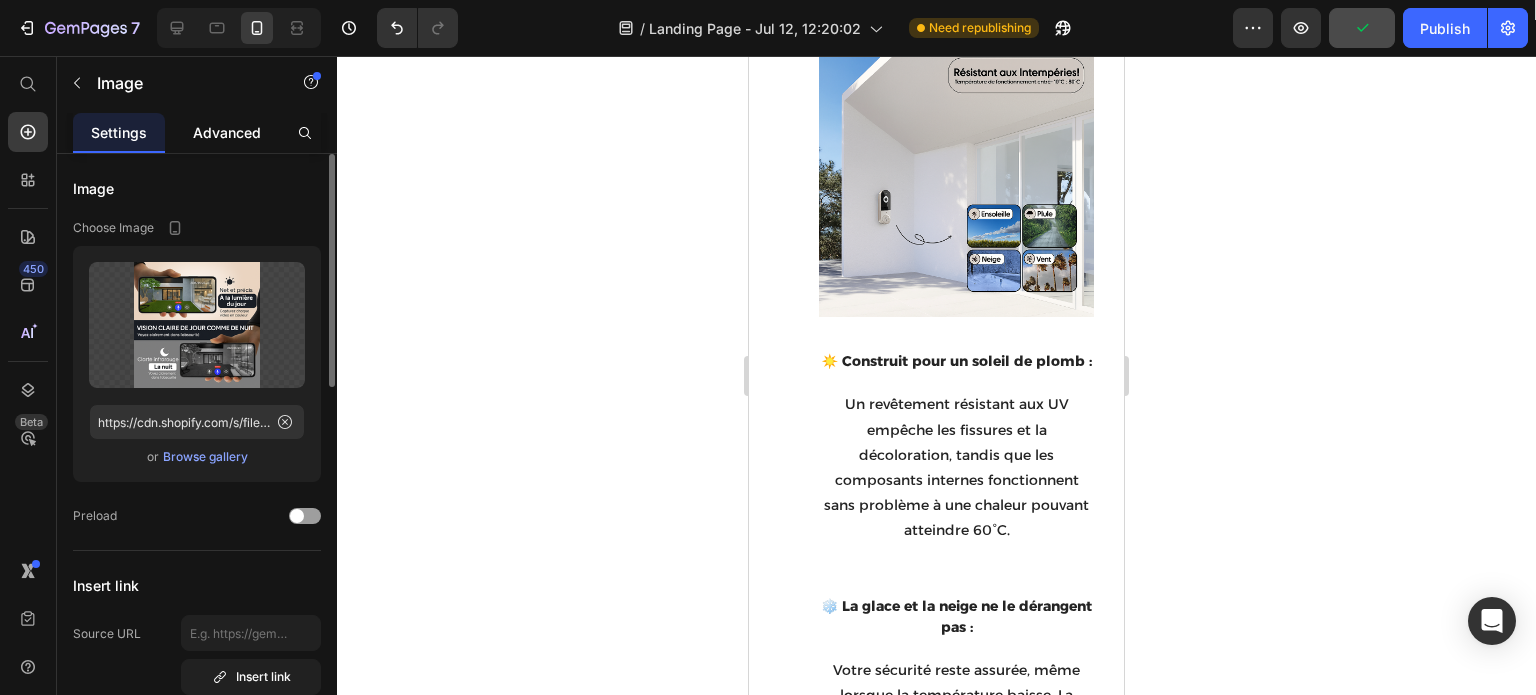 click on "Advanced" at bounding box center (227, 132) 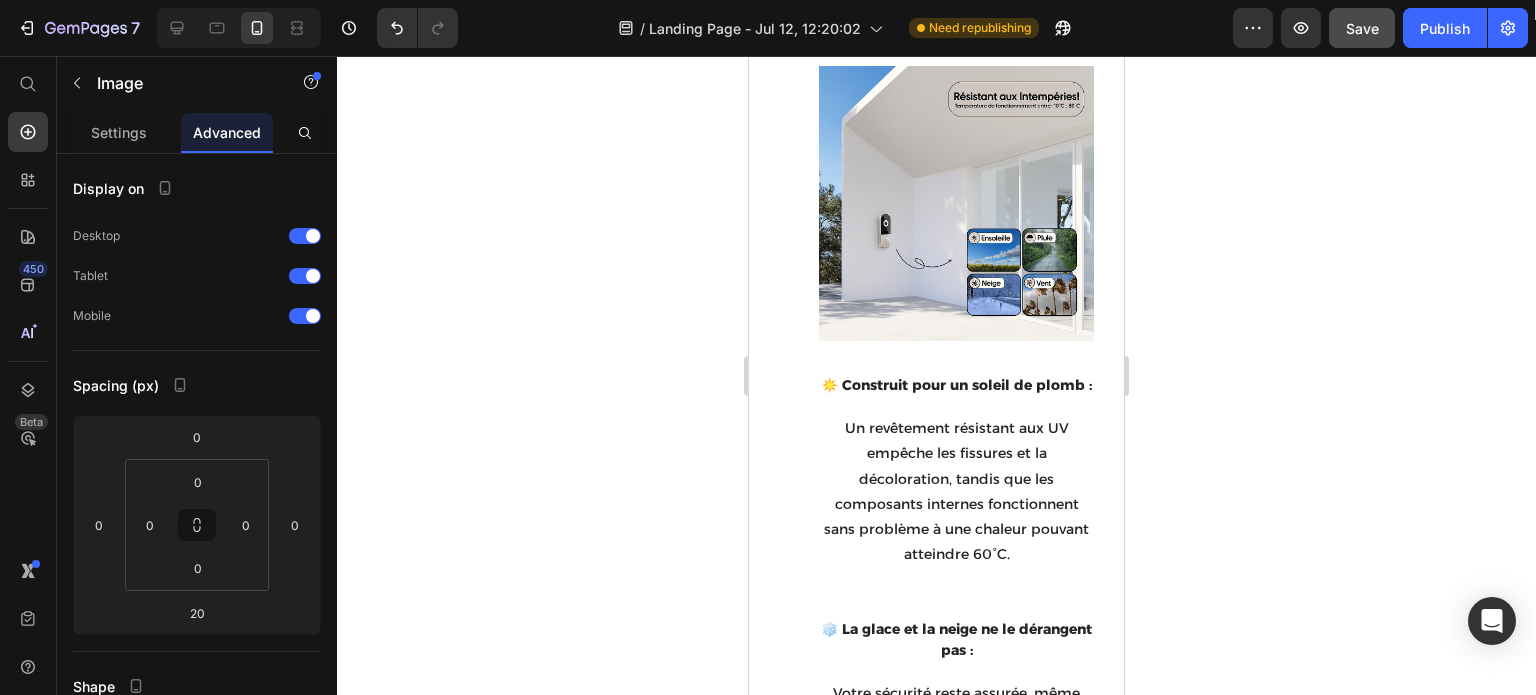 scroll, scrollTop: 4871, scrollLeft: 0, axis: vertical 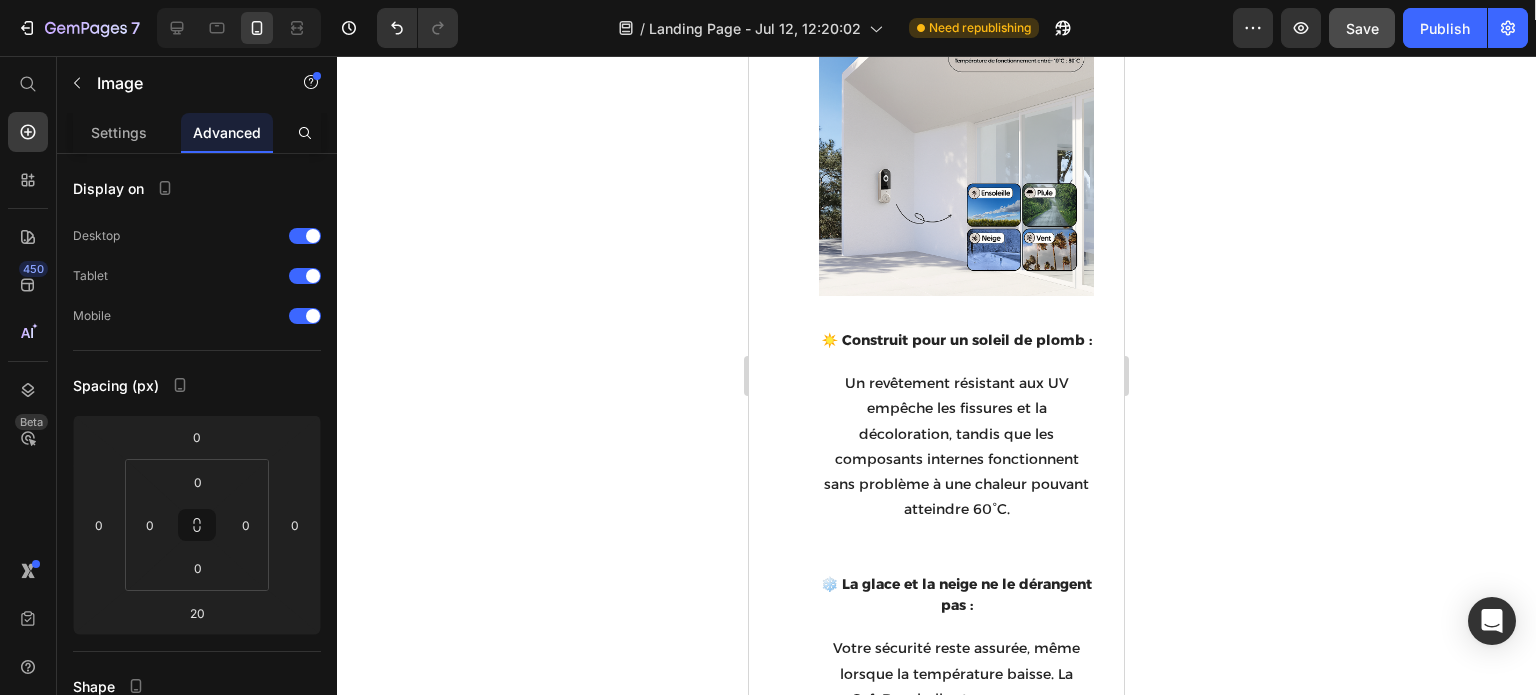 click on "Image   20 Conçu pour une vie plus intelligente et plus sûre Heading Vue grand angle à 120° - Voyez tout ce qui se trouve sur le pas de votre porte sans aucun angle mort. Résistance aux intempéries - Qu'il pleuve ou qu'il vente, SafeDoorbell continue de fonctionner. Installation simple - Connectez-vous via Wi-Fi et contrôlez tout depuis votre téléphone. La sécurité de votre maison, améliorée - sans le prix d'une grande marque ! Text block Row Section 4" at bounding box center [936, -306] 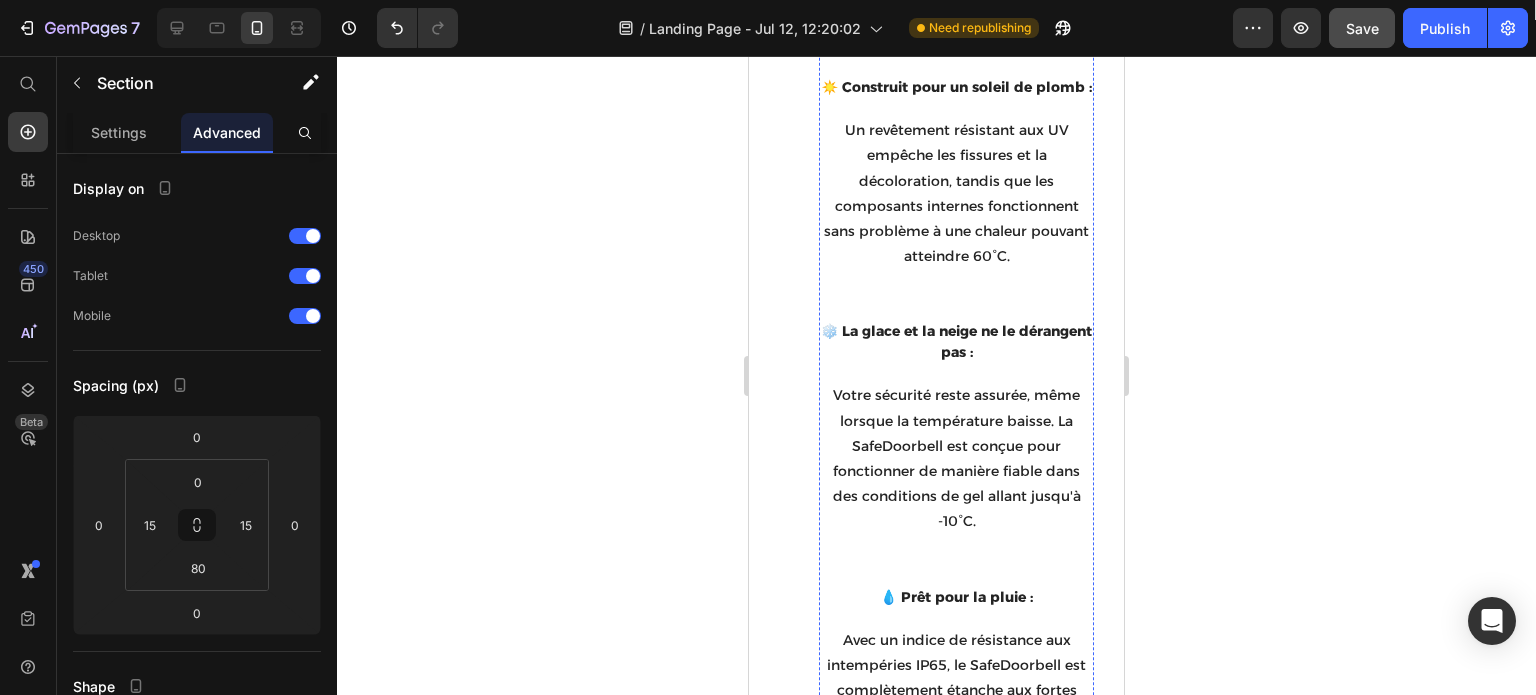 scroll, scrollTop: 5171, scrollLeft: 0, axis: vertical 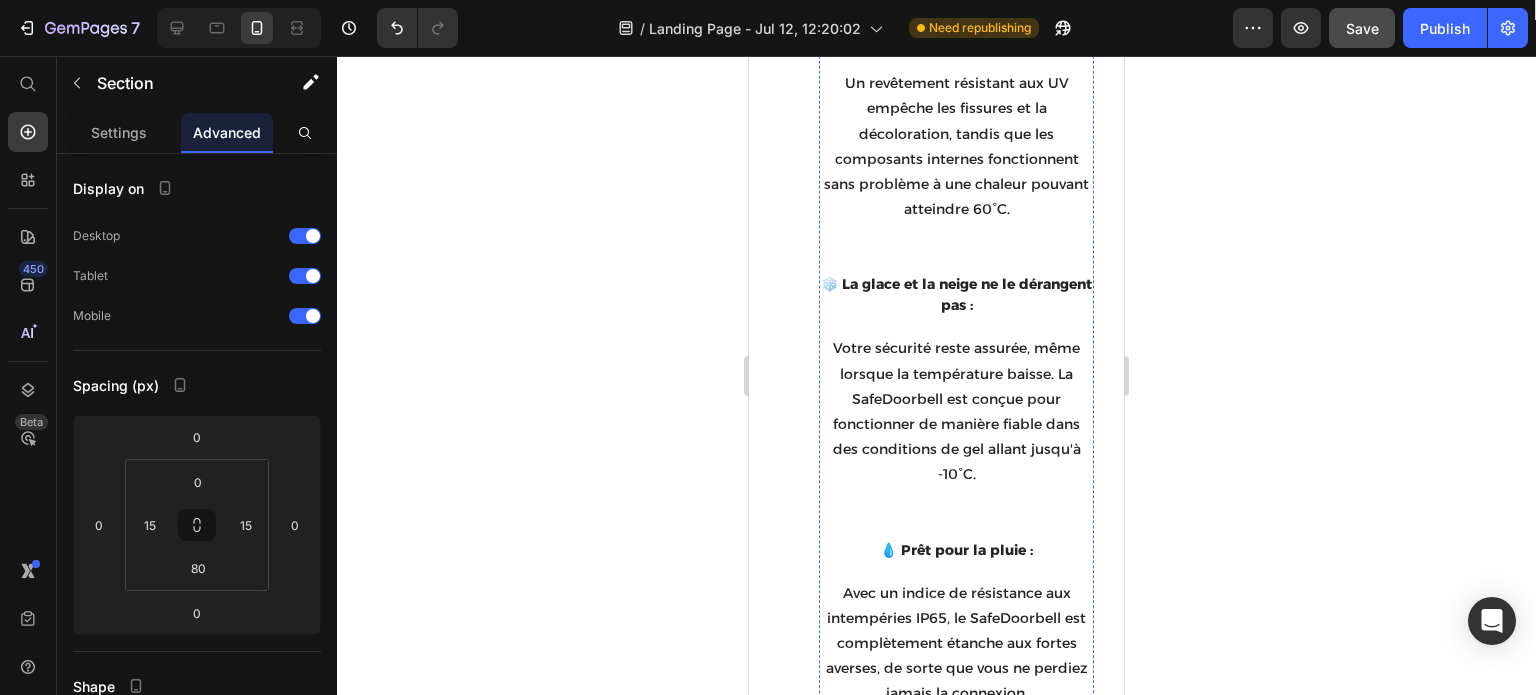 click at bounding box center [956, -142] 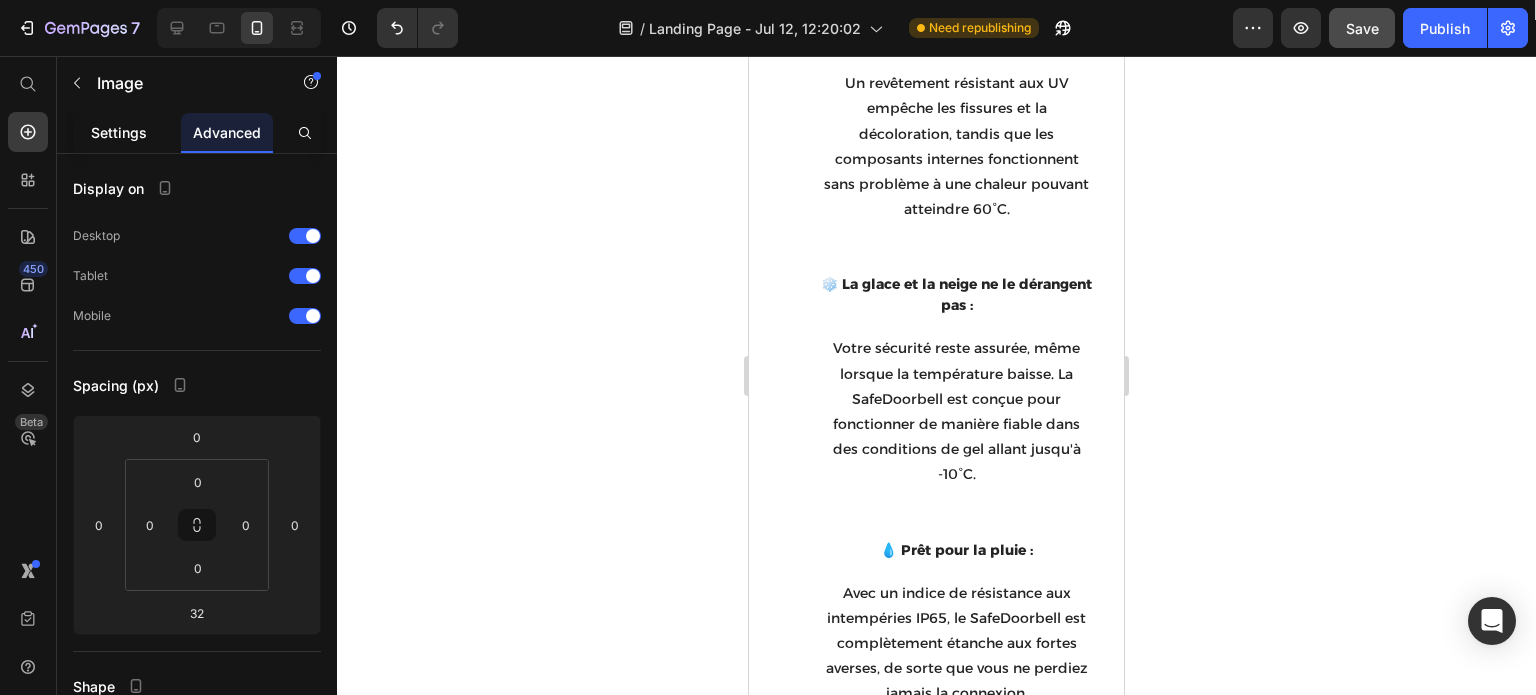 click on "Settings" at bounding box center [119, 132] 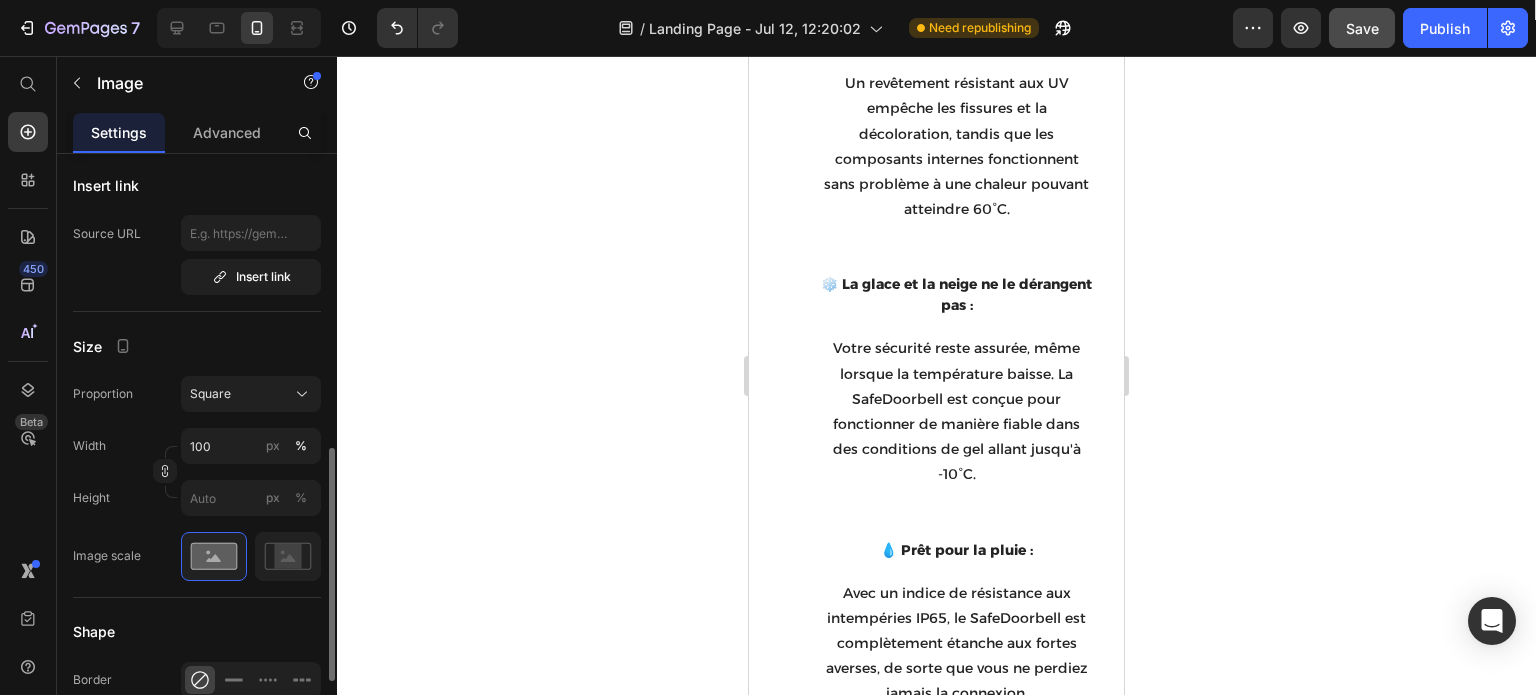 scroll, scrollTop: 500, scrollLeft: 0, axis: vertical 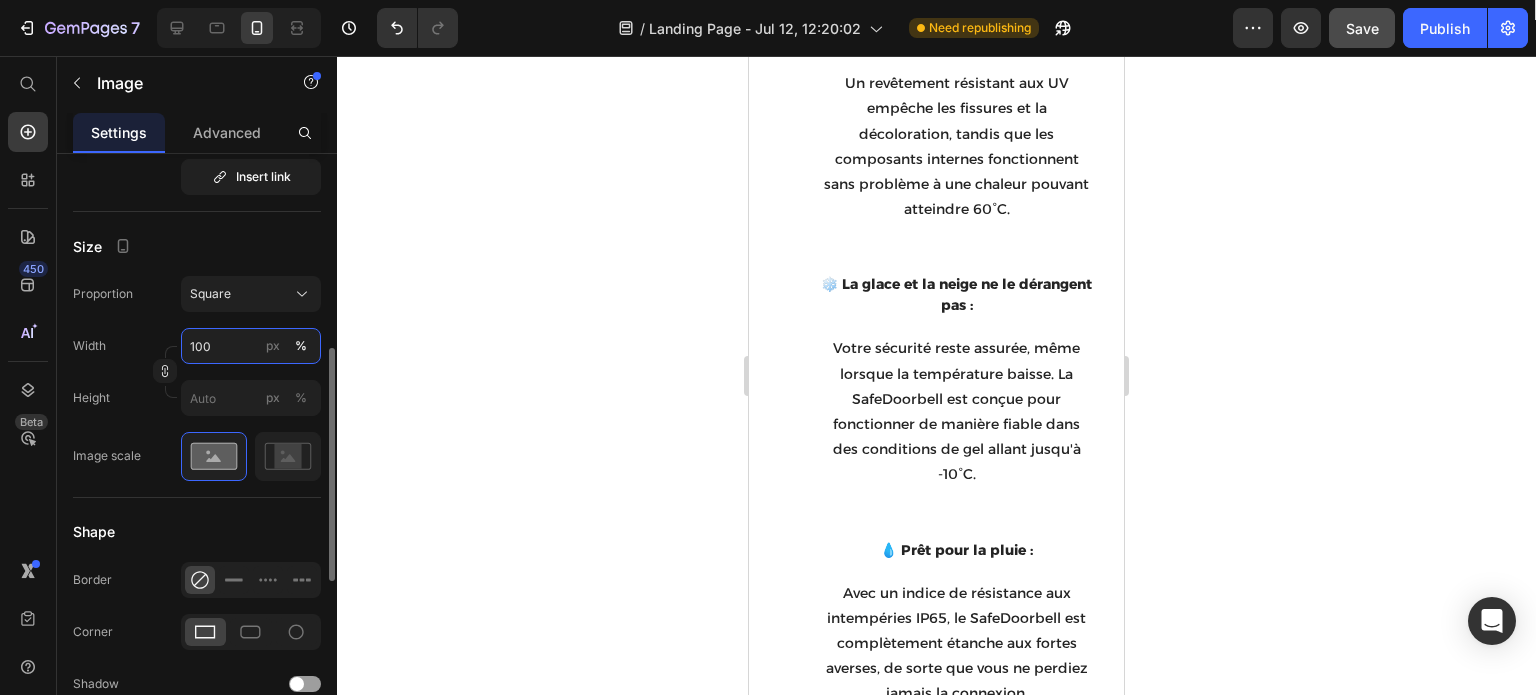 click on "100" at bounding box center (251, 346) 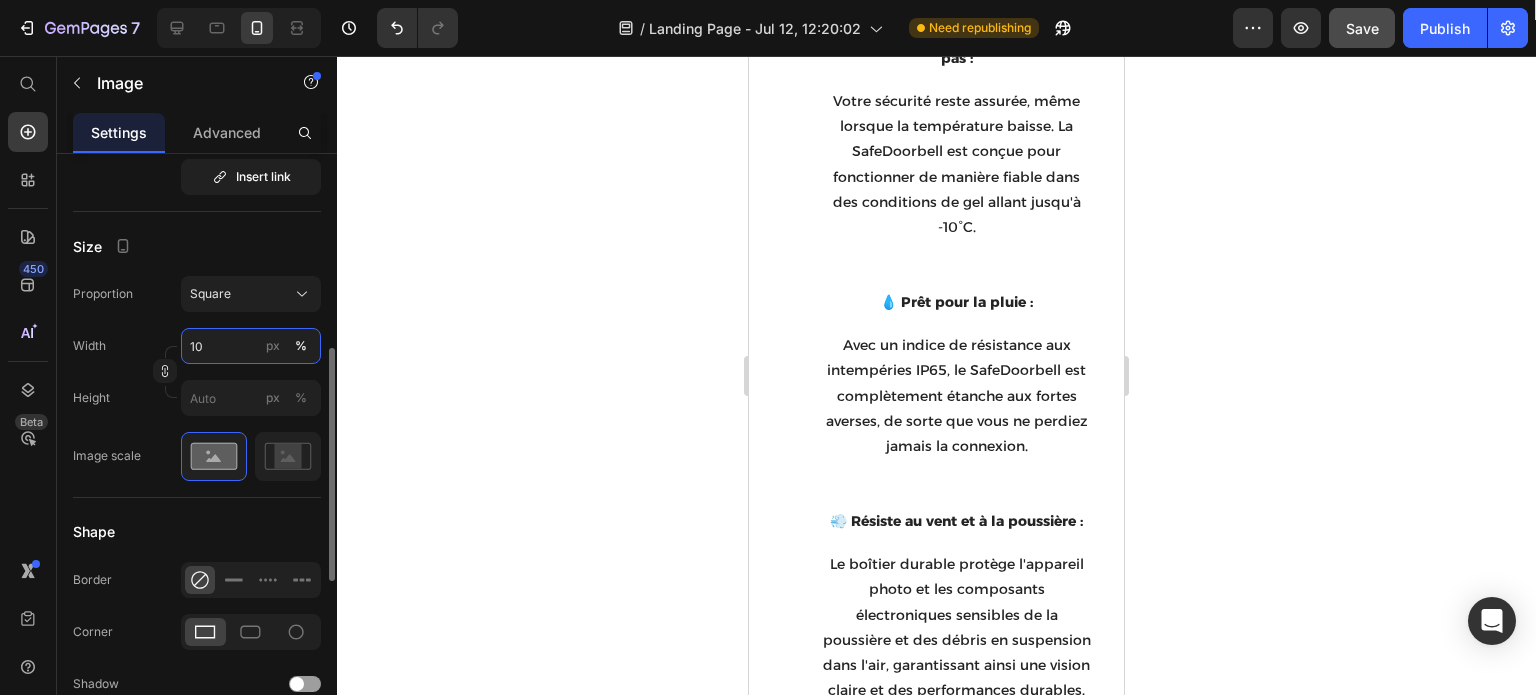 type on "1" 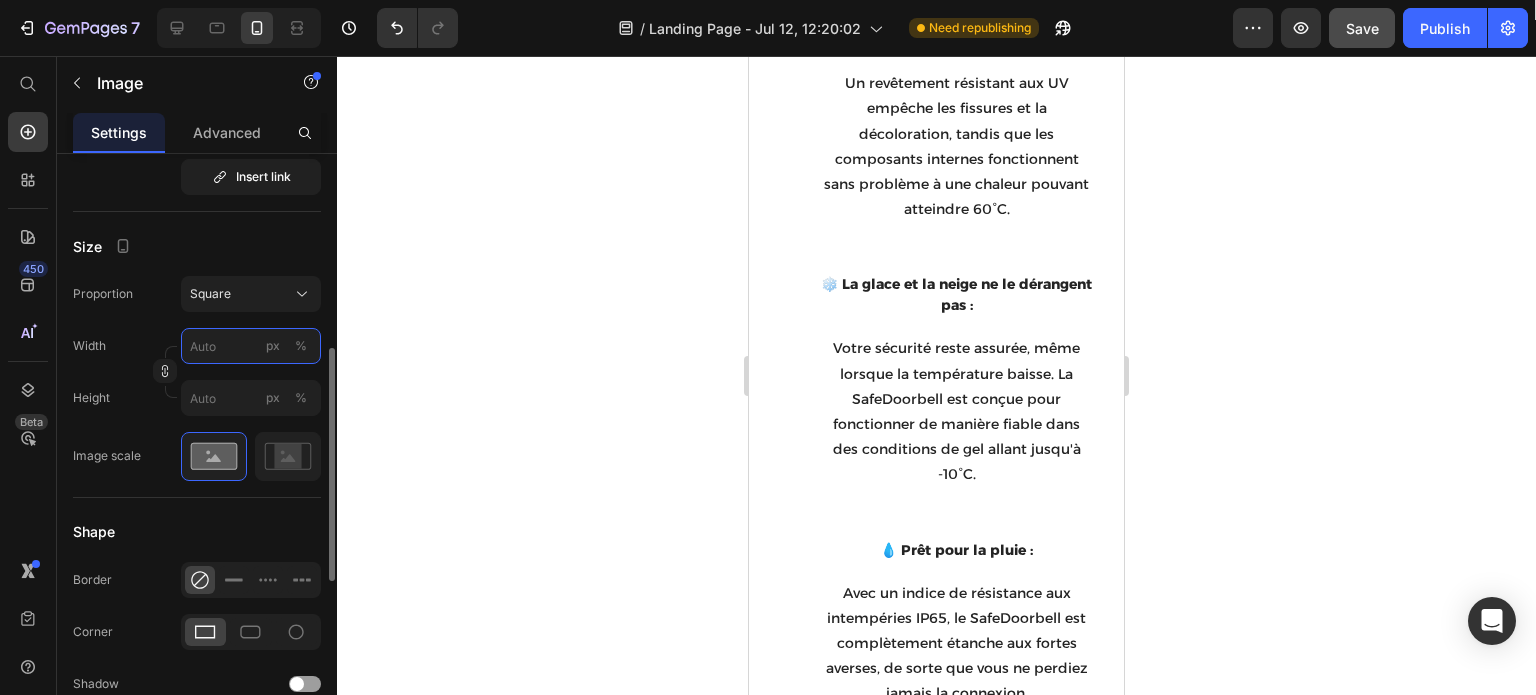 type on "2" 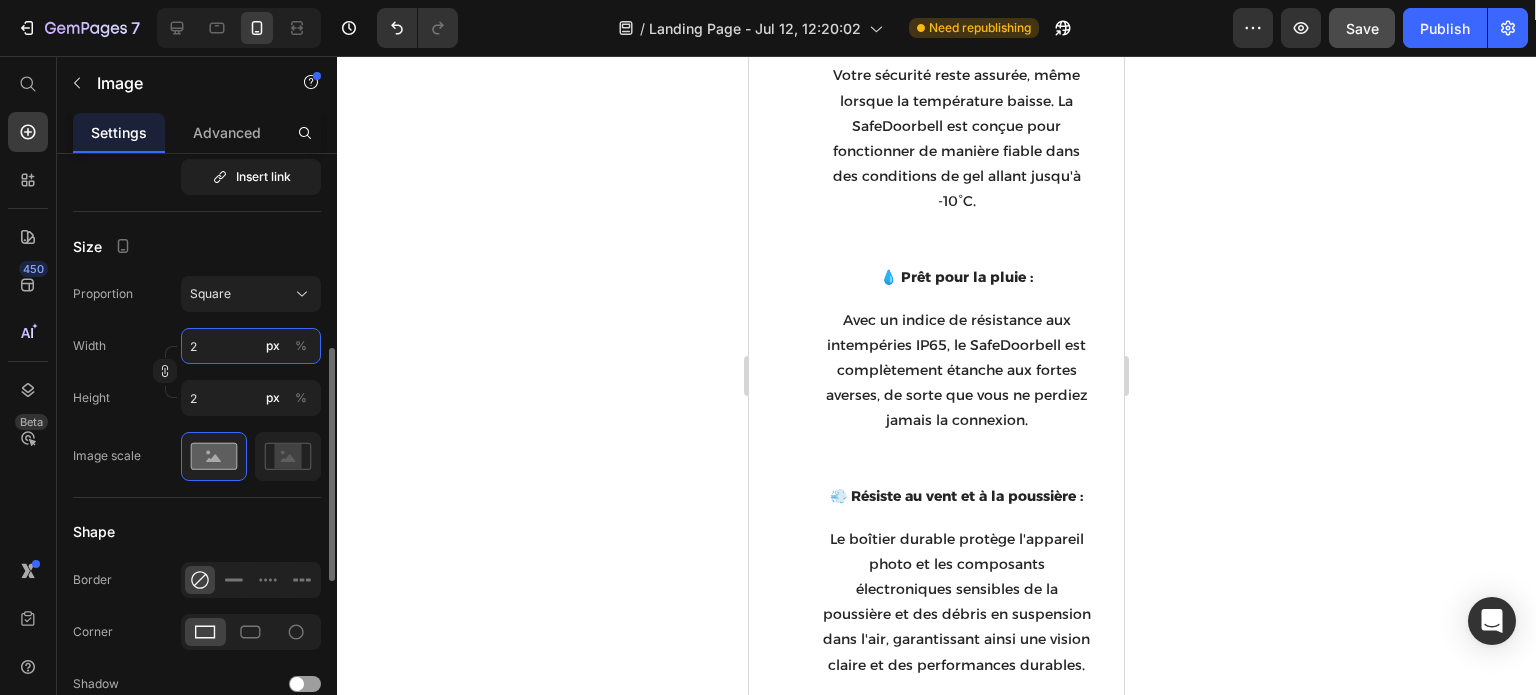 type on "20" 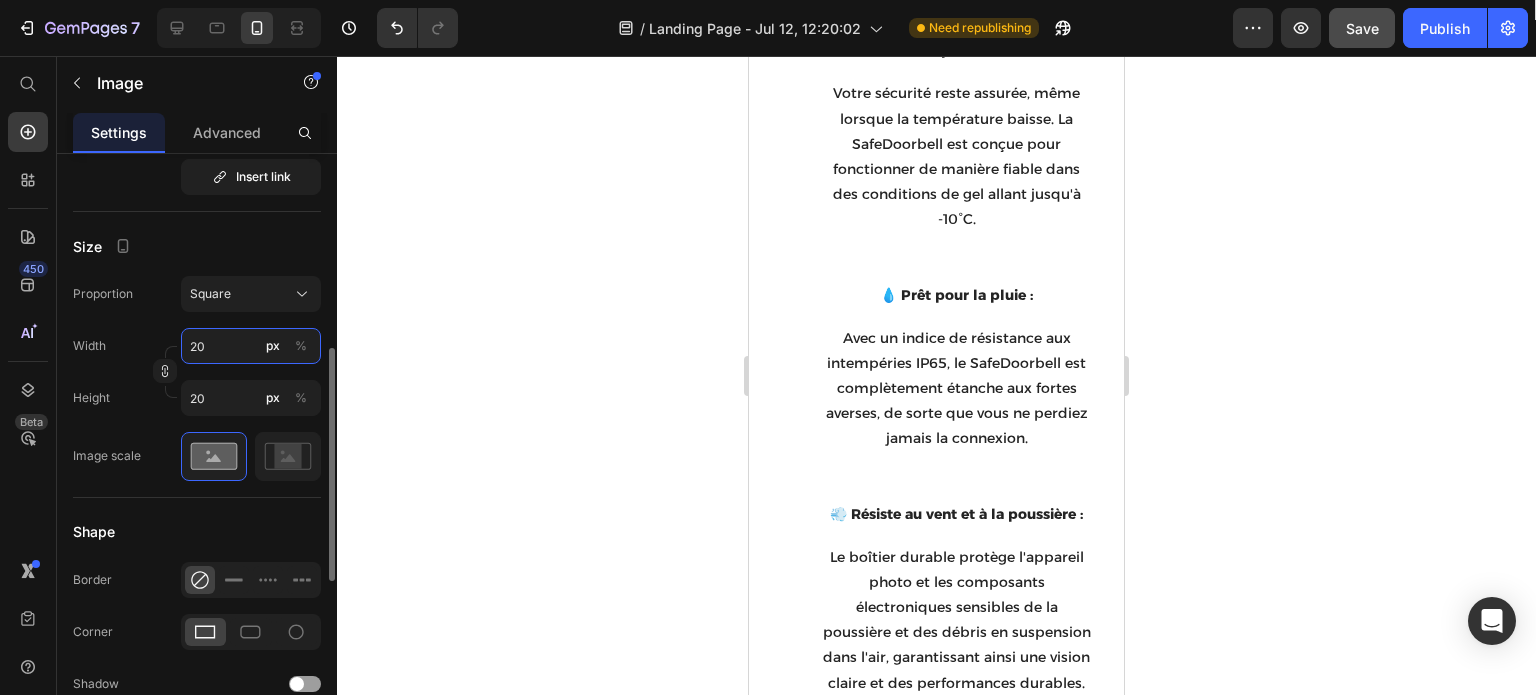 type on "200" 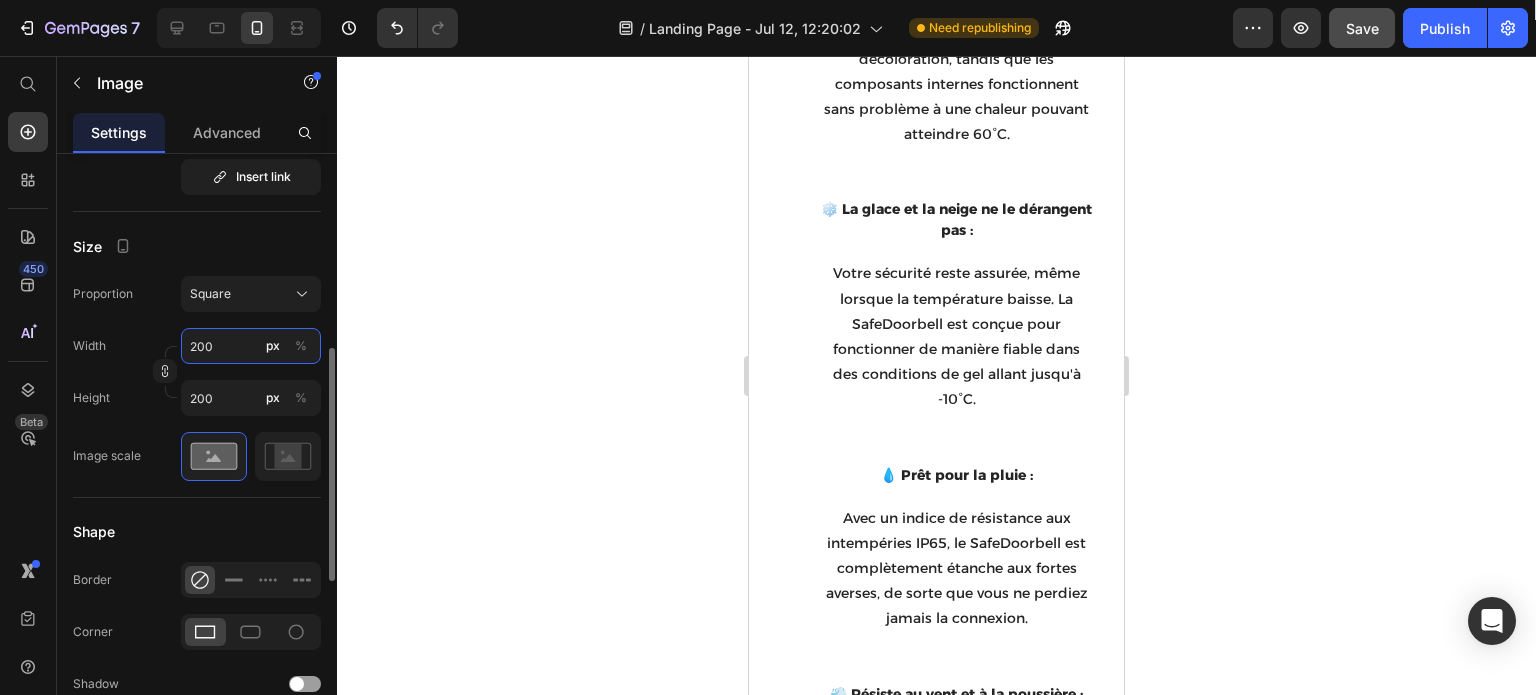 type on "2000" 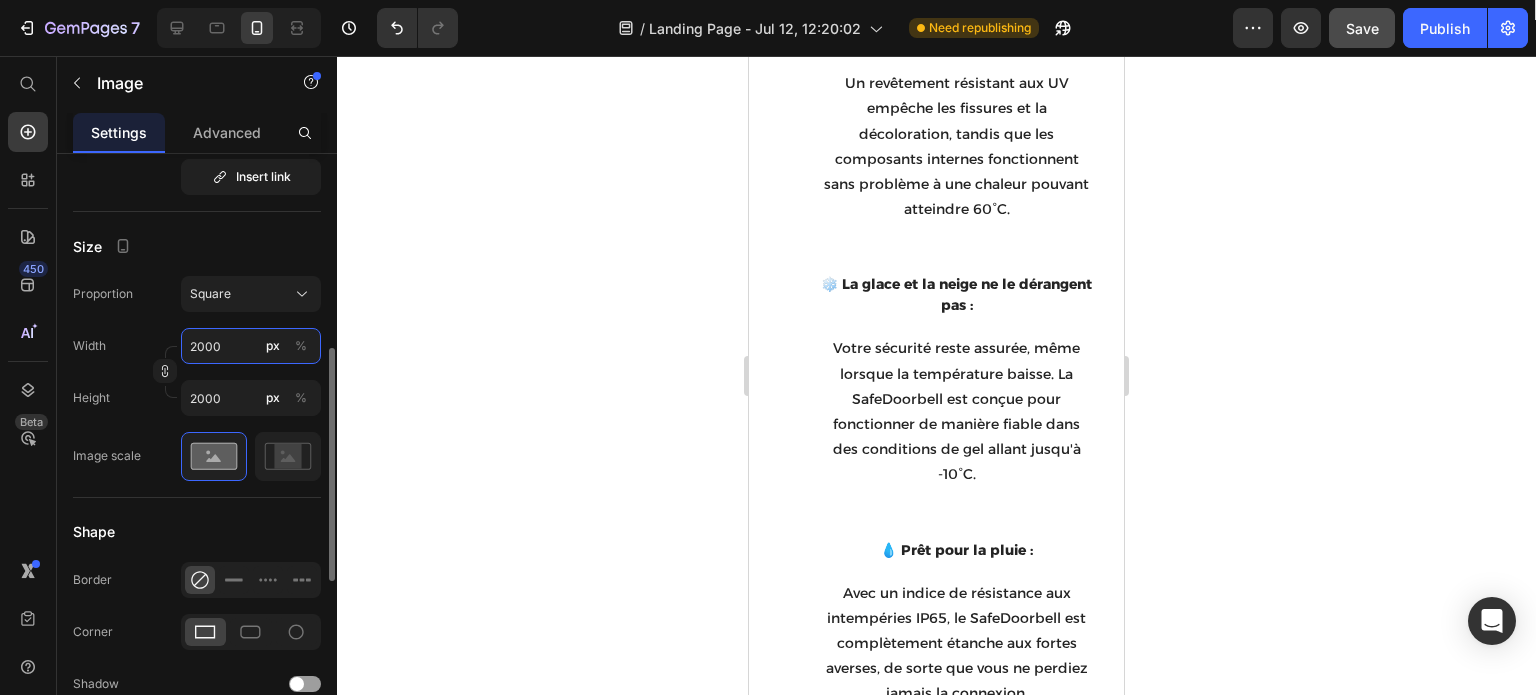 type on "20000" 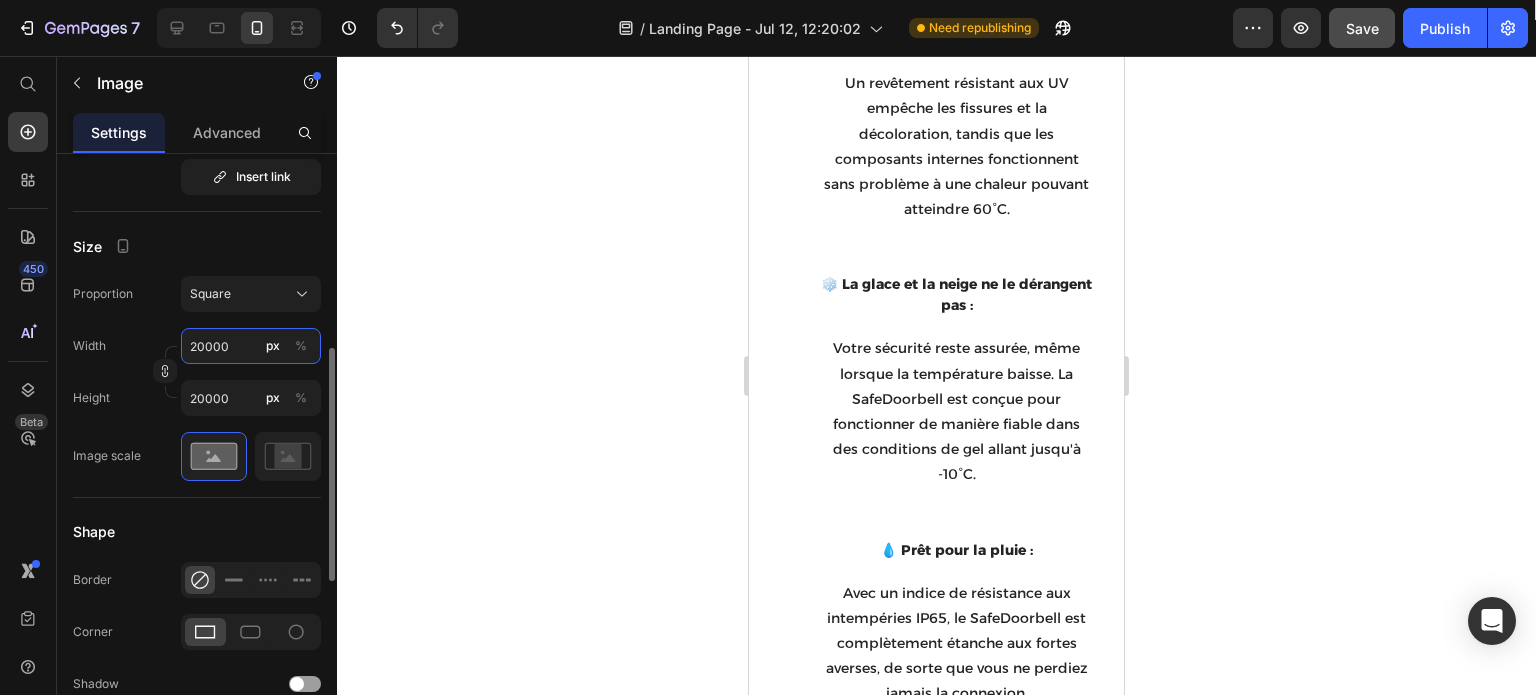 click on "20000" at bounding box center [251, 346] 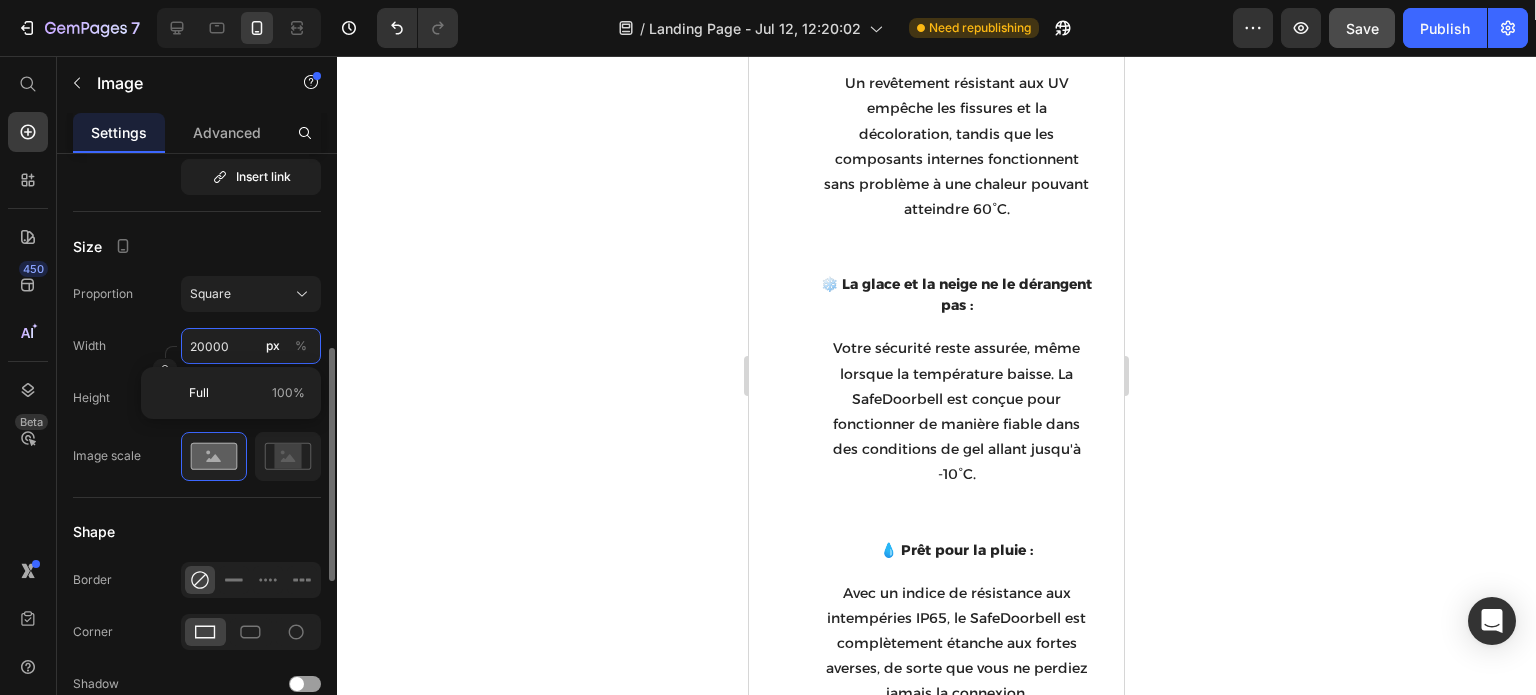 type on "5" 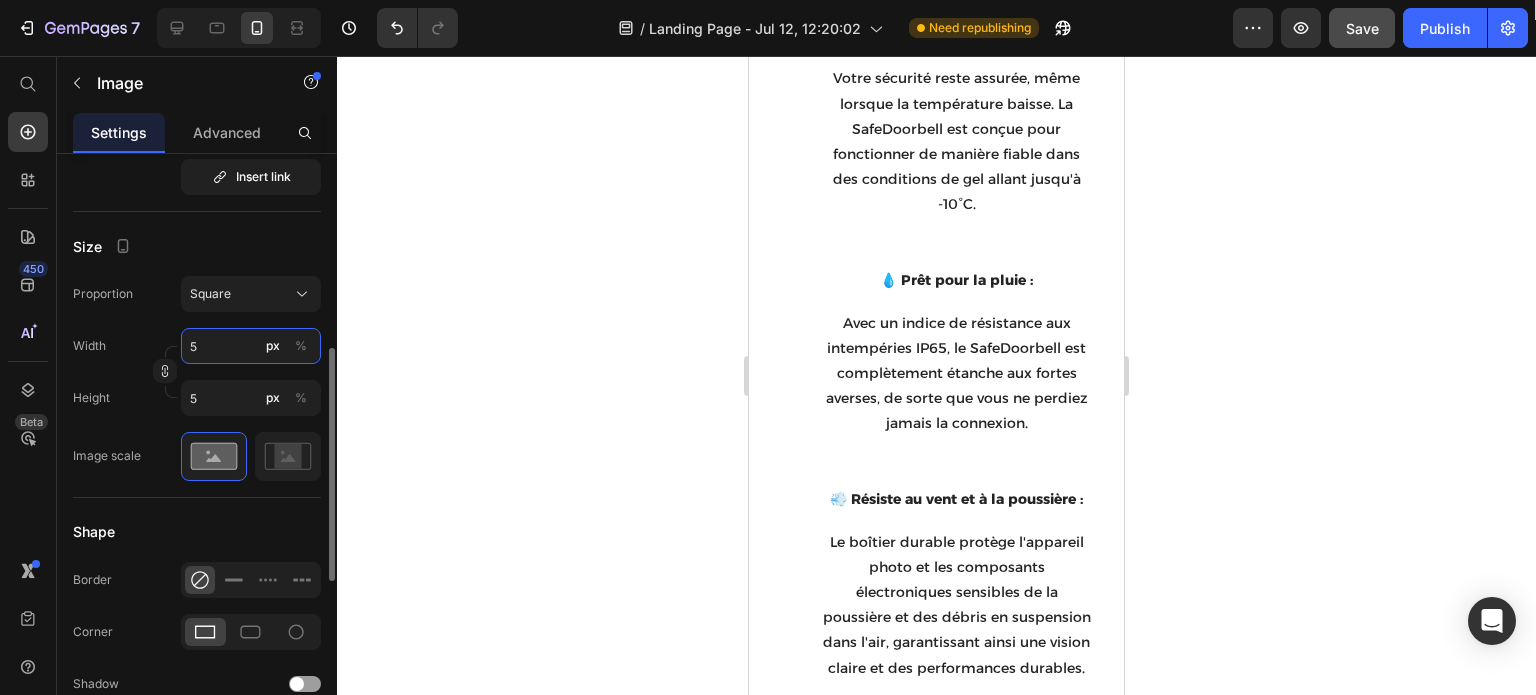 type on "50" 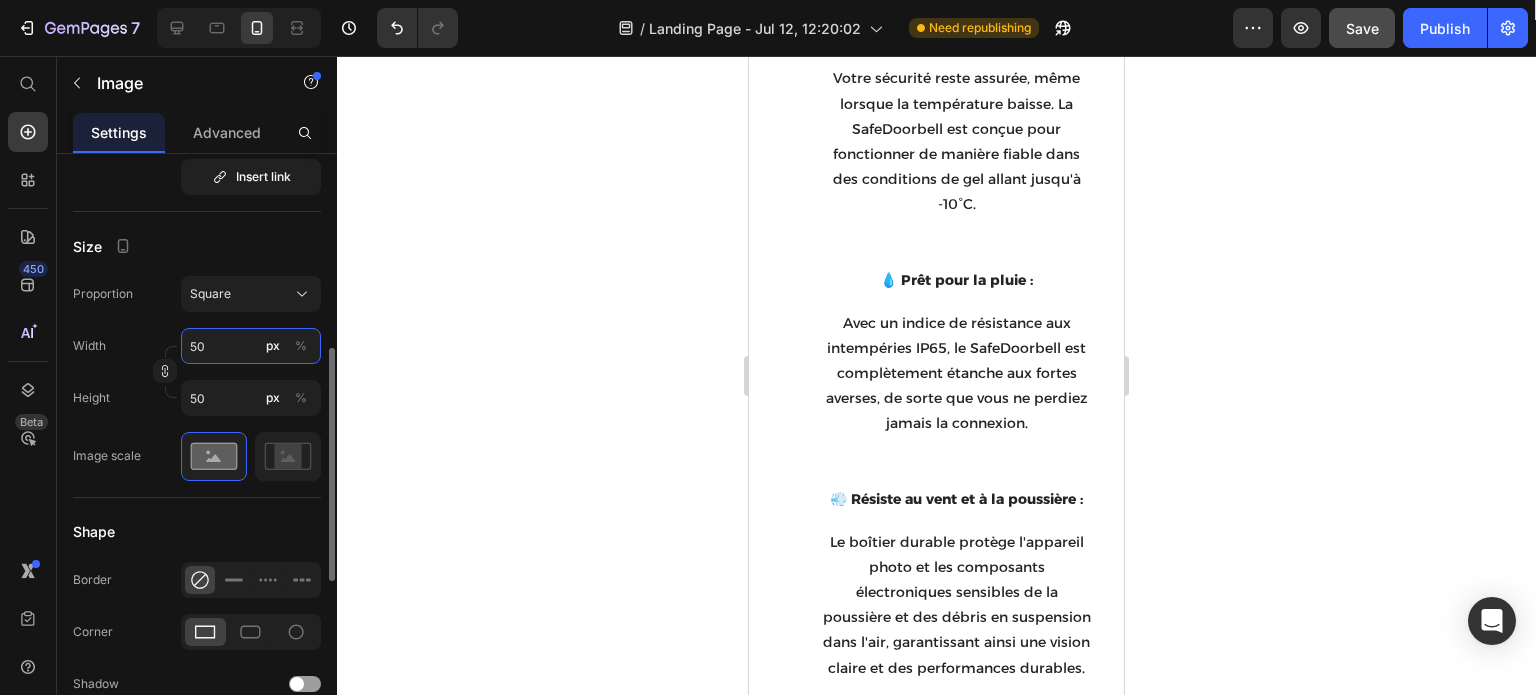type on "500" 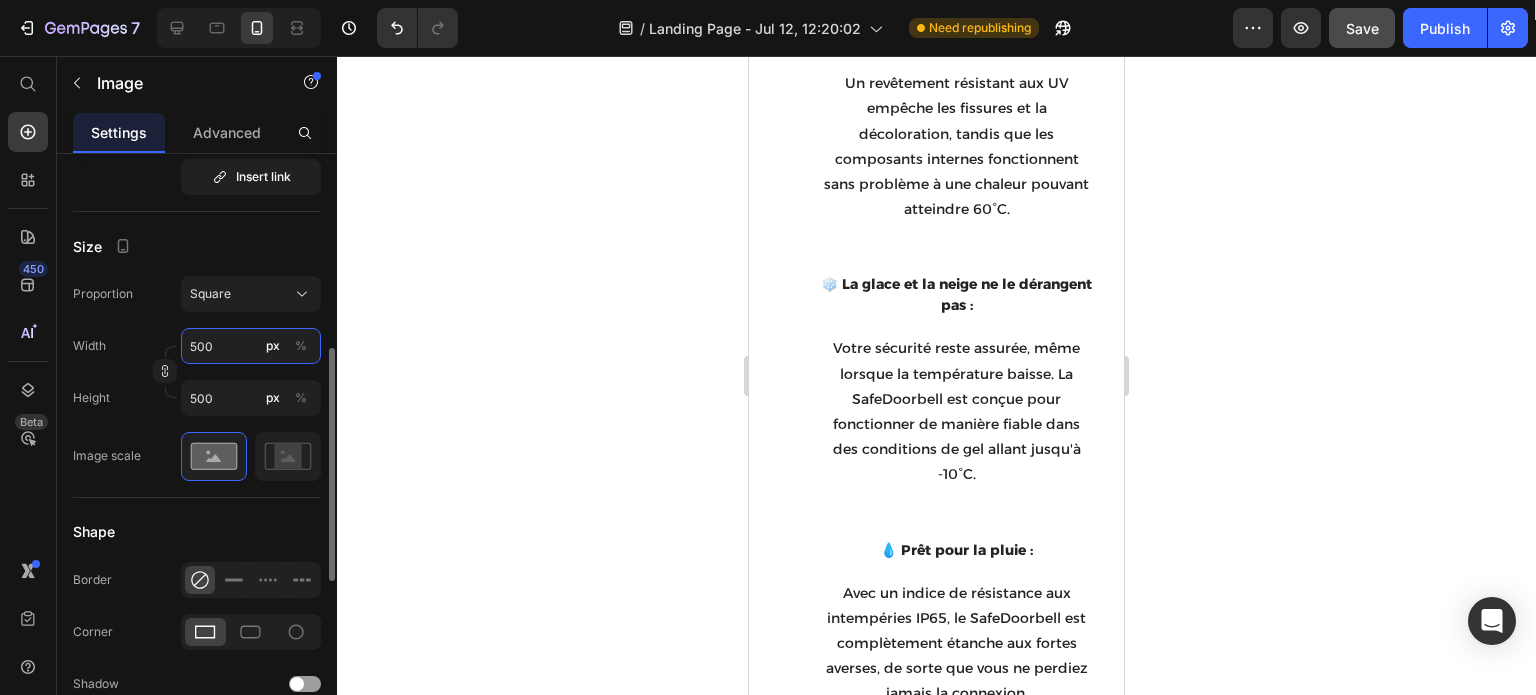 type on "5000" 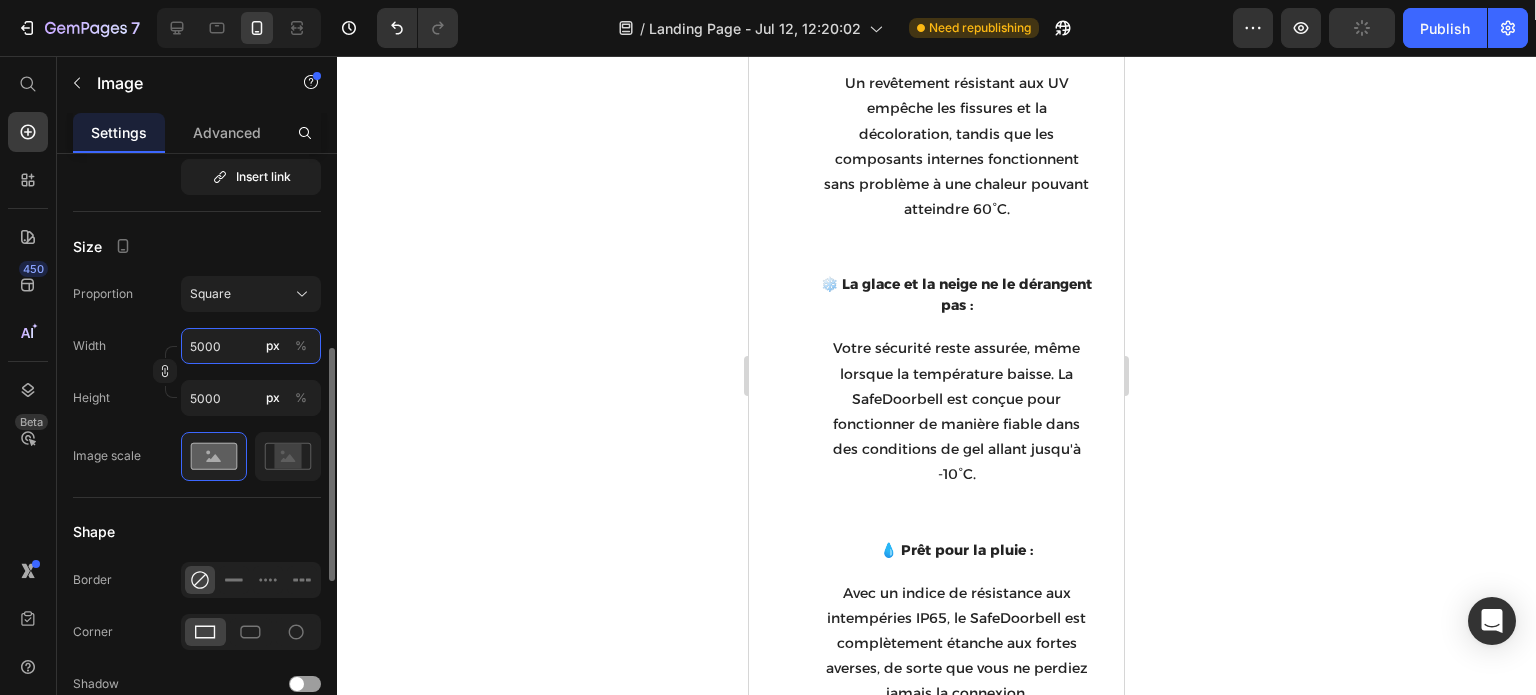 type on "500" 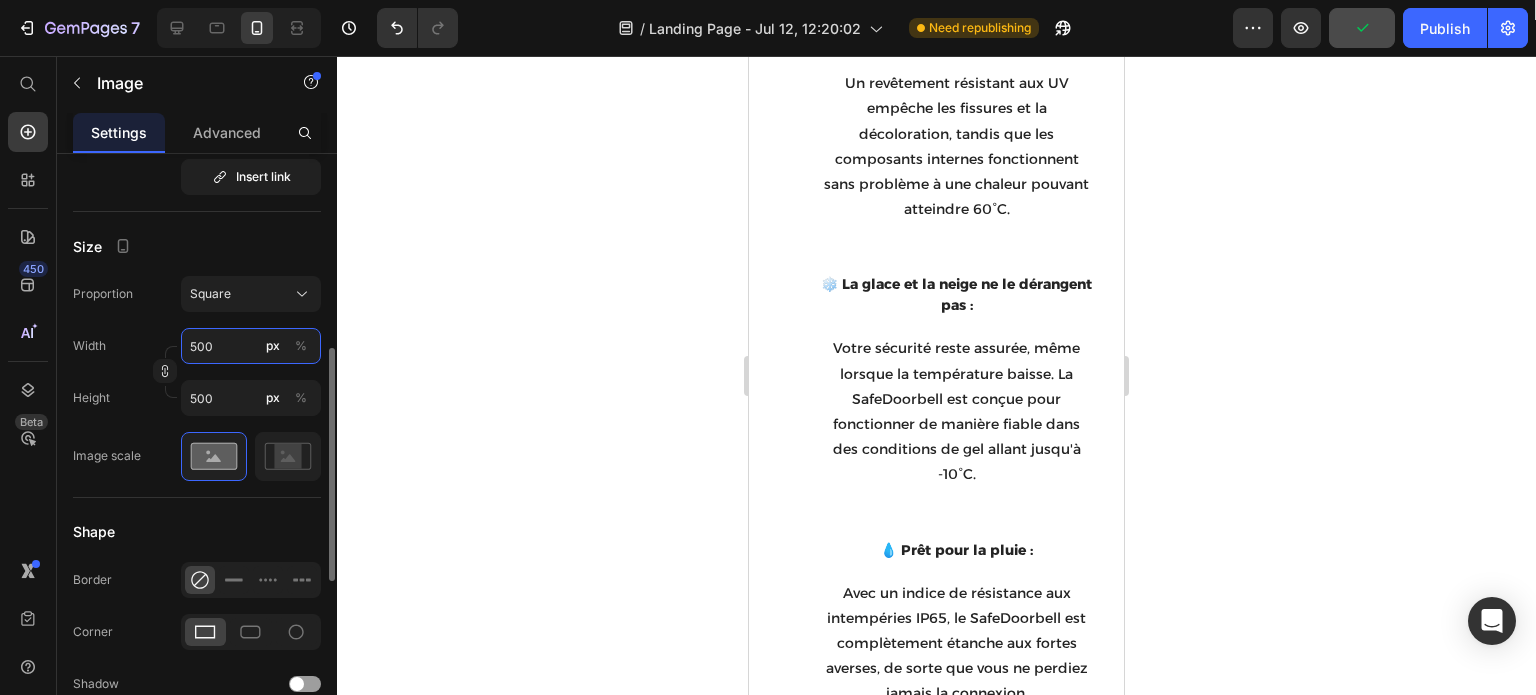 type on "5000" 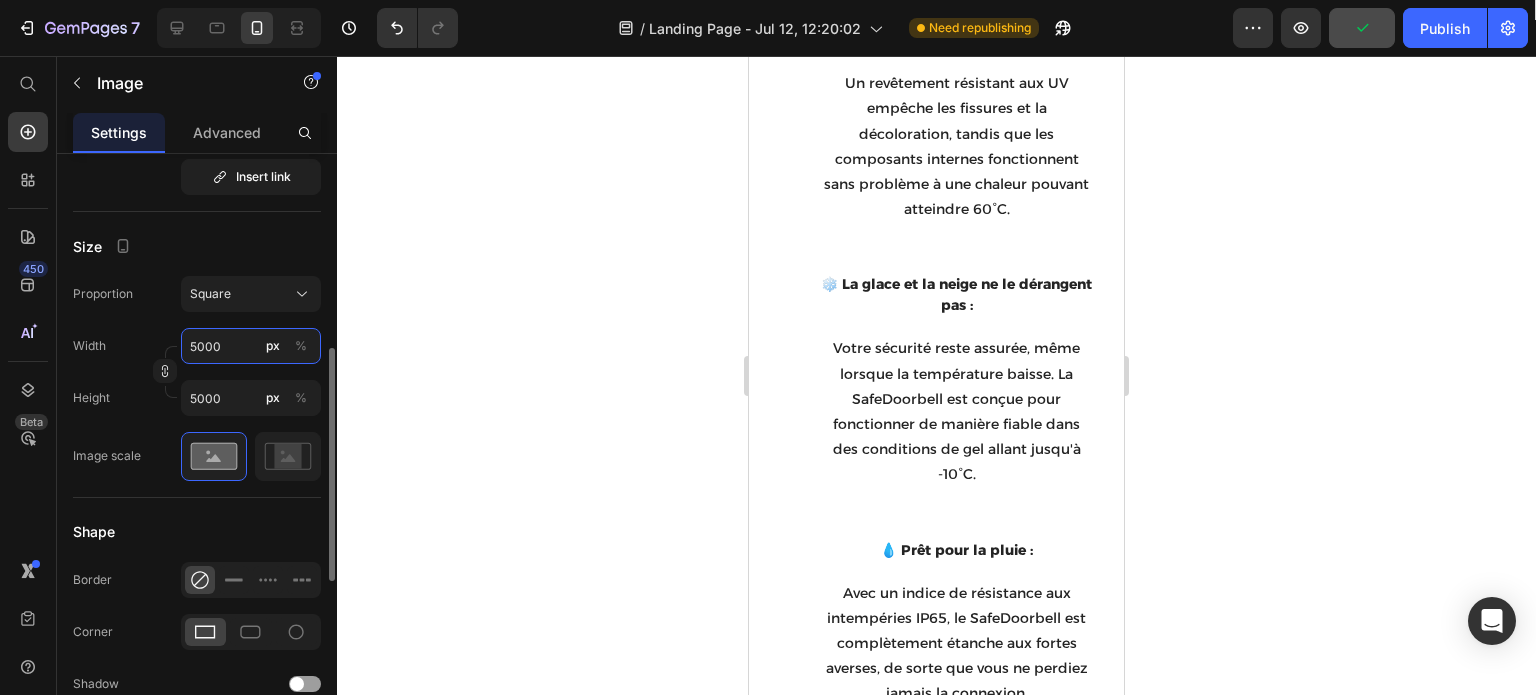 type on "500" 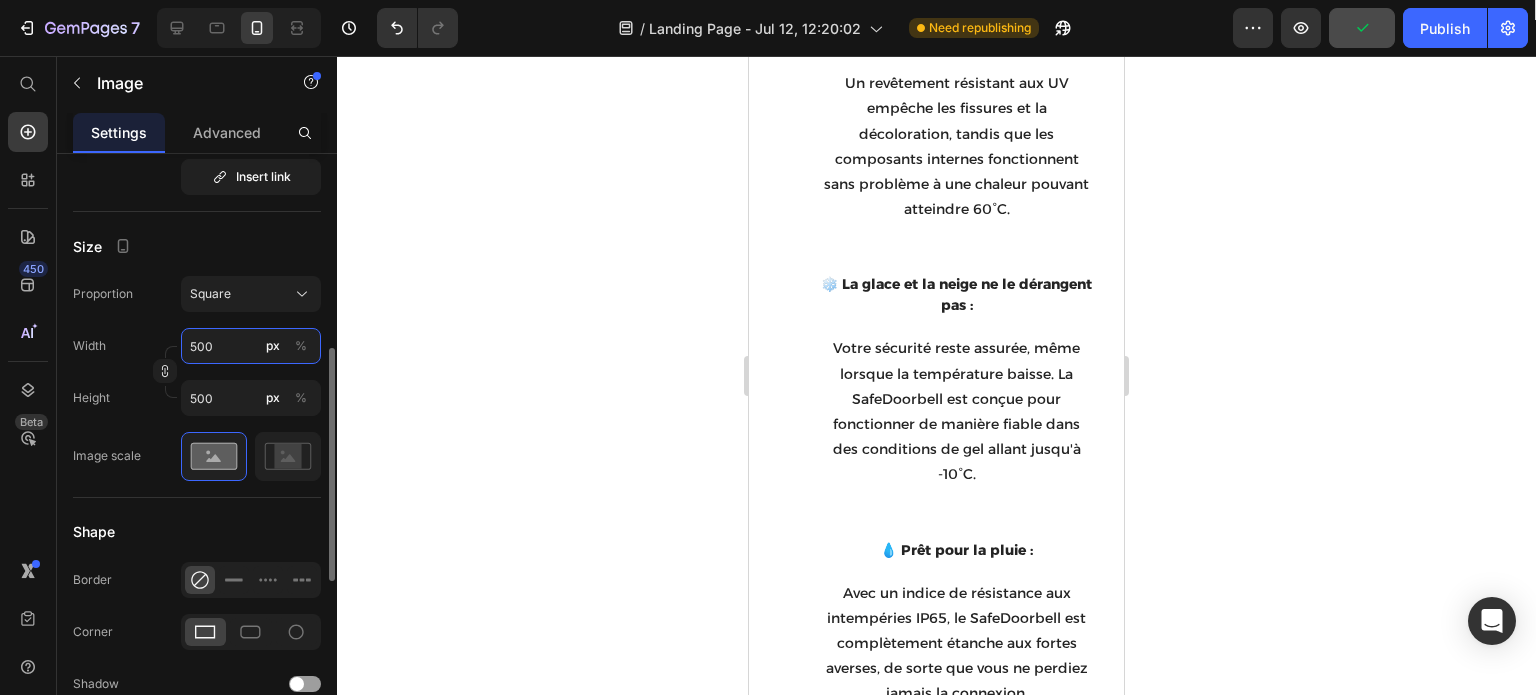type on "50" 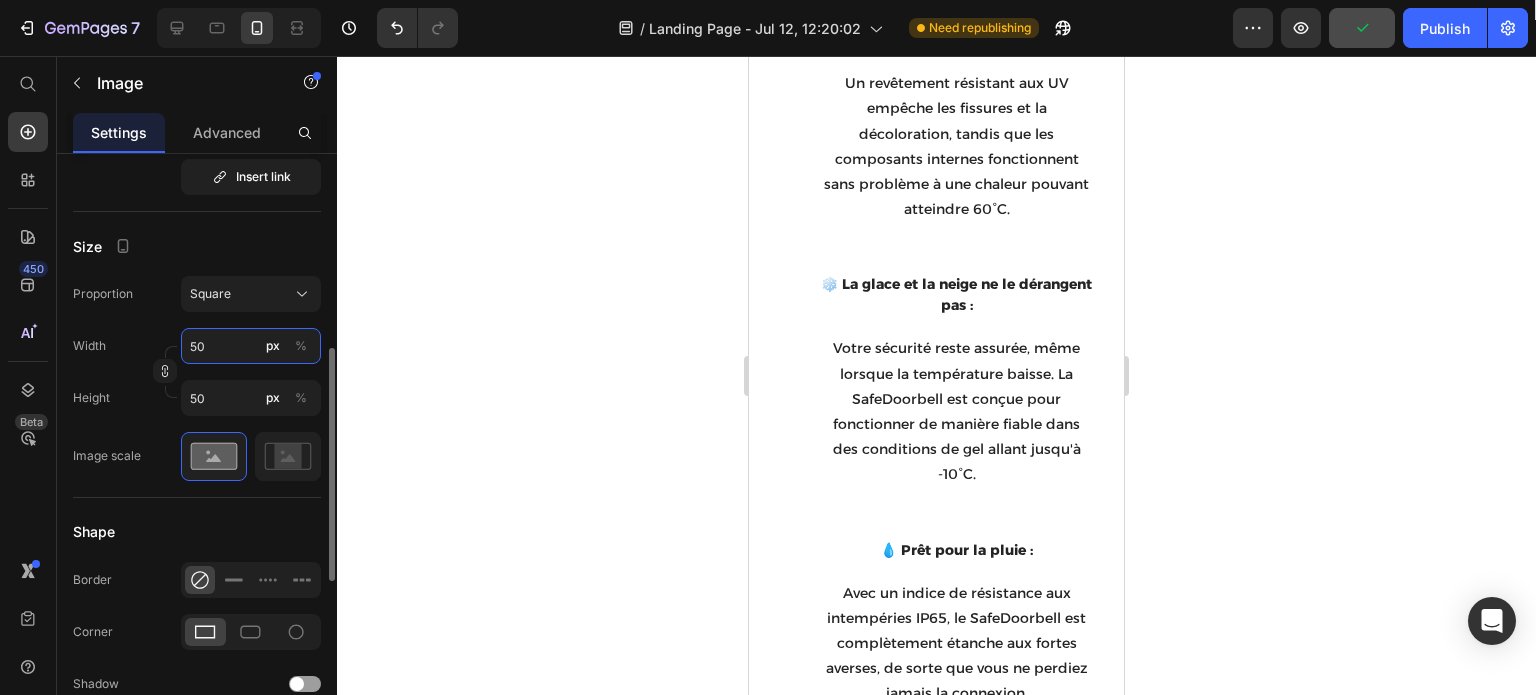 type on "5" 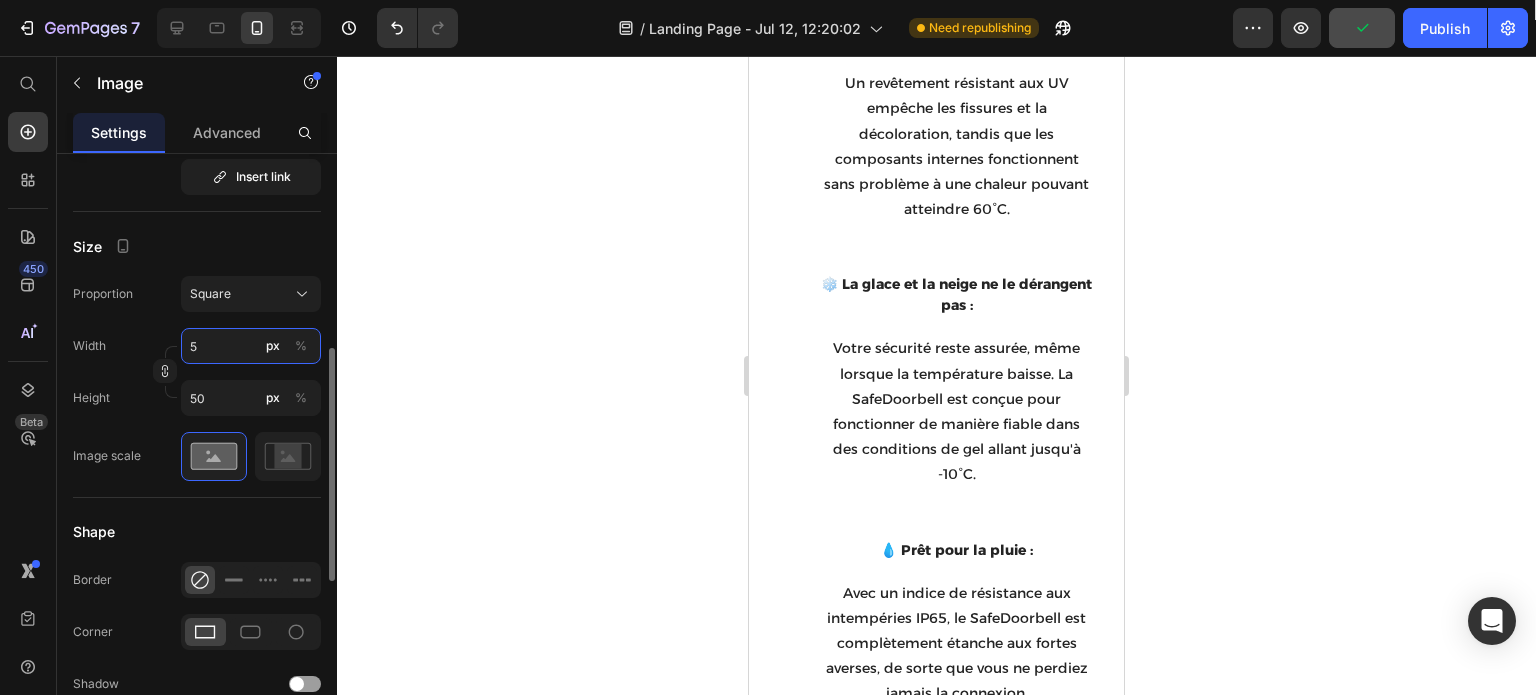 type on "5" 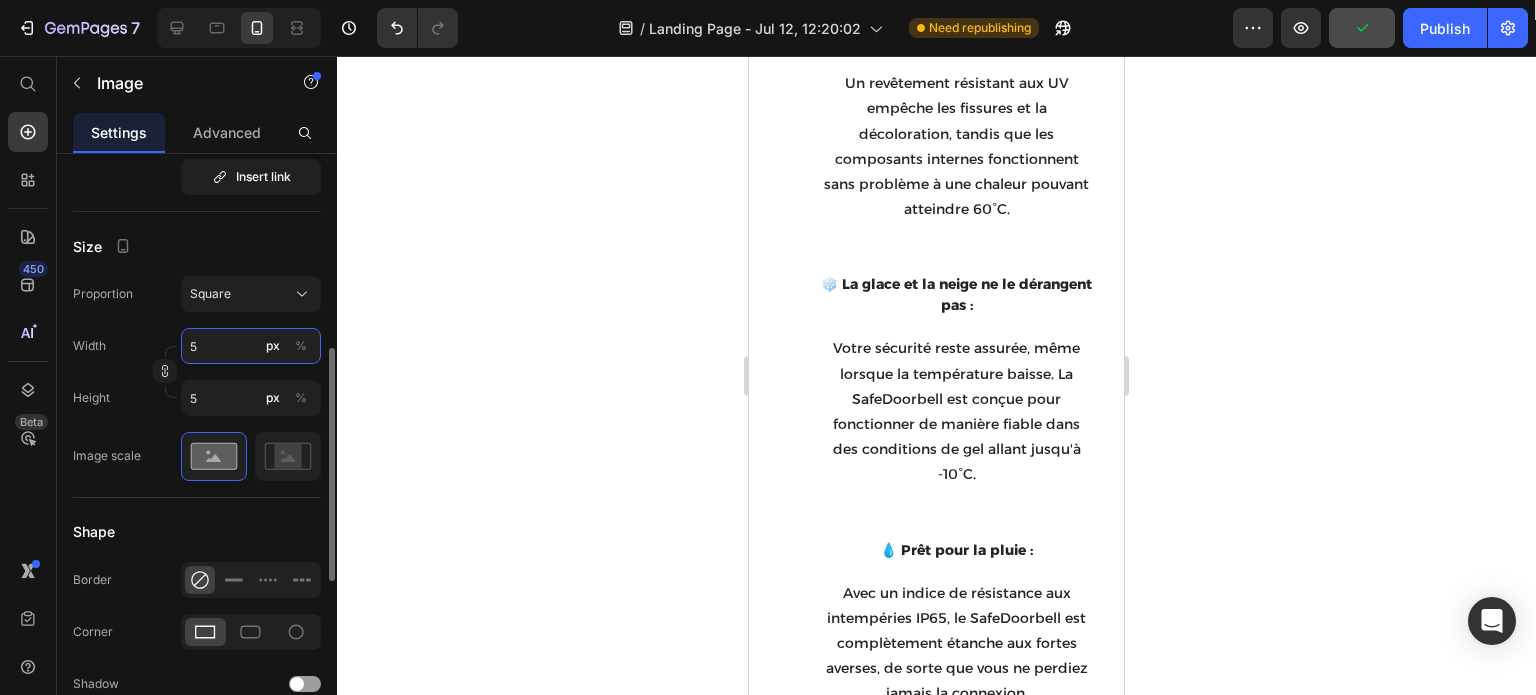 type 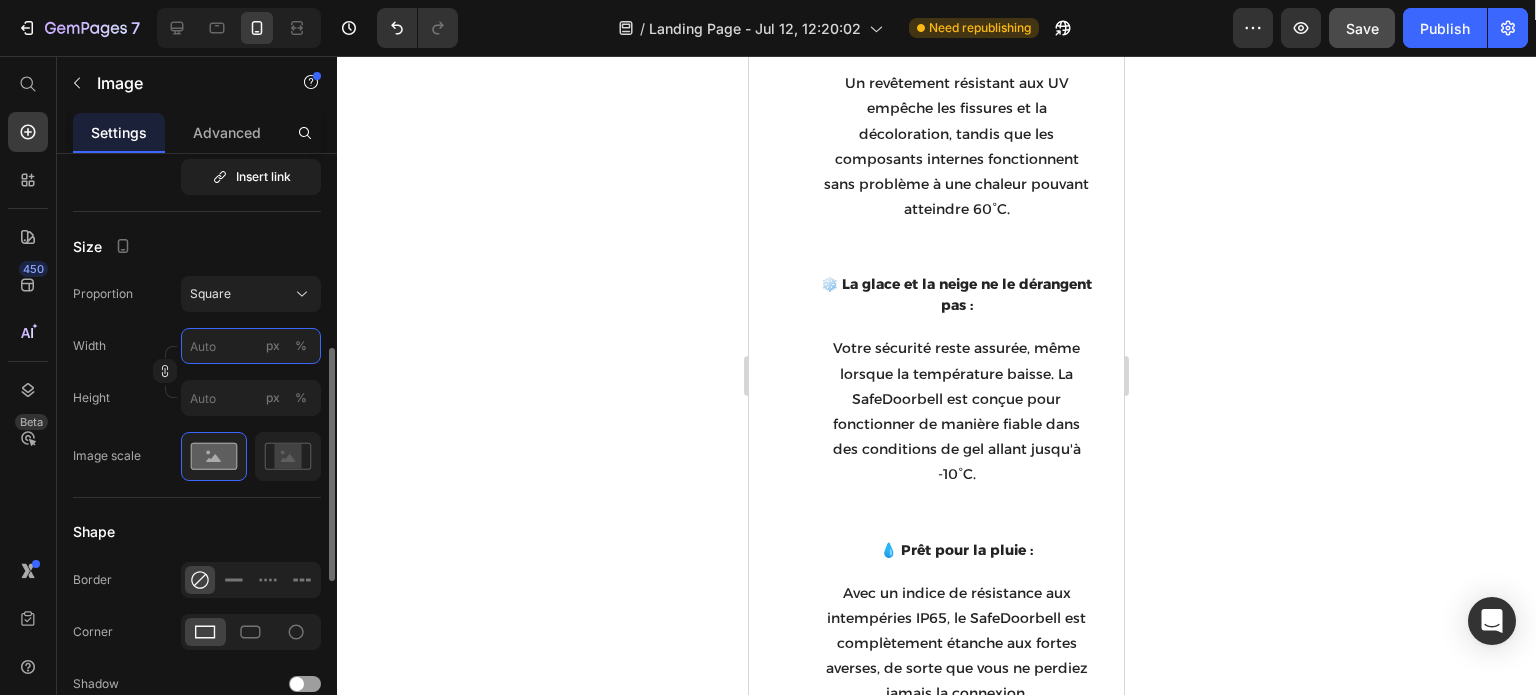click on "px %" at bounding box center [251, 346] 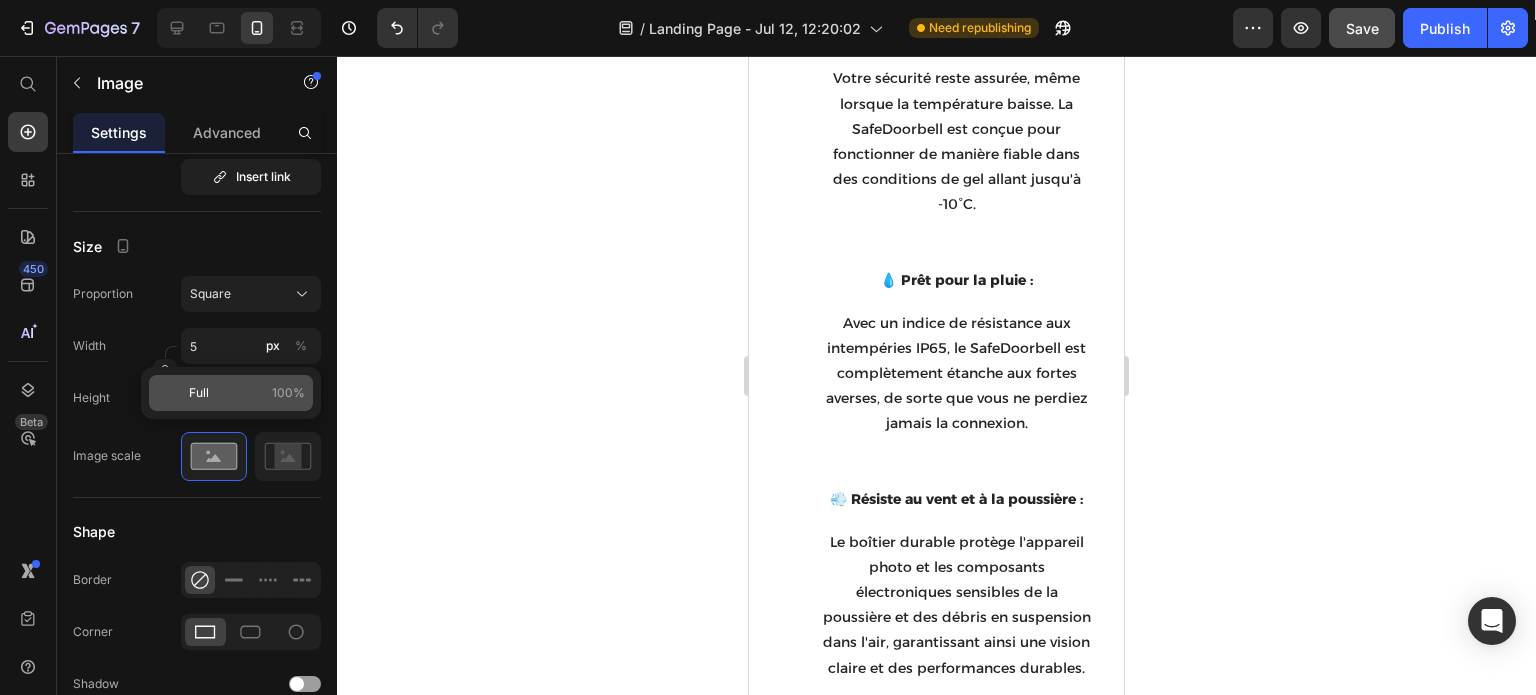 click on "Full 100%" at bounding box center (247, 393) 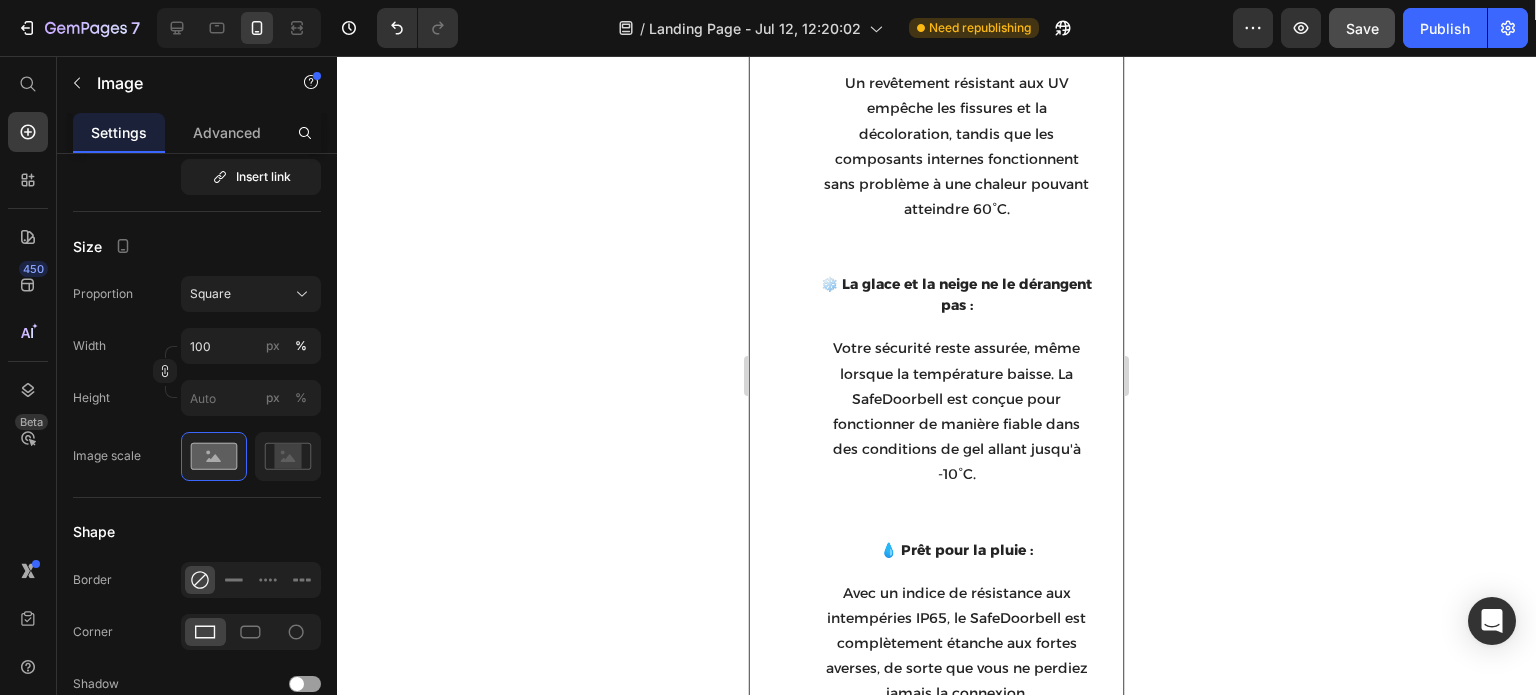 click 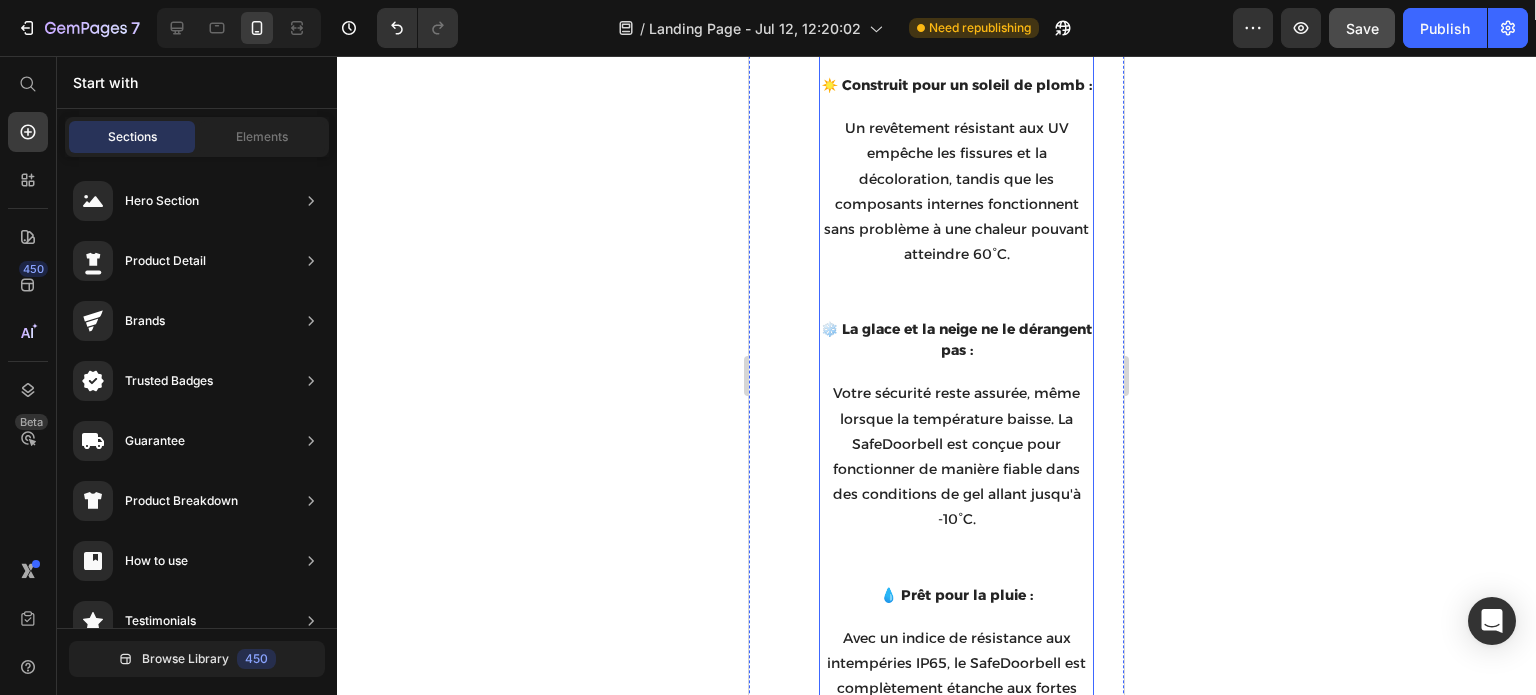 scroll, scrollTop: 5171, scrollLeft: 0, axis: vertical 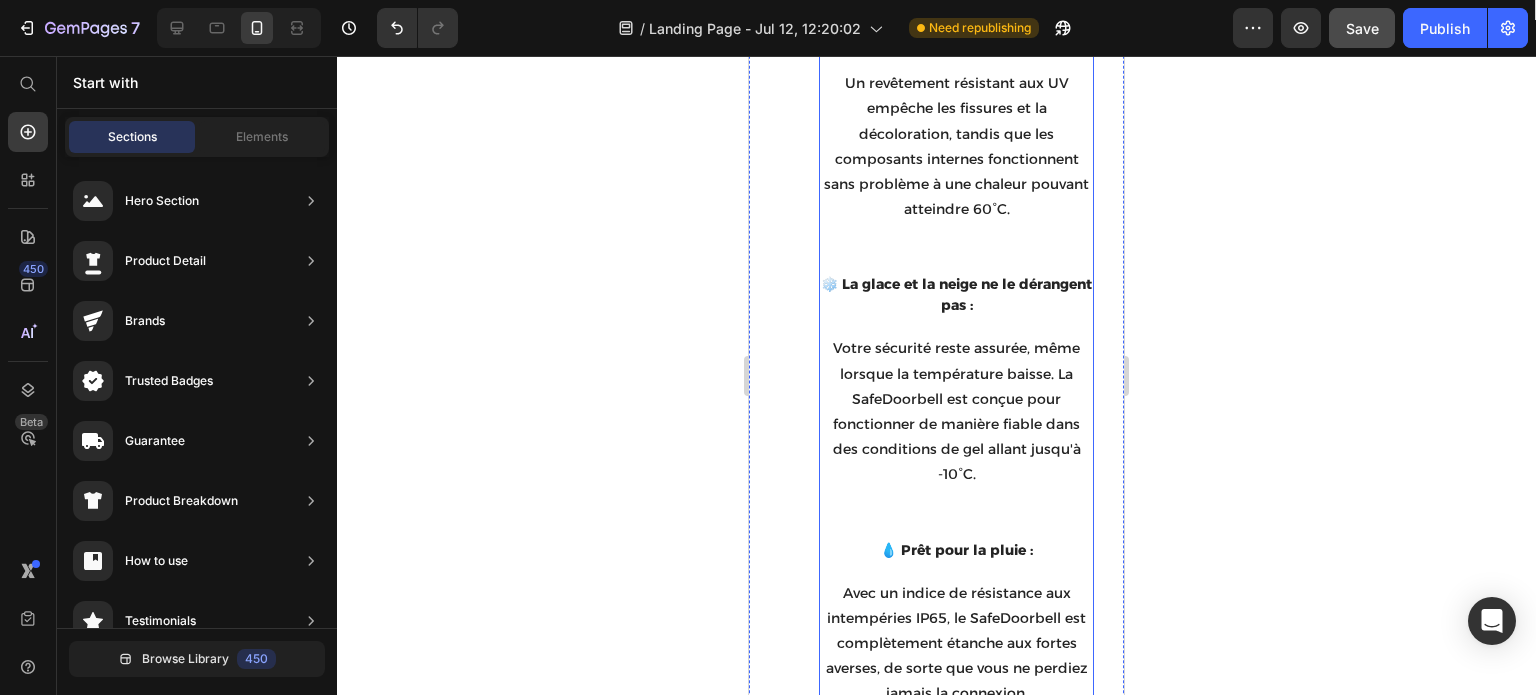 click on "Image" at bounding box center (956, -126) 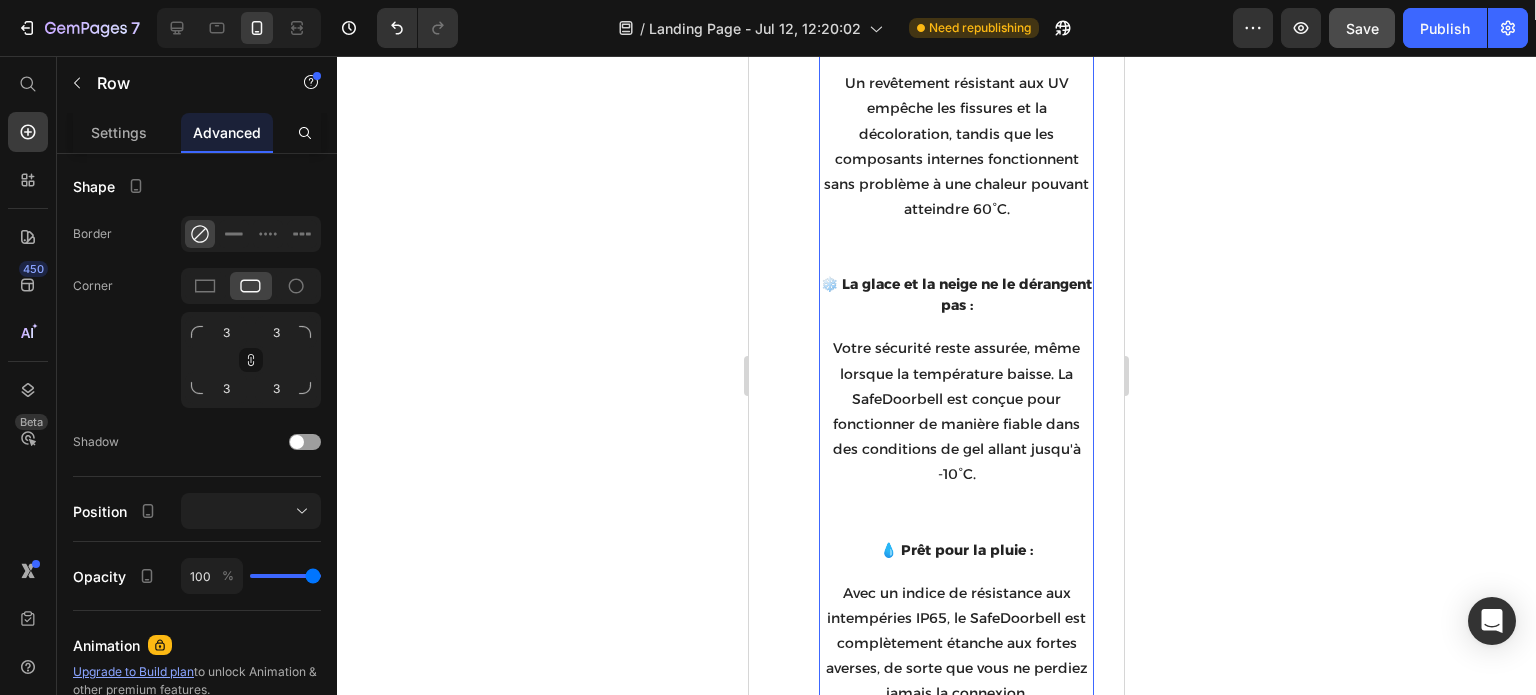 scroll, scrollTop: 0, scrollLeft: 0, axis: both 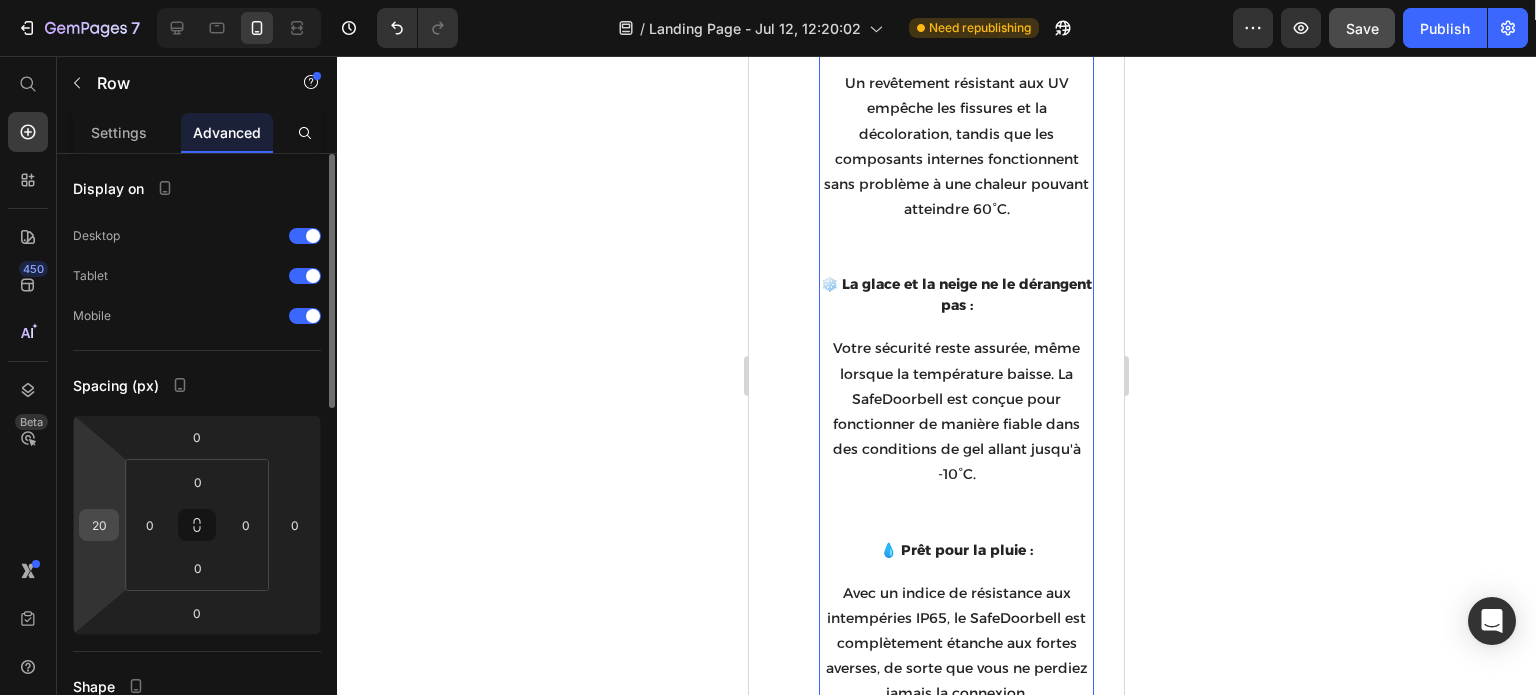 click on "20" at bounding box center (99, 525) 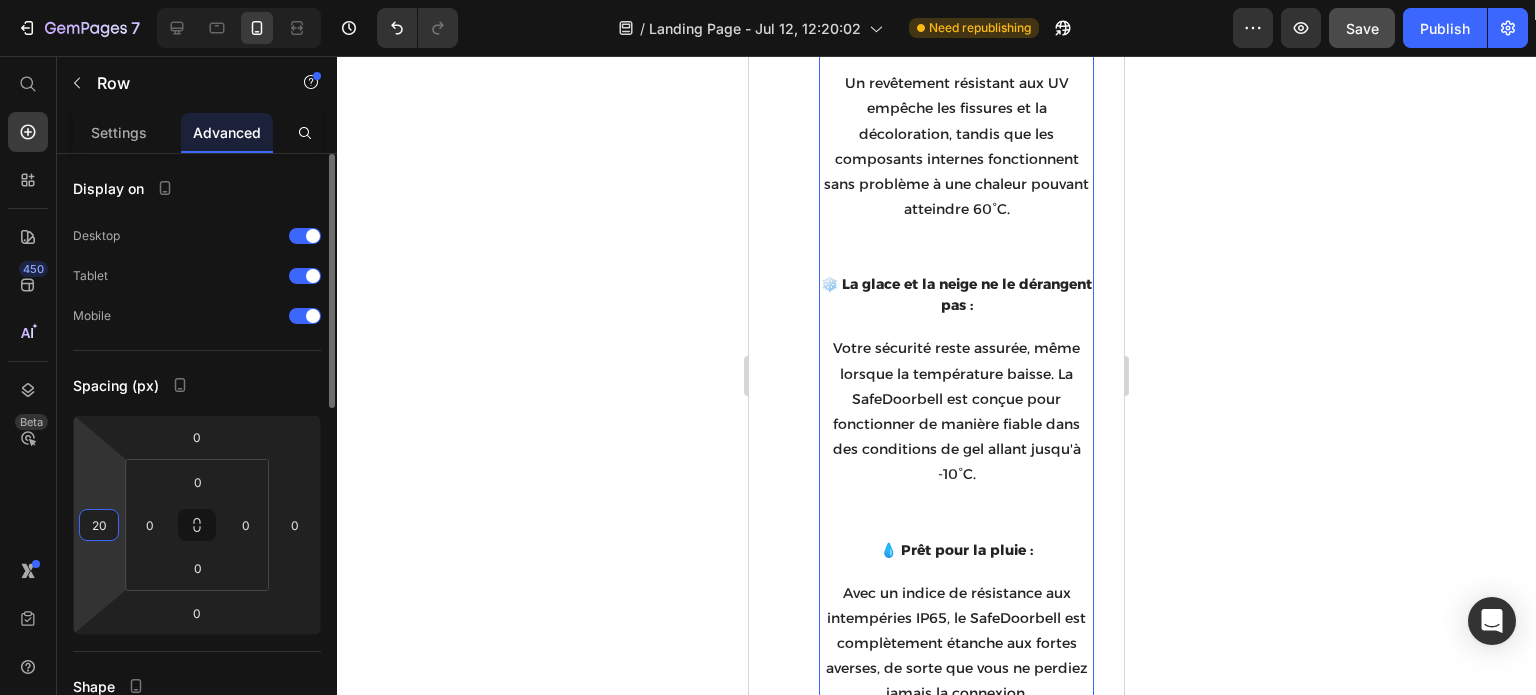 click on "20" at bounding box center (99, 525) 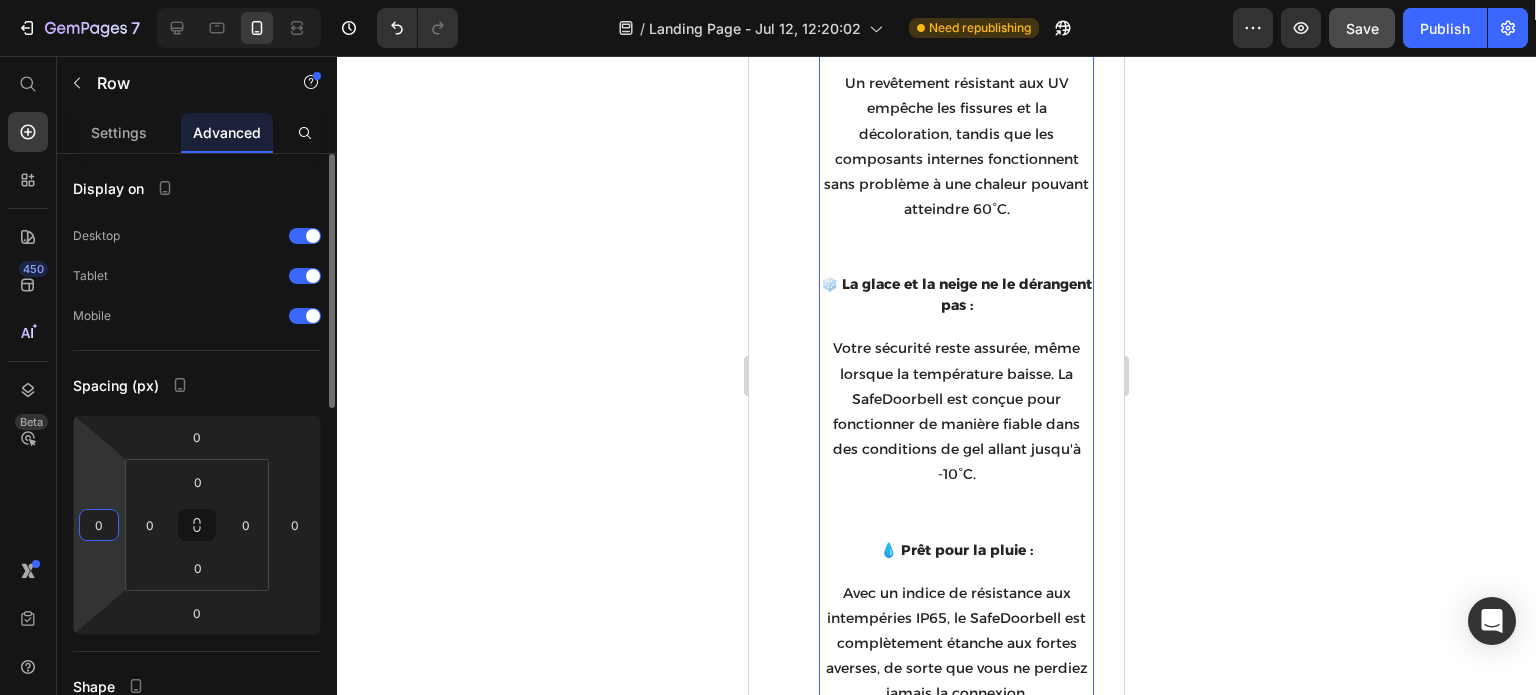 type on "0" 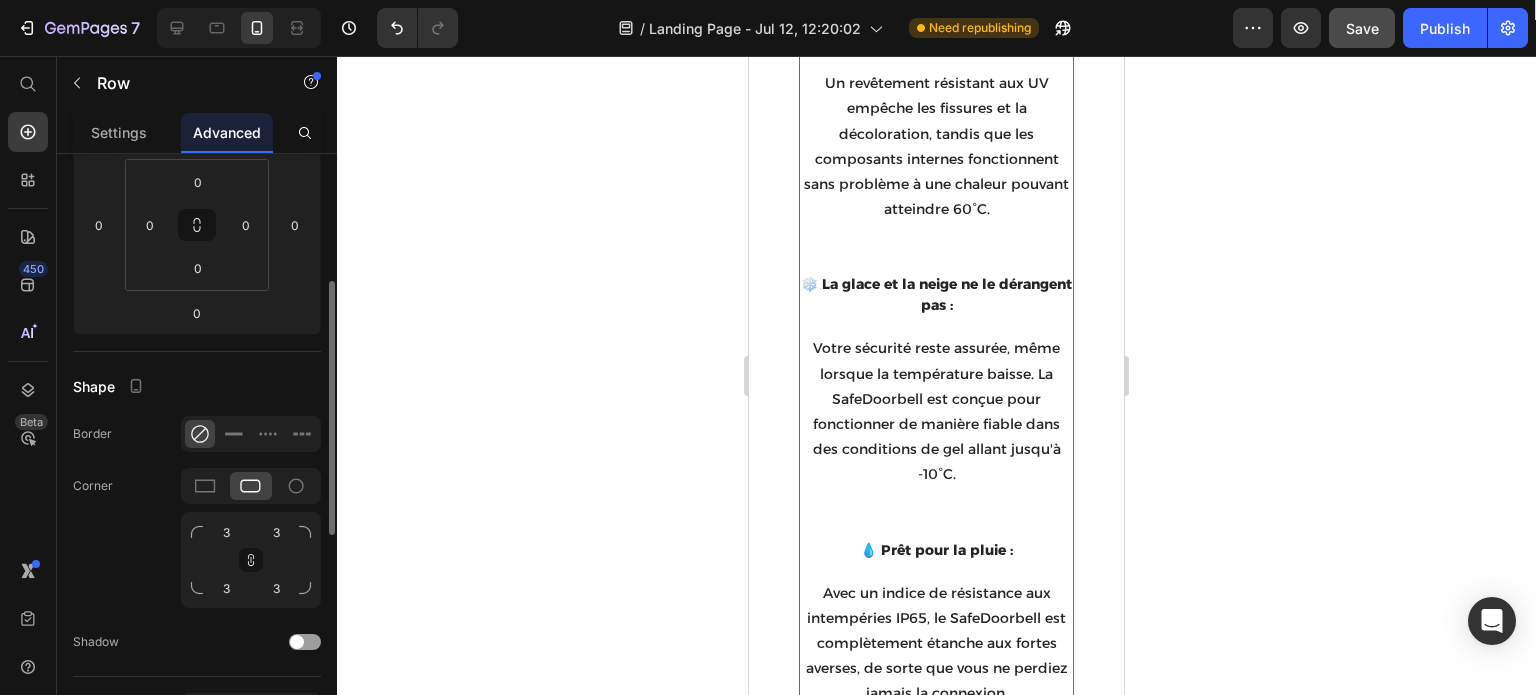 scroll, scrollTop: 400, scrollLeft: 0, axis: vertical 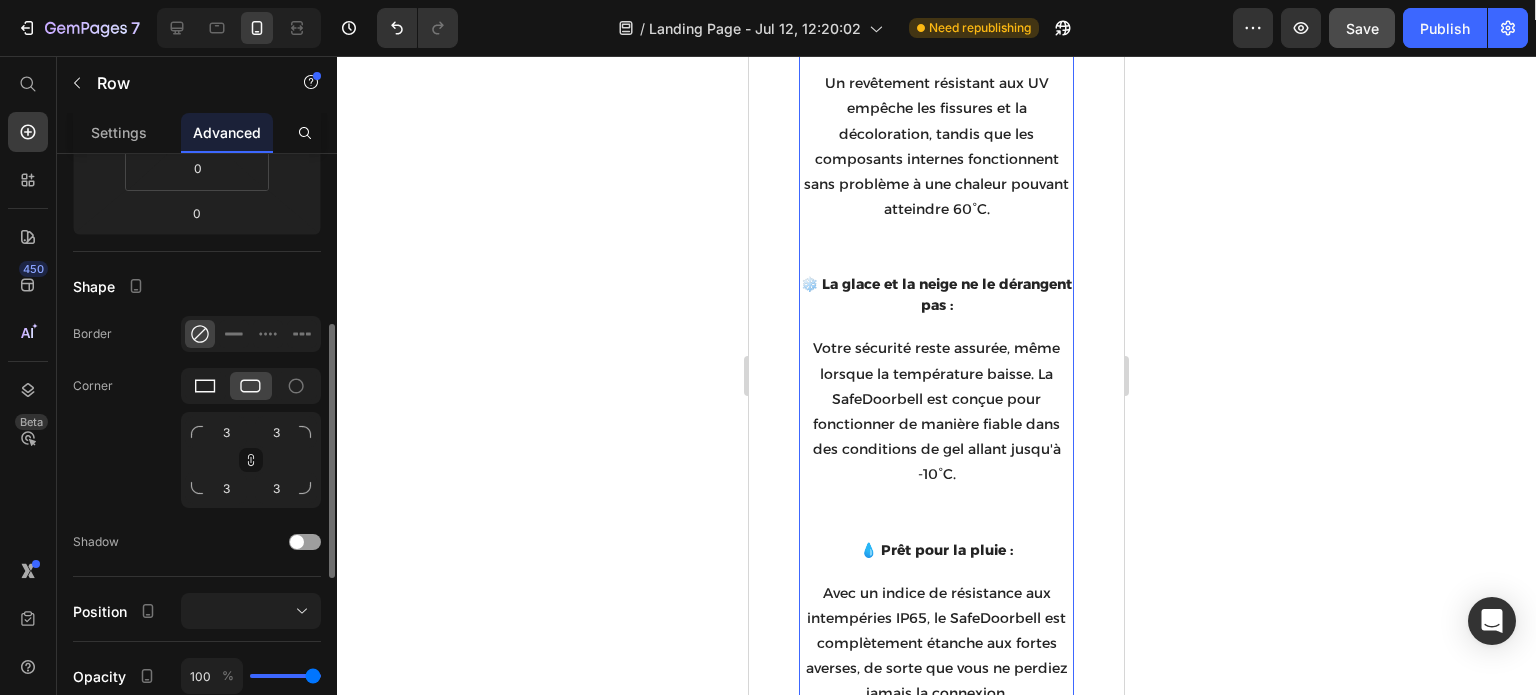 click 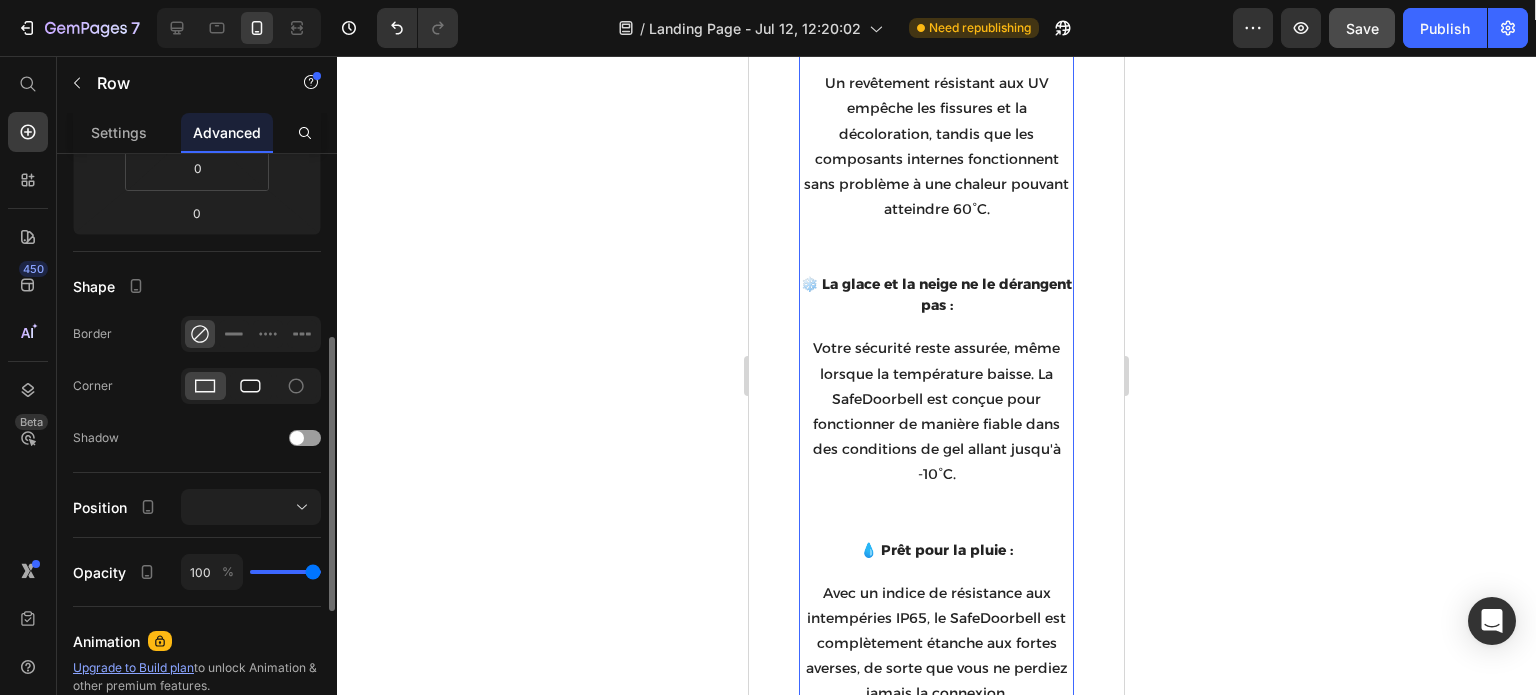 click 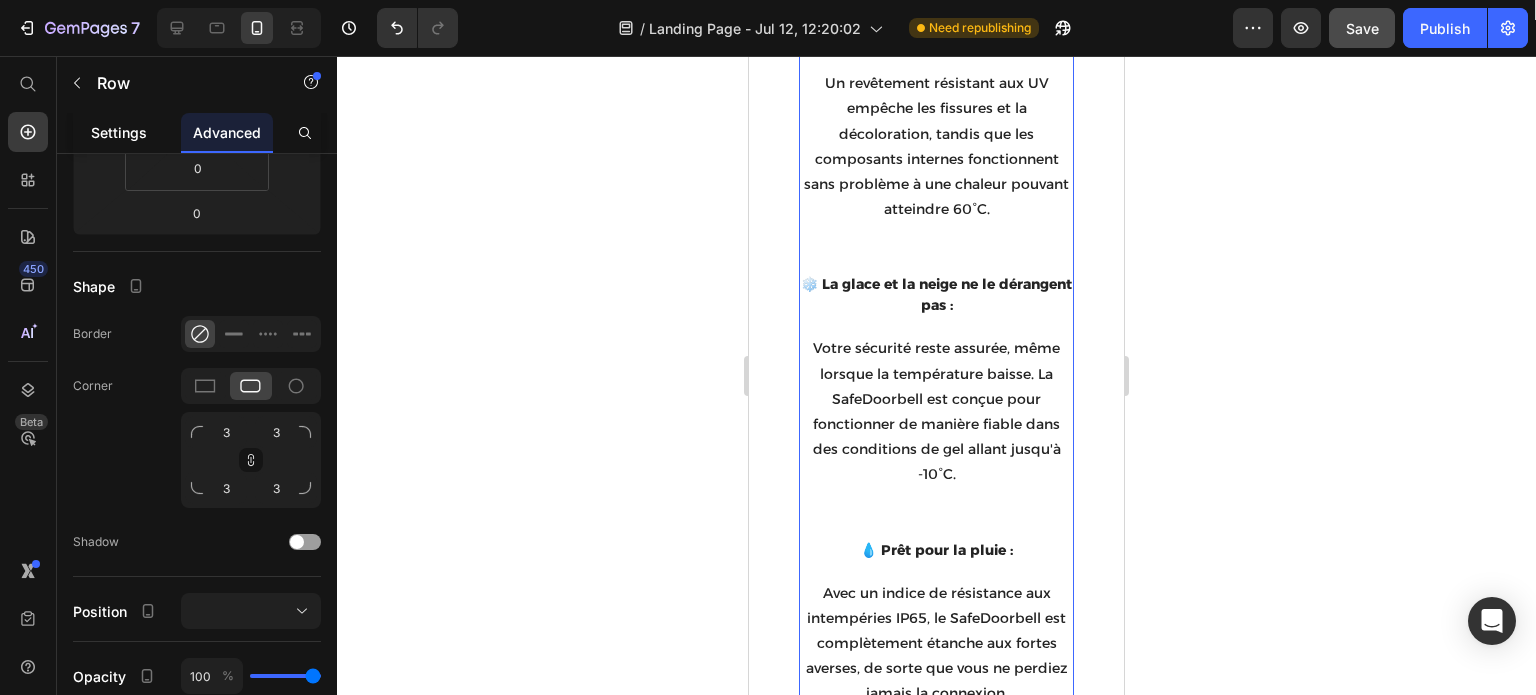 click on "Settings" 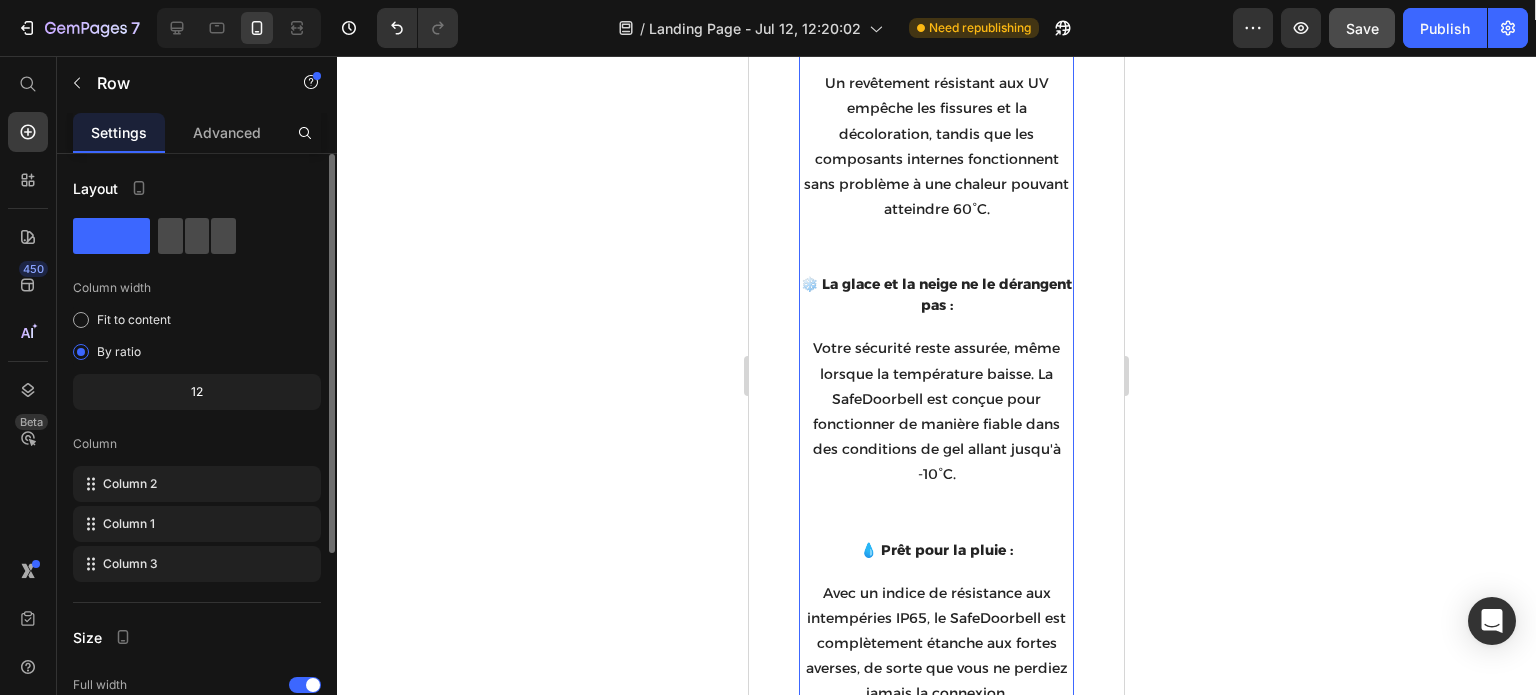 click 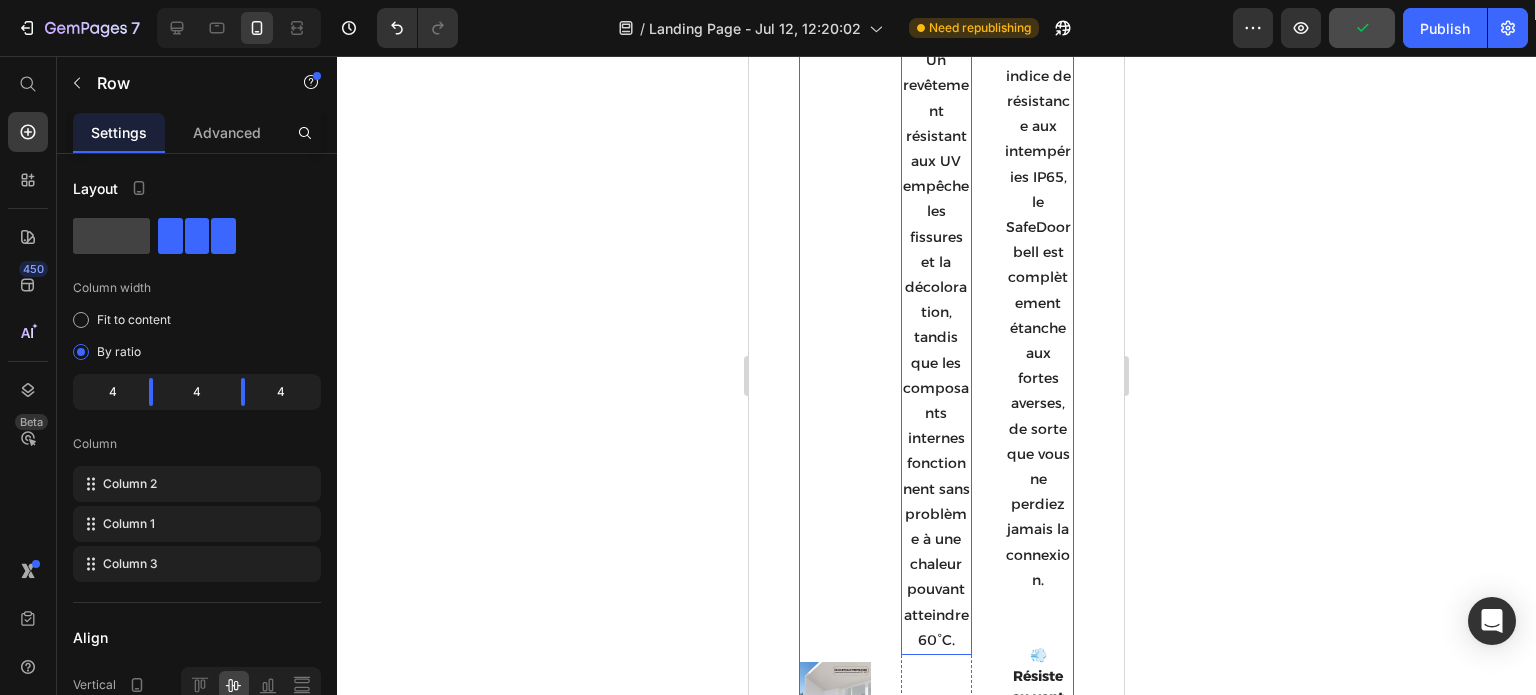 scroll, scrollTop: 5071, scrollLeft: 0, axis: vertical 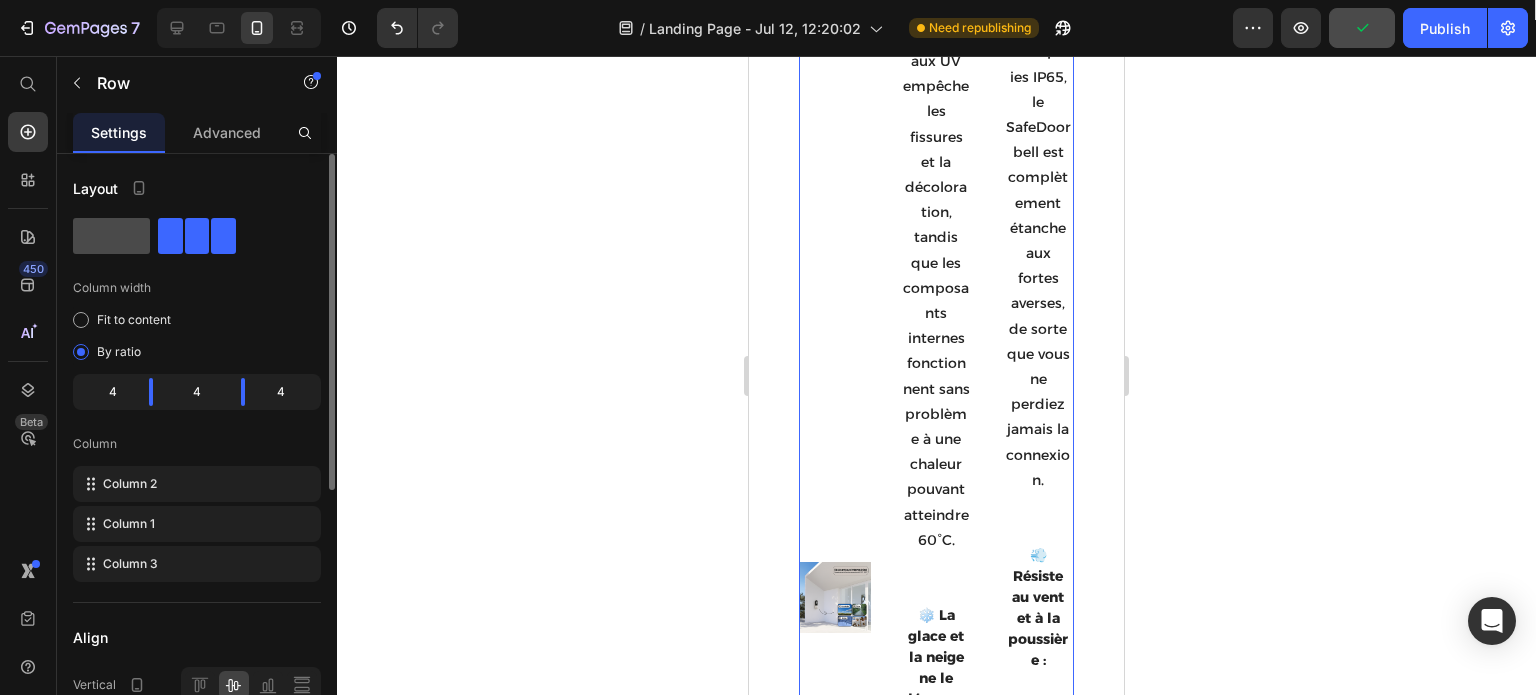 click 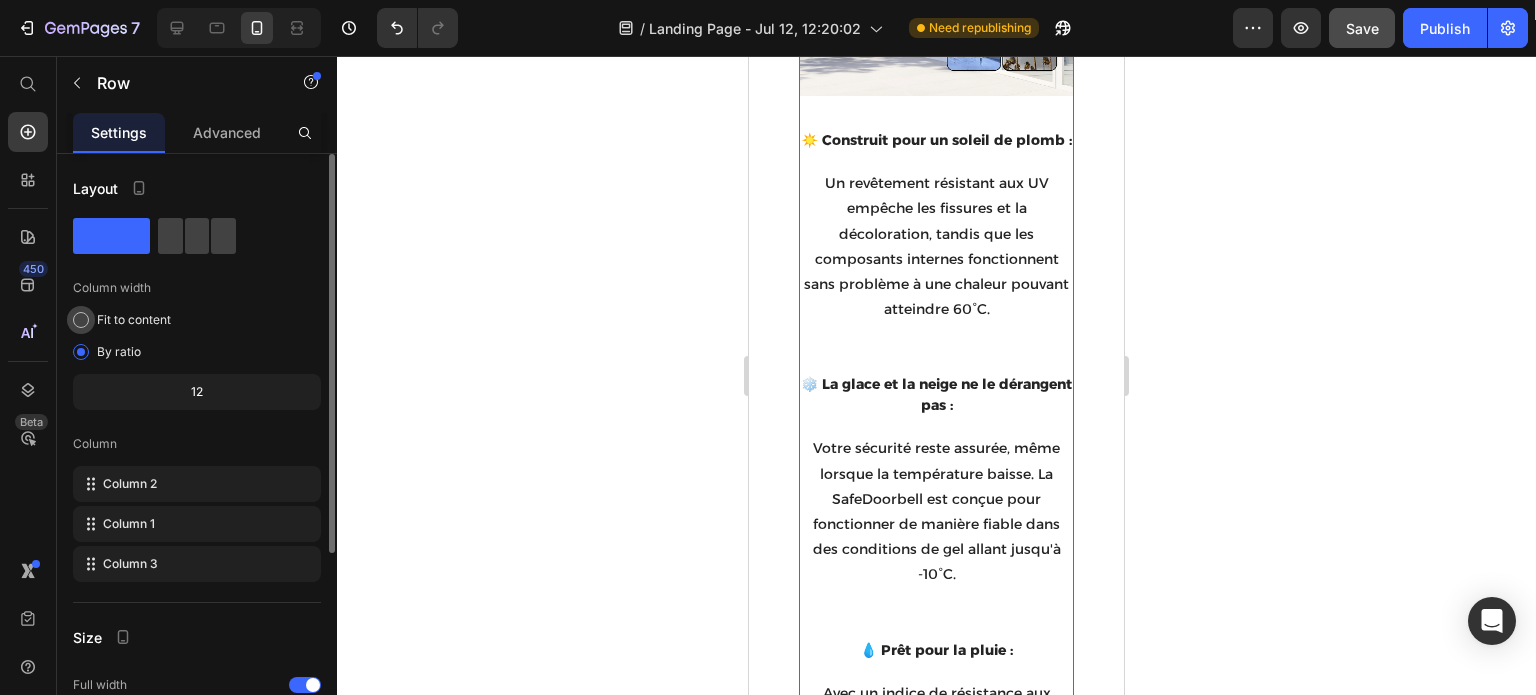 click at bounding box center (81, 320) 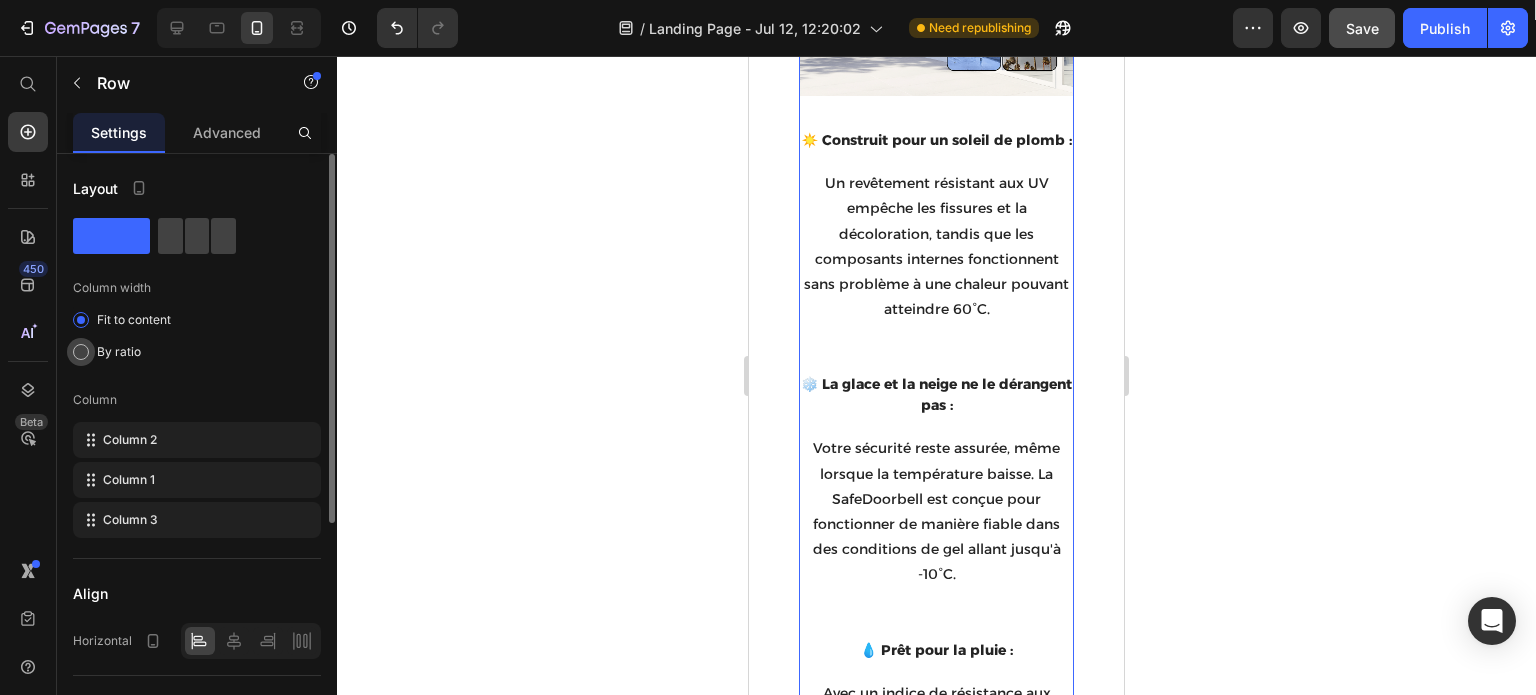 click on "By ratio" 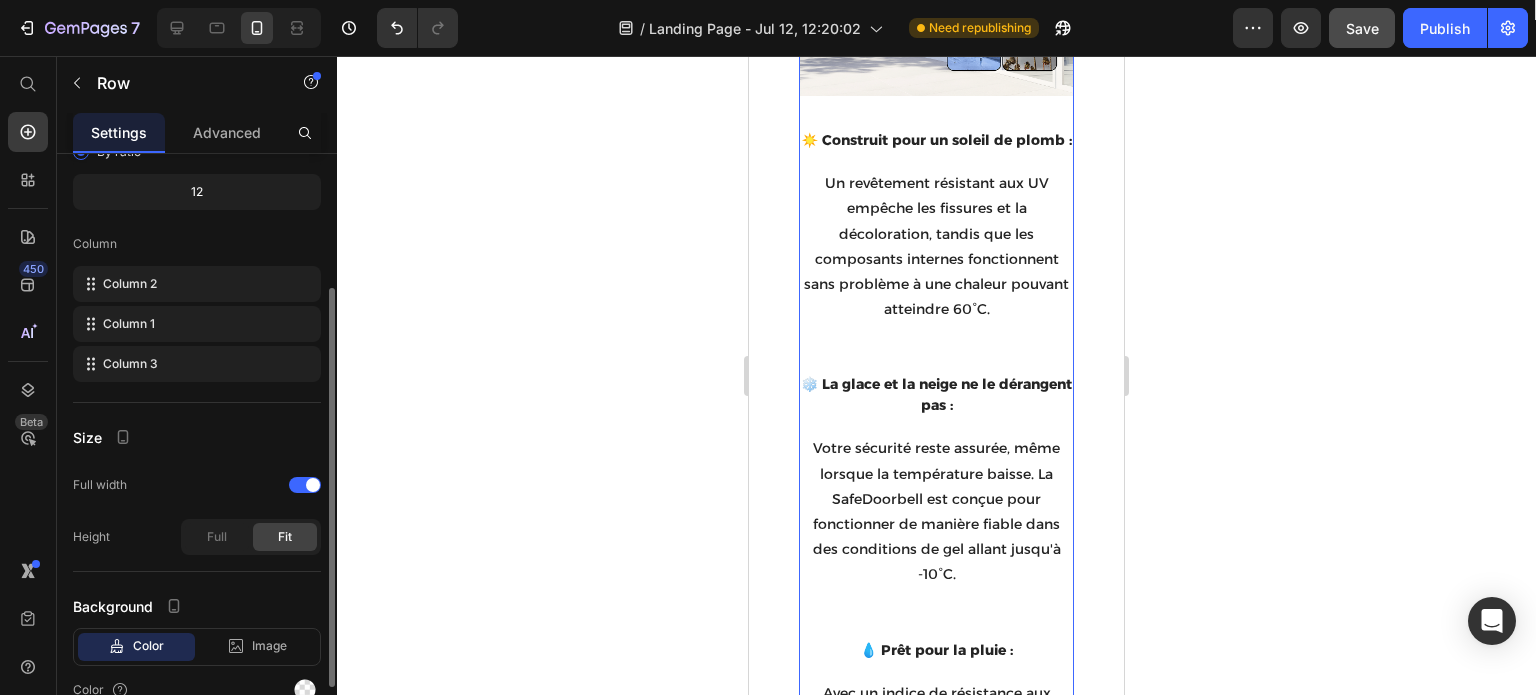 scroll, scrollTop: 296, scrollLeft: 0, axis: vertical 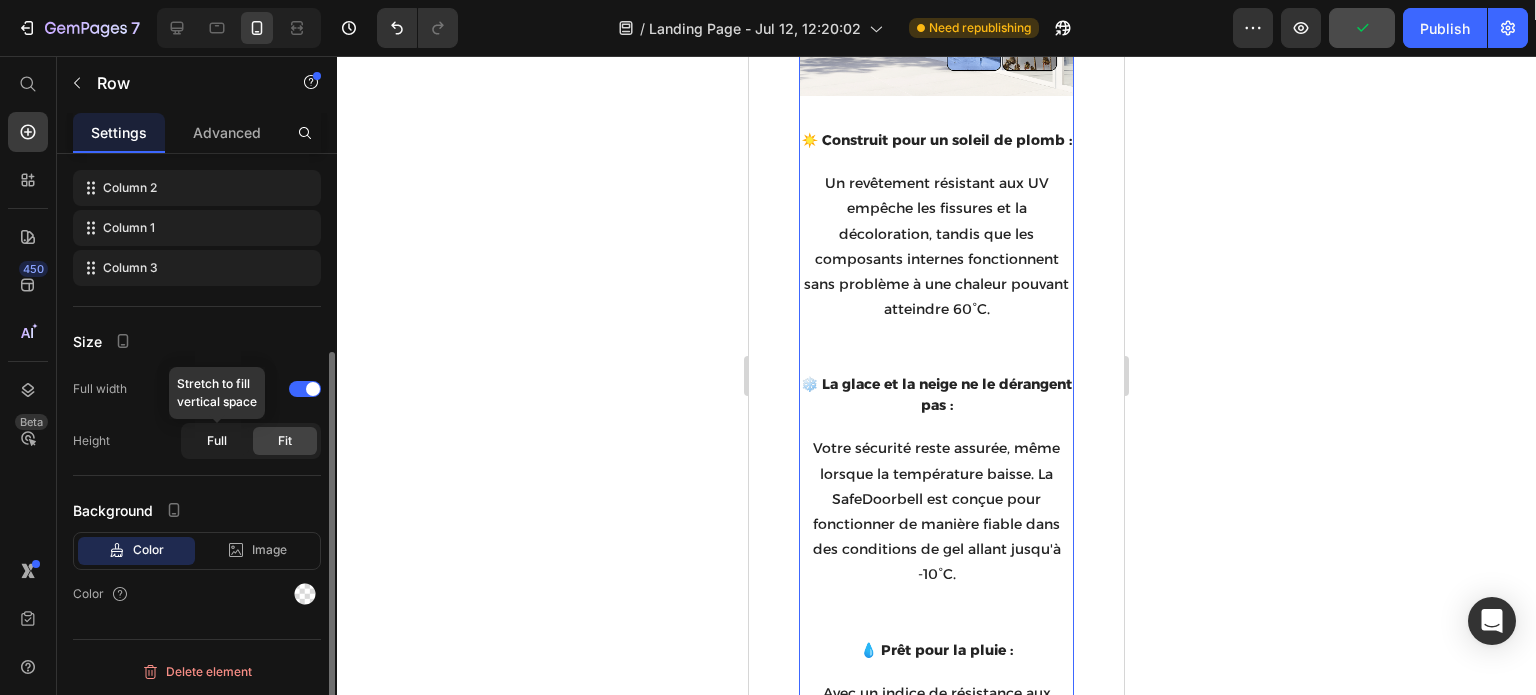 click on "Full" 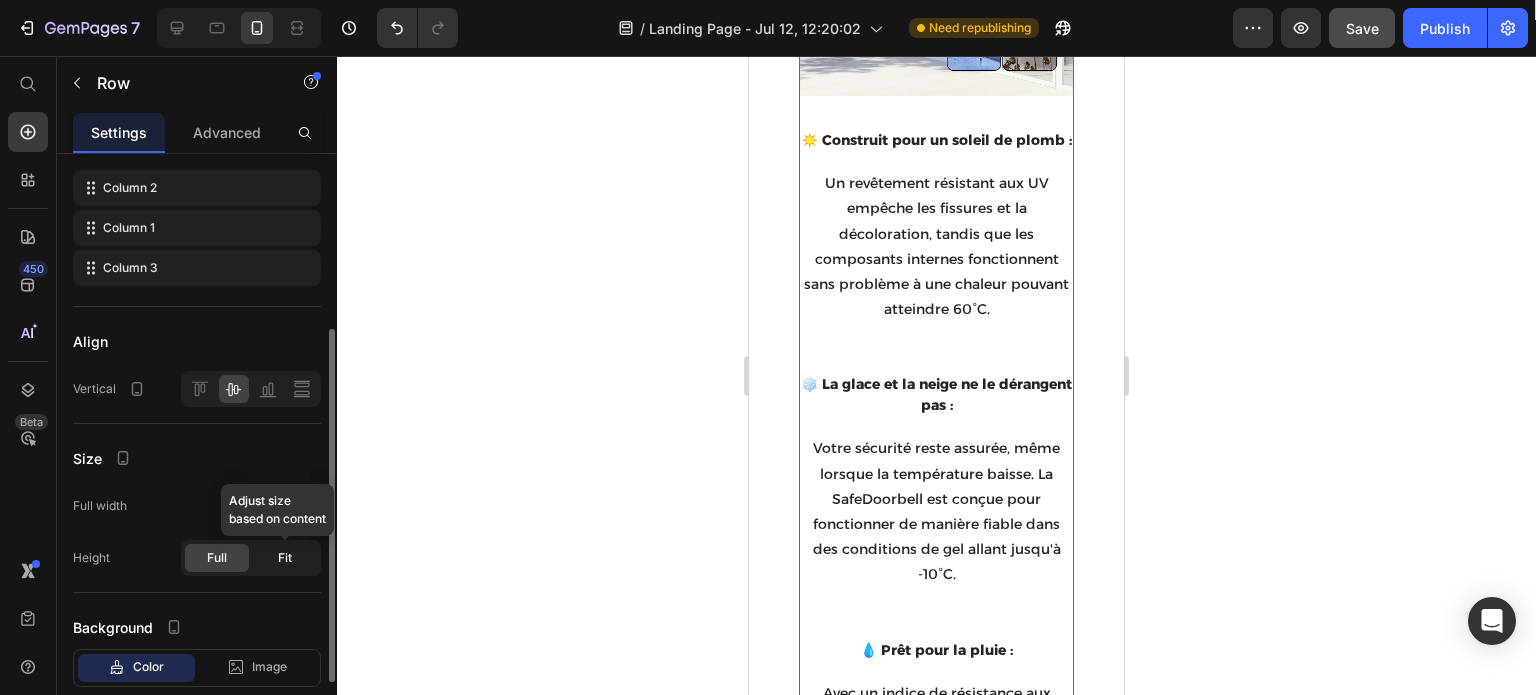 click on "Fit" 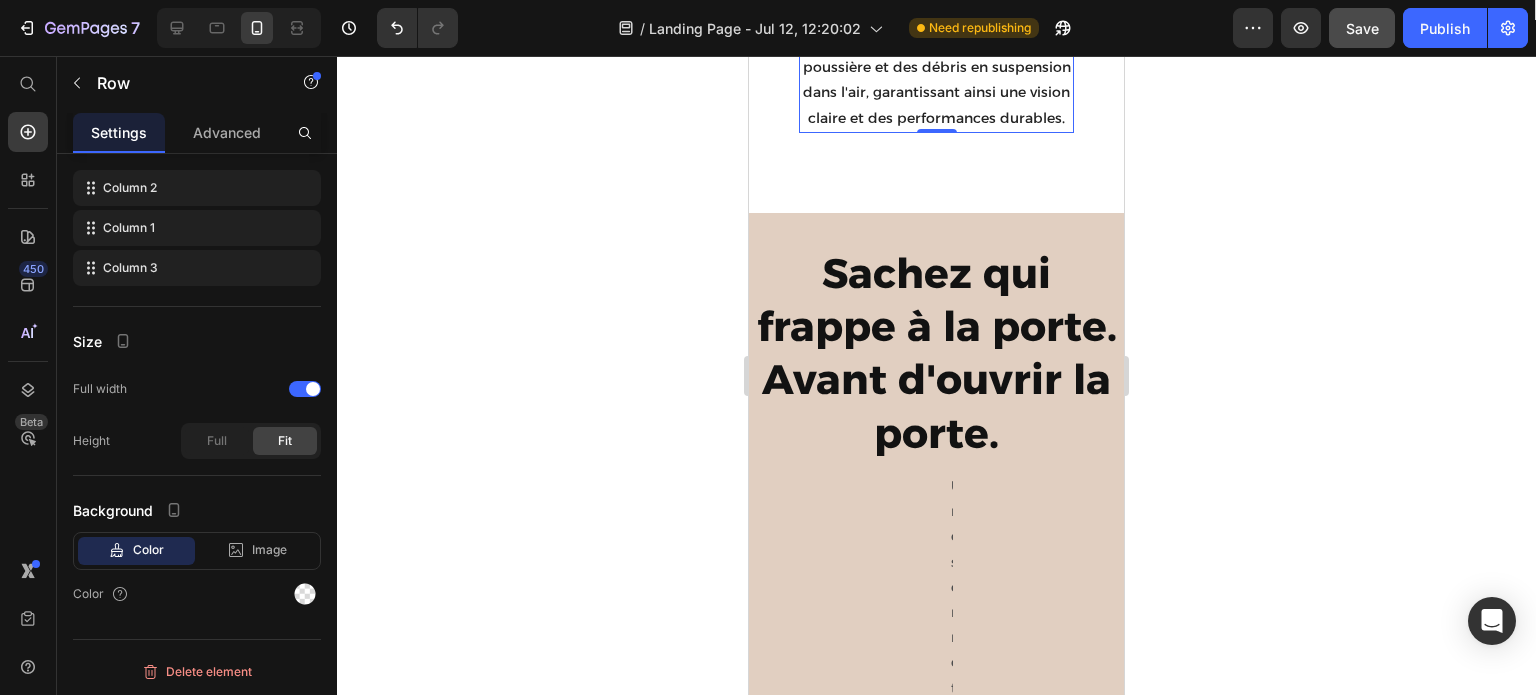 scroll, scrollTop: 6371, scrollLeft: 0, axis: vertical 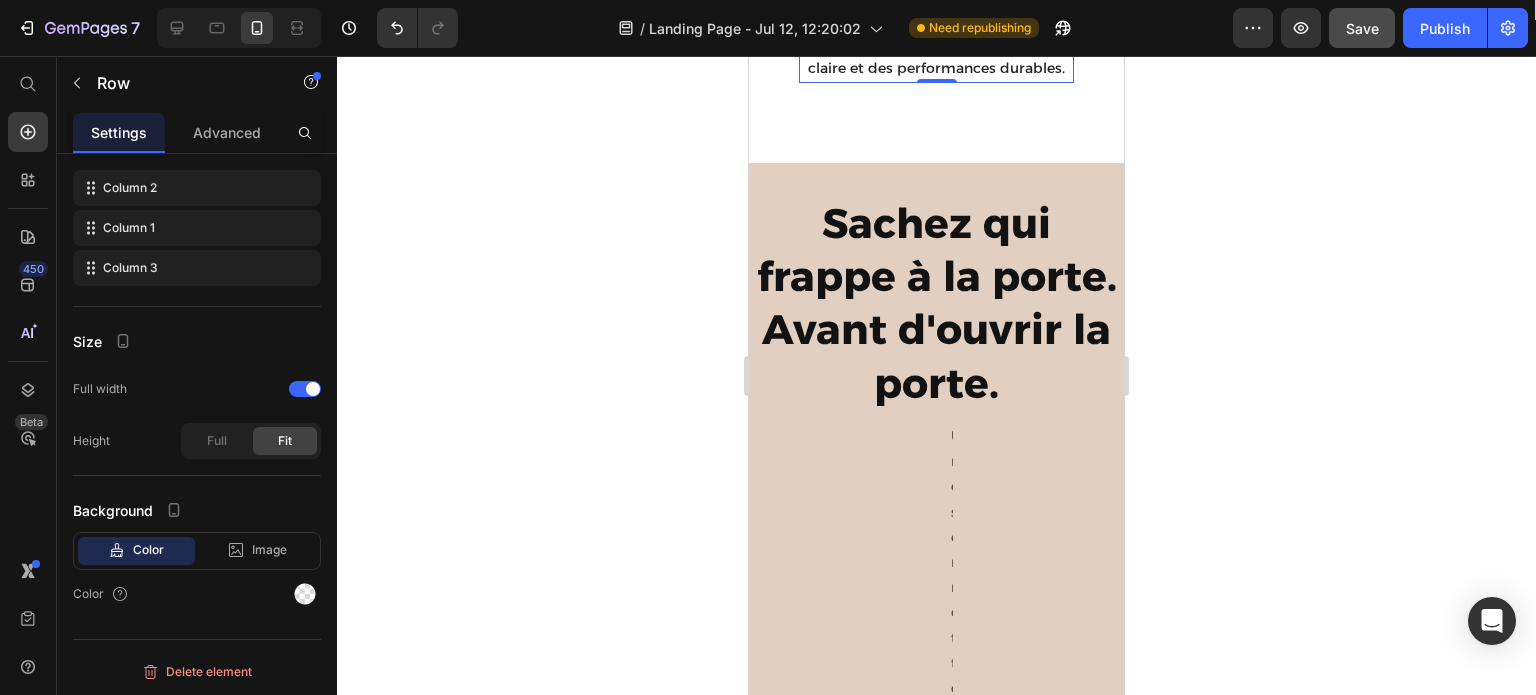 click on "Sachez qui frappe à la porte. Avant d'ouvrir la porte." at bounding box center [936, 303] 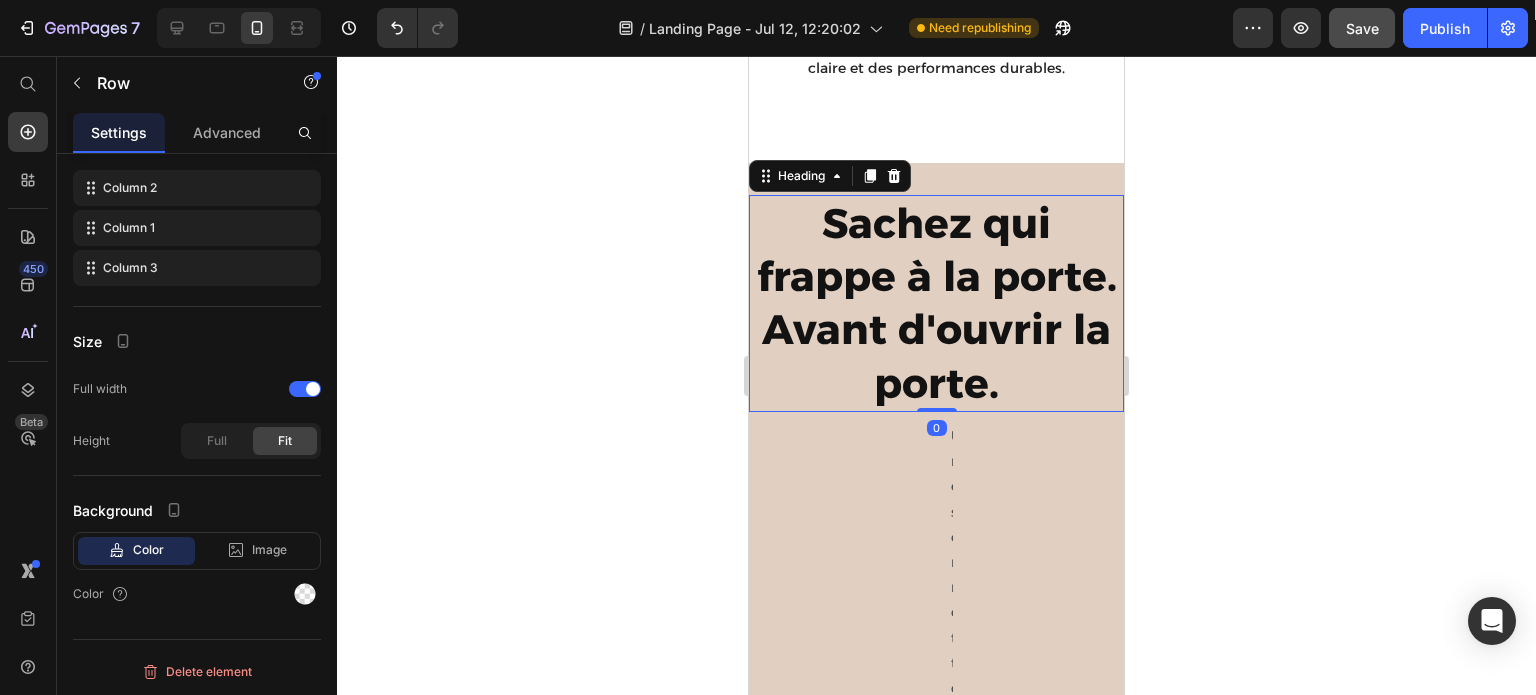 scroll, scrollTop: 0, scrollLeft: 0, axis: both 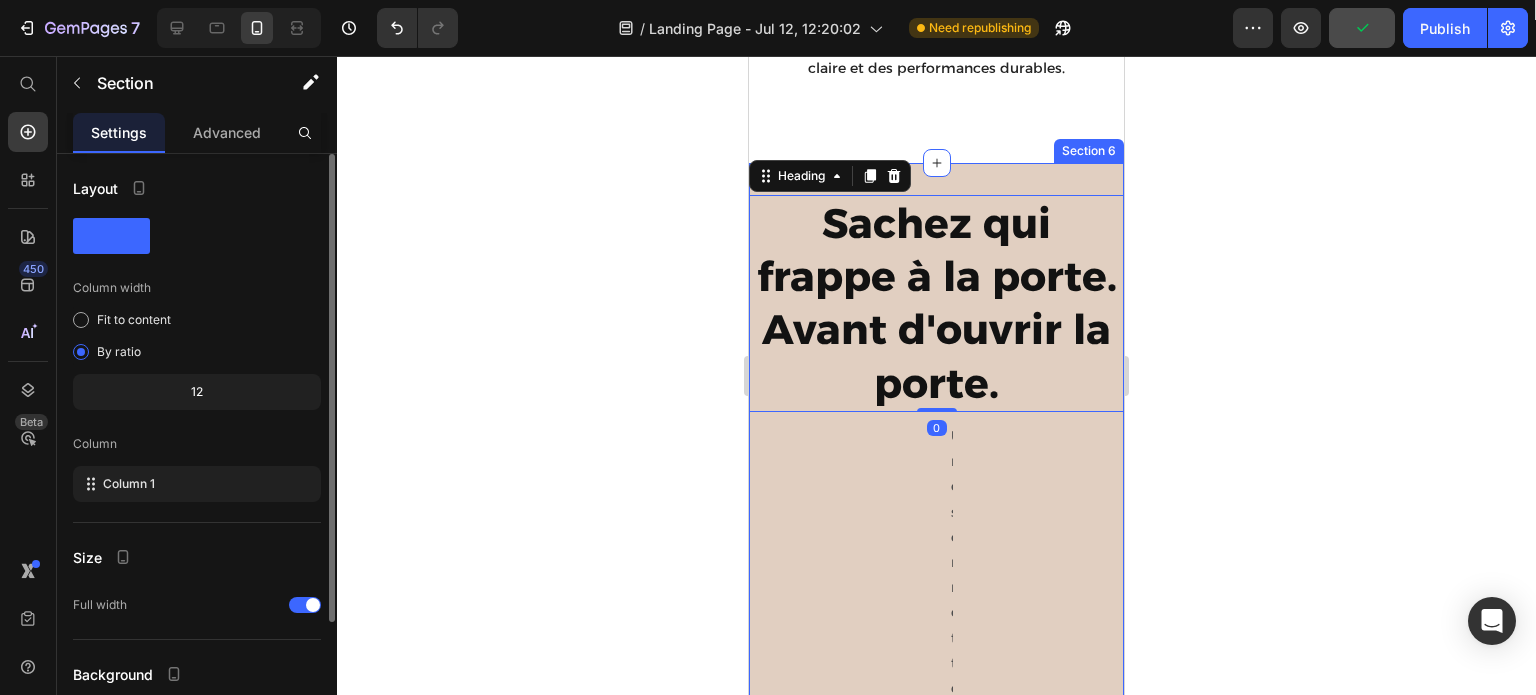 click on "Sachez qui frappe à la porte. Avant d'ouvrir la porte. Heading   0 Une sonnette standard vous laisse au dépourvu. La sonnette  SafeDoorbell de Evolvewell  vous donne un  contrôle total .  Diffusez instantanément une vidéo en direct de votre pas de porte, utilisez l'audio bidirectionnel pour accueillir les invités ou avertir les intrus , et obtenez un  enregistrement vidéo sécurisé de chaque événement . C'est plus qu'une sonnette, c'est la certitude que votre maison est protégée, 24 heures sur 24, 7 jours sur 7. Text Block" at bounding box center [936, 5023] 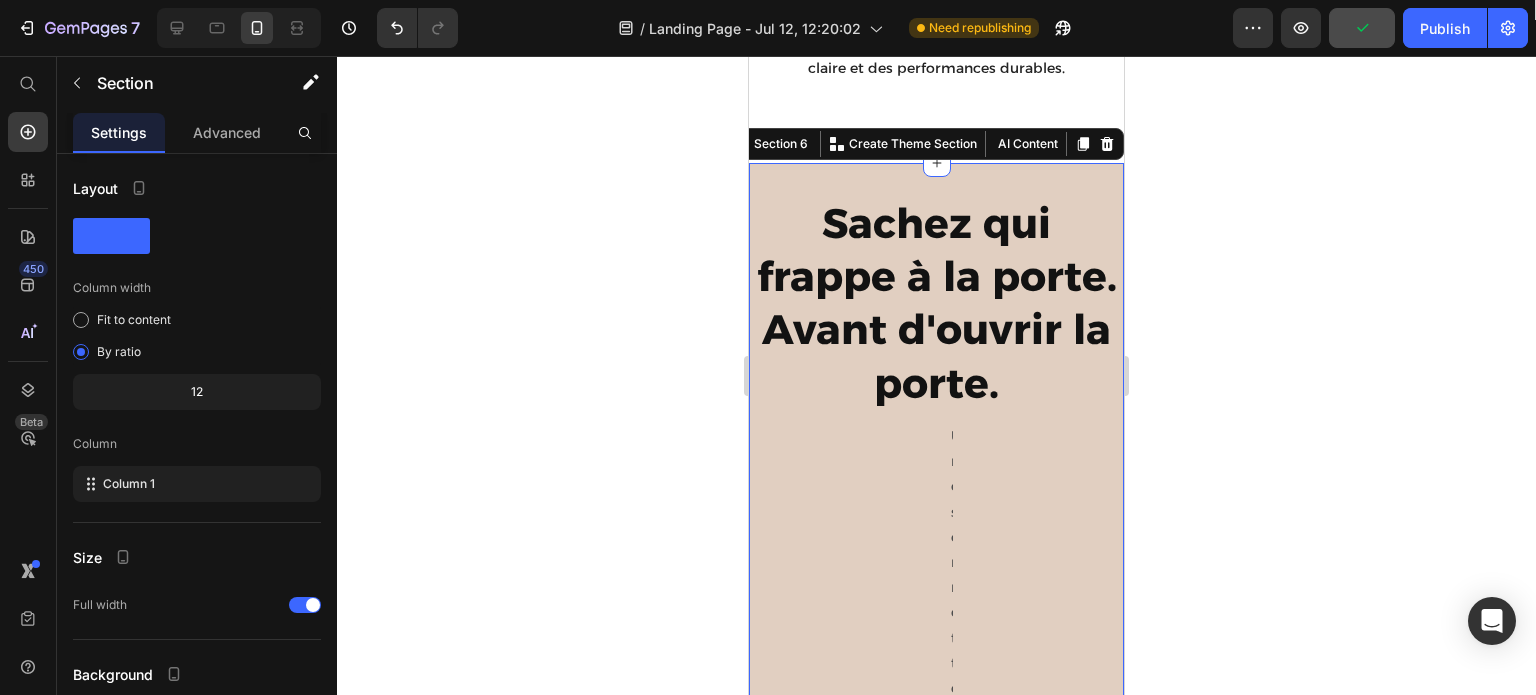 click on "Sachez qui frappe à la porte. Avant d'ouvrir la porte. Heading Une sonnette standard vous laisse au dépourvu. La sonnette  SafeDoorbell de Evolvewell  vous donne un  contrôle total .  Diffusez instantanément une vidéo en direct de votre pas de porte, utilisez l'audio bidirectionnel pour accueillir les invités ou avertir les intrus , et obtenez un  enregistrement vidéo sécurisé de chaque événement . C'est plus qu'une sonnette, c'est la certitude que votre maison est protégée, 24 heures sur 24, 7 jours sur 7. Text Block" at bounding box center (936, 5023) 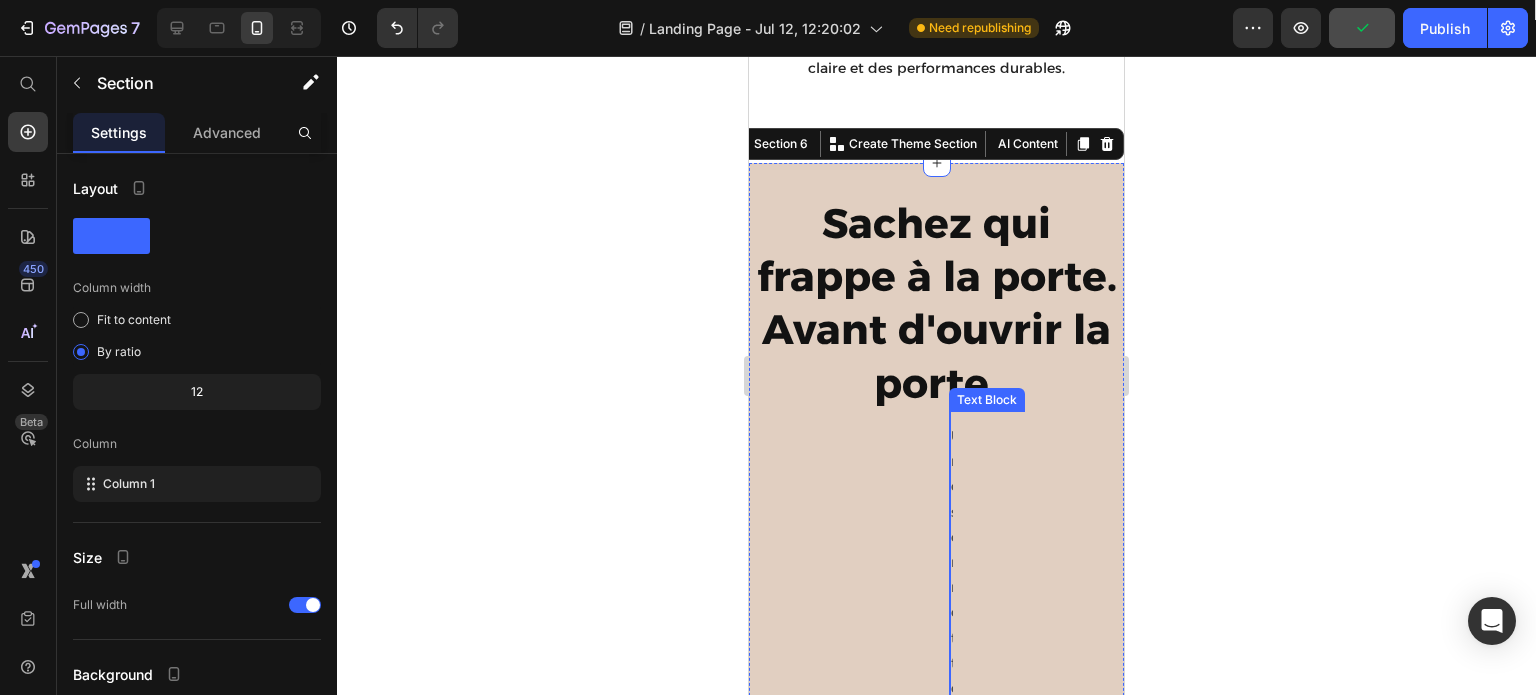 click on "Une sonnette standard vous laisse au dépourvu. La sonnette  SafeDoorbell de Evolvewell  vous donne un  contrôle total .  Diffusez instantanément une vidéo en direct de votre pas de porte, utilisez l'audio bidirectionnel pour accueillir les invités ou avertir les intrus , et obtenez un  enregistrement vidéo sécurisé de chaque événement . C'est plus qu'une sonnette, c'est la certitude que votre maison est protégée, 24 heures sur 24, 7 jours sur 7." at bounding box center [951, 5137] 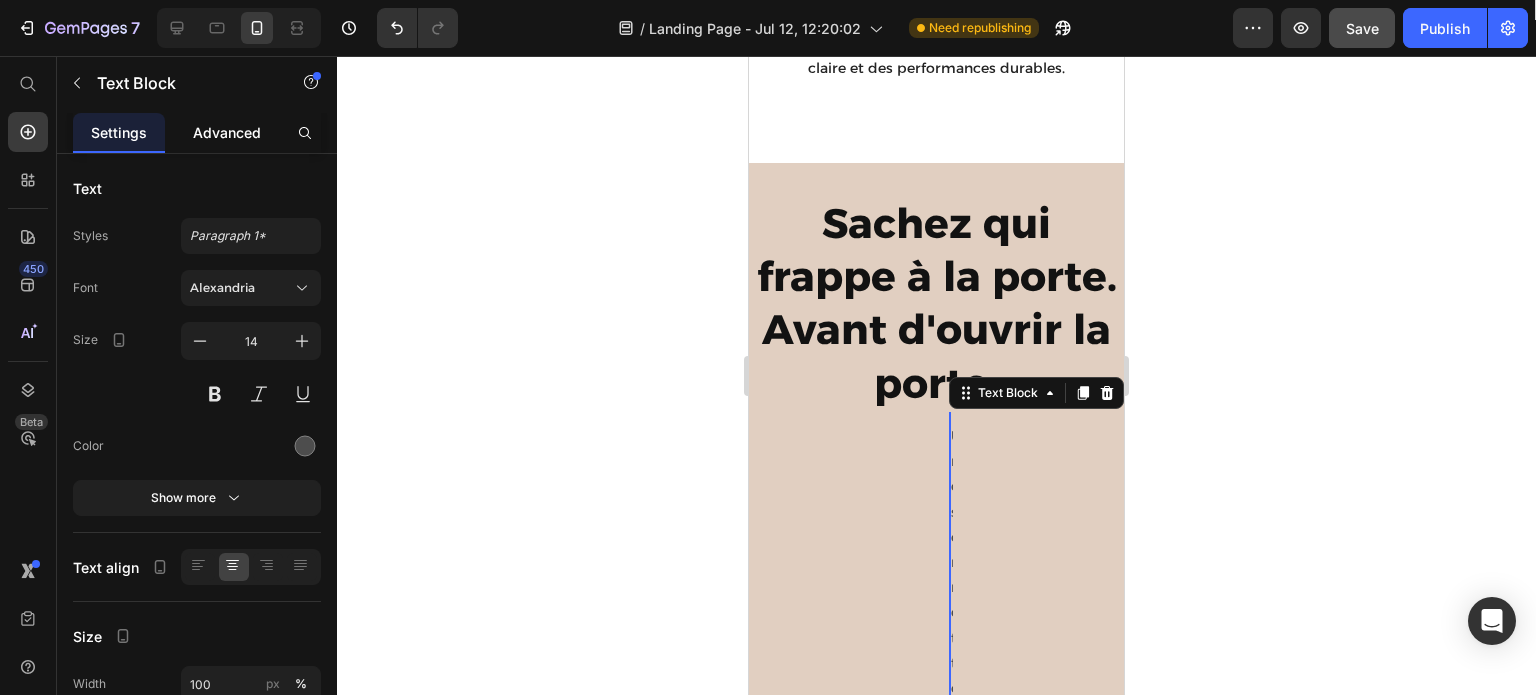 click on "Advanced" at bounding box center [227, 132] 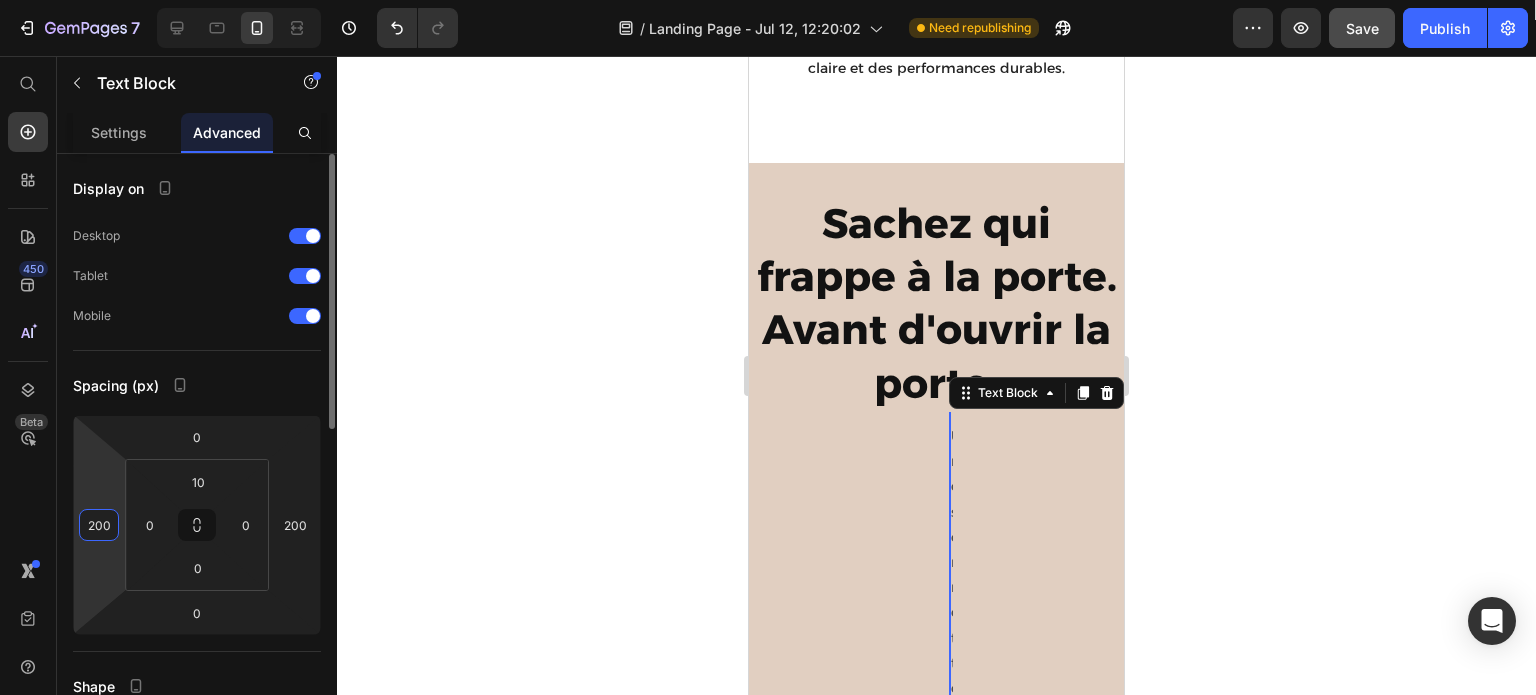 click on "200" at bounding box center (99, 525) 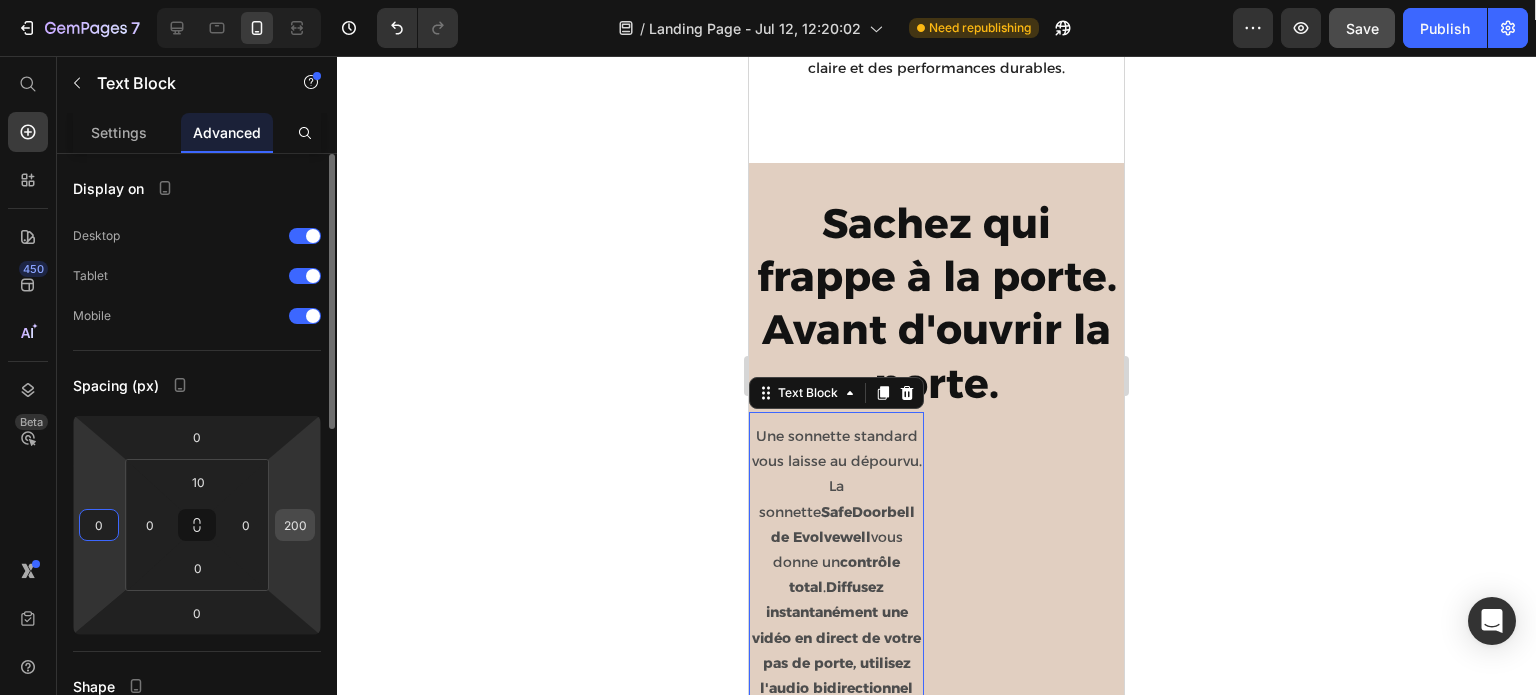 type on "0" 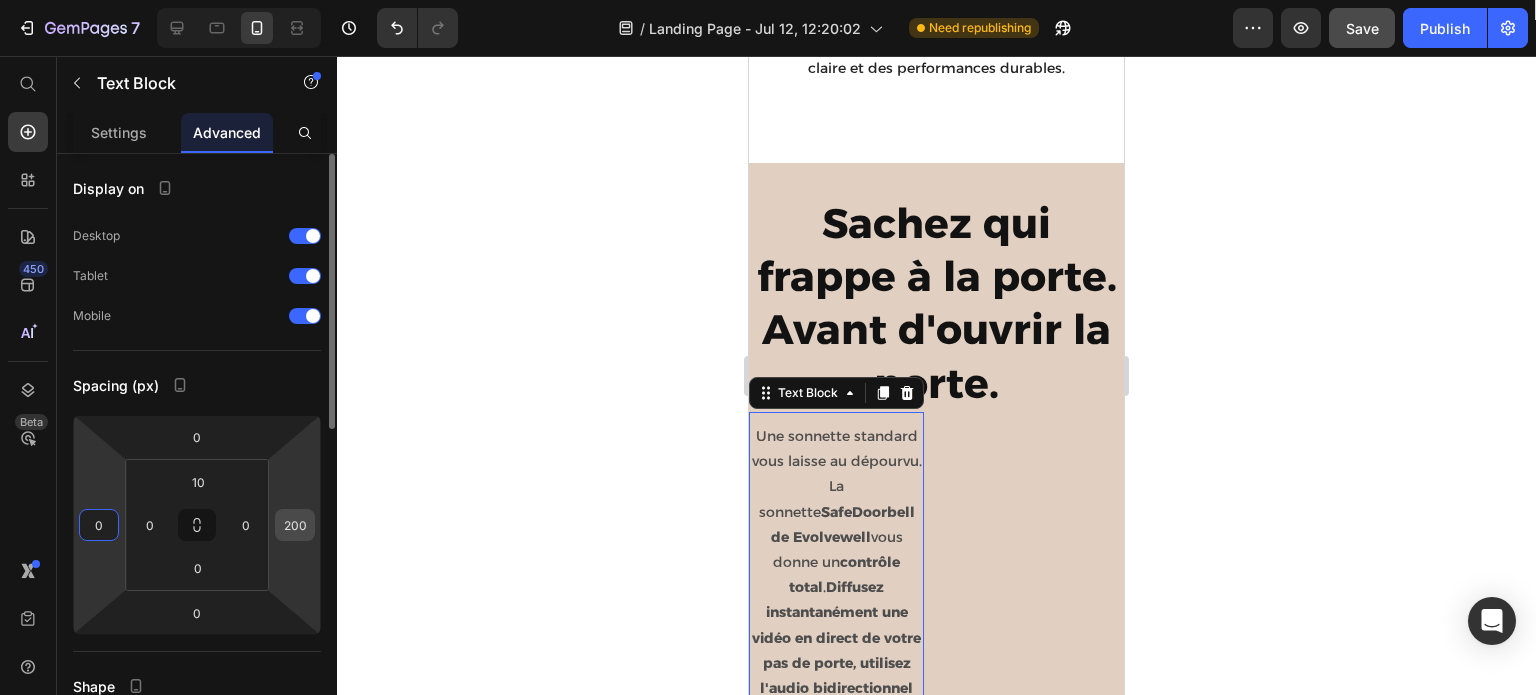 click on "200" at bounding box center (295, 525) 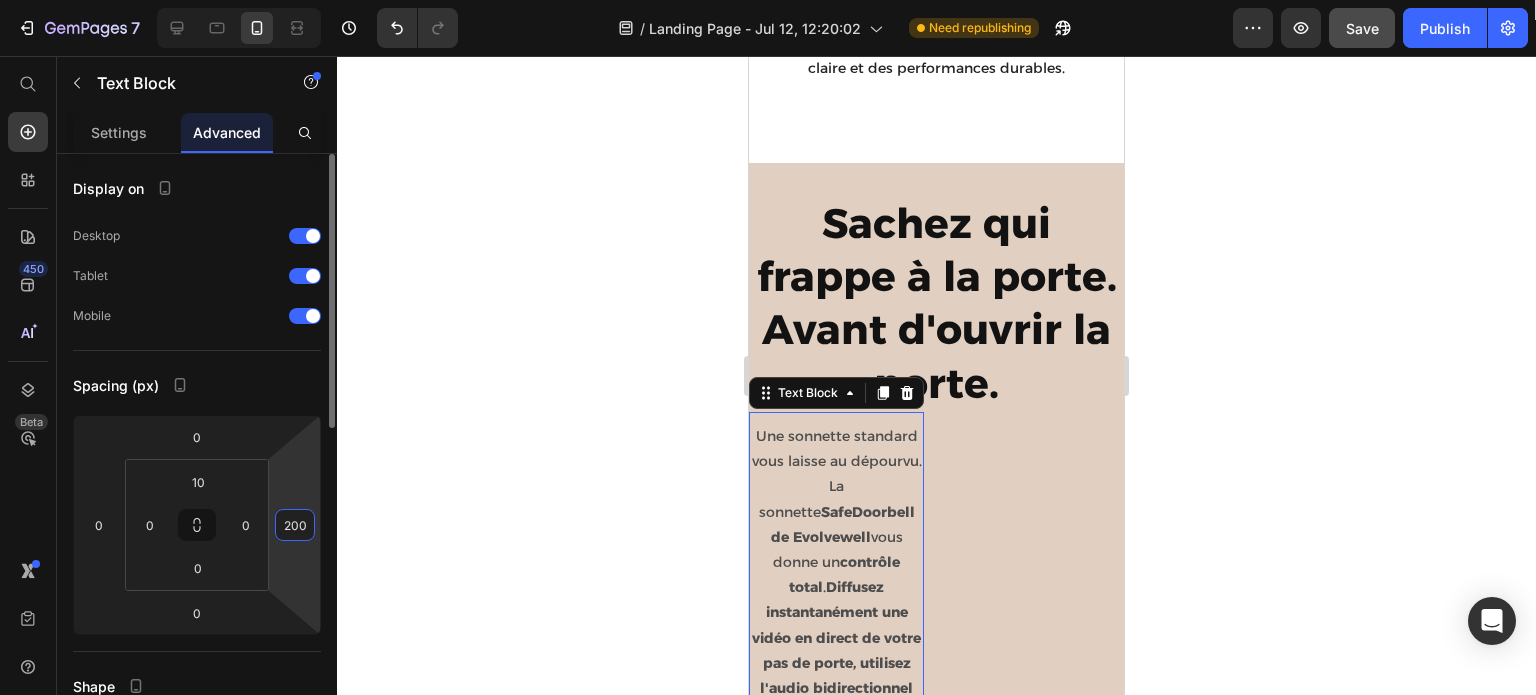 click on "200" at bounding box center [295, 525] 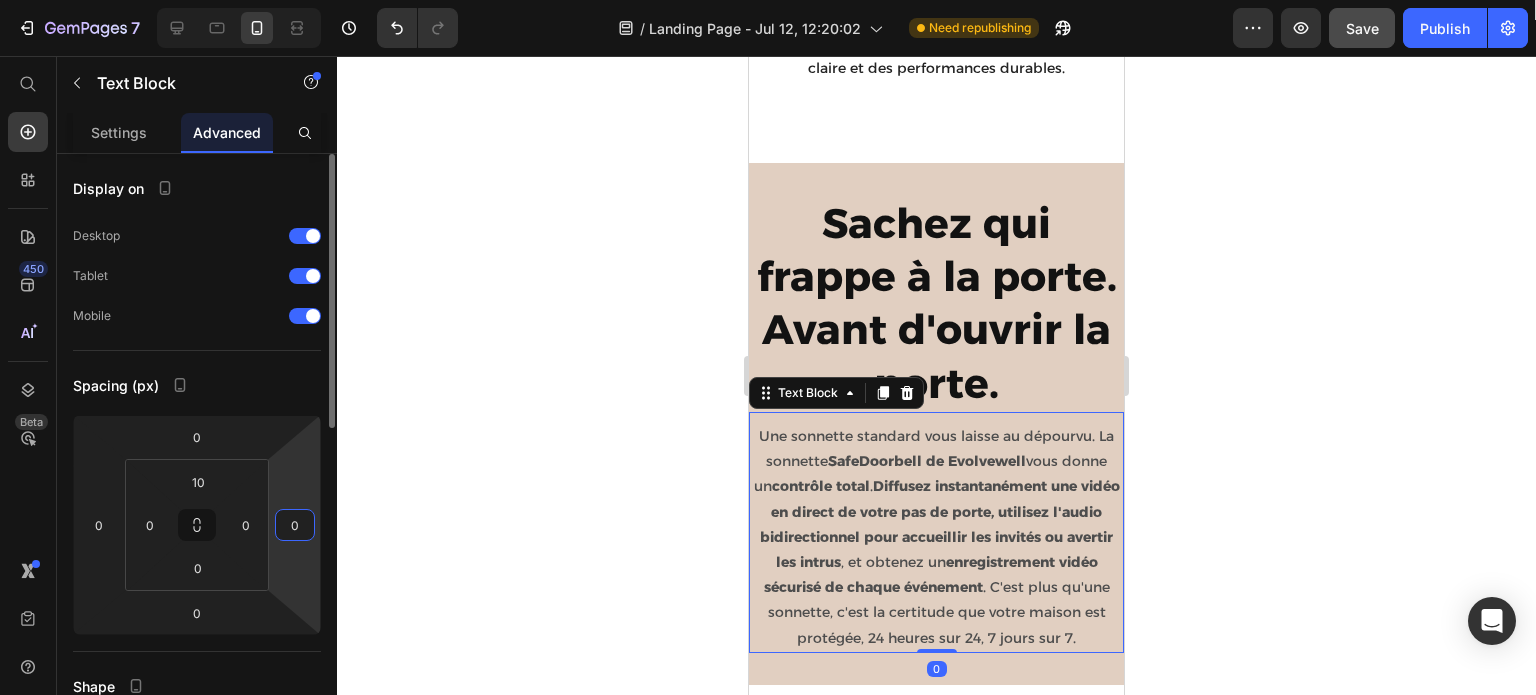 type on "0" 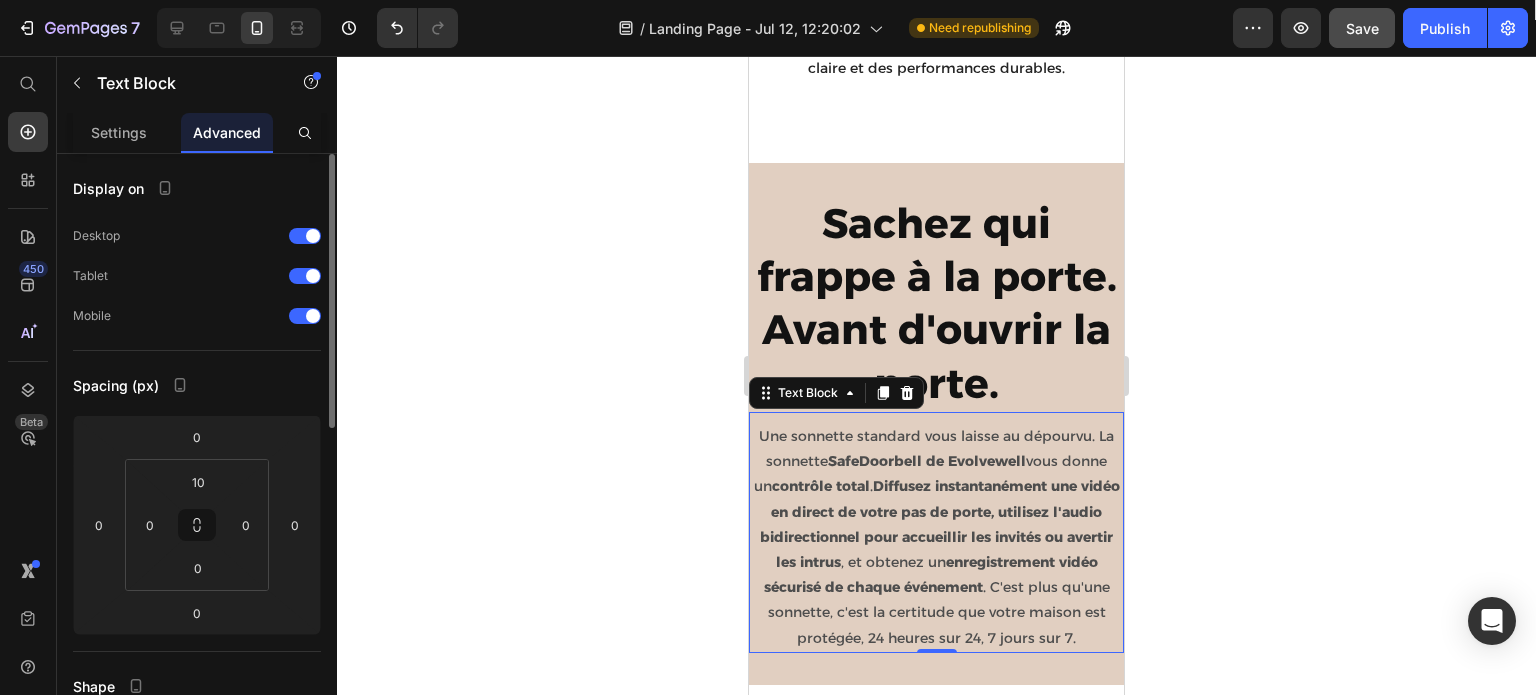 click on "Spacing (px) 0 0 0 0 10 0 0 0" 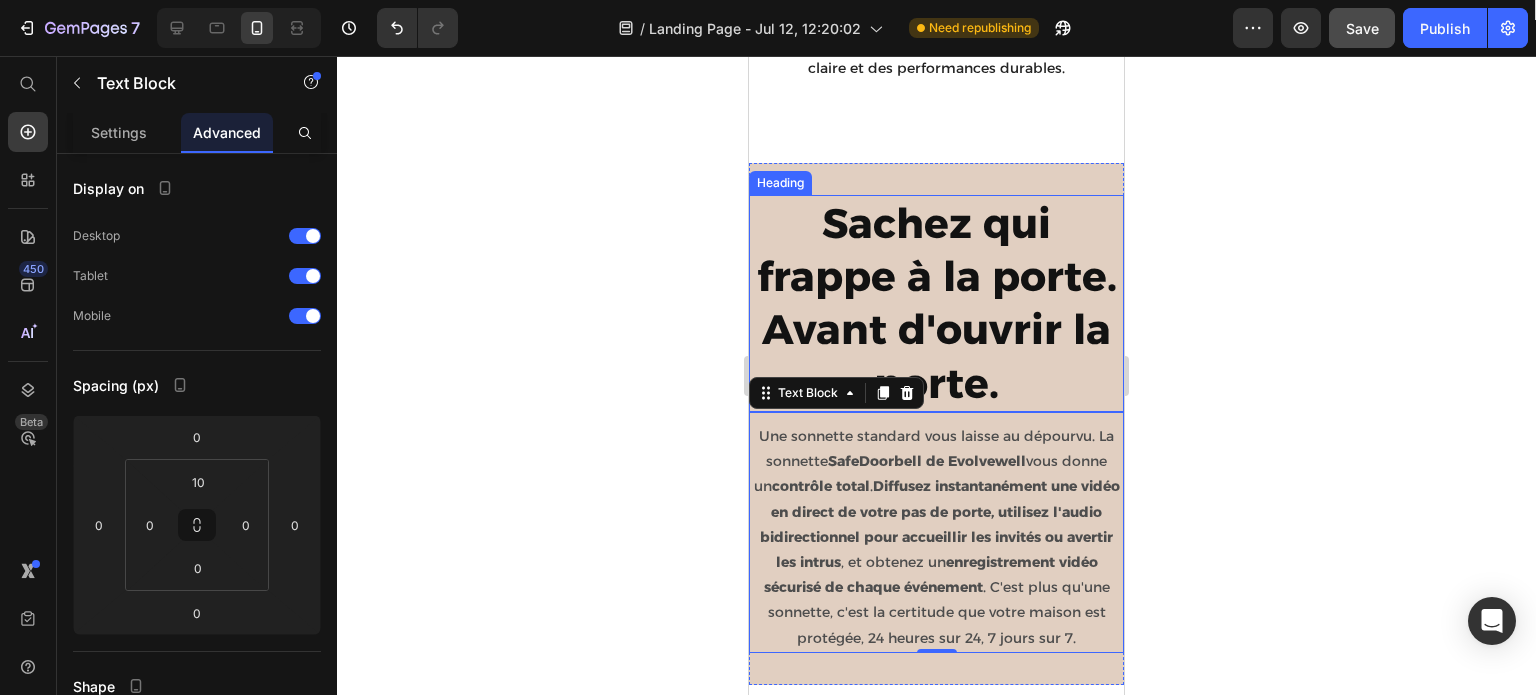 scroll, scrollTop: 6471, scrollLeft: 0, axis: vertical 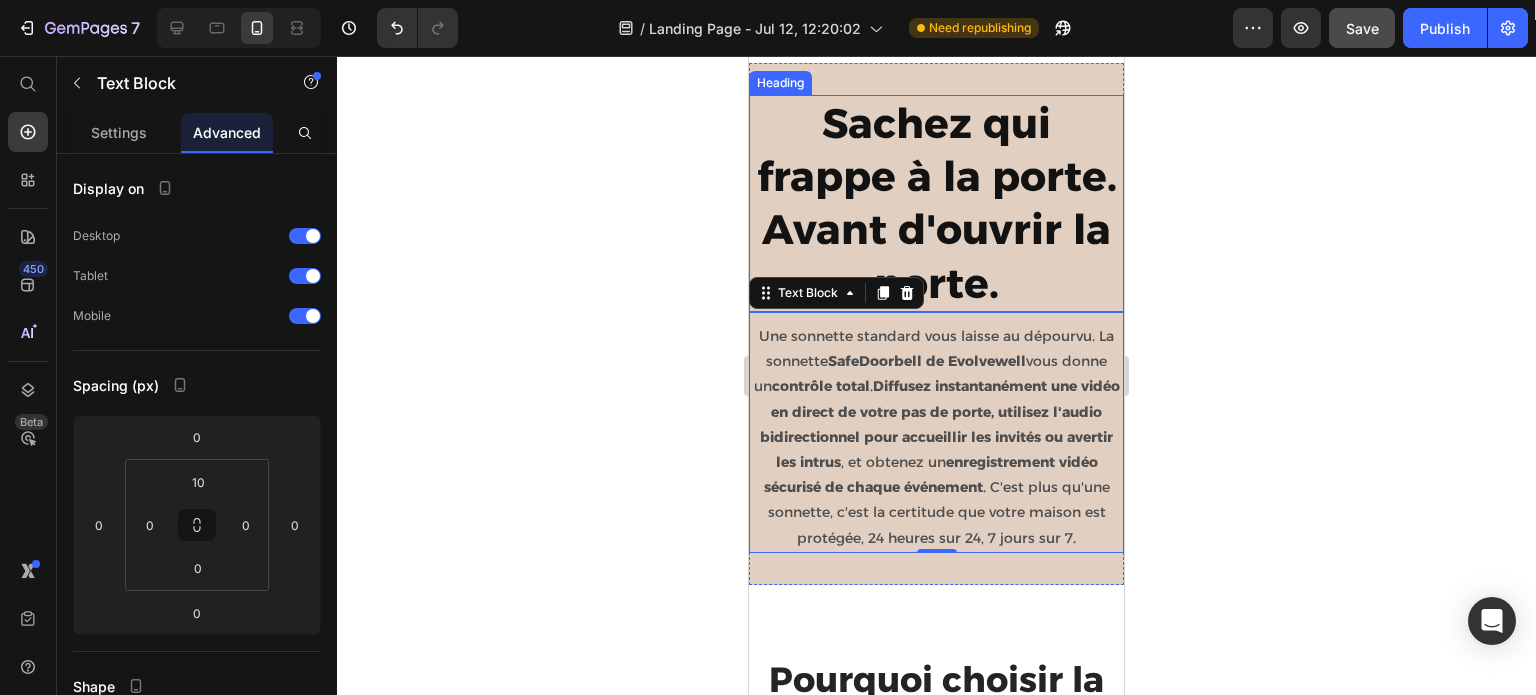click on "Sachez qui frappe à la porte. Avant d'ouvrir la porte." at bounding box center (937, 203) 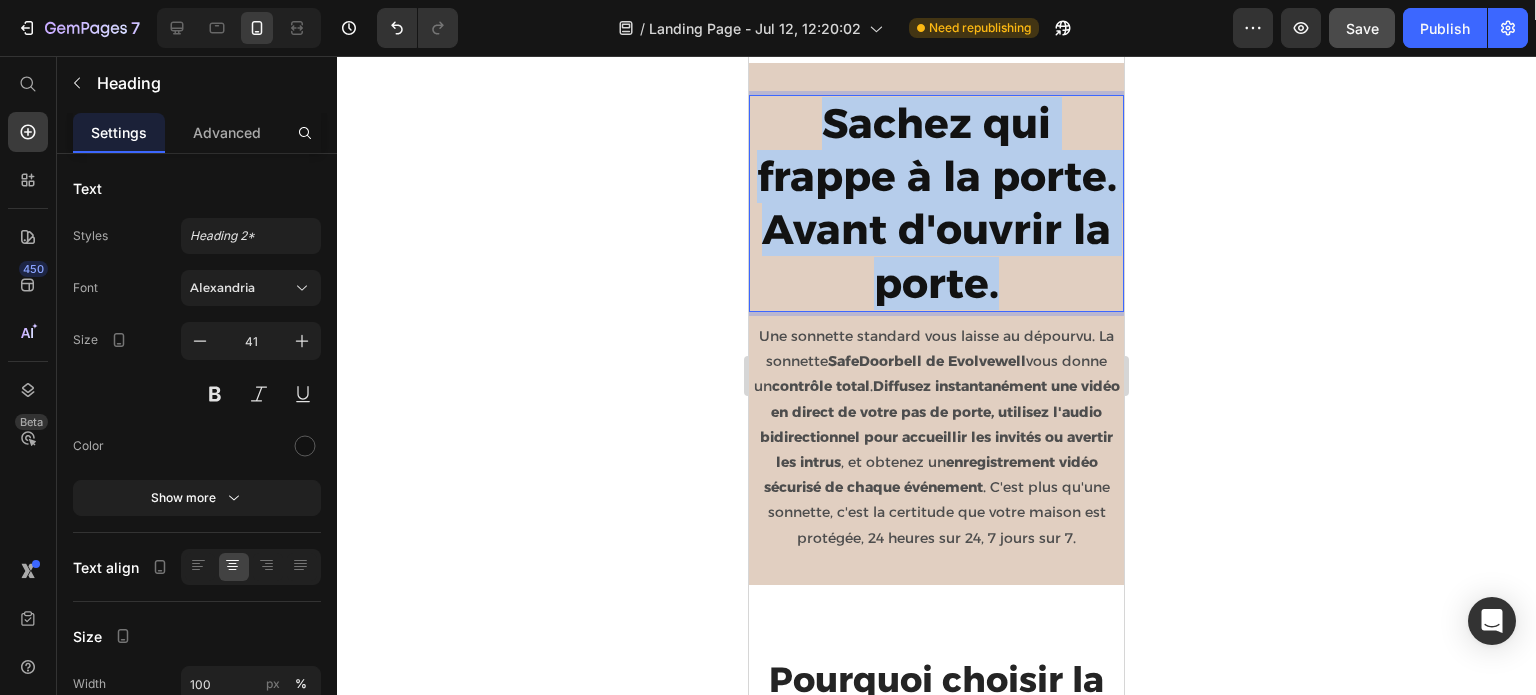 click on "Sachez qui frappe à la porte. Avant d'ouvrir la porte." at bounding box center [937, 203] 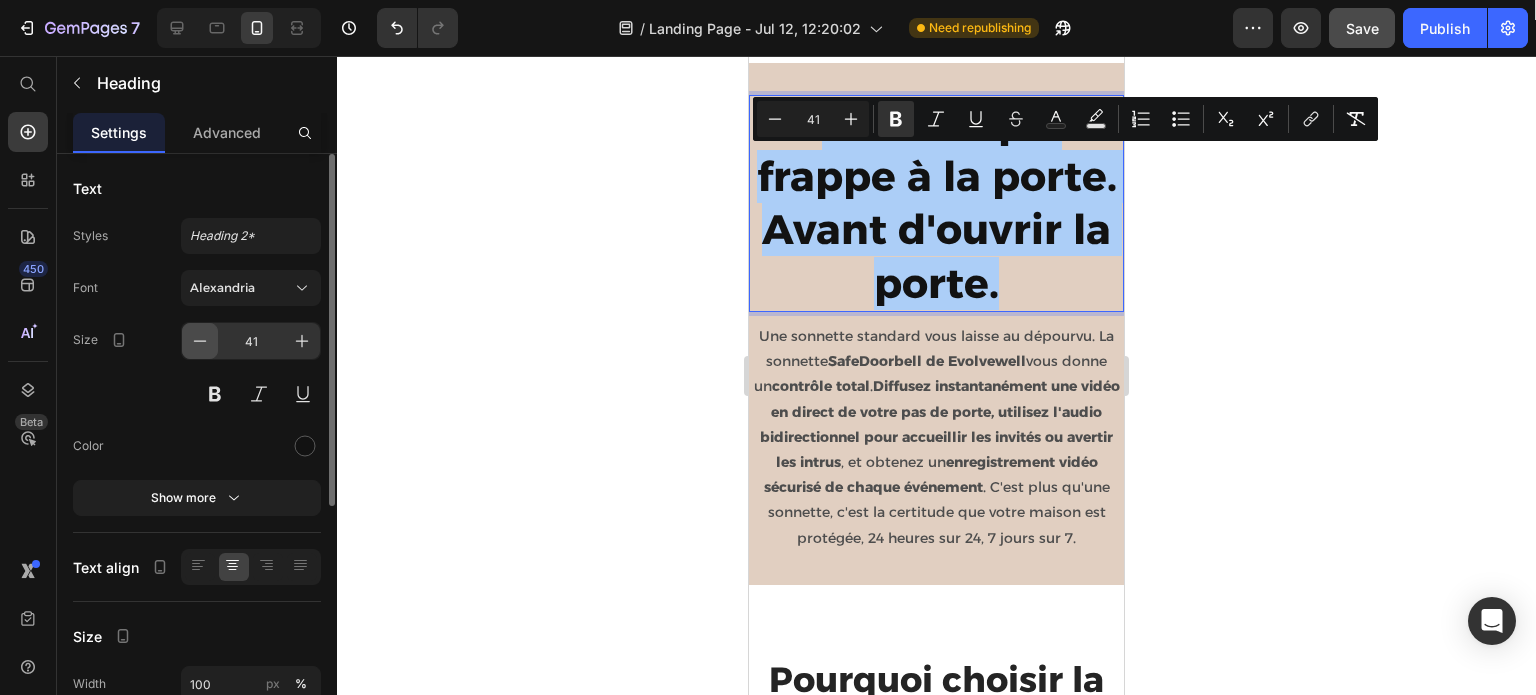 click 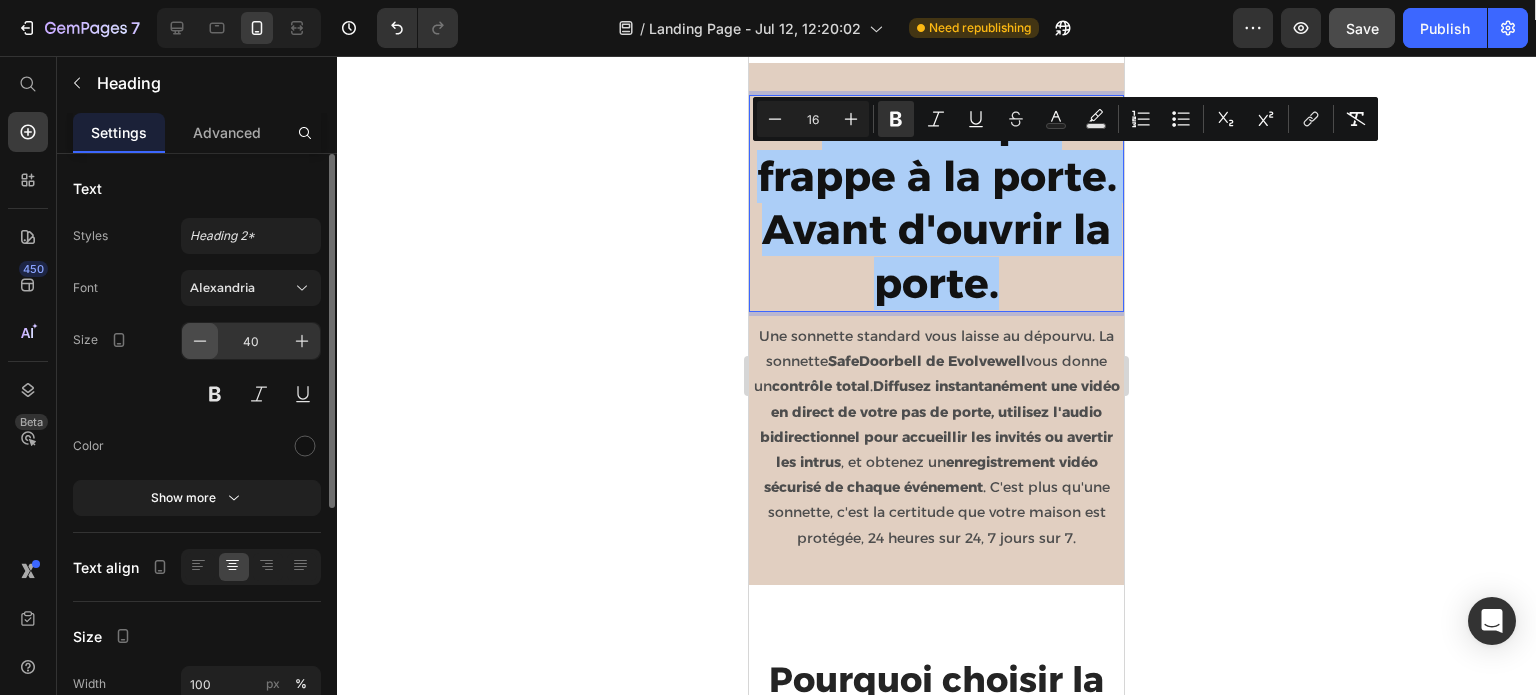 click 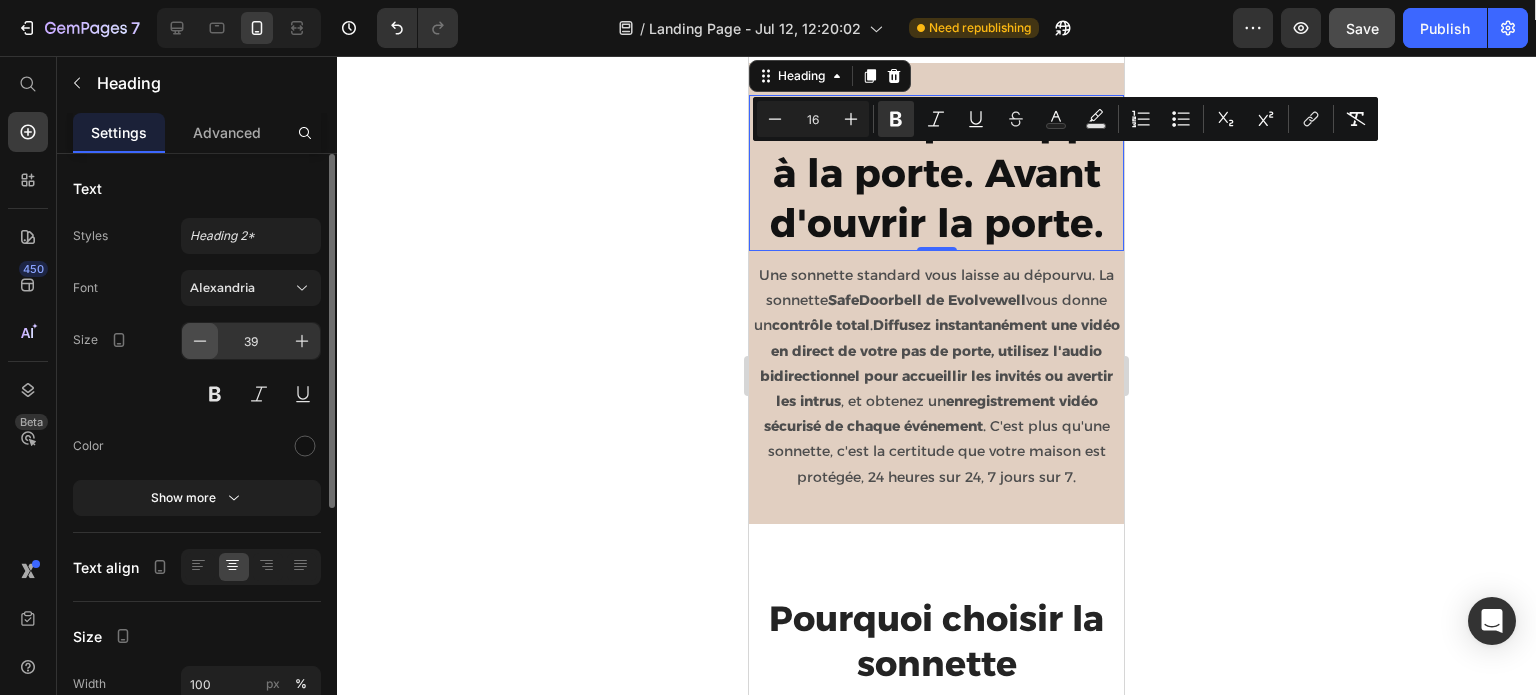 click 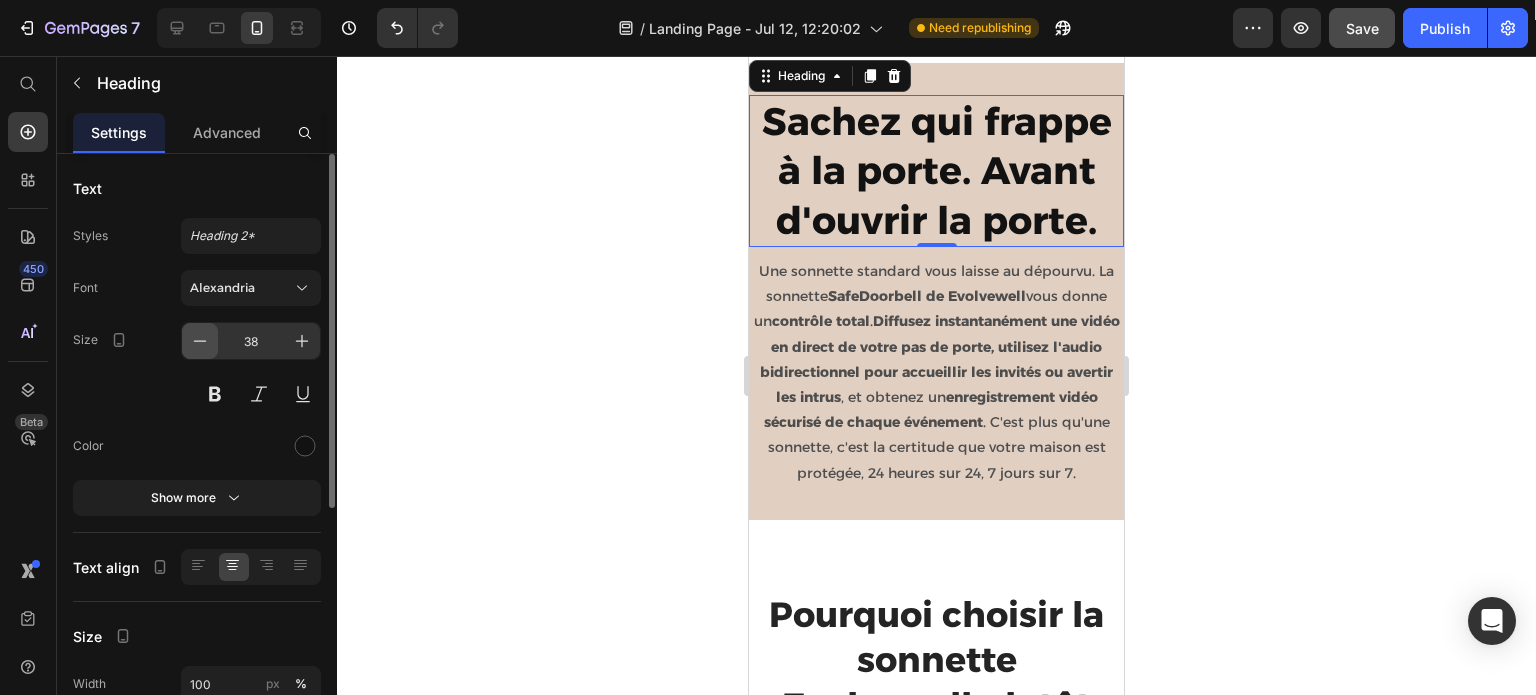 click 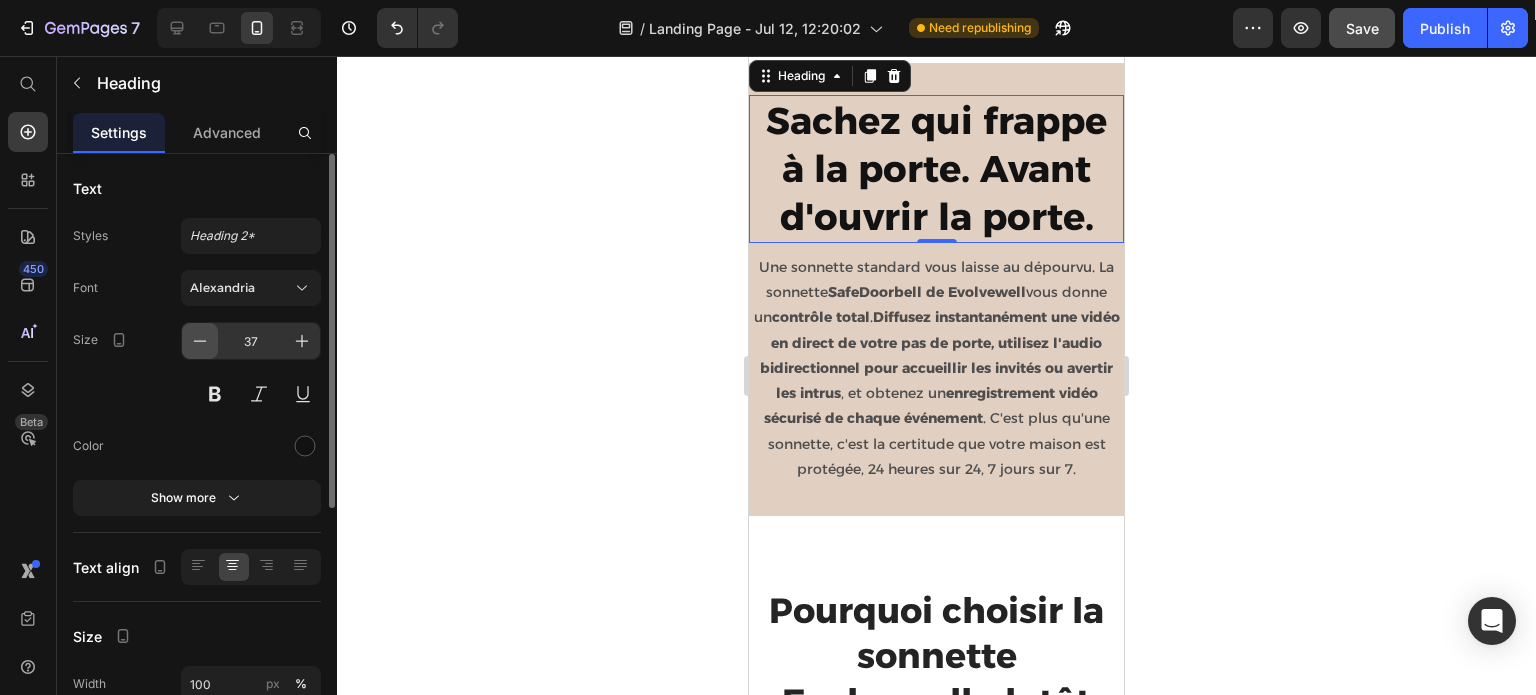click 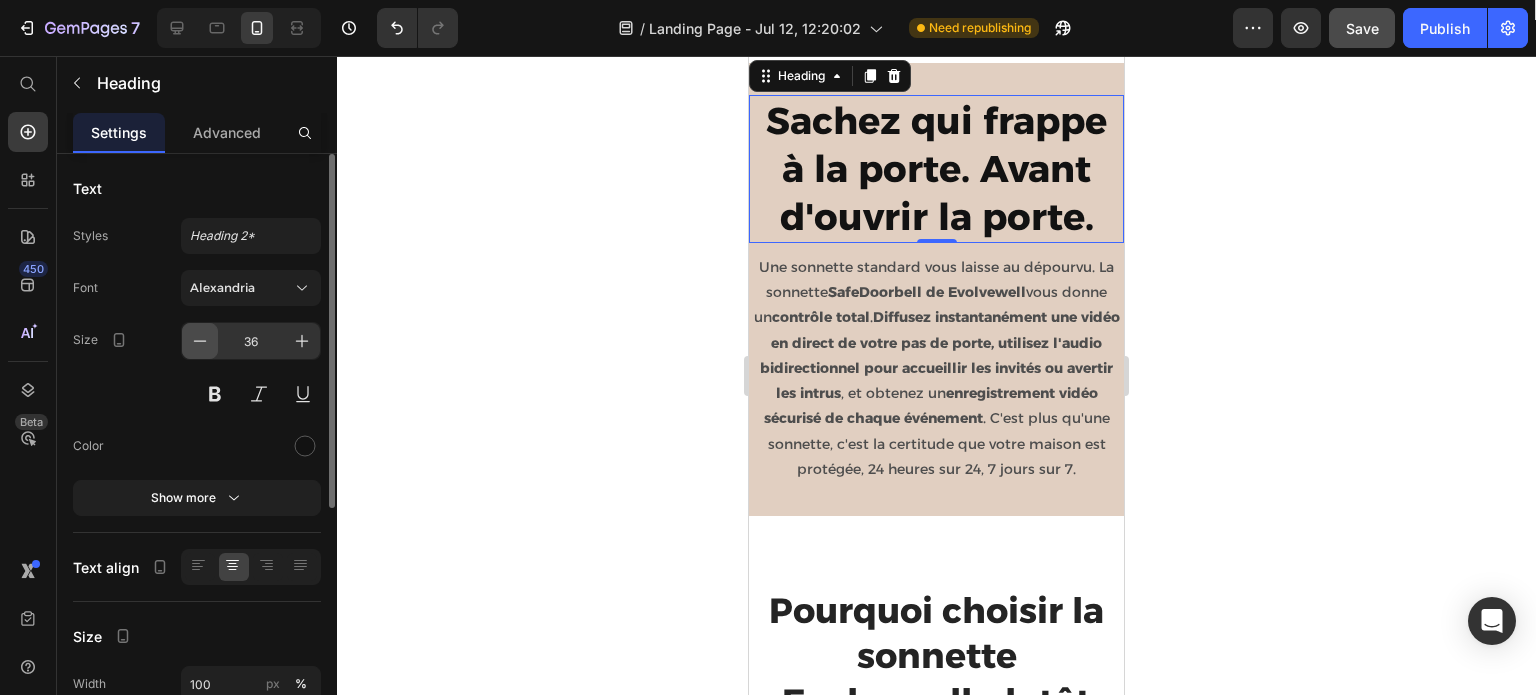 click 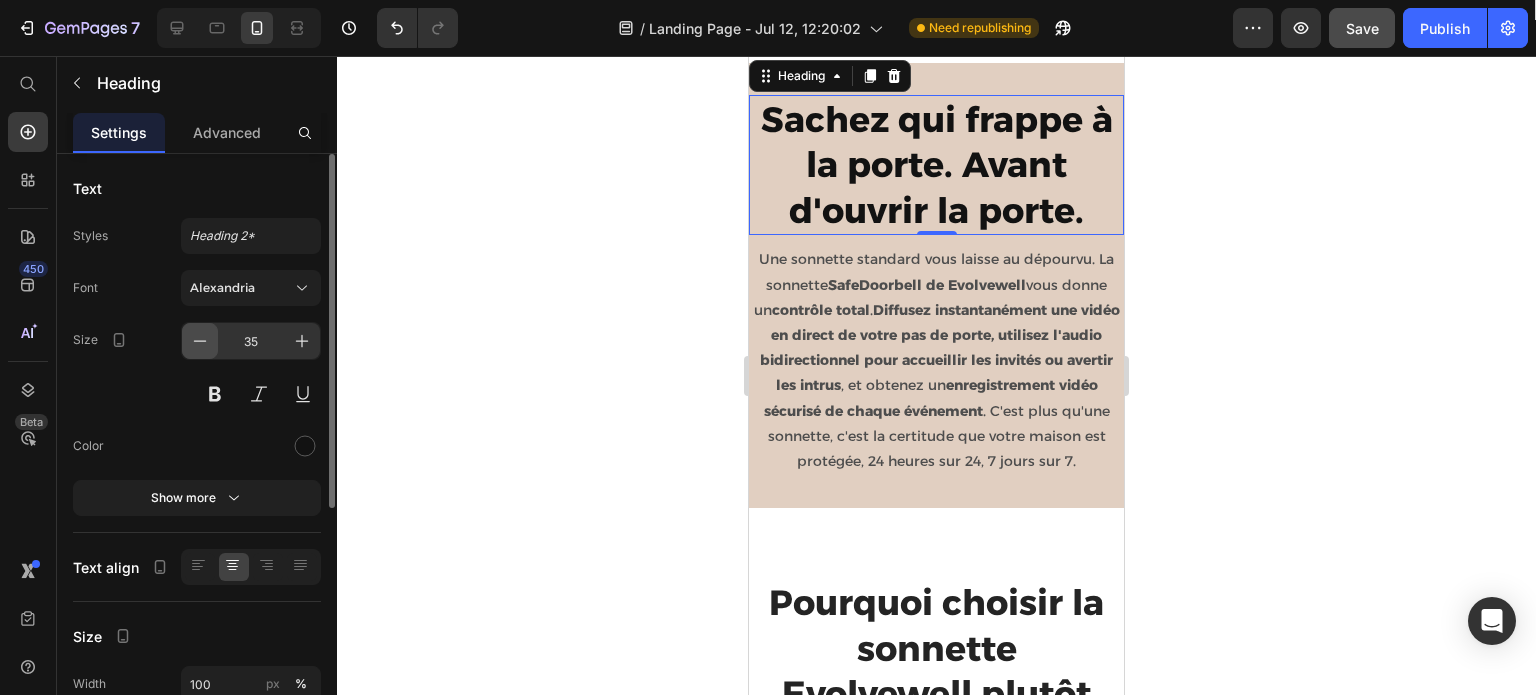 click 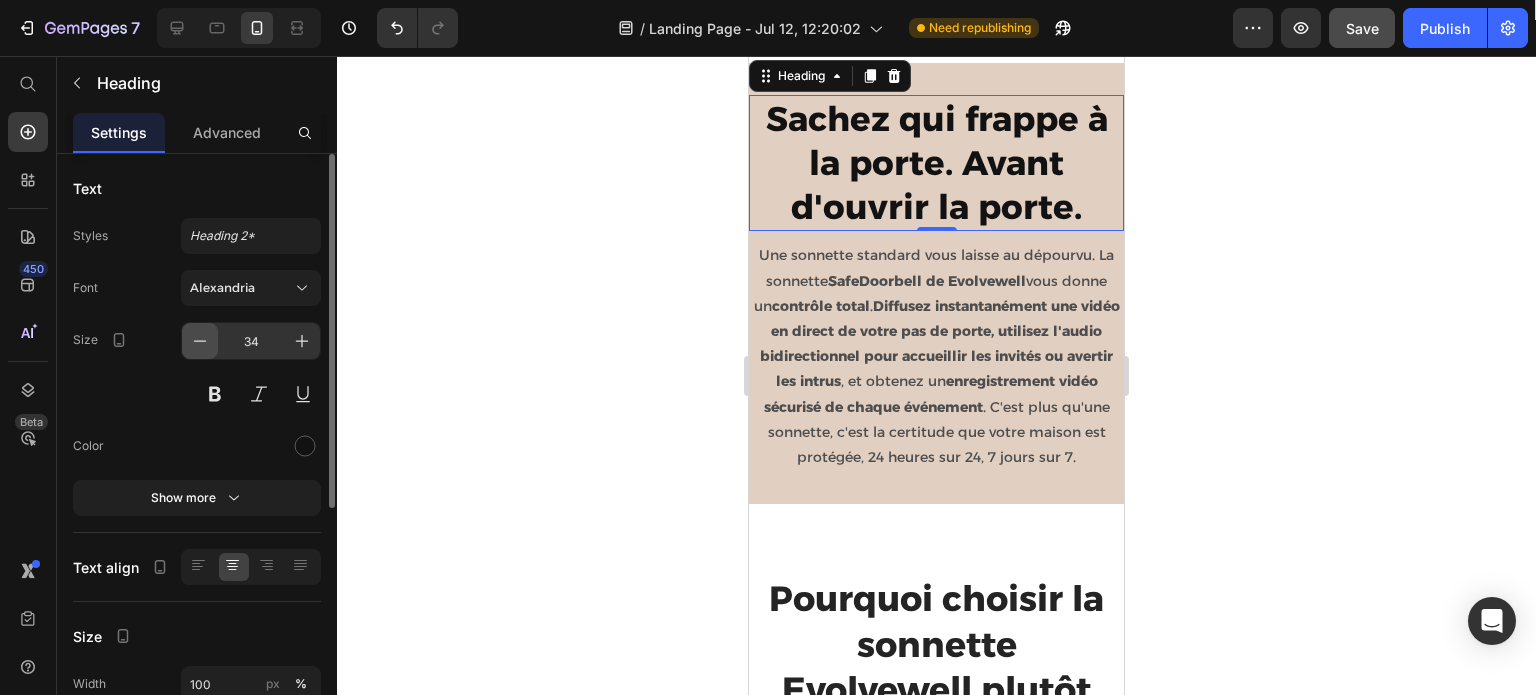 click 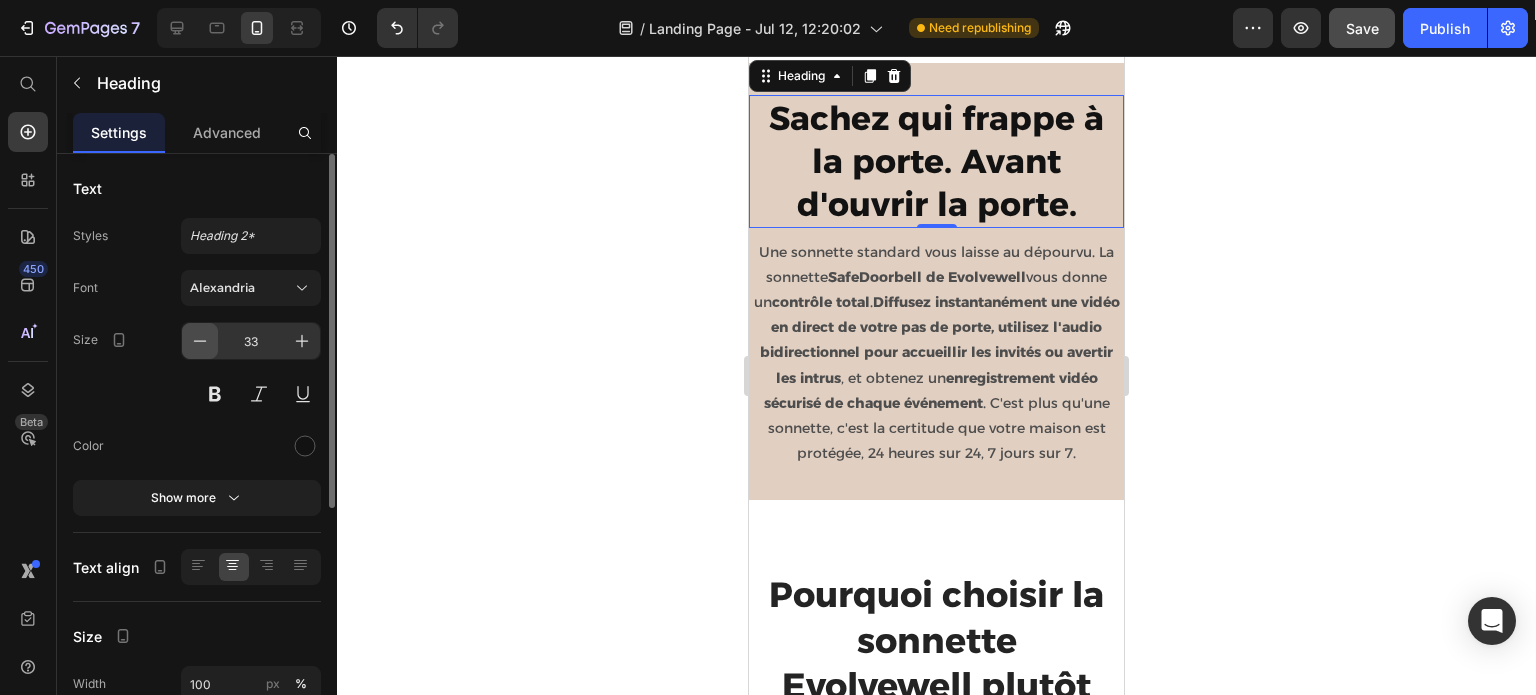click 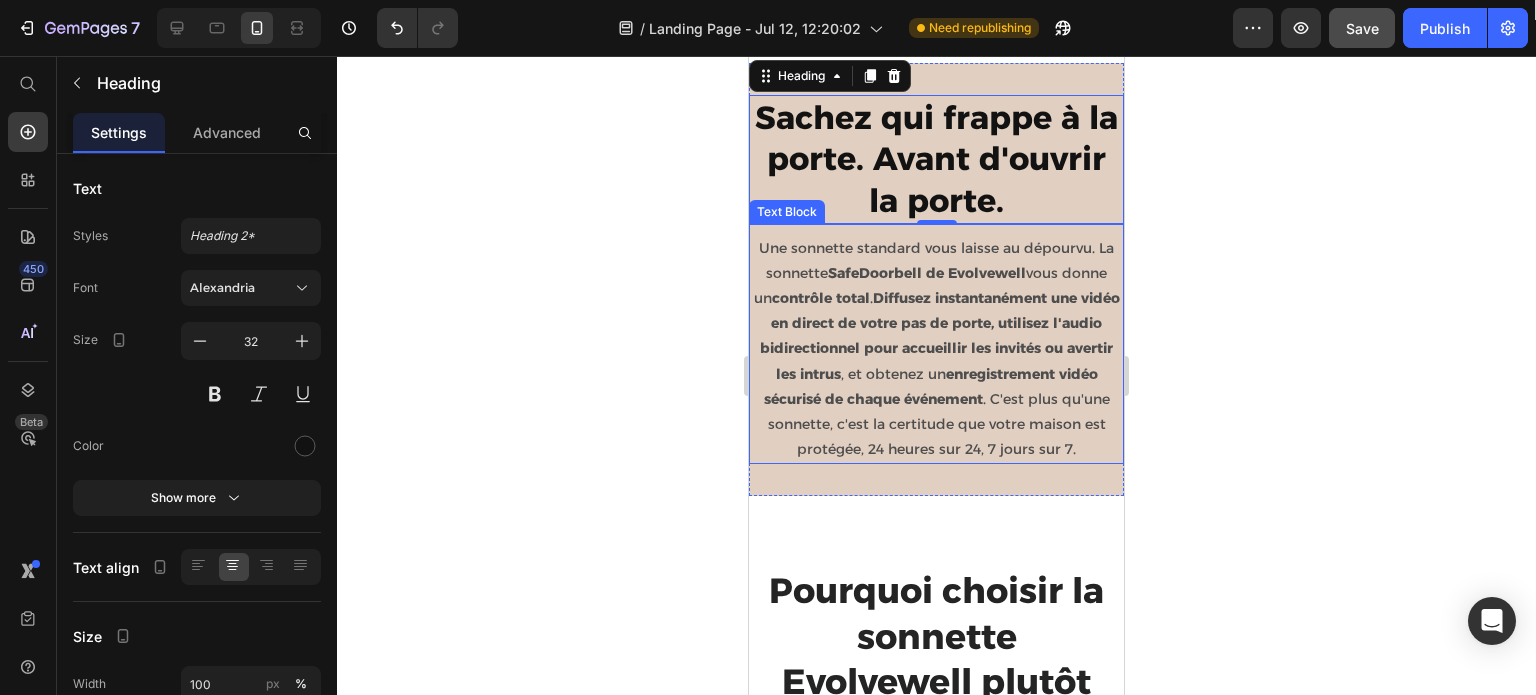 click 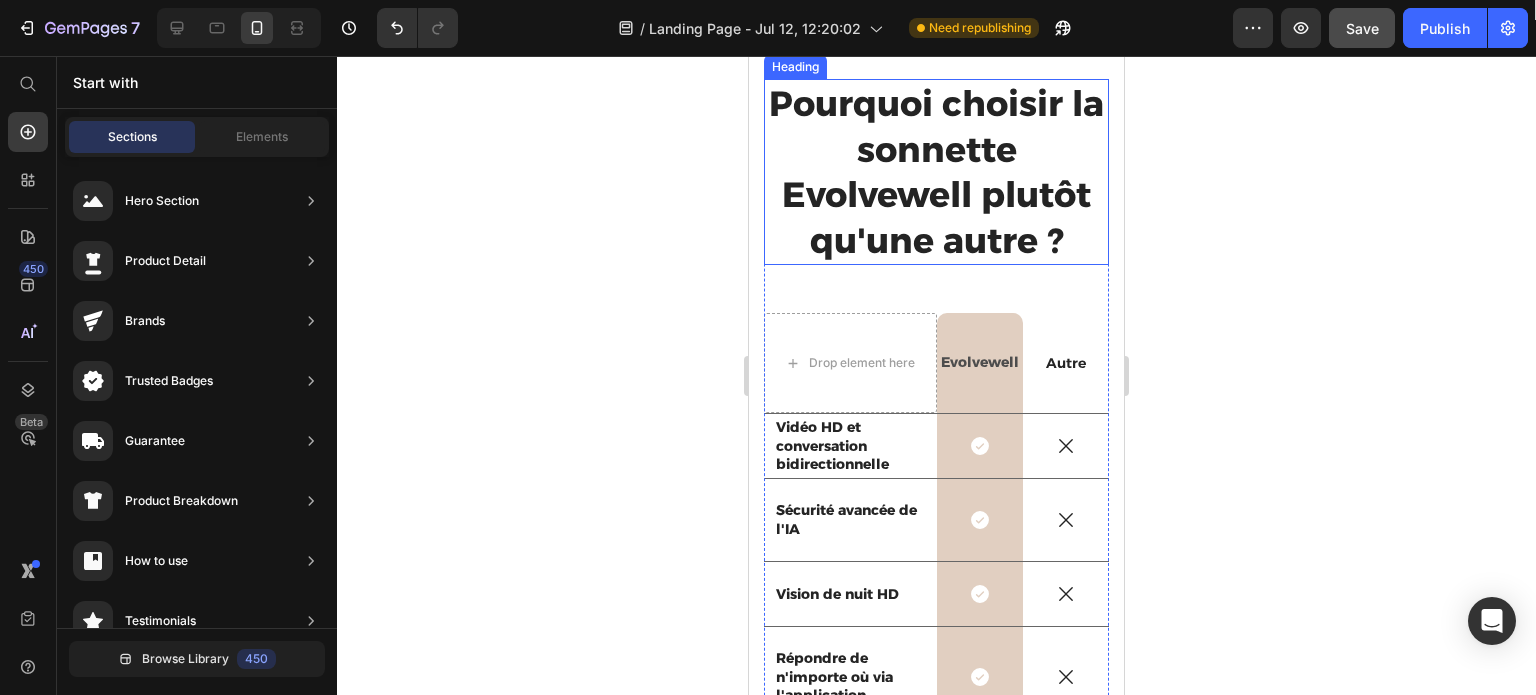 scroll, scrollTop: 6971, scrollLeft: 0, axis: vertical 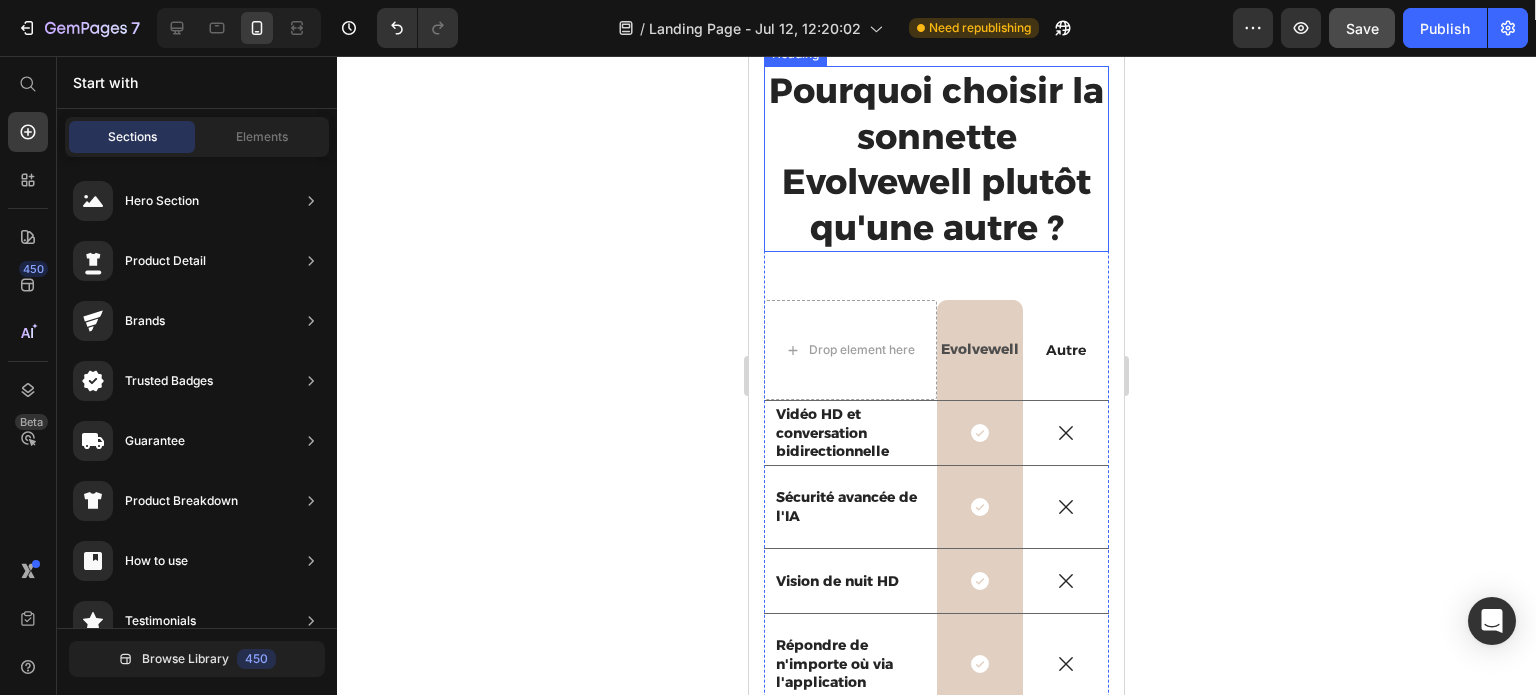 click on "Pourquoi choisir la sonnette Evolvewell plutôt qu'une autre ?" at bounding box center (936, 159) 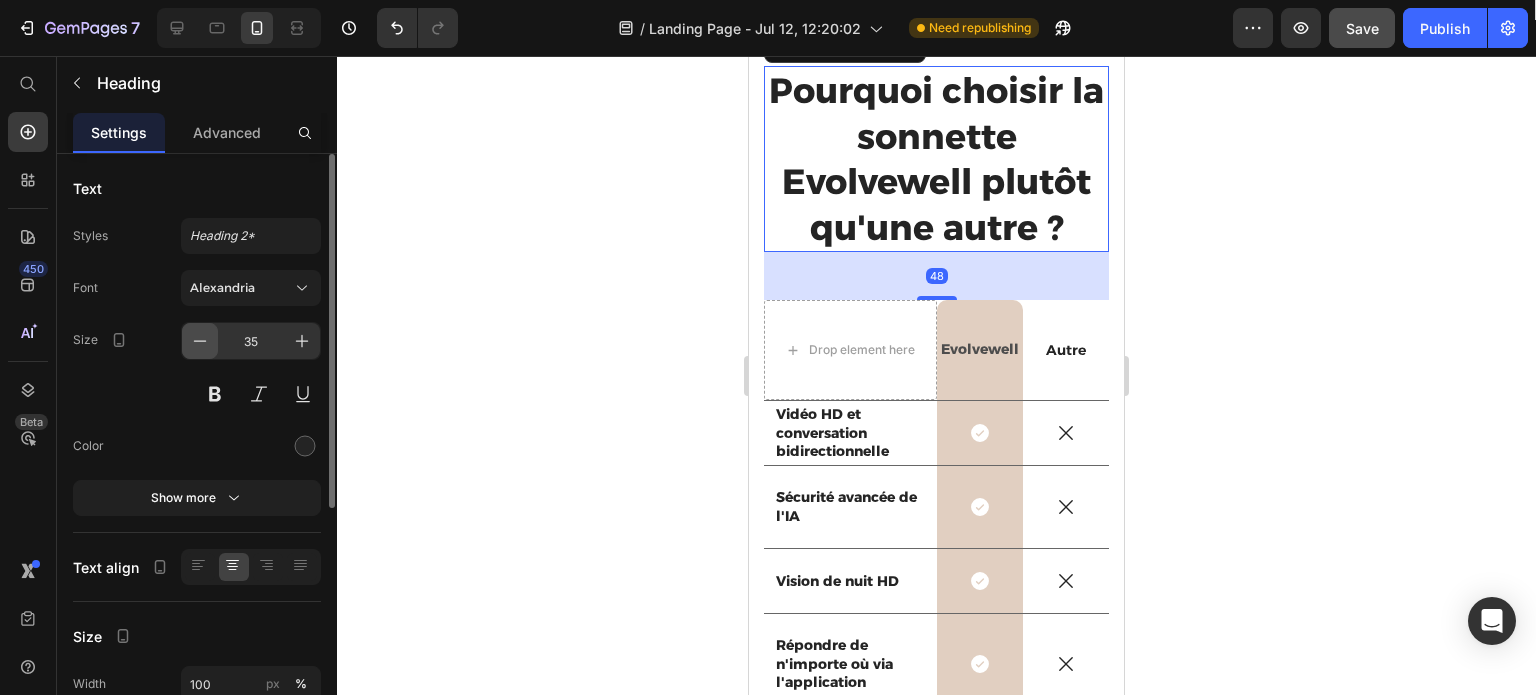 click 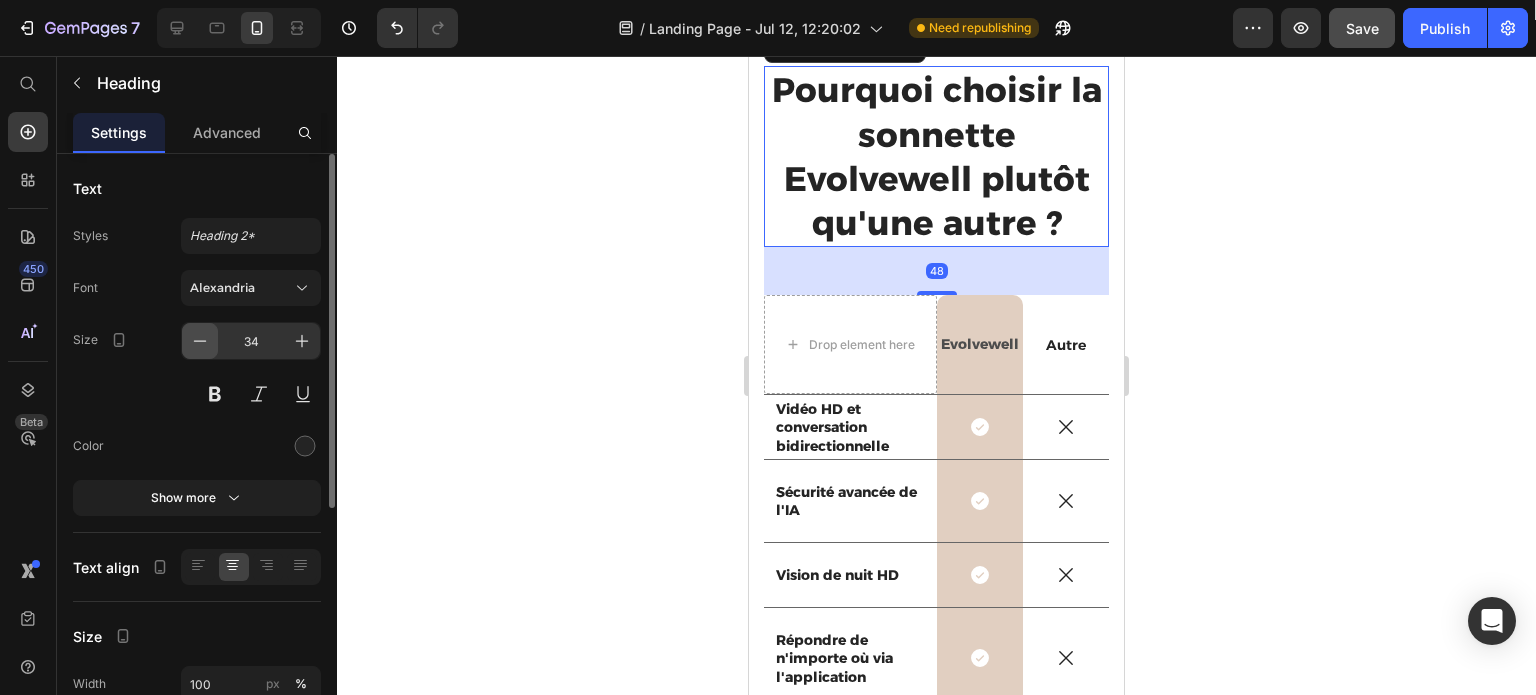 click 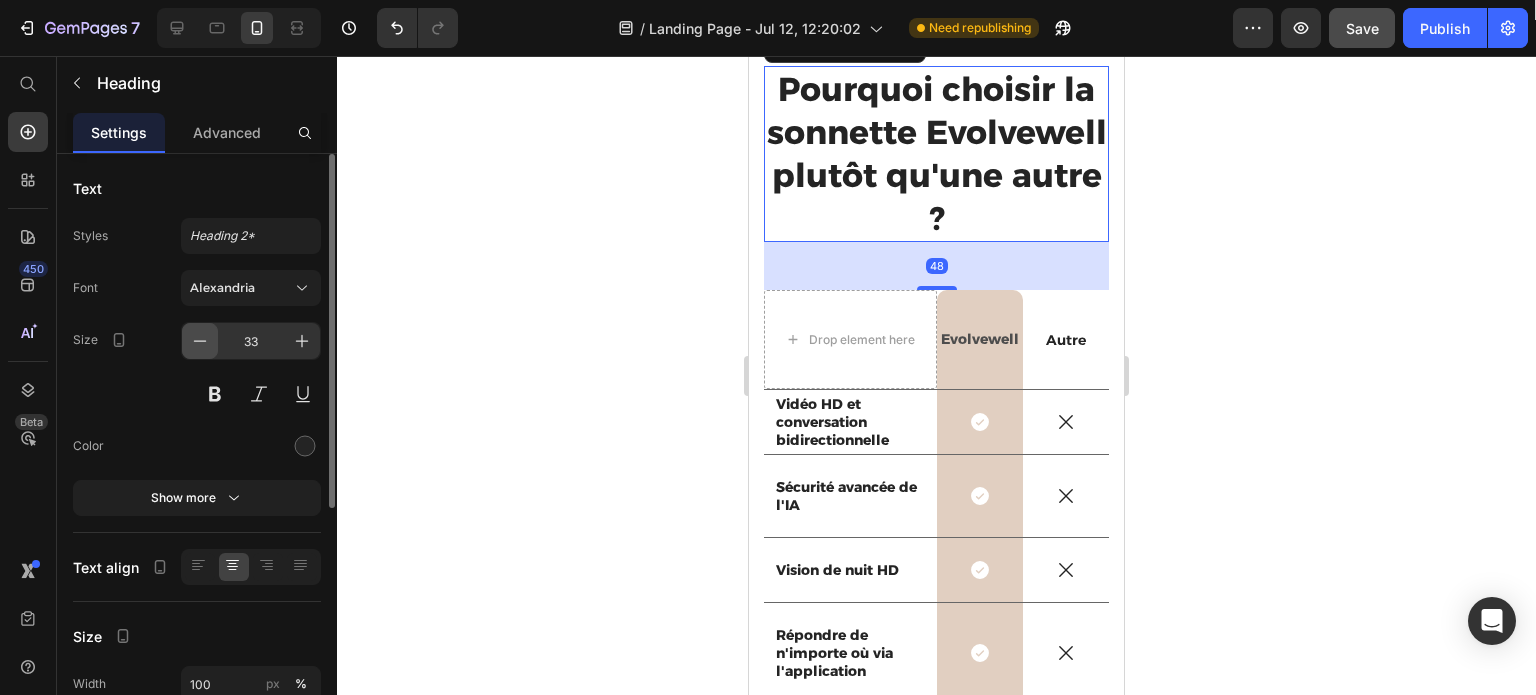 click 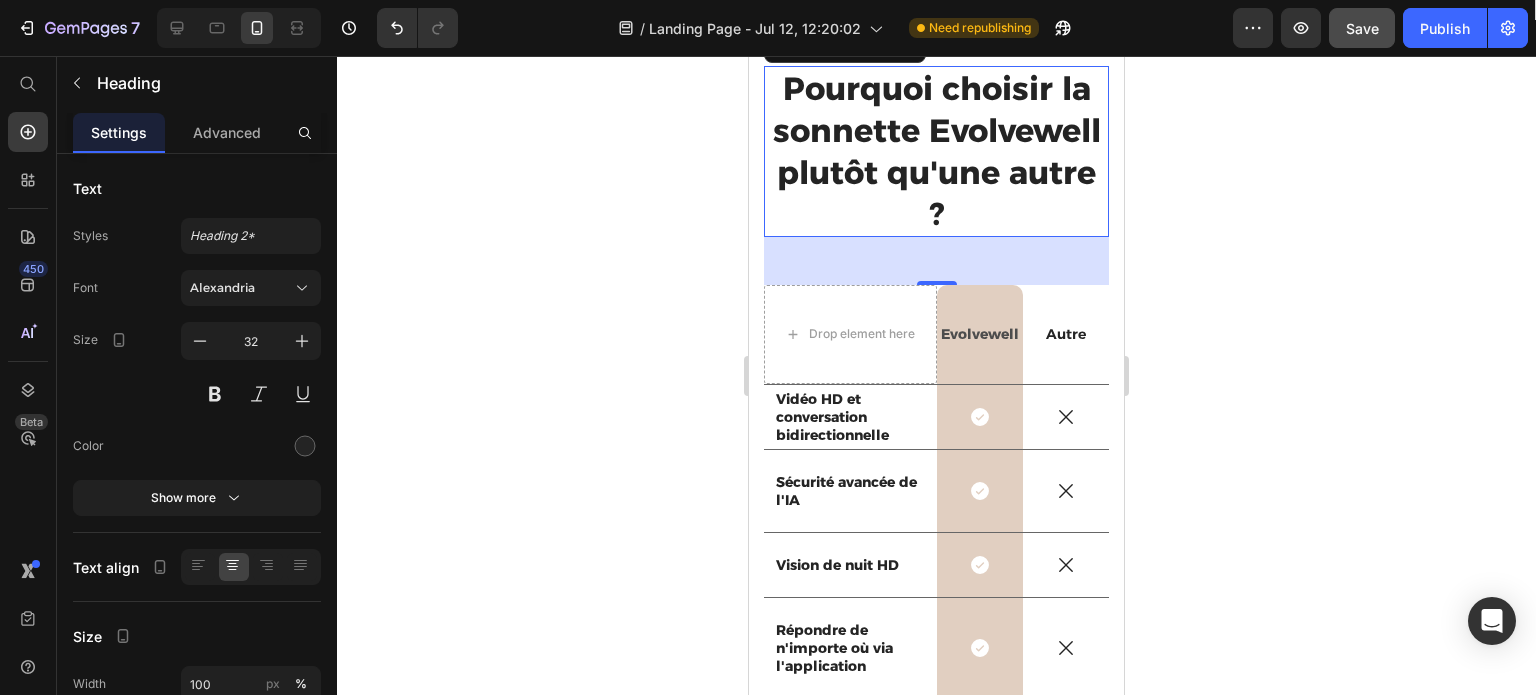 click 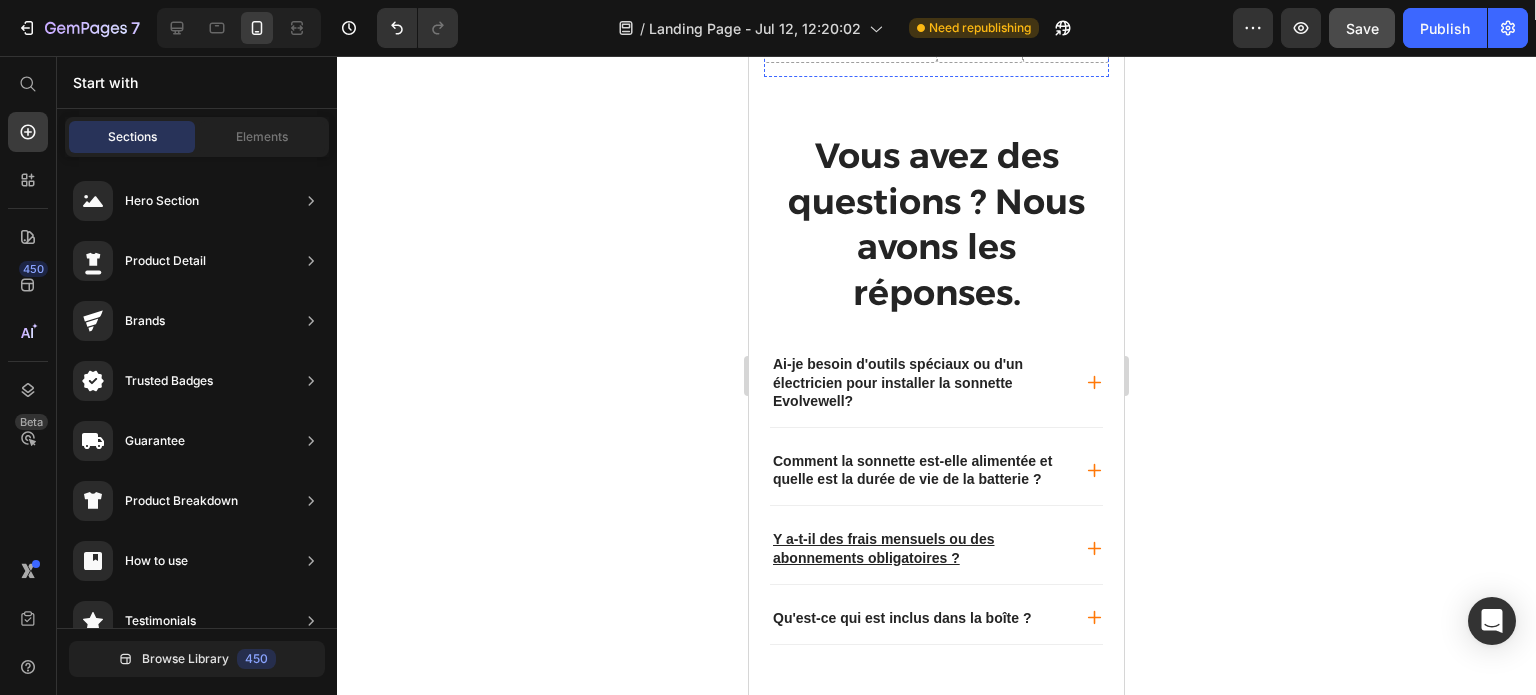 scroll, scrollTop: 7971, scrollLeft: 0, axis: vertical 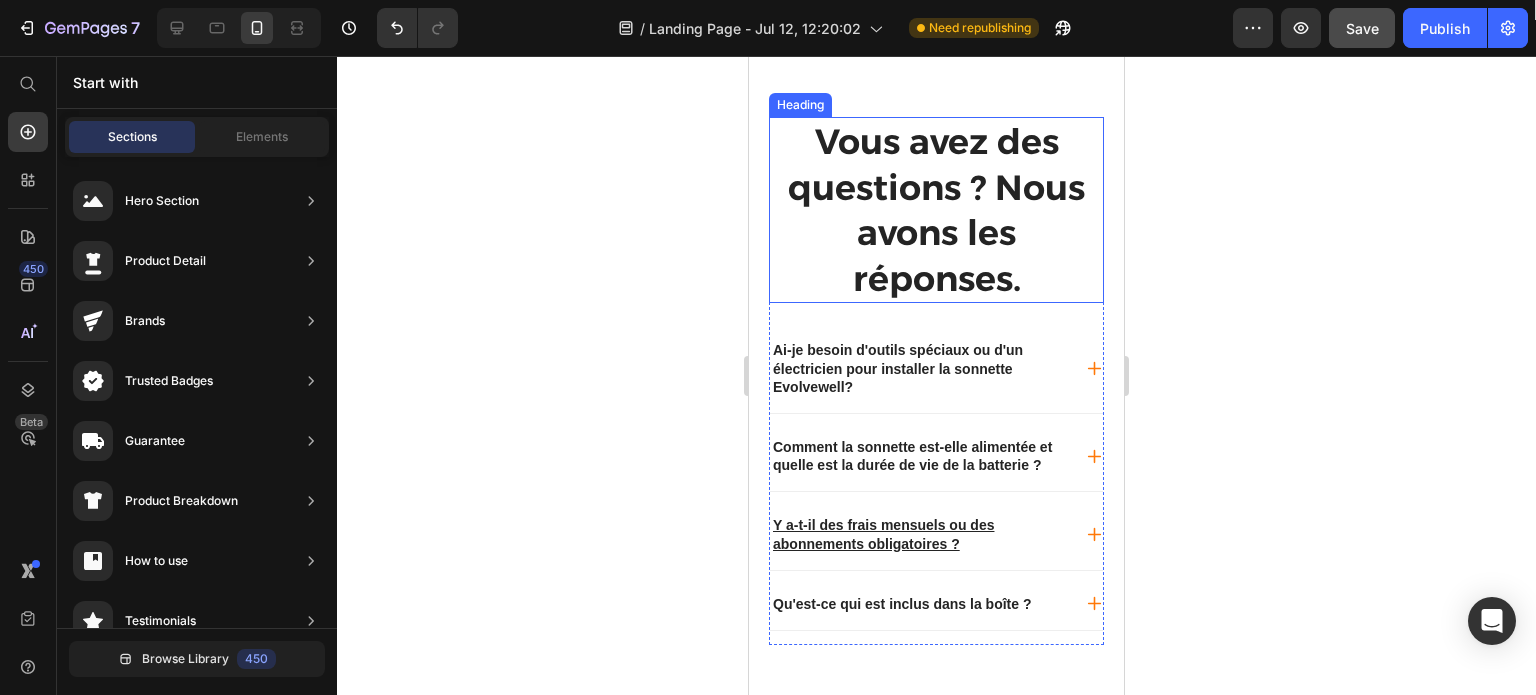 click on "Vous avez des questions ? Nous avons les réponses." at bounding box center (936, 210) 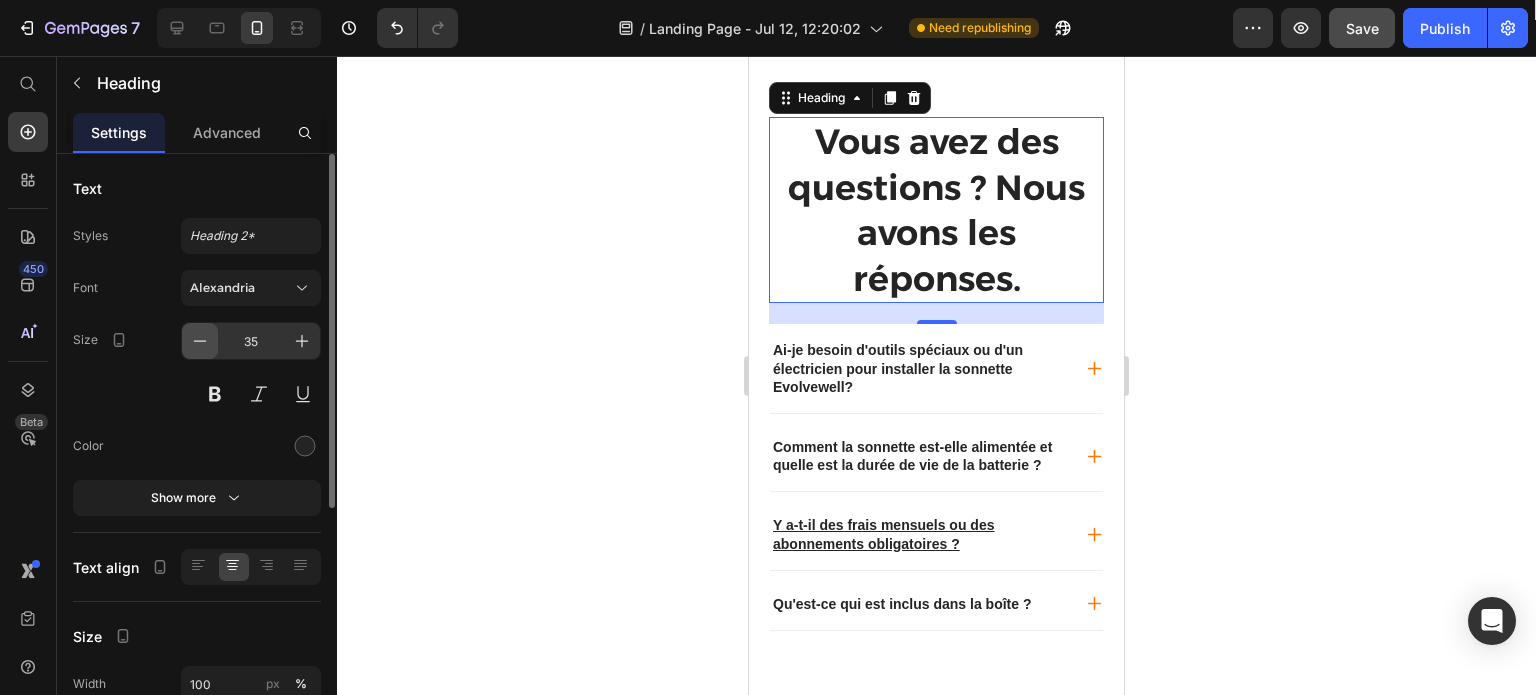 click 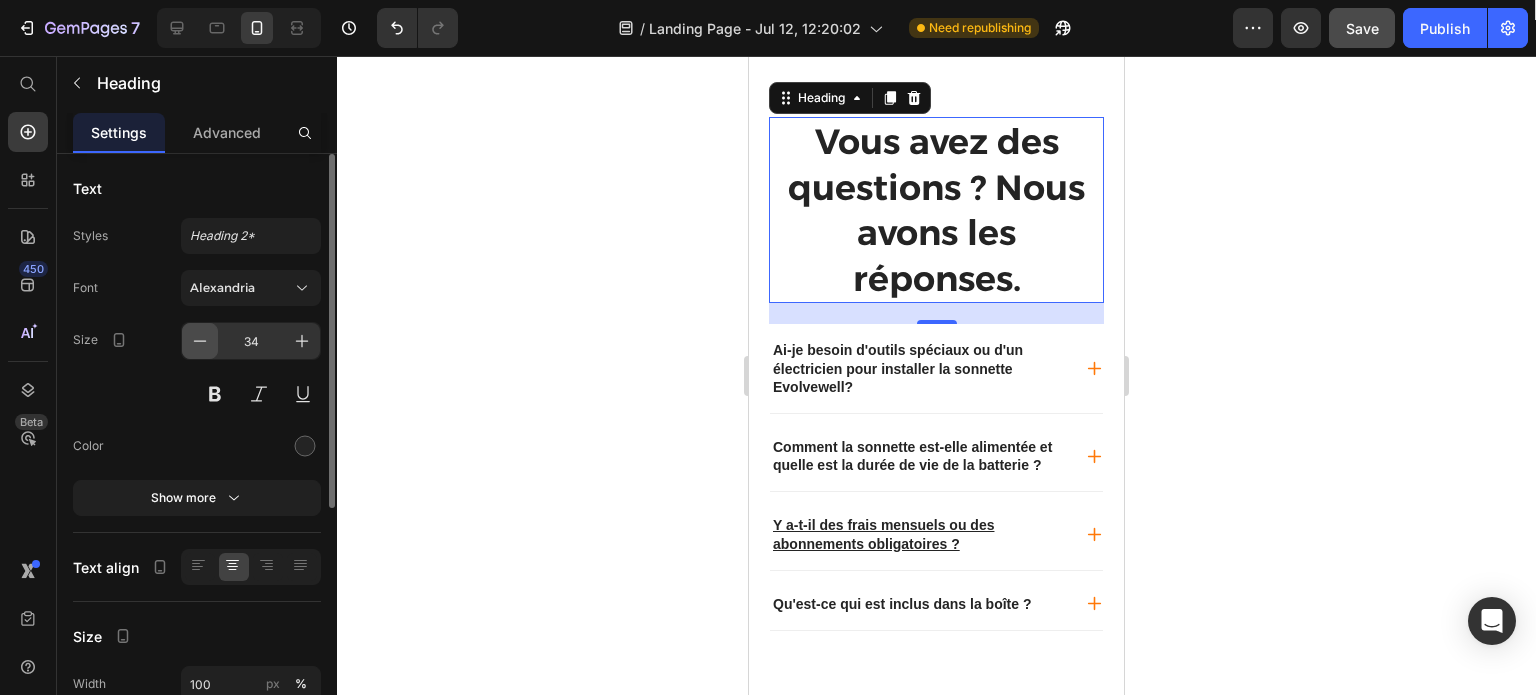 click 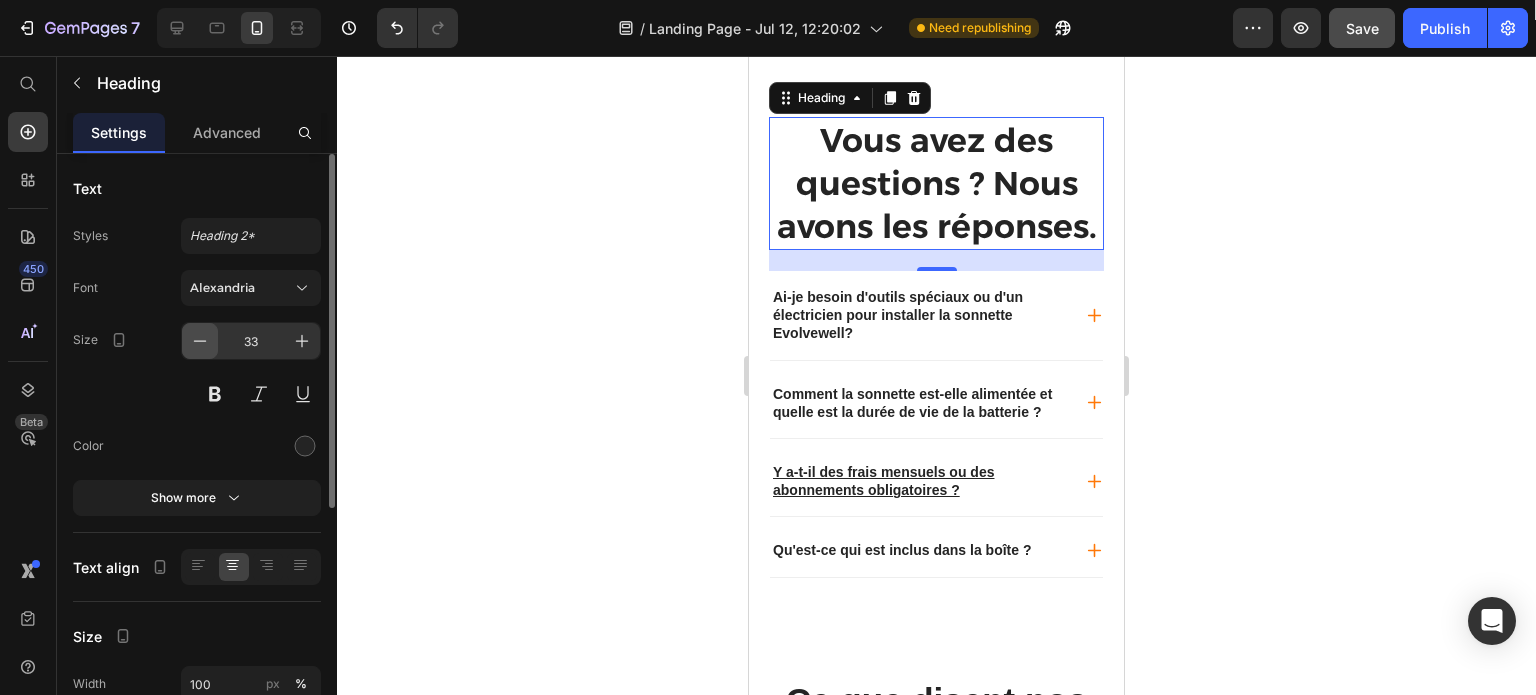 click 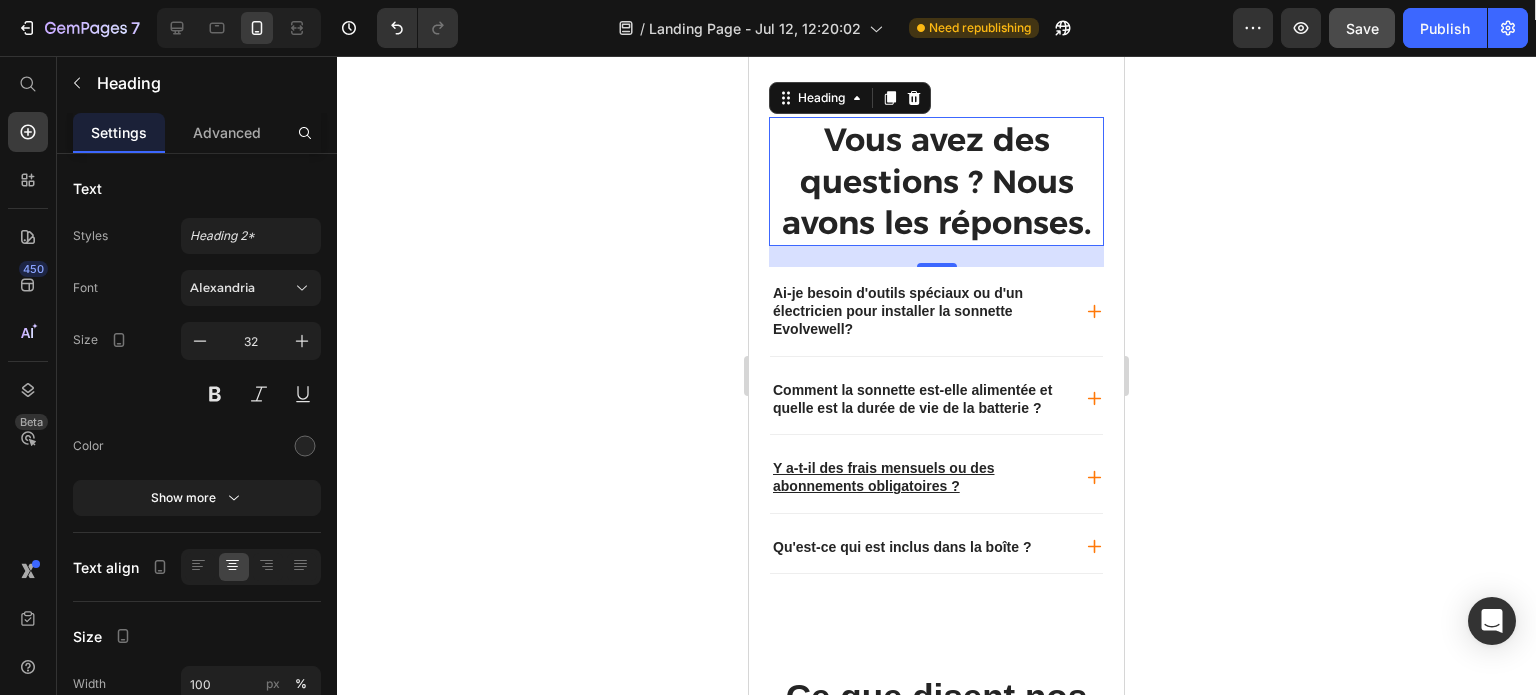 click 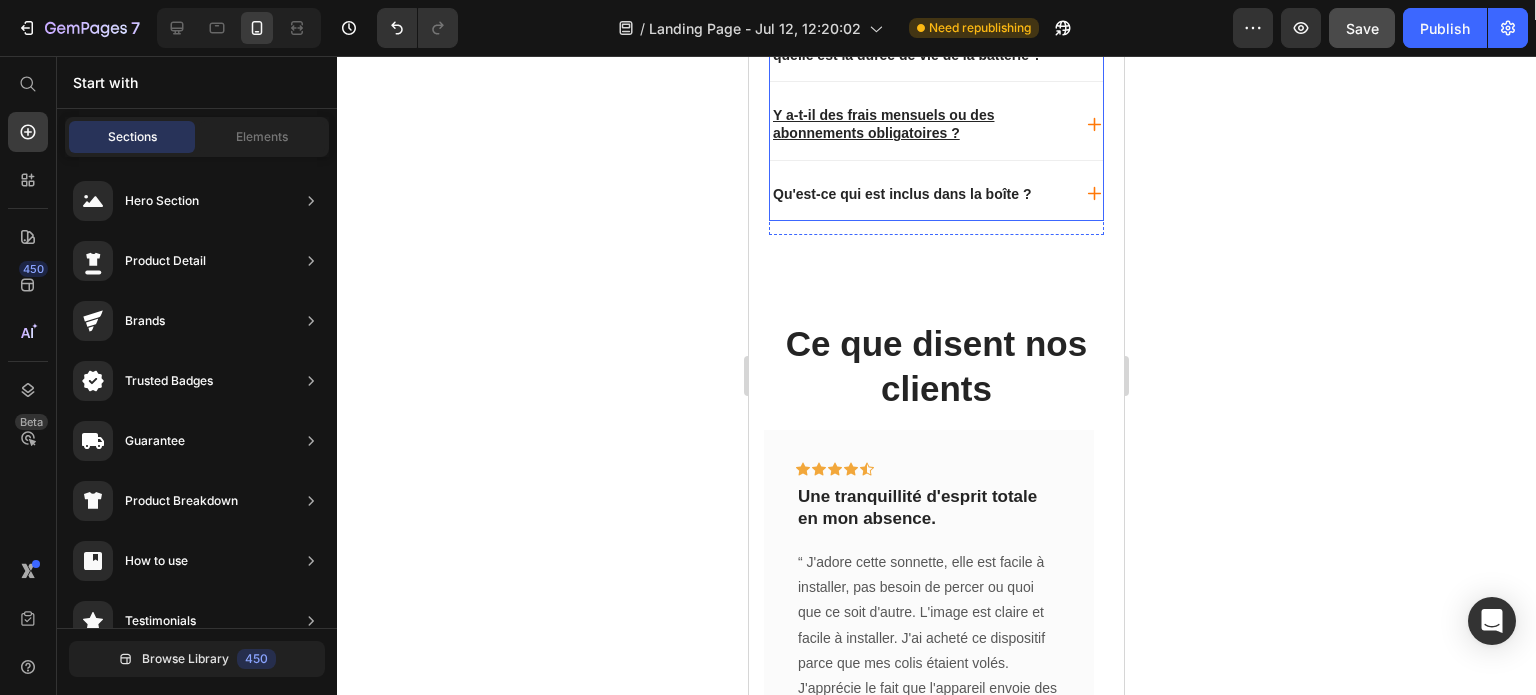 scroll, scrollTop: 8371, scrollLeft: 0, axis: vertical 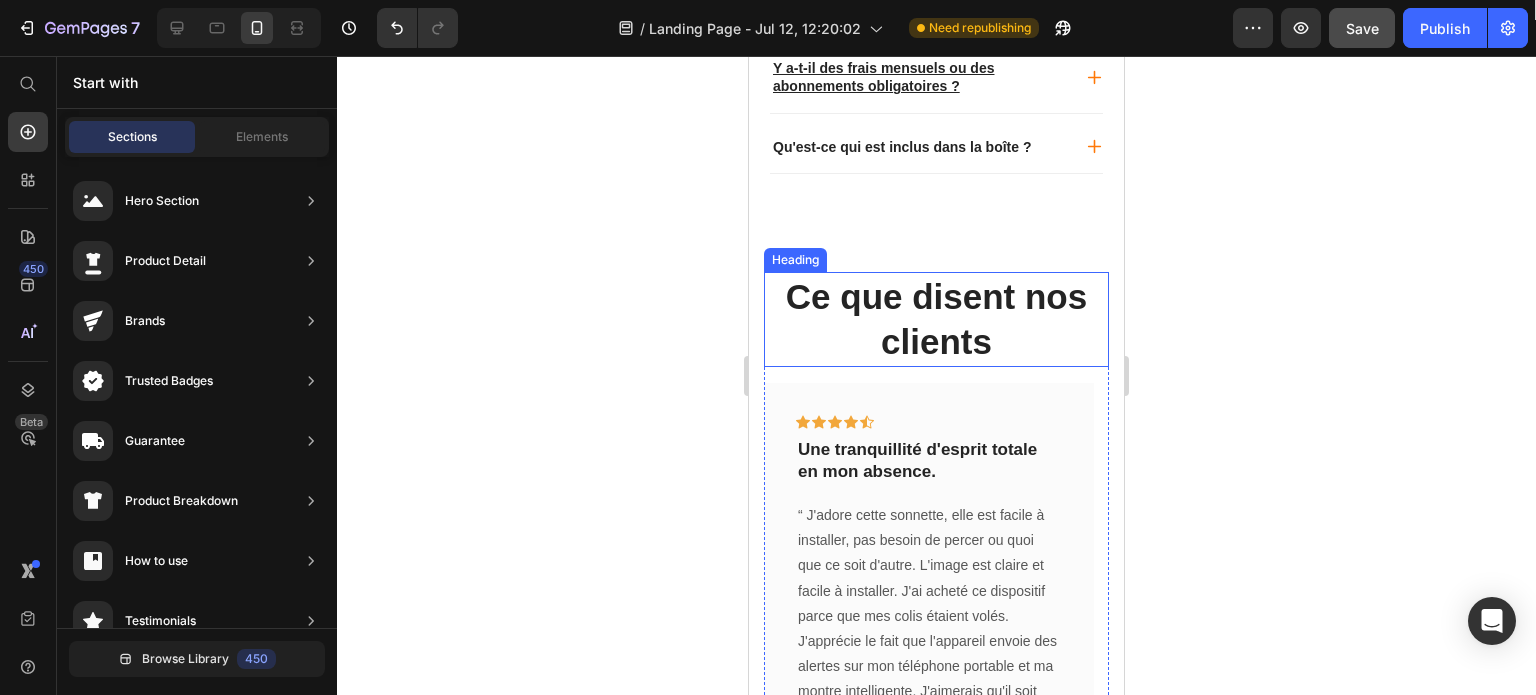 click on "Ce que disent nos clients" at bounding box center [936, 319] 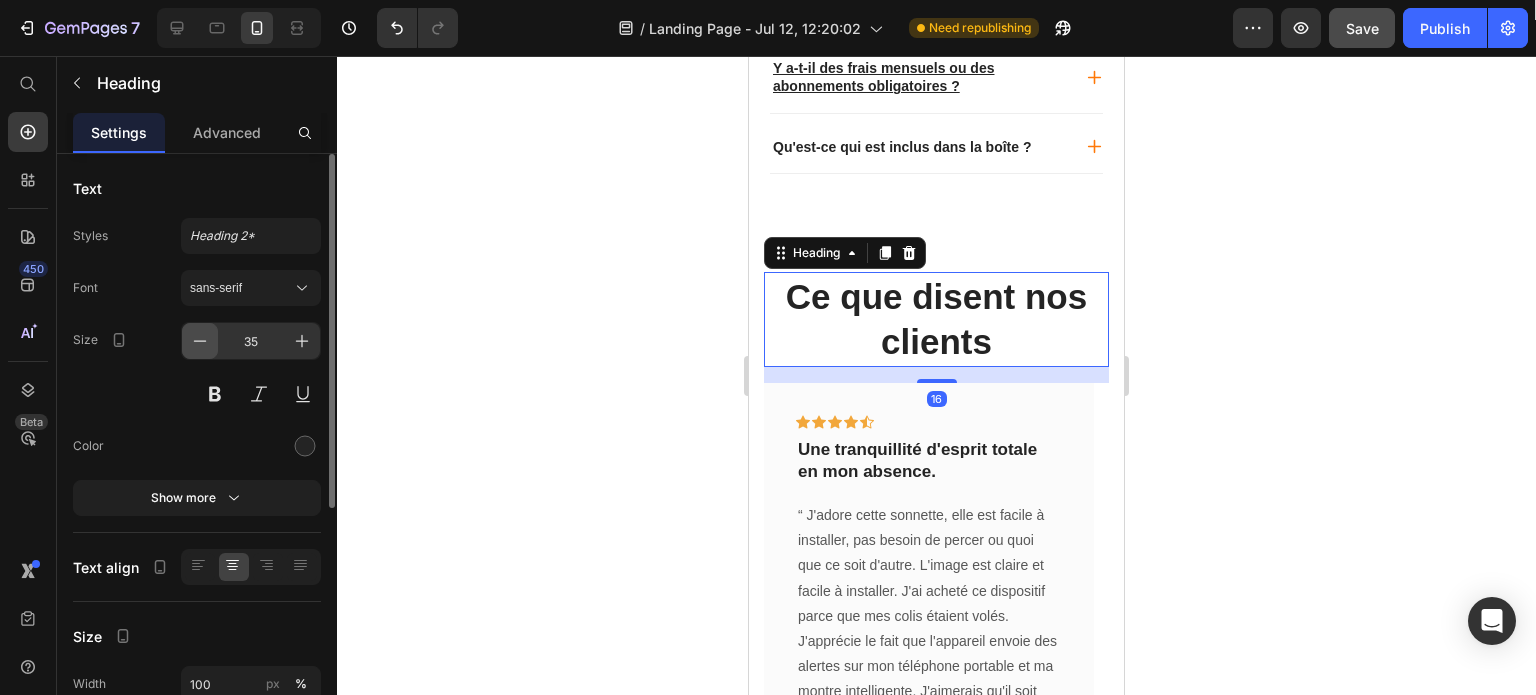 click 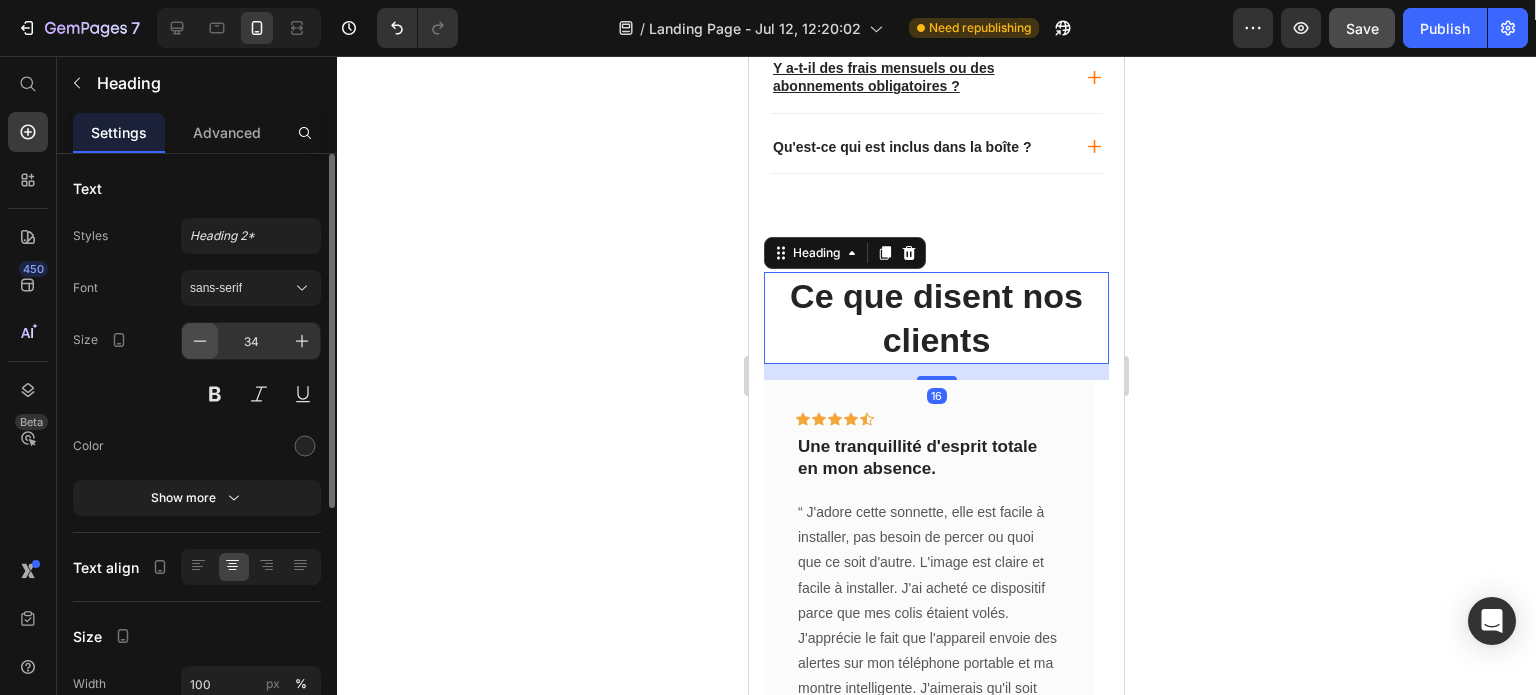click 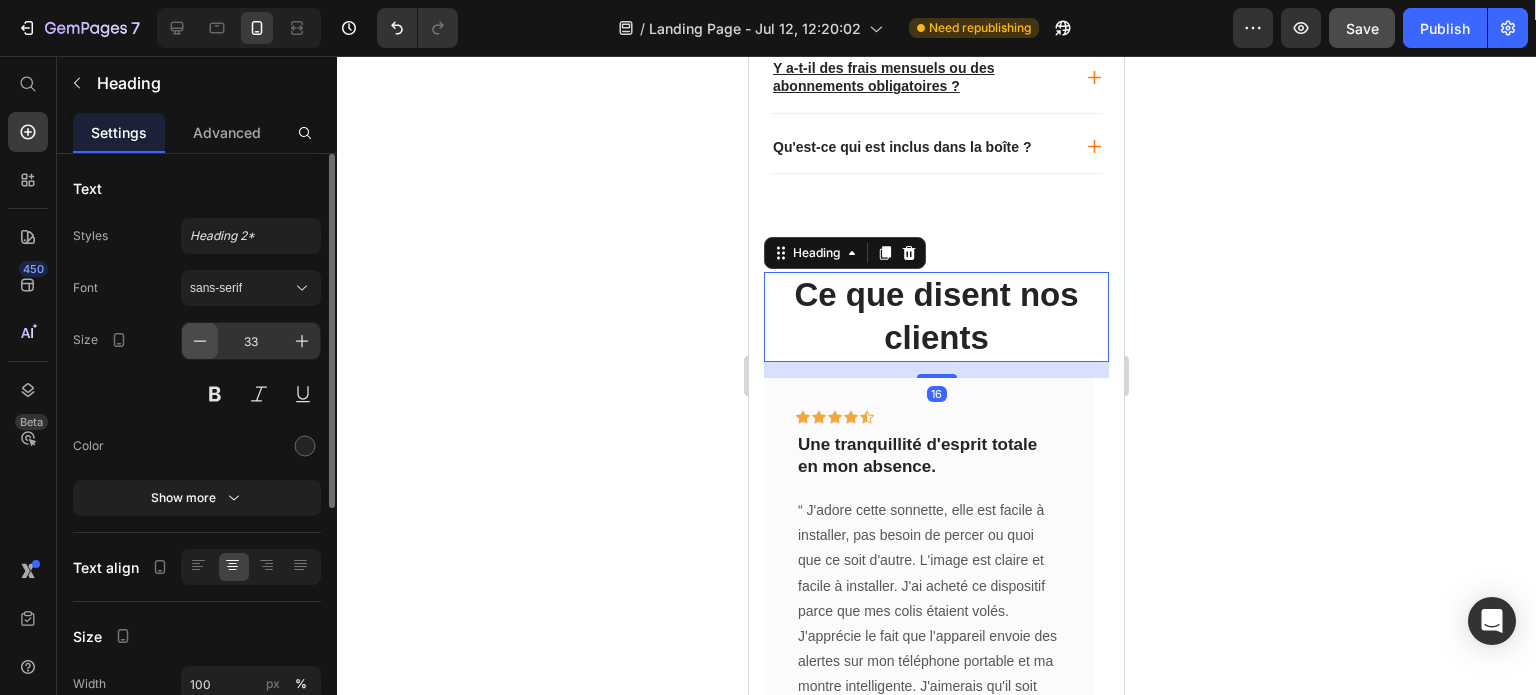 click 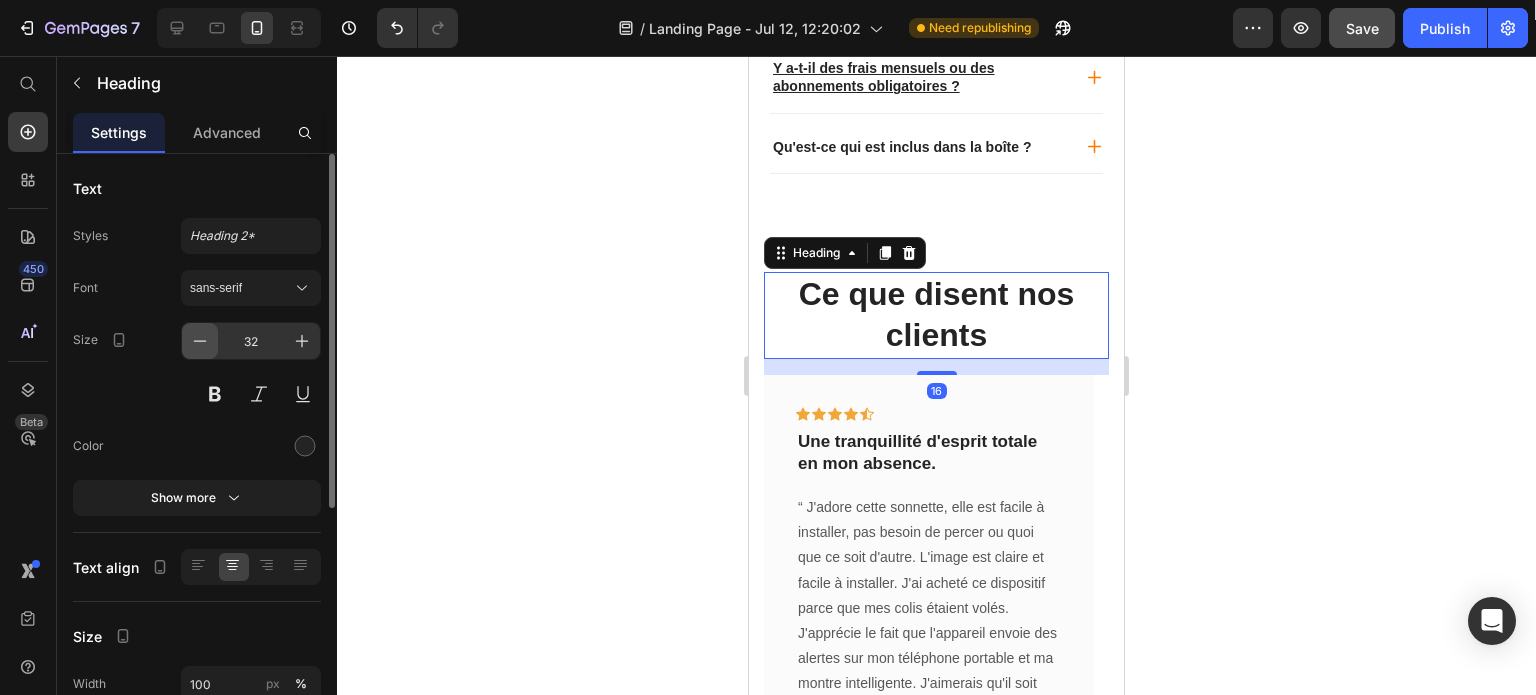 click 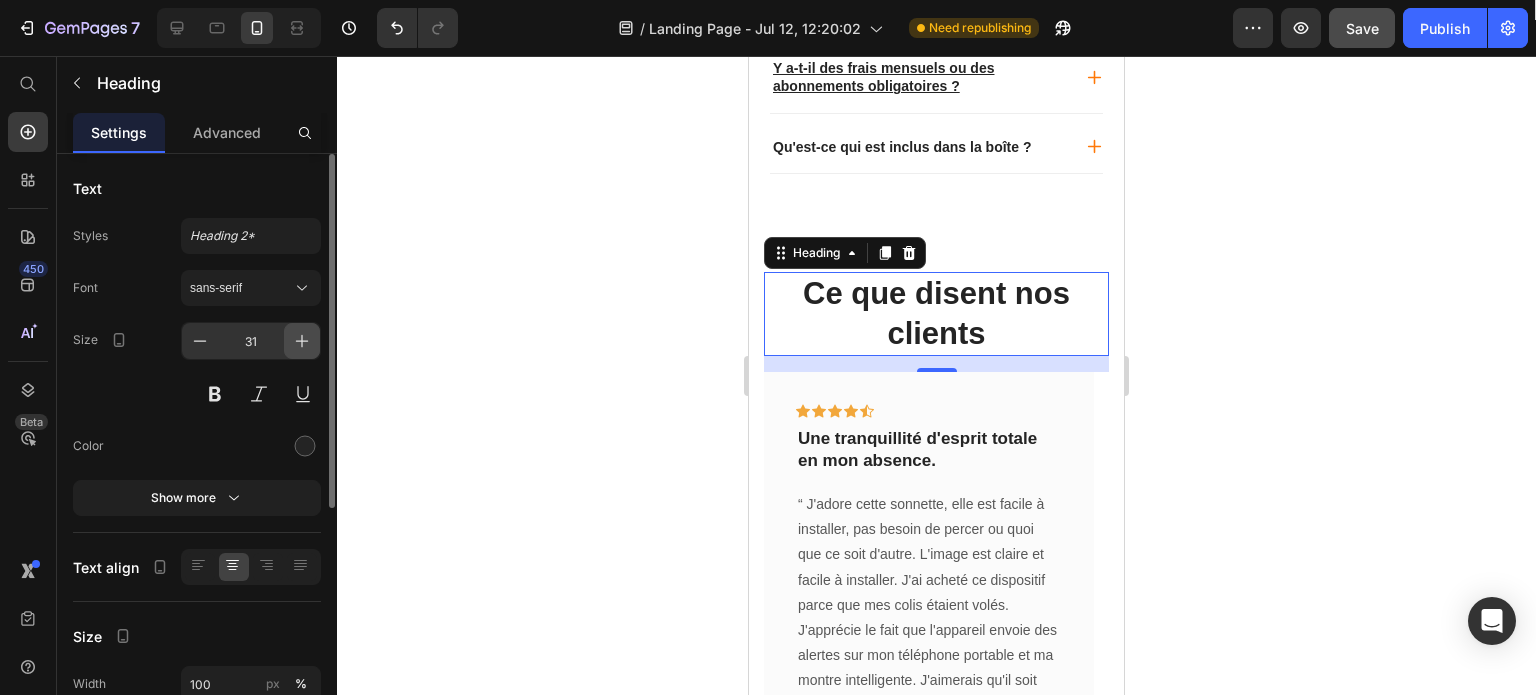 click 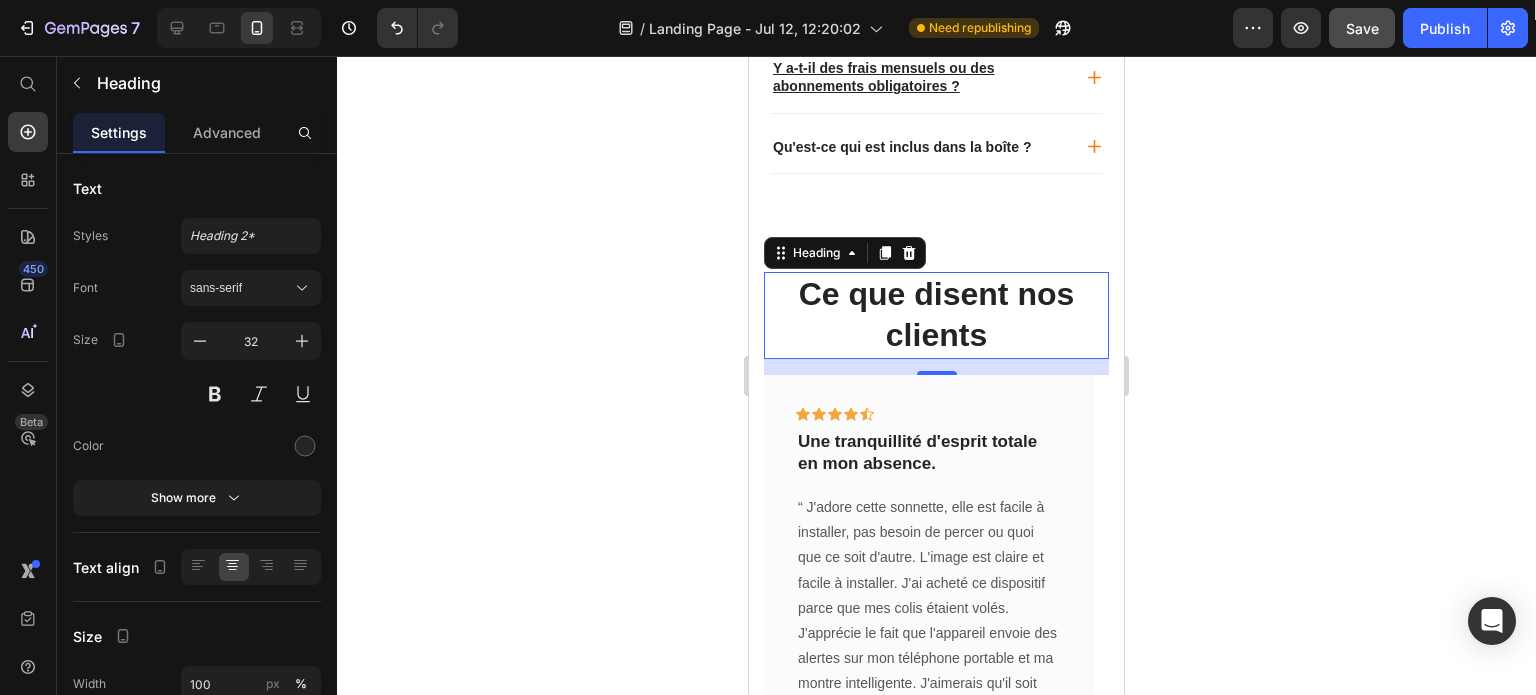 click 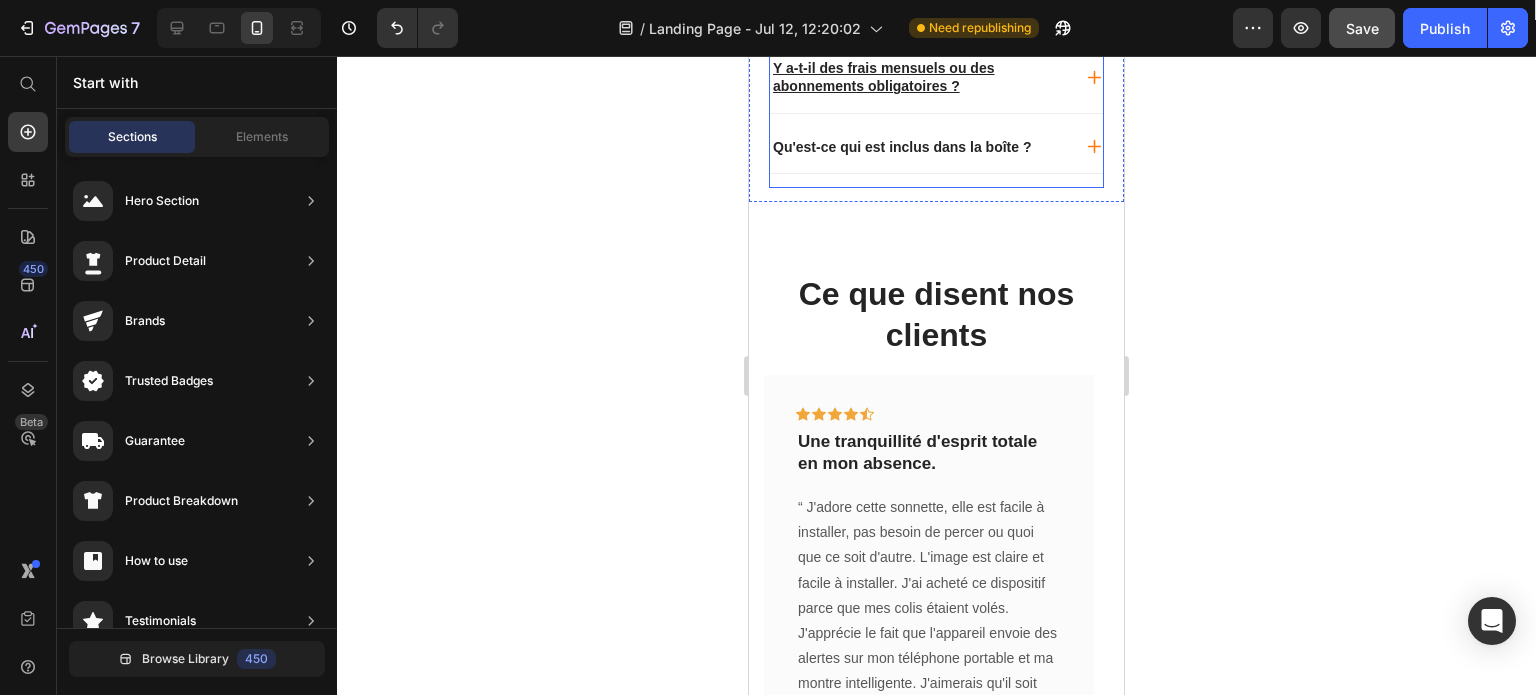 click on "Ai-je besoin d'outils spéciaux ou d'un électricien pour installer la sonnette Evolvewell?
Comment la sonnette est-elle alimentée et quelle est la durée de vie de la batterie ?
Y a-t-il des frais mensuels ou des abonnements obligatoires ?
Qu'est-ce qui est inclus dans la boîte ? Accordion" at bounding box center (936, 27) 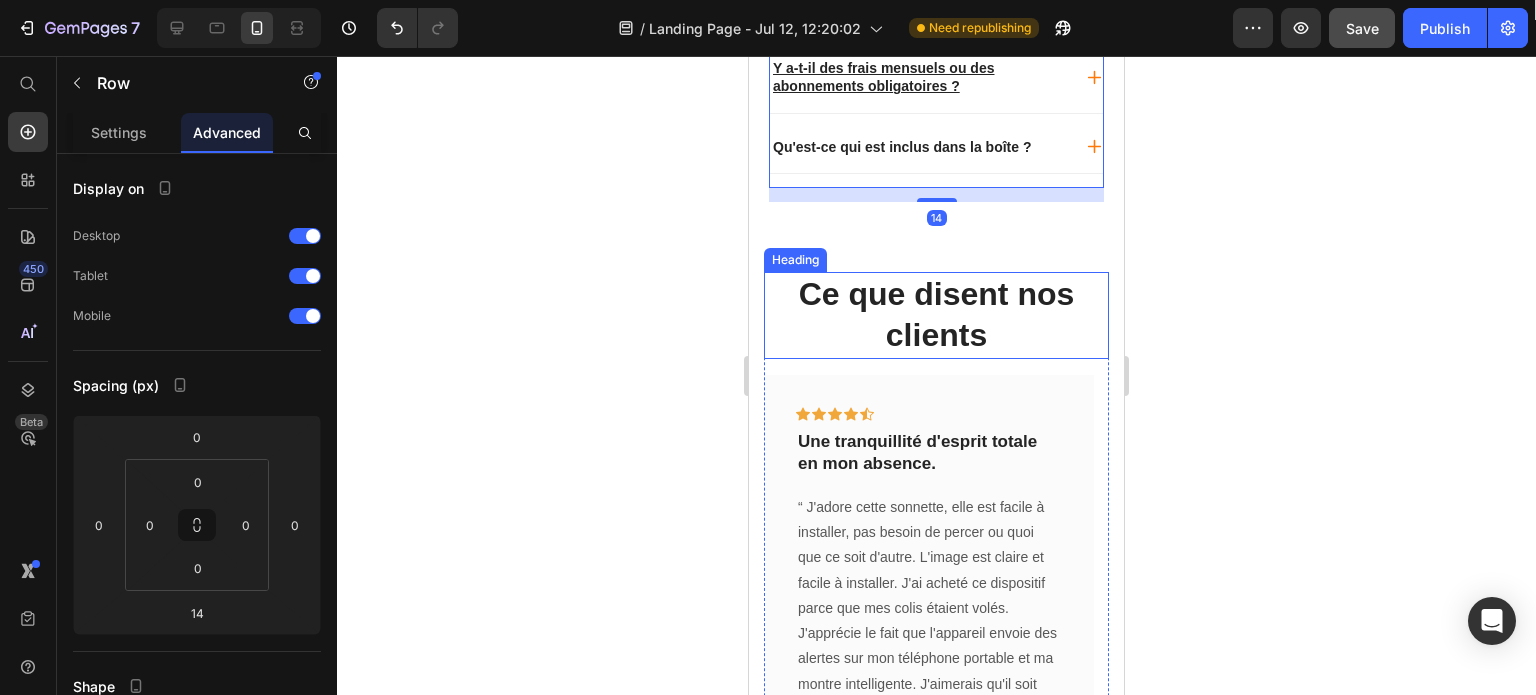 click on "Ce que disent nos clients" at bounding box center [936, 315] 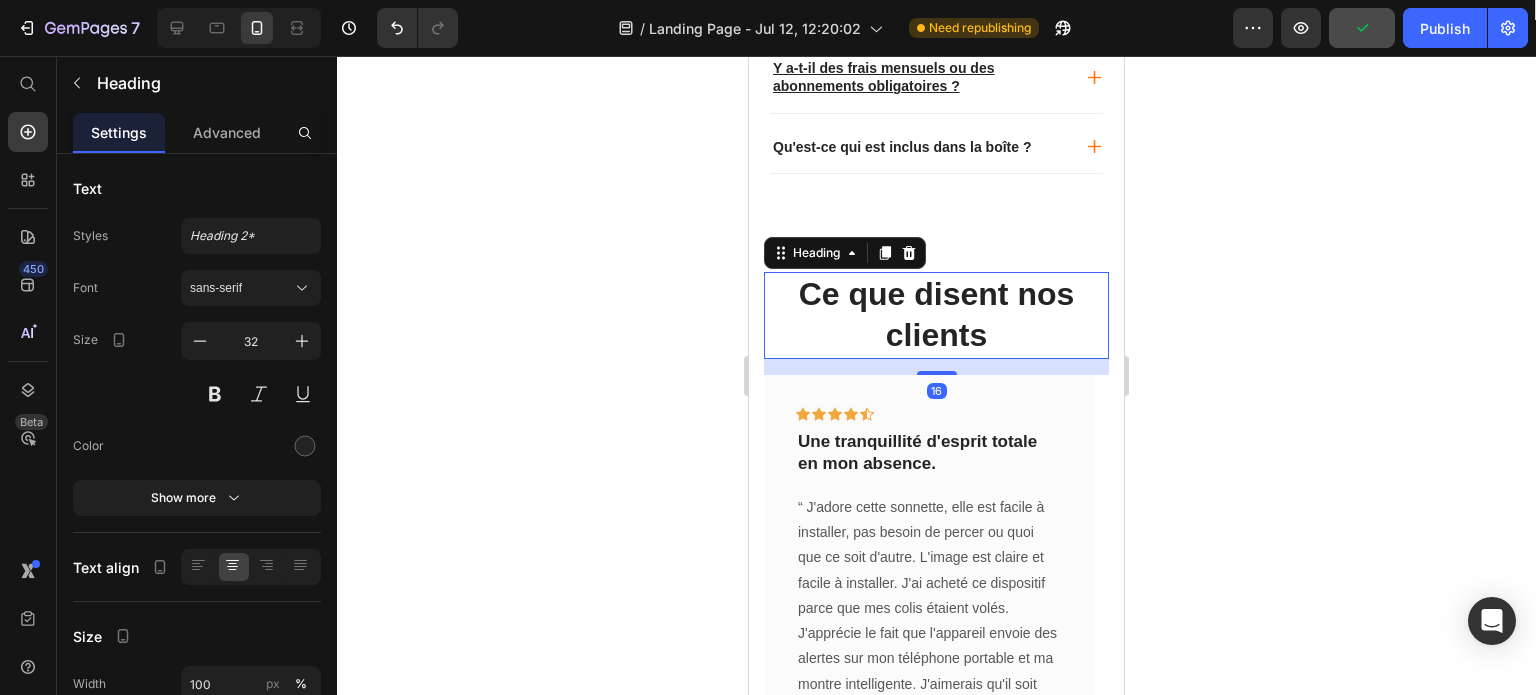 click 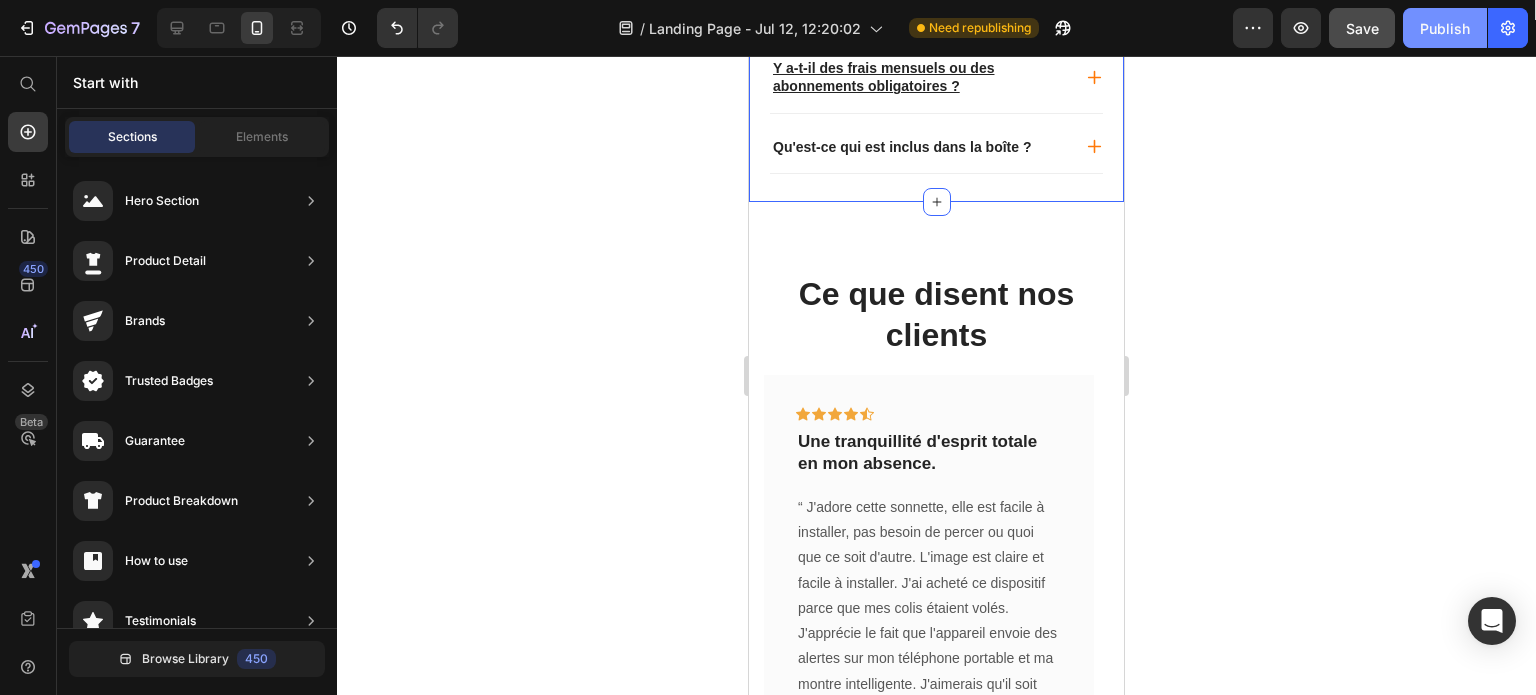 click on "Publish" 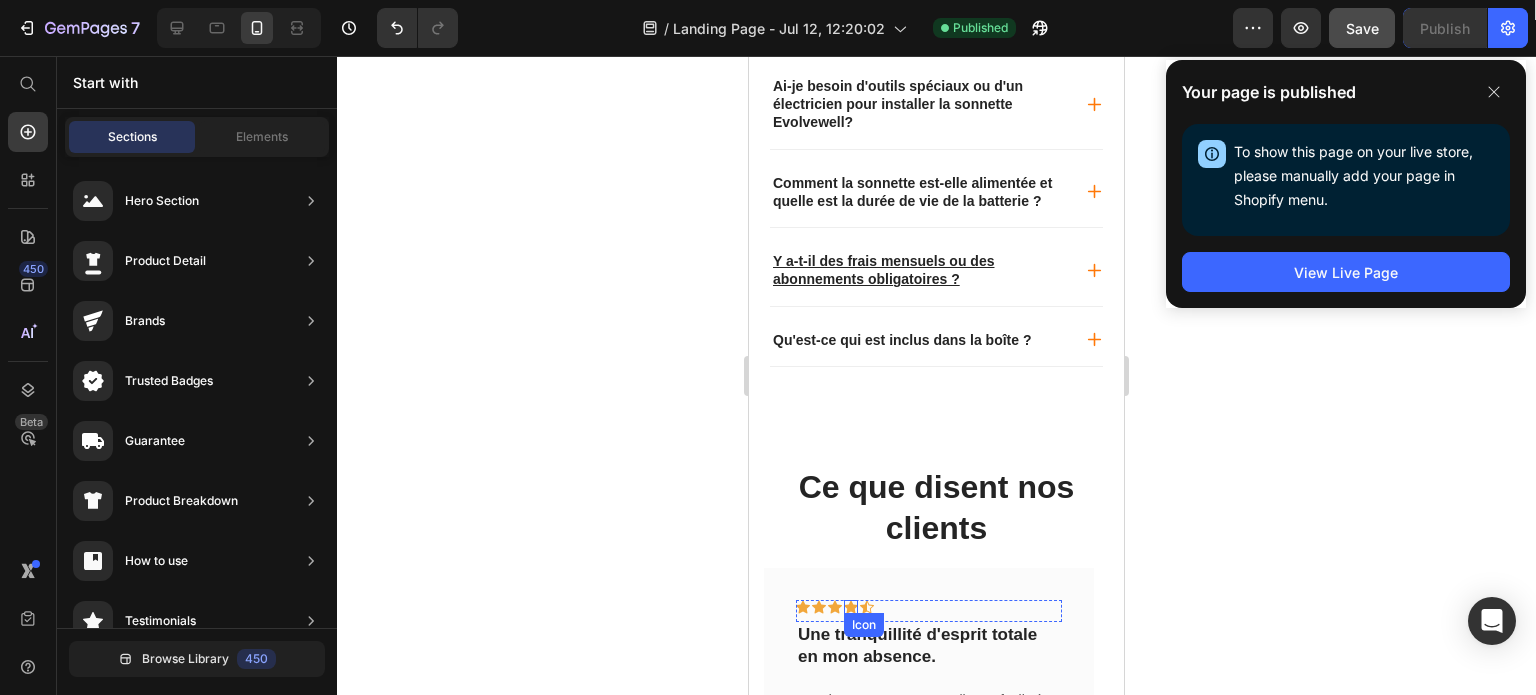 scroll, scrollTop: 8171, scrollLeft: 0, axis: vertical 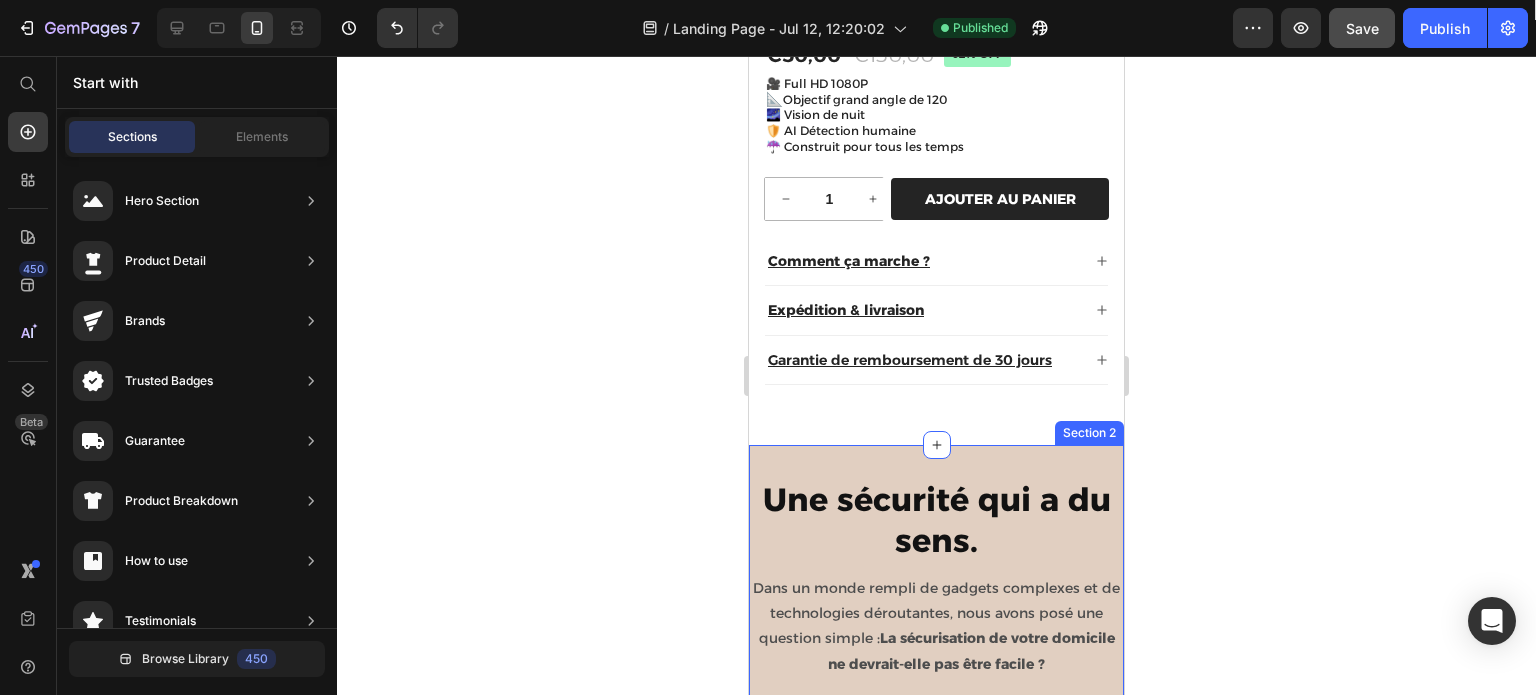 click on "Une sécurité qui a du sens. Heading Dans un monde rempli de gadgets complexes et de technologies déroutantes, nous avons posé une question simple :  La sécurisation de votre domicile ne devrait-elle pas être facile ?   Nous avons fondé  Evolvewell  sur la conviction que tout le monde mérite la tranquillité d'esprit, sans la frustration. Notre mission est de fournir des solutions de sécurité intelligentes et intuitives qui fonctionnent pour vous. De notre  SafeDoorbell  à tous les produits qui suivent, nous concevons les choses pour qu'elles soient simples à installer, faciles à utiliser et fiables quand c'est le plus important. Text Block Section 2" at bounding box center (936, 691) 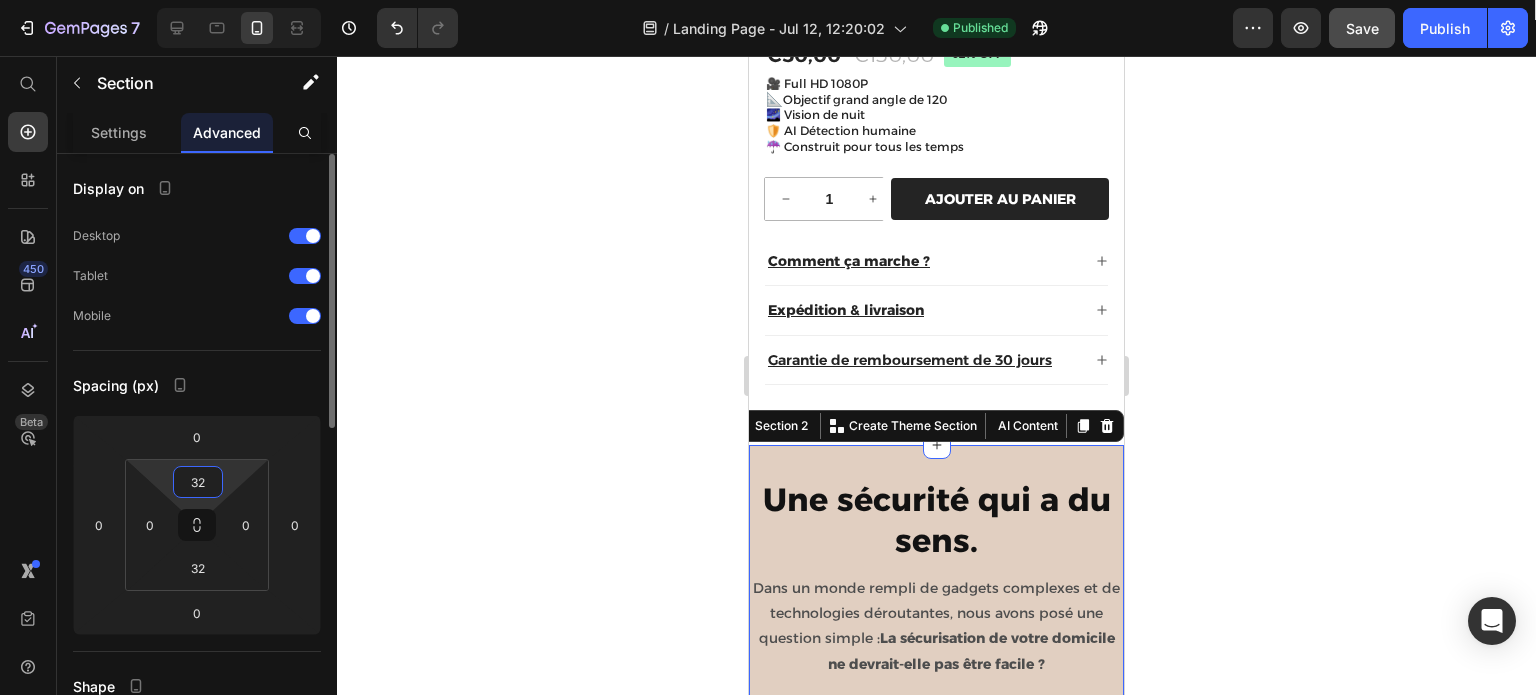 click on "32" at bounding box center [198, 482] 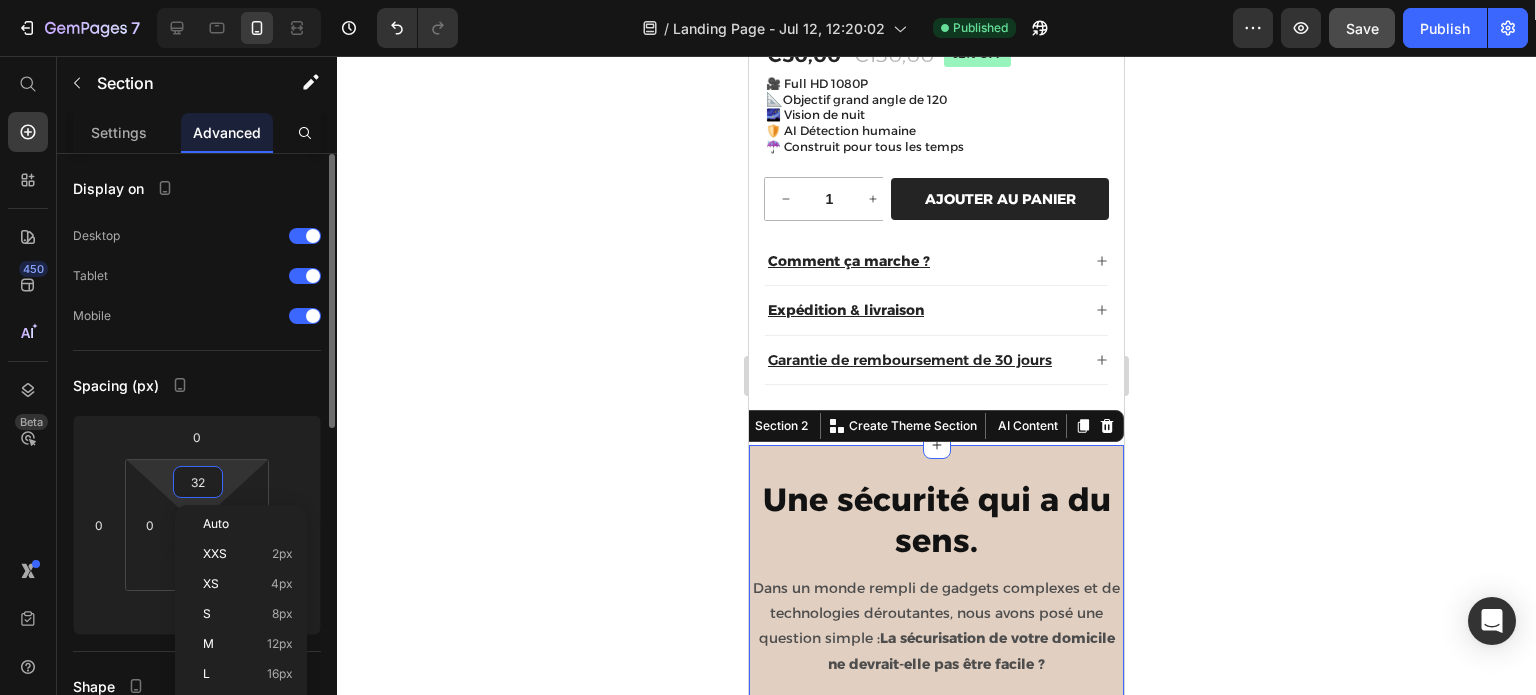 type 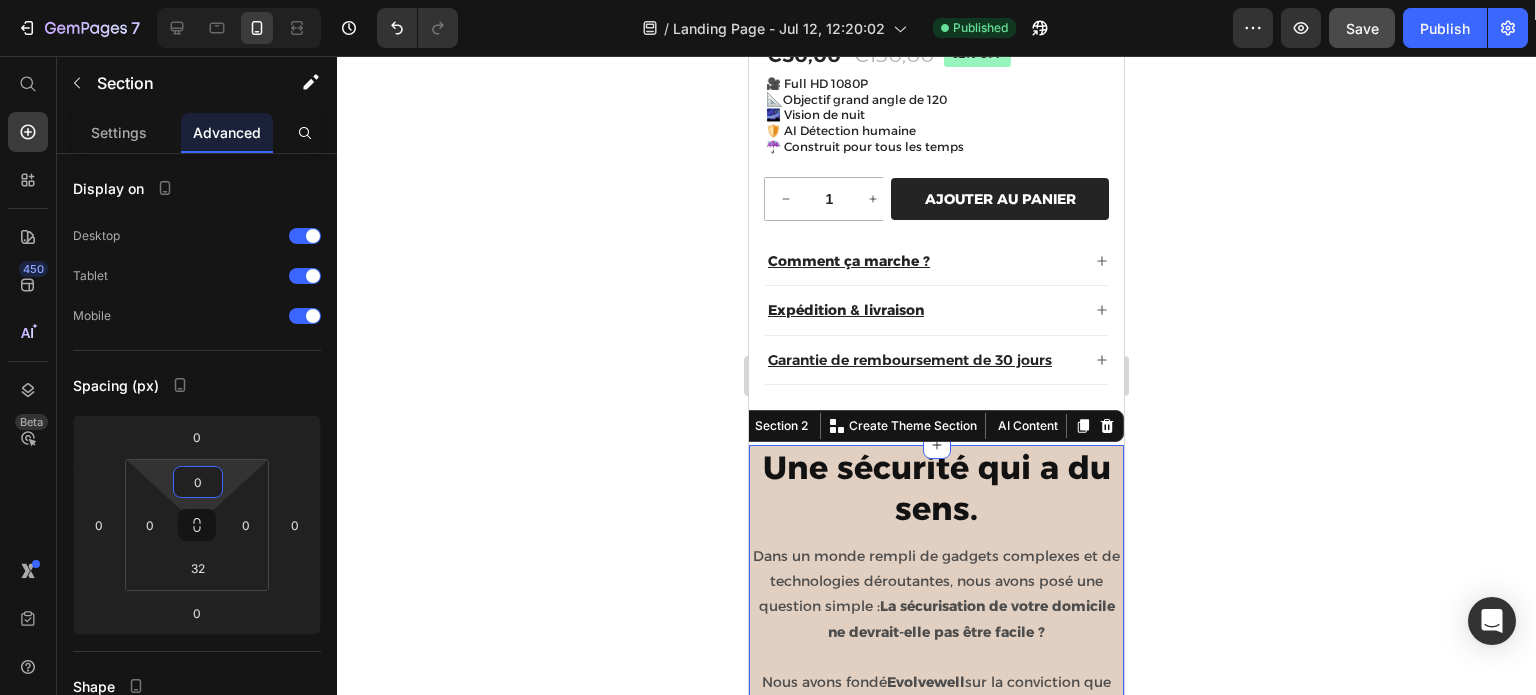 click 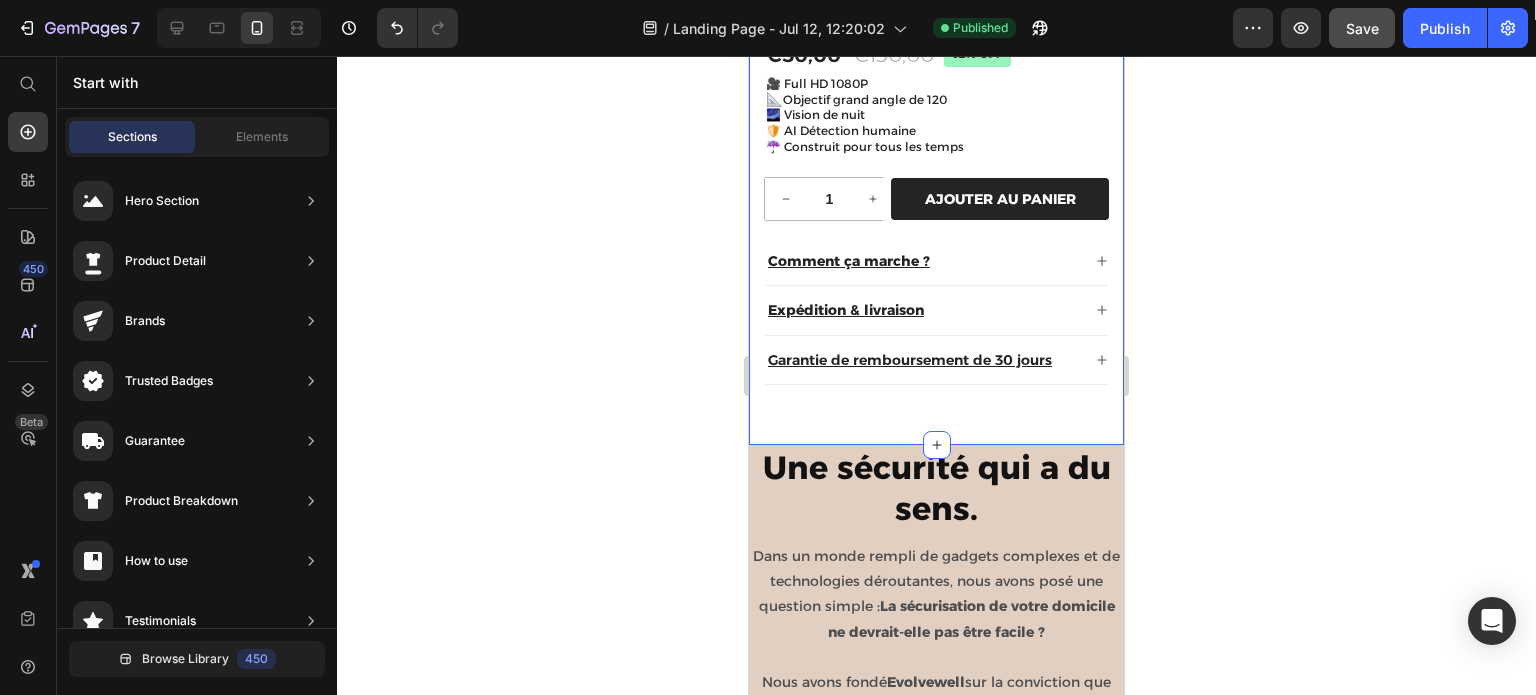 click on "Product Images Icon Icon Icon Icon Icon Icon List 4.8 From 1158+ Verified Reviews! Text Block Row Evolvewell - SafeDoorbell Product Title €50,00 Product Price €130,00 Product Price 62% off Product Badge Row 🎥 Full HD 1080P 📐 Objectif grand angle de 120 🌌 Vision de nuit 🛡️ AI Détection humaine ☔️ Construit pour tous les temps Text Block 1 Product Quantity Row AJOUTER AU PANIER Add to Cart Row
Comment ça marche ?
Expédition & livraison
Garantie de remboursement de 30 jours Accordion Row Product" at bounding box center [936, 8] 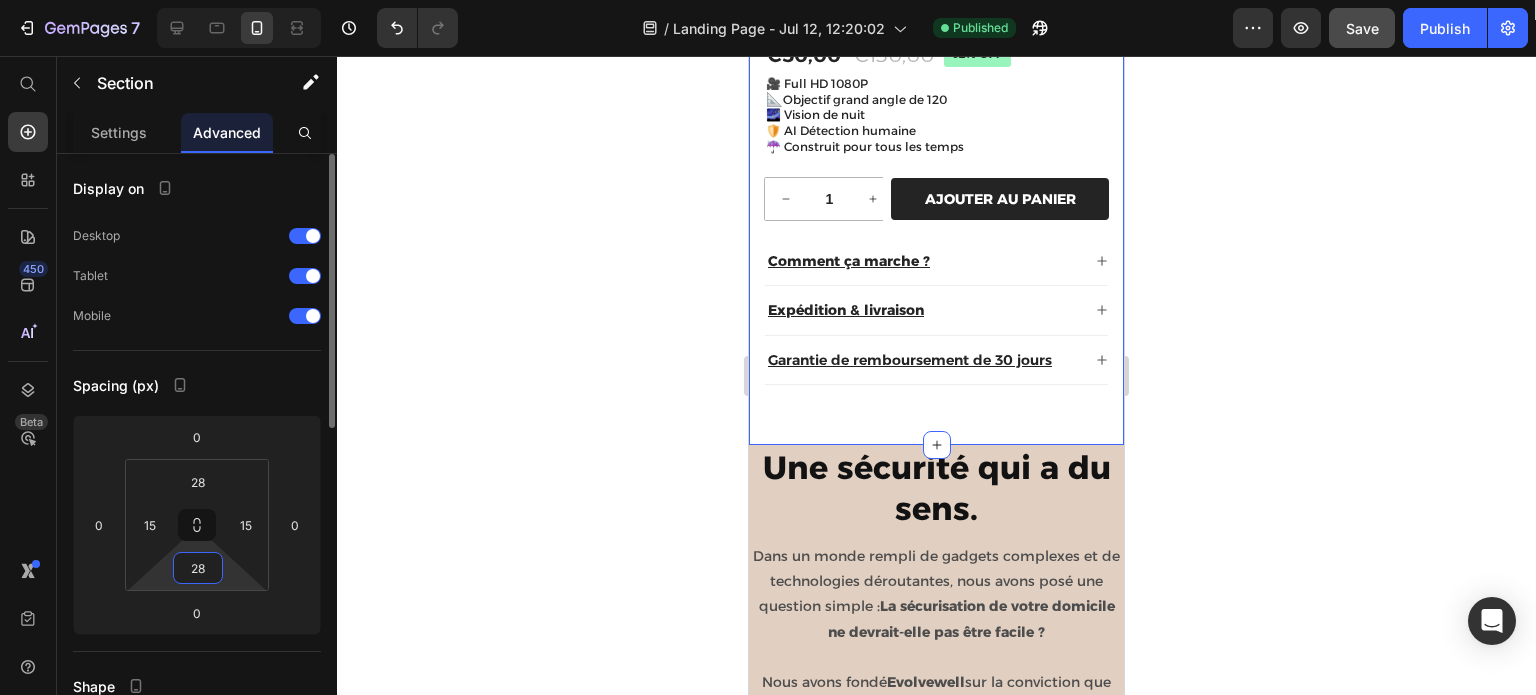 click on "28" at bounding box center [198, 568] 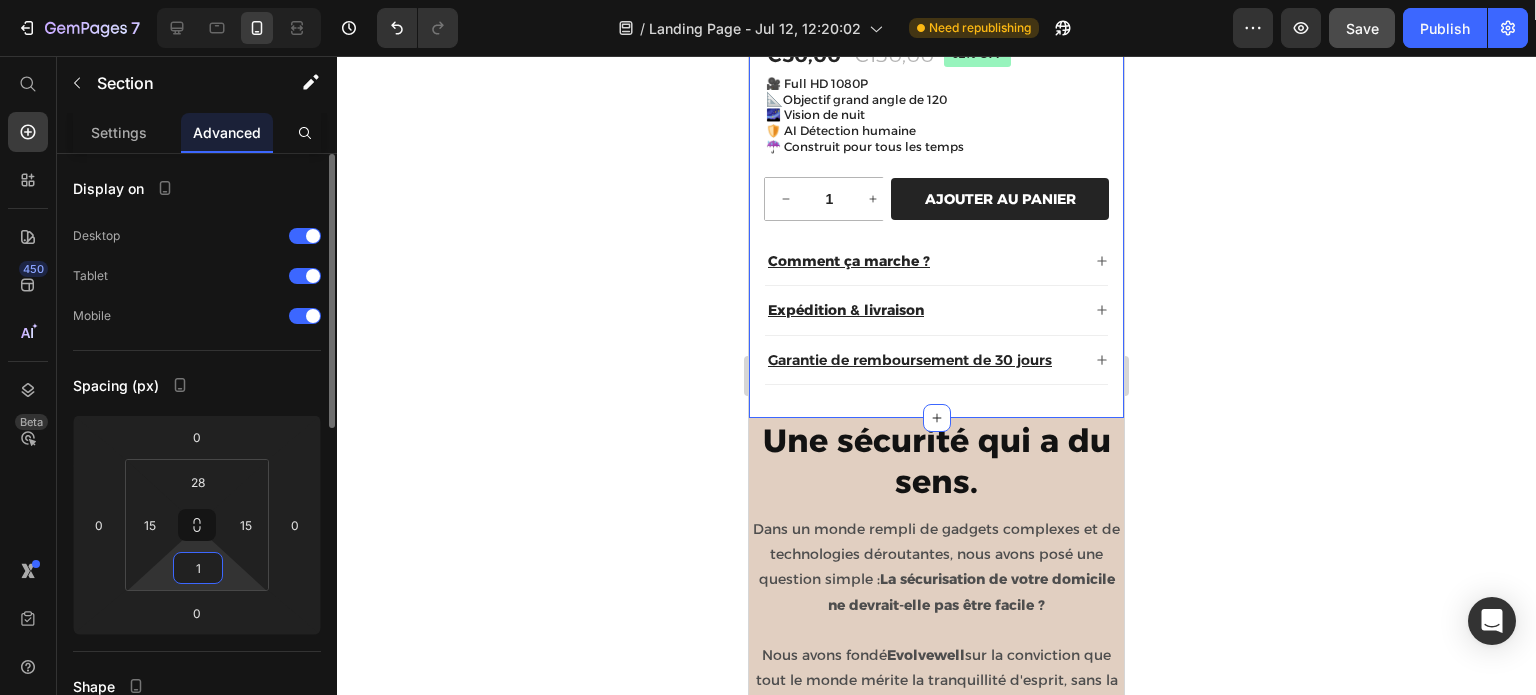 type on "10" 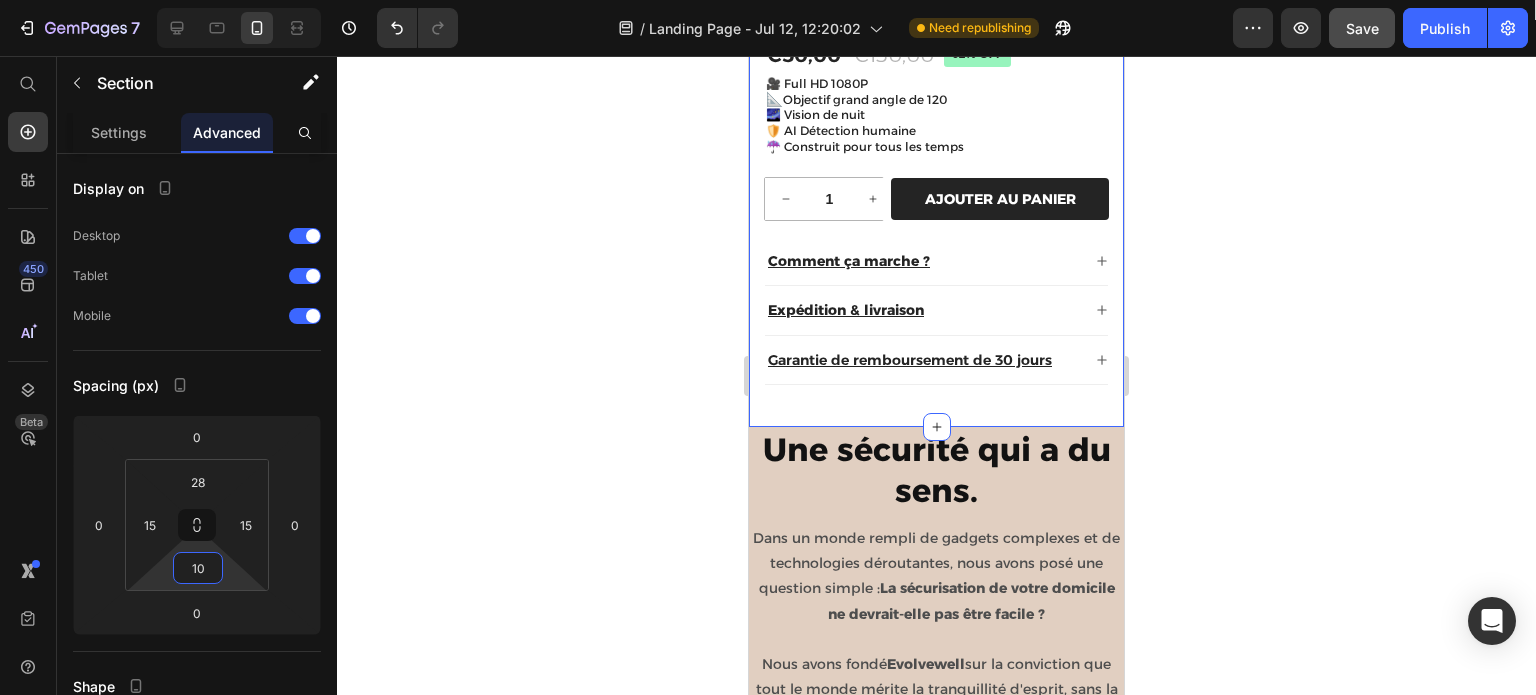 click 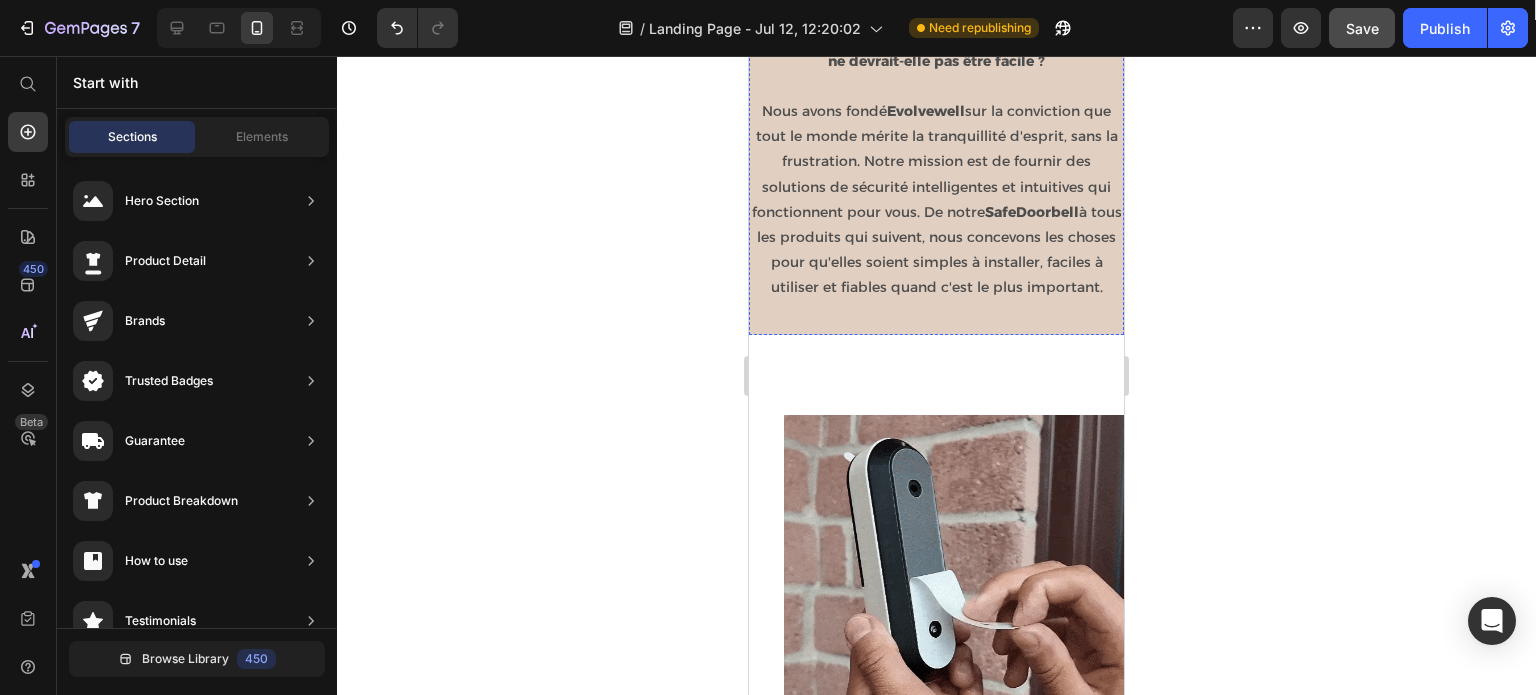scroll, scrollTop: 1126, scrollLeft: 0, axis: vertical 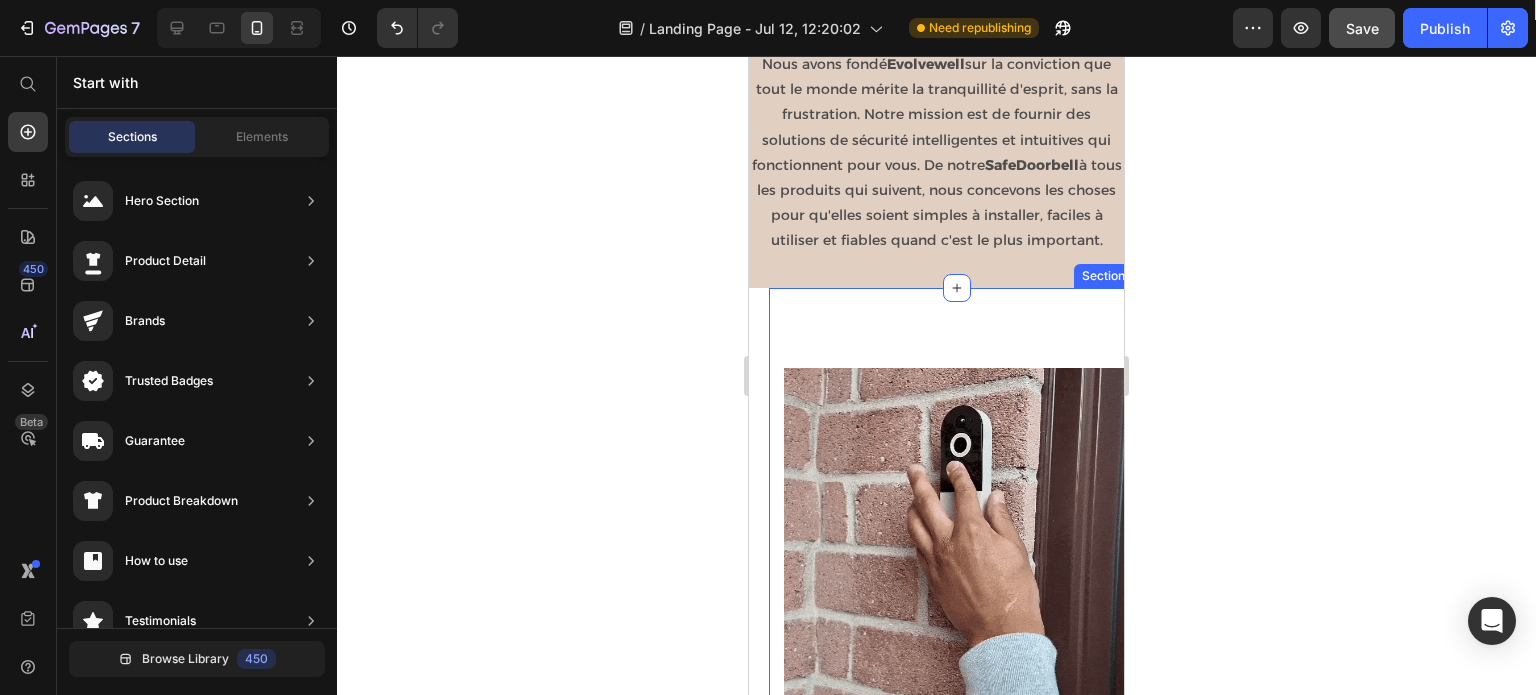 click on "Image Pourquoi la sonnette Evolvewell est le choix intelligent pour votre maison. Heading Les sonnettes traditionnelles vous laissent dans l'expectative. Vous ne pouvez pas voir qui est là sans ouvrir la porte, et si vous n'êtes pas chez vous, vous manquez des visiteurs importants et vos colis restent vulnérables. La sonnette intelligente  Evolvewell™  change tout. Elle envoie une alerte instantanée à votre téléphone lorsqu'on sonne ou qu'un mouvement est détecté, ce qui vous permet de voir et de parler dans une HD cristalline depuis n'importe où dans le monde. Grâce à la détection intelligente de l'IA et à une vue grand angle, vous bénéficiez d'un contrôle total et d'une tranquillité d'esprit, sachant que votre maison est toujours protégée. Text block Row La sécurité sans le stress : Installation en quelques minutes ! Heading en moins de 5 minutes . Text block Image Row Section 3" at bounding box center (956, 1342) 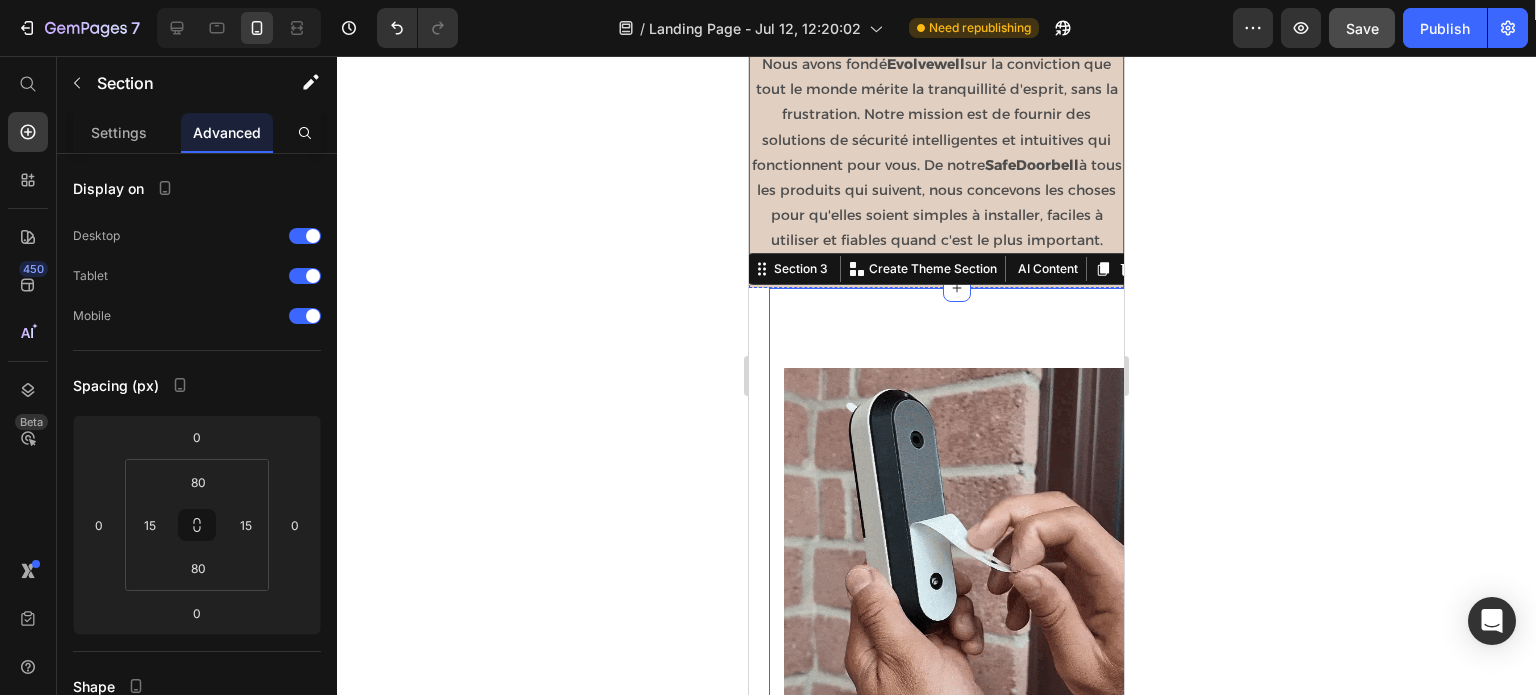 click on "Nous avons fondé  Evolvewell  sur la conviction que tout le monde mérite la tranquillité d'esprit, sans la frustration. Notre mission est de fournir des solutions de sécurité intelligentes et intuitives qui fonctionnent pour vous. De notre  SafeDoorbell  à tous les produits qui suivent, nous concevons les choses pour qu'elles soient simples à installer, faciles à utiliser et fiables quand c'est le plus important." at bounding box center [936, 153] 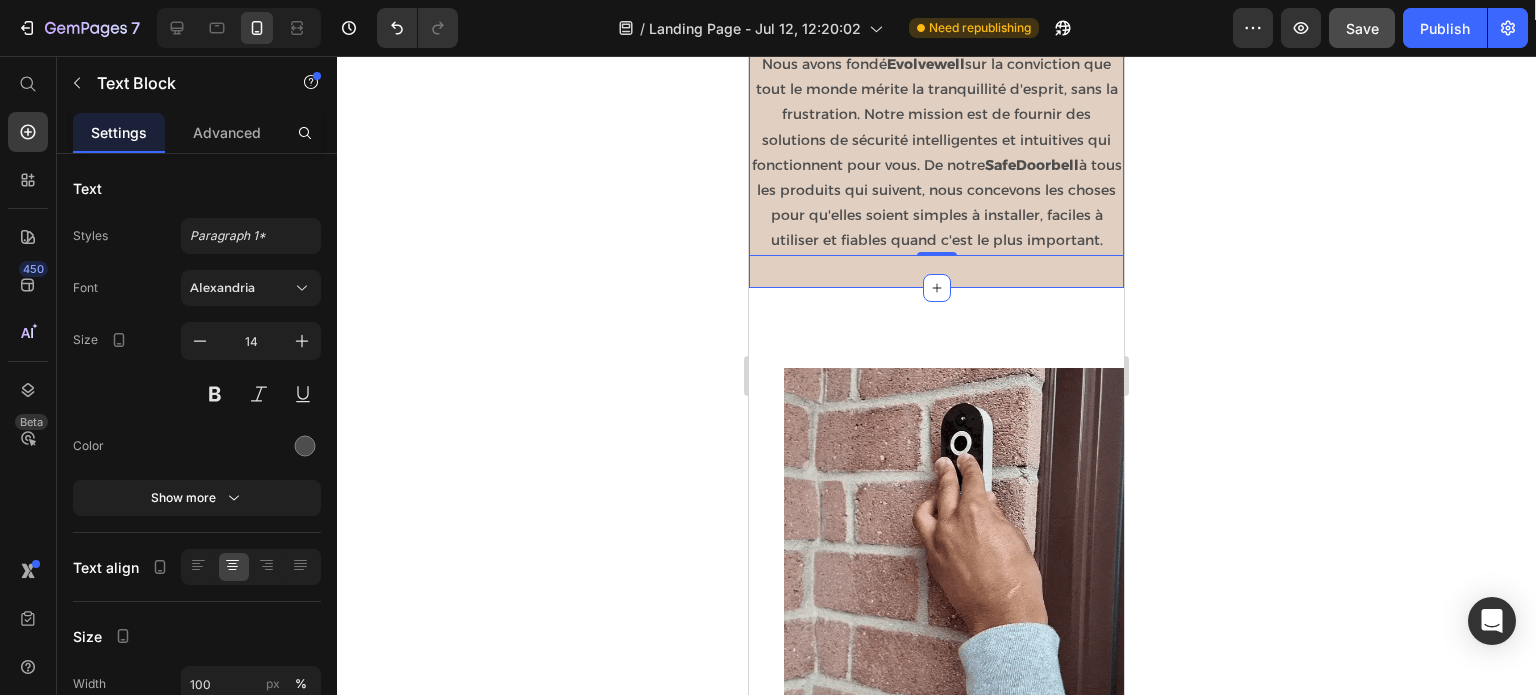 click on "Une sécurité qui a du sens. Heading Dans un monde rempli de gadgets complexes et de technologies déroutantes, nous avons posé une question simple :  La sécurisation de votre domicile ne devrait-elle pas être facile ?   Nous avons fondé  Evolvewell  sur la conviction que tout le monde mérite la tranquillité d'esprit, sans la frustration. Notre mission est de fournir des solutions de sécurité intelligentes et intuitives qui fonctionnent pour vous. De notre  SafeDoorbell  à tous les produits qui suivent, nous concevons les choses pour qu'elles soient simples à installer, faciles à utiliser et fiables quand c'est le plus important. Text Block   0 Section 2" at bounding box center (936, 57) 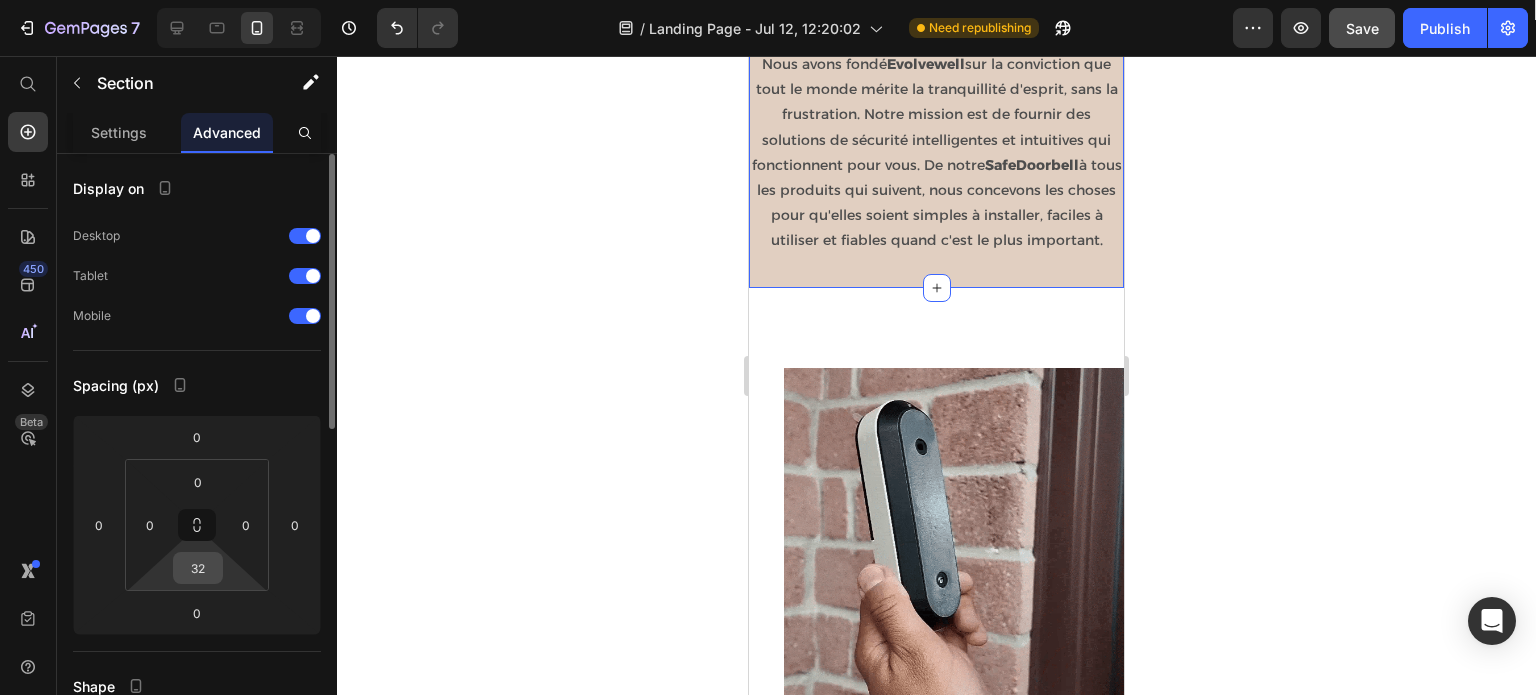 click on "32" at bounding box center (198, 568) 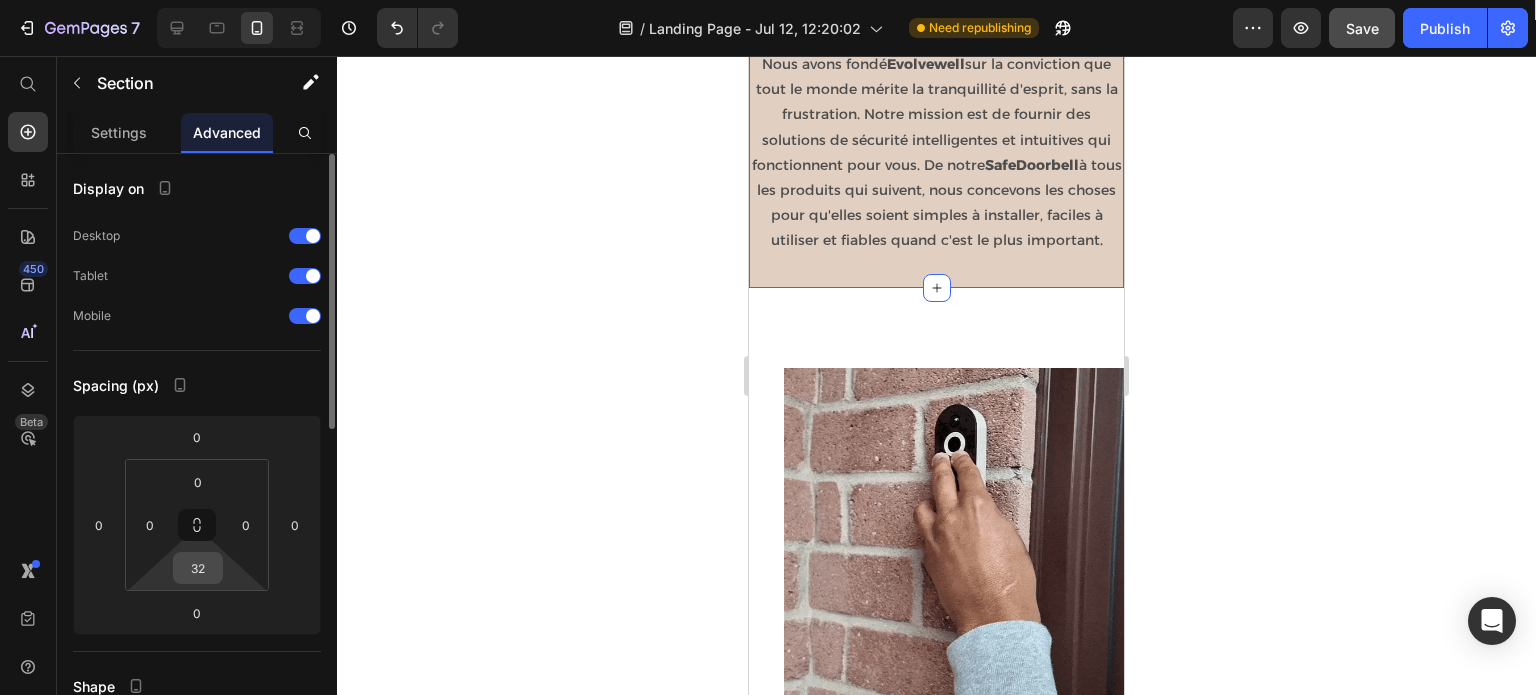 click on "32" at bounding box center [198, 568] 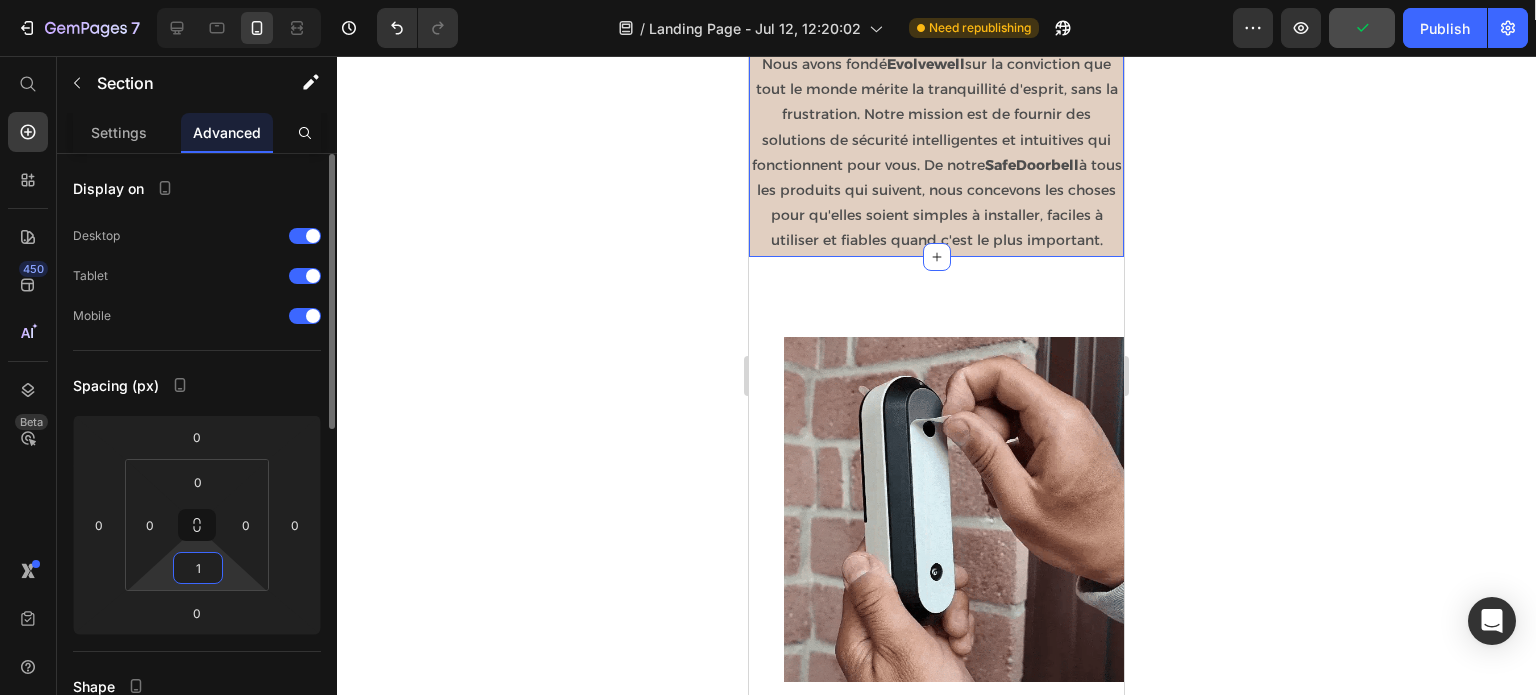type on "10" 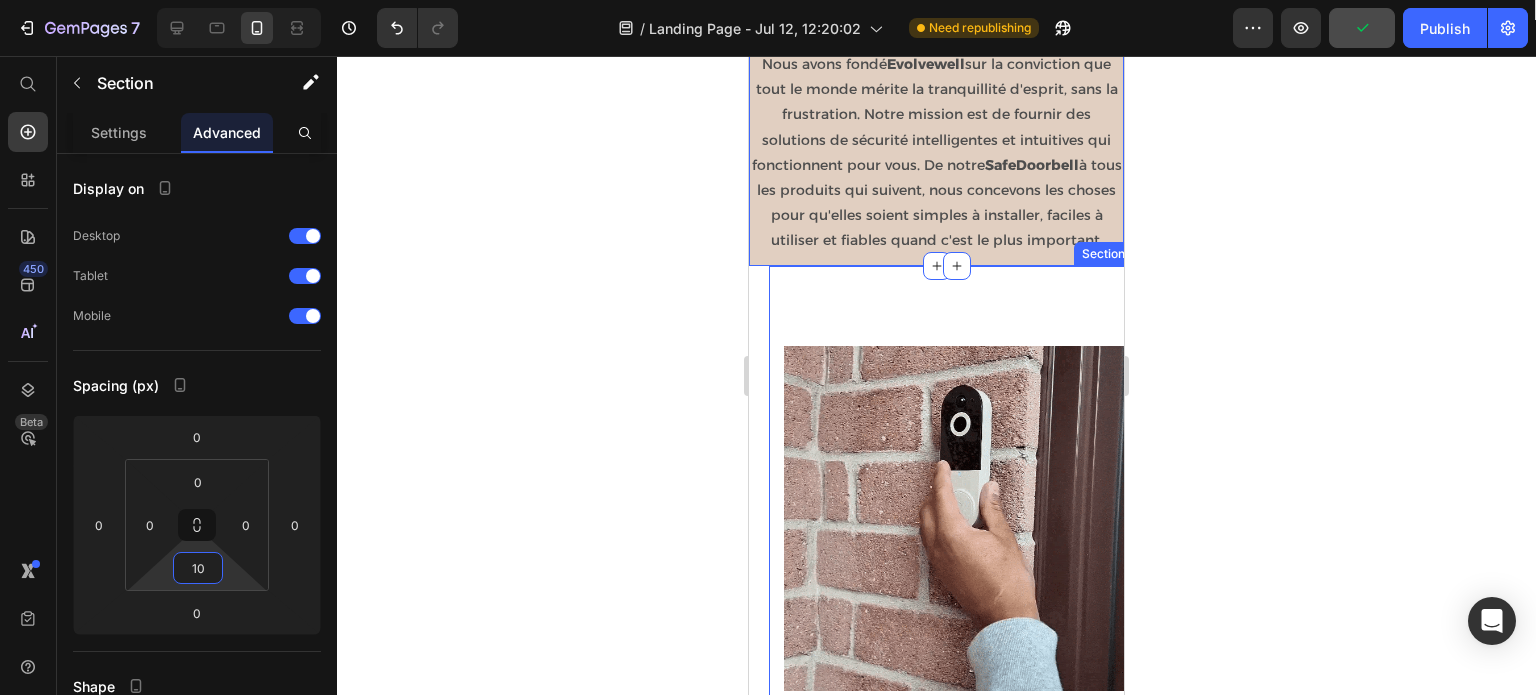 click on "Image Pourquoi la sonnette Evolvewell est le choix intelligent pour votre maison. Heading Les sonnettes traditionnelles vous laissent dans l'expectative. Vous ne pouvez pas voir qui est là sans ouvrir la porte, et si vous n'êtes pas chez vous, vous manquez des visiteurs importants et vos colis restent vulnérables. La sonnette intelligente  Evolvewell™  change tout. Elle envoie une alerte instantanée à votre téléphone lorsqu'on sonne ou qu'un mouvement est détecté, ce qui vous permet de voir et de parler dans une HD cristalline depuis n'importe où dans le monde. Grâce à la détection intelligente de l'IA et à une vue grand angle, vous bénéficiez d'un contrôle total et d'une tranquillité d'esprit, sachant que votre maison est toujours protégée. Text block Row La sécurité sans le stress : Installation en quelques minutes ! Heading en moins de 5 minutes . Text block Image Row Section 3" at bounding box center [956, 1320] 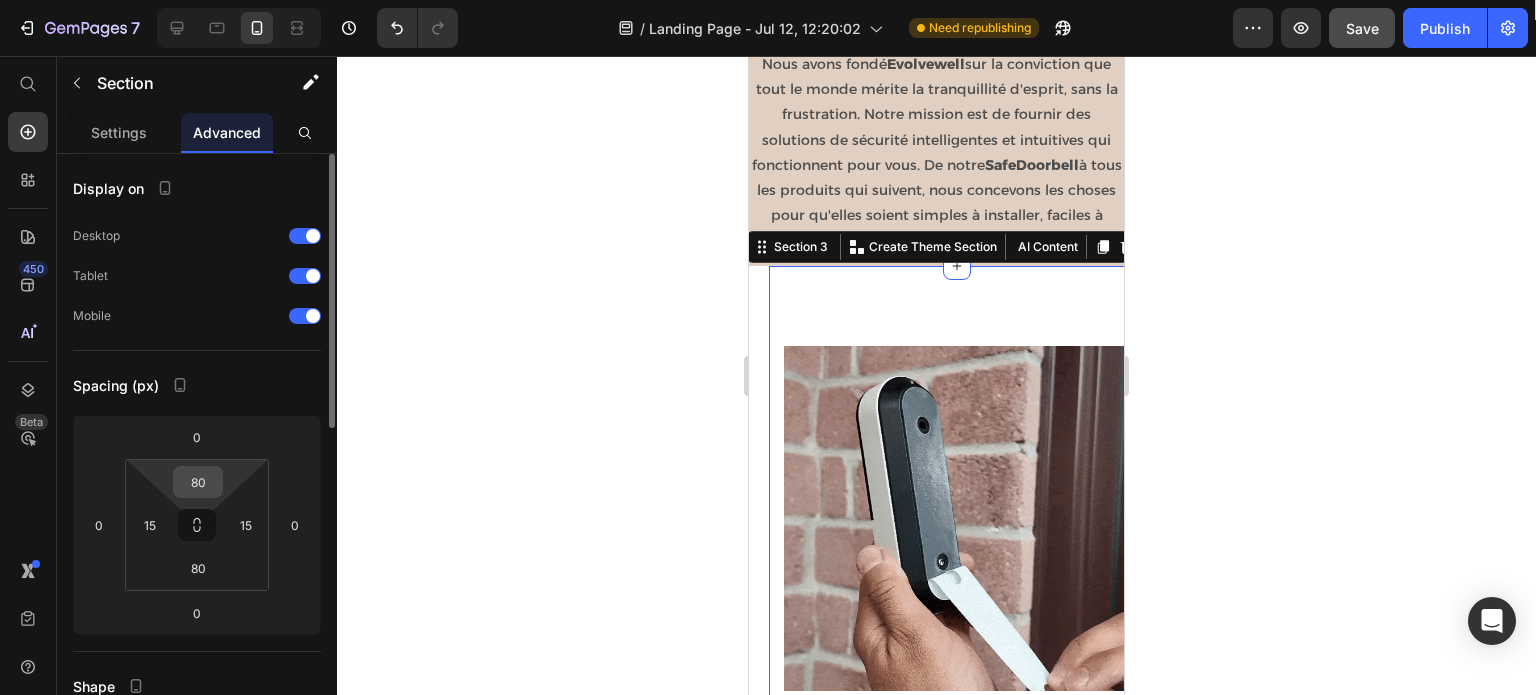 click on "80" at bounding box center (198, 482) 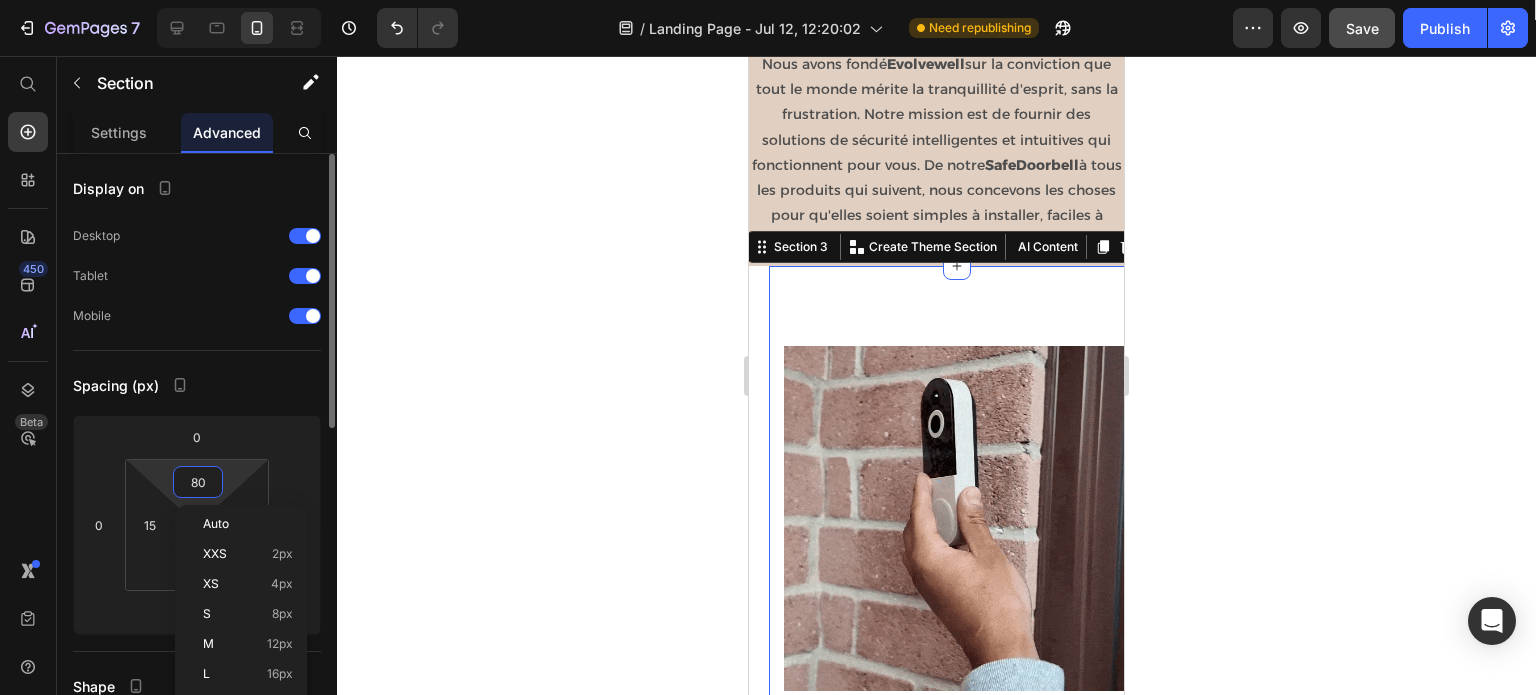 type on "0" 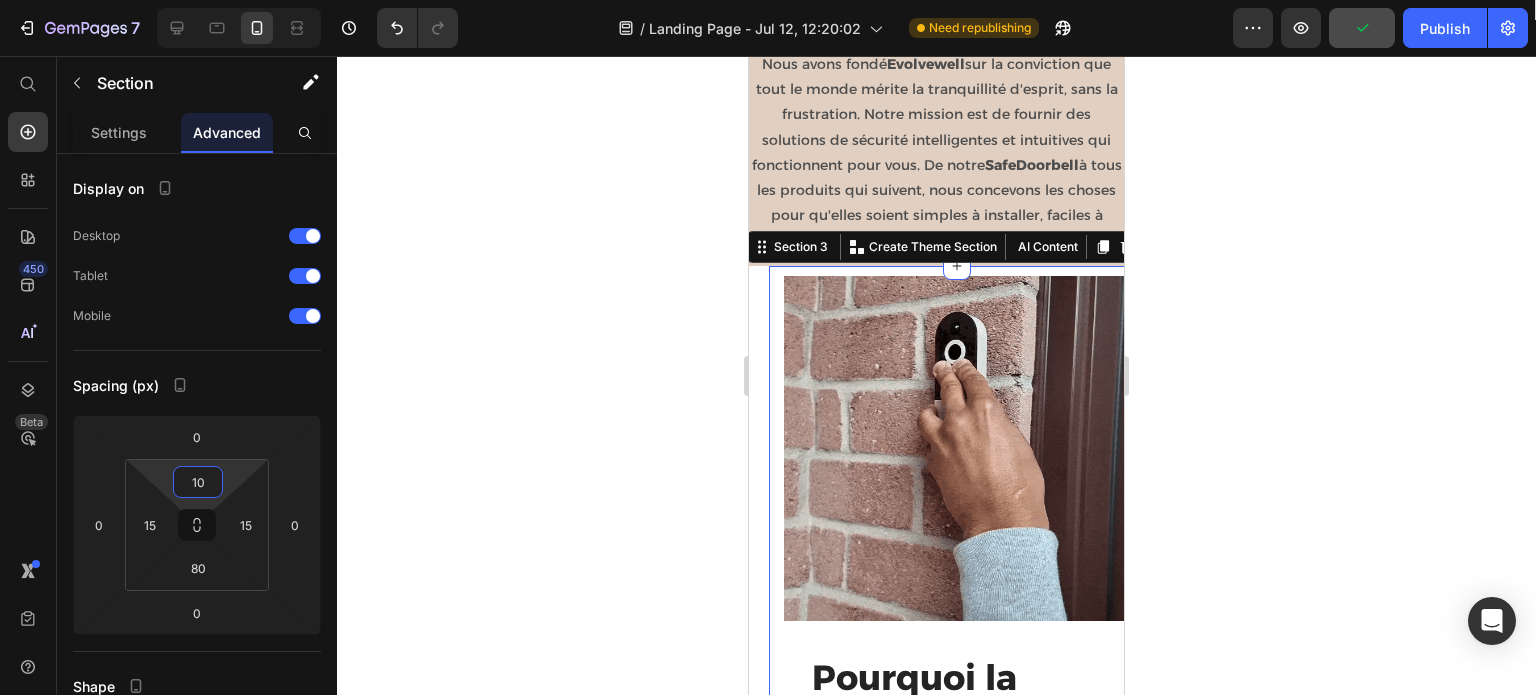 type on "10" 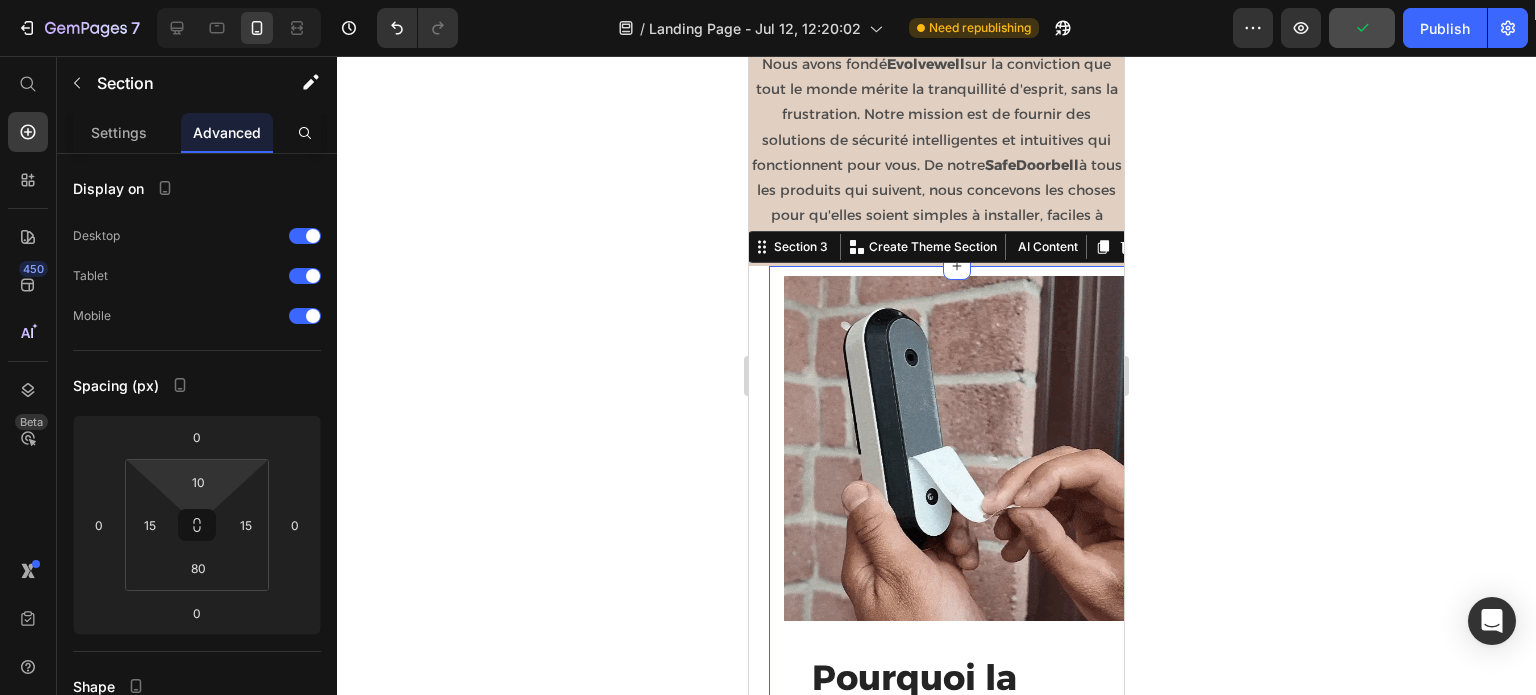 click 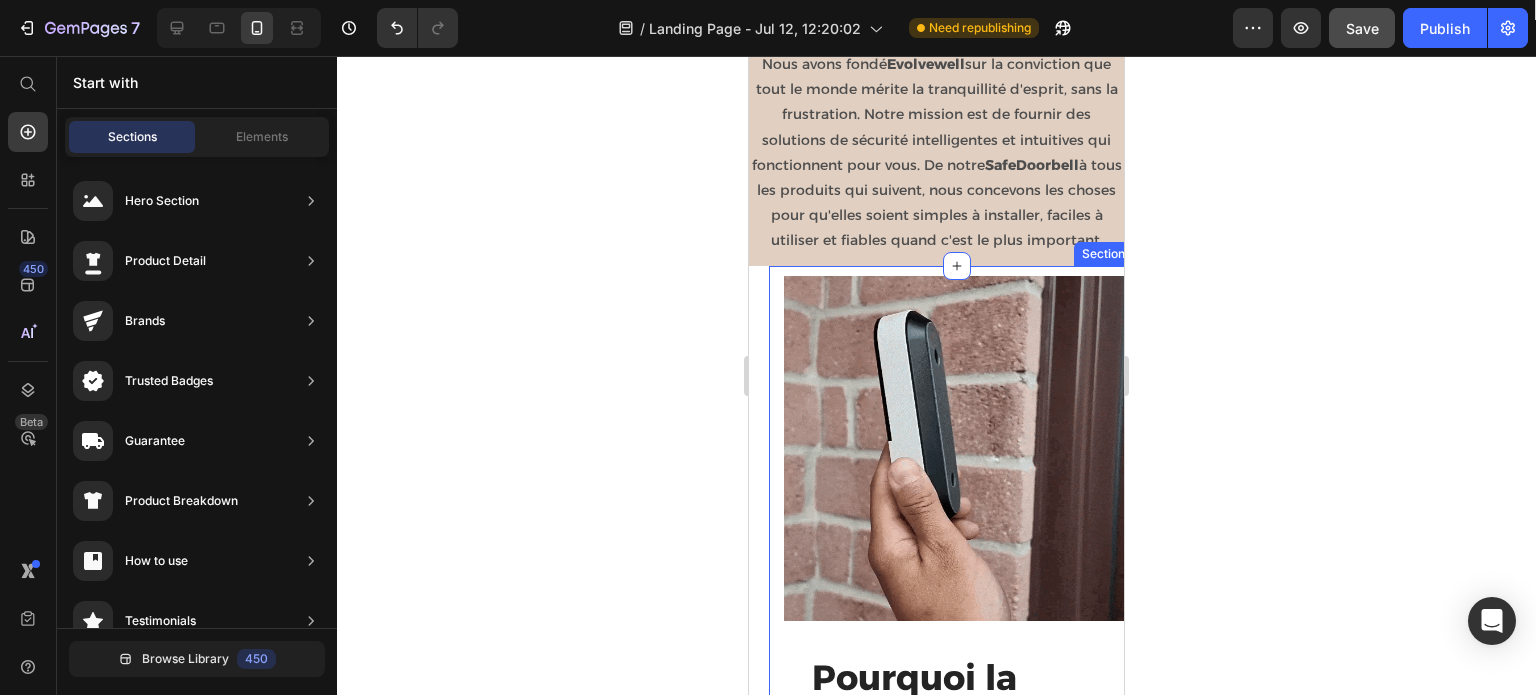 click on "Image Pourquoi la sonnette Evolvewell est le choix intelligent pour votre maison. Heading Les sonnettes traditionnelles vous laissent dans l'expectative. Vous ne pouvez pas voir qui est là sans ouvrir la porte, et si vous n'êtes pas chez vous, vous manquez des visiteurs importants et vos colis restent vulnérables. La sonnette intelligente  Evolvewell™  change tout. Elle envoie une alerte instantanée à votre téléphone lorsqu'on sonne ou qu'un mouvement est détecté, ce qui vous permet de voir et de parler dans une HD cristalline depuis n'importe où dans le monde. Grâce à la détection intelligente de l'IA et à une vue grand angle, vous bénéficiez d'un contrôle total et d'une tranquillité d'esprit, sachant que votre maison est toujours protégée. Text block Row La sécurité sans le stress : Installation en quelques minutes ! Heading en moins de 5 minutes . Text block Image Row Section 3" at bounding box center (956, 1285) 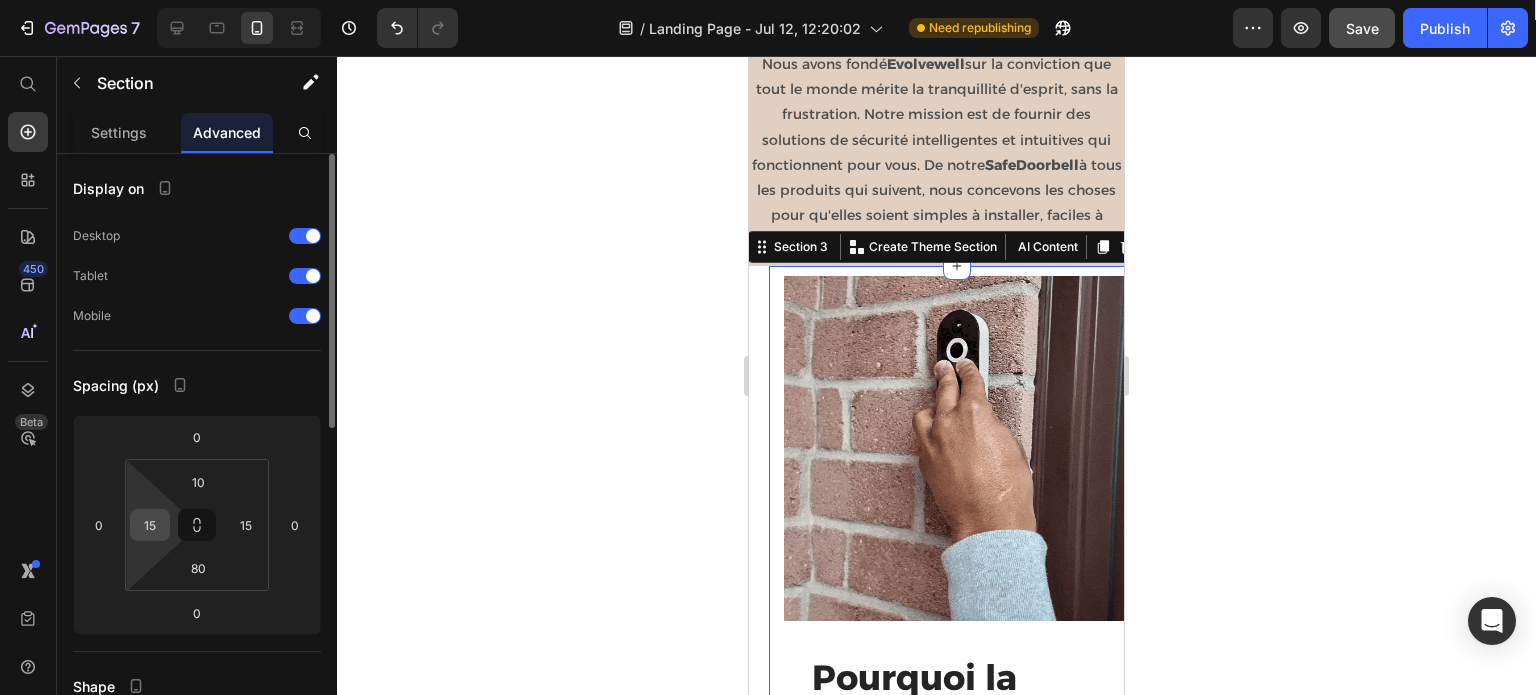 click on "15" at bounding box center [150, 525] 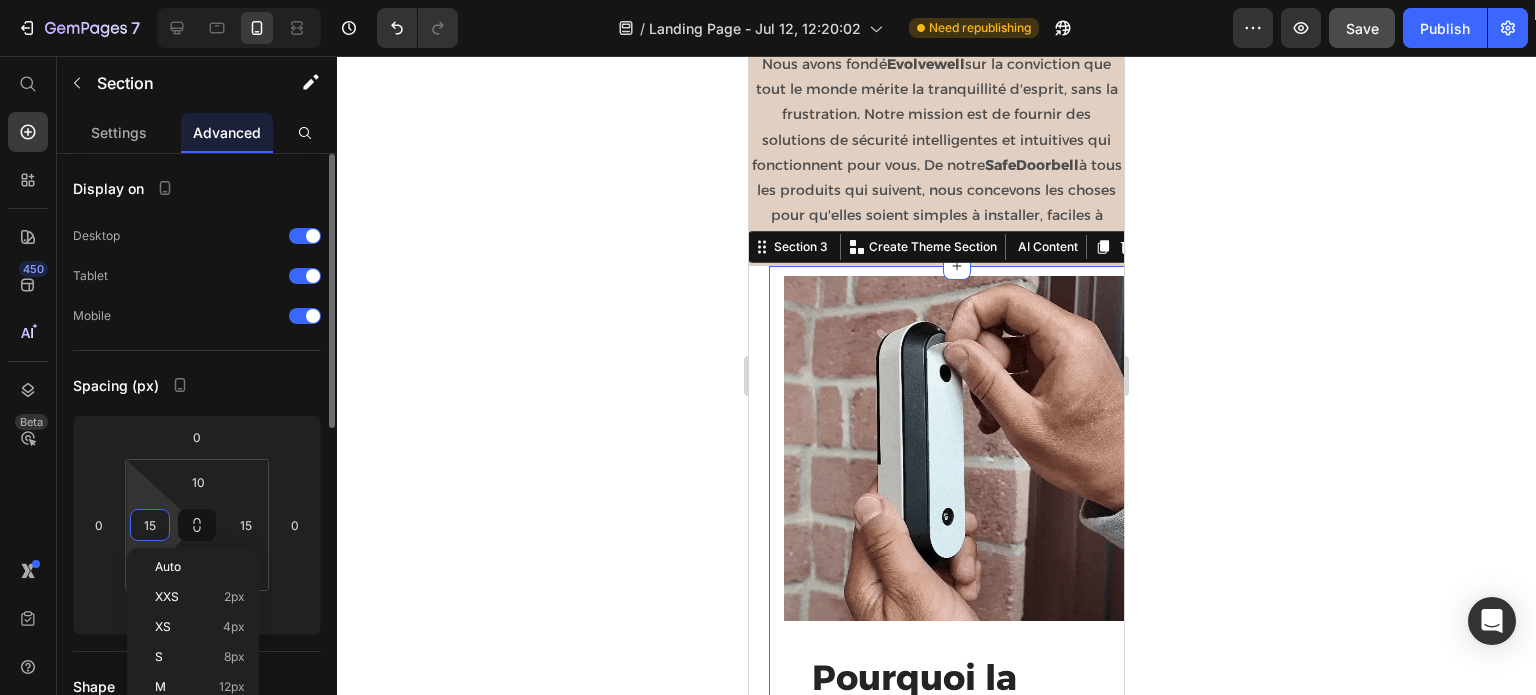 click on "15" at bounding box center [150, 525] 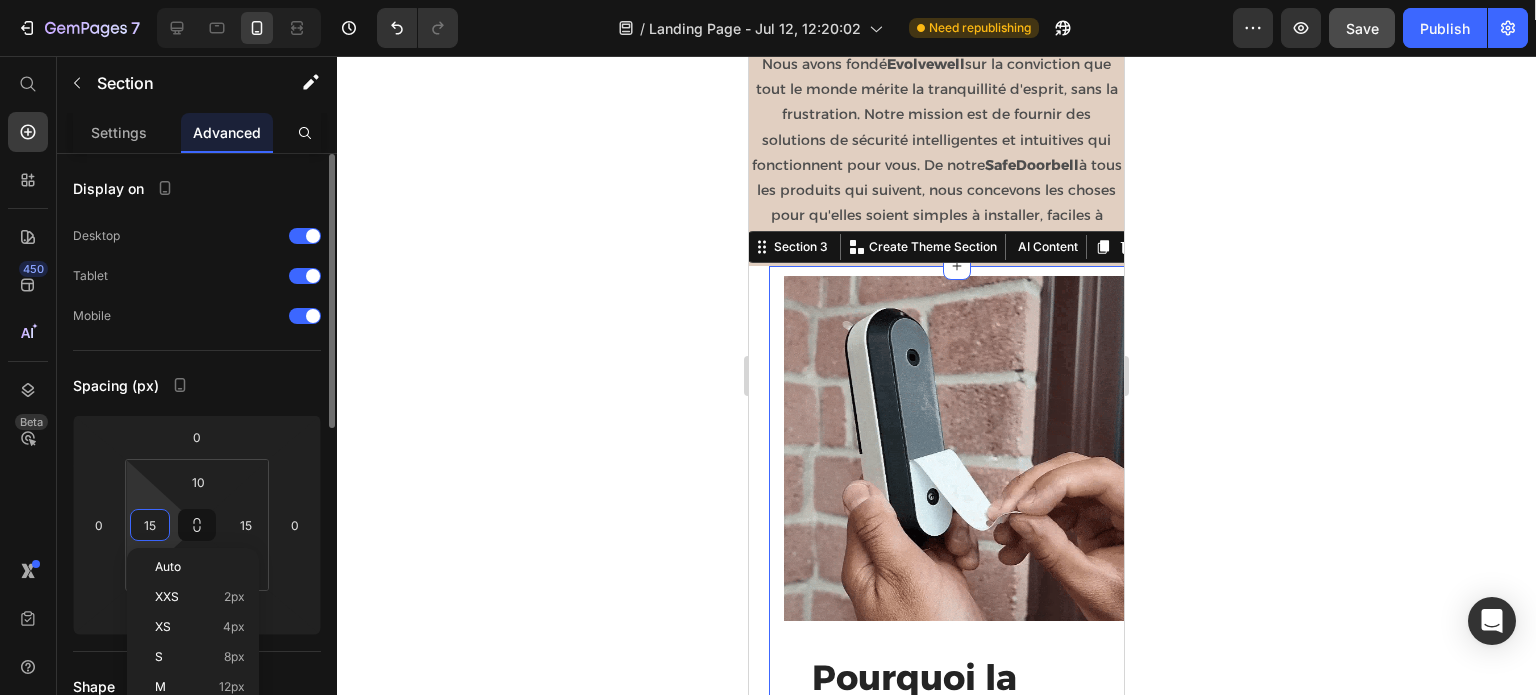 type on "0" 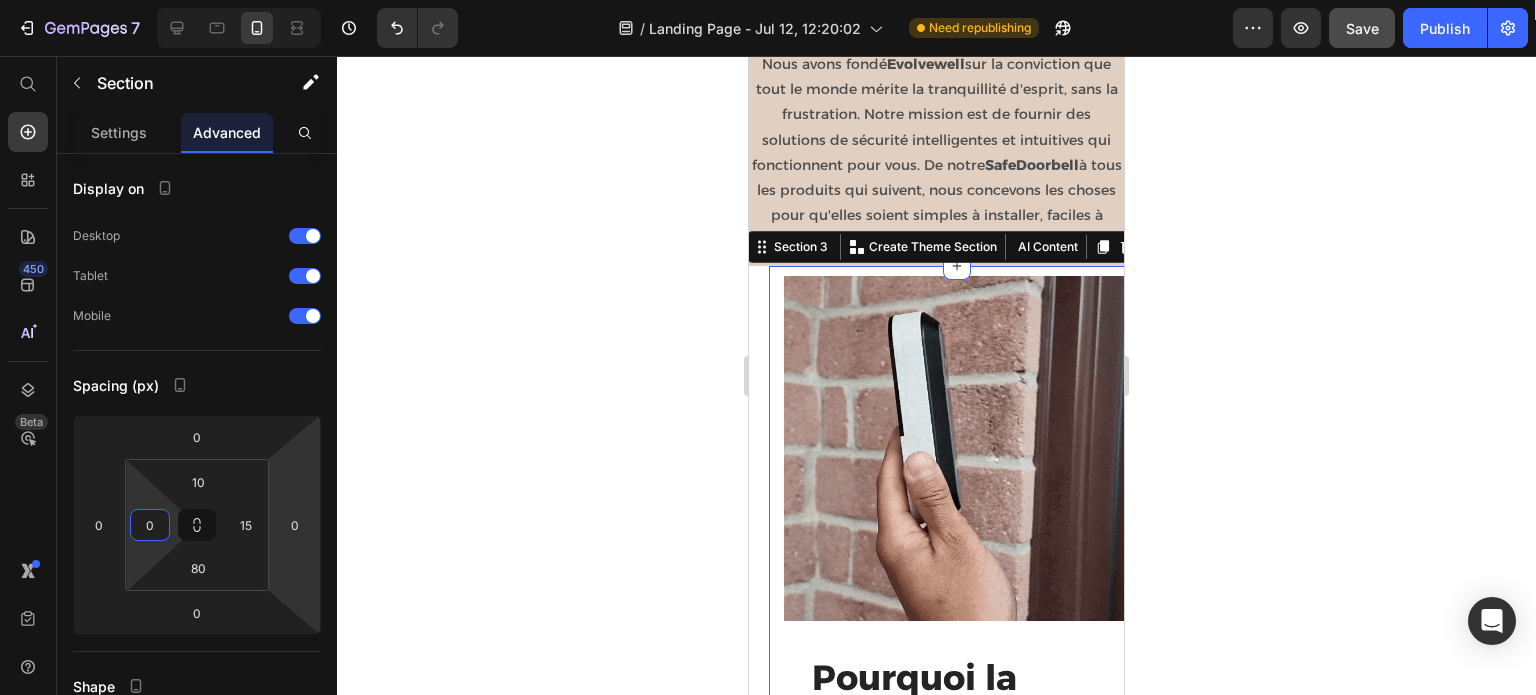 click 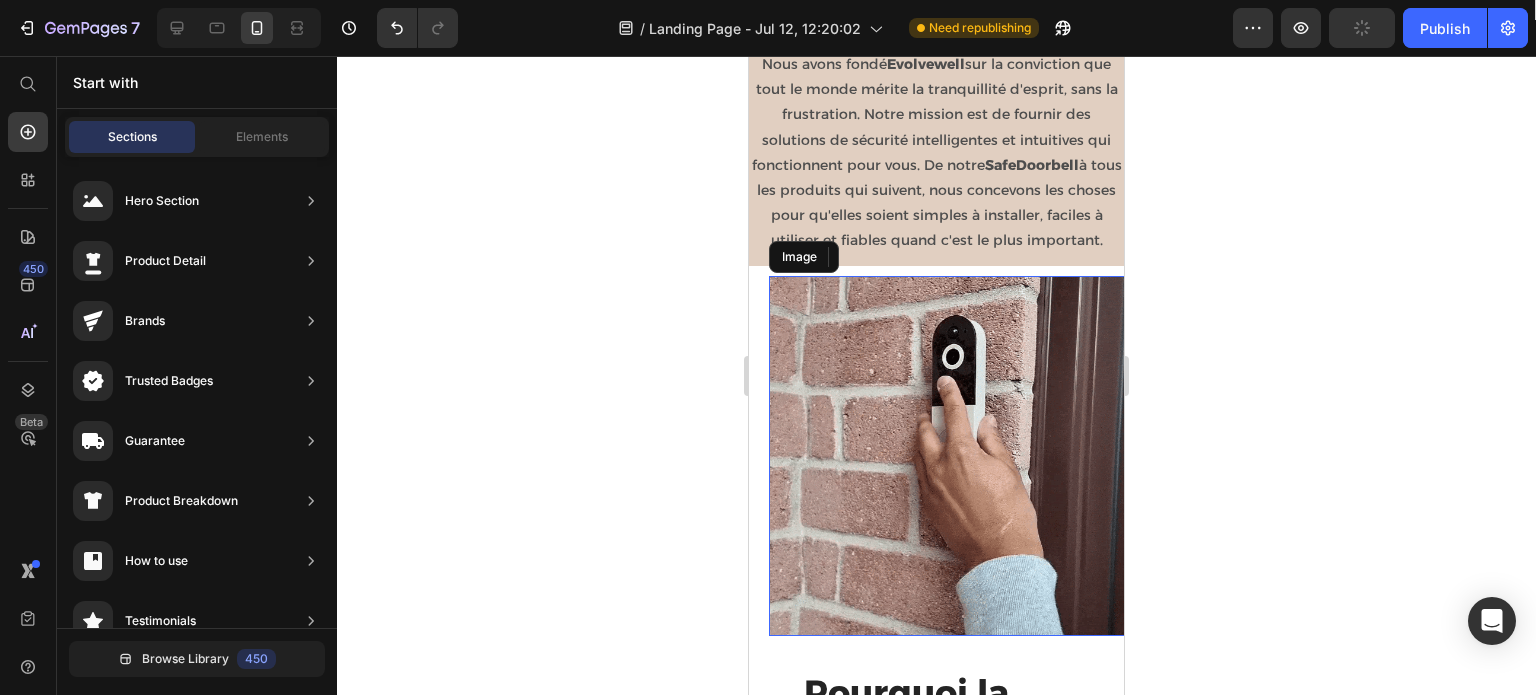 click at bounding box center [949, 456] 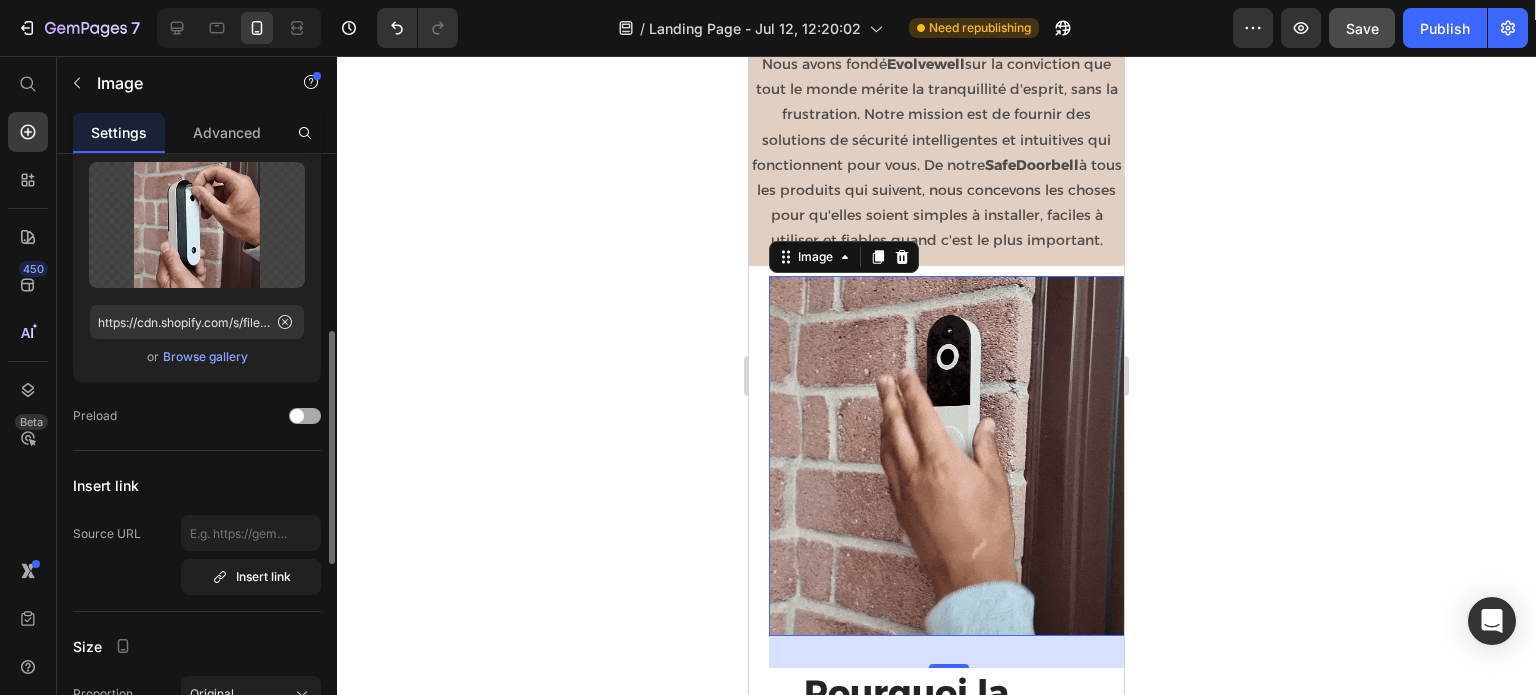 scroll, scrollTop: 300, scrollLeft: 0, axis: vertical 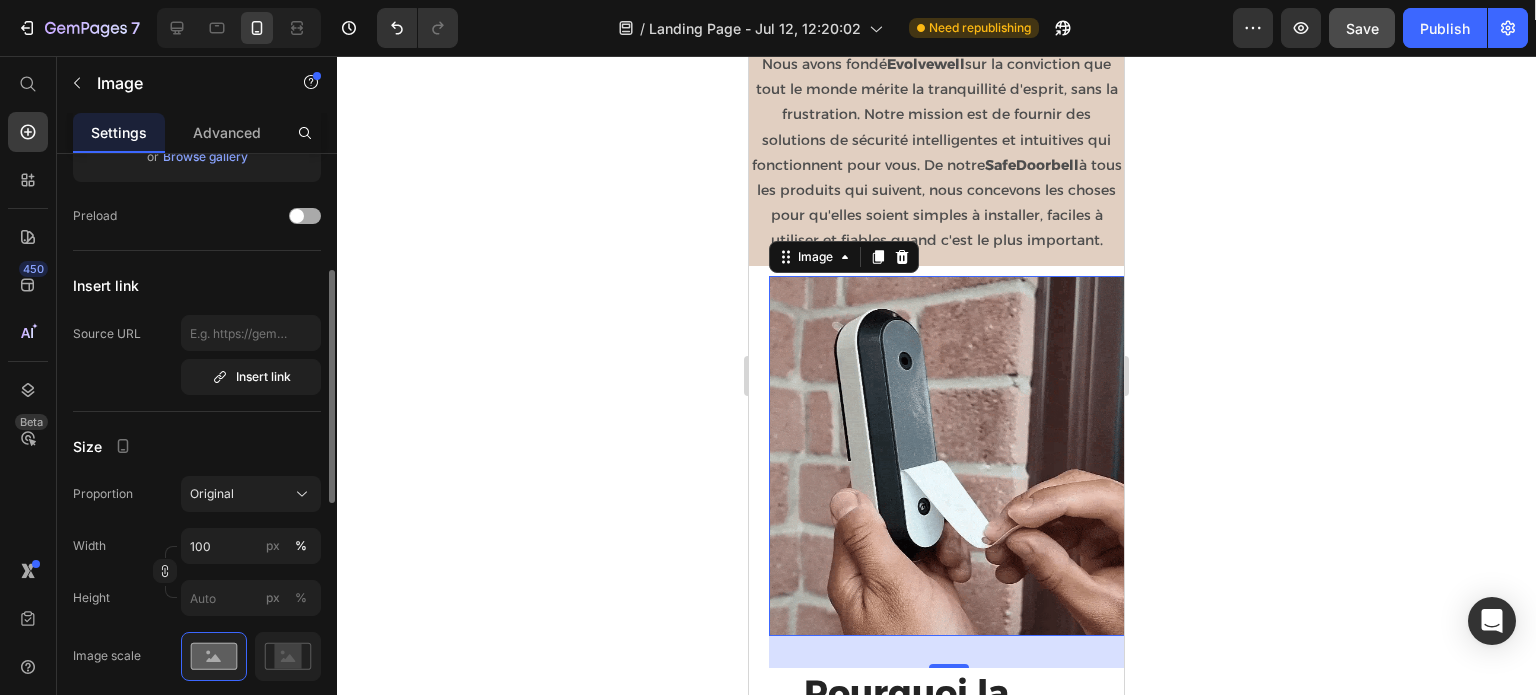 click on "Original" 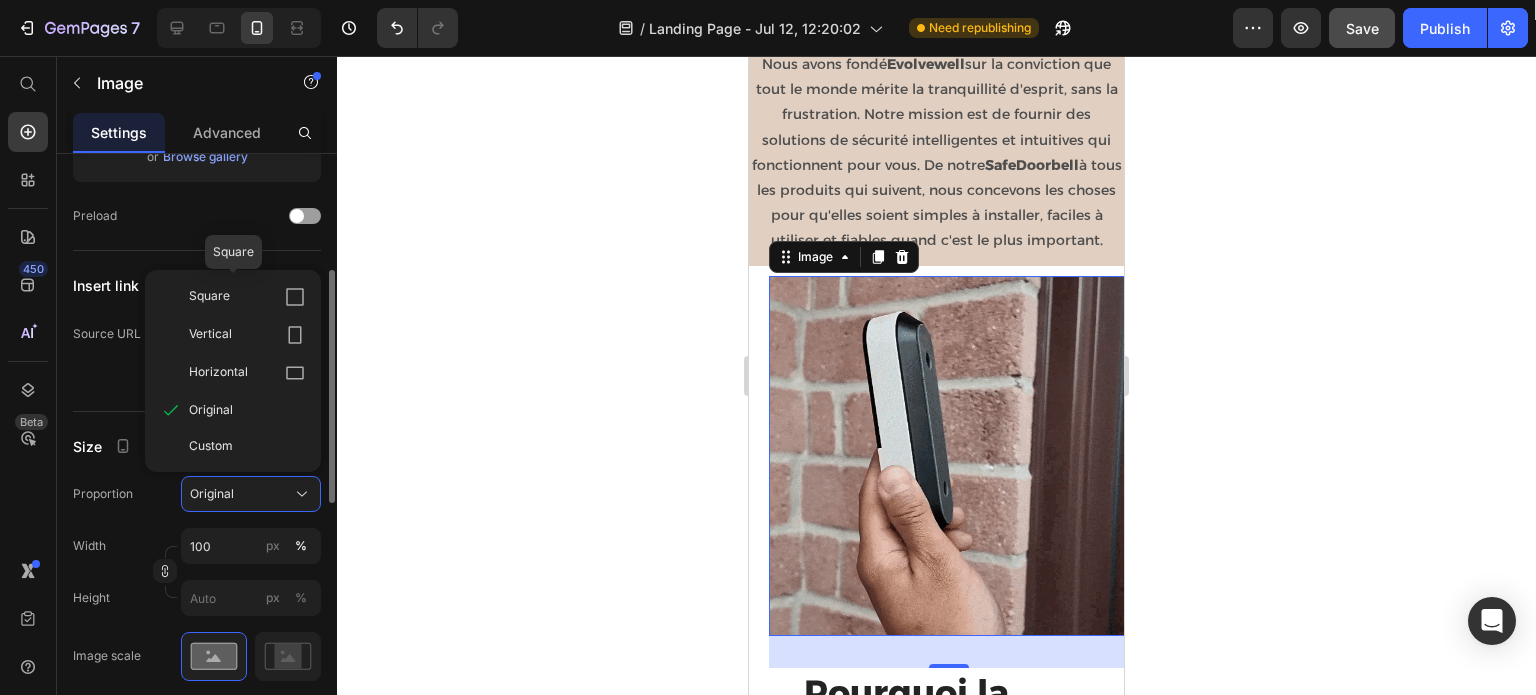 click on "Square" at bounding box center (247, 297) 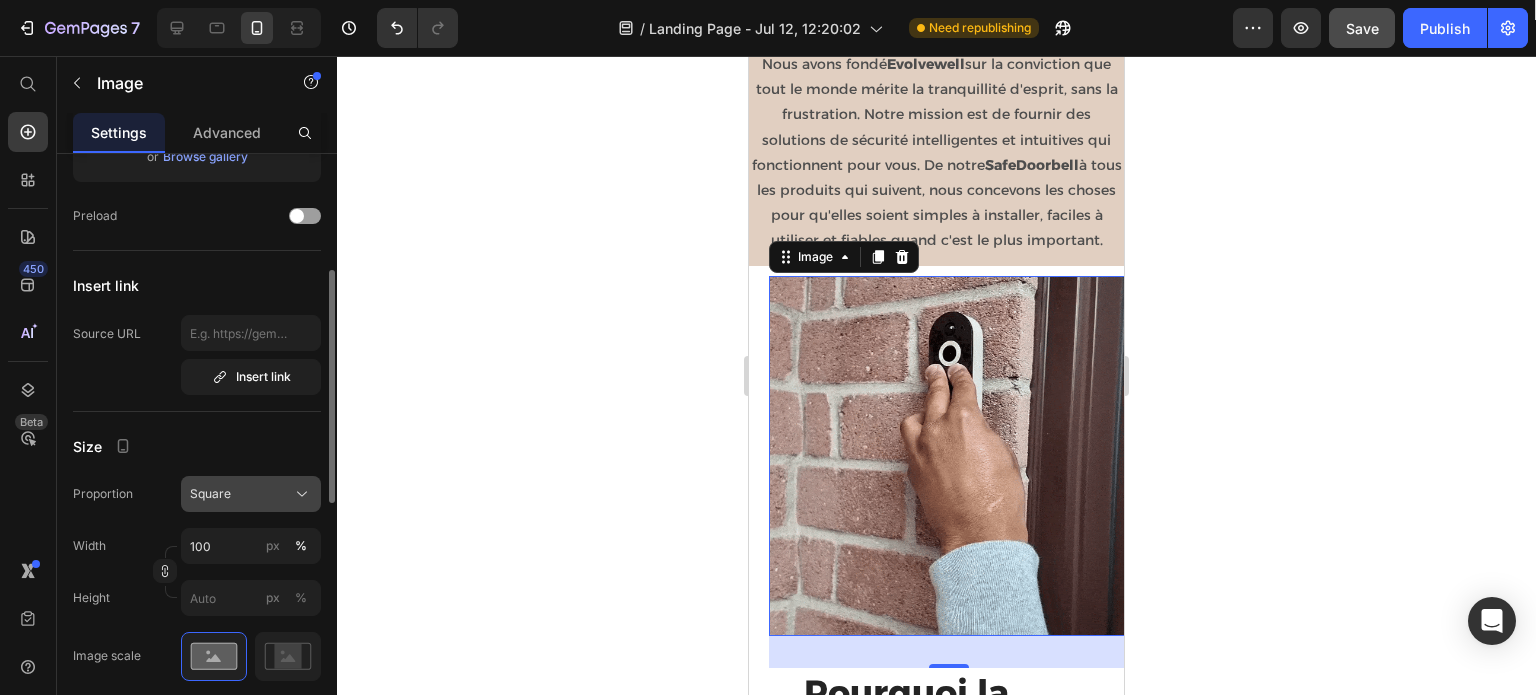 click on "Square" at bounding box center (210, 494) 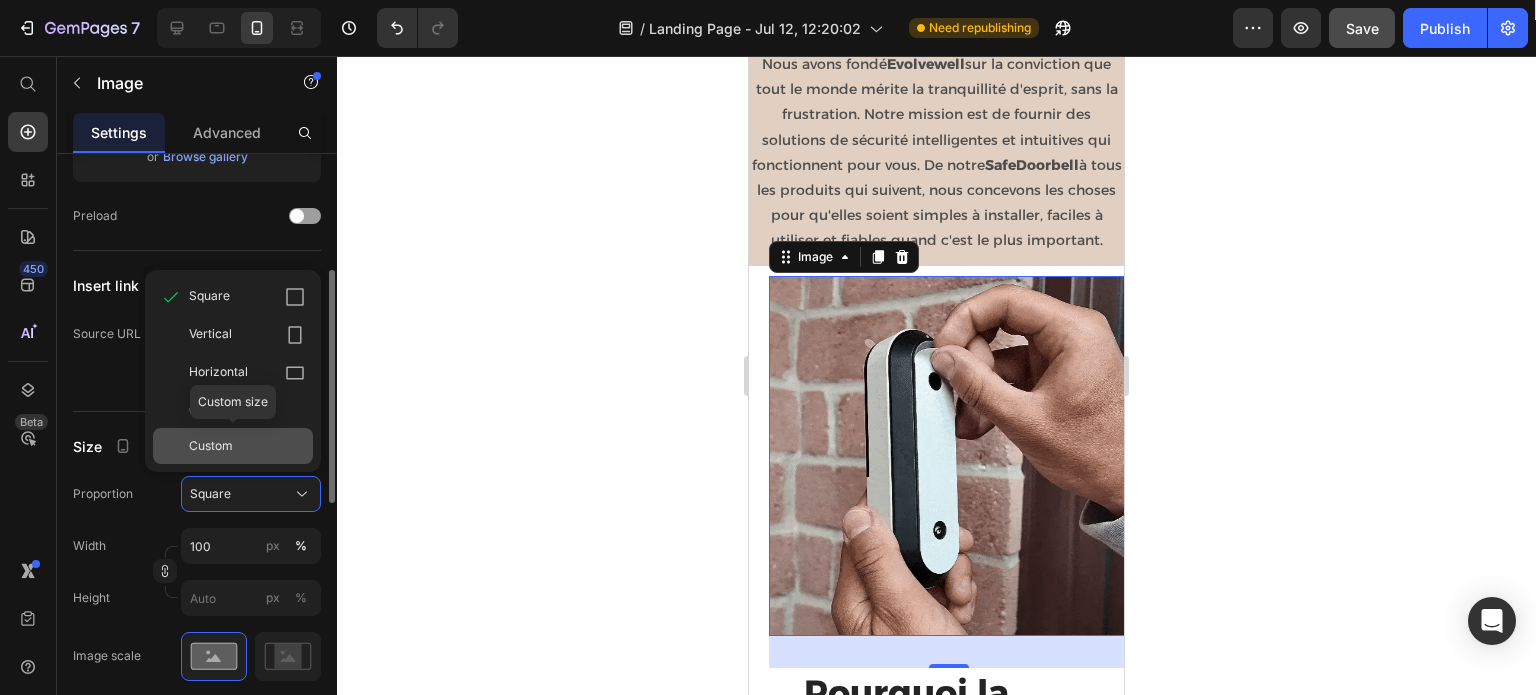 click on "Custom" at bounding box center [211, 446] 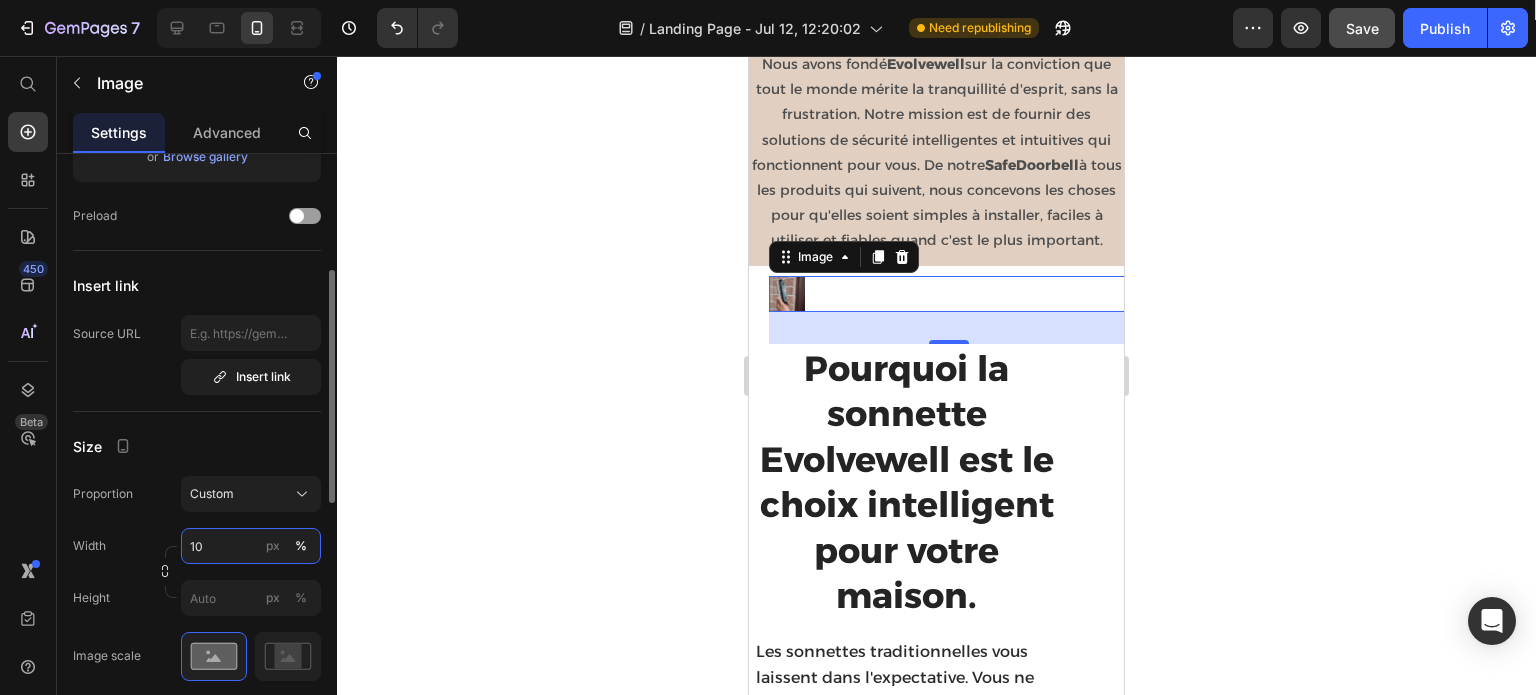 type on "1" 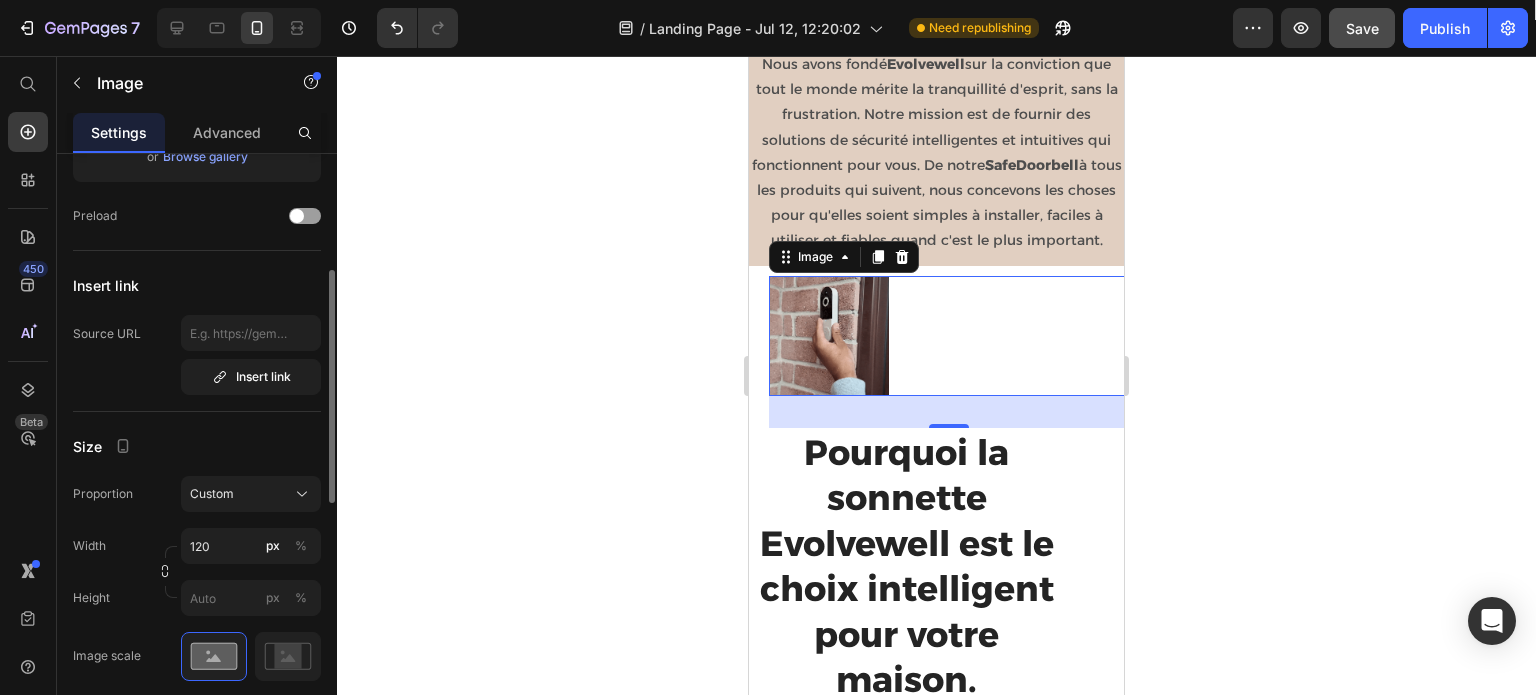 click on "Proportion Custom Width 120 px % Height px %" at bounding box center [197, 546] 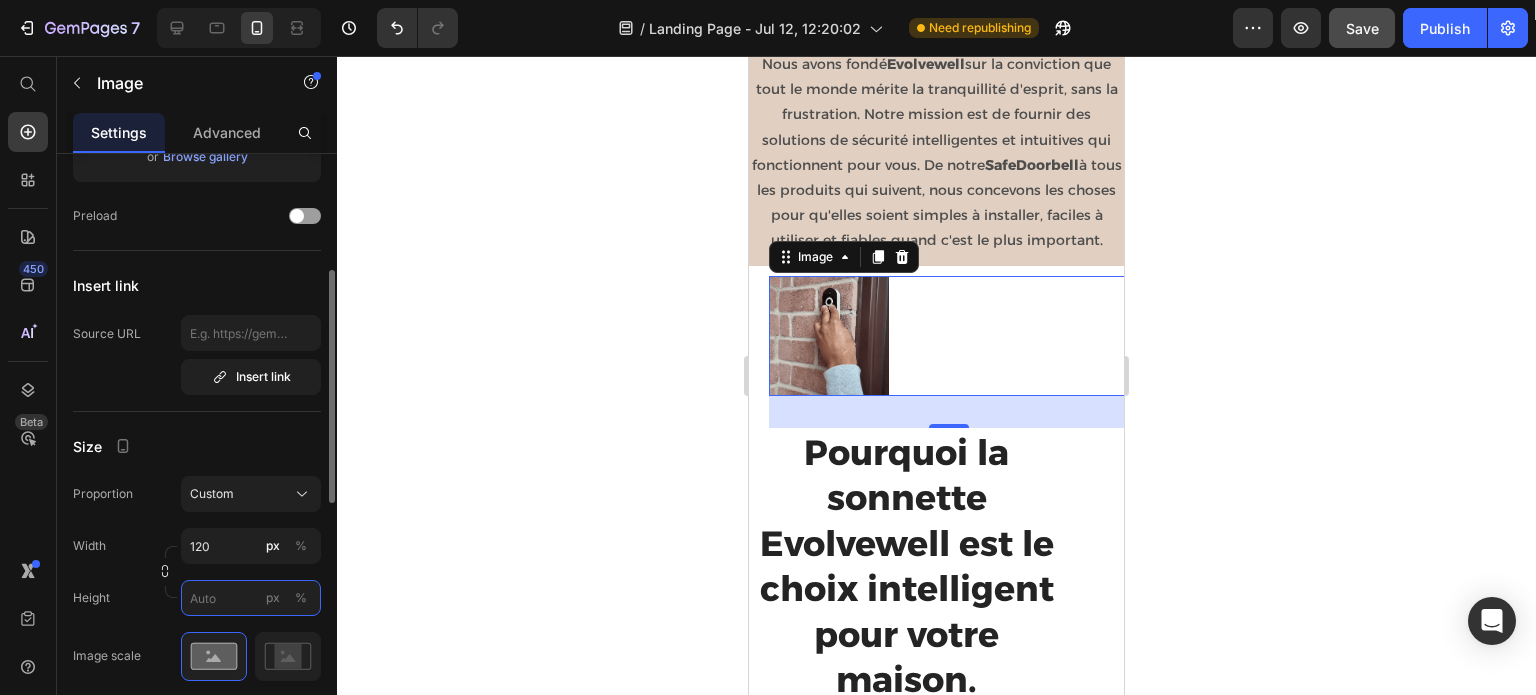click on "px %" at bounding box center [251, 598] 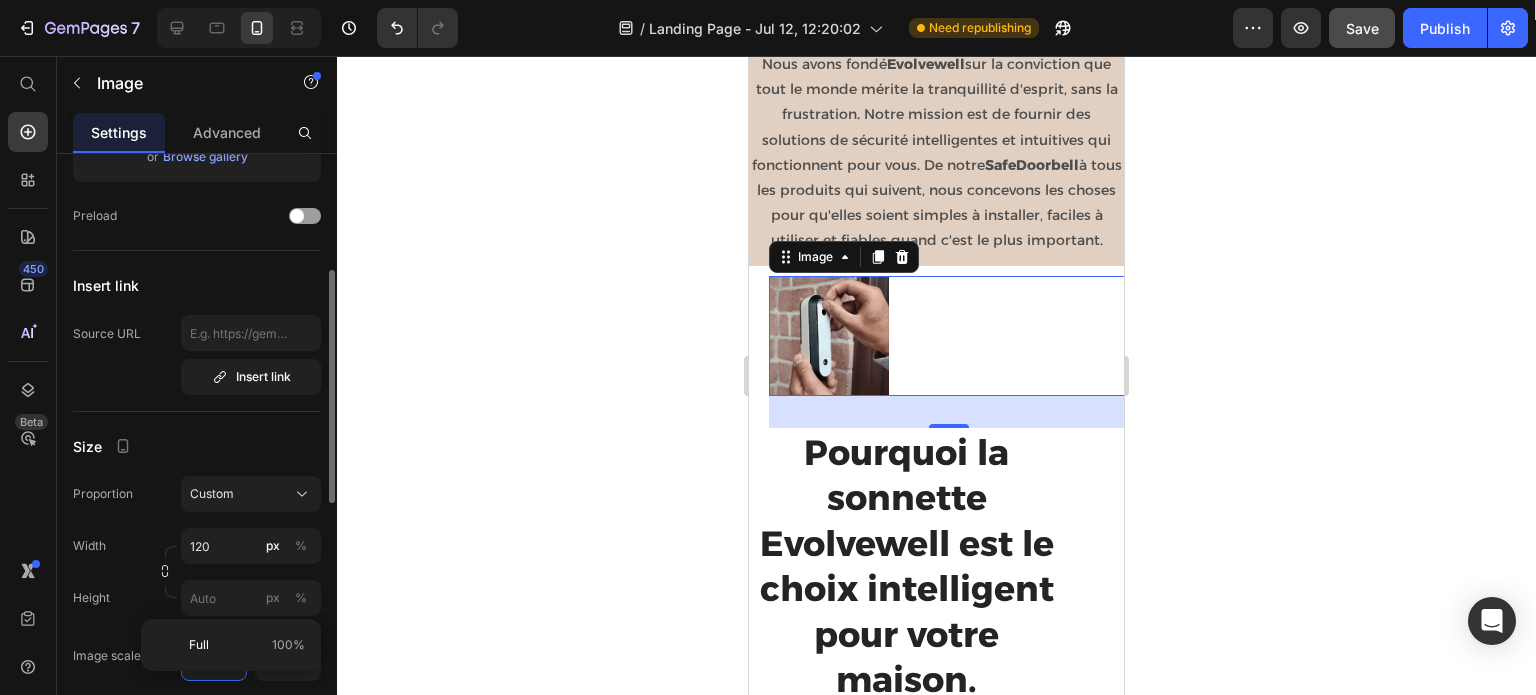 click on "Width 120 px %" at bounding box center [197, 546] 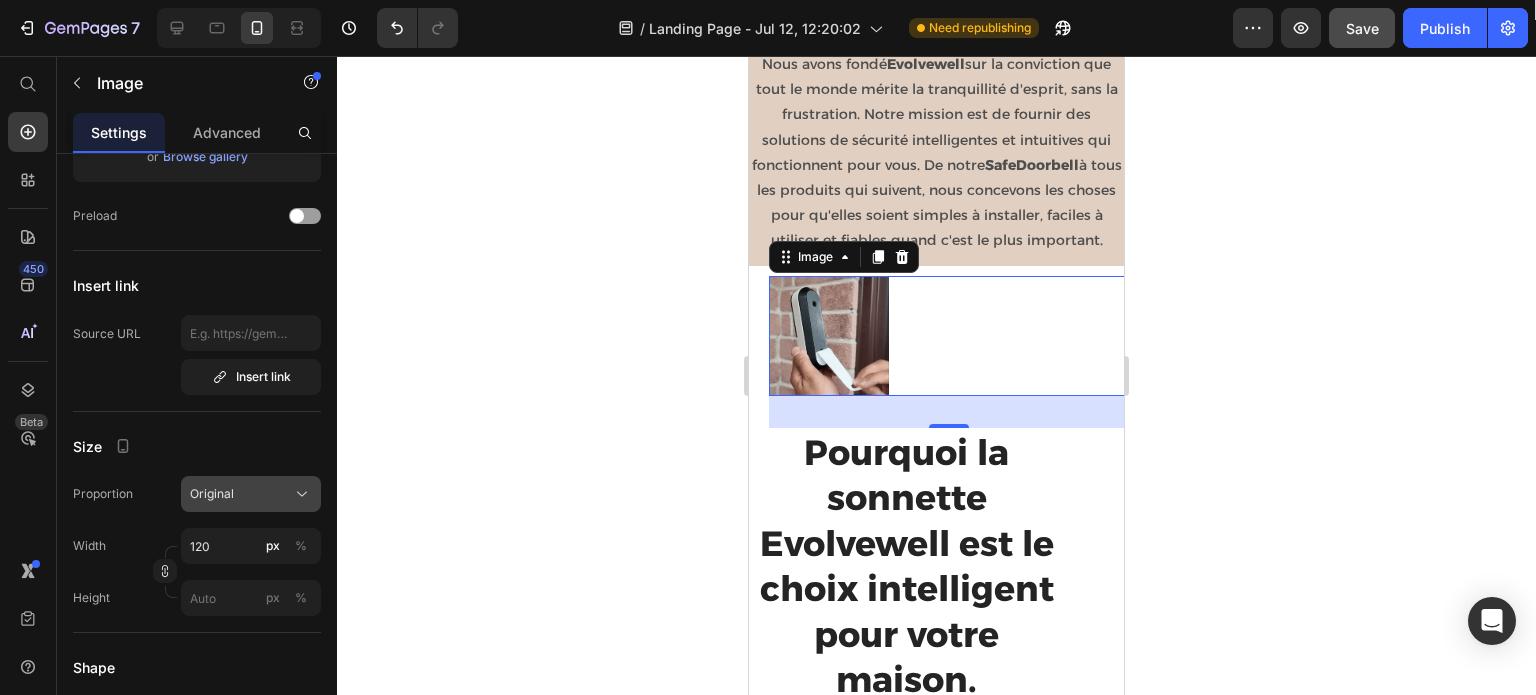 click on "Original" at bounding box center (251, 494) 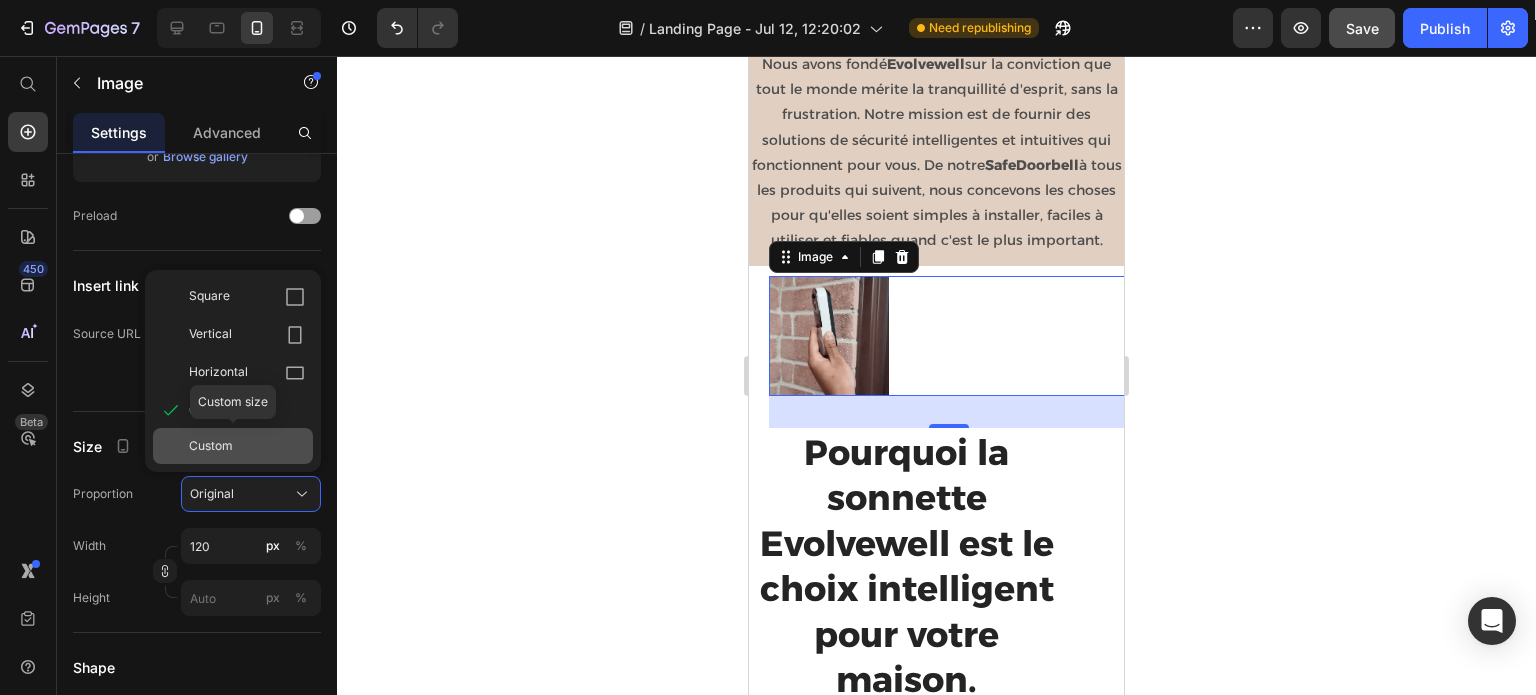click on "Custom" 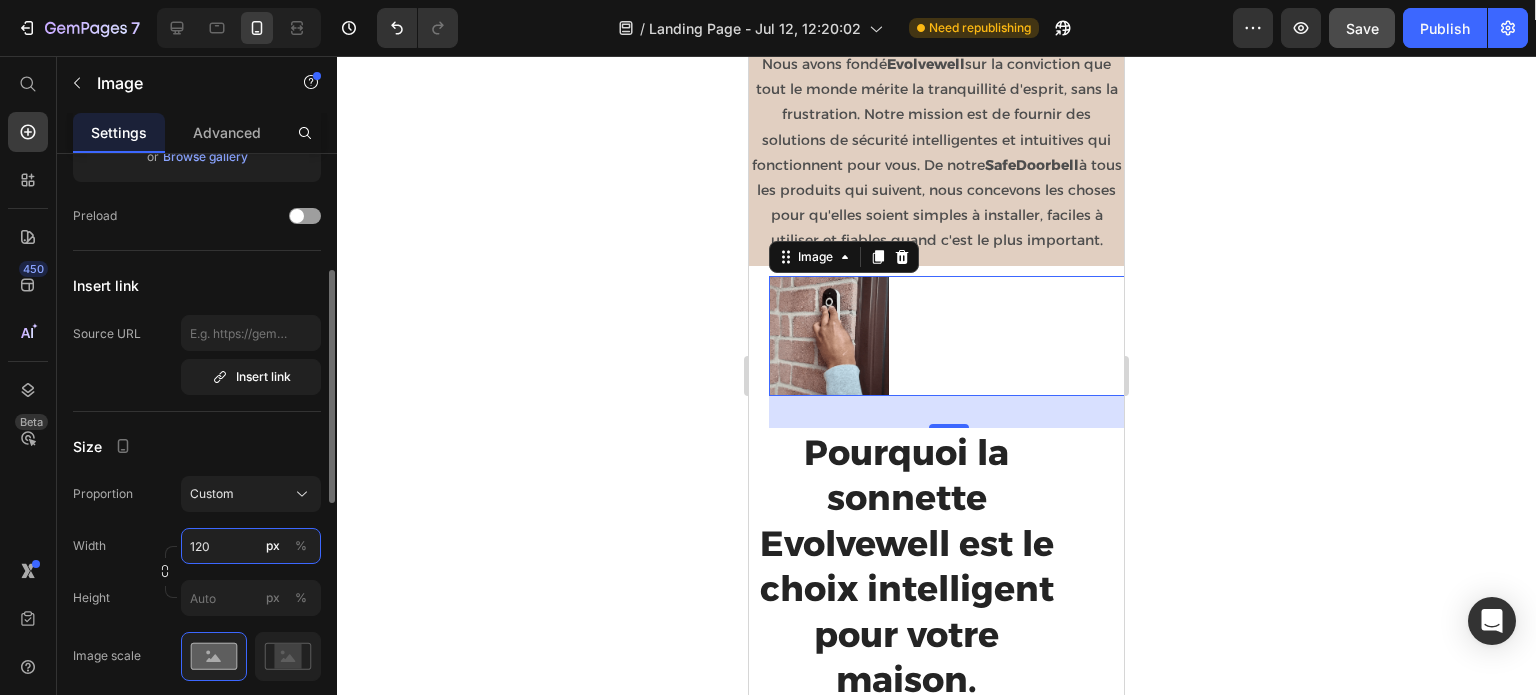click on "120" at bounding box center [251, 546] 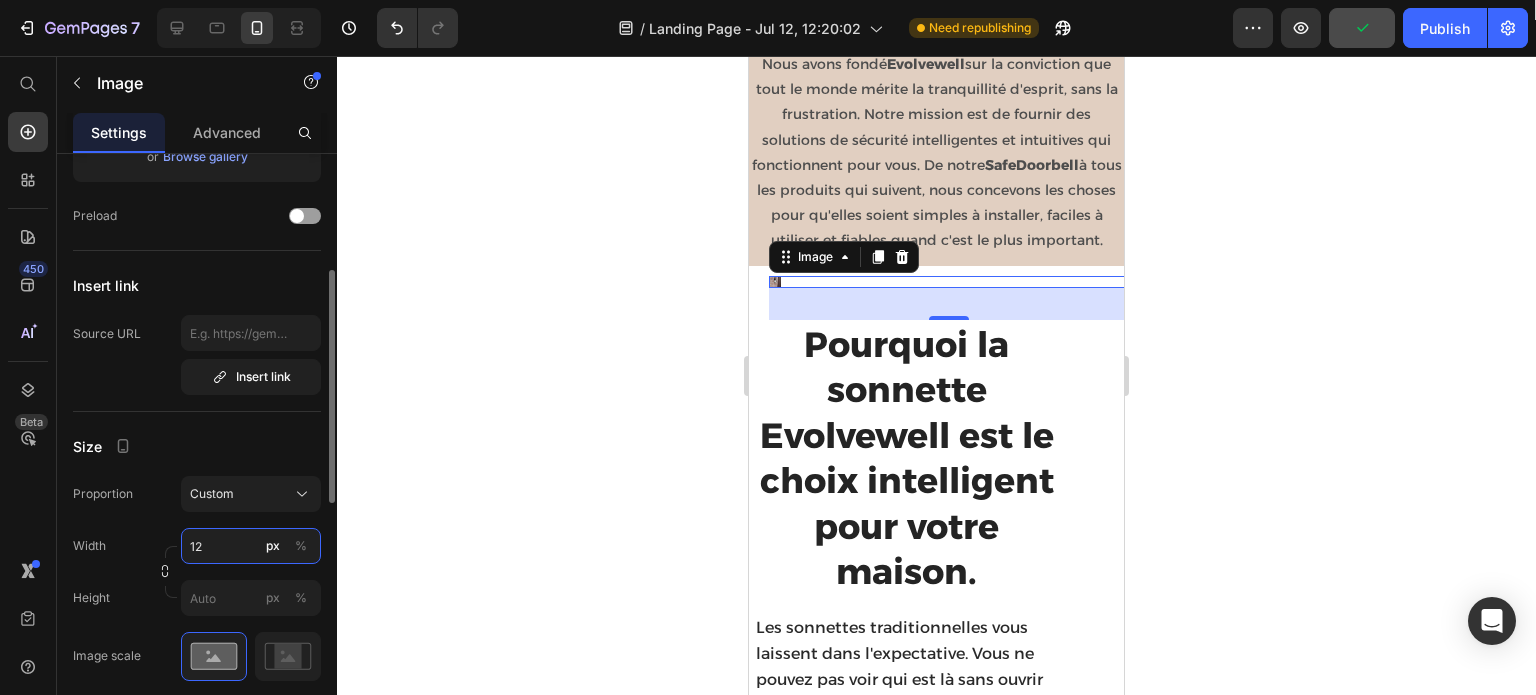 type on "1" 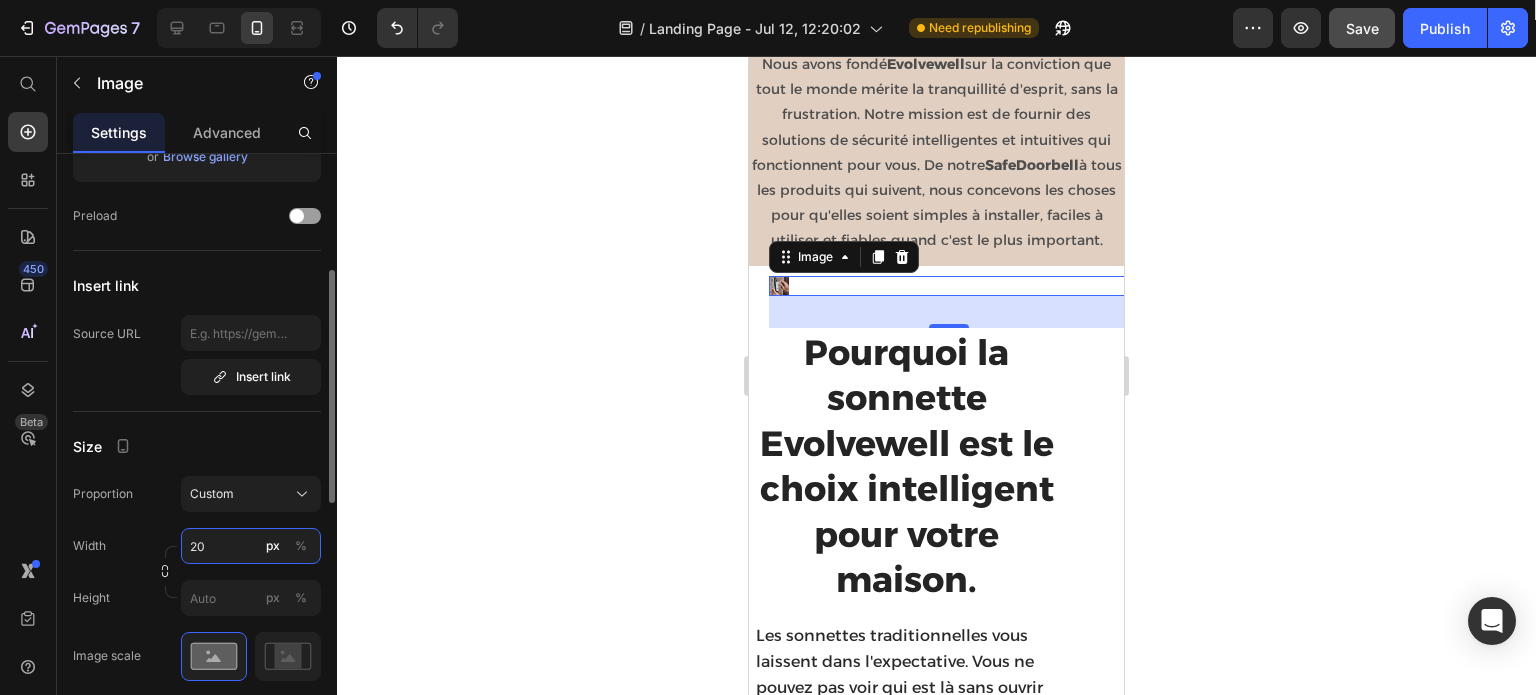 type on "2" 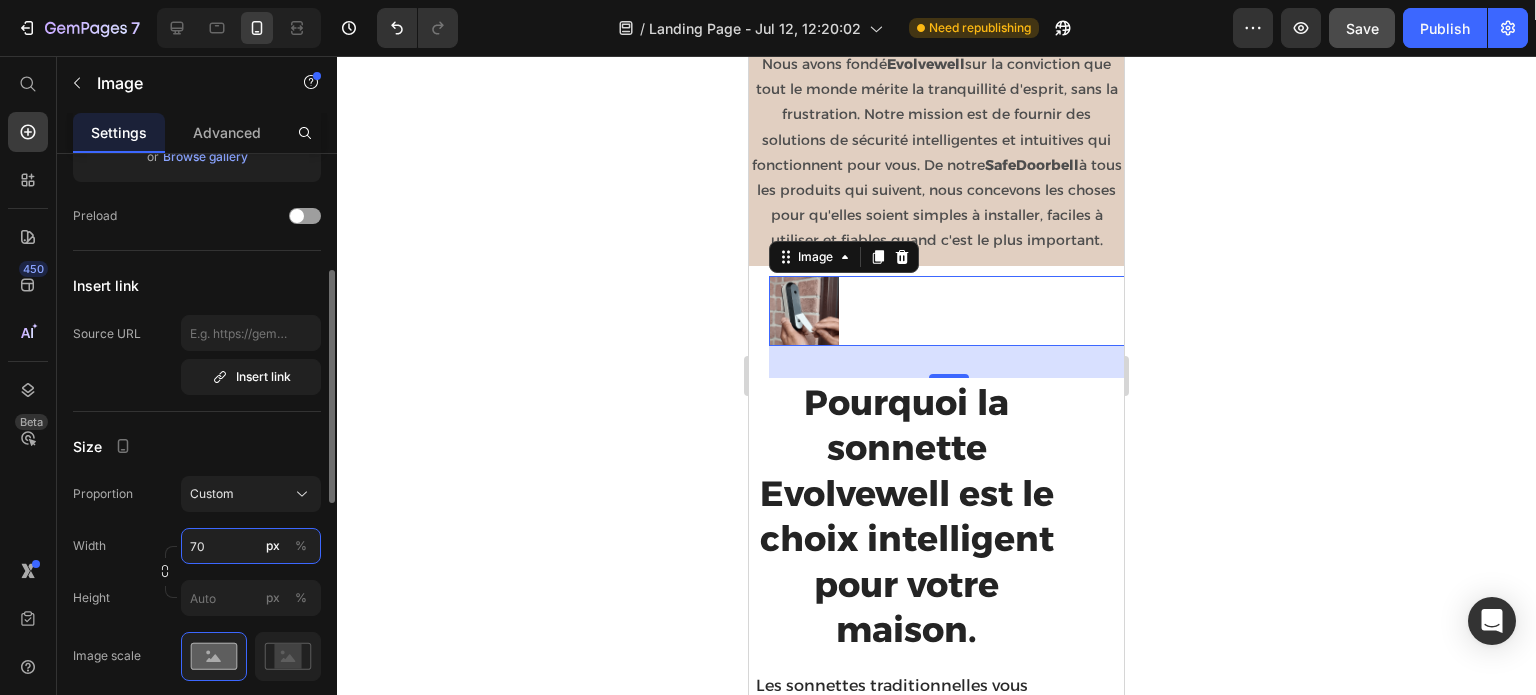 type on "7" 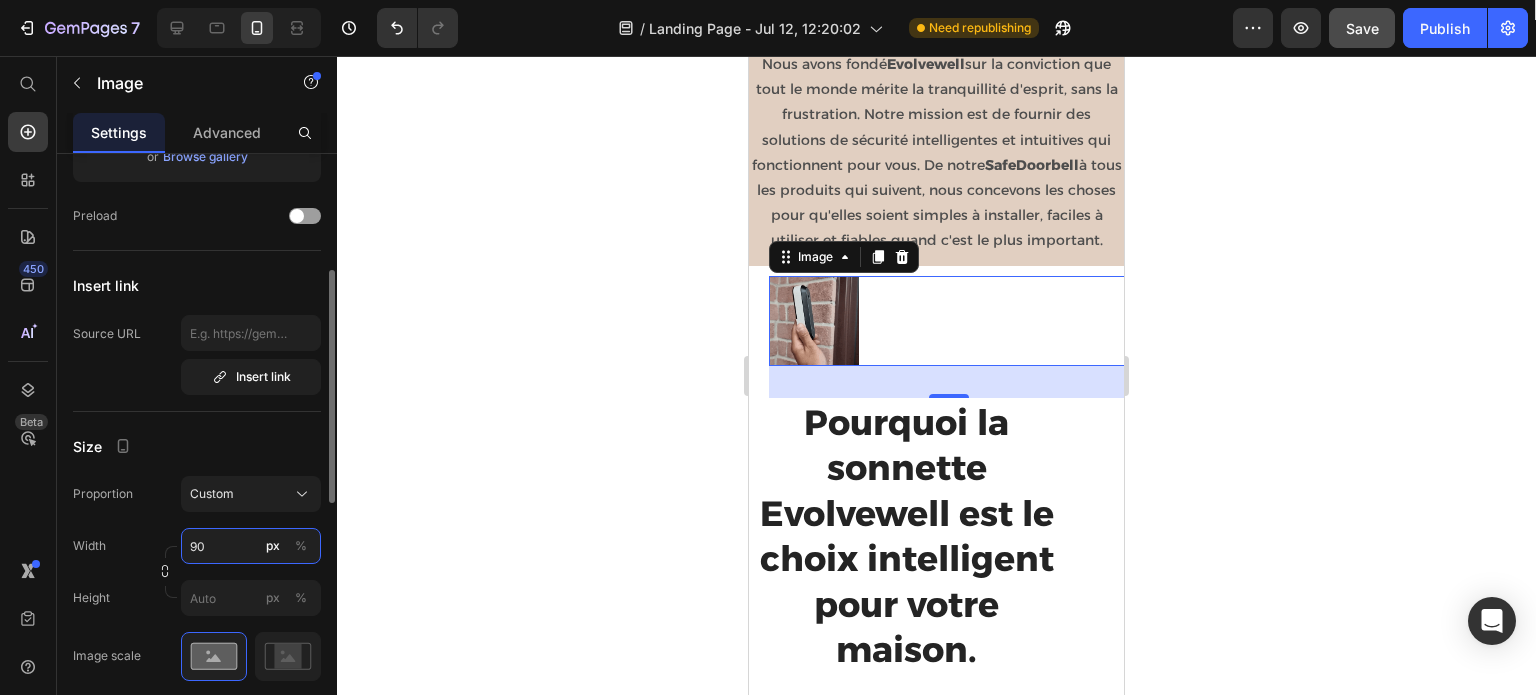 type on "9" 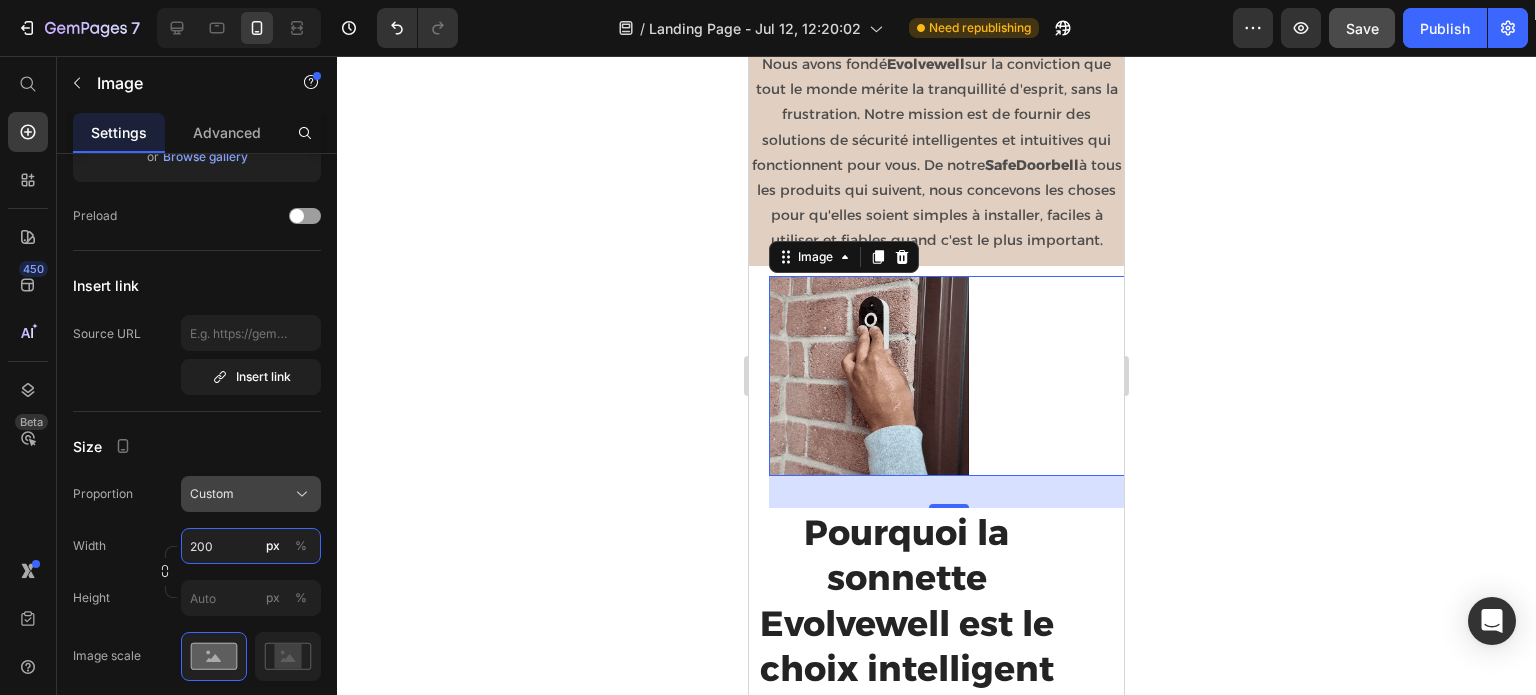 type on "200" 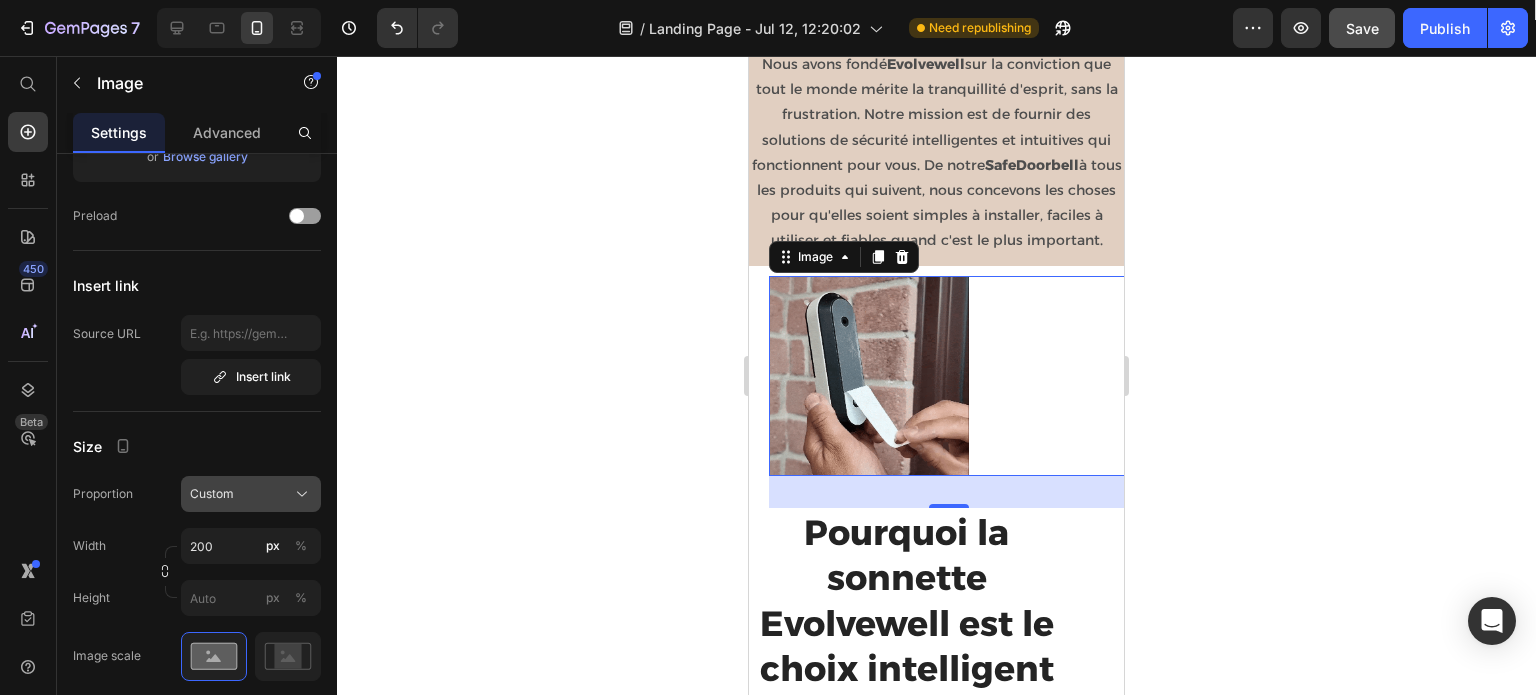 click on "Custom" at bounding box center (212, 494) 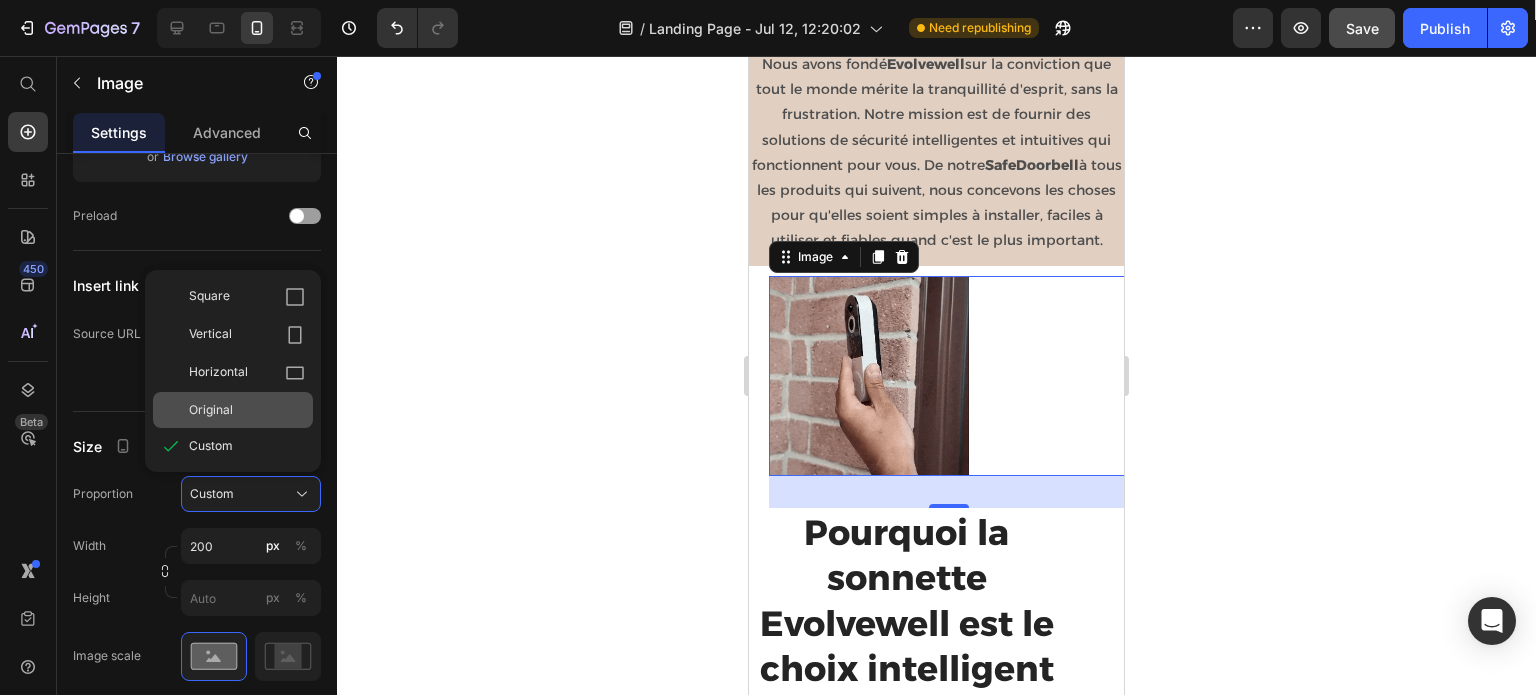 click on "Original" at bounding box center (211, 410) 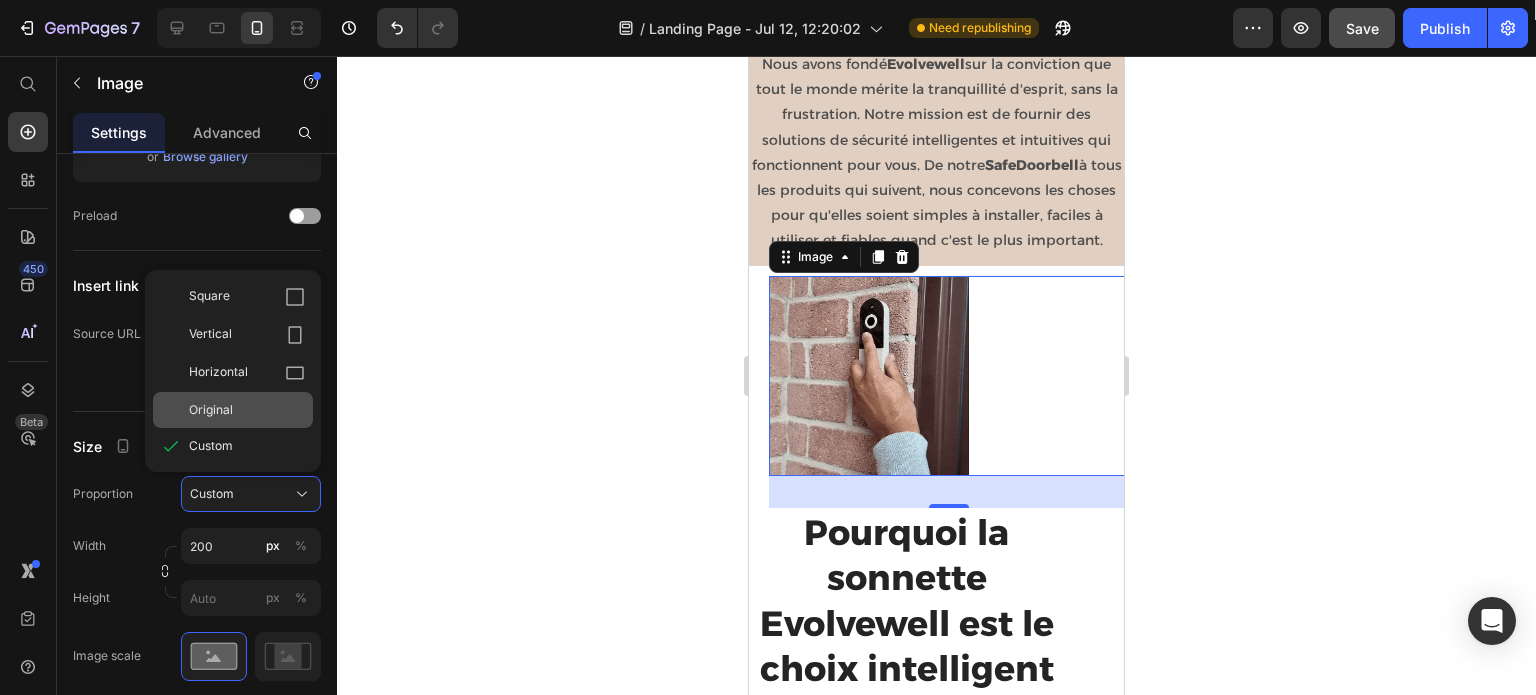type 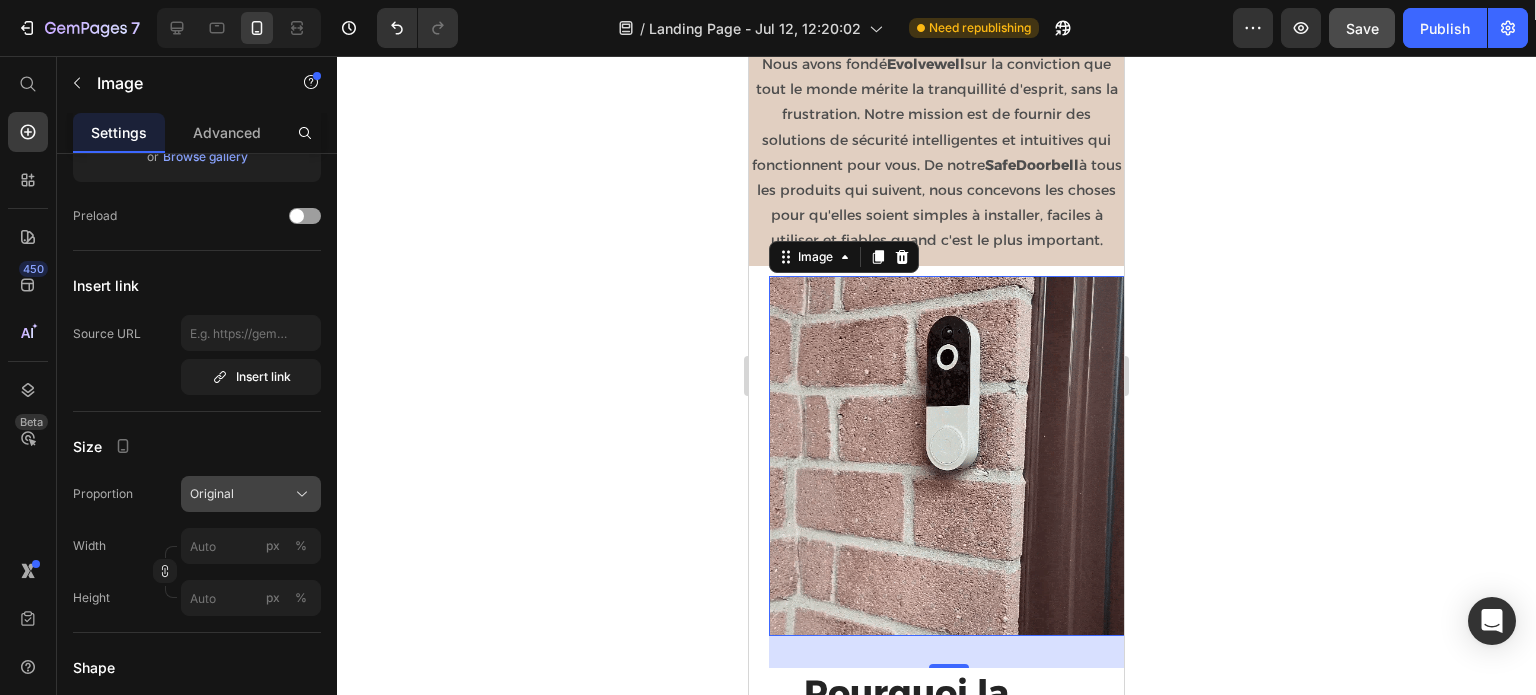 click on "Original" at bounding box center [251, 494] 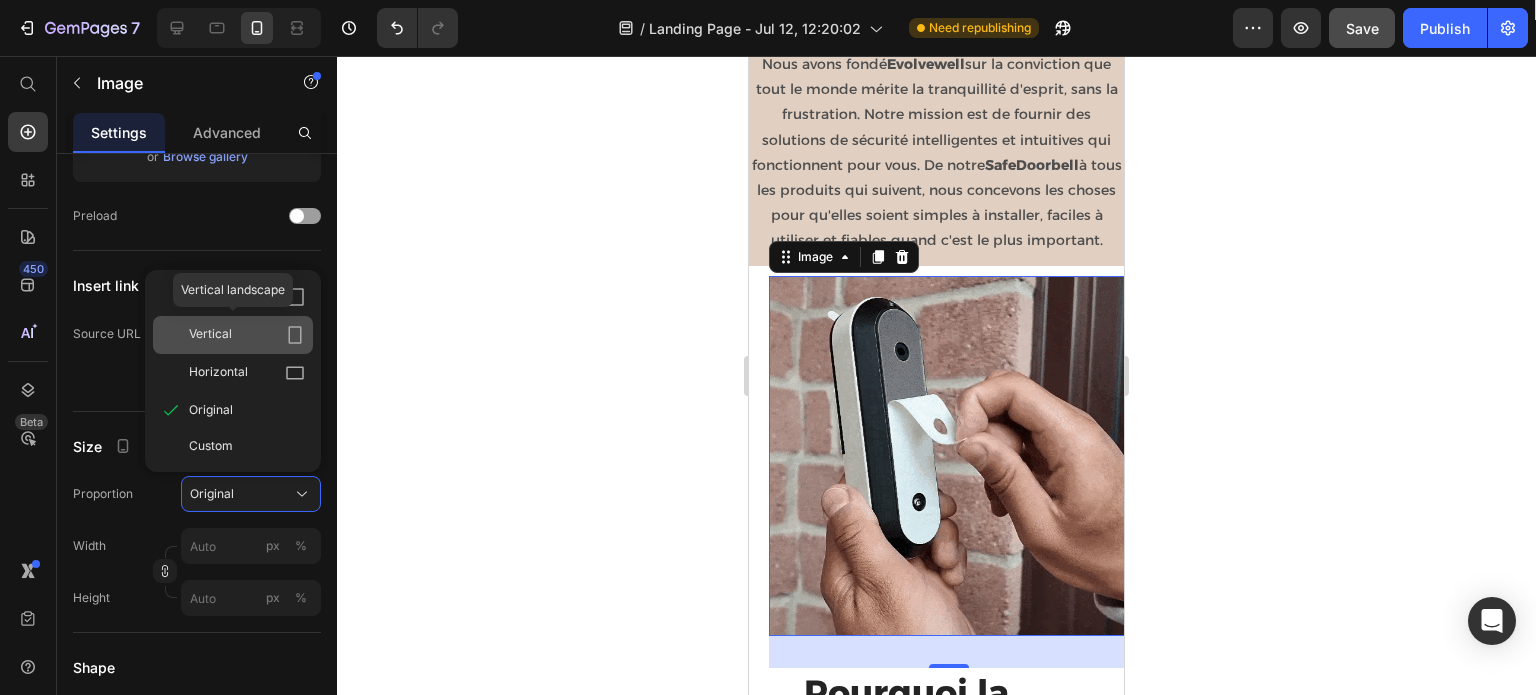 click on "Vertical" 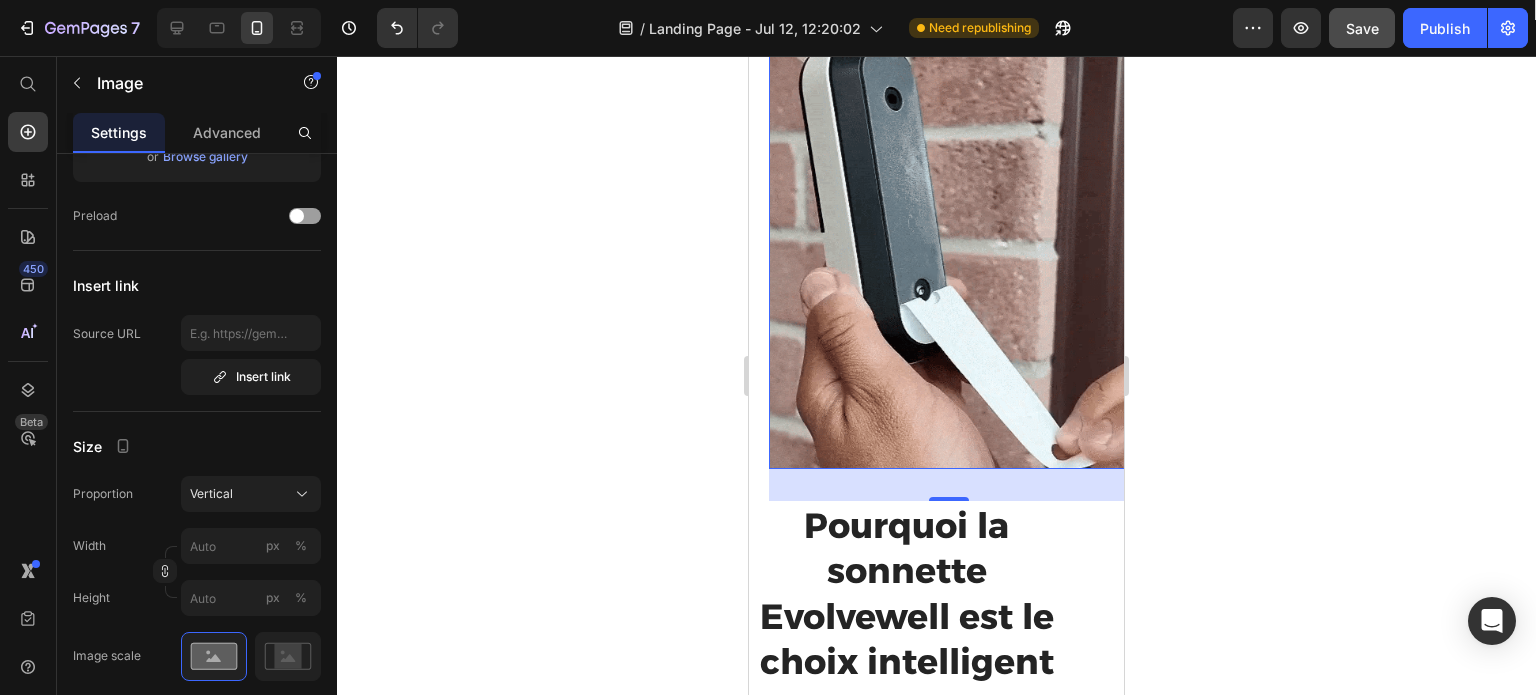 scroll, scrollTop: 1226, scrollLeft: 0, axis: vertical 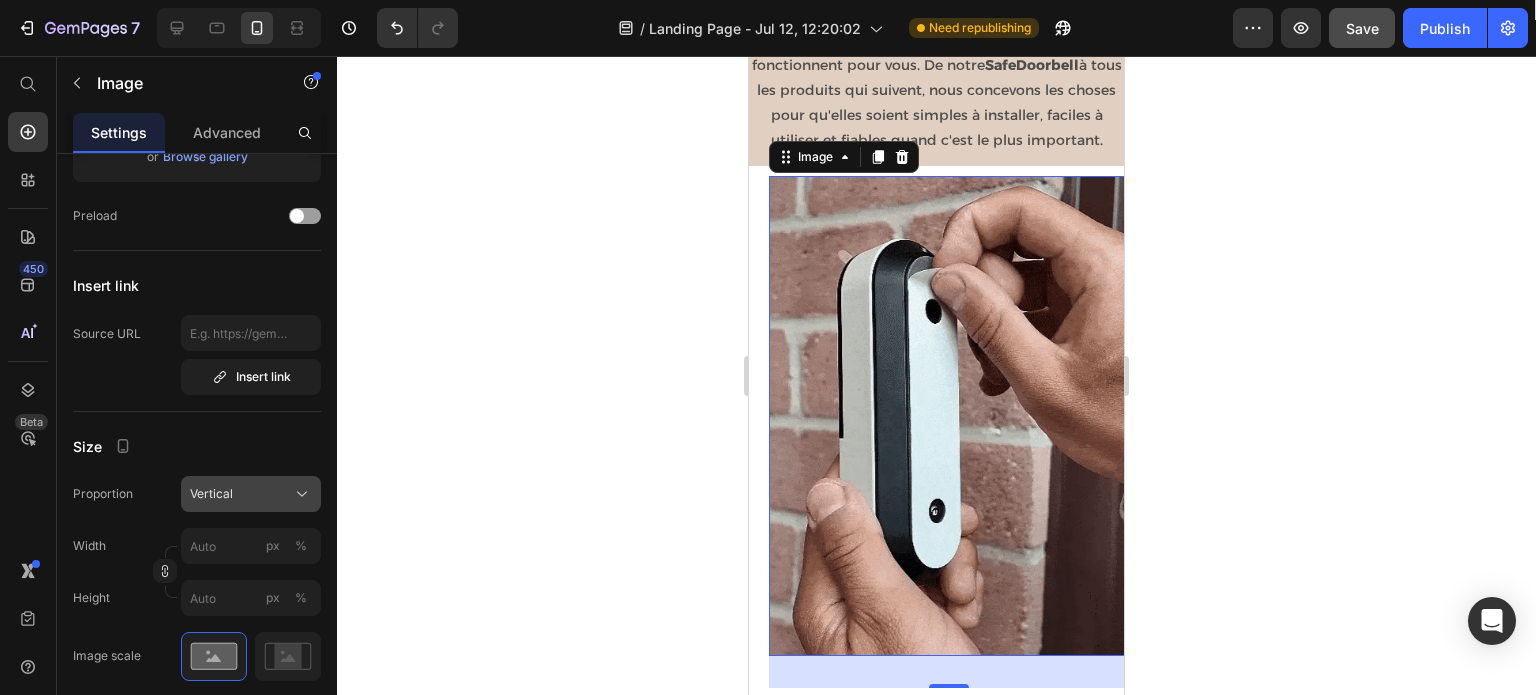 click on "Vertical" 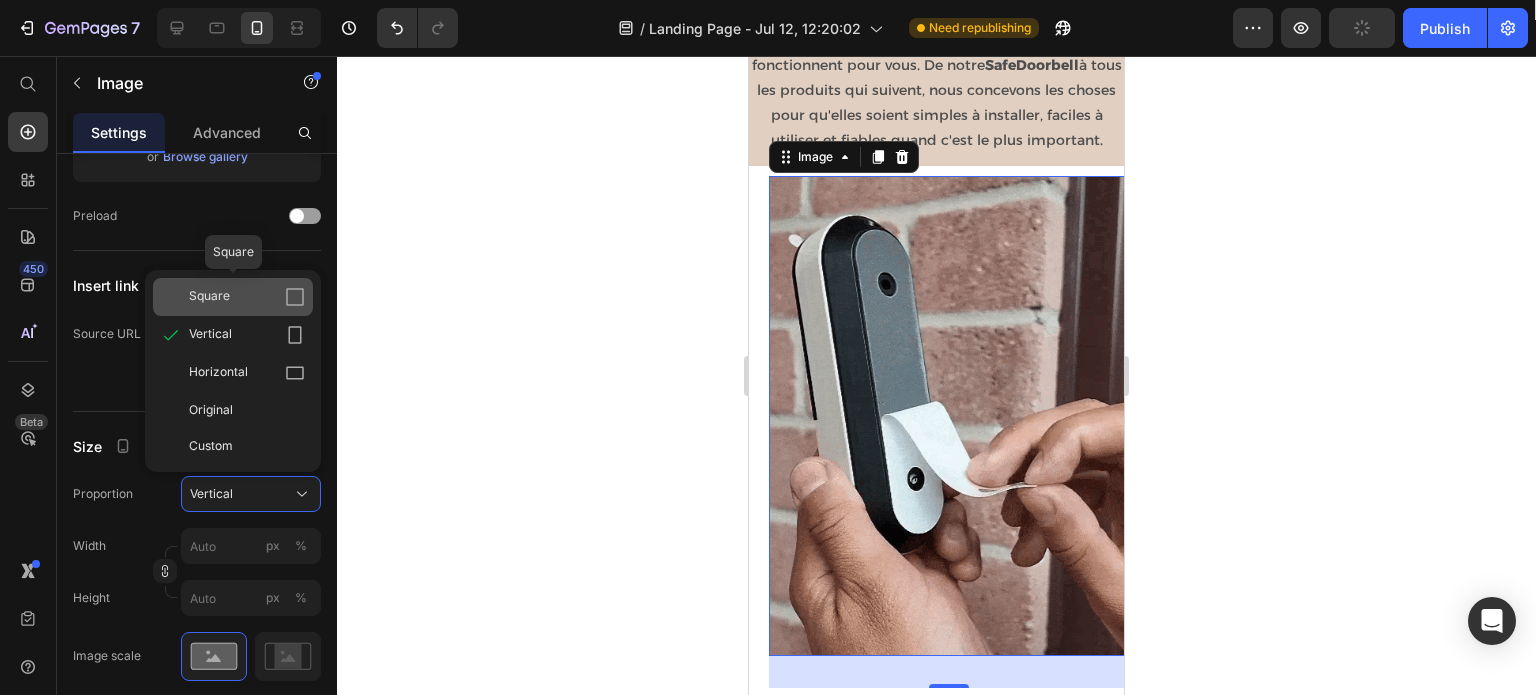 click on "Square" at bounding box center [209, 297] 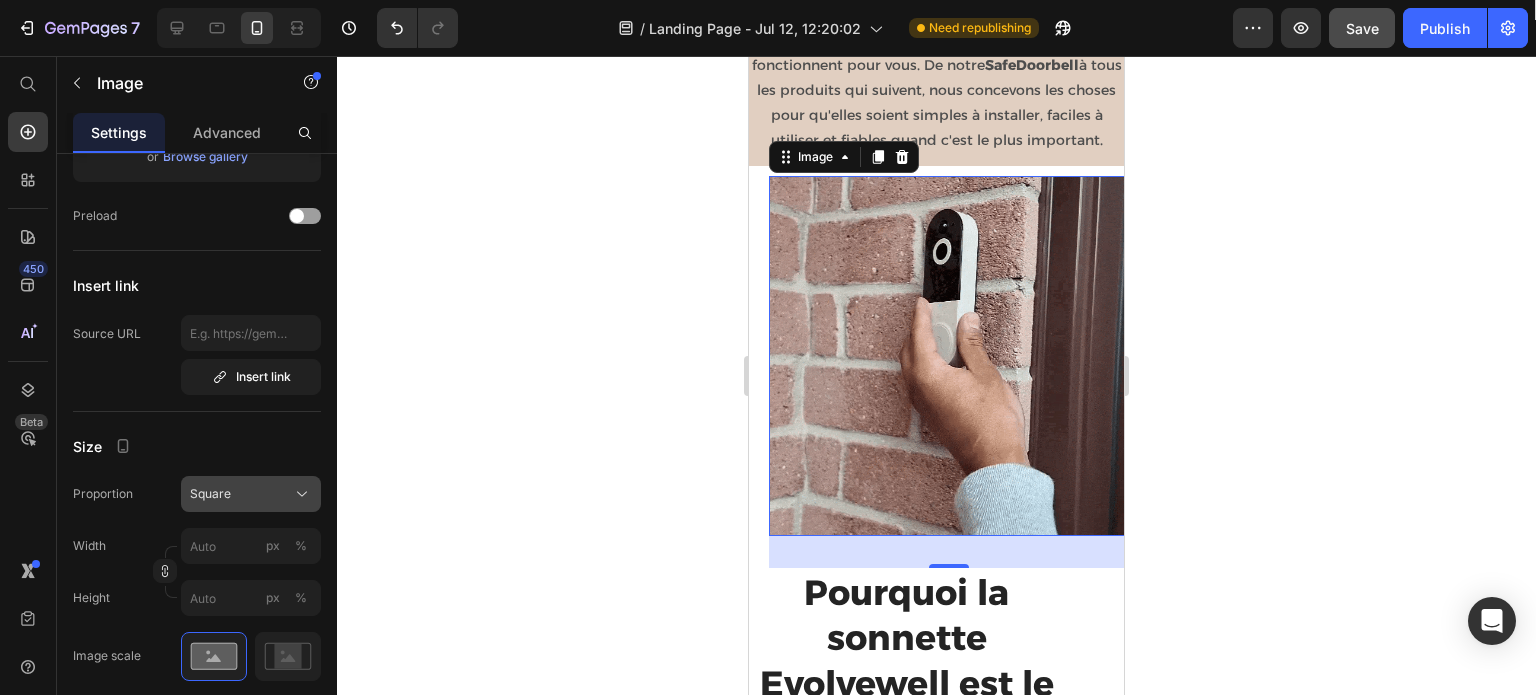 click on "Square" at bounding box center [251, 494] 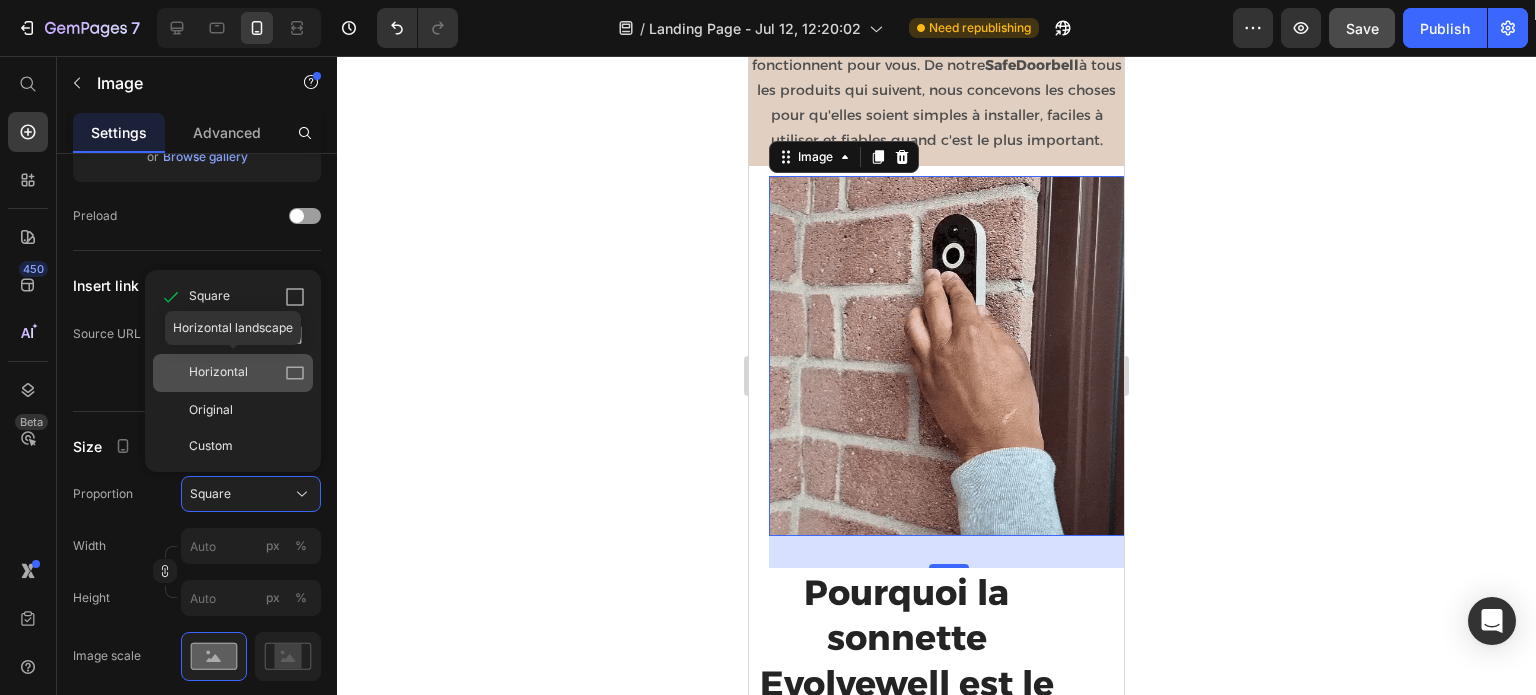 click on "Horizontal" at bounding box center (218, 373) 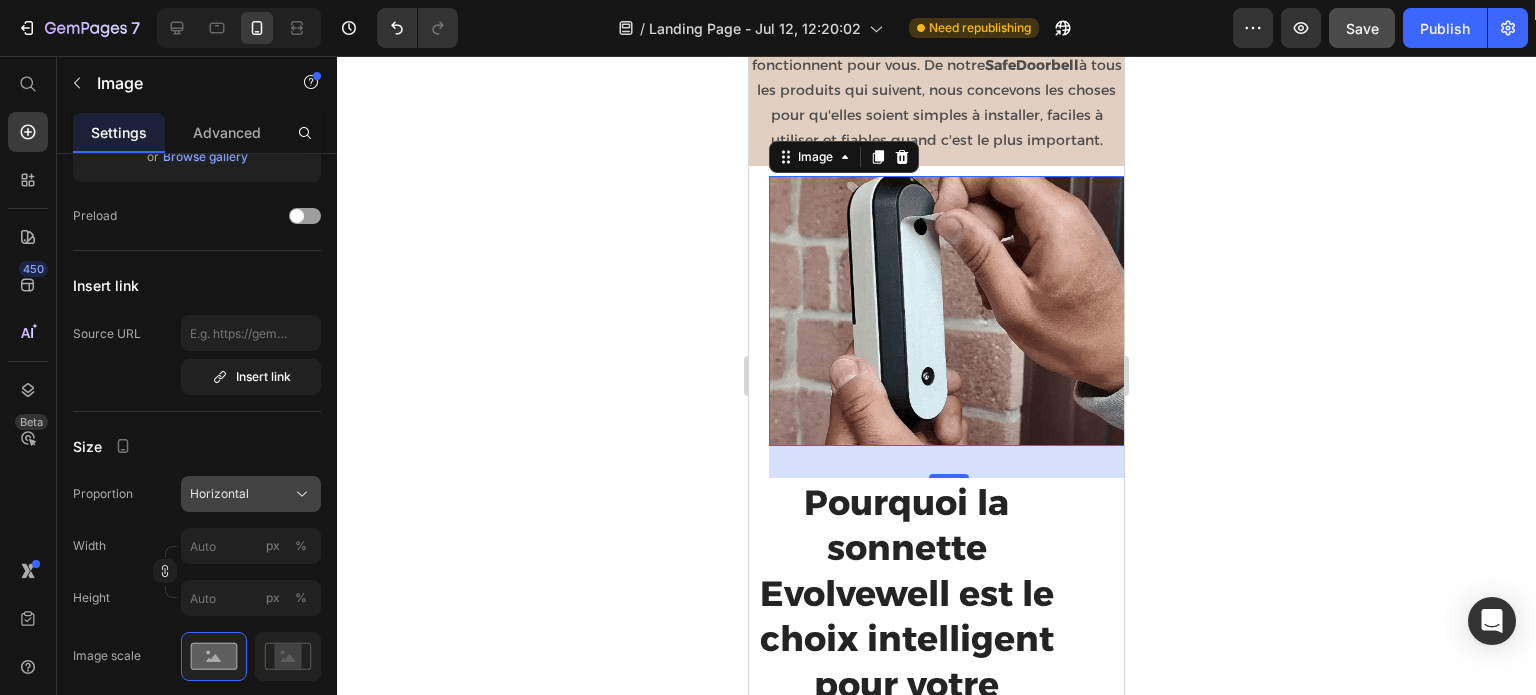 click on "Horizontal" at bounding box center (219, 494) 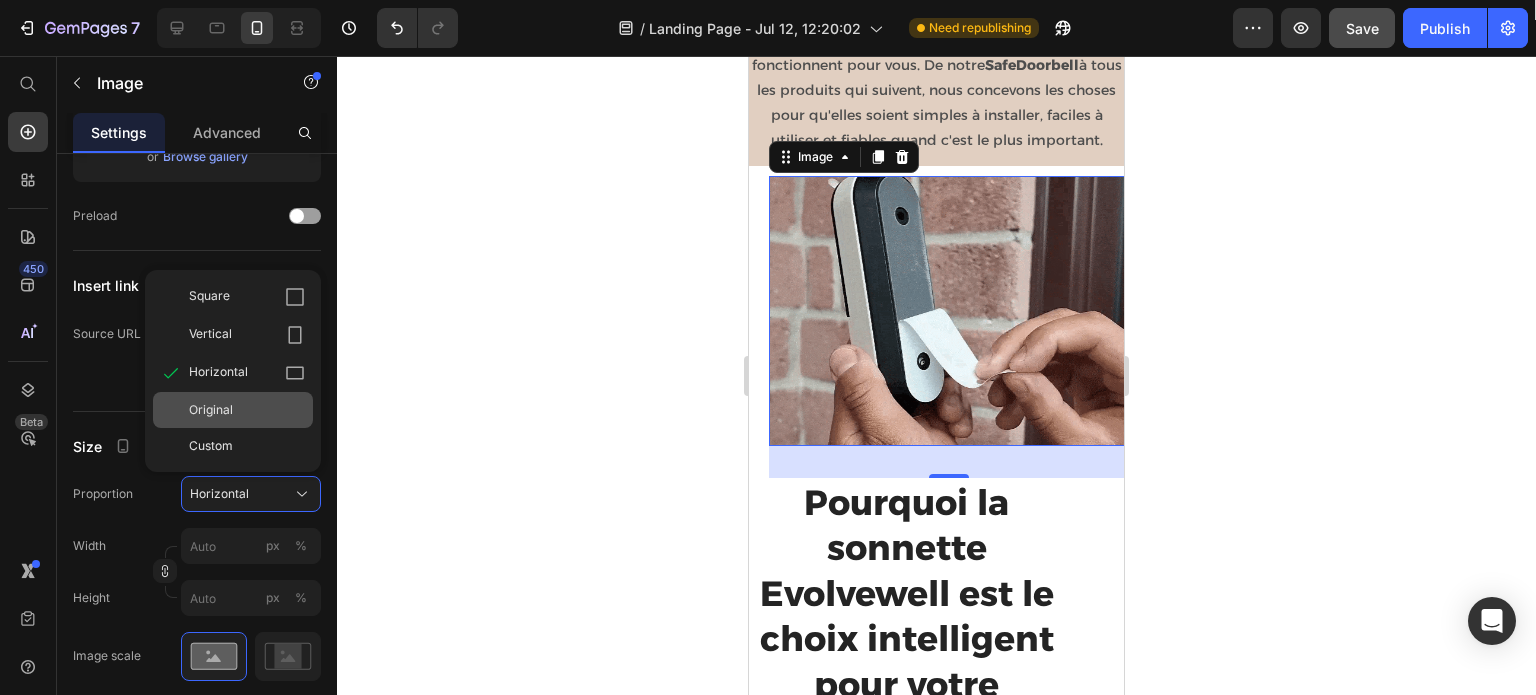click on "Original" at bounding box center (211, 410) 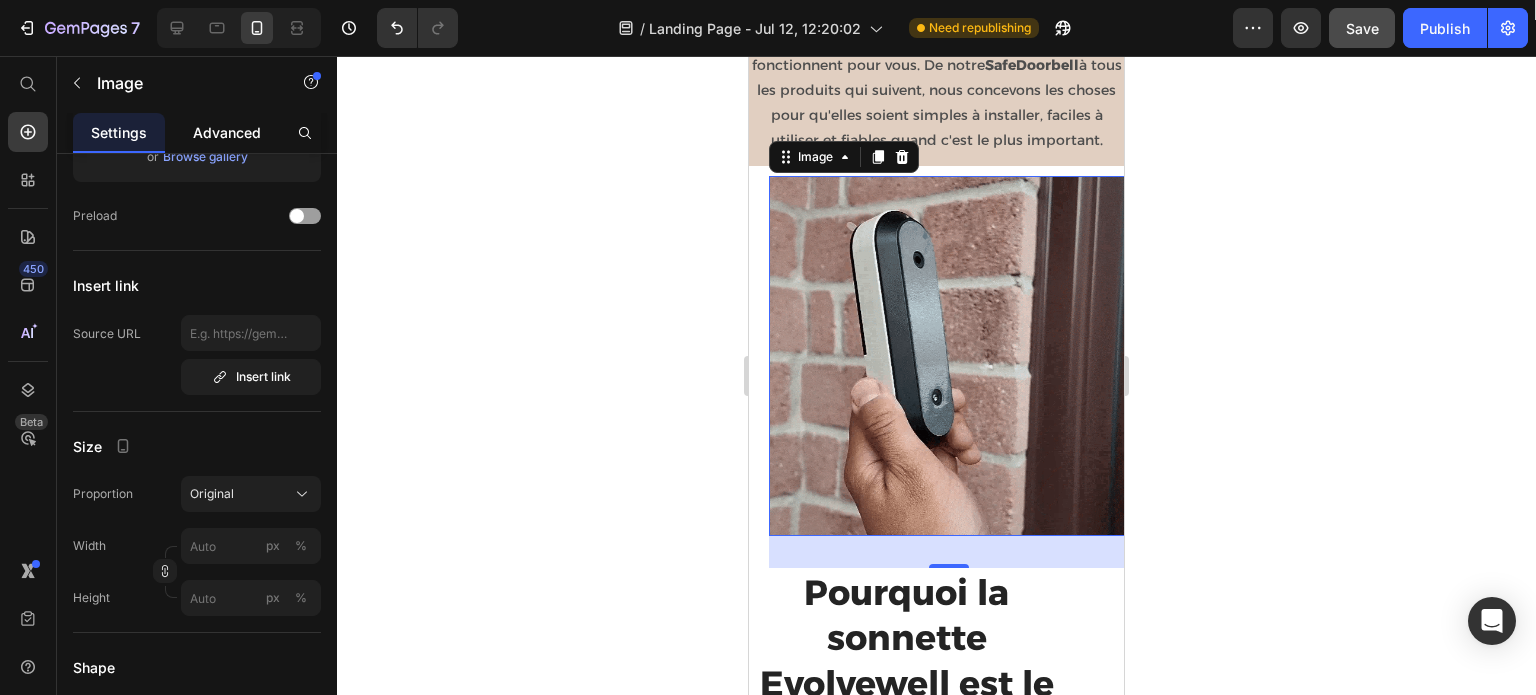 click on "Advanced" at bounding box center [227, 132] 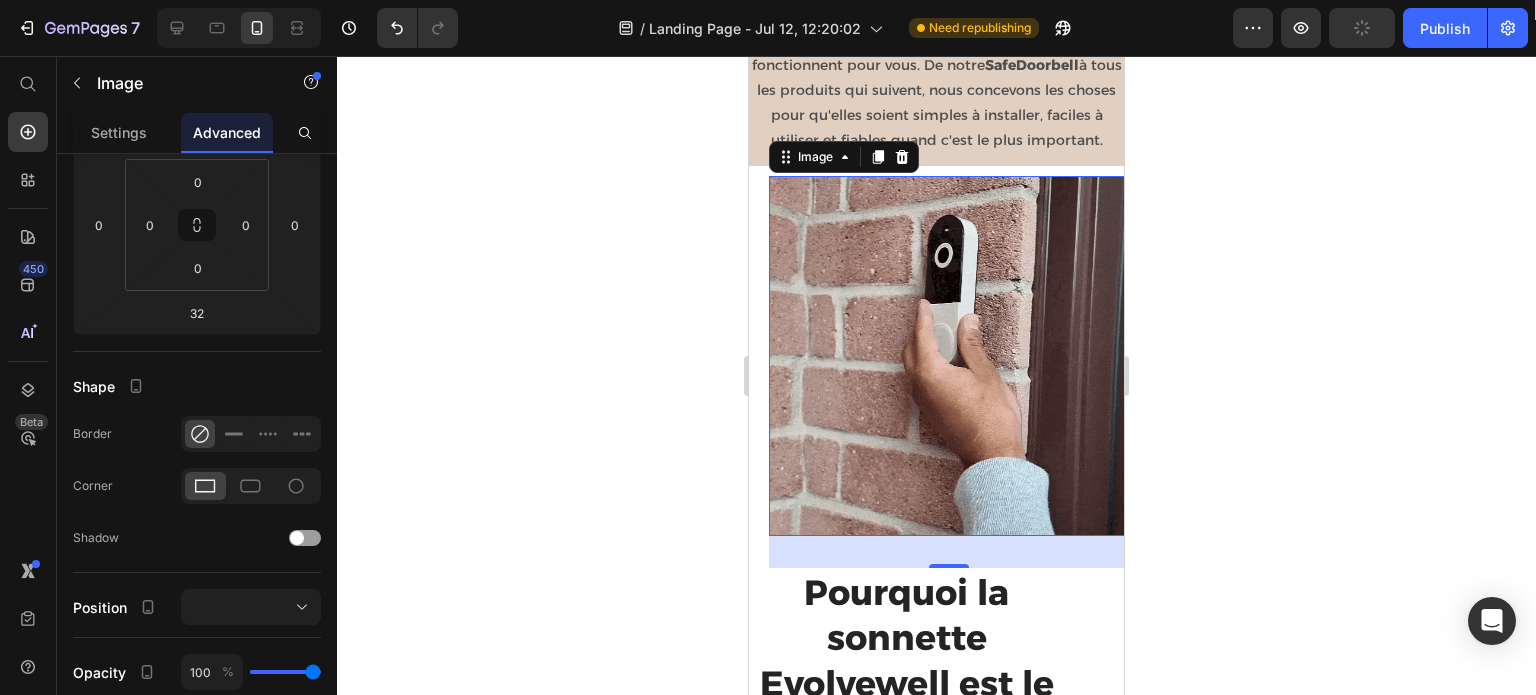 scroll, scrollTop: 0, scrollLeft: 0, axis: both 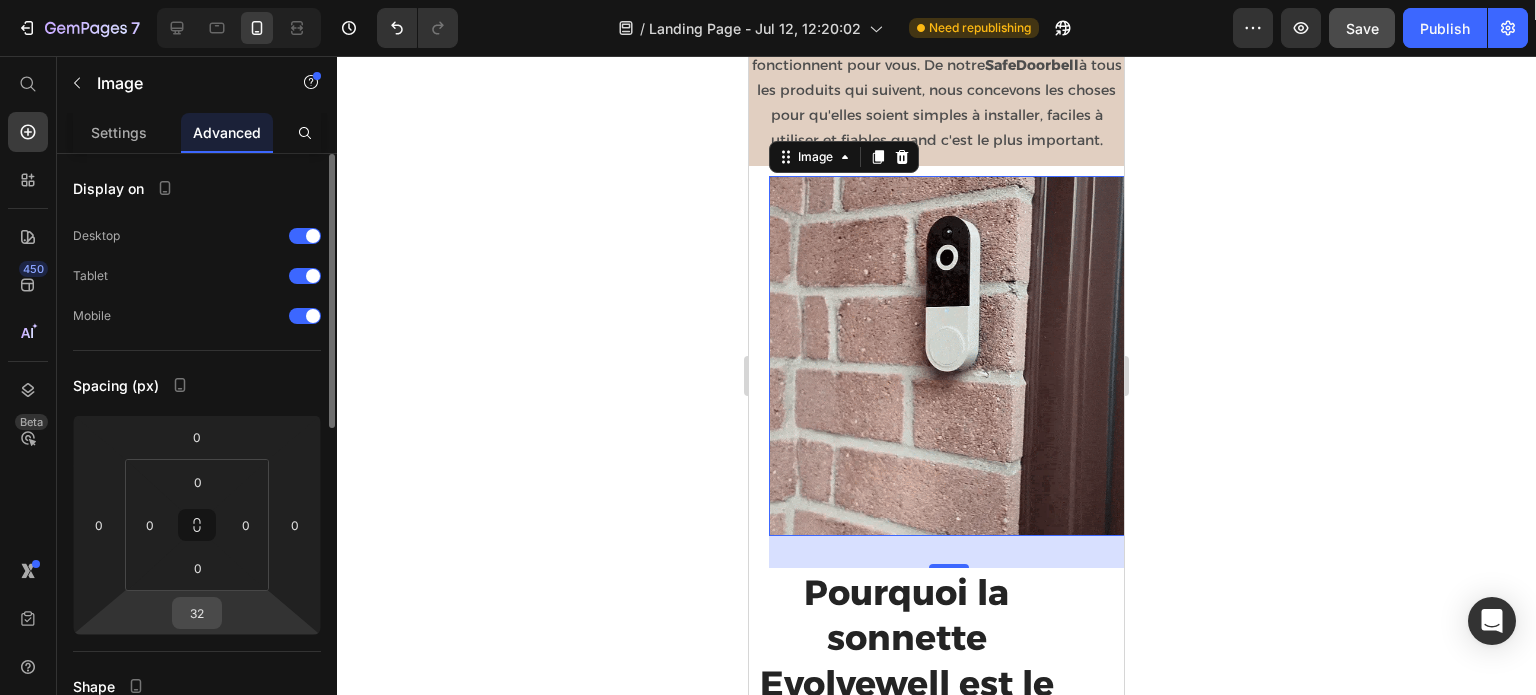 click on "32" at bounding box center (197, 613) 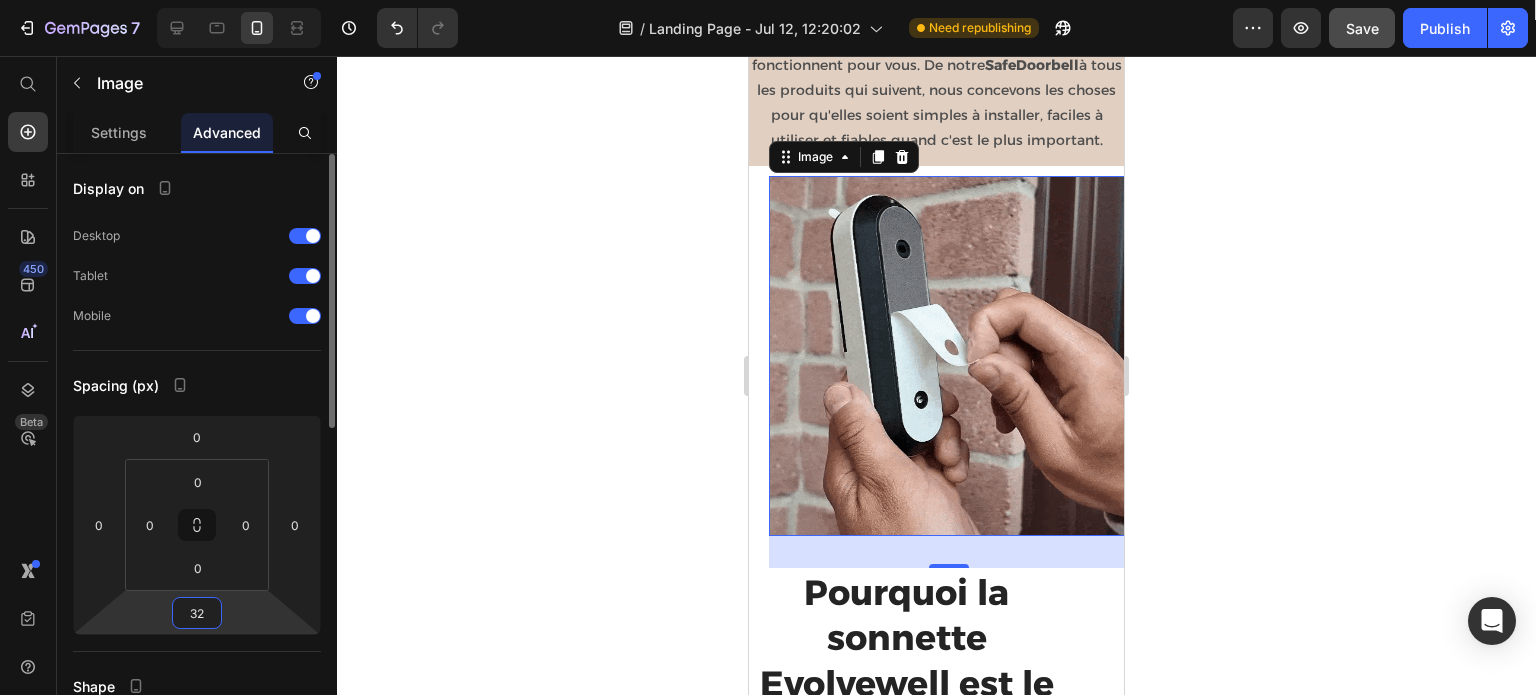 click on "32" at bounding box center [197, 613] 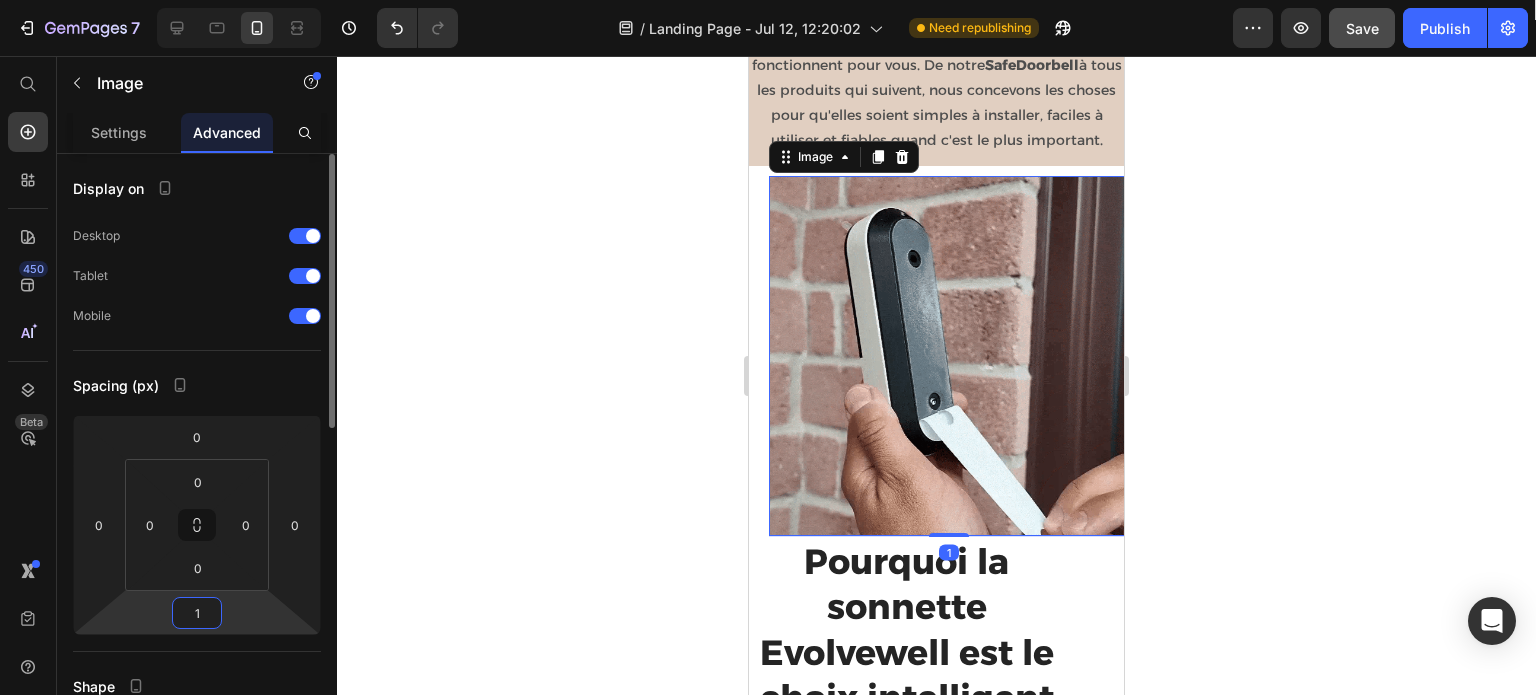 type on "15" 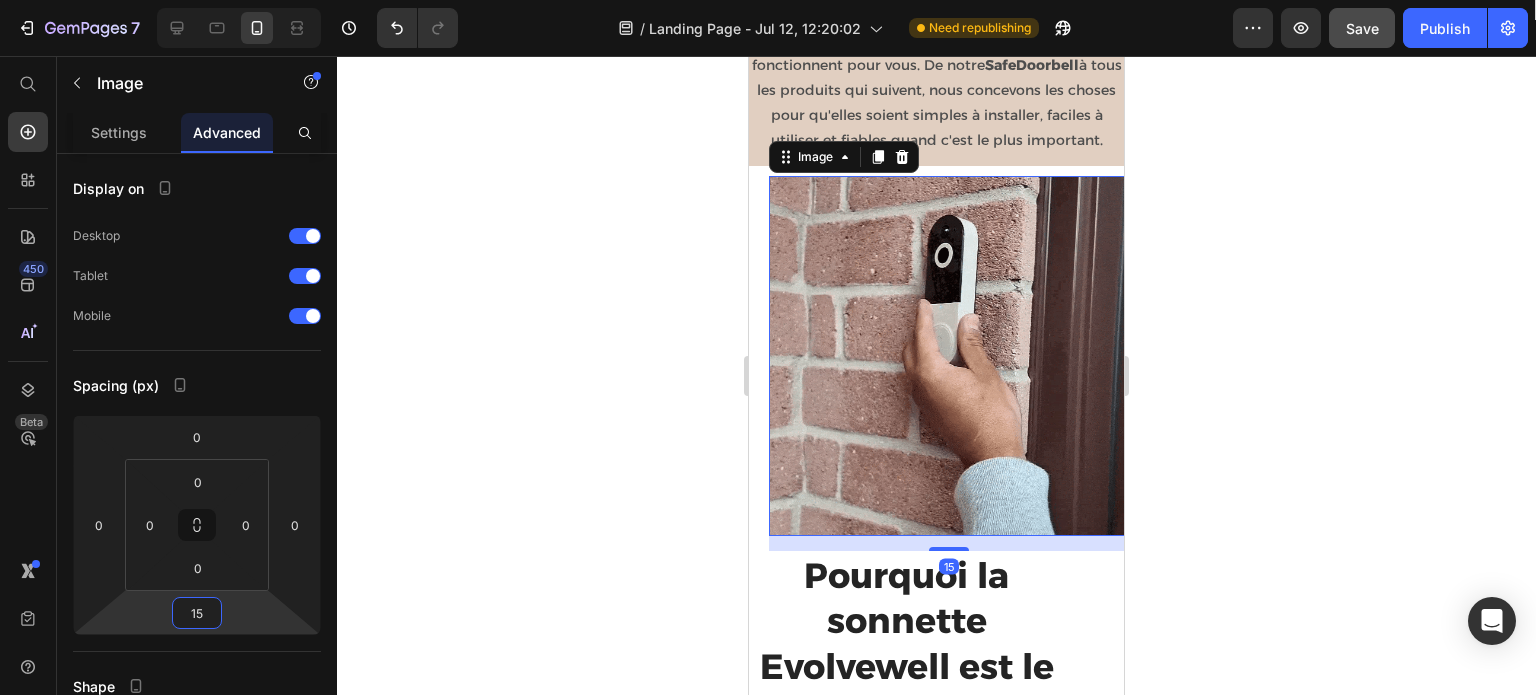 click 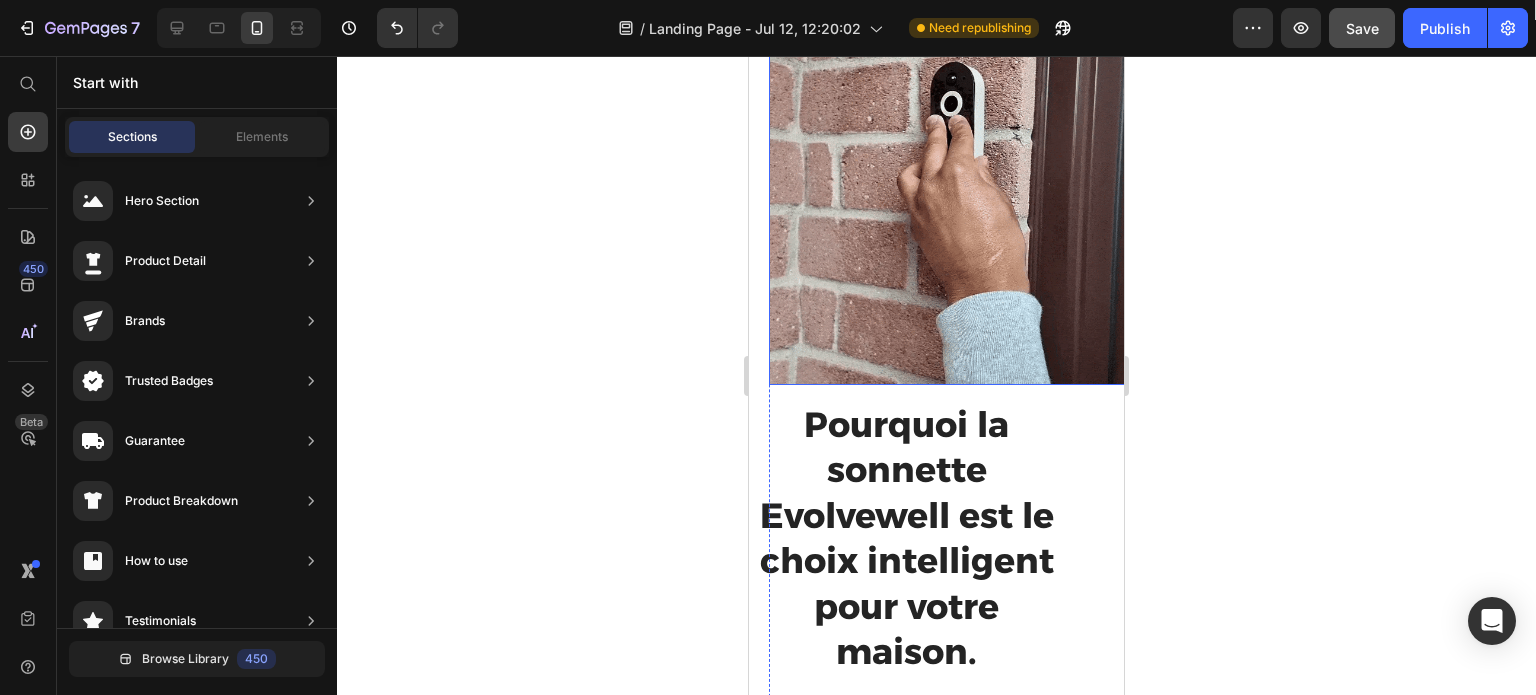 scroll, scrollTop: 1426, scrollLeft: 0, axis: vertical 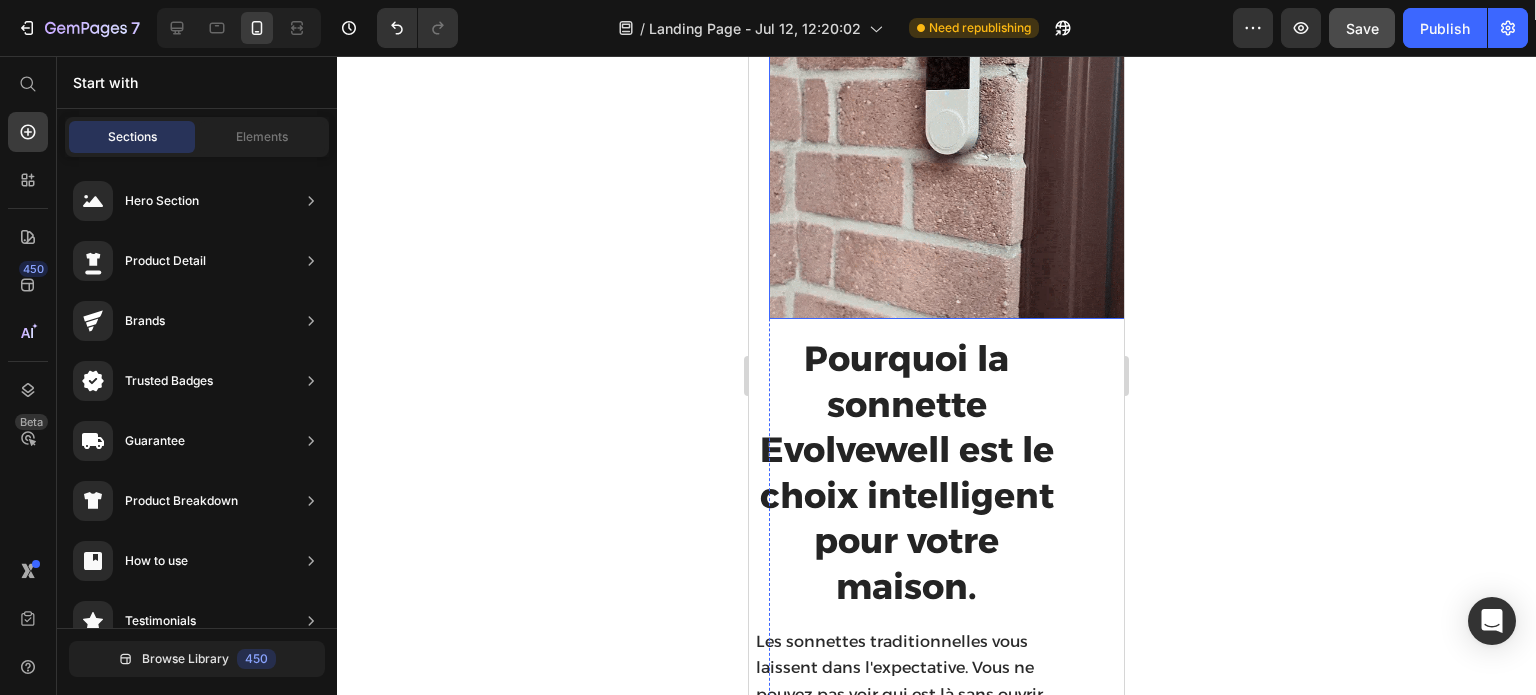 click at bounding box center [949, 139] 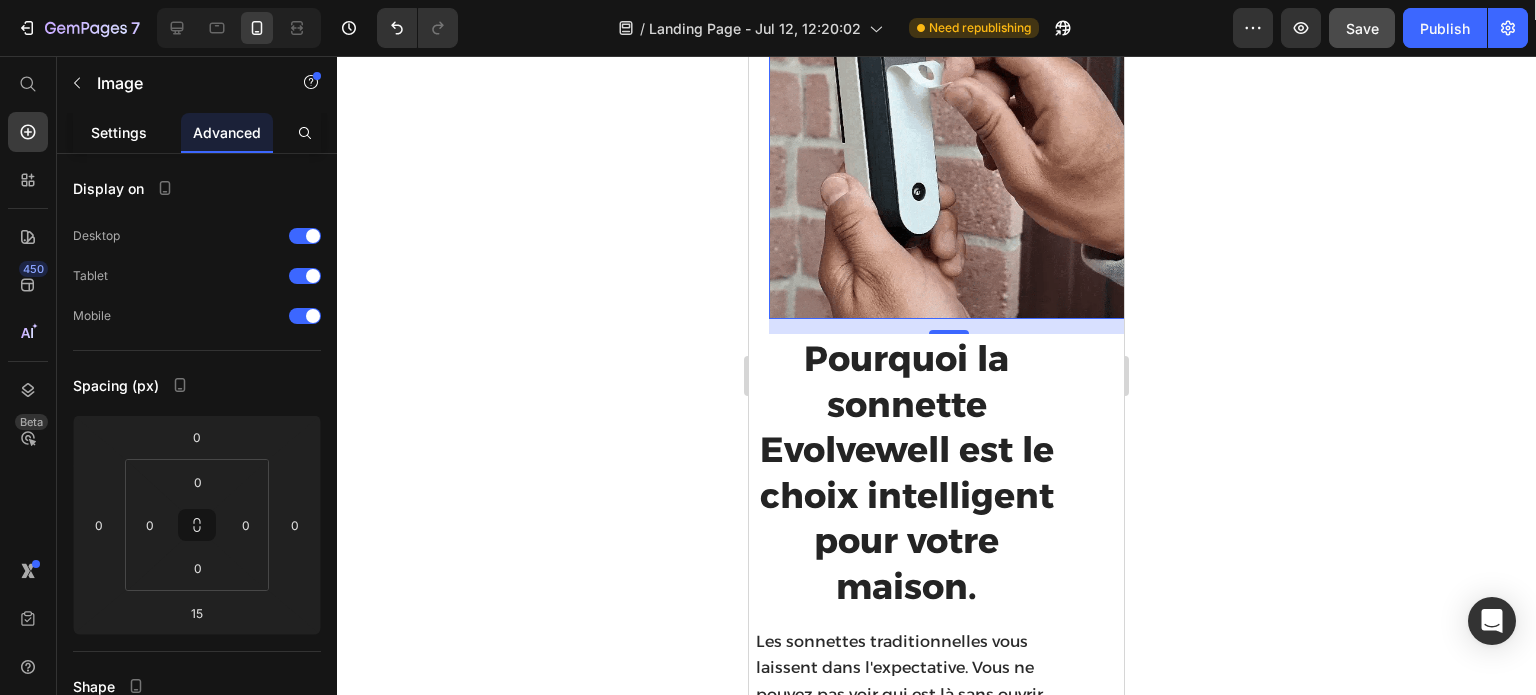click on "Settings" at bounding box center [119, 132] 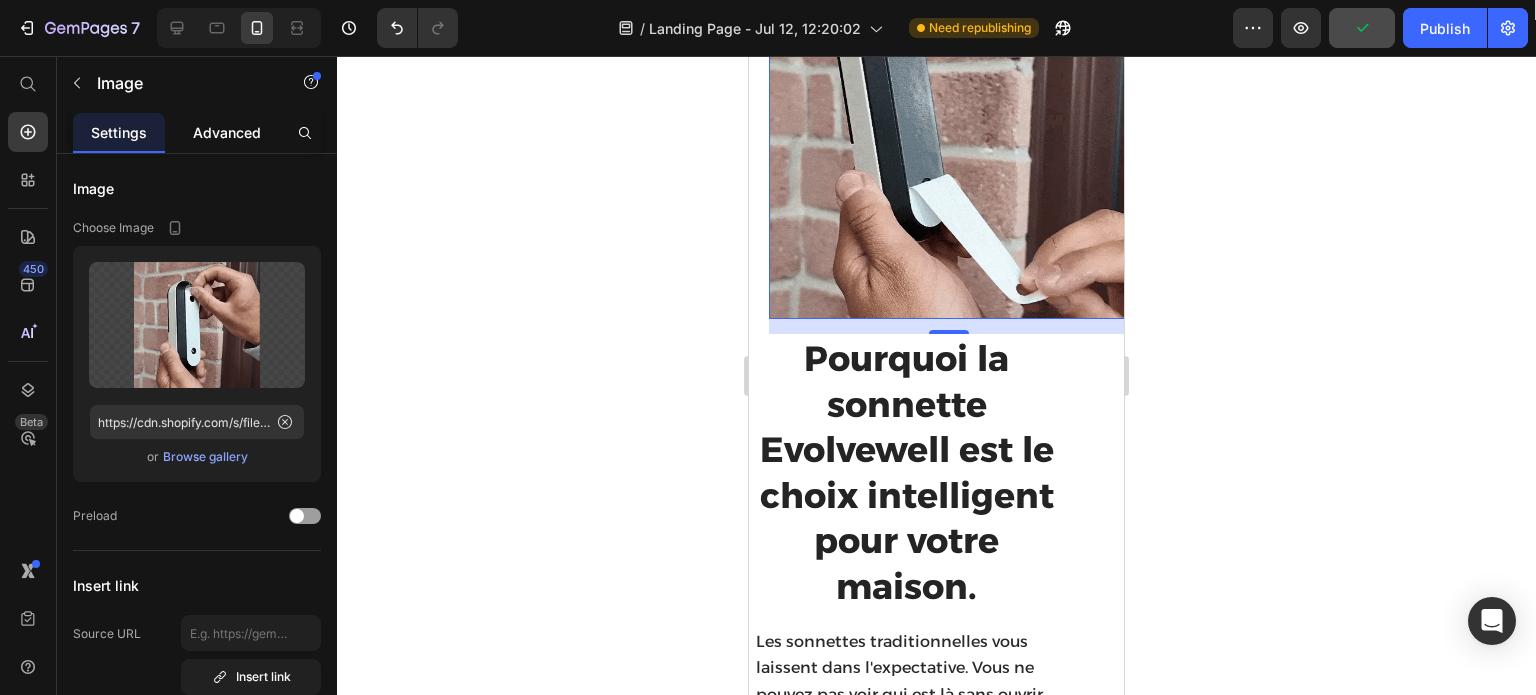 click on "Advanced" at bounding box center (227, 132) 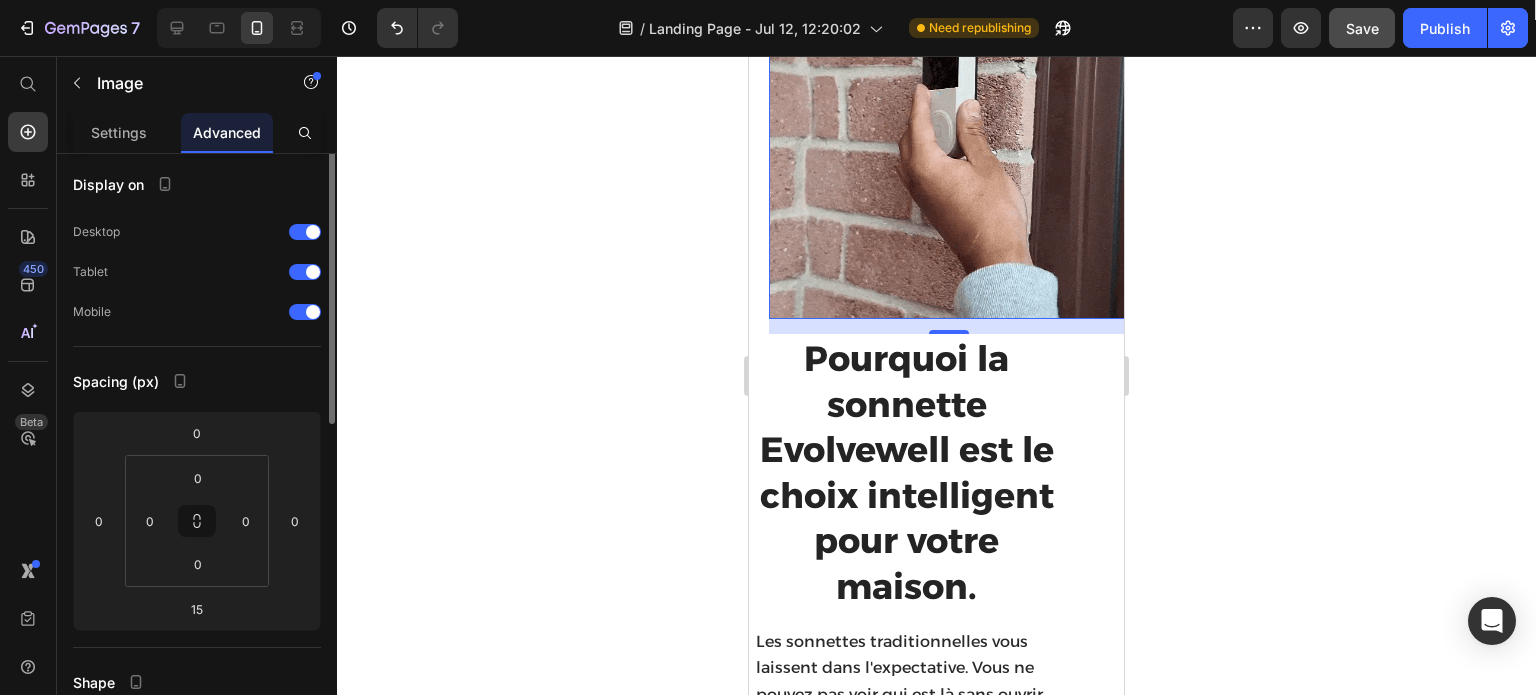 scroll, scrollTop: 0, scrollLeft: 0, axis: both 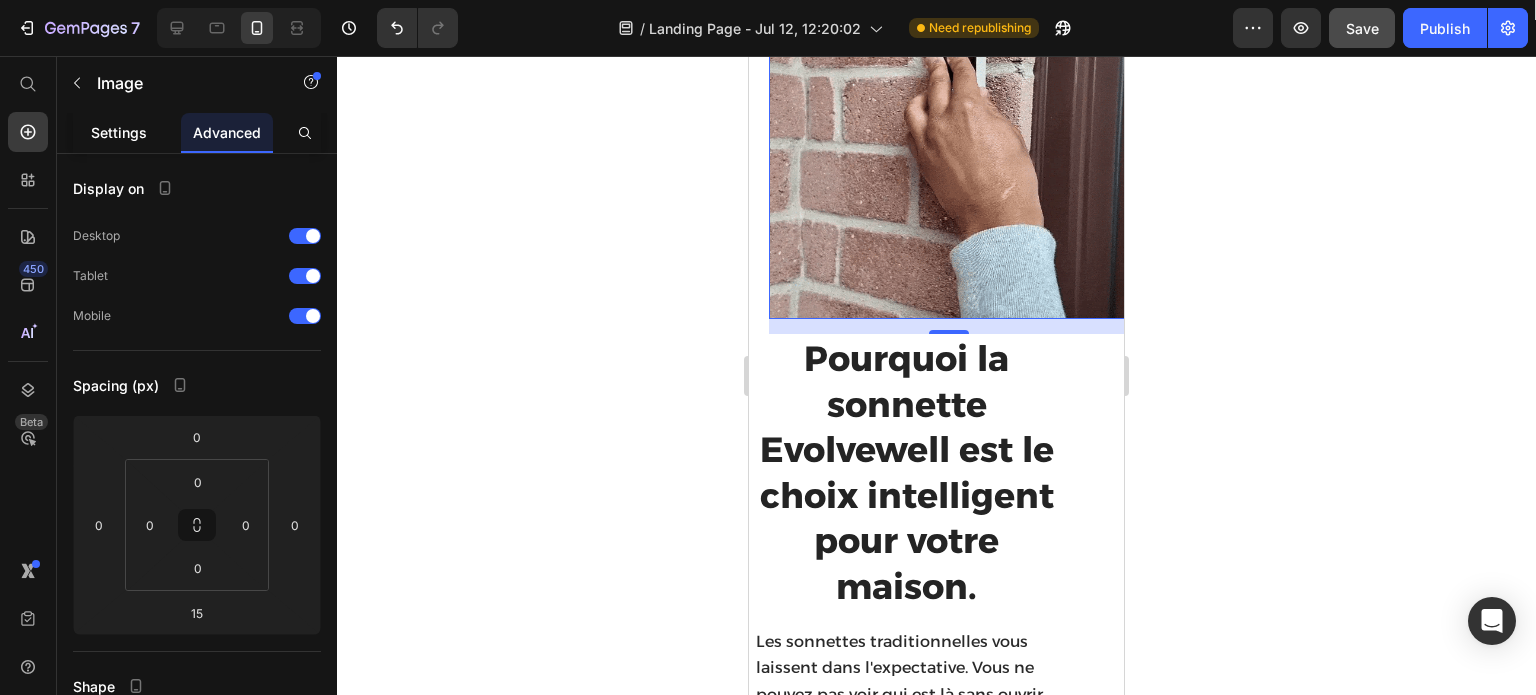 click on "Settings" at bounding box center [119, 132] 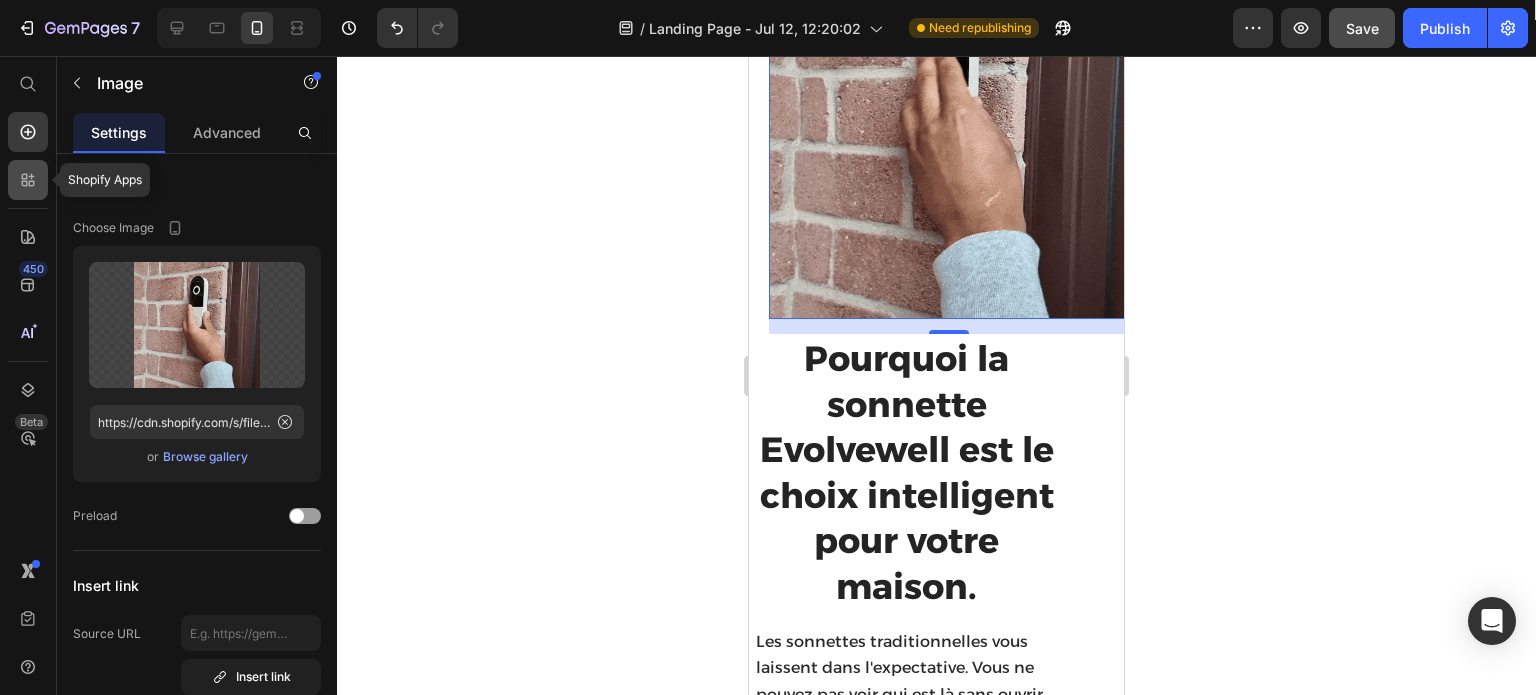 click 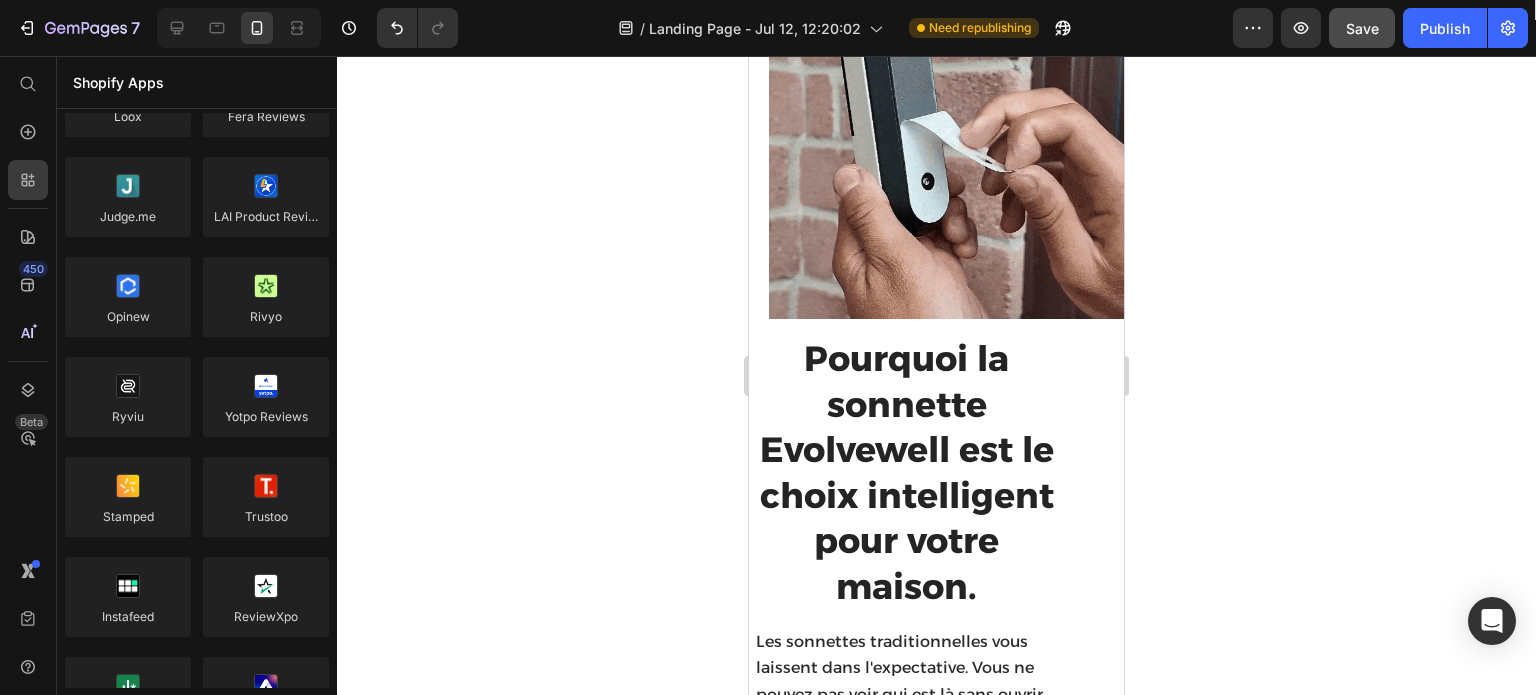 scroll, scrollTop: 0, scrollLeft: 0, axis: both 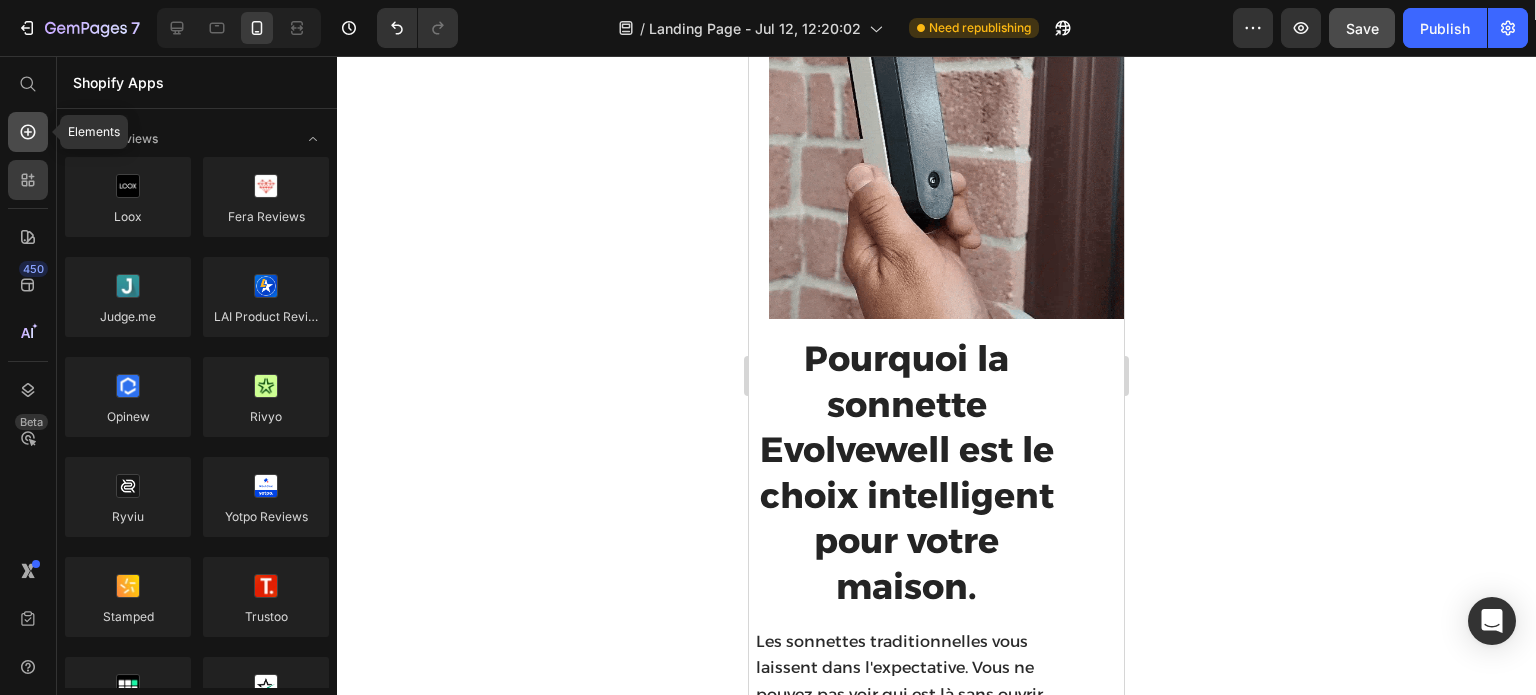 click 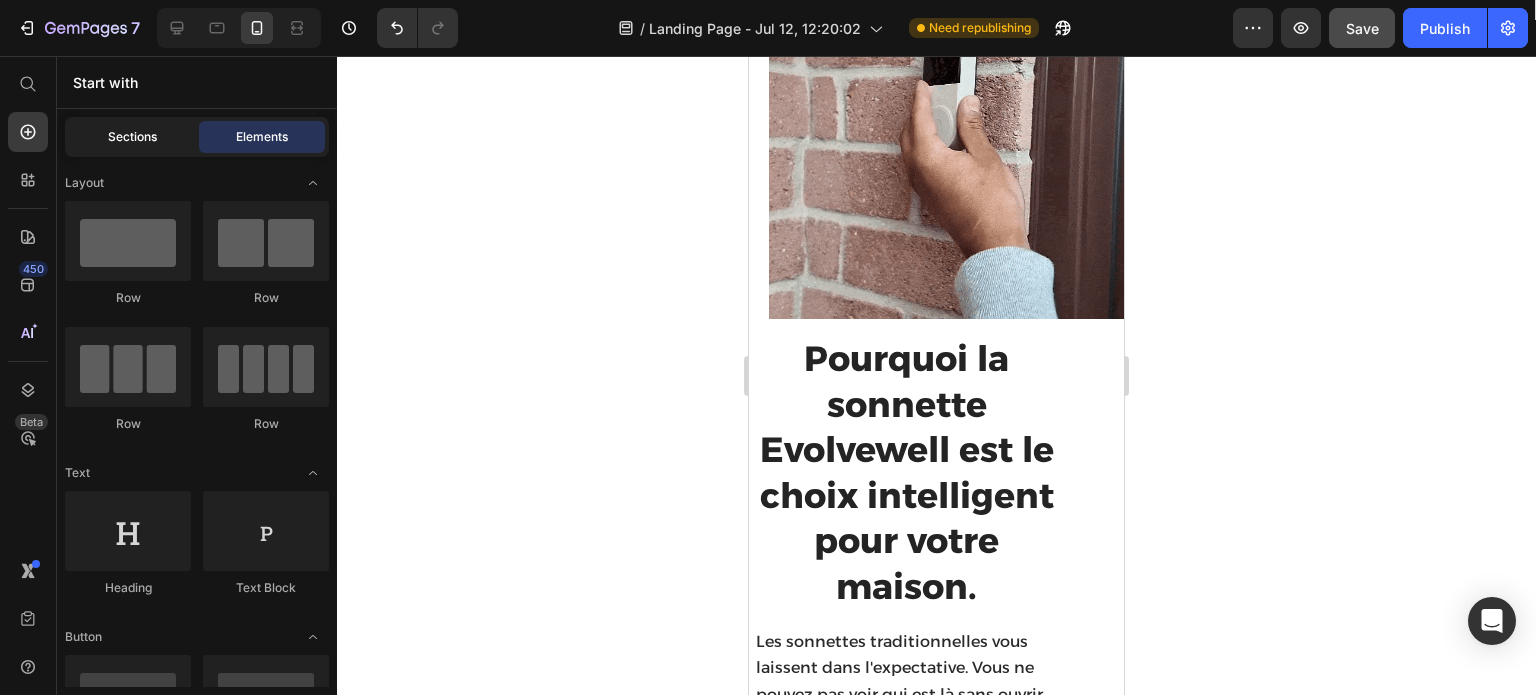 click on "Sections" 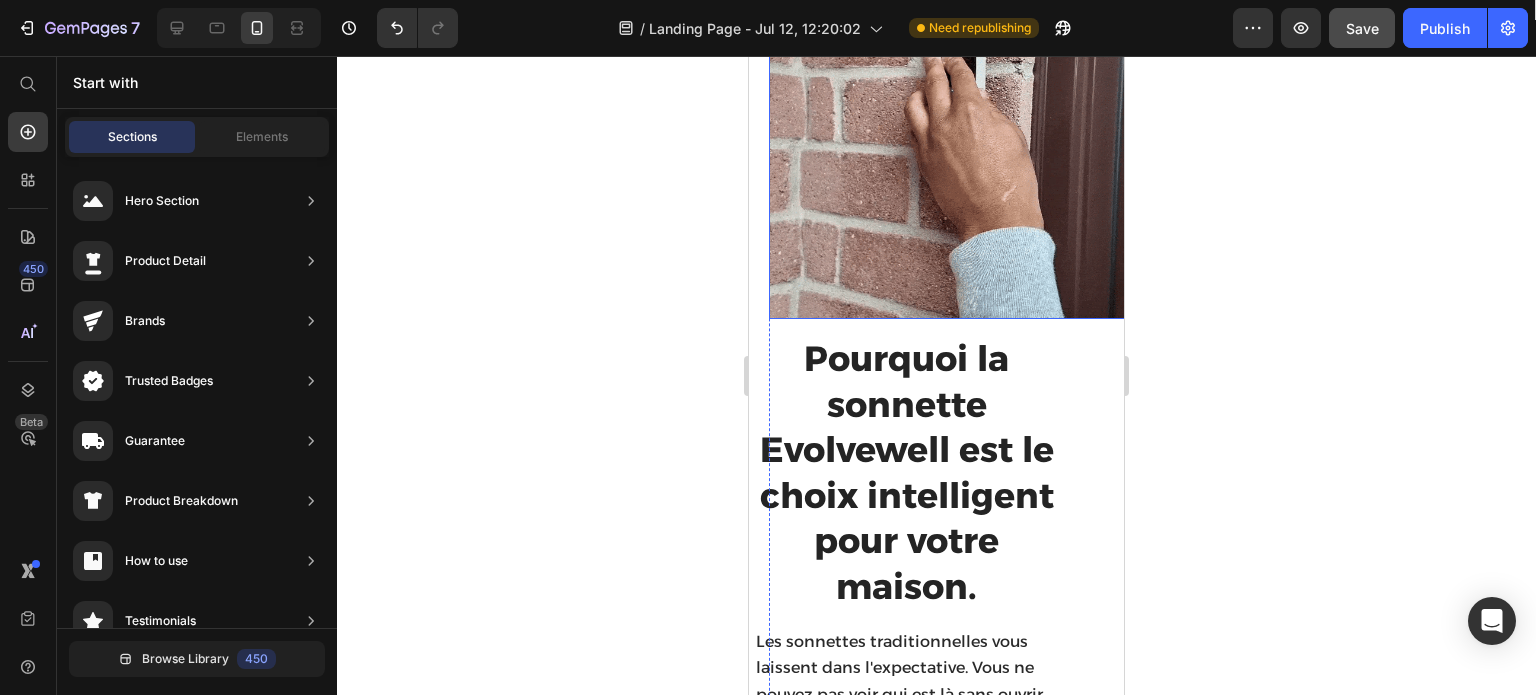 click at bounding box center [949, 139] 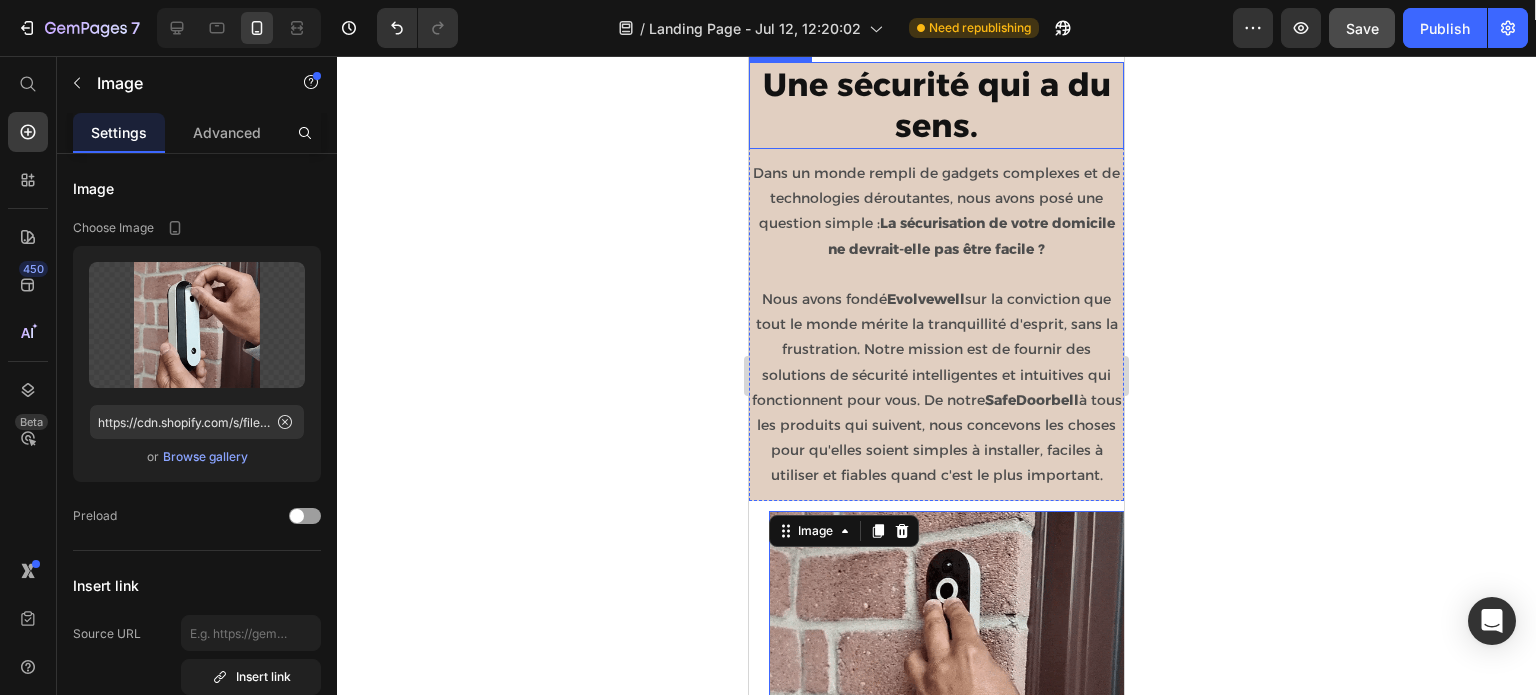 scroll, scrollTop: 926, scrollLeft: 0, axis: vertical 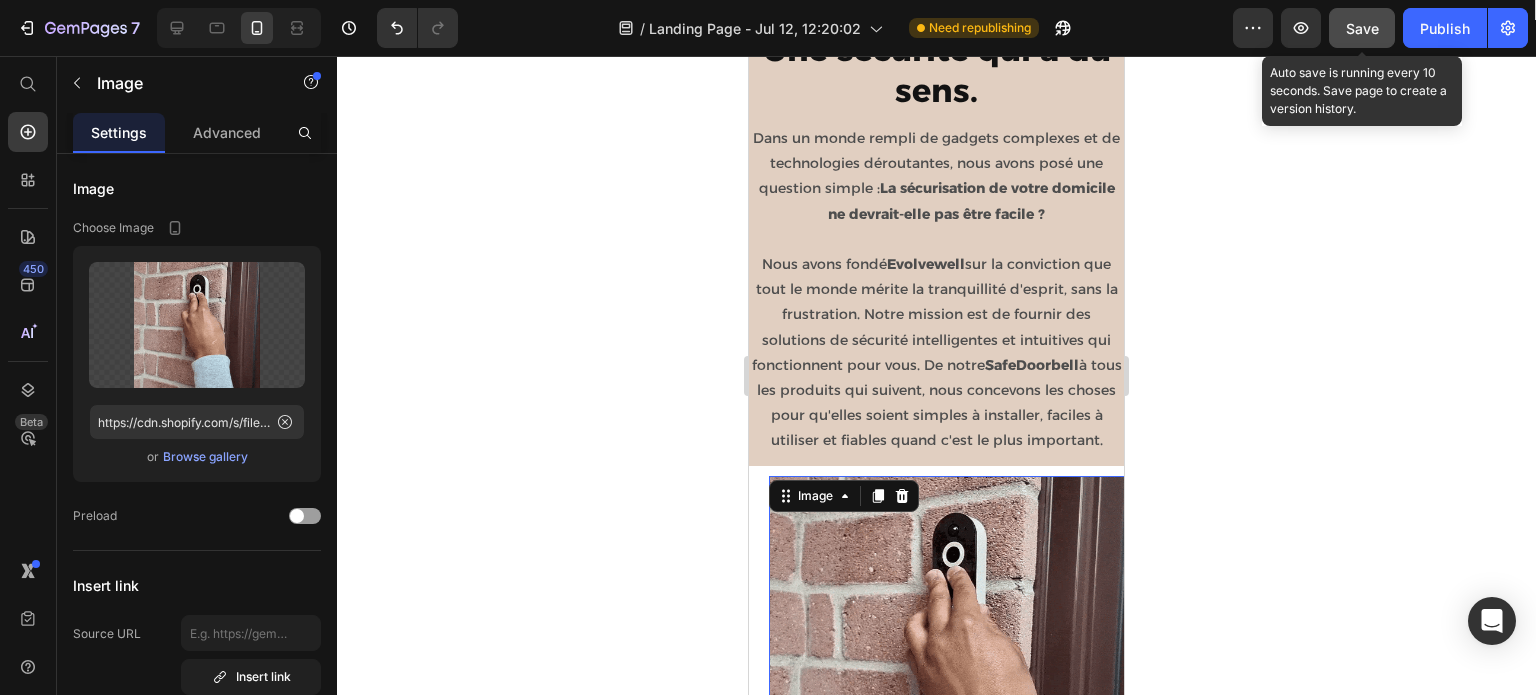 click on "Save" at bounding box center [1362, 28] 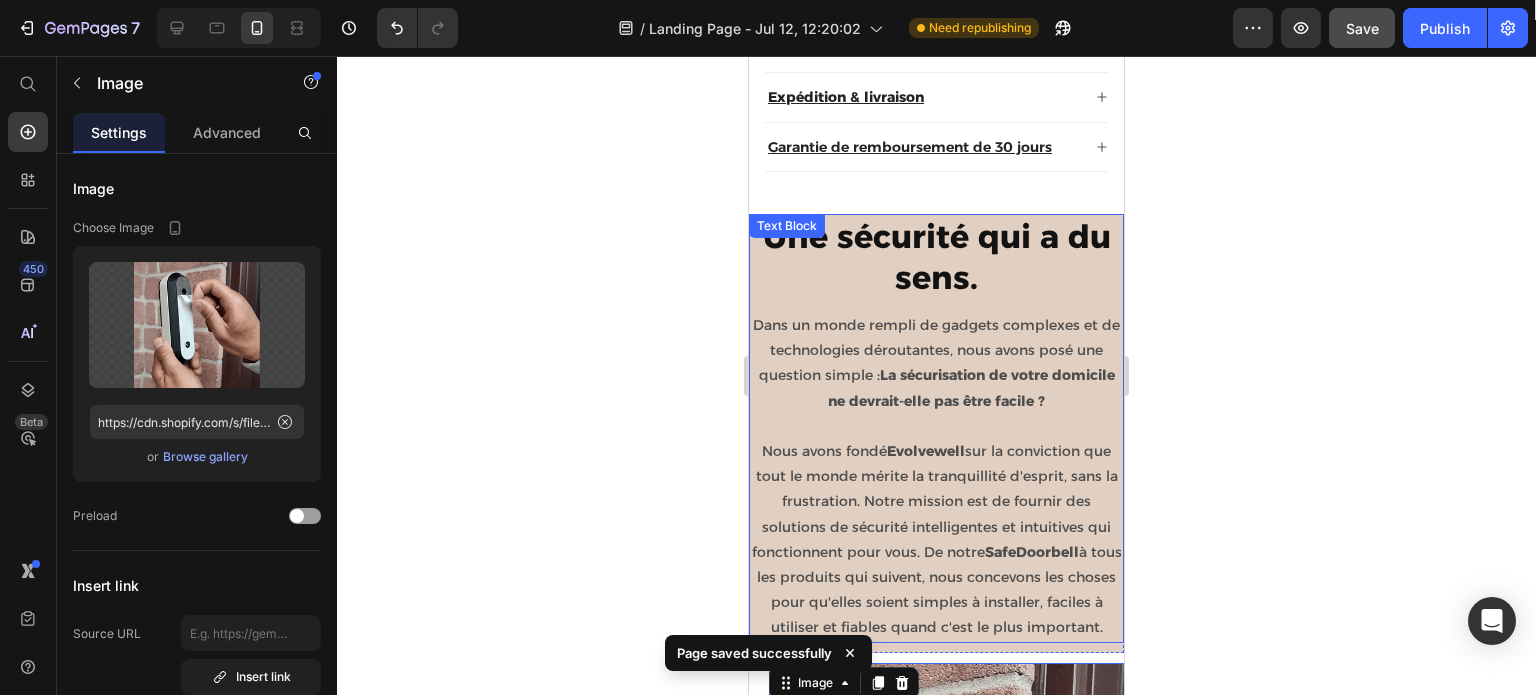 scroll, scrollTop: 726, scrollLeft: 0, axis: vertical 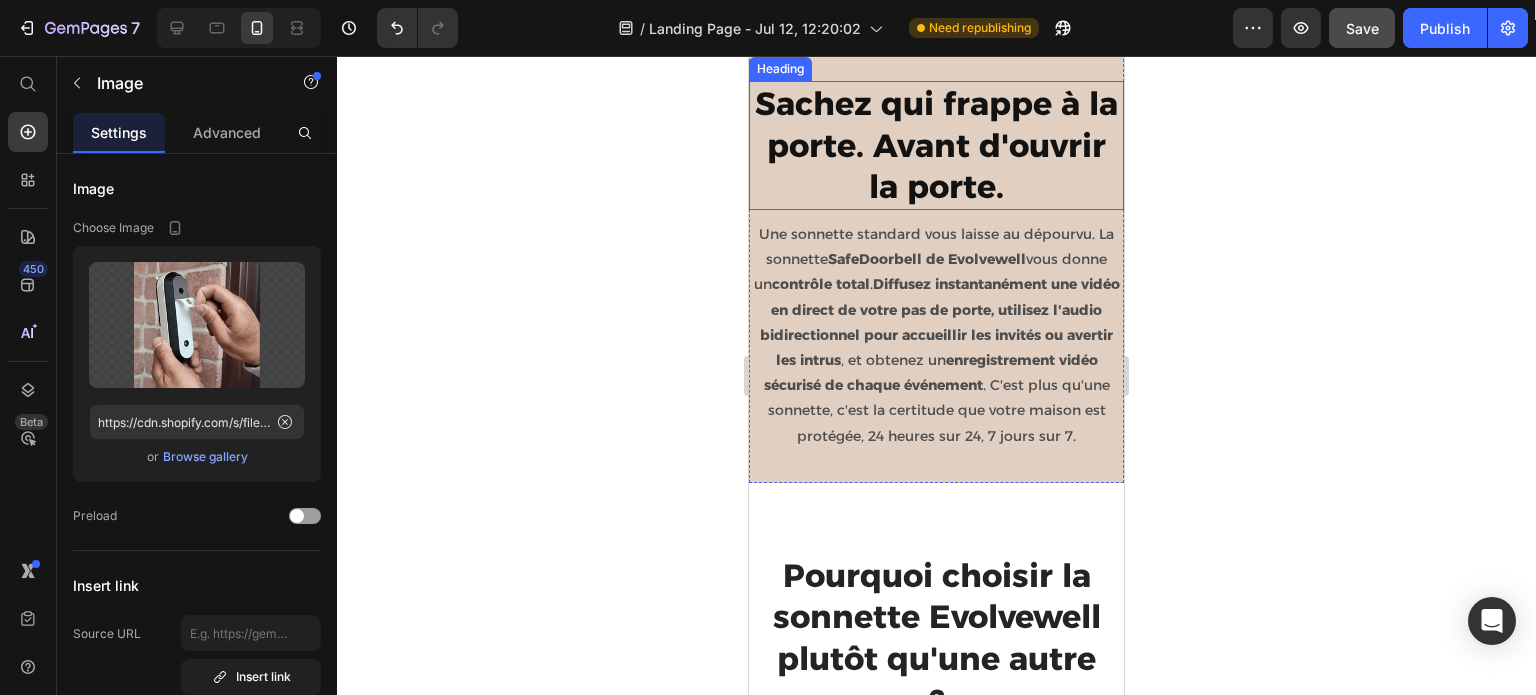 click on "Sachez qui frappe à la porte. Avant d'ouvrir la porte." at bounding box center (936, 145) 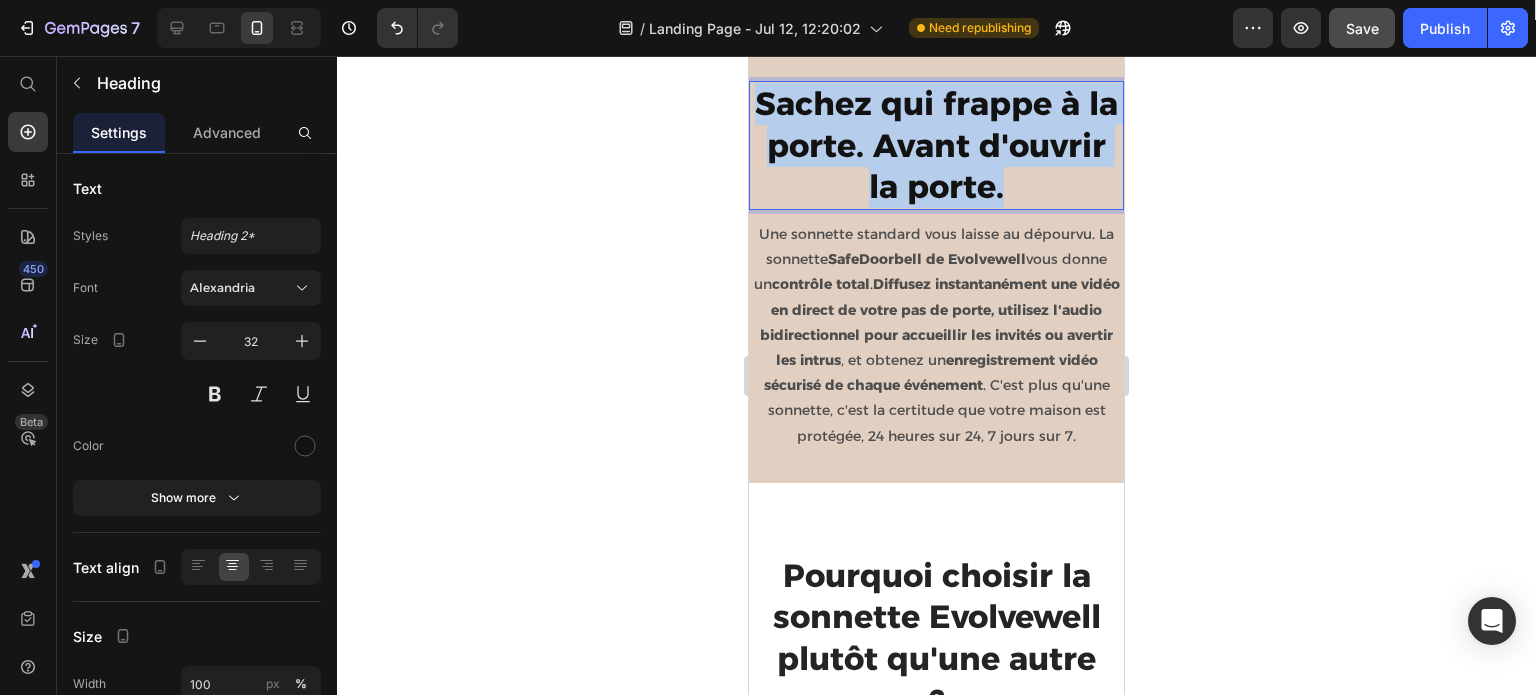 click on "Sachez qui frappe à la porte. Avant d'ouvrir la porte." at bounding box center (936, 145) 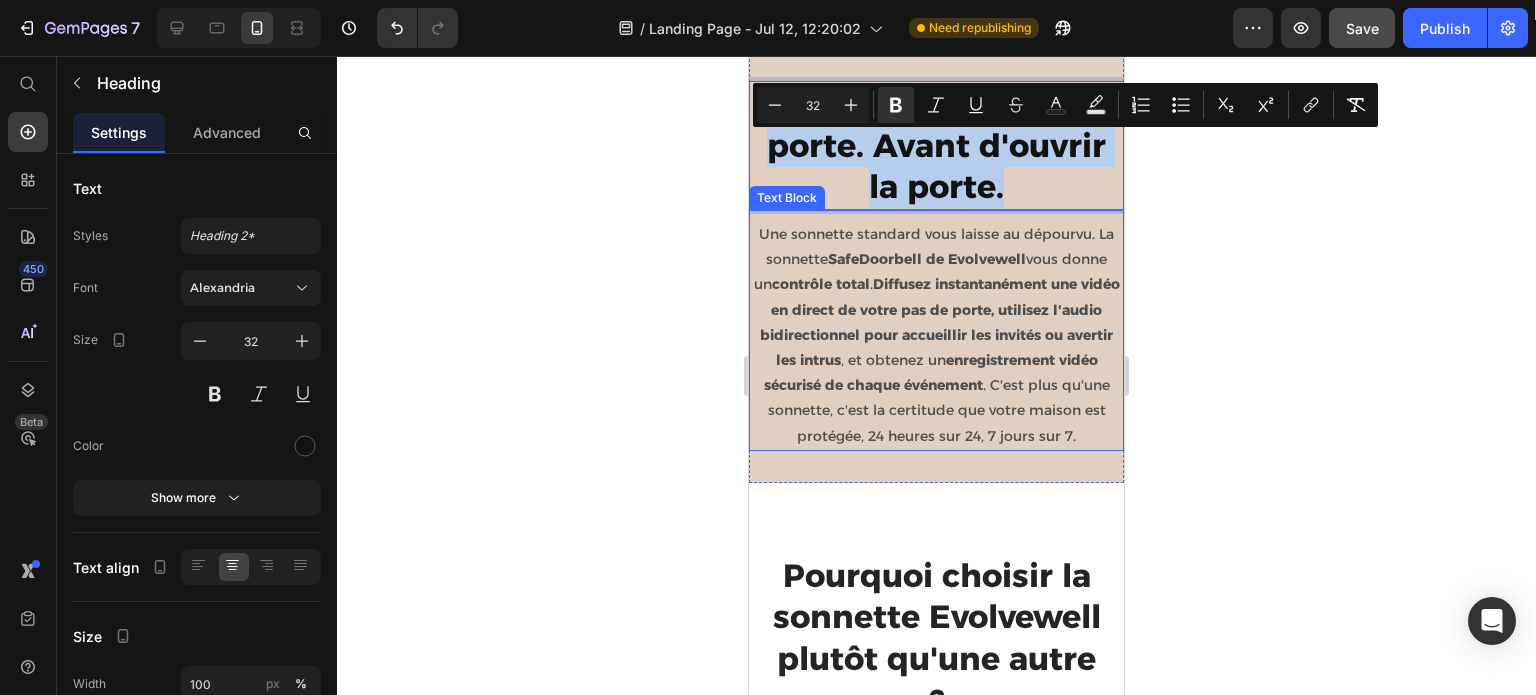 click on "Une sonnette standard vous laisse au dépourvu. La sonnette  SafeDoorbell de Evolvewell  vous donne un  contrôle total .  Diffusez instantanément une vidéo en direct de votre pas de porte, utilisez l'audio bidirectionnel pour accueillir les invités ou avertir les intrus , et obtenez un  enregistrement vidéo sécurisé de chaque événement . C'est plus qu'une sonnette, c'est la certitude que votre maison est protégée, 24 heures sur 24, 7 jours sur 7." at bounding box center (936, 335) 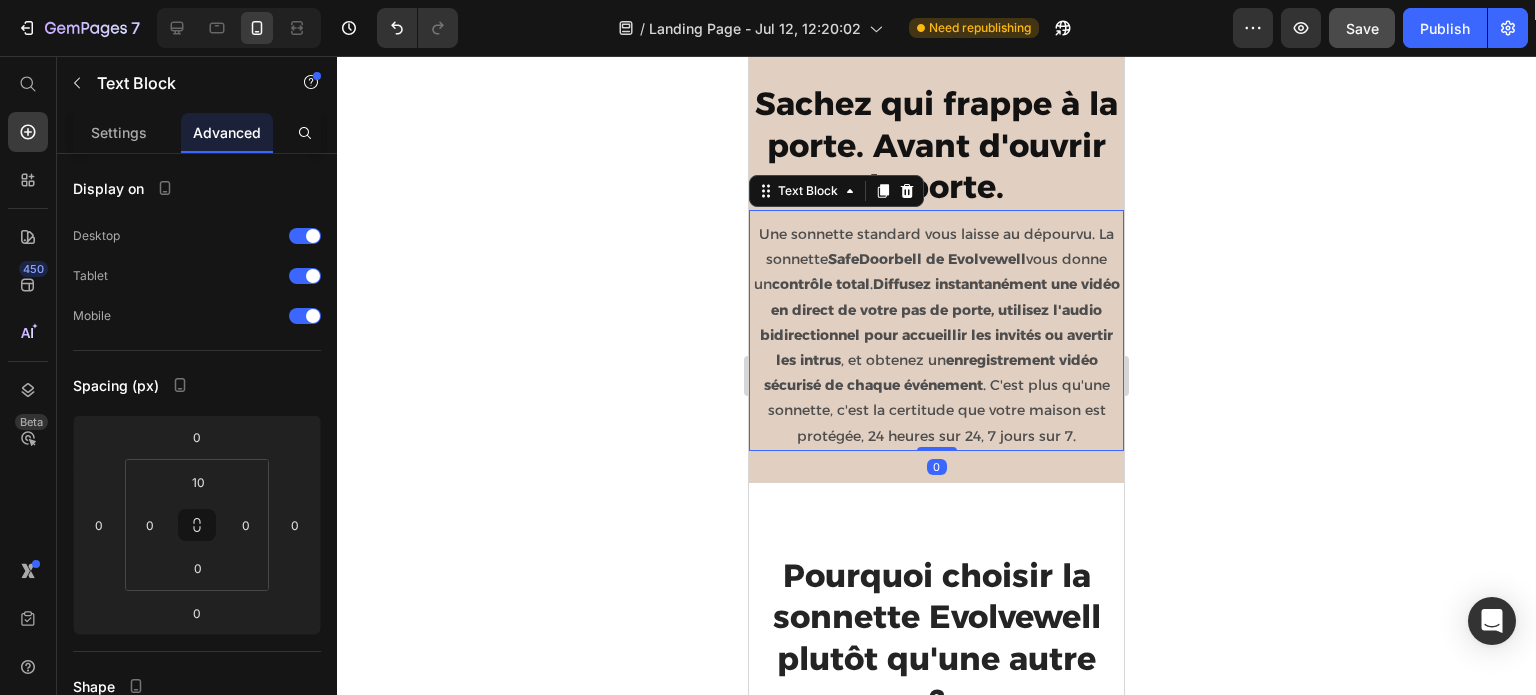 click on "Une sonnette standard vous laisse au dépourvu. La sonnette  SafeDoorbell de Evolvewell  vous donne un  contrôle total .  Diffusez instantanément une vidéo en direct de votre pas de porte, utilisez l'audio bidirectionnel pour accueillir les invités ou avertir les intrus , et obtenez un  enregistrement vidéo sécurisé de chaque événement . C'est plus qu'une sonnette, c'est la certitude que votre maison est protégée, 24 heures sur 24, 7 jours sur 7." at bounding box center [936, 335] 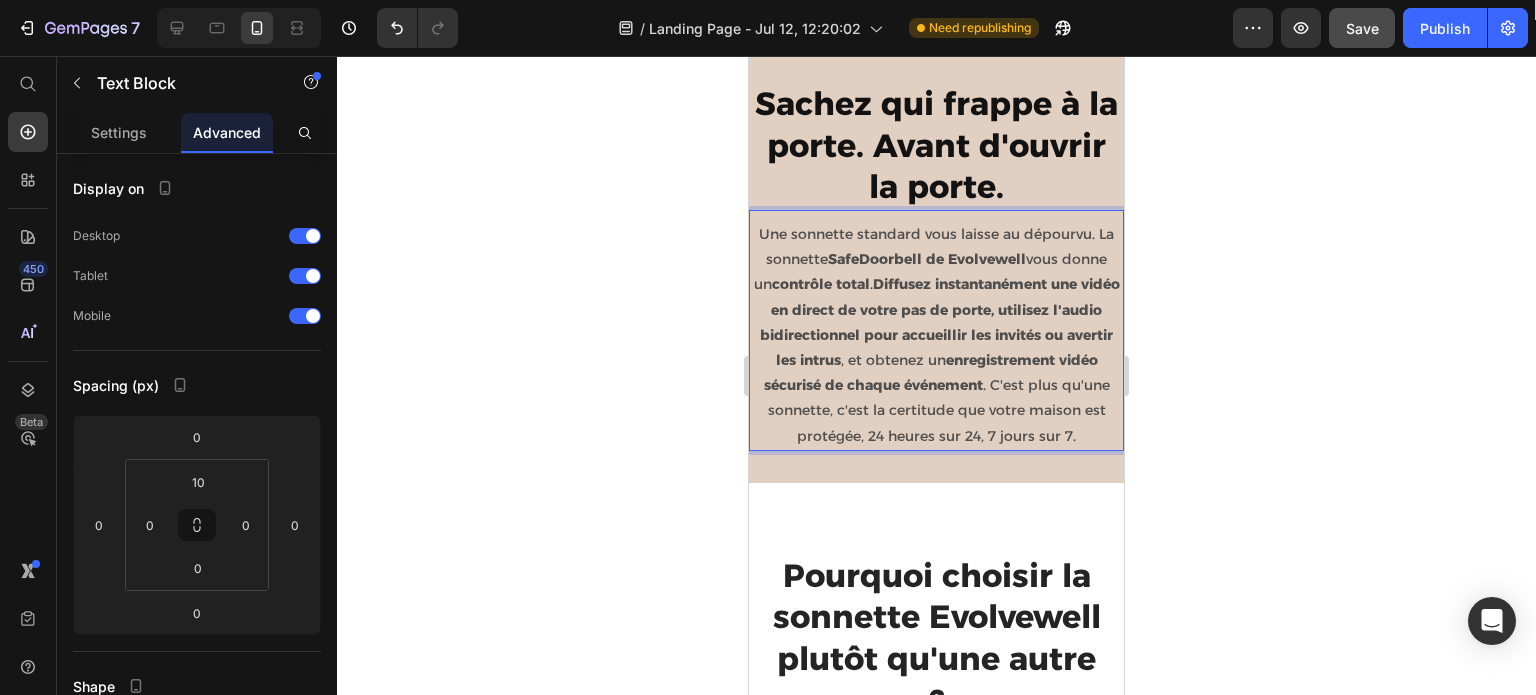 click on "Une sonnette standard vous laisse au dépourvu. La sonnette  SafeDoorbell de Evolvewell  vous donne un  contrôle total .  Diffusez instantanément une vidéo en direct de votre pas de porte, utilisez l'audio bidirectionnel pour accueillir les invités ou avertir les intrus , et obtenez un  enregistrement vidéo sécurisé de chaque événement . C'est plus qu'une sonnette, c'est la certitude que votre maison est protégée, 24 heures sur 24, 7 jours sur 7." at bounding box center [936, 335] 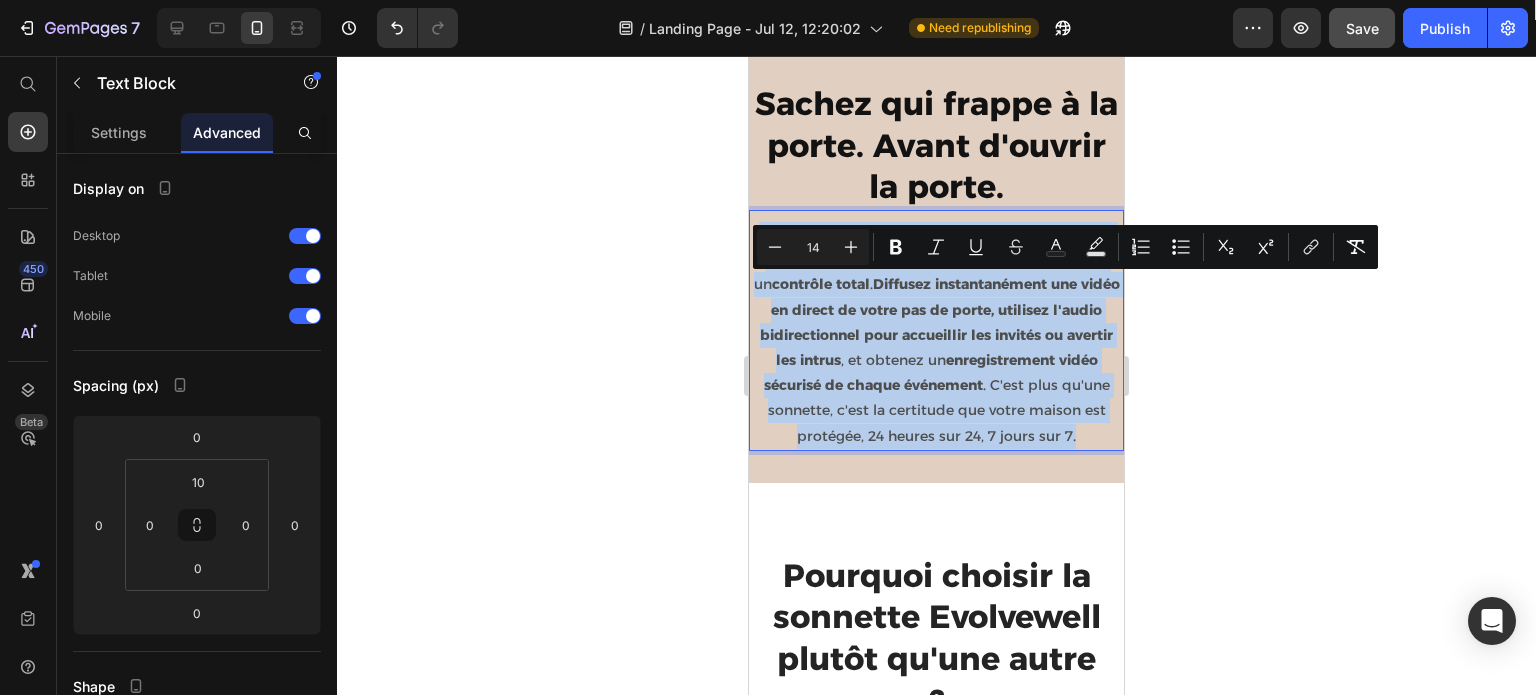 drag, startPoint x: 1007, startPoint y: 506, endPoint x: 756, endPoint y: 280, distance: 337.75287 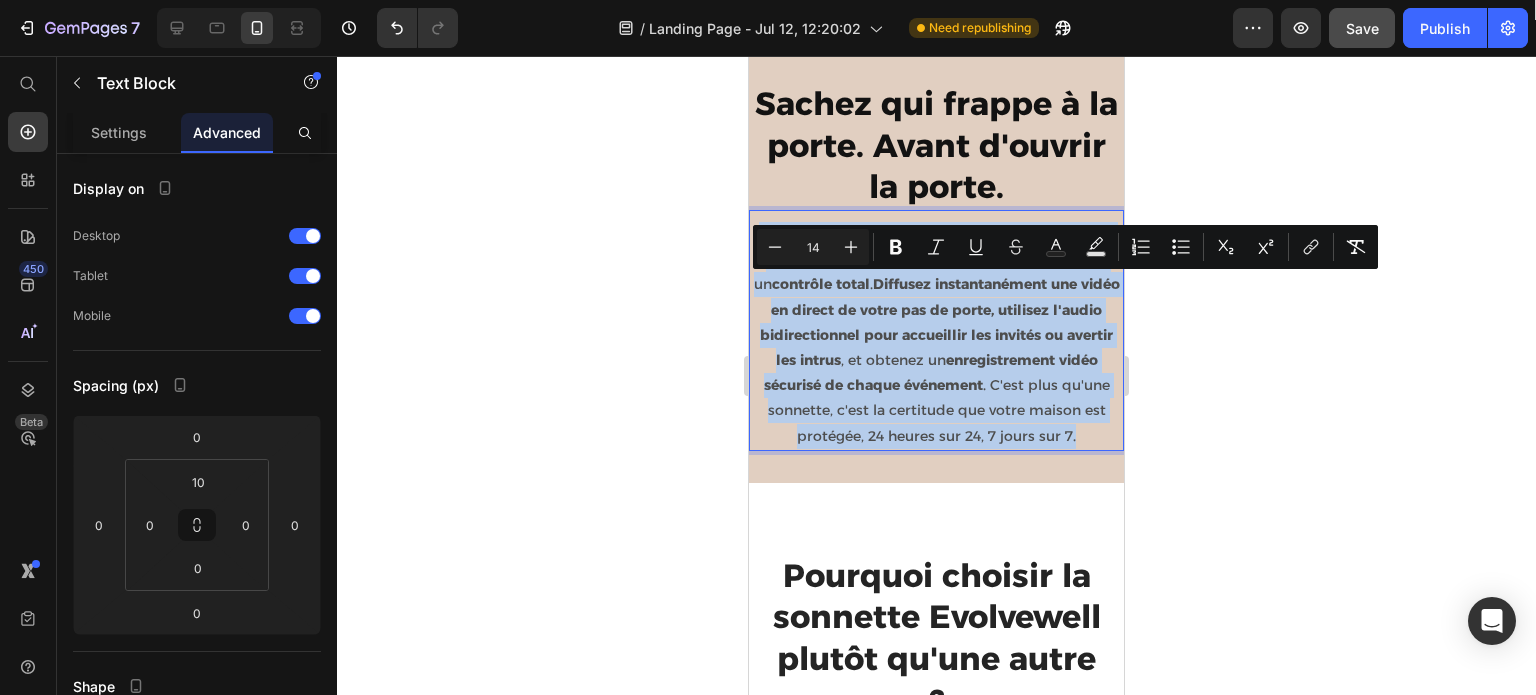 click on "Une sonnette standard vous laisse au dépourvu. La sonnette  SafeDoorbell de Evolvewell  vous donne un  contrôle total .  Diffusez instantanément une vidéo en direct de votre pas de porte, utilisez l'audio bidirectionnel pour accueillir les invités ou avertir les intrus , et obtenez un  enregistrement vidéo sécurisé de chaque événement . C'est plus qu'une sonnette, c'est la certitude que votre maison est protégée, 24 heures sur 24, 7 jours sur 7." at bounding box center [936, 335] 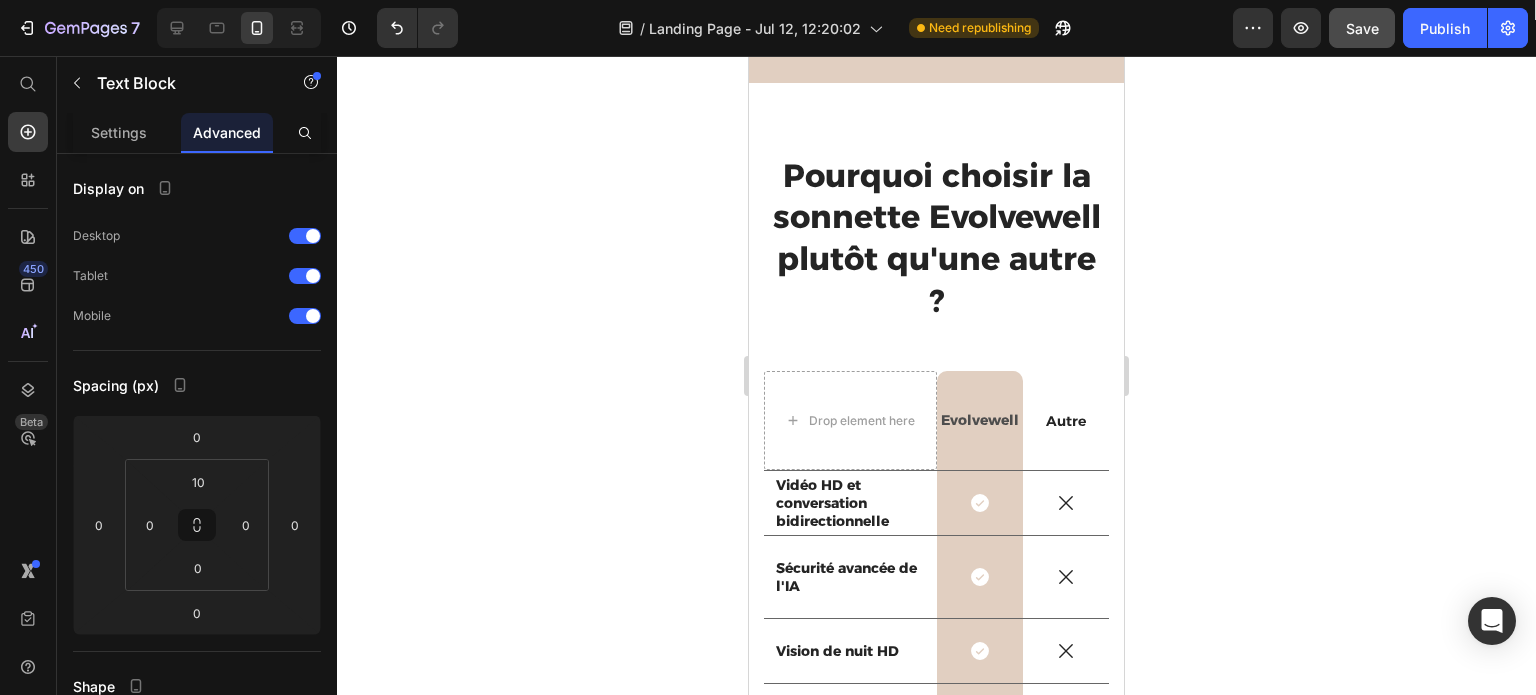 scroll, scrollTop: 6726, scrollLeft: 0, axis: vertical 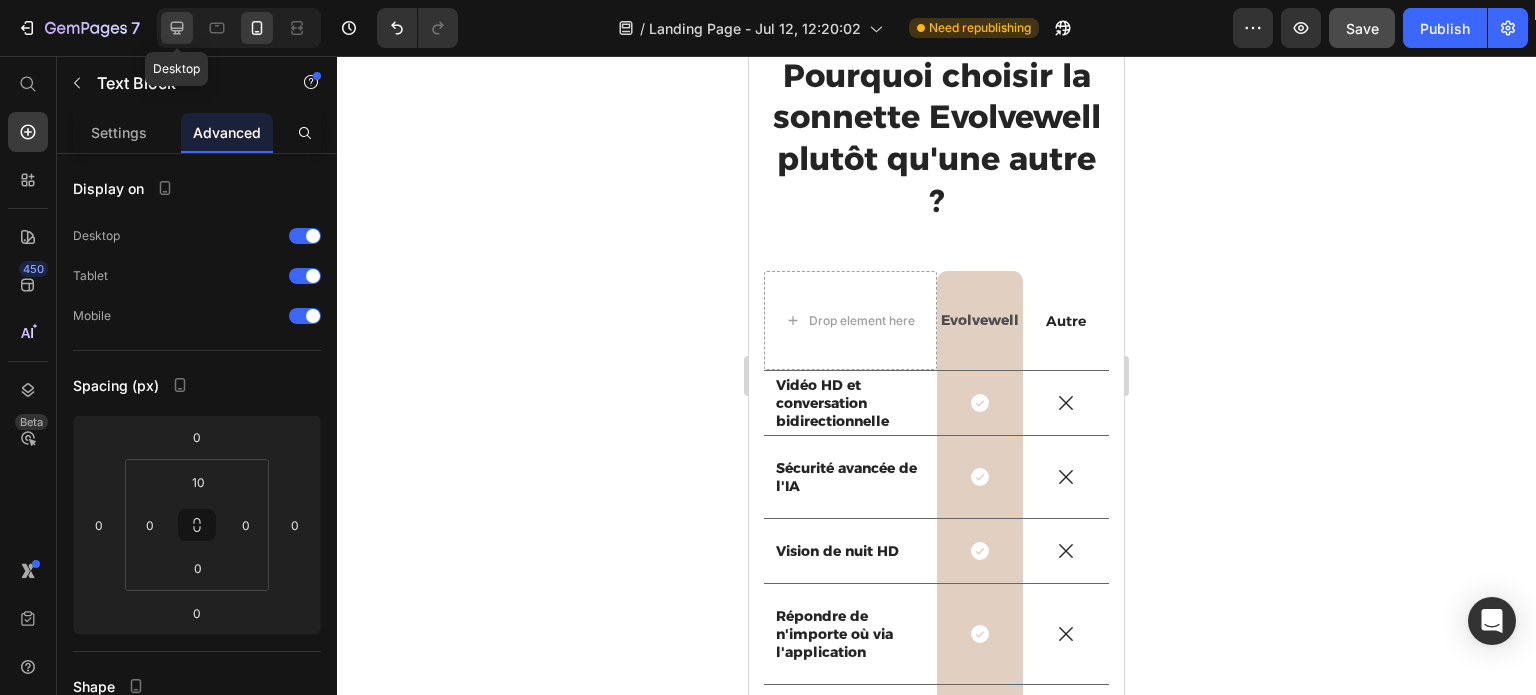 click 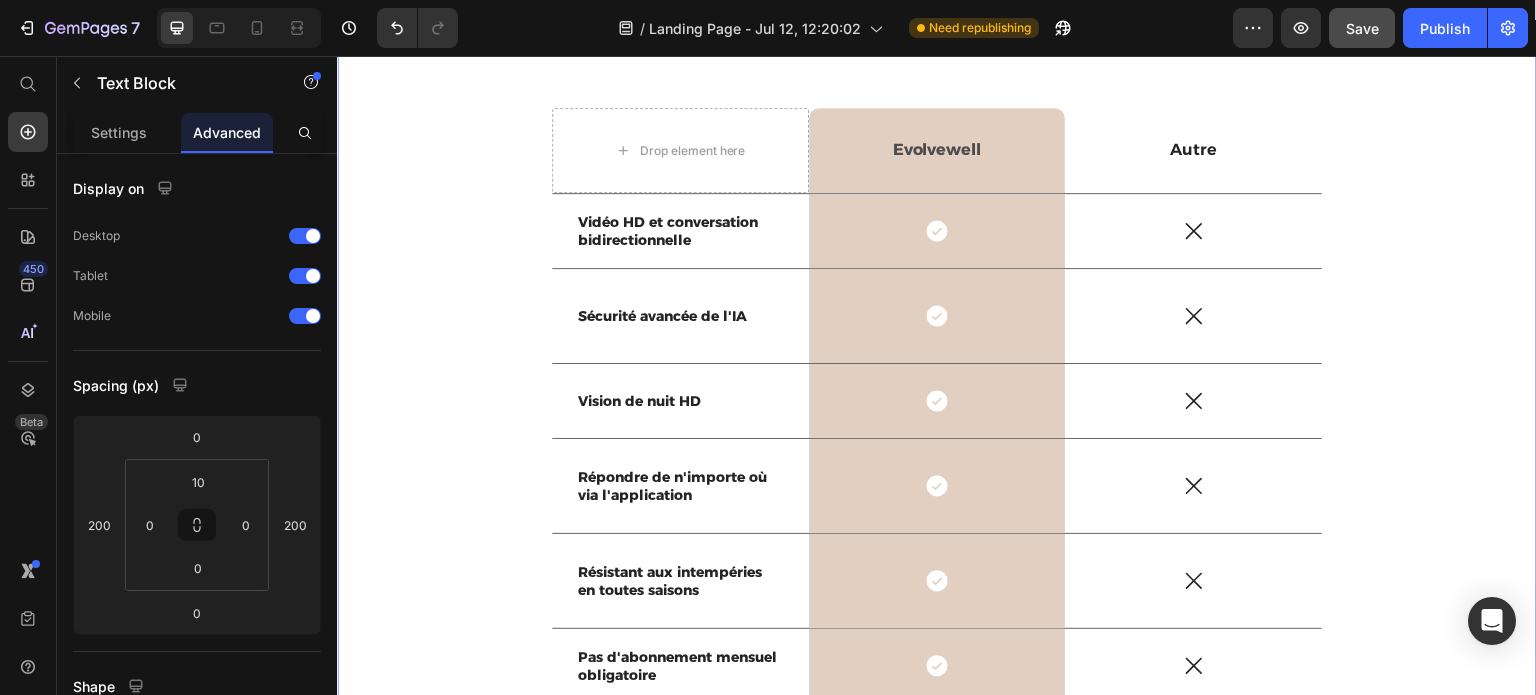 scroll, scrollTop: 5480, scrollLeft: 0, axis: vertical 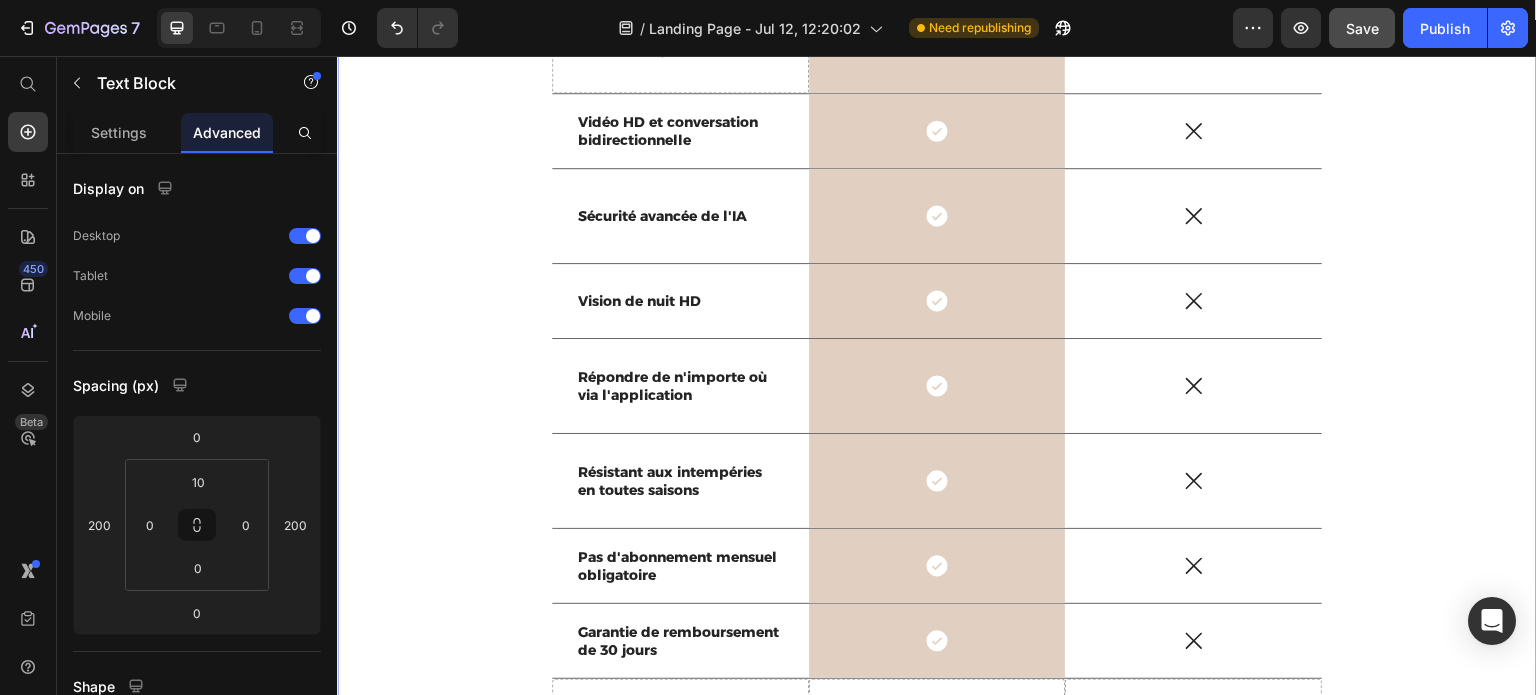 click on "Pourquoi choisir la sonnette Evolvewell plutôt qu'une autre ? Heading
Drop element here Evolvewell  Text Block Row Autre Text Block Row Vidéo HD et conversation bidirectionnelle Text Block
Icon Row
Icon Row Sécurité avancée de l'IA Text Block
Icon Row
Icon Row Vision de nuit HD Text Block
Icon Row
Icon Row Répondre de n'importe où via l'application Text Block
Icon Row
Icon Row Résistant aux intempéries en toutes saisons Text Block
Icon Row
Icon Row Pas d'abonnement mensuel obligatoire Text Block
Icon Row
Icon Row Garantie de remboursement de 30 jours Text Block
Icon Row
Icon Row
Drop element here
Drop element here
Drop element here Row Row" at bounding box center (937, 322) 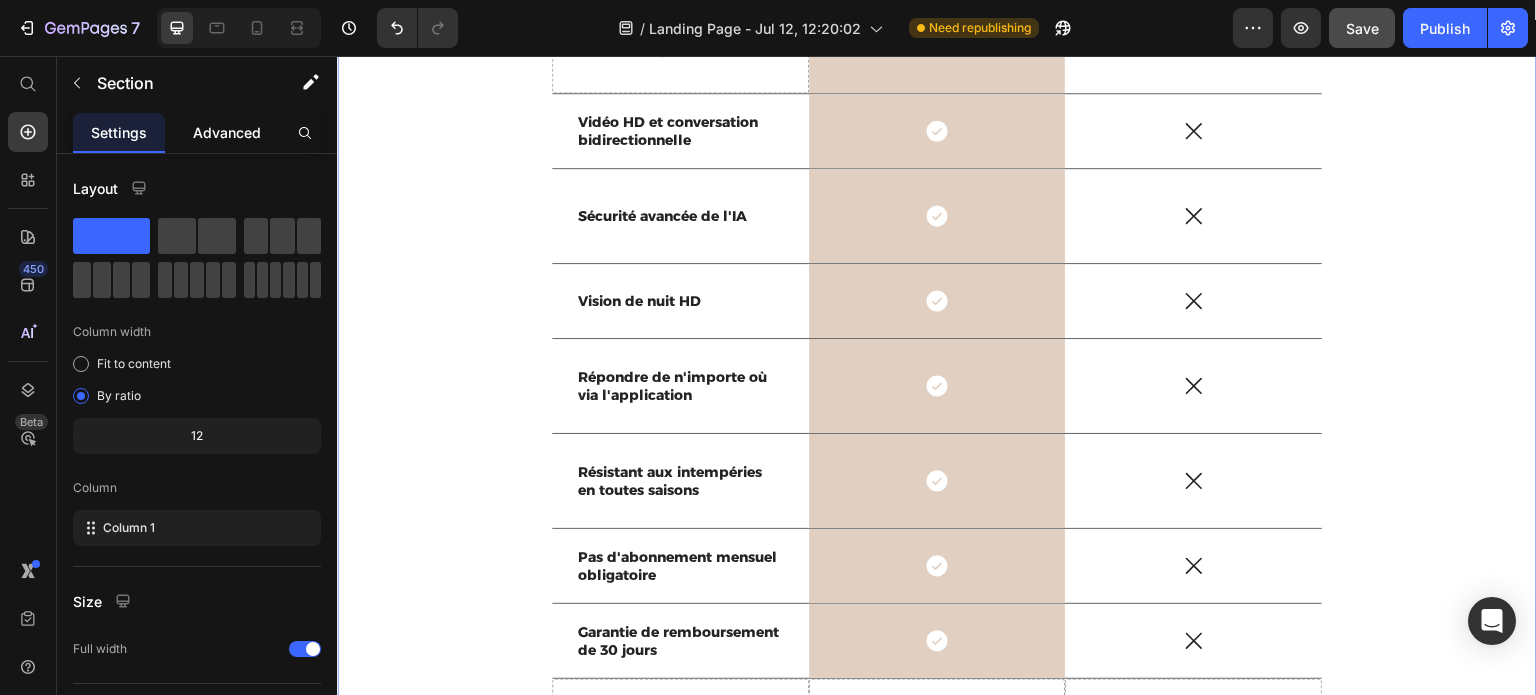 click on "Advanced" at bounding box center [227, 132] 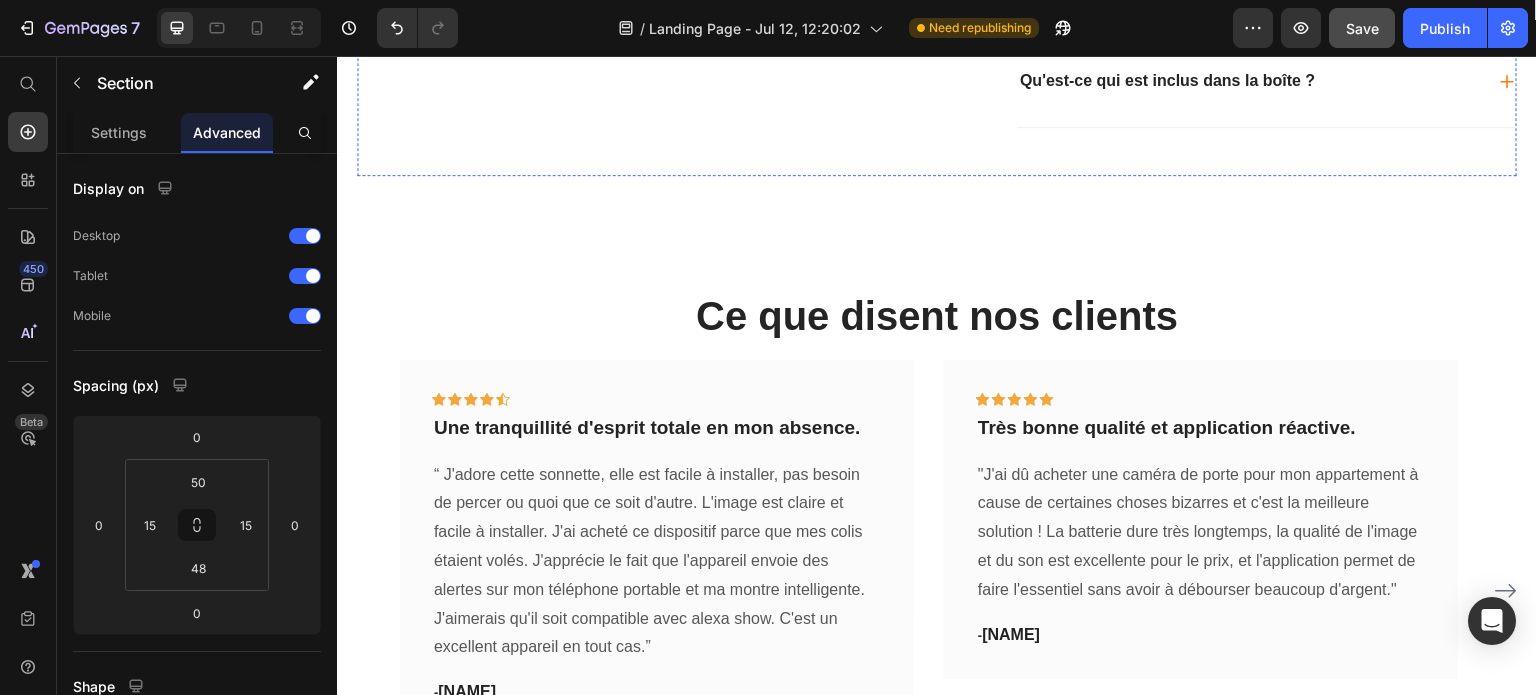 scroll, scrollTop: 6680, scrollLeft: 0, axis: vertical 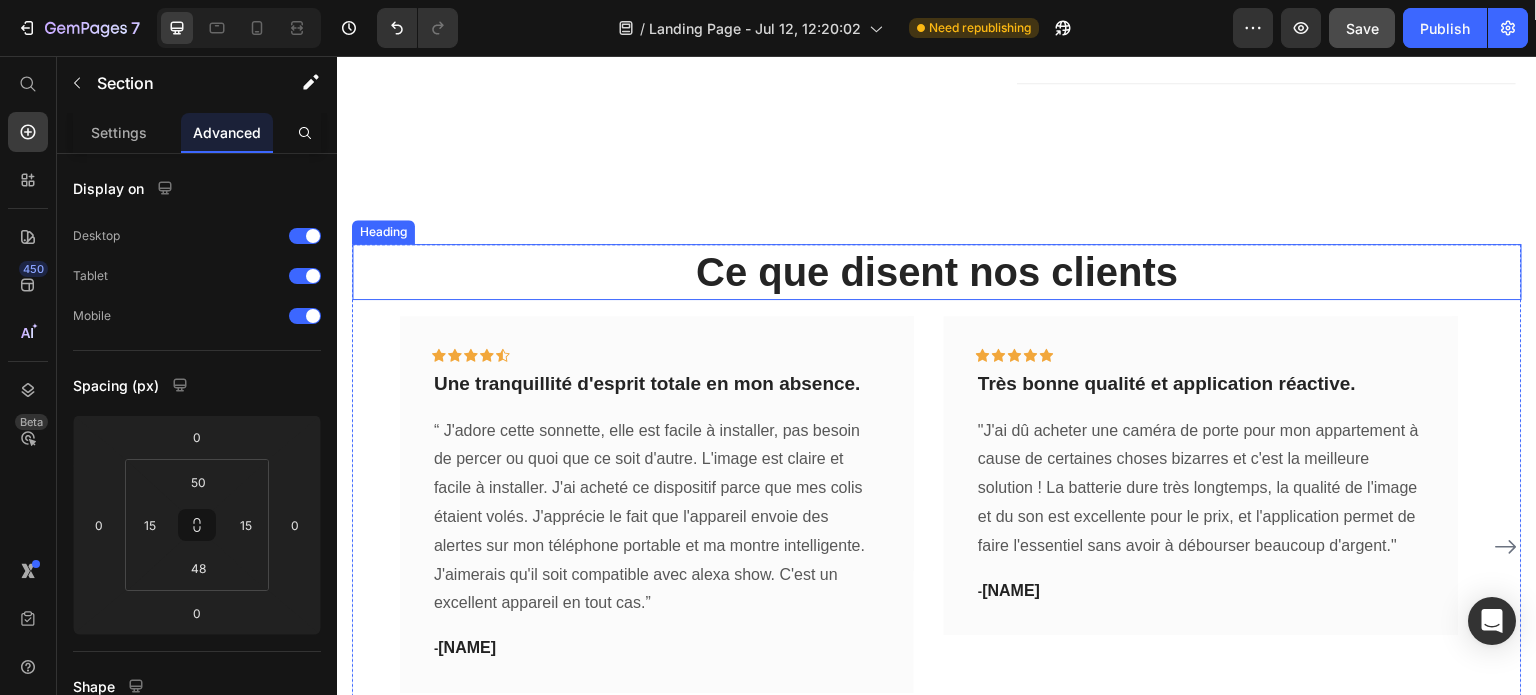 click on "Ce que disent nos clients" at bounding box center [937, 272] 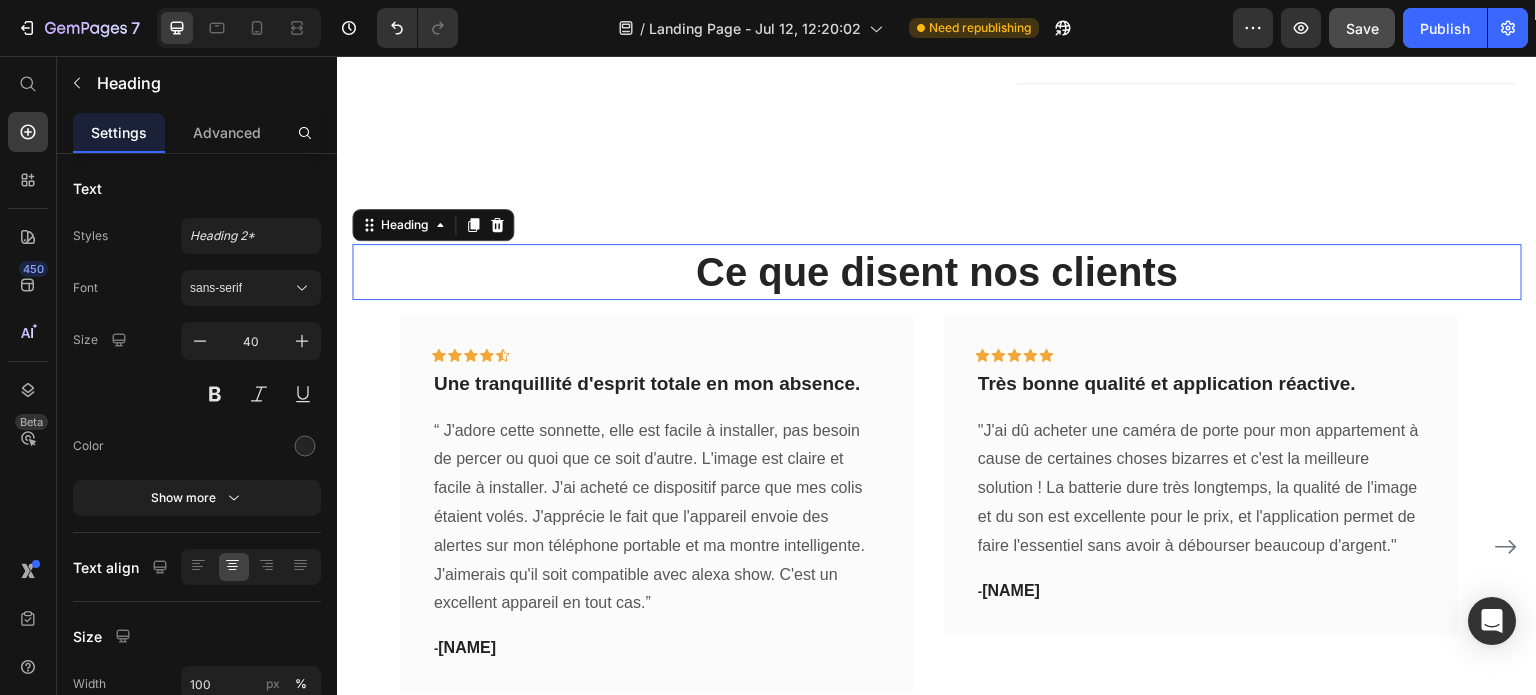 click on "Ce que disent nos clients" at bounding box center (937, 272) 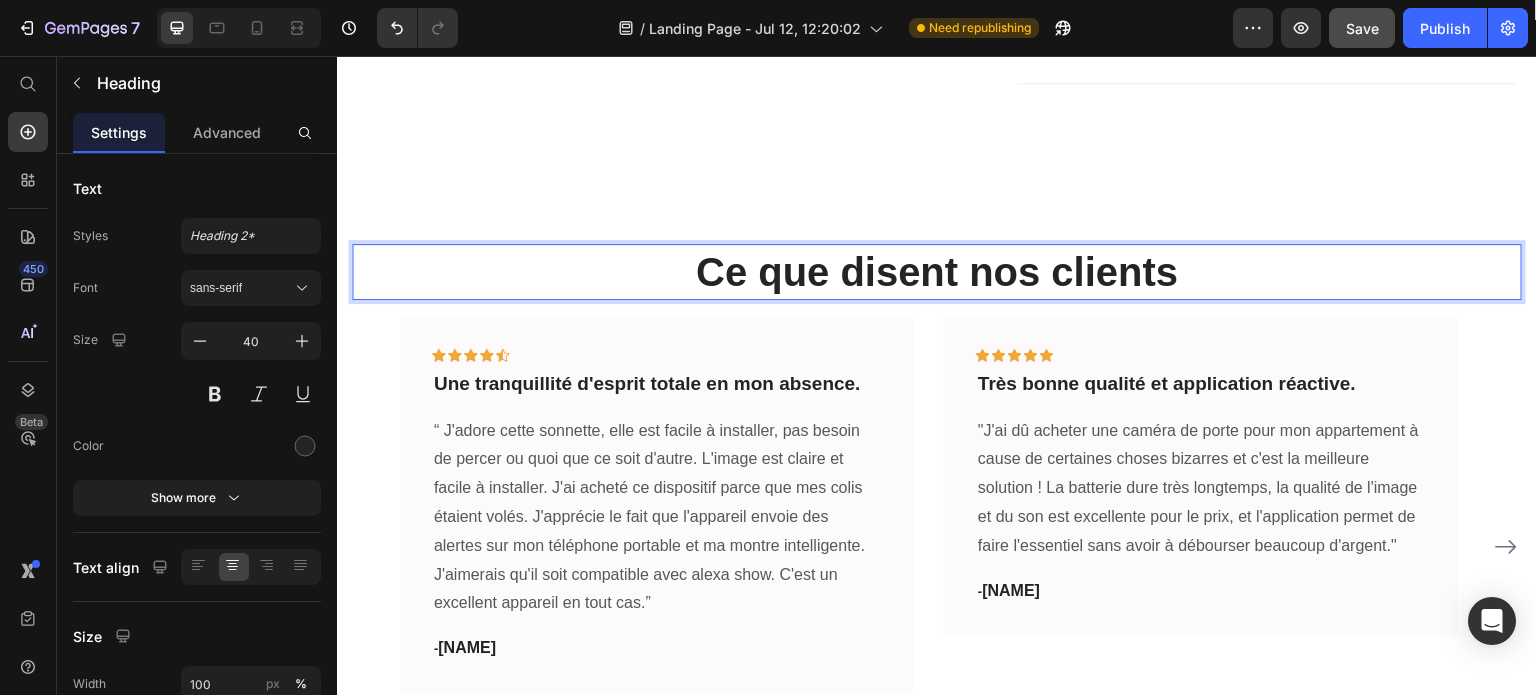 click on "Ce que disent nos clients" at bounding box center [937, 272] 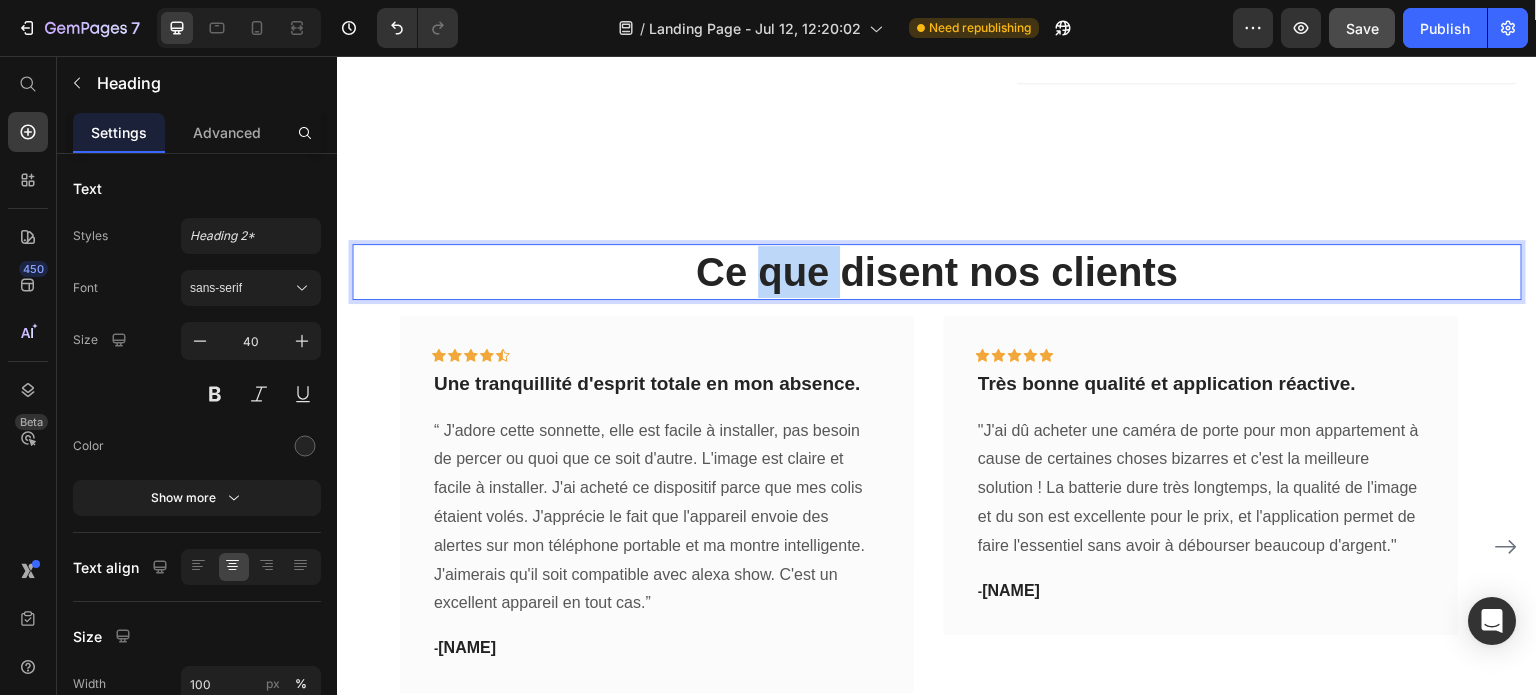 click on "Ce que disent nos clients" at bounding box center (937, 272) 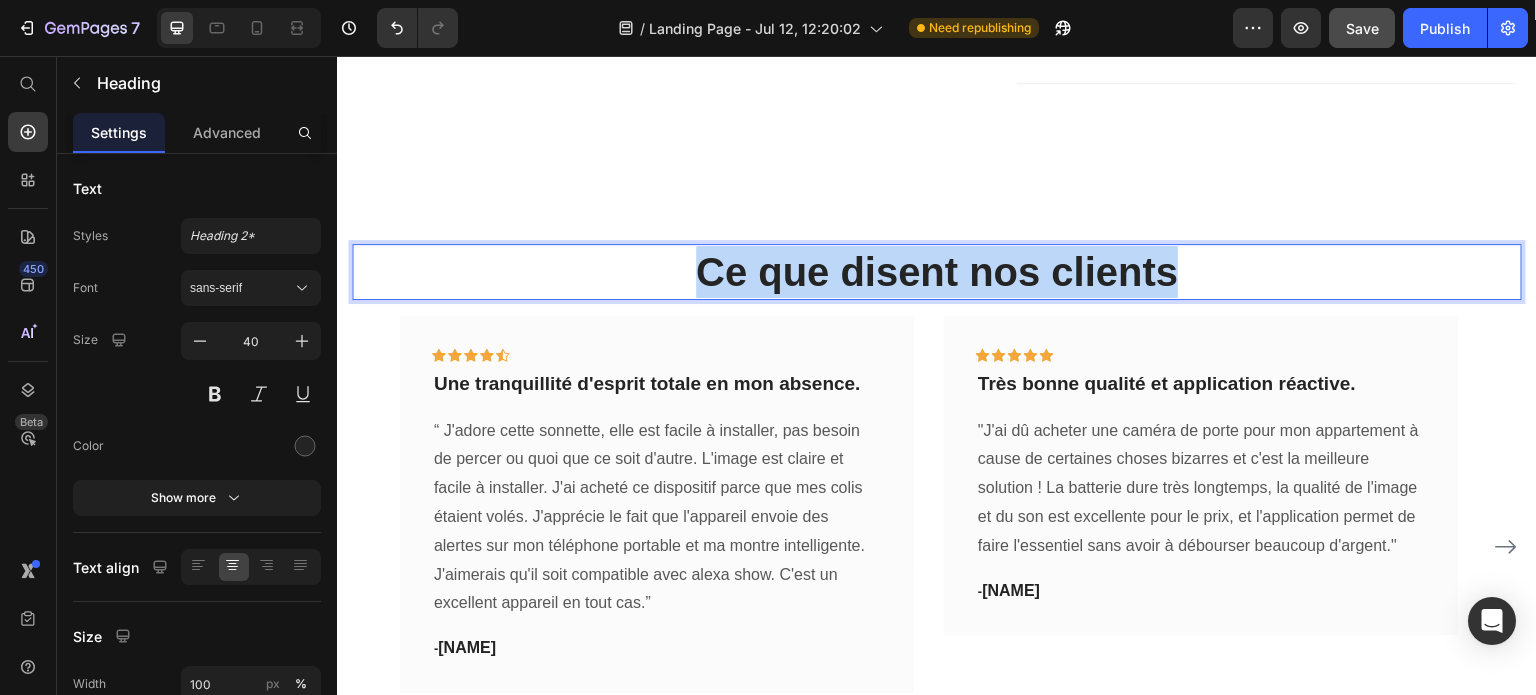 click on "Ce que disent nos clients" at bounding box center [937, 272] 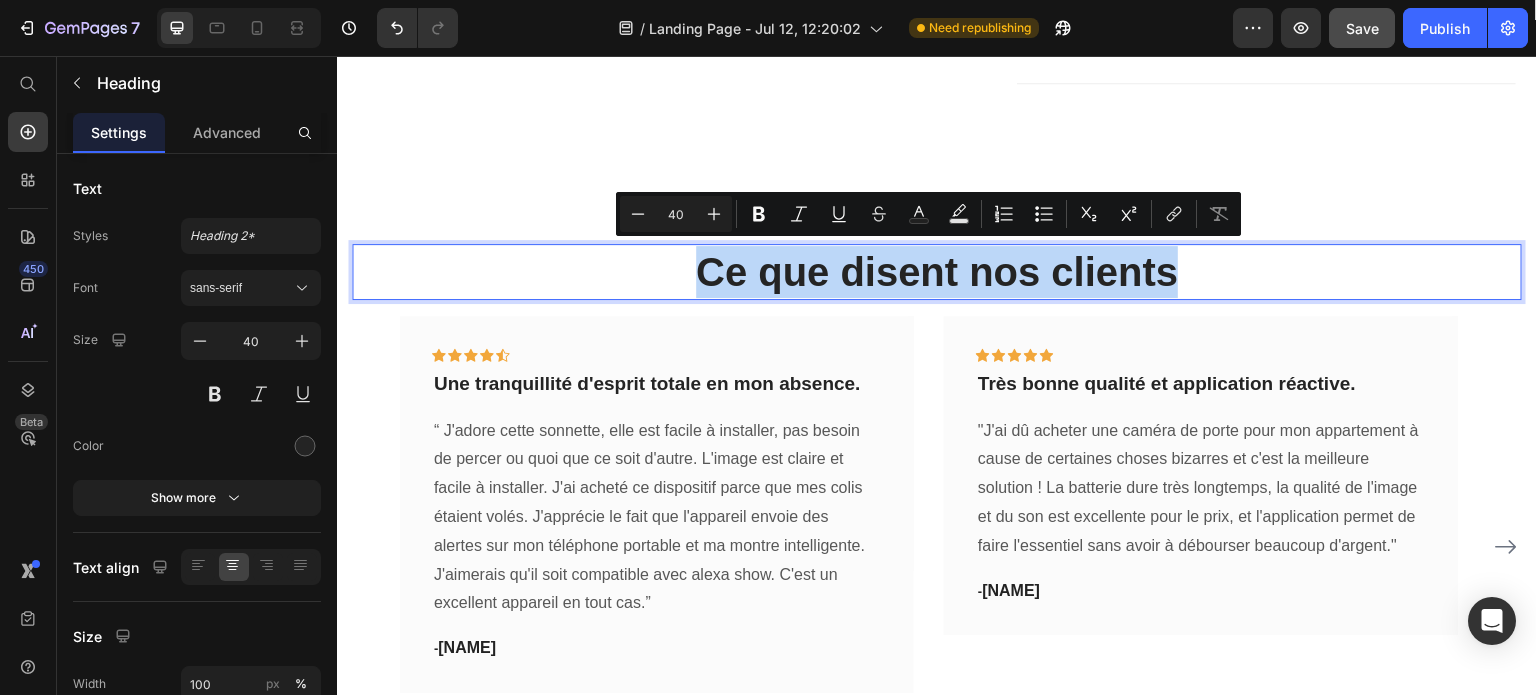 copy on "Ce que disent nos clients" 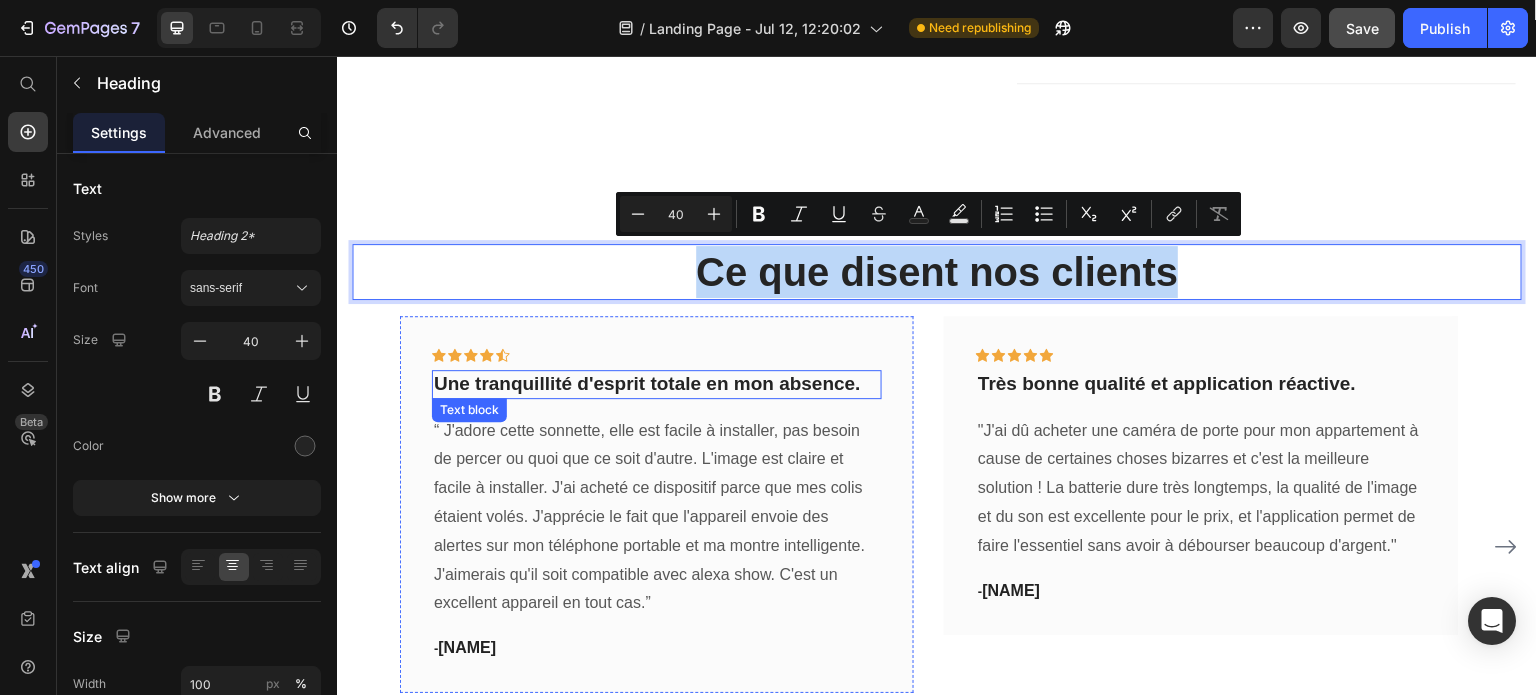 click on "Une tranquillité d'esprit totale en mon absence." at bounding box center (657, 384) 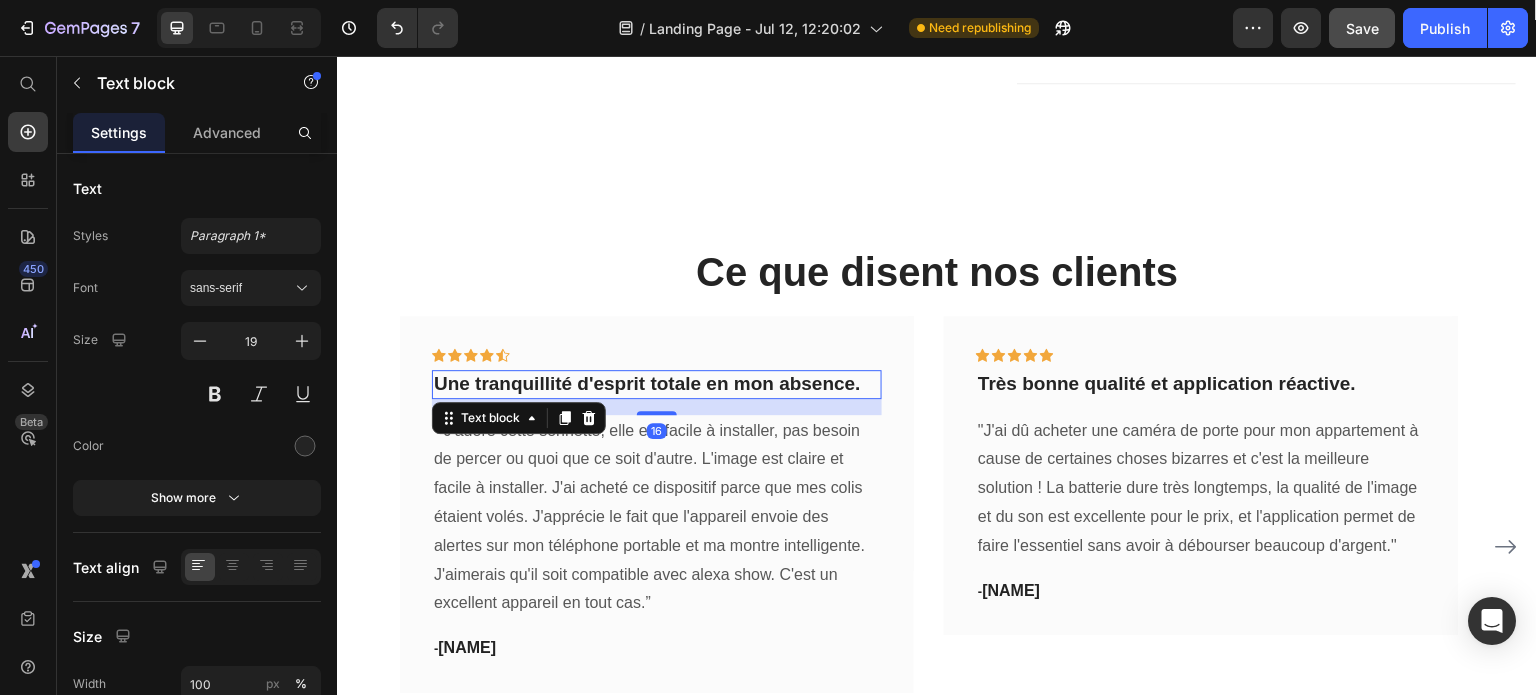 click on "Une tranquillité d'esprit totale en mon absence." at bounding box center [657, 384] 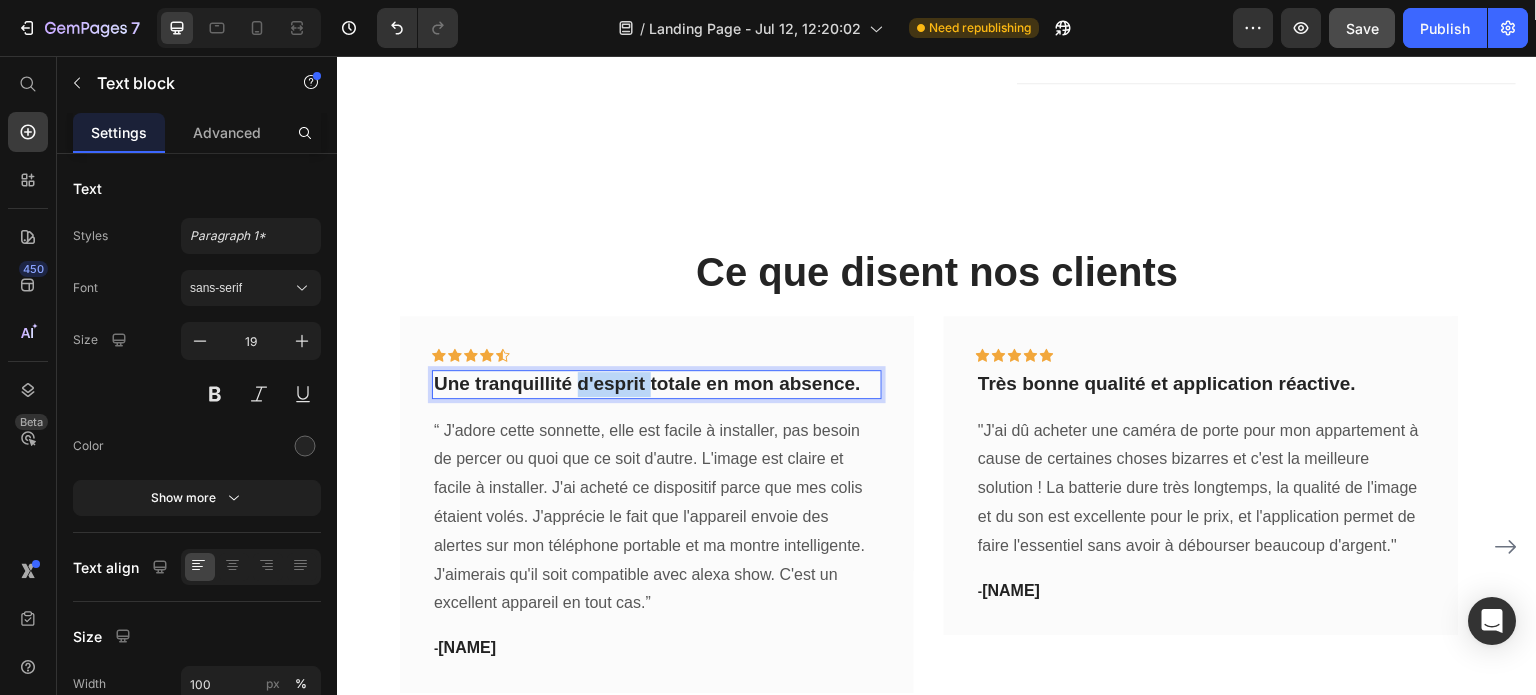 click on "Une tranquillité d'esprit totale en mon absence." at bounding box center (657, 384) 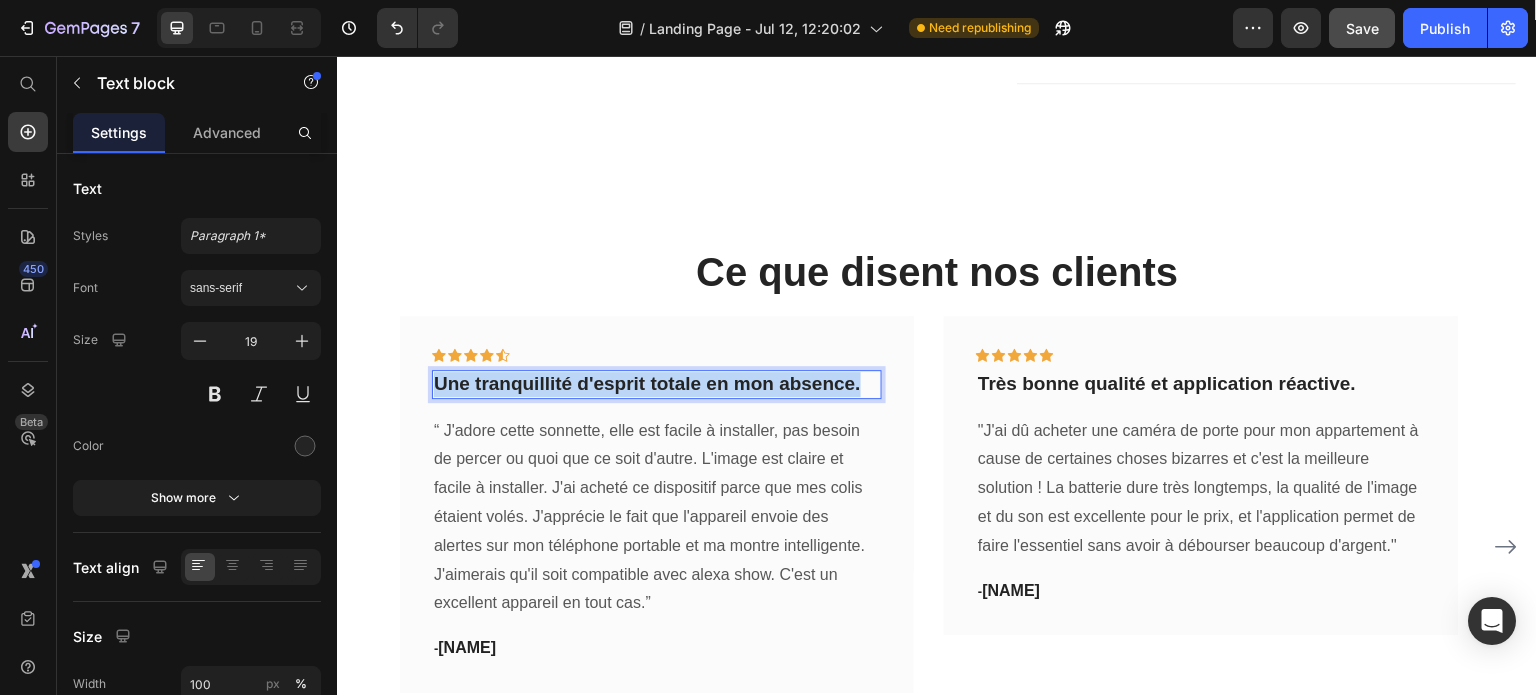 click on "Une tranquillité d'esprit totale en mon absence." at bounding box center [657, 384] 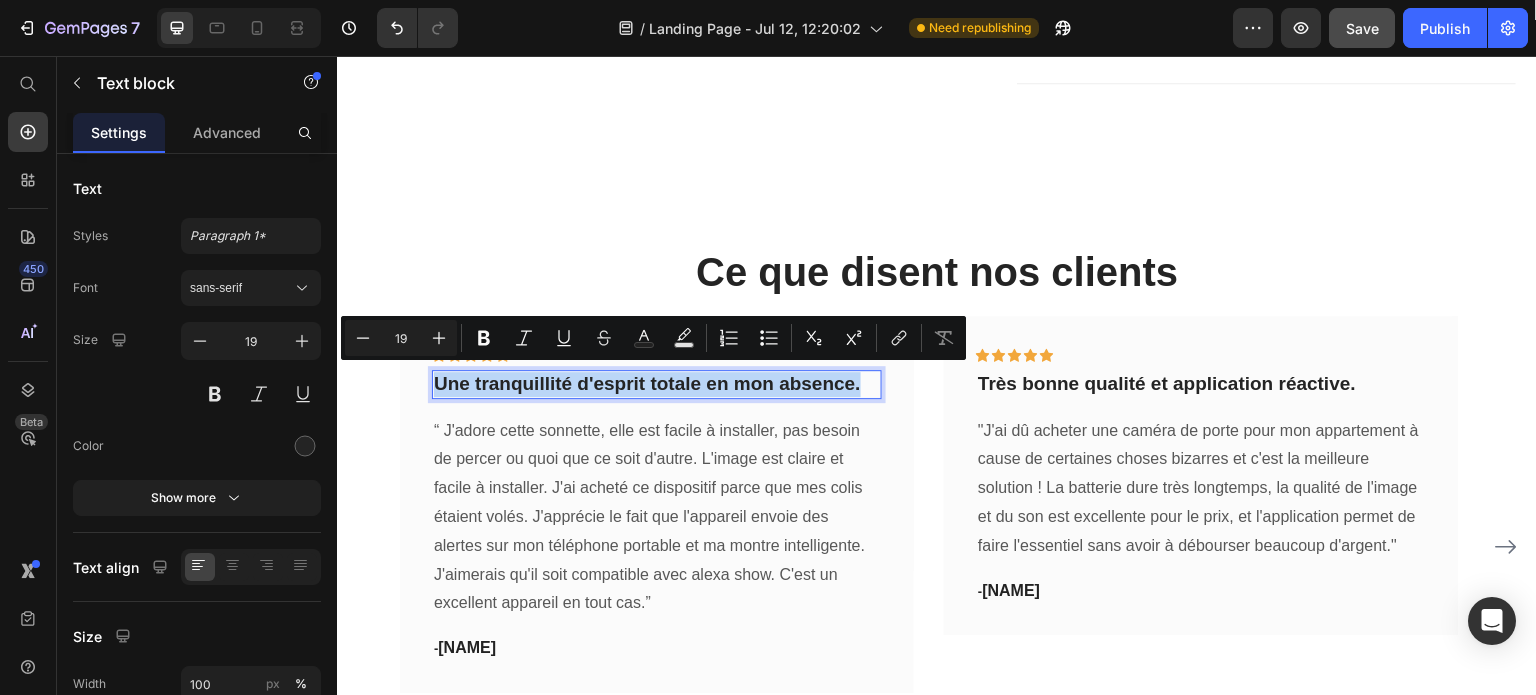 copy on "Une tranquillité d'esprit totale en mon absence." 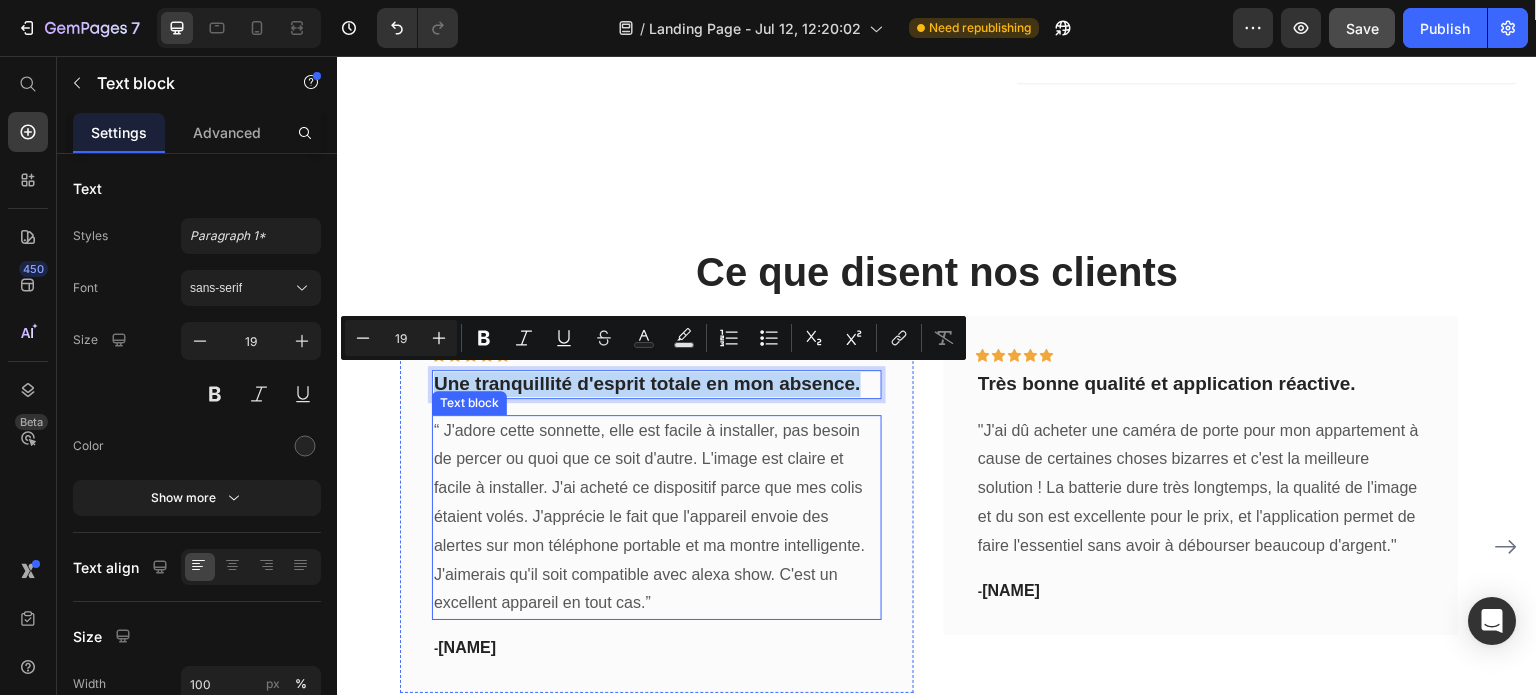 click on "“ J'adore cette sonnette, elle est facile à installer, pas besoin de percer ou quoi que ce soit d'autre. L'image est claire et facile à installer. J'ai acheté ce dispositif parce que mes colis étaient volés. J'apprécie le fait que l'appareil envoie des alertes sur mon téléphone portable et ma montre intelligente. J'aimerais qu'il soit compatible avec alexa show. C'est un excellent appareil en tout cas.”" at bounding box center [657, 518] 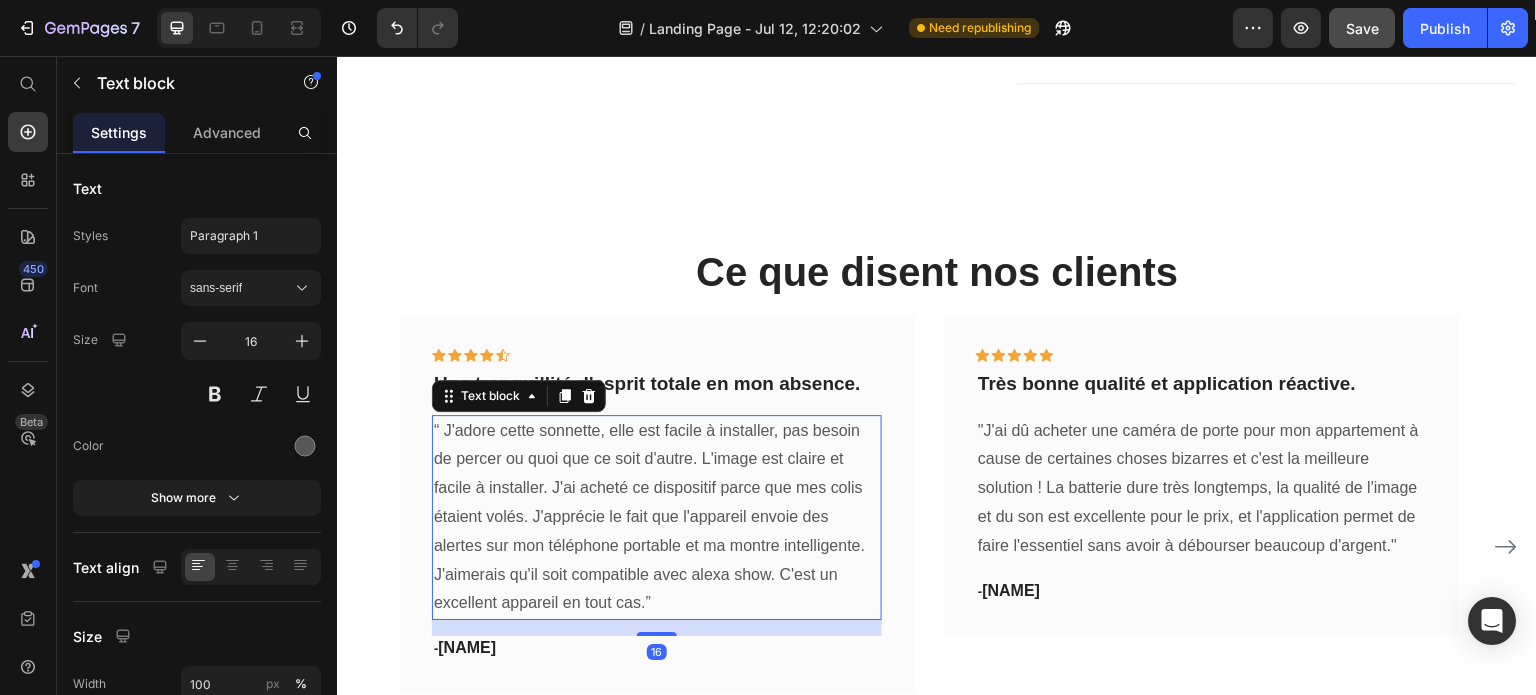 click on "“ J'adore cette sonnette, elle est facile à installer, pas besoin de percer ou quoi que ce soit d'autre. L'image est claire et facile à installer. J'ai acheté ce dispositif parce que mes colis étaient volés. J'apprécie le fait que l'appareil envoie des alertes sur mon téléphone portable et ma montre intelligente. J'aimerais qu'il soit compatible avec alexa show. C'est un excellent appareil en tout cas.”" at bounding box center (657, 518) 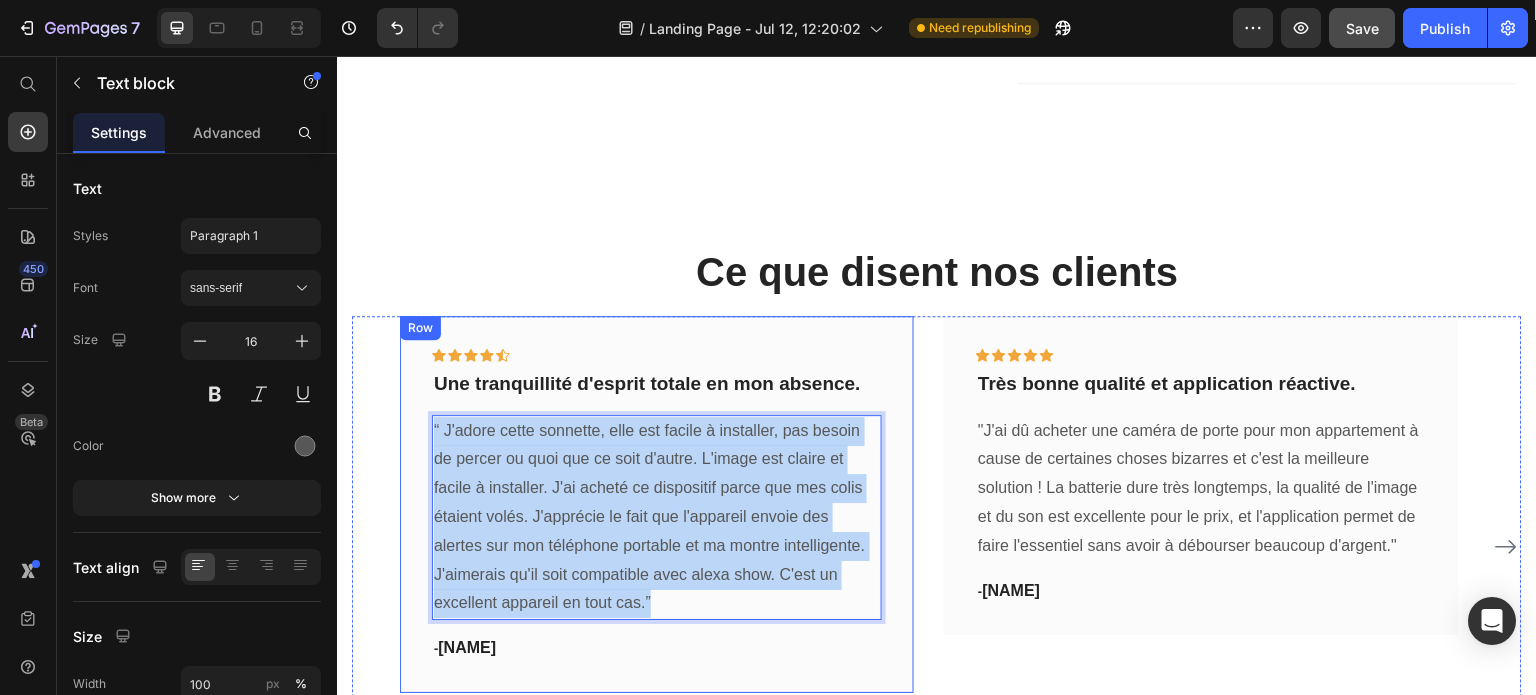drag, startPoint x: 661, startPoint y: 595, endPoint x: 406, endPoint y: 428, distance: 304.818 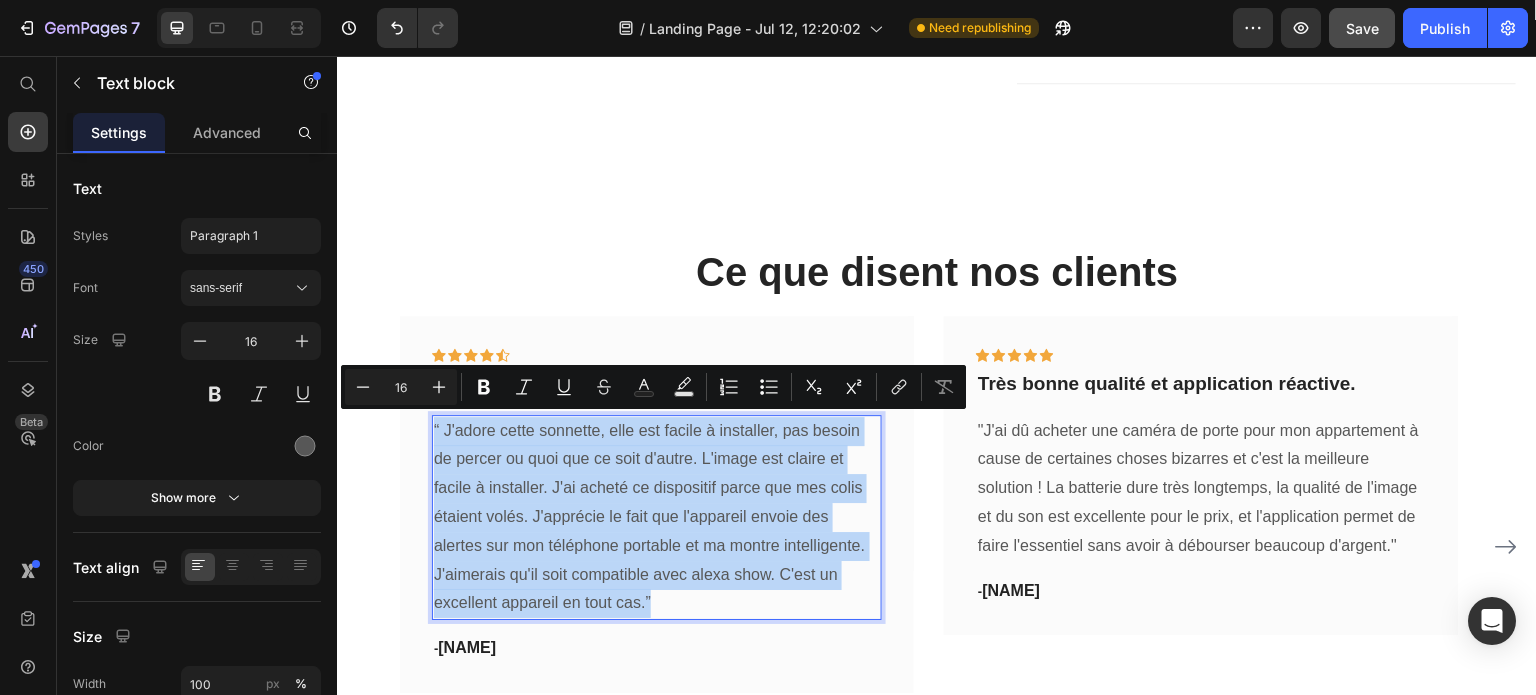 copy on "“ J'adore cette sonnette, elle est facile à installer, pas besoin de percer ou quoi que ce soit d'autre. L'image est claire et facile à installer. J'ai acheté ce dispositif parce que mes colis étaient volés. J'apprécie le fait que l'appareil envoie des alertes sur mon téléphone portable et ma montre intelligente. J'aimerais qu'il soit compatible avec alexa show. C'est un excellent appareil en tout cas.”" 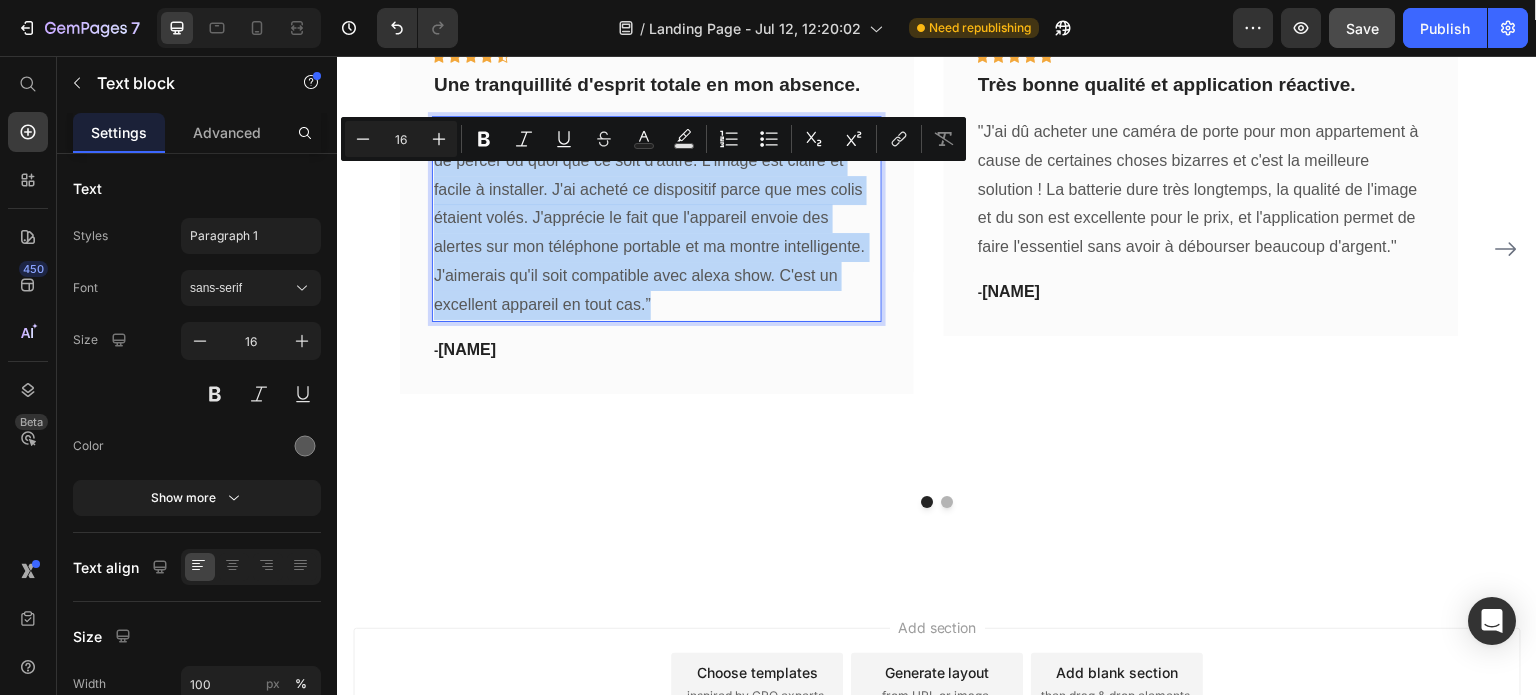 scroll, scrollTop: 6980, scrollLeft: 0, axis: vertical 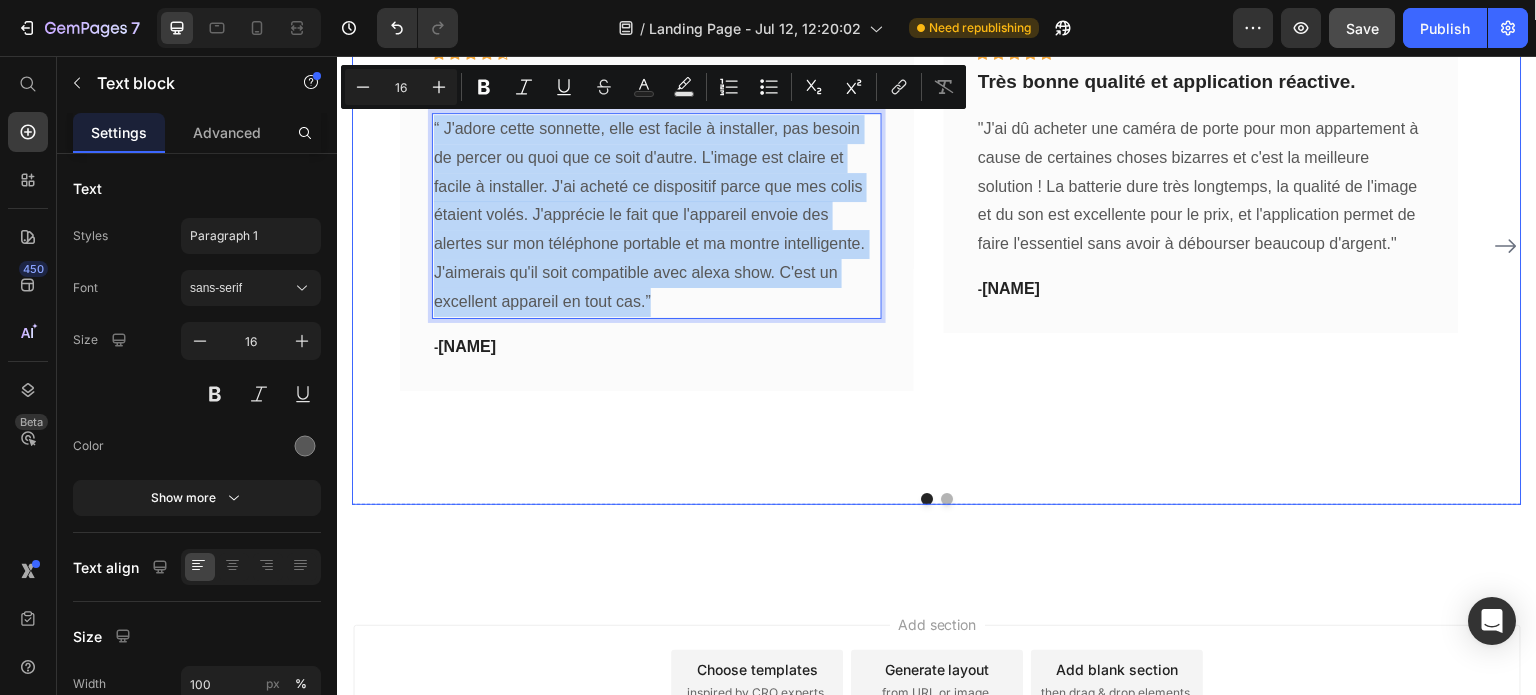 click on "Icon
Icon
Icon
Icon
Icon Row Une tranquillité d'esprit totale en mon absence. Text block “ J'adore cette sonnette, elle est facile à installer, pas besoin de percer ou quoi que ce soit d'autre. L'image est claire et facile à installer. J'ai acheté ce dispositif parce que mes colis étaient volés. J'apprécie le fait que l'appareil envoie des alertes sur mon téléphone portable et ma montre intelligente. J'aimerais qu'il soit compatible avec alexa show. C'est un excellent appareil en tout cas.” Text block   16 -  Skyler B. Text block Row" at bounding box center (657, 245) 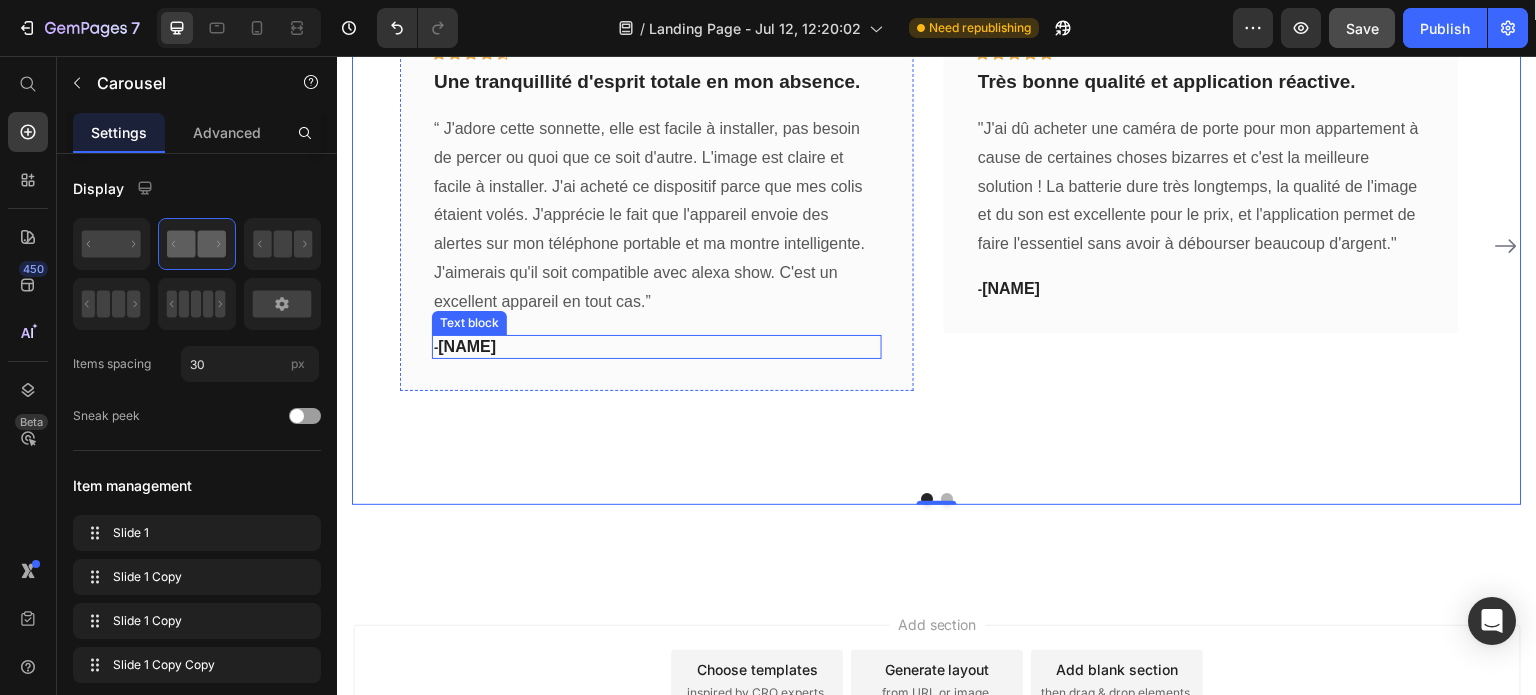 click on "[FIRST] [LAST]" at bounding box center (467, 346) 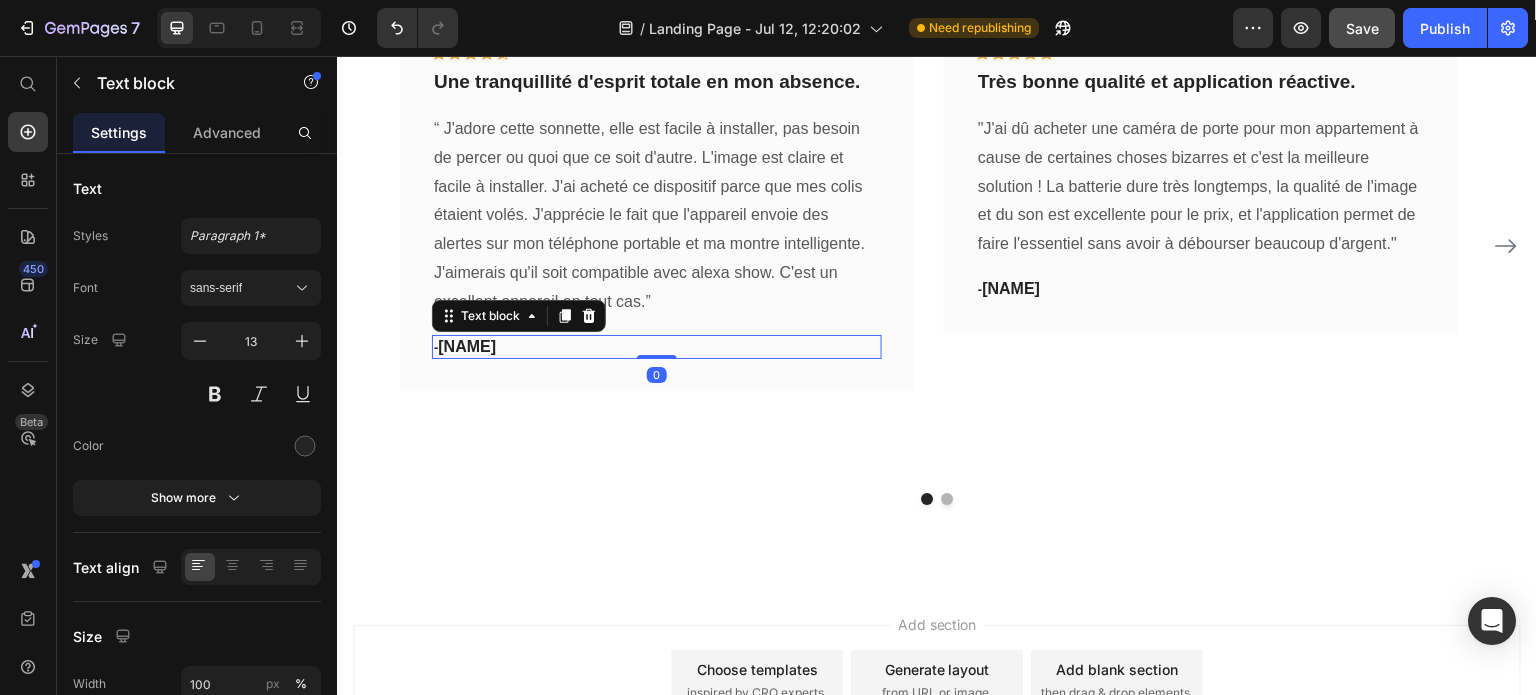 click on "[FIRST] [LAST]" at bounding box center (467, 346) 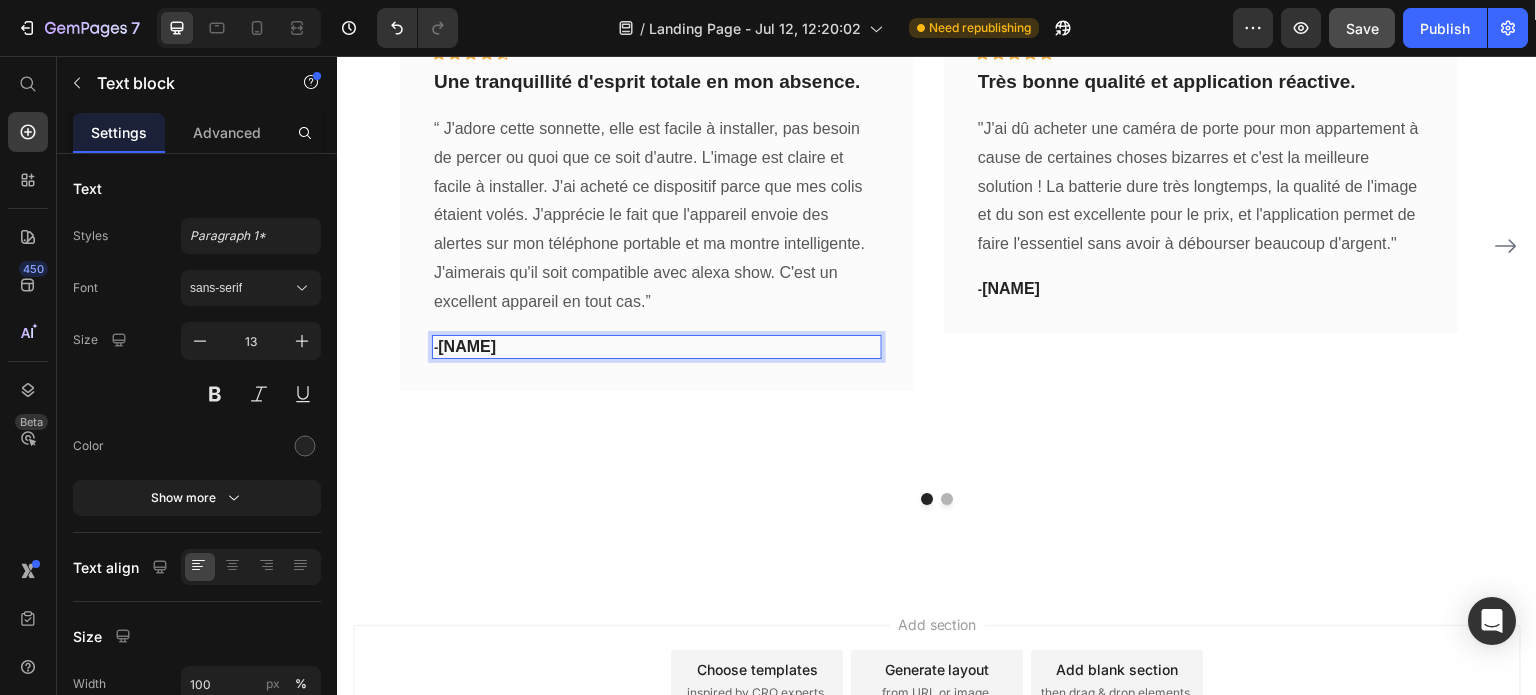 click on "[FIRST] [LAST]" at bounding box center (467, 346) 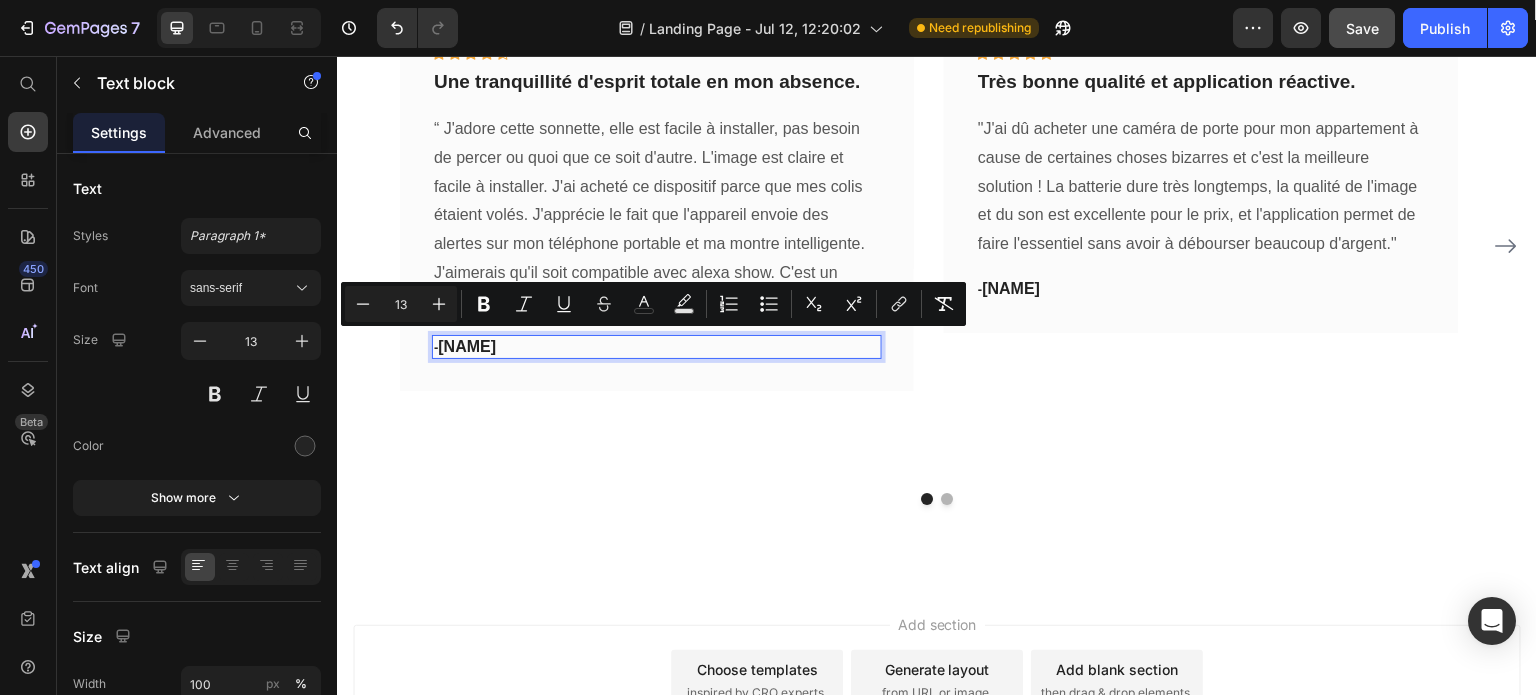 copy on "-  [FIRST] [LAST]" 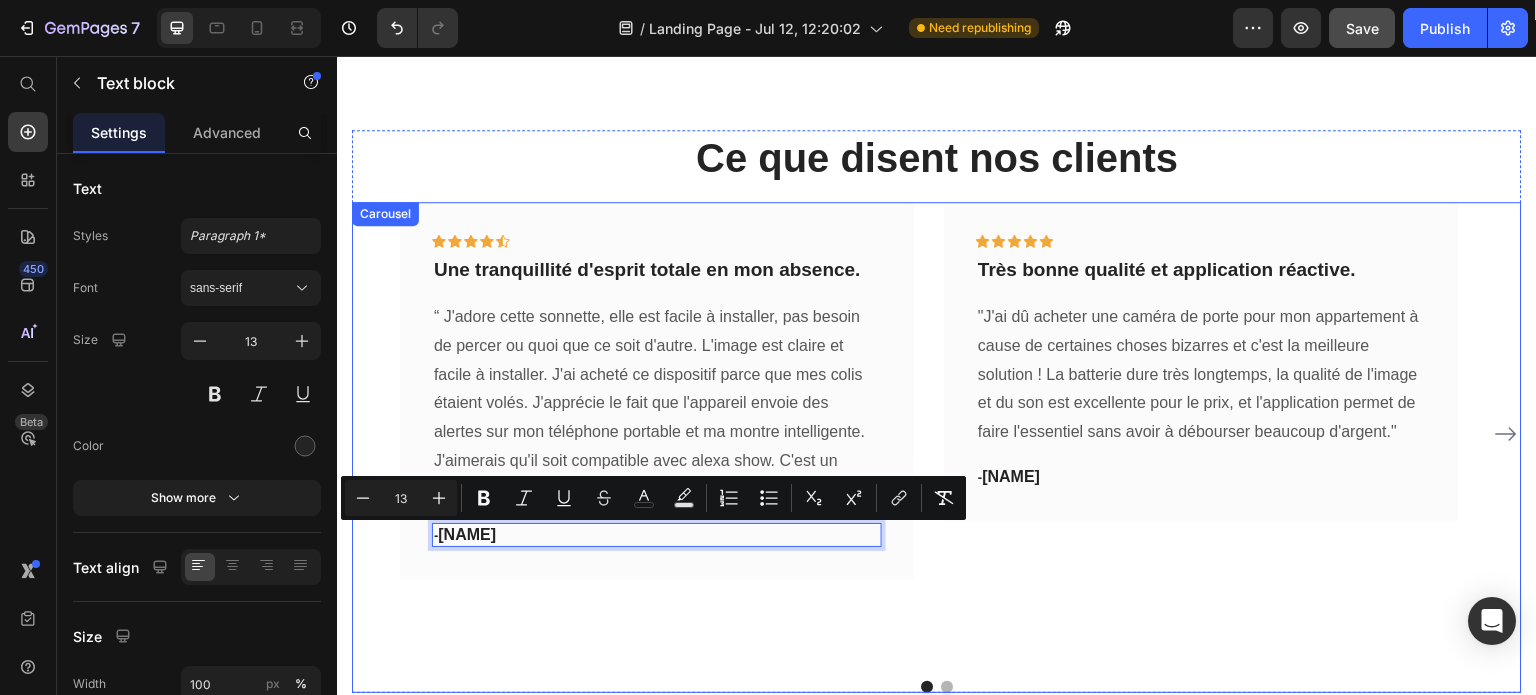 scroll, scrollTop: 6780, scrollLeft: 0, axis: vertical 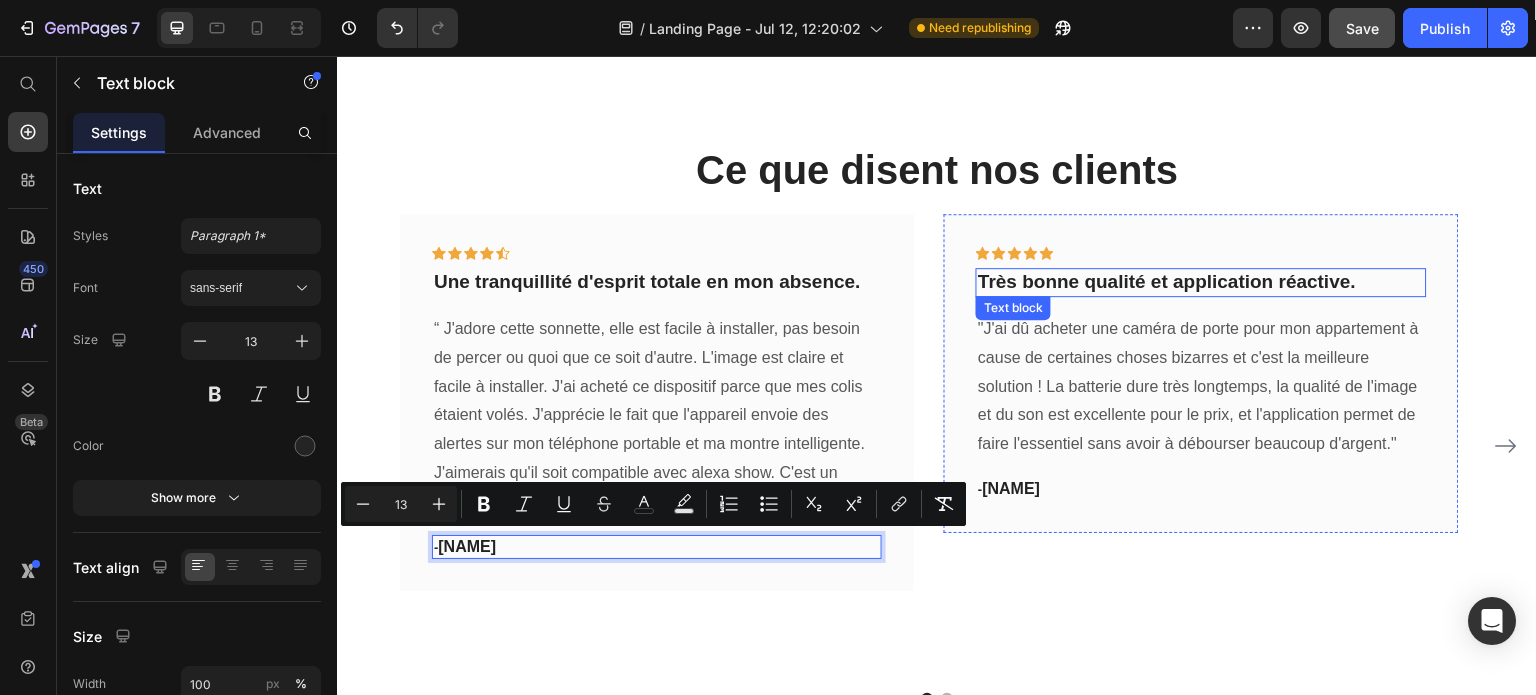 click on "Très bonne qualité et application réactive." at bounding box center (1201, 282) 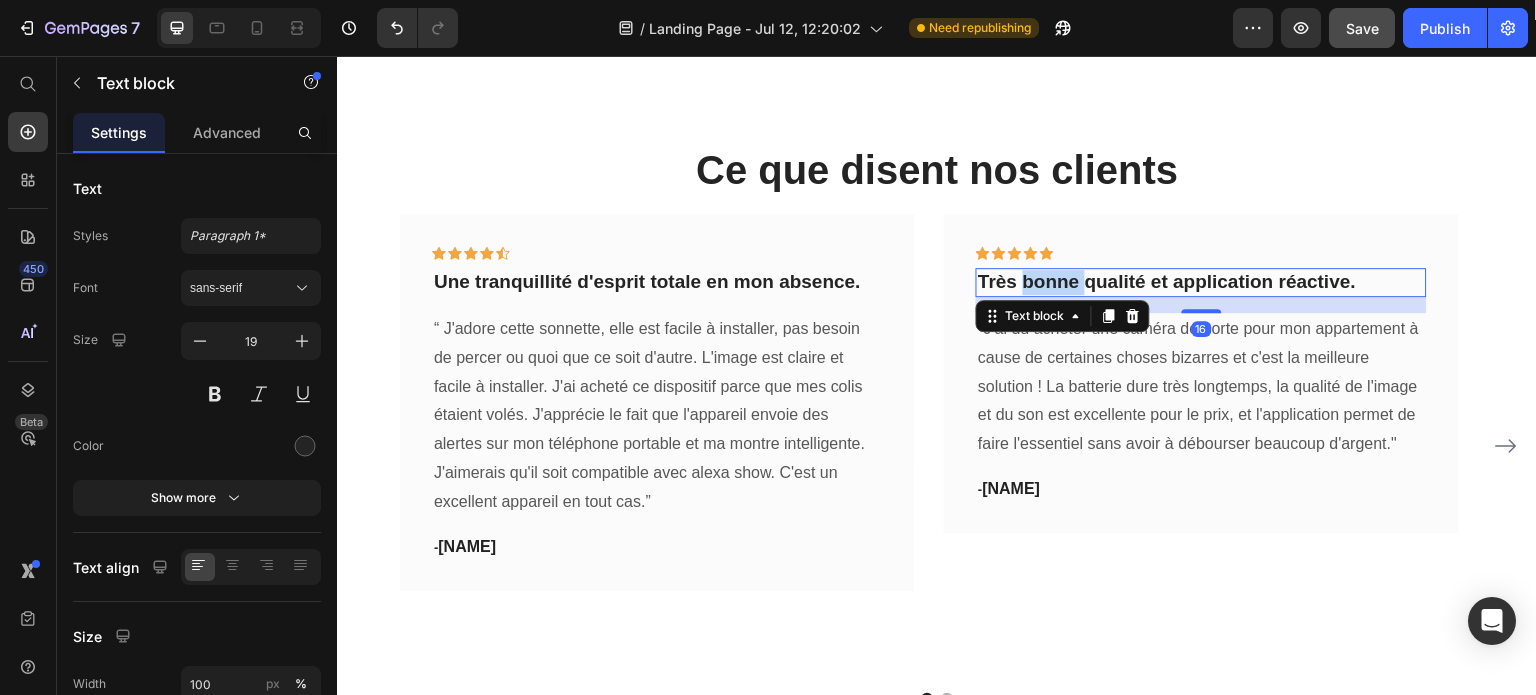 click on "Très bonne qualité et application réactive." at bounding box center (1201, 282) 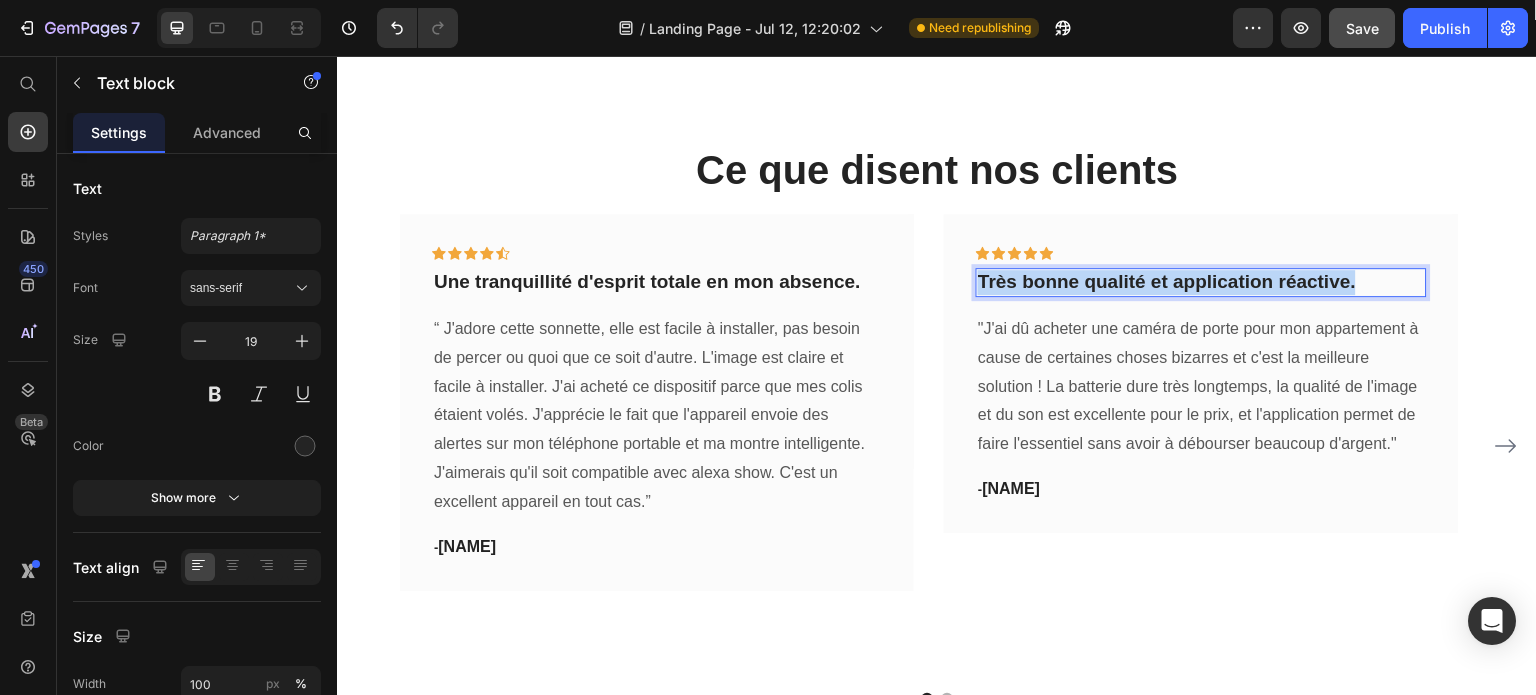 click on "Très bonne qualité et application réactive." at bounding box center [1201, 282] 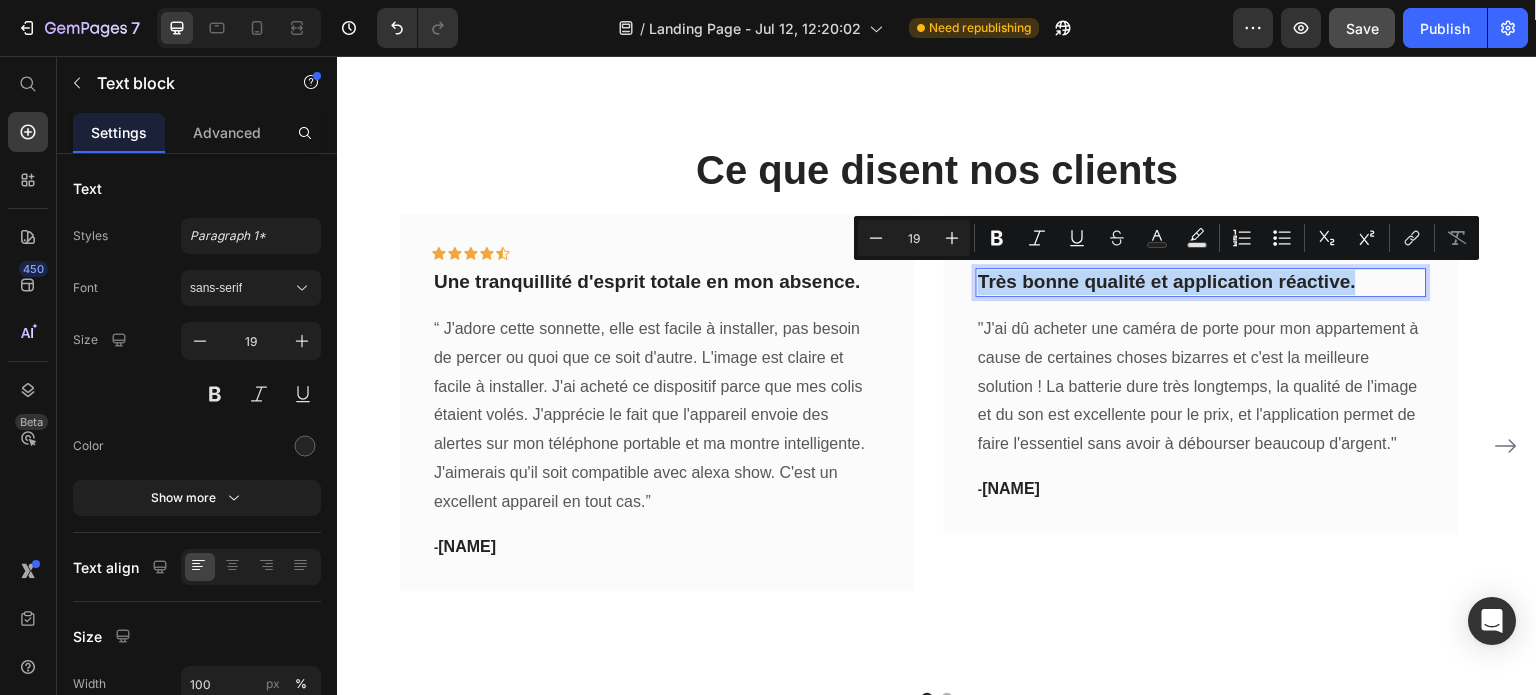 copy on "Très bonne qualité et application réactive." 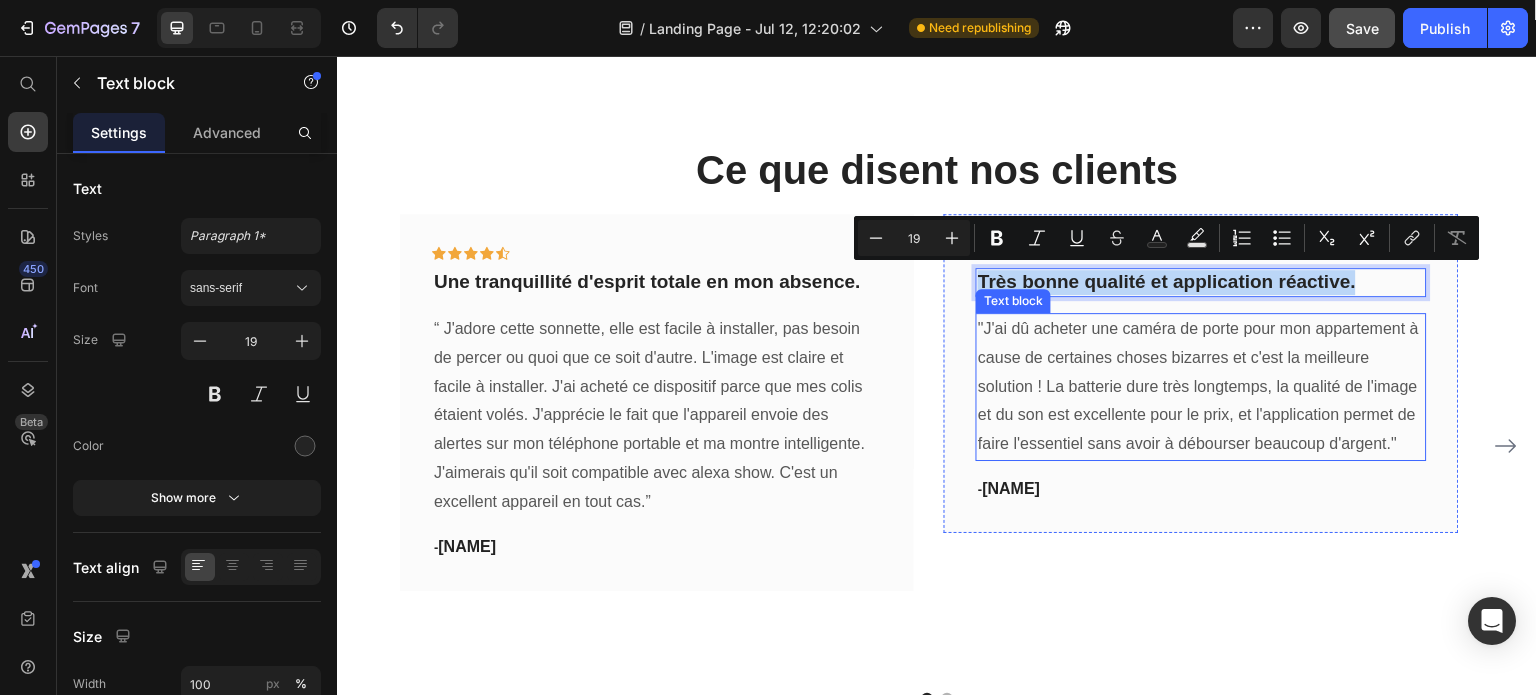 click on ""J'ai dû acheter une caméra de porte pour mon appartement à cause de certaines choses bizarres et c'est la meilleure solution ! La batterie dure très longtemps, la qualité de l'image et du son est excellente pour le prix, et l'application permet de faire l'essentiel sans avoir à débourser beaucoup d'argent."" at bounding box center (1201, 387) 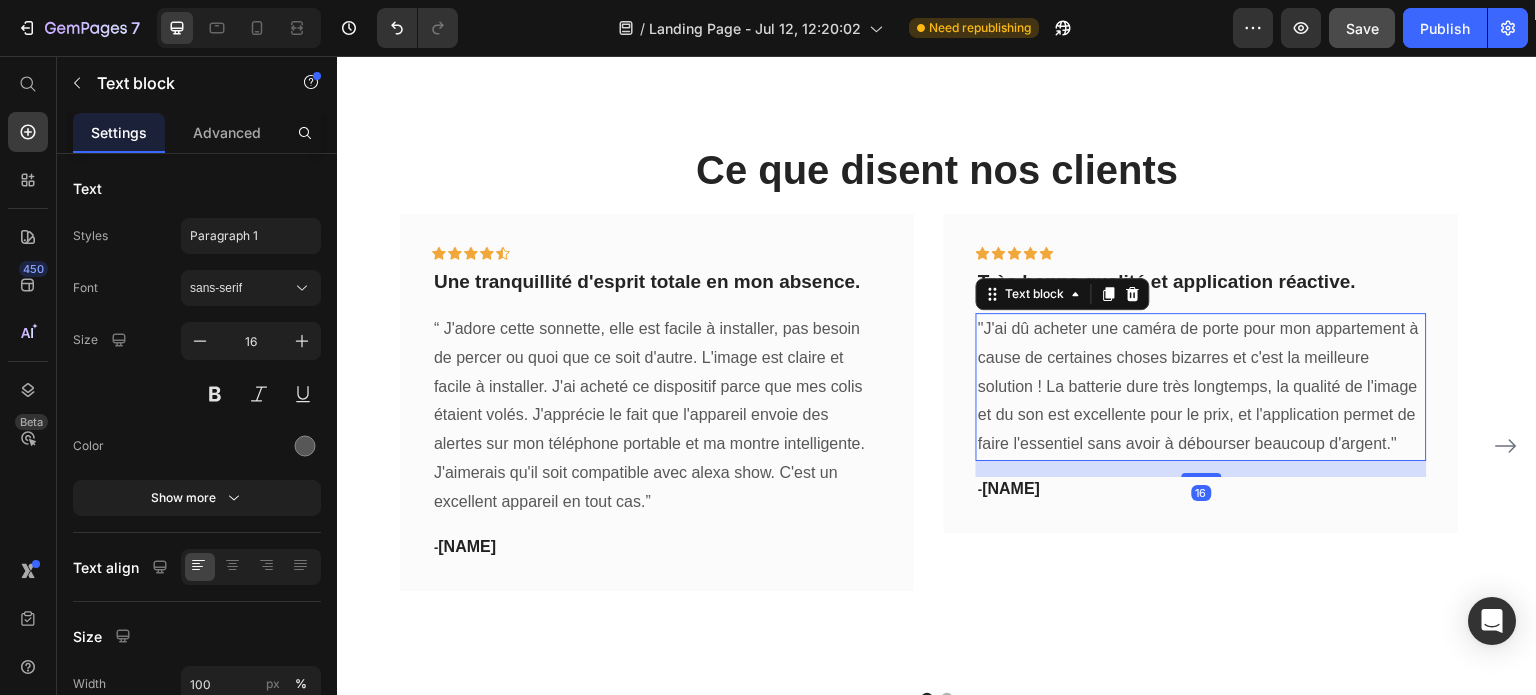 click on ""J'ai dû acheter une caméra de porte pour mon appartement à cause de certaines choses bizarres et c'est la meilleure solution ! La batterie dure très longtemps, la qualité de l'image et du son est excellente pour le prix, et l'application permet de faire l'essentiel sans avoir à débourser beaucoup d'argent."" at bounding box center [1201, 387] 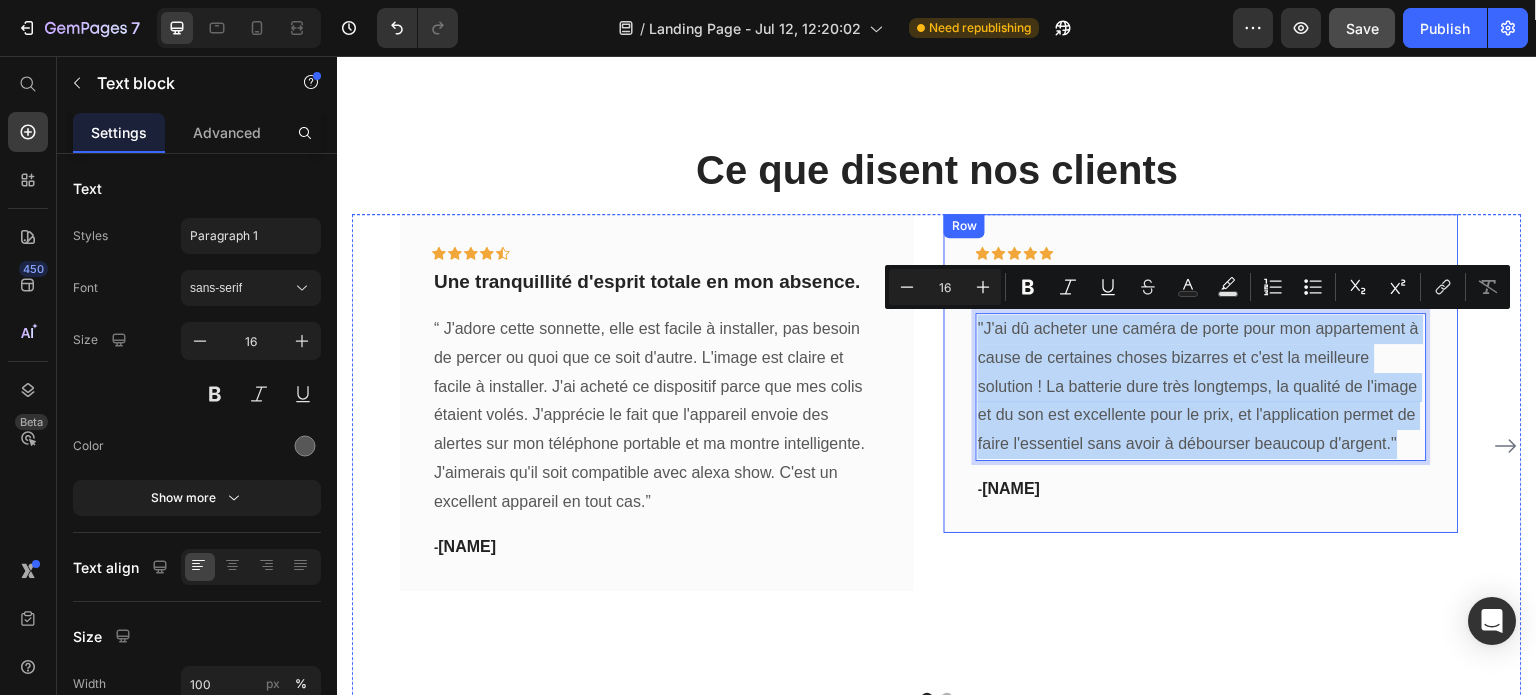 drag, startPoint x: 1400, startPoint y: 437, endPoint x: 948, endPoint y: 324, distance: 465.91095 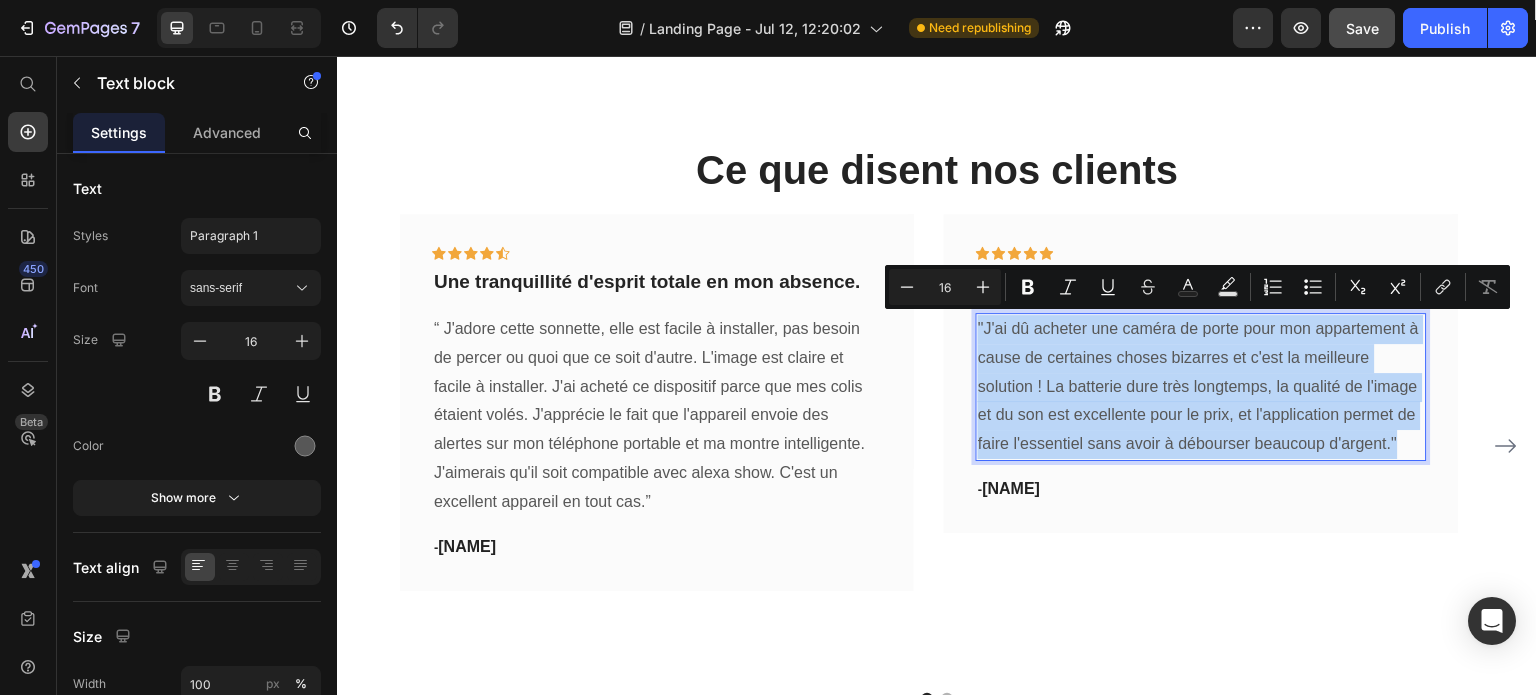 copy on ""J'ai dû acheter une caméra de porte pour mon appartement à cause de certaines choses bizarres et c'est la meilleure solution ! La batterie dure très longtemps, la qualité de l'image et du son est excellente pour le prix, et l'application permet de faire l'essentiel sans avoir à débourser beaucoup d'argent."" 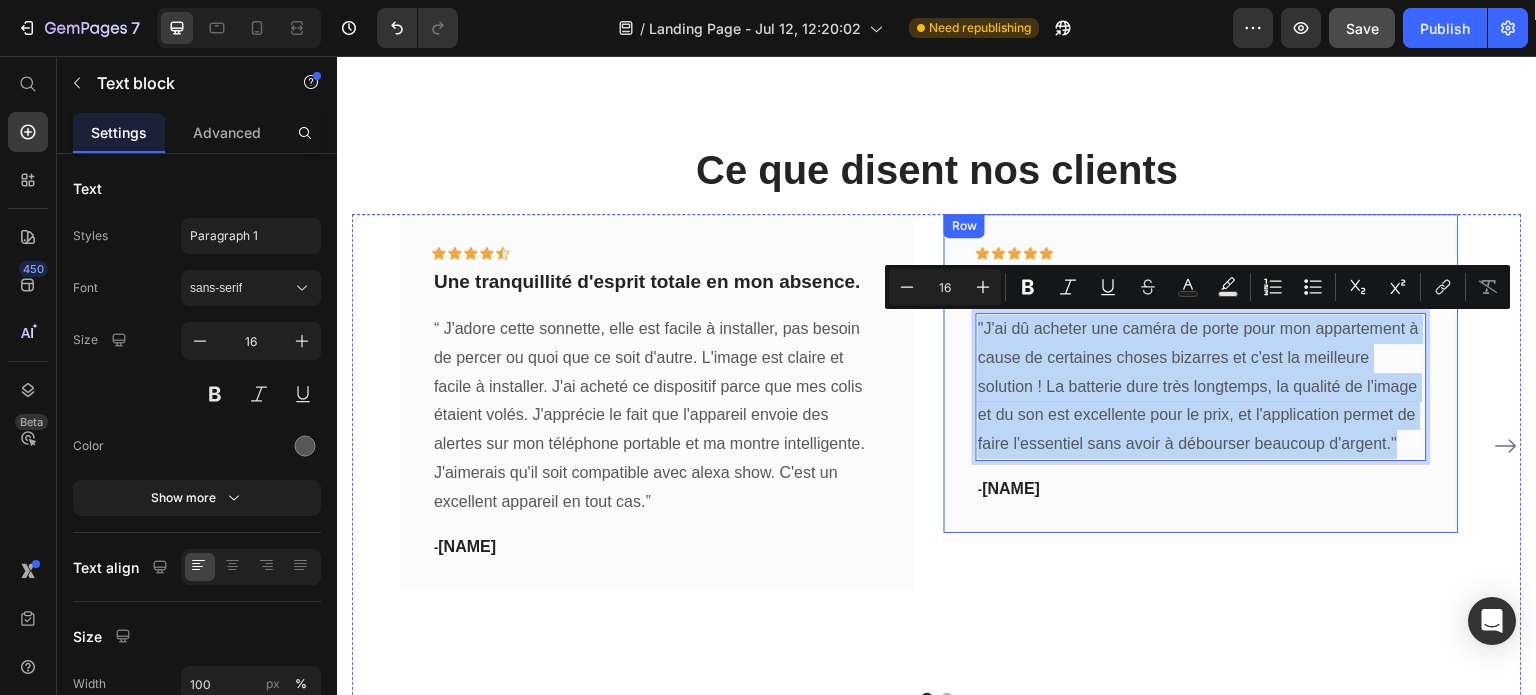 click on "[LAST]" at bounding box center [1012, 488] 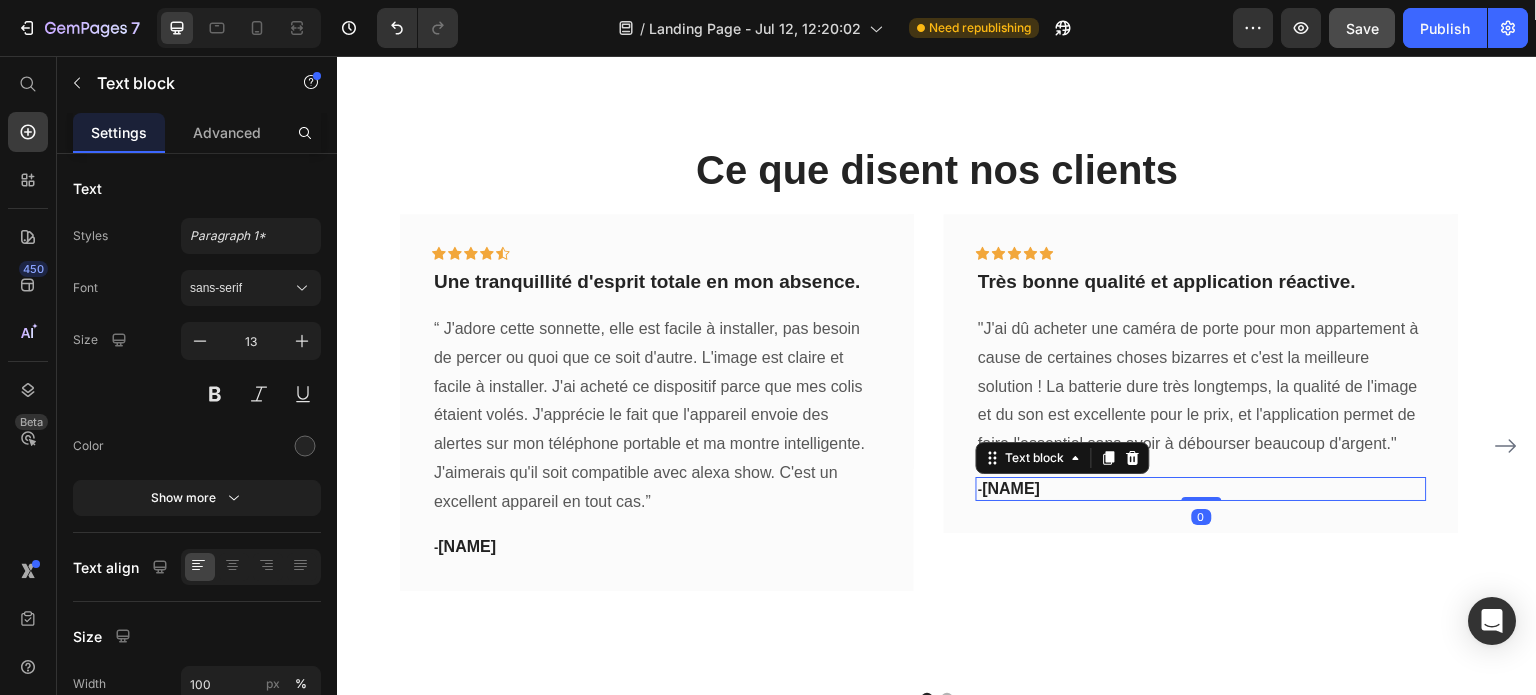 click on "[LAST]" at bounding box center (1012, 488) 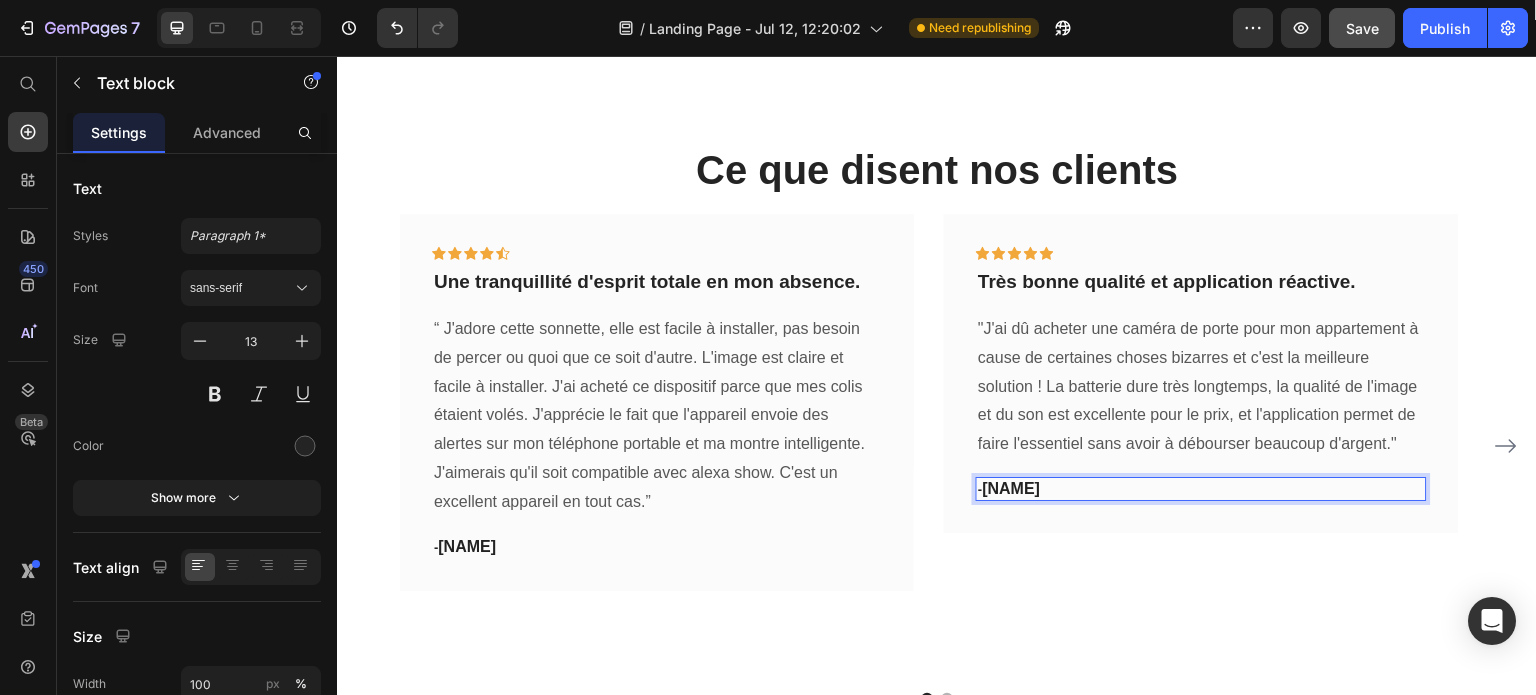click on "[LAST]" at bounding box center [1012, 488] 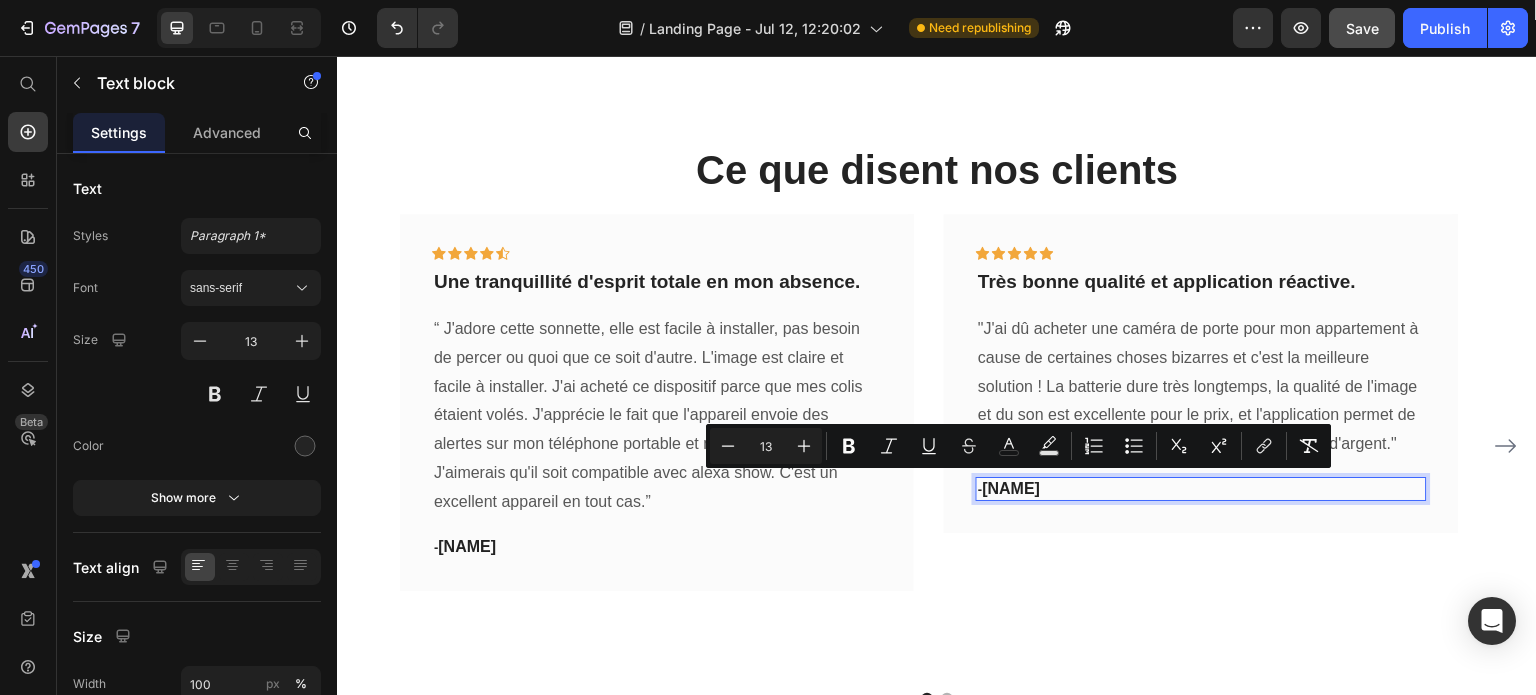 copy on "-  [LAST]" 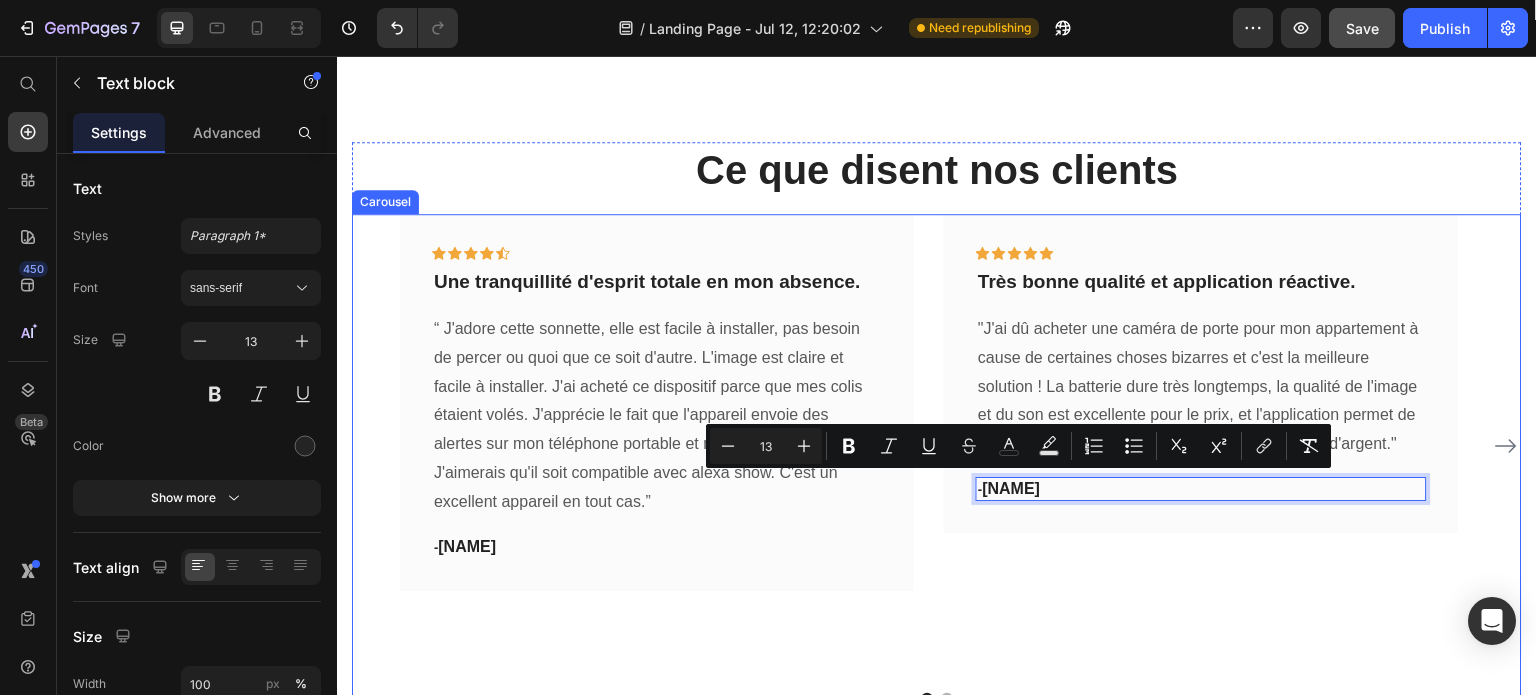 click on "Icon
Icon
Icon
Icon
Icon Row Une tranquillité d'esprit totale en mon absence. Text block “ J'adore cette sonnette, elle est facile à installer, pas besoin de percer ou quoi que ce soit d'autre. L'image est claire et facile à installer. J'ai acheté ce dispositif parce que mes colis étaient volés. J'apprécie le fait que l'appareil envoie des alertes sur mon téléphone portable et ma montre intelligente. J'aimerais qu'il soit compatible avec alexa show. C'est un excellent appareil en tout cas.” Text block -  Skyler B. Text block Row
Icon
Icon
Icon
Icon
Icon Row Très bonne qualité et application réactive. Text block Text block -  Dakota N. Text block   0 Row
Icon
Icon
Icon
Icon
Icon Row Une sécurité simple et efficace. Text block Text block -  Avery D. Row Icon" at bounding box center [937, 445] 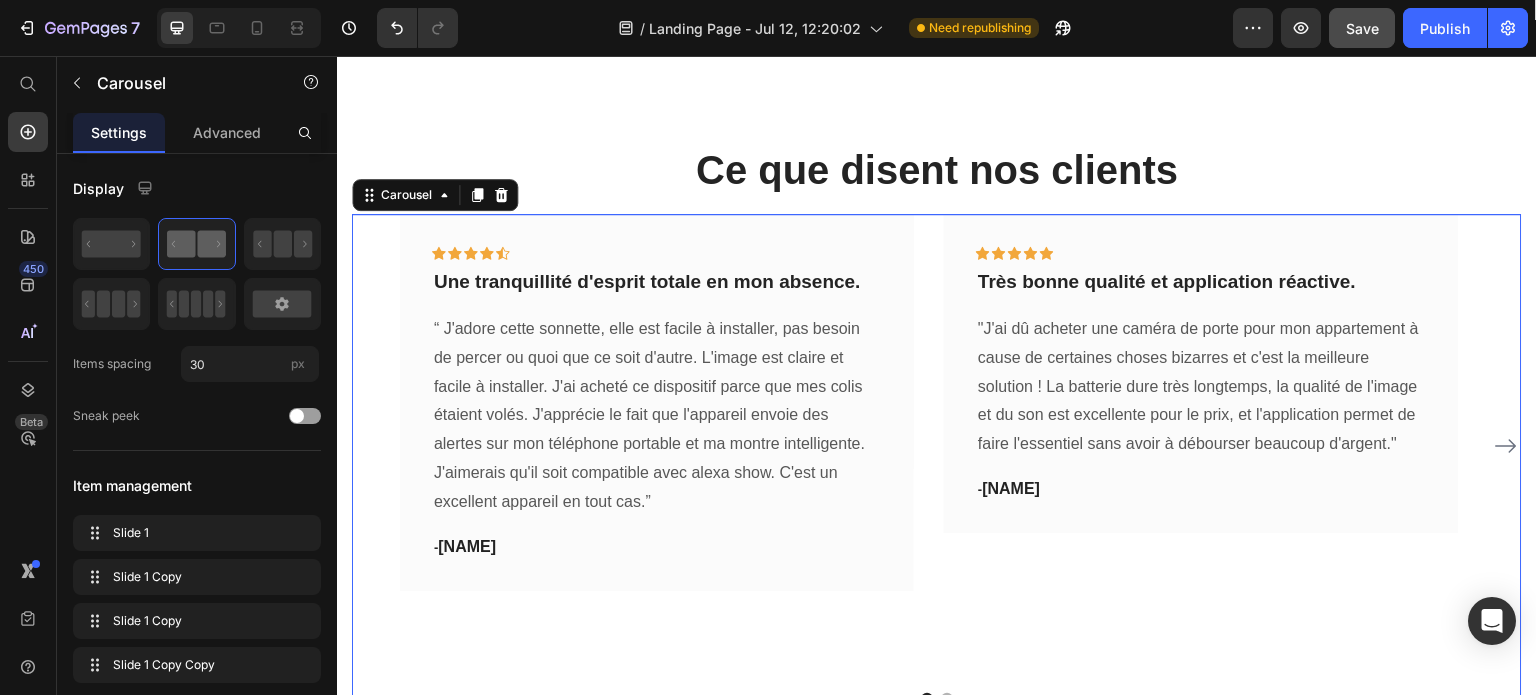 click 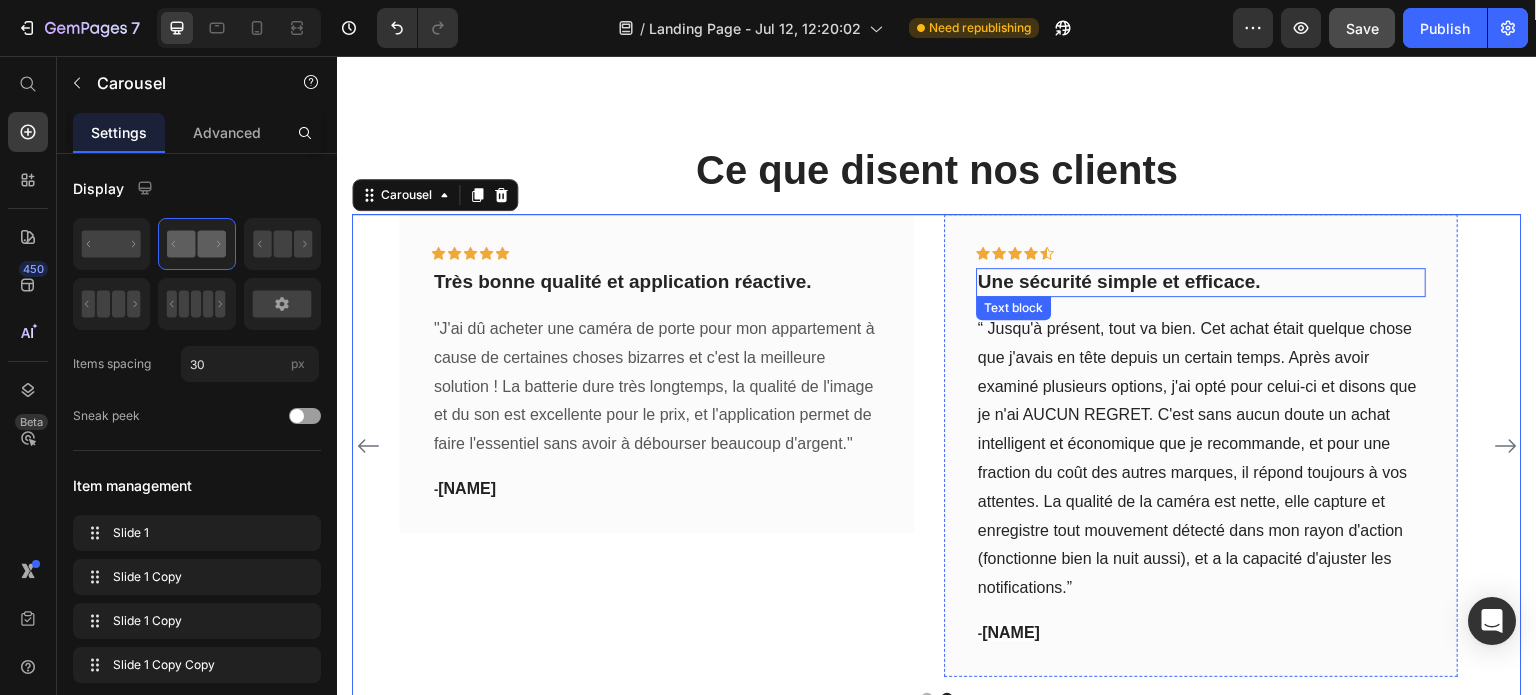 click on "Une sécurité simple et efficace." at bounding box center (1201, 282) 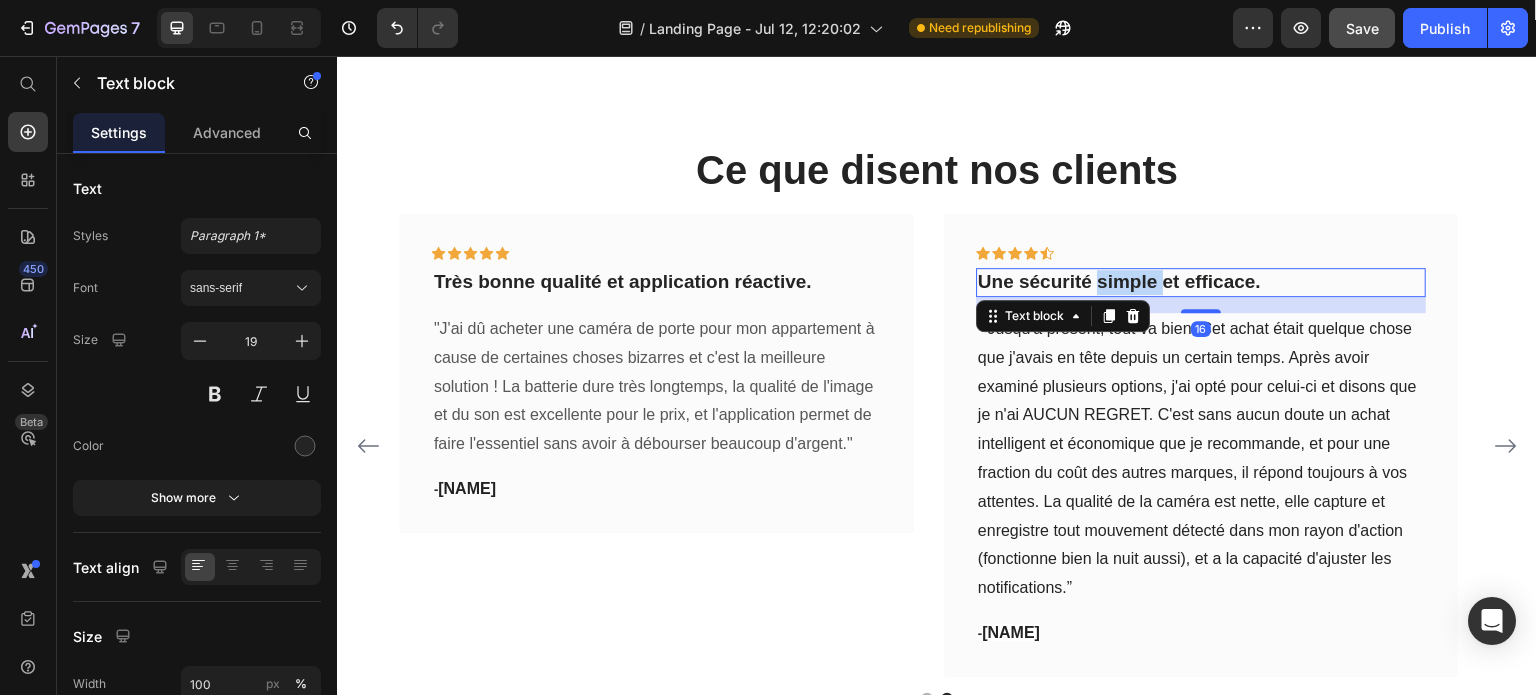 click on "Une sécurité simple et efficace." at bounding box center [1201, 282] 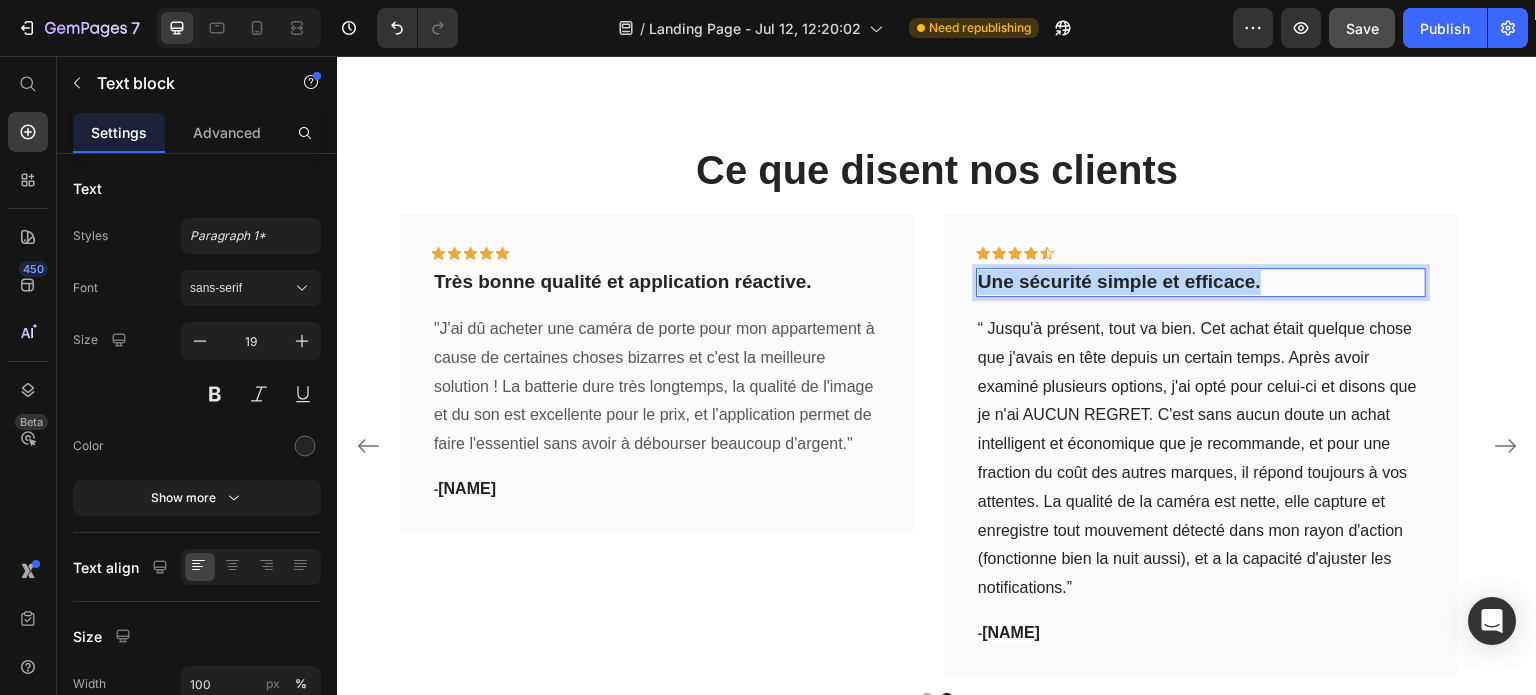 click on "Une sécurité simple et efficace." at bounding box center [1201, 282] 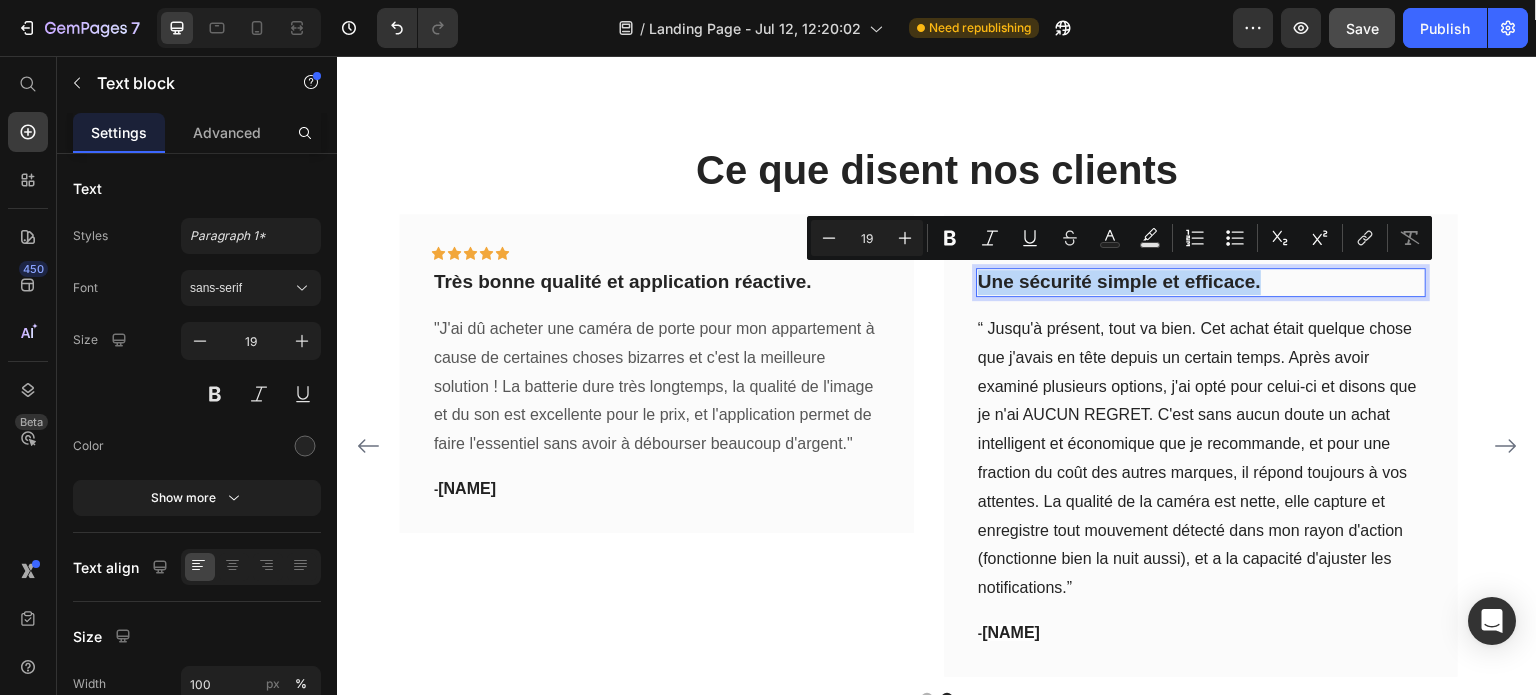 copy on "Une sécurité simple et efficace." 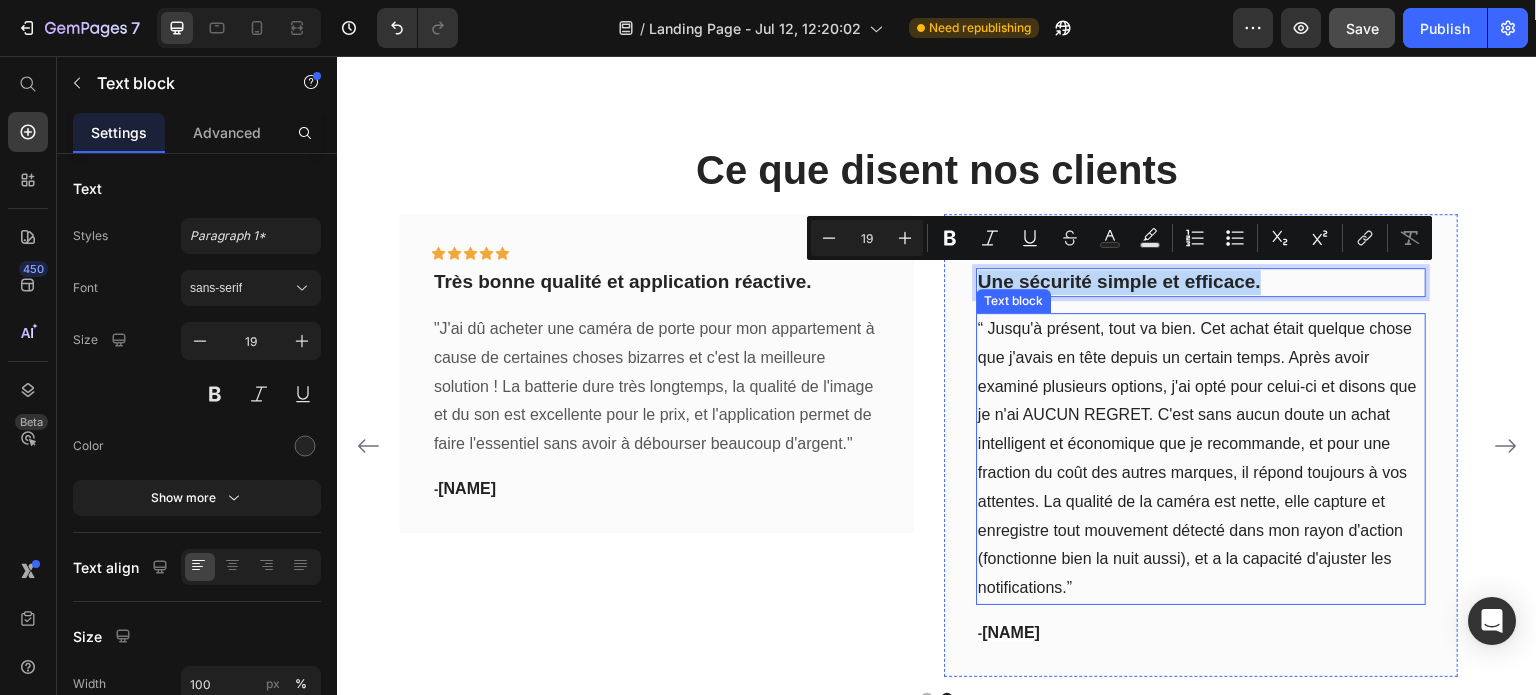 click on "“ Jusqu'à présent, tout va bien. Cet achat était quelque chose que j'avais en tête depuis un certain temps. Après avoir examiné plusieurs options, j'ai opté pour celui-ci et disons que je n'ai AUCUN REGRET. C'est sans aucun doute un achat intelligent et économique que je recommande, et pour une fraction du coût des autres marques, il répond toujours à vos attentes. La qualité de la caméra est nette, elle capture et enregistre tout mouvement détecté dans mon rayon d'action (fonctionne bien la nuit aussi), et a la capacité d'ajuster les notifications.”" at bounding box center (1201, 459) 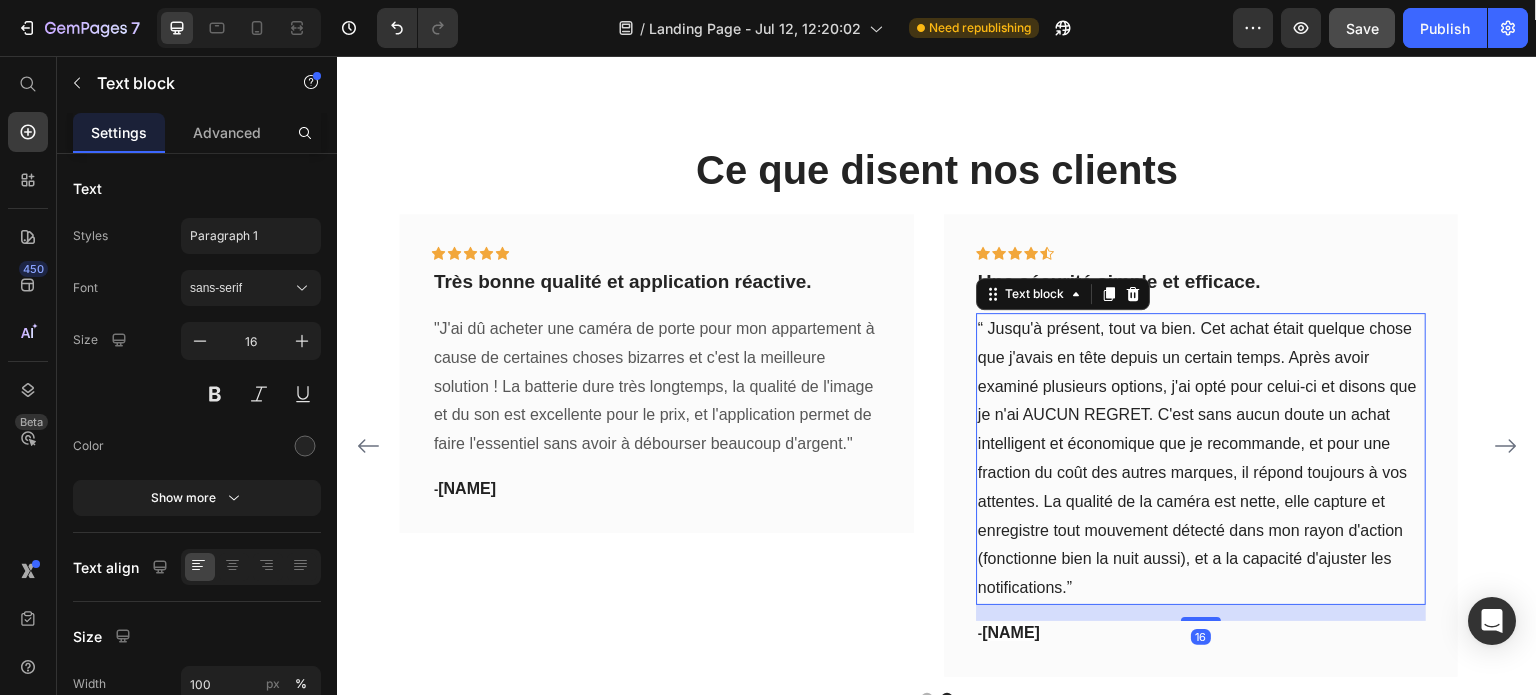 click on "“ Jusqu'à présent, tout va bien. Cet achat était quelque chose que j'avais en tête depuis un certain temps. Après avoir examiné plusieurs options, j'ai opté pour celui-ci et disons que je n'ai AUCUN REGRET. C'est sans aucun doute un achat intelligent et économique que je recommande, et pour une fraction du coût des autres marques, il répond toujours à vos attentes. La qualité de la caméra est nette, elle capture et enregistre tout mouvement détecté dans mon rayon d'action (fonctionne bien la nuit aussi), et a la capacité d'ajuster les notifications.”" at bounding box center (1201, 459) 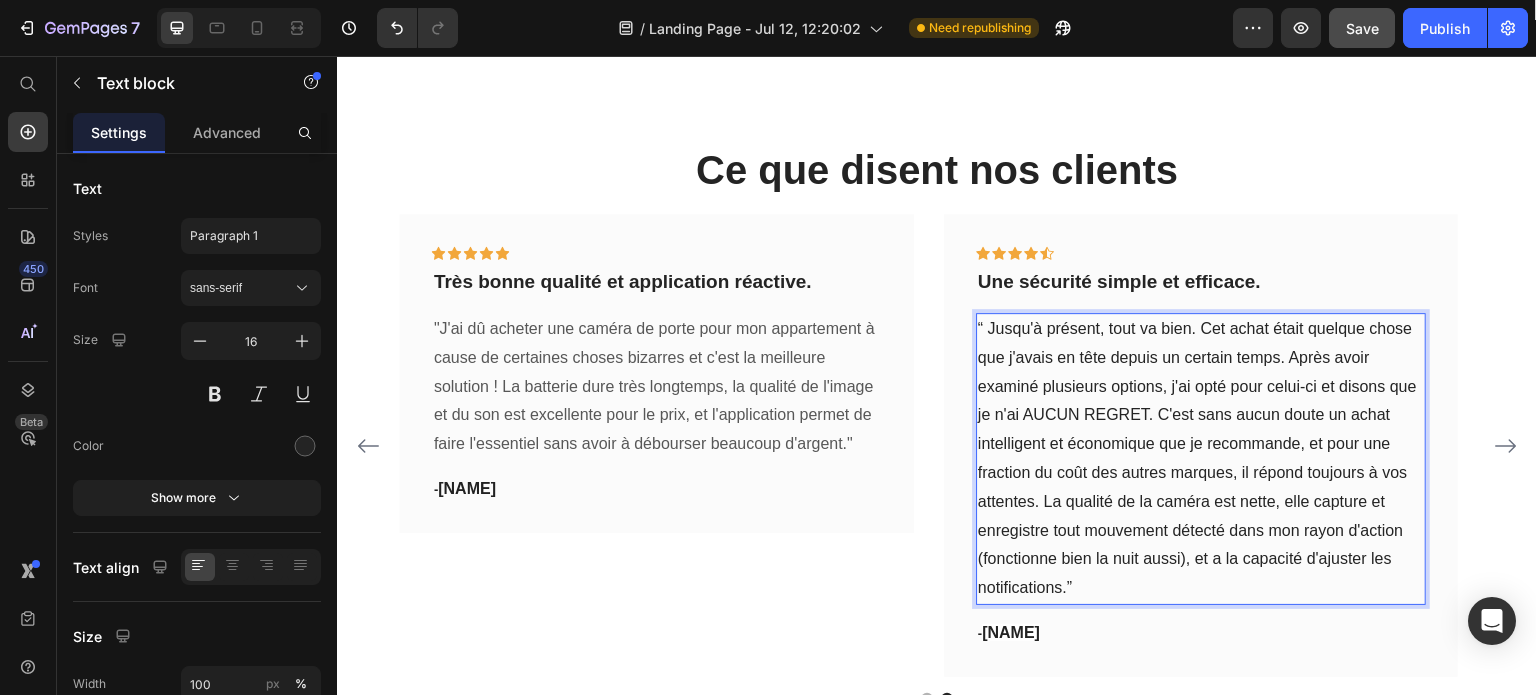 click on "“ Jusqu'à présent, tout va bien. Cet achat était quelque chose que j'avais en tête depuis un certain temps. Après avoir examiné plusieurs options, j'ai opté pour celui-ci et disons que je n'ai AUCUN REGRET. C'est sans aucun doute un achat intelligent et économique que je recommande, et pour une fraction du coût des autres marques, il répond toujours à vos attentes. La qualité de la caméra est nette, elle capture et enregistre tout mouvement détecté dans mon rayon d'action (fonctionne bien la nuit aussi), et a la capacité d'ajuster les notifications.”" at bounding box center [1201, 459] 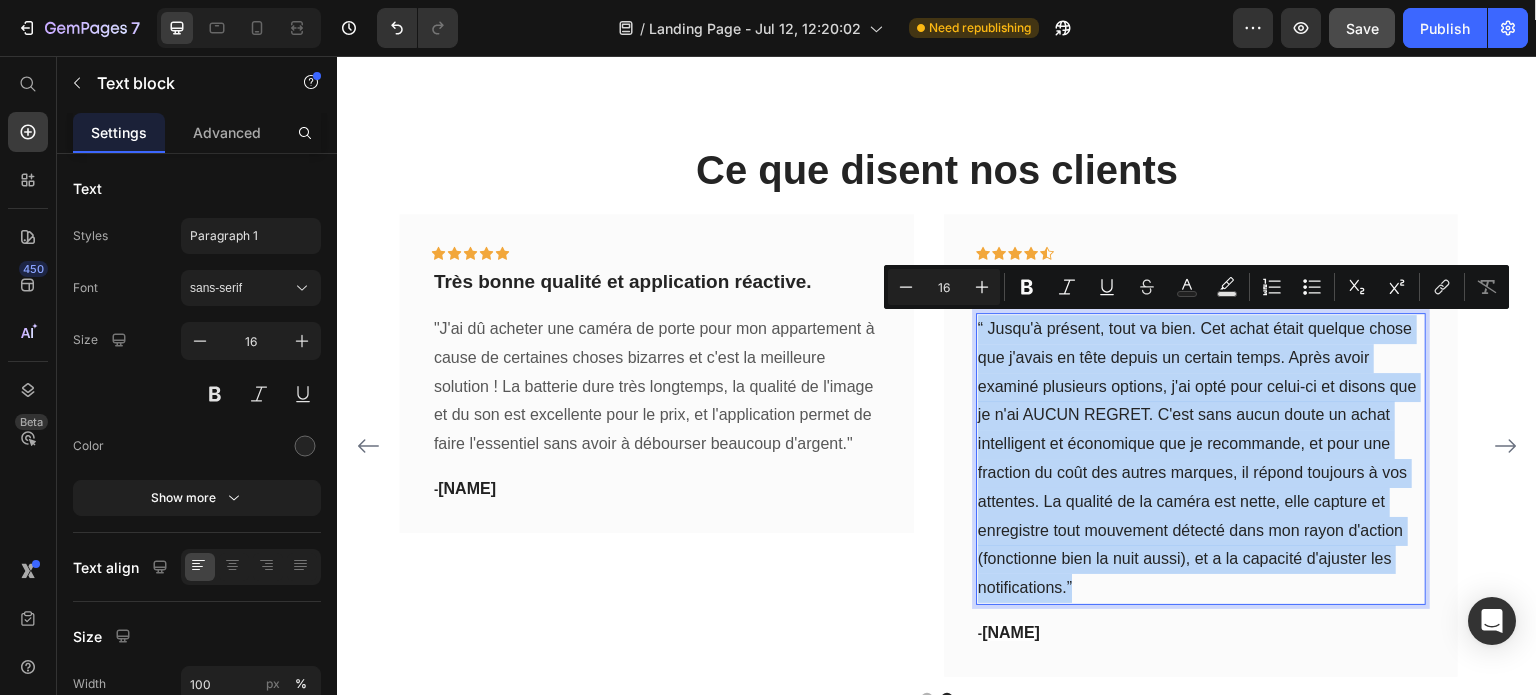 drag, startPoint x: 1083, startPoint y: 581, endPoint x: 977, endPoint y: 324, distance: 278.0018 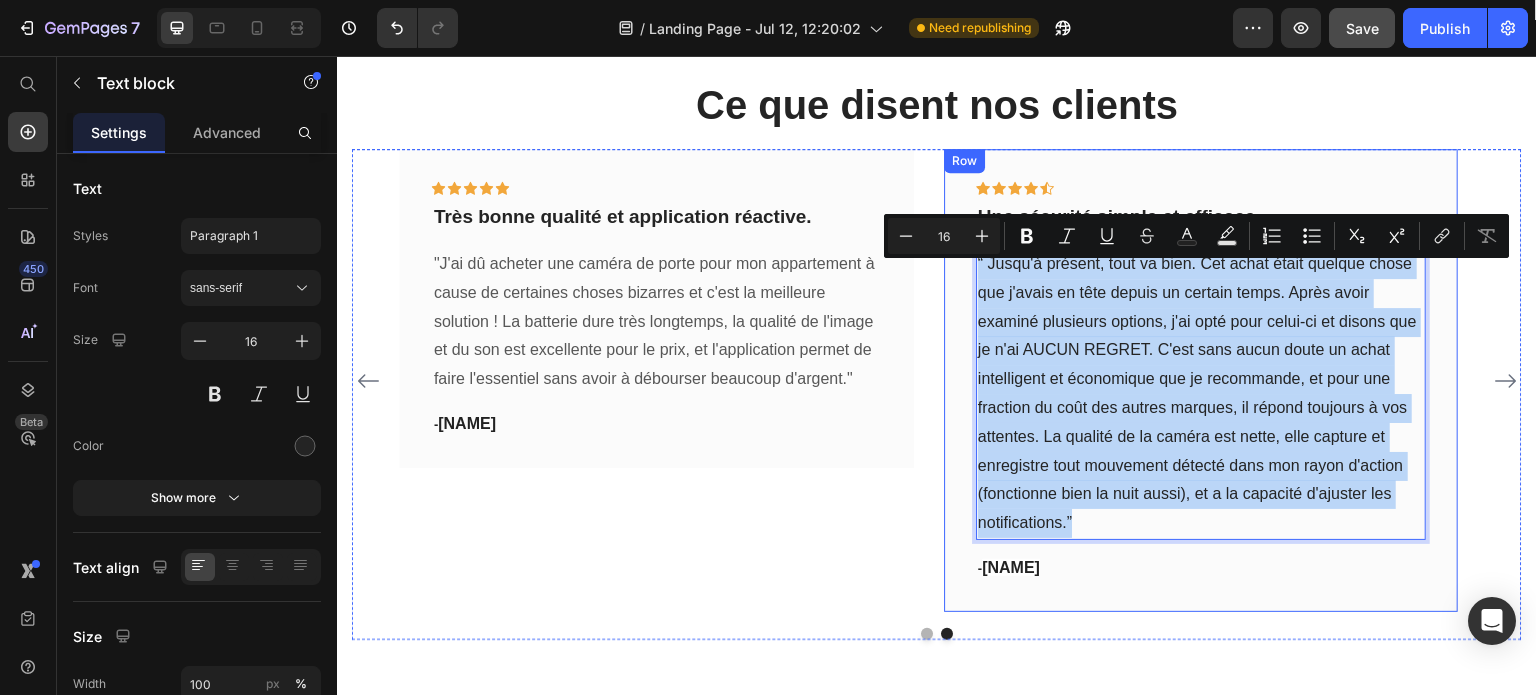 scroll, scrollTop: 6880, scrollLeft: 0, axis: vertical 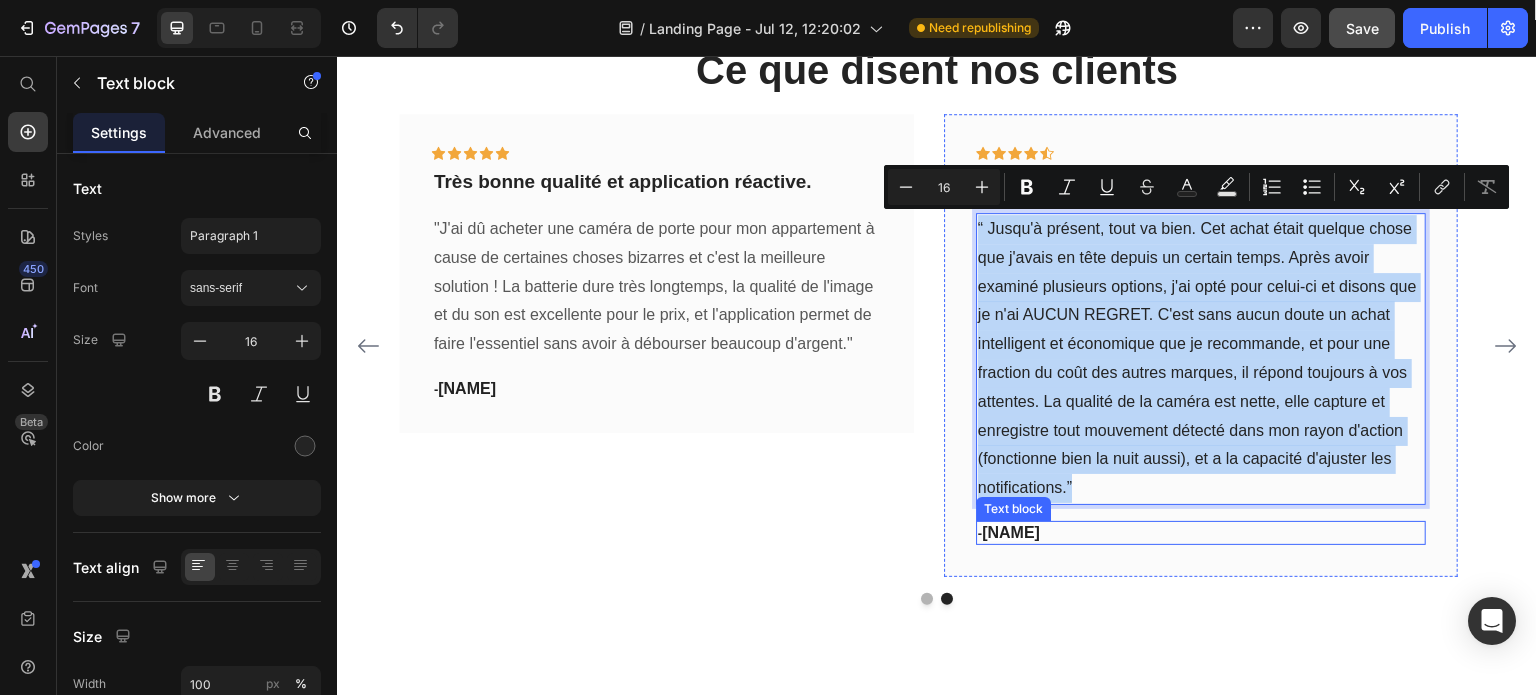 click on "[FIRST] [LAST]" at bounding box center [1012, 532] 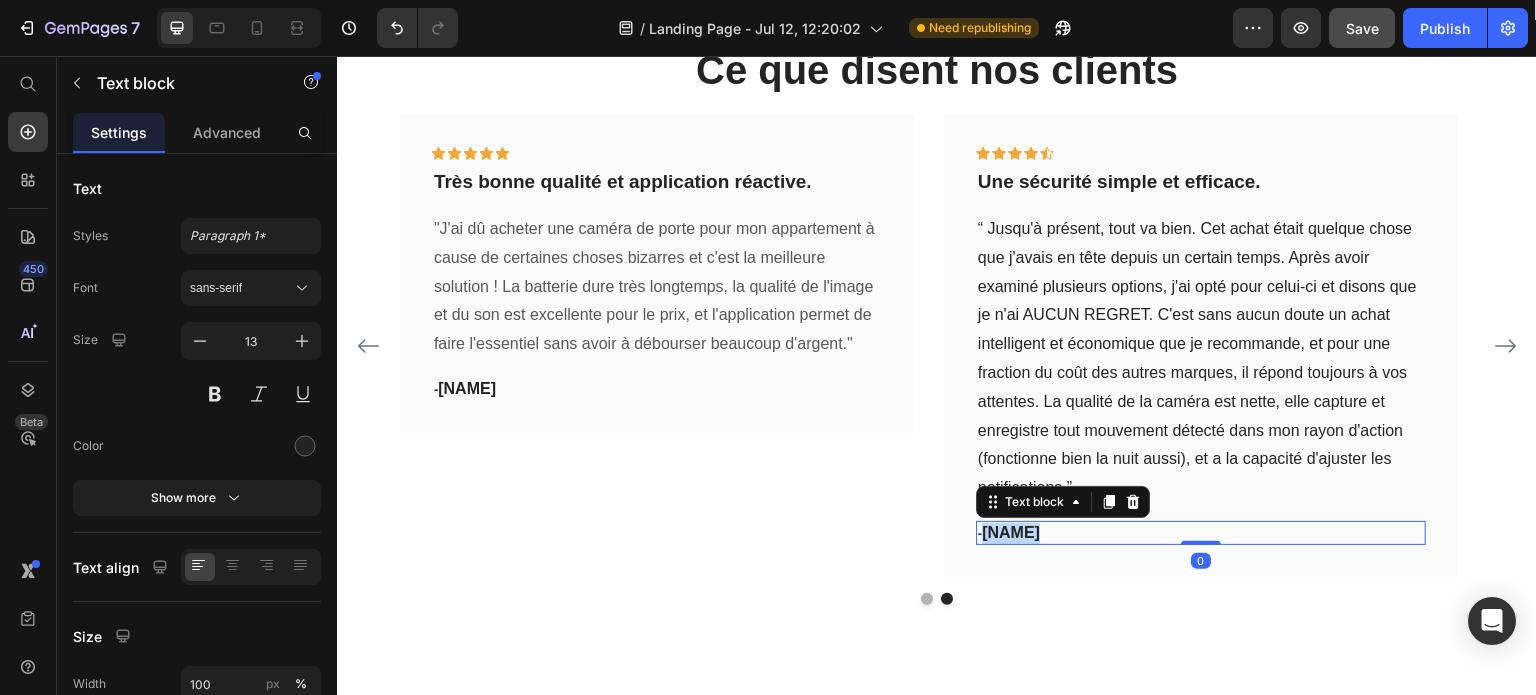click on "[FIRST] [LAST]" at bounding box center [1012, 532] 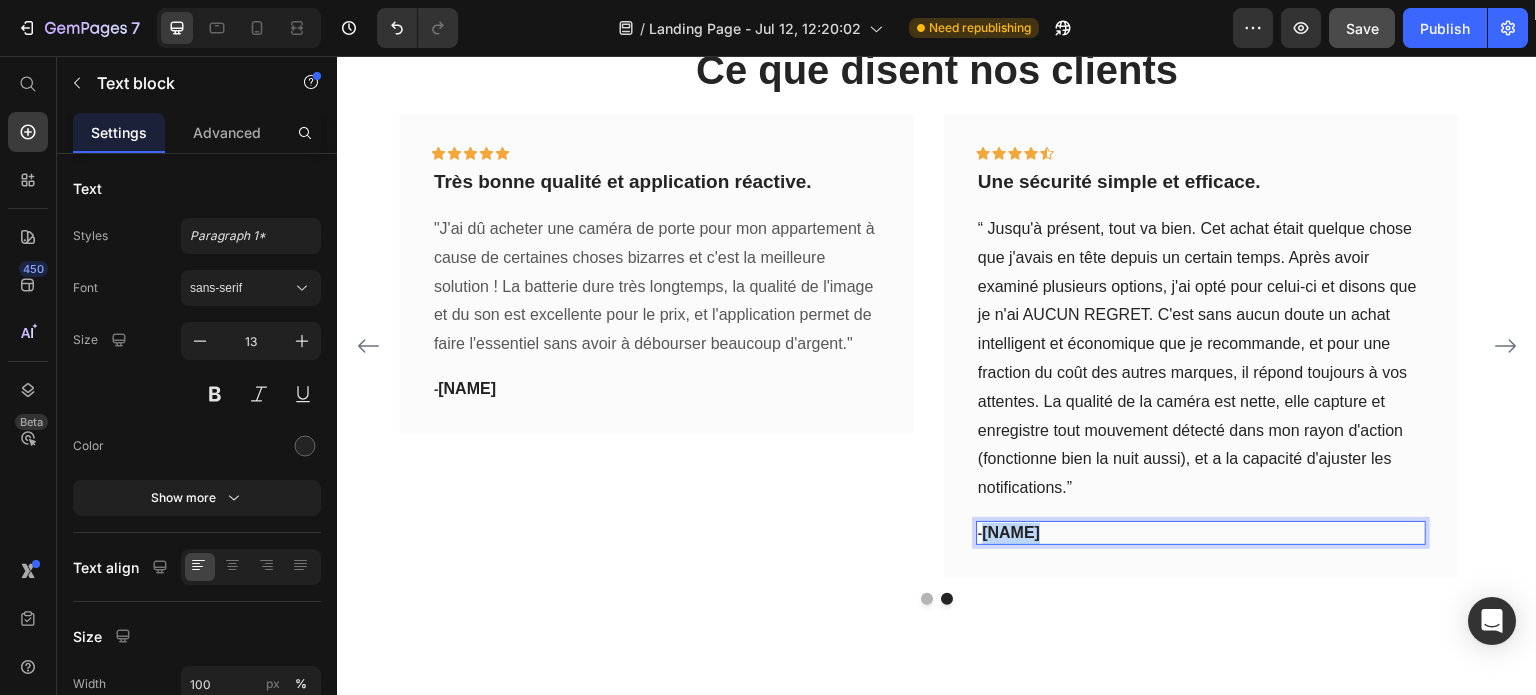 click on "[FIRST] [LAST]" at bounding box center [1012, 532] 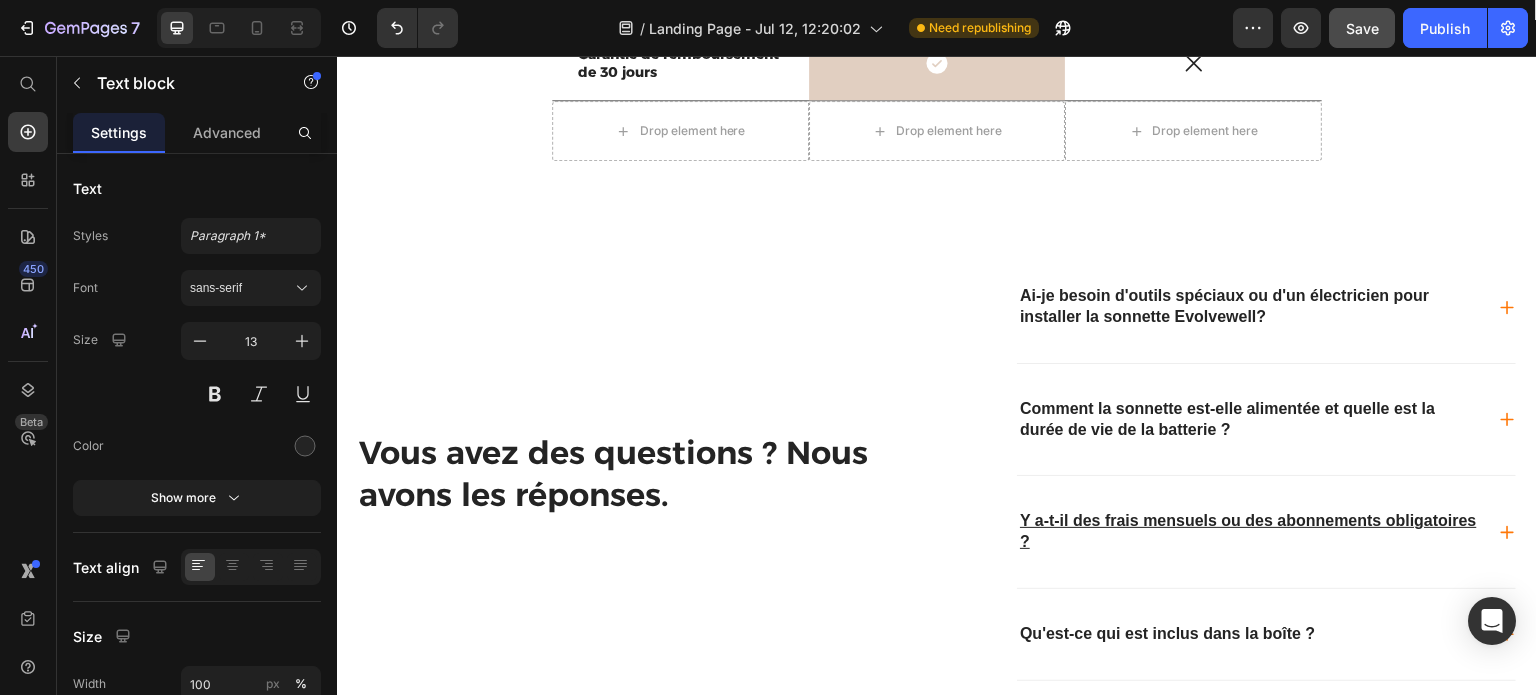scroll, scrollTop: 6080, scrollLeft: 0, axis: vertical 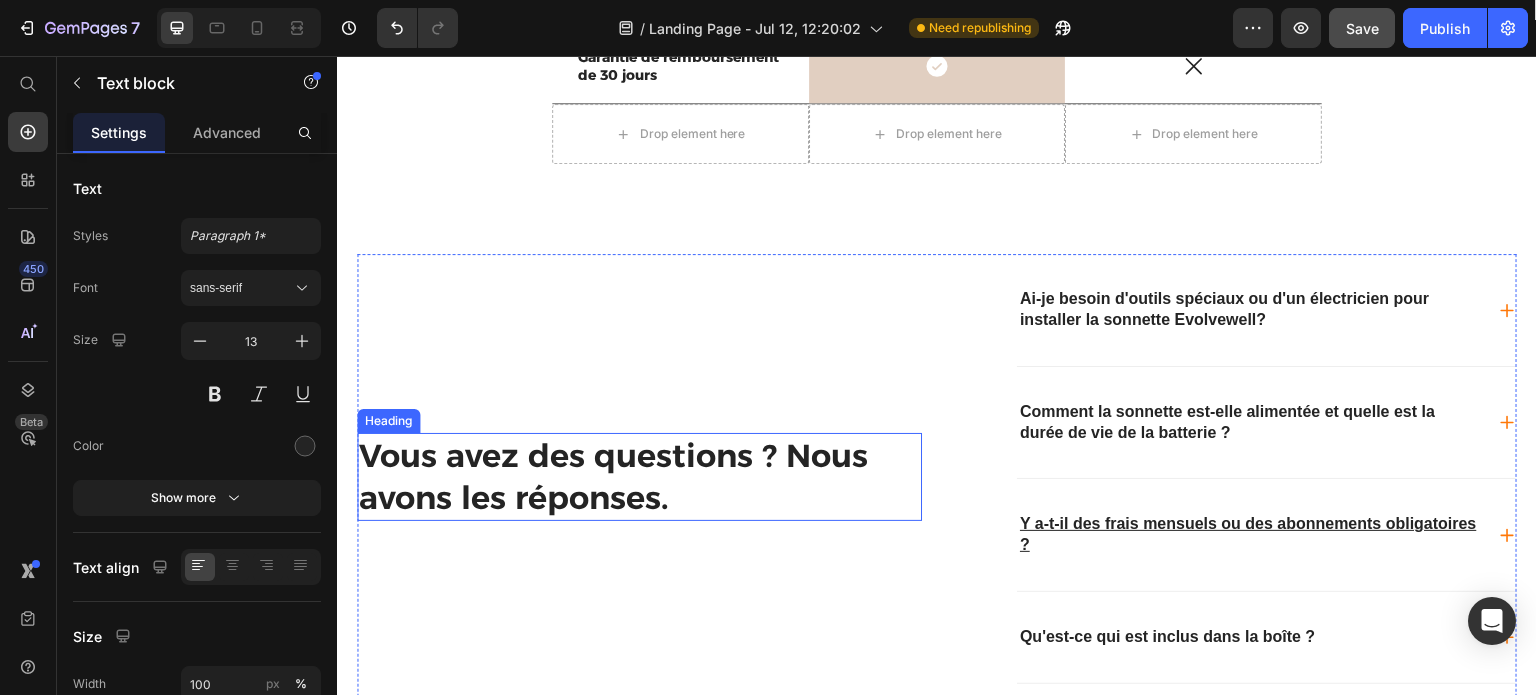 click on "Vous avez des questions ? Nous avons les réponses." at bounding box center [639, 476] 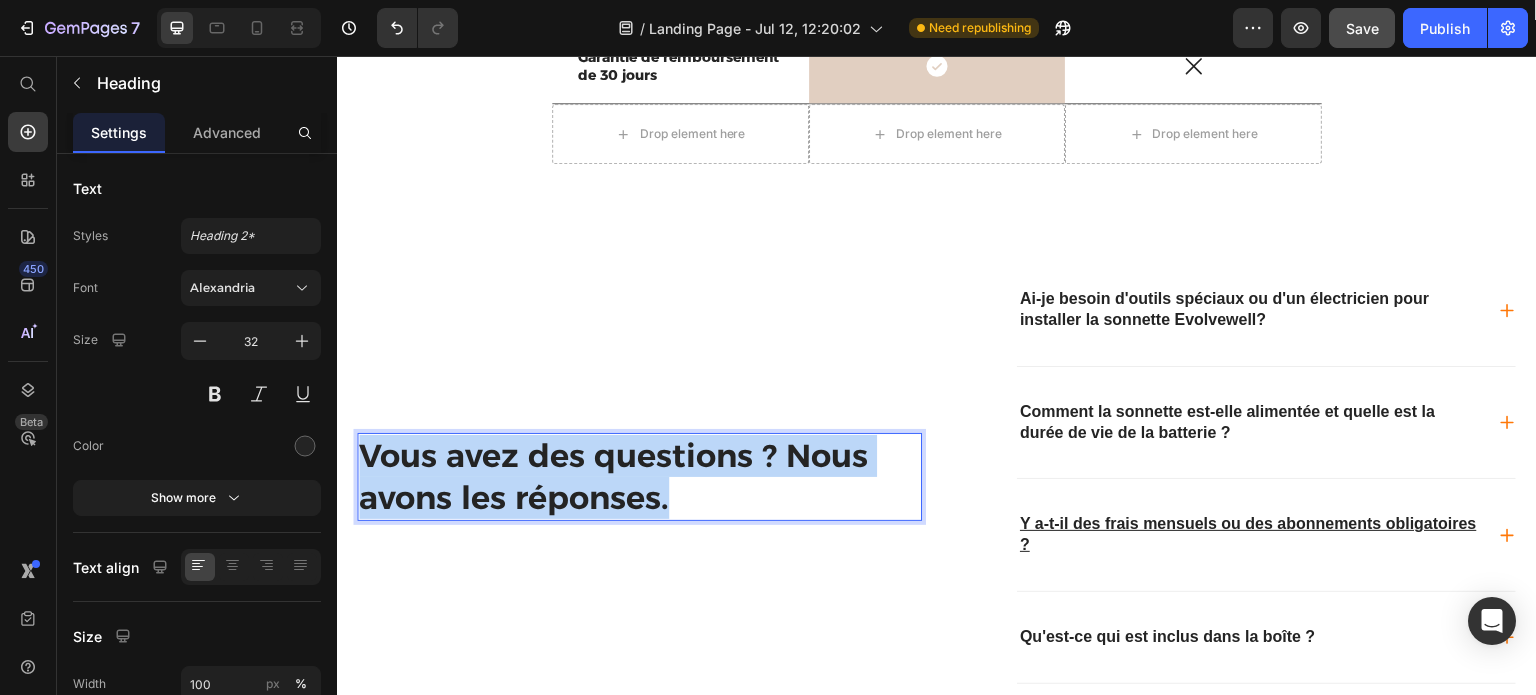 click on "Vous avez des questions ? Nous avons les réponses." at bounding box center (639, 476) 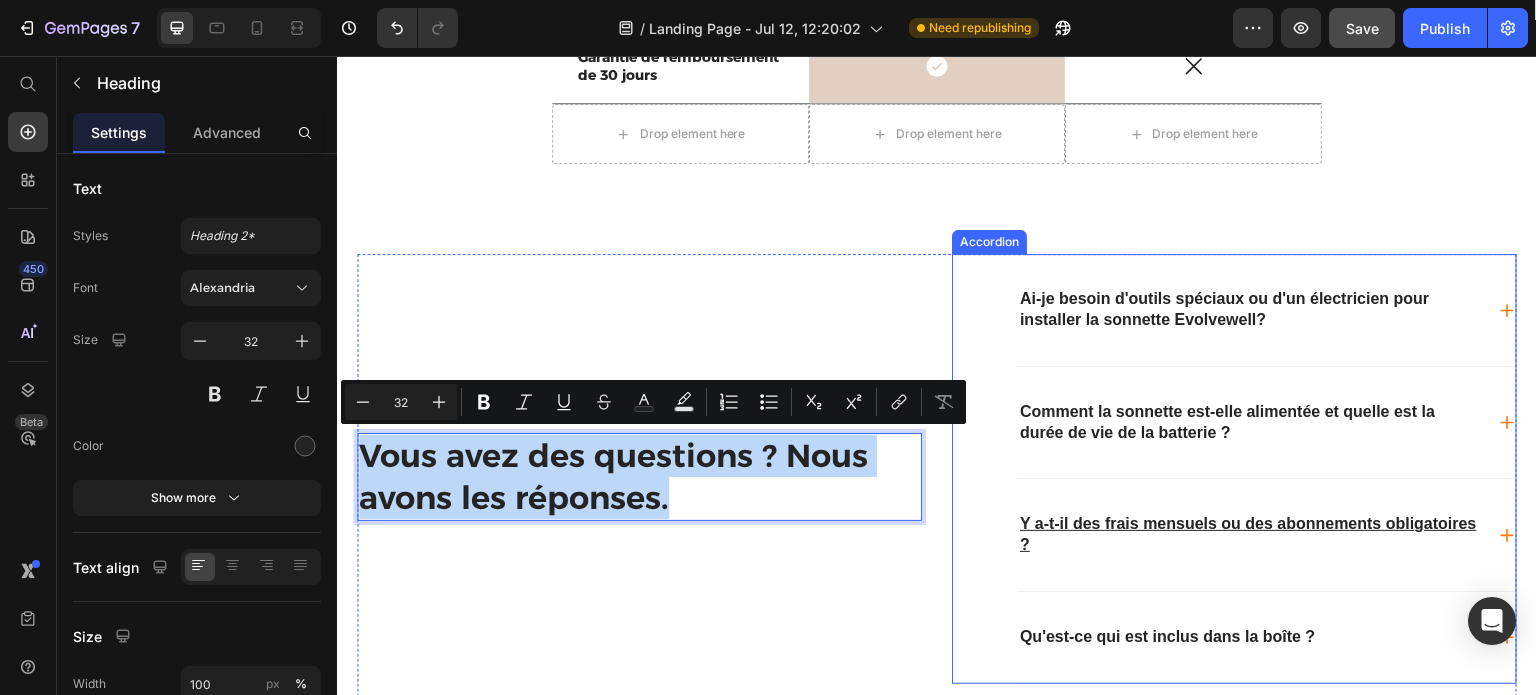 click on "Ai-je besoin d'outils spéciaux ou d'un électricien pour installer la sonnette Evolvewell?" at bounding box center [1250, 310] 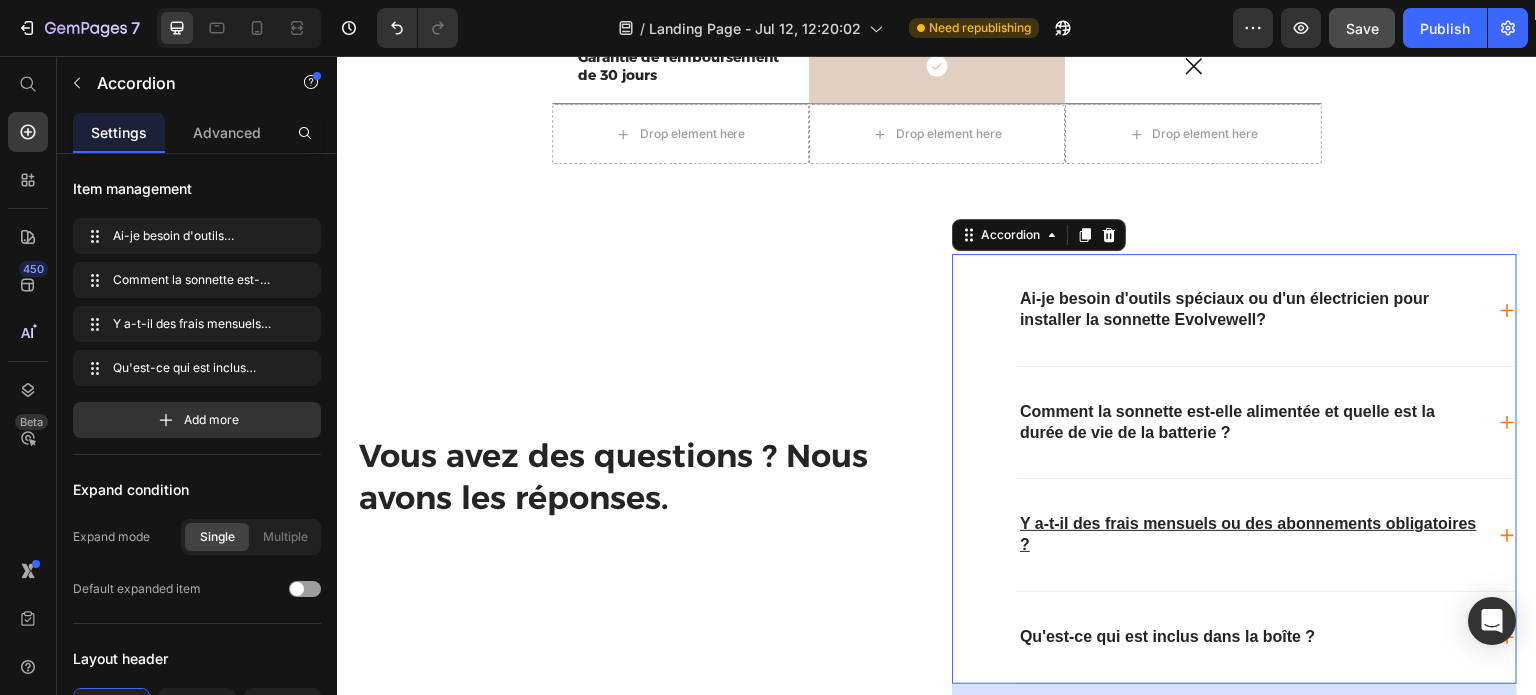 click on "Ai-je besoin d'outils spéciaux ou d'un électricien pour installer la sonnette Evolvewell?" at bounding box center (1250, 310) 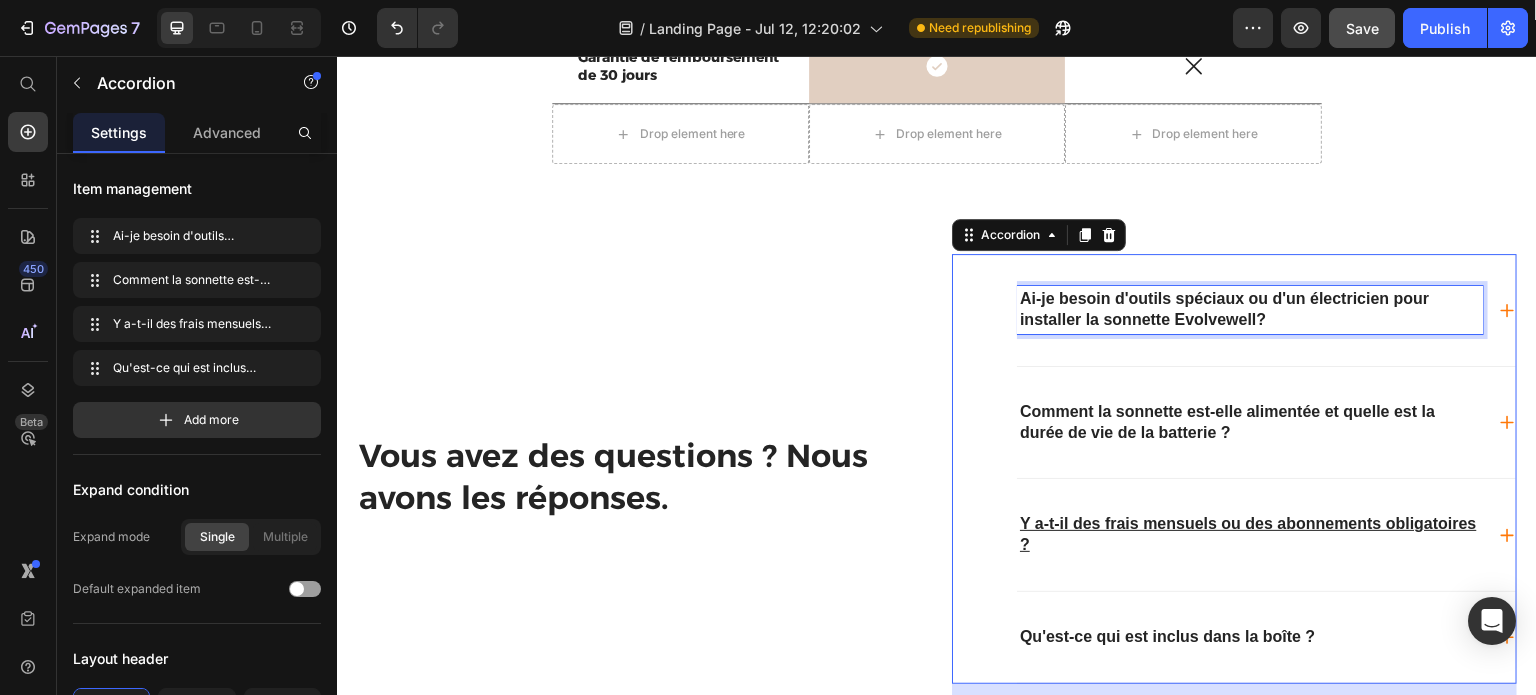 click on "Ai-je besoin d'outils spéciaux ou d'un électricien pour installer la sonnette Evolvewell?" at bounding box center (1250, 310) 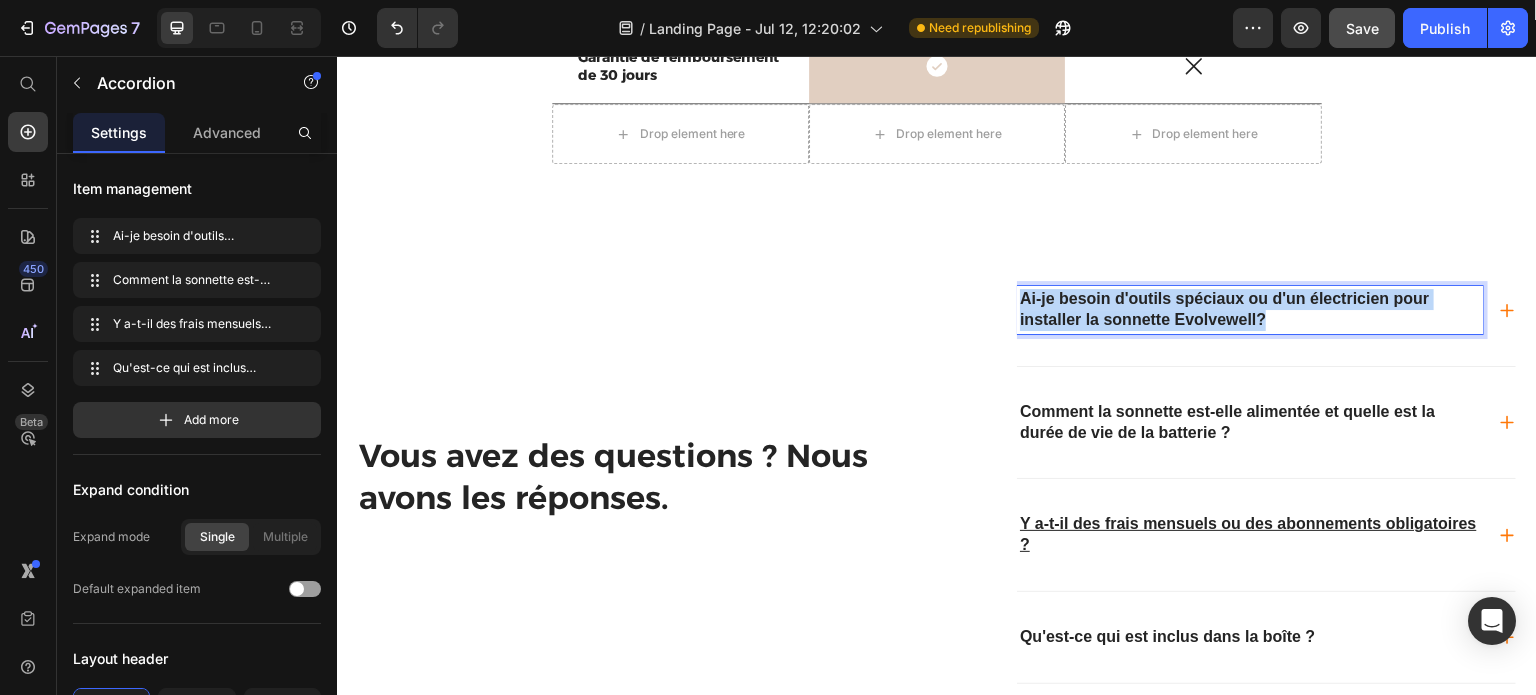 click on "Ai-je besoin d'outils spéciaux ou d'un électricien pour installer la sonnette Evolvewell?" at bounding box center [1250, 310] 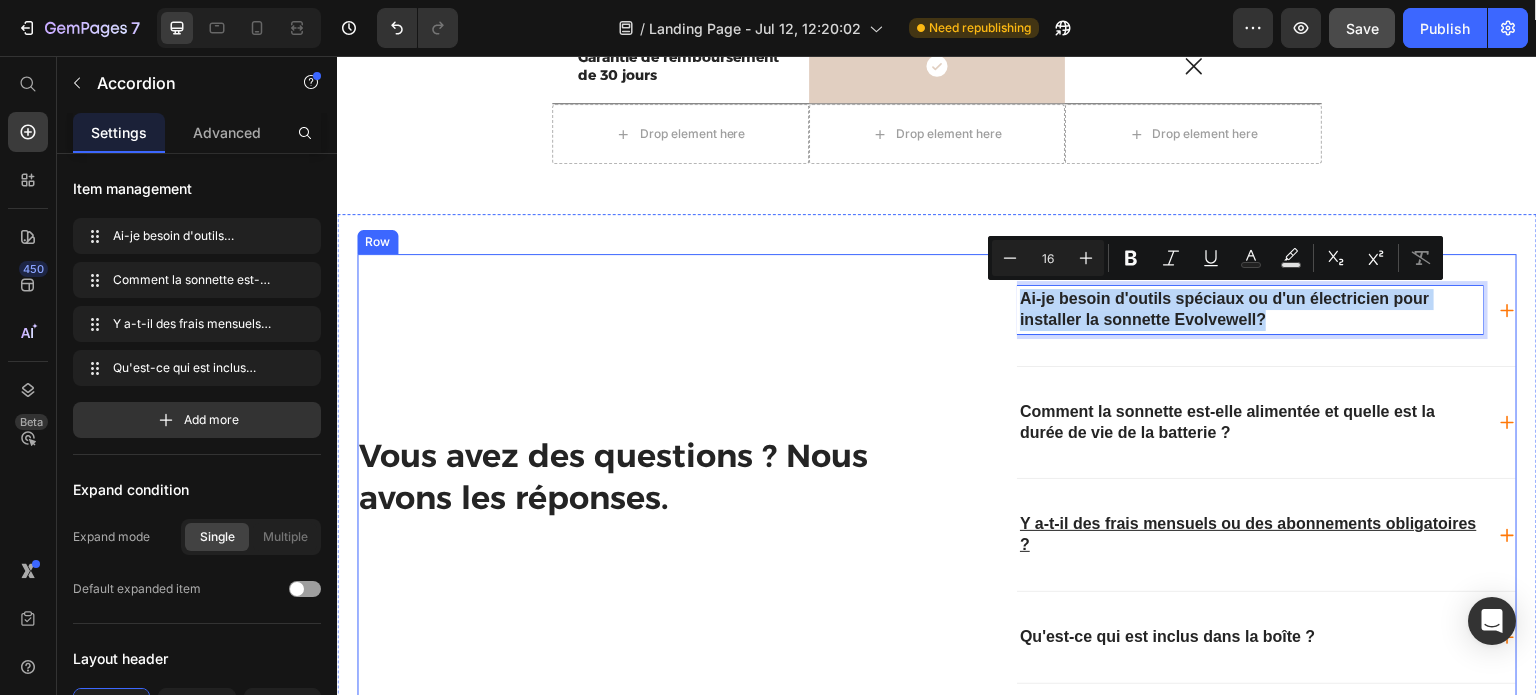 click on "Vous avez des questions ? Nous avons les réponses. Heading" at bounding box center [639, 493] 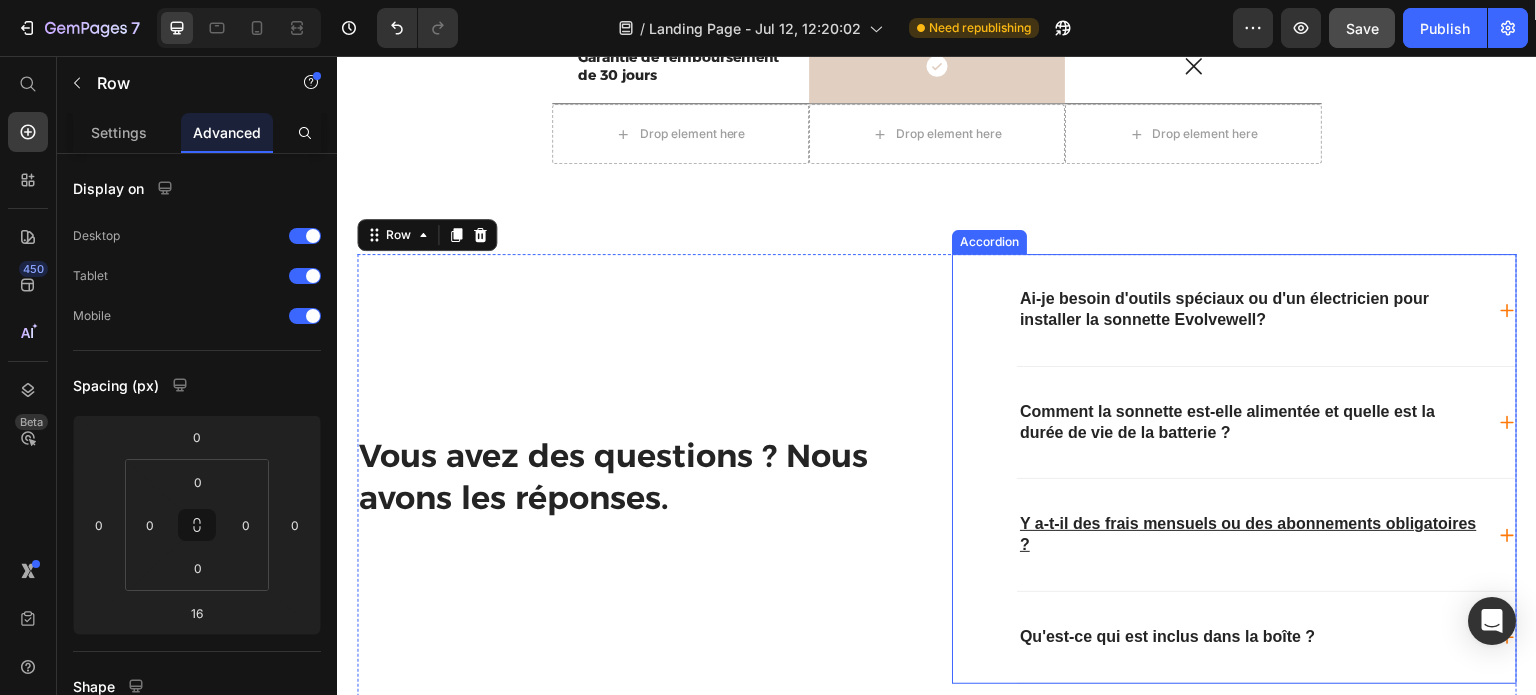 click 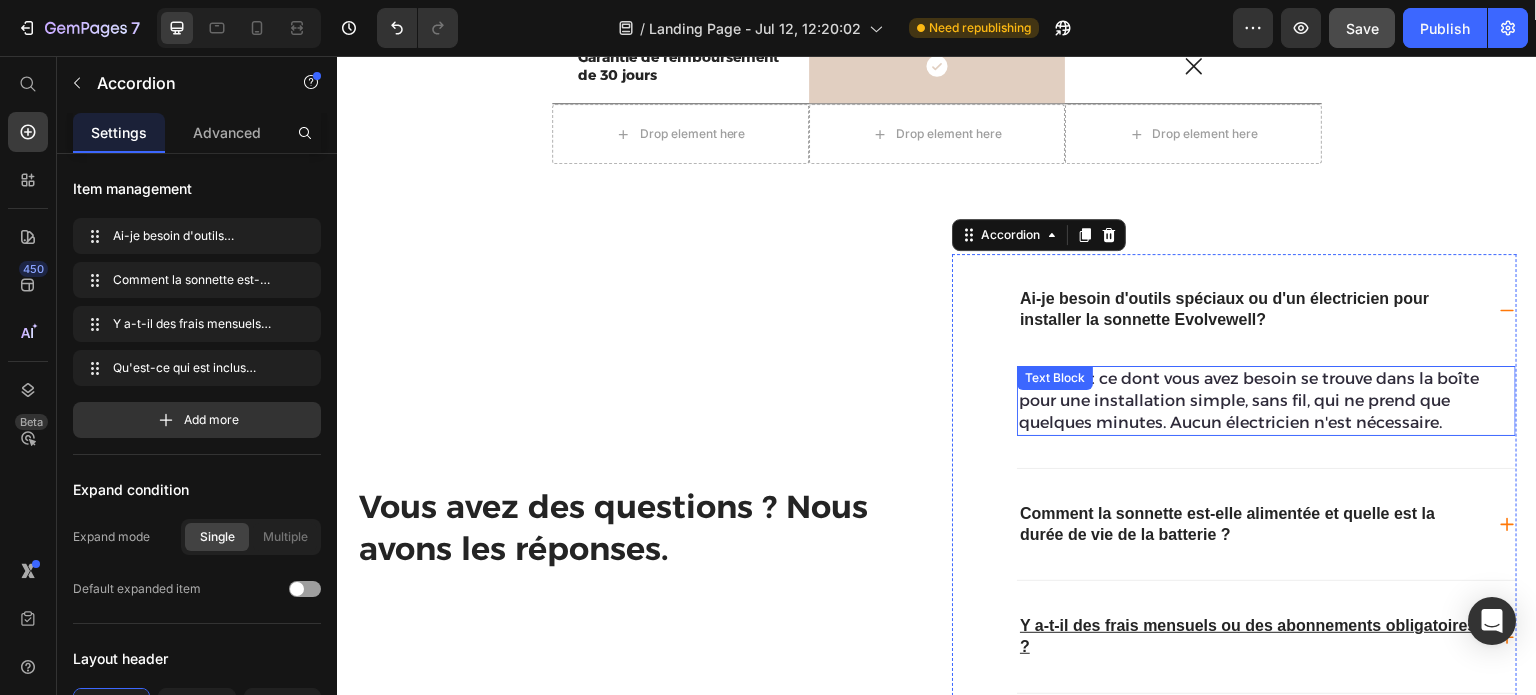 click on "Non. Tout ce dont vous avez besoin se trouve dans la boîte pour une installation simple, sans fil, qui ne prend que quelques minutes. Aucun électricien n'est nécessaire." at bounding box center [1266, 401] 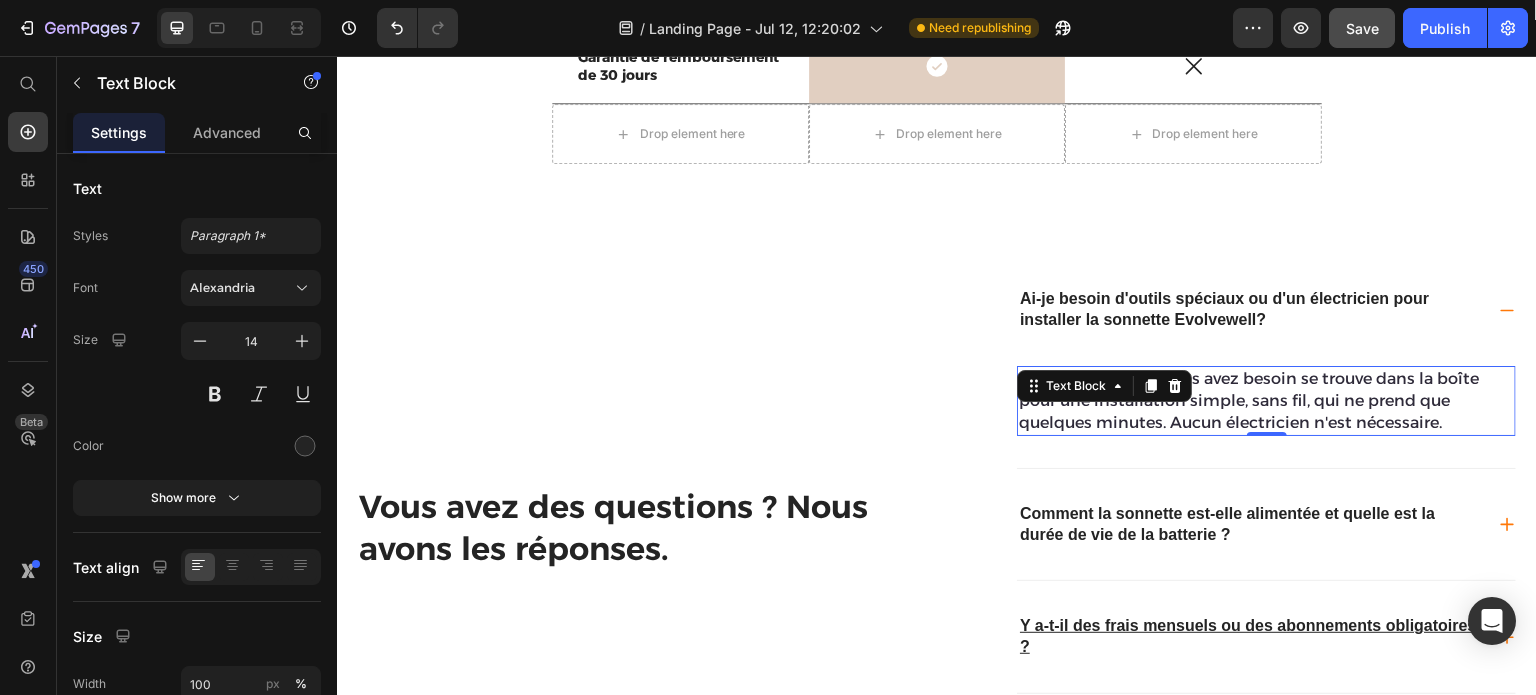 click on "Non. Tout ce dont vous avez besoin se trouve dans la boîte pour une installation simple, sans fil, qui ne prend que quelques minutes. Aucun électricien n'est nécessaire." at bounding box center [1266, 401] 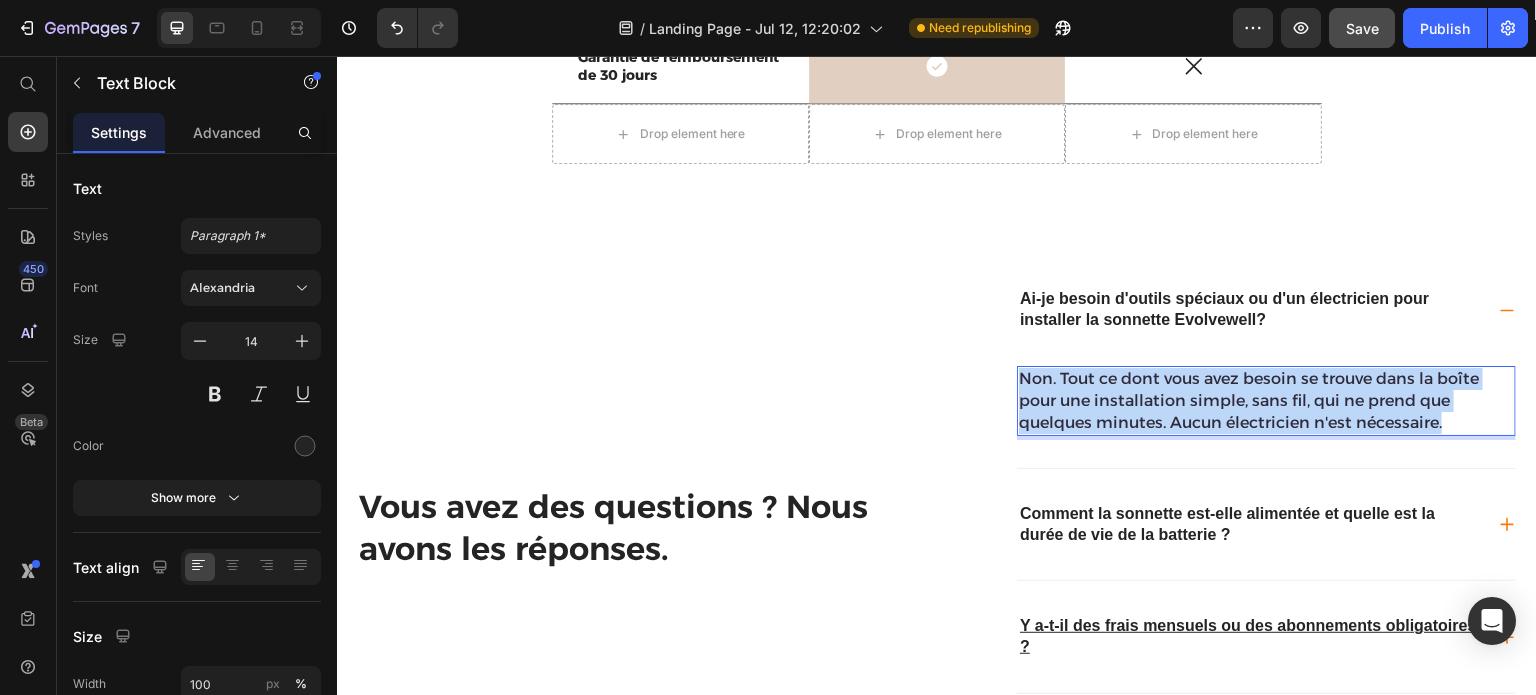 click on "Non. Tout ce dont vous avez besoin se trouve dans la boîte pour une installation simple, sans fil, qui ne prend que quelques minutes. Aucun électricien n'est nécessaire." at bounding box center [1266, 401] 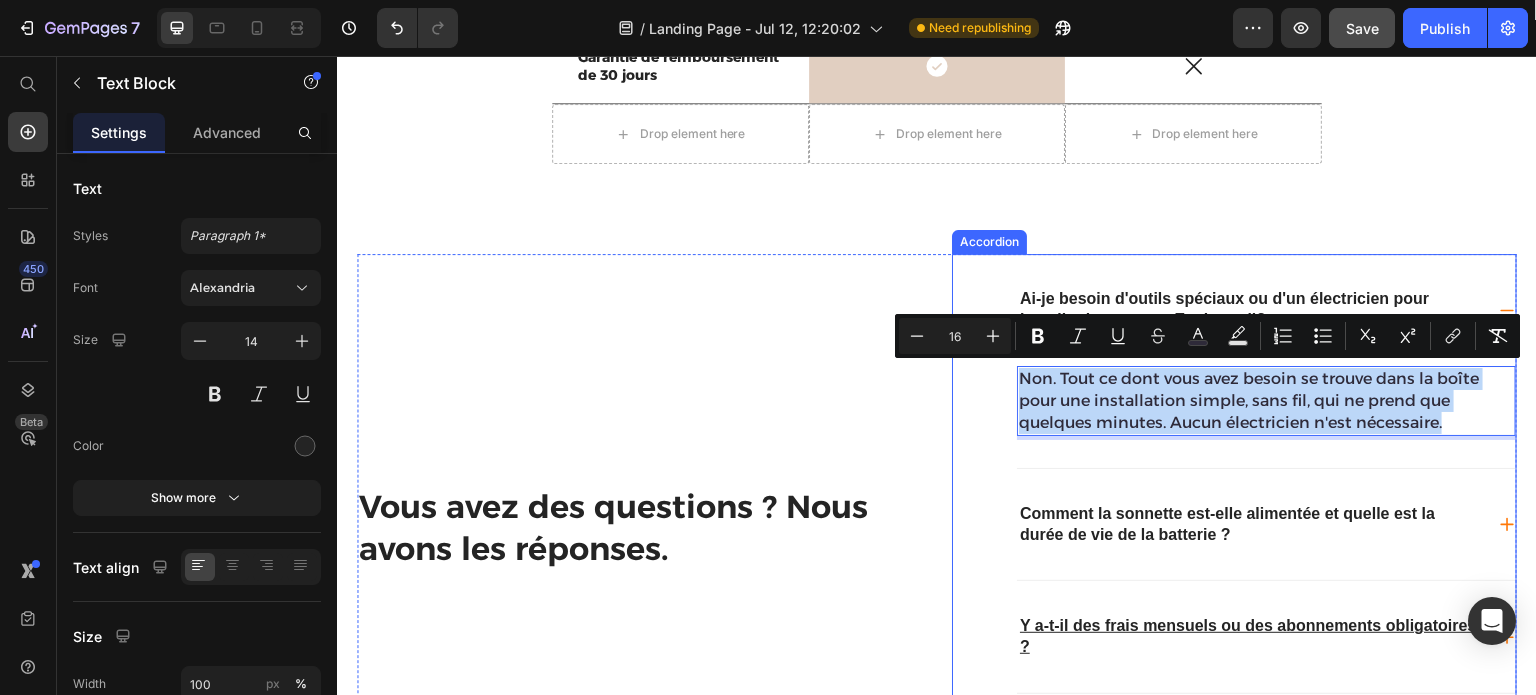 click on "Comment la sonnette est-elle alimentée et quelle est la durée de vie de la batterie ?" at bounding box center (1250, 525) 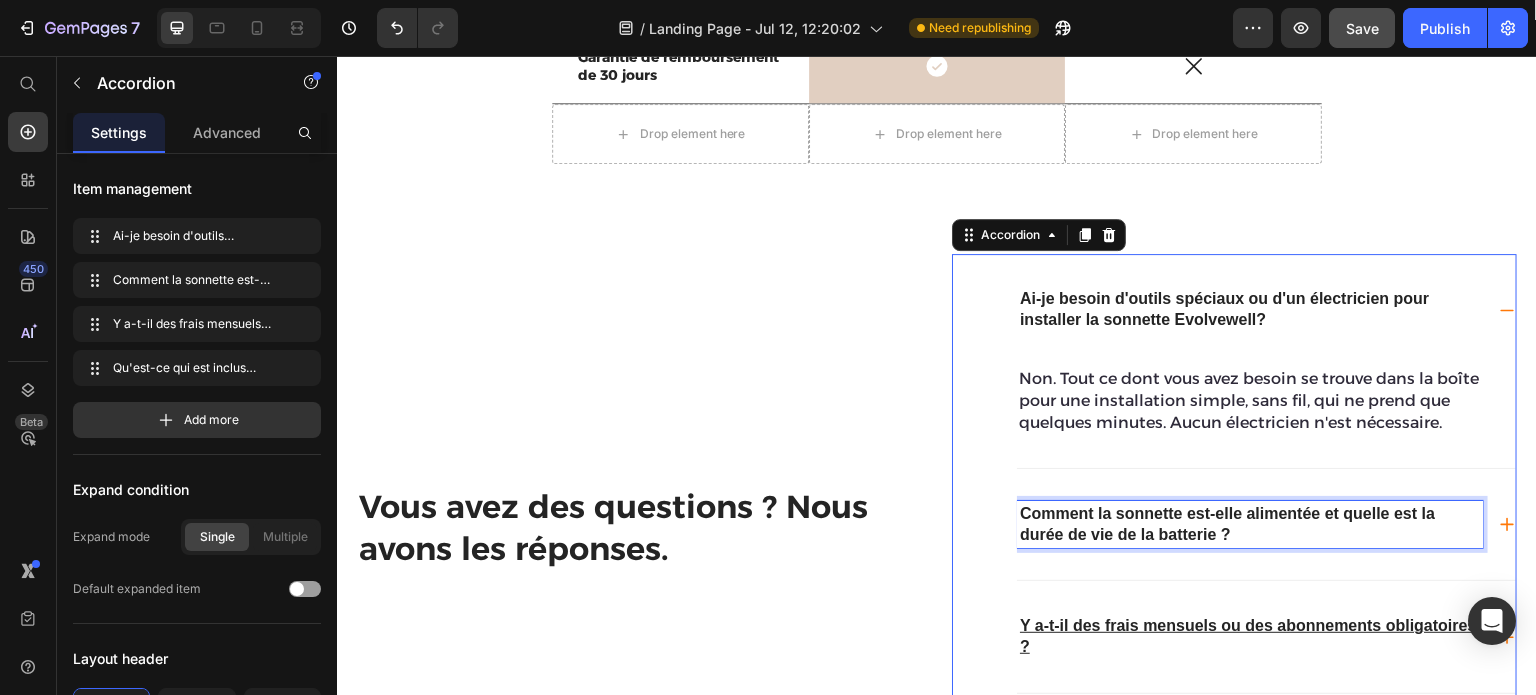 click on "Comment la sonnette est-elle alimentée et quelle est la durée de vie de la batterie ?" at bounding box center [1250, 525] 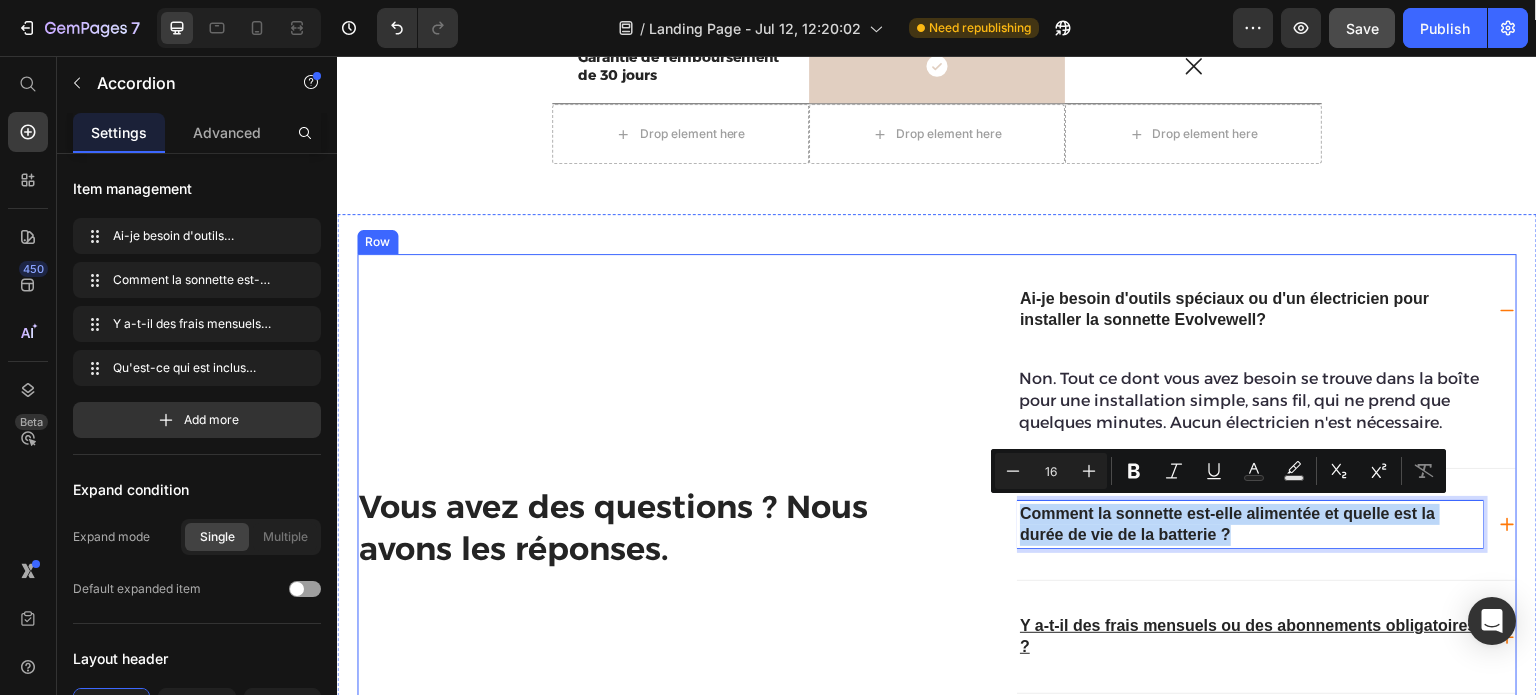 click on "Vous avez des questions ? Nous avons les réponses. Heading
Ai-je besoin d'outils spéciaux ou d'un électricien pour installer la sonnette Evolvewell? Non. Tout ce dont vous avez besoin se trouve dans la boîte pour une installation simple, sans fil, qui ne prend que quelques minutes. Aucun électricien n'est nécessaire. Text Block
Comment la sonnette est-elle alimentée et quelle est la durée de vie de la batterie ?
Y a-t-il des frais mensuels ou des abonnements obligatoires ?
Qu'est-ce qui est inclus dans la boîte ? Accordion   48 Row" at bounding box center [937, 544] 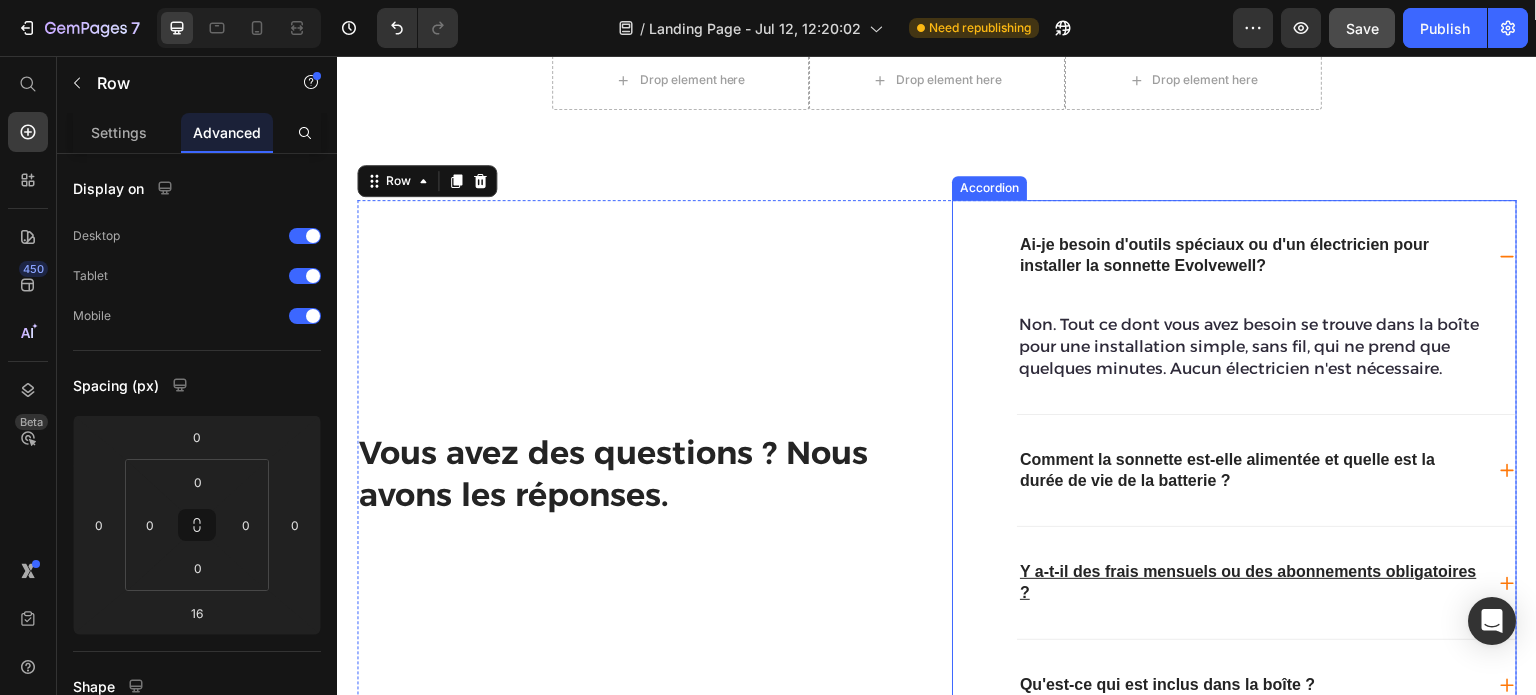 scroll, scrollTop: 6180, scrollLeft: 0, axis: vertical 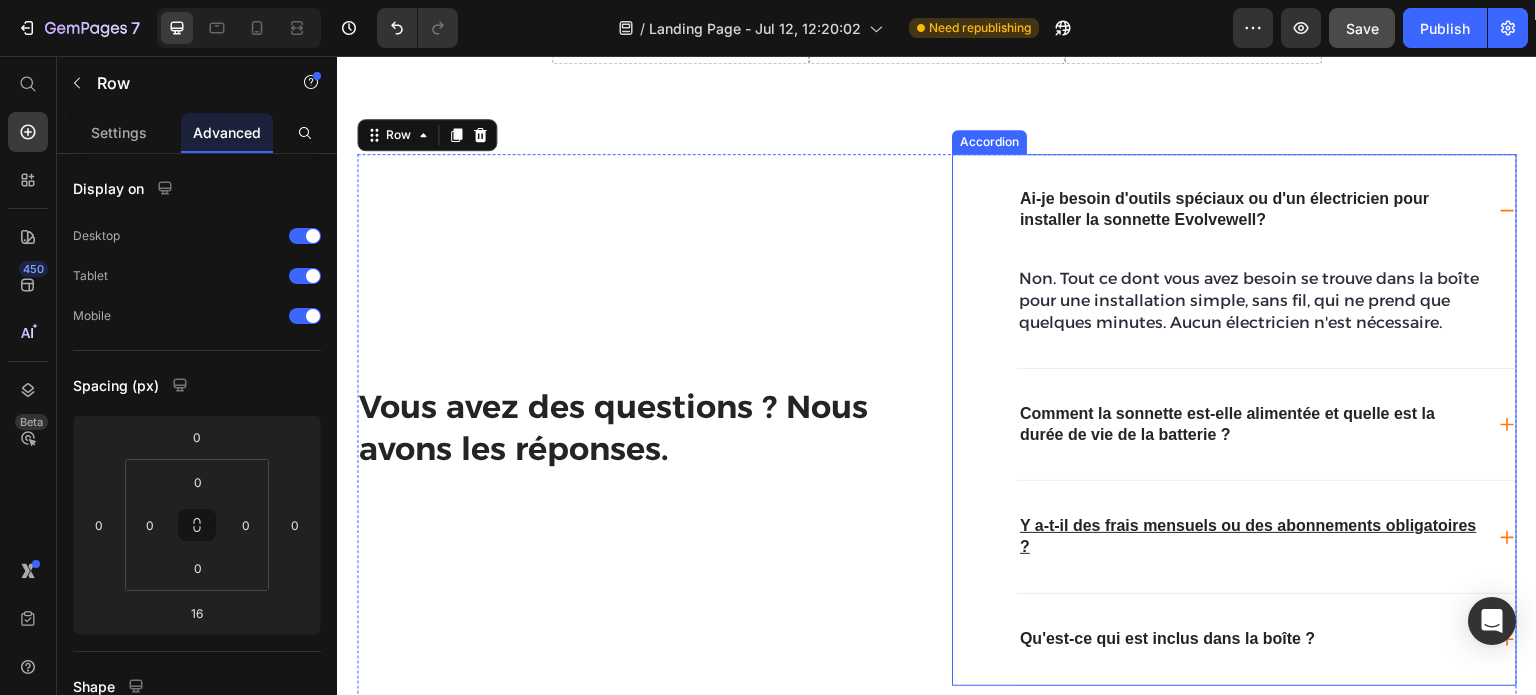 click 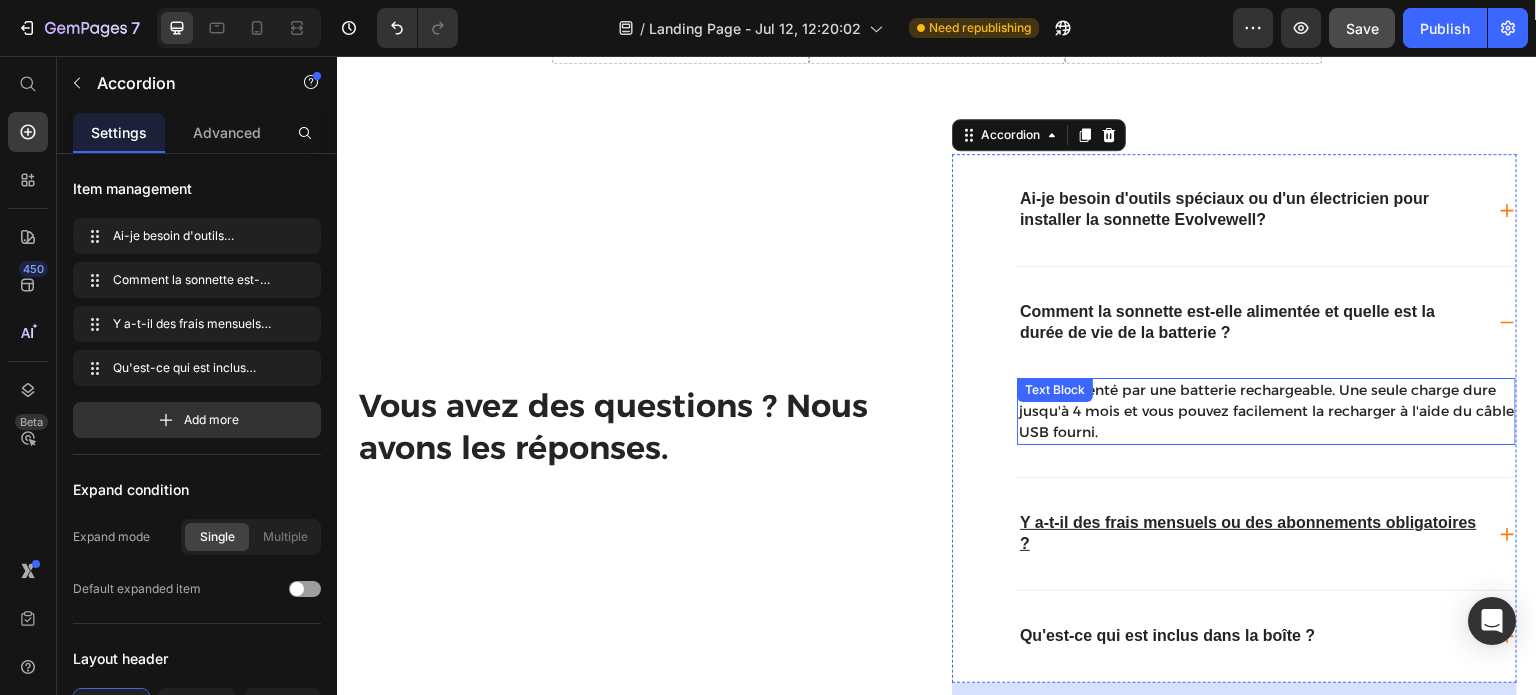 click on "Il est alimenté par une batterie rechargeable. Une seule charge dure jusqu'à 4 mois et vous pouvez facilement la recharger à l'aide du câble USB fourni." at bounding box center (1266, 411) 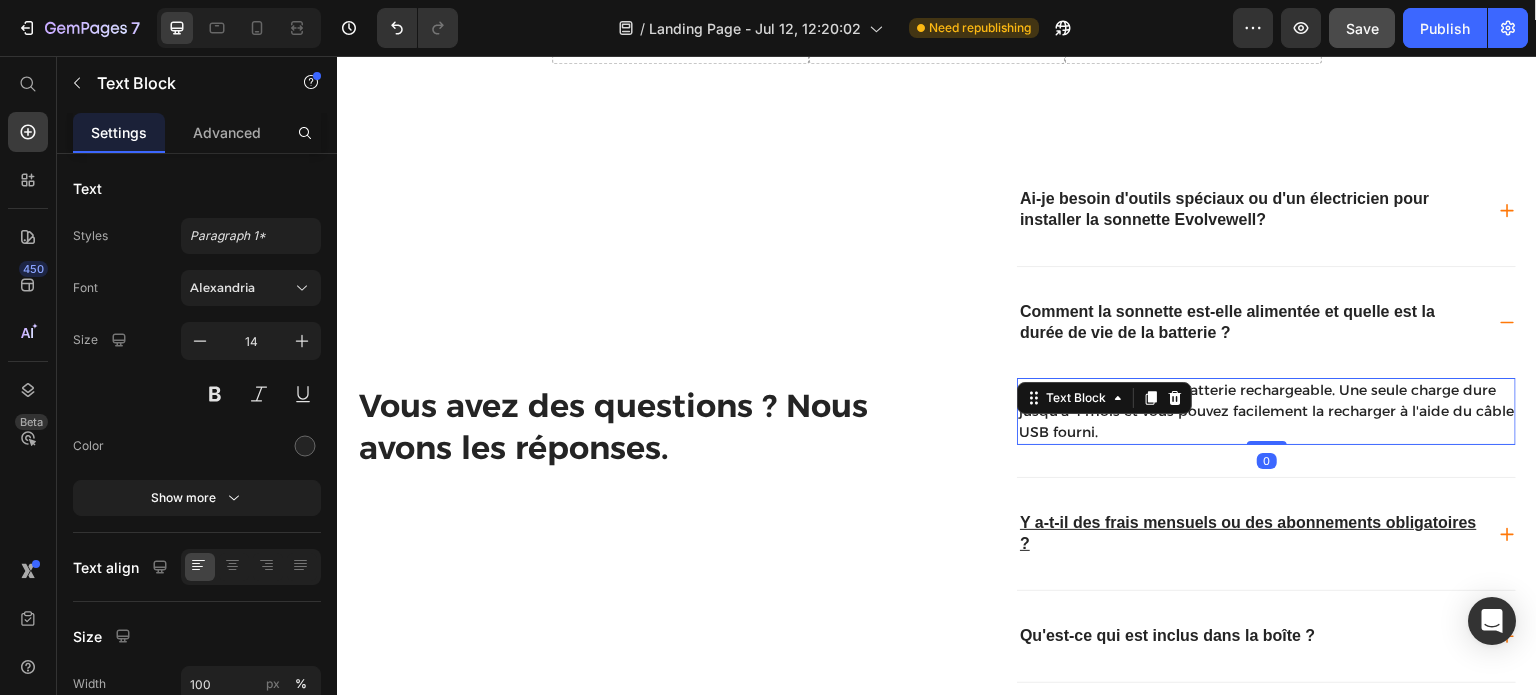 click on "Il est alimenté par une batterie rechargeable. Une seule charge dure jusqu'à 4 mois et vous pouvez facilement la recharger à l'aide du câble USB fourni." at bounding box center (1266, 411) 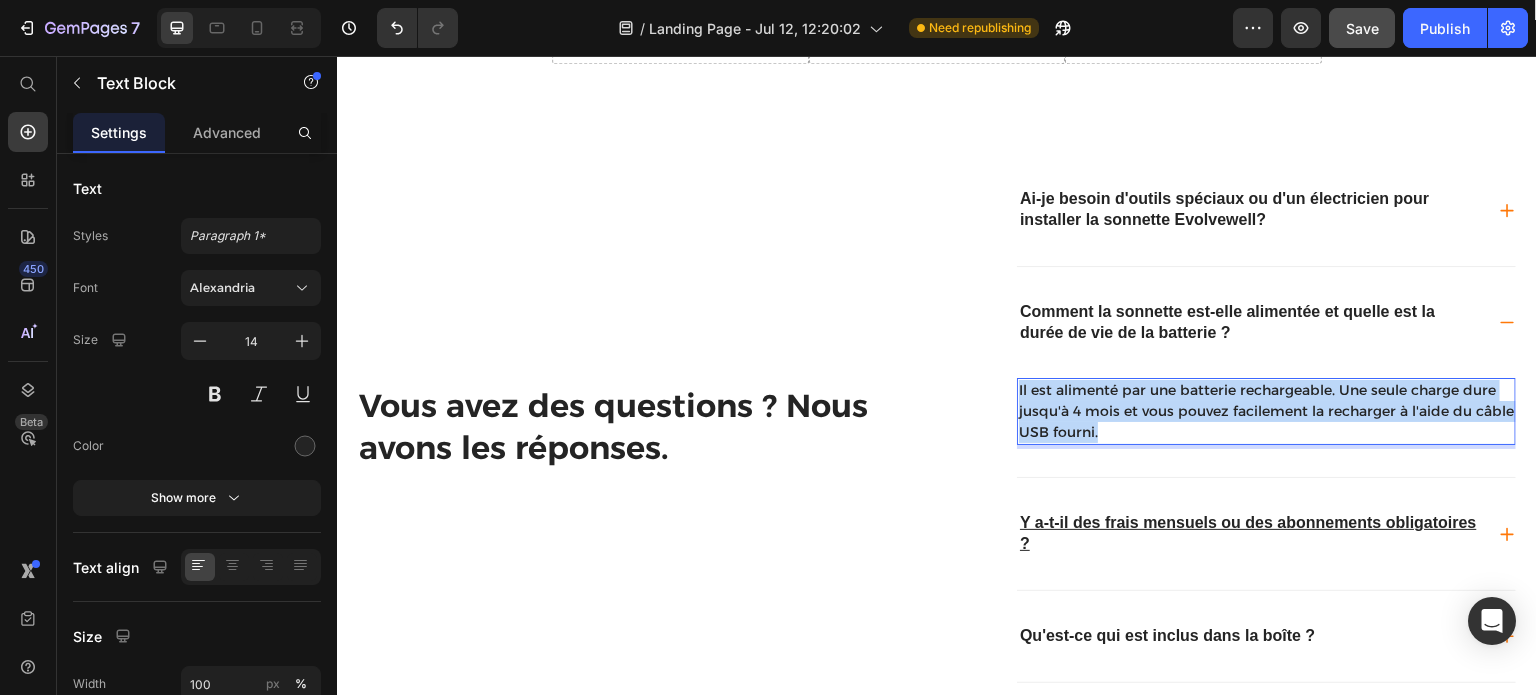 click on "Il est alimenté par une batterie rechargeable. Une seule charge dure jusqu'à 4 mois et vous pouvez facilement la recharger à l'aide du câble USB fourni." at bounding box center (1266, 411) 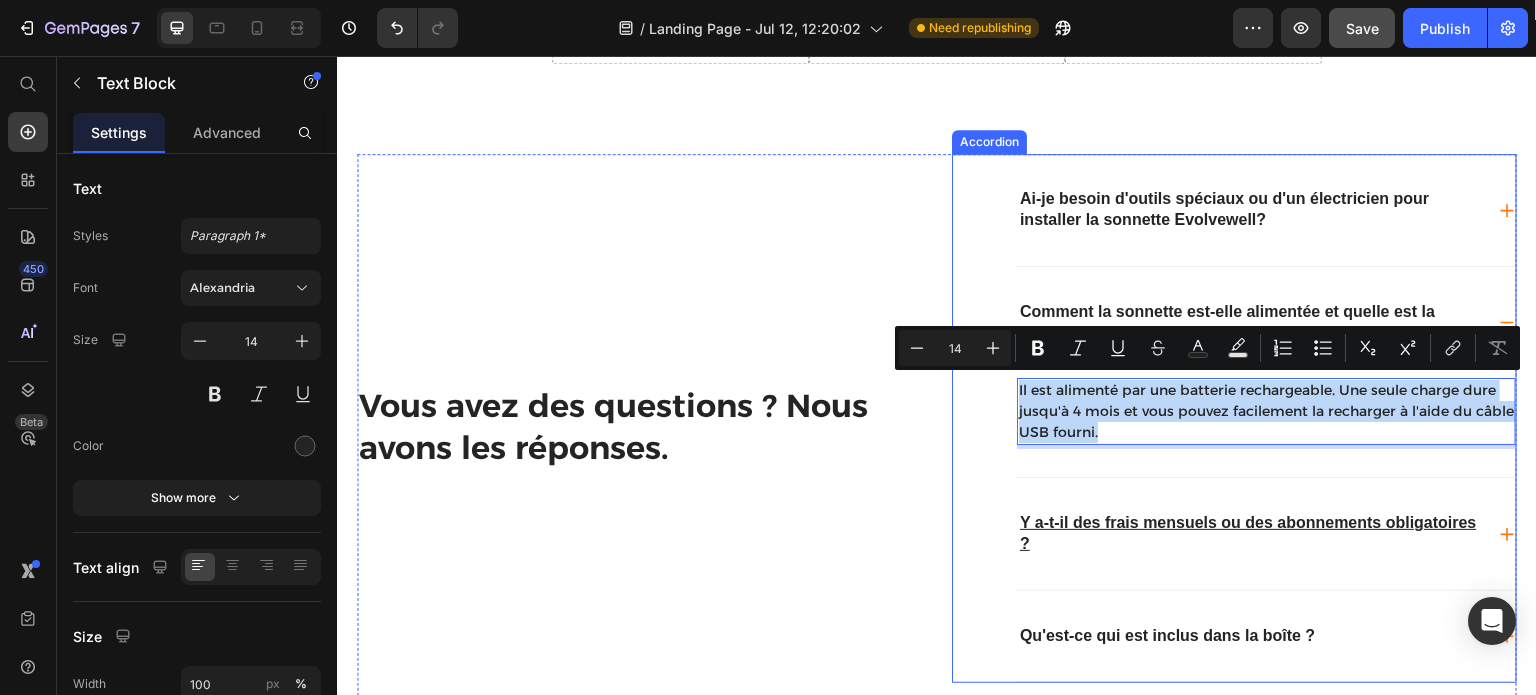 click on "Y a-t-il des frais mensuels ou des abonnements obligatoires ?" at bounding box center [1248, 533] 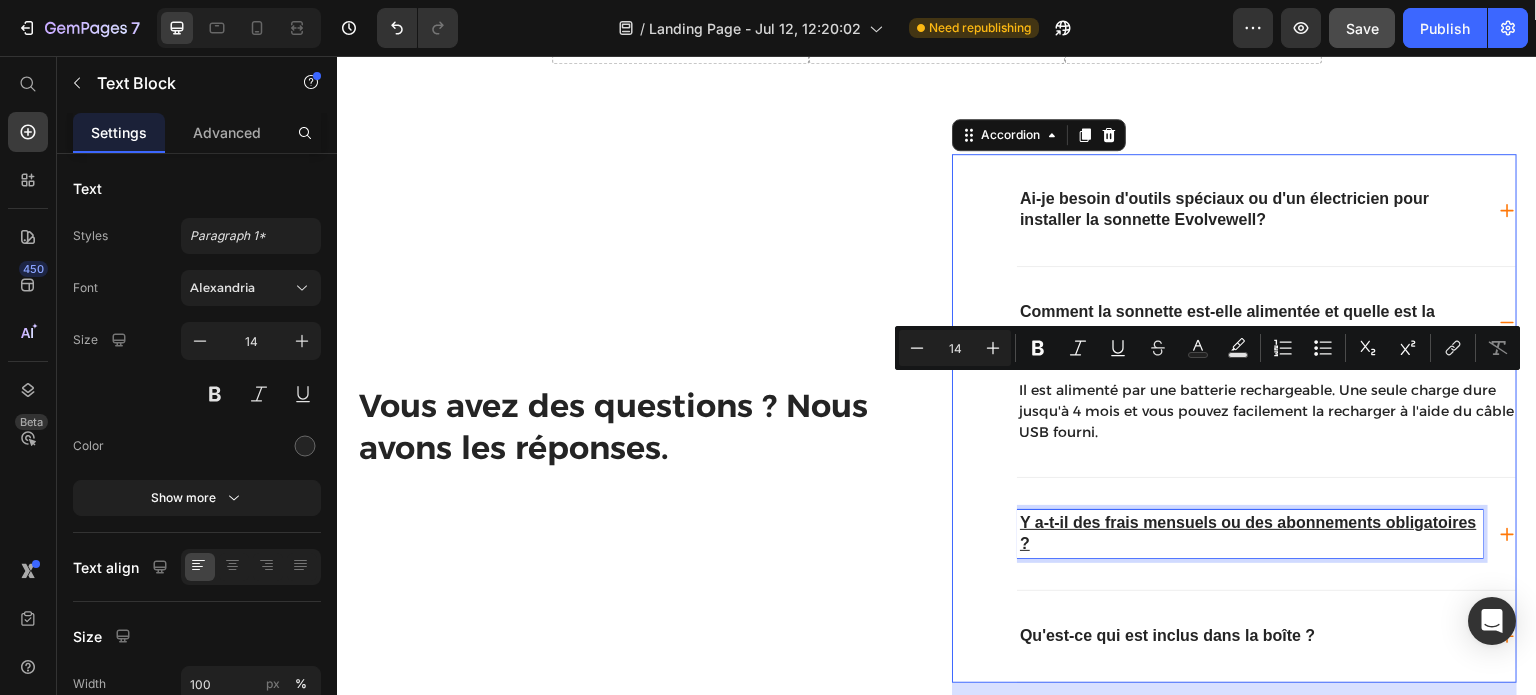 click on "Y a-t-il des frais mensuels ou des abonnements obligatoires ?" at bounding box center [1248, 533] 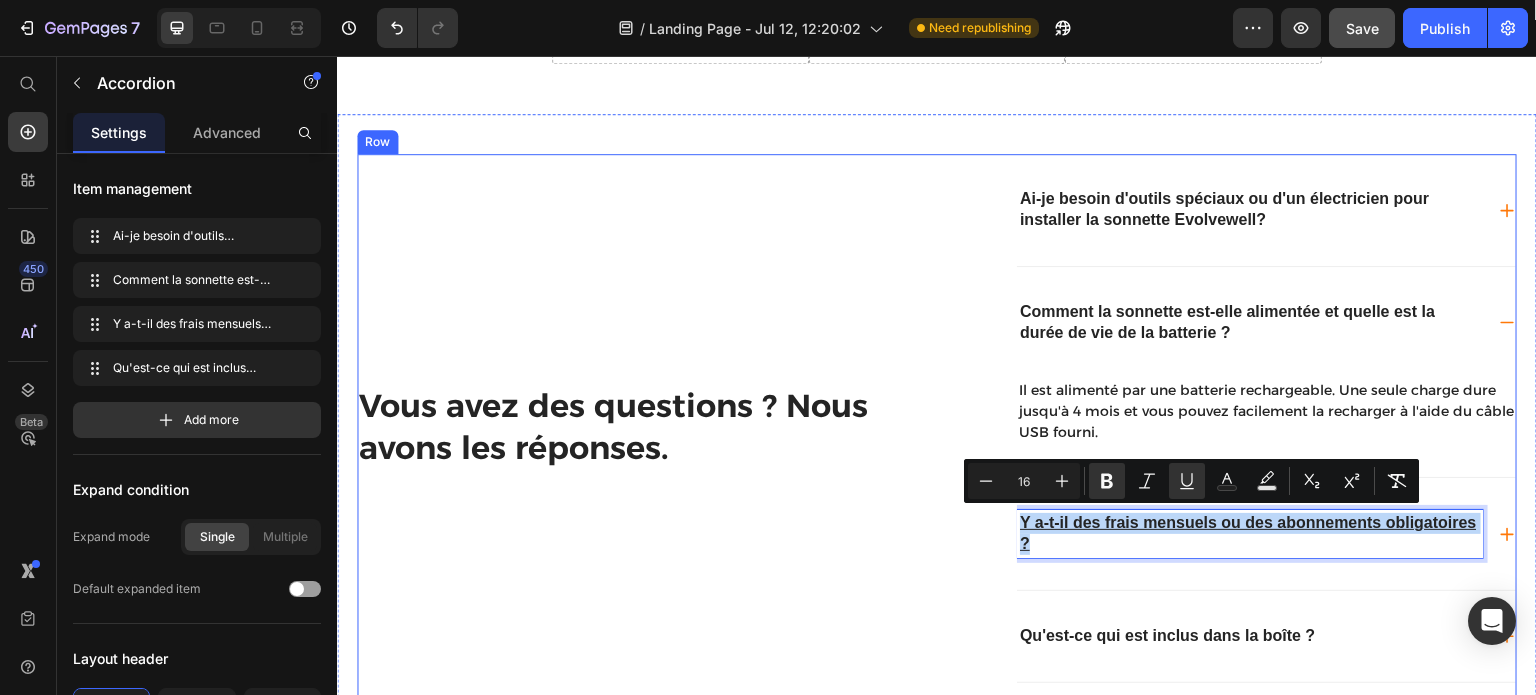 click on "Vous avez des questions ? Nous avons les réponses. Heading" at bounding box center [639, 442] 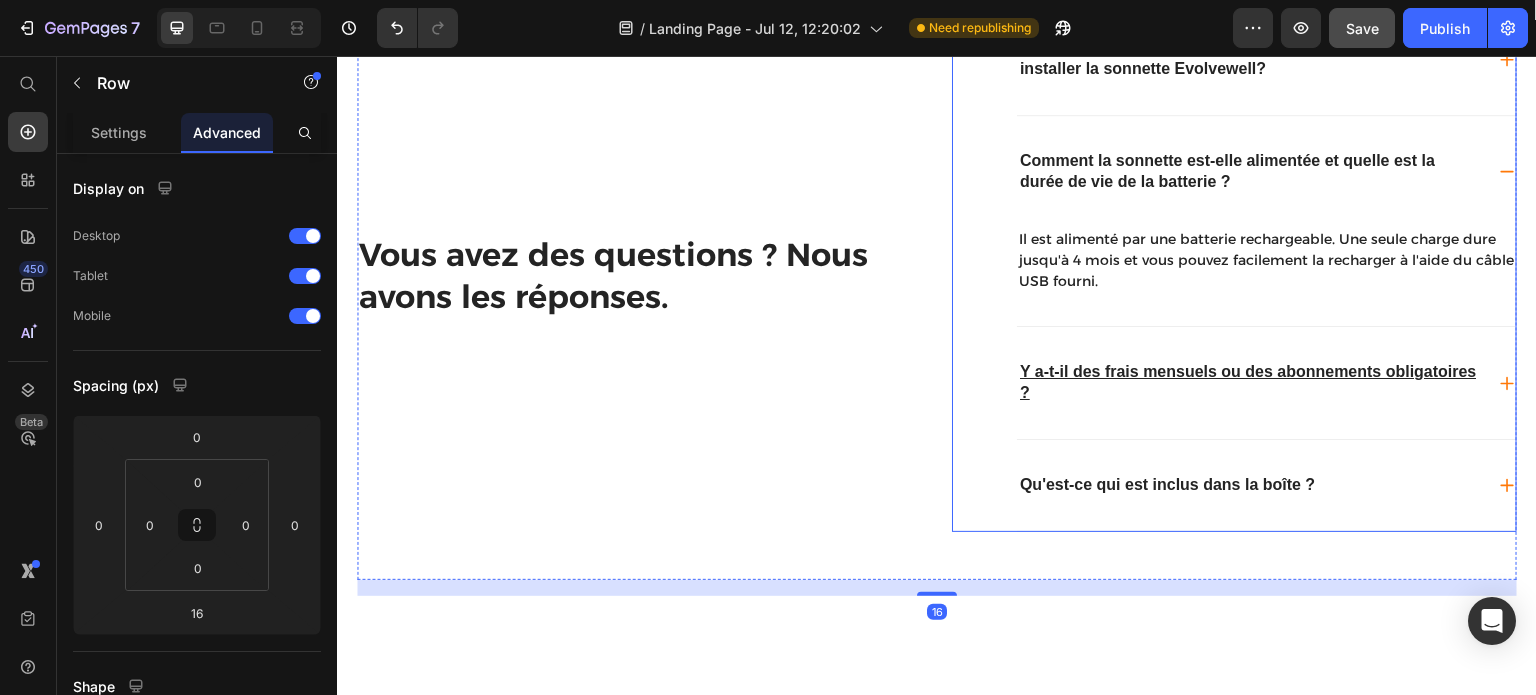 scroll, scrollTop: 6380, scrollLeft: 0, axis: vertical 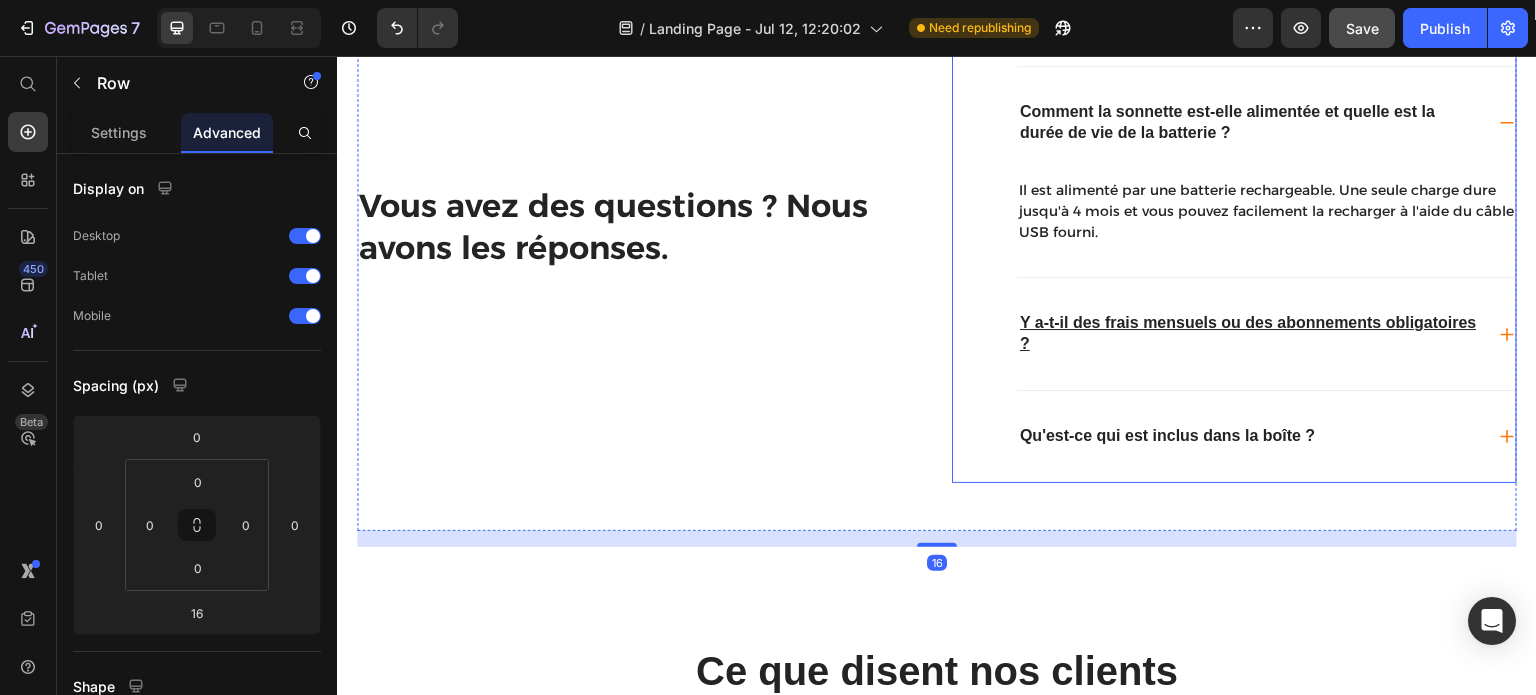 click 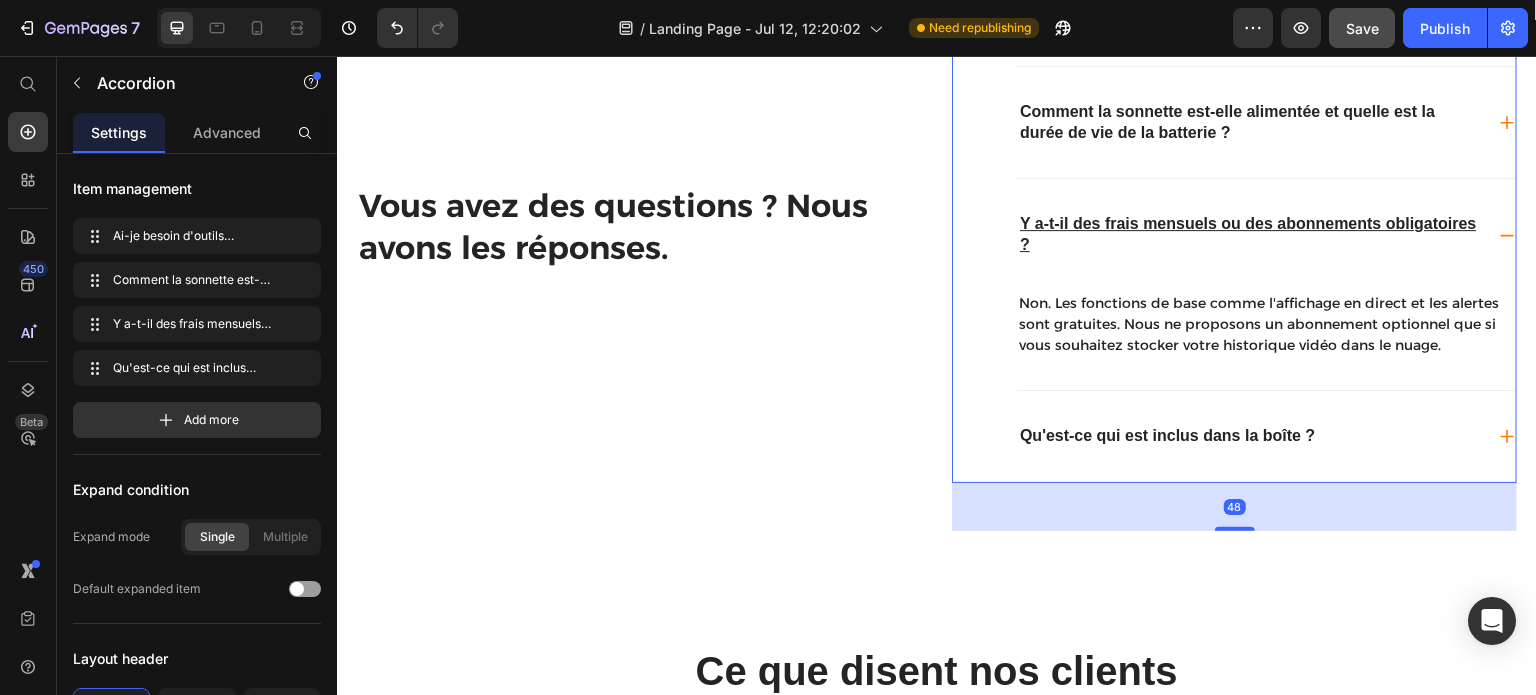 scroll, scrollTop: 6380, scrollLeft: 0, axis: vertical 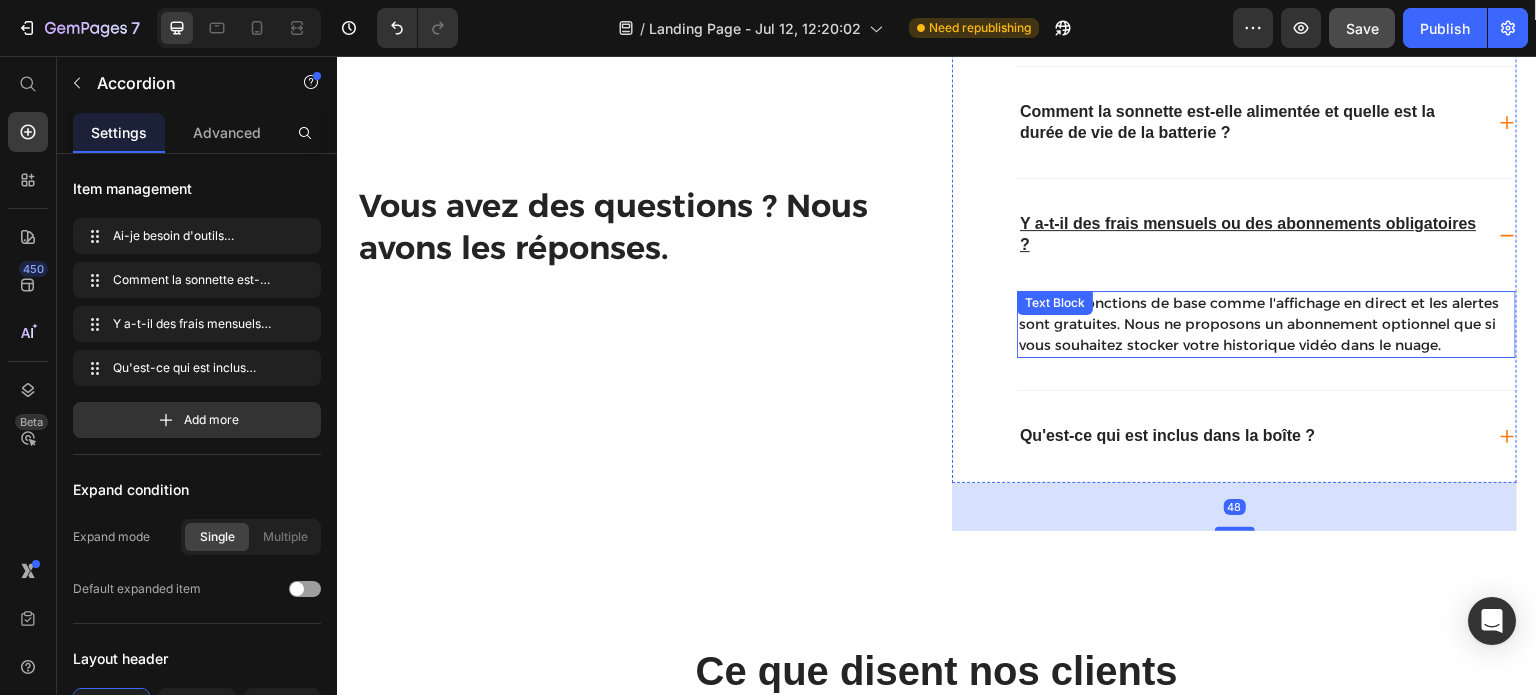 click on "Non. Les fonctions de base comme l'affichage en direct et les alertes sont gratuites. Nous ne proposons un abonnement optionnel que si vous souhaitez stocker votre historique vidéo dans le nuage." at bounding box center (1266, 324) 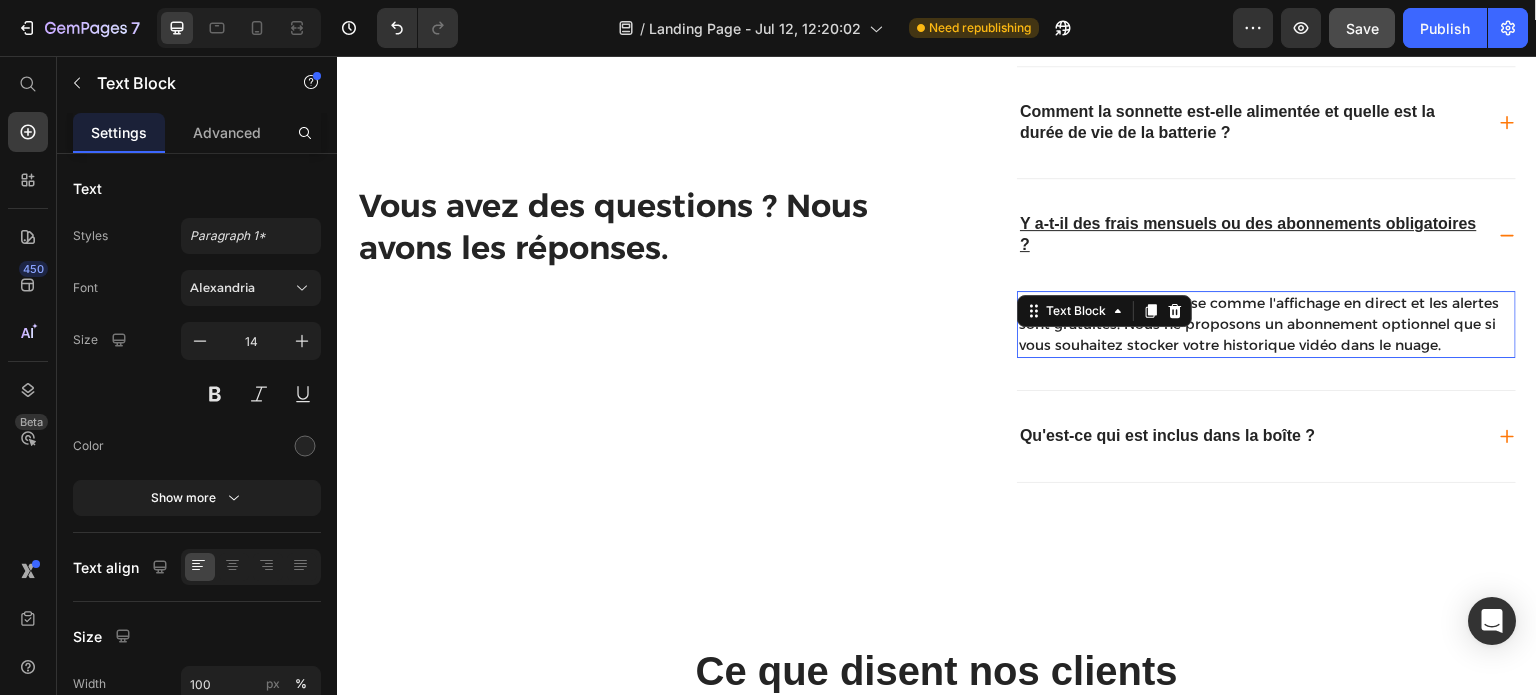 click on "Non. Les fonctions de base comme l'affichage en direct et les alertes sont gratuites. Nous ne proposons un abonnement optionnel que si vous souhaitez stocker votre historique vidéo dans le nuage." at bounding box center [1266, 324] 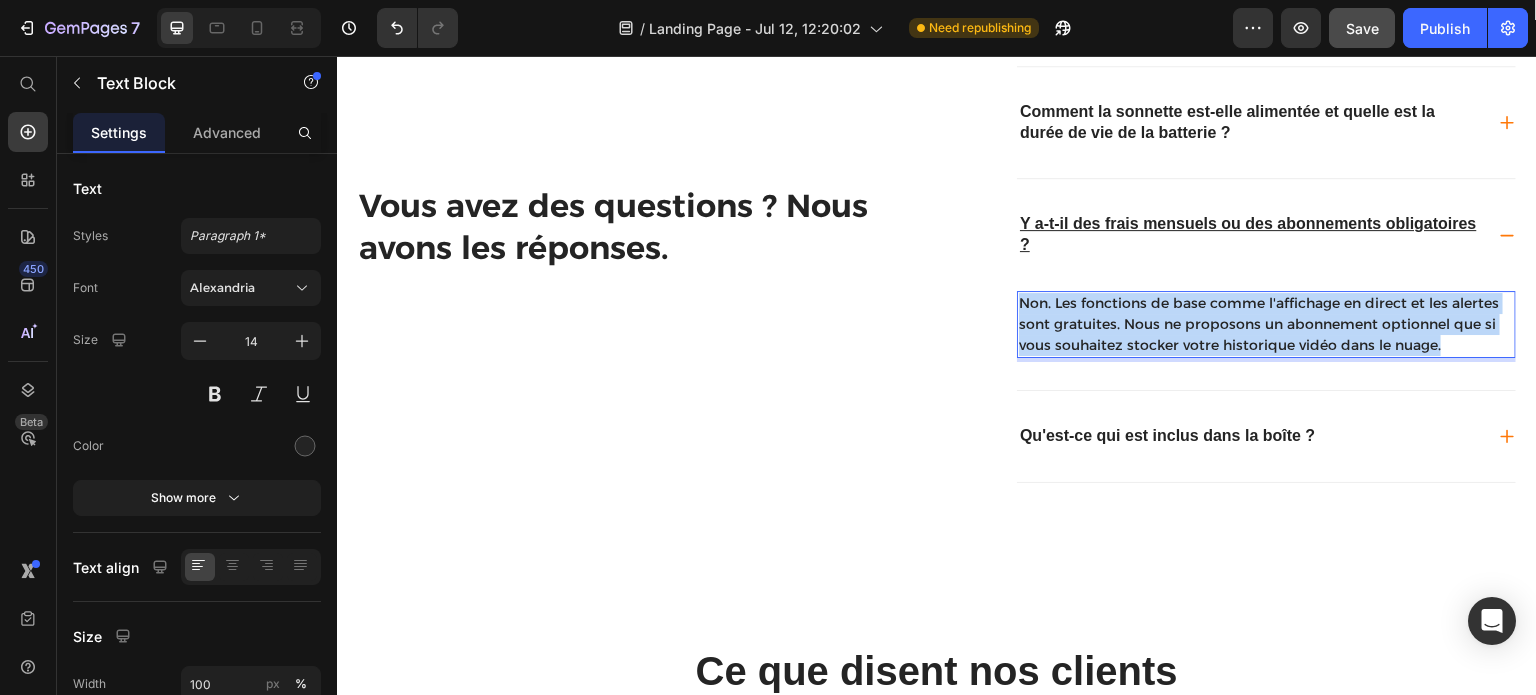 click on "Non. Les fonctions de base comme l'affichage en direct et les alertes sont gratuites. Nous ne proposons un abonnement optionnel que si vous souhaitez stocker votre historique vidéo dans le nuage." at bounding box center (1266, 324) 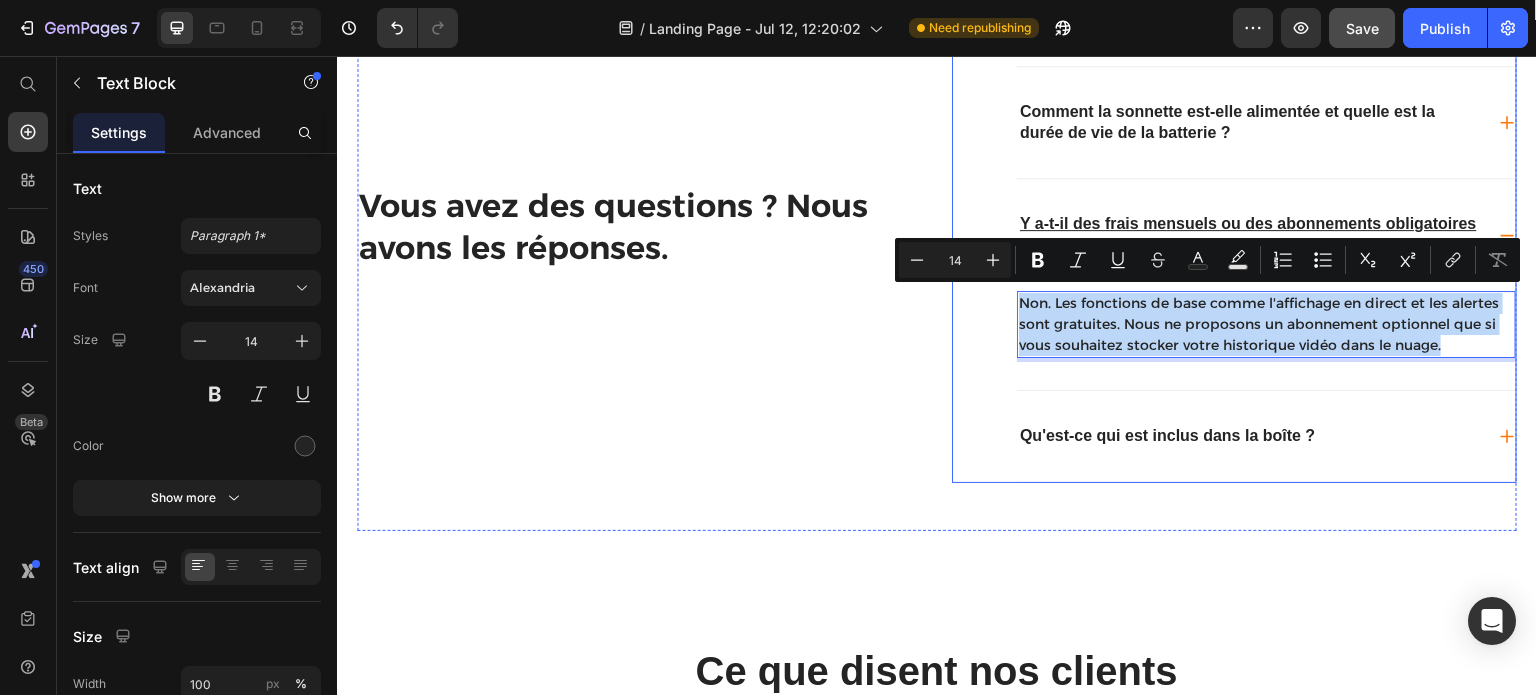 click on "Qu'est-ce qui est inclus dans la boîte ?" at bounding box center (1167, 436) 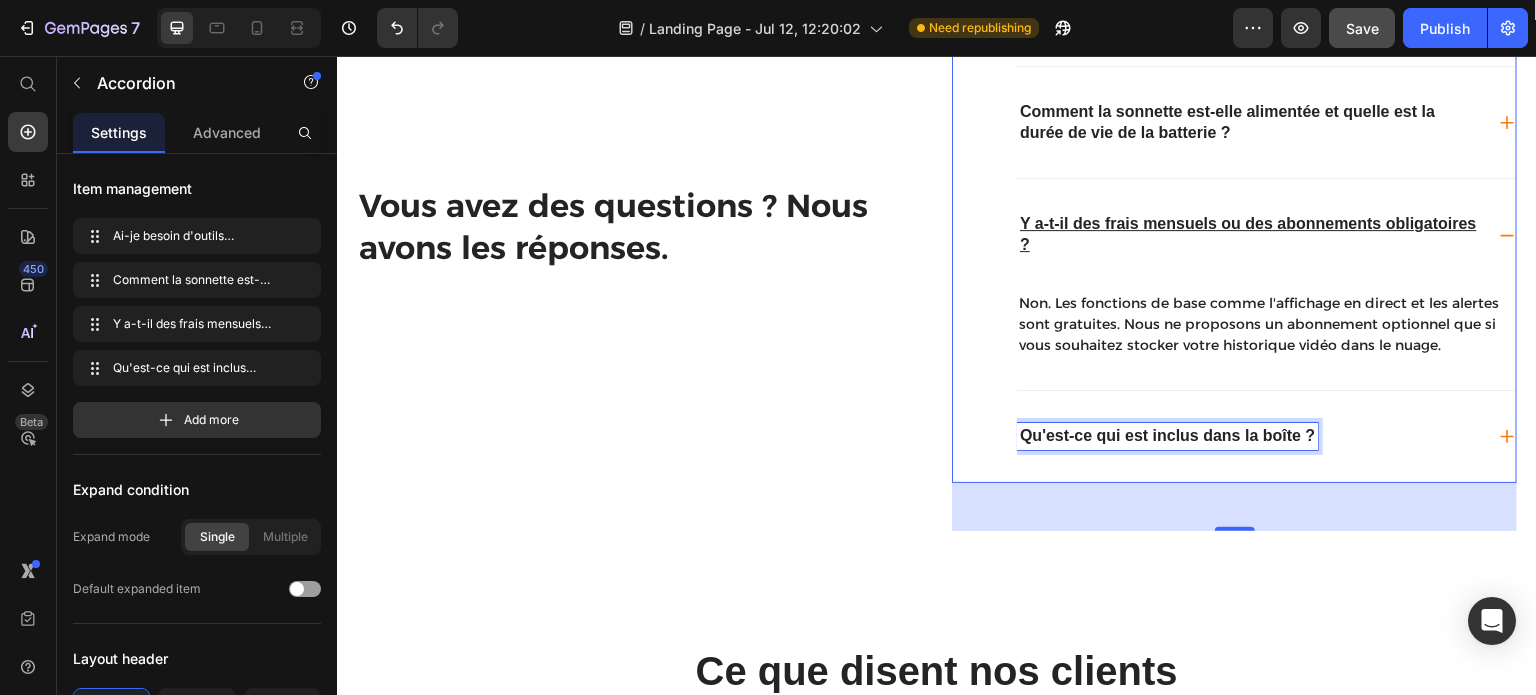 click on "Qu'est-ce qui est inclus dans la boîte ?" at bounding box center [1167, 436] 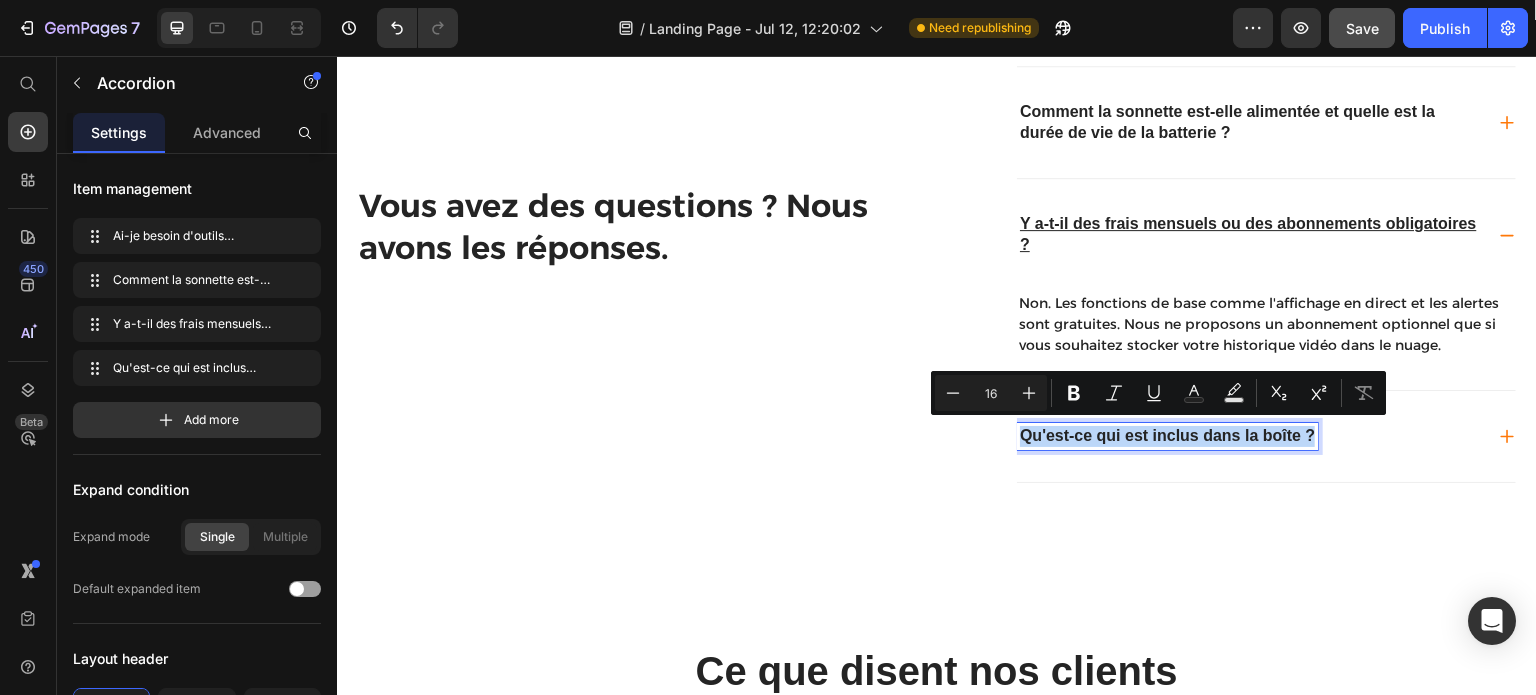 click on "Qu'est-ce qui est inclus dans la boîte ?" at bounding box center [1250, 436] 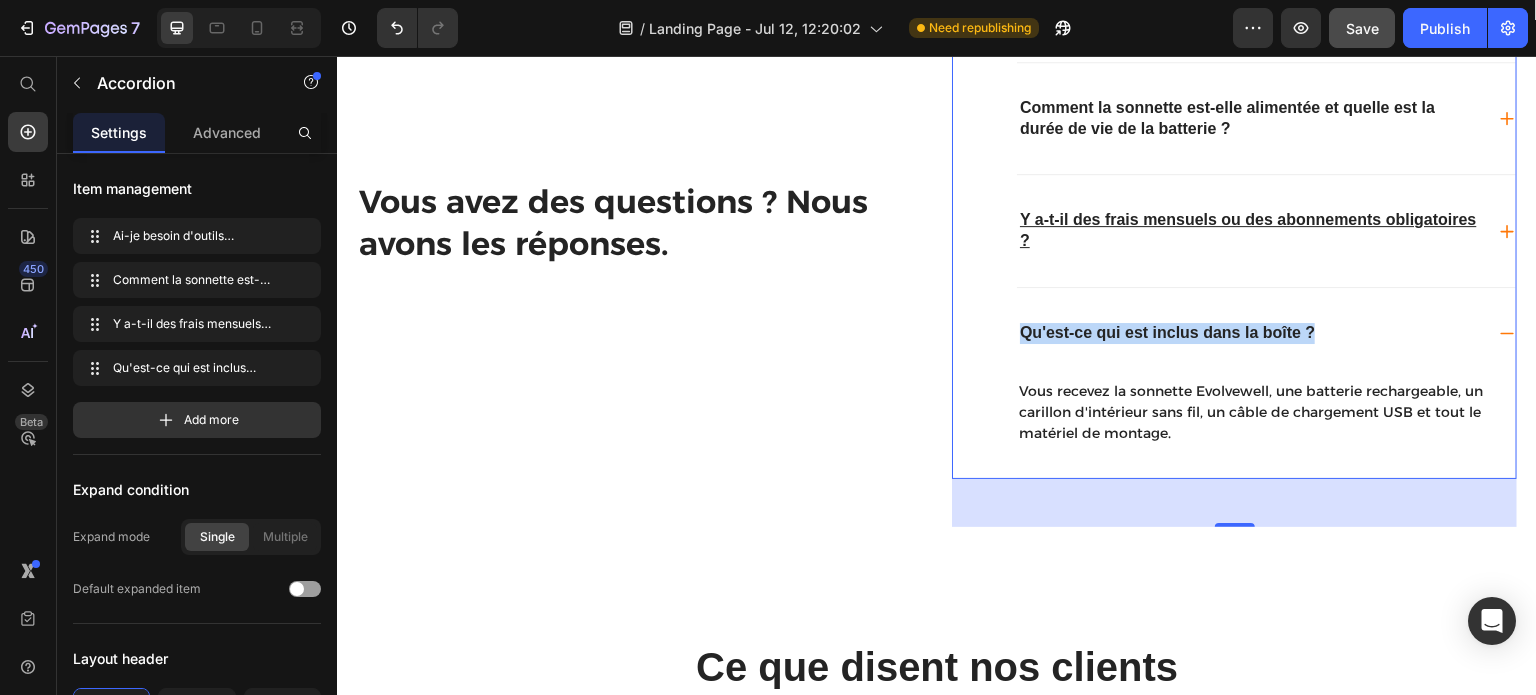 scroll, scrollTop: 6380, scrollLeft: 0, axis: vertical 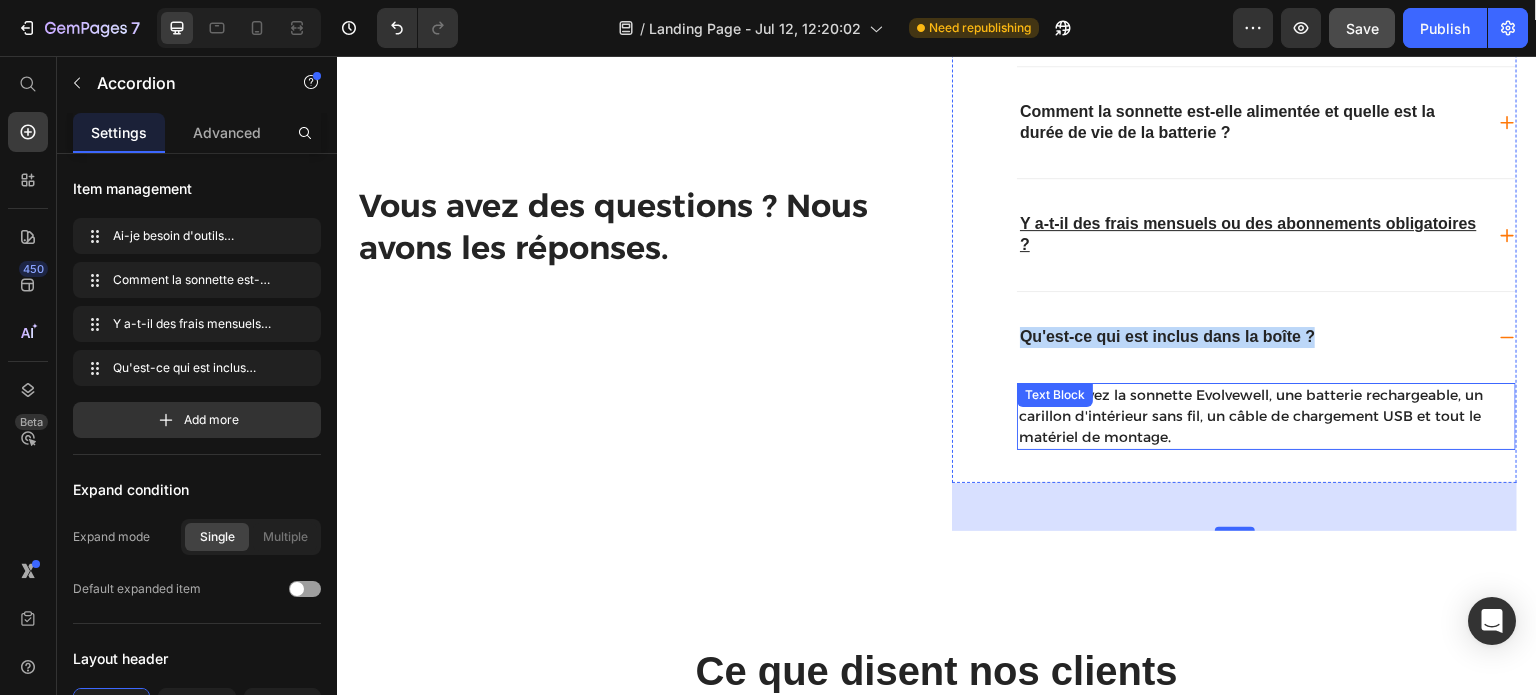 click on "Vous recevez la sonnette Evolvewell, une batterie rechargeable, un carillon d'intérieur sans fil, un câble de chargement USB et tout le matériel de montage." at bounding box center [1266, 416] 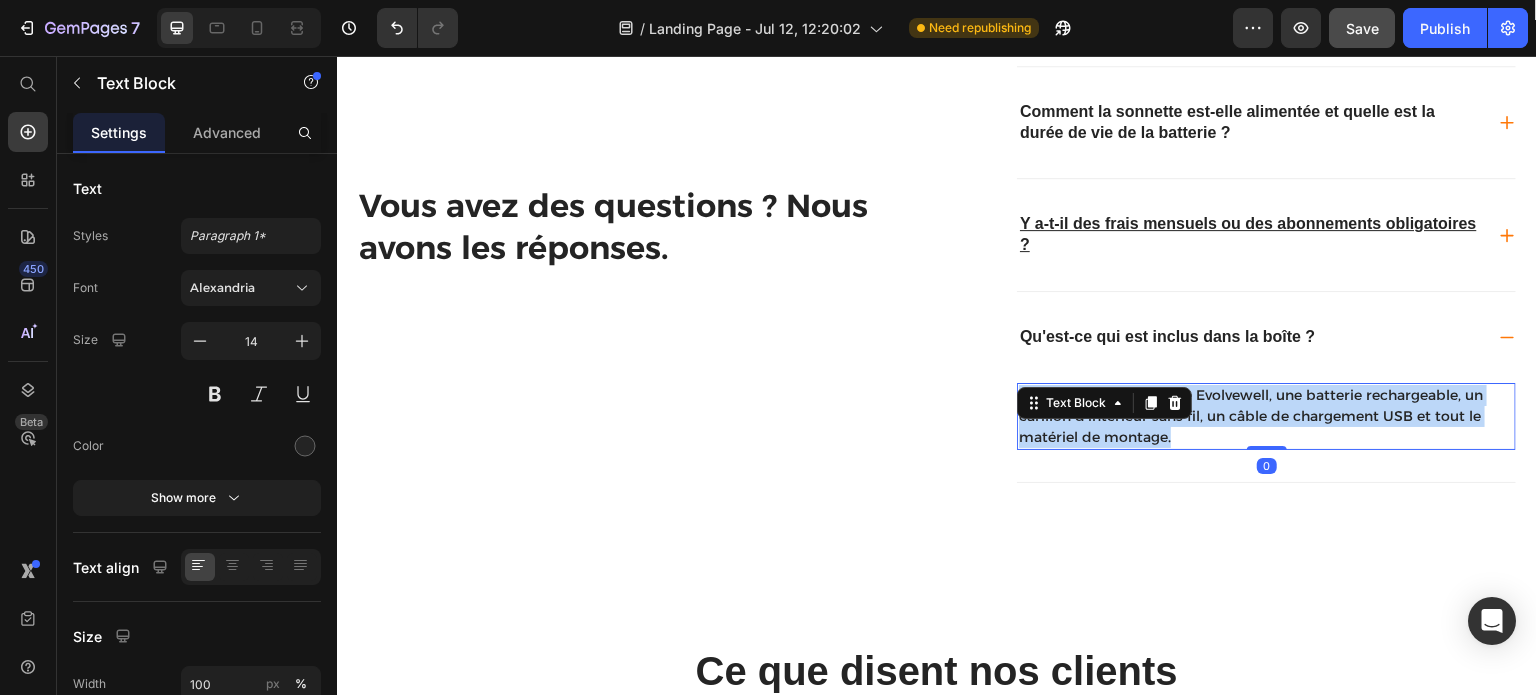 click on "Vous recevez la sonnette Evolvewell, une batterie rechargeable, un carillon d'intérieur sans fil, un câble de chargement USB et tout le matériel de montage." at bounding box center [1266, 416] 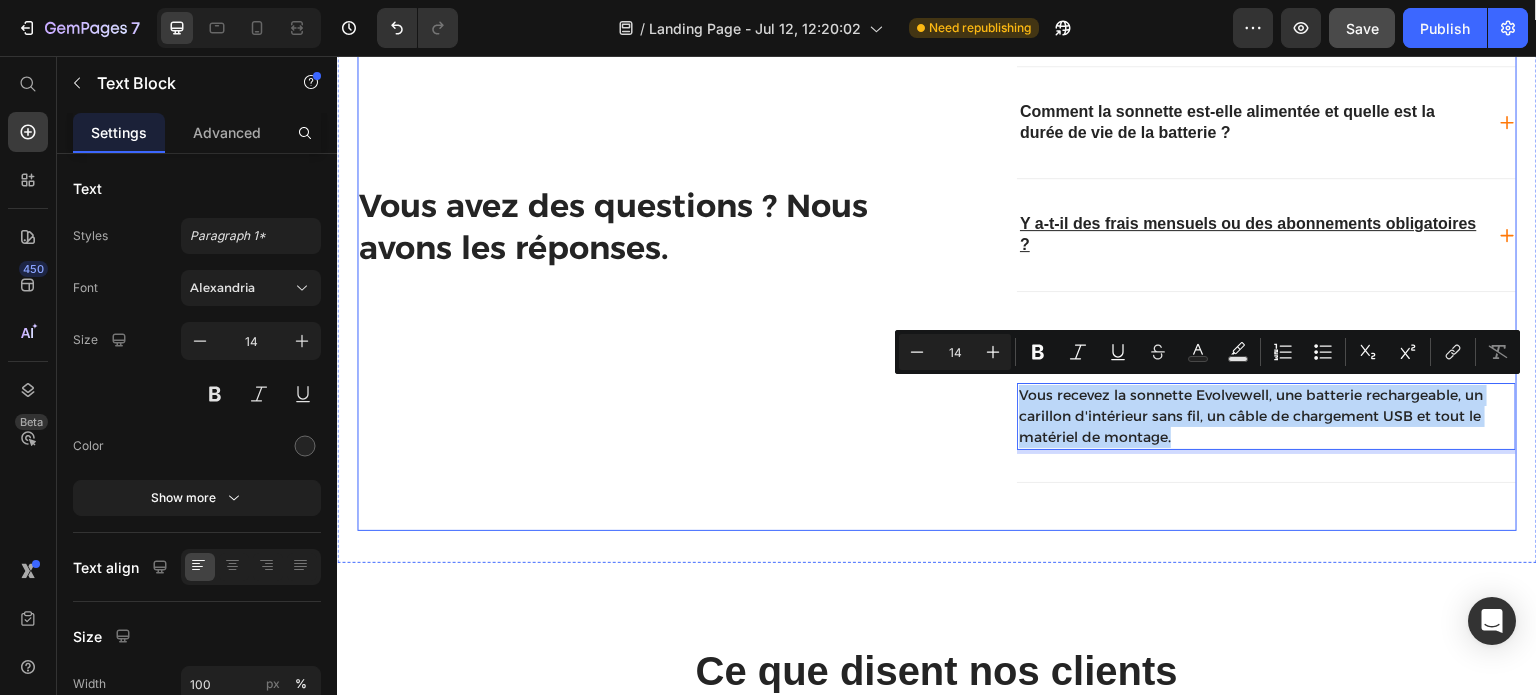 click on "Vous avez des questions ? Nous avons les réponses. Heading" at bounding box center [639, 242] 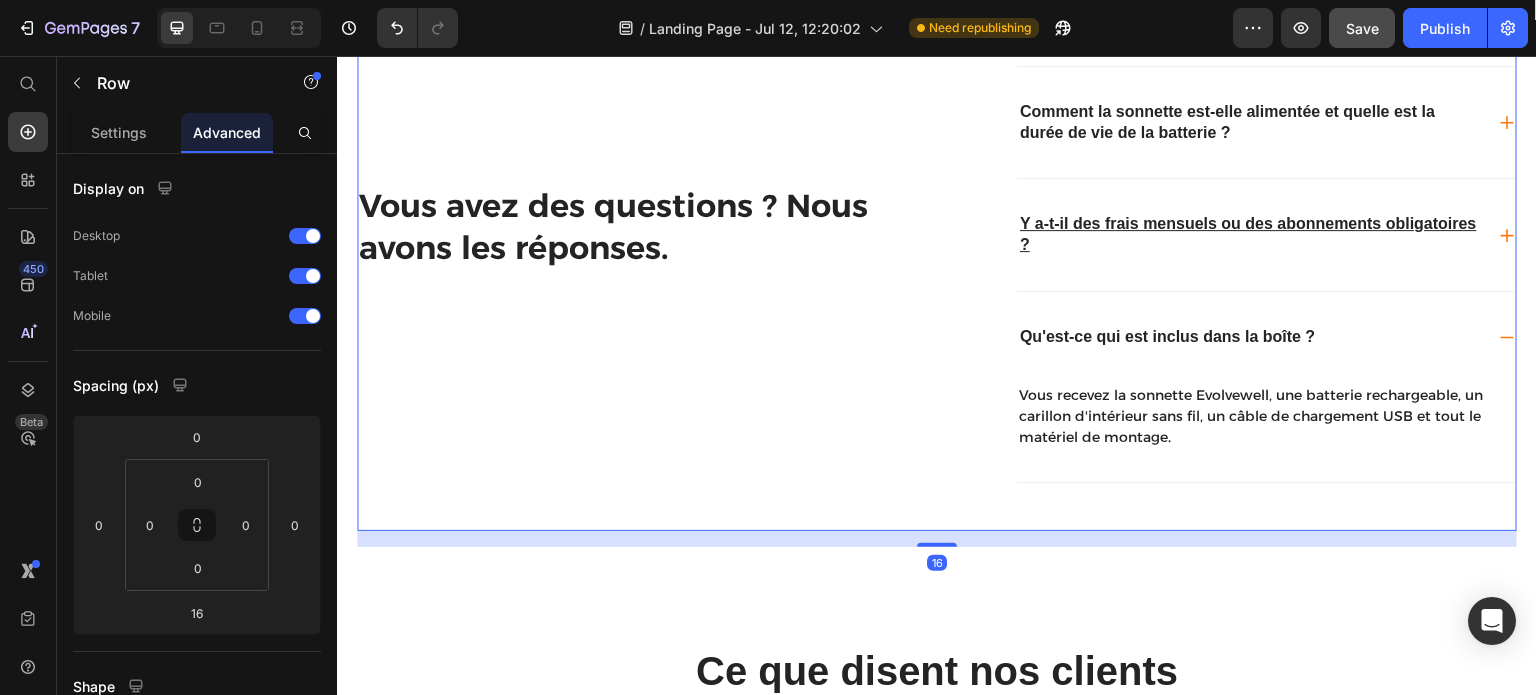 scroll, scrollTop: 6480, scrollLeft: 0, axis: vertical 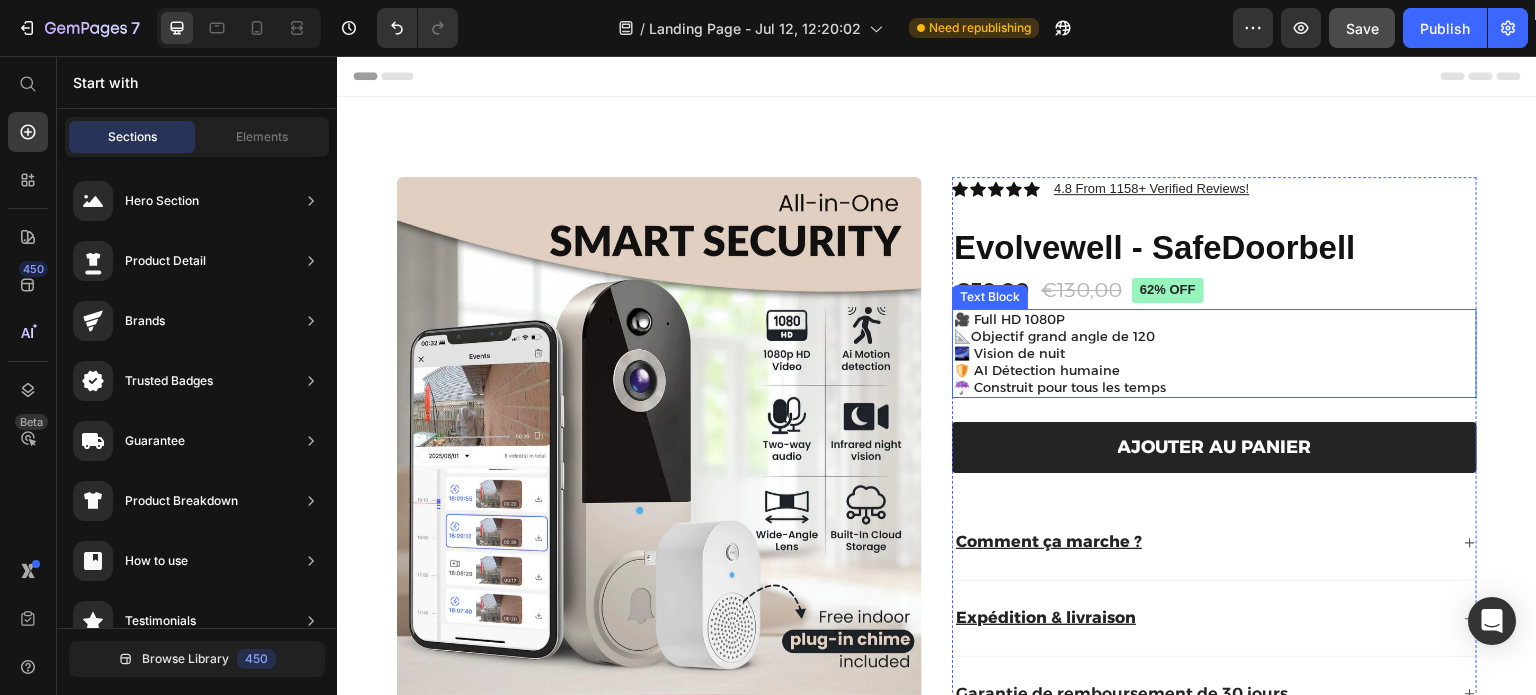 click on "🎥 Full HD 1080P" at bounding box center (1214, 319) 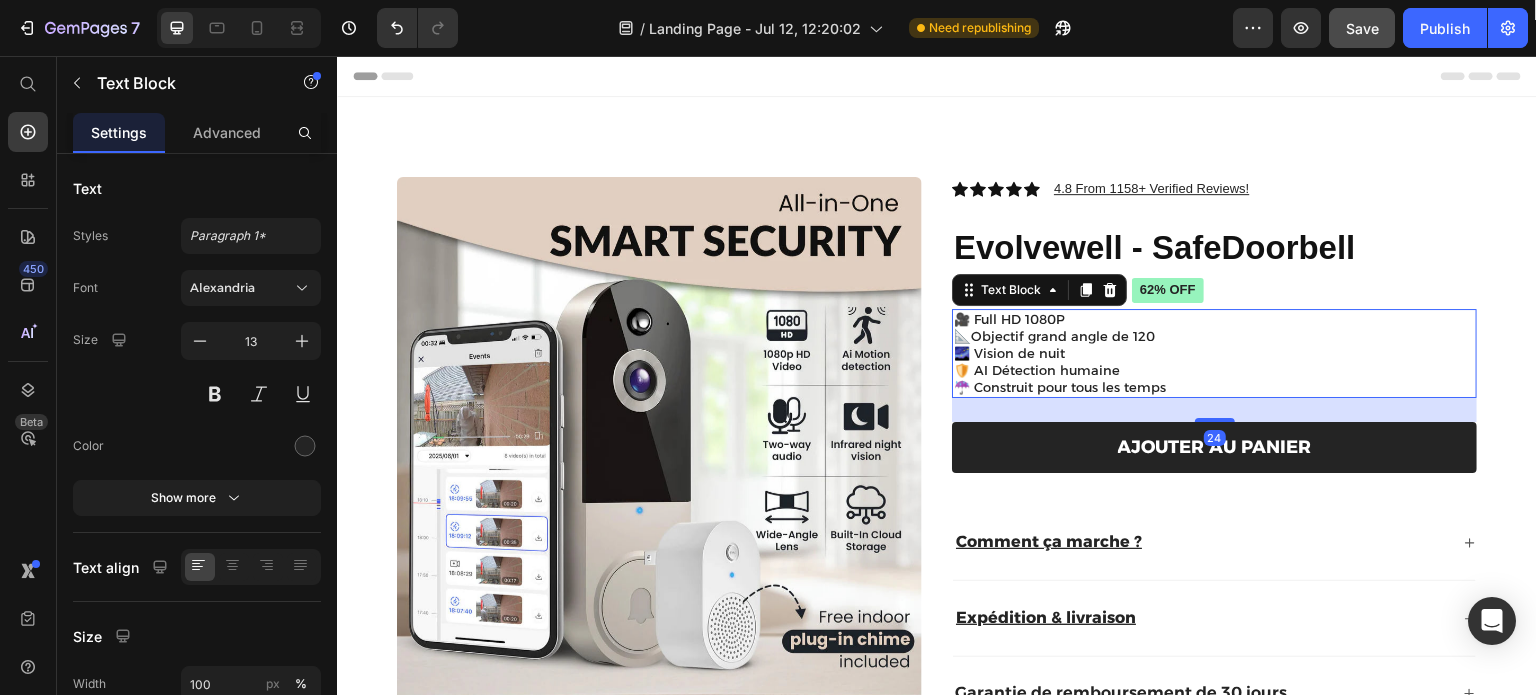 click on "🎥 Full HD 1080P" at bounding box center [1214, 319] 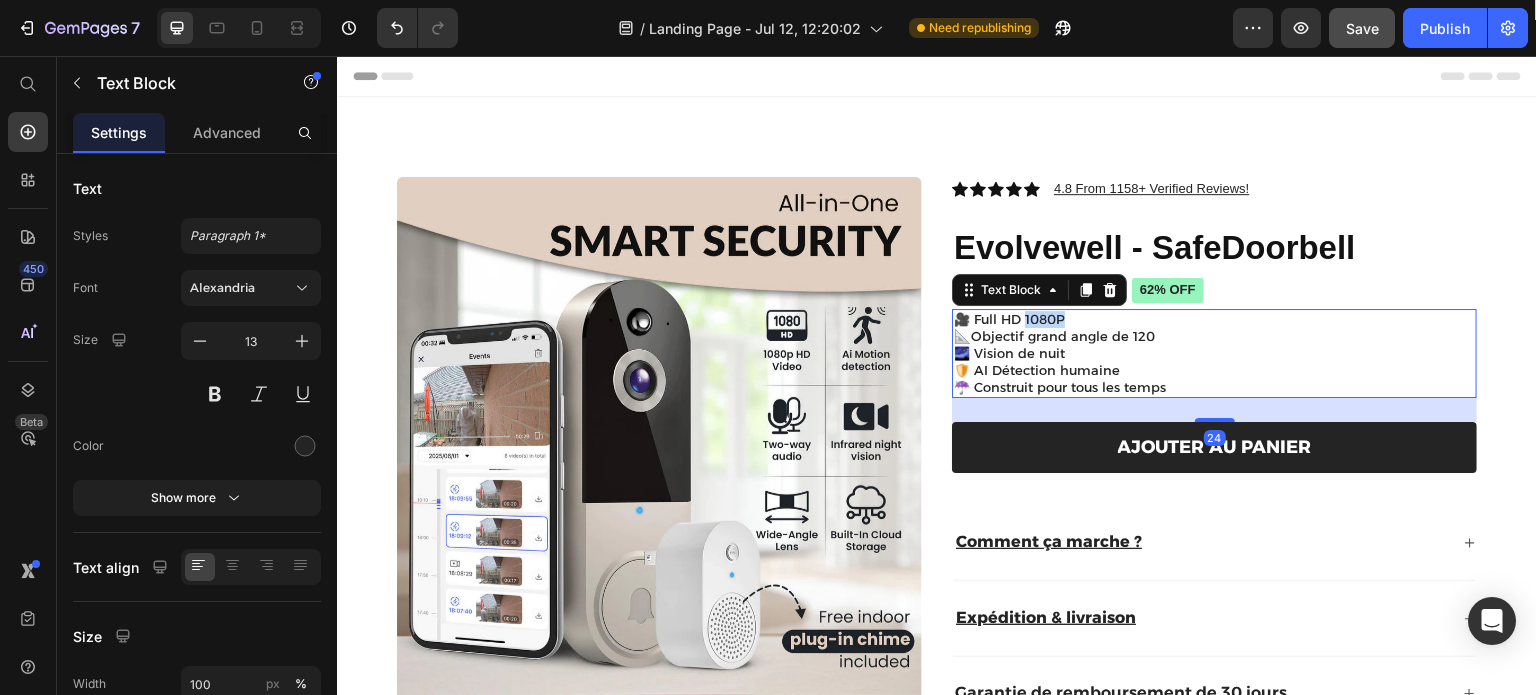 click on "🎥 Full HD 1080P" at bounding box center [1214, 319] 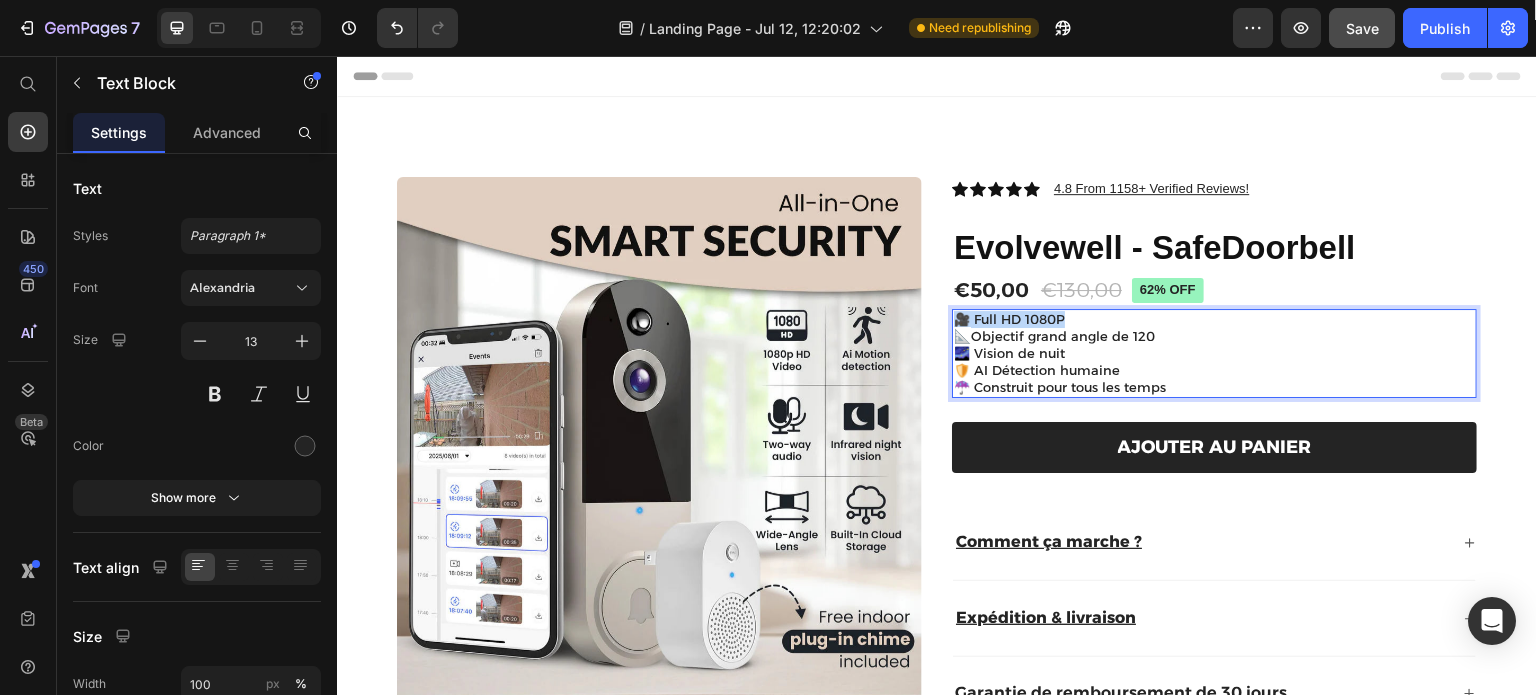 click on "🎥 Full HD 1080P" at bounding box center [1214, 319] 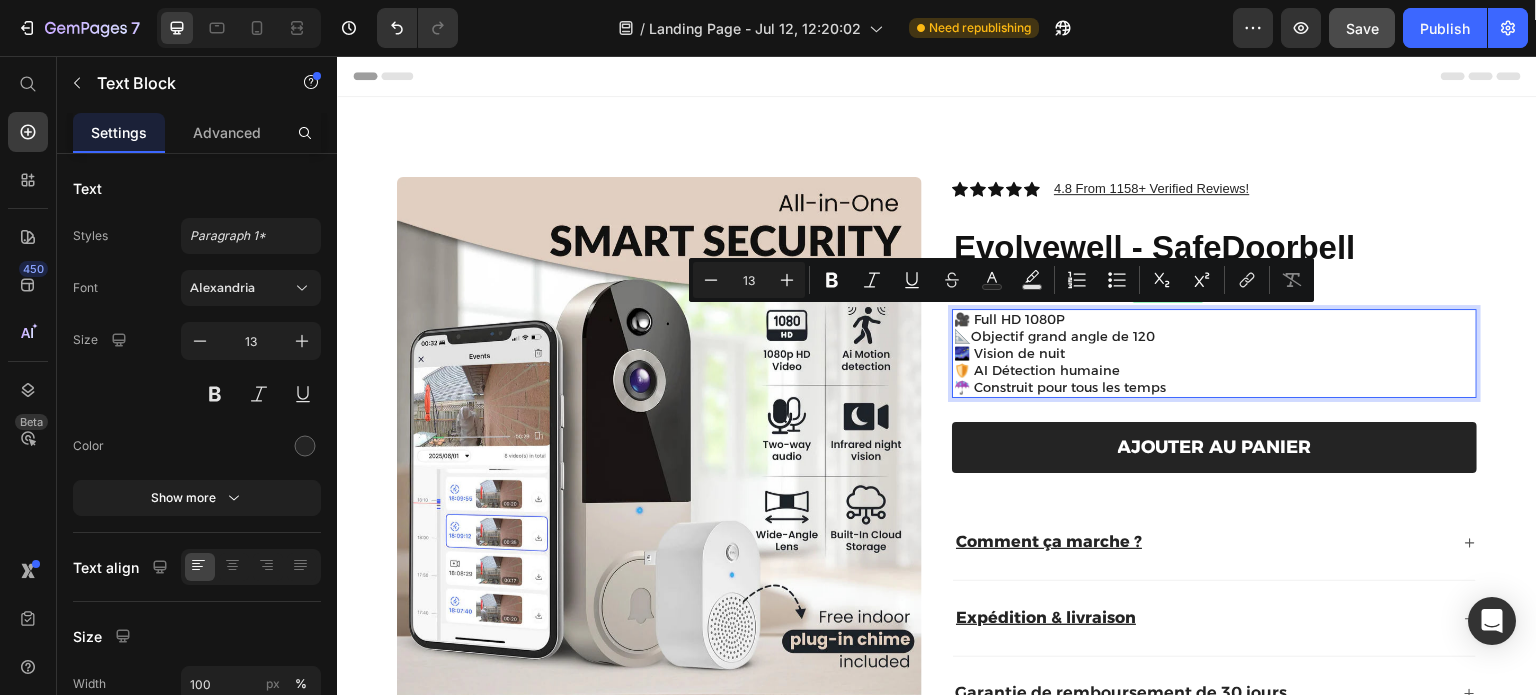 click on "📐 Objectif grand angle de 120" at bounding box center (1214, 336) 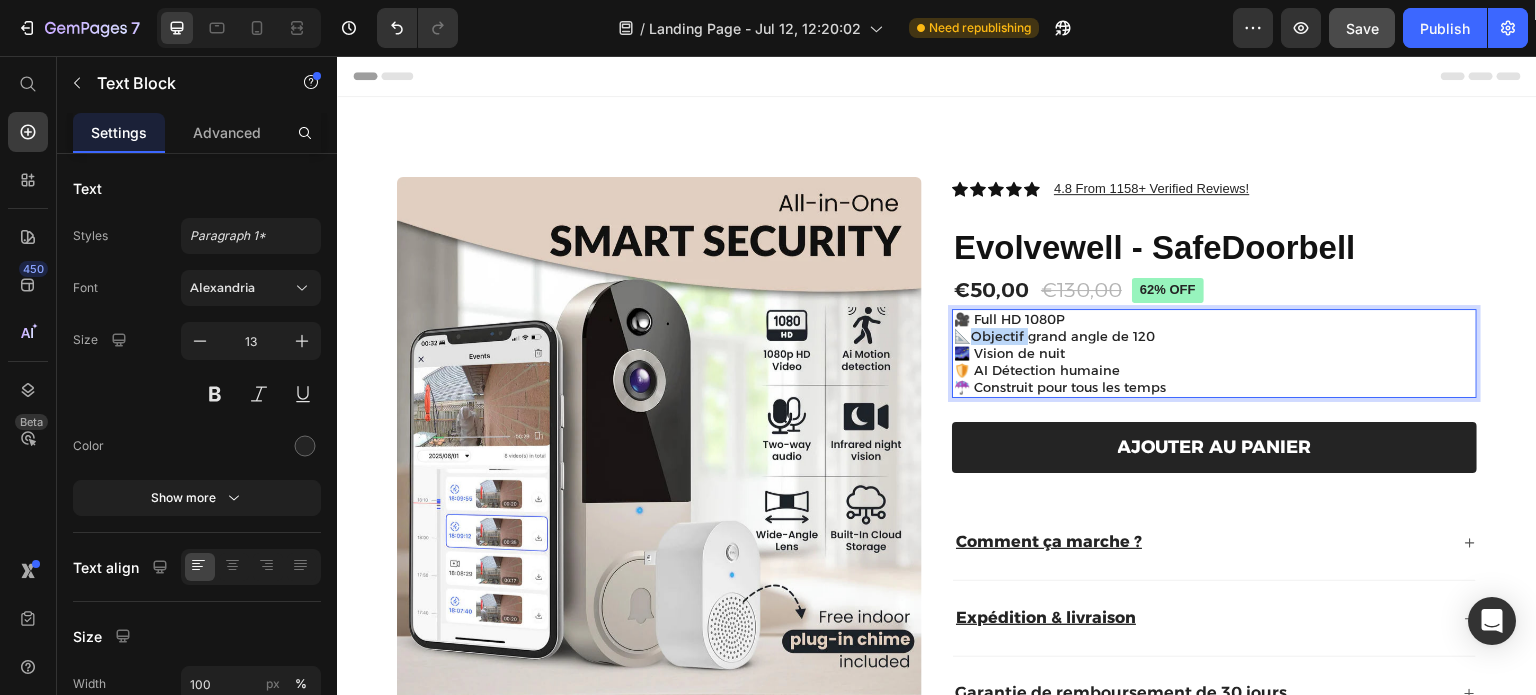 click on "📐 Objectif grand angle de 120" at bounding box center (1214, 336) 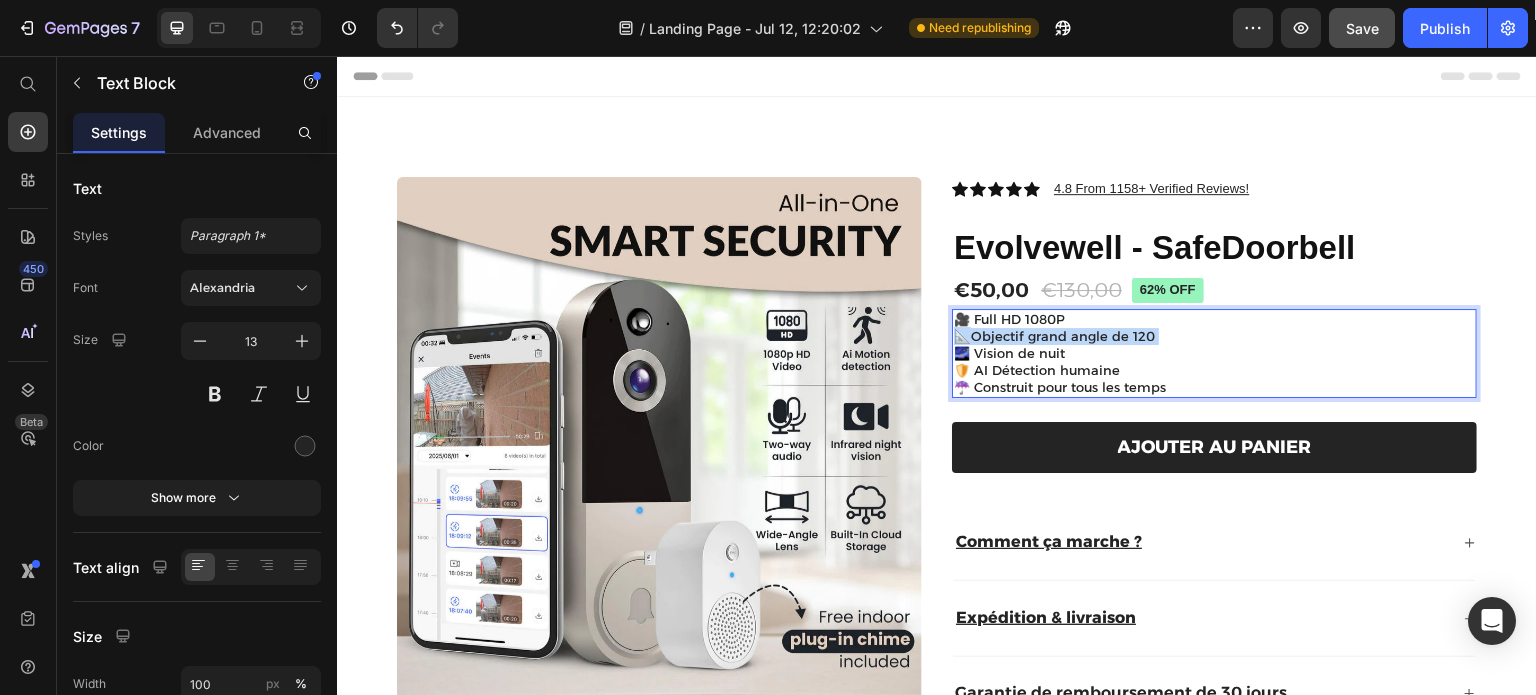 click on "📐 Objectif grand angle de 120" at bounding box center (1214, 336) 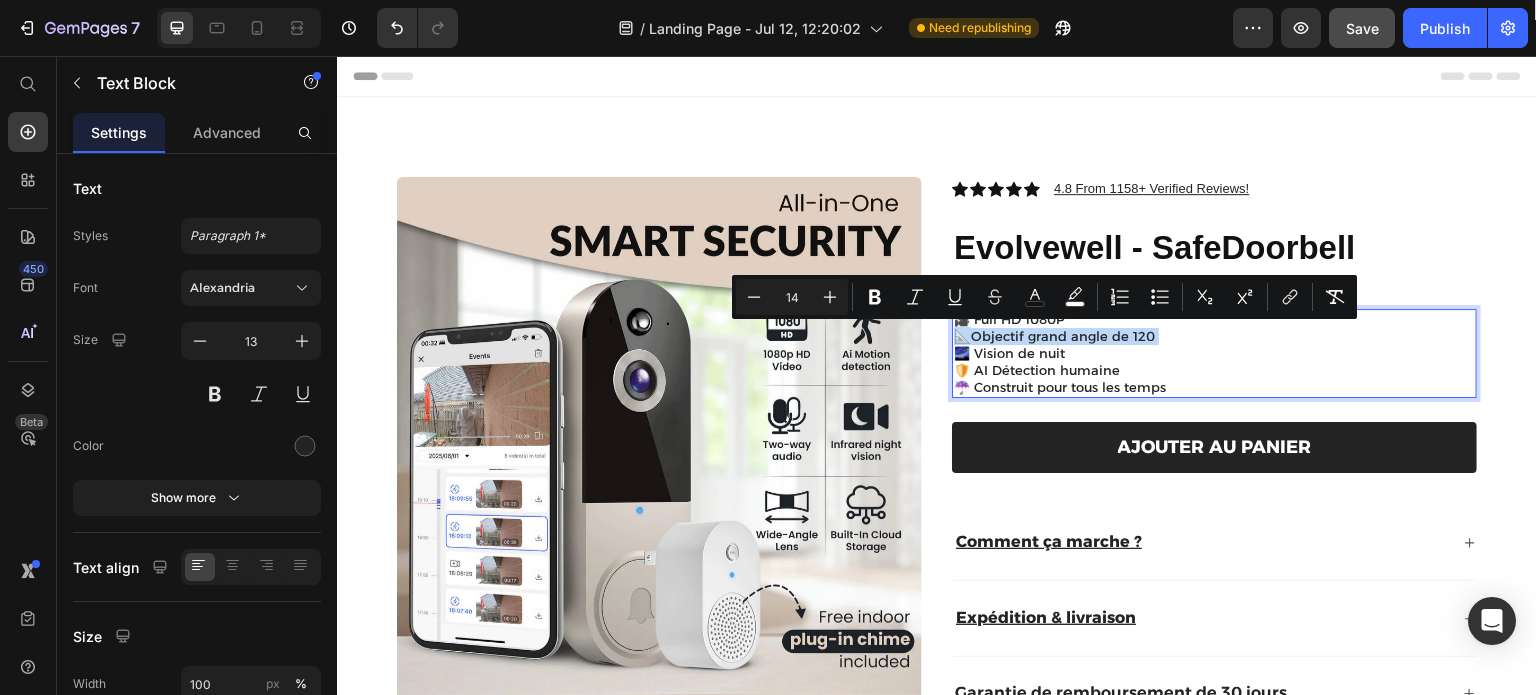type on "13" 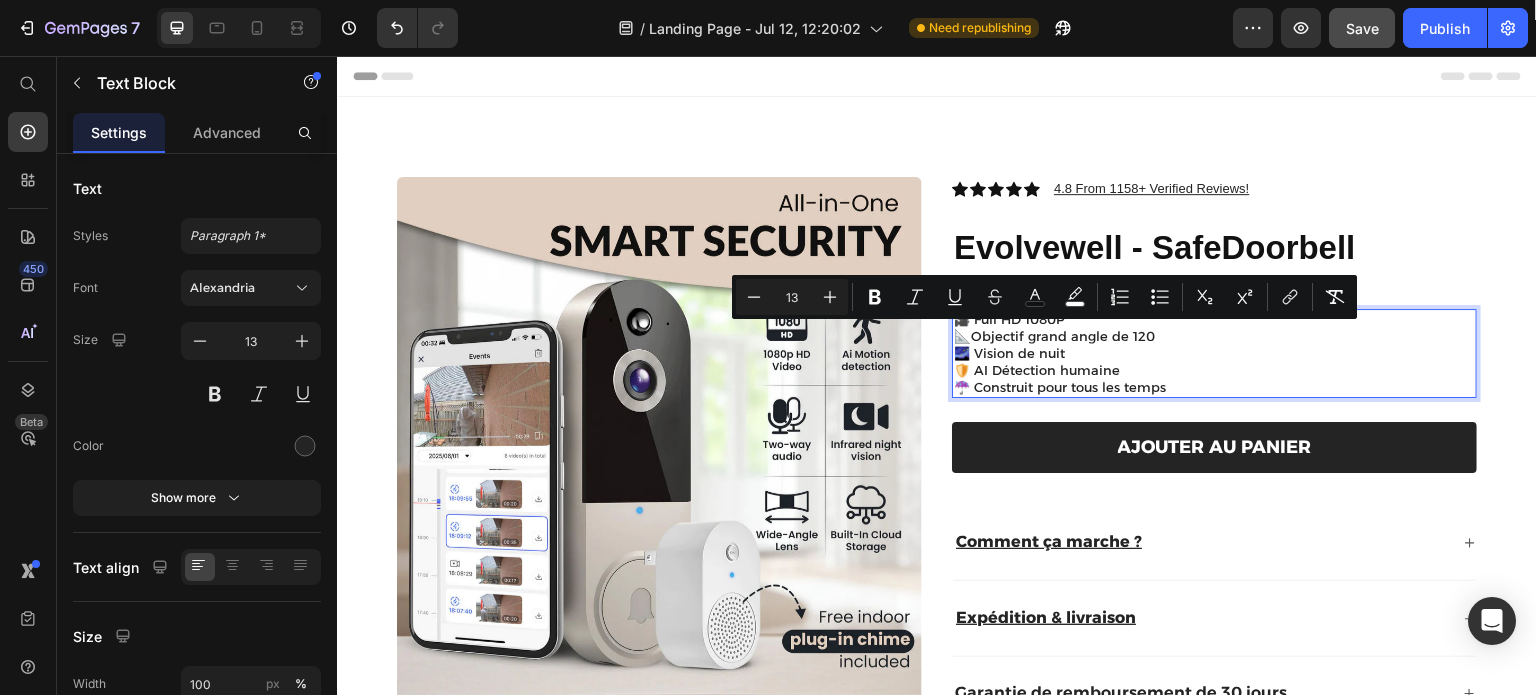 click on "🌌 Vision de nuit" at bounding box center (1214, 353) 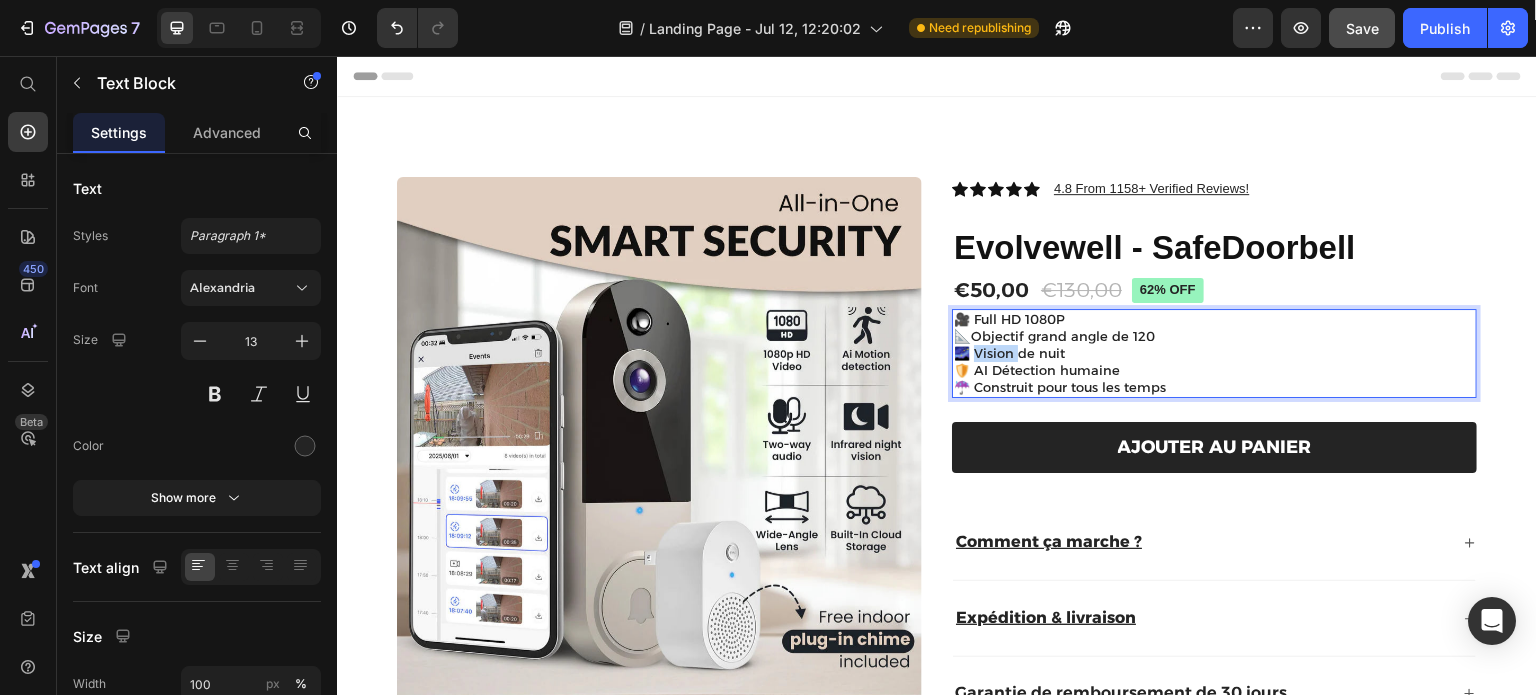 click on "🌌 Vision de nuit" at bounding box center (1214, 353) 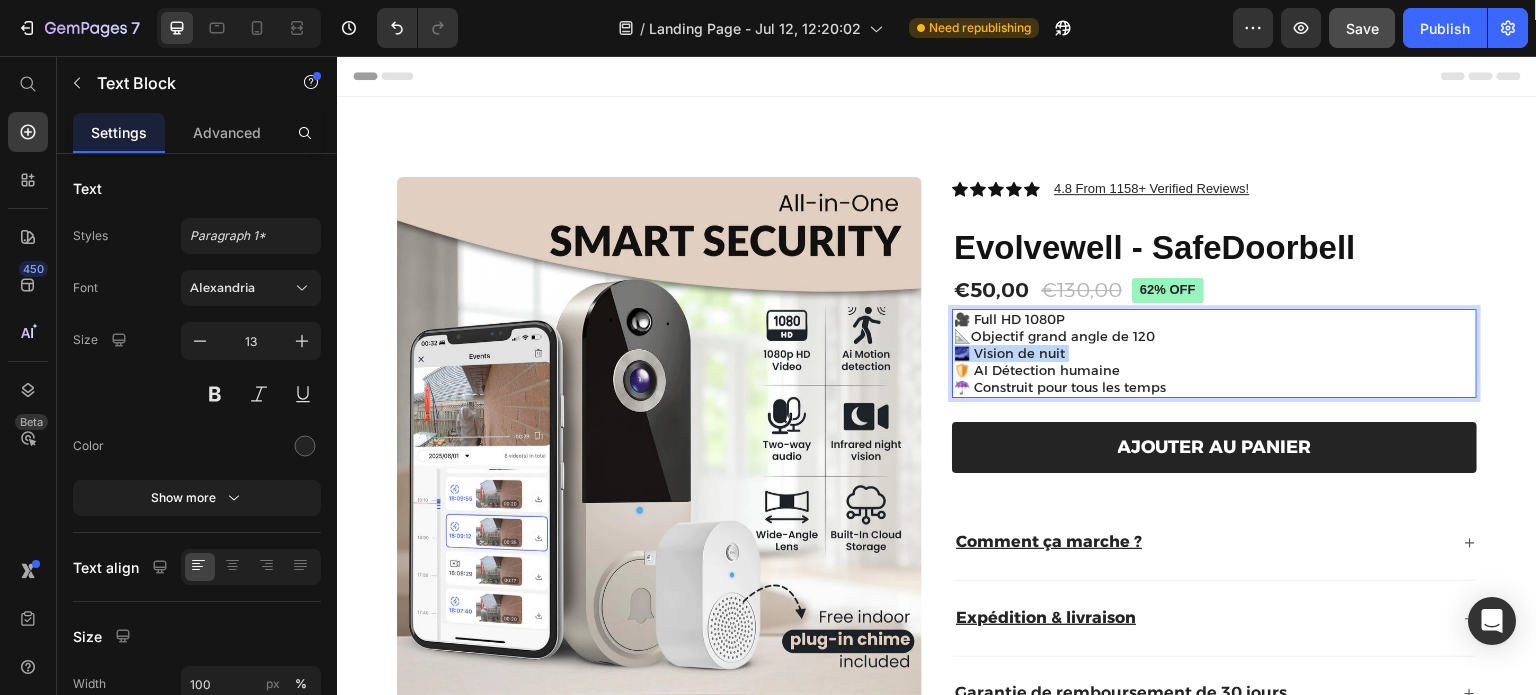 click on "🌌 Vision de nuit" at bounding box center [1214, 353] 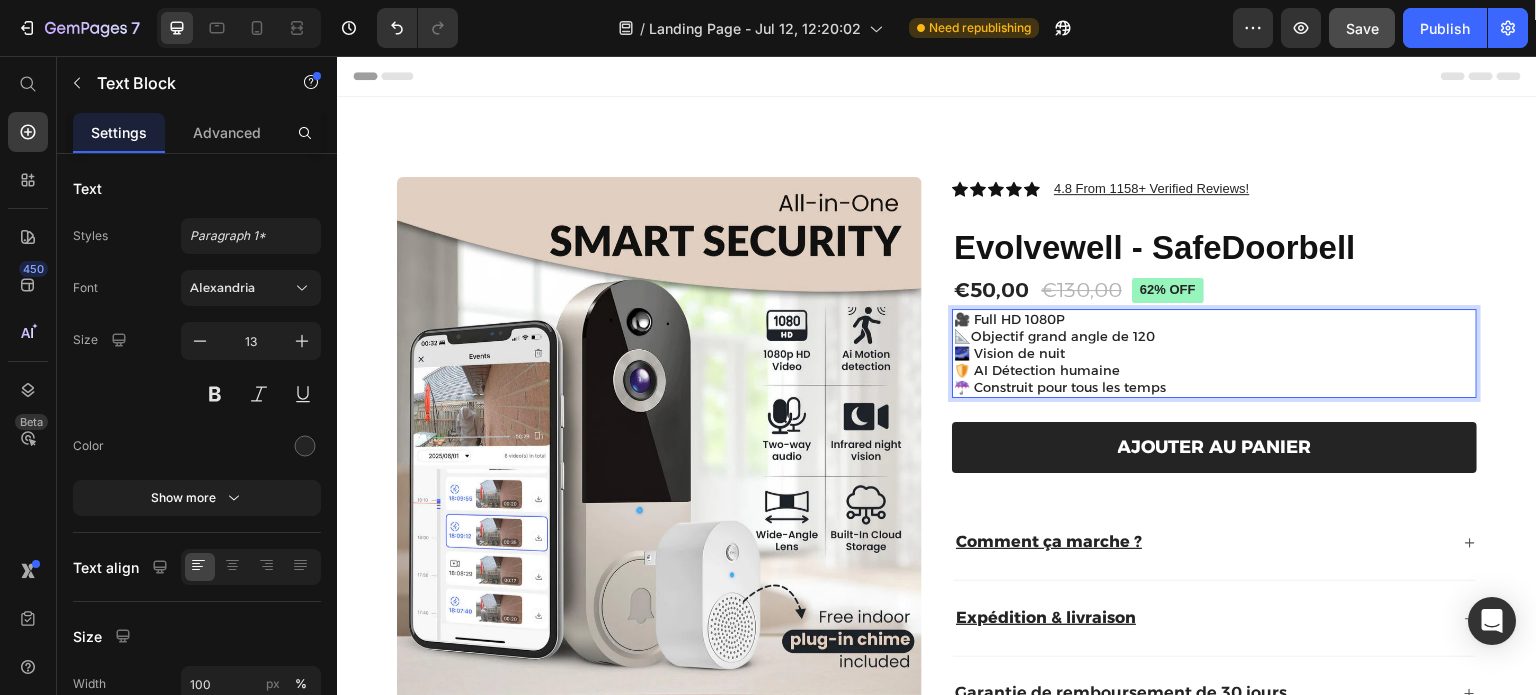 click on "🛡️ AI Détection humaine" at bounding box center (1214, 370) 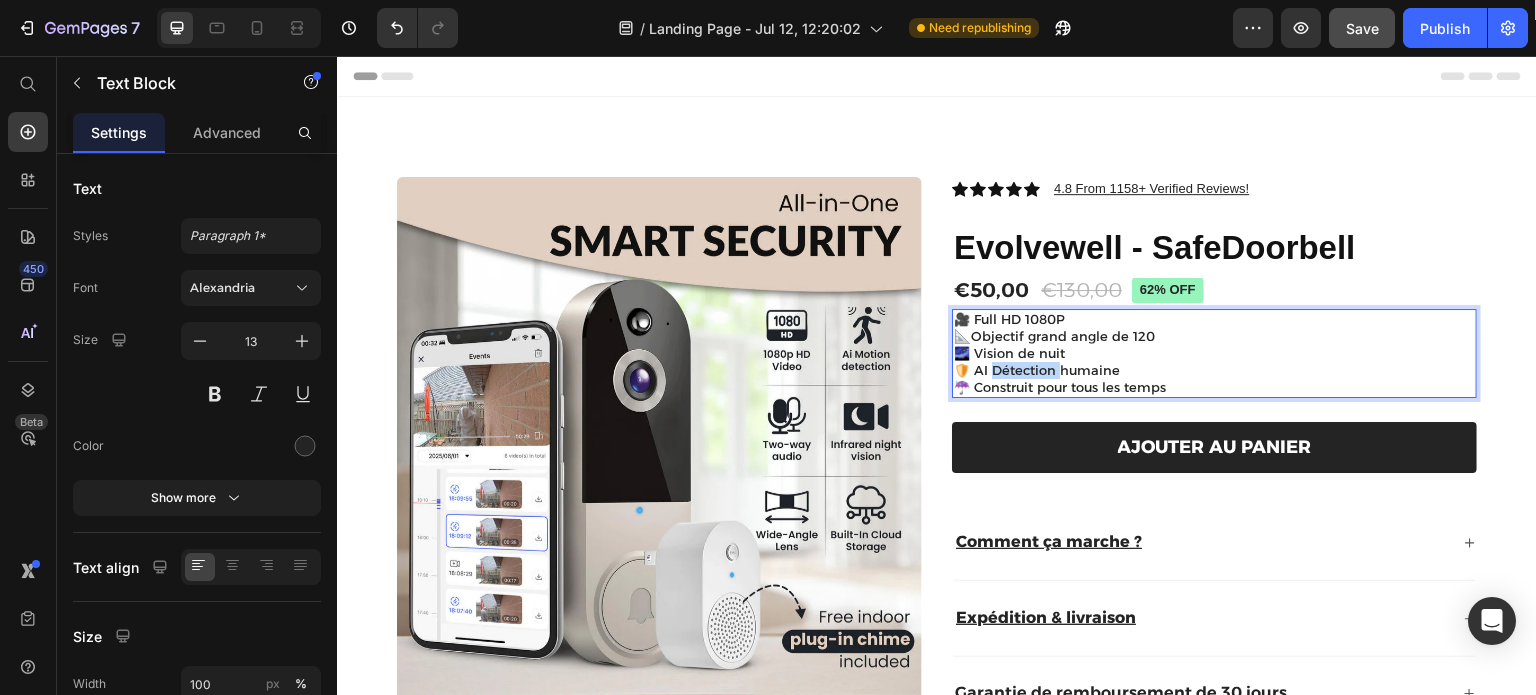 click on "🛡️ AI Détection humaine" at bounding box center [1214, 370] 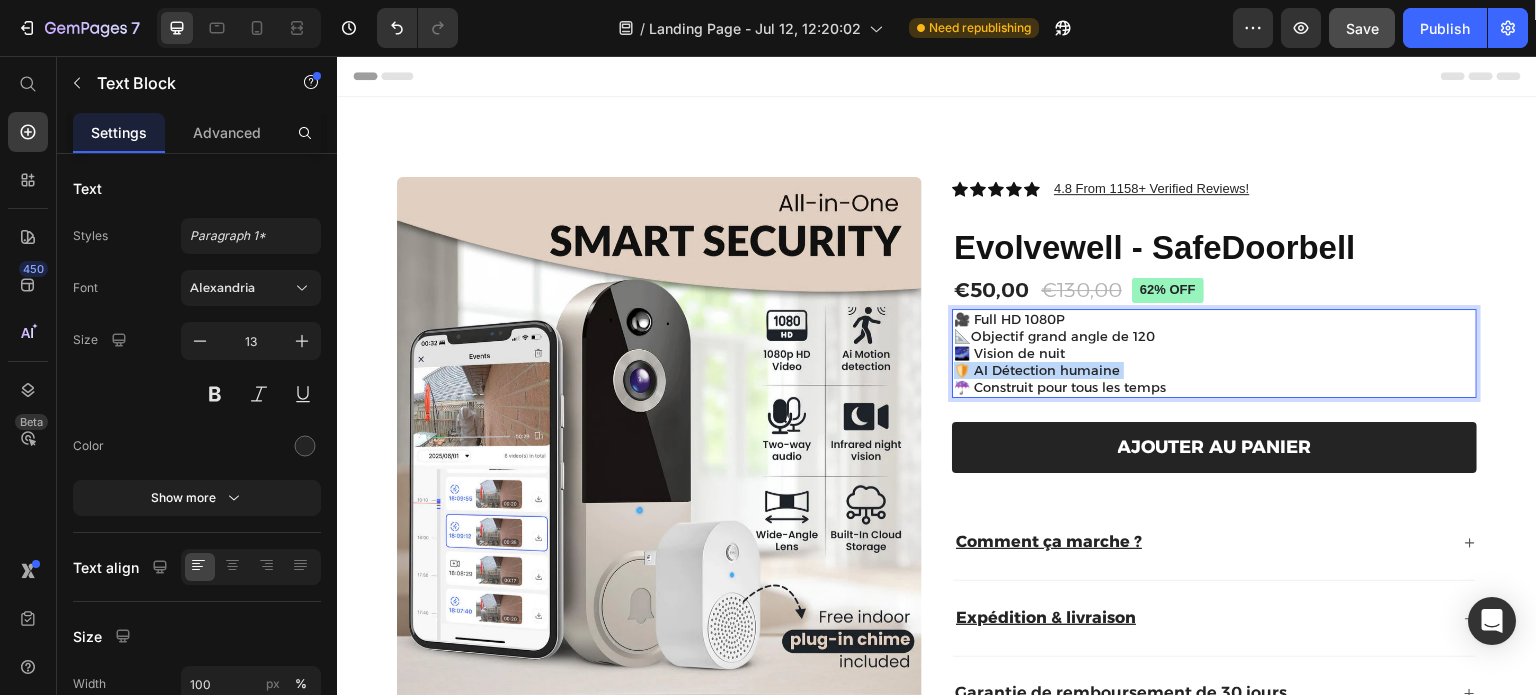 click on "🛡️ AI Détection humaine" at bounding box center [1214, 370] 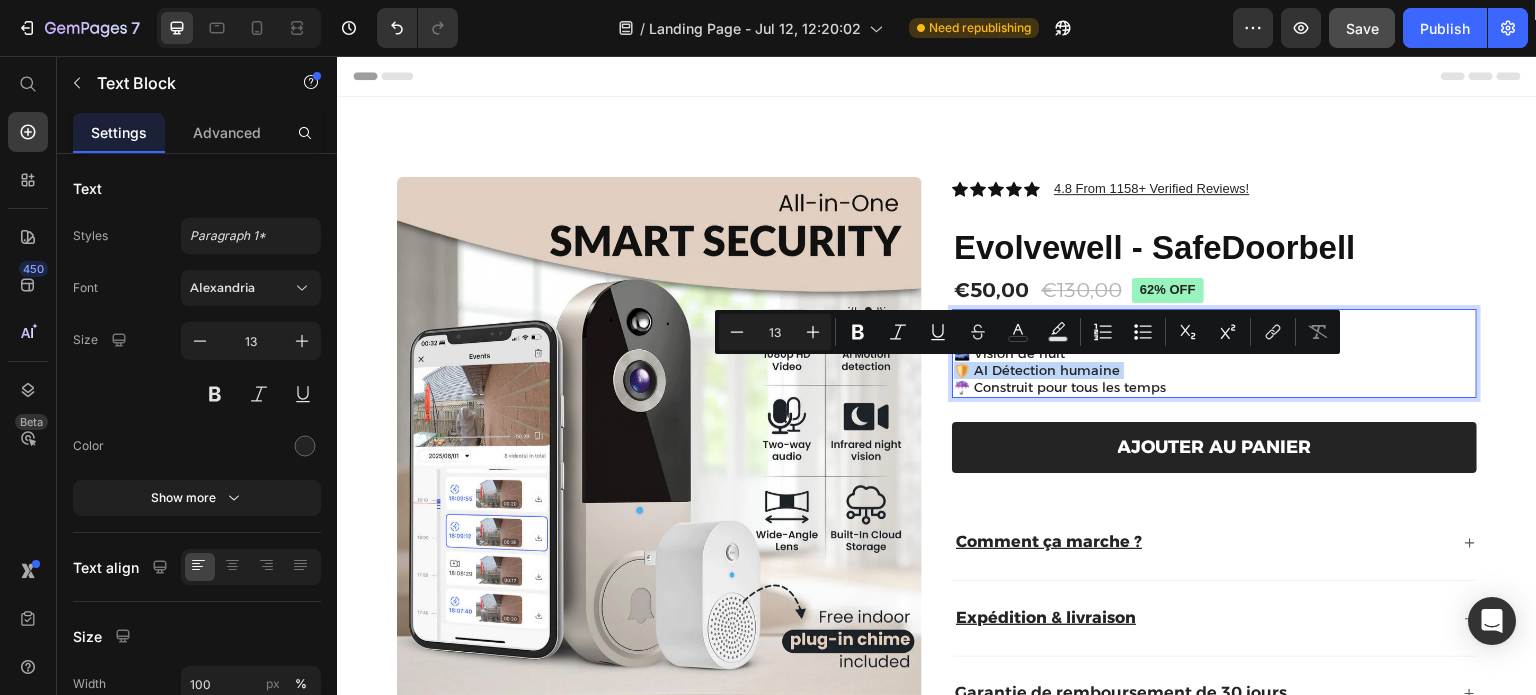 click on "🛡️ AI Détection humaine" at bounding box center (1214, 370) 